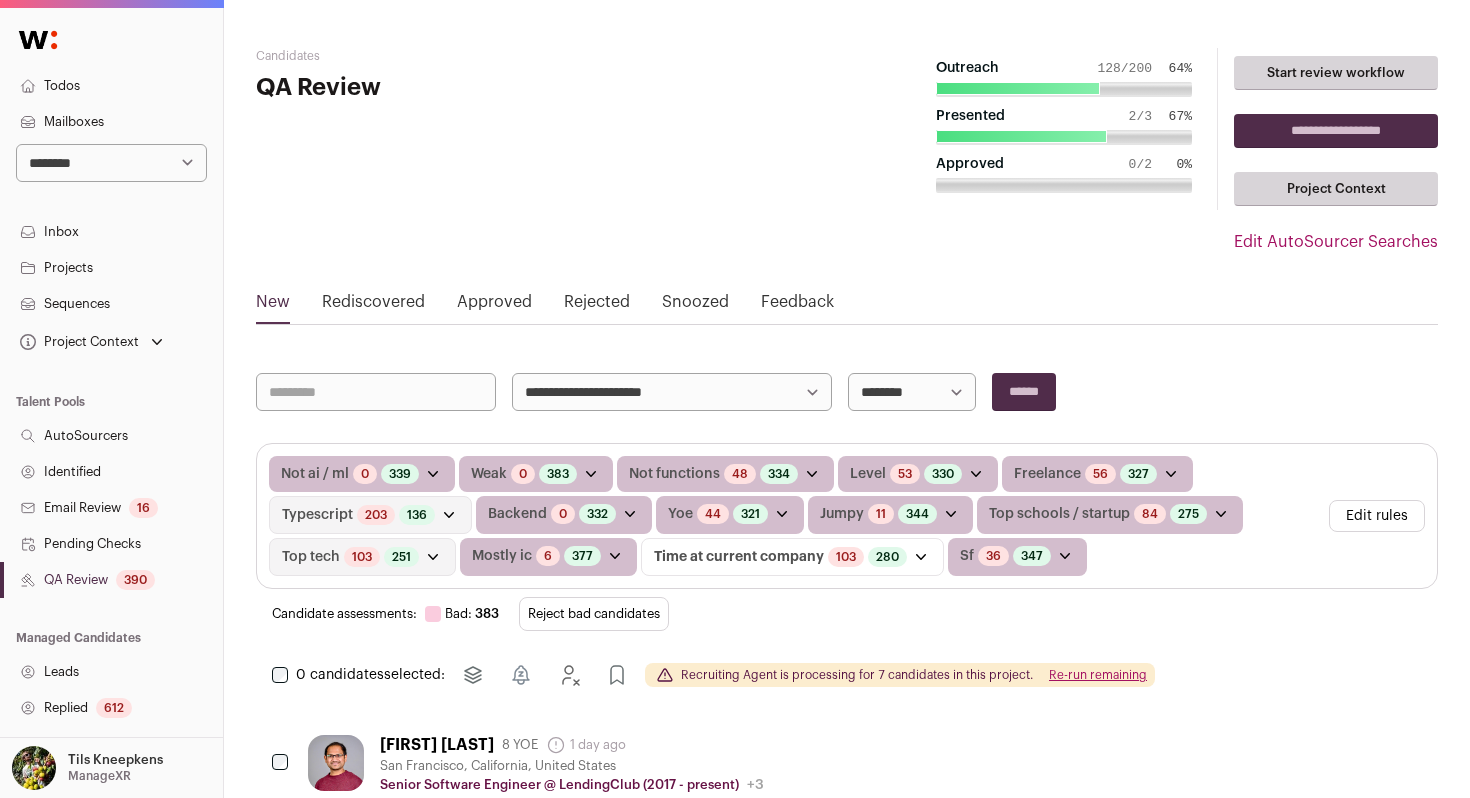 scroll, scrollTop: 0, scrollLeft: 0, axis: both 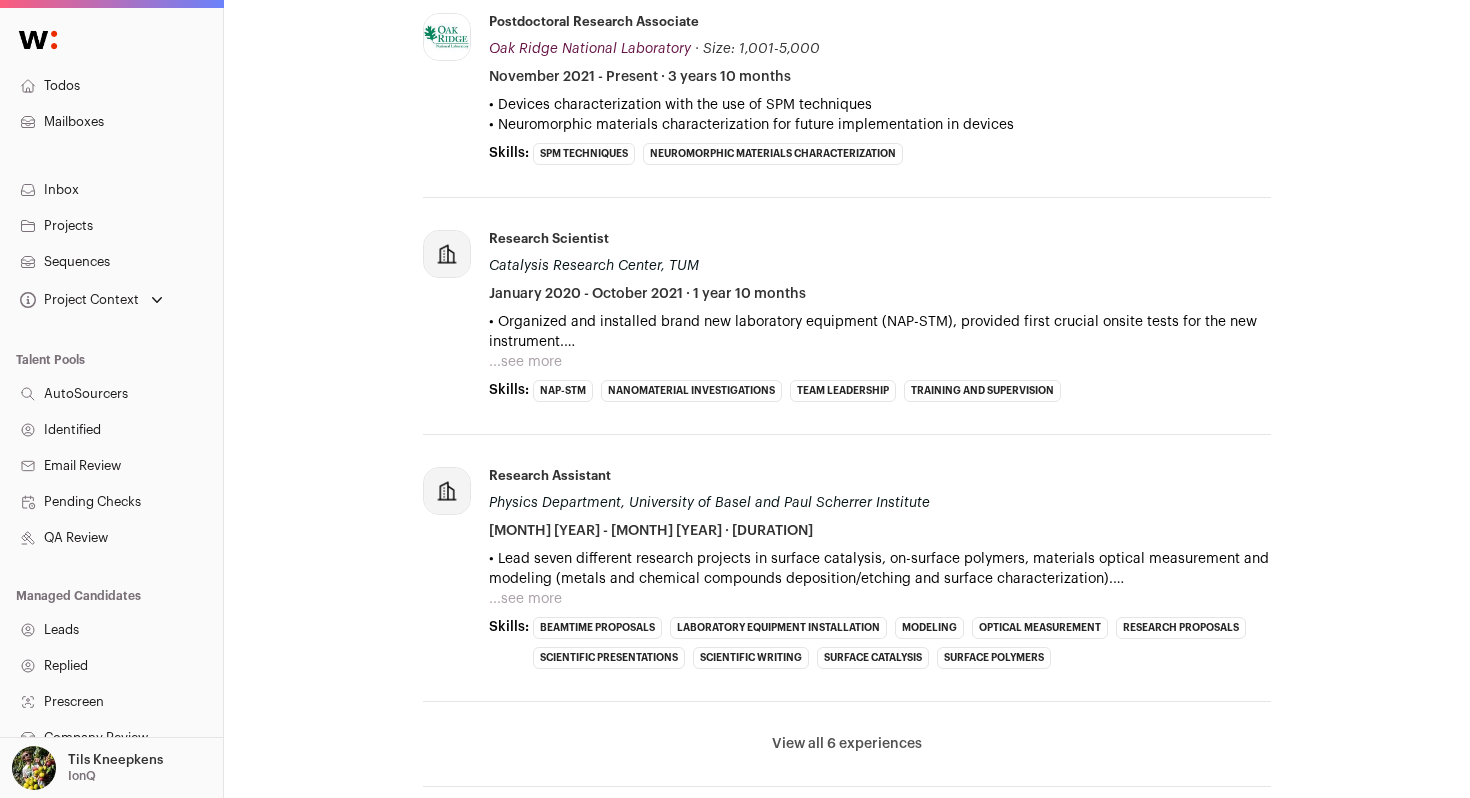 click on "...see more" at bounding box center [525, 362] 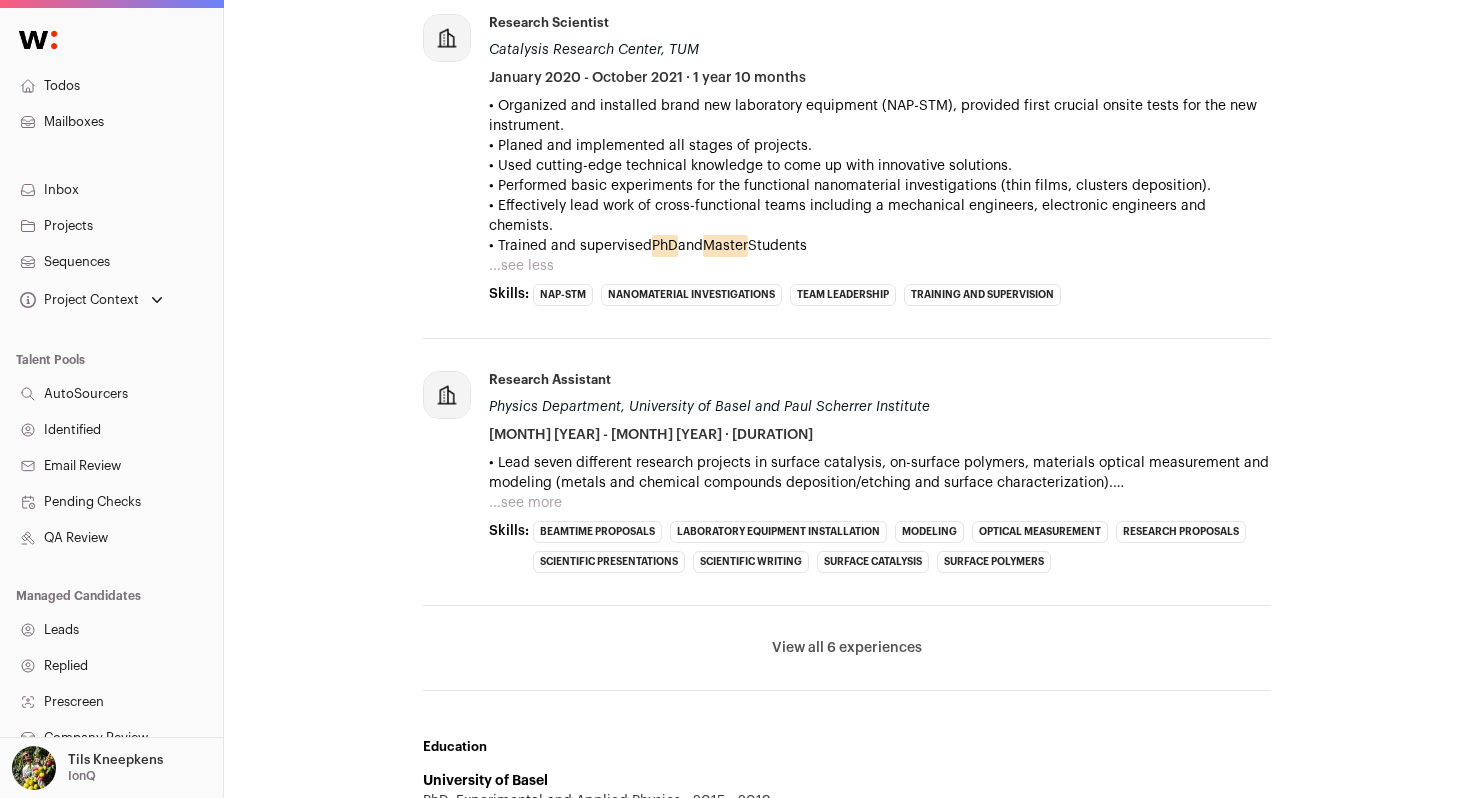 scroll, scrollTop: 925, scrollLeft: 0, axis: vertical 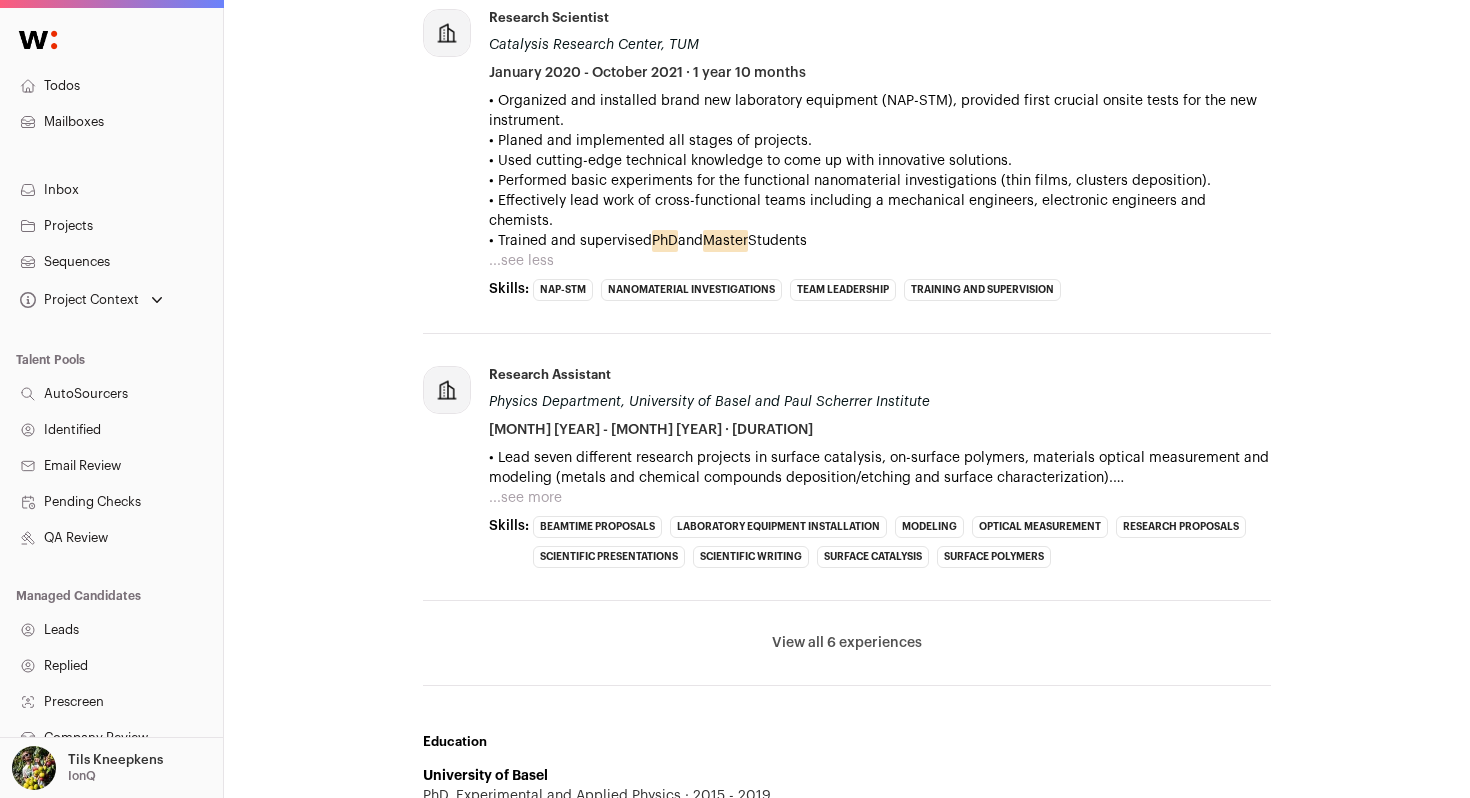 click on "...see more" at bounding box center (525, 498) 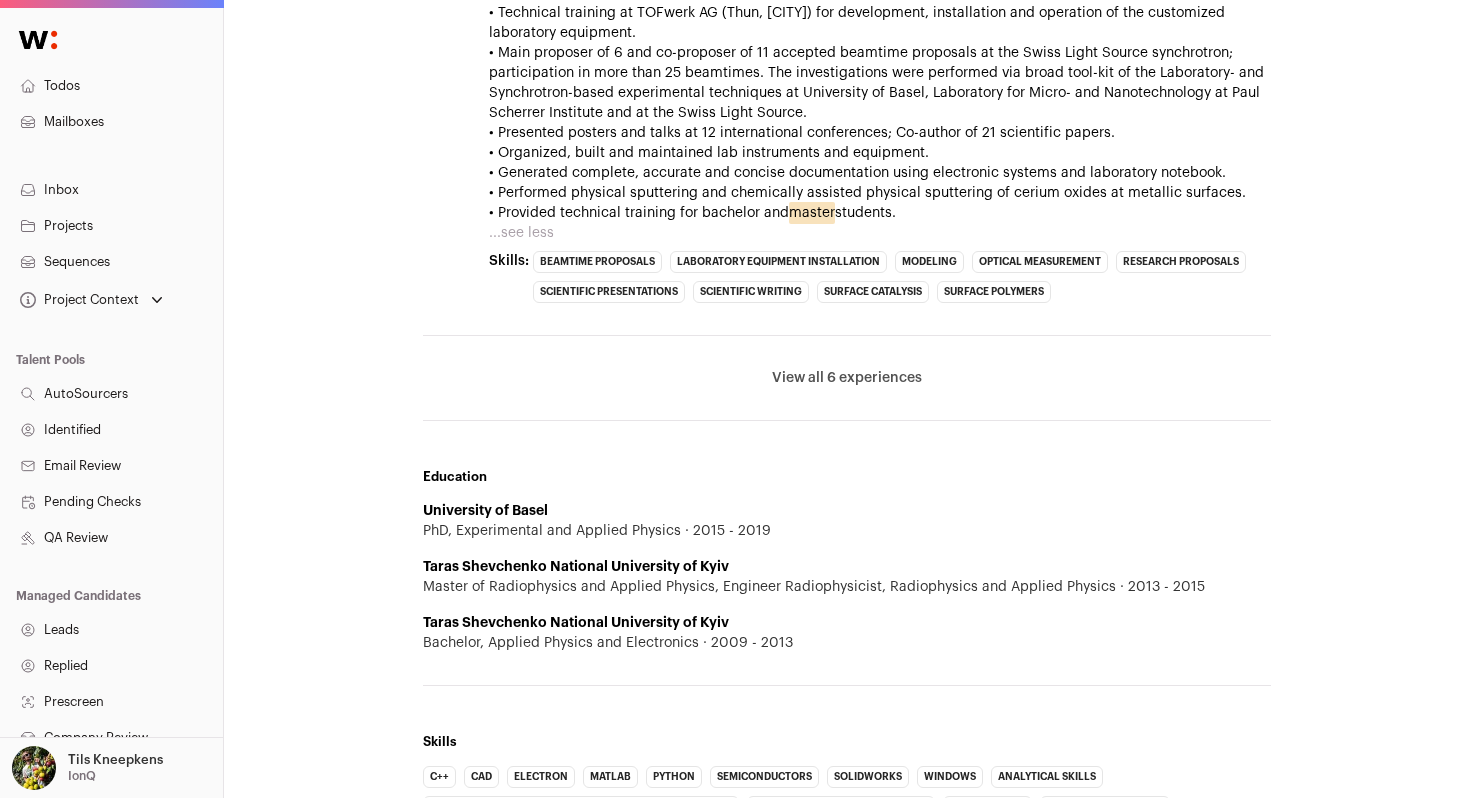 scroll, scrollTop: 1593, scrollLeft: 0, axis: vertical 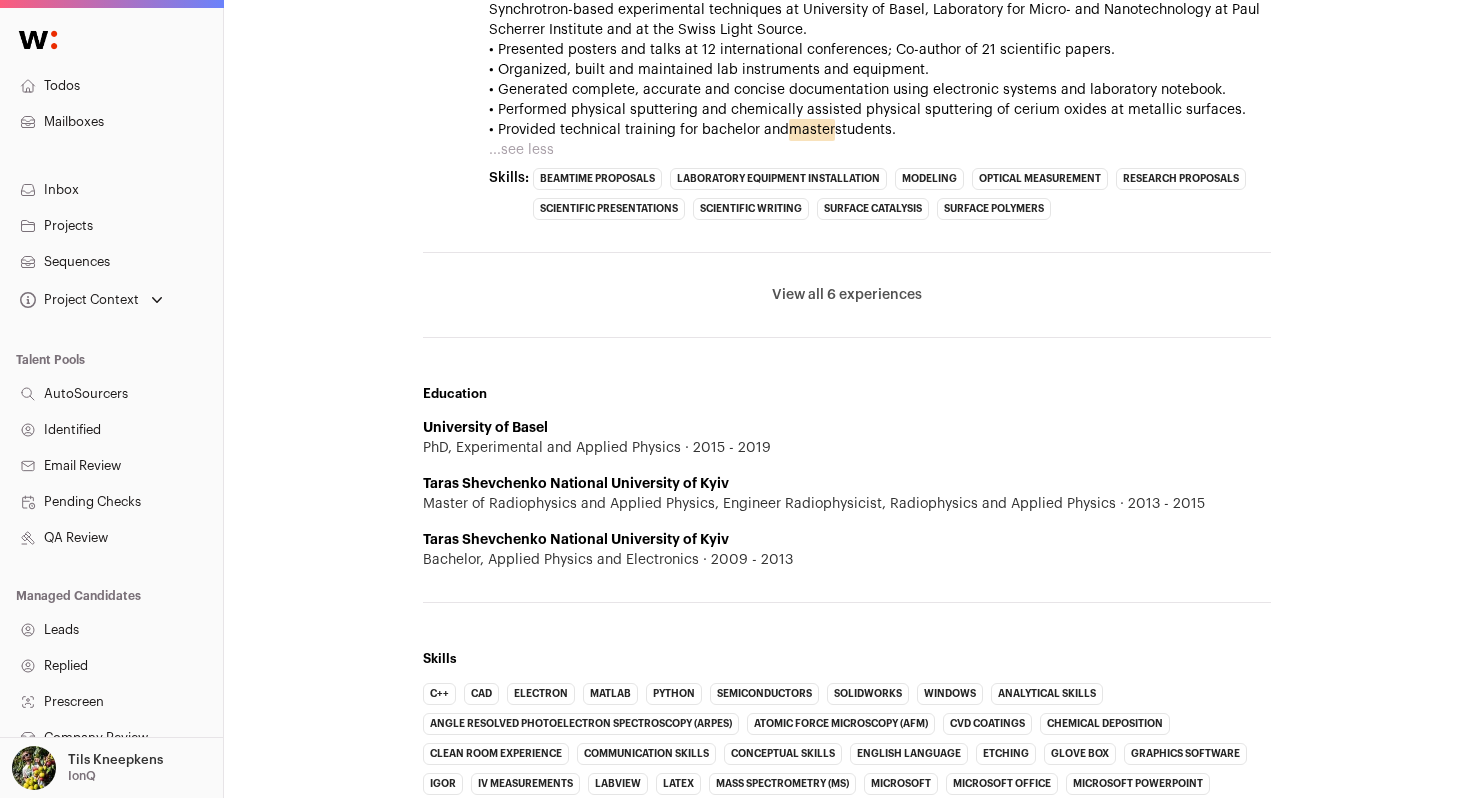 click on "View all 6 experiences" at bounding box center (847, 295) 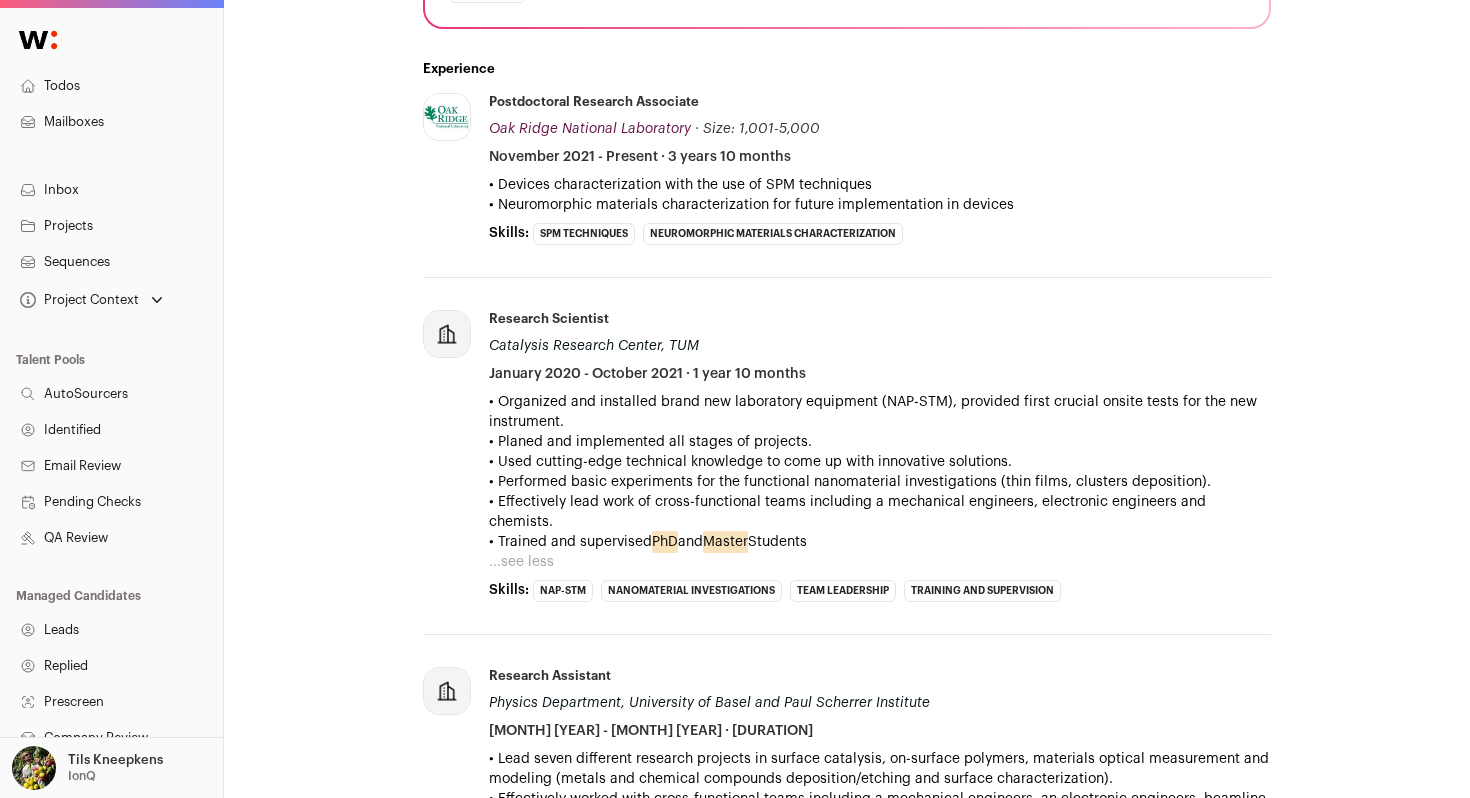 scroll, scrollTop: 0, scrollLeft: 0, axis: both 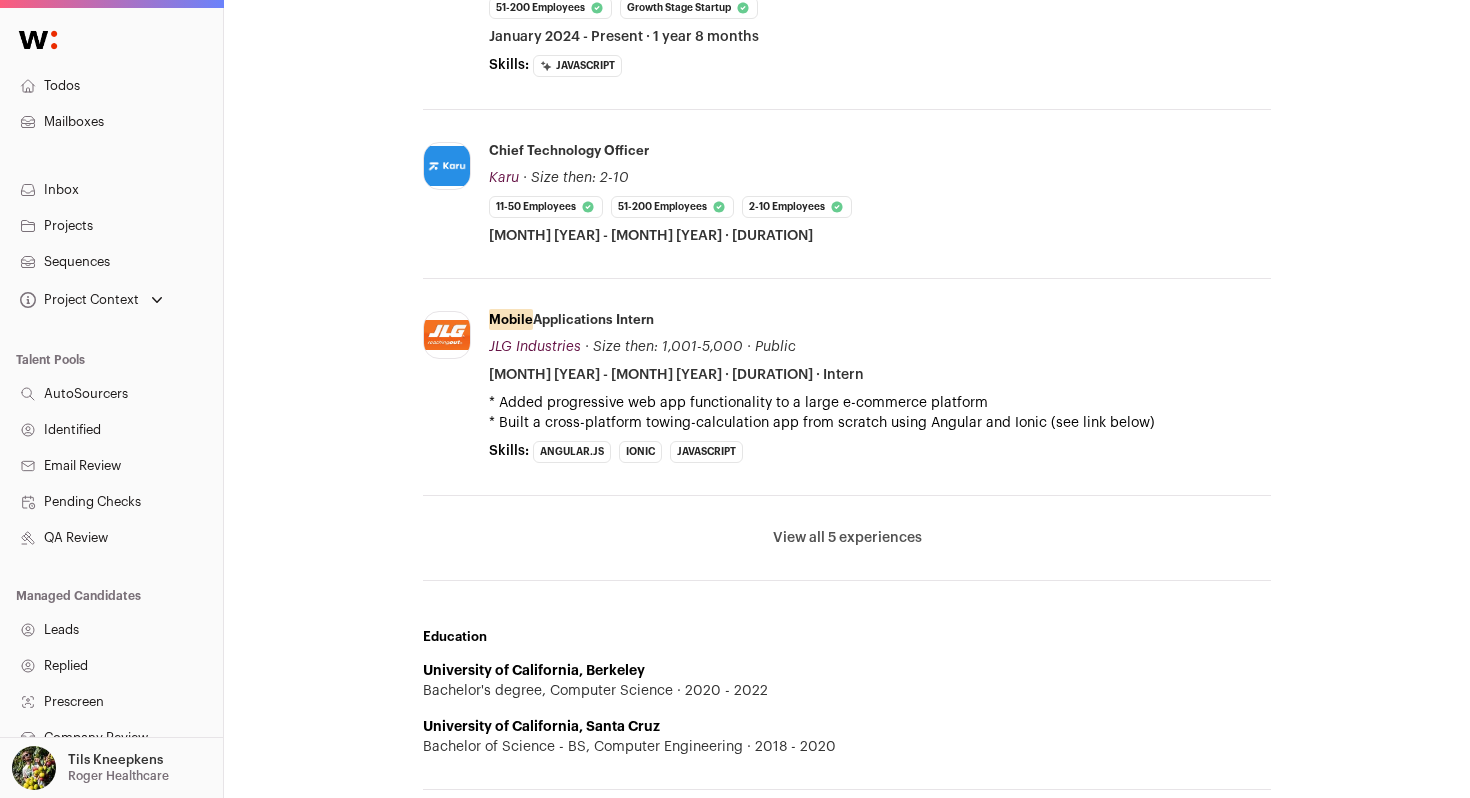 click on "View all 5 experiences" at bounding box center [847, 538] 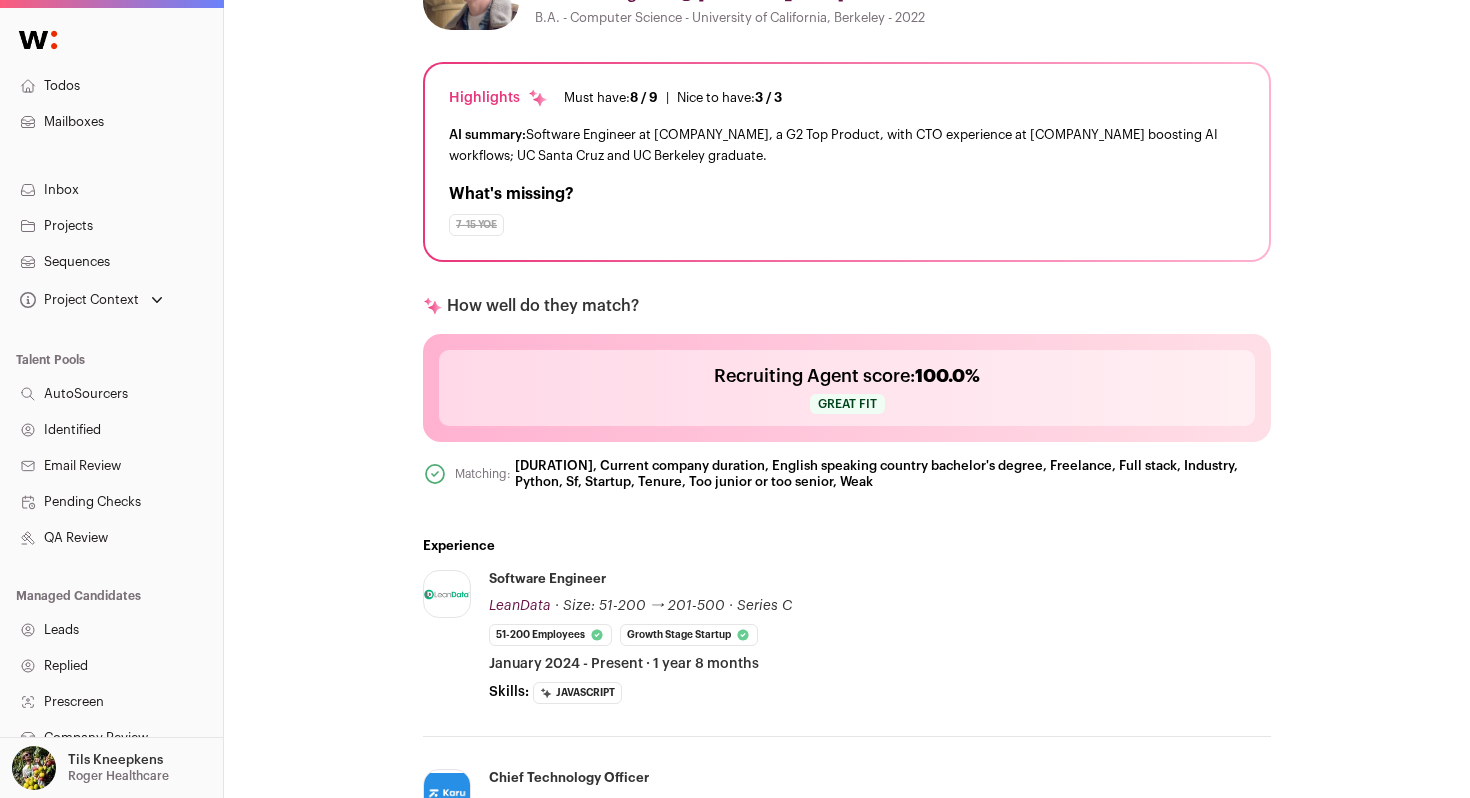 scroll, scrollTop: 0, scrollLeft: 0, axis: both 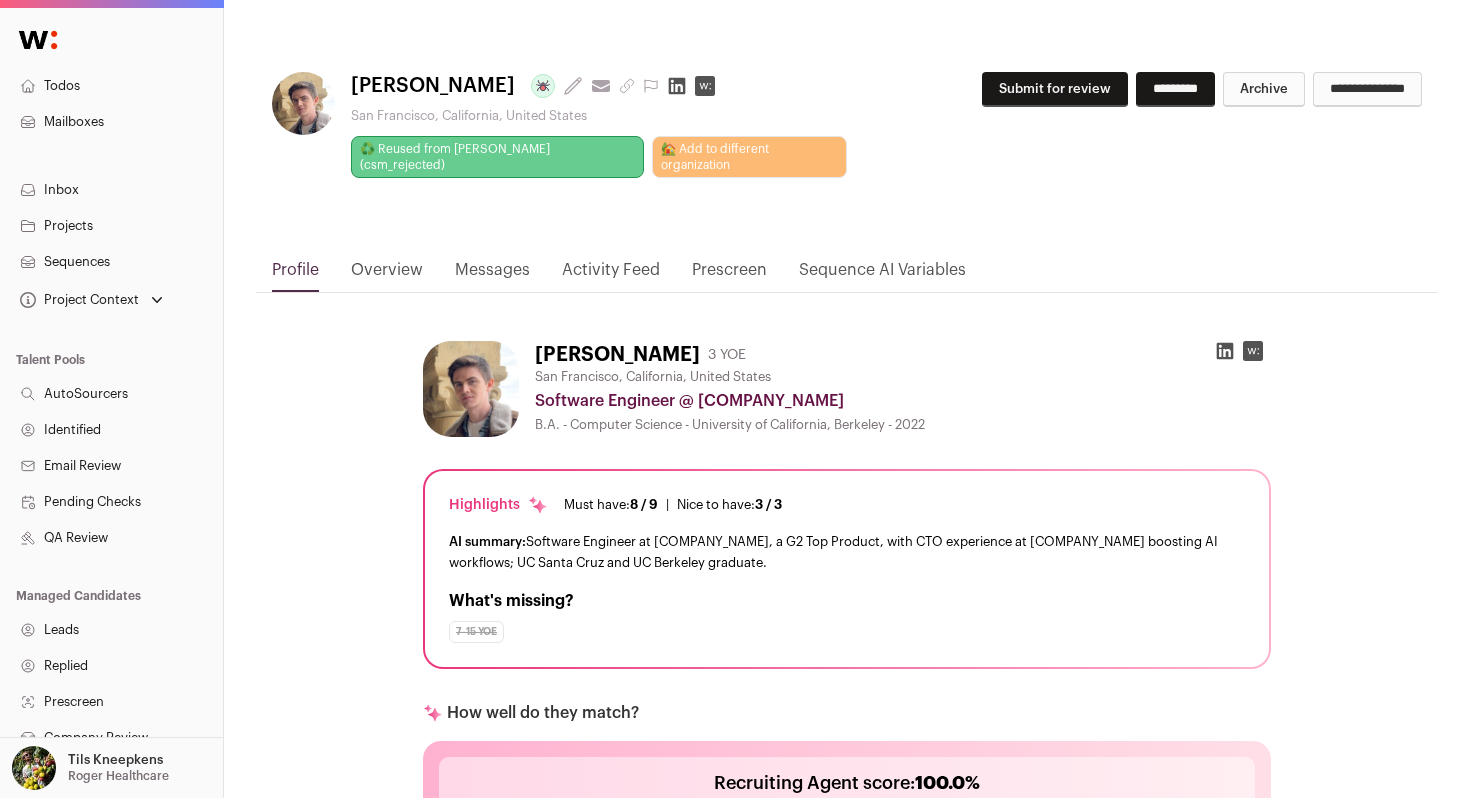 click on "*********" at bounding box center [1175, 89] 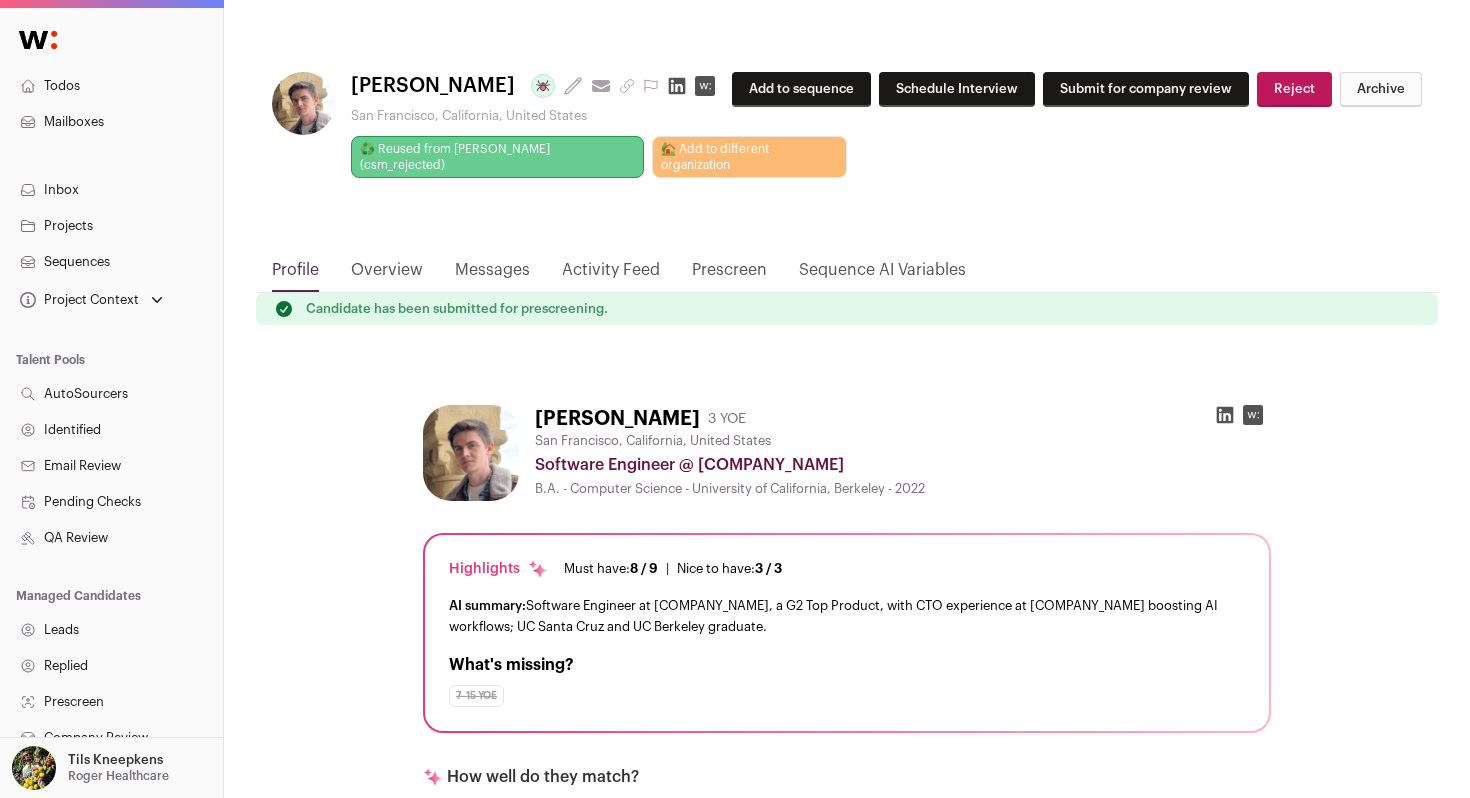 click on "**********" at bounding box center [847, 137] 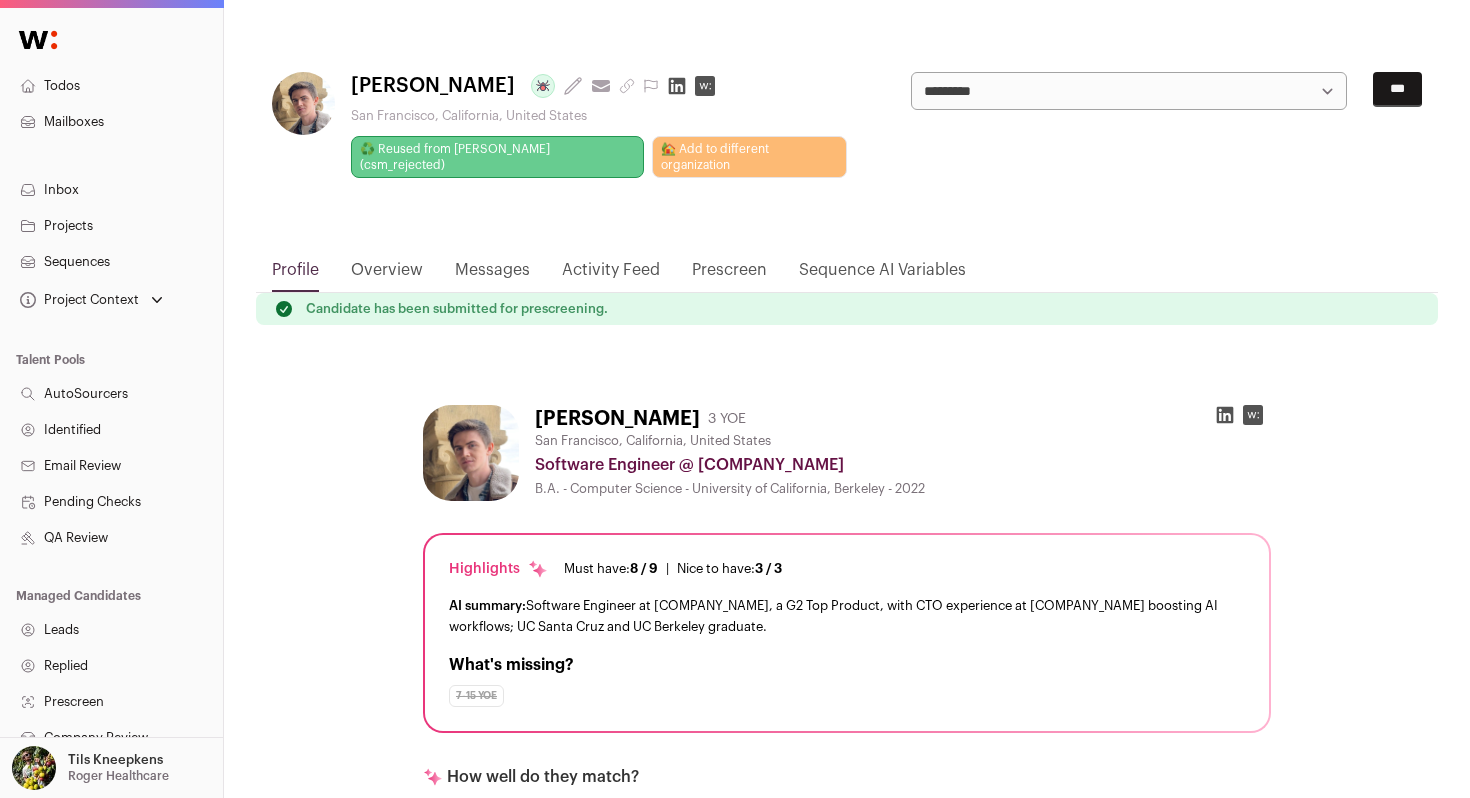 click on "**********" at bounding box center [1129, 91] 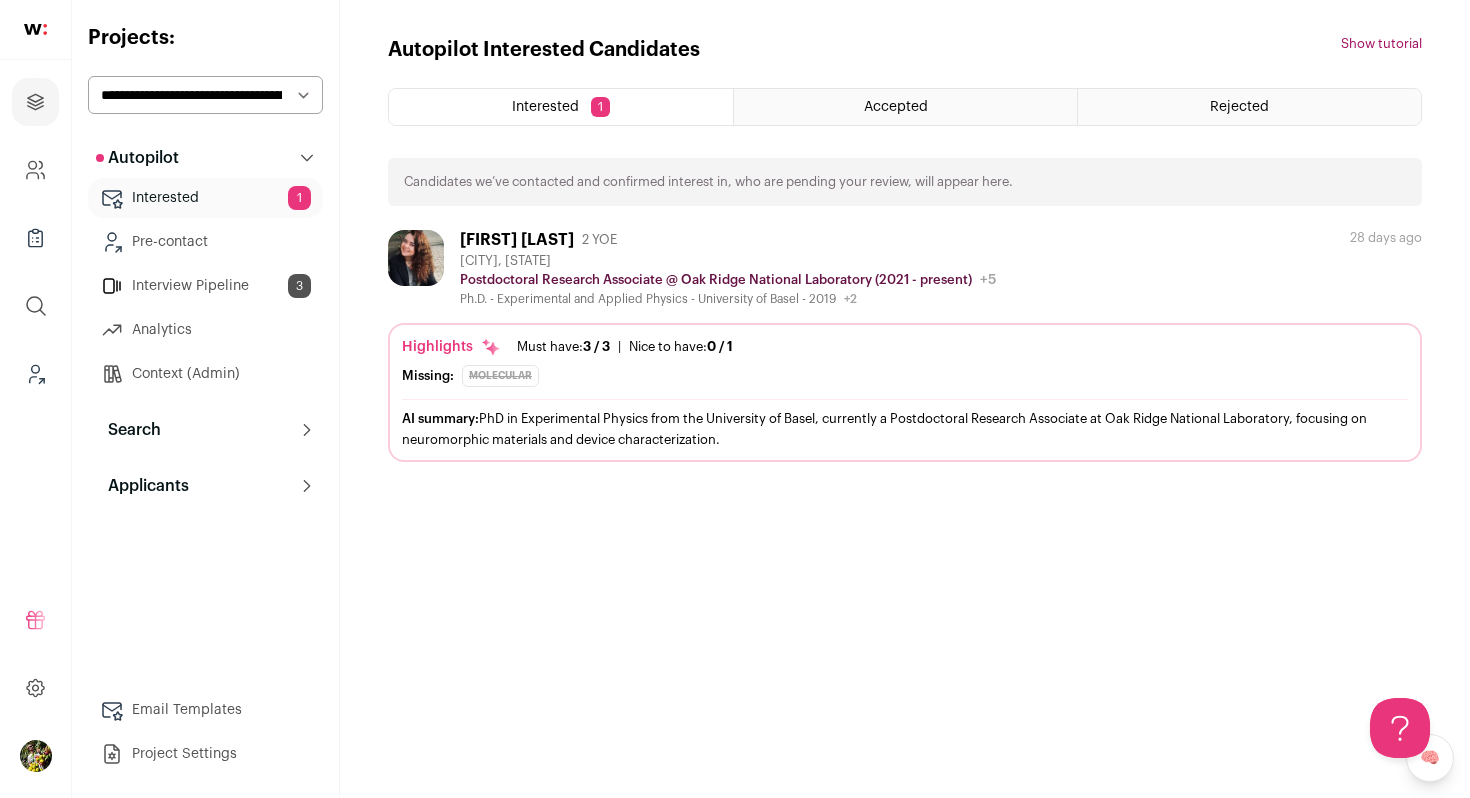 scroll, scrollTop: 0, scrollLeft: 0, axis: both 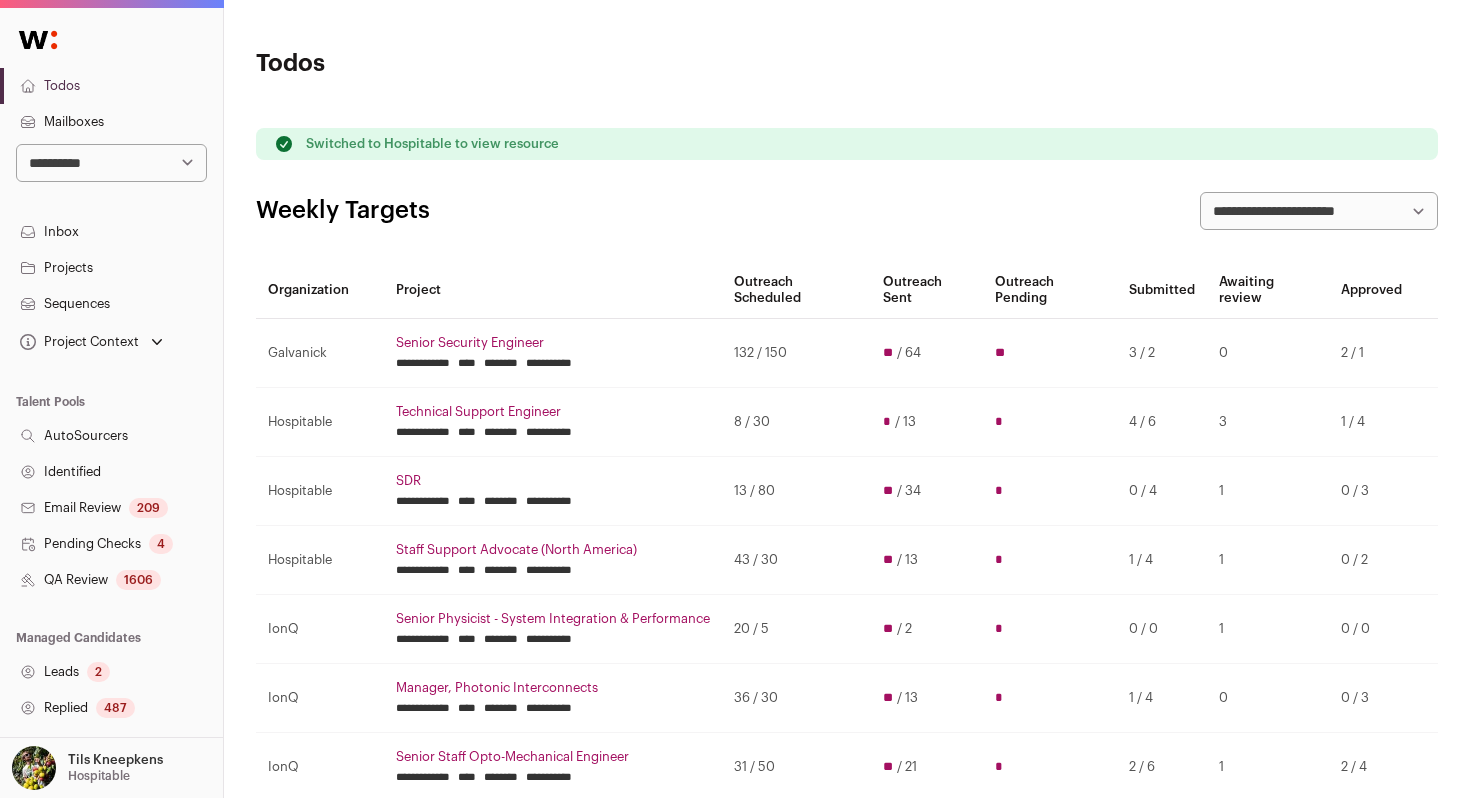 click on "**********" at bounding box center (111, 163) 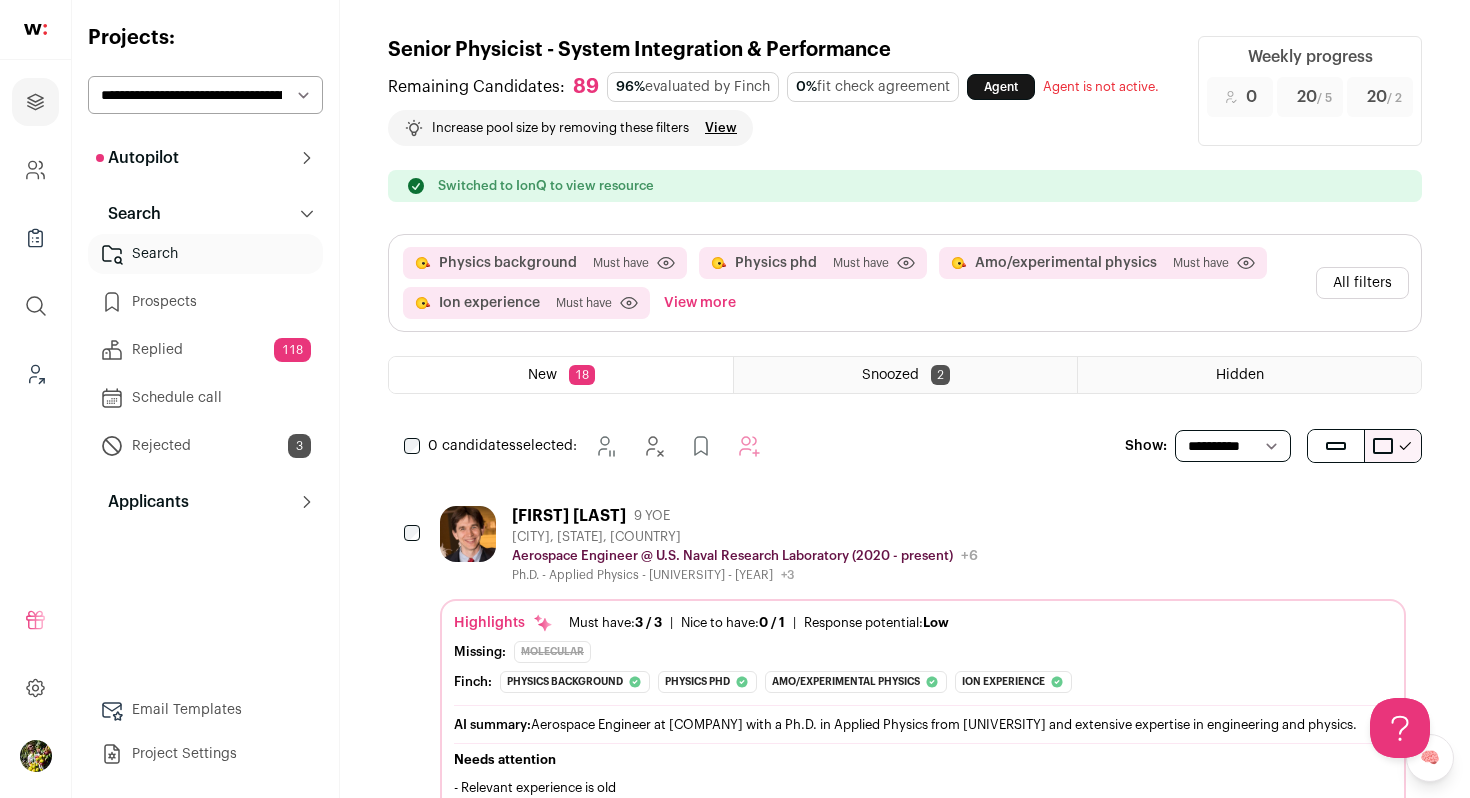 scroll, scrollTop: 0, scrollLeft: 0, axis: both 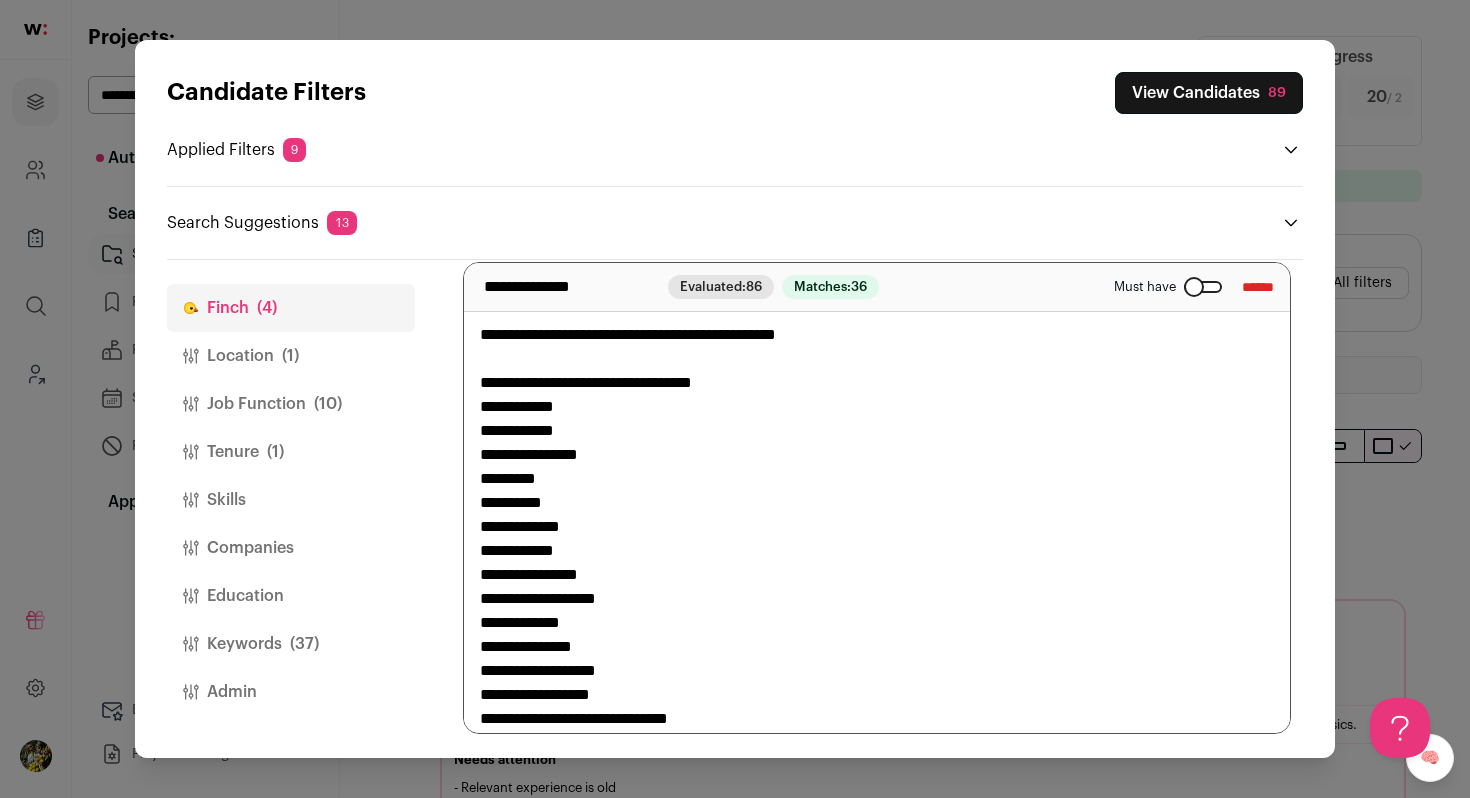 click on "**********" at bounding box center (877, 498) 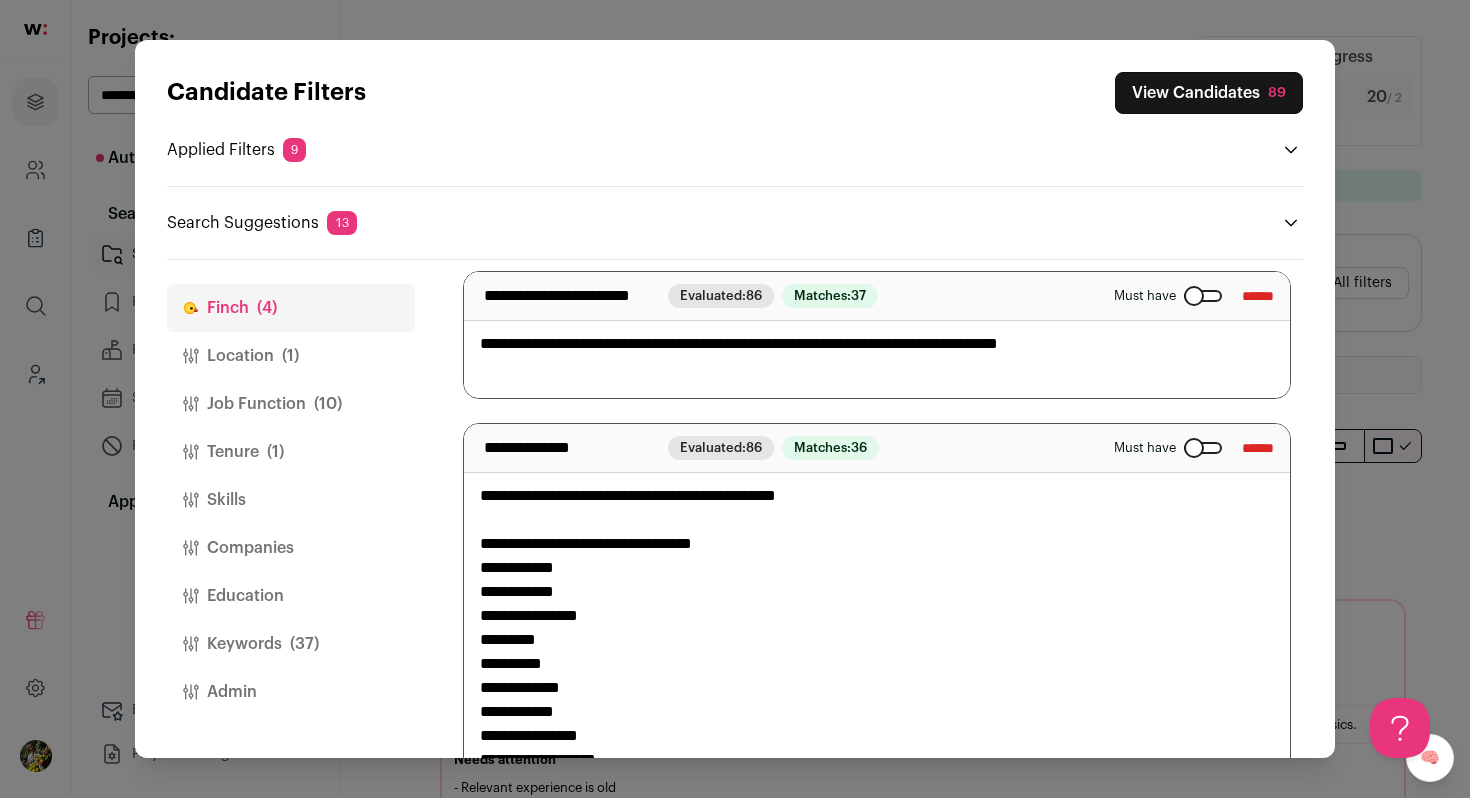 scroll, scrollTop: 433, scrollLeft: 0, axis: vertical 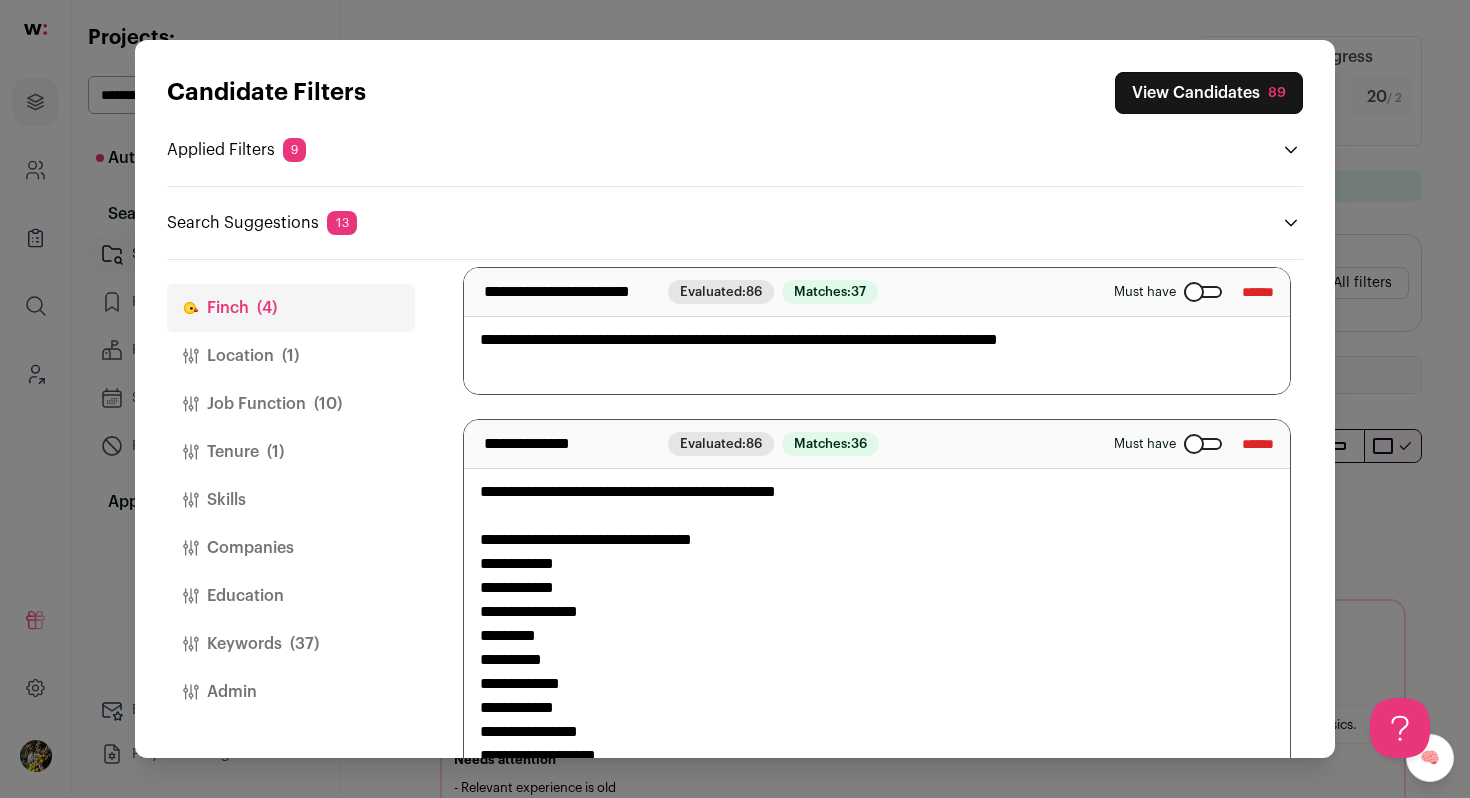 click on "(37)" at bounding box center (304, 644) 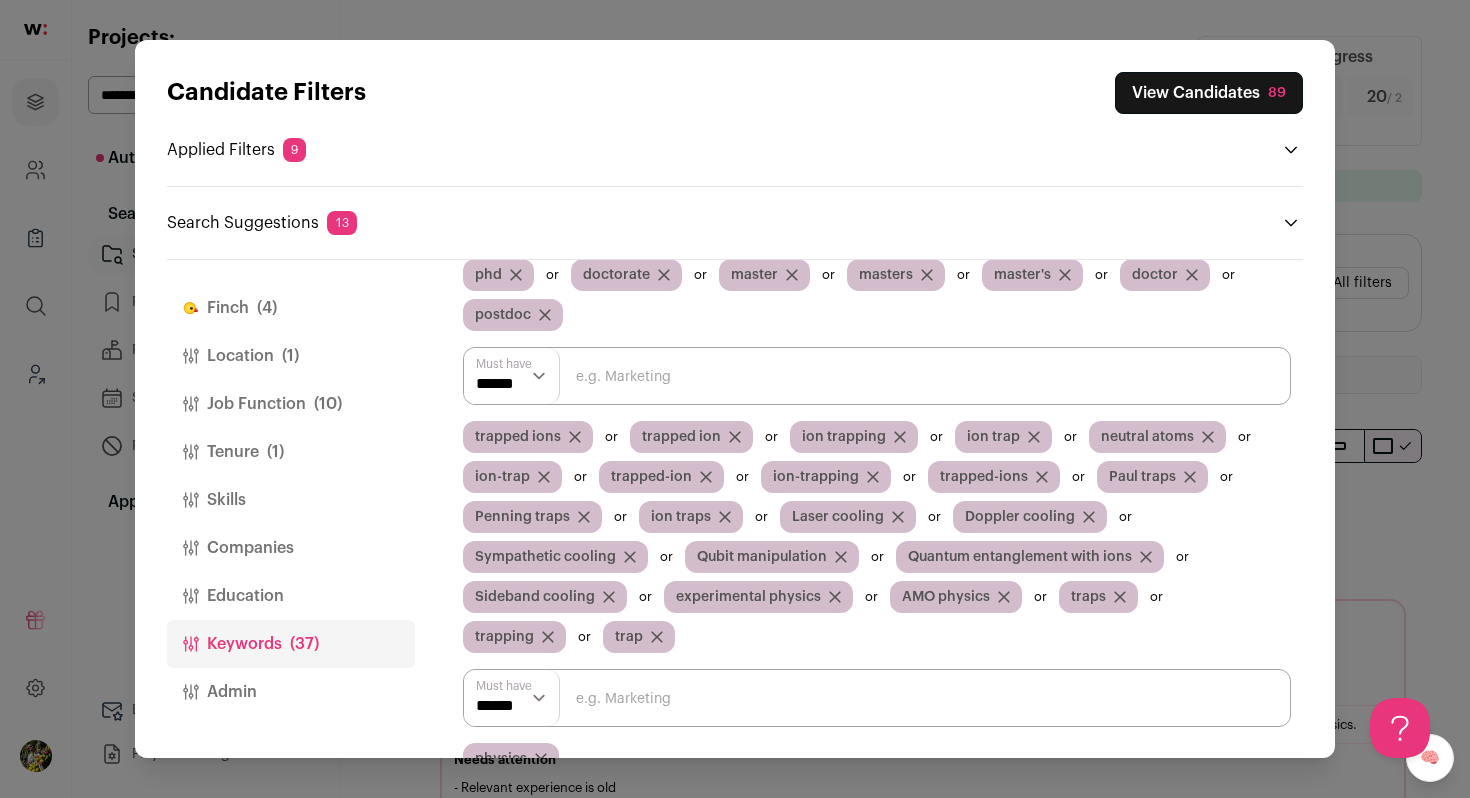 scroll, scrollTop: 8, scrollLeft: 0, axis: vertical 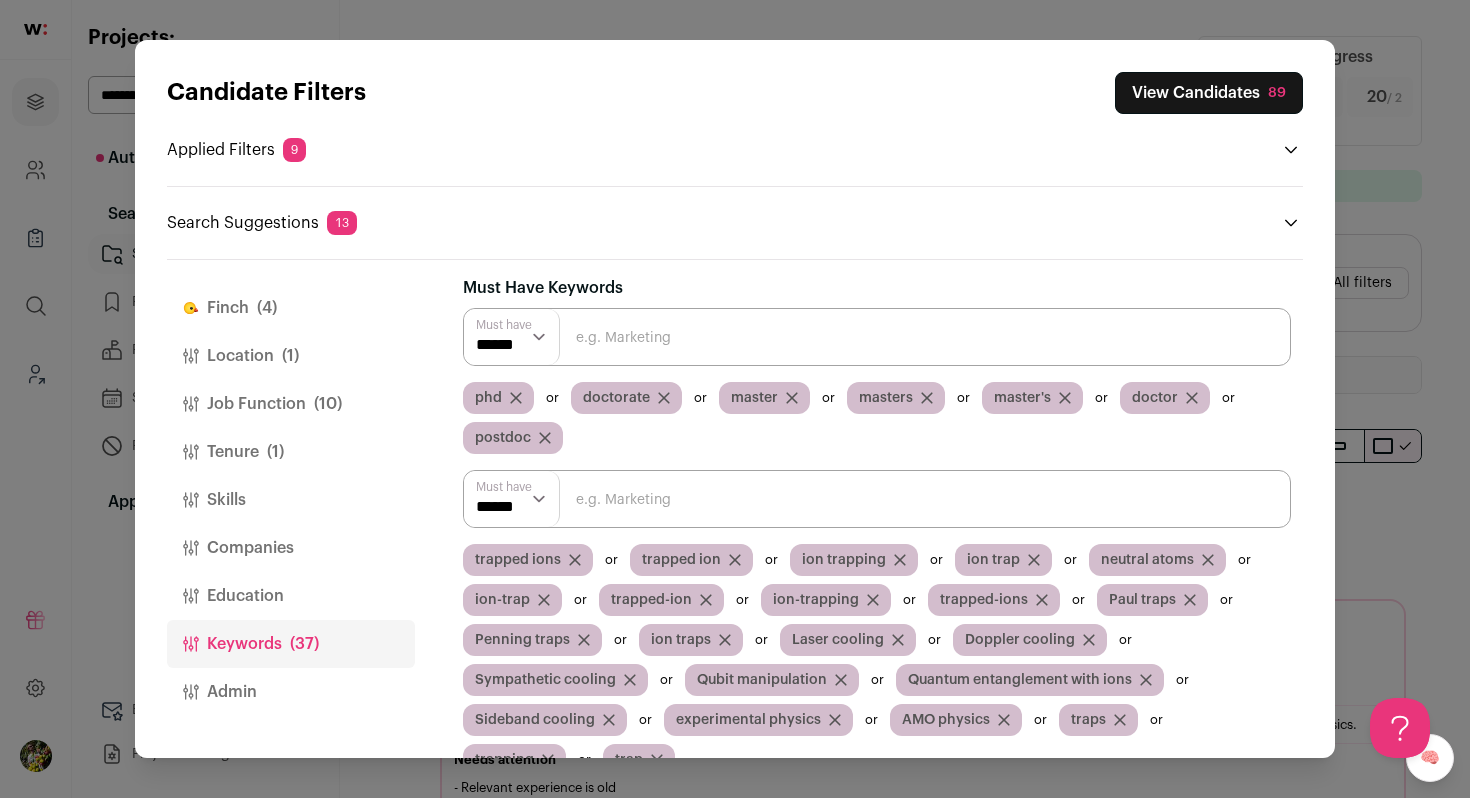 click at bounding box center [877, 499] 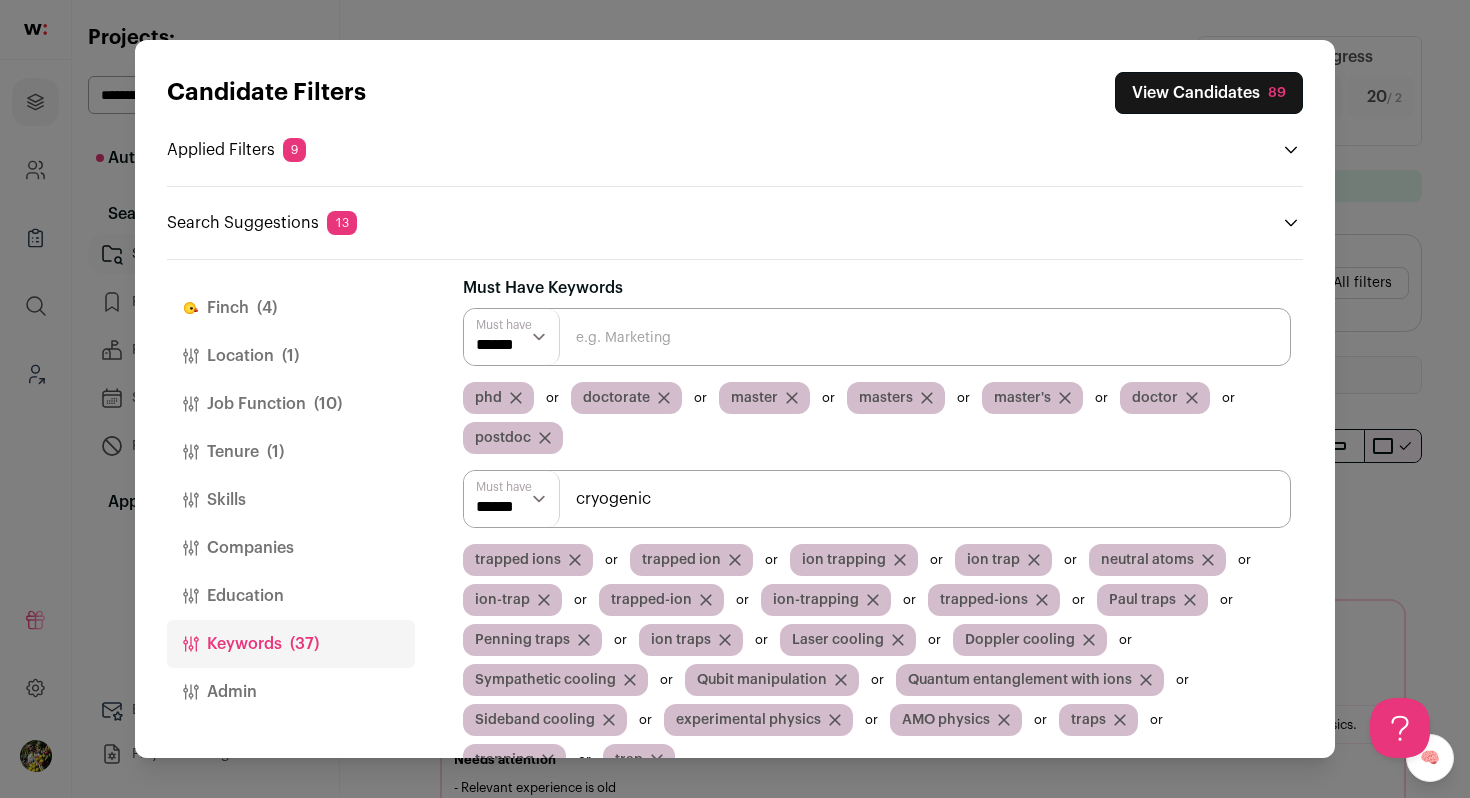 type on "cryogenic" 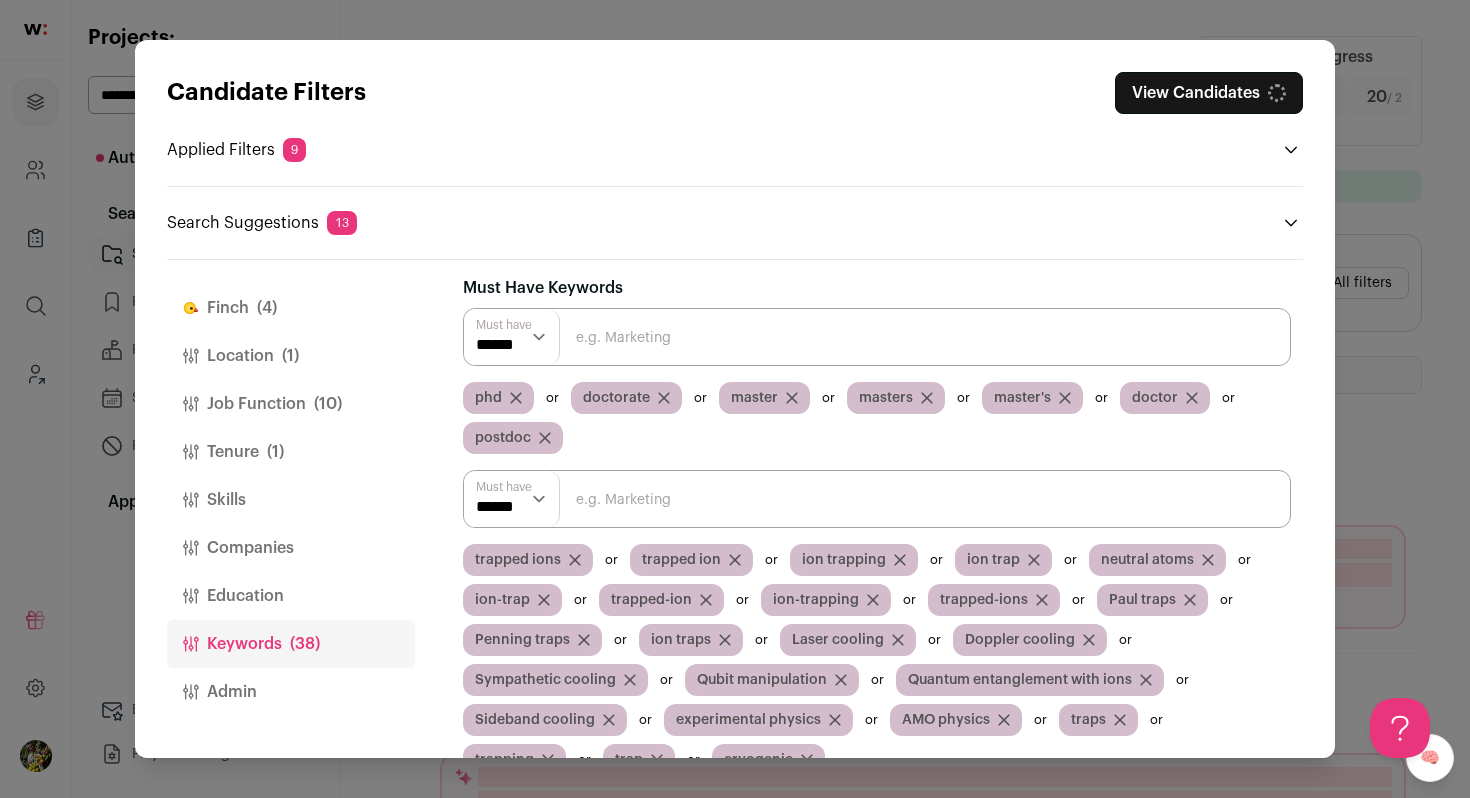 click at bounding box center (877, 499) 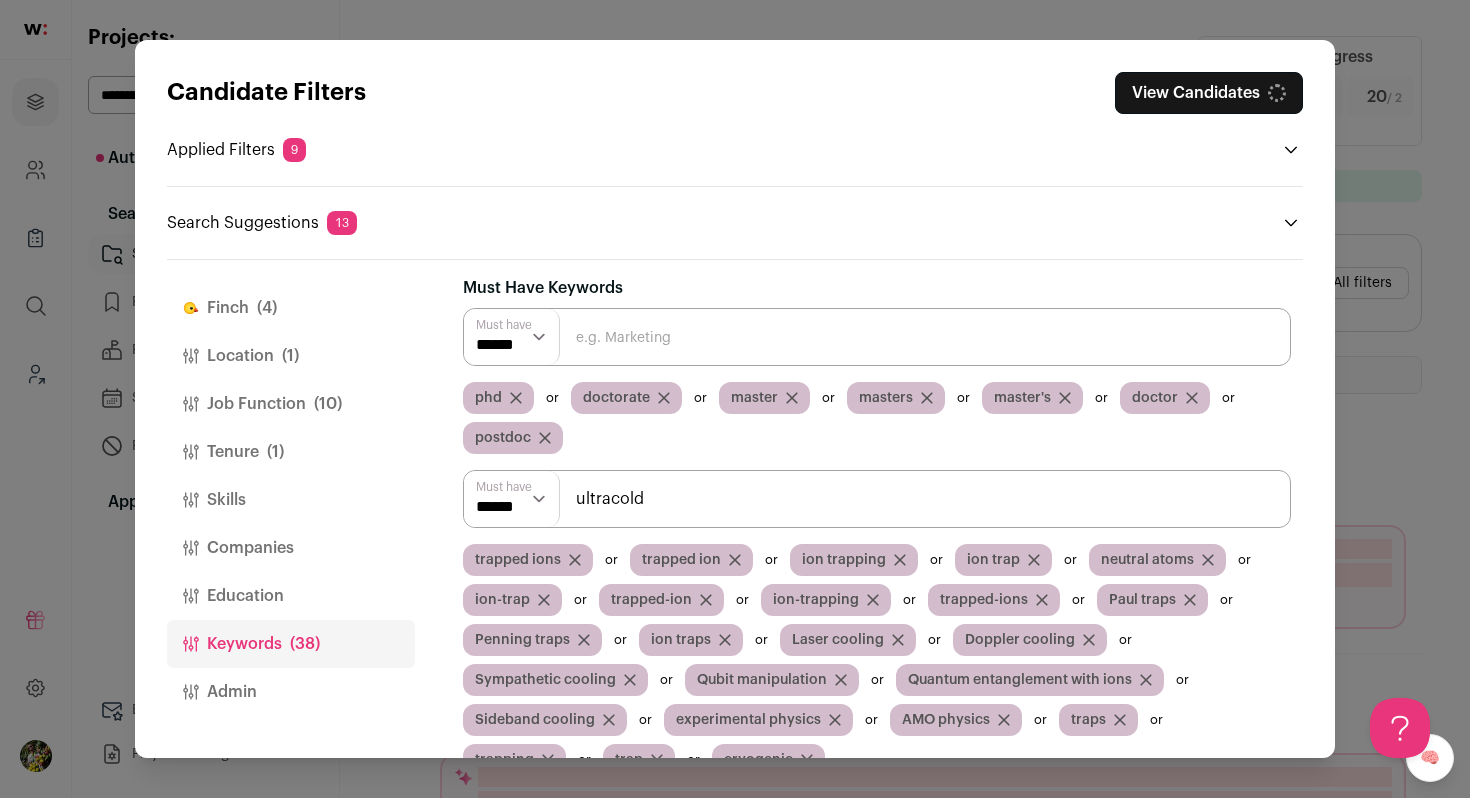 type on "ultracold" 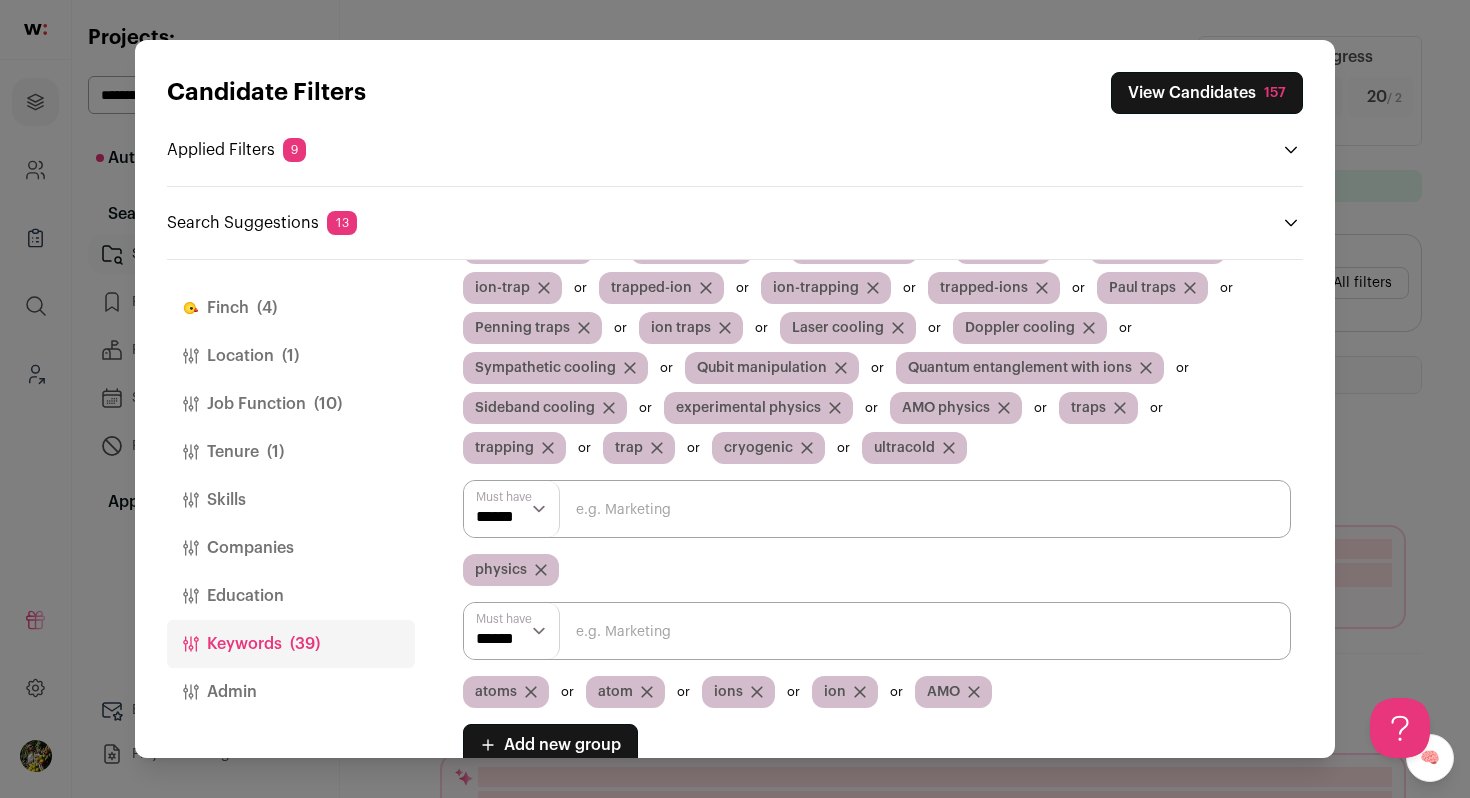 scroll, scrollTop: 326, scrollLeft: 0, axis: vertical 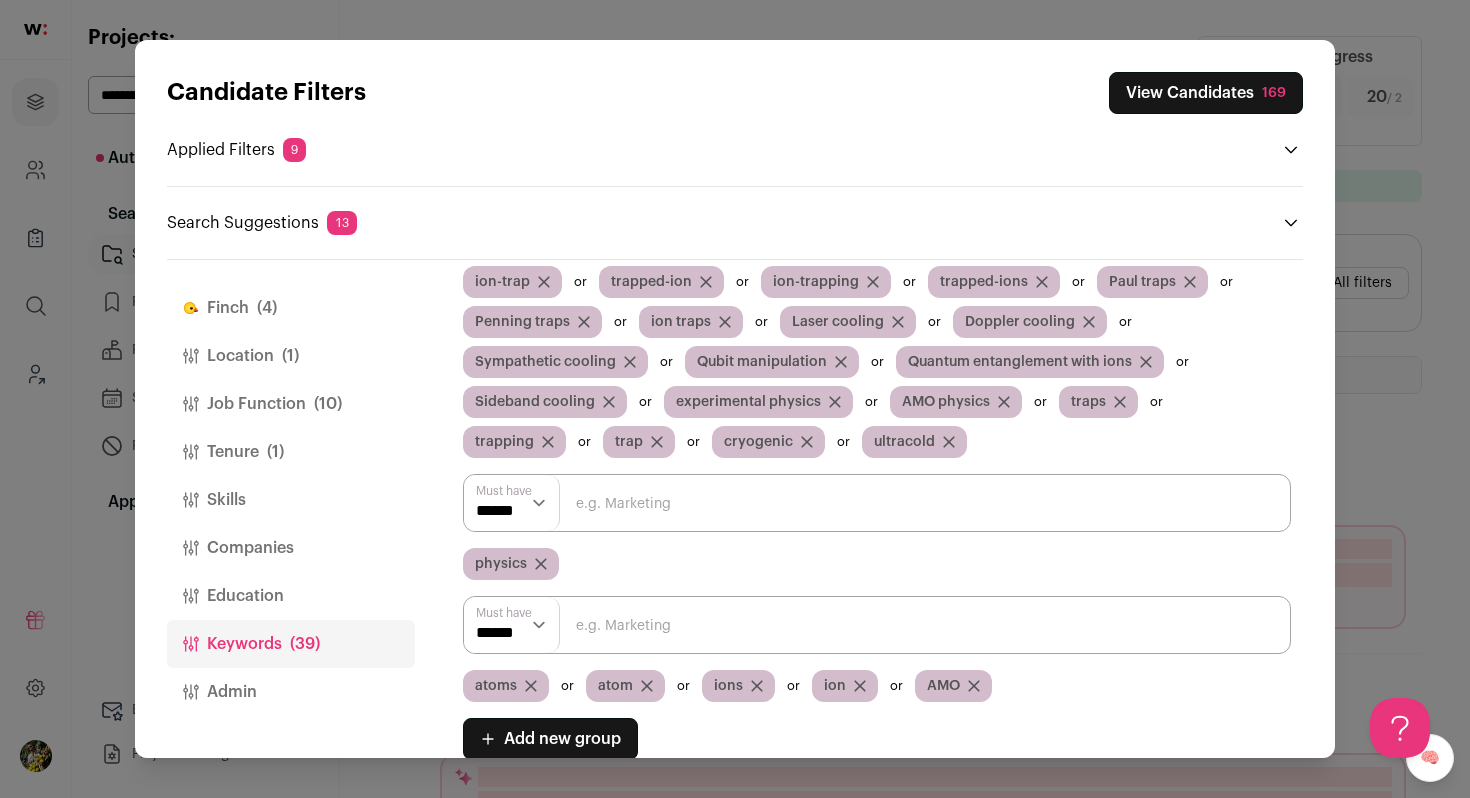click on "View Candidates
169" at bounding box center [1206, 93] 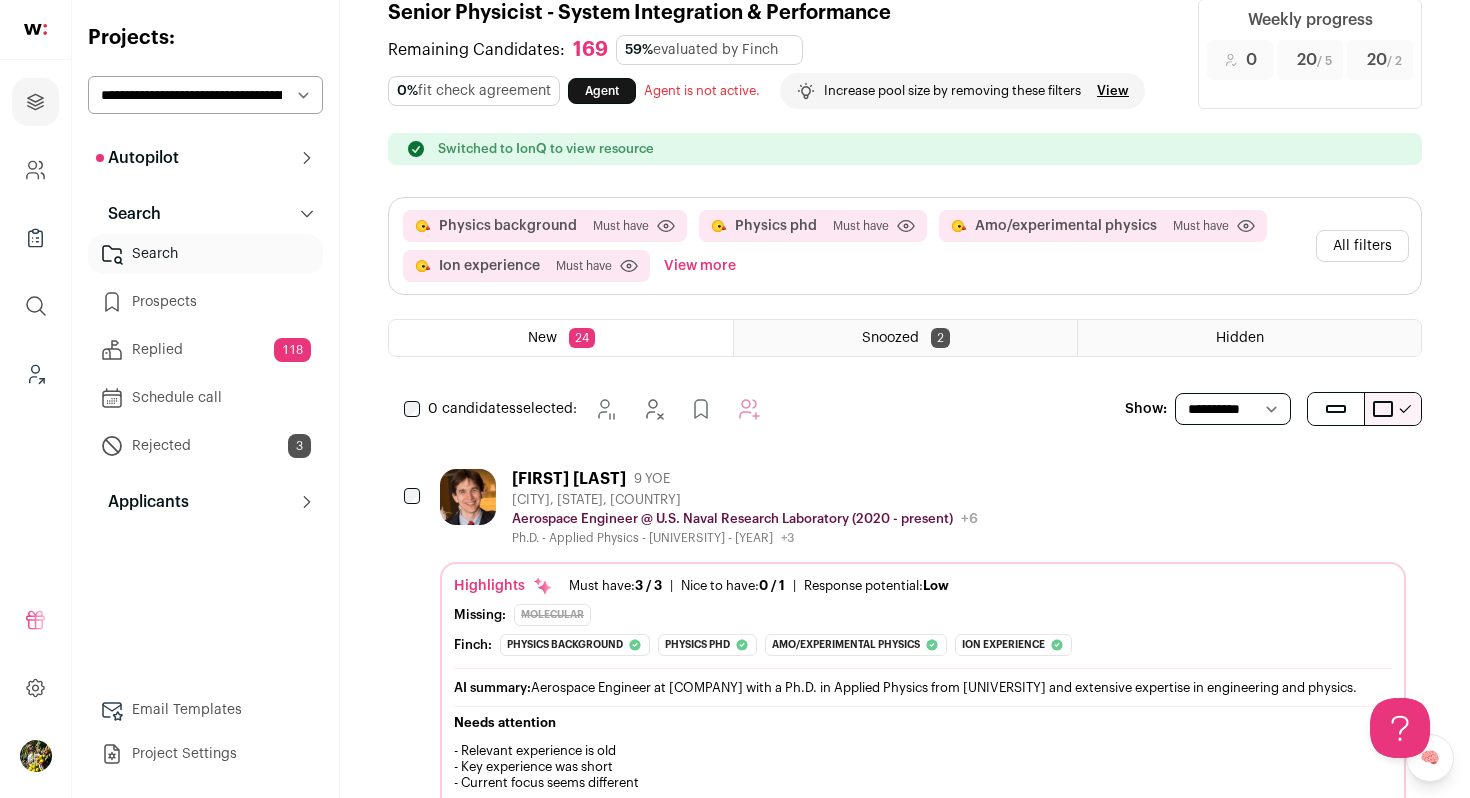 scroll, scrollTop: 0, scrollLeft: 0, axis: both 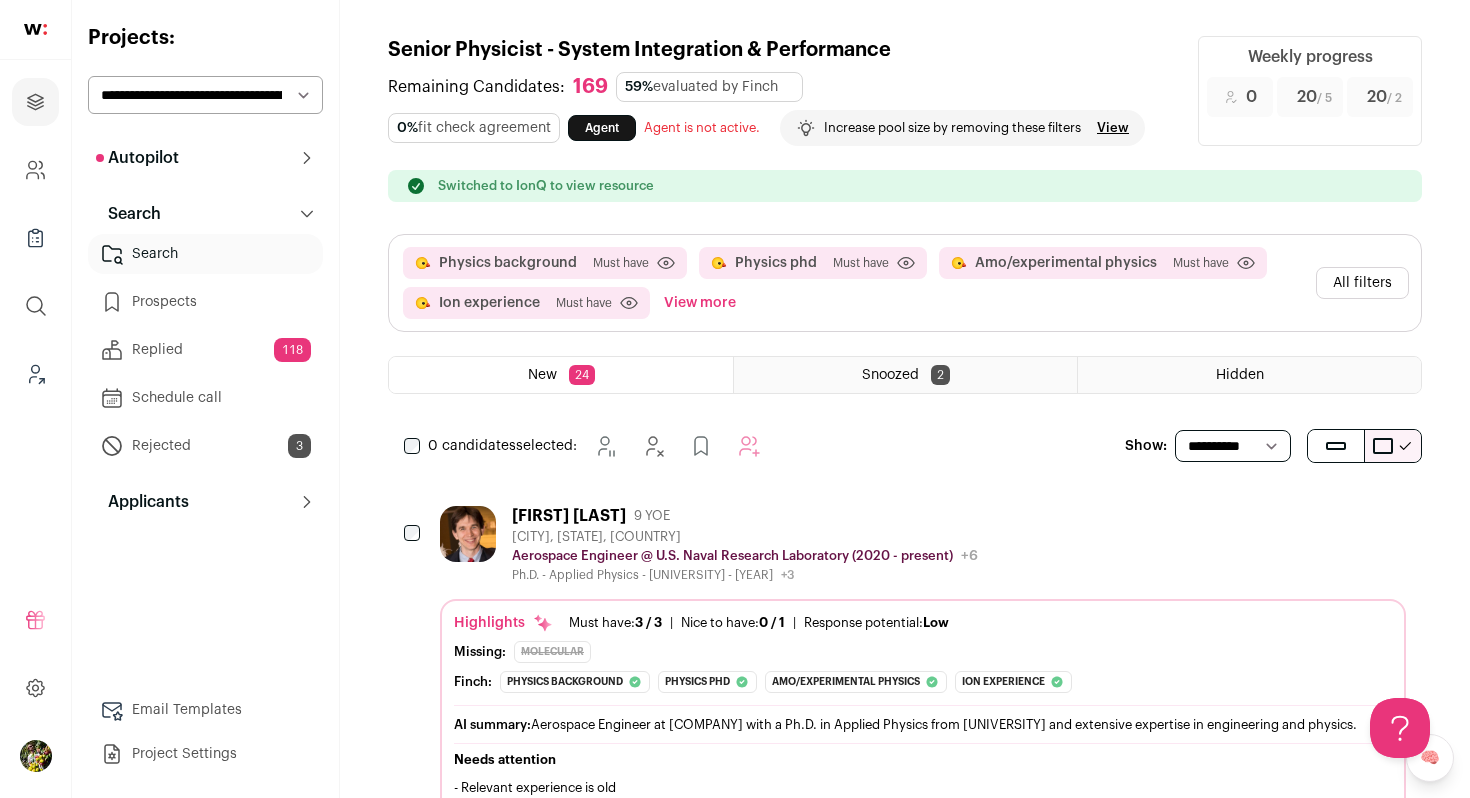 click on "All filters" at bounding box center (1362, 283) 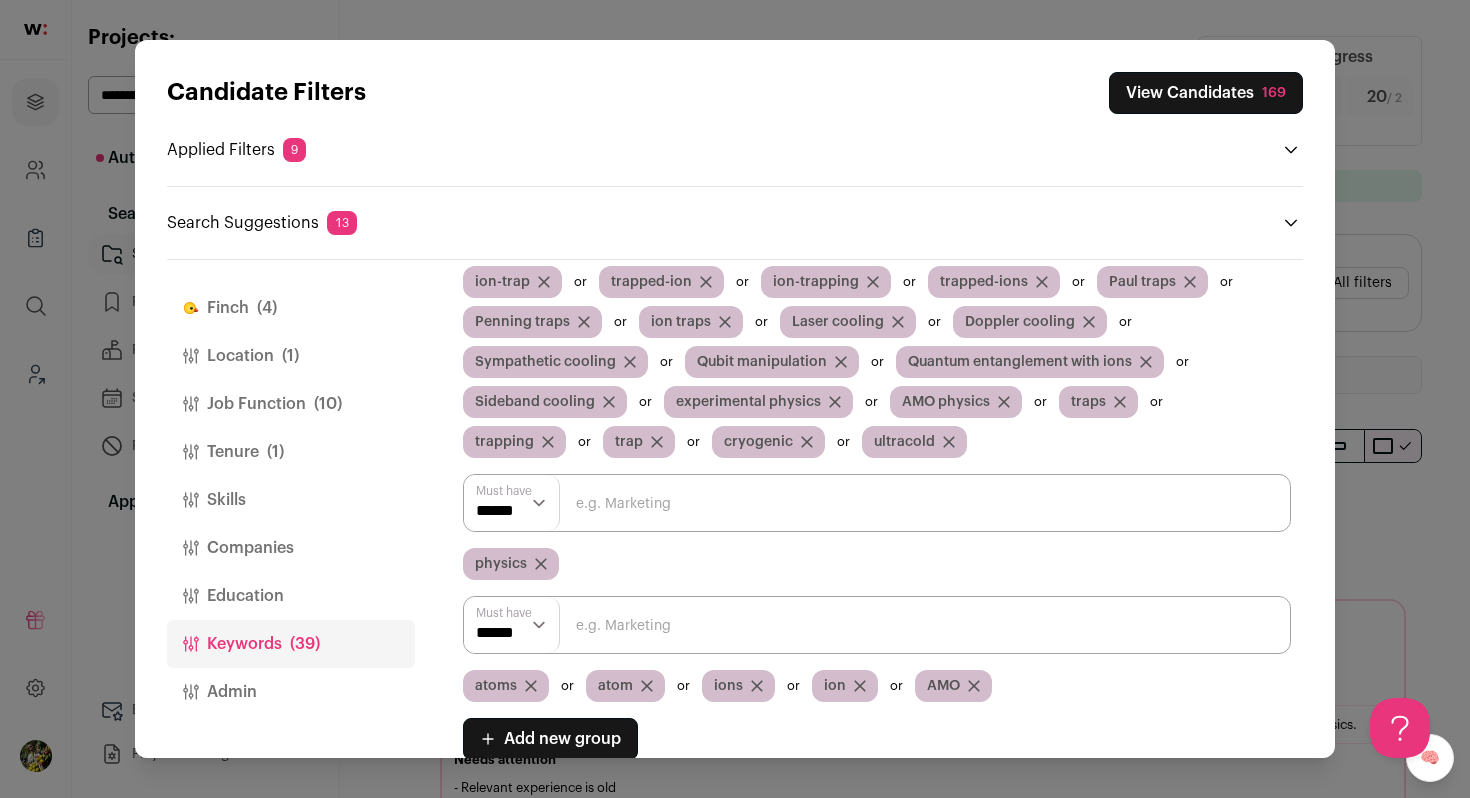 click on "Job Function
(10)" at bounding box center (291, 404) 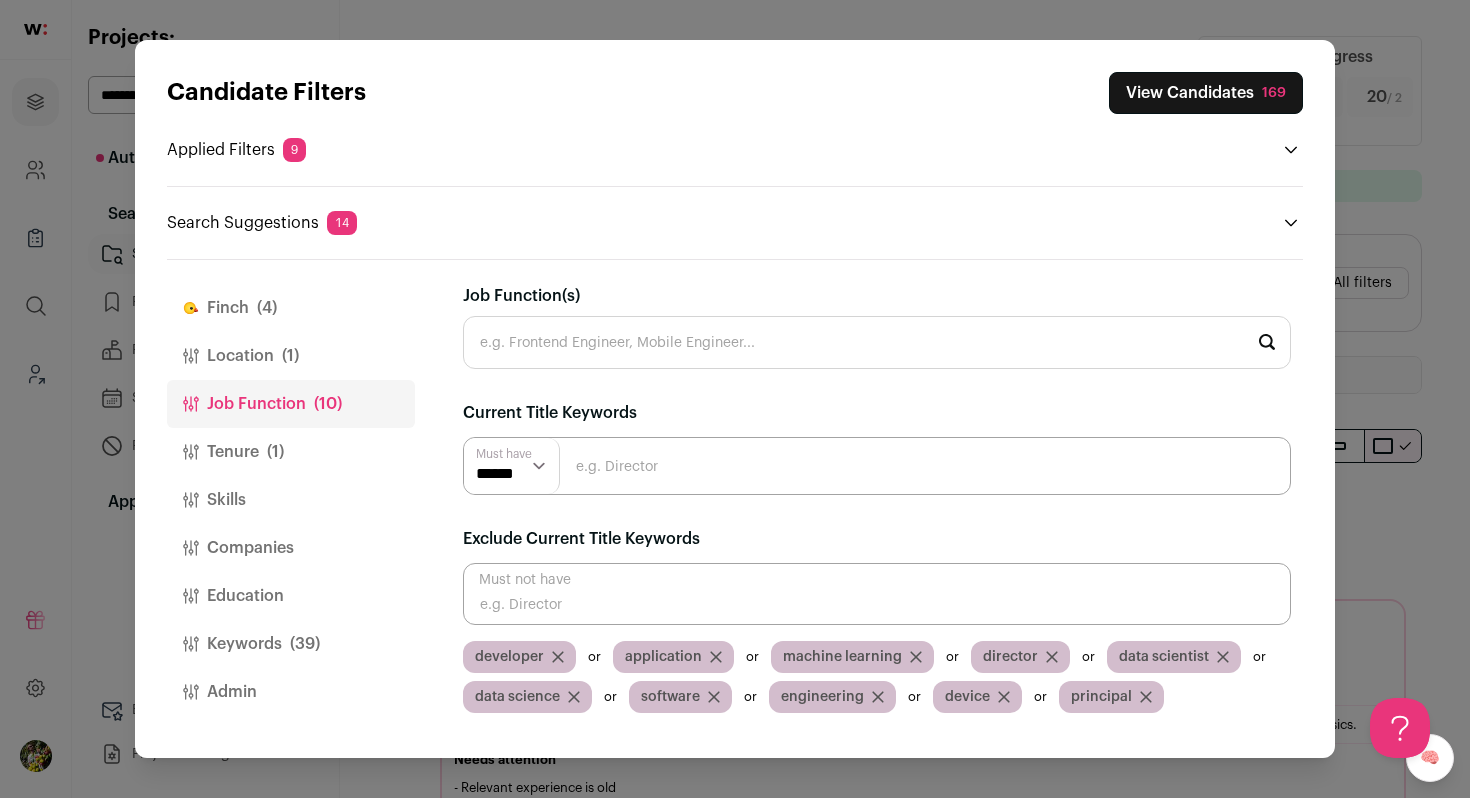 scroll, scrollTop: 0, scrollLeft: 0, axis: both 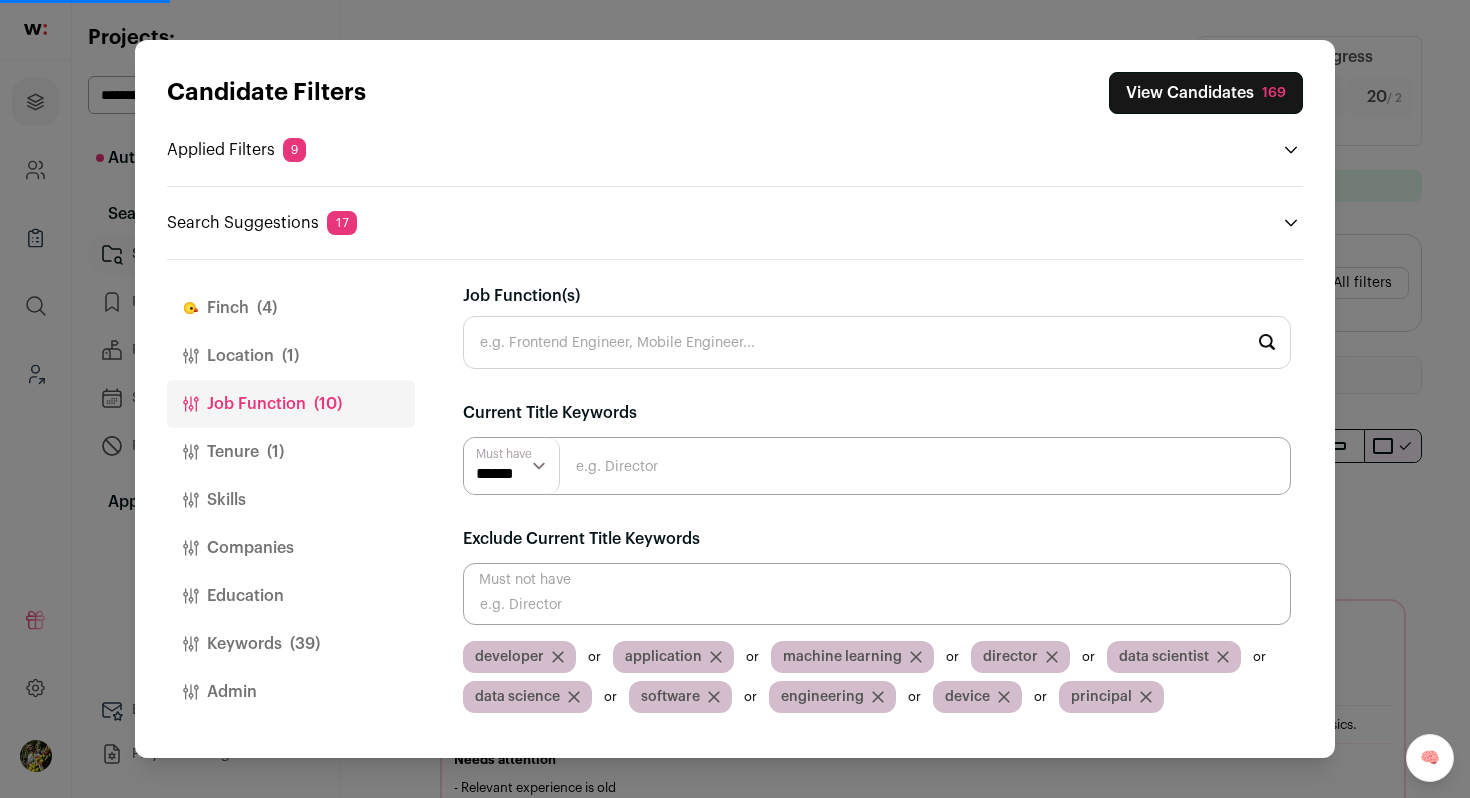 click at bounding box center [877, 466] 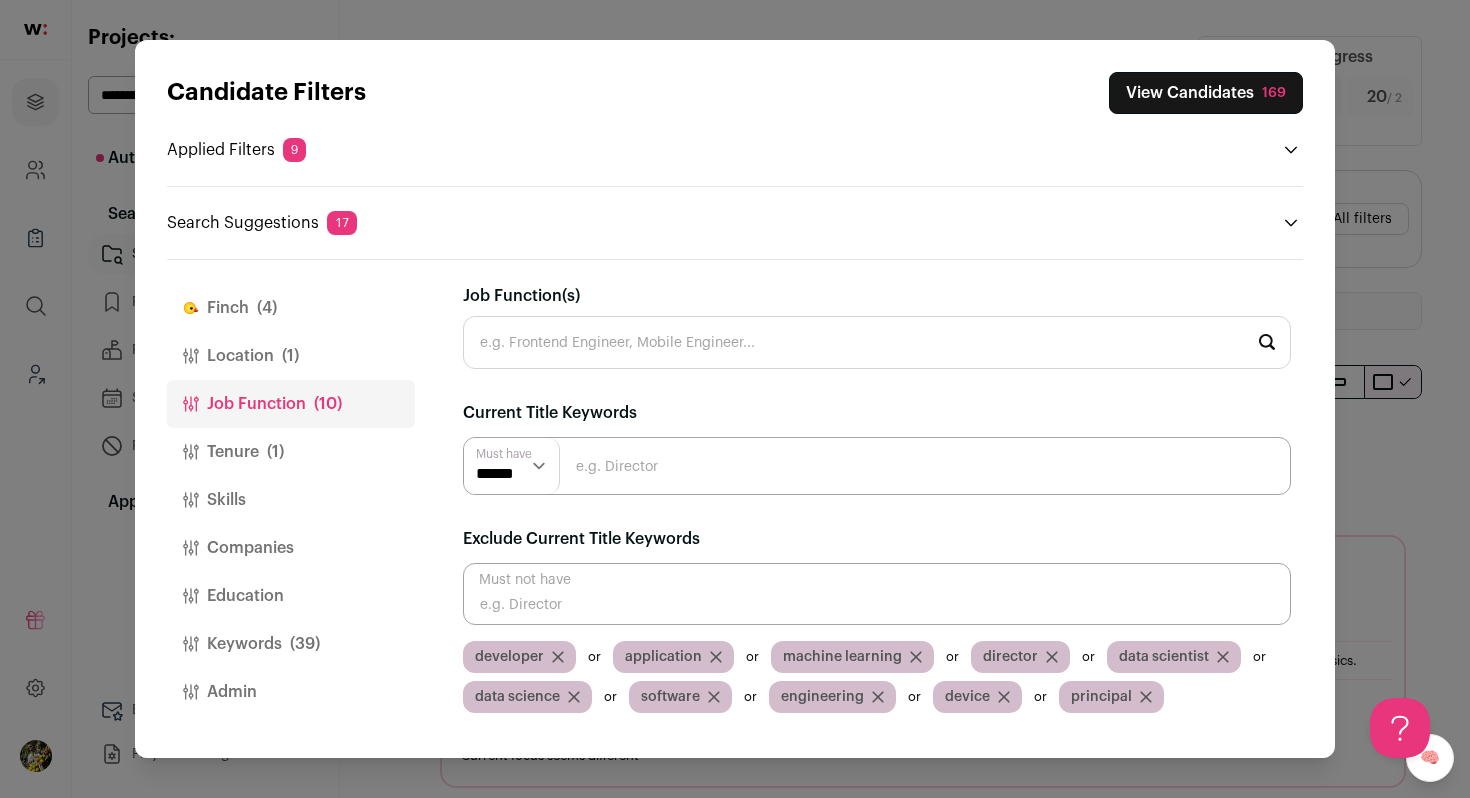 scroll, scrollTop: 0, scrollLeft: 0, axis: both 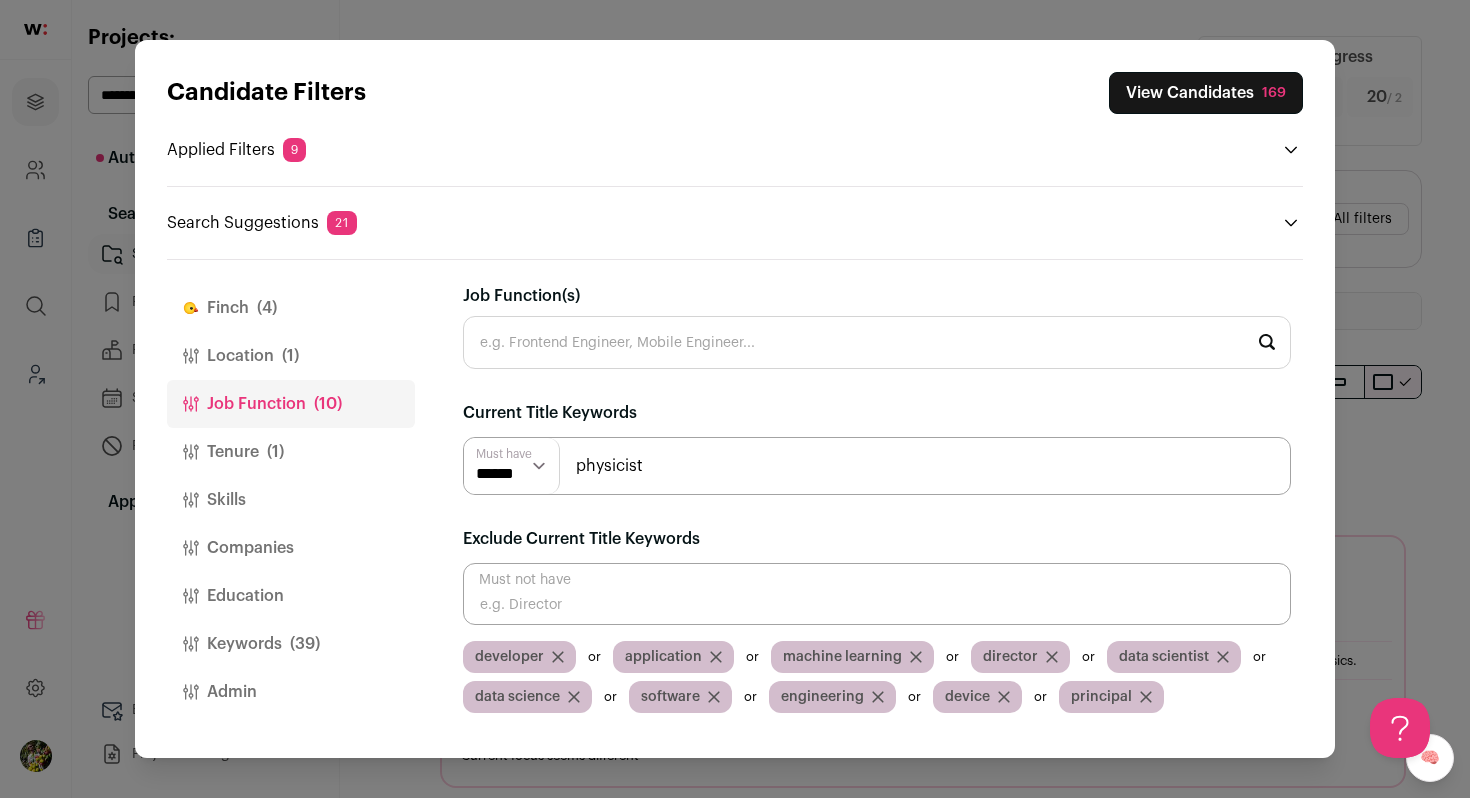 type on "physicist" 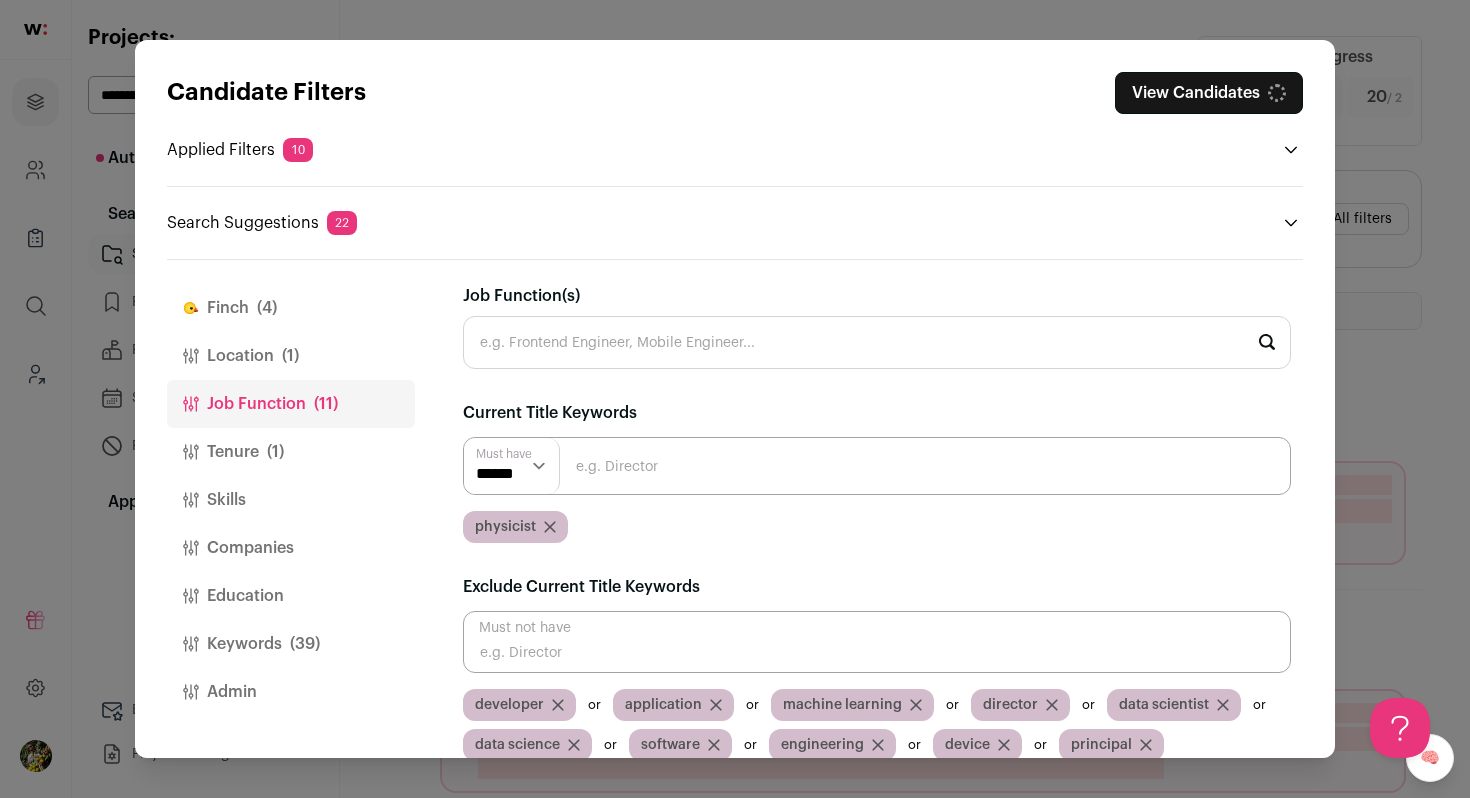 click at bounding box center (877, 466) 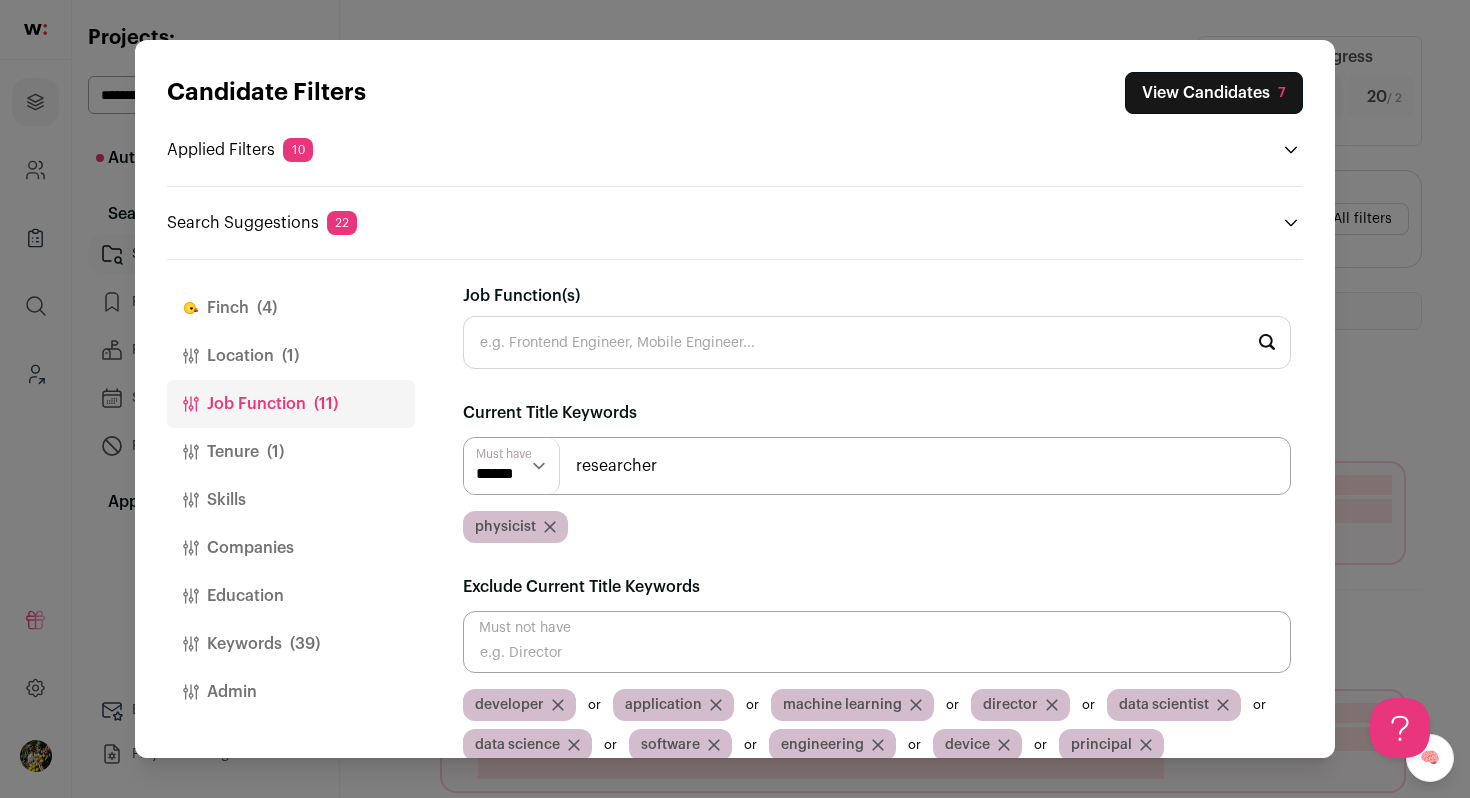 type on "researcher" 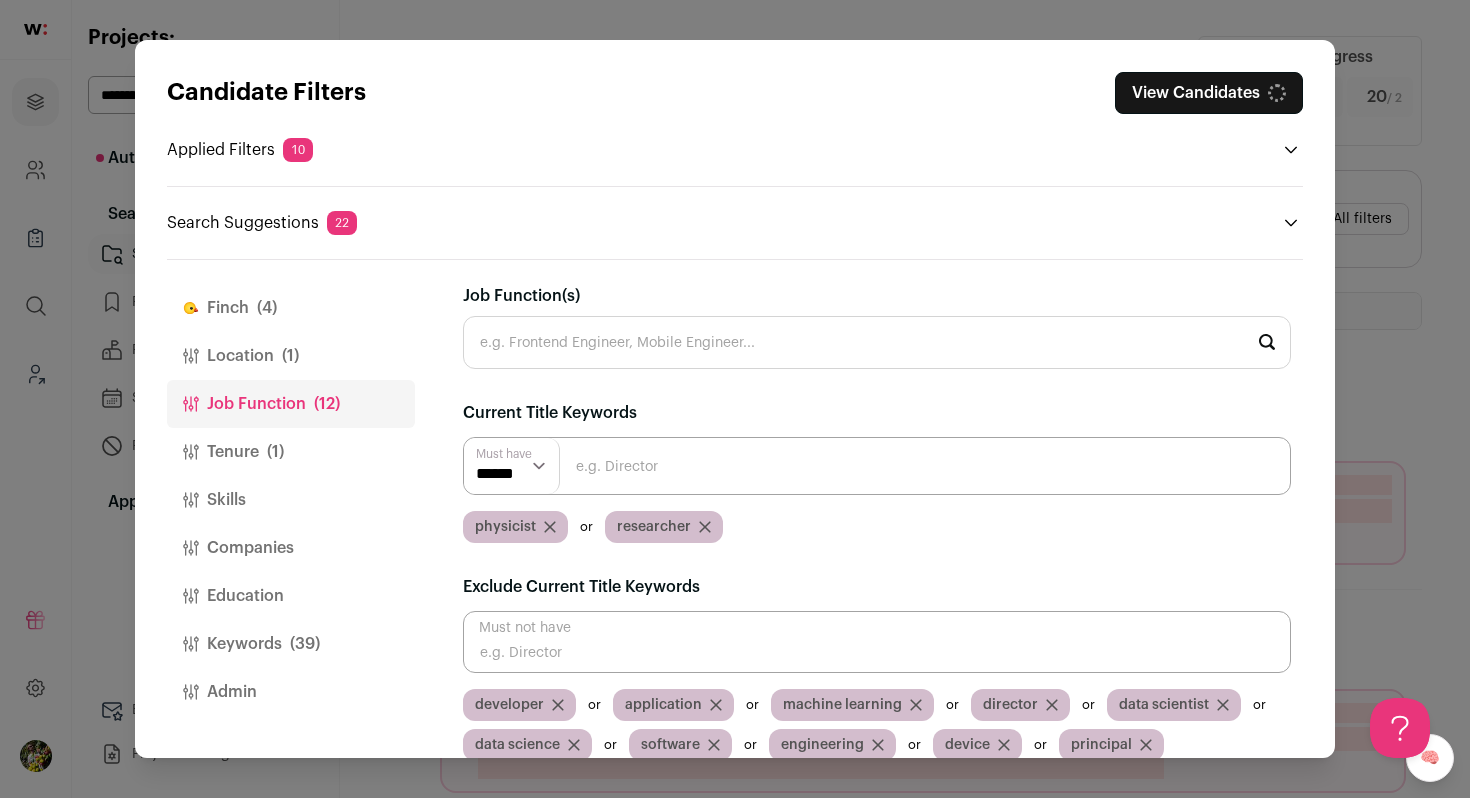 click at bounding box center (877, 466) 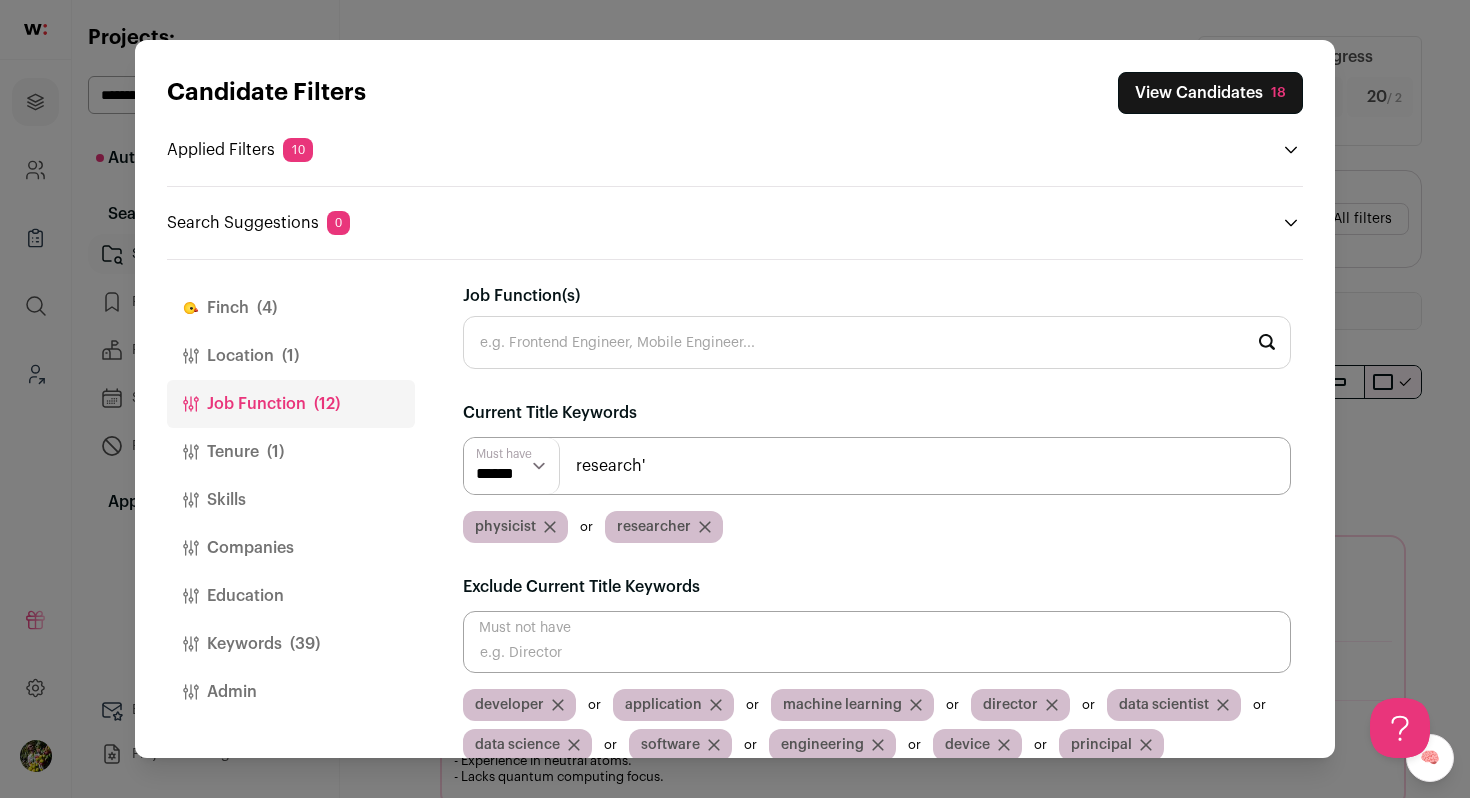 scroll, scrollTop: 0, scrollLeft: 0, axis: both 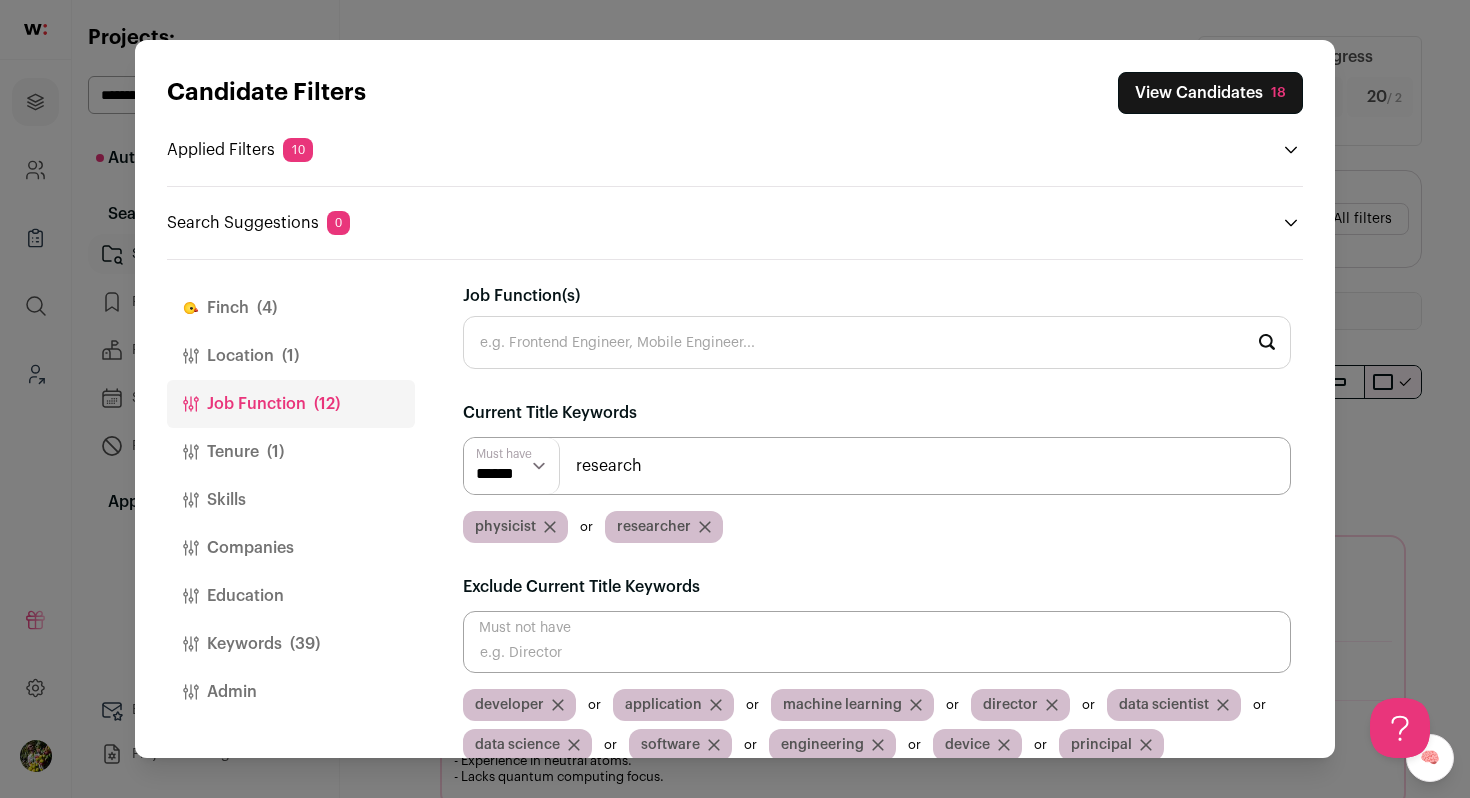 type on "research" 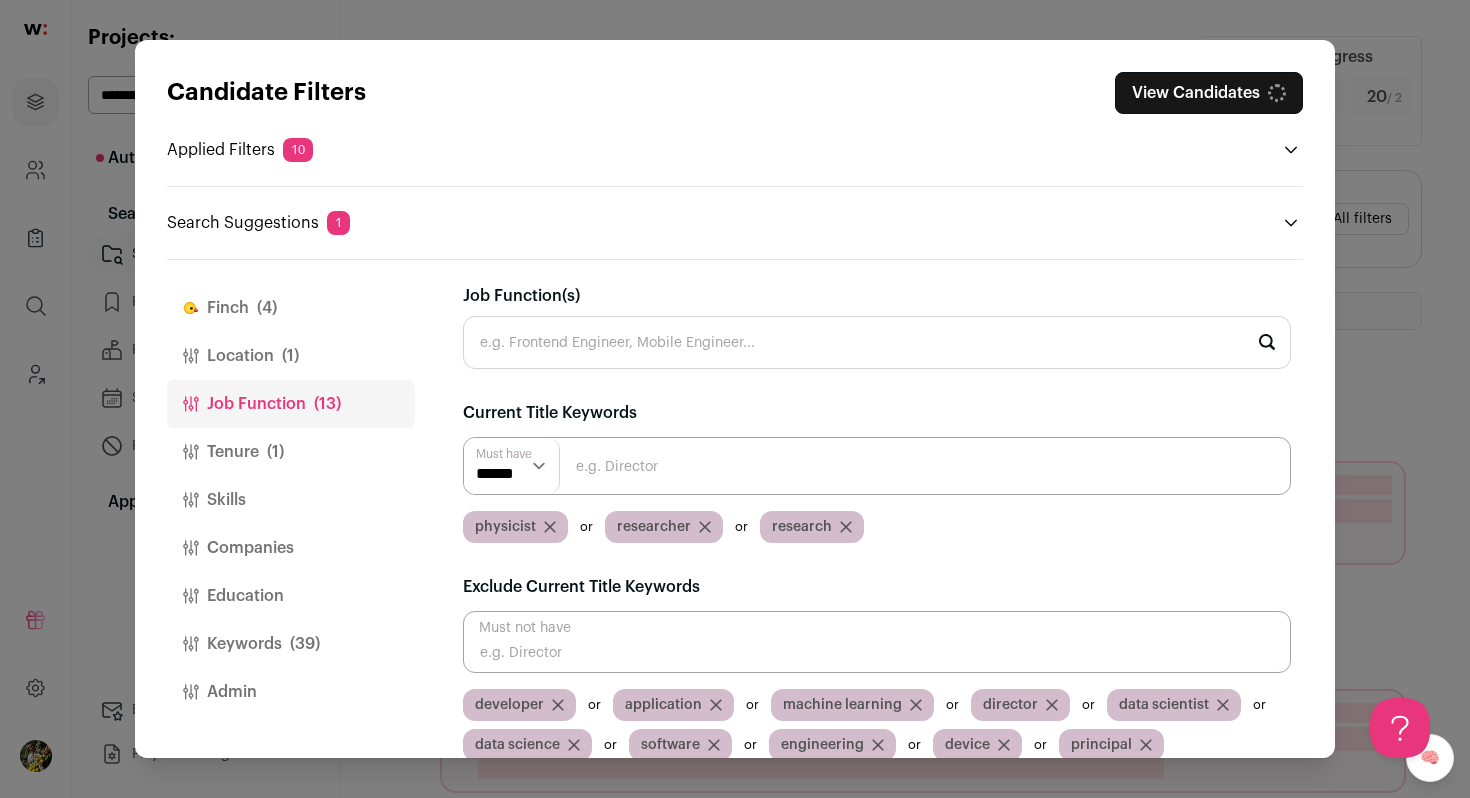 click at bounding box center (877, 466) 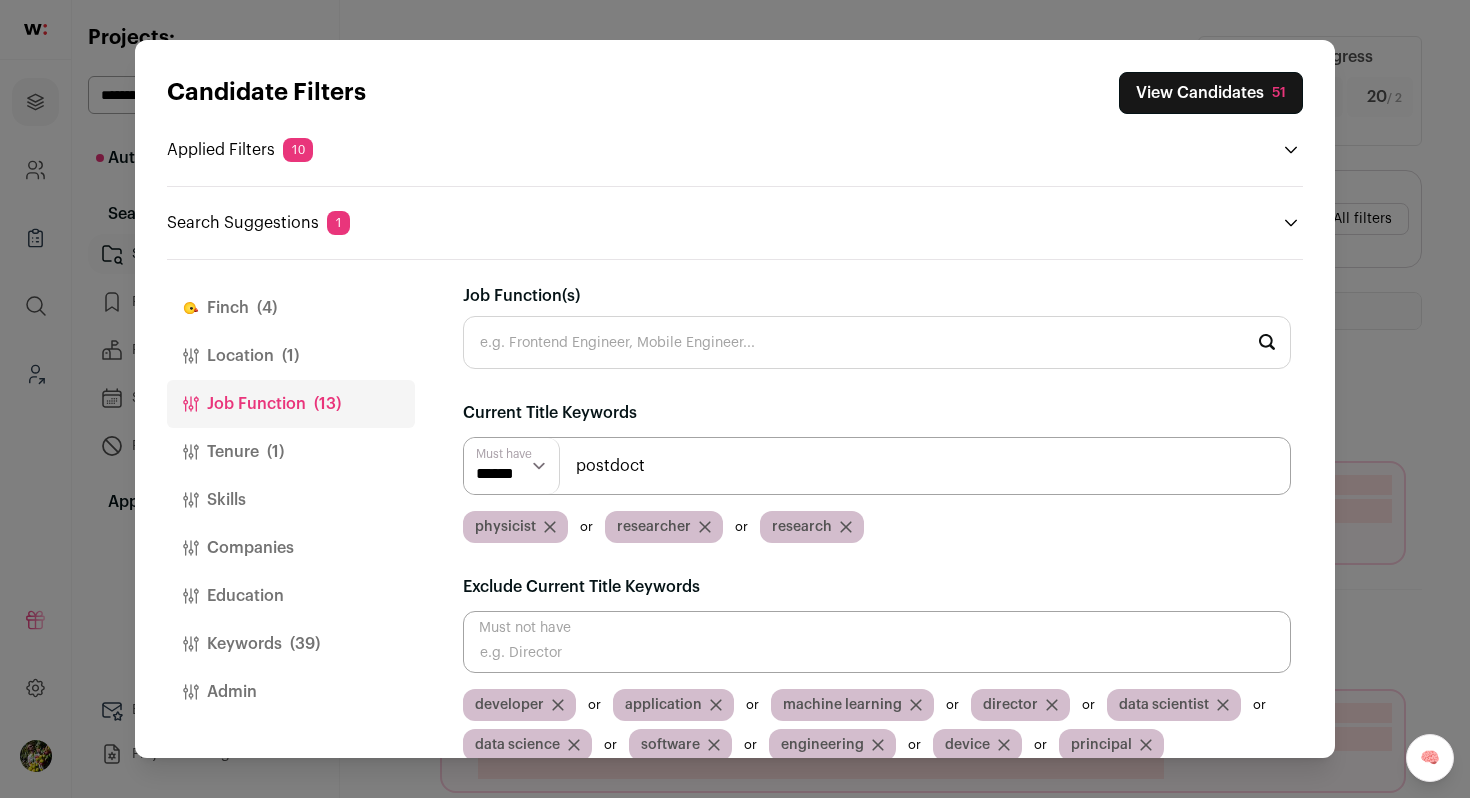 type on "postdoct" 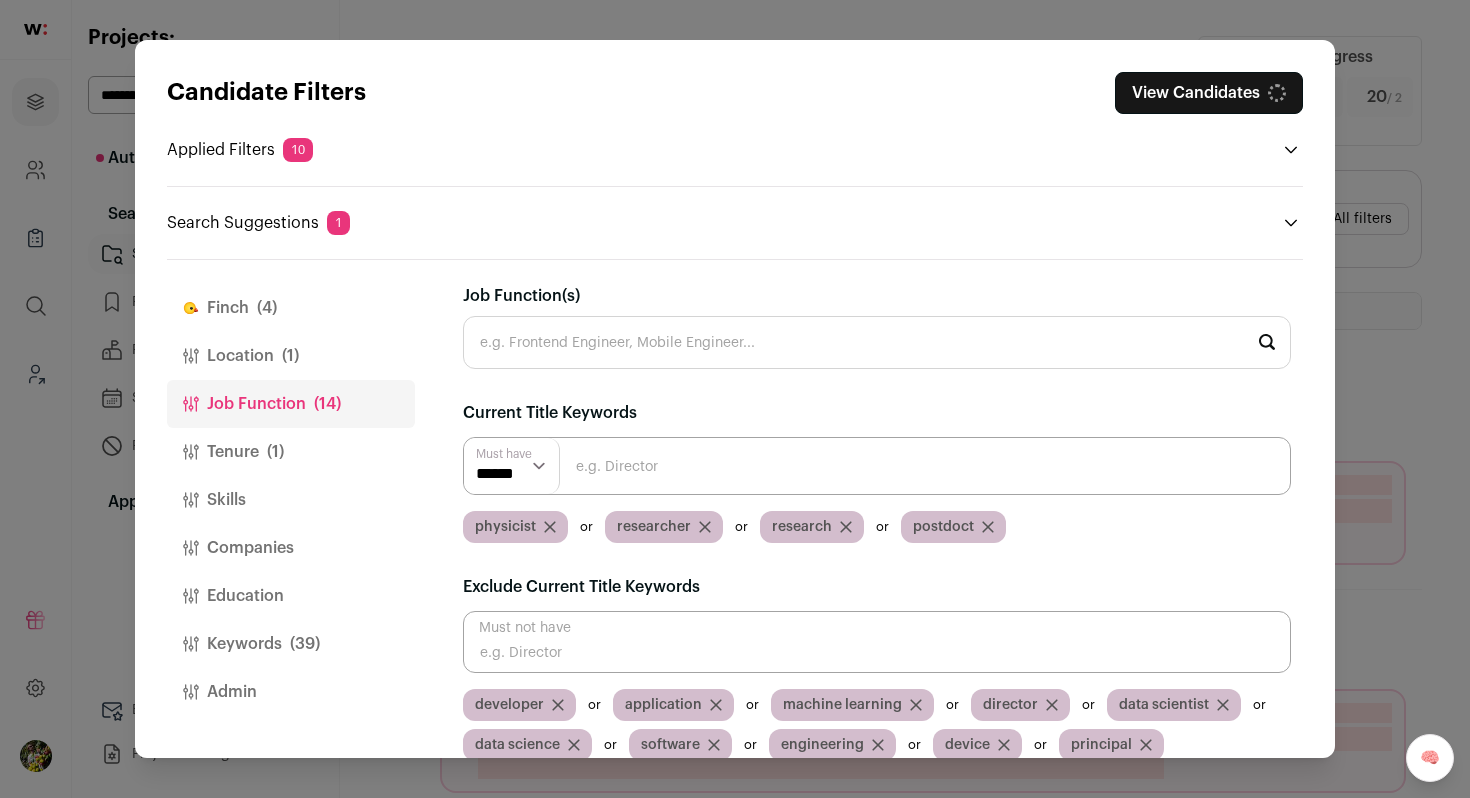 click at bounding box center [877, 466] 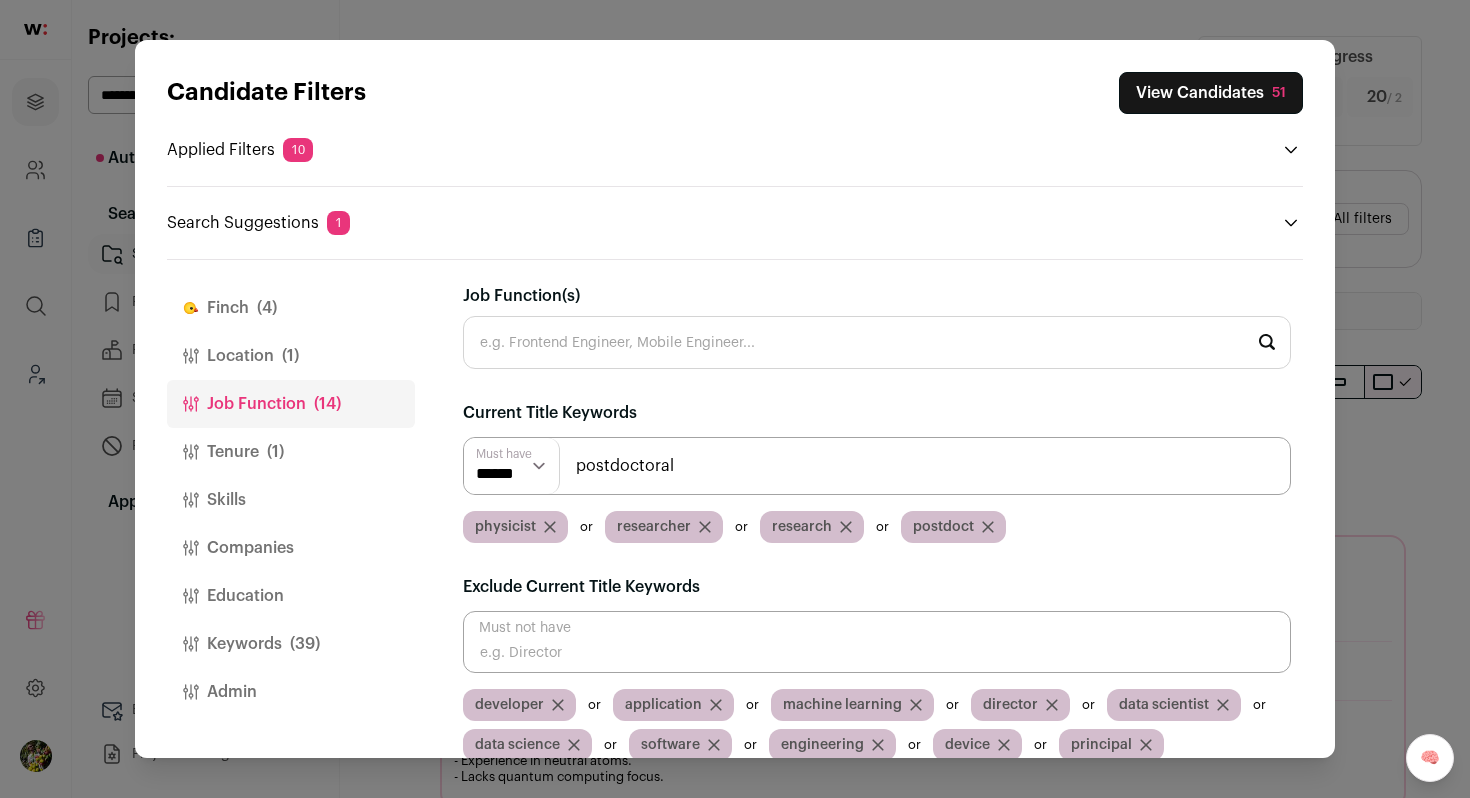 type on "postdoctoral" 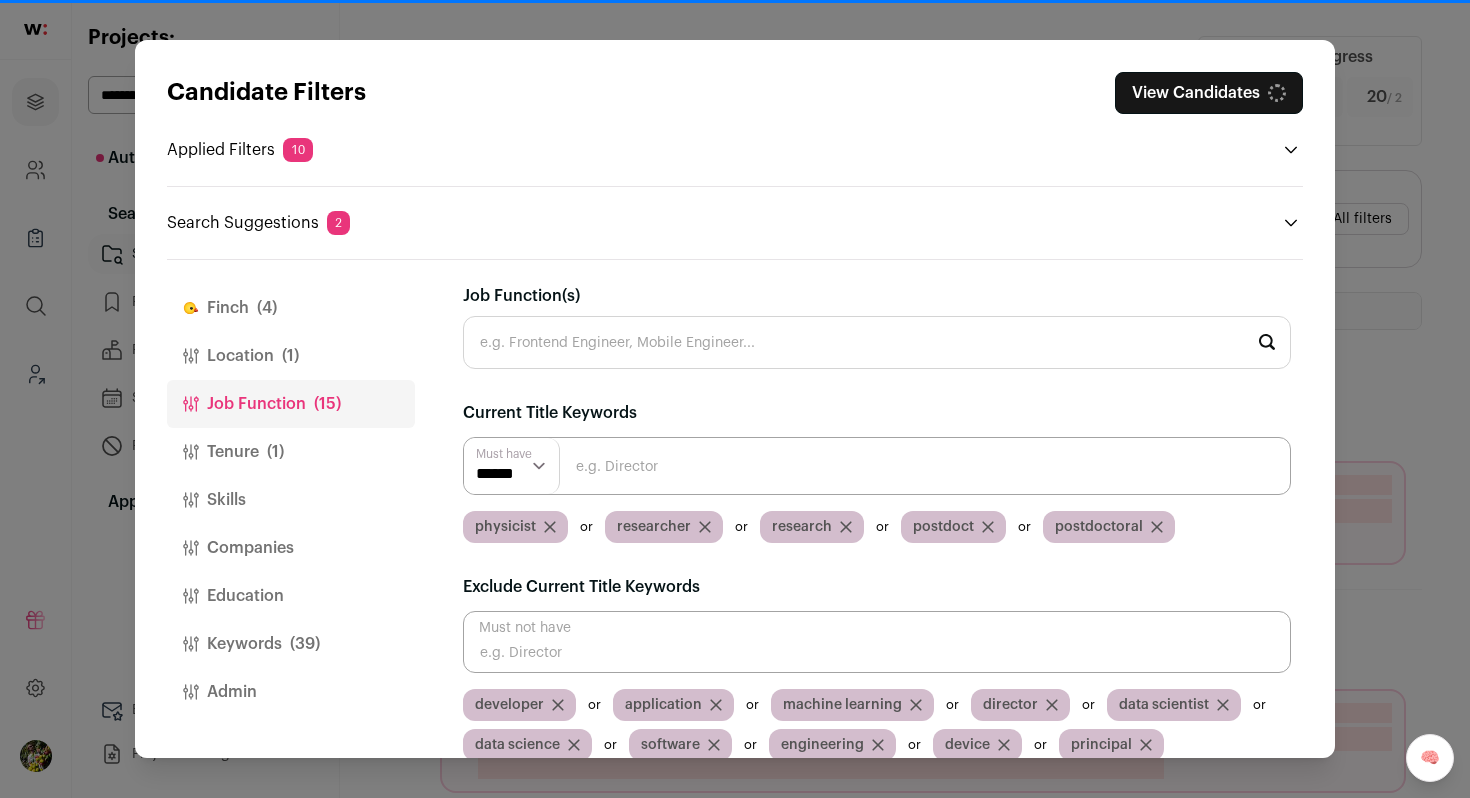 click at bounding box center [877, 466] 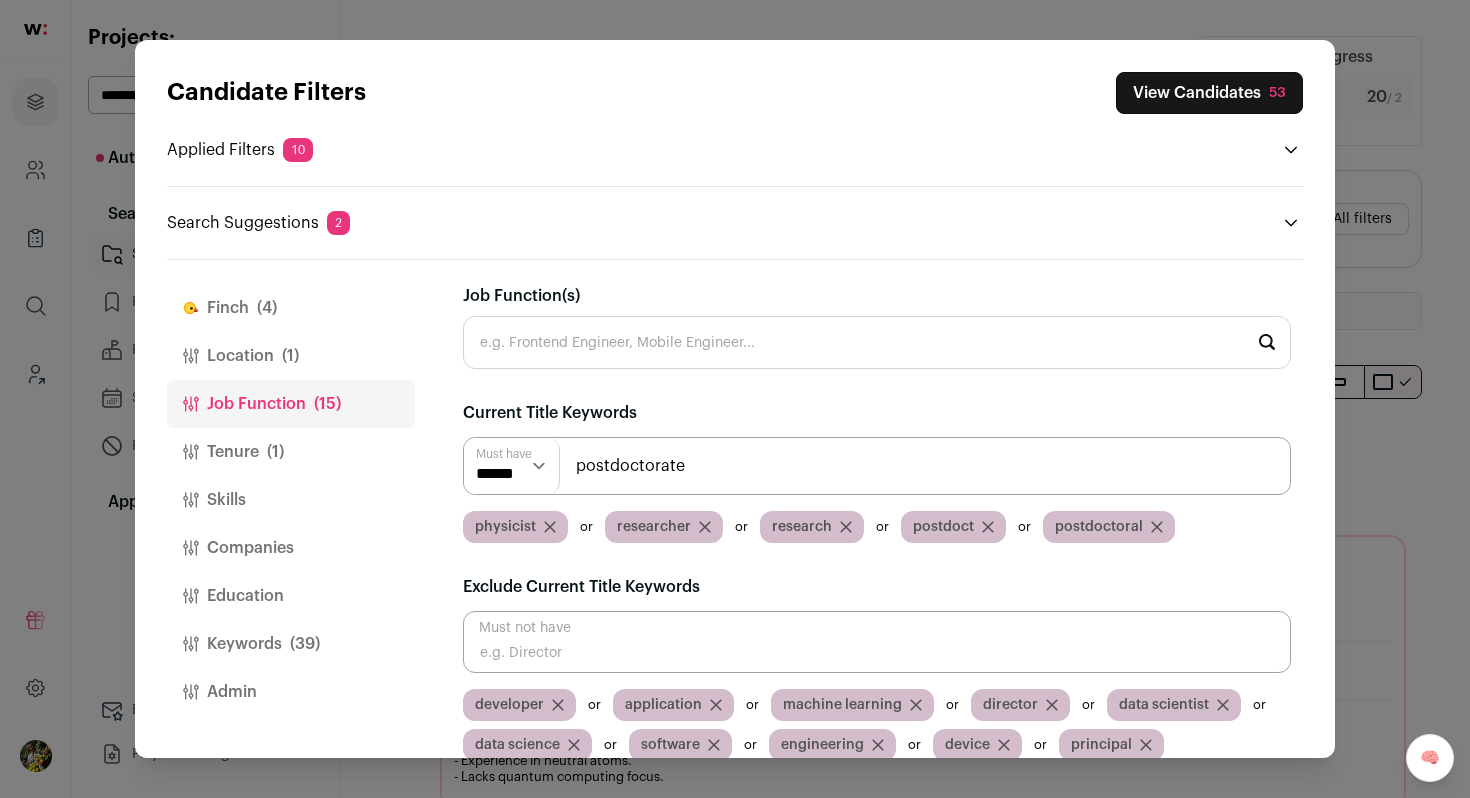 type on "postdoctorate" 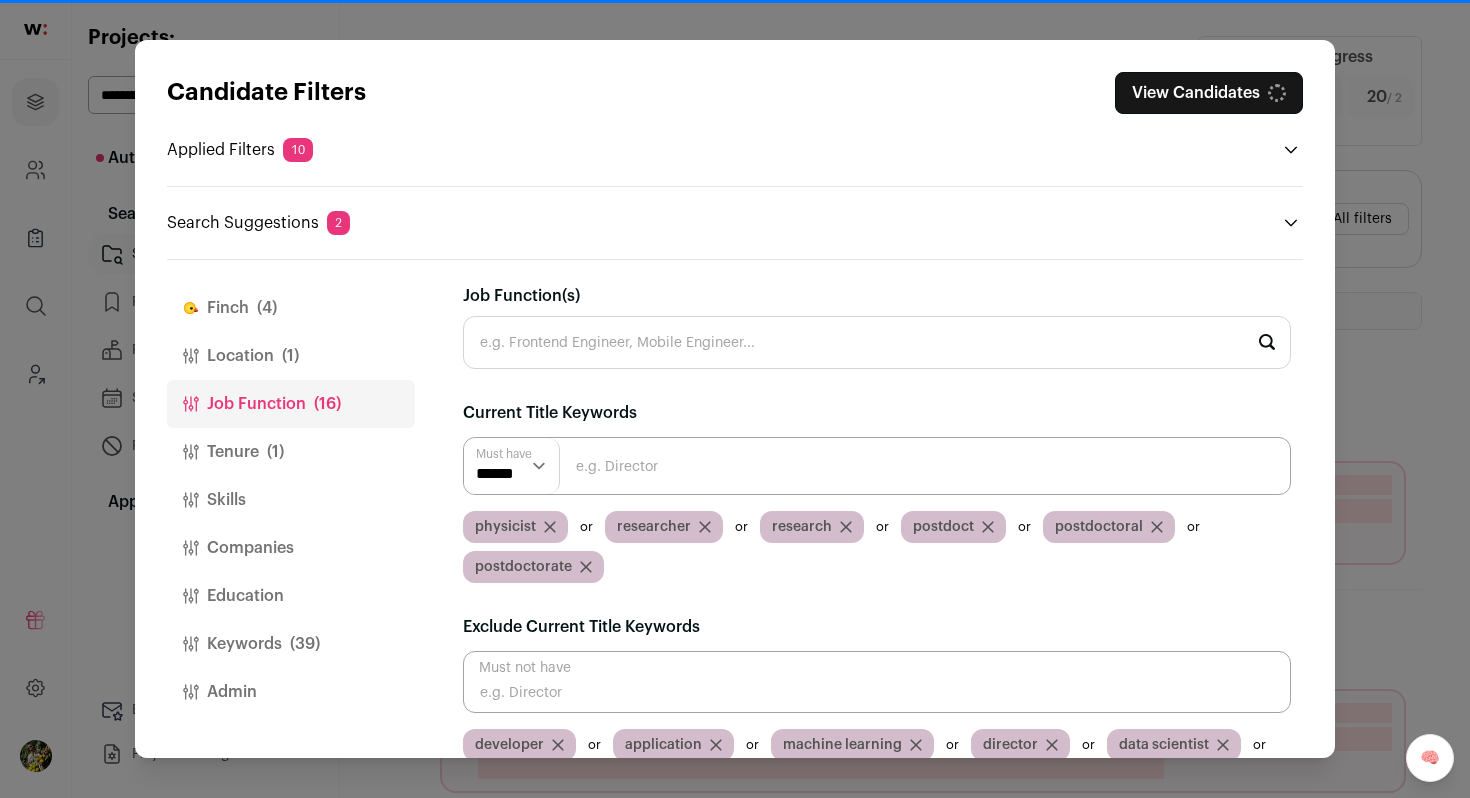 click at bounding box center (877, 466) 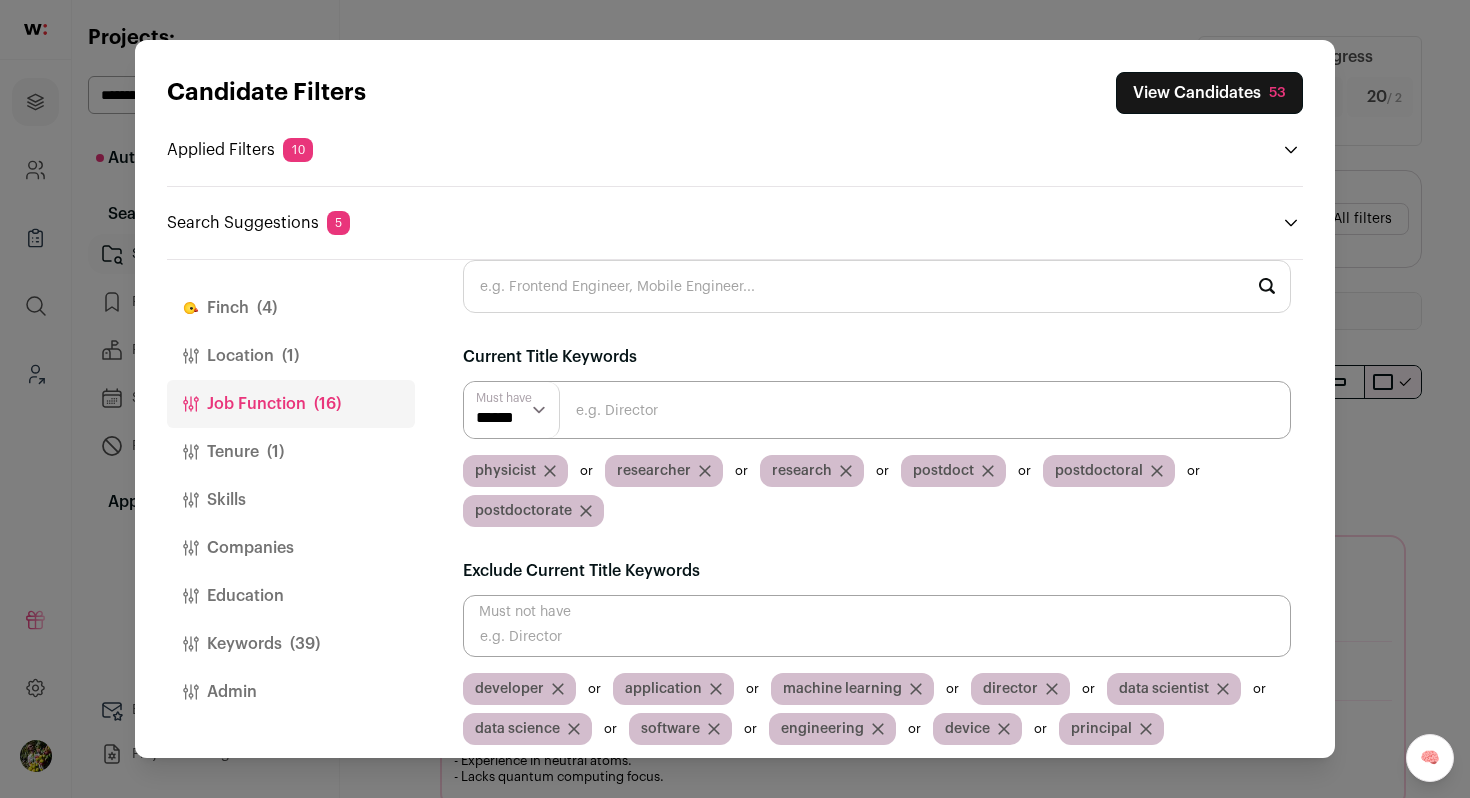 scroll, scrollTop: 67, scrollLeft: 0, axis: vertical 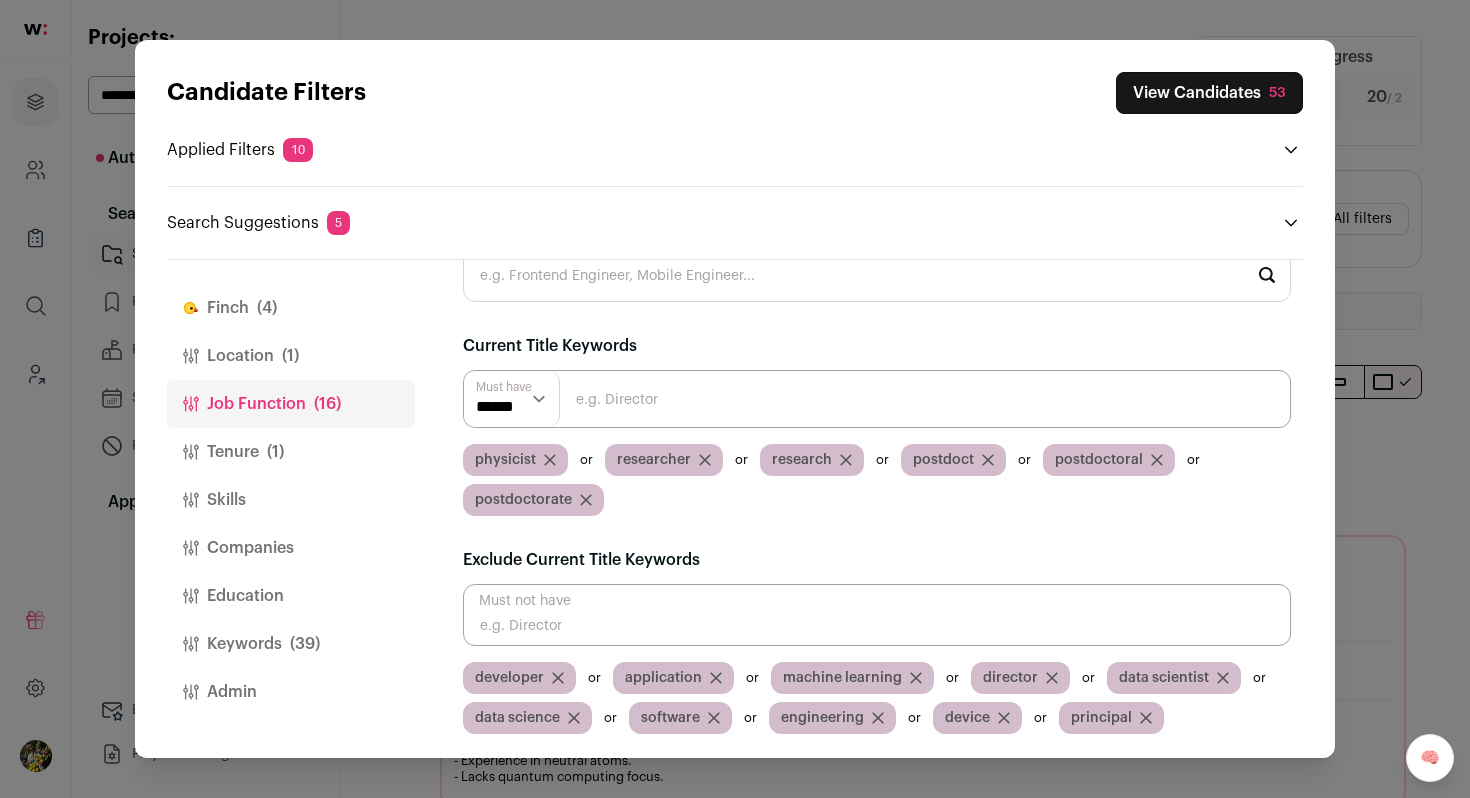 click on "View Candidates
53" at bounding box center [1209, 93] 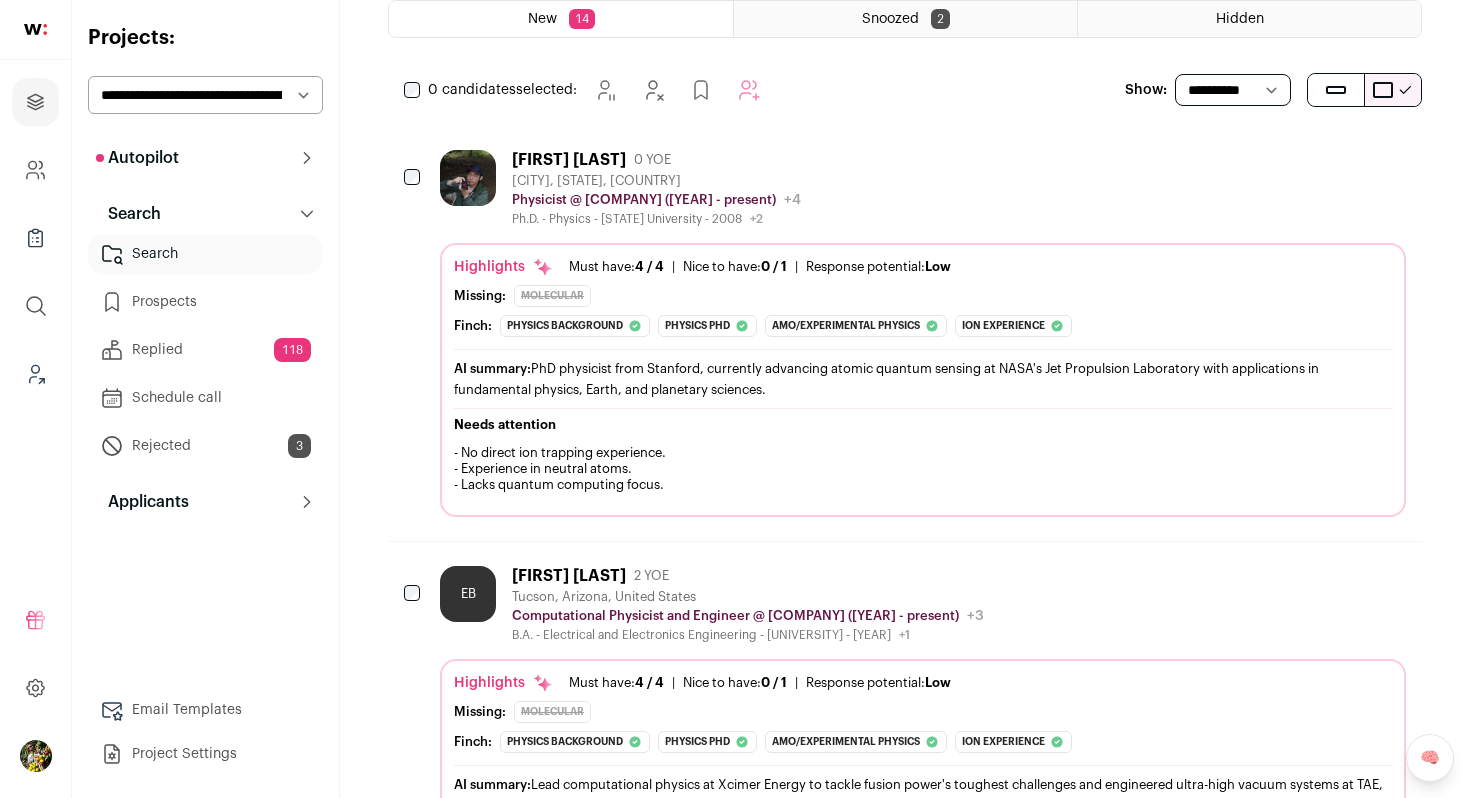scroll, scrollTop: 304, scrollLeft: 0, axis: vertical 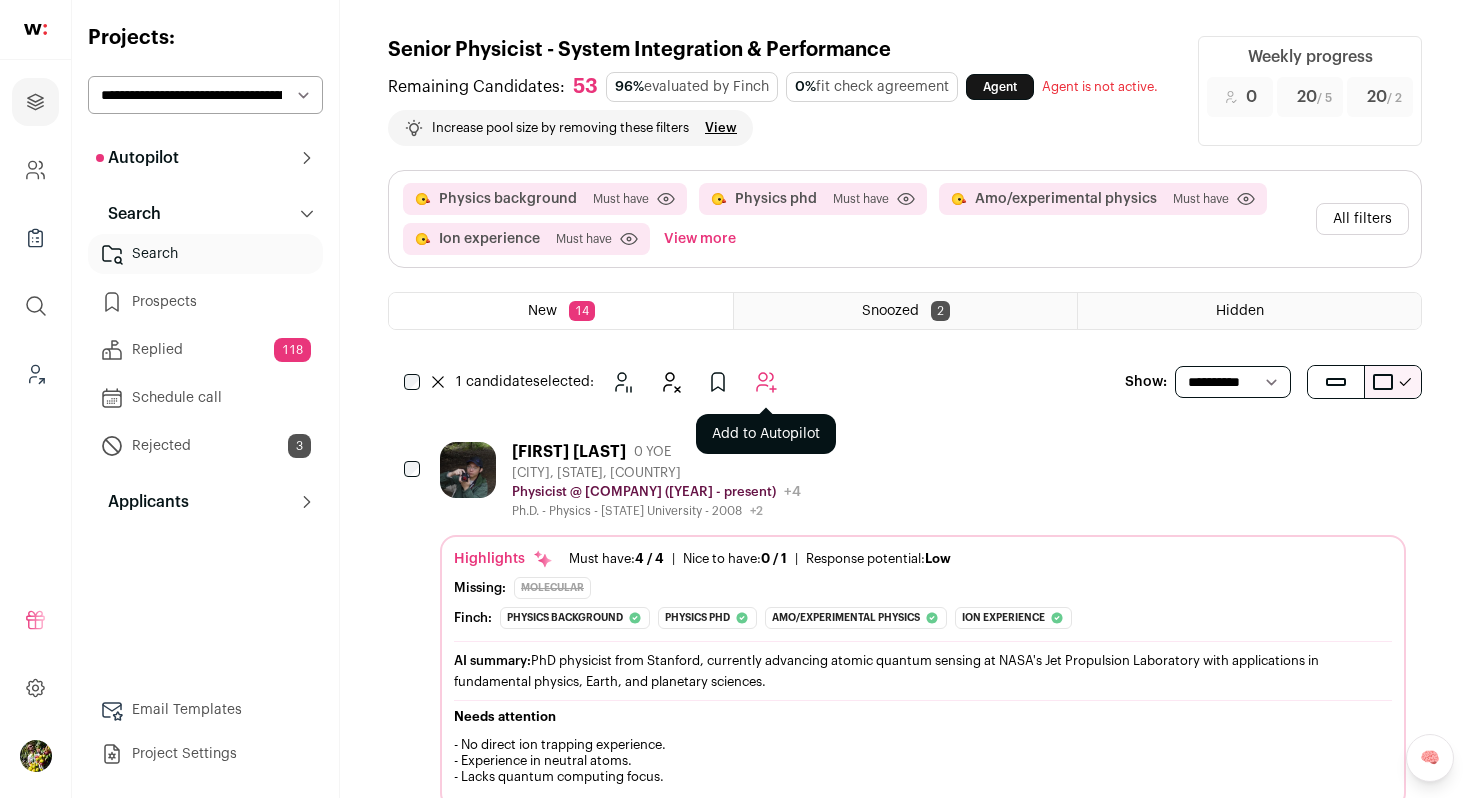 click 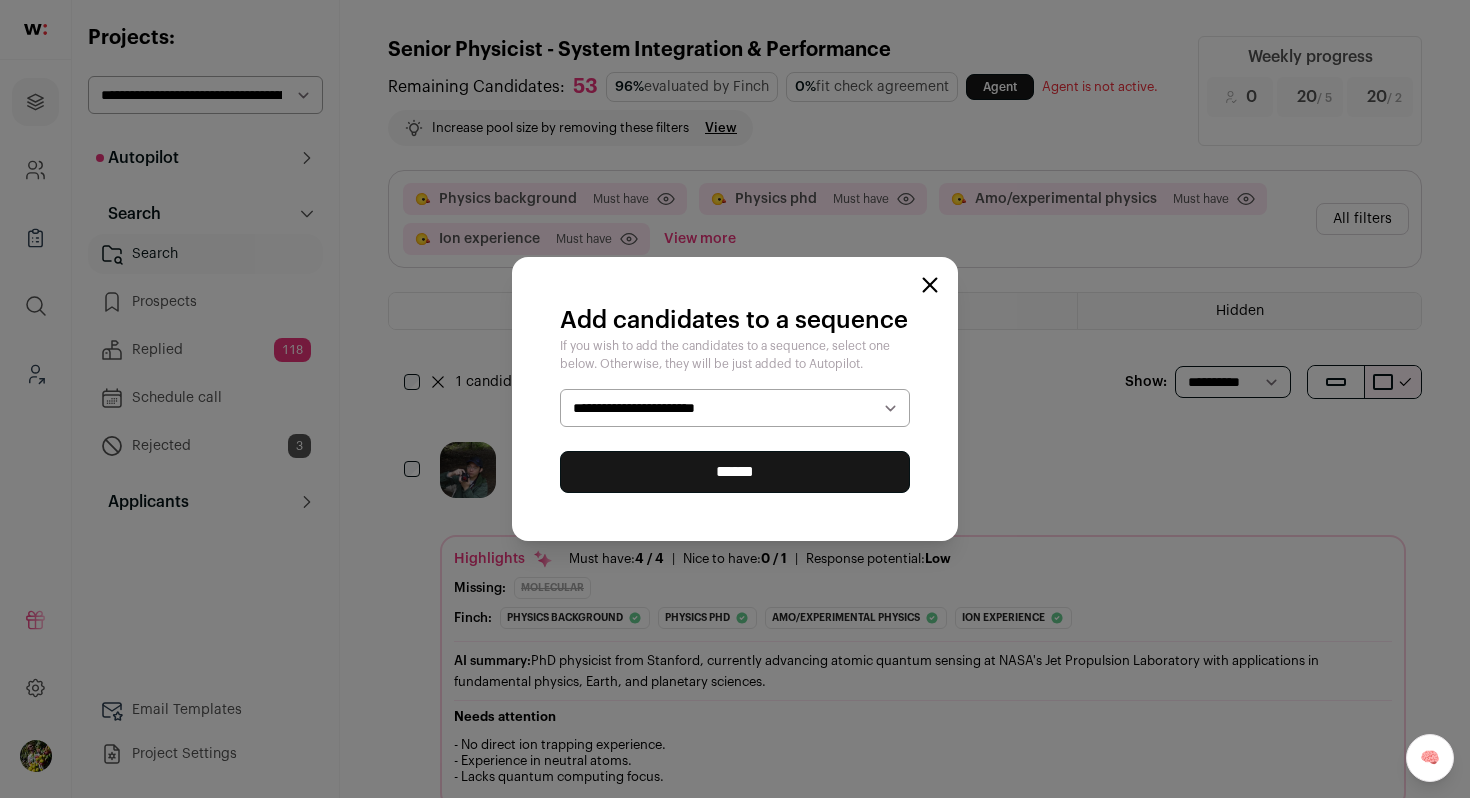 select on "*****" 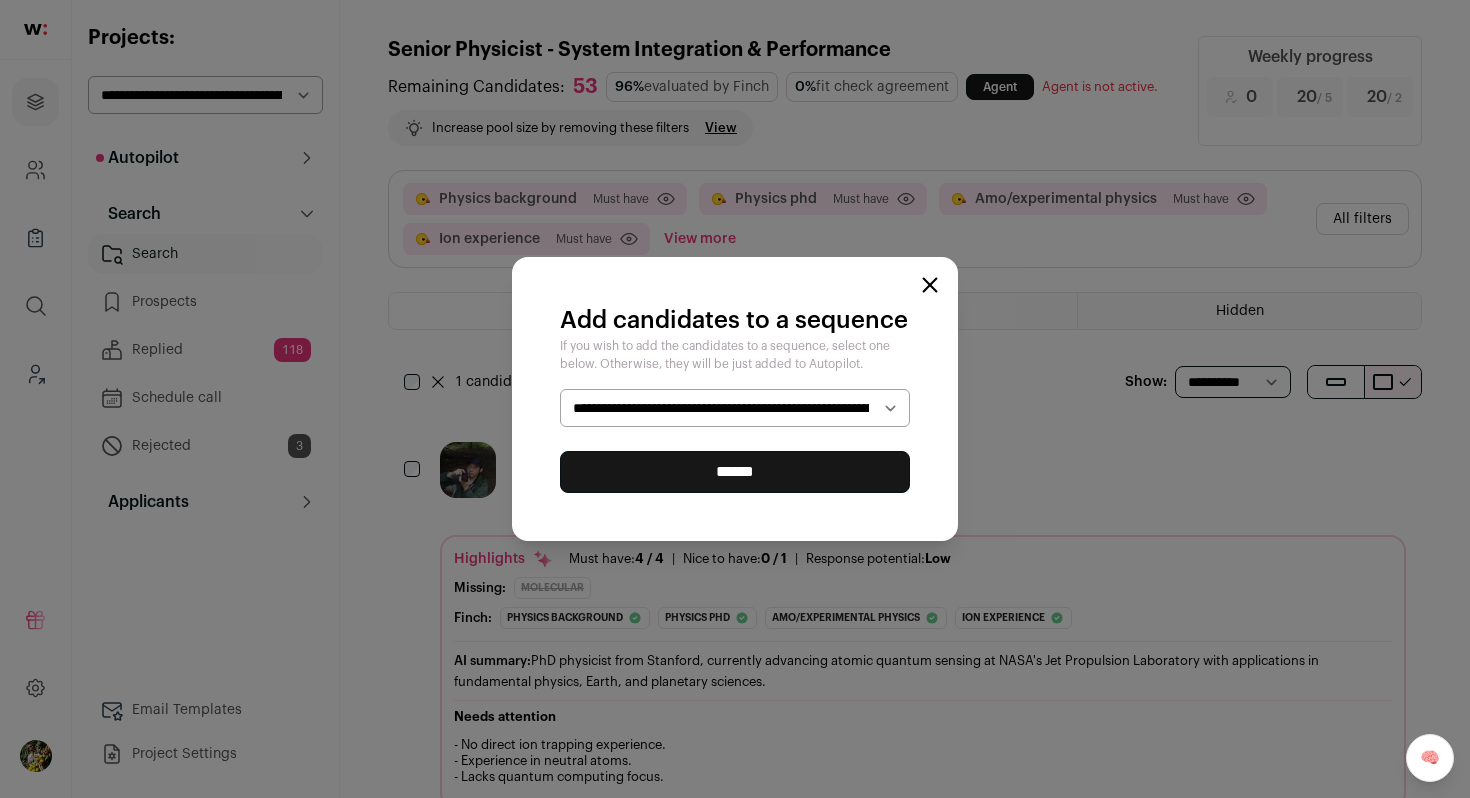 click on "******" at bounding box center (735, 472) 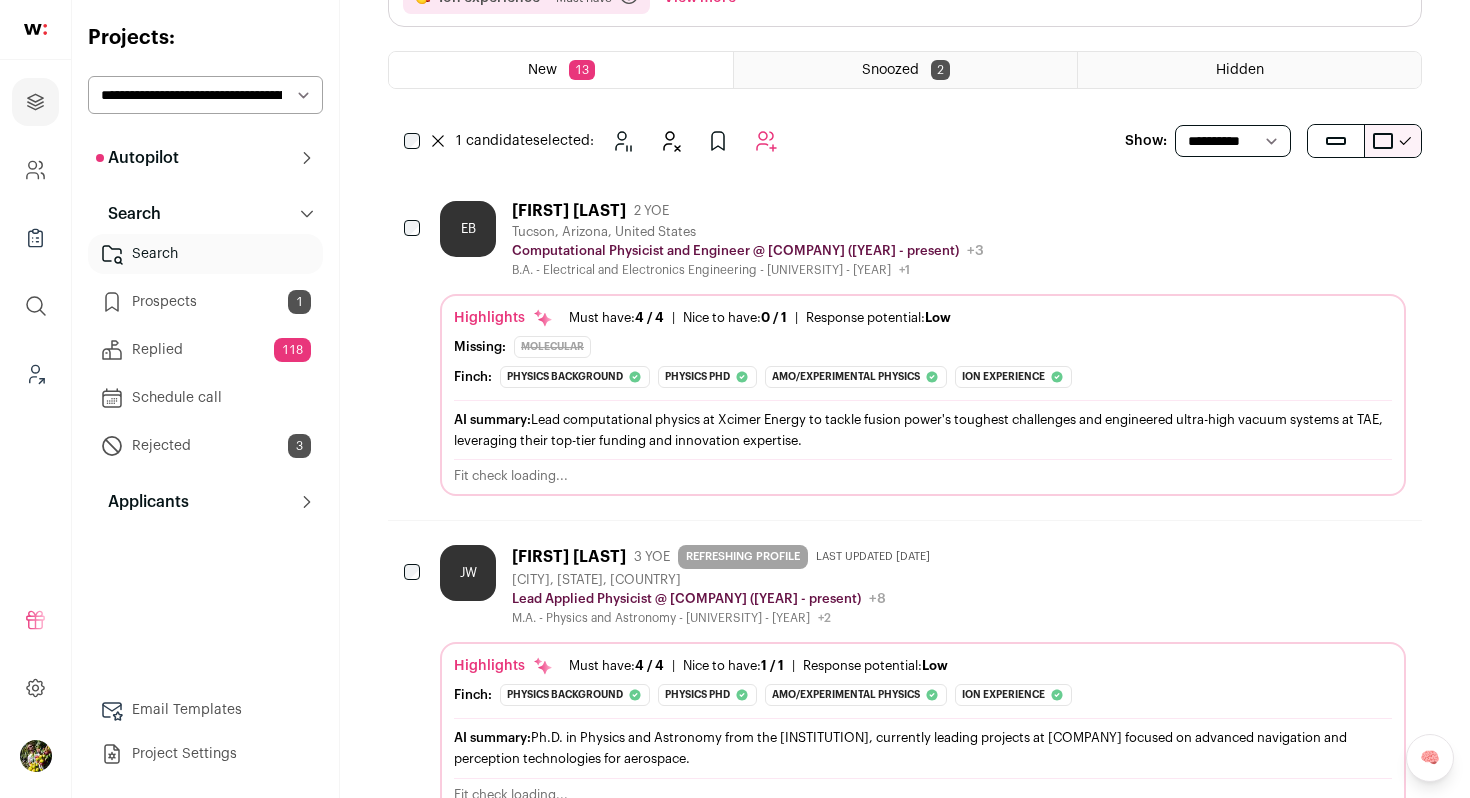 scroll, scrollTop: 252, scrollLeft: 0, axis: vertical 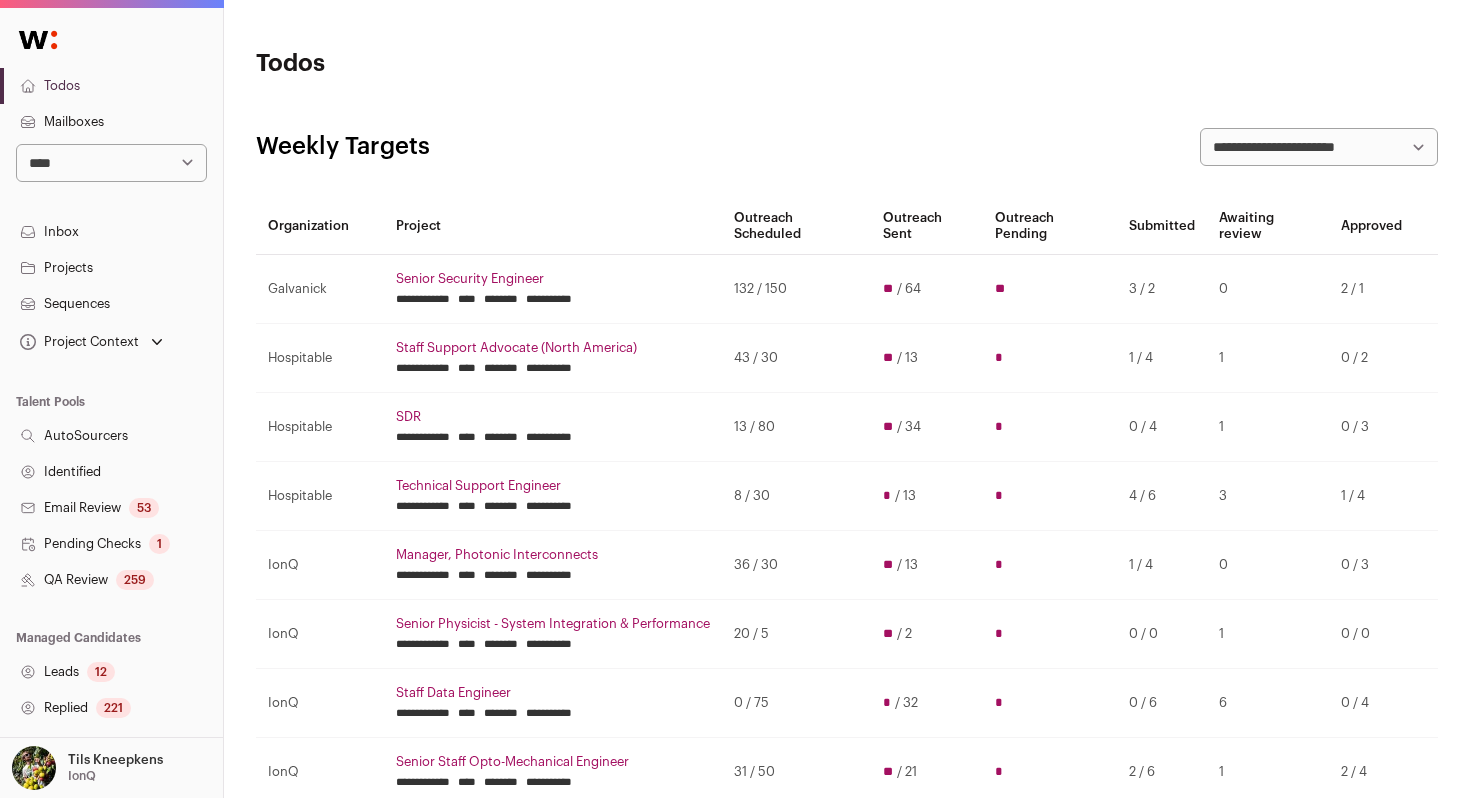 click on "Sequences" at bounding box center (111, 304) 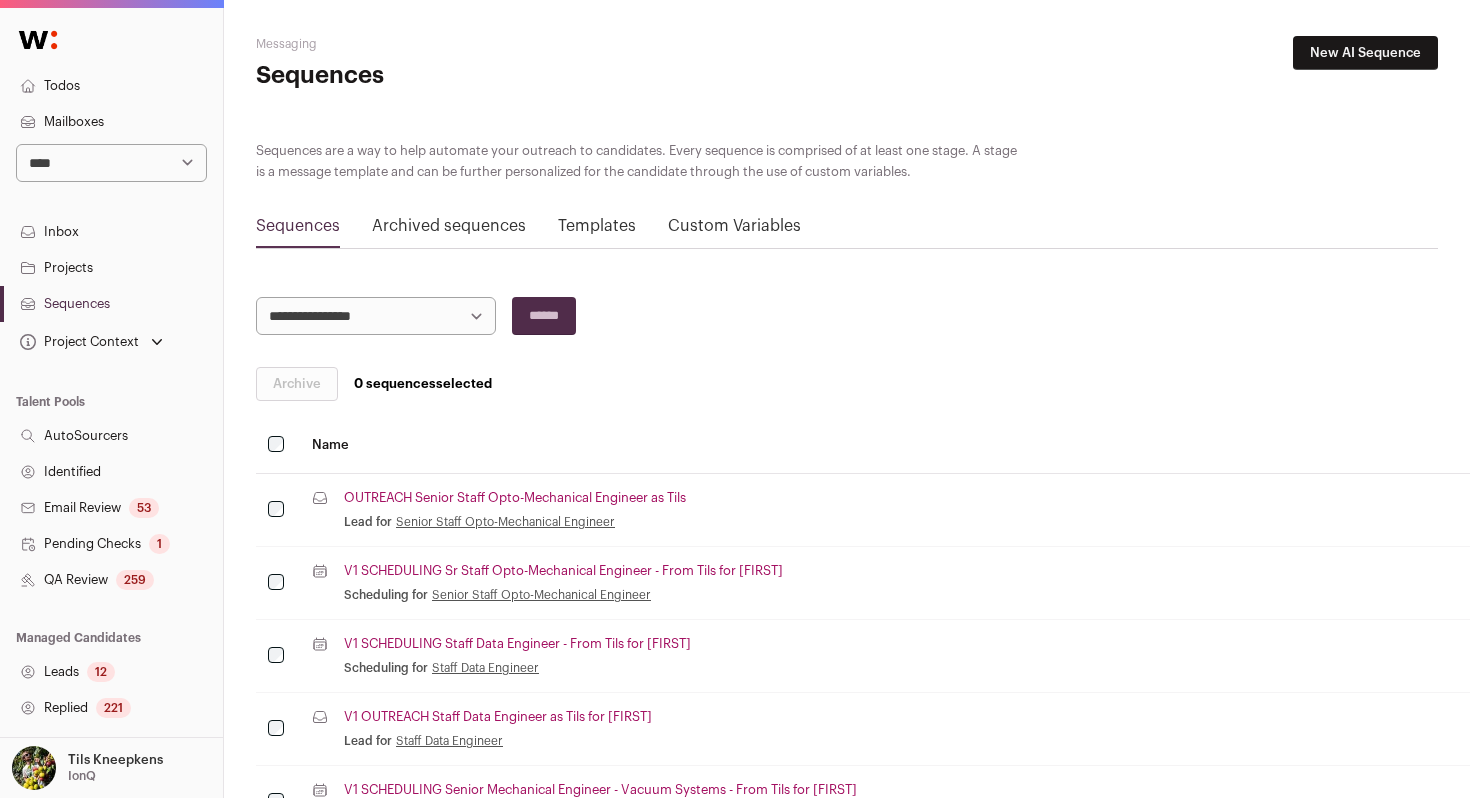 scroll, scrollTop: 17, scrollLeft: 0, axis: vertical 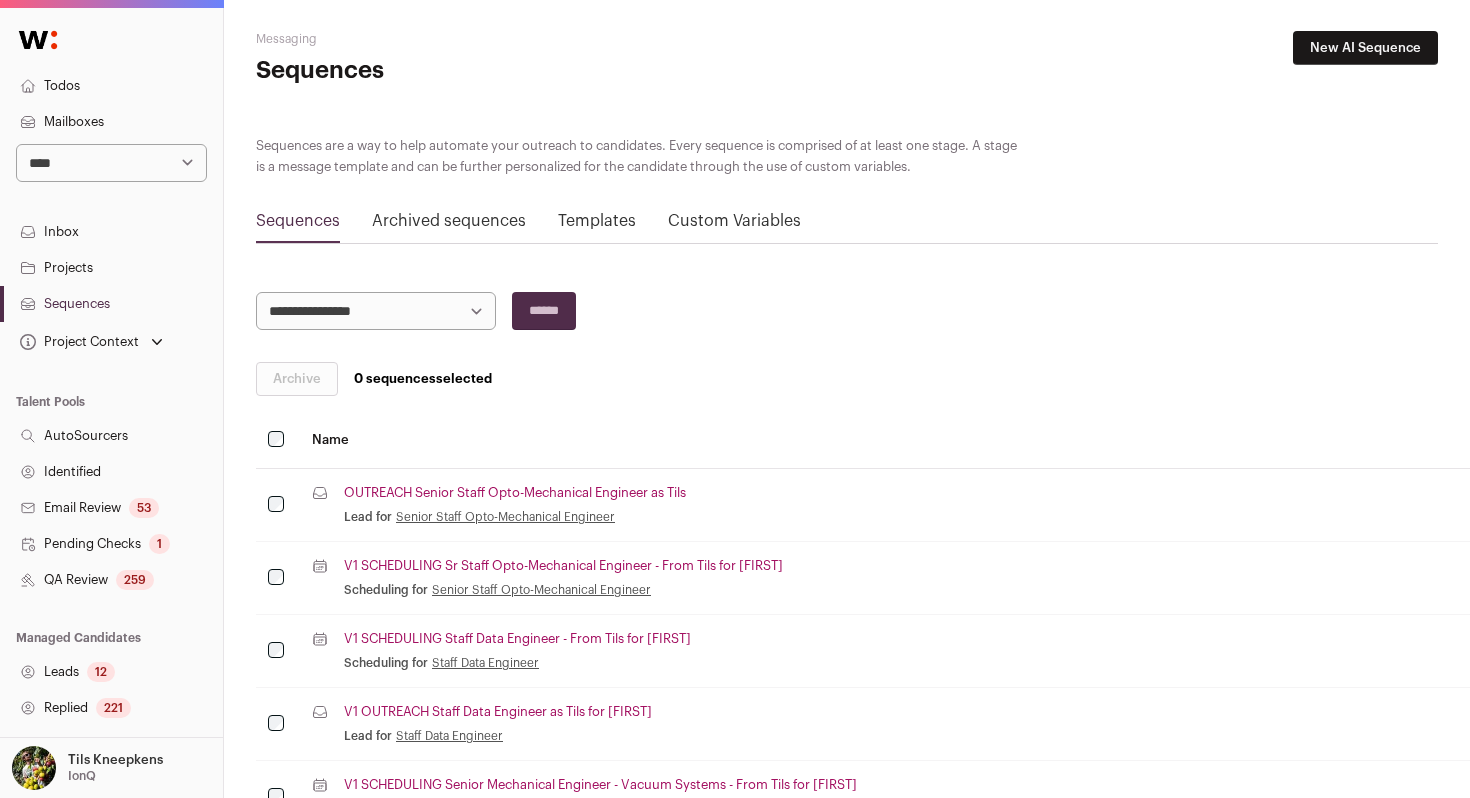 click on "Projects" at bounding box center (111, 268) 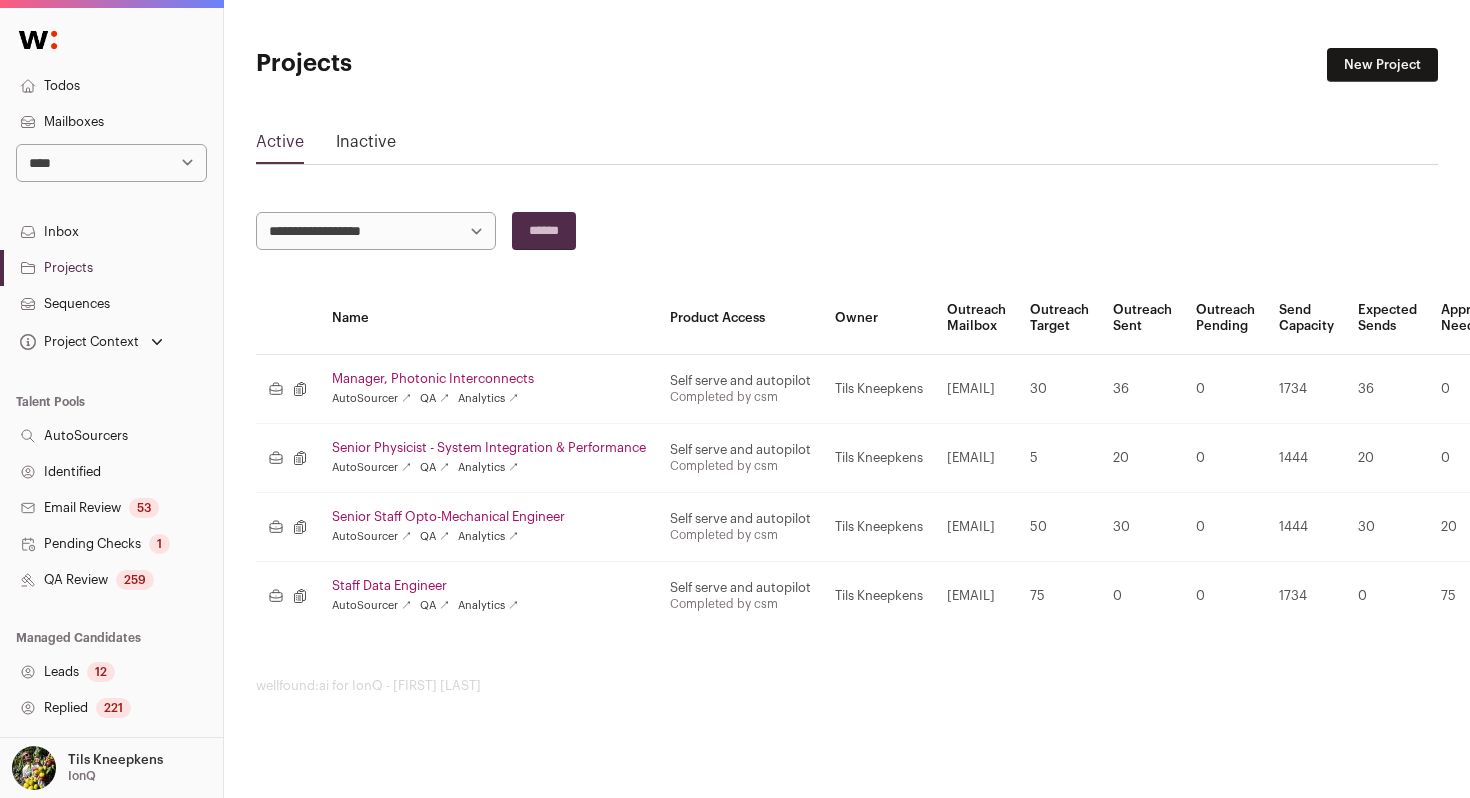 scroll, scrollTop: 0, scrollLeft: 0, axis: both 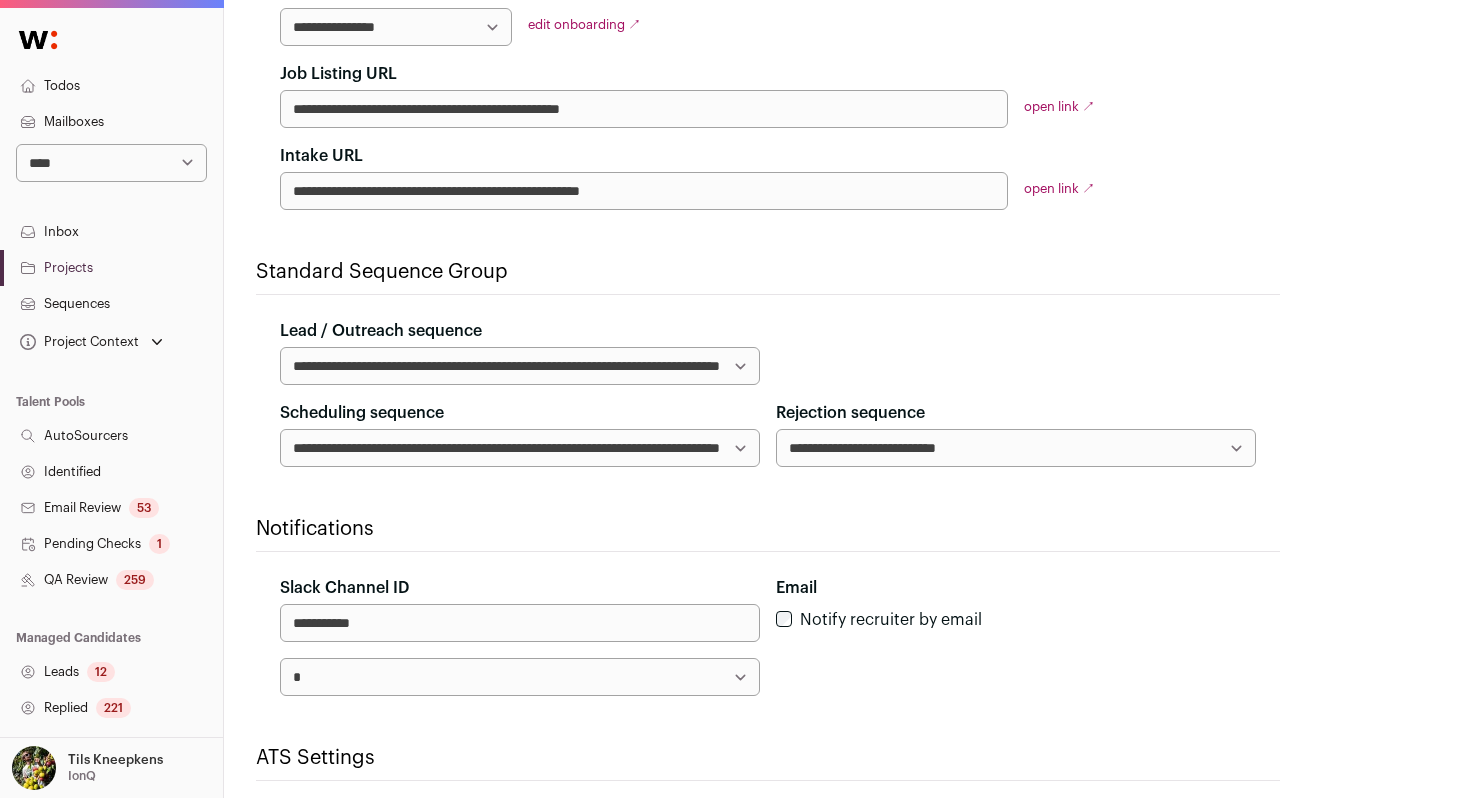click on "**********" at bounding box center [520, 366] 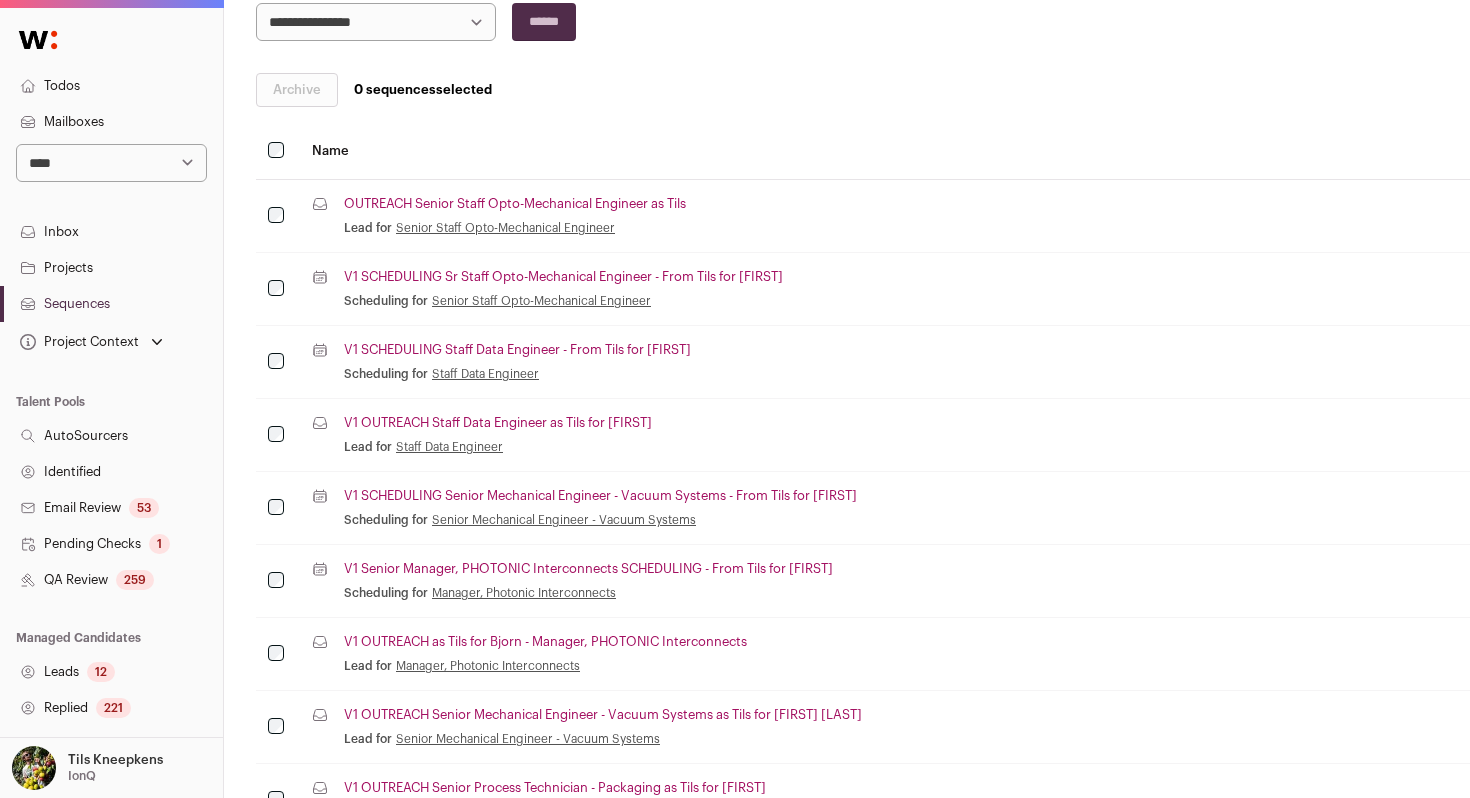 scroll, scrollTop: 2046, scrollLeft: 0, axis: vertical 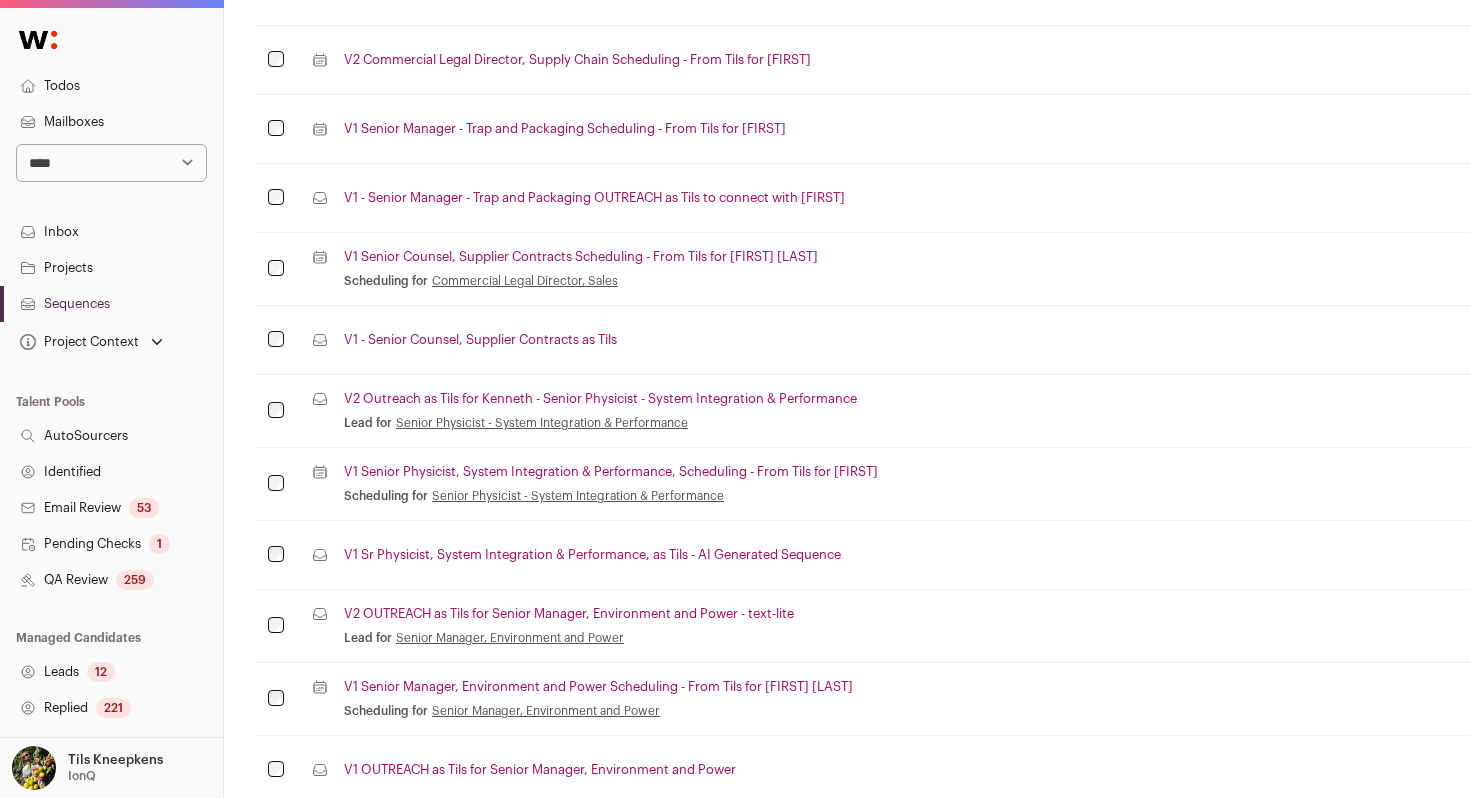 click on "V2 Outreach as Tils for Kenneth - Senior Physicist - System Integration & Performance" at bounding box center (600, 399) 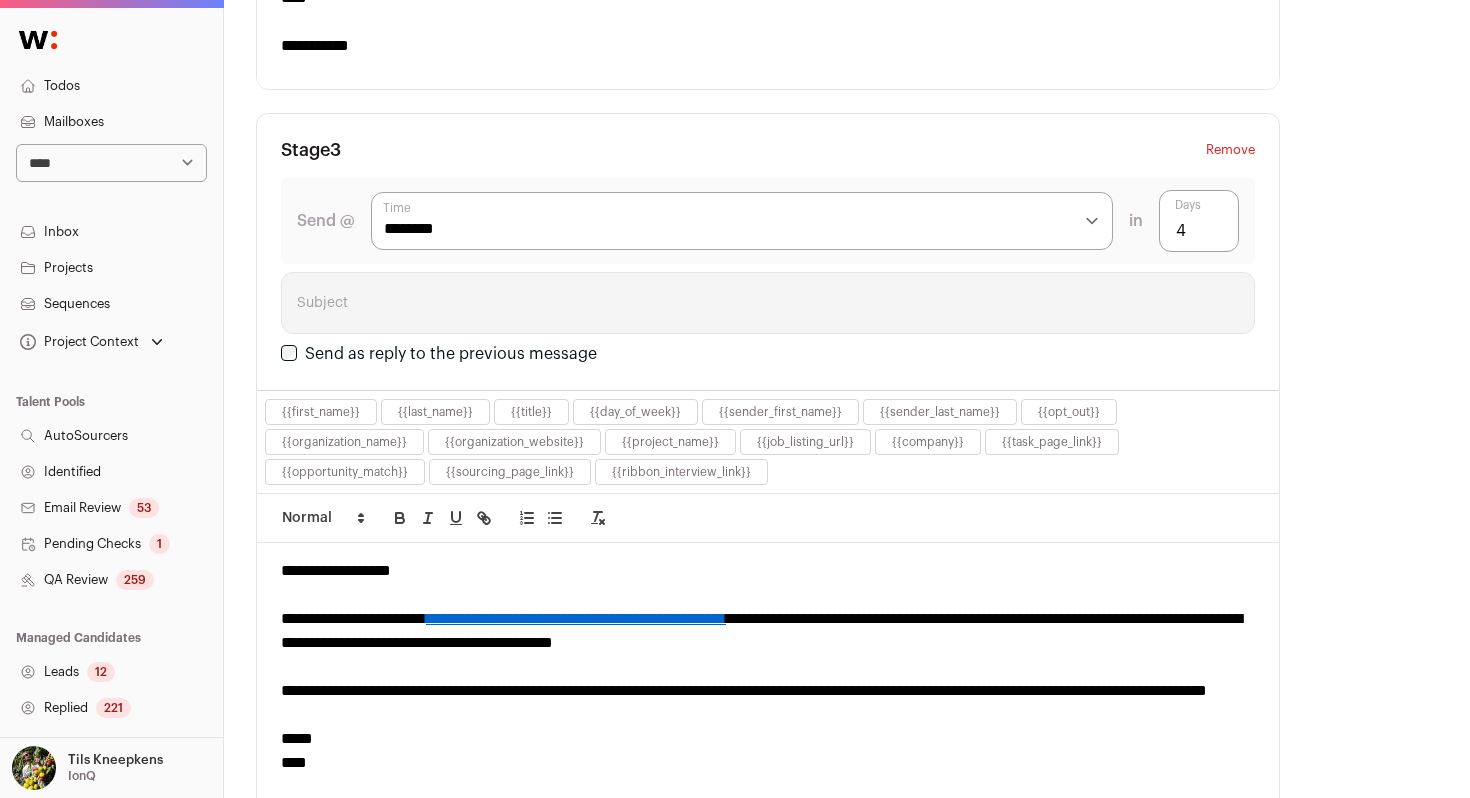scroll, scrollTop: 0, scrollLeft: 0, axis: both 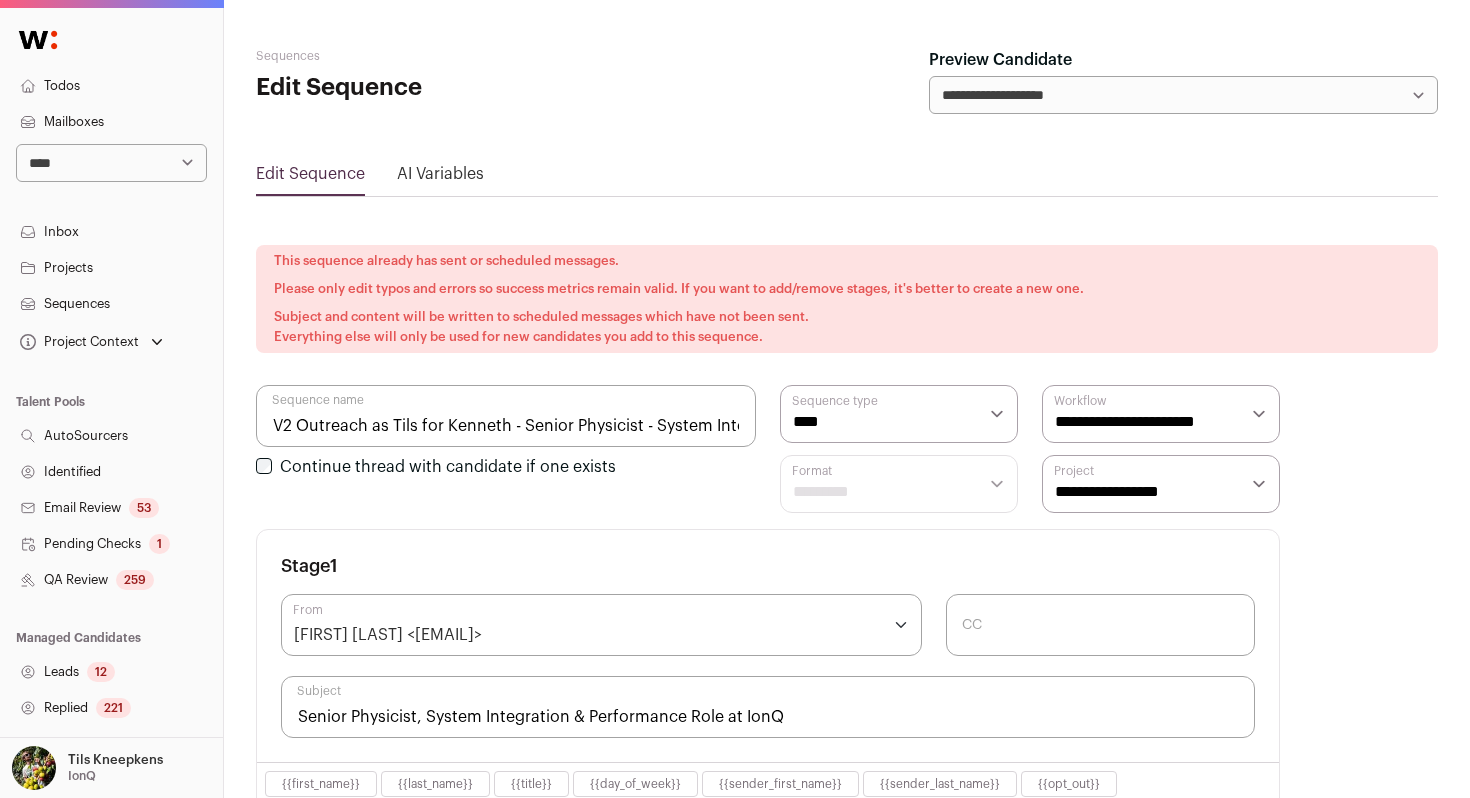 click on "**********" at bounding box center [1161, 484] 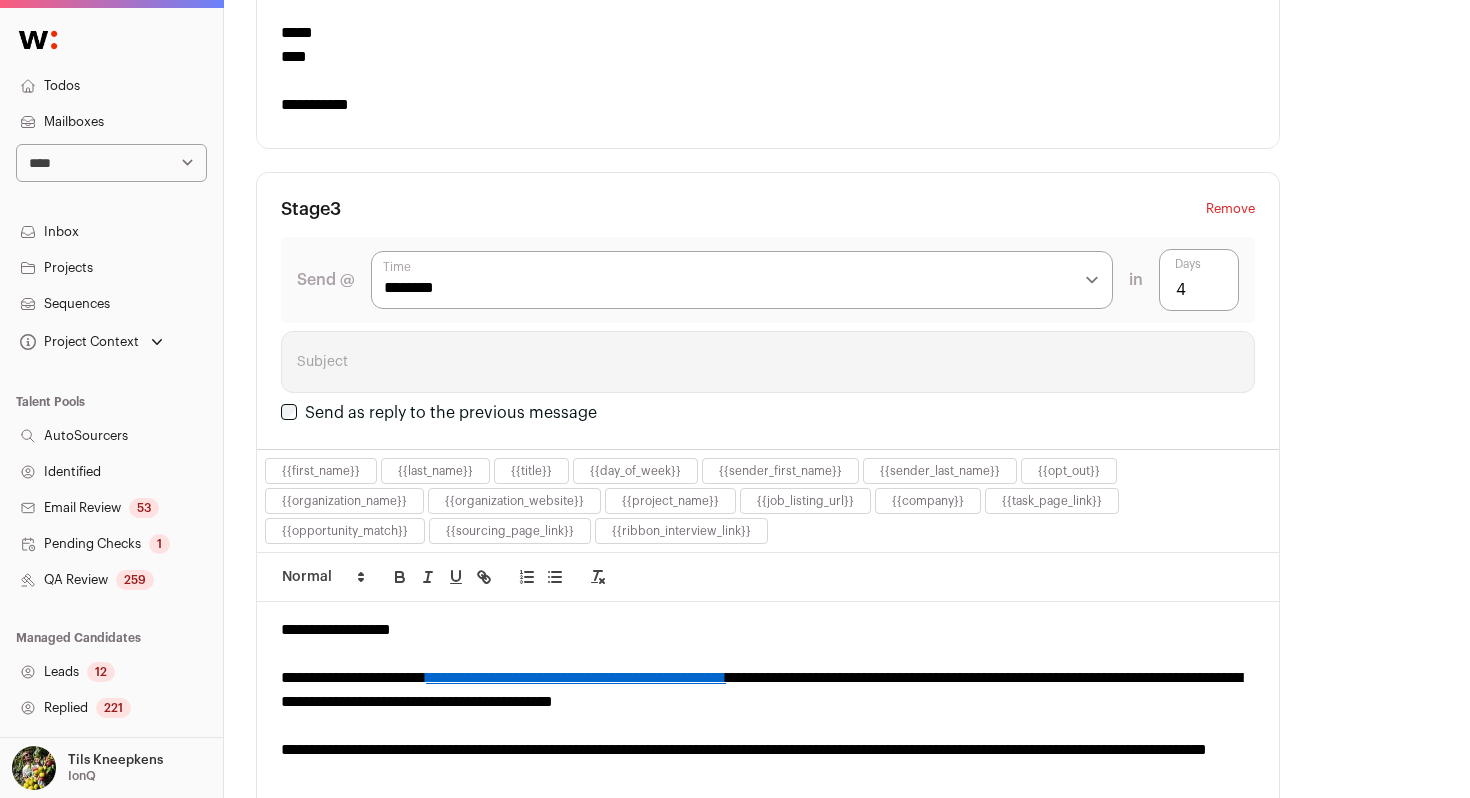 scroll, scrollTop: 2360, scrollLeft: 0, axis: vertical 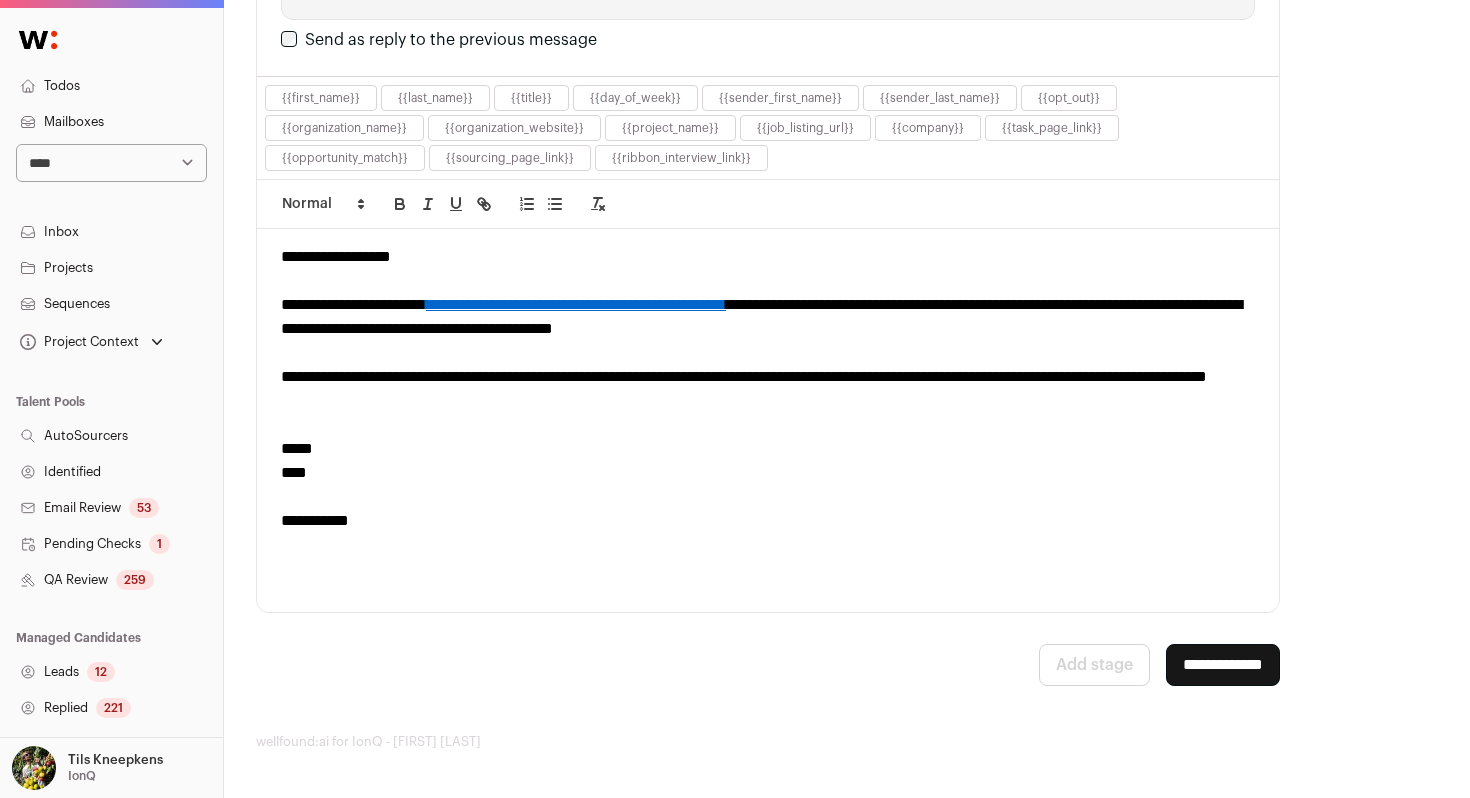 click on "**********" at bounding box center [1223, 665] 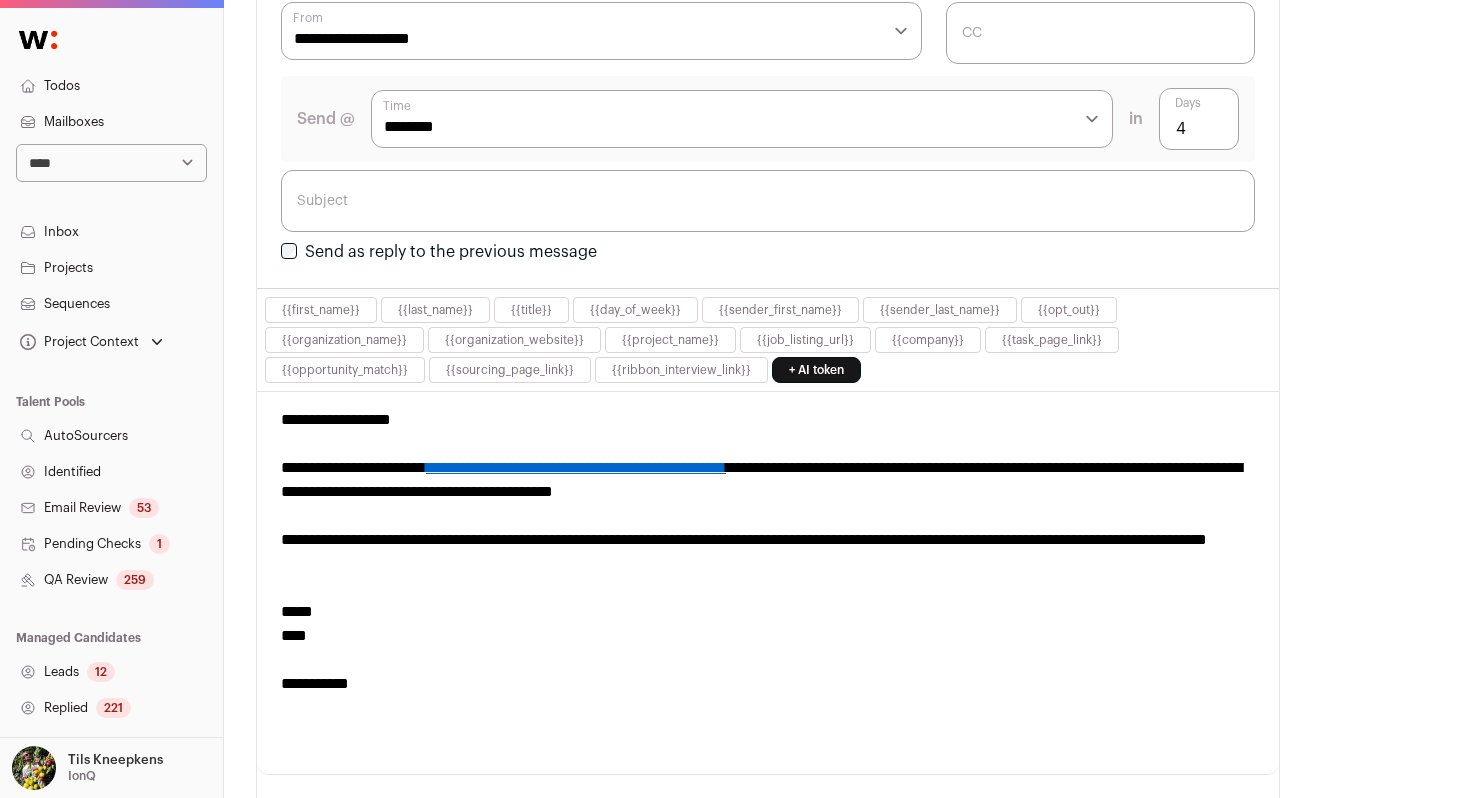 scroll, scrollTop: 0, scrollLeft: 0, axis: both 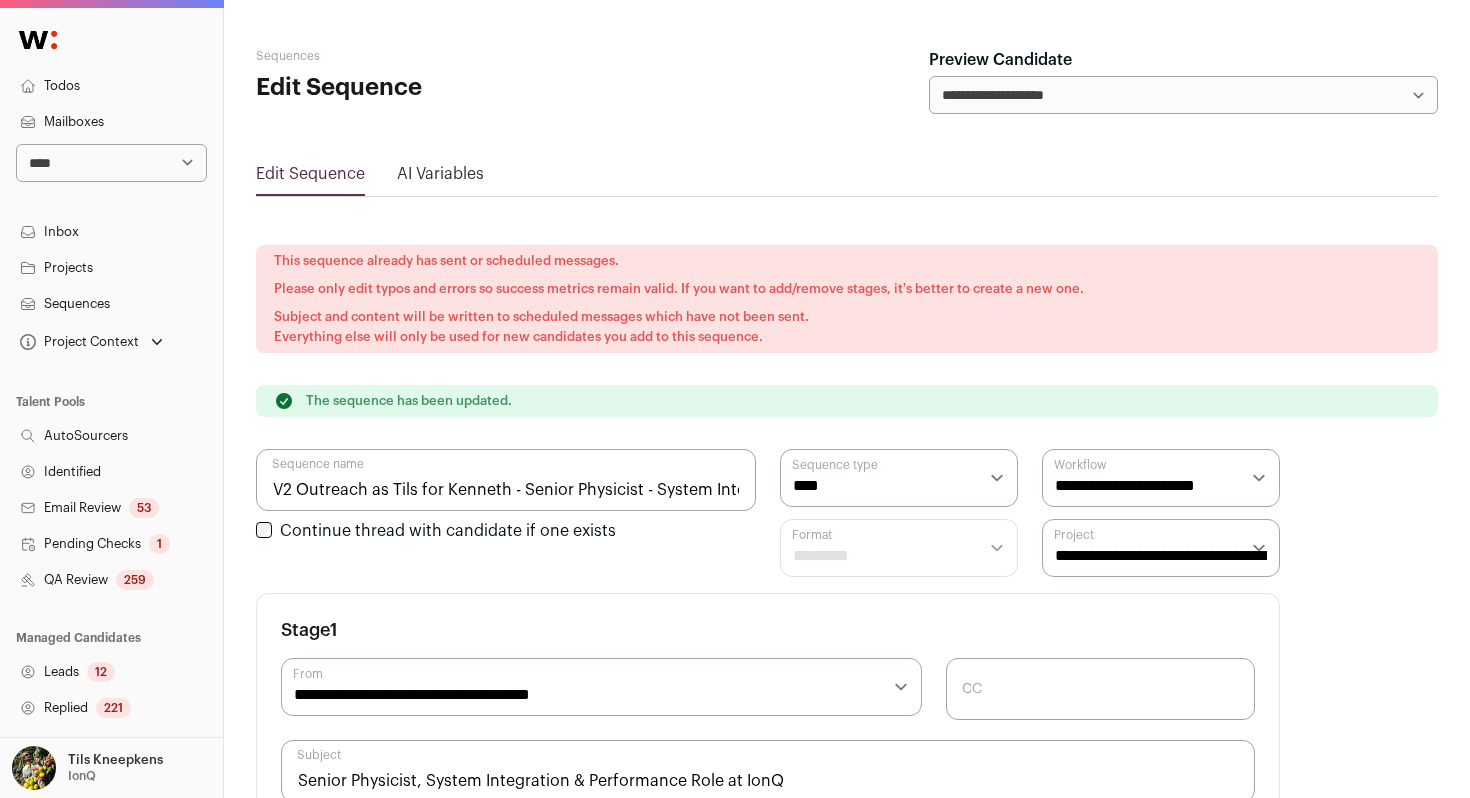 click on "**********" at bounding box center [111, 163] 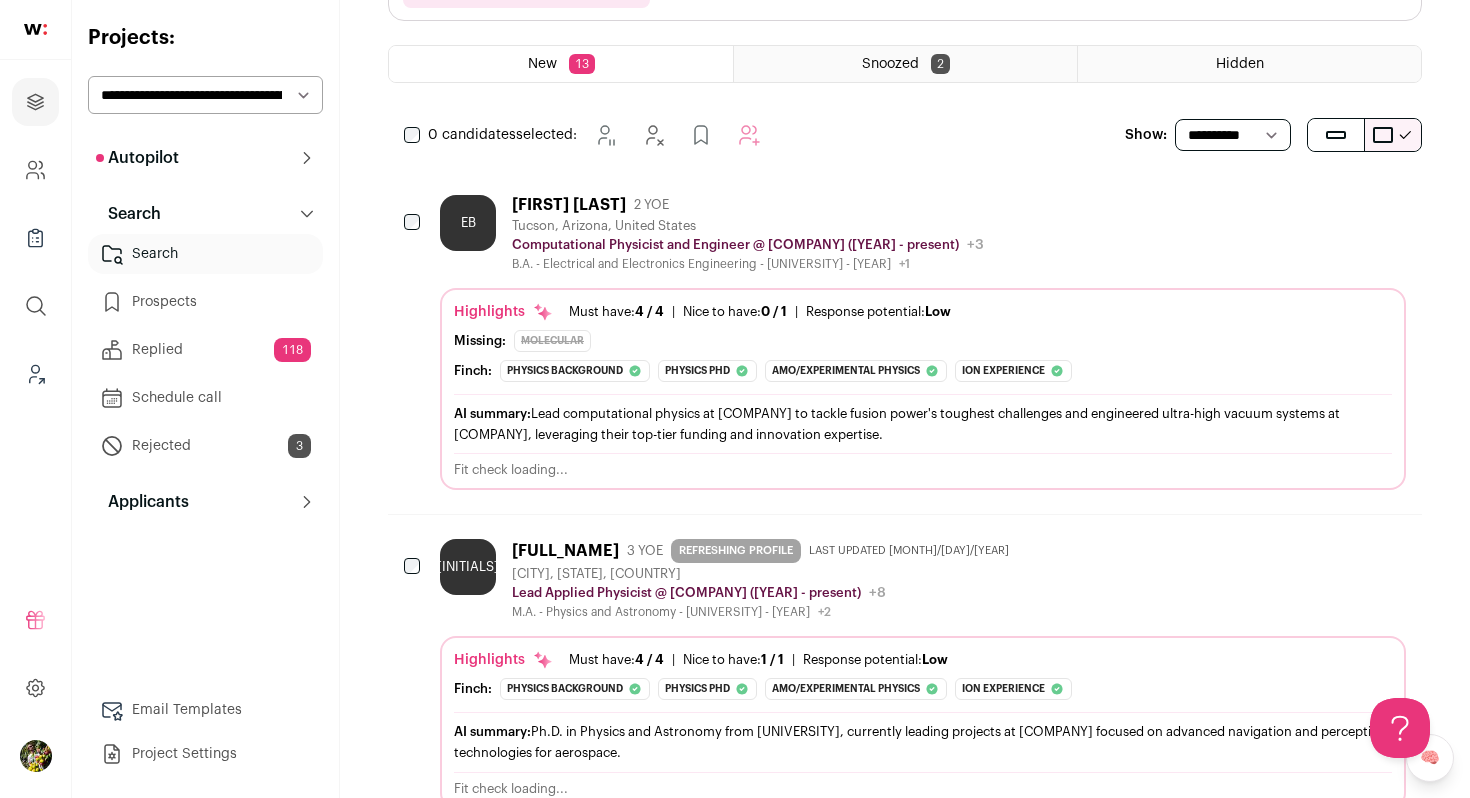 scroll, scrollTop: 0, scrollLeft: 0, axis: both 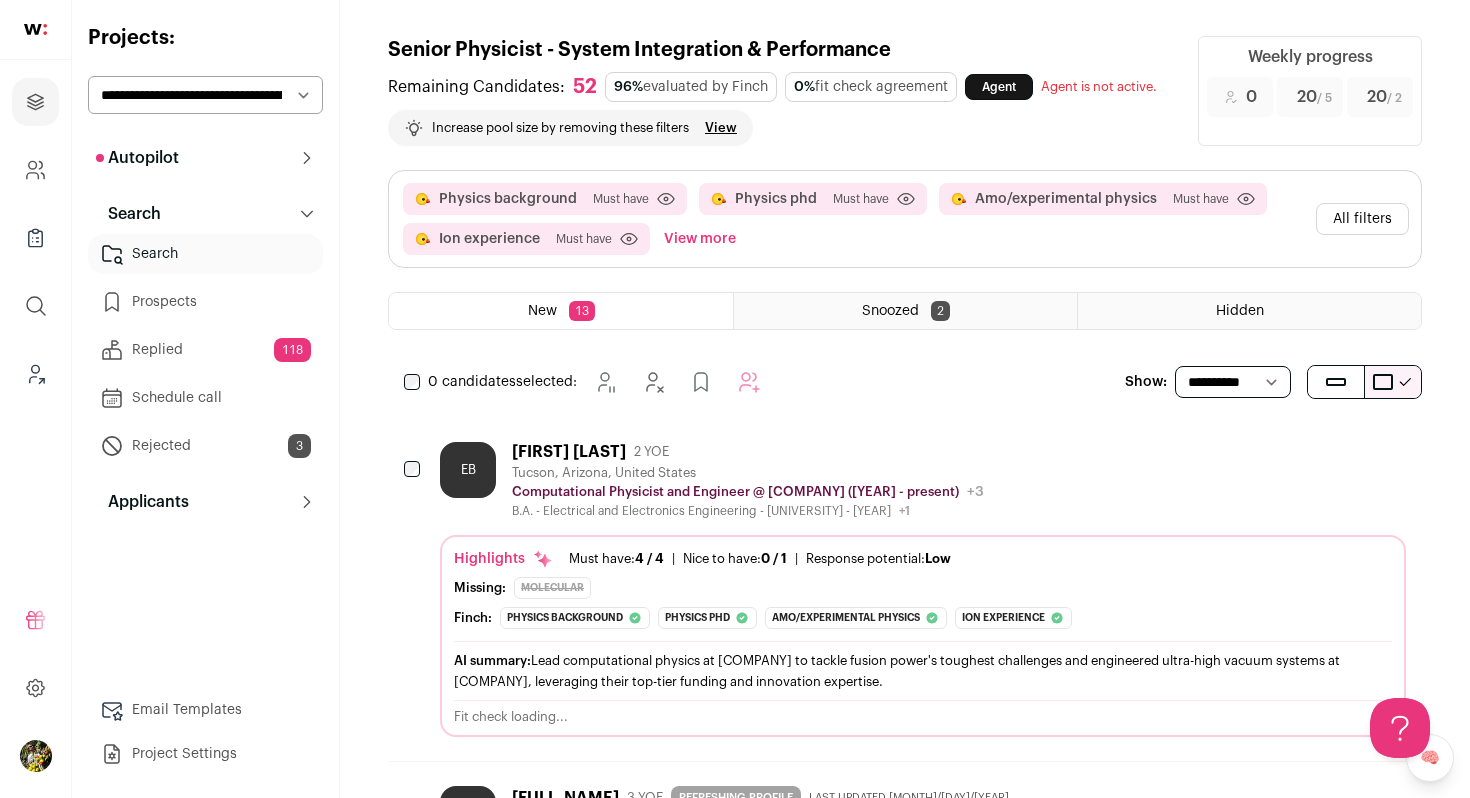 click on "All filters" at bounding box center [1362, 219] 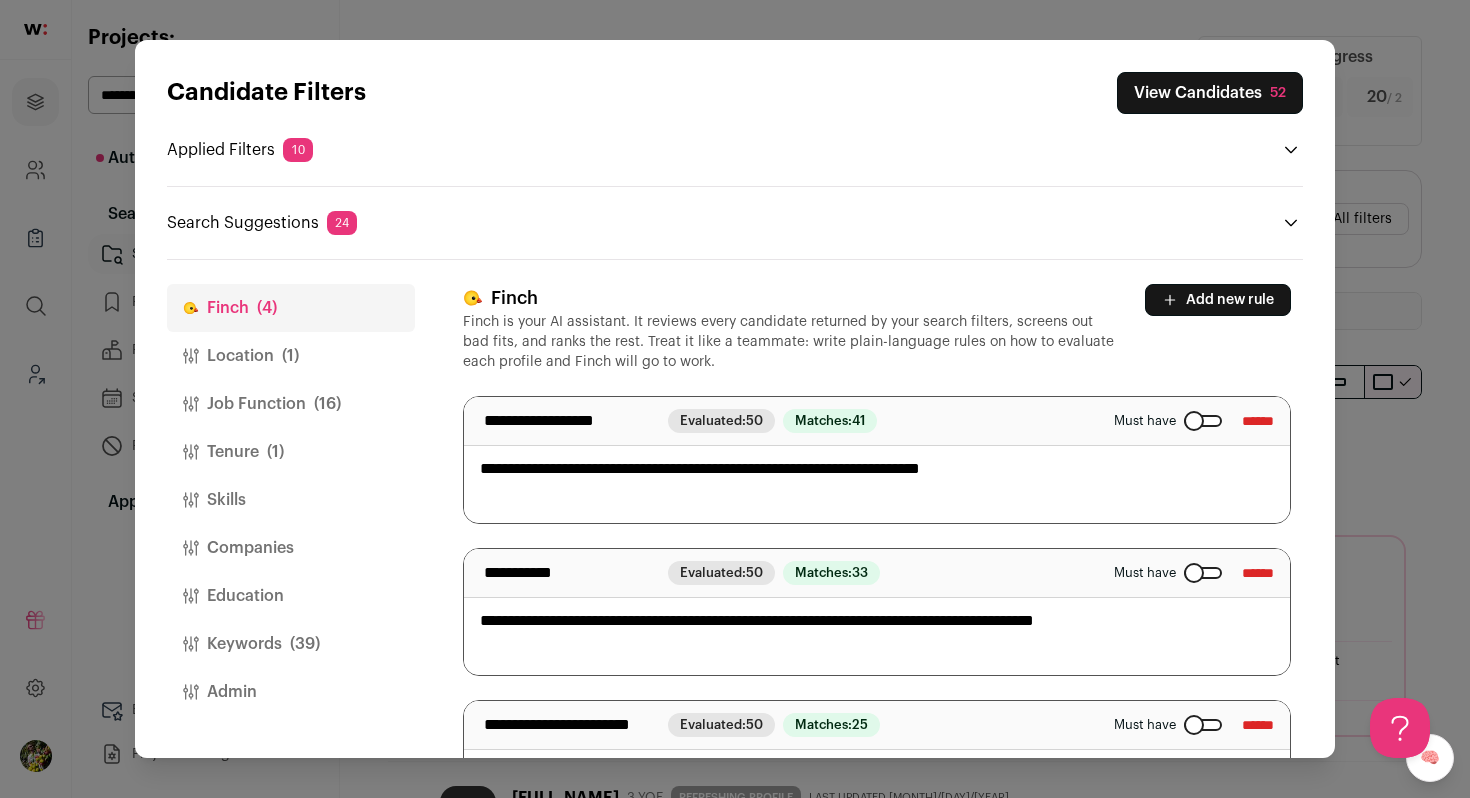 click on "Location
(1)" at bounding box center [291, 356] 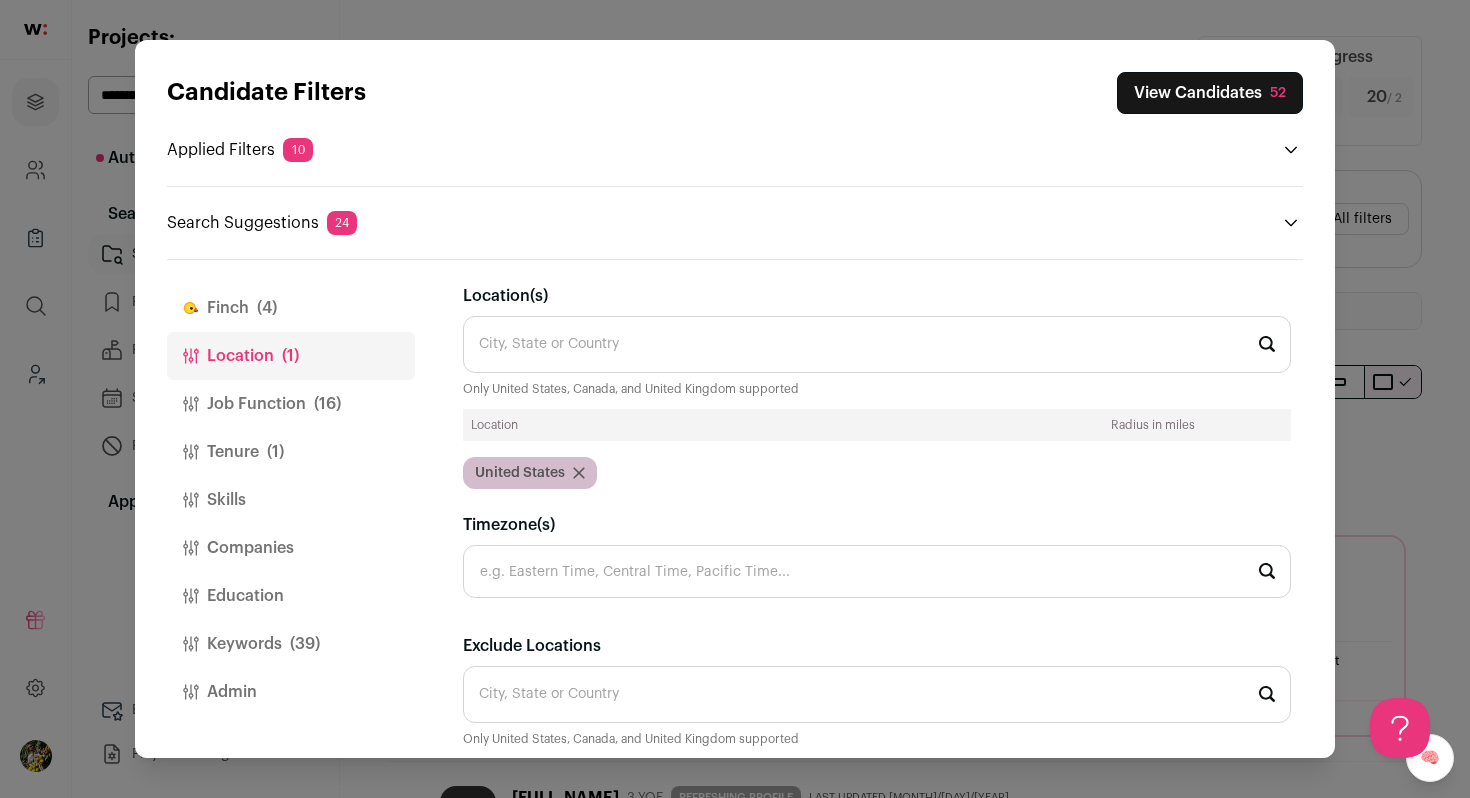 click on "Job Function
(16)" at bounding box center (291, 404) 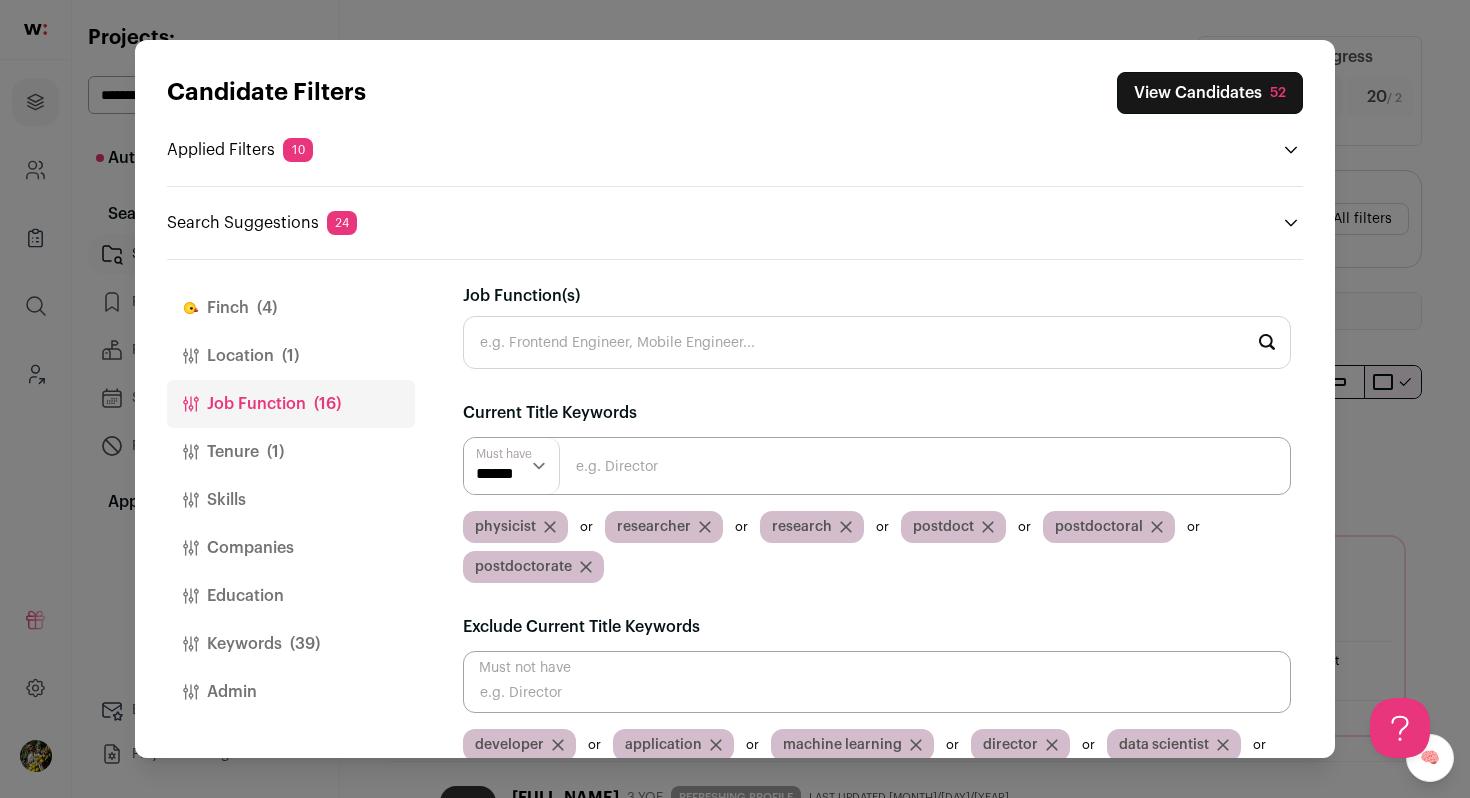 click at bounding box center (877, 682) 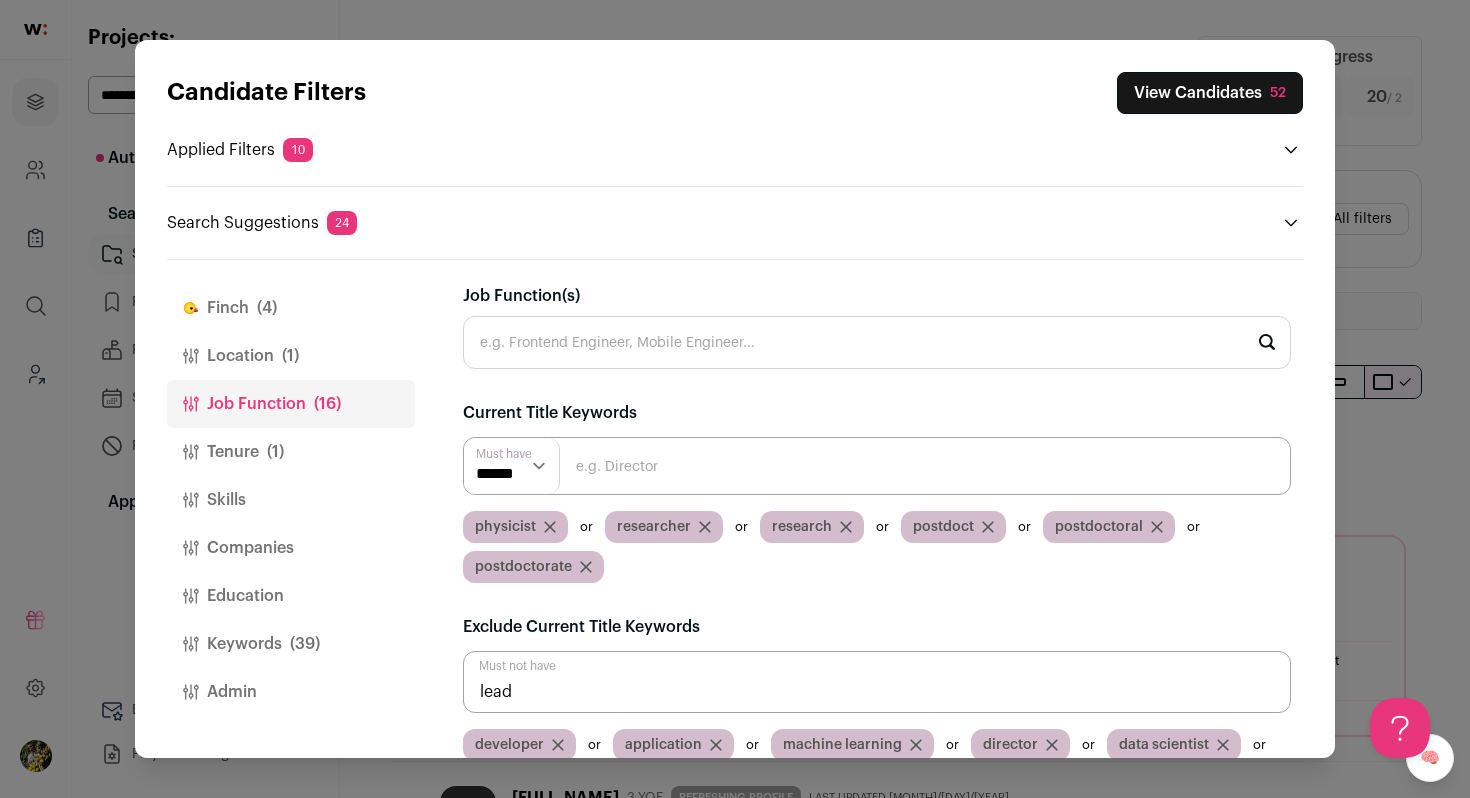 type on "lead" 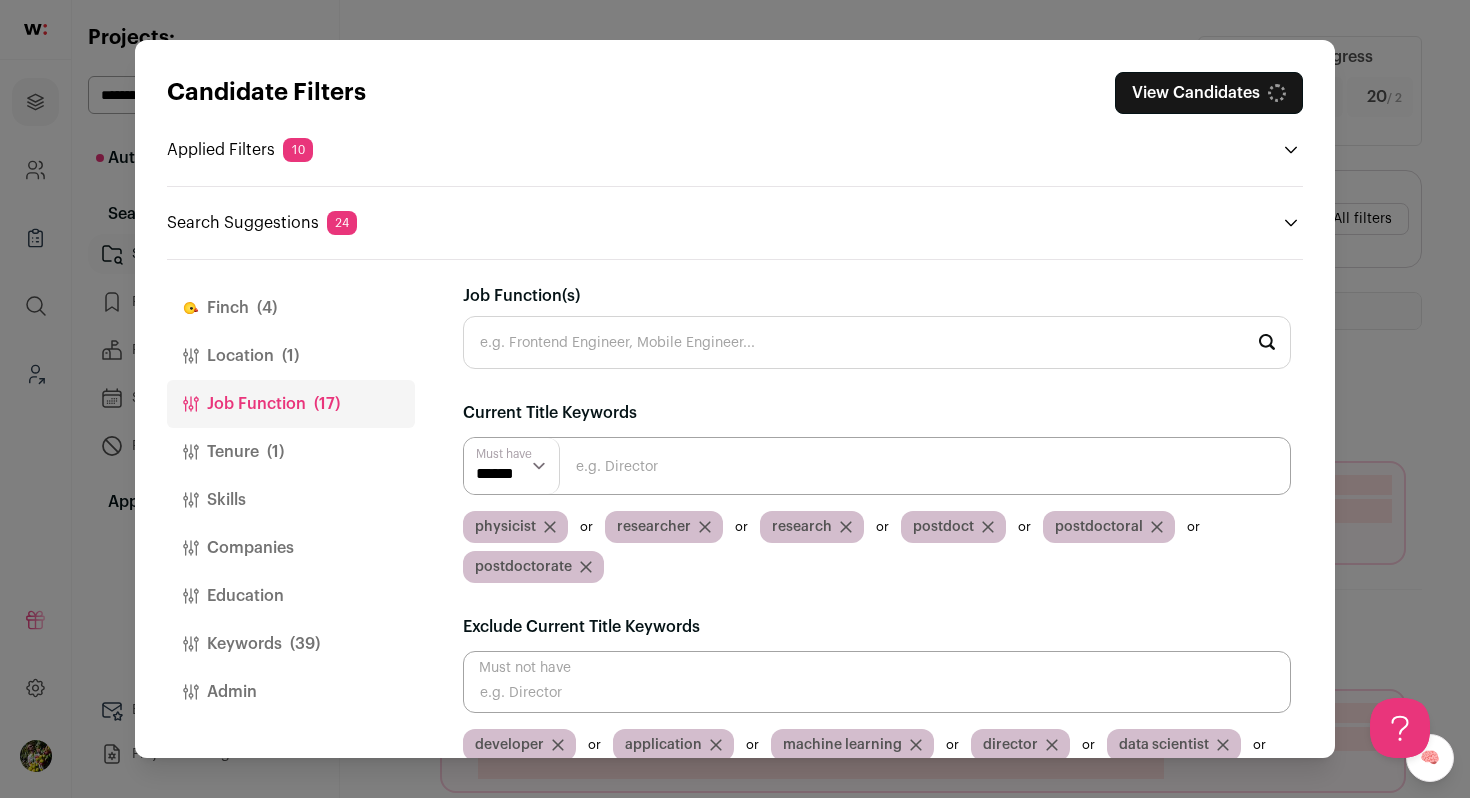 scroll, scrollTop: 67, scrollLeft: 0, axis: vertical 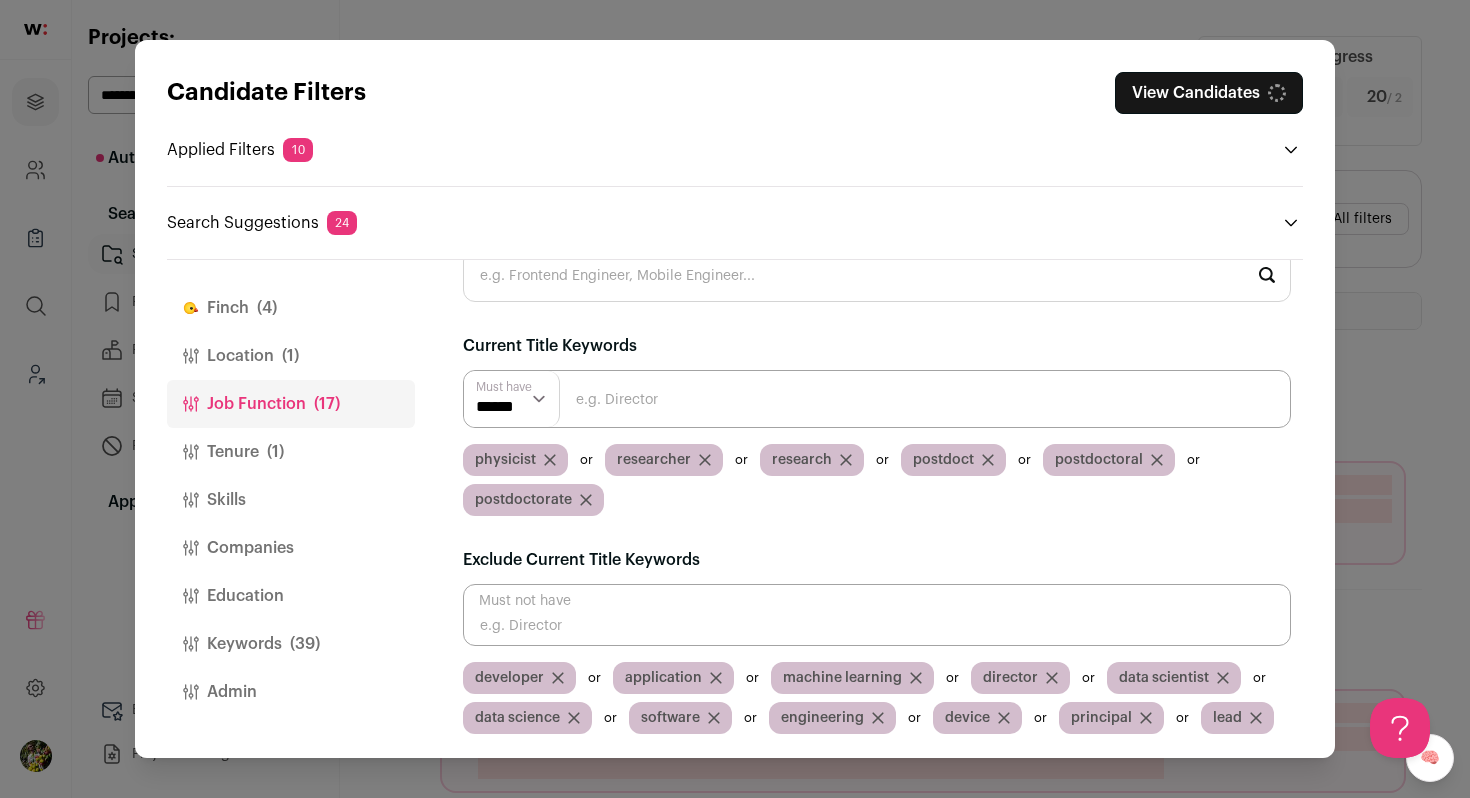 click at bounding box center [877, 615] 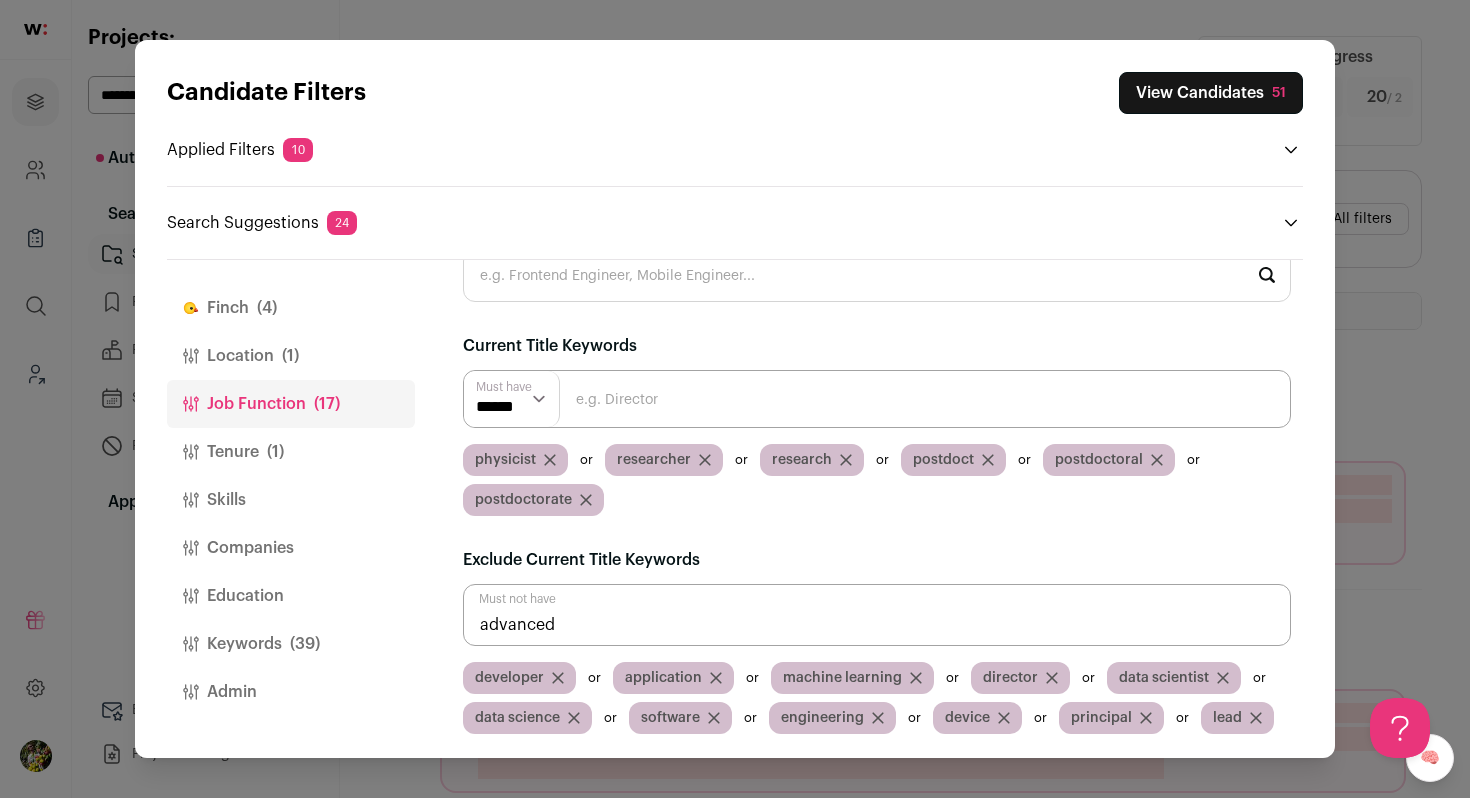 type on "advanced" 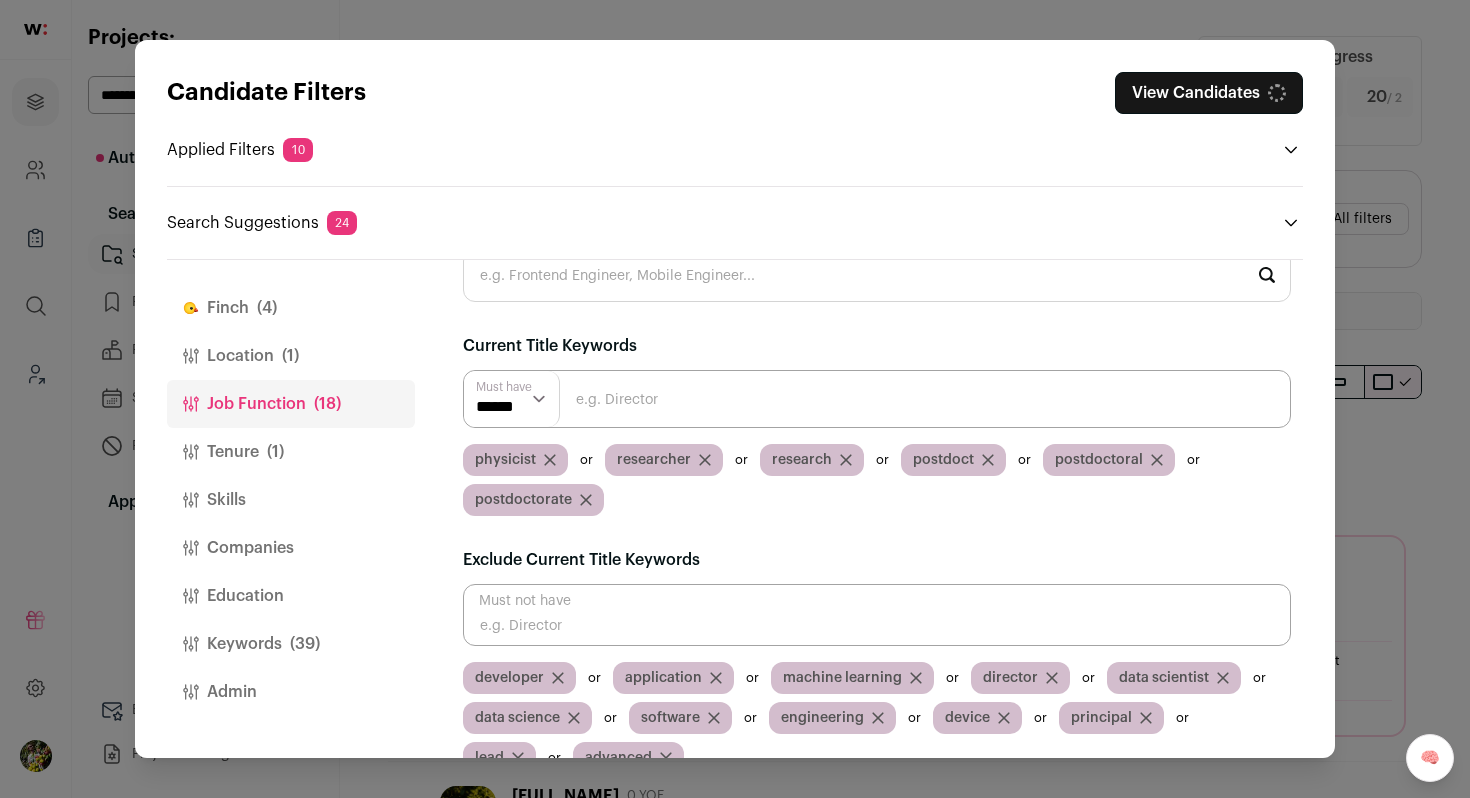 click at bounding box center [877, 615] 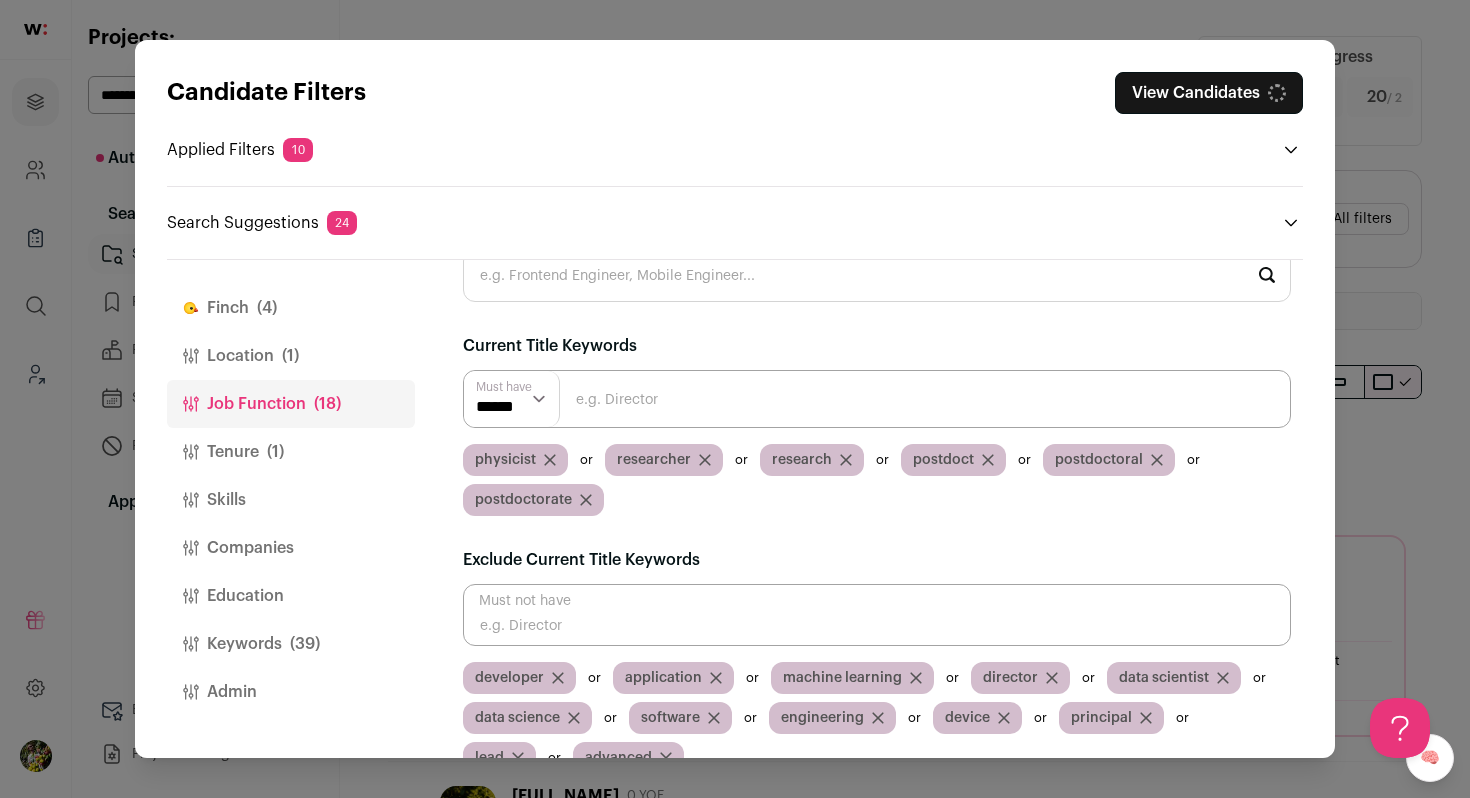 scroll, scrollTop: 0, scrollLeft: 0, axis: both 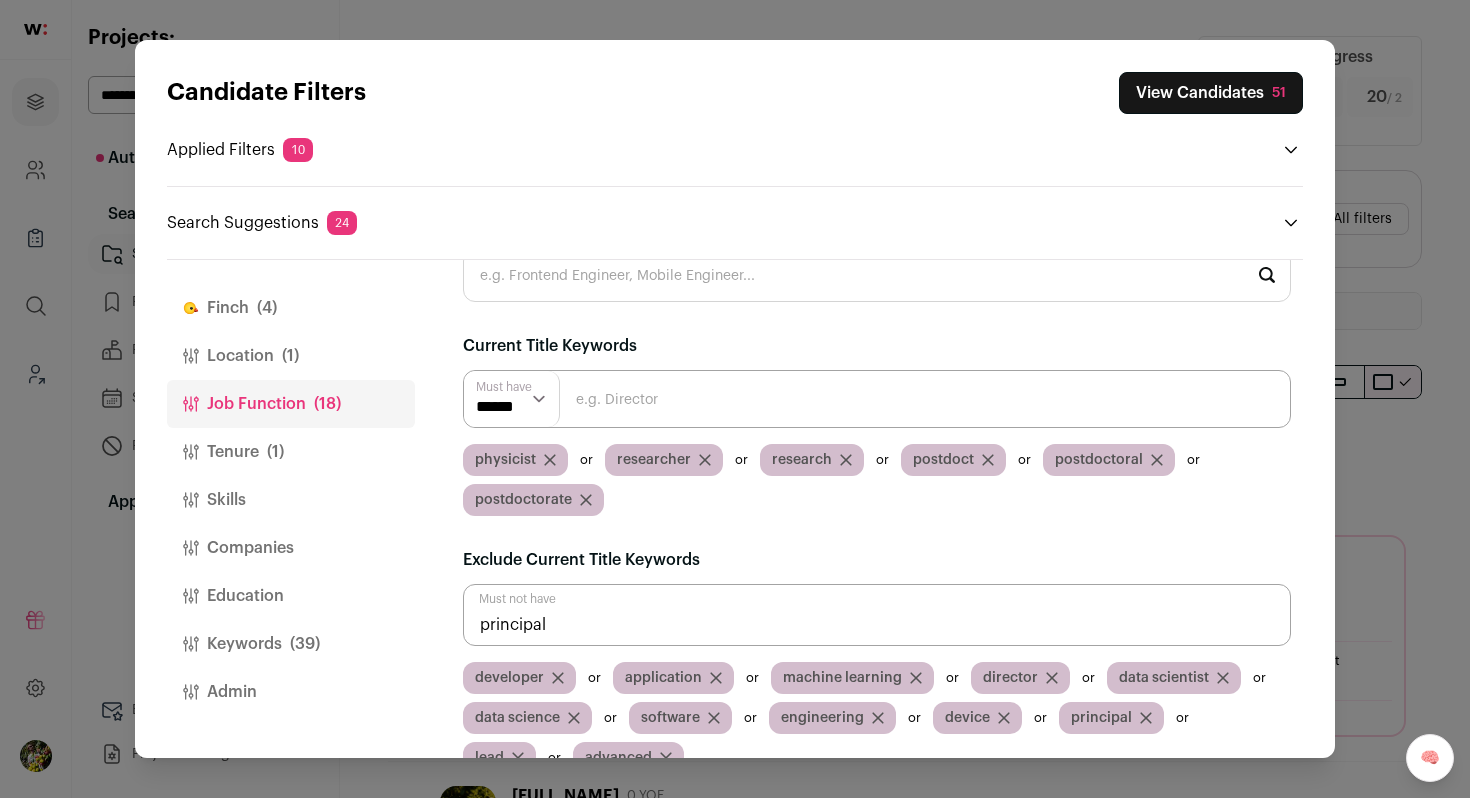 type on "principal" 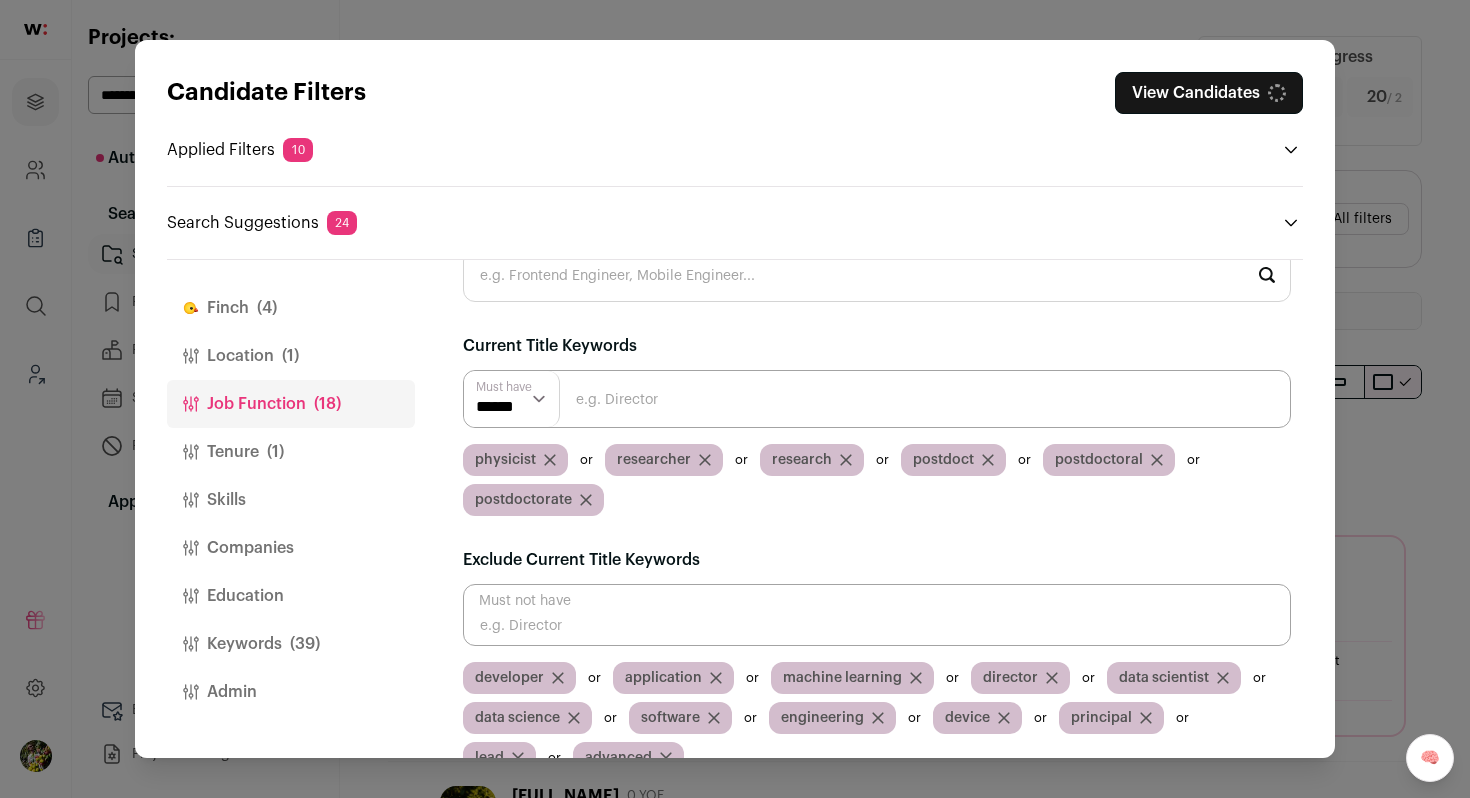click at bounding box center [877, 615] 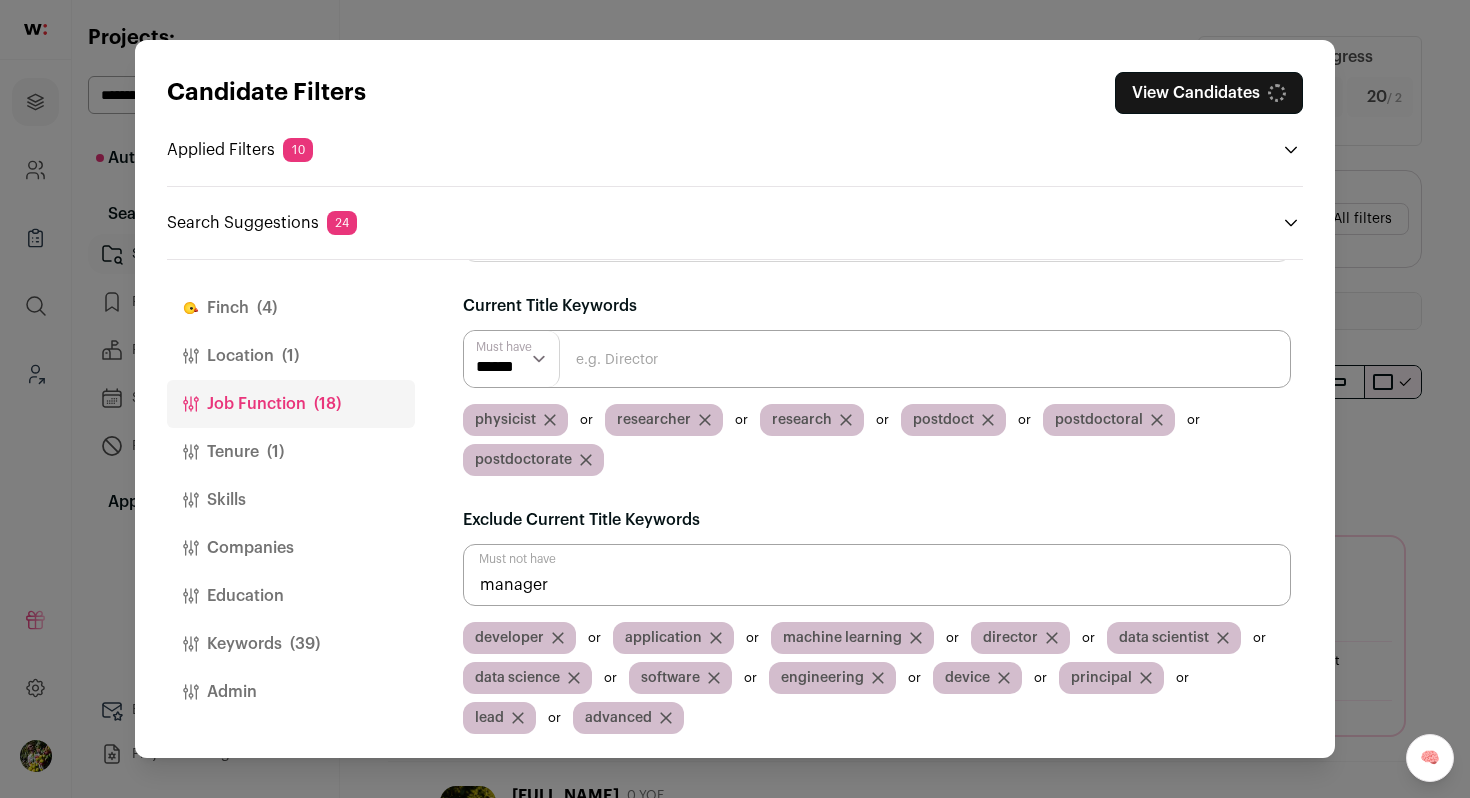 type on "manager" 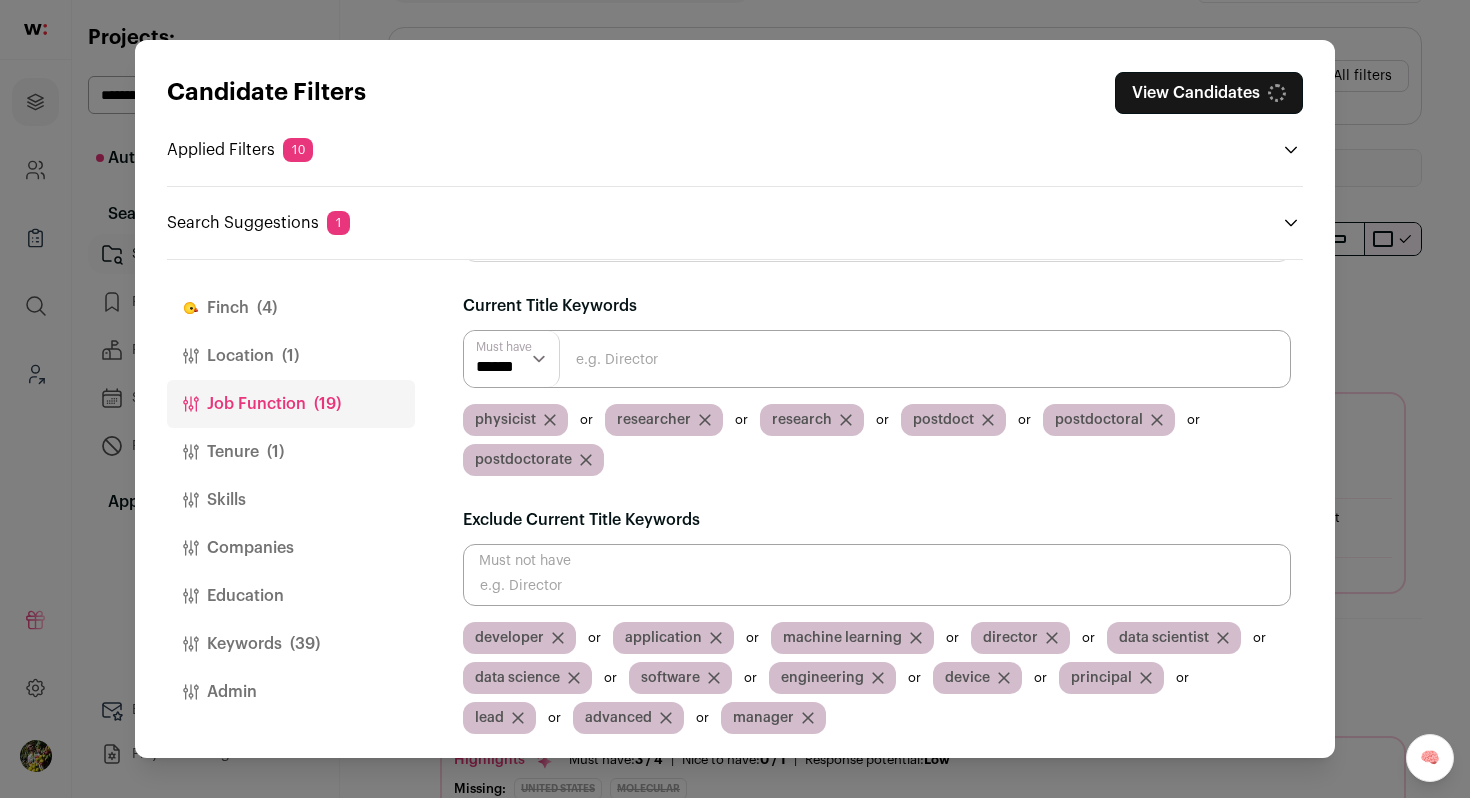 scroll, scrollTop: 157, scrollLeft: 0, axis: vertical 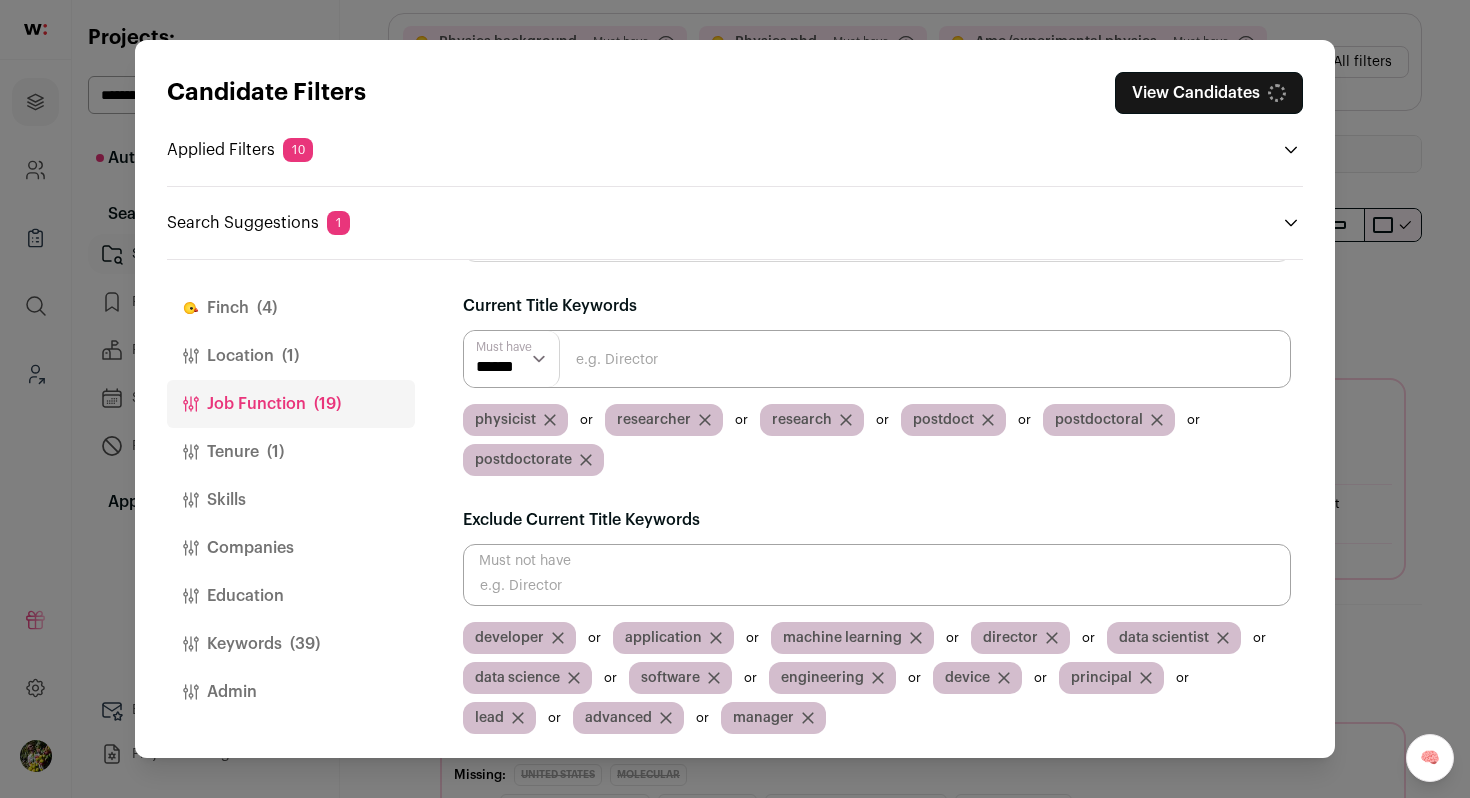 click at bounding box center (877, 575) 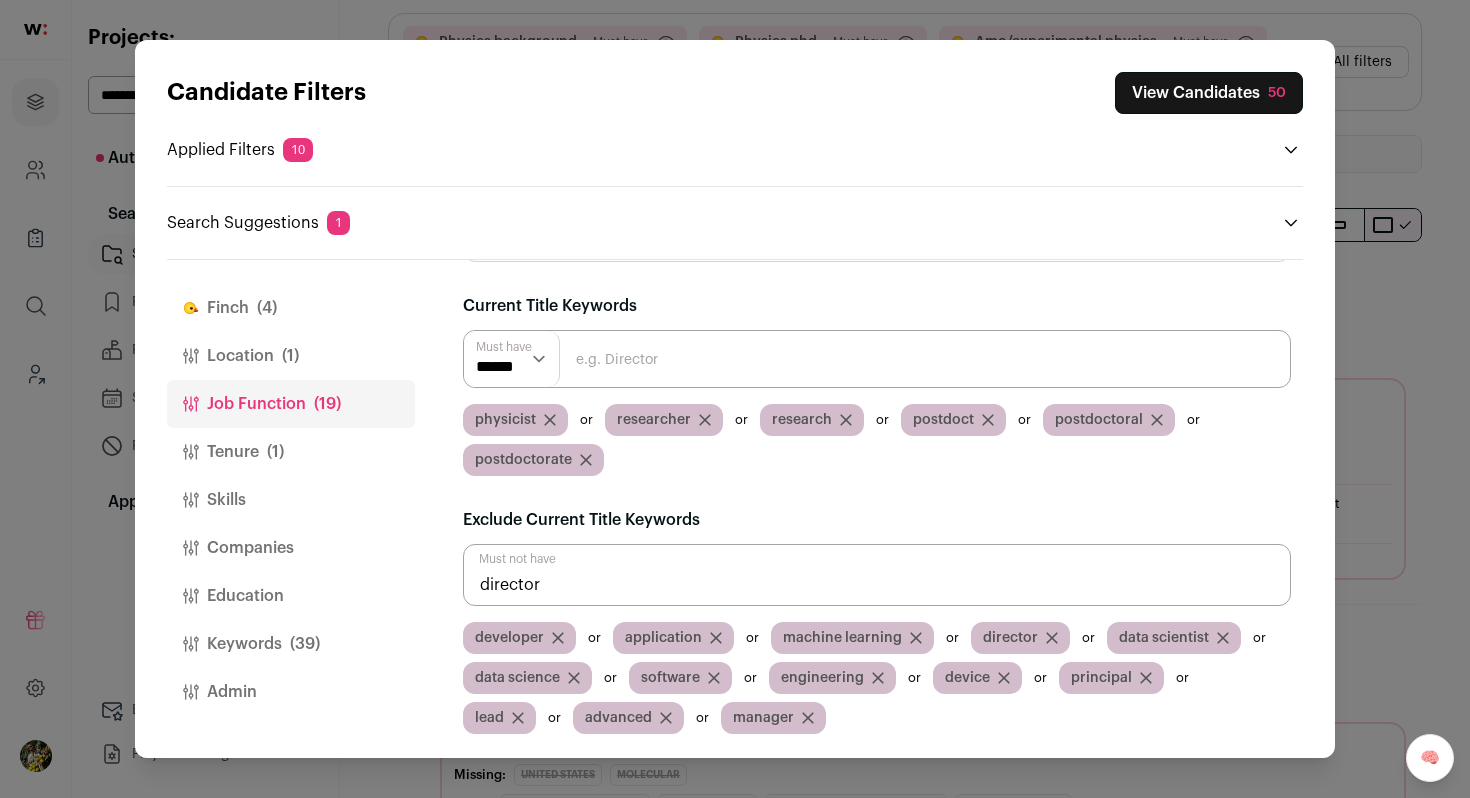 type on "director" 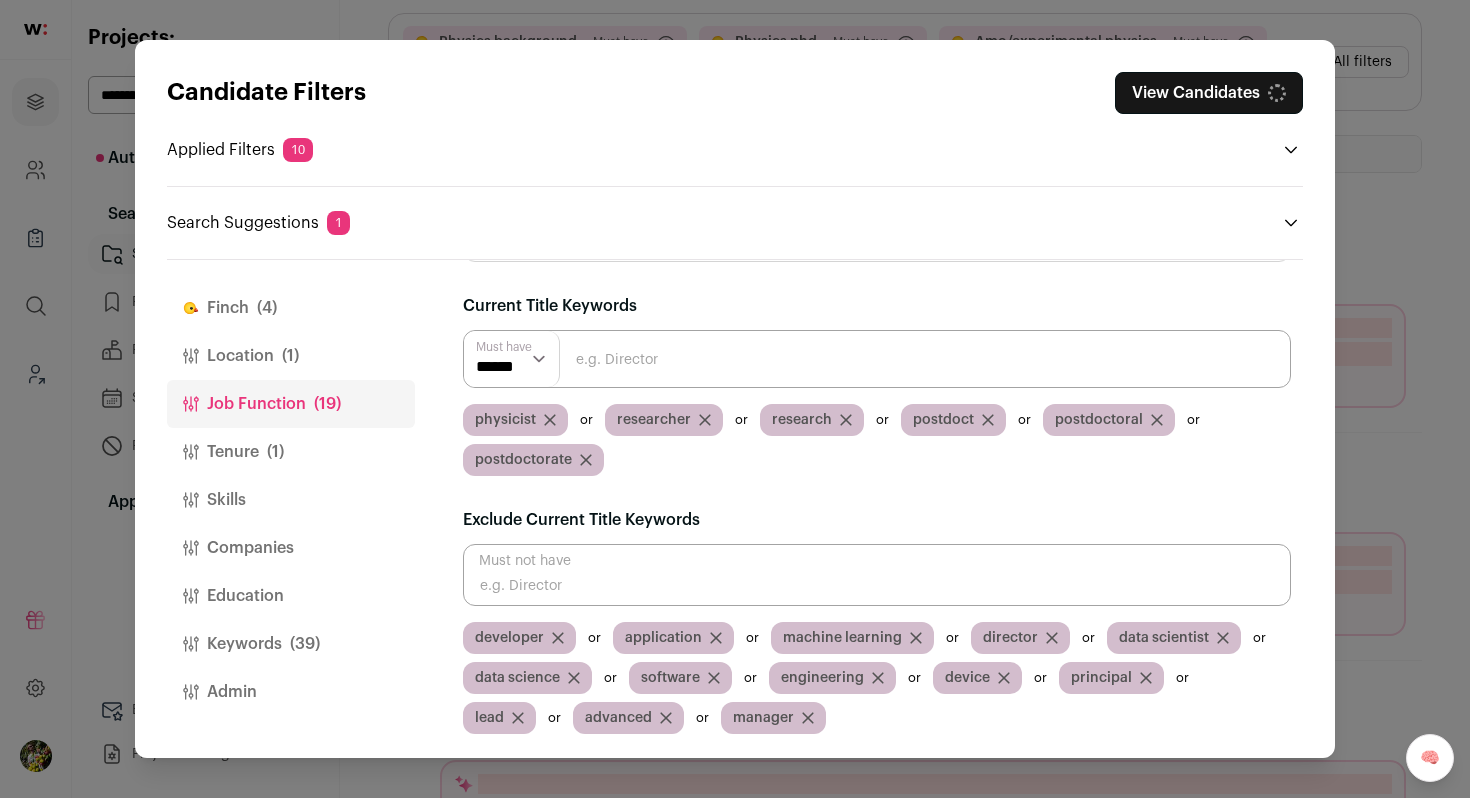 click at bounding box center [877, 575] 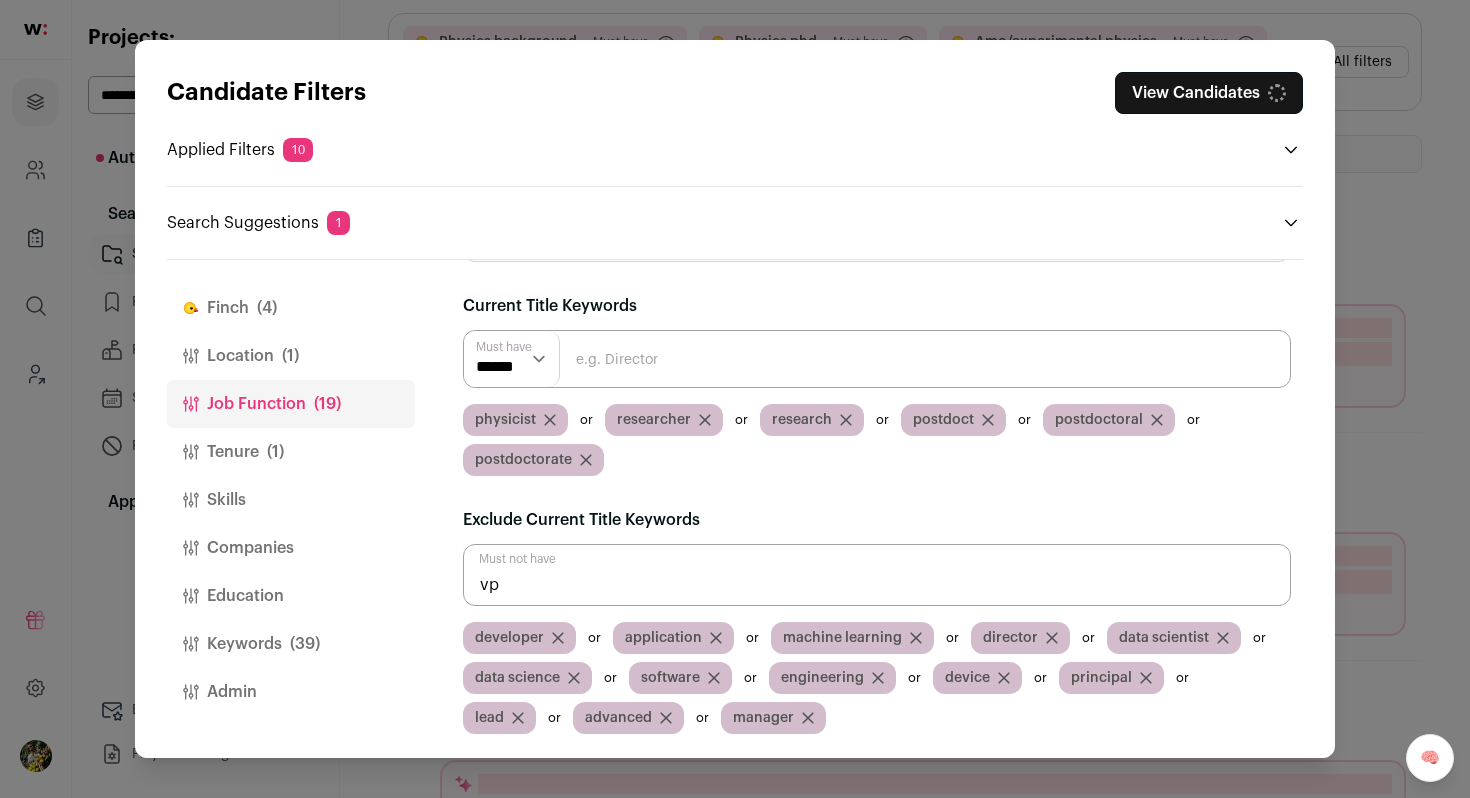 type on "vp" 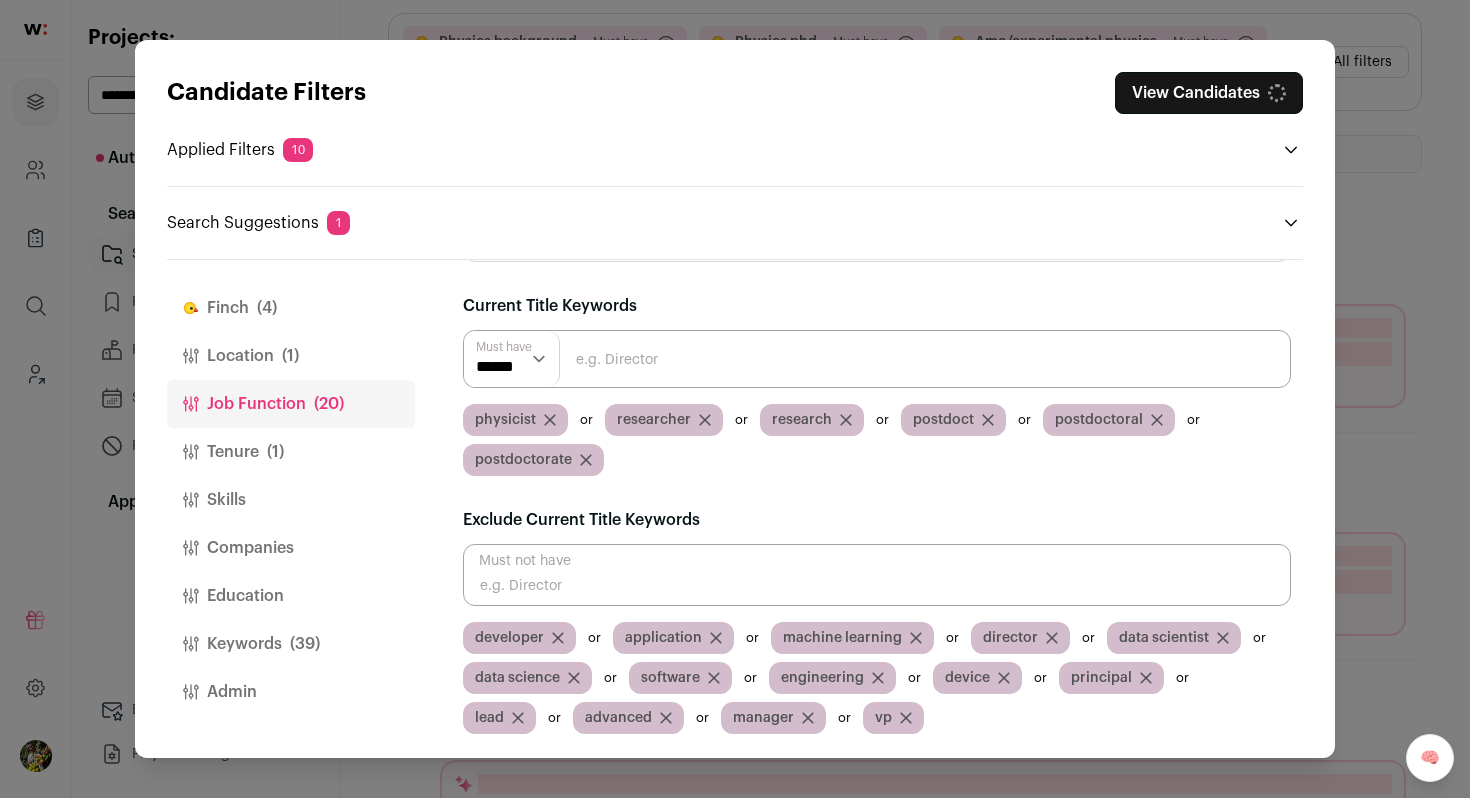 click at bounding box center [877, 575] 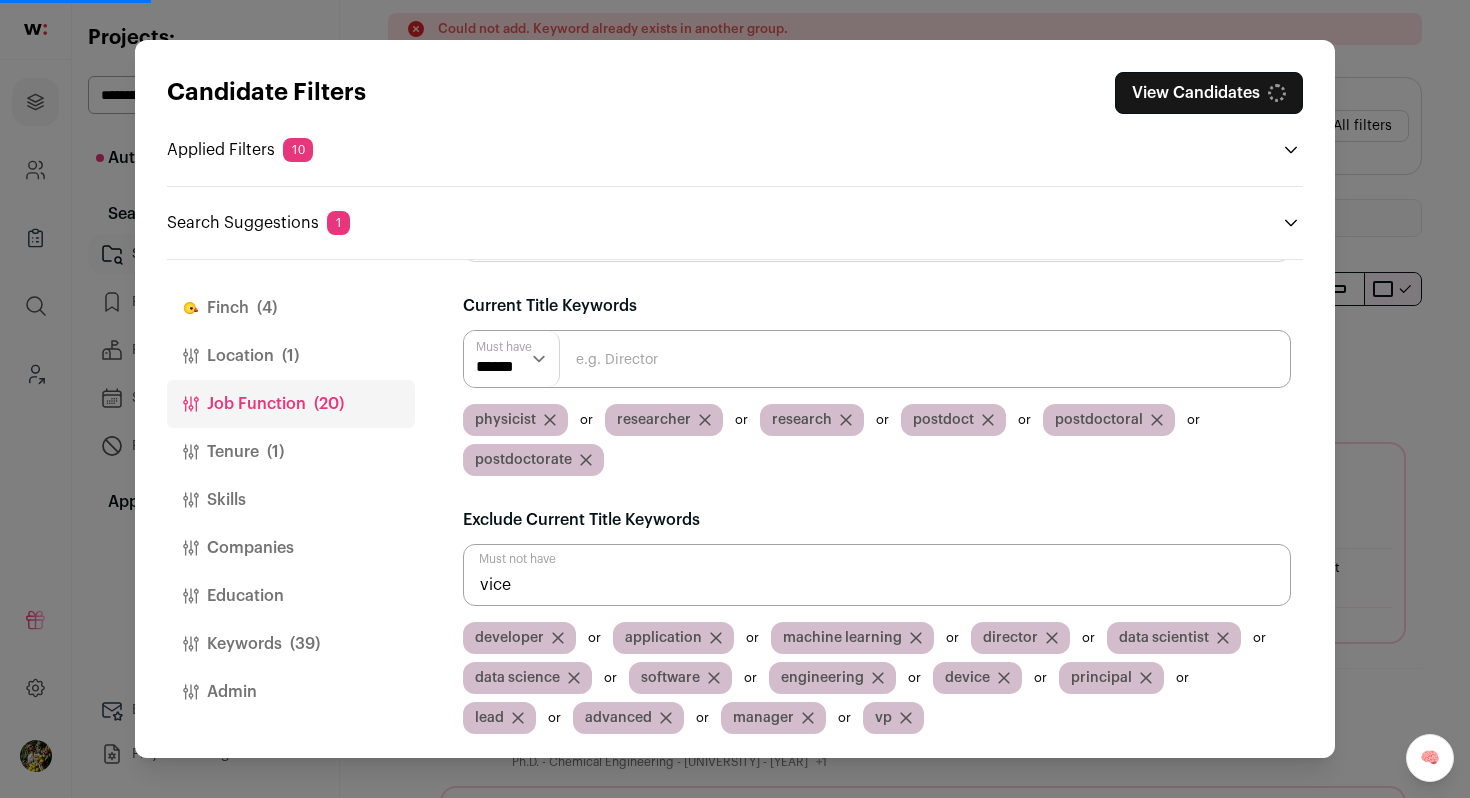 type on "vice" 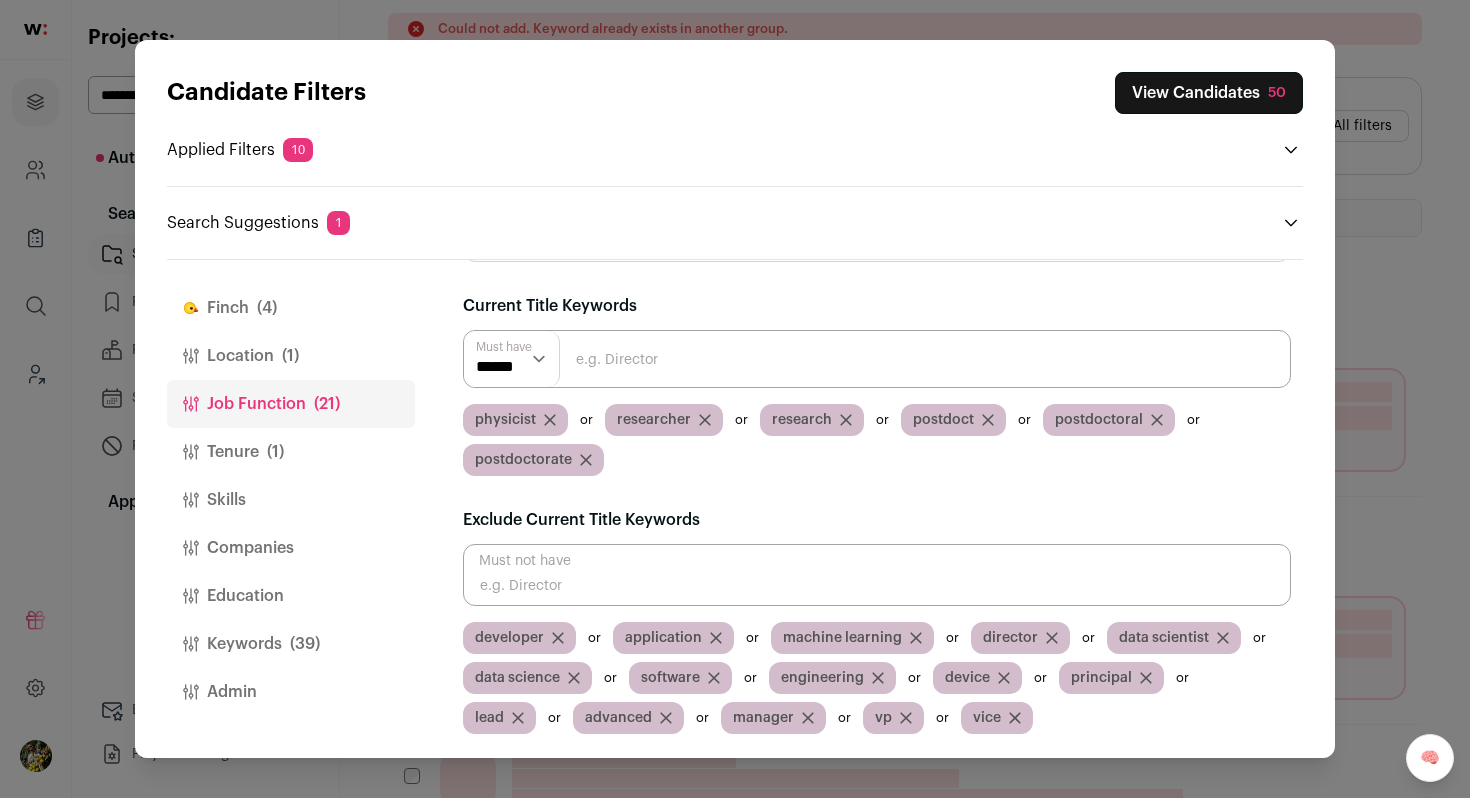 click on "View Candidates
50" at bounding box center [1209, 93] 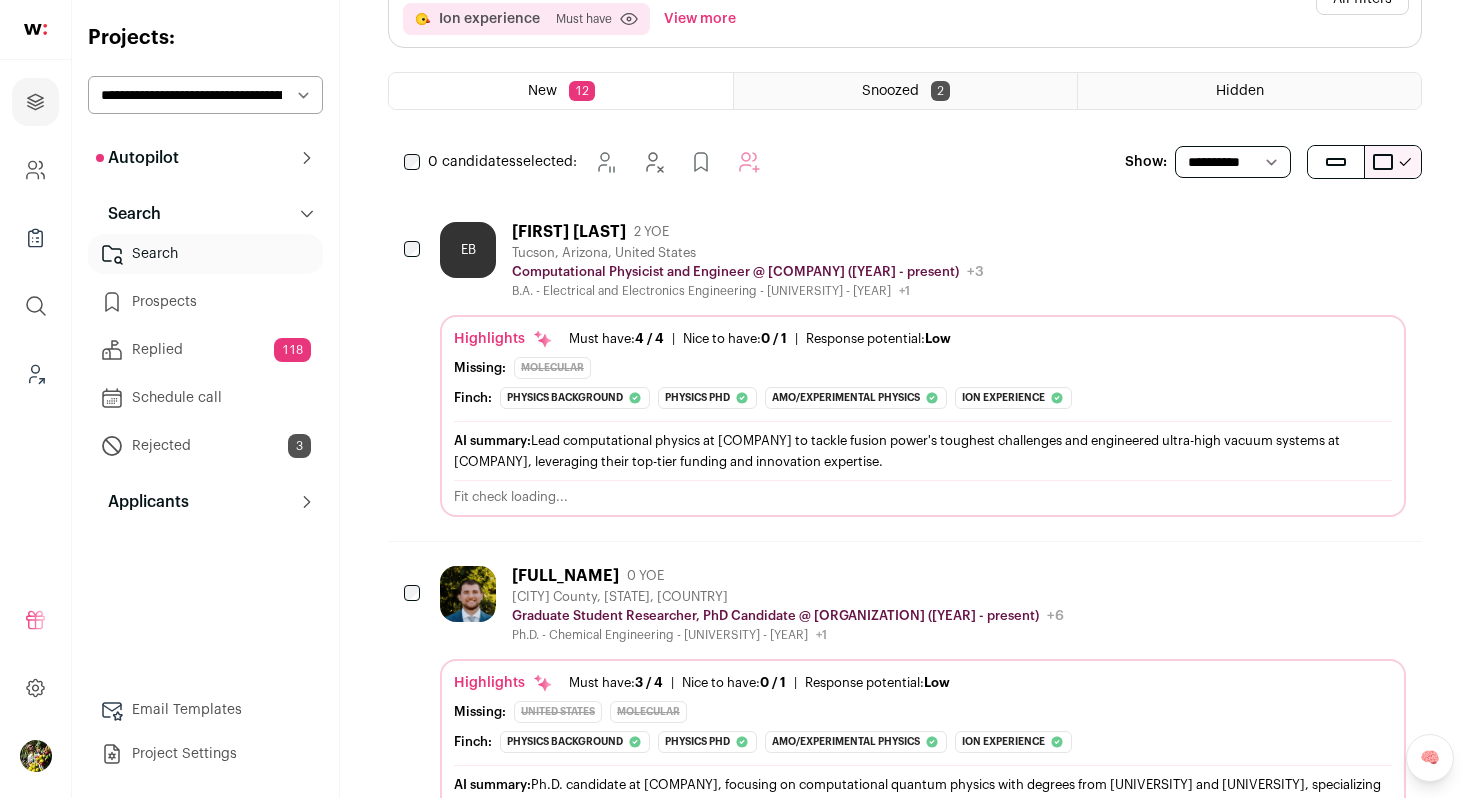 scroll, scrollTop: 0, scrollLeft: 0, axis: both 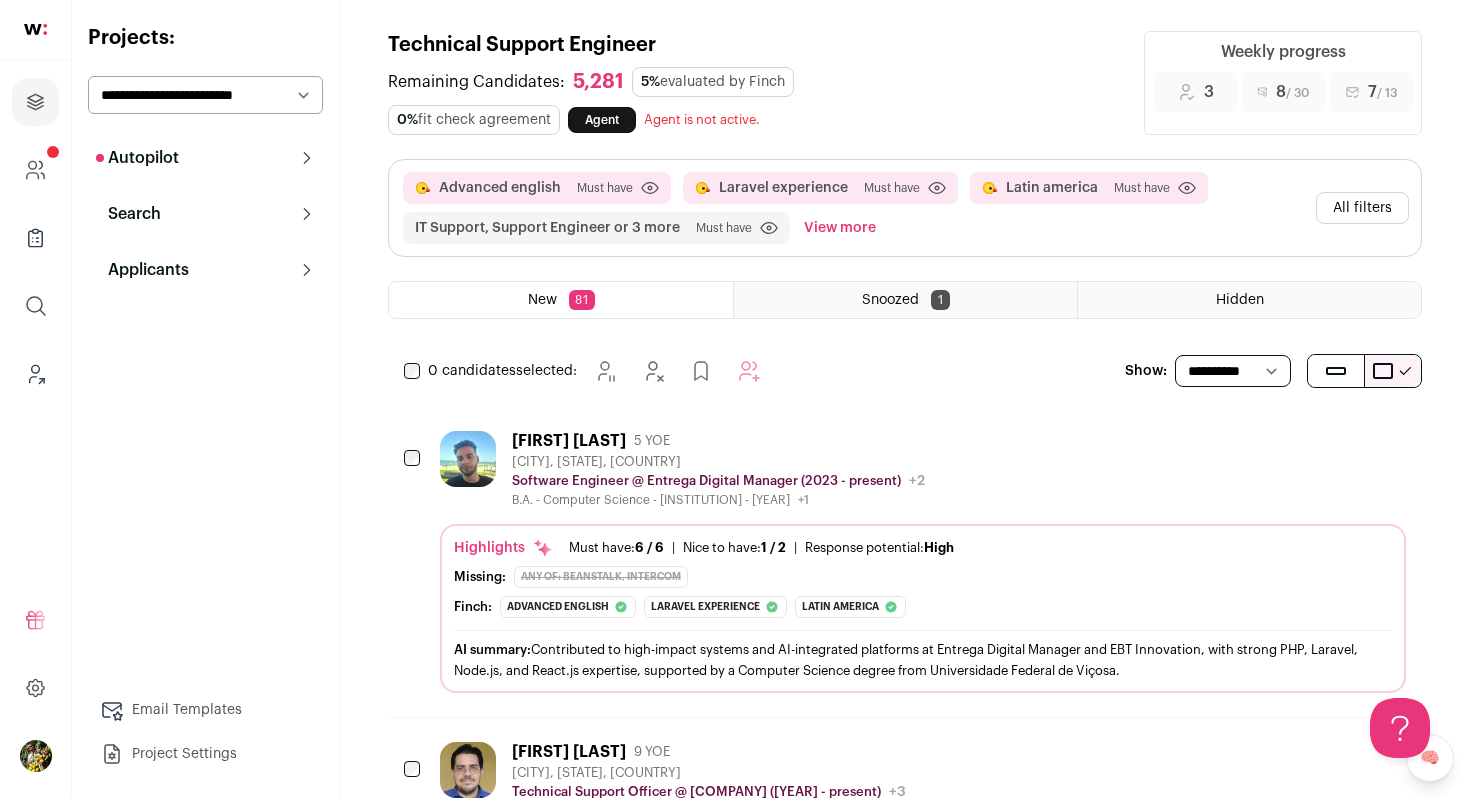 click on "View more" at bounding box center [840, 228] 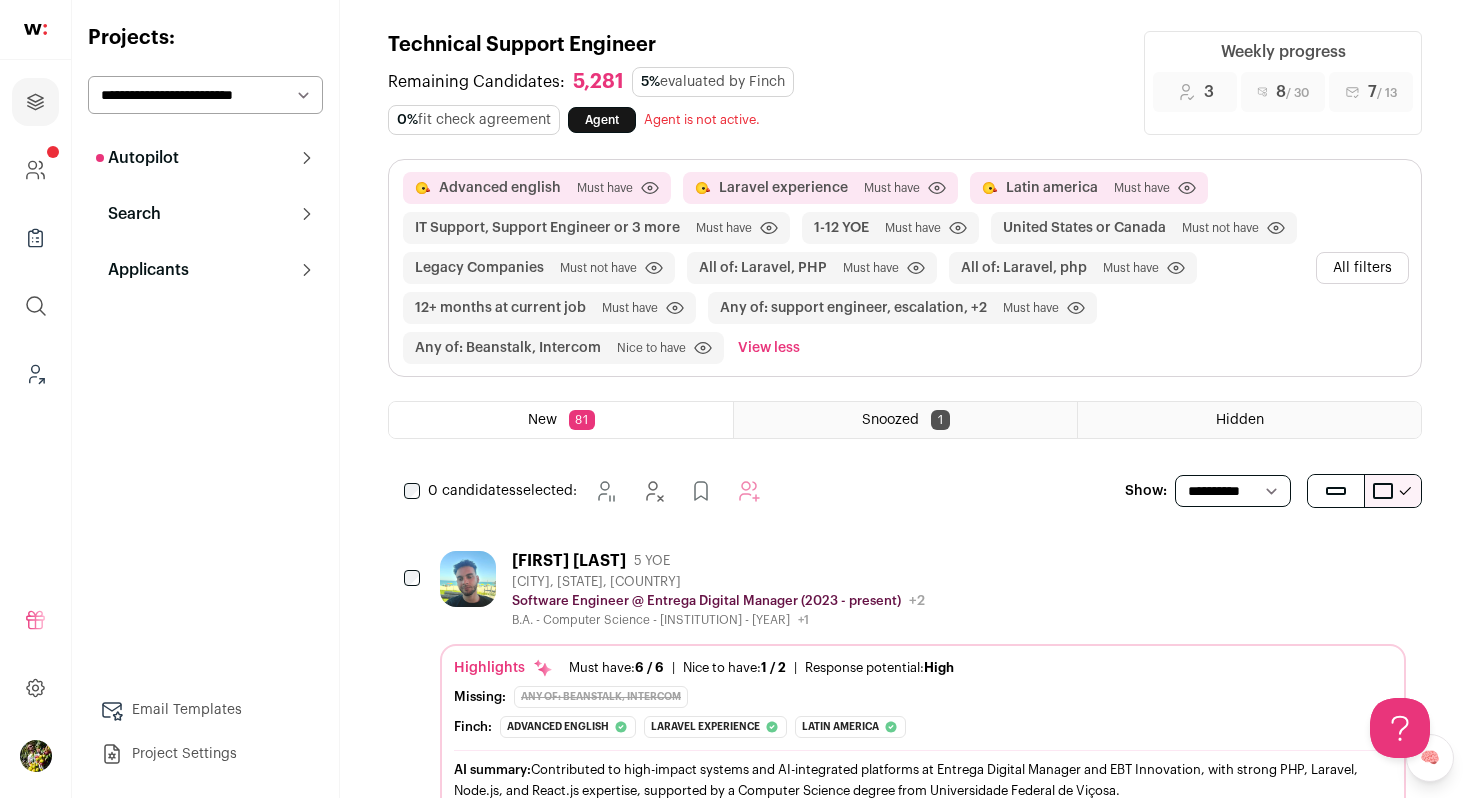 scroll, scrollTop: 0, scrollLeft: 0, axis: both 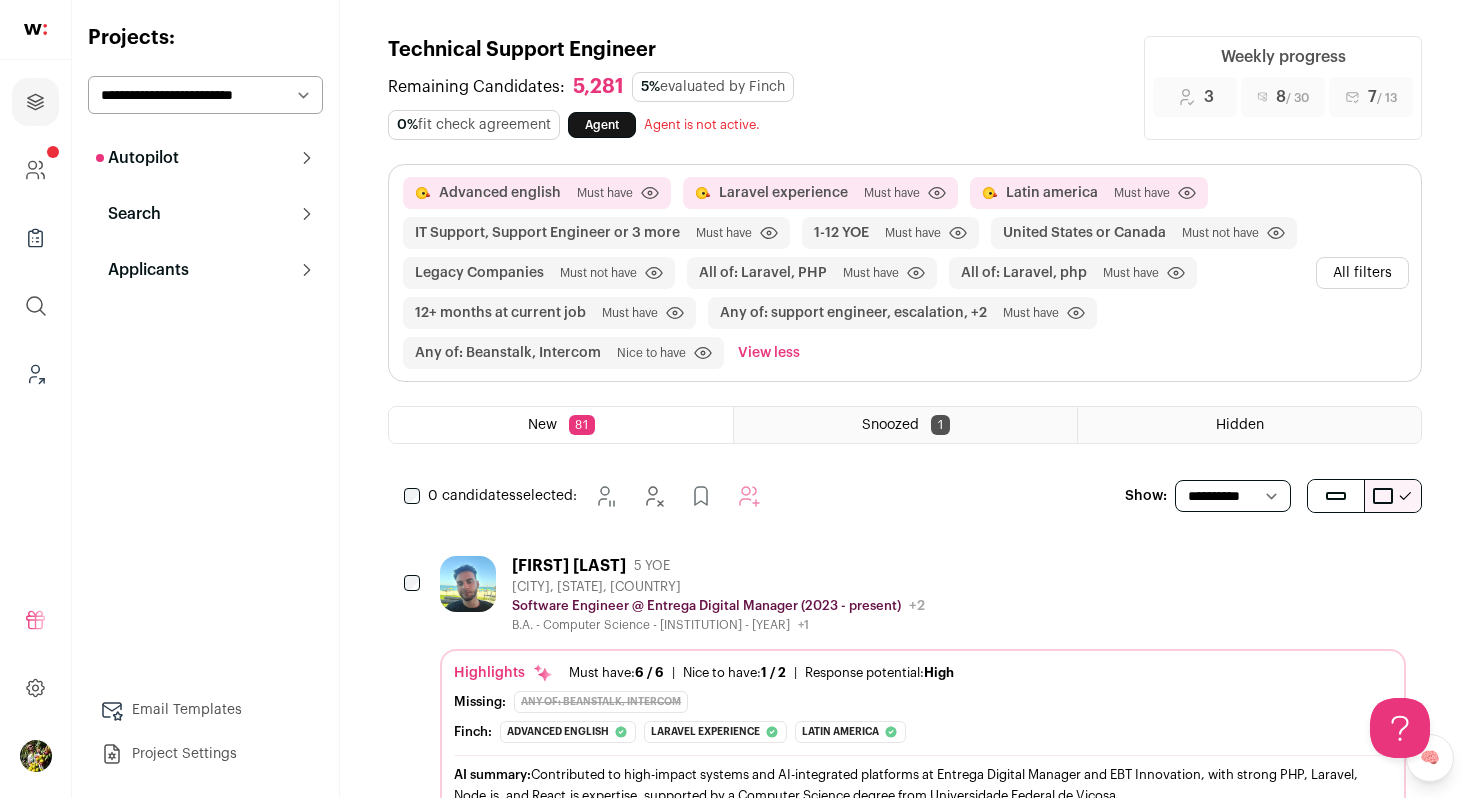 click on "Autopilot" at bounding box center (205, 158) 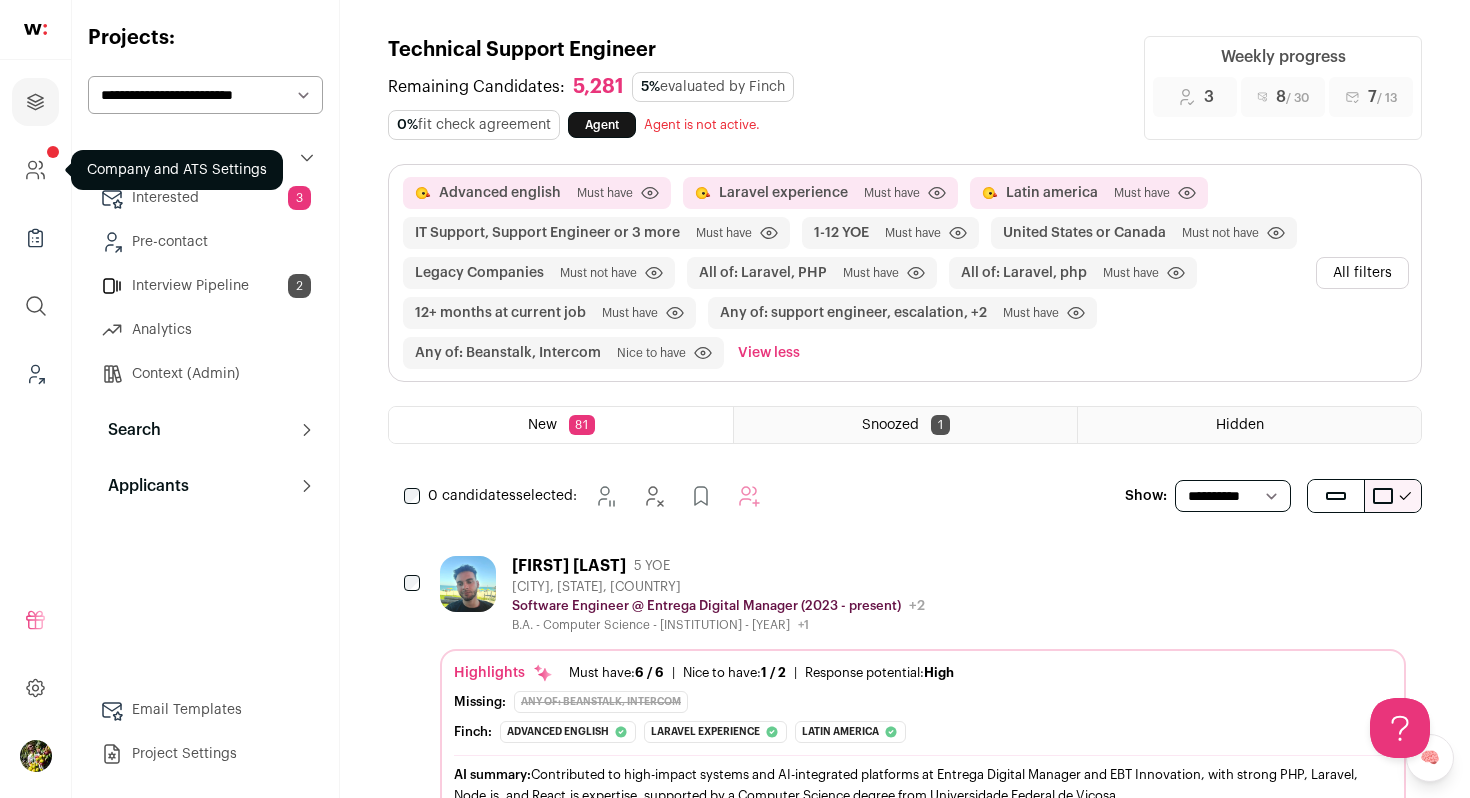 click 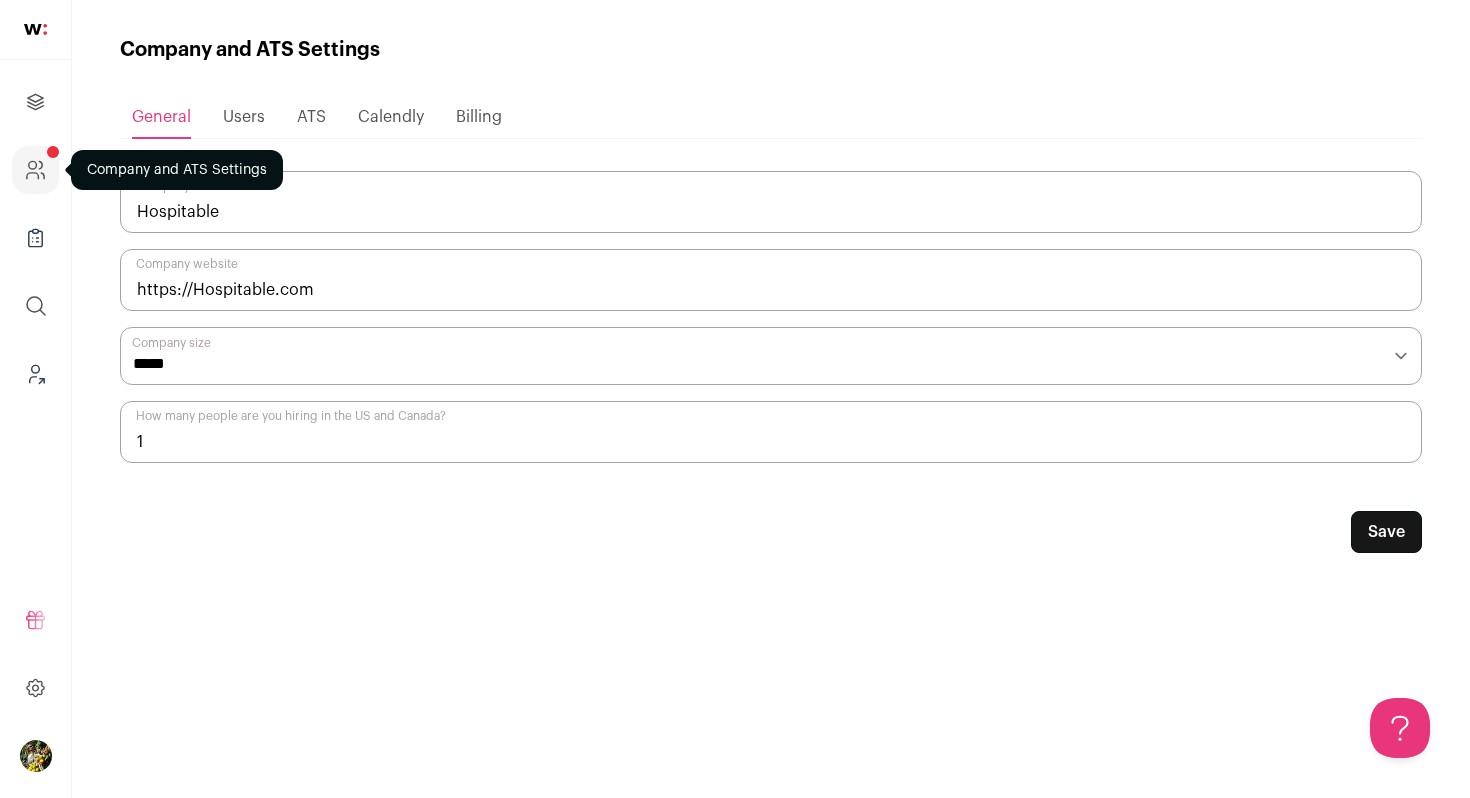 scroll, scrollTop: 0, scrollLeft: 0, axis: both 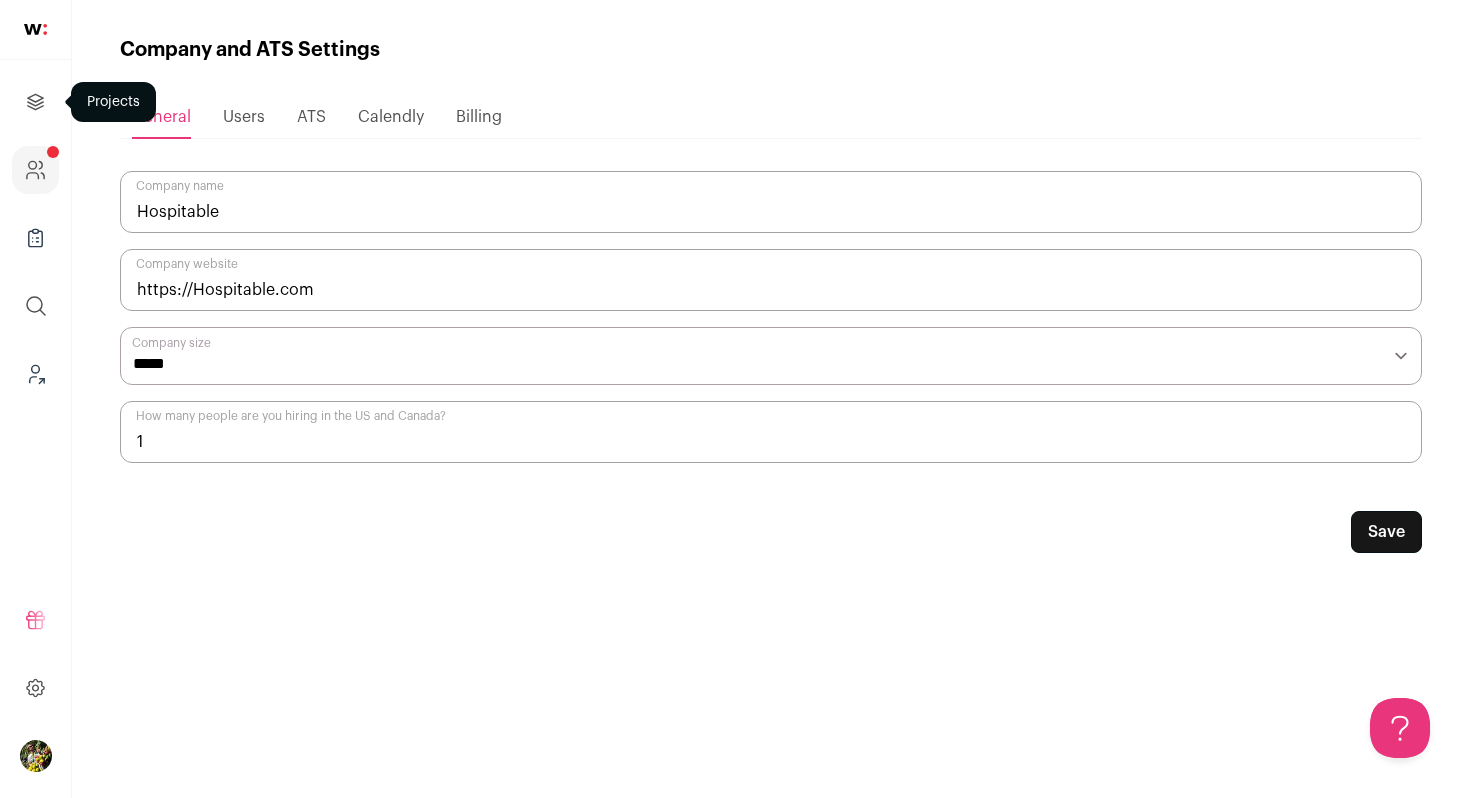 click 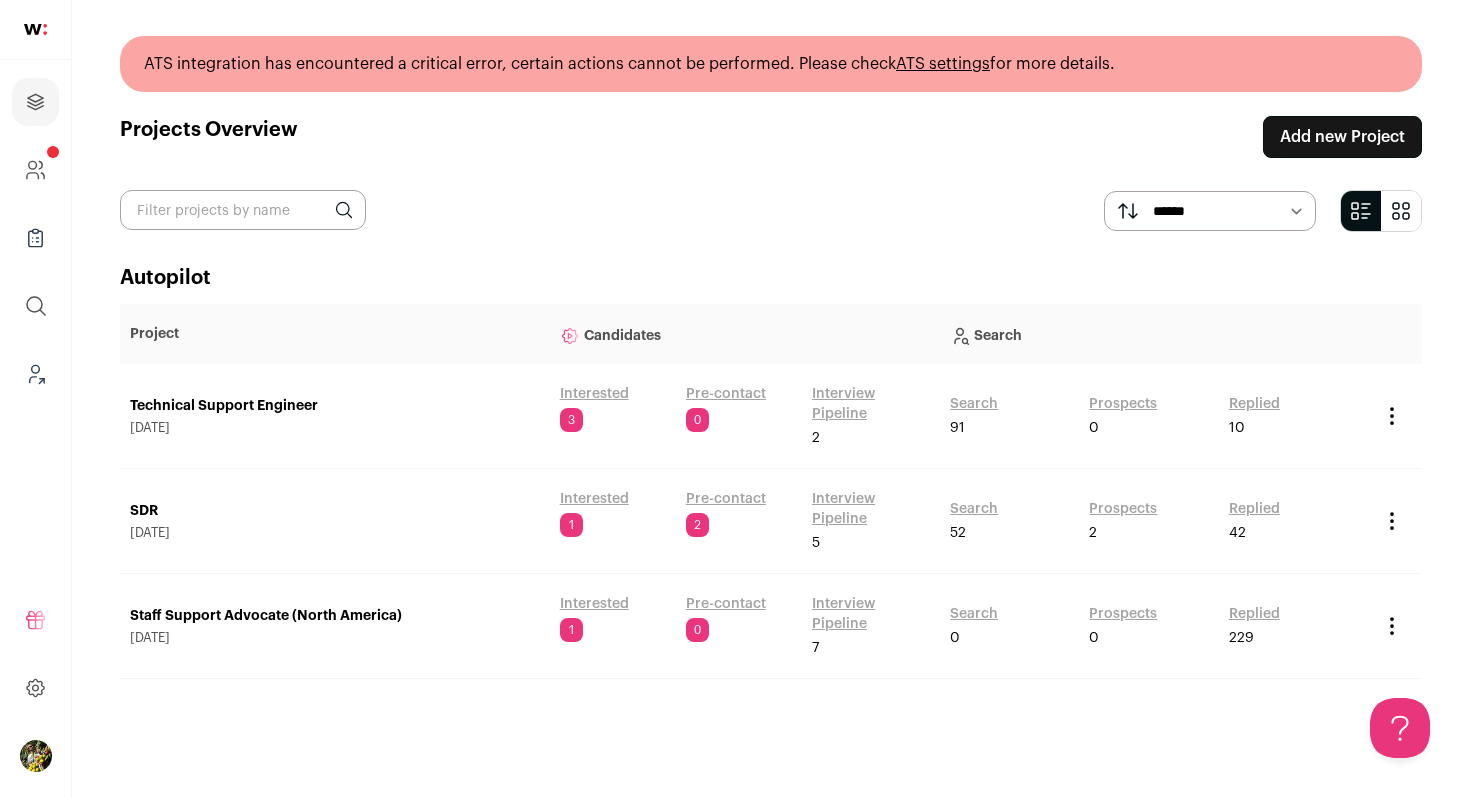 scroll, scrollTop: 0, scrollLeft: 0, axis: both 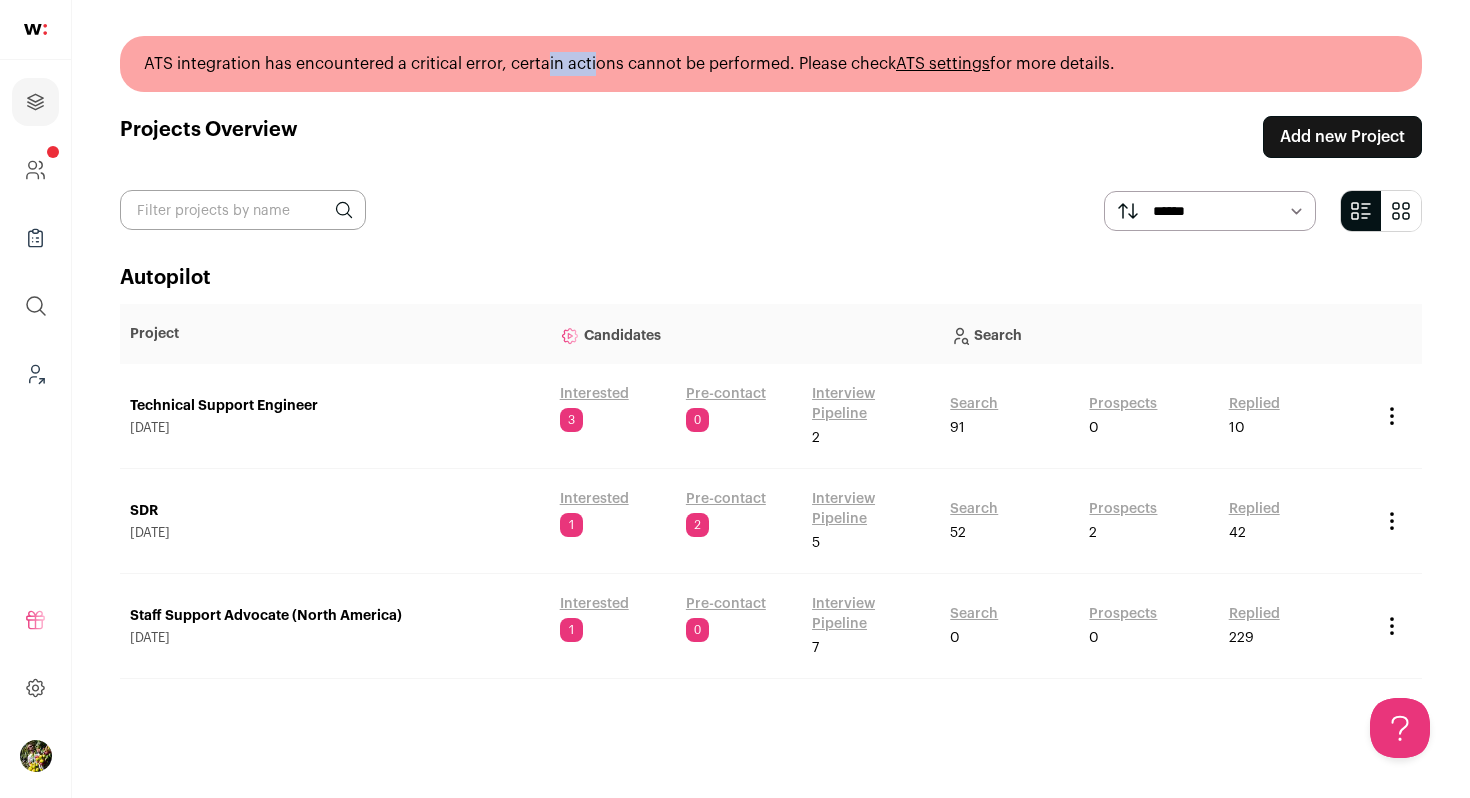 click on "ATS integration has encountered a critical error, certain actions cannot be performed.
Please check  ATS settings  for more details." at bounding box center (771, 64) 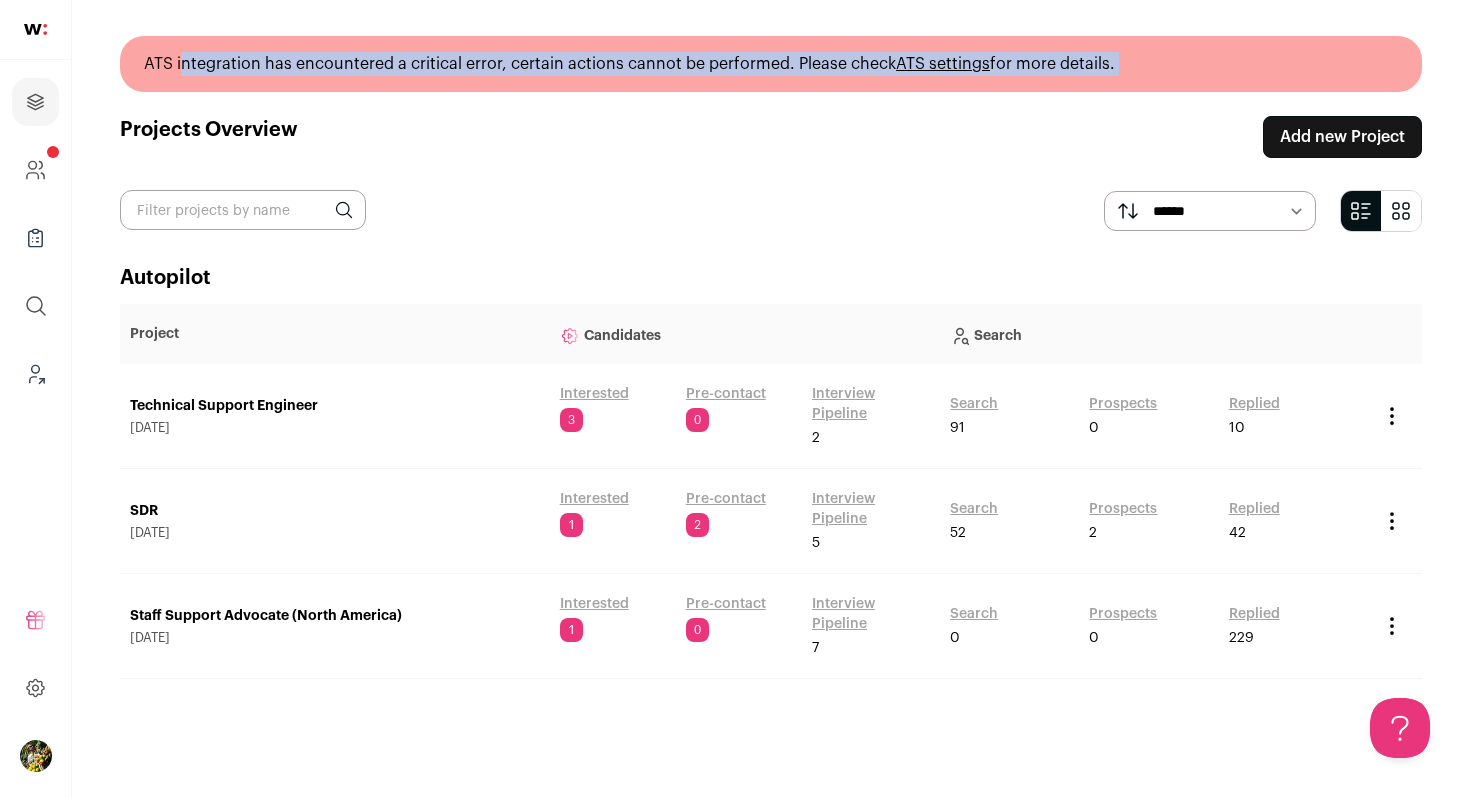 click on "ATS integration has encountered a critical error, certain actions cannot be performed.
Please check  ATS settings  for more details." at bounding box center (771, 64) 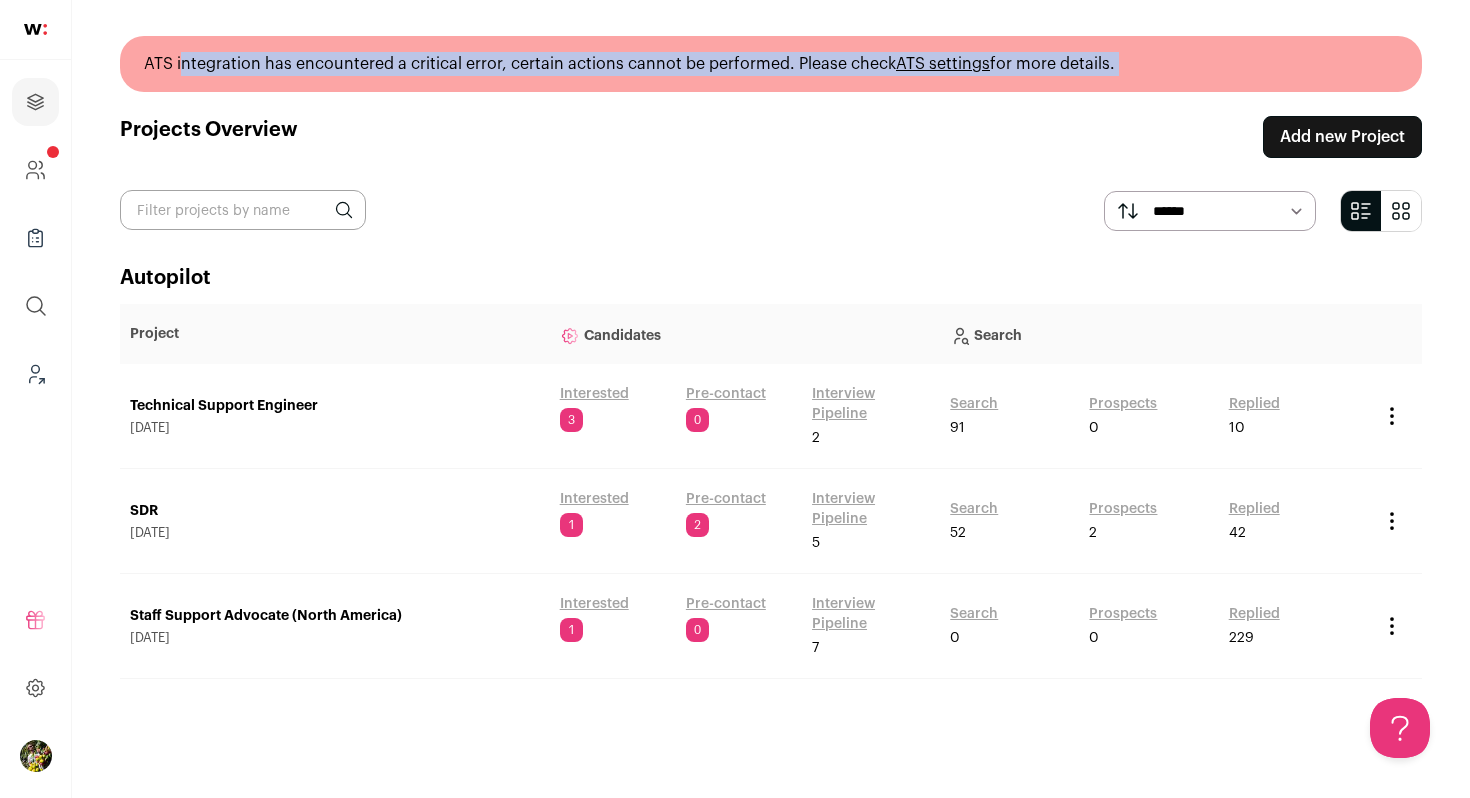 copy on "ATS integration has encountered a critical error, certain actions cannot be performed.
Please check  ATS settings  for more details." 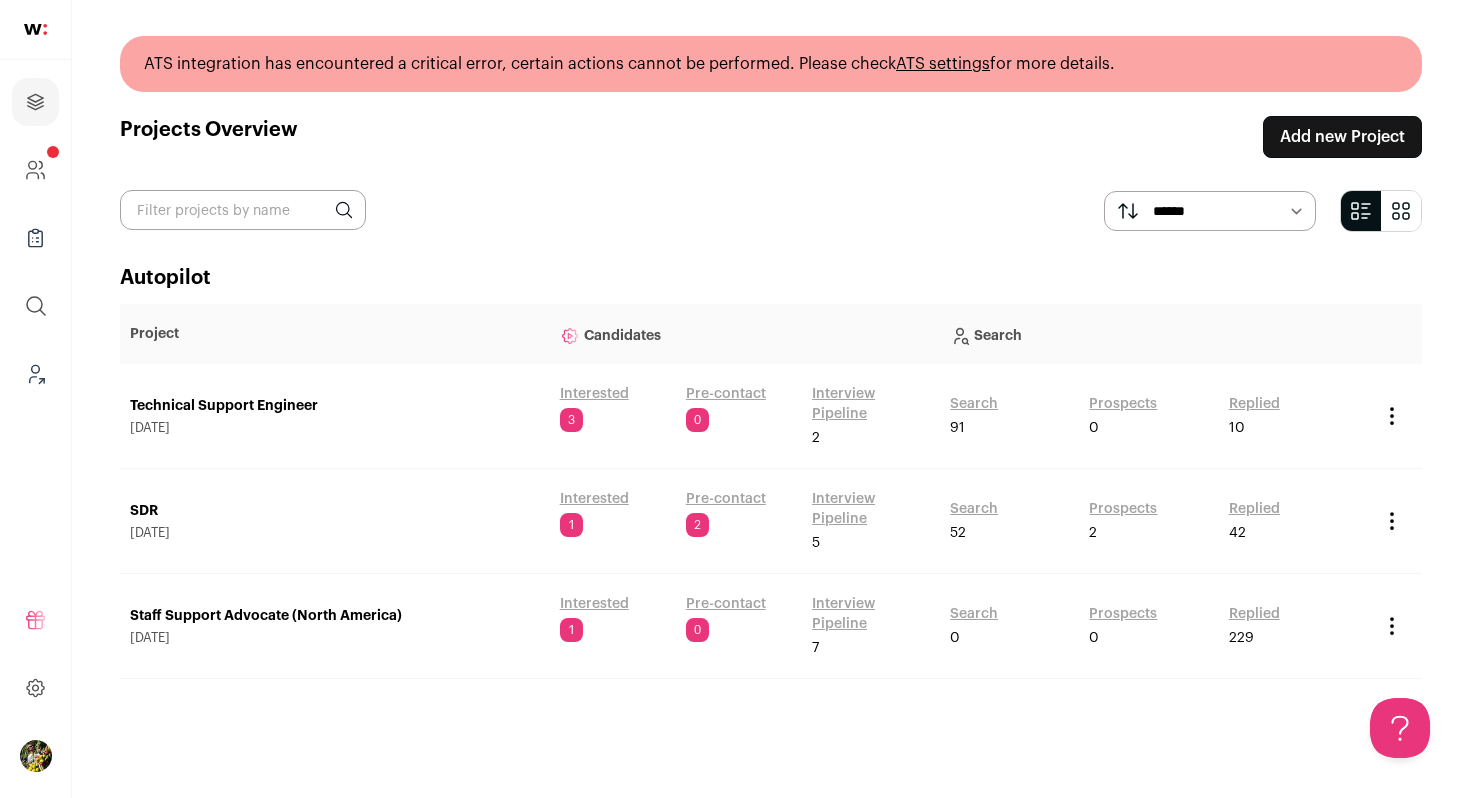click on "Interested" at bounding box center [594, 394] 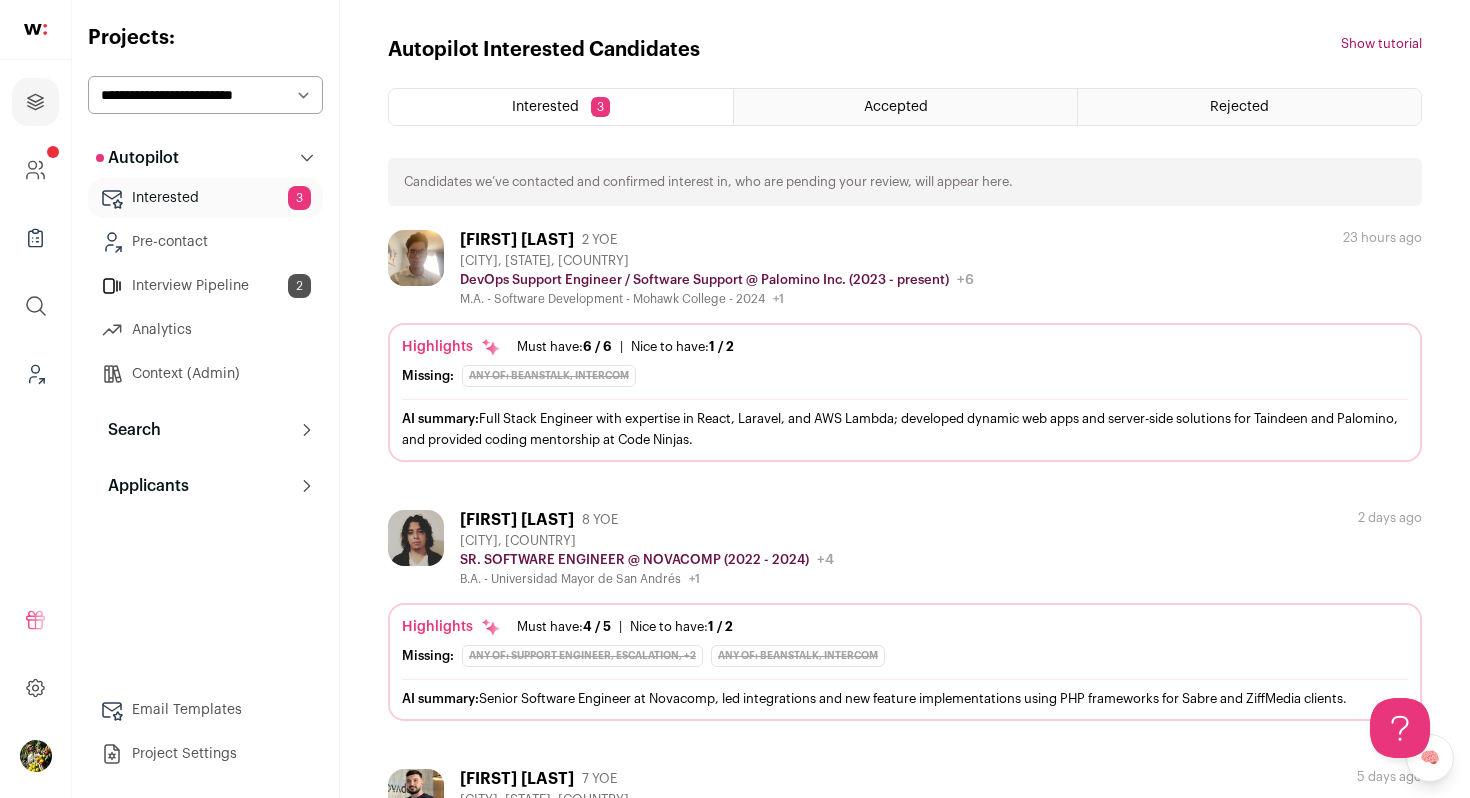 scroll, scrollTop: 0, scrollLeft: 0, axis: both 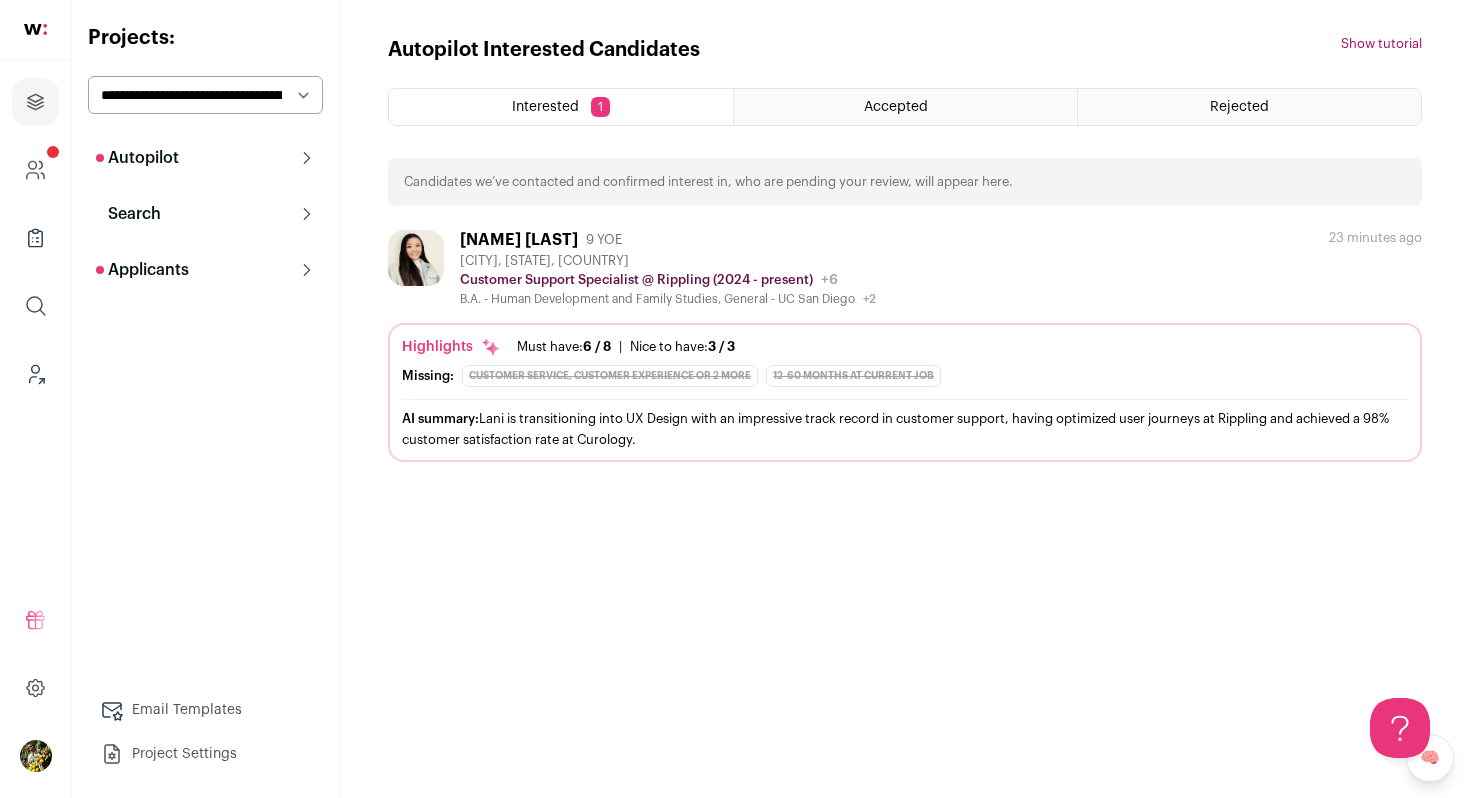 click on "Autopilot" at bounding box center (205, 158) 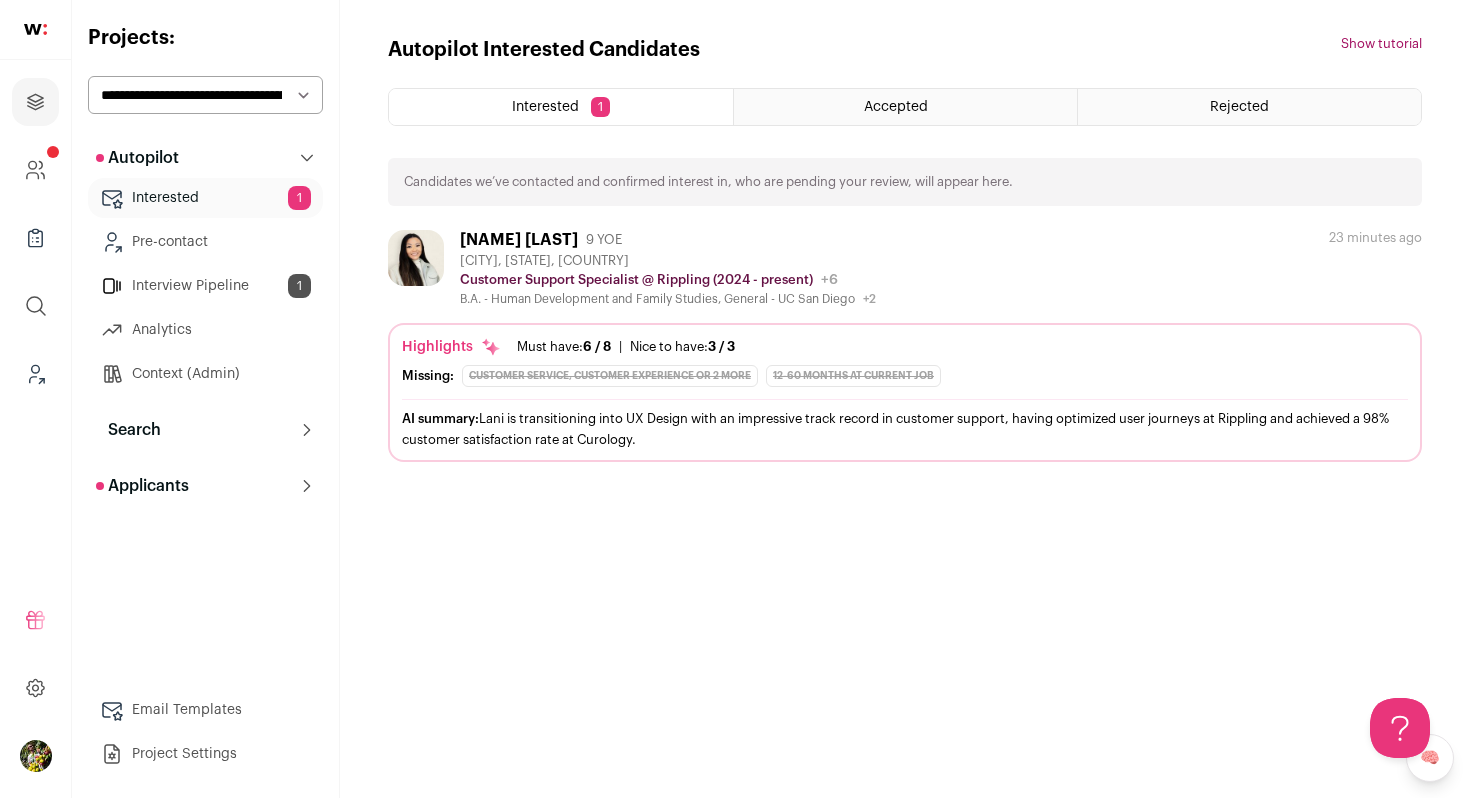 click on "Interview Pipeline
1" at bounding box center [205, 286] 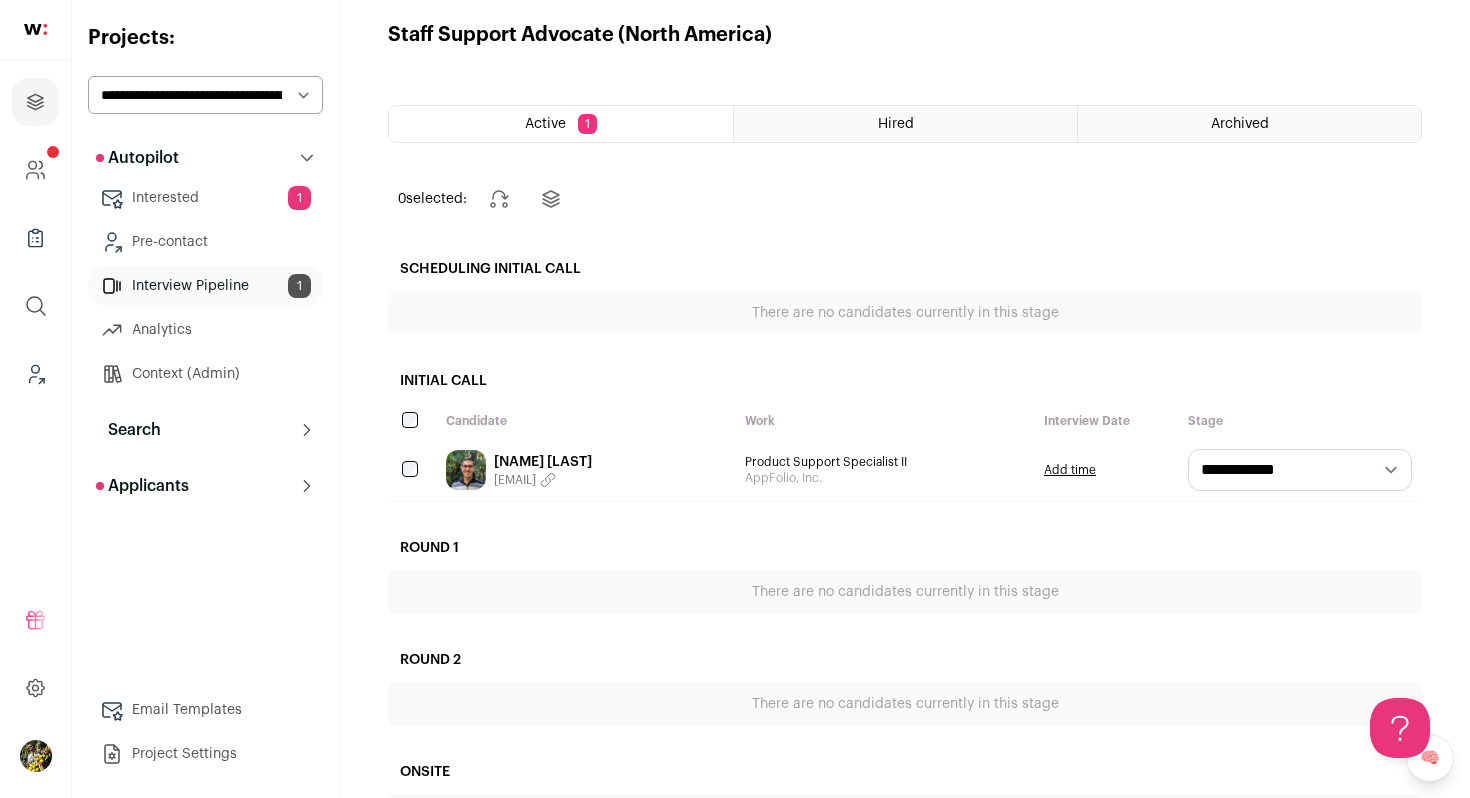 scroll, scrollTop: 22, scrollLeft: 0, axis: vertical 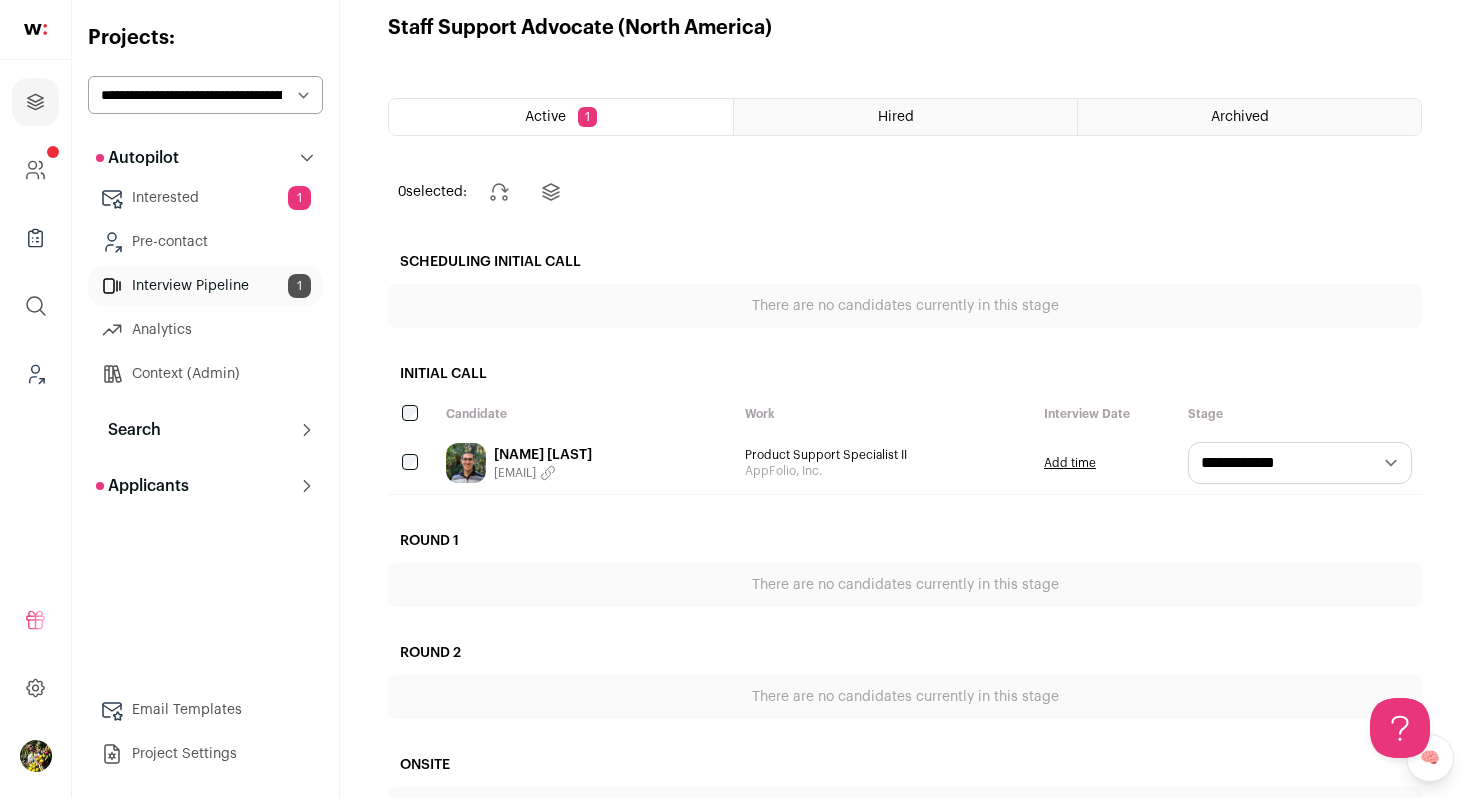 click on "Autopilot" at bounding box center (205, 158) 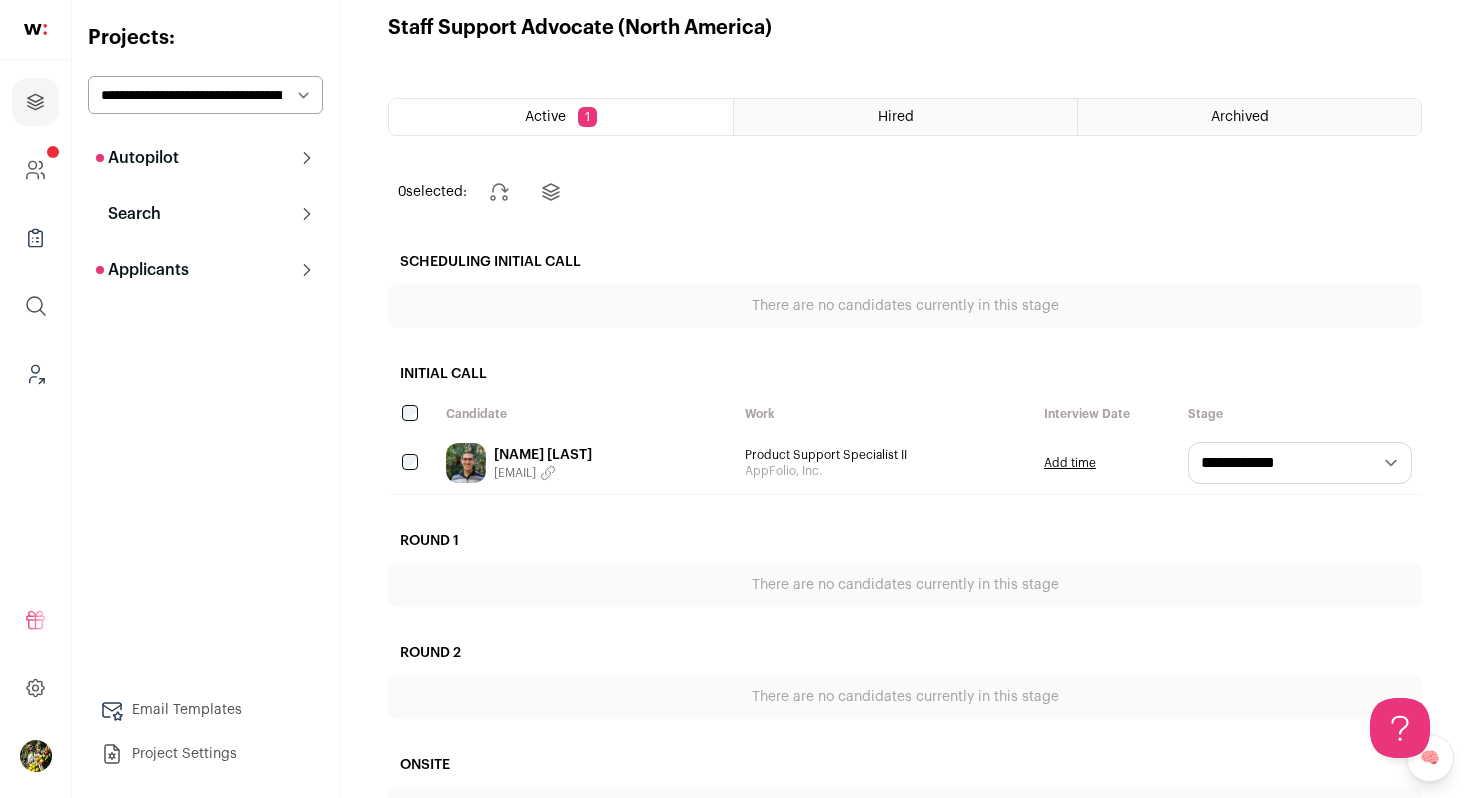 click on "Autopilot" at bounding box center (205, 158) 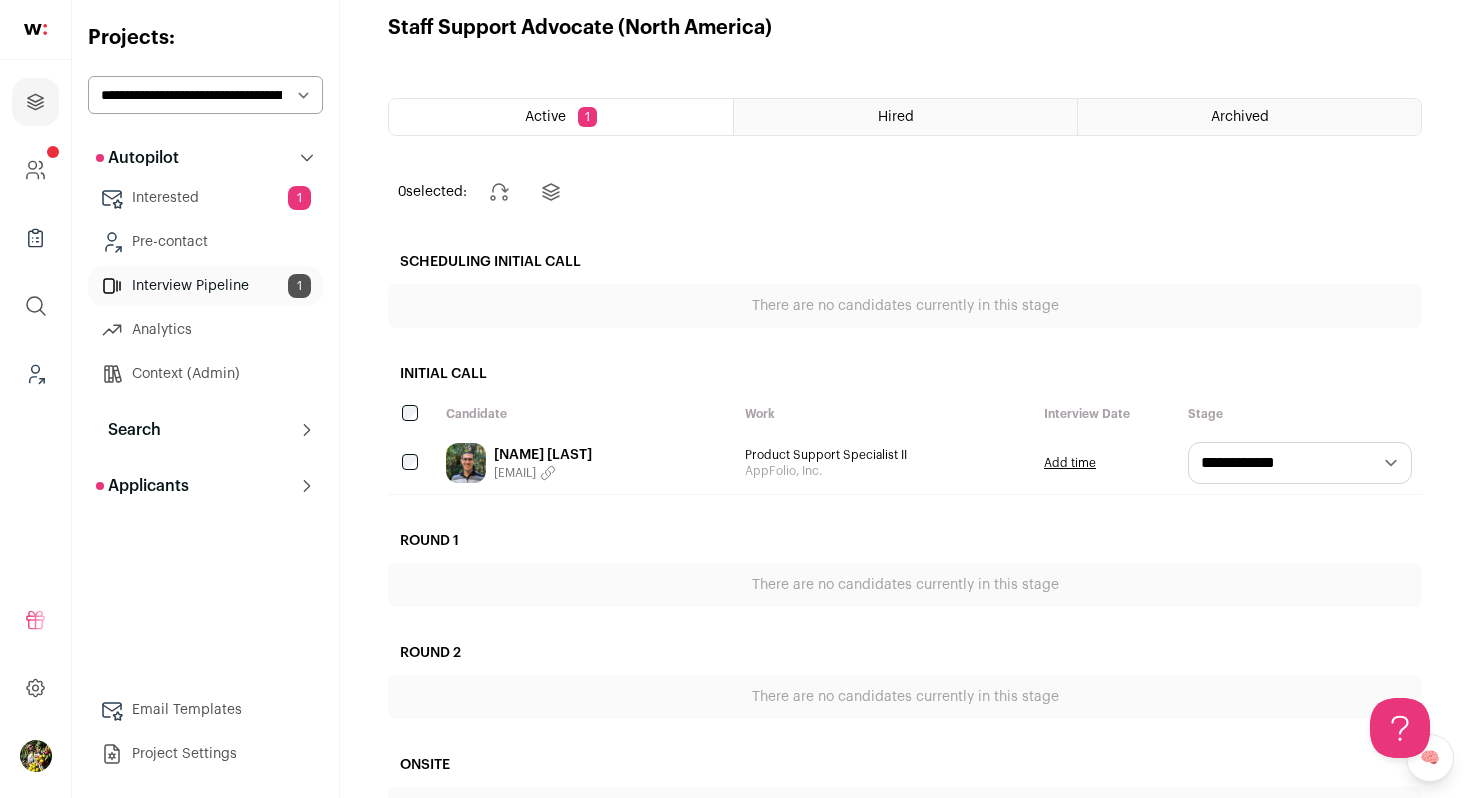 click on "Interested
1" at bounding box center (205, 198) 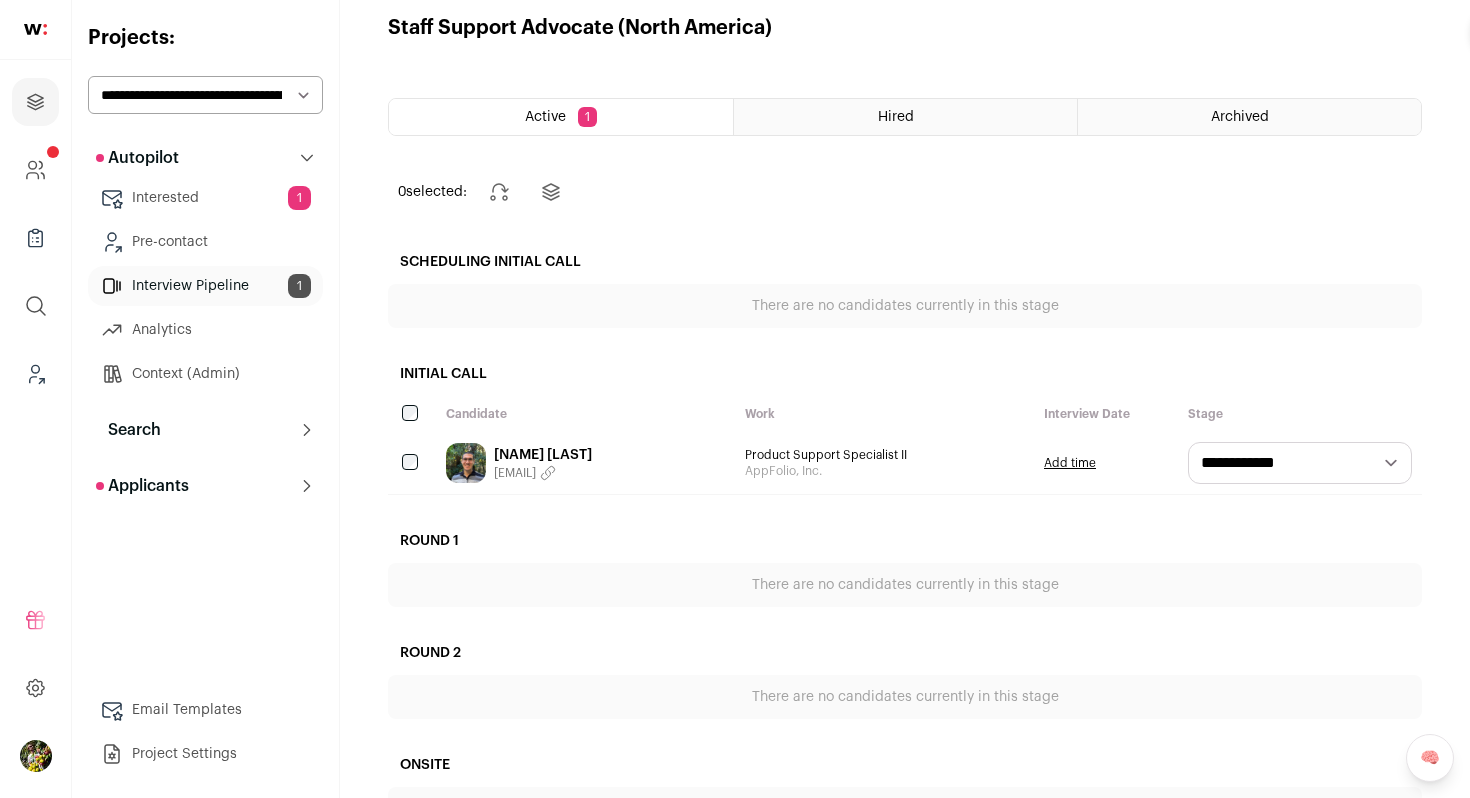 scroll, scrollTop: 0, scrollLeft: 0, axis: both 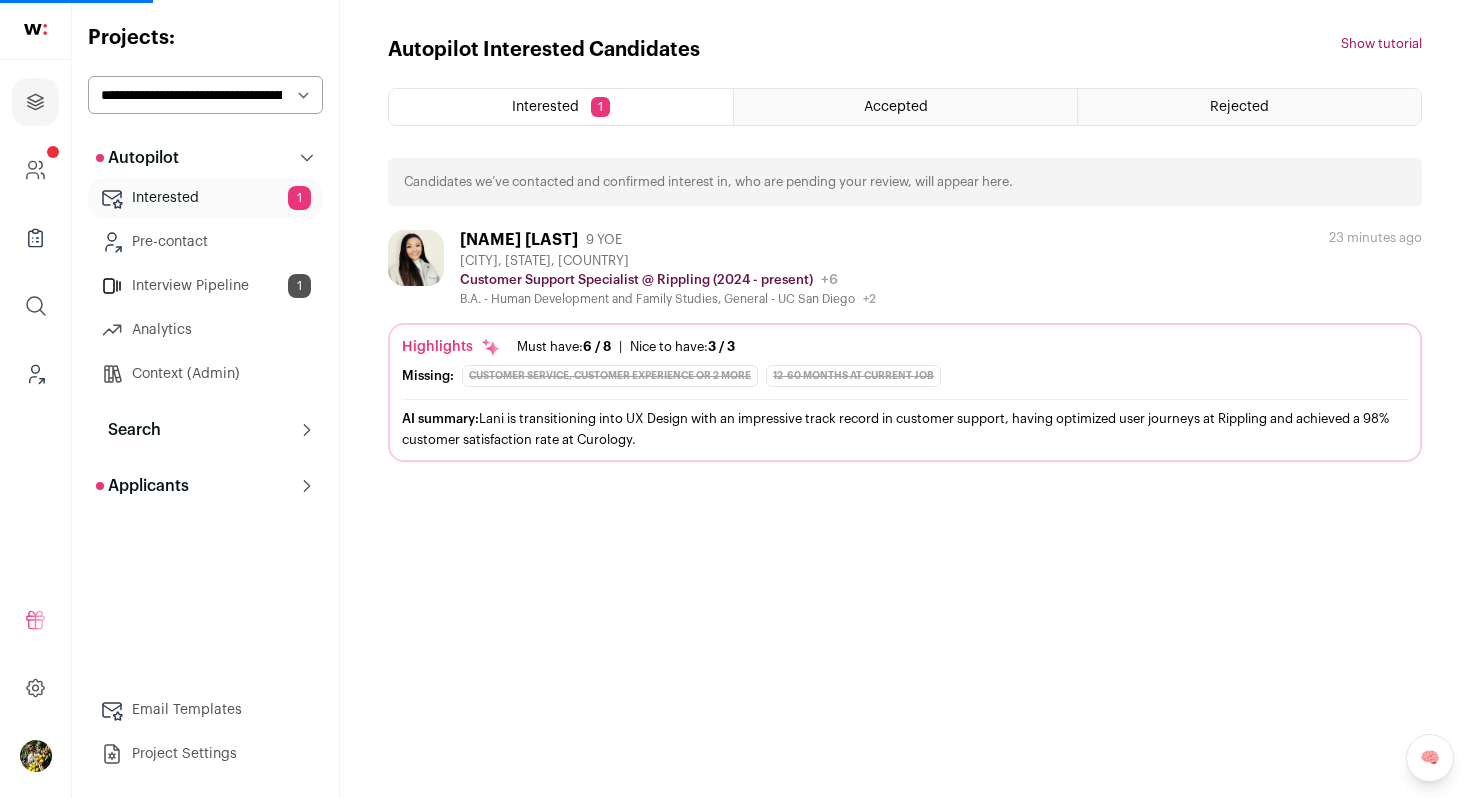 click on "[NAME] [LAST]
9 YOE
[CITY], [STATE], [COUNTRY]
Customer Support Specialist @ Rippling
([YEAR] - present)
Rippling
Public / Private
Private
Valuation
$16.8B
Company size
1,000-5,000
Founded
[YEAR]
Last funding
Tags B2B SaaS" at bounding box center (668, 268) 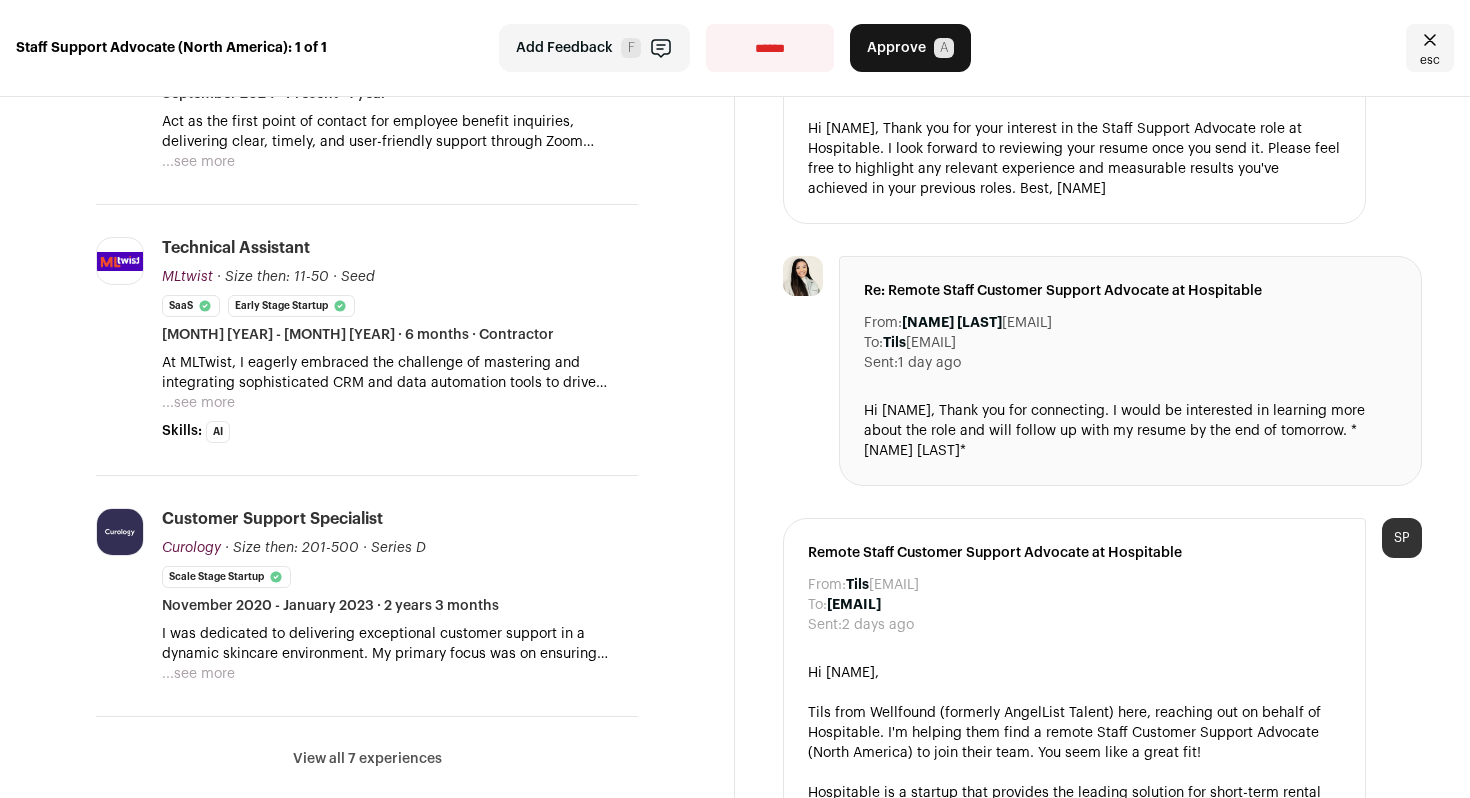 scroll, scrollTop: 681, scrollLeft: 0, axis: vertical 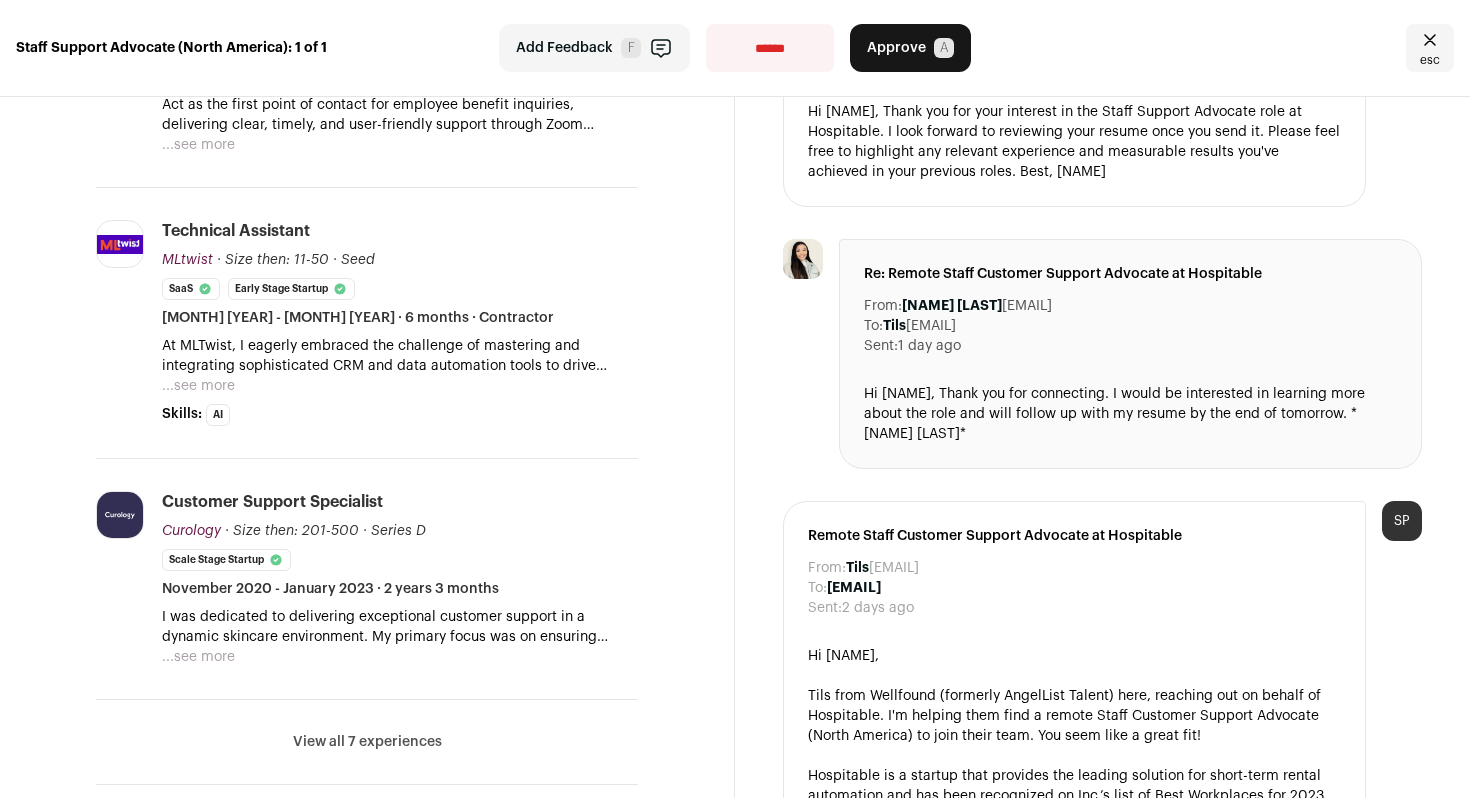 click on "...see more" at bounding box center (198, 386) 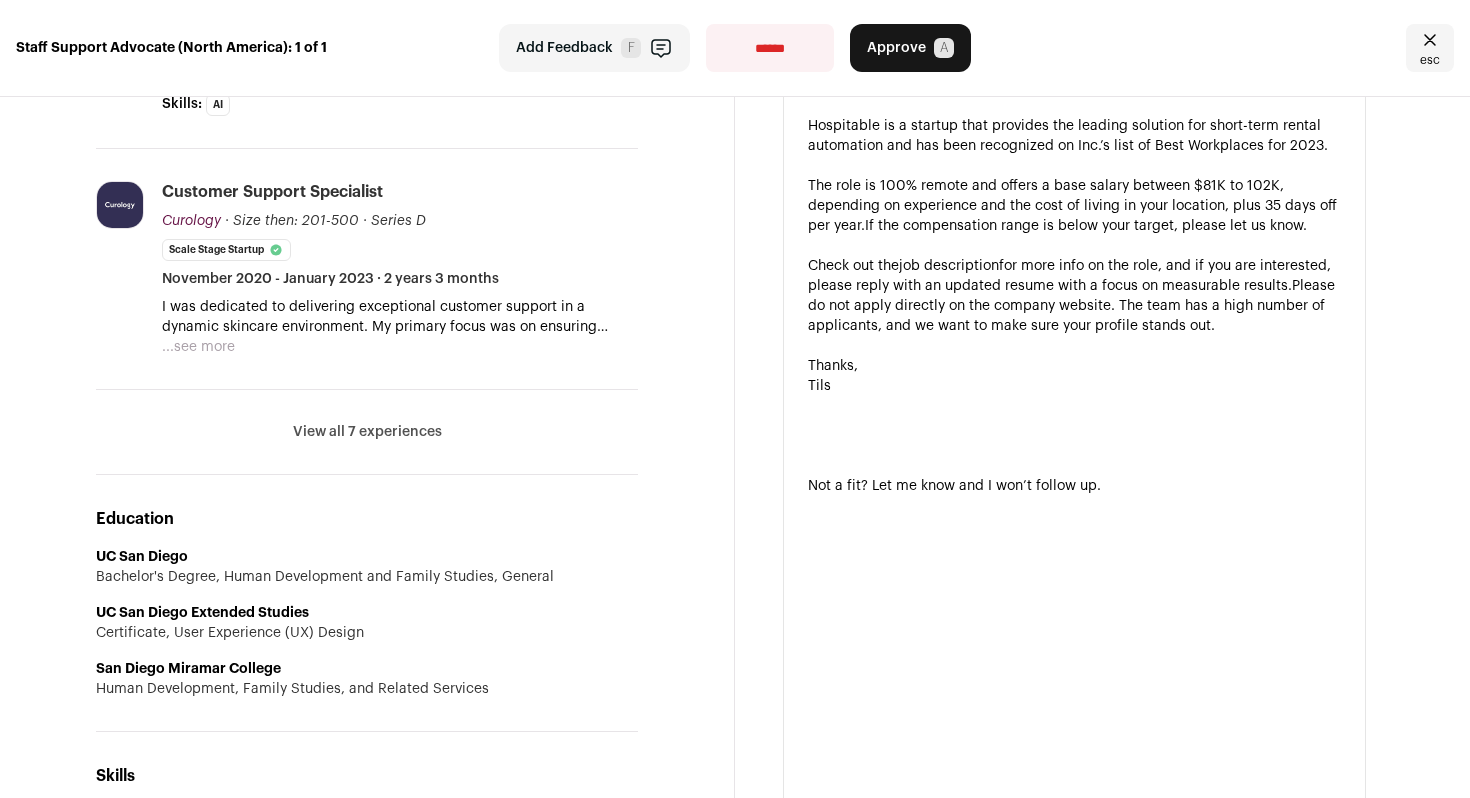 scroll, scrollTop: 1363, scrollLeft: 0, axis: vertical 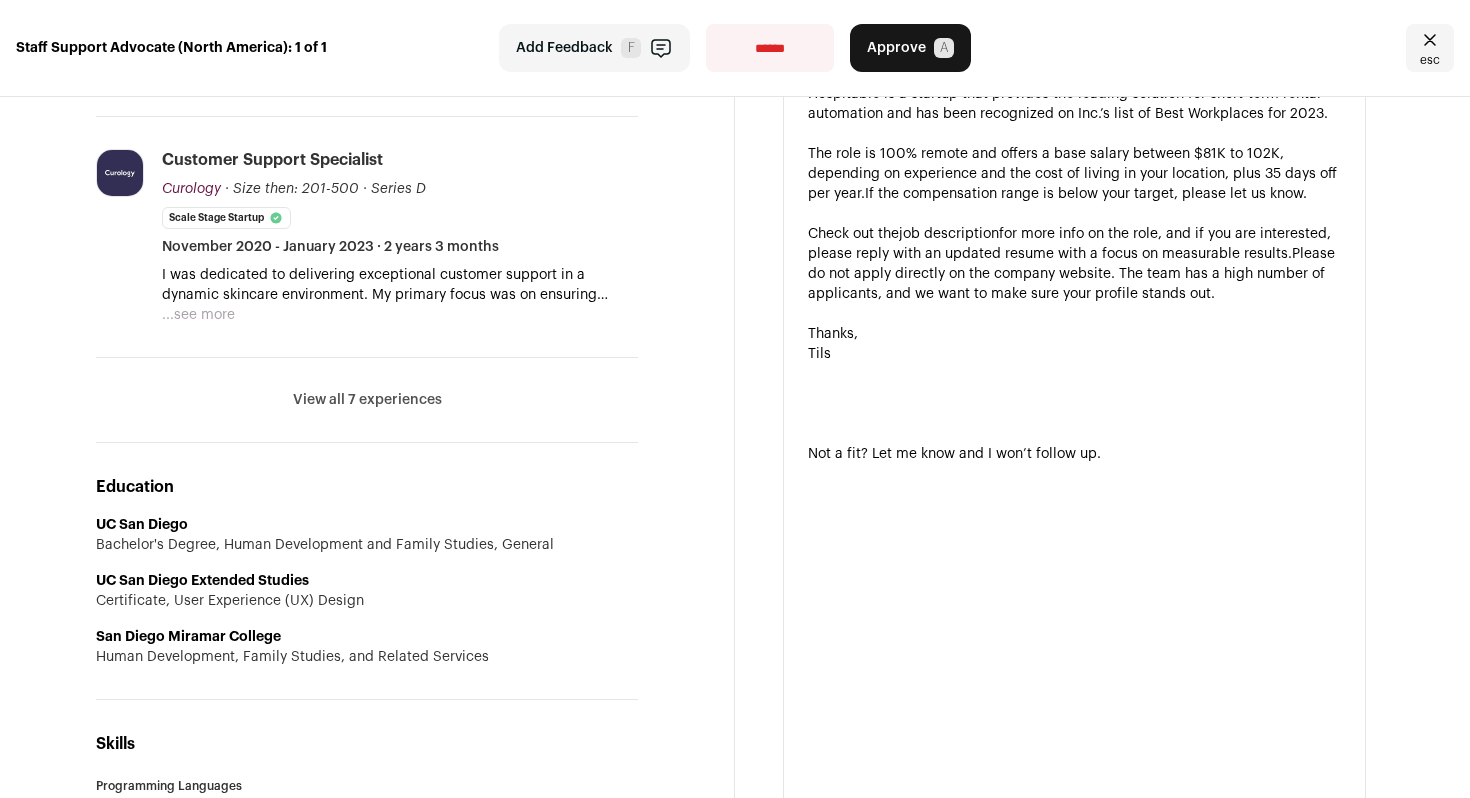 click on "View all 7 experiences" at bounding box center [367, 400] 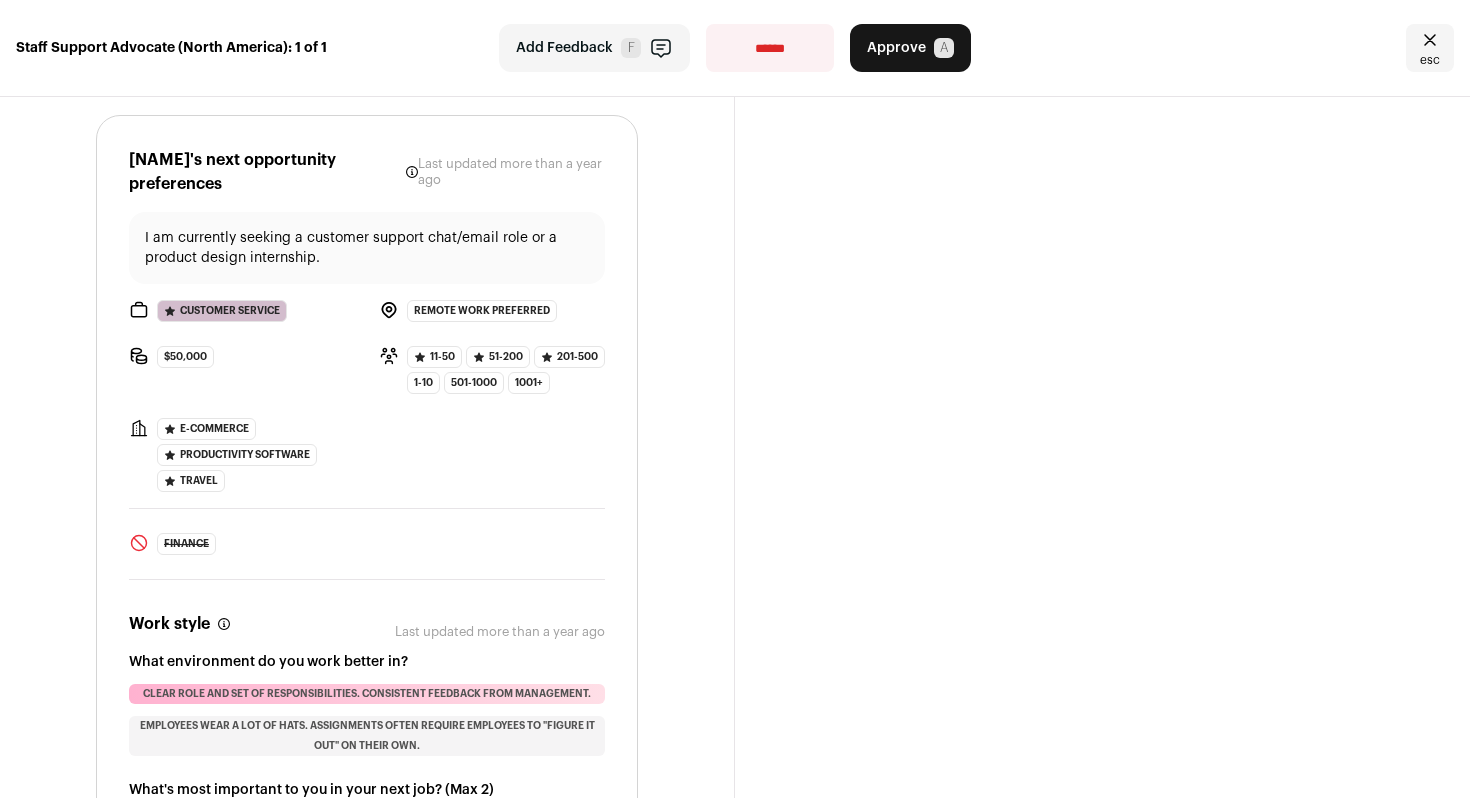 scroll, scrollTop: 3190, scrollLeft: 0, axis: vertical 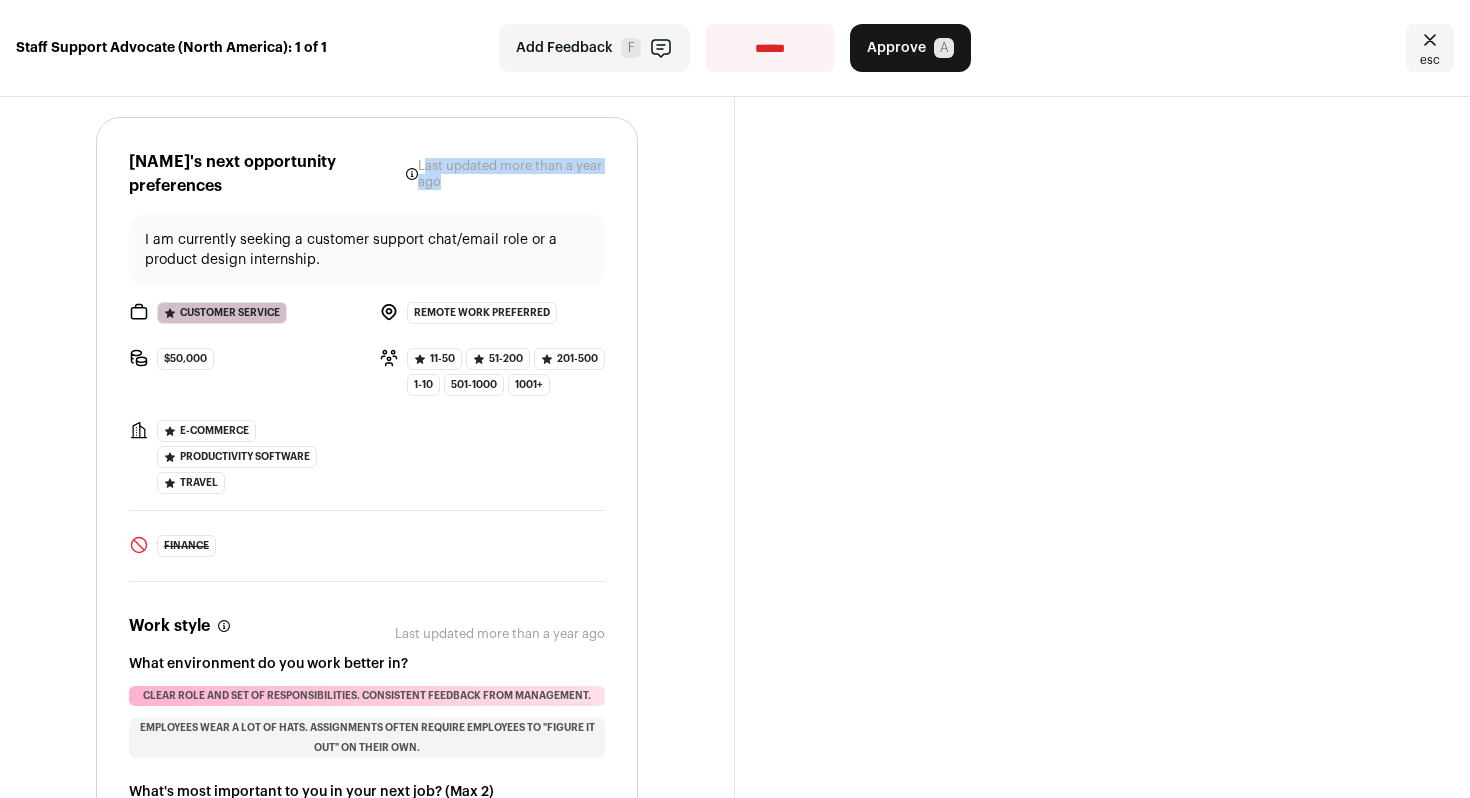 drag, startPoint x: 409, startPoint y: 156, endPoint x: 443, endPoint y: 172, distance: 37.576588 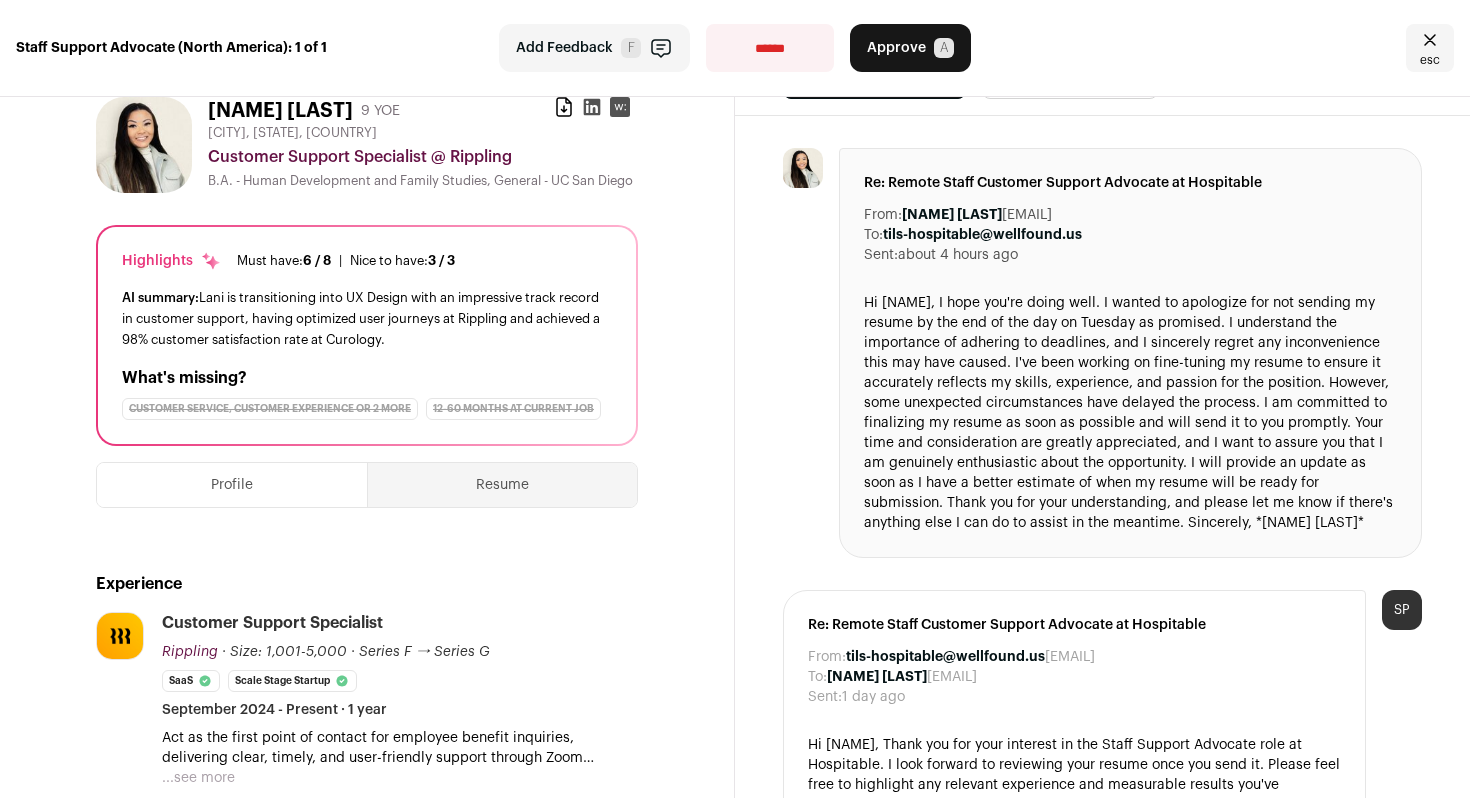 scroll, scrollTop: 42, scrollLeft: 0, axis: vertical 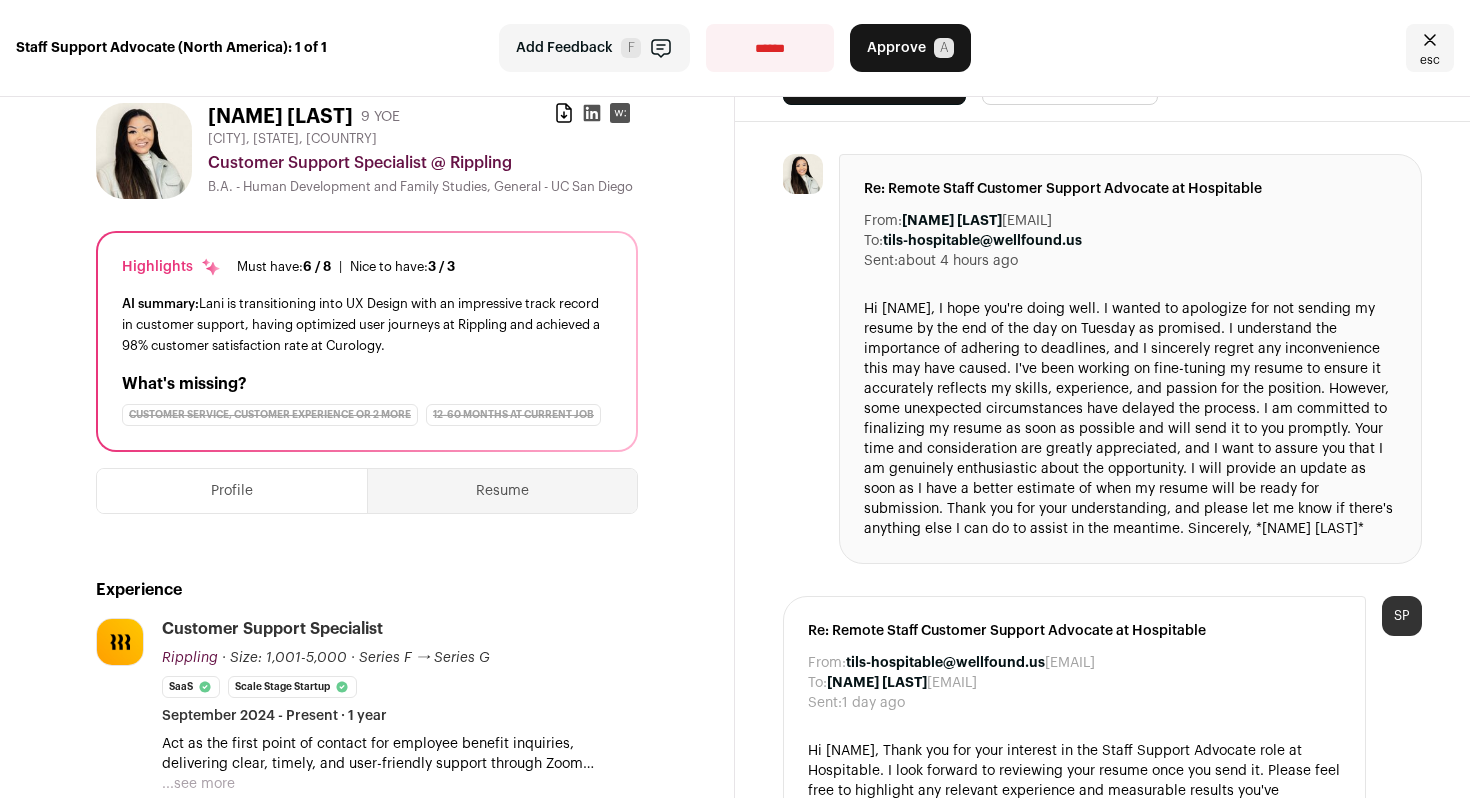 click 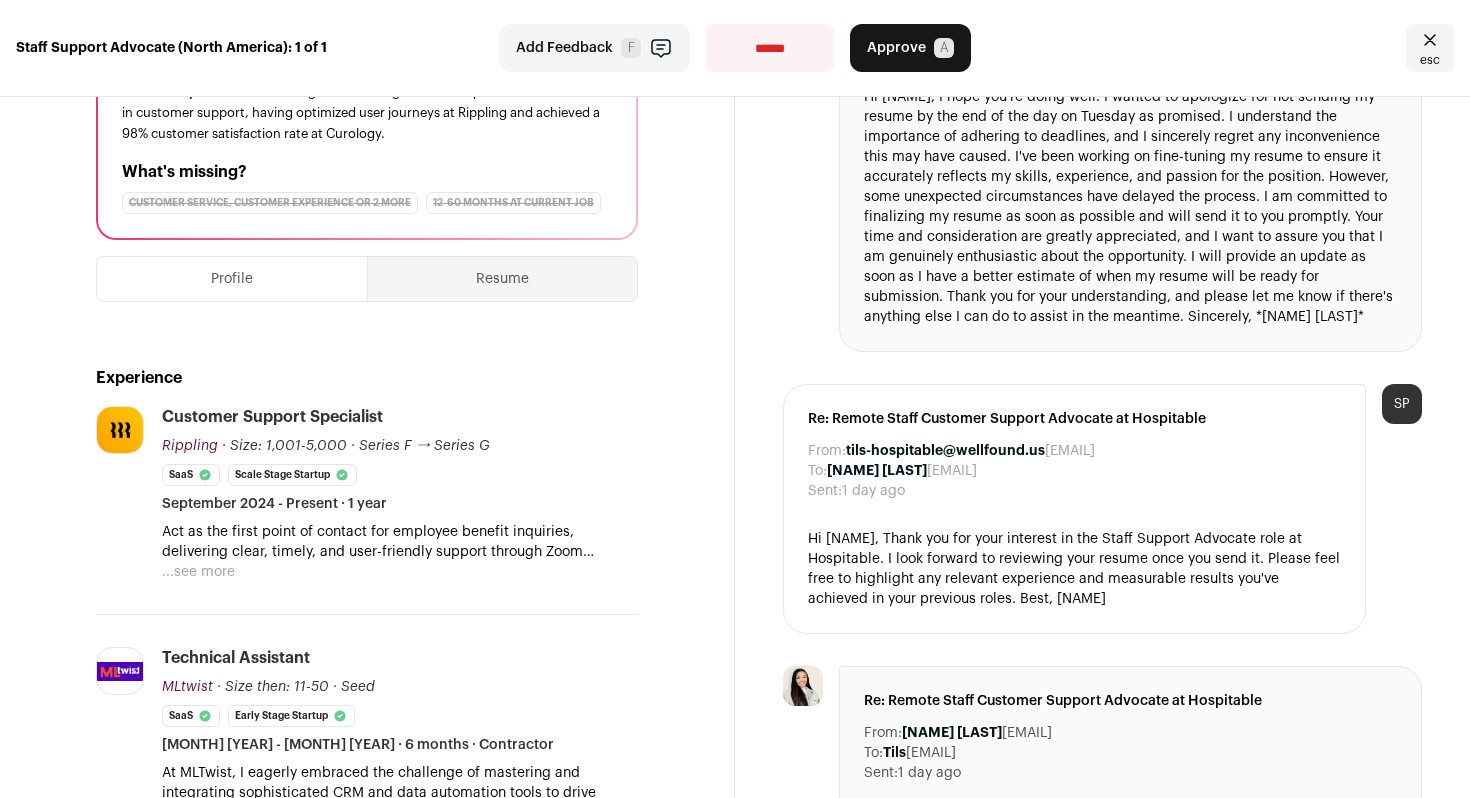 scroll, scrollTop: 138, scrollLeft: 0, axis: vertical 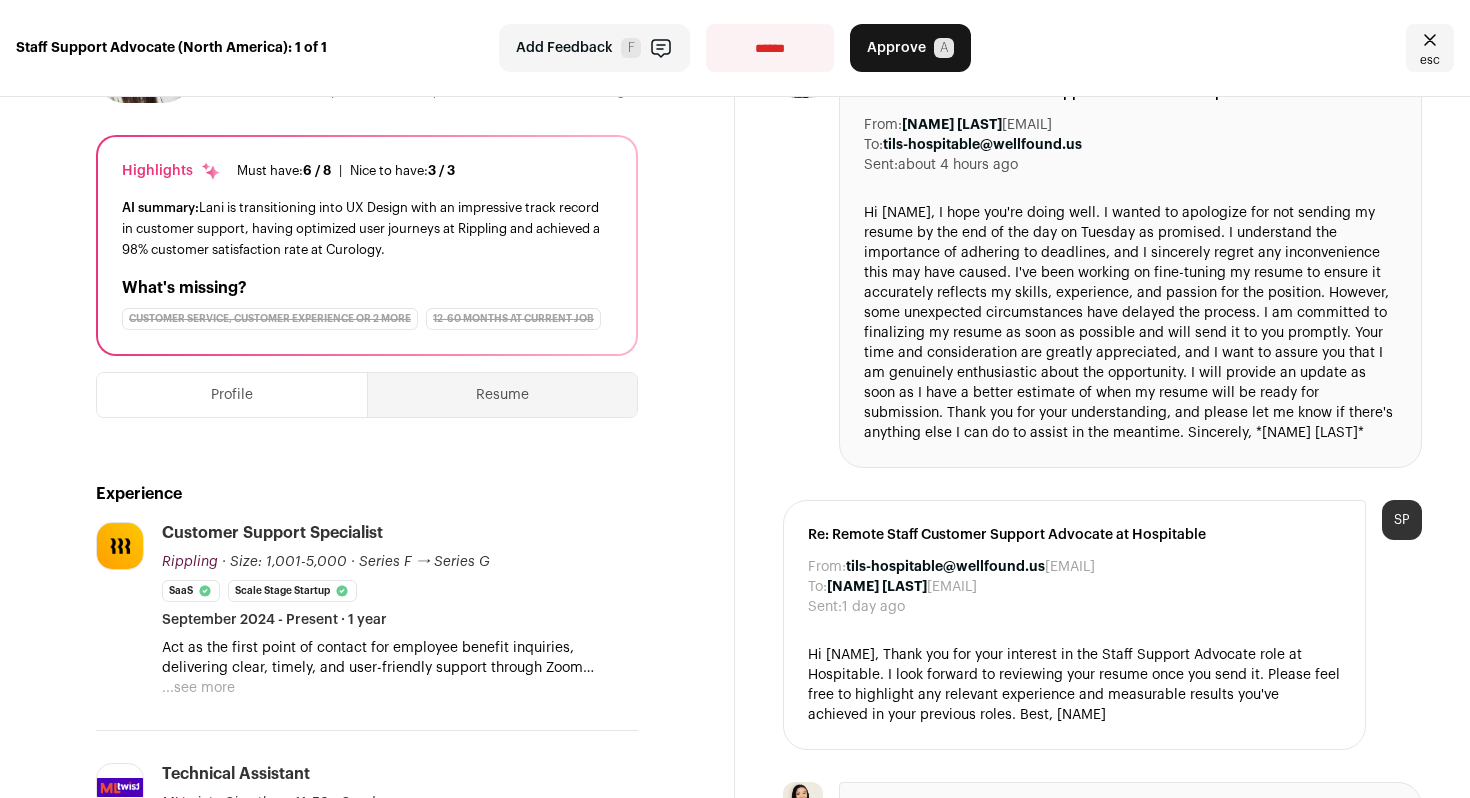 click on "Resume" at bounding box center [502, 395] 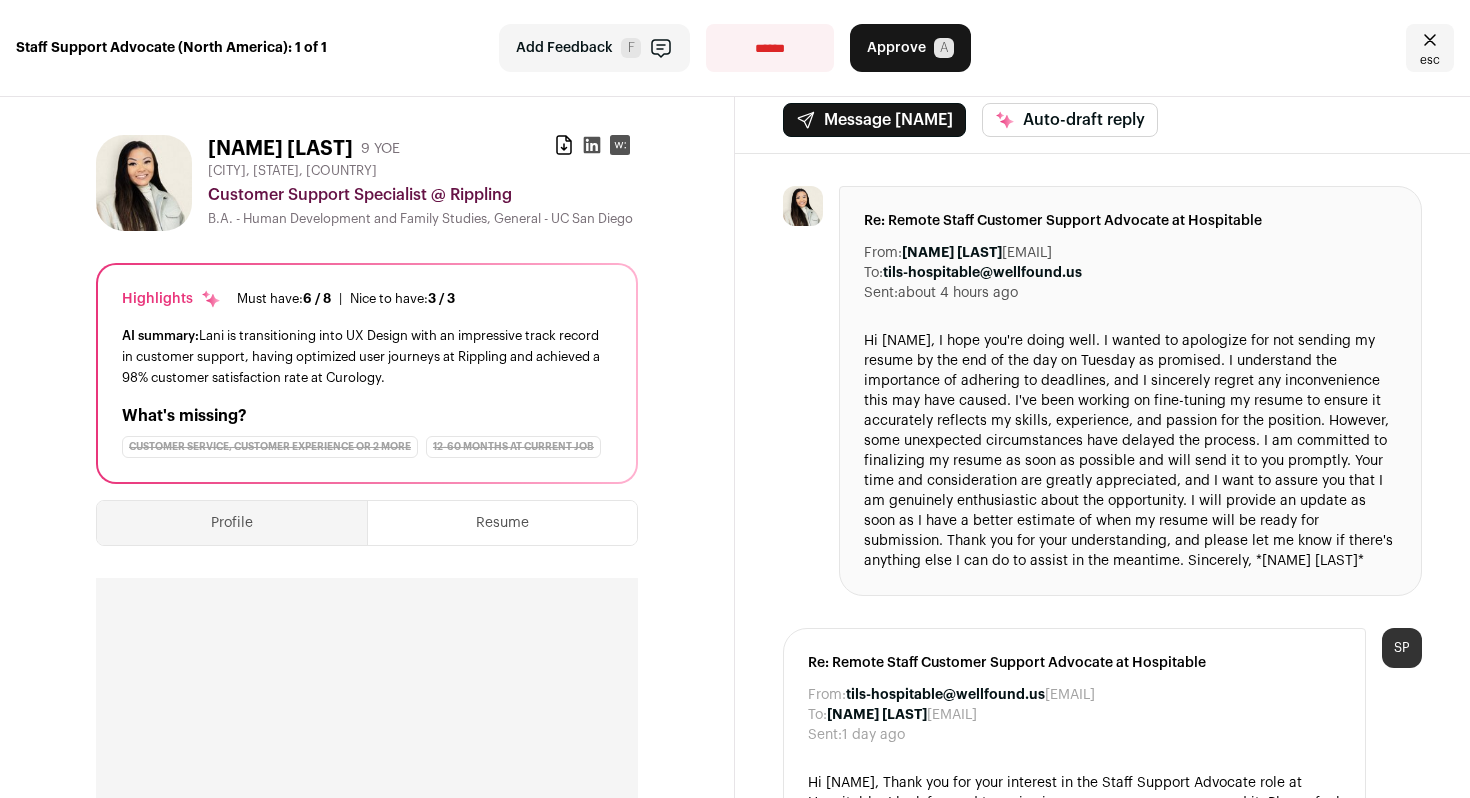 scroll, scrollTop: 0, scrollLeft: 0, axis: both 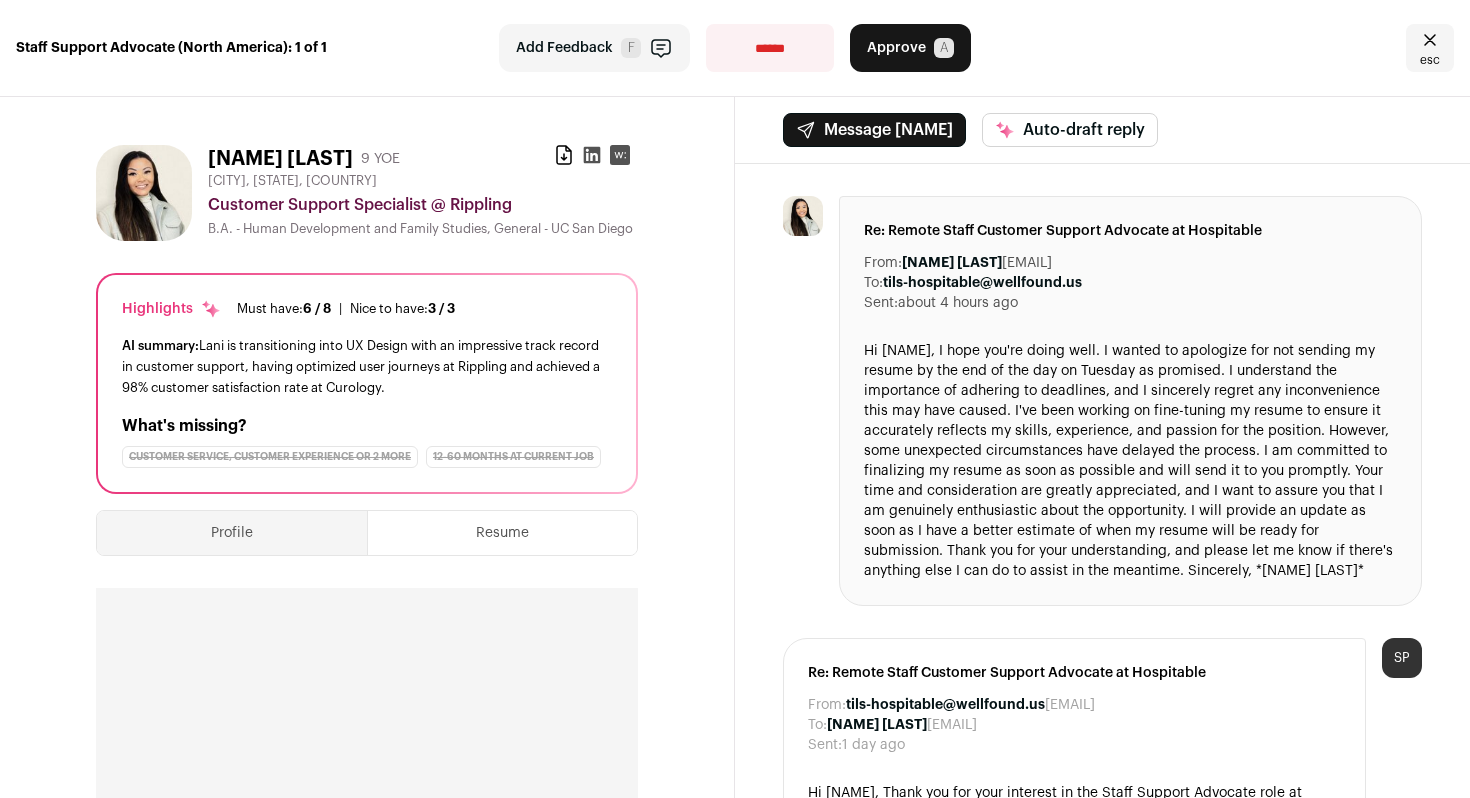 click on "Profile" at bounding box center (232, 533) 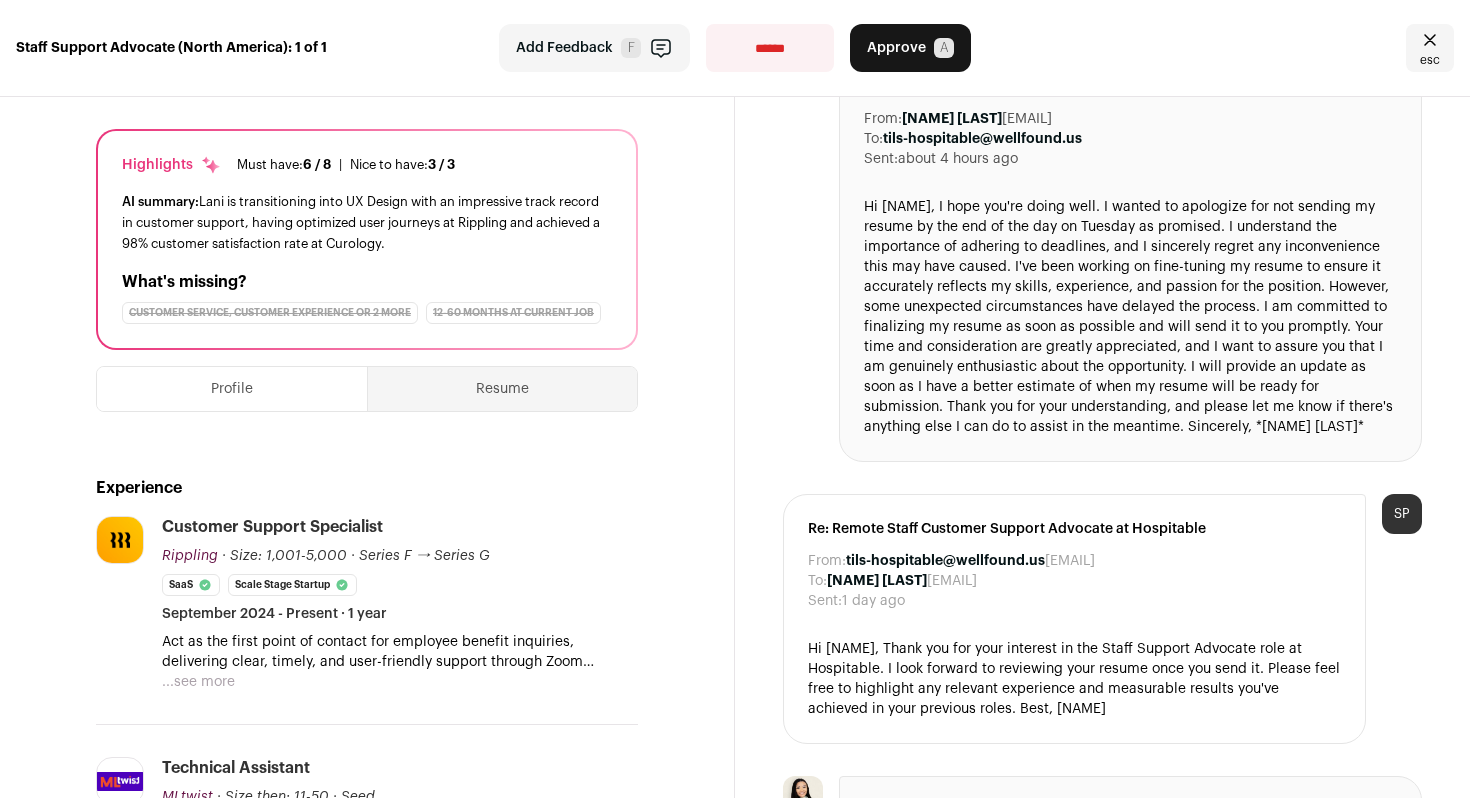 scroll, scrollTop: 0, scrollLeft: 0, axis: both 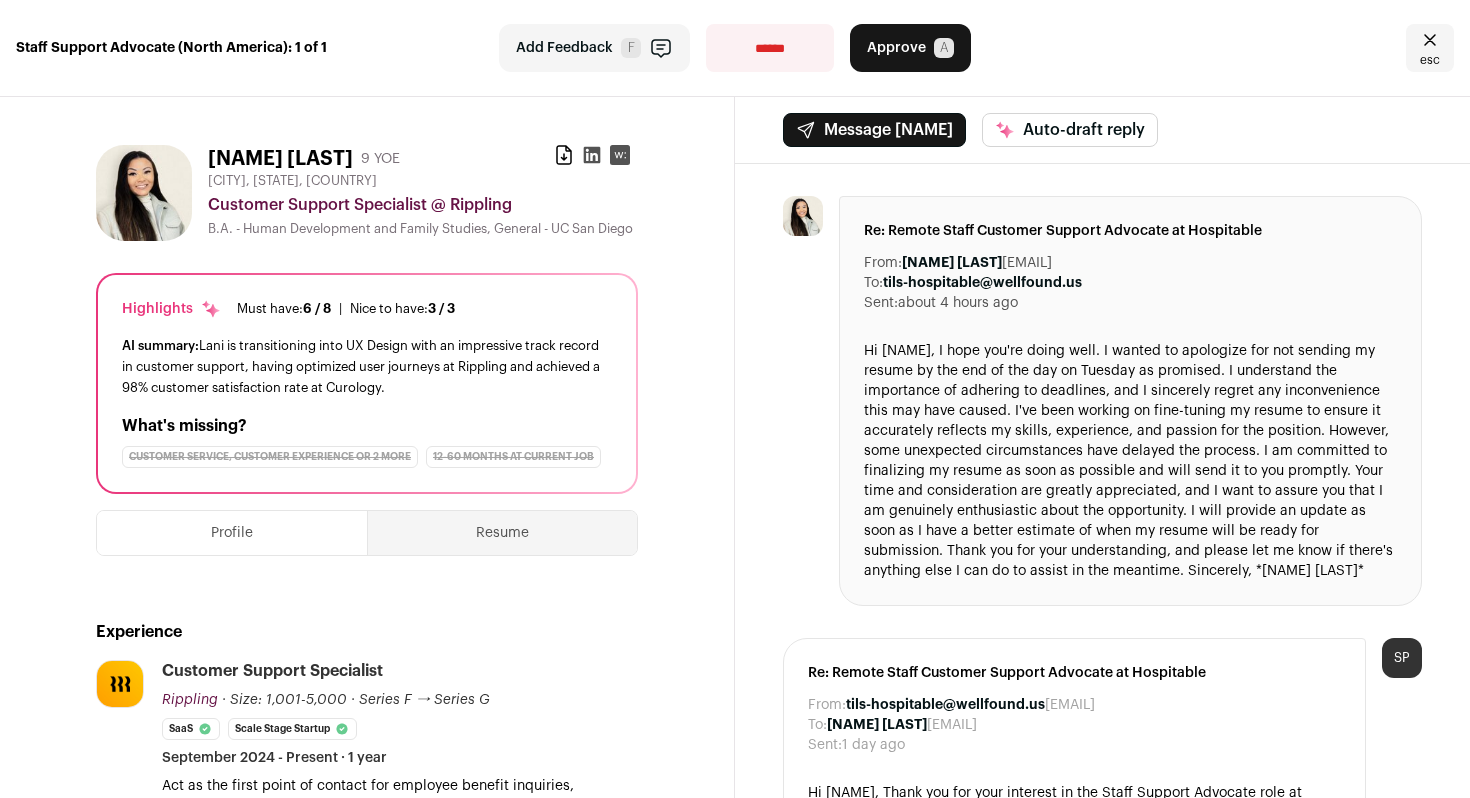 click 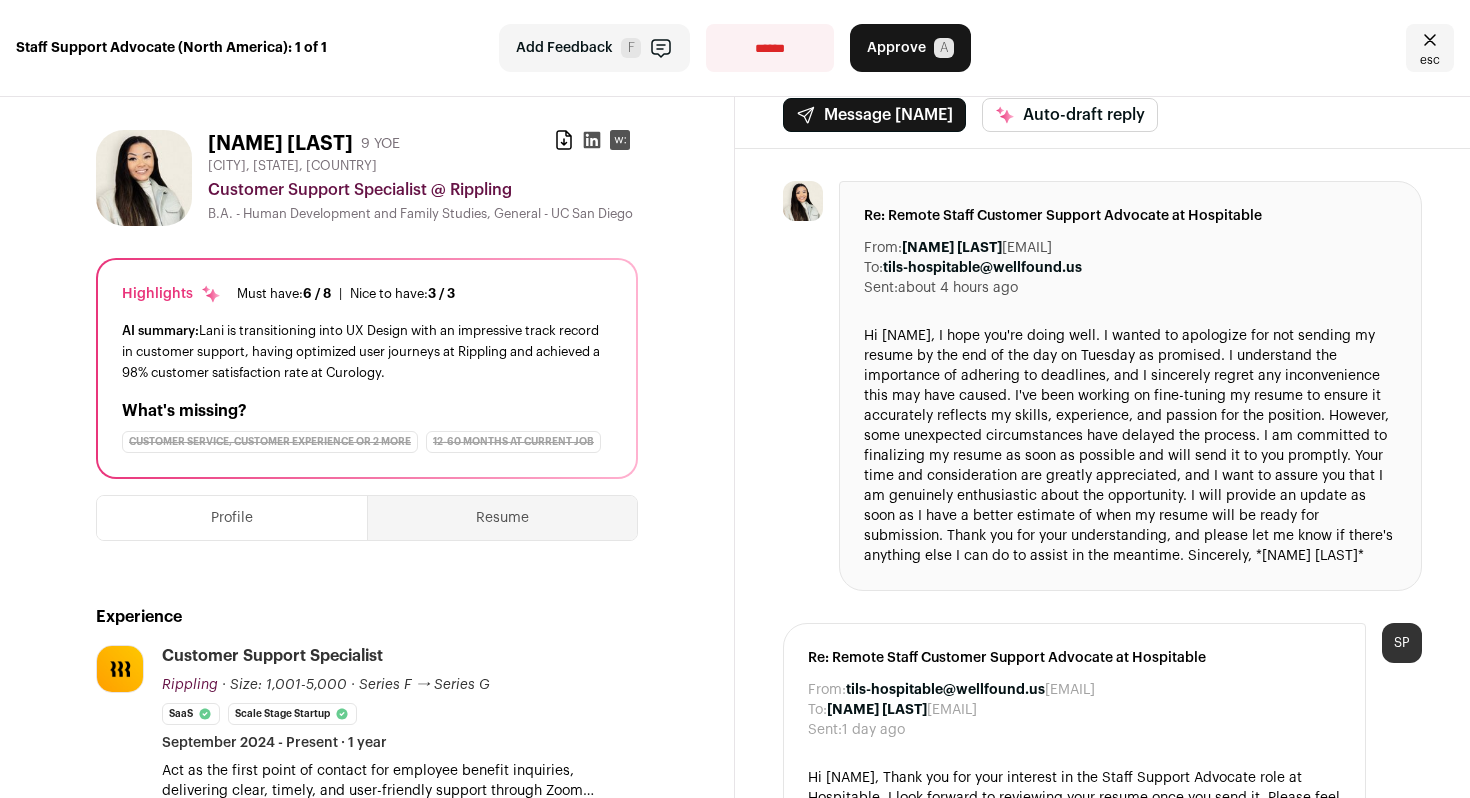 scroll, scrollTop: 0, scrollLeft: 0, axis: both 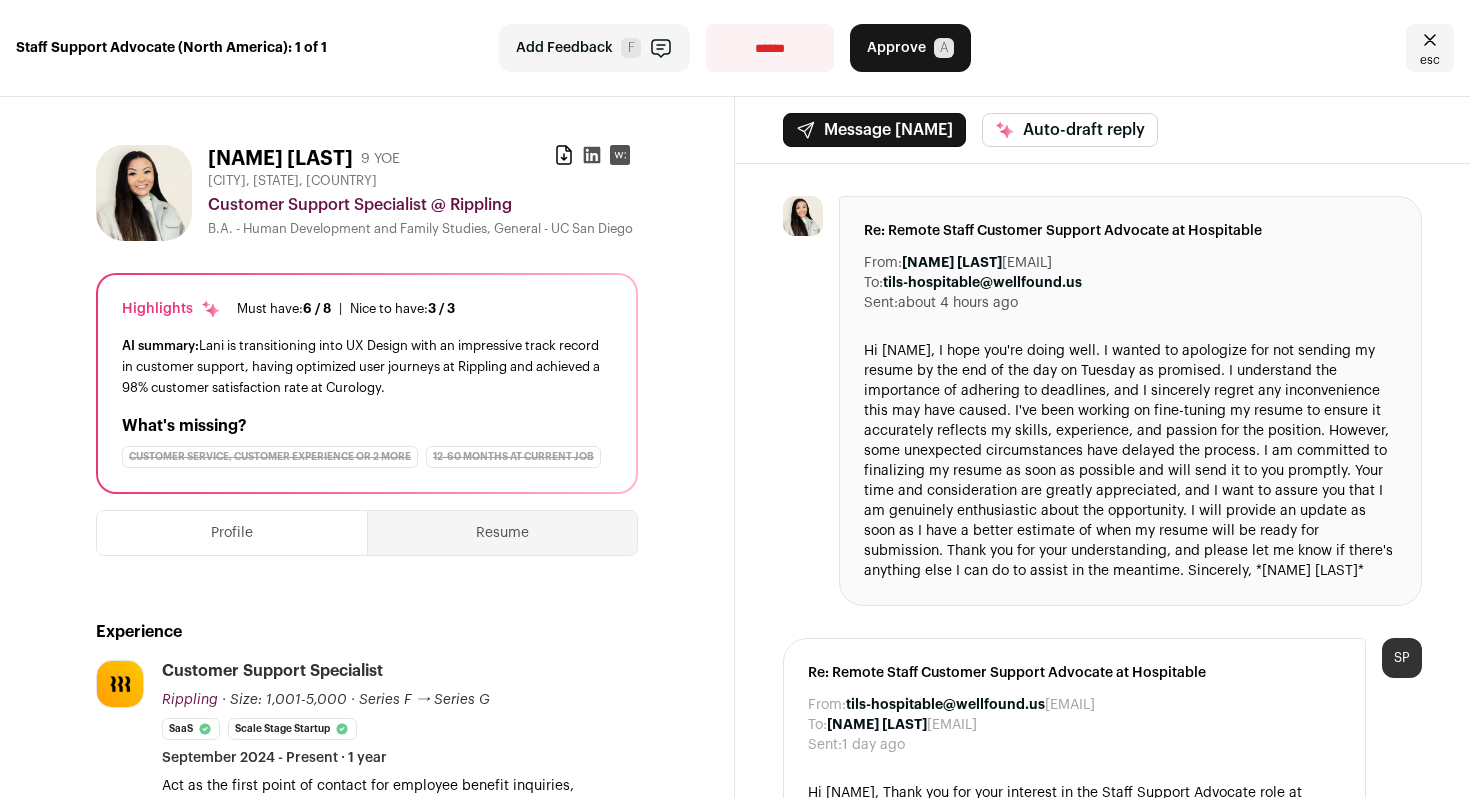 click 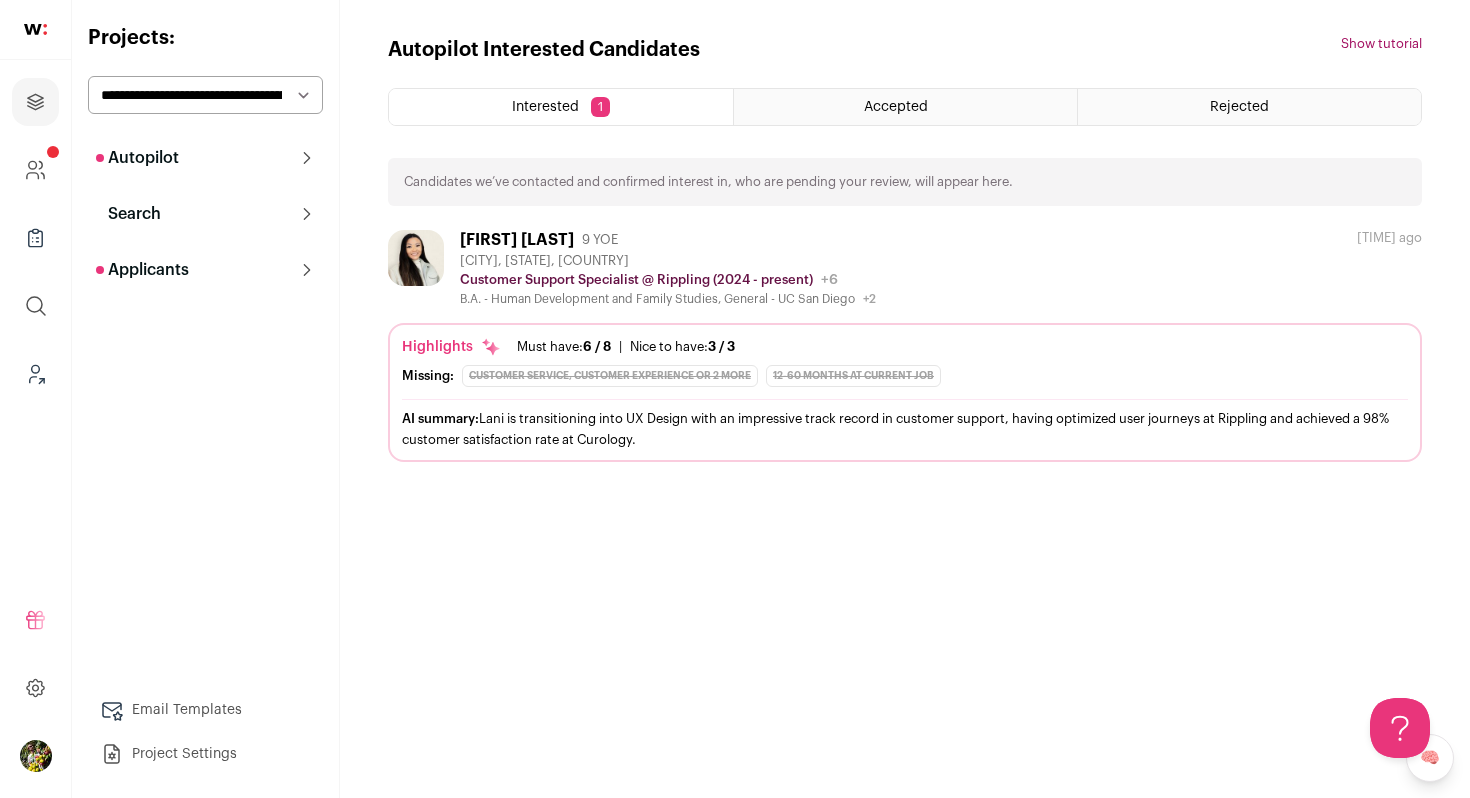 scroll, scrollTop: 0, scrollLeft: 0, axis: both 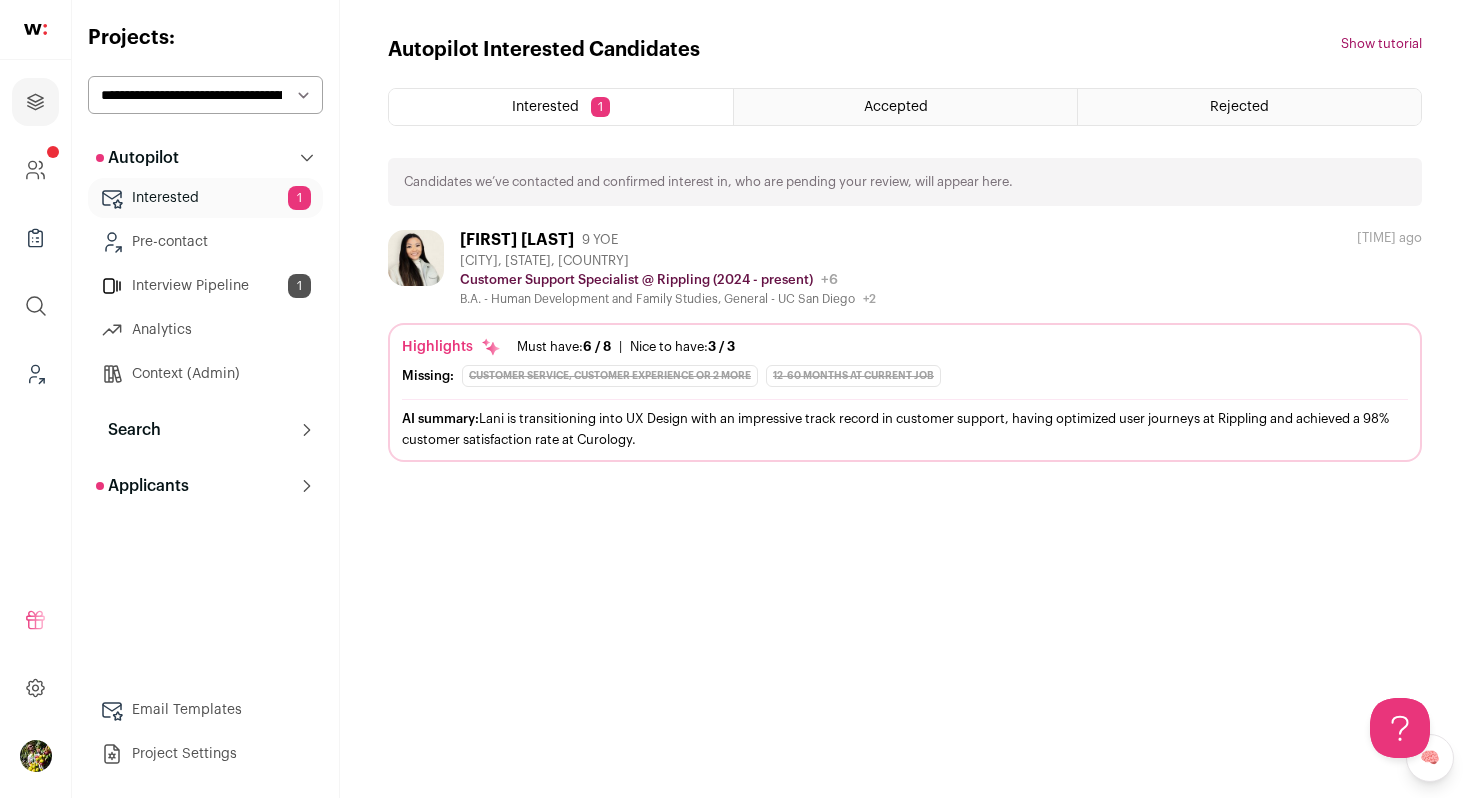 click on "Analytics" at bounding box center (205, 330) 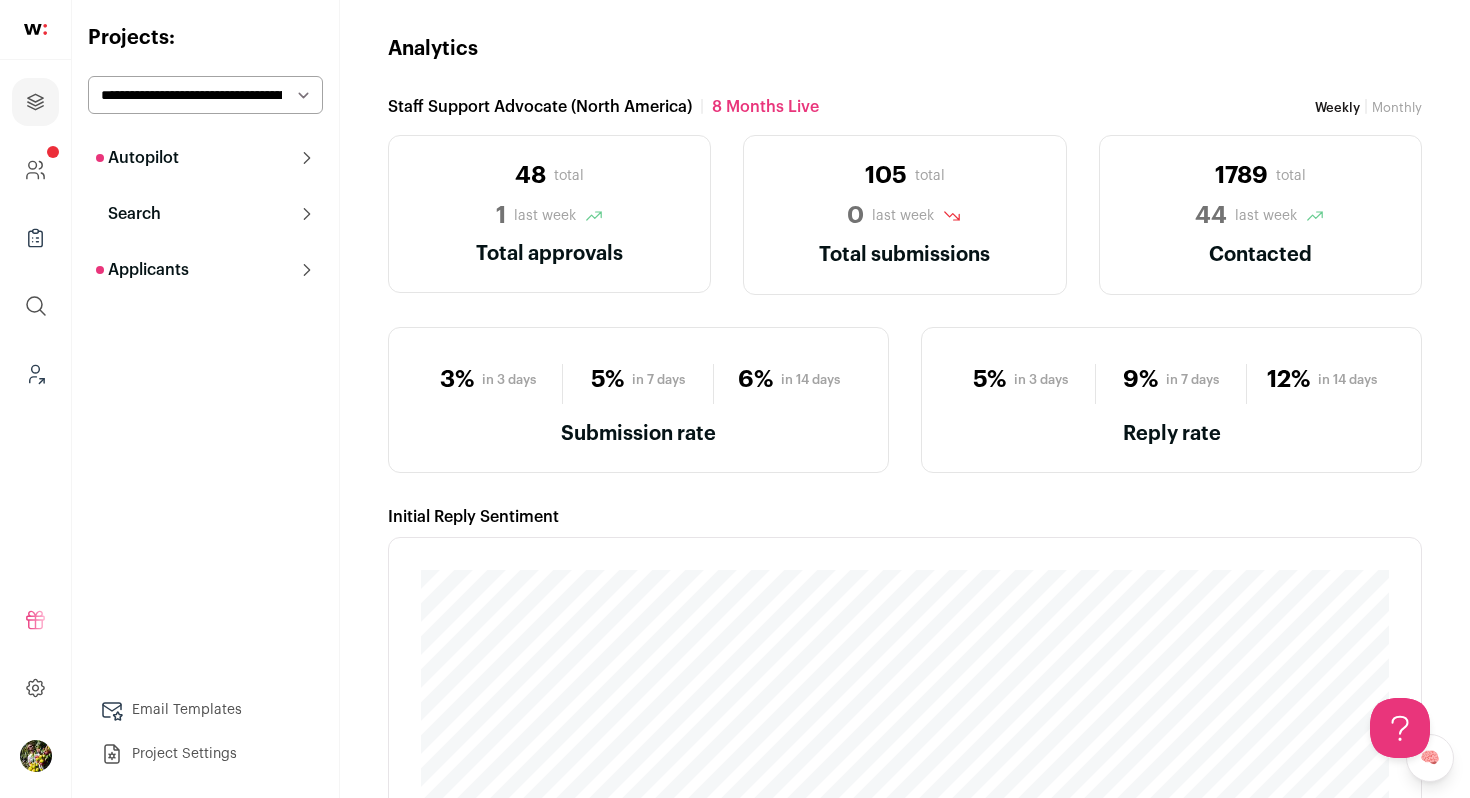 scroll, scrollTop: 0, scrollLeft: 0, axis: both 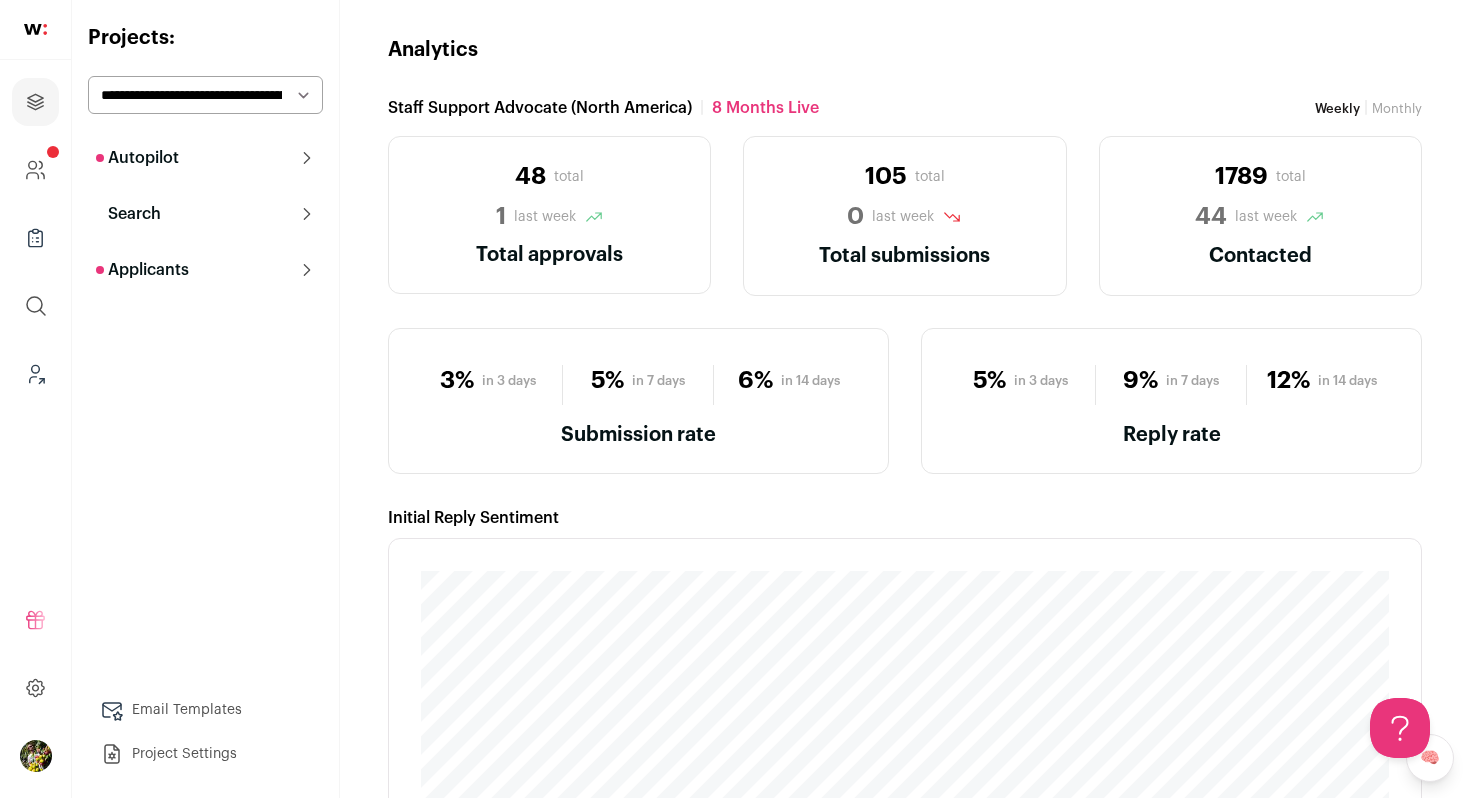 click on "last week" at bounding box center (545, 217) 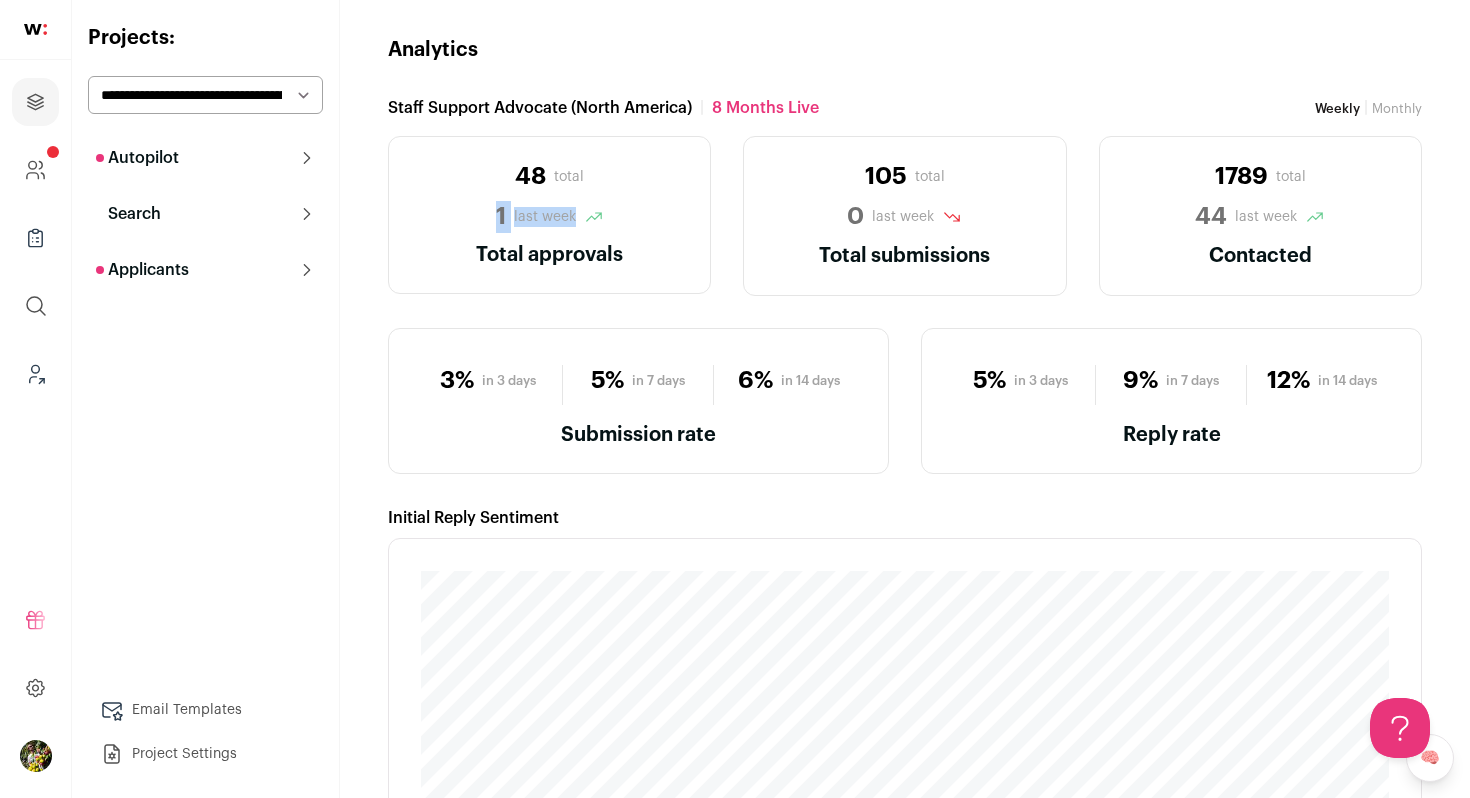 drag, startPoint x: 494, startPoint y: 218, endPoint x: 602, endPoint y: 220, distance: 108.01852 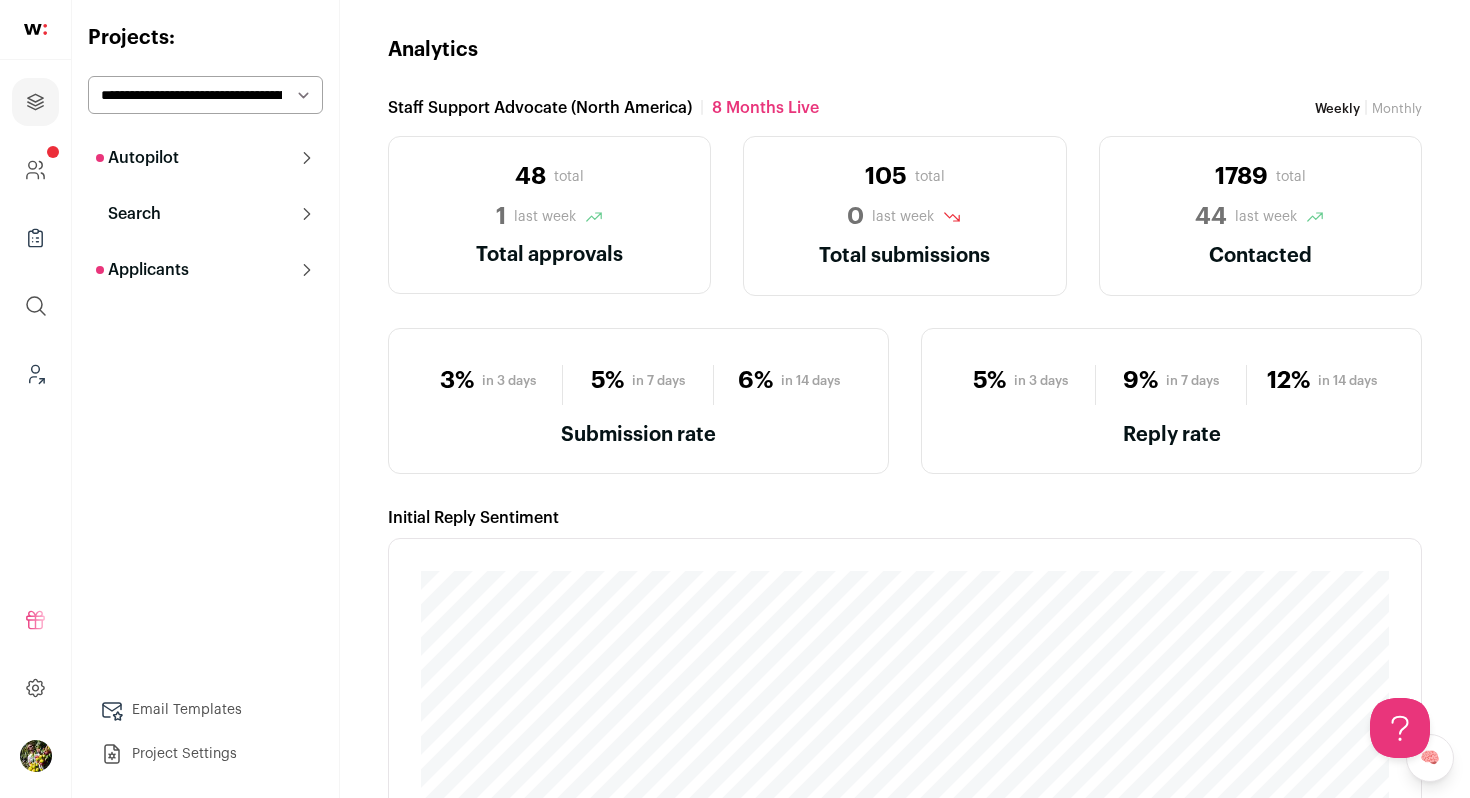 click on "[NUMBER]
[TIME_PERIOD]" at bounding box center [549, 217] 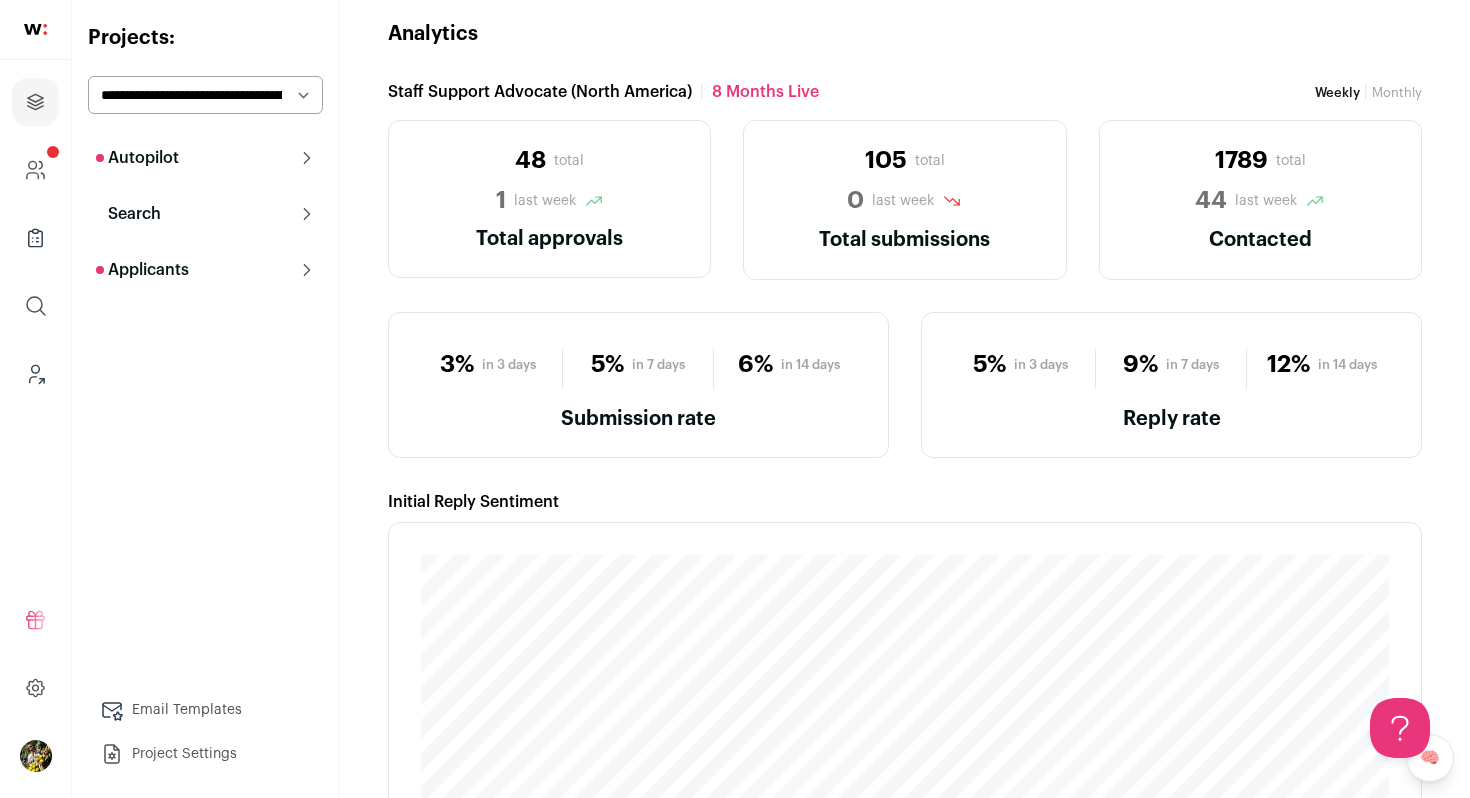 scroll, scrollTop: 0, scrollLeft: 0, axis: both 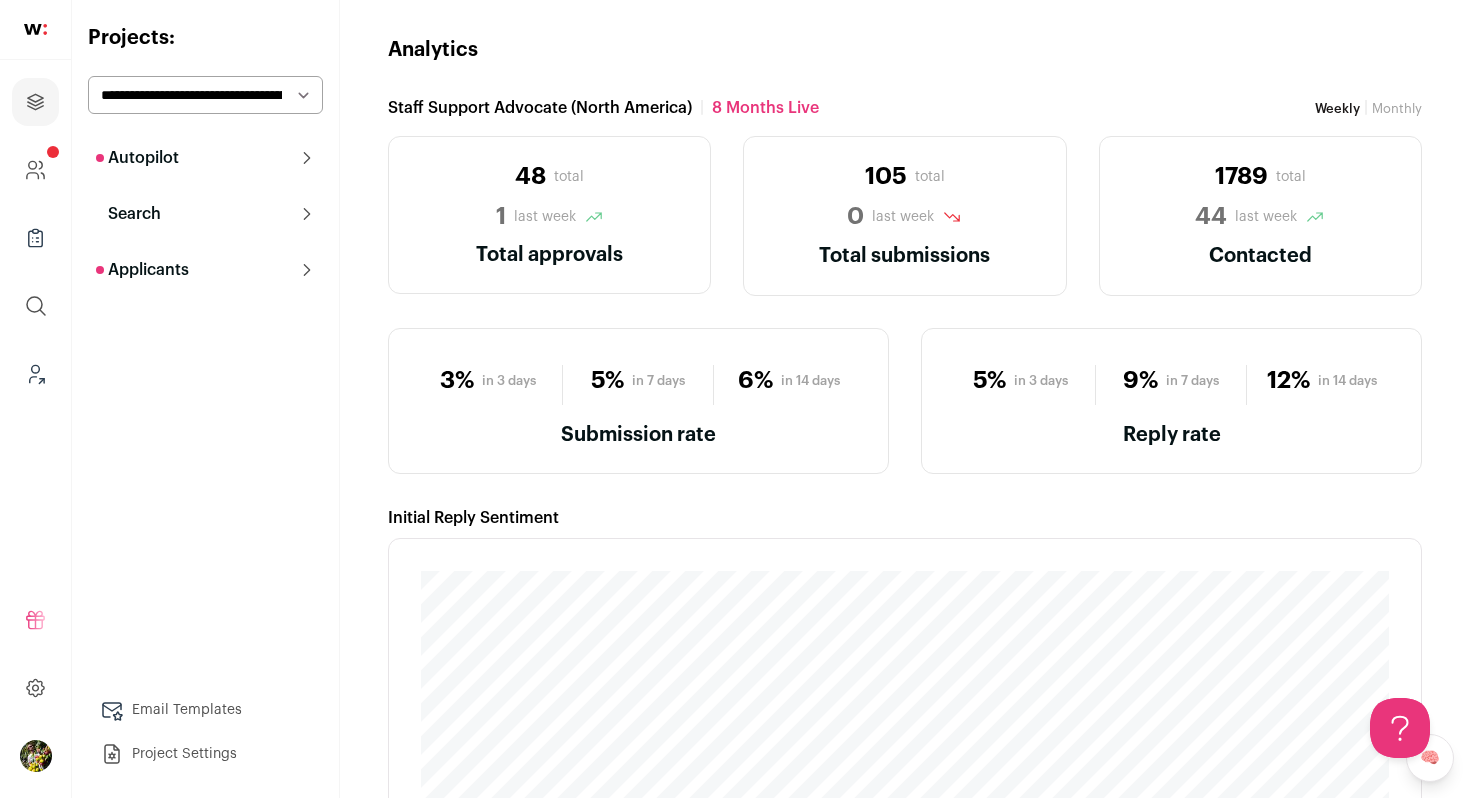 click on "**********" at bounding box center [205, 95] 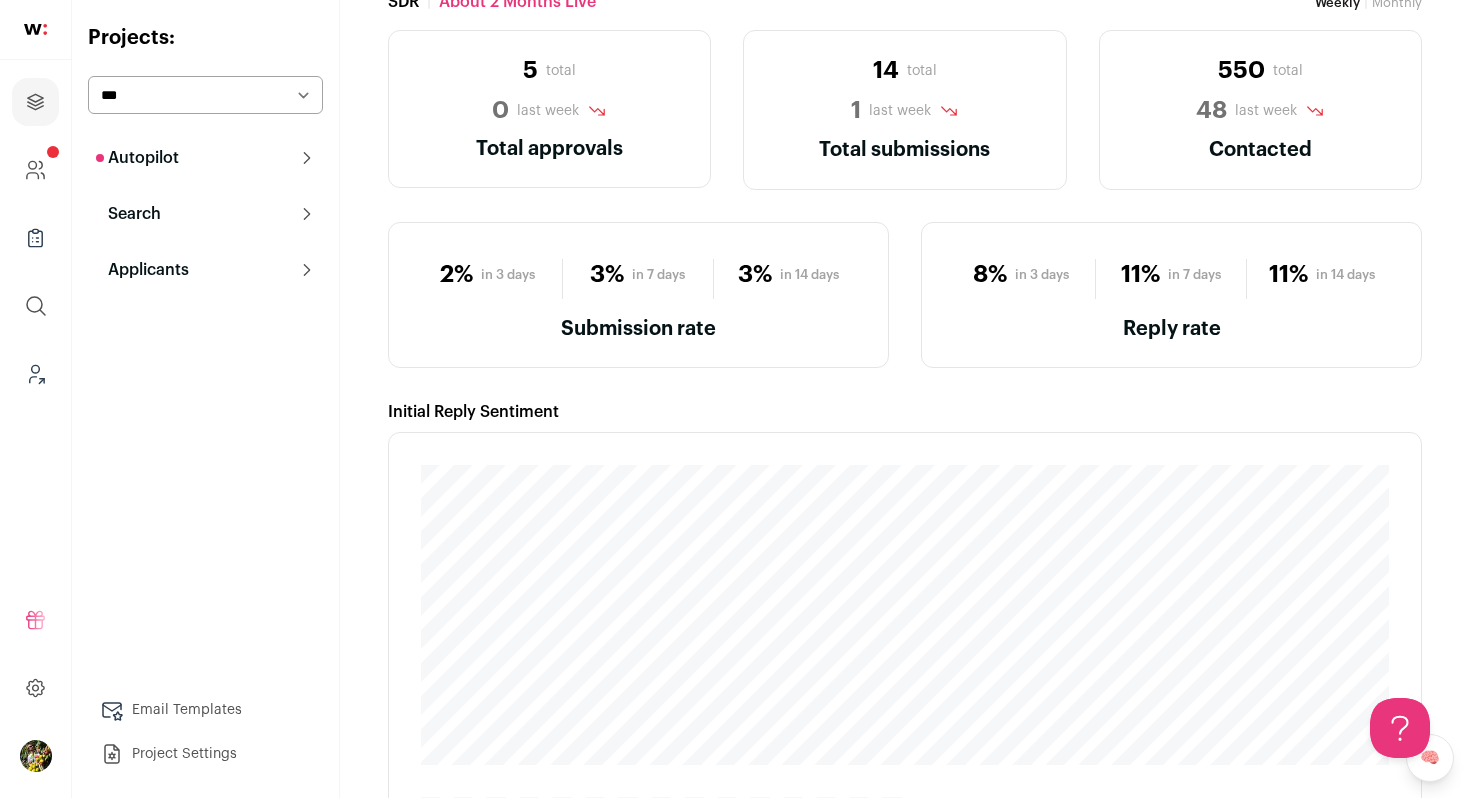 scroll, scrollTop: 124, scrollLeft: 0, axis: vertical 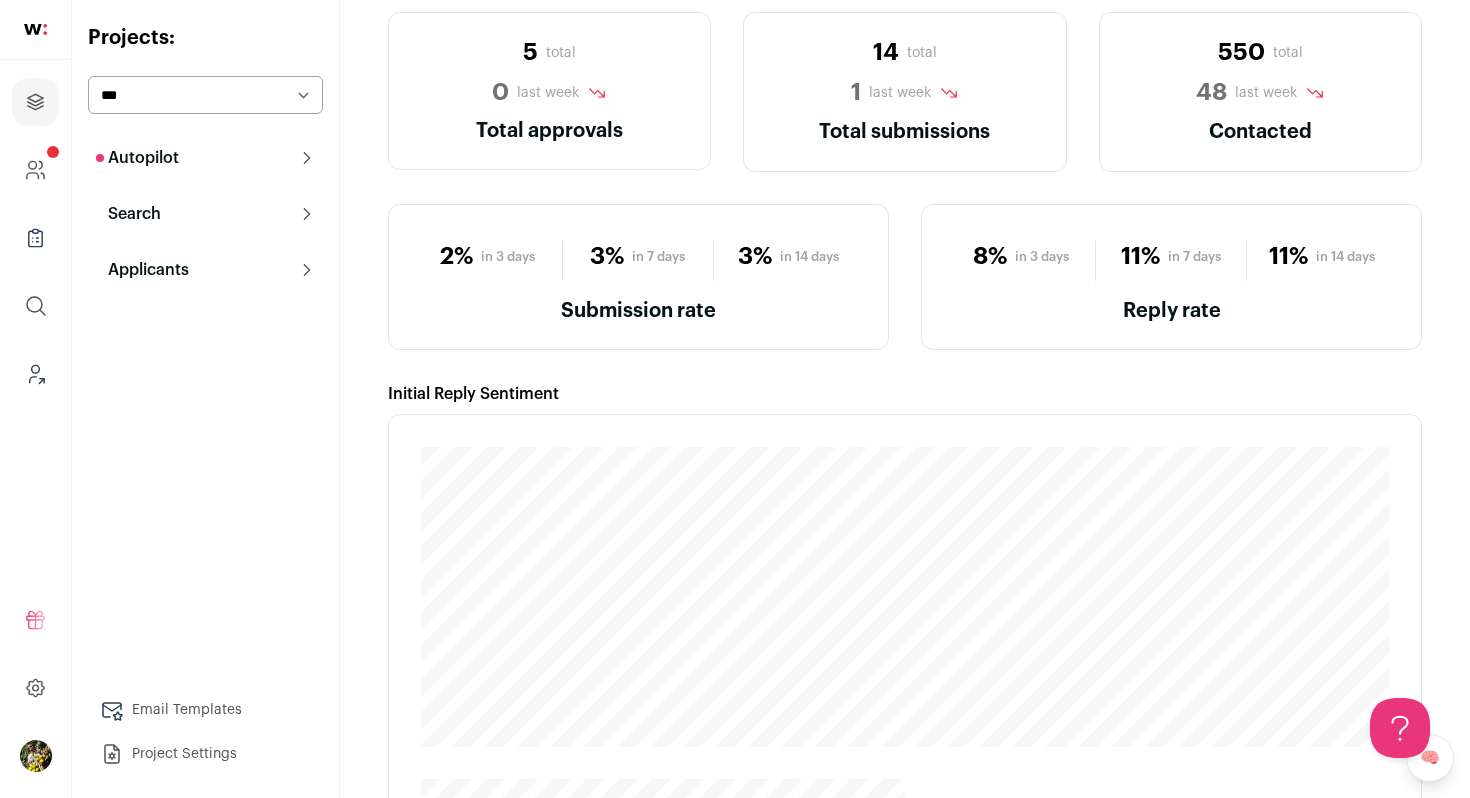 click on "**********" at bounding box center [205, 95] 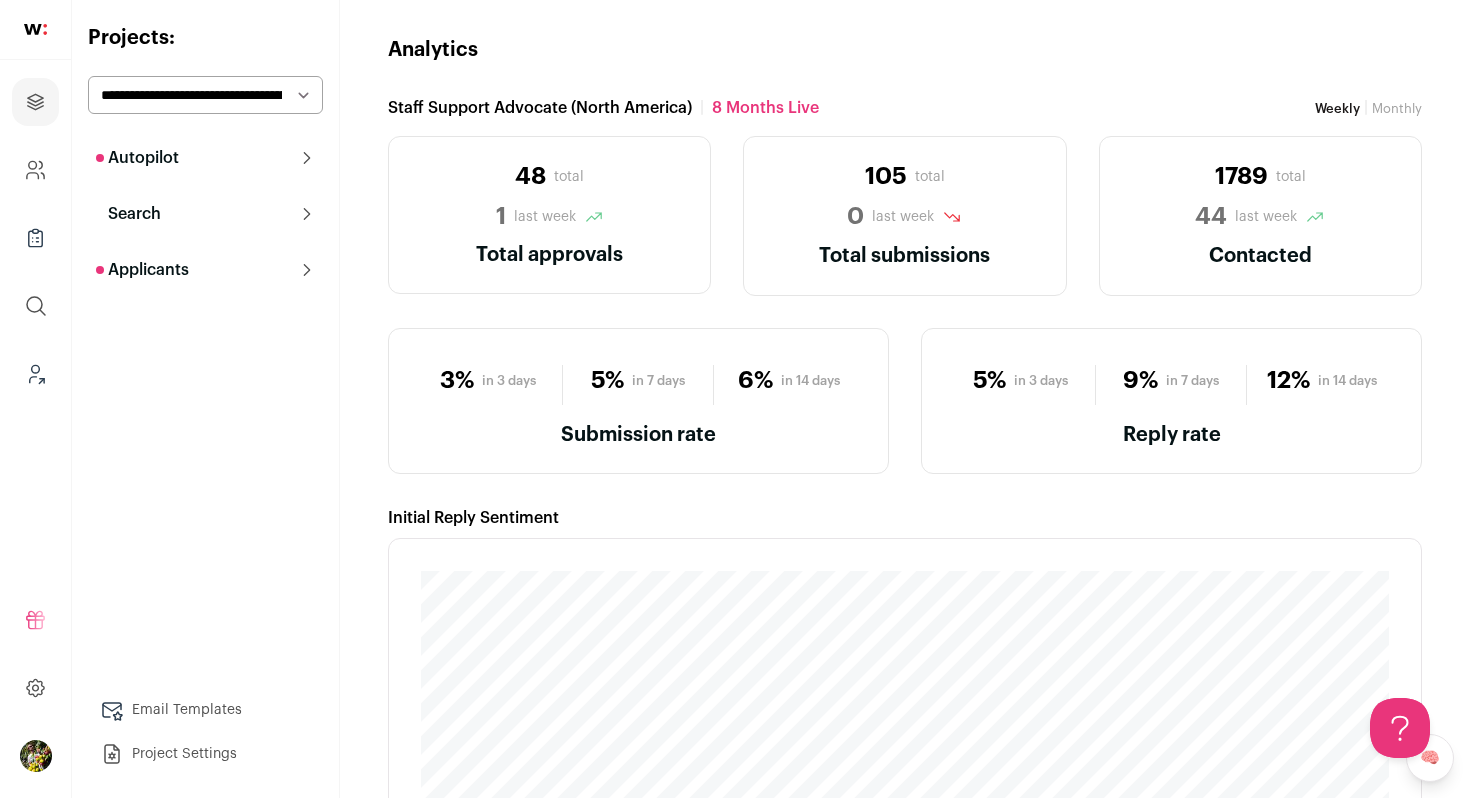 scroll, scrollTop: 0, scrollLeft: 0, axis: both 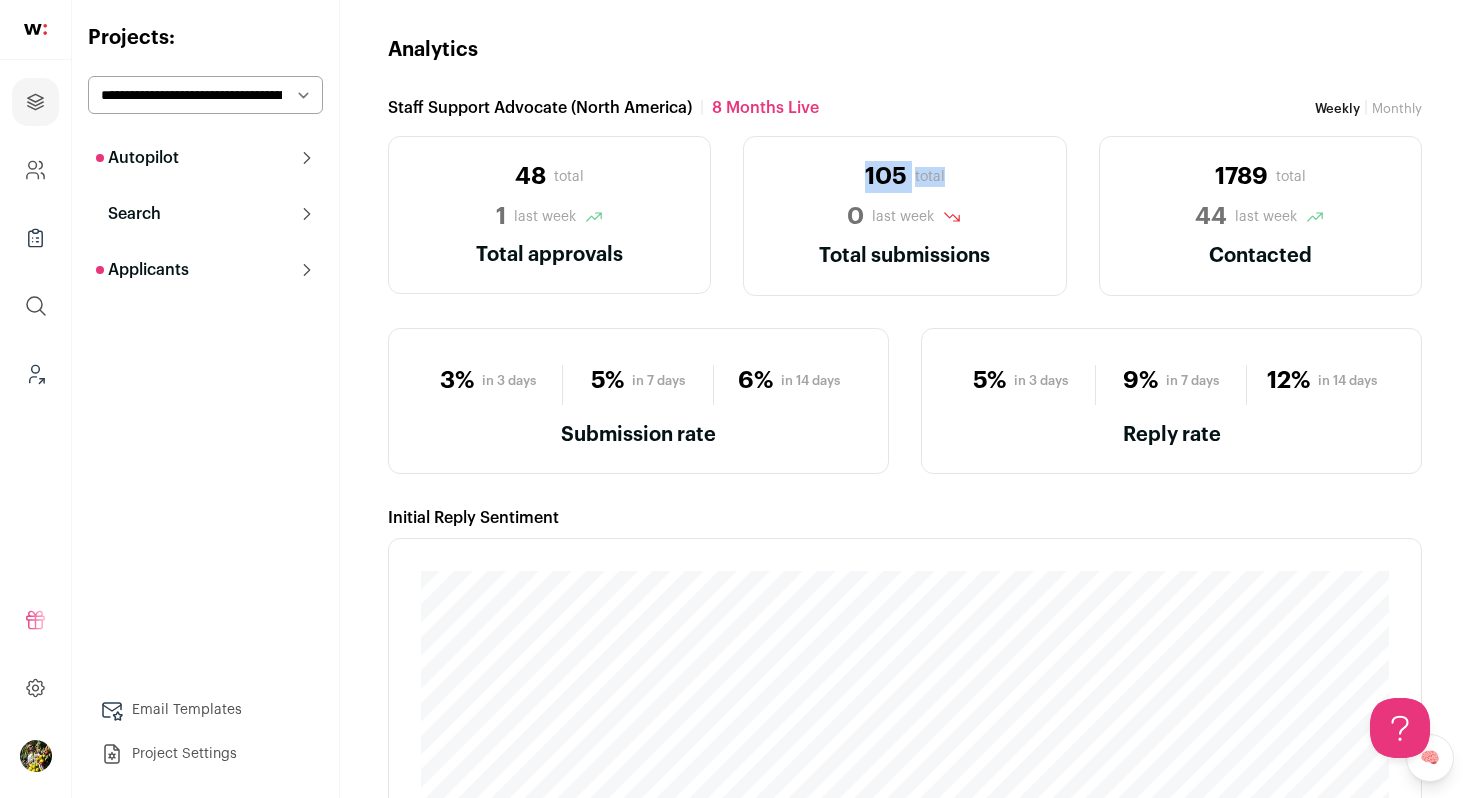 drag, startPoint x: 857, startPoint y: 180, endPoint x: 963, endPoint y: 181, distance: 106.004715 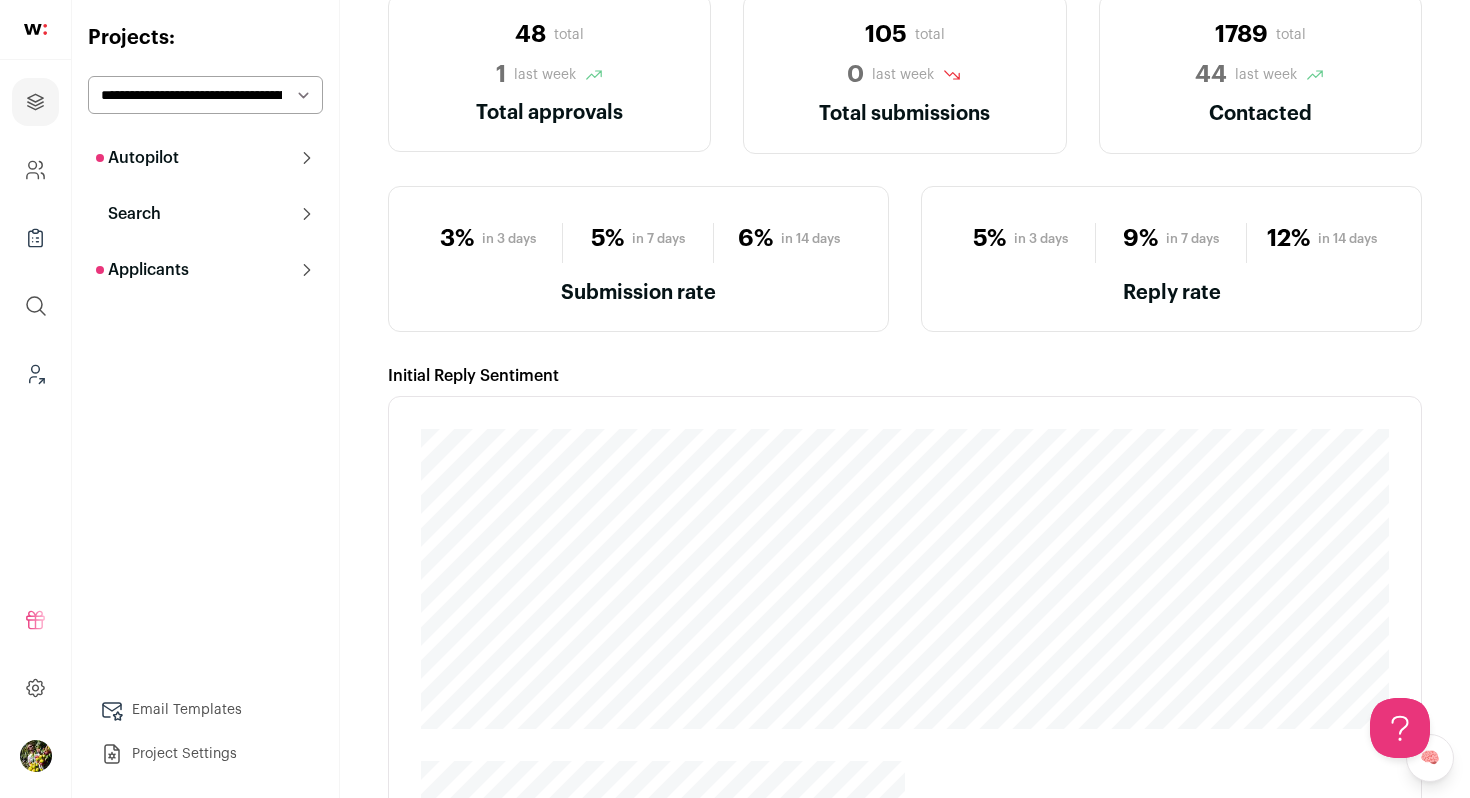 scroll, scrollTop: 144, scrollLeft: 0, axis: vertical 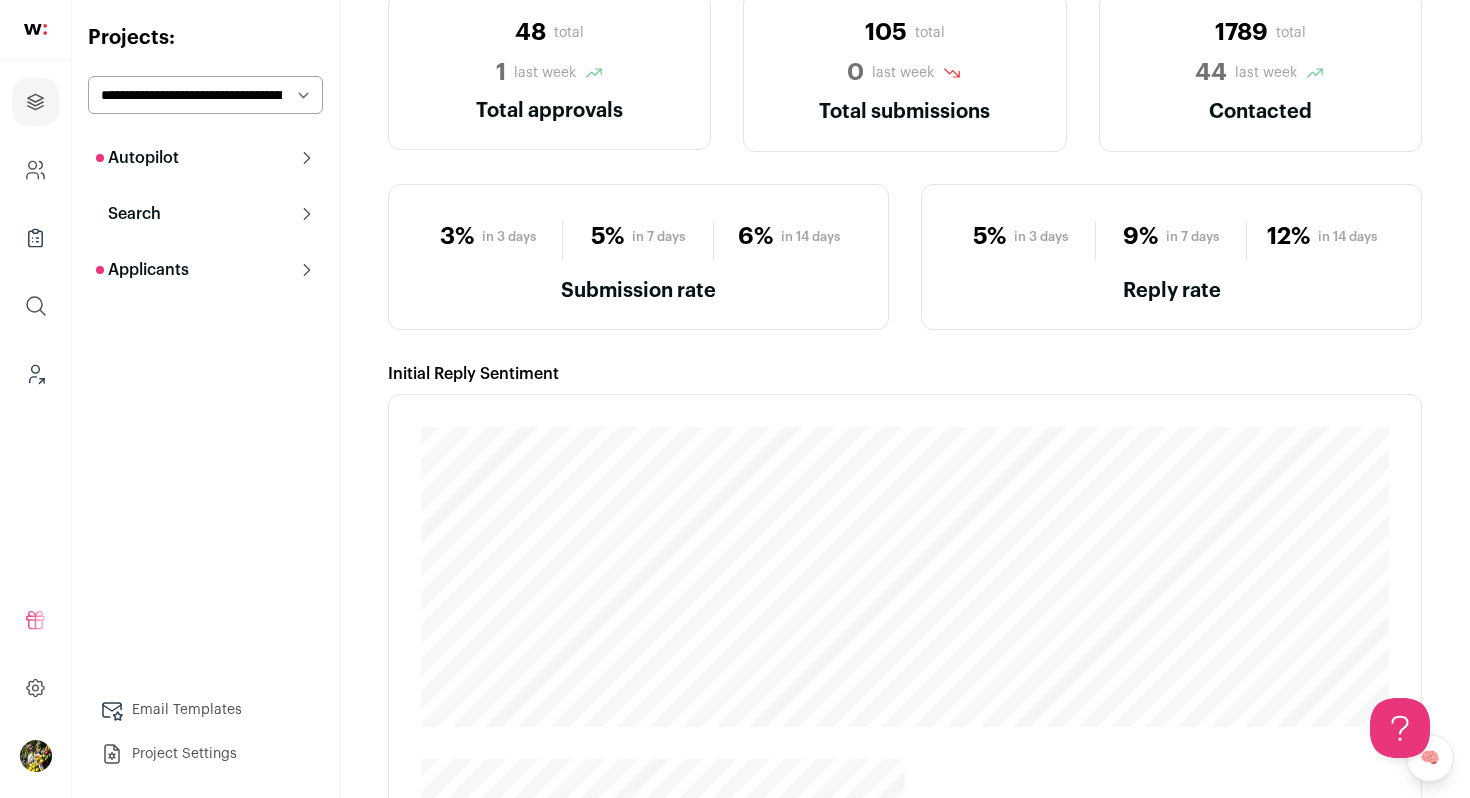 click on "**********" at bounding box center (205, 95) 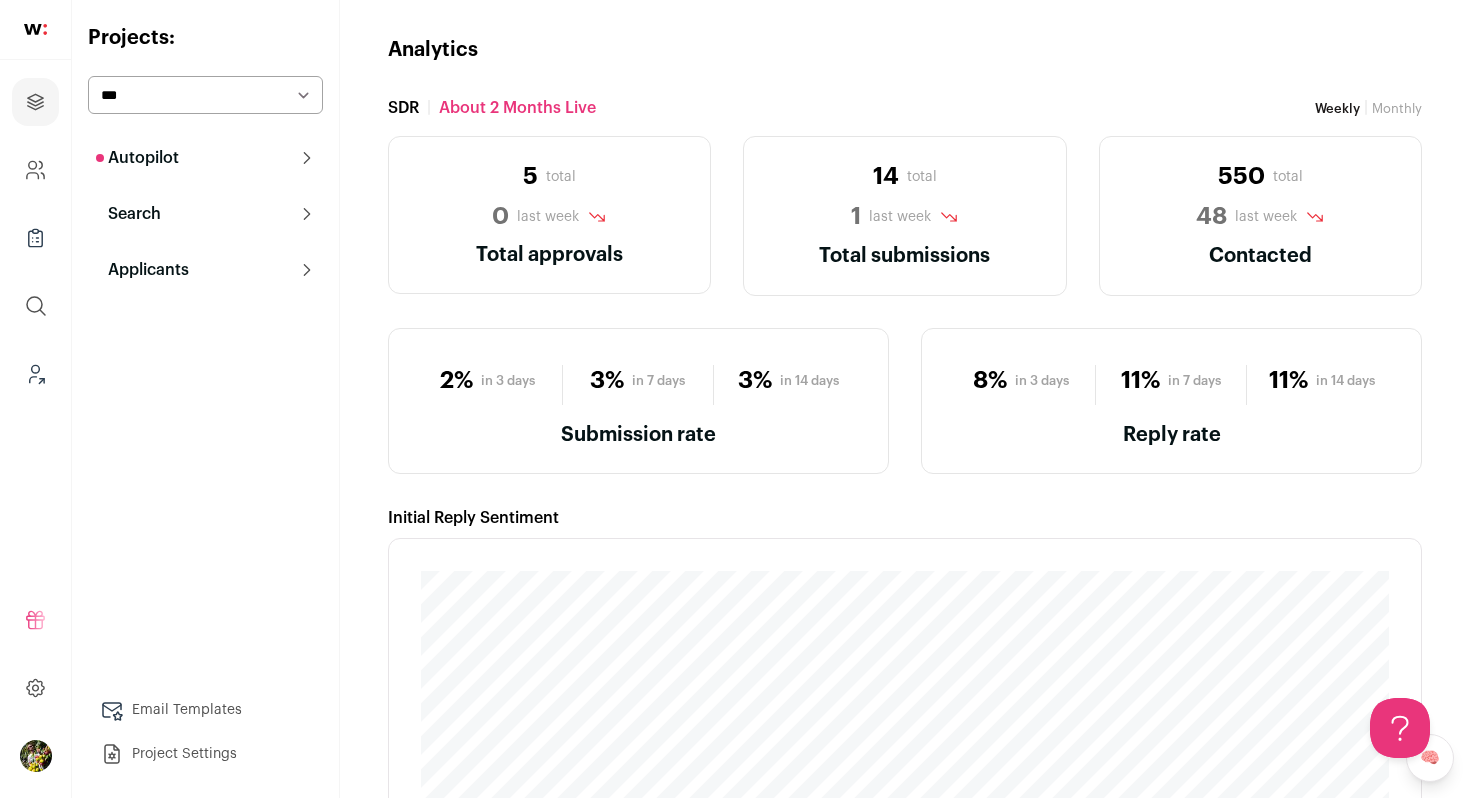 scroll, scrollTop: 0, scrollLeft: 0, axis: both 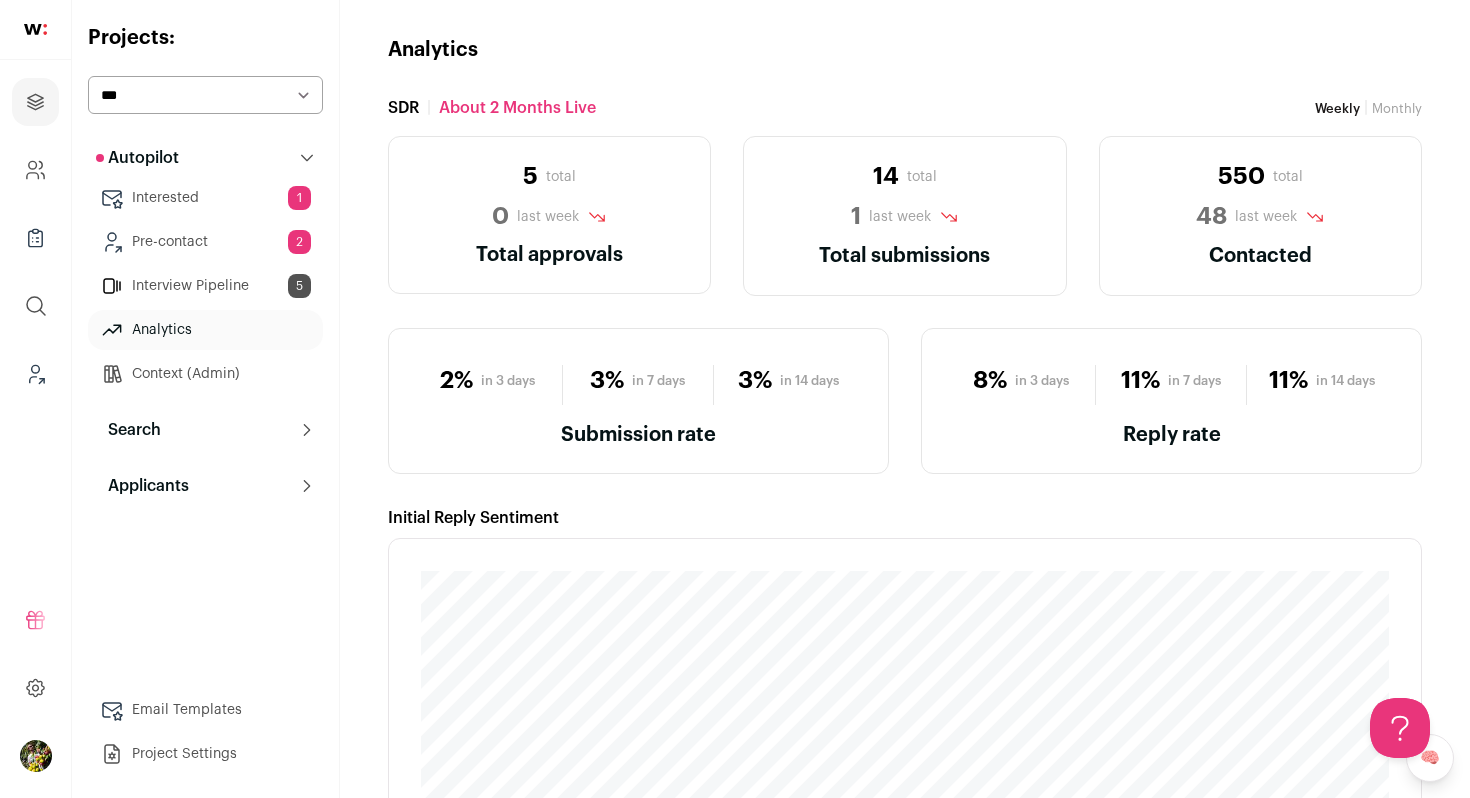 click on "1" at bounding box center [299, 198] 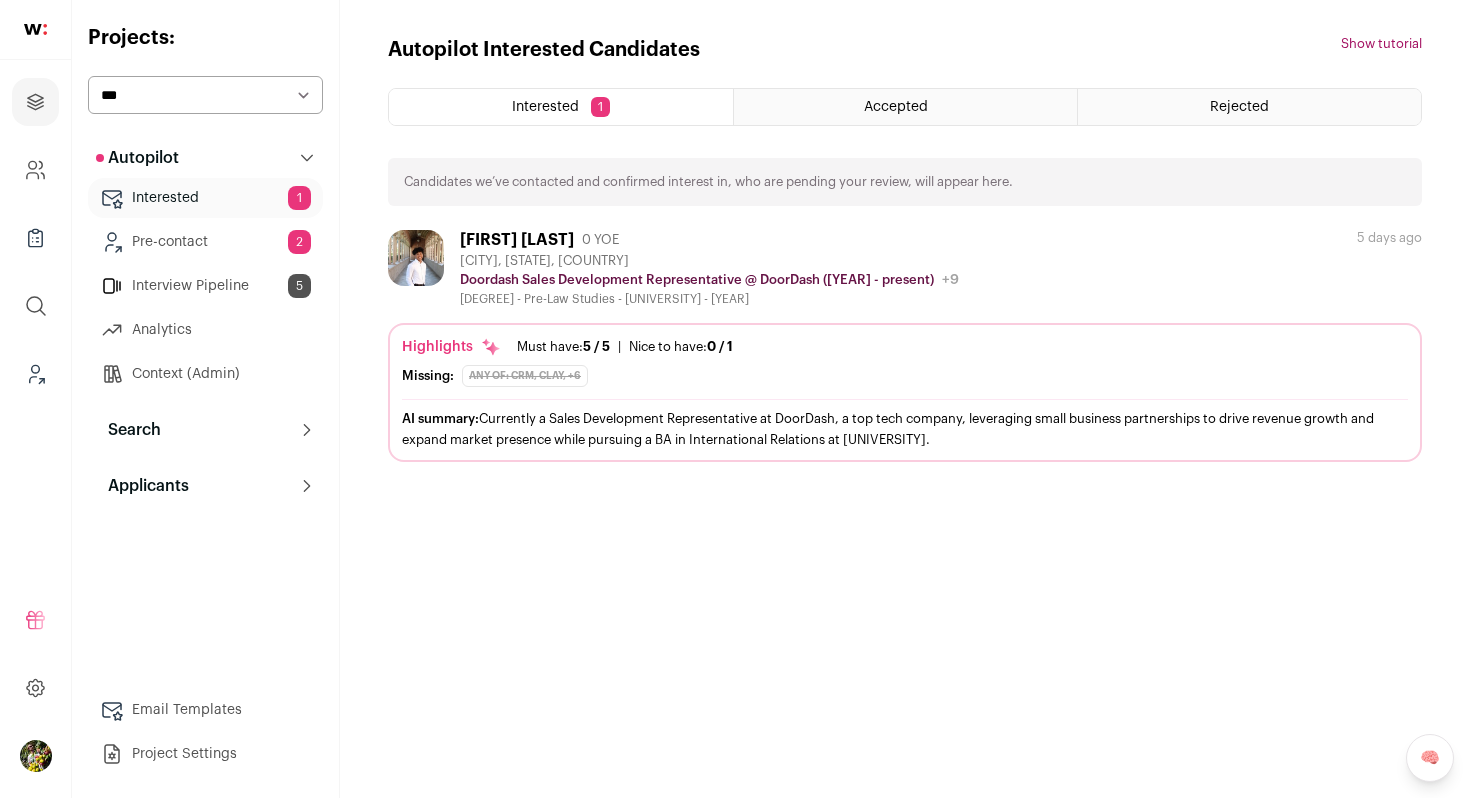click on "Interview Pipeline
5" at bounding box center [205, 286] 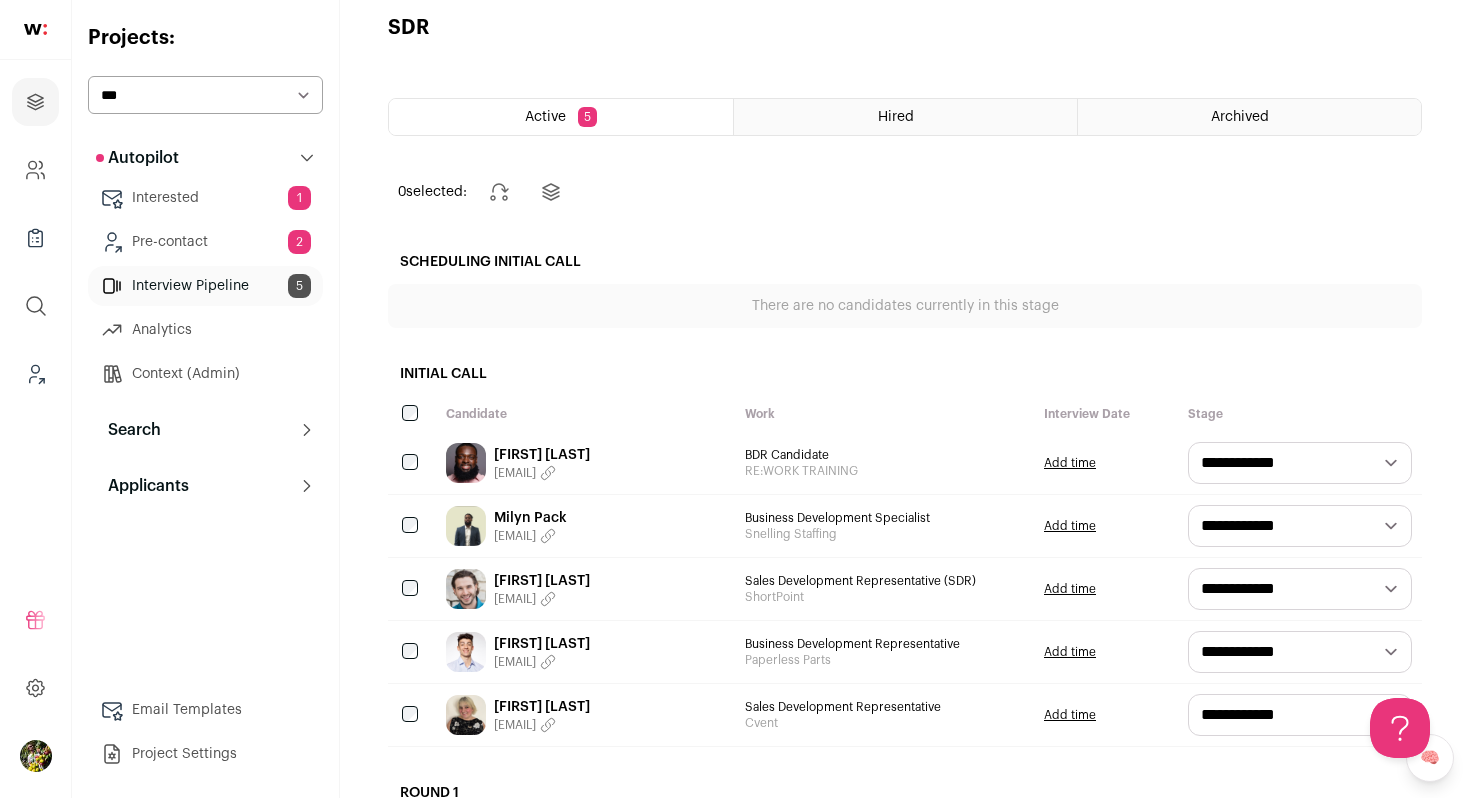 scroll, scrollTop: 24, scrollLeft: 0, axis: vertical 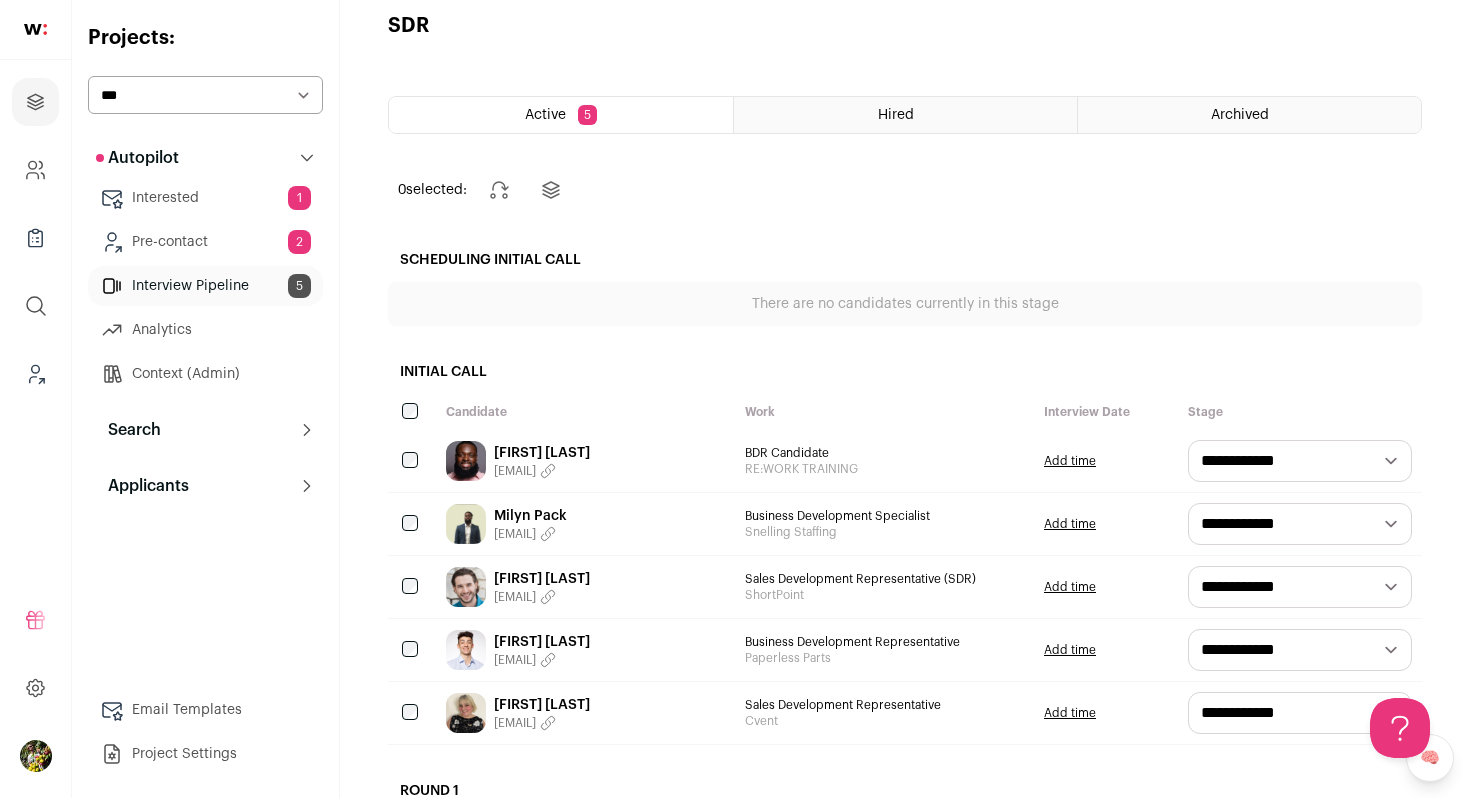 click on "**********" at bounding box center [205, 95] 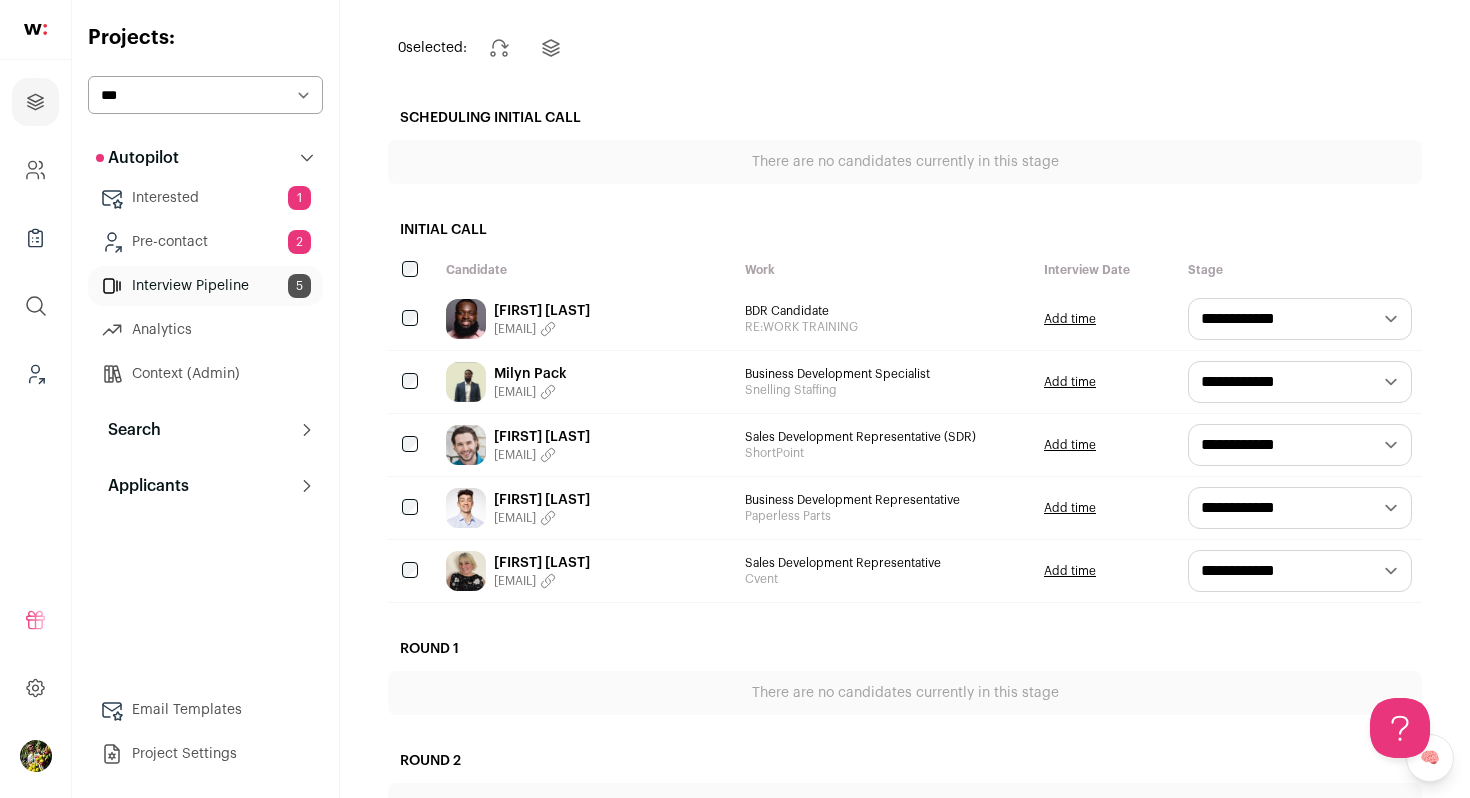 scroll, scrollTop: 167, scrollLeft: 0, axis: vertical 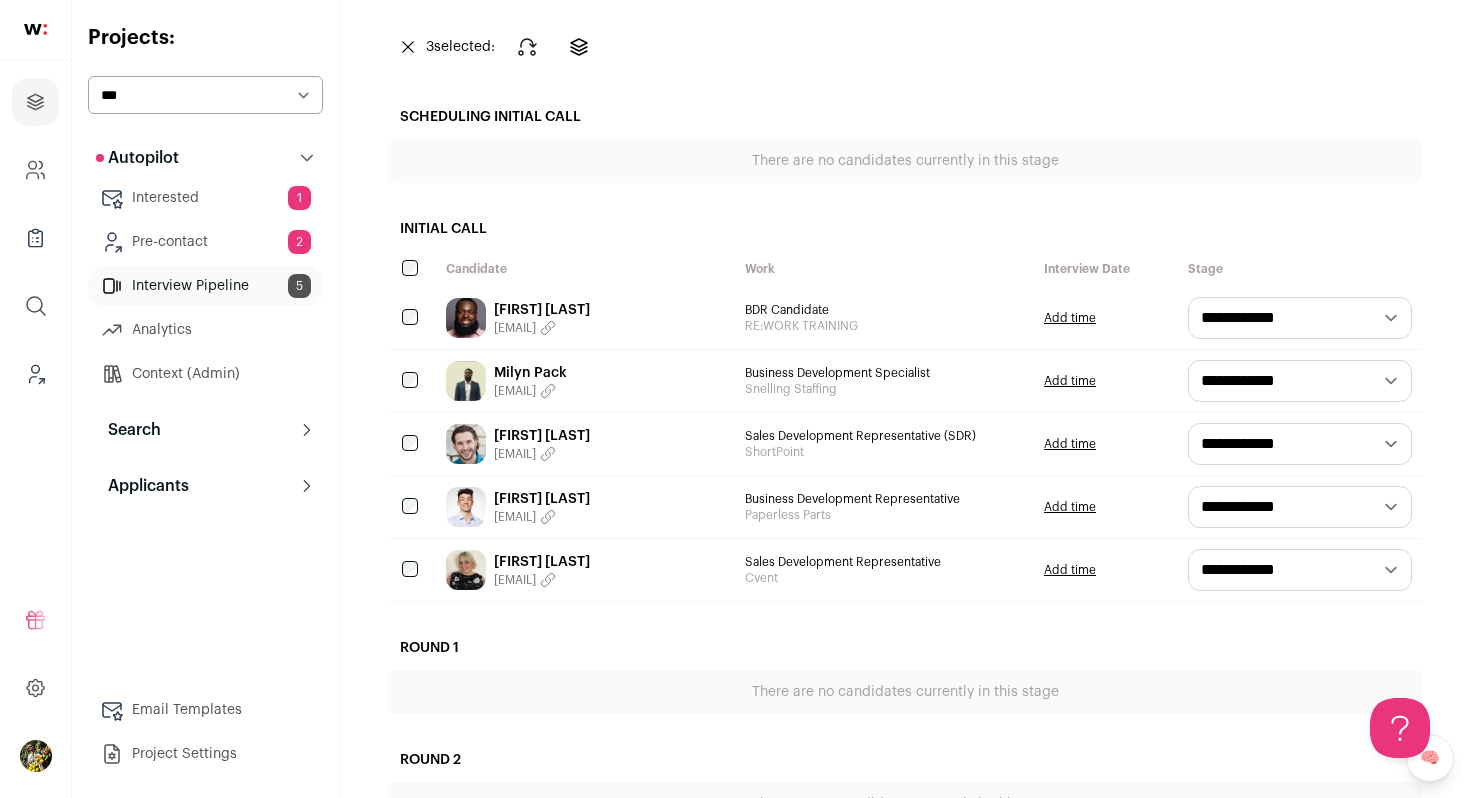 click on "**********" at bounding box center (1300, 318) 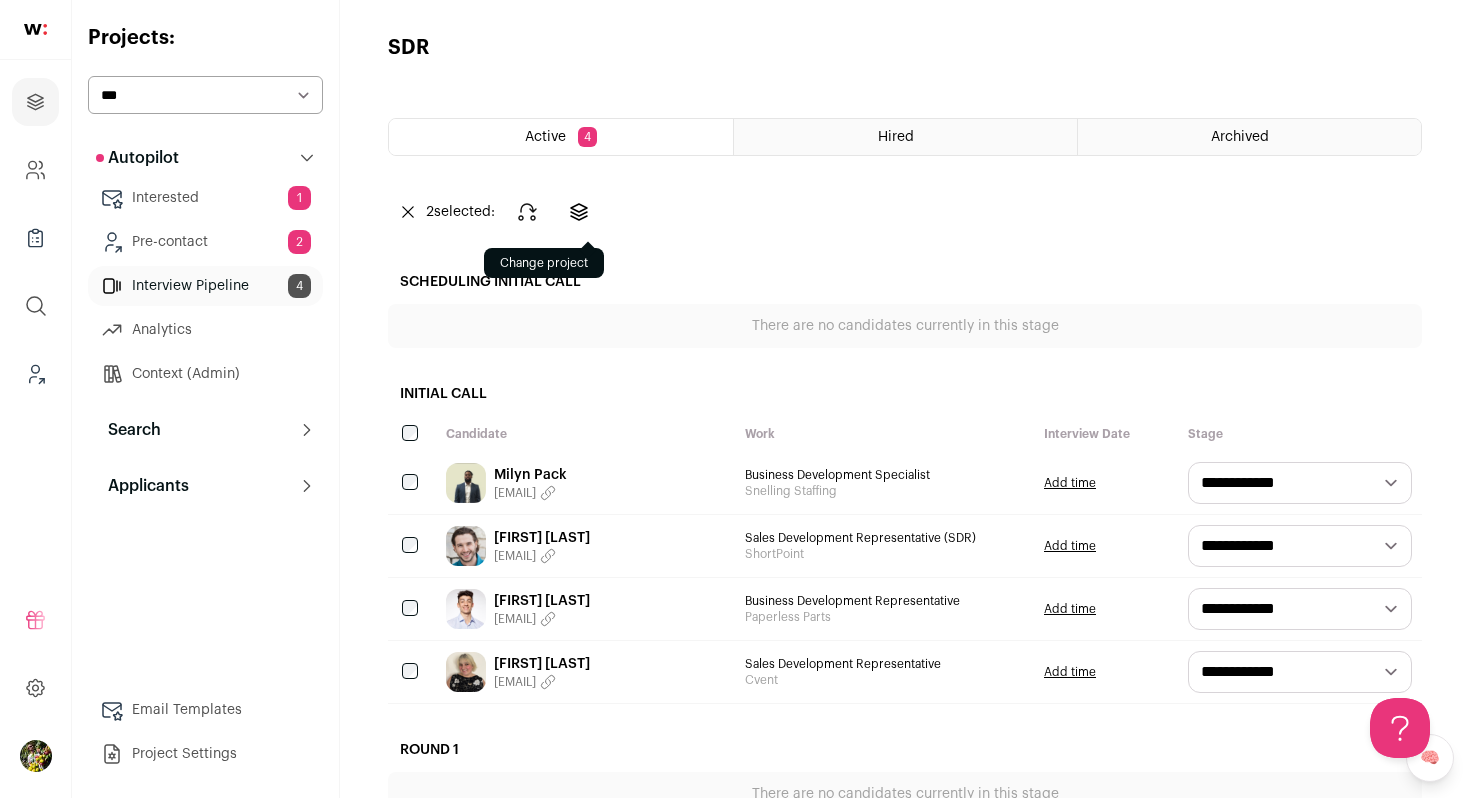 scroll, scrollTop: 0, scrollLeft: 0, axis: both 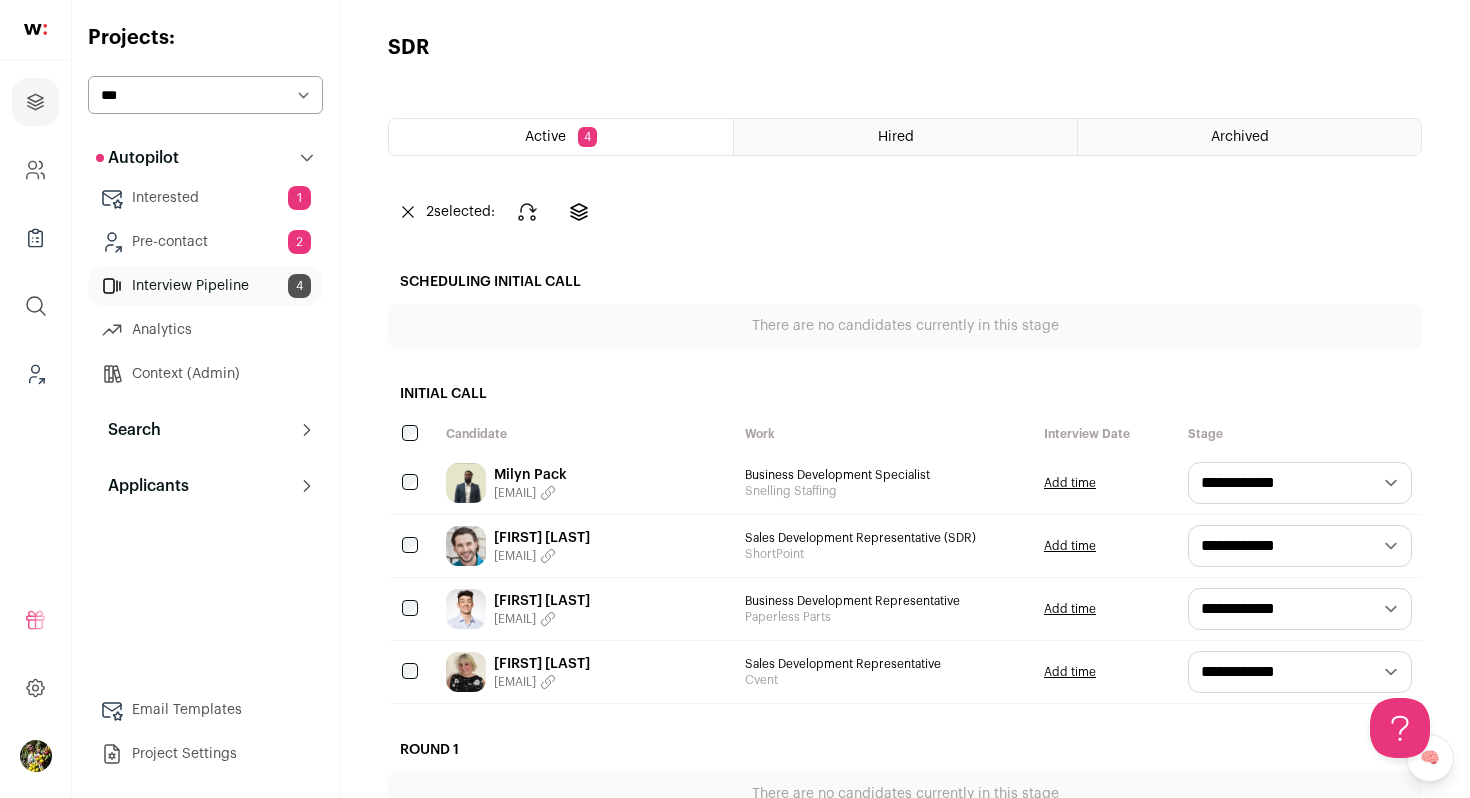 click on "**********" at bounding box center [1300, 483] 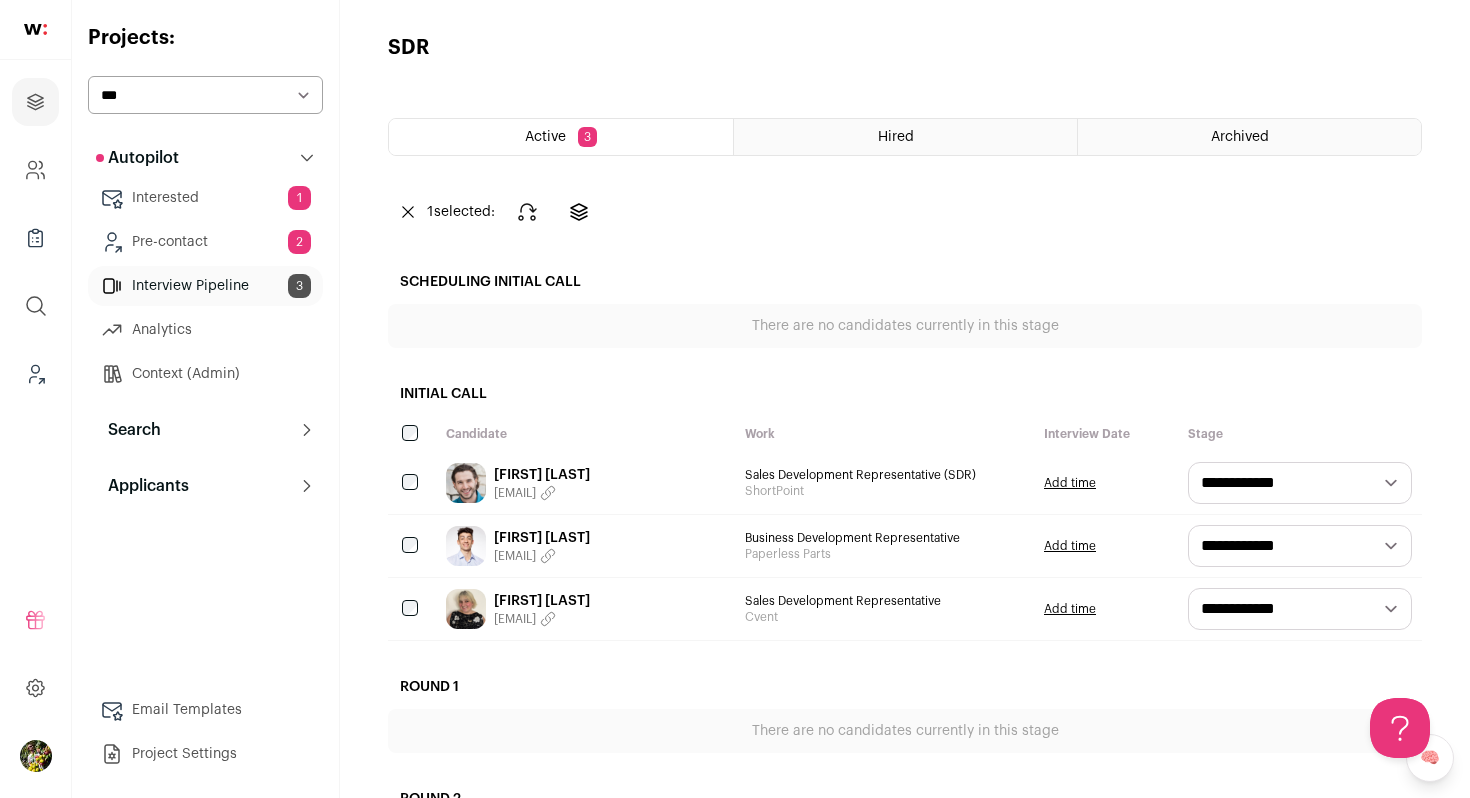 scroll, scrollTop: 0, scrollLeft: 0, axis: both 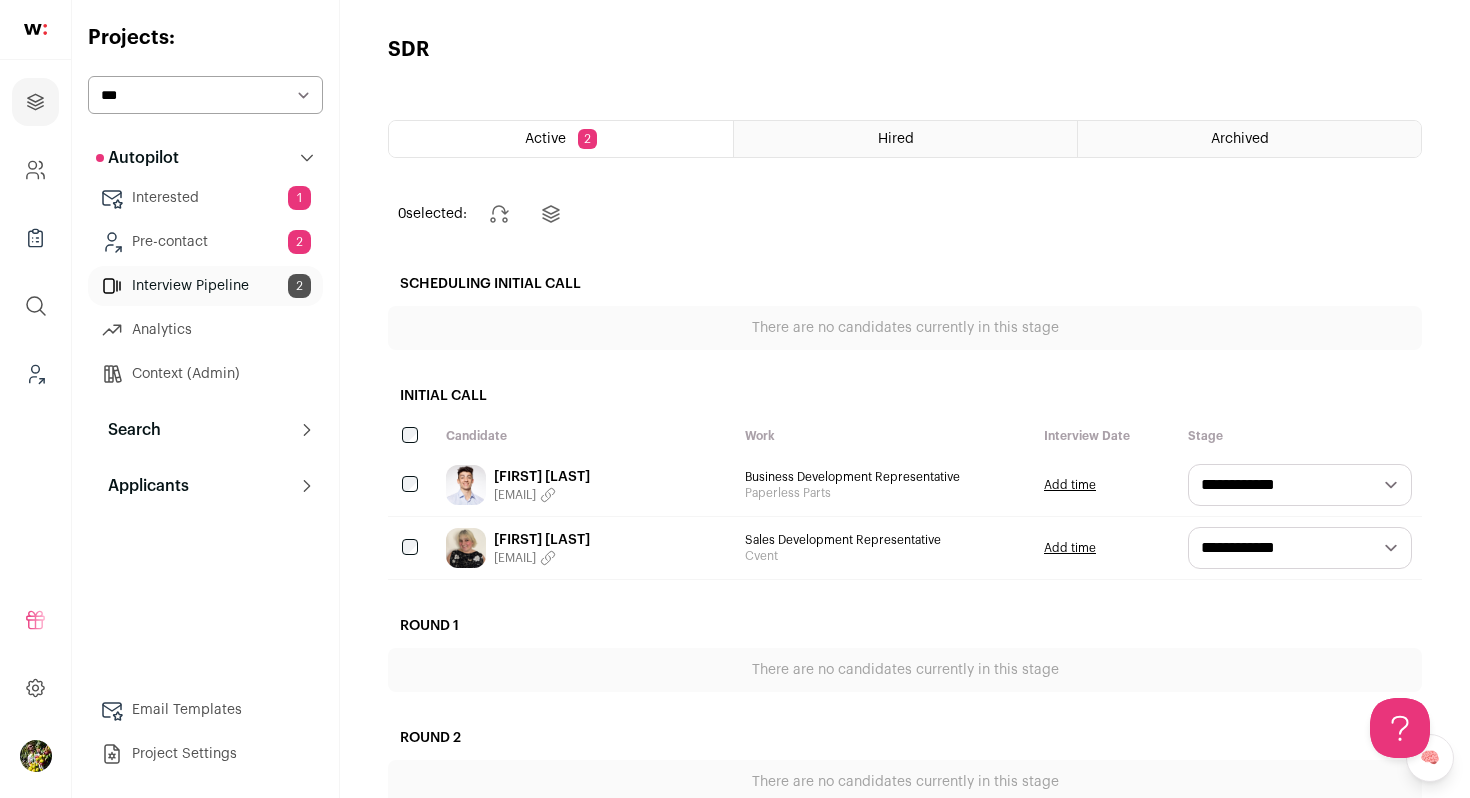 click on "**********" at bounding box center [1300, 485] 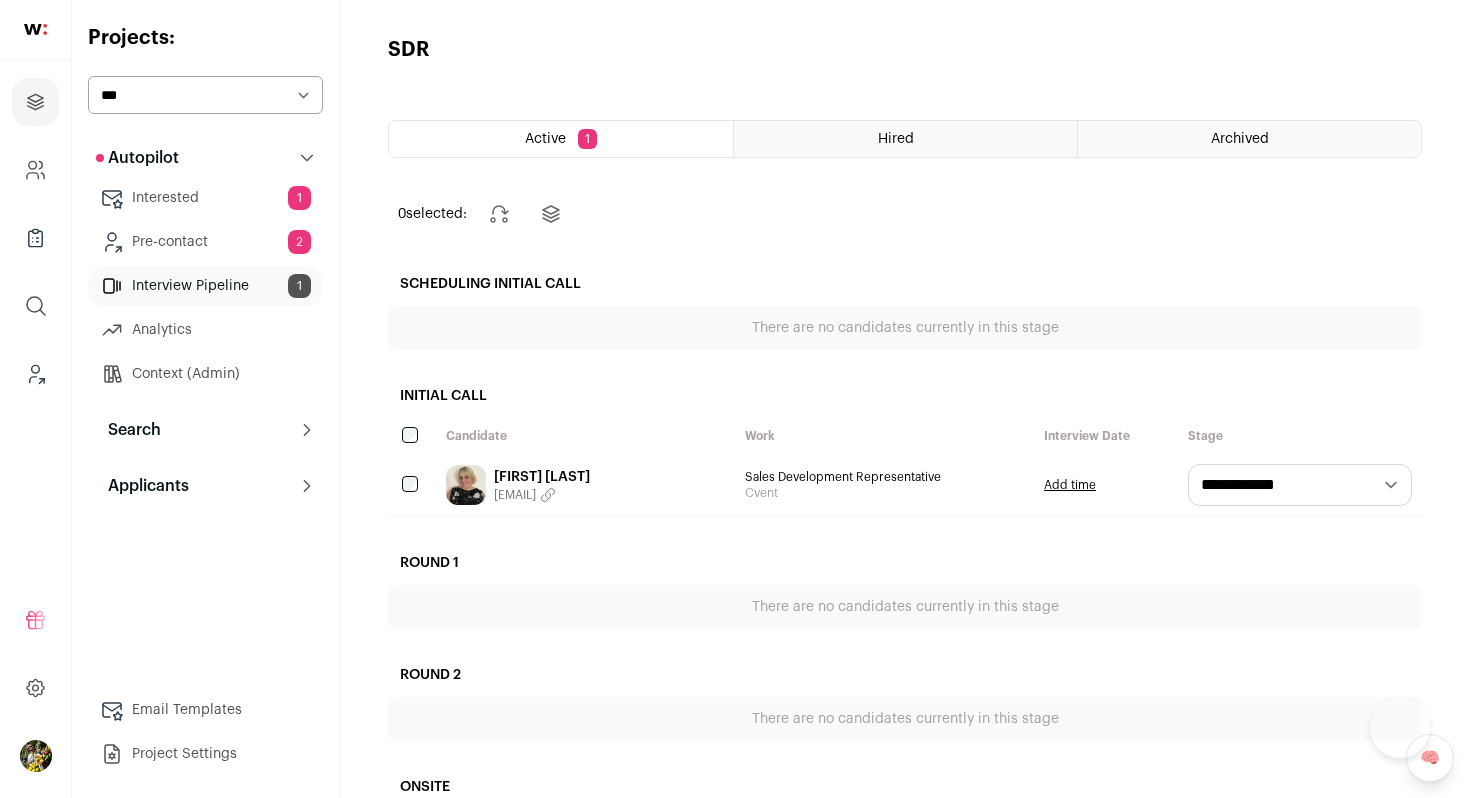 click on "**********" at bounding box center (1300, 485) 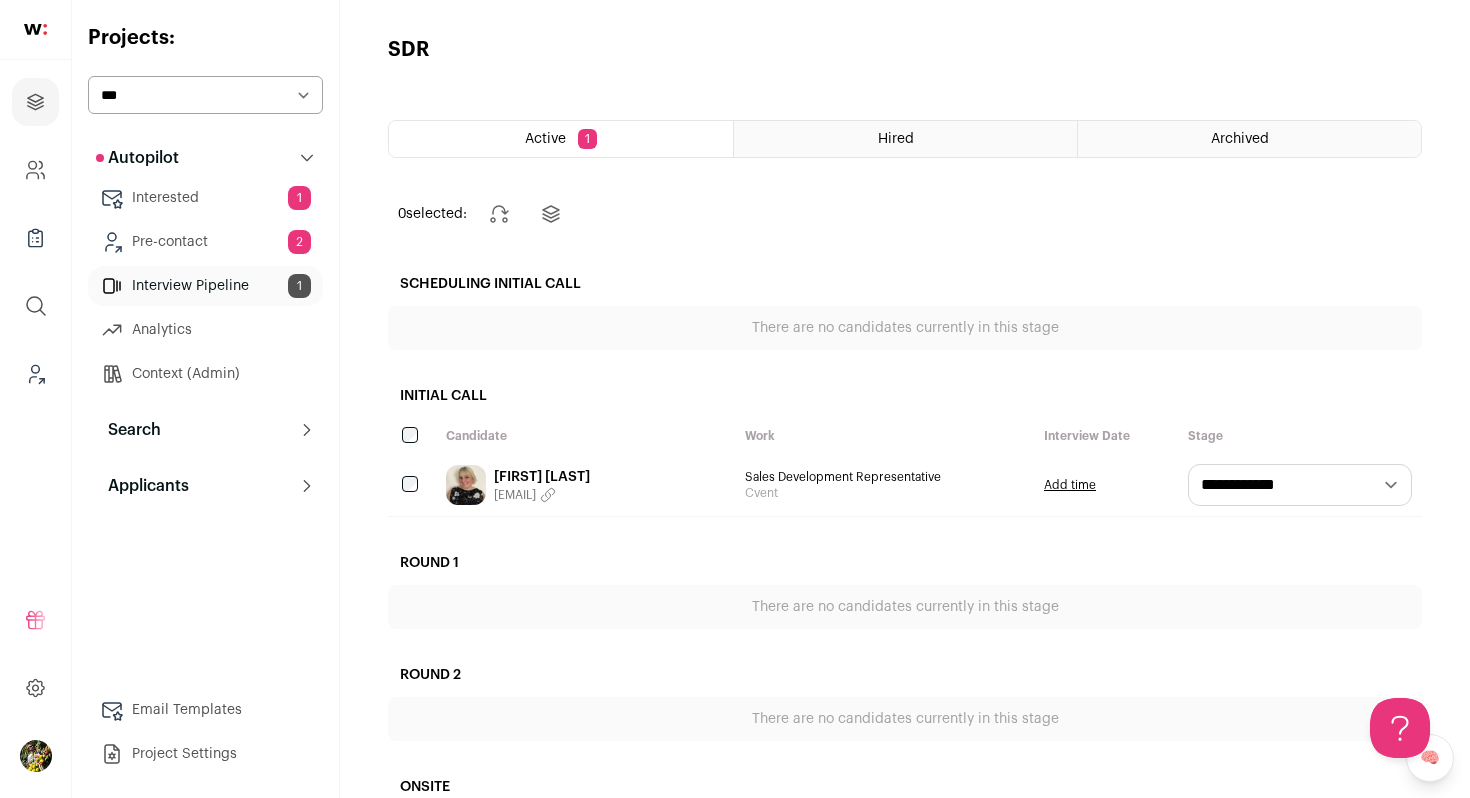 scroll, scrollTop: 0, scrollLeft: 0, axis: both 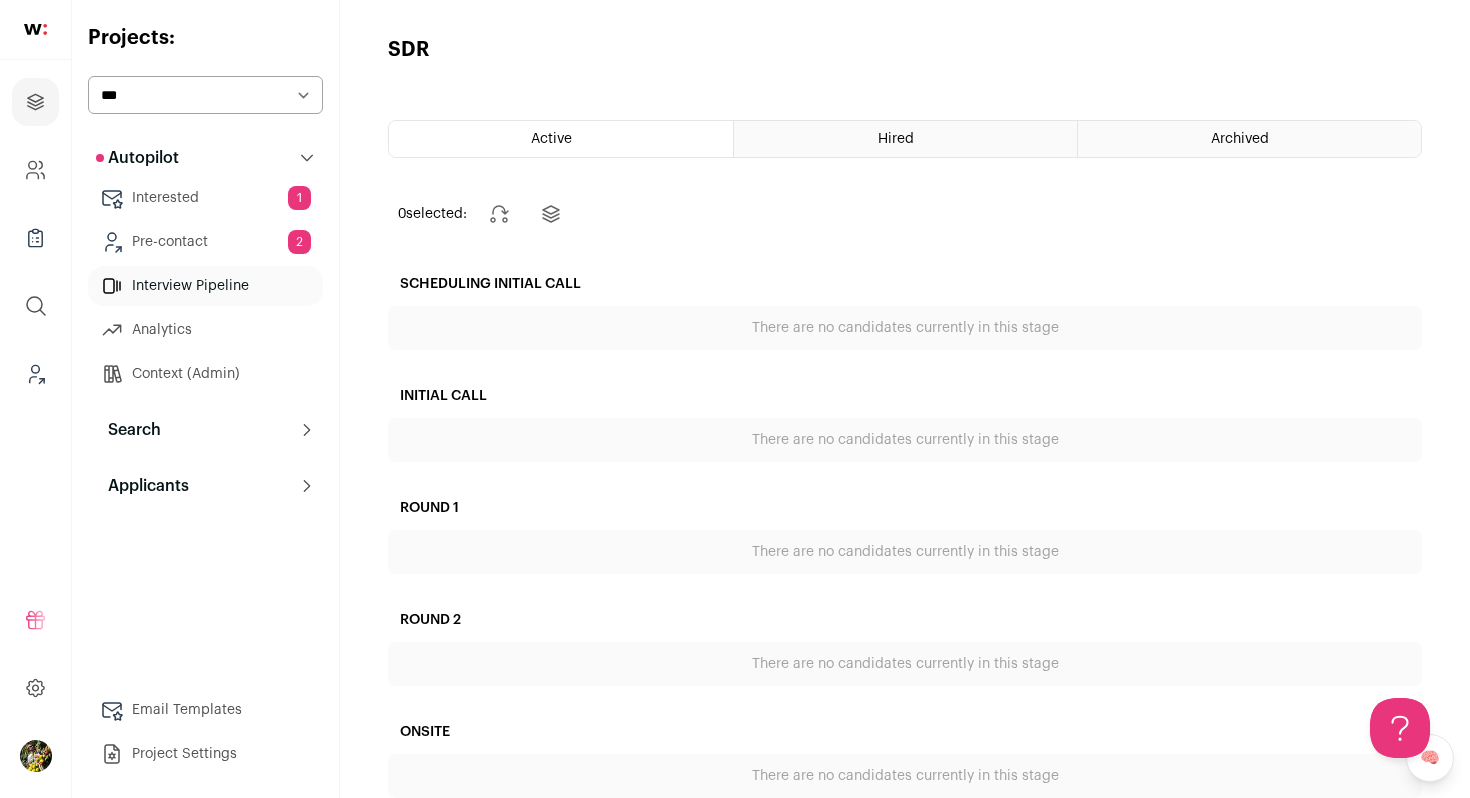 click on "**********" at bounding box center [205, 95] 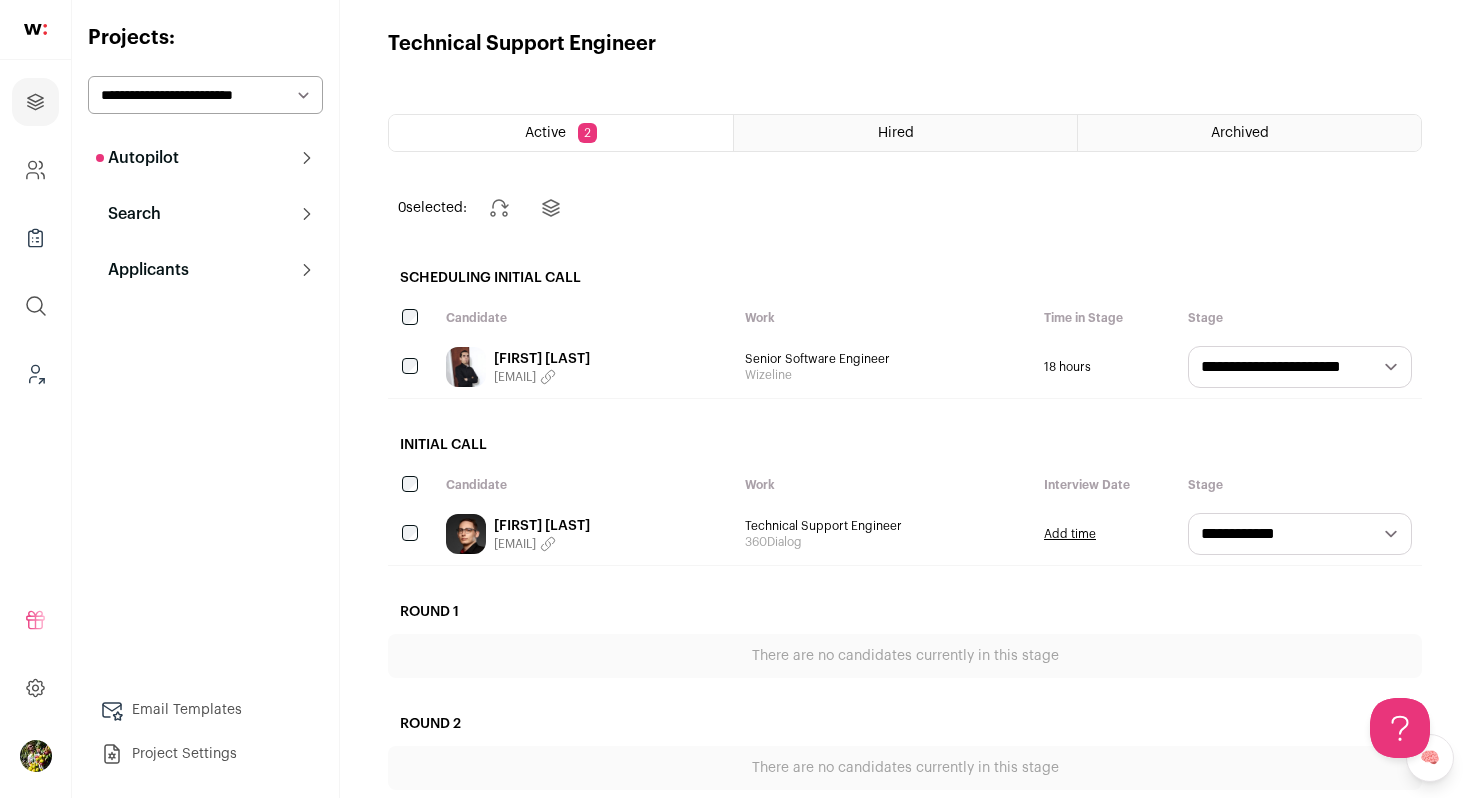 scroll, scrollTop: 0, scrollLeft: 0, axis: both 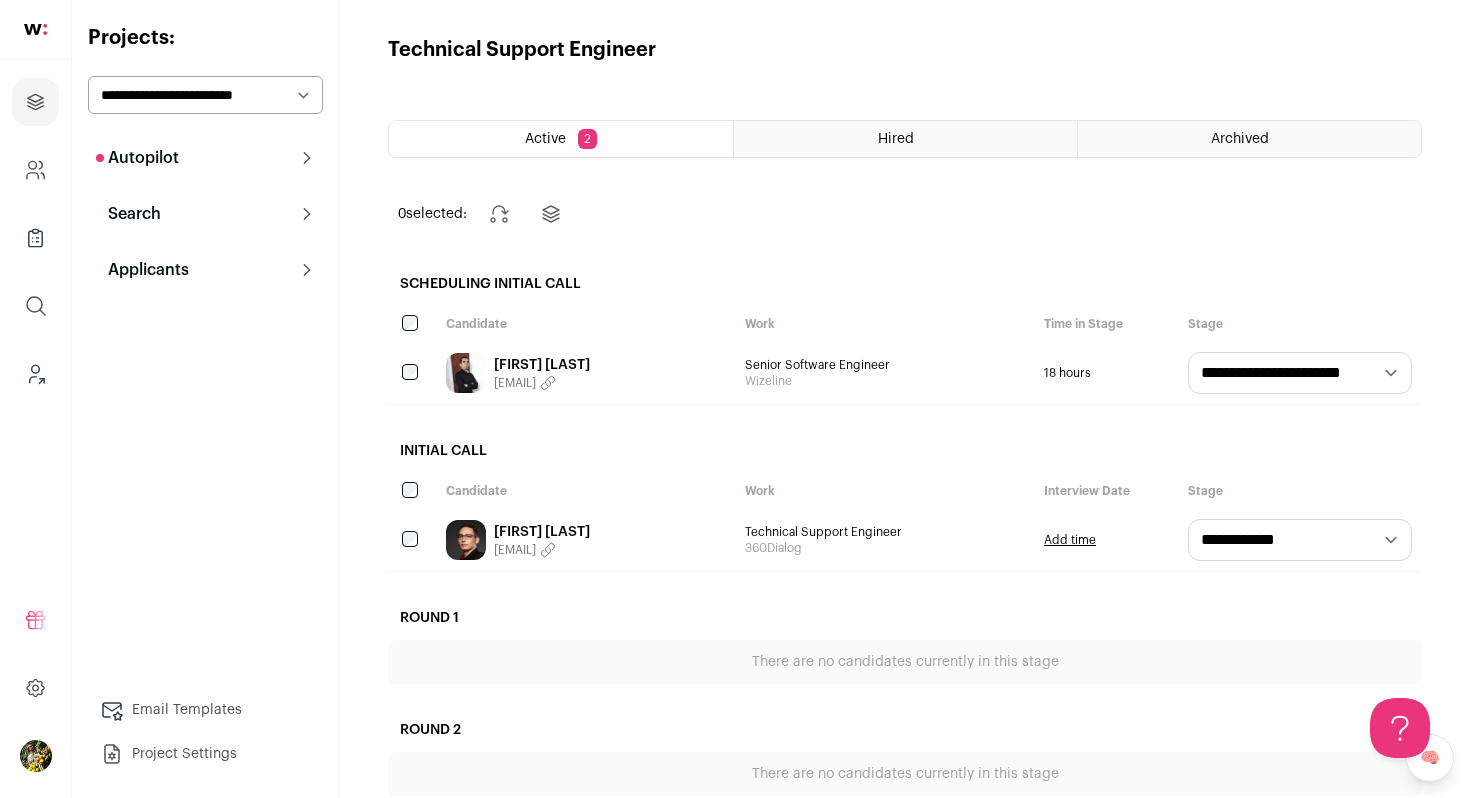 click on "**********" at bounding box center [1300, 373] 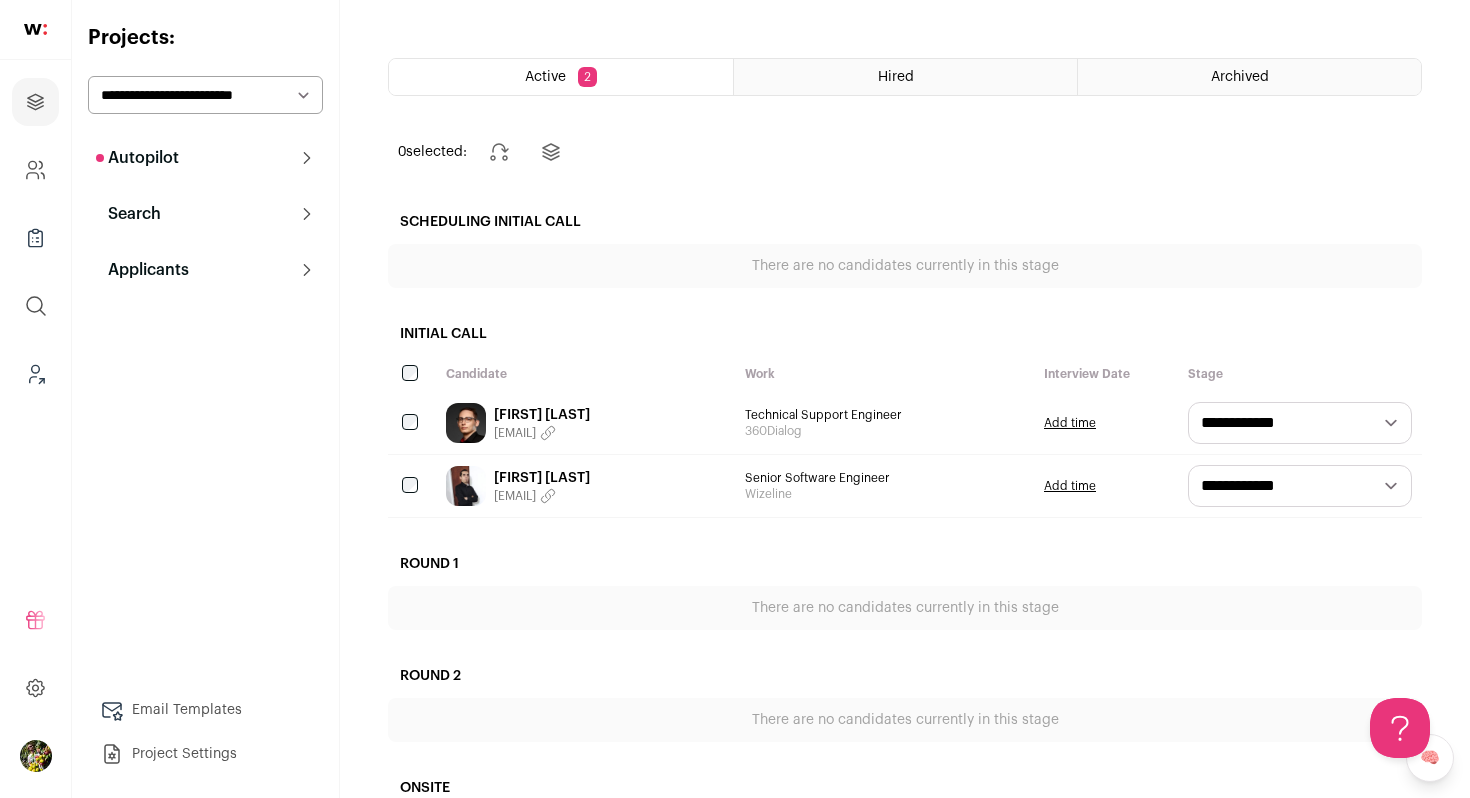 scroll, scrollTop: 0, scrollLeft: 0, axis: both 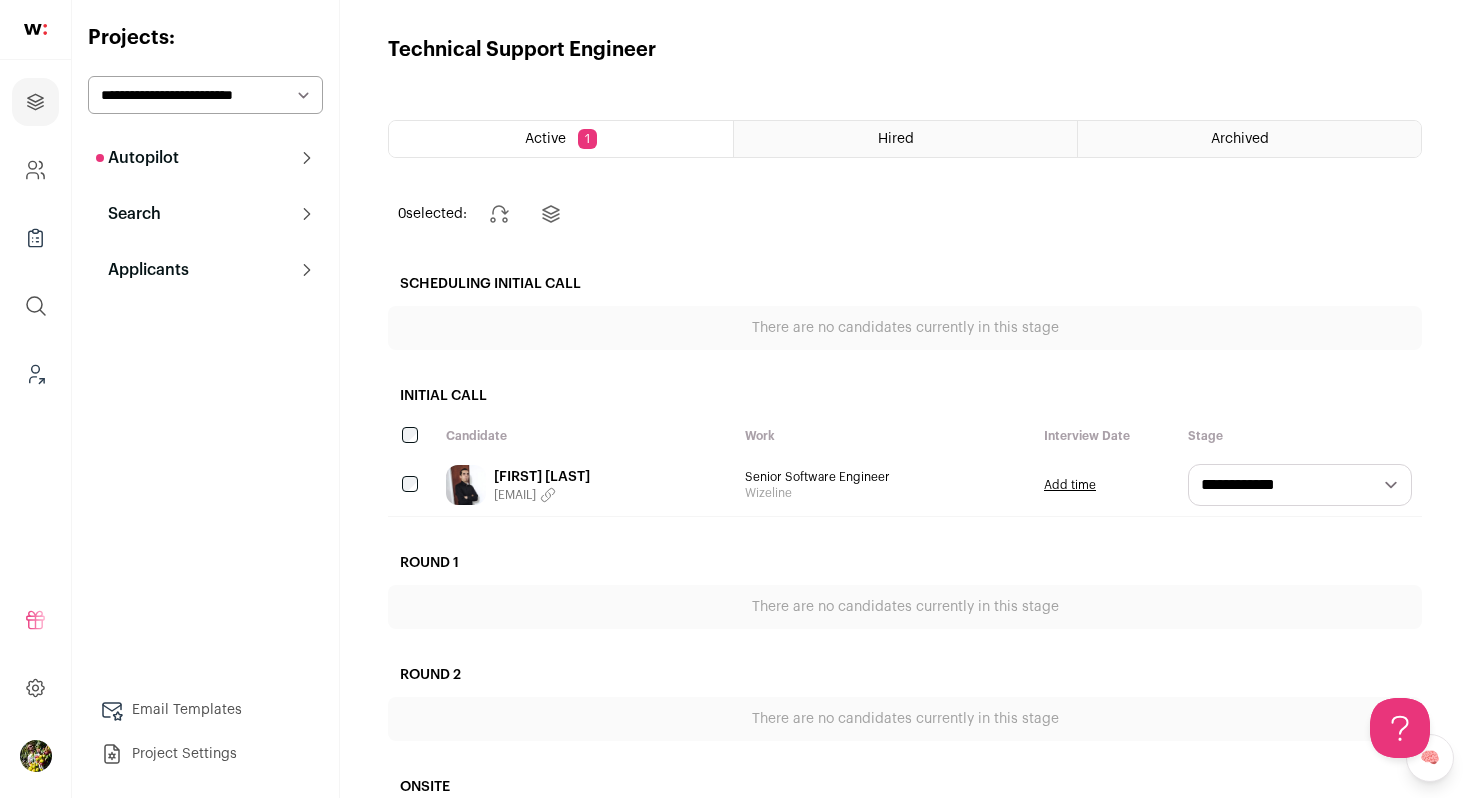 click on "Archived" at bounding box center [1240, 139] 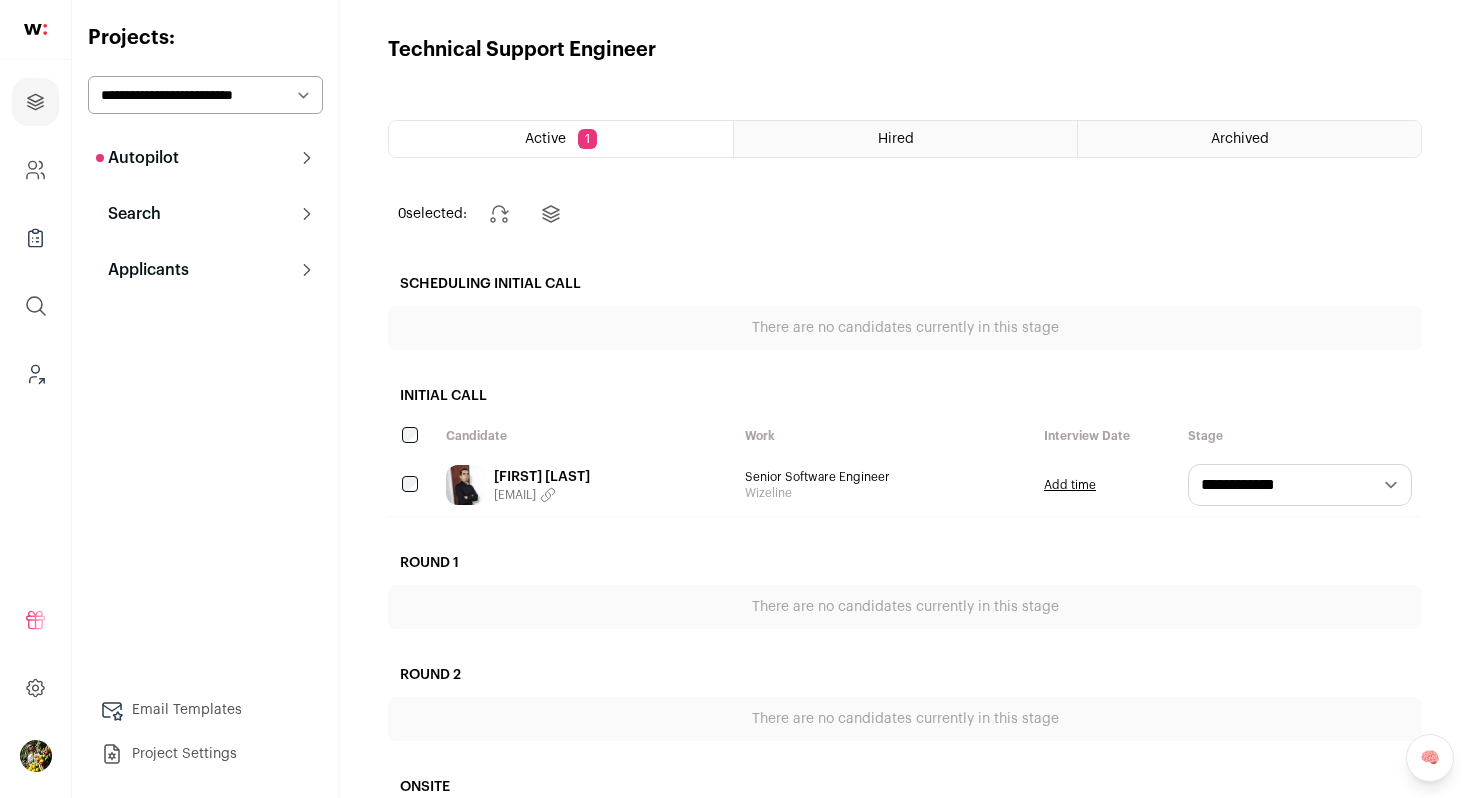 click on "Archived" at bounding box center (1240, 139) 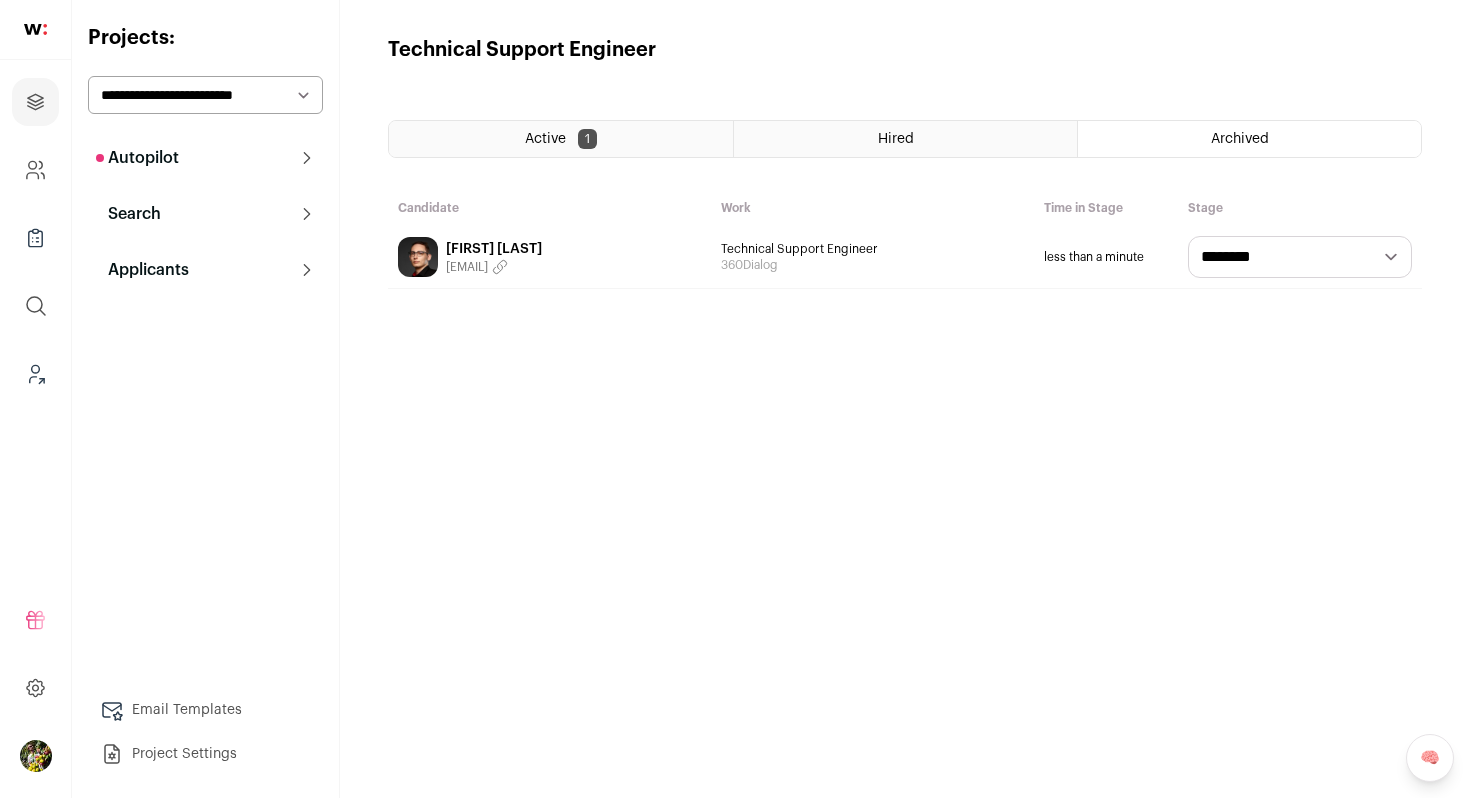 click on "Hired" at bounding box center (905, 139) 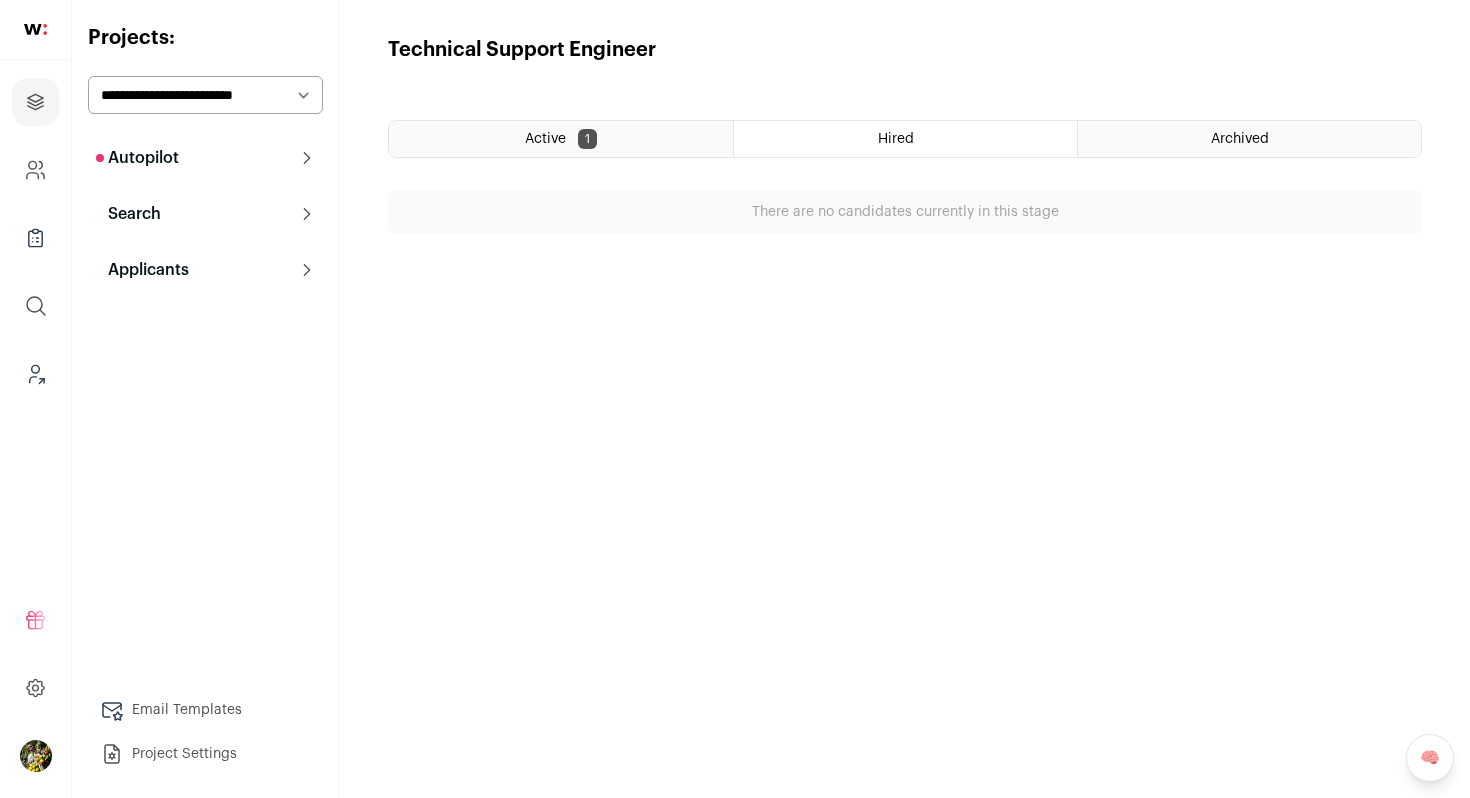 click on "Projects
Company and ATS Settings
Company Lists (Experimental)
Global Search
Leads (Backoffice)
Refer and earn $
User Settings" at bounding box center (735, 399) 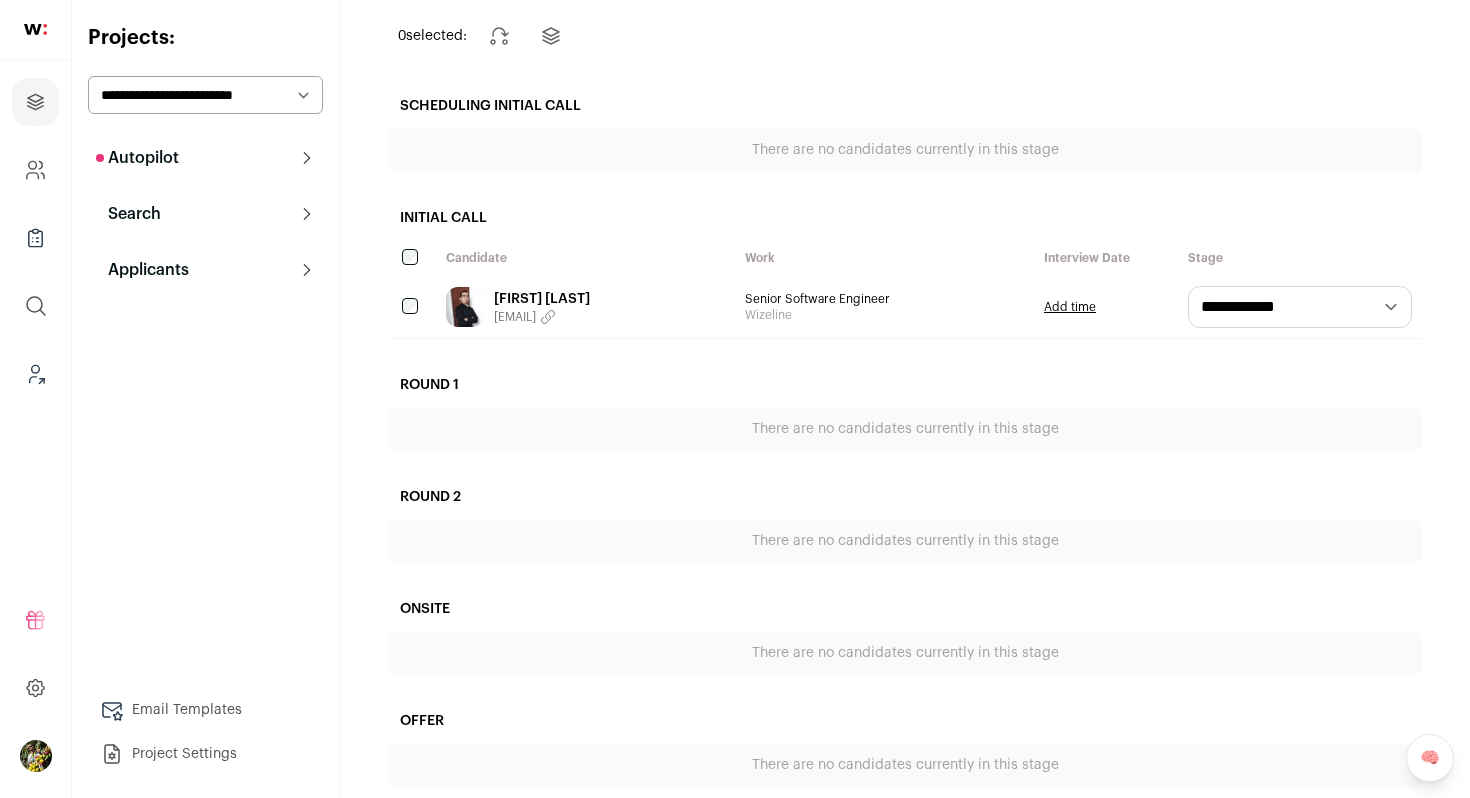 scroll, scrollTop: 200, scrollLeft: 0, axis: vertical 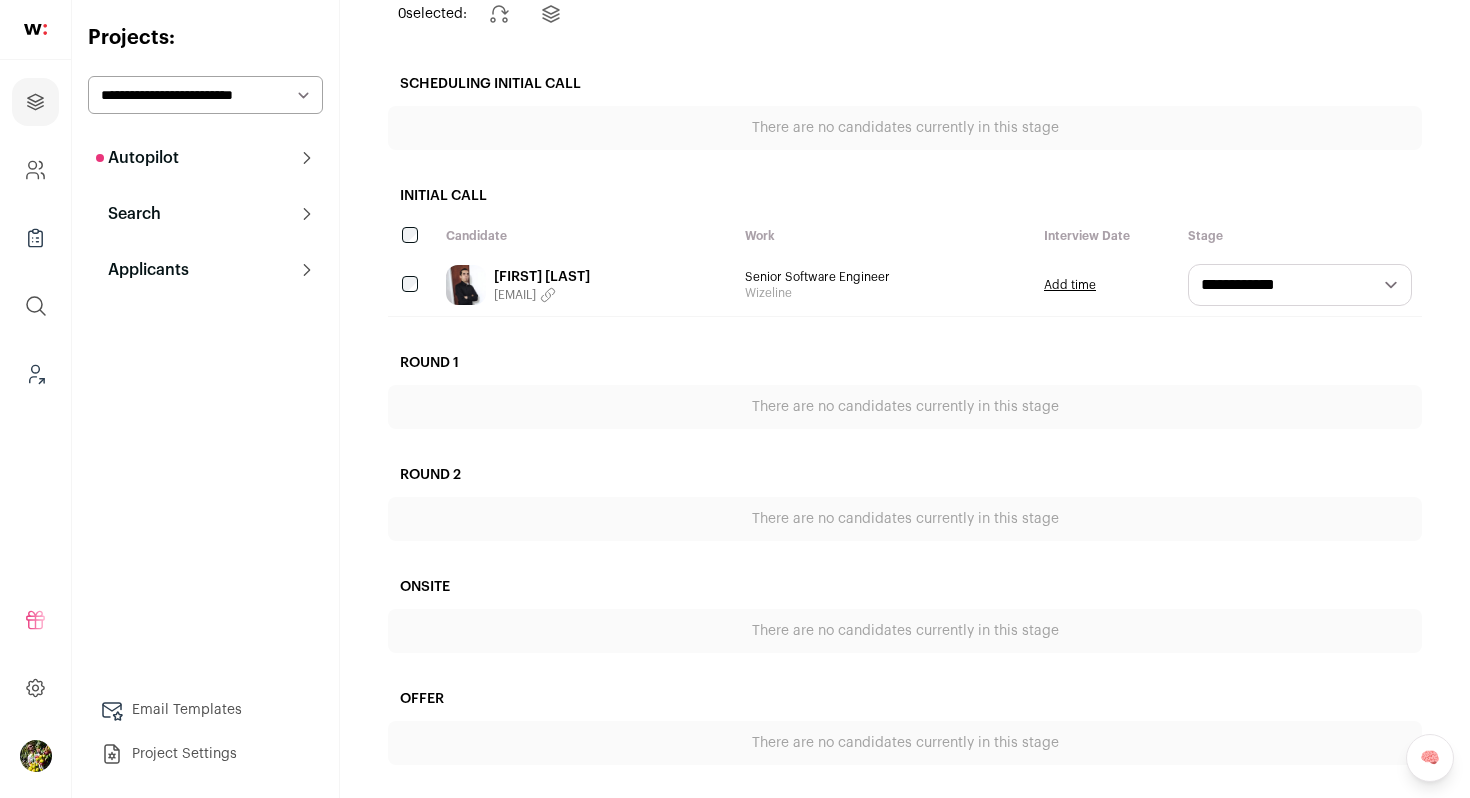 click on "Autopilot" at bounding box center [205, 158] 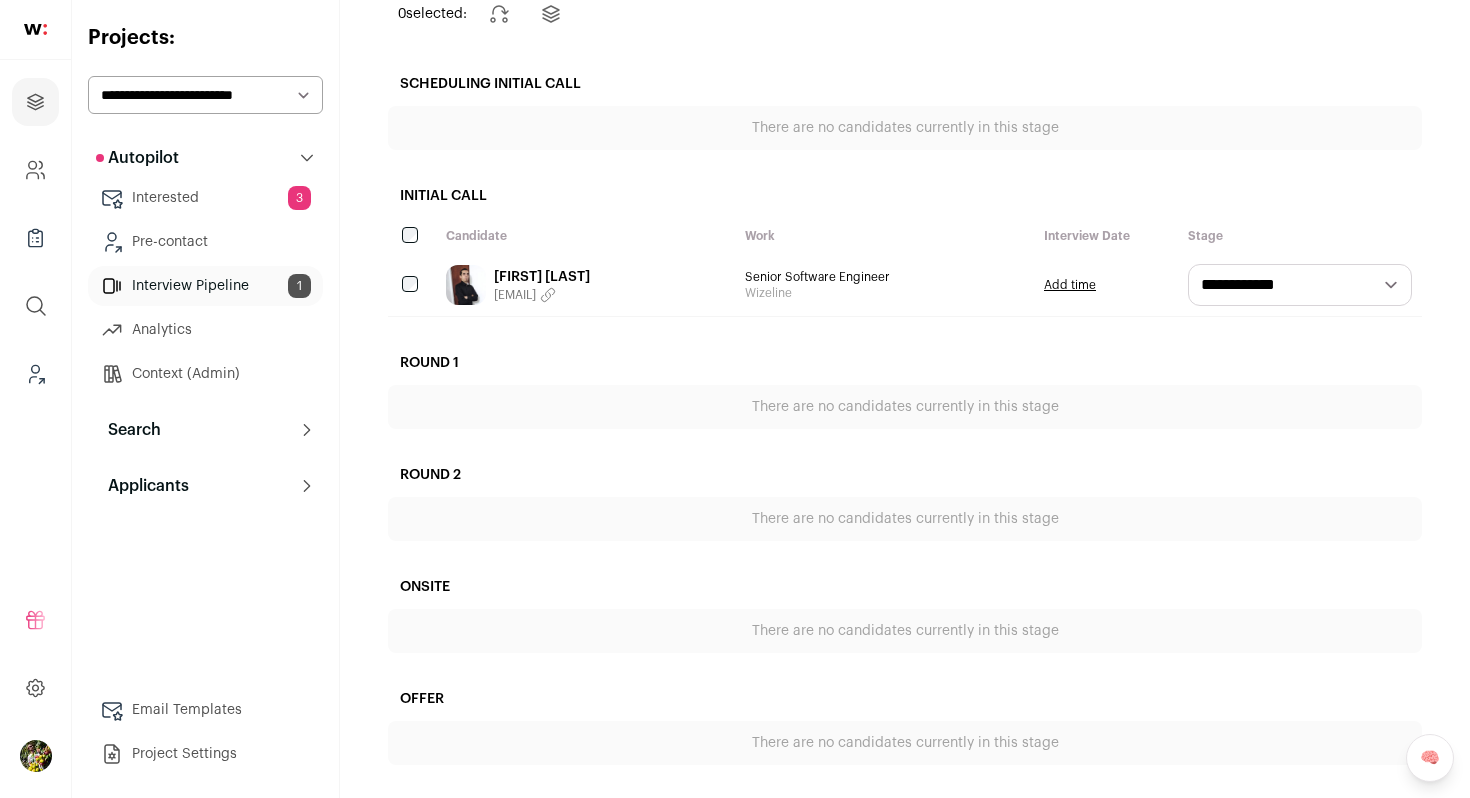 click on "Interested
3" at bounding box center [205, 198] 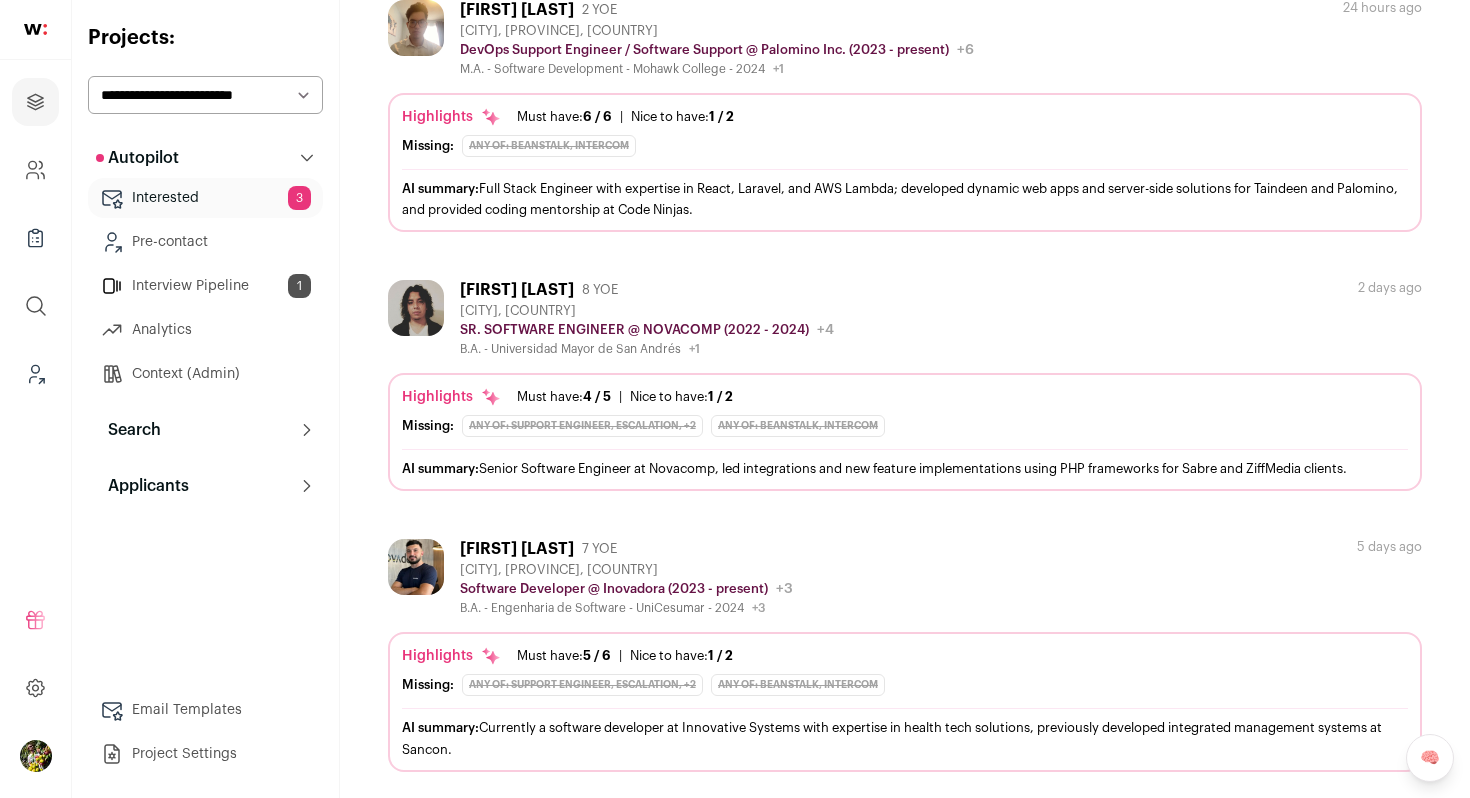 scroll, scrollTop: 229, scrollLeft: 0, axis: vertical 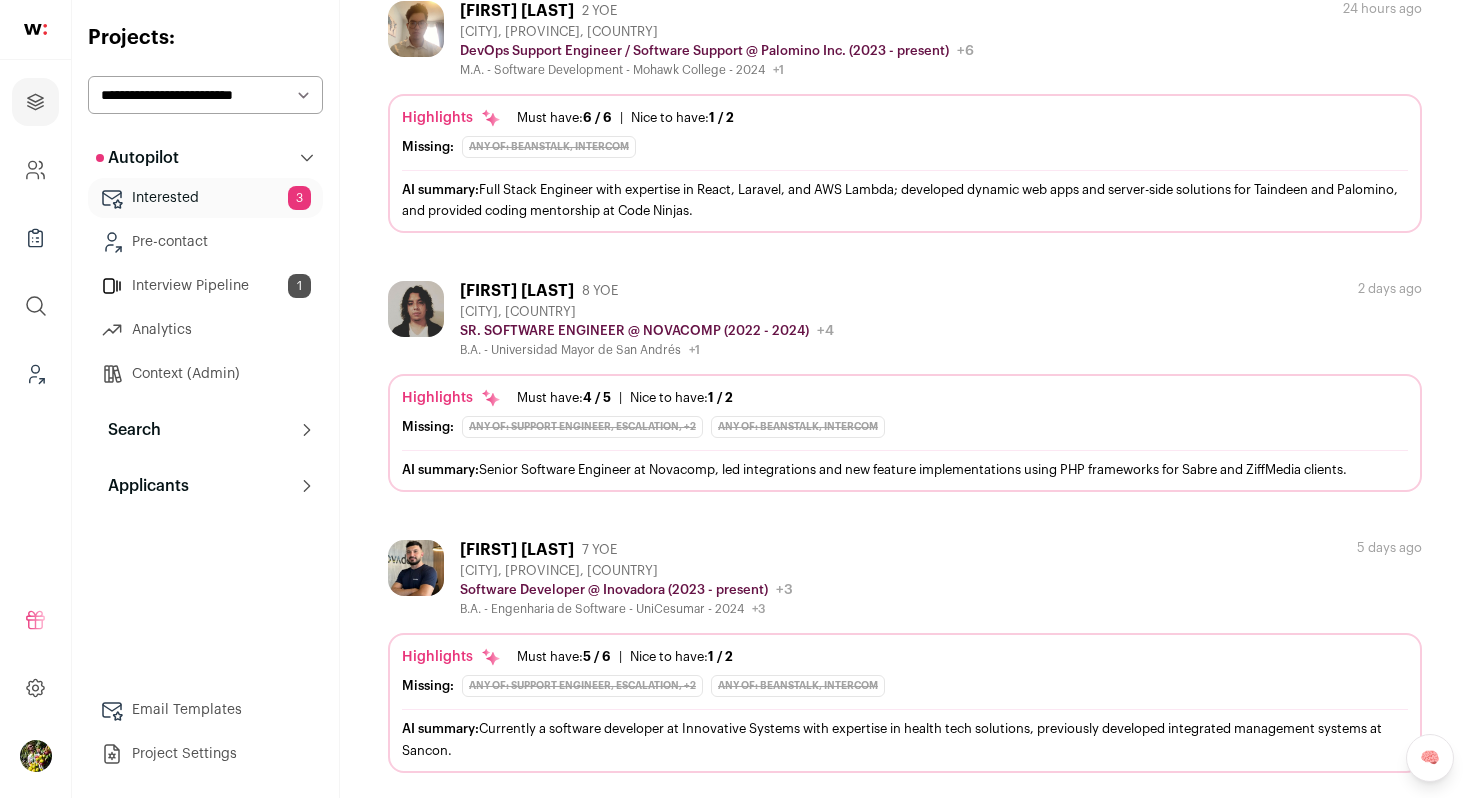 click on "[FIRST] [LAST]
8 YOE" at bounding box center [647, 291] 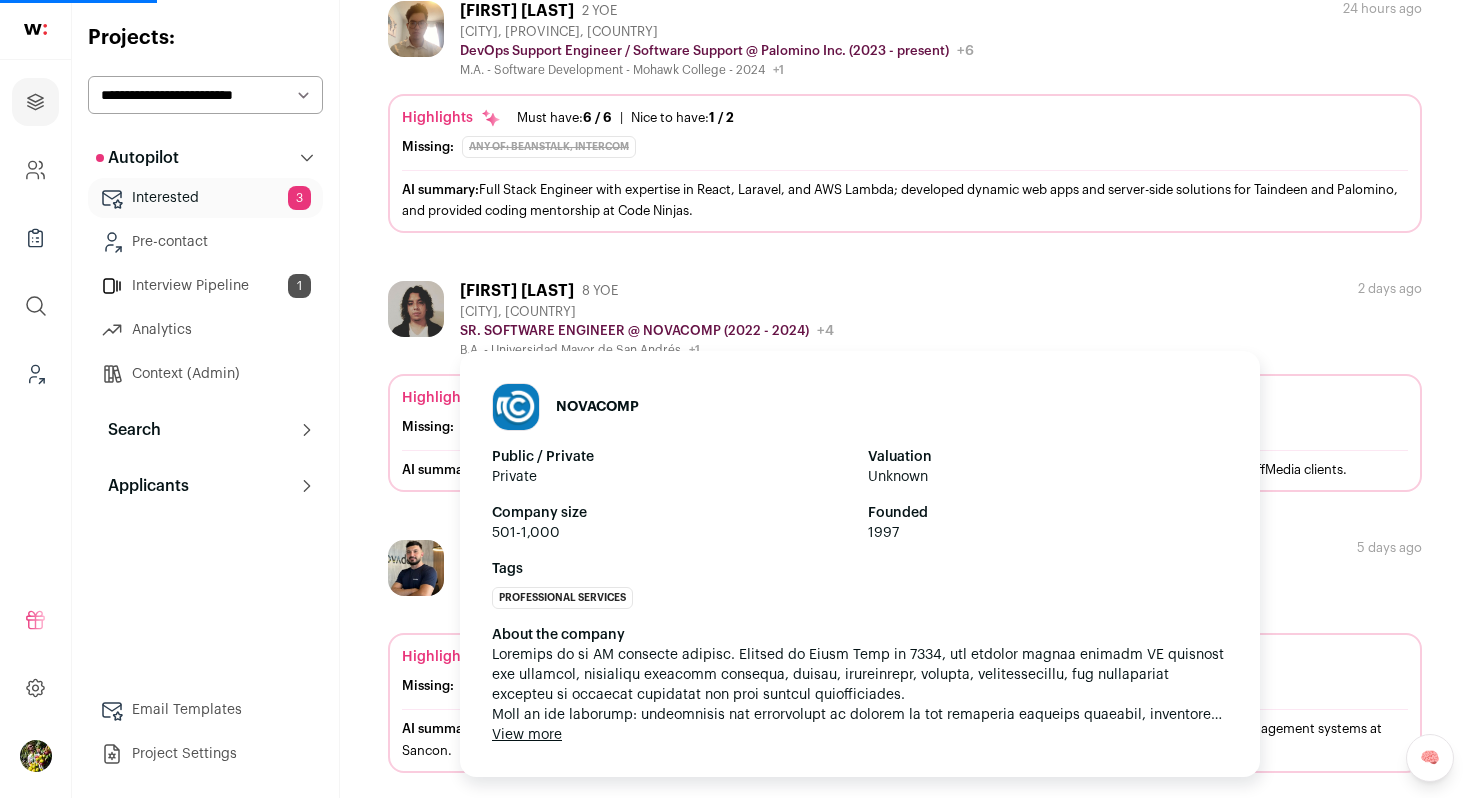 scroll, scrollTop: 0, scrollLeft: 0, axis: both 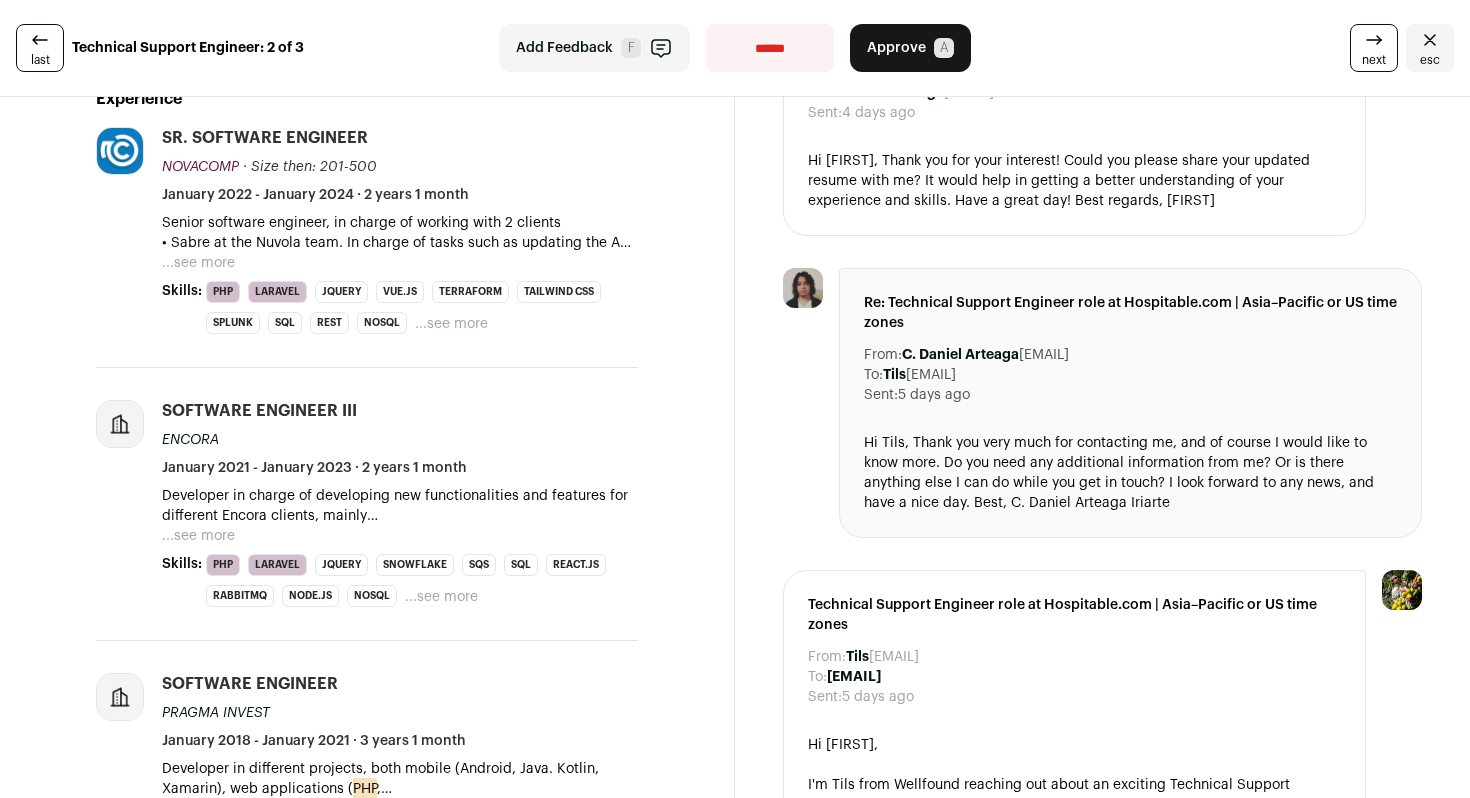 click on "...see more" at bounding box center (198, 263) 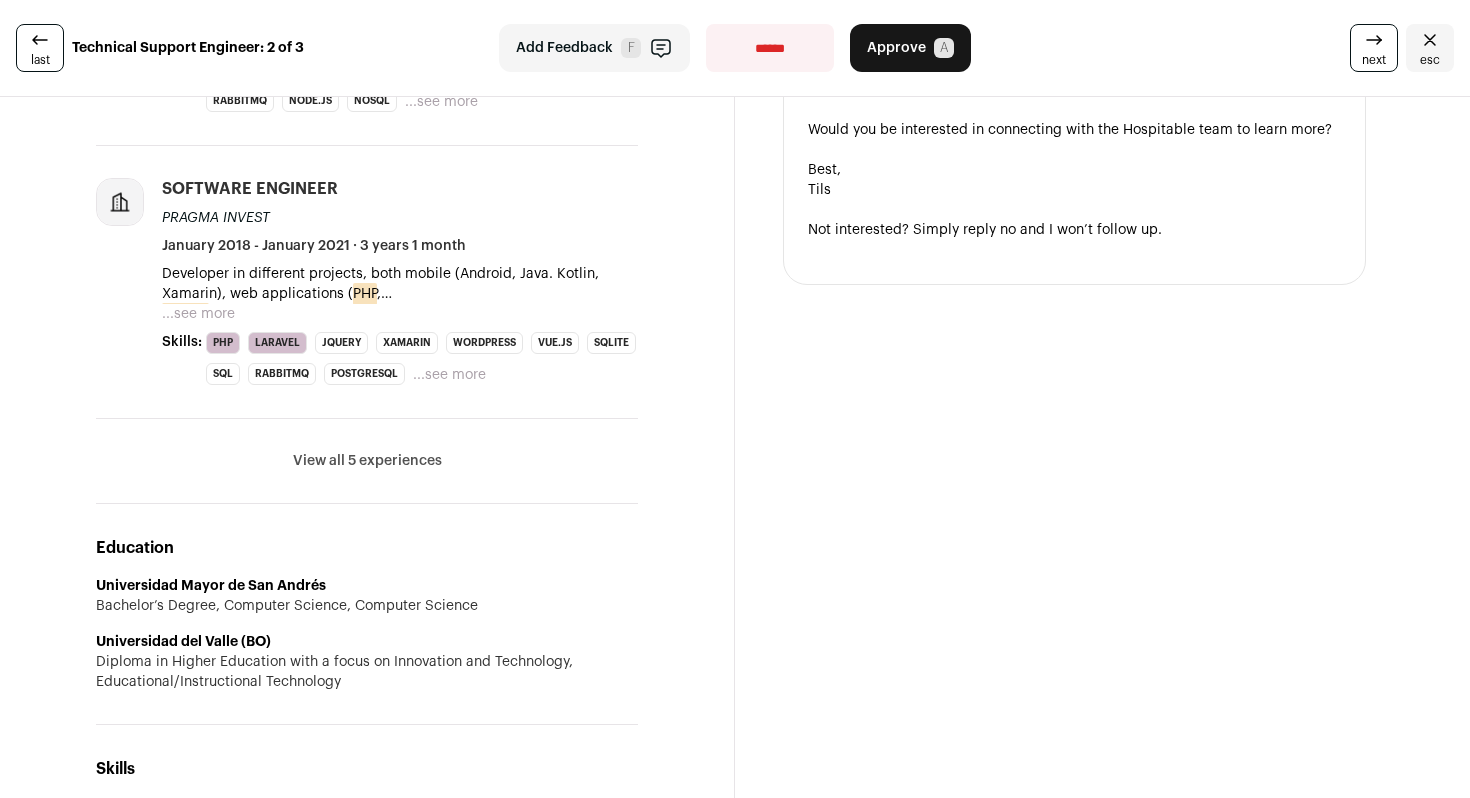 scroll, scrollTop: 1440, scrollLeft: 0, axis: vertical 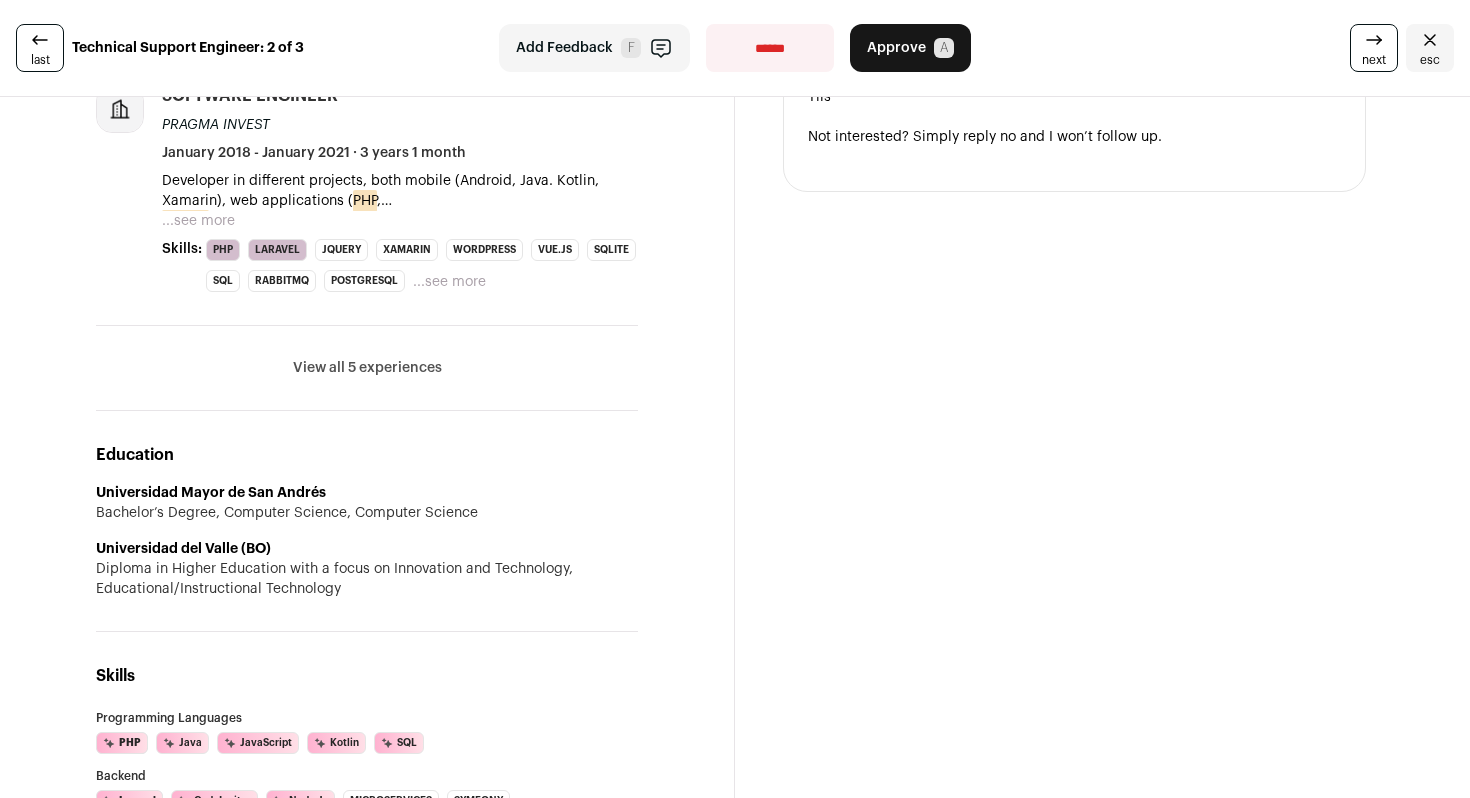 click on "Developer in different projects, both mobile (Android, Java. Kotlin, Xamarin), web applications ( PHP ,
Laravel , VueJs) and websites (Wordpress)." at bounding box center (400, 191) 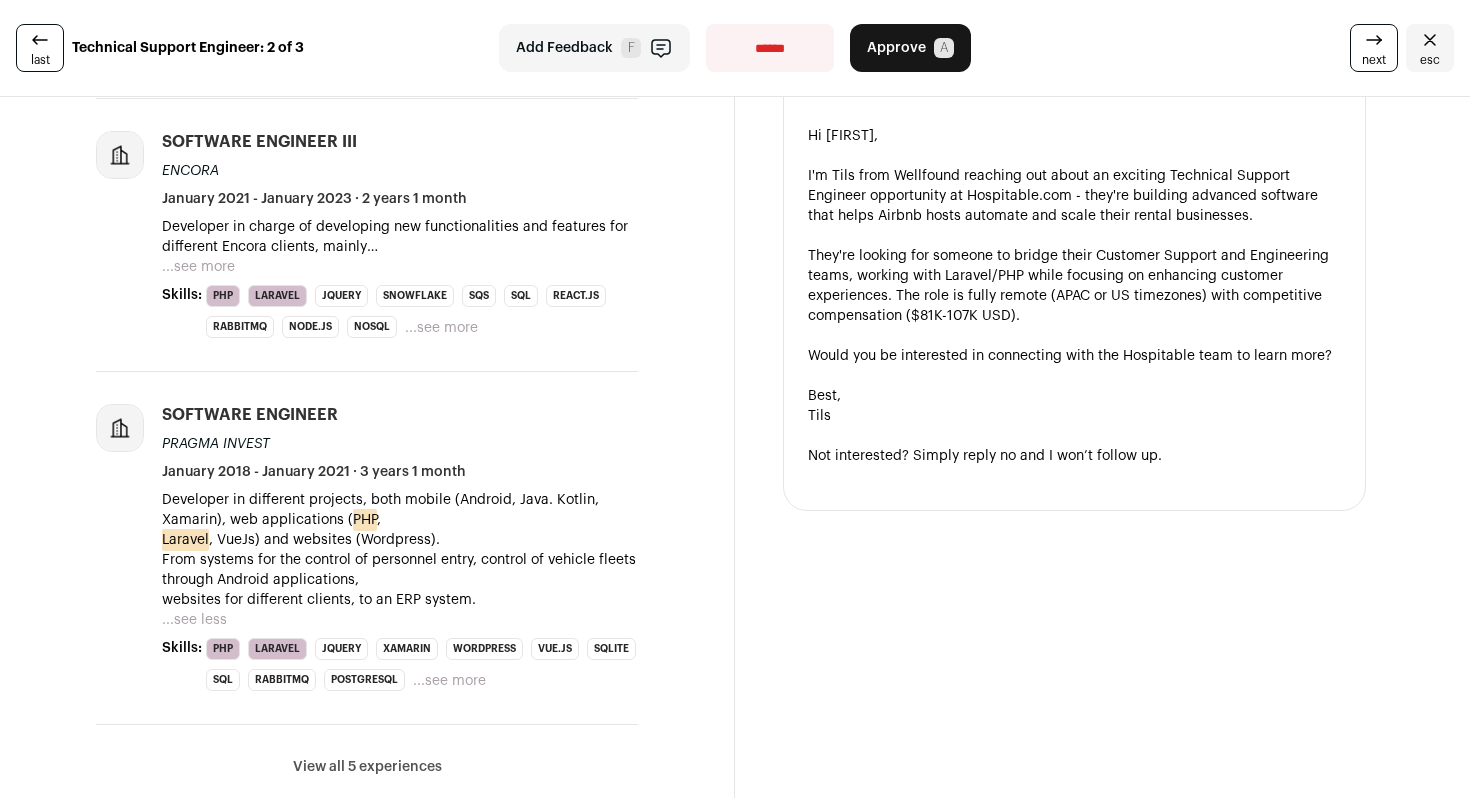scroll, scrollTop: 1137, scrollLeft: 0, axis: vertical 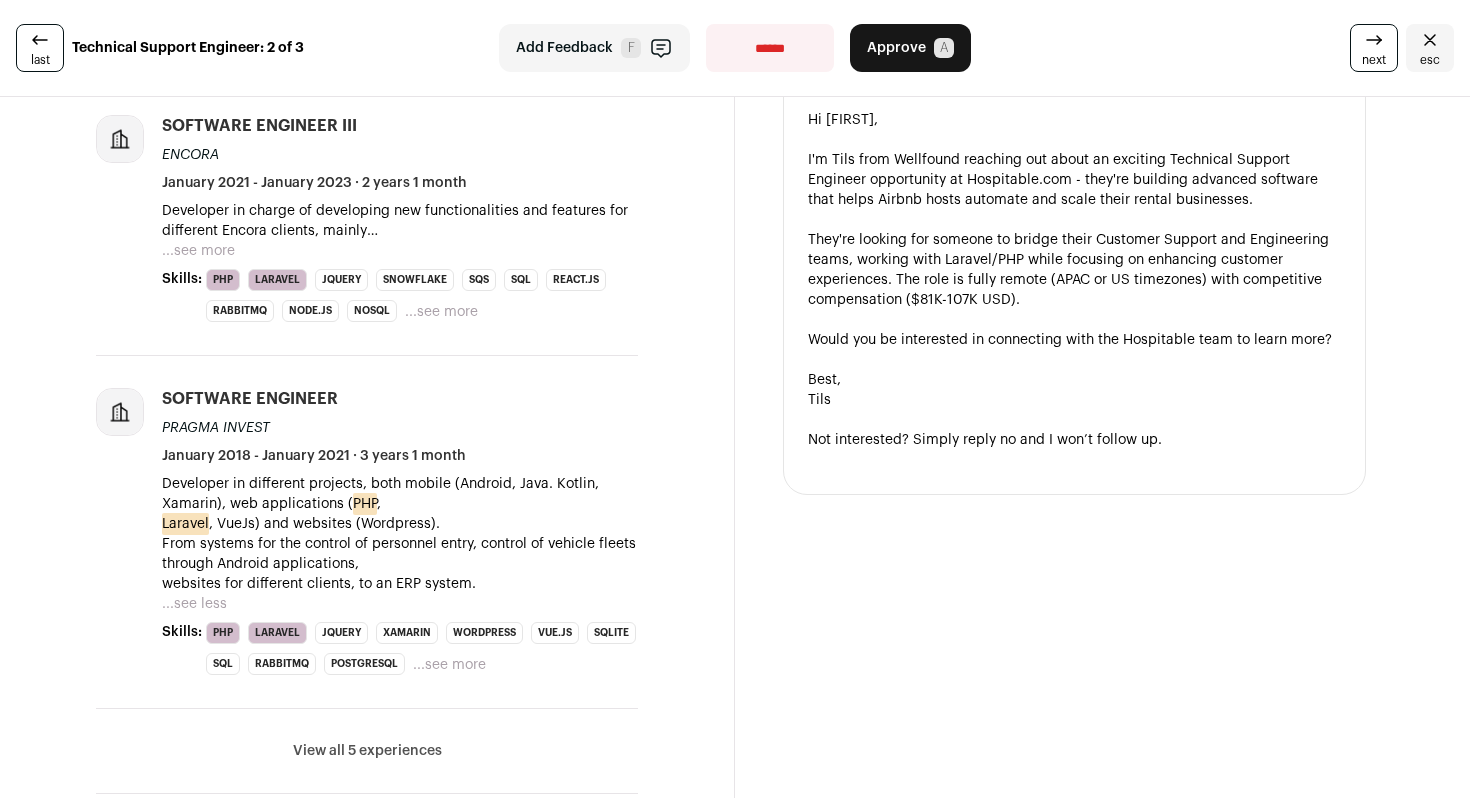 click on "...see more" at bounding box center (198, 251) 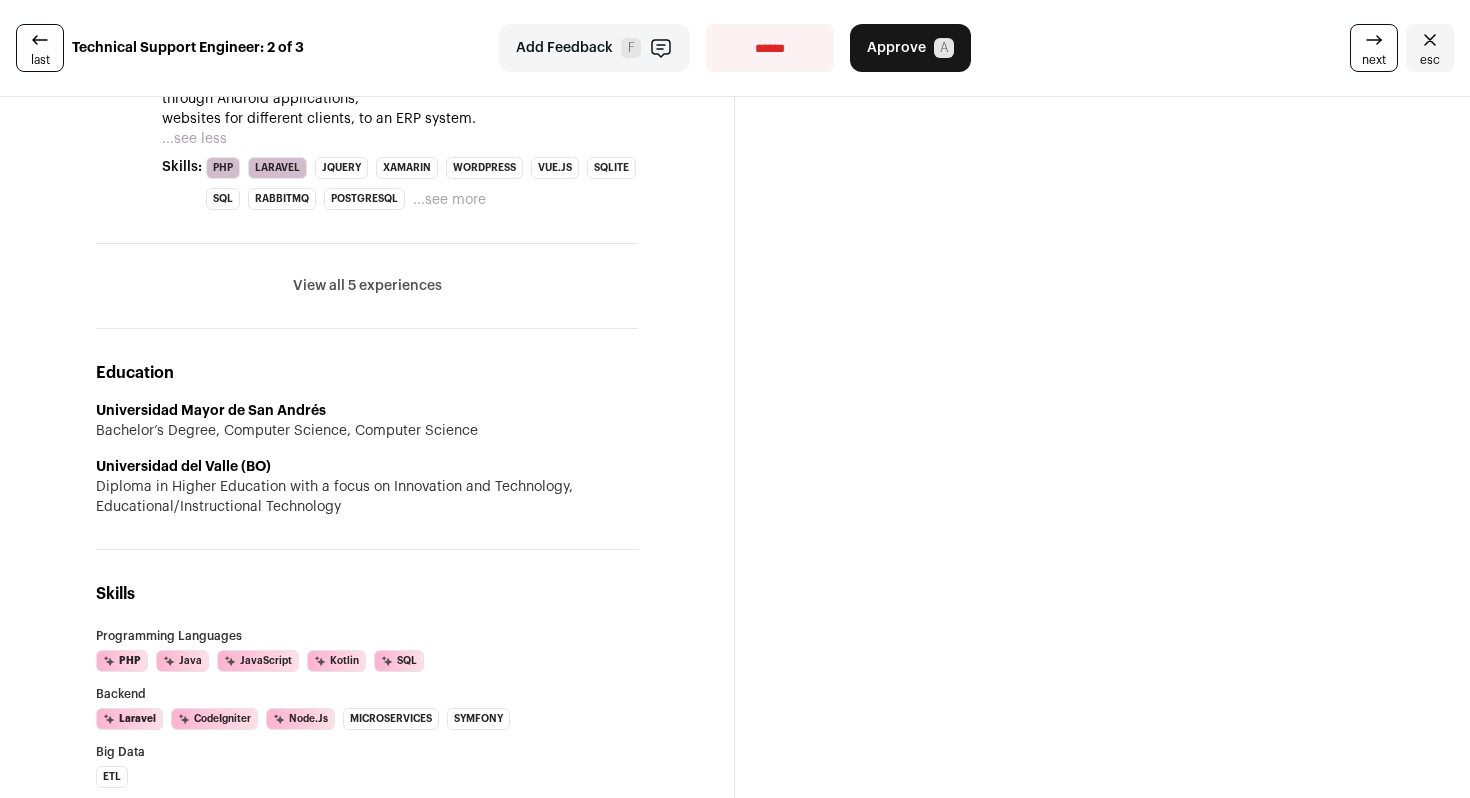 scroll, scrollTop: 1717, scrollLeft: 0, axis: vertical 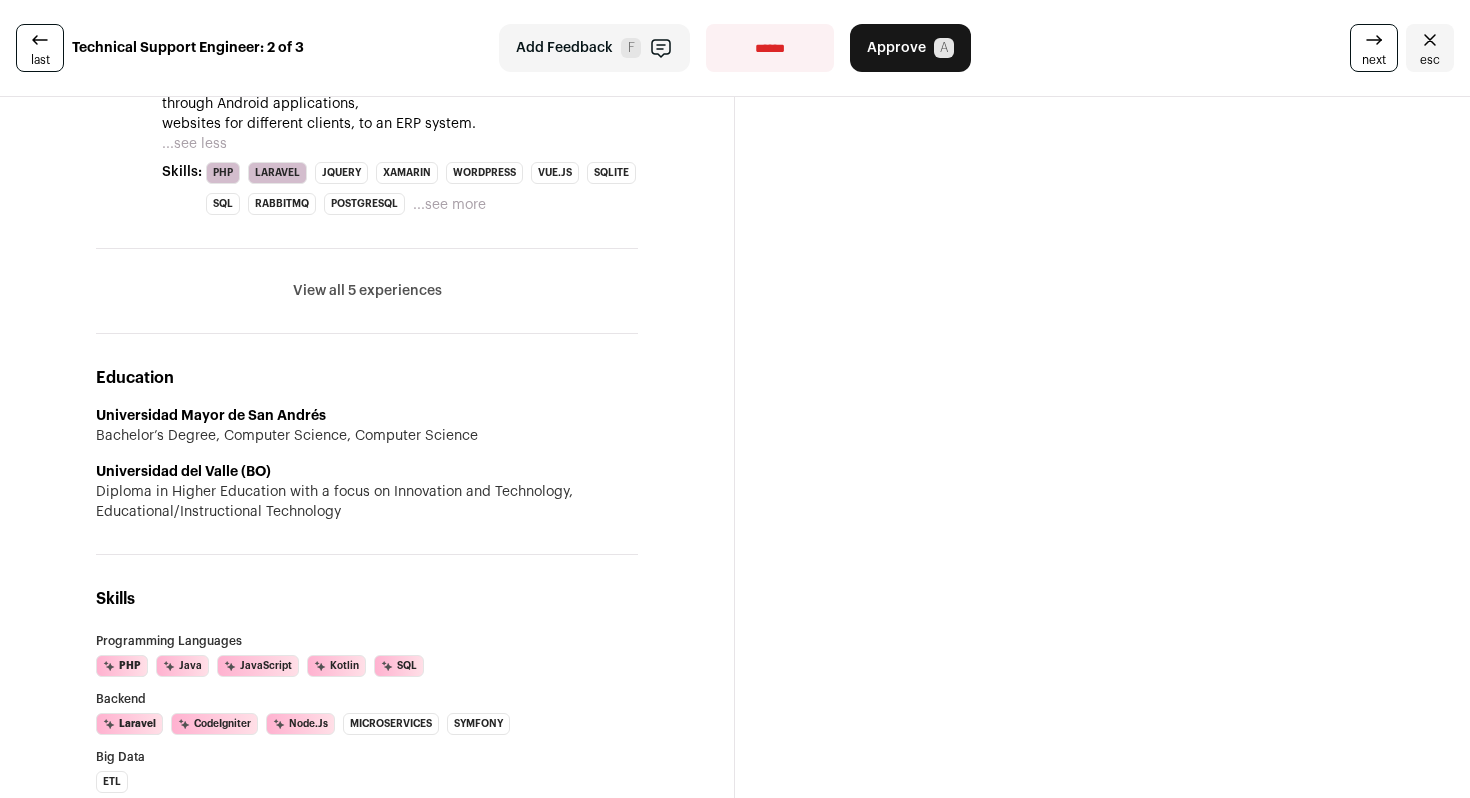 click on "View all 5 experiences" at bounding box center [367, 291] 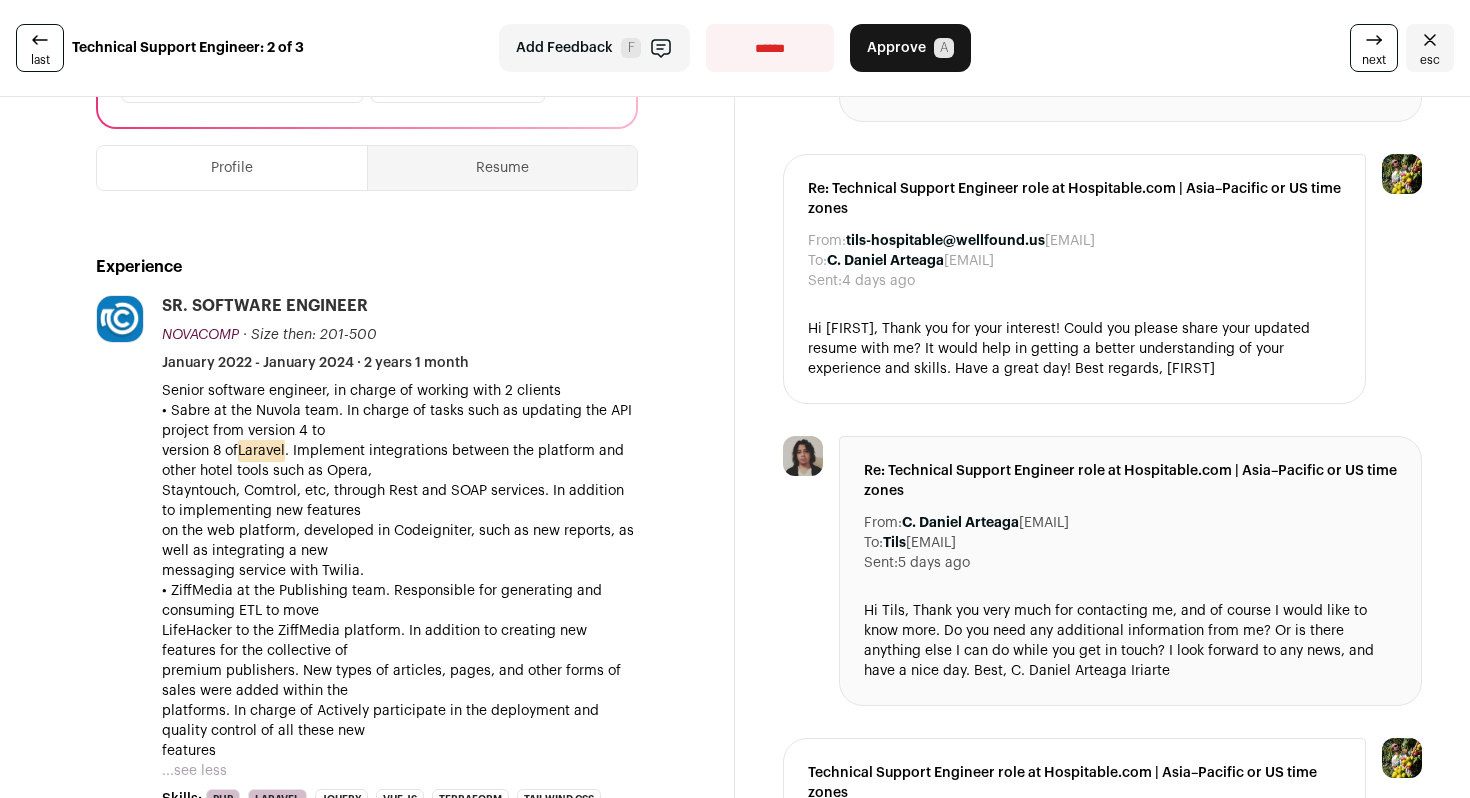 scroll, scrollTop: 319, scrollLeft: 0, axis: vertical 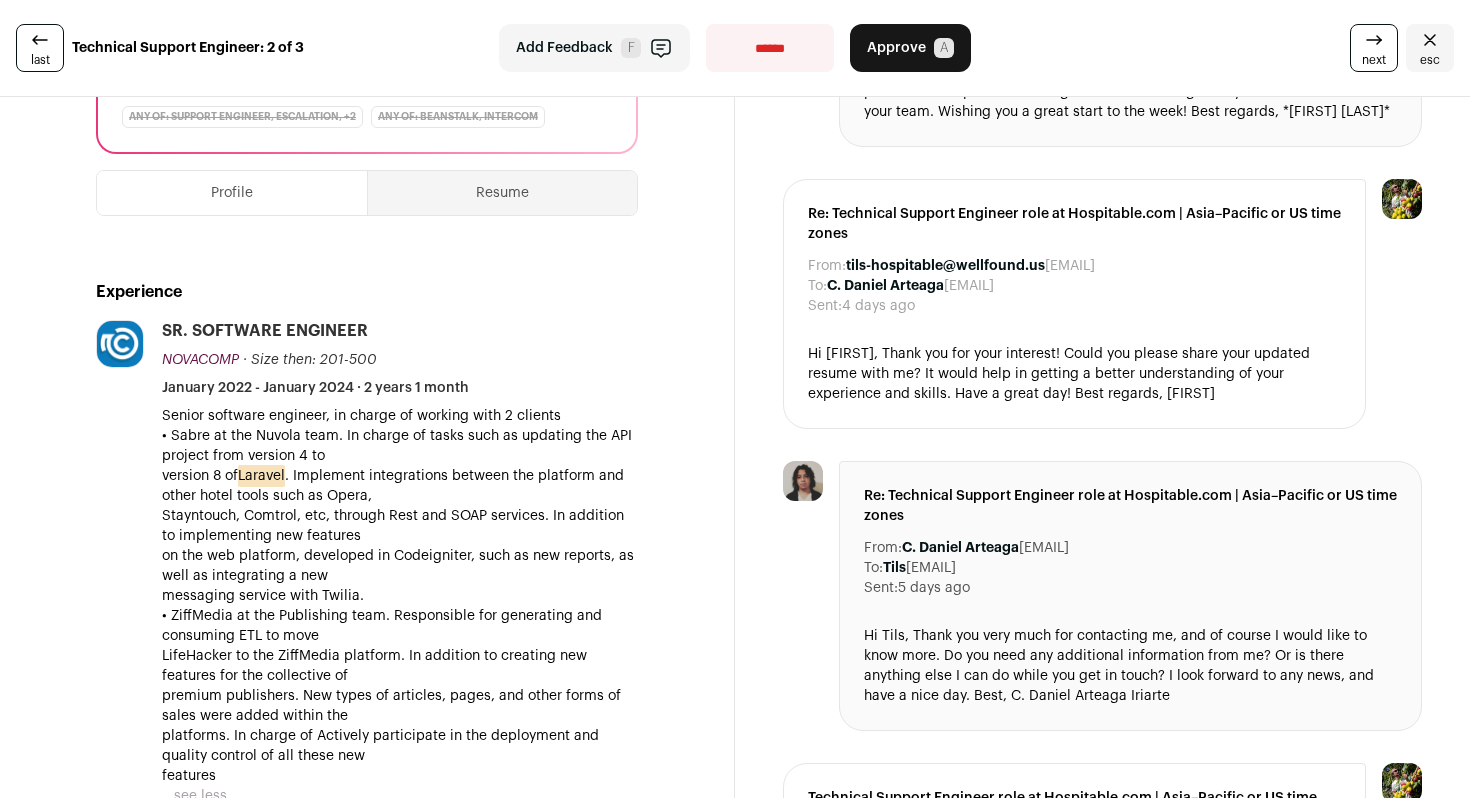 click on "Resume" at bounding box center (502, 193) 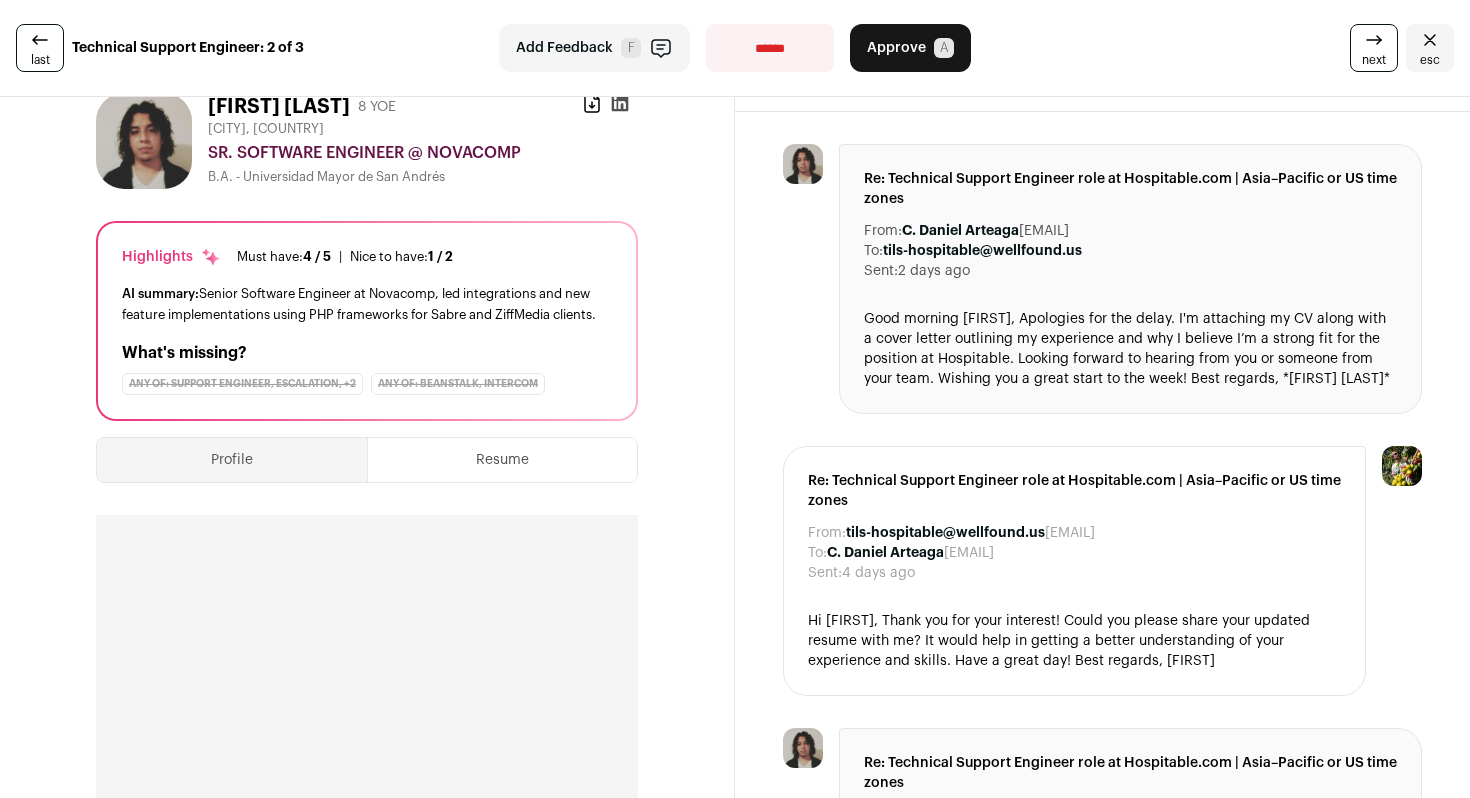 scroll, scrollTop: 0, scrollLeft: 0, axis: both 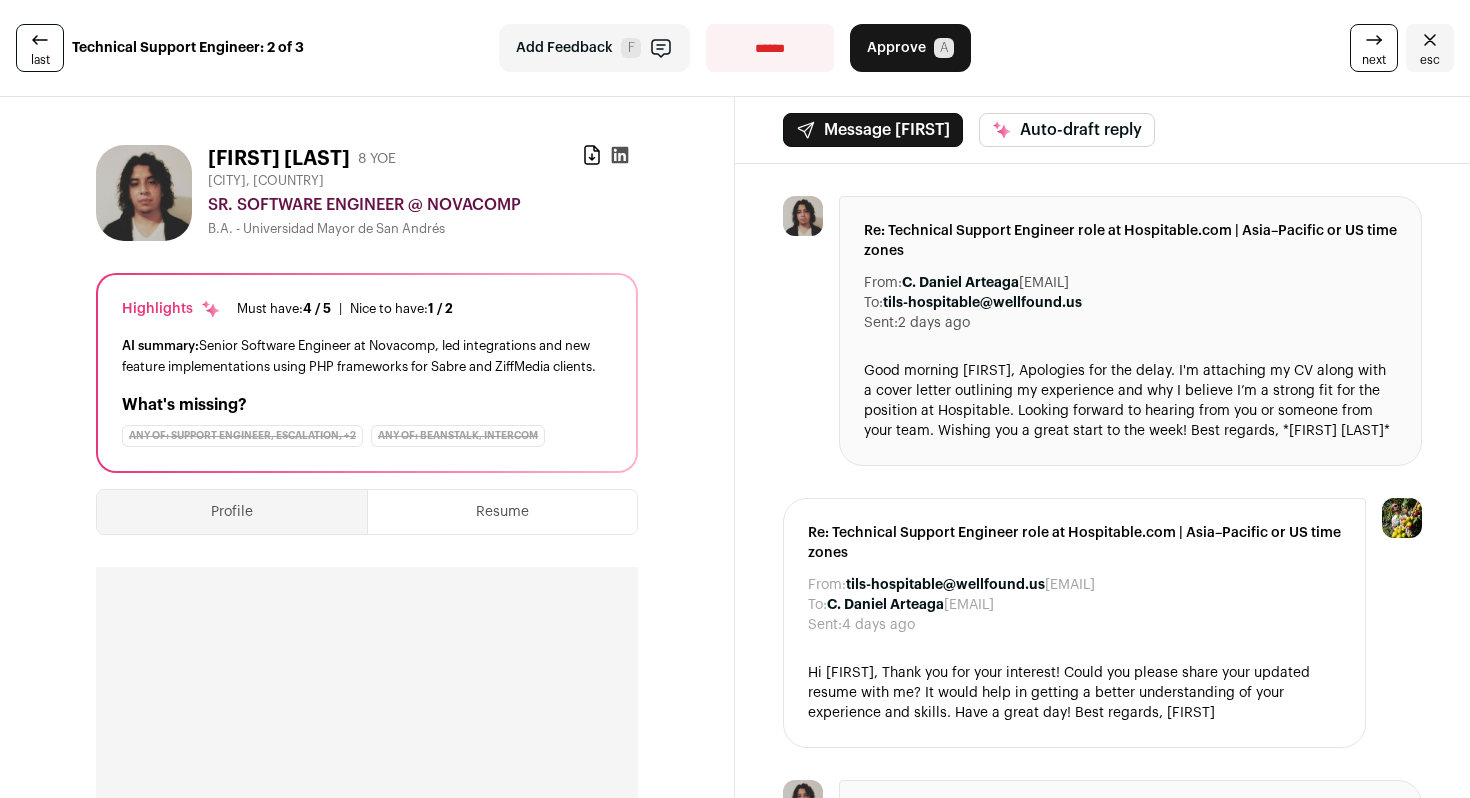 click 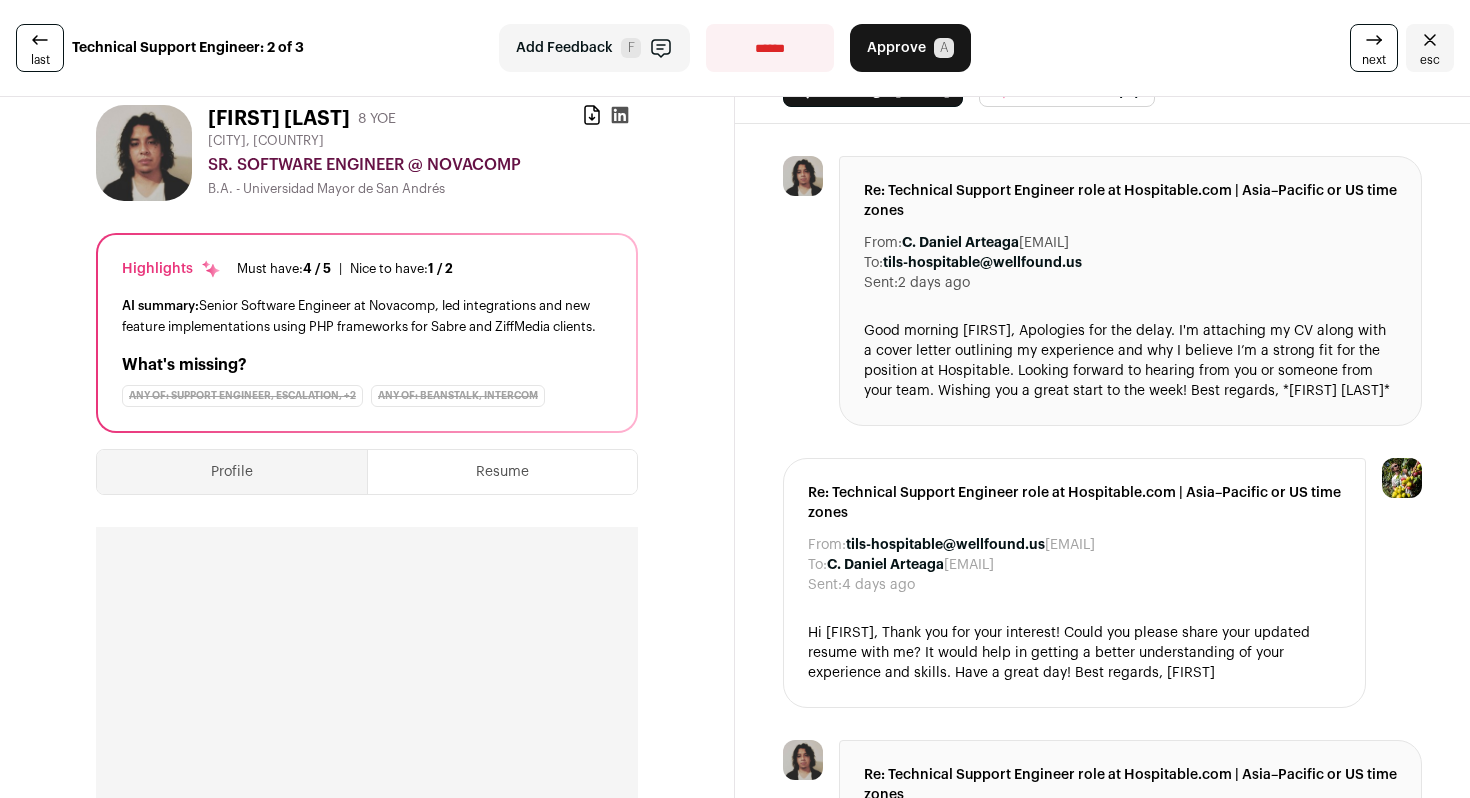 scroll, scrollTop: 29, scrollLeft: 0, axis: vertical 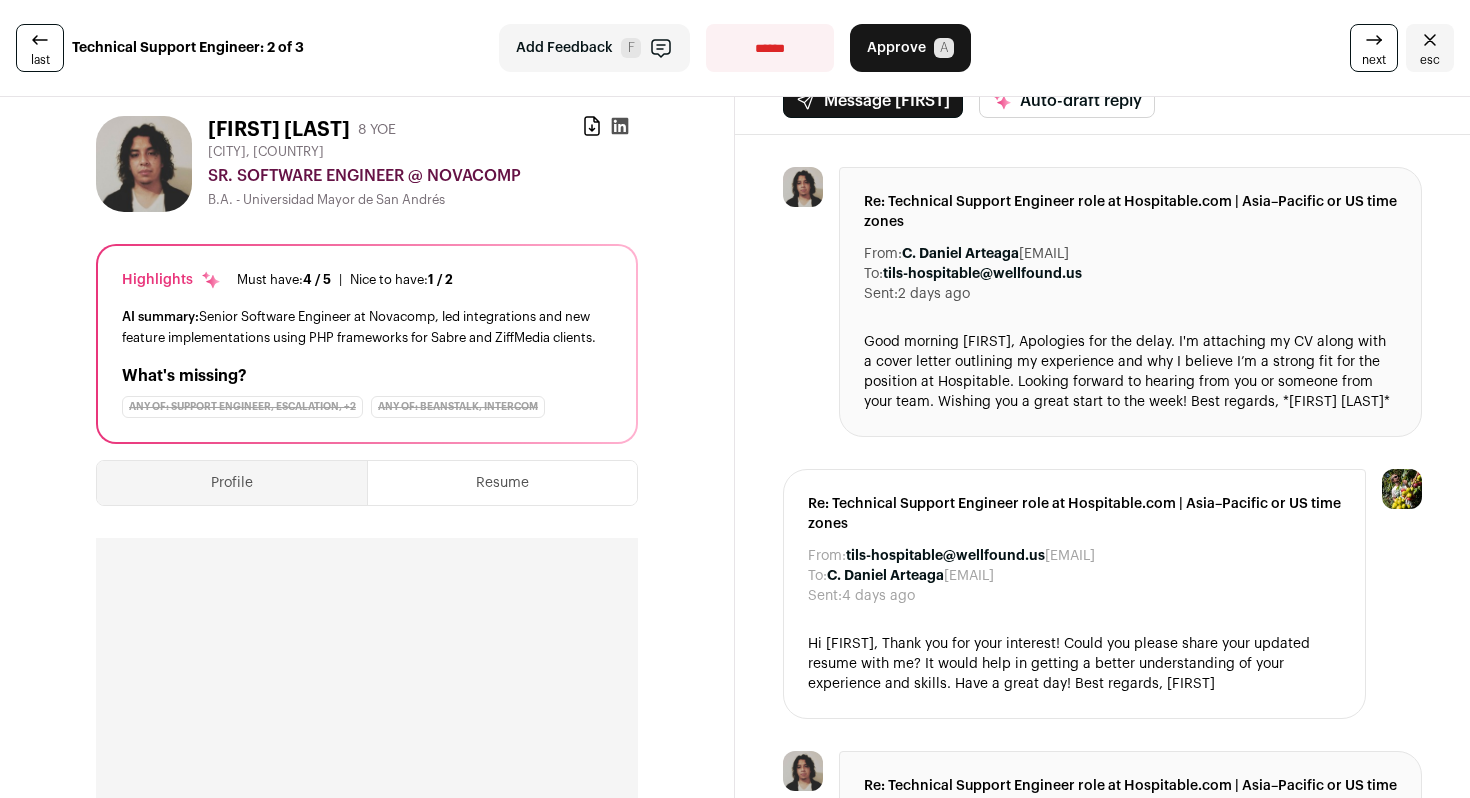 click on "Profile" at bounding box center (232, 483) 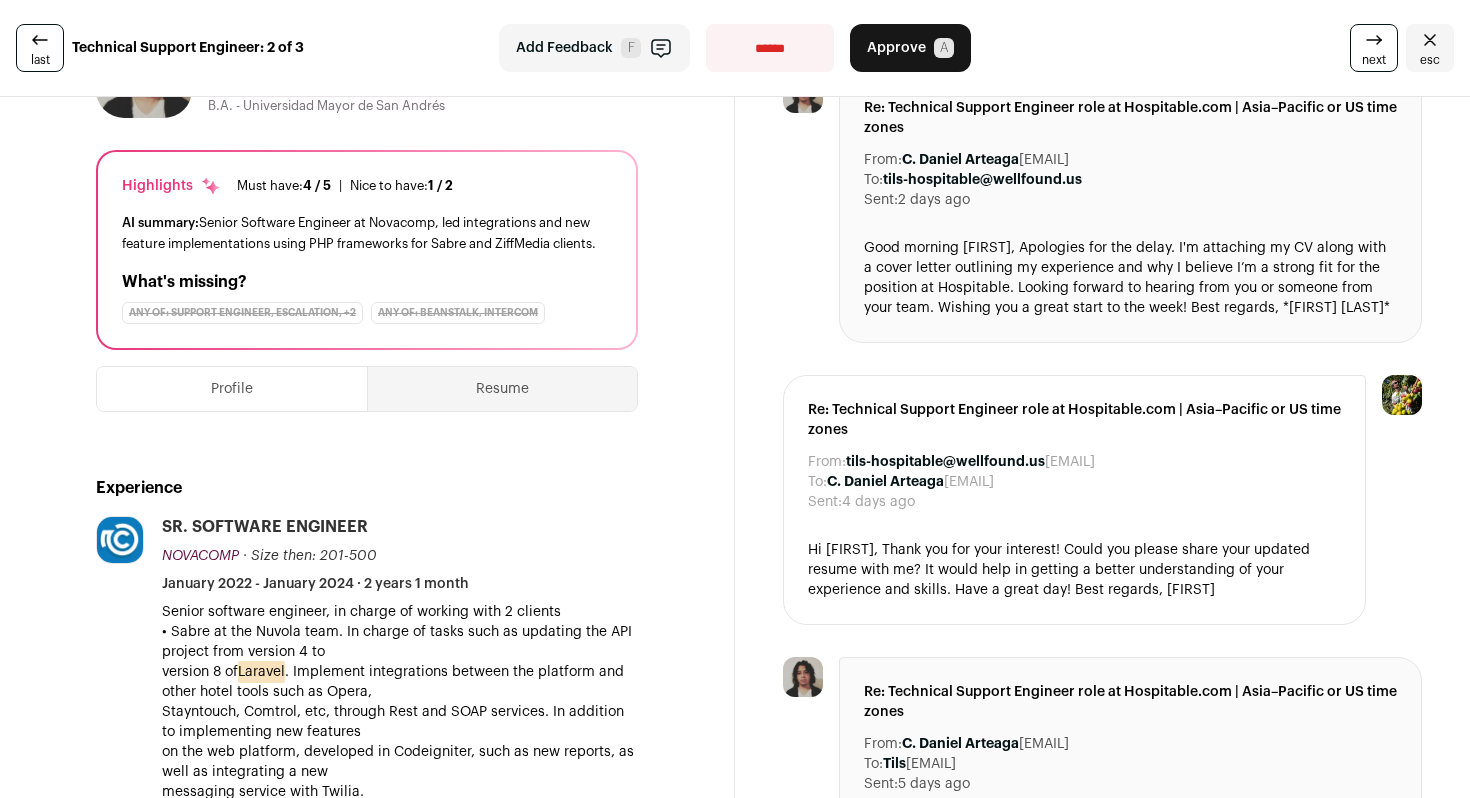 scroll, scrollTop: 0, scrollLeft: 0, axis: both 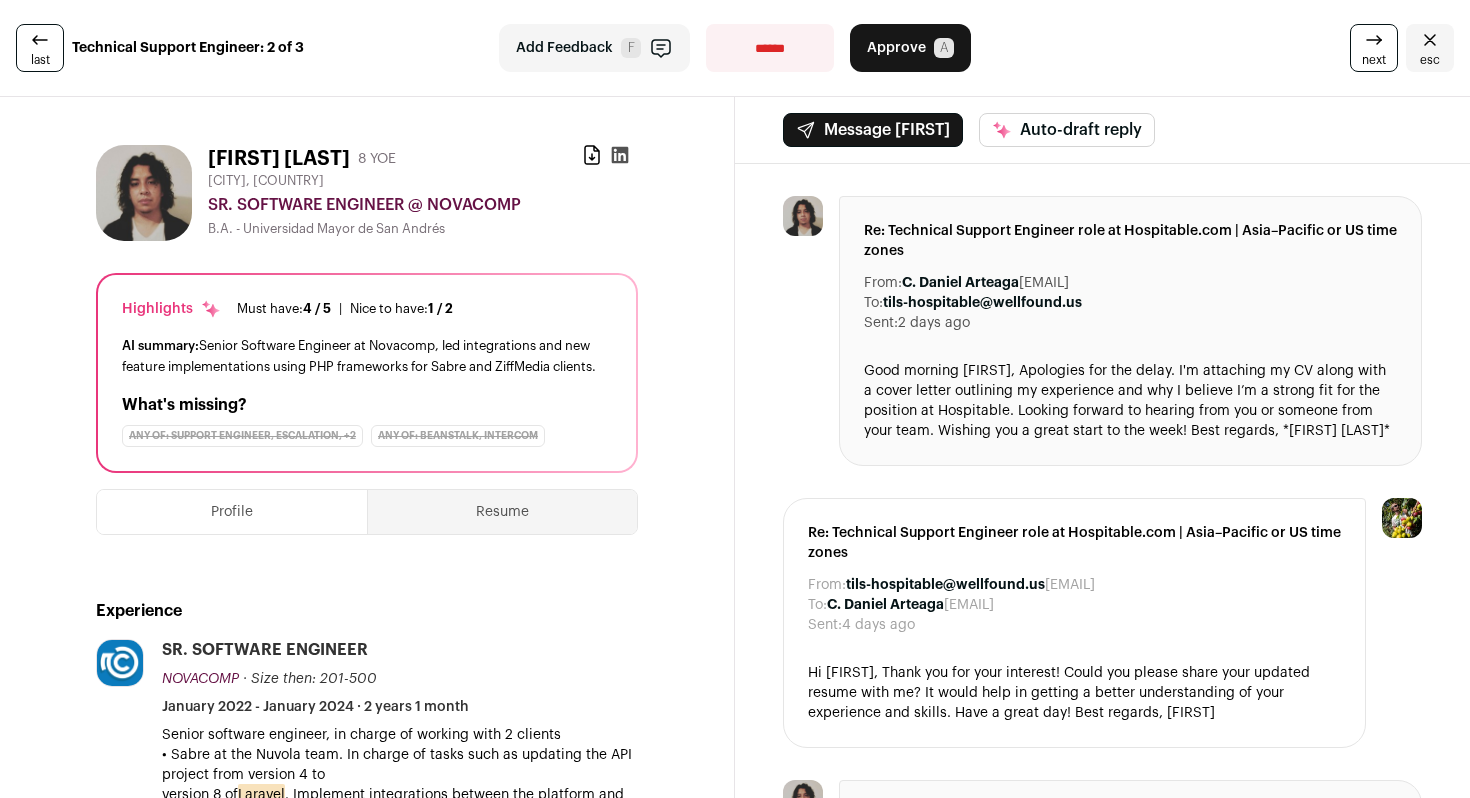 click on "**********" at bounding box center [770, 48] 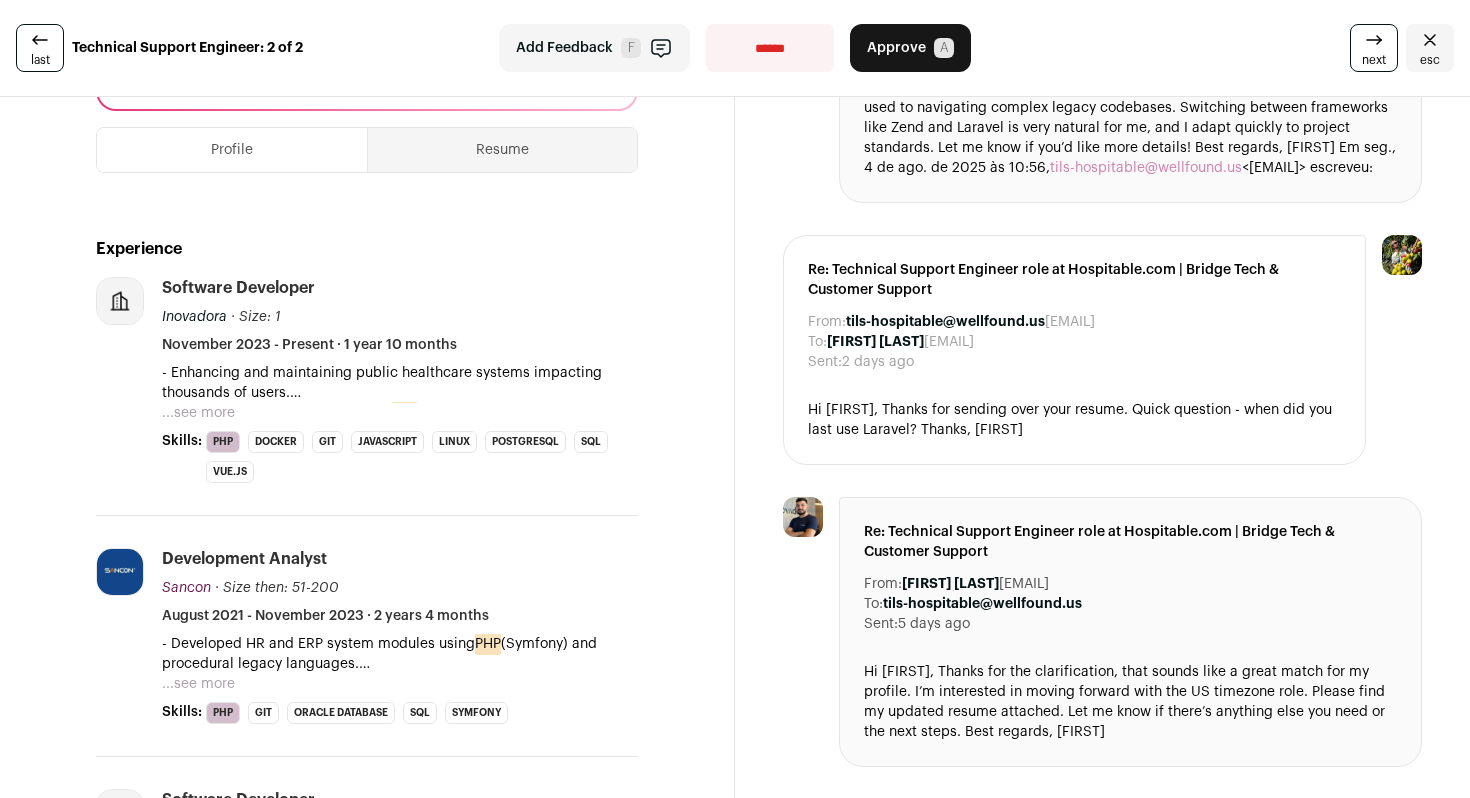 scroll, scrollTop: 386, scrollLeft: 0, axis: vertical 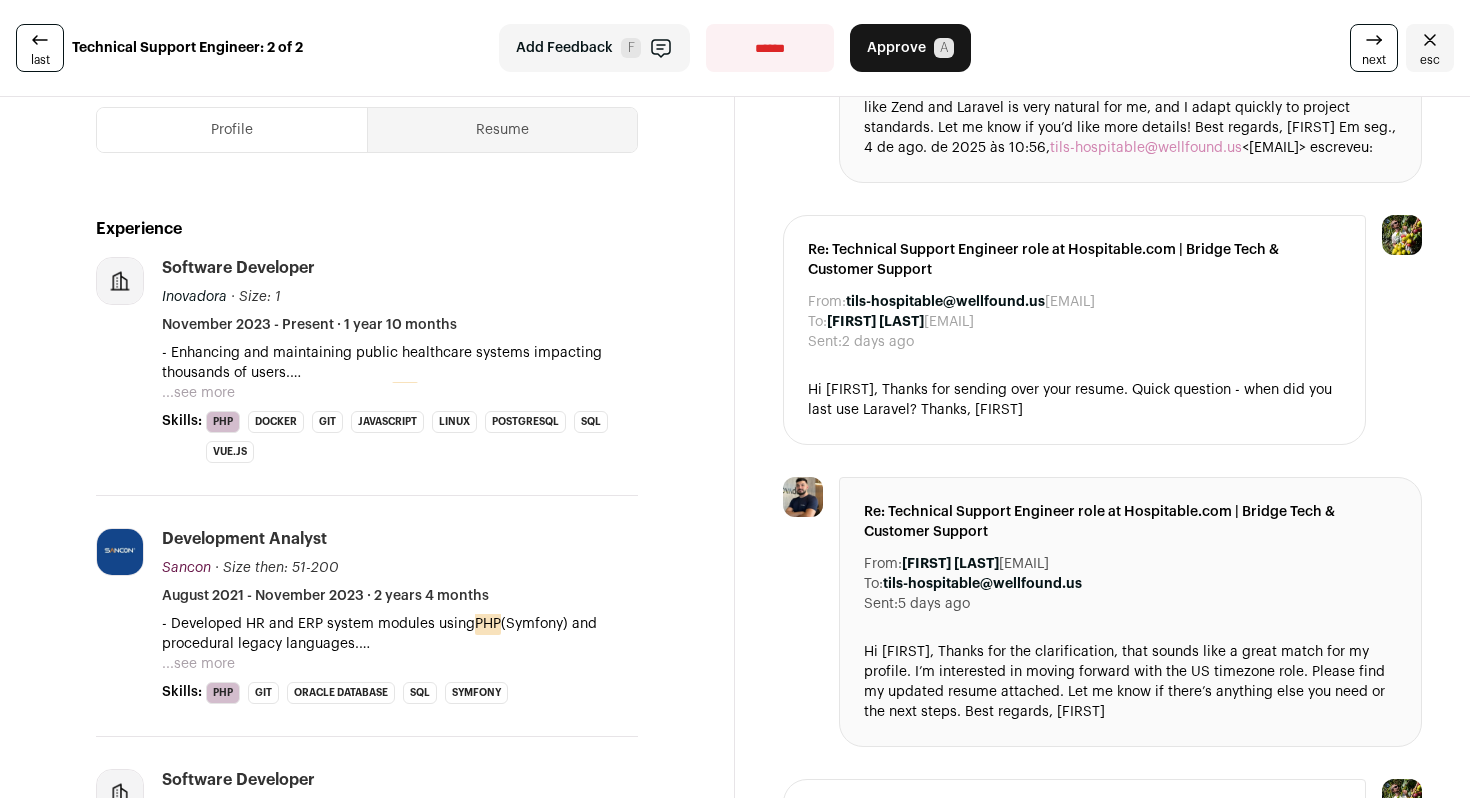 click on "...see more" at bounding box center (198, 393) 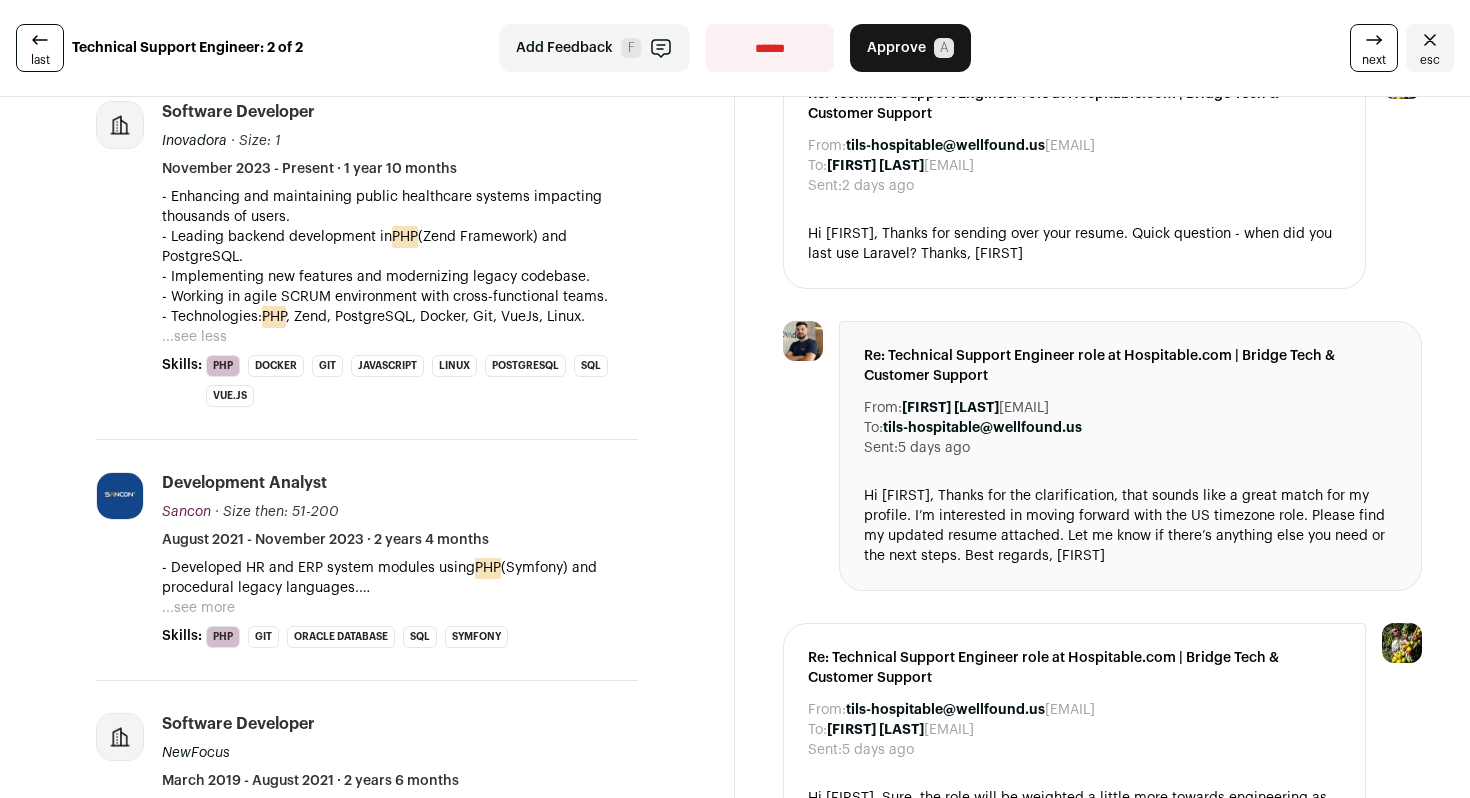 scroll, scrollTop: 607, scrollLeft: 0, axis: vertical 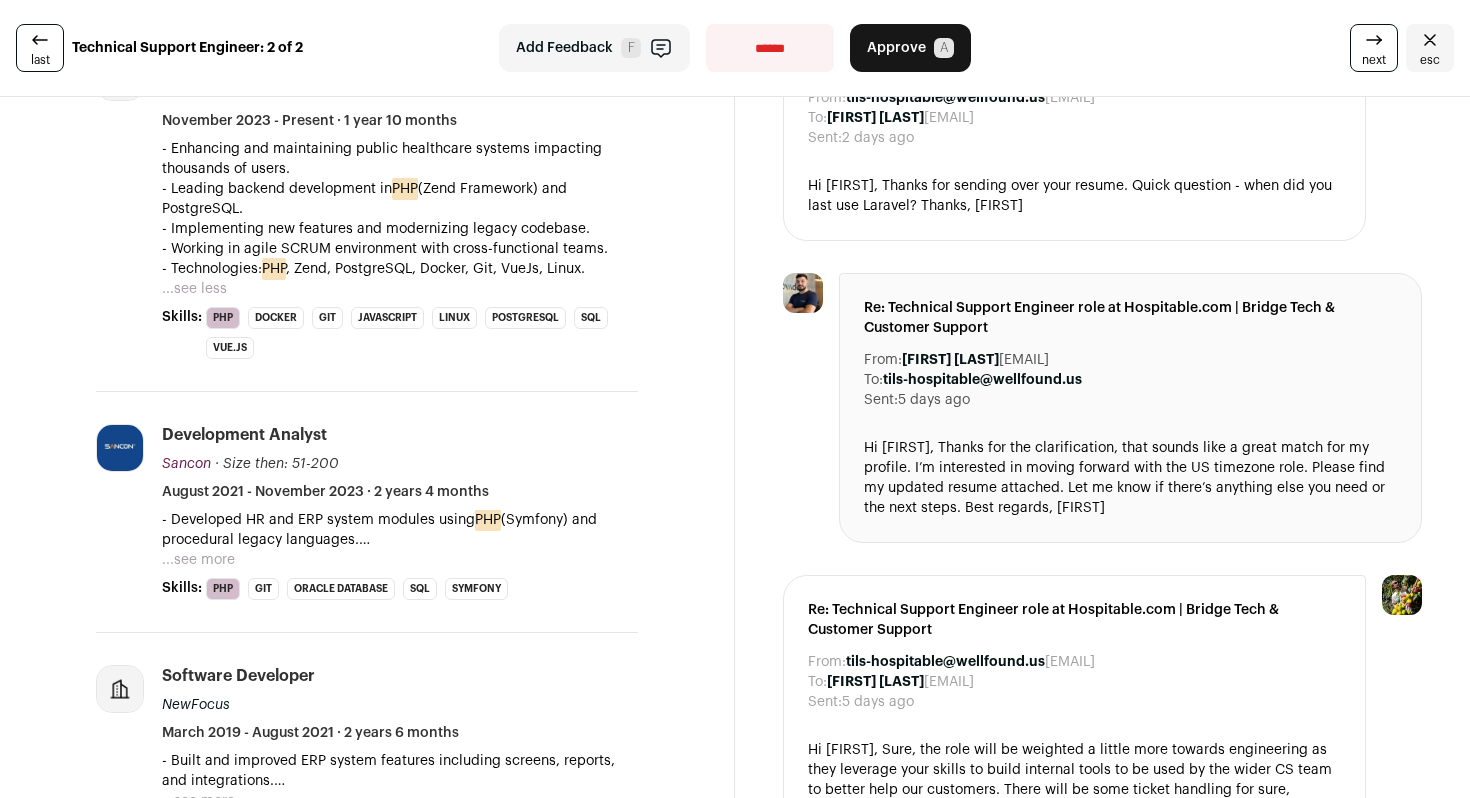 click on "...see more" at bounding box center (198, 560) 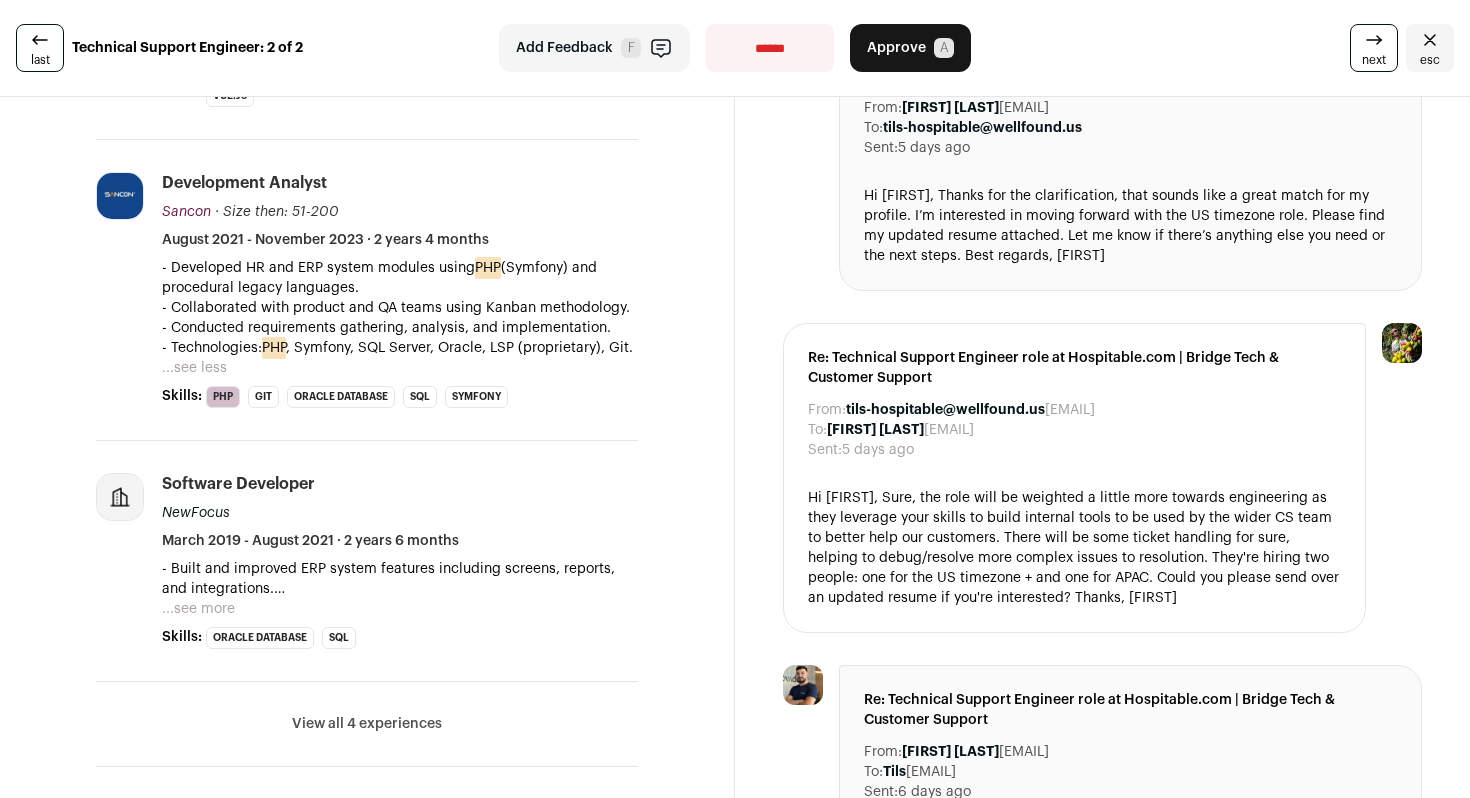 scroll, scrollTop: 898, scrollLeft: 0, axis: vertical 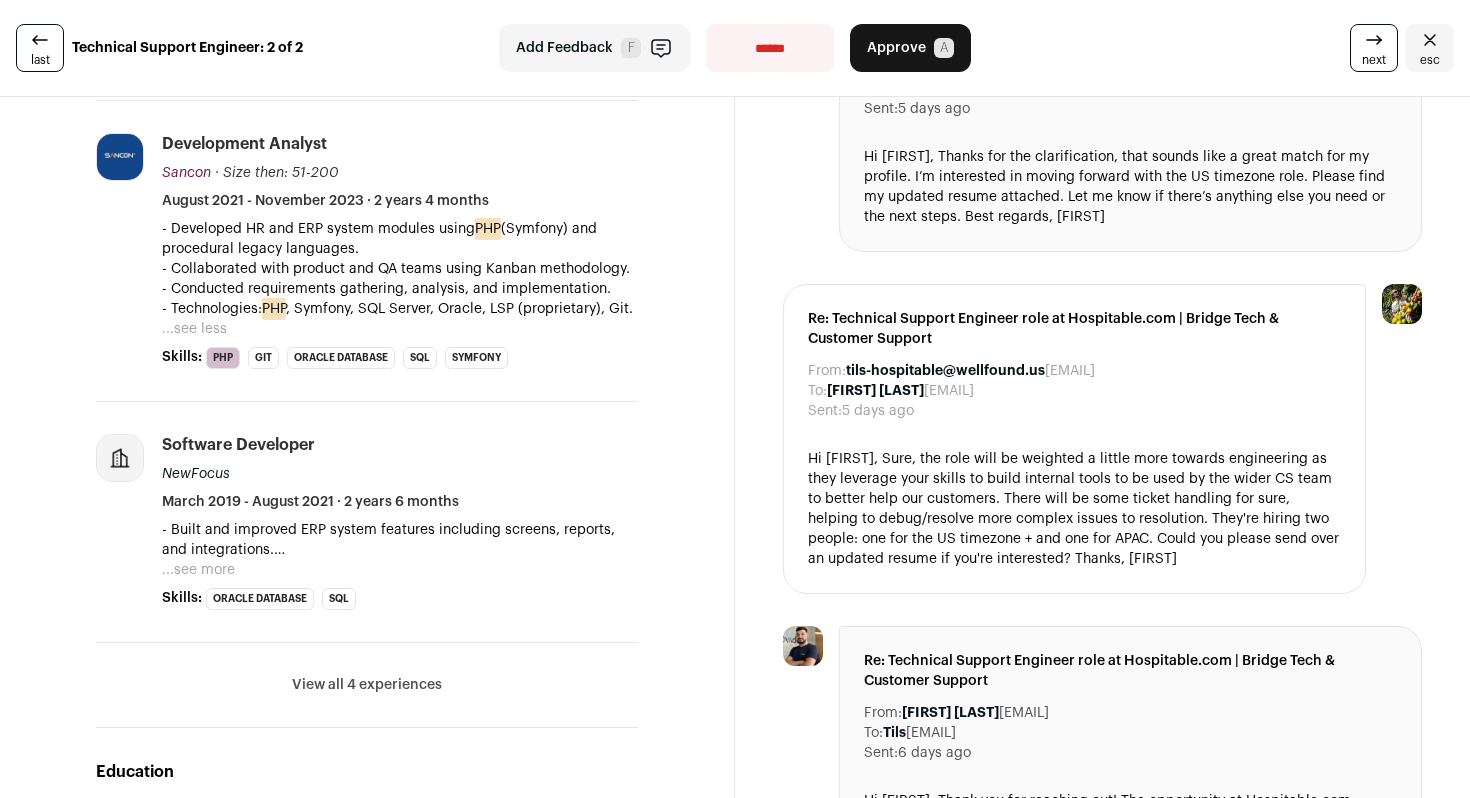 click on "...see more" at bounding box center (198, 570) 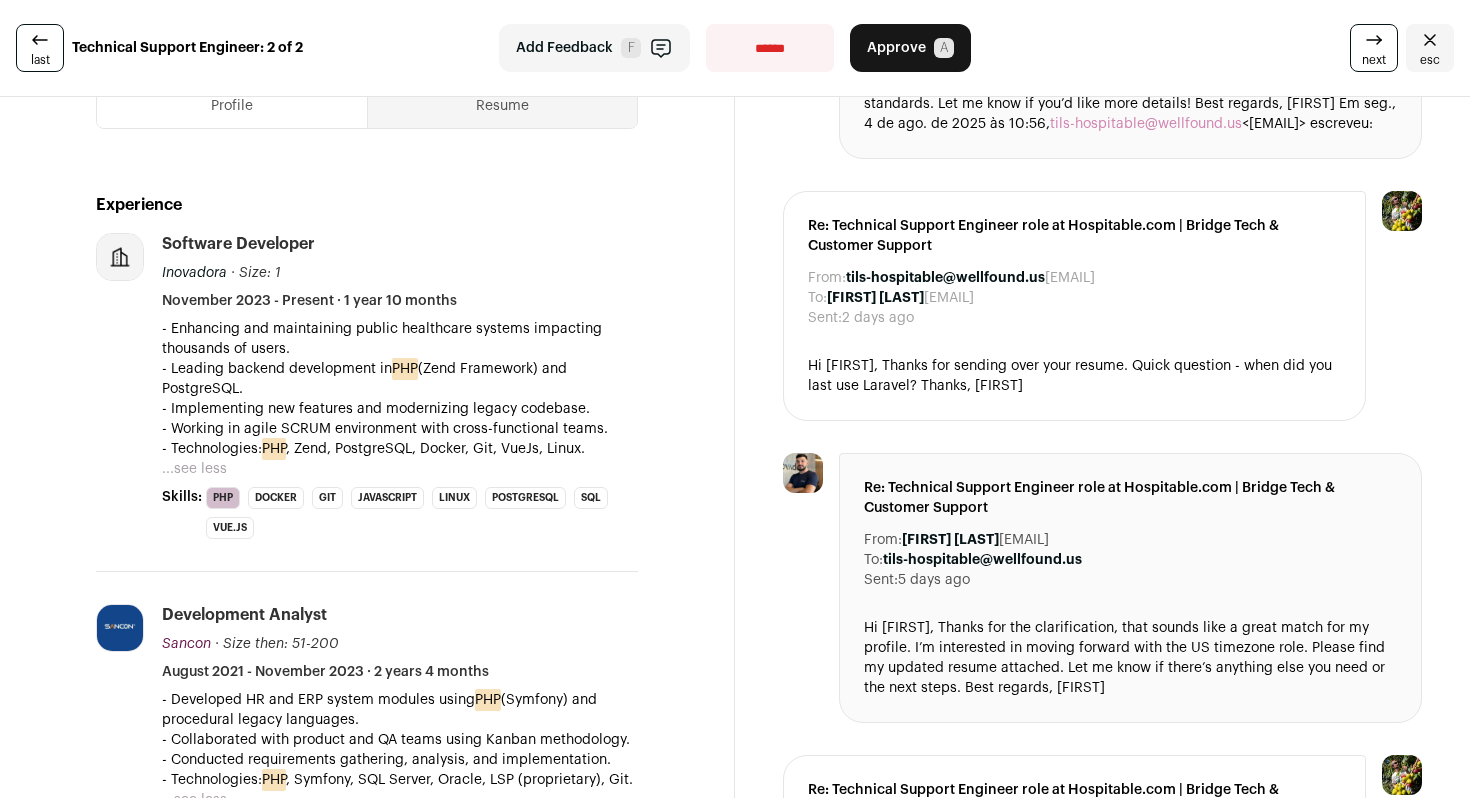 scroll, scrollTop: 400, scrollLeft: 0, axis: vertical 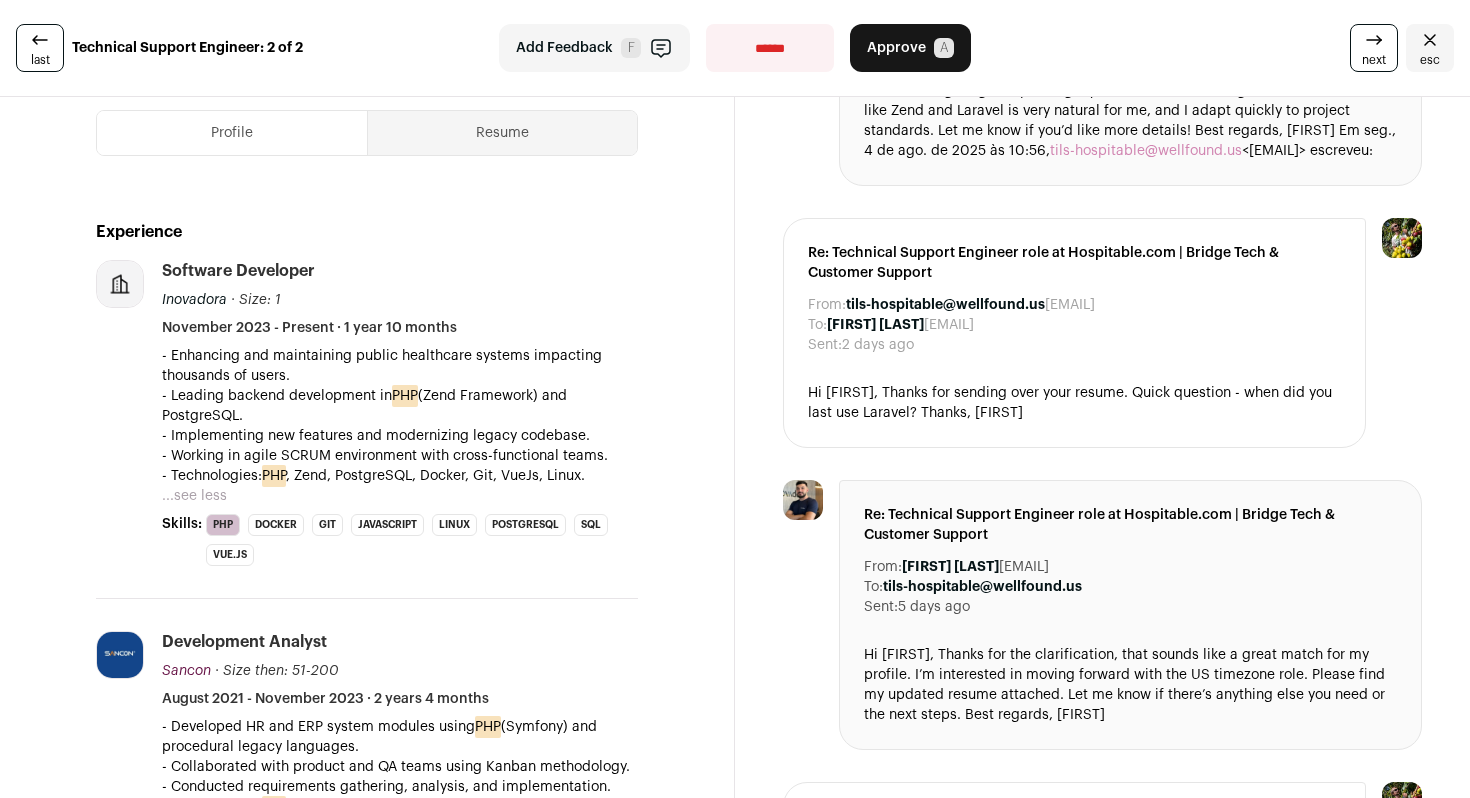 click on "esc" at bounding box center [1430, 60] 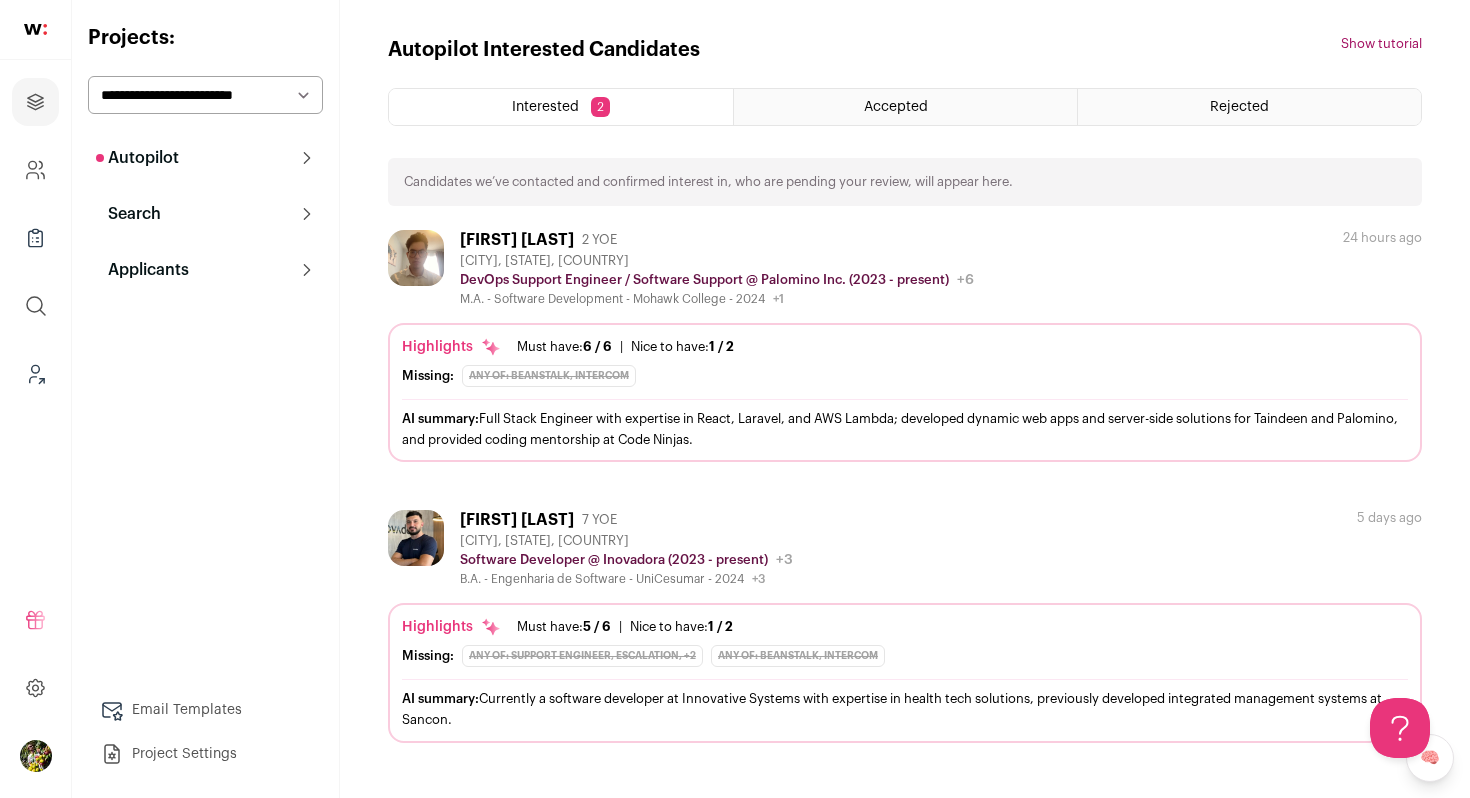 scroll, scrollTop: 0, scrollLeft: 0, axis: both 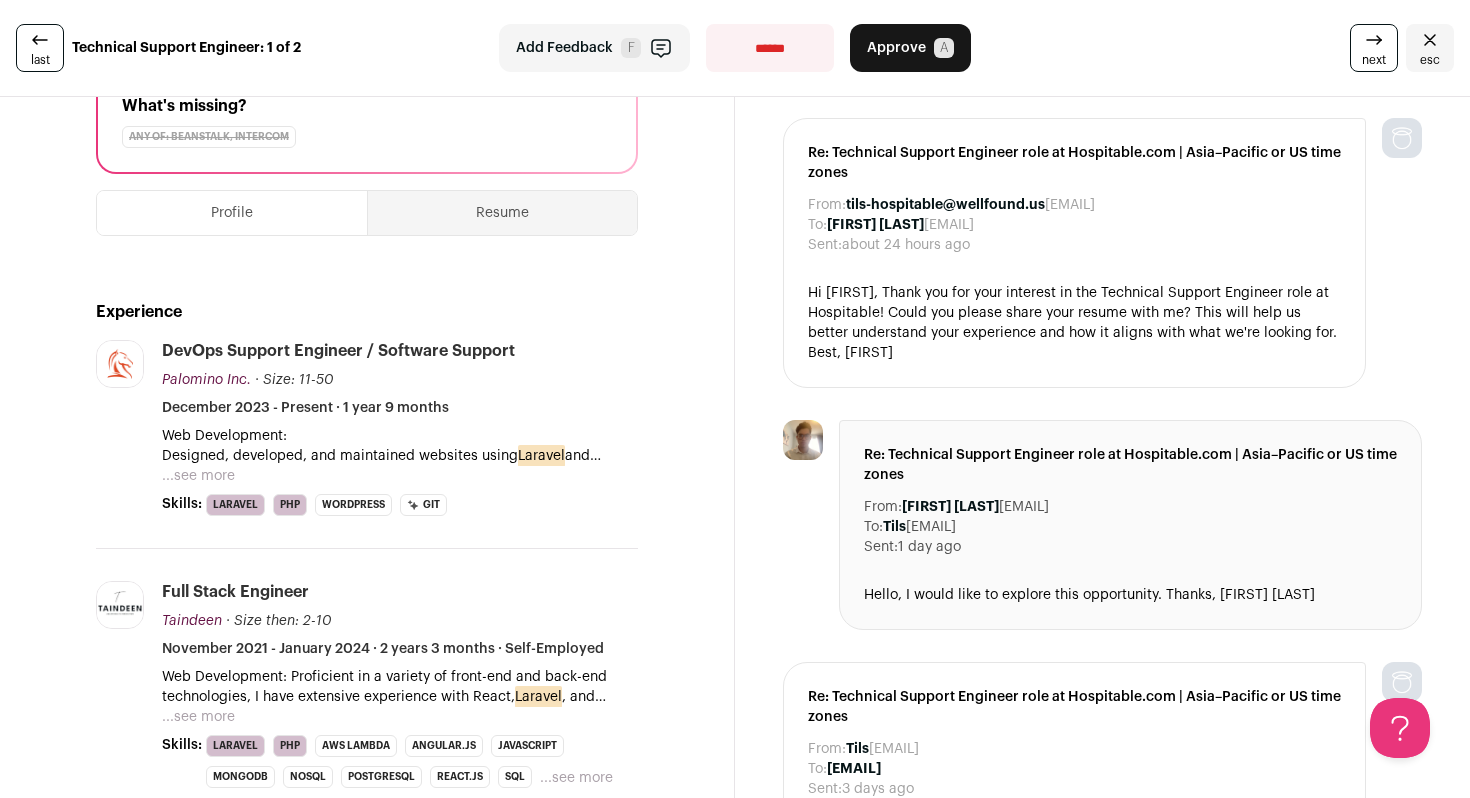 click on "...see more" at bounding box center [198, 476] 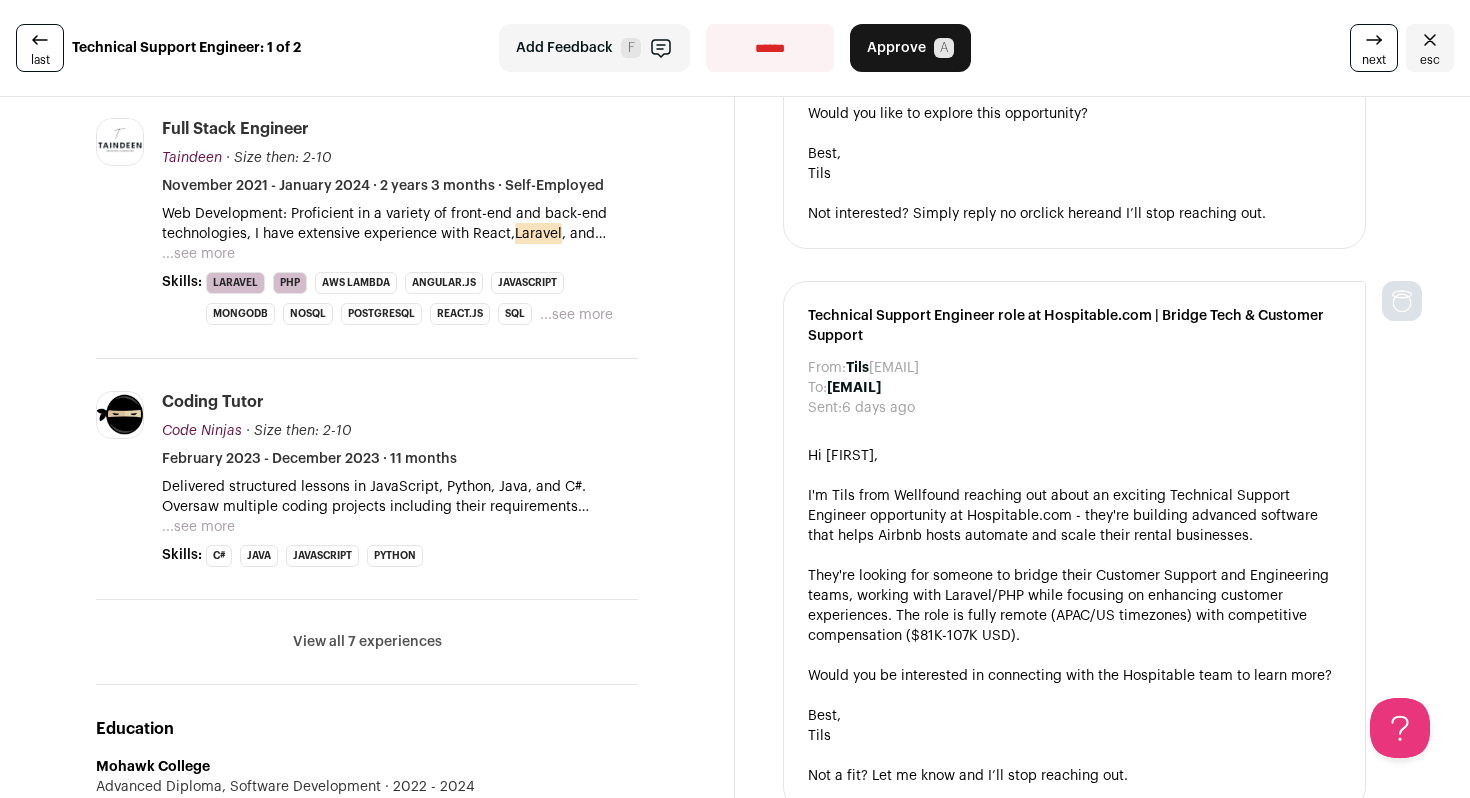 scroll, scrollTop: 1307, scrollLeft: 0, axis: vertical 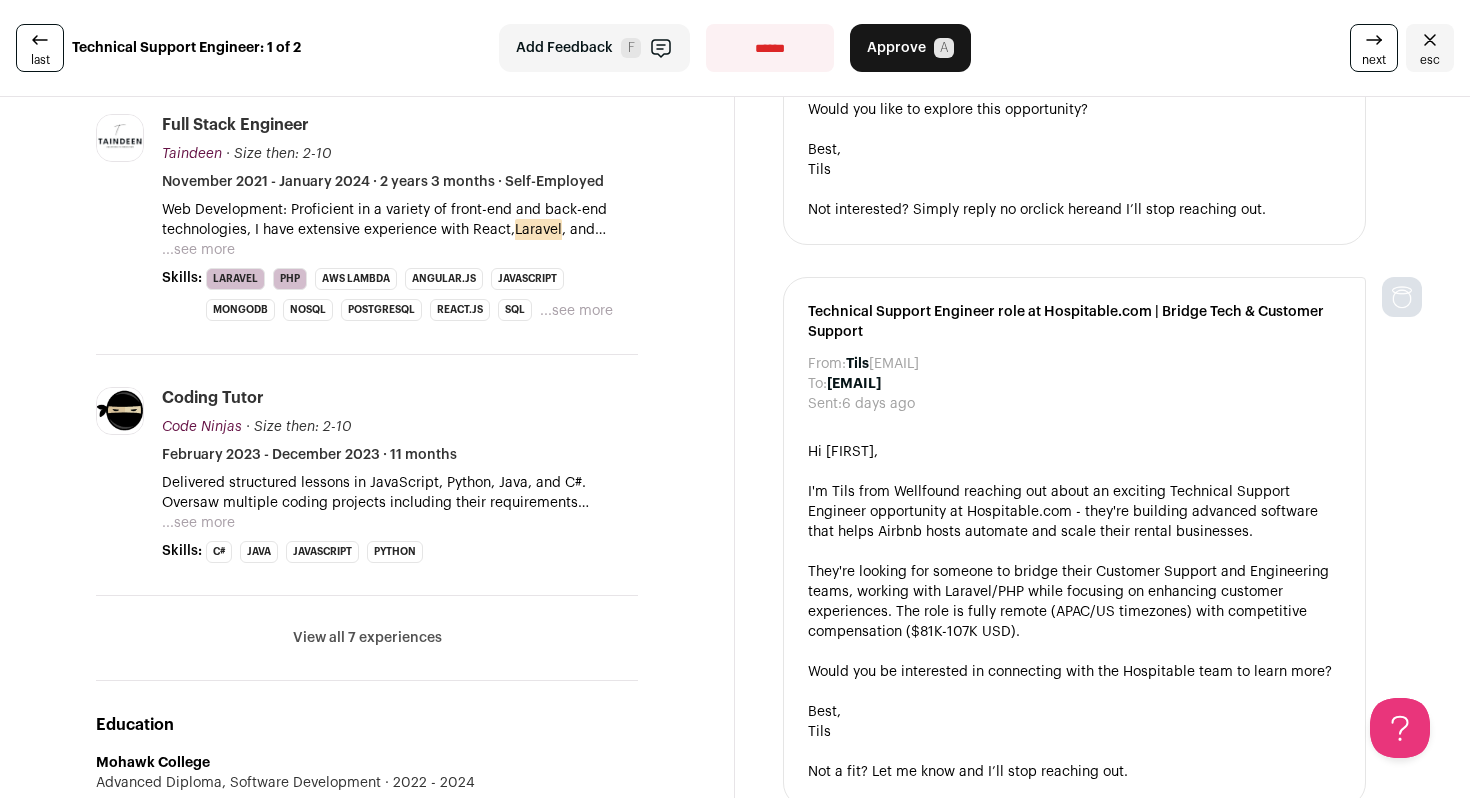 click on "View all 7 experiences" at bounding box center [367, 638] 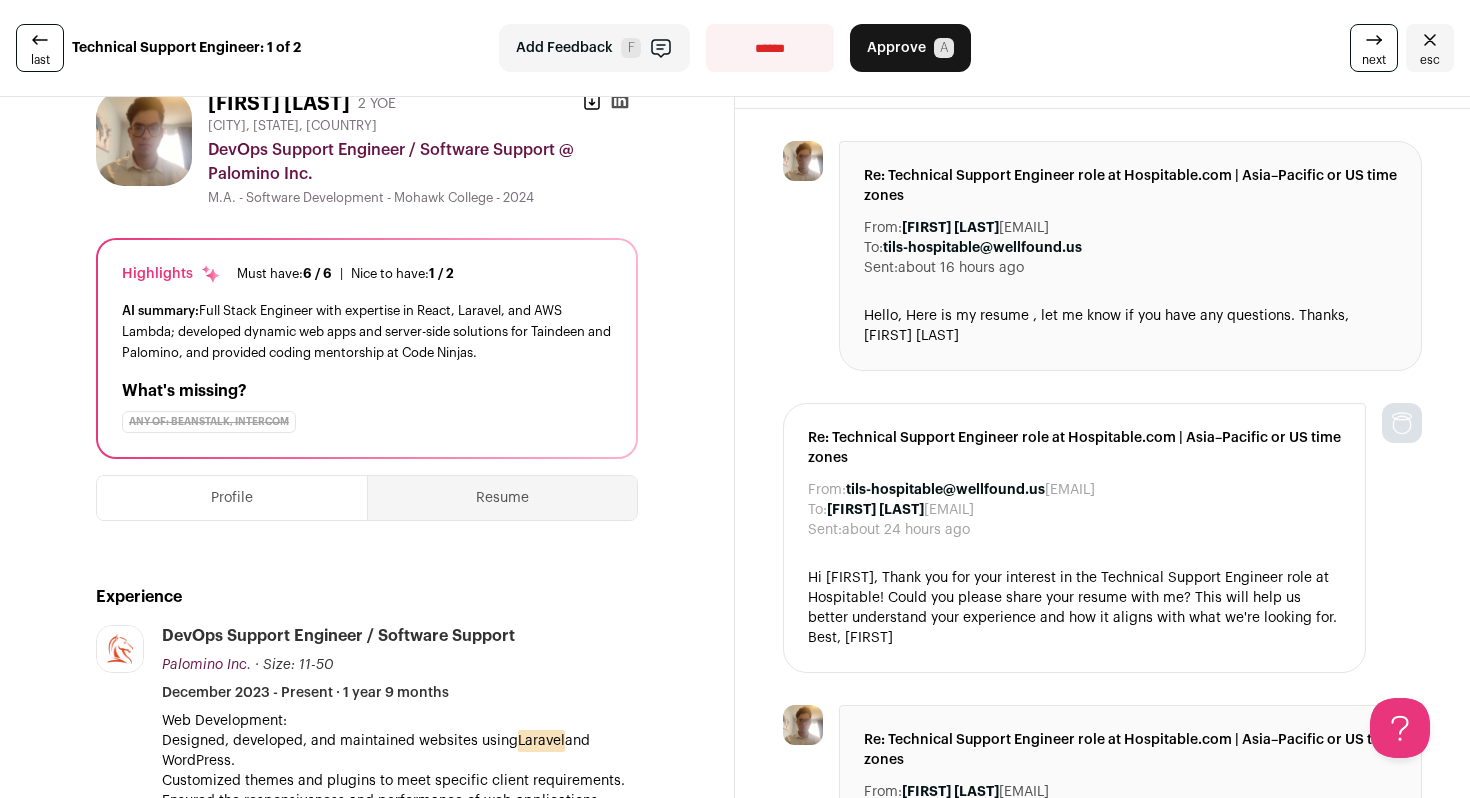 scroll, scrollTop: 0, scrollLeft: 0, axis: both 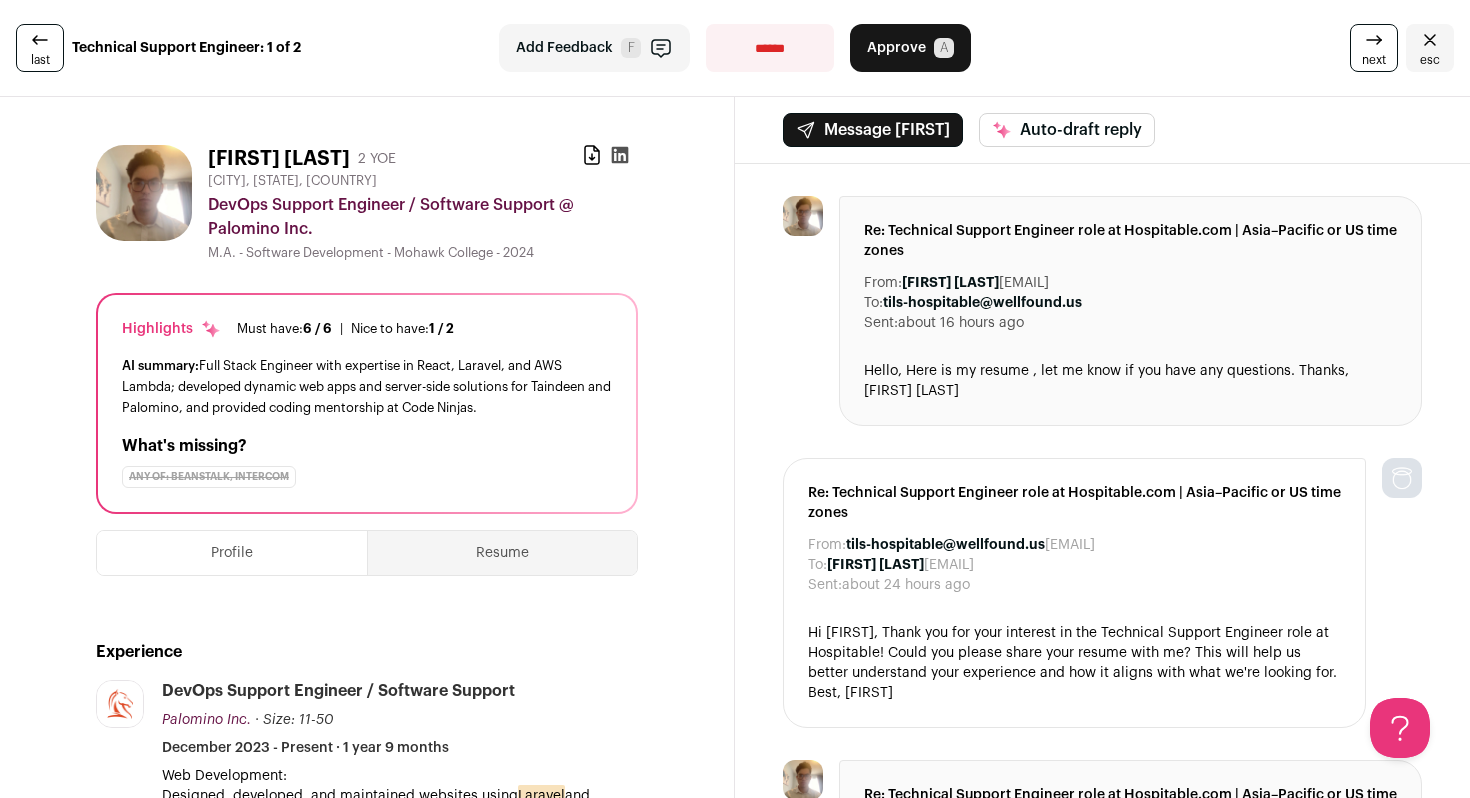 click 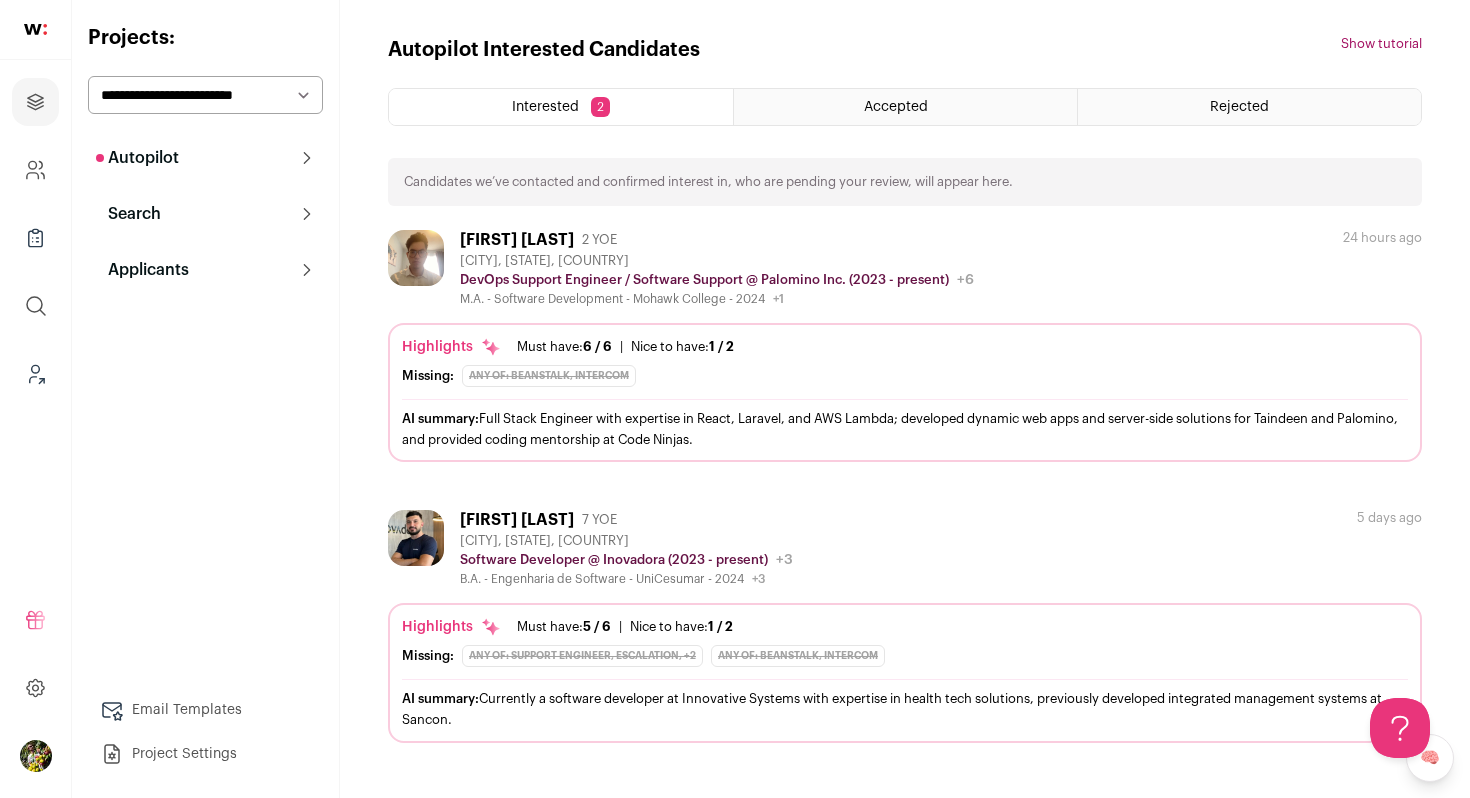 scroll, scrollTop: 0, scrollLeft: 0, axis: both 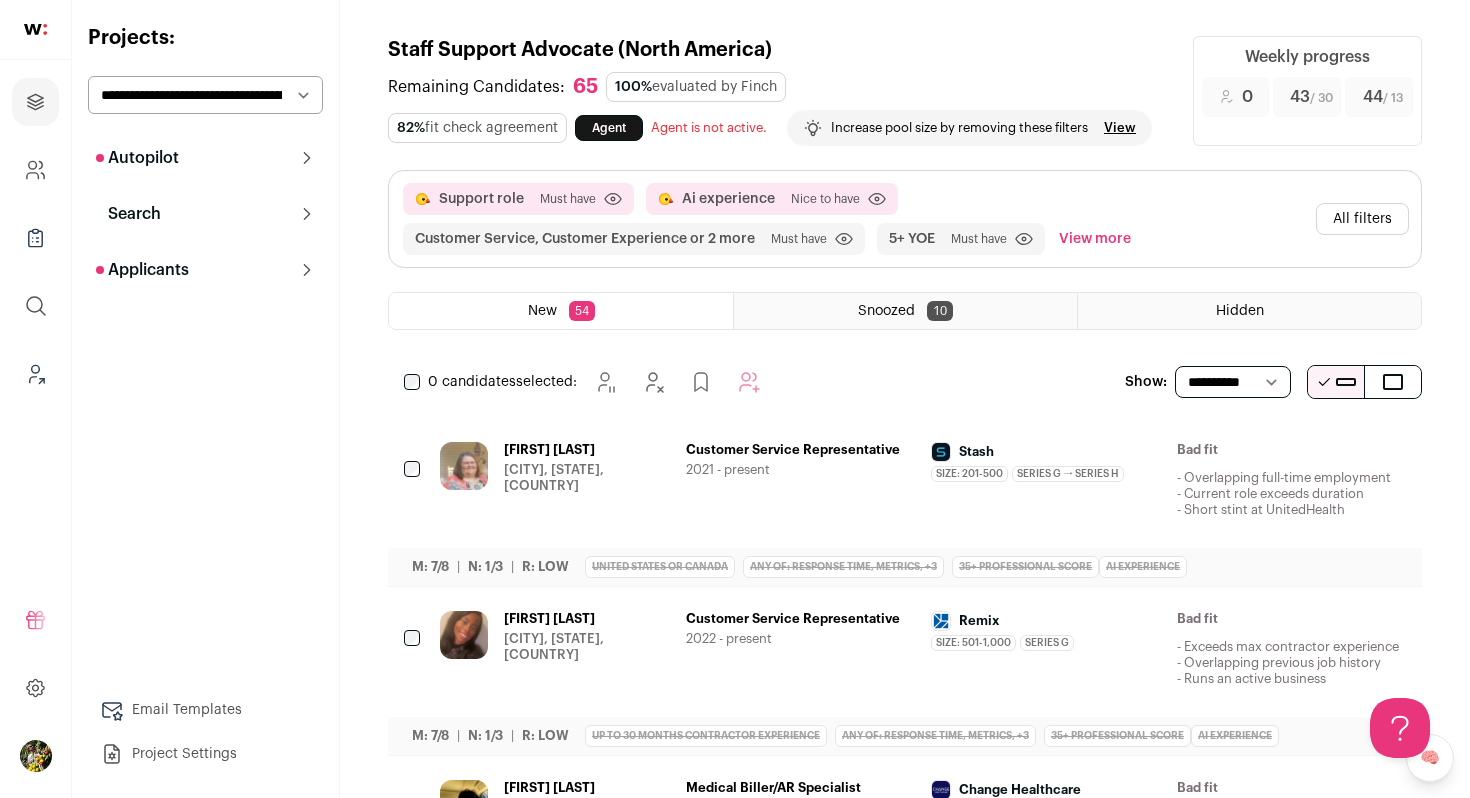 click on "View more" at bounding box center (1095, 239) 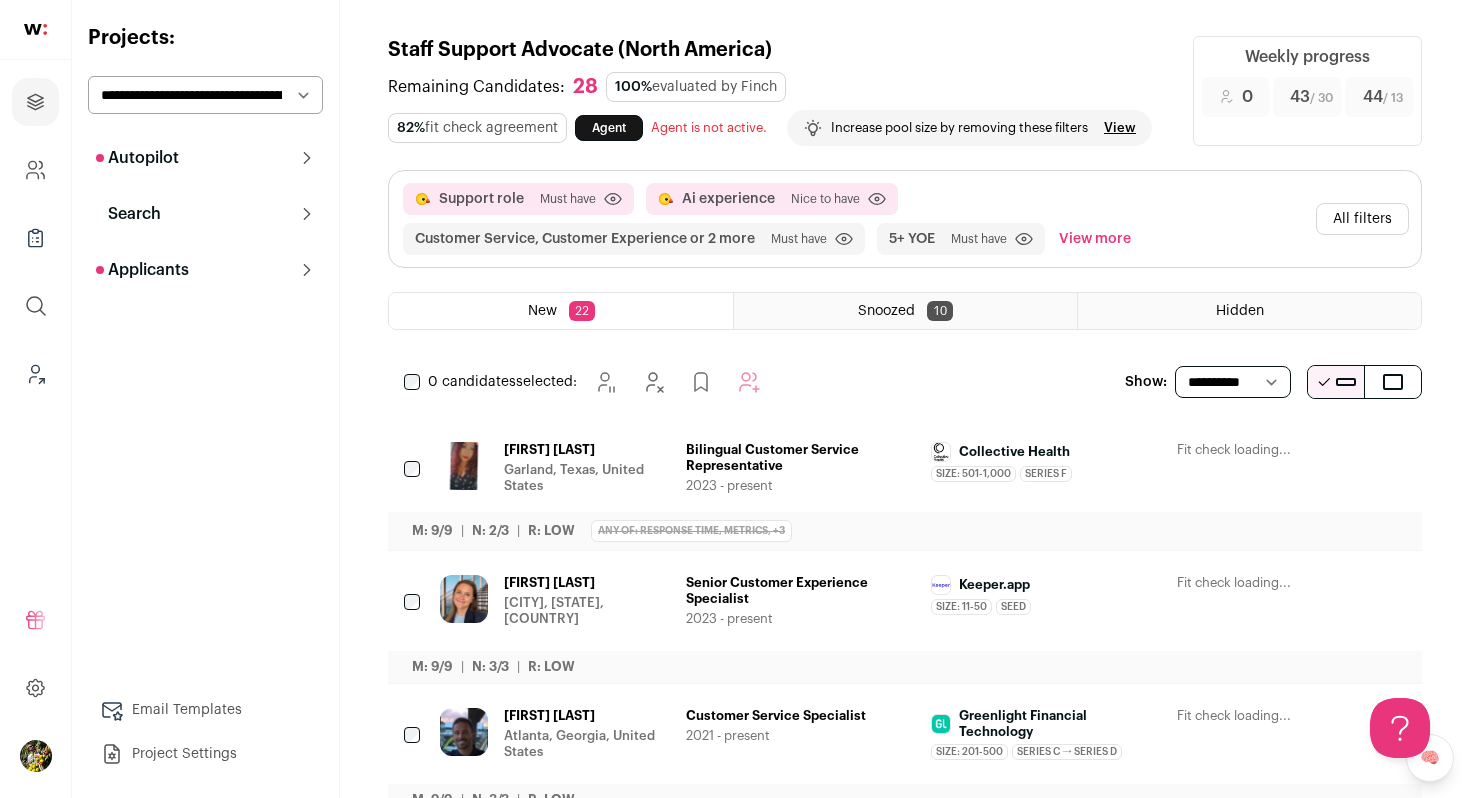 scroll, scrollTop: 0, scrollLeft: 0, axis: both 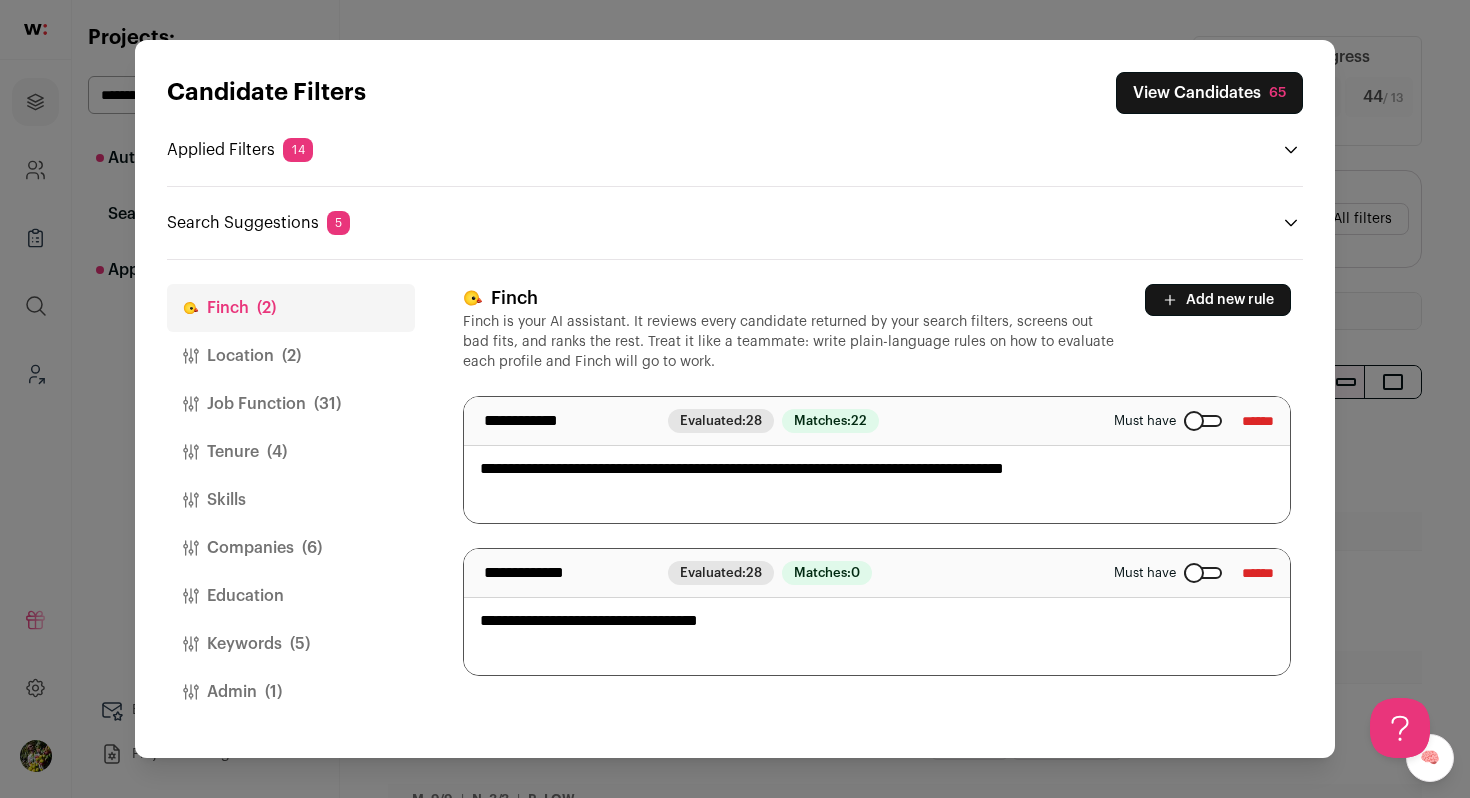 click on "Companies
(6)" at bounding box center (291, 548) 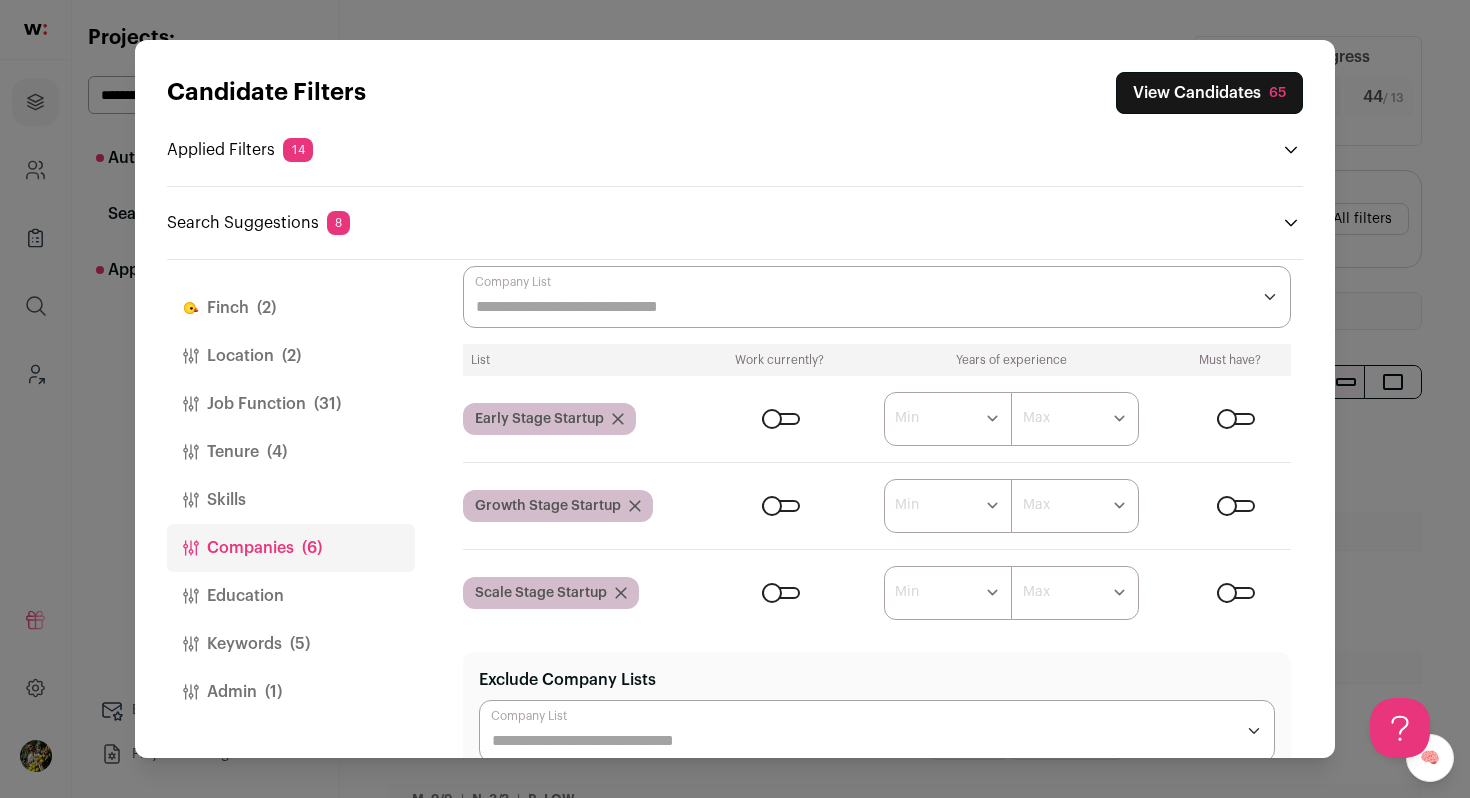 scroll, scrollTop: 0, scrollLeft: 0, axis: both 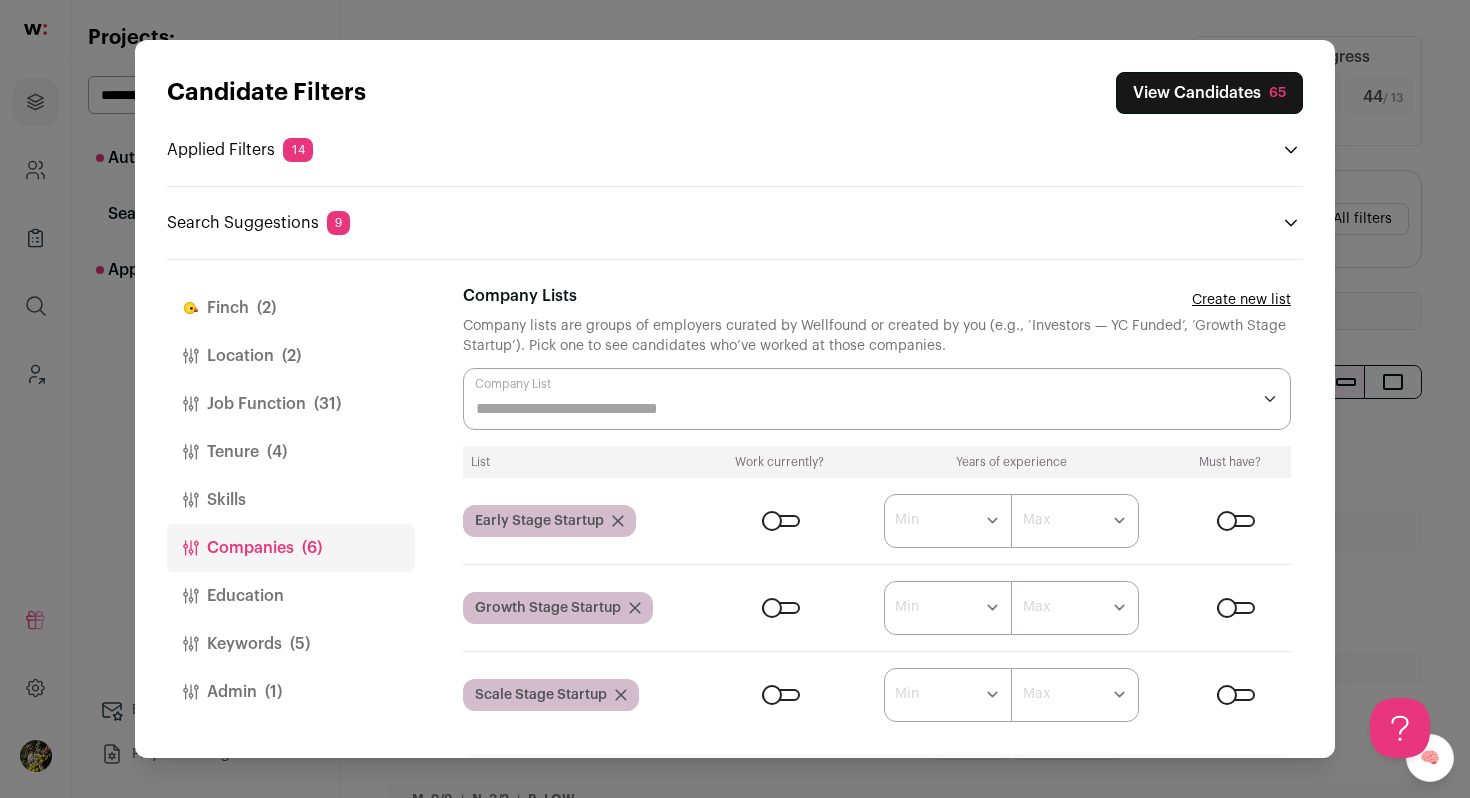 click on "View Candidates
65" at bounding box center (1209, 93) 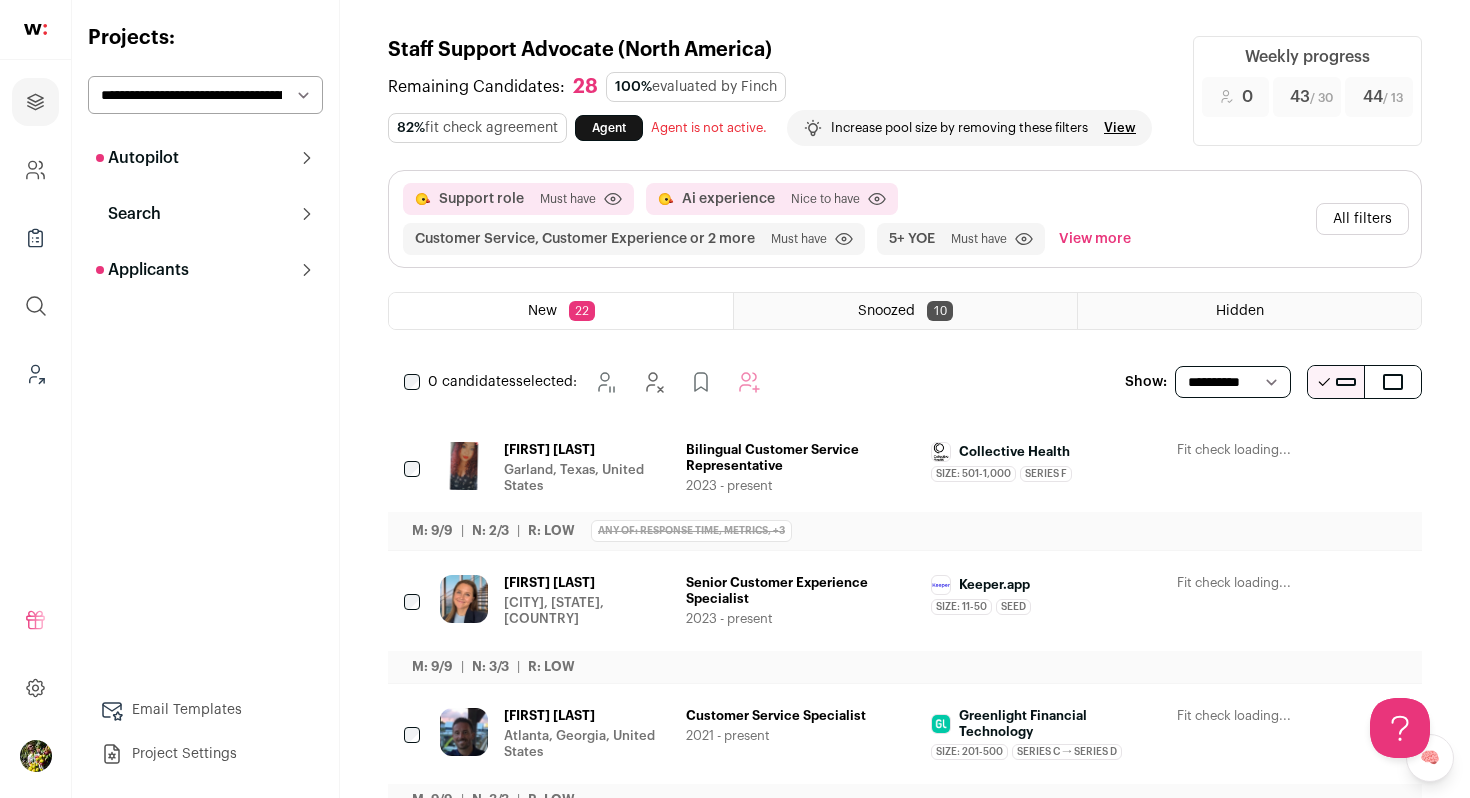click on "All filters" at bounding box center (1362, 219) 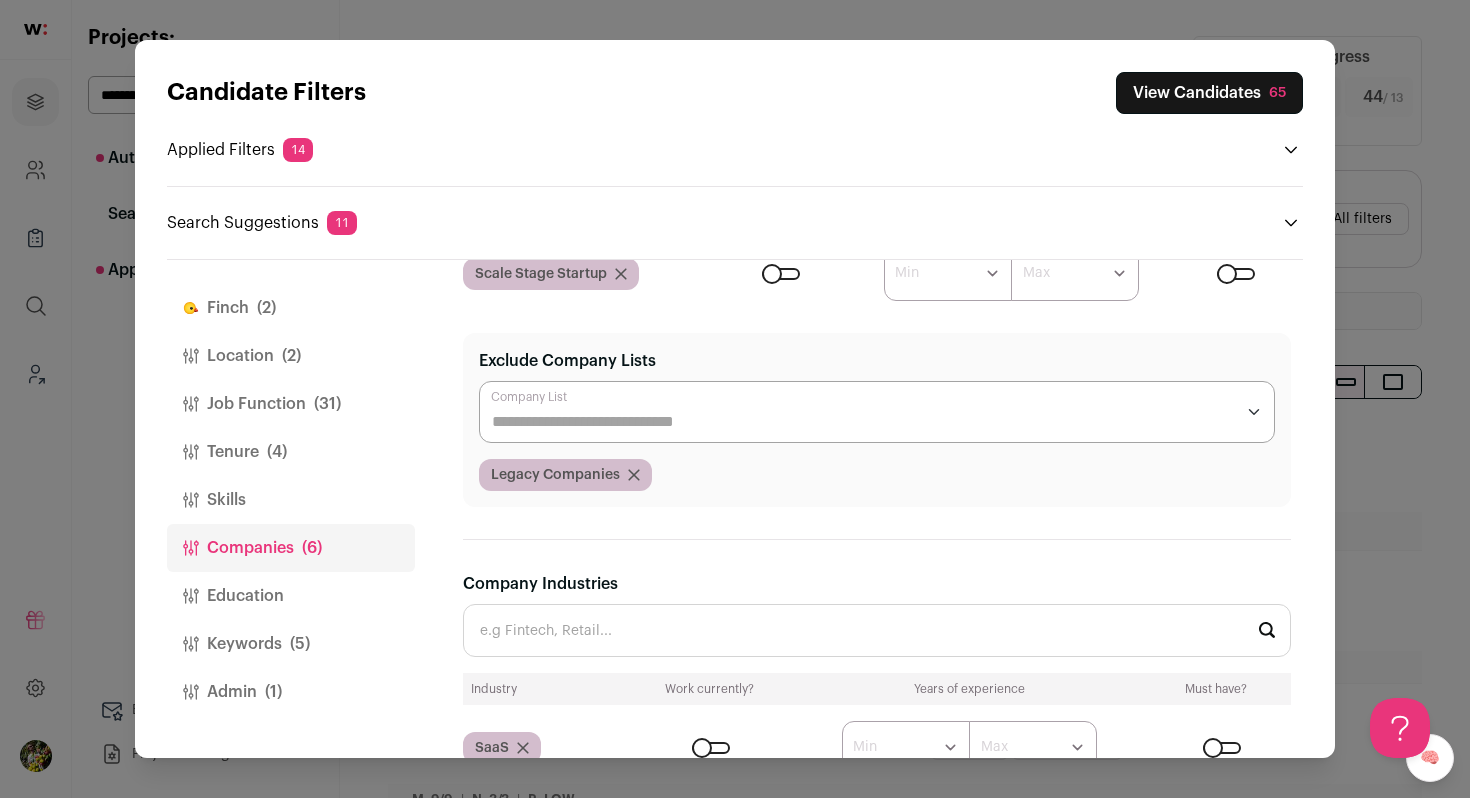 scroll, scrollTop: 0, scrollLeft: 0, axis: both 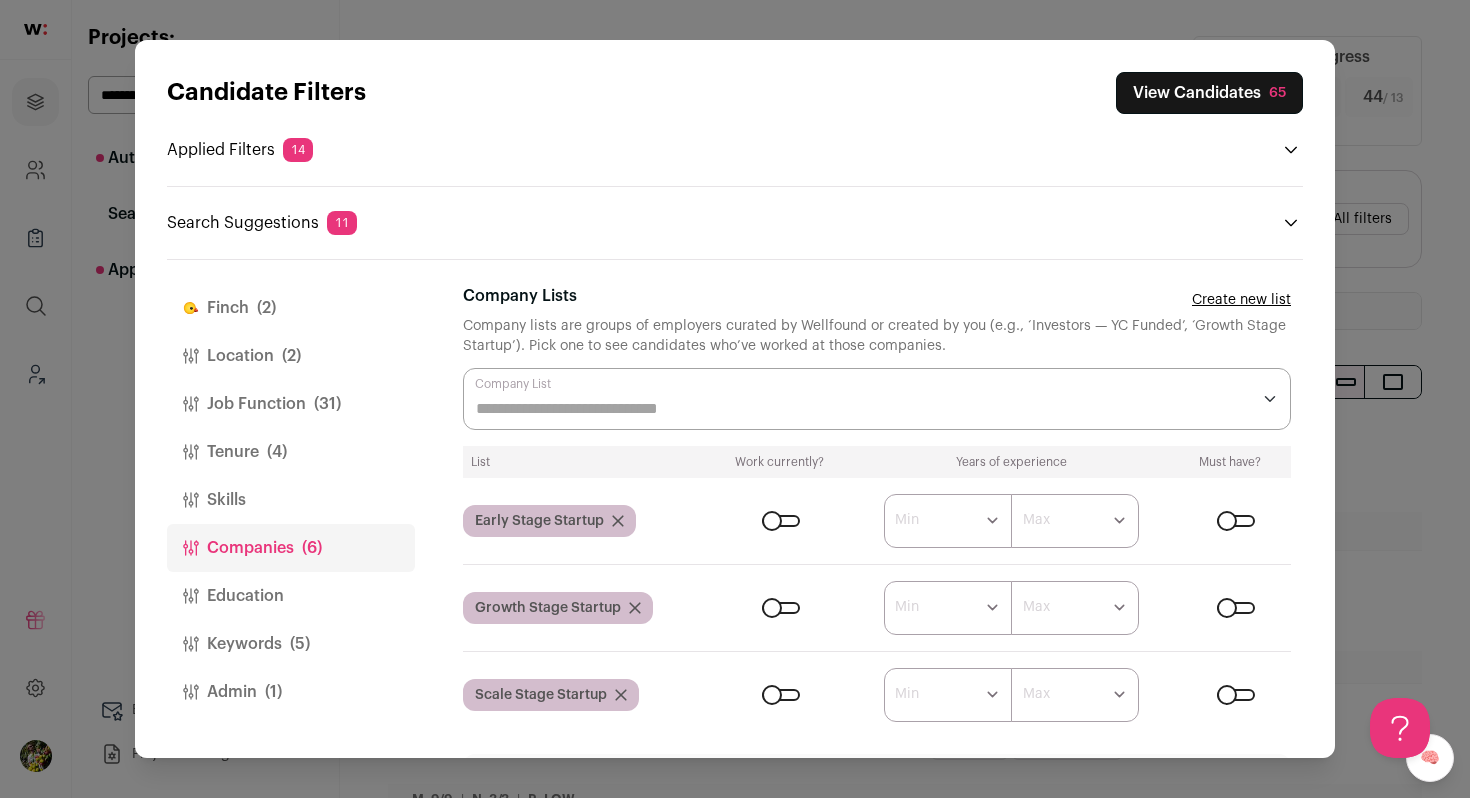 click on "Company Lists" at bounding box center [863, 409] 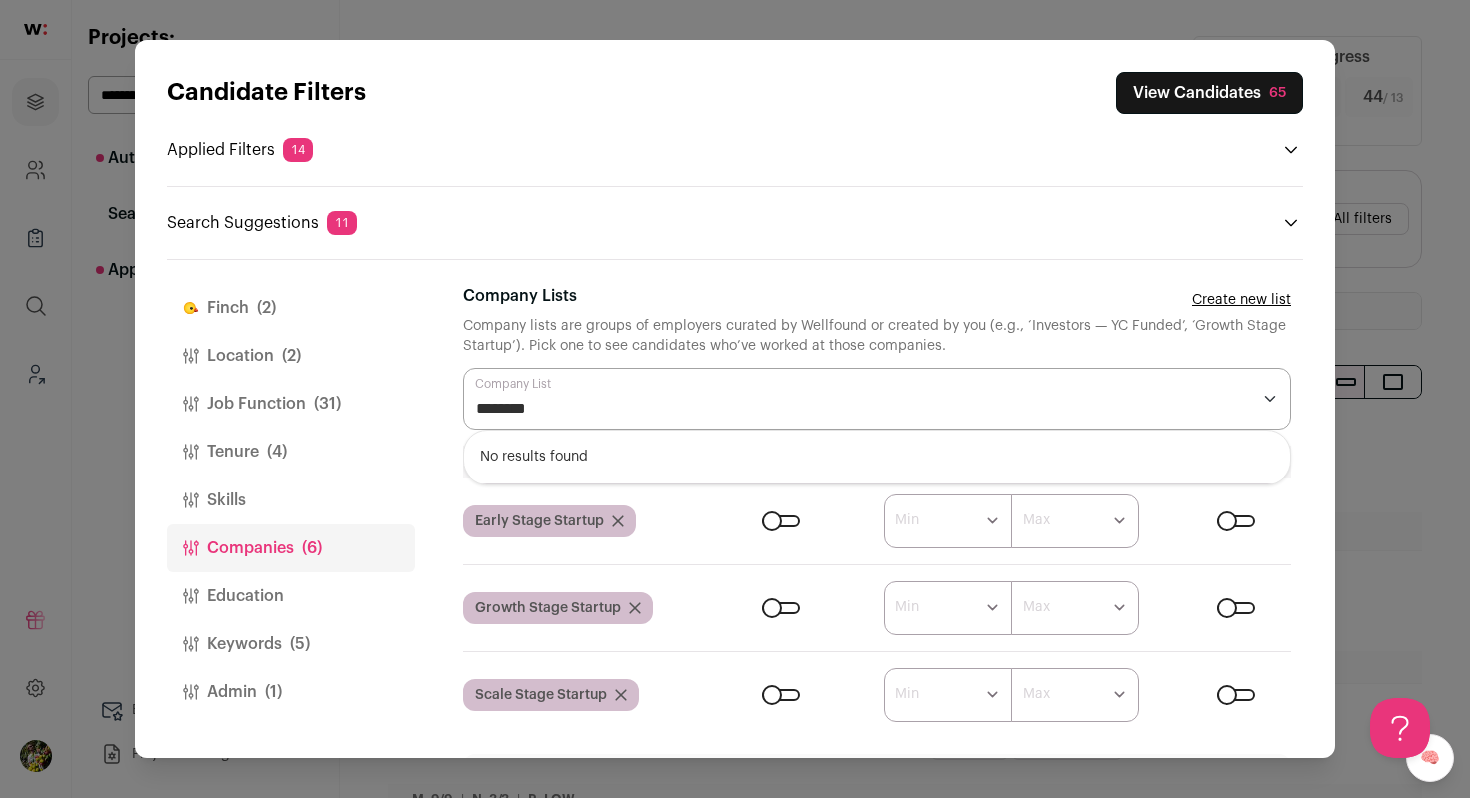 type on "********" 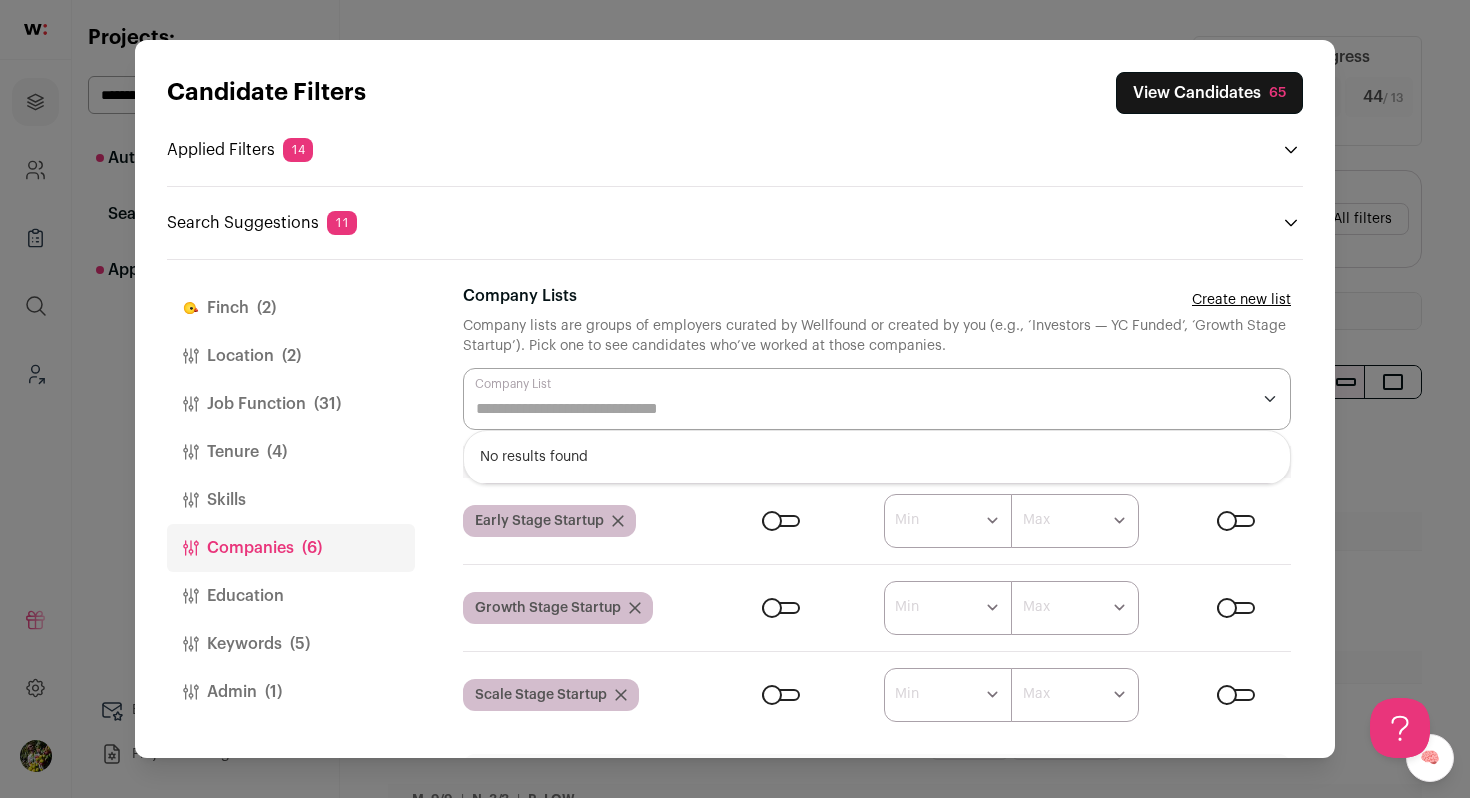 click on "Company lists are groups of employers curated by Wellfound or created by you
(e.g., ‘Investors — YC Funded’, ‘Growth Stage Startup’).
Pick one to see candidates who’ve worked at those companies." at bounding box center (877, 336) 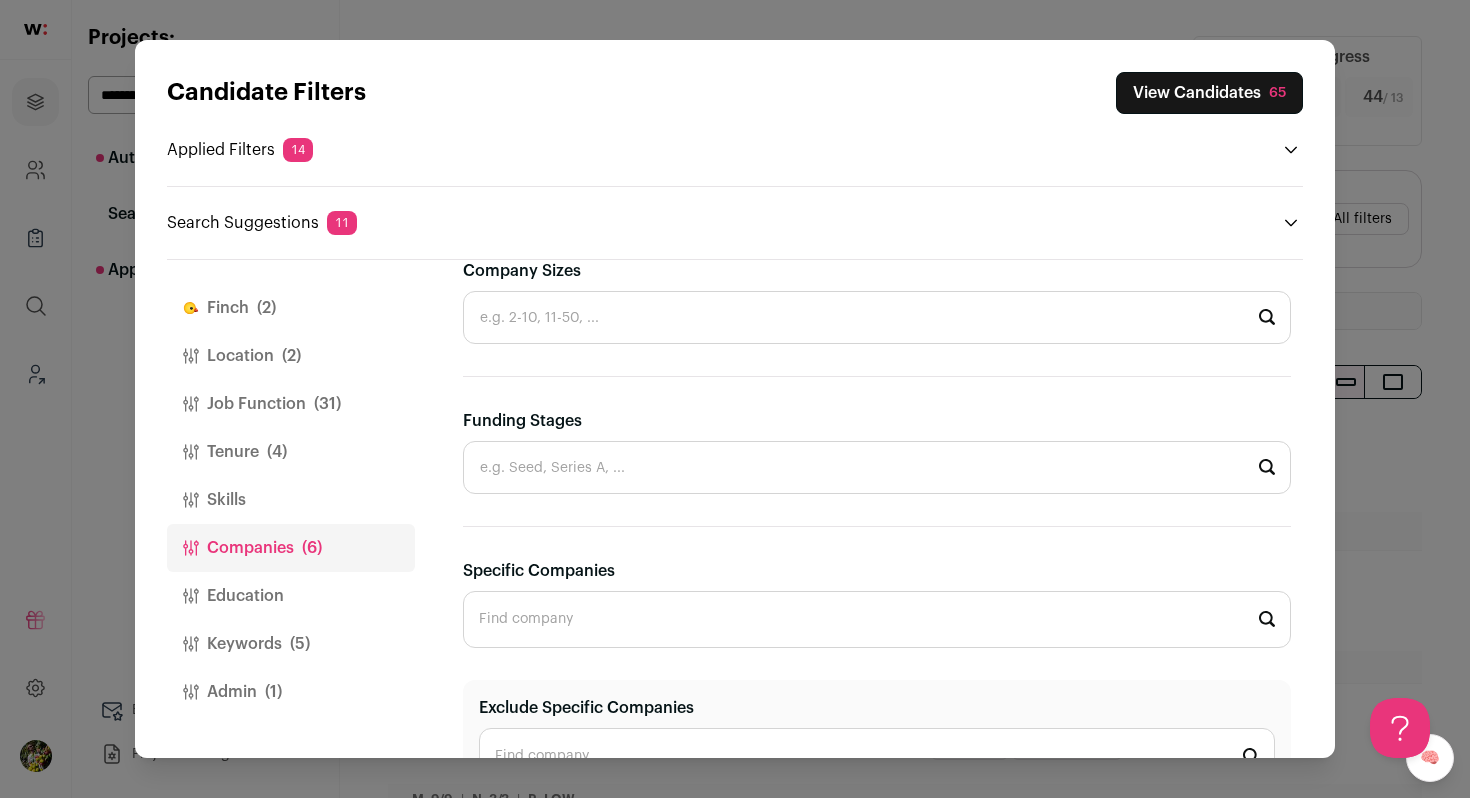 scroll, scrollTop: 1117, scrollLeft: 0, axis: vertical 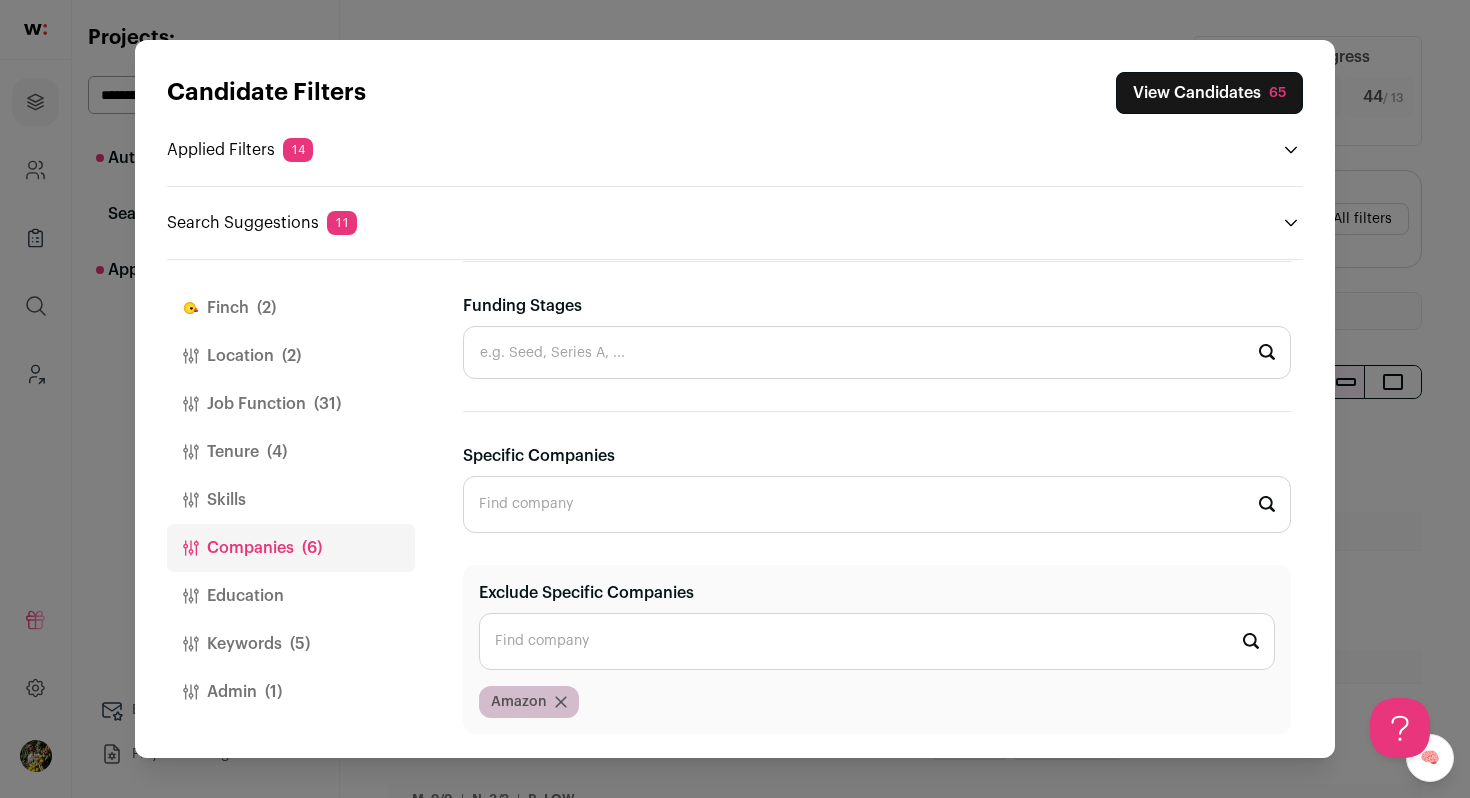click on "Specific Companies" at bounding box center [877, 504] 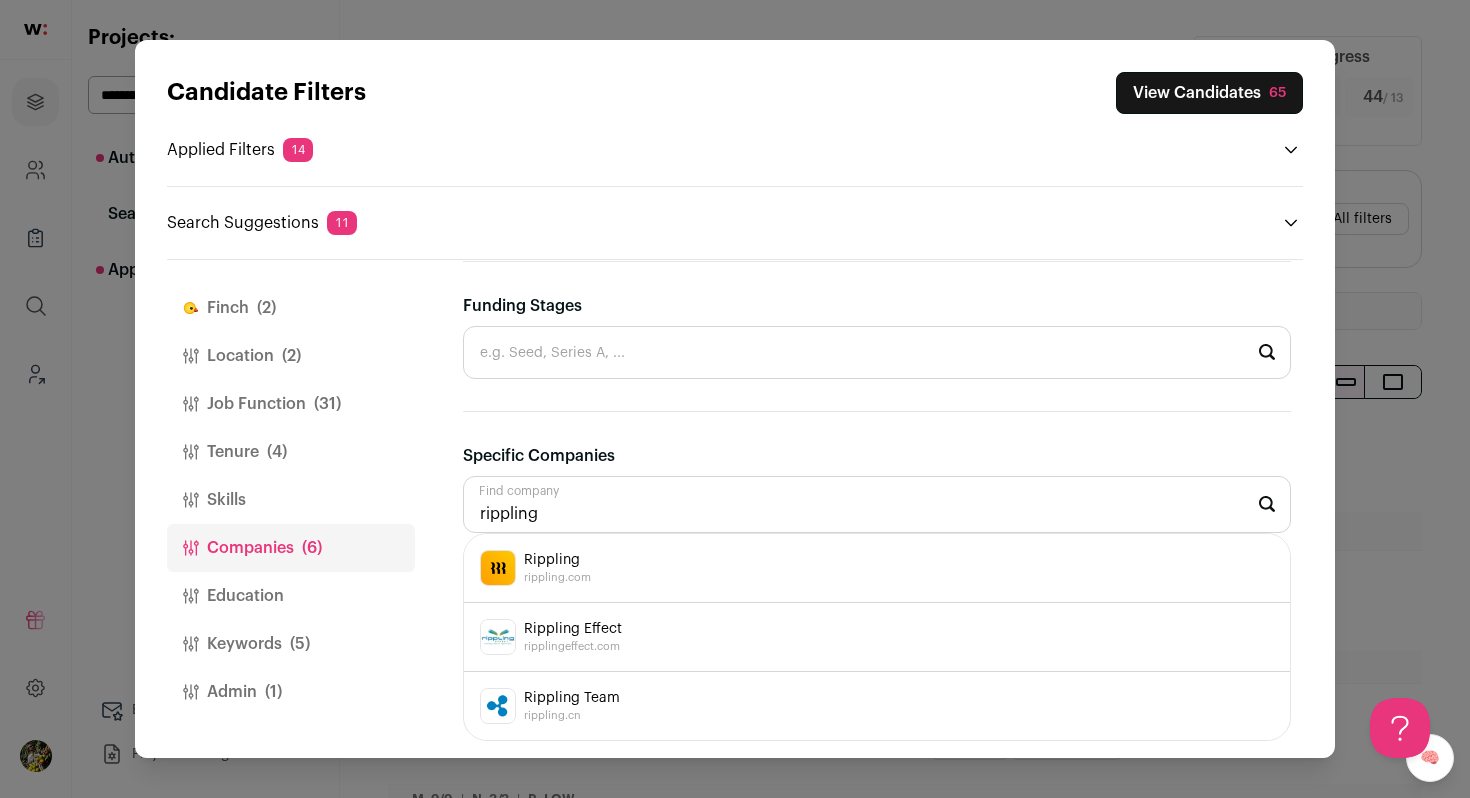 click on "Rippling Effect
ripplingeffect.com" at bounding box center (877, 637) 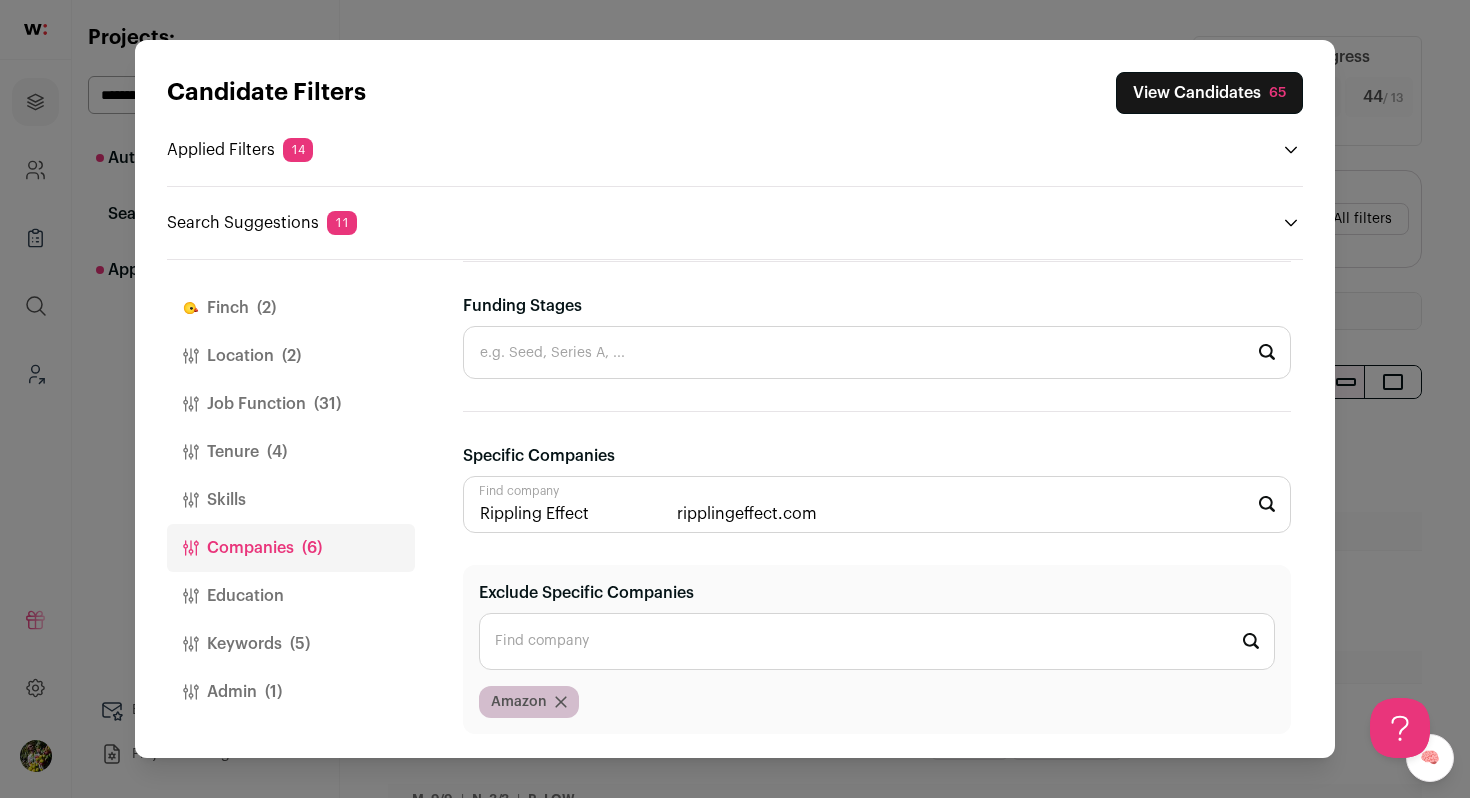 click on "Exclude Specific Companies" at bounding box center (877, 641) 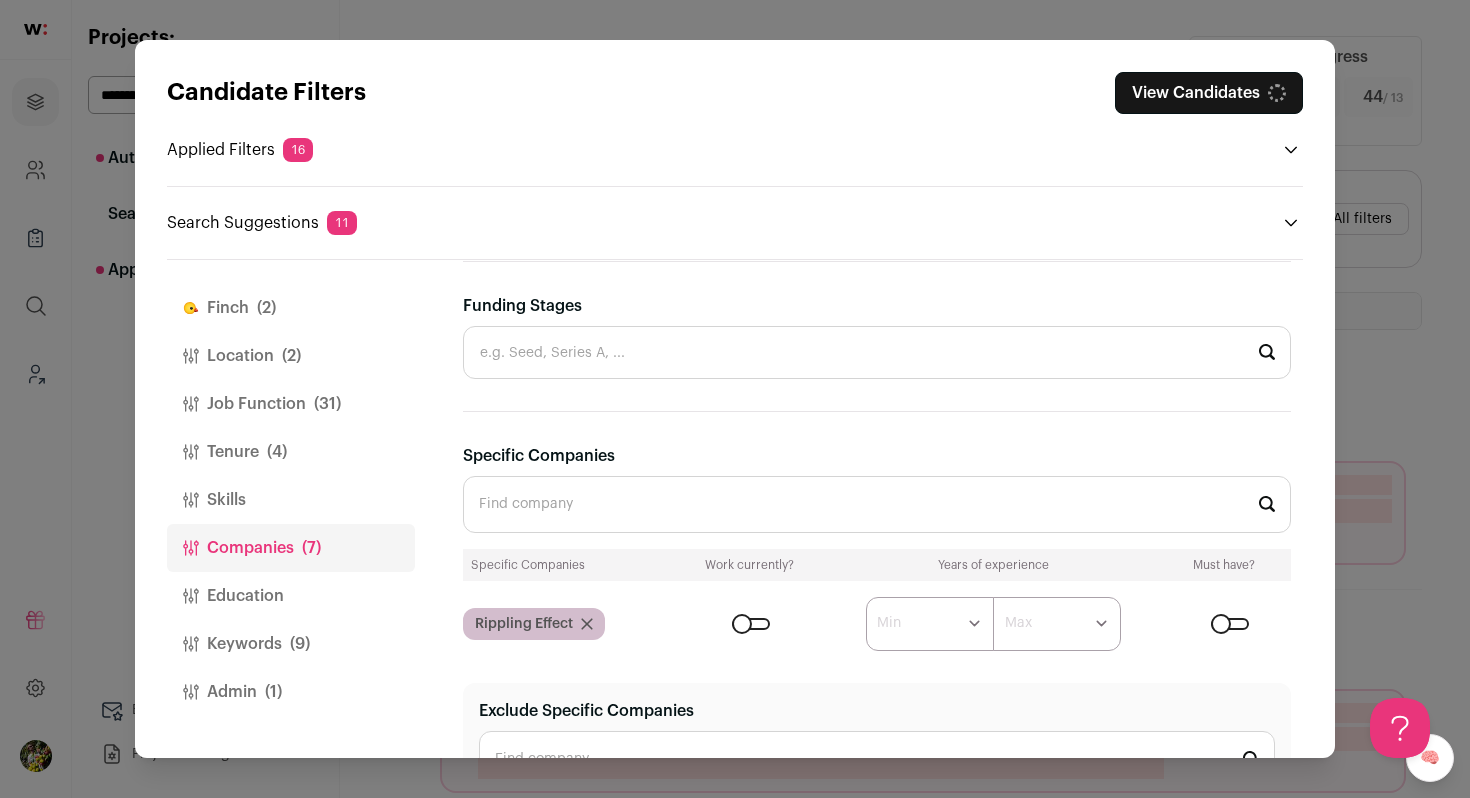 click on "Specific Companies" at bounding box center (877, 504) 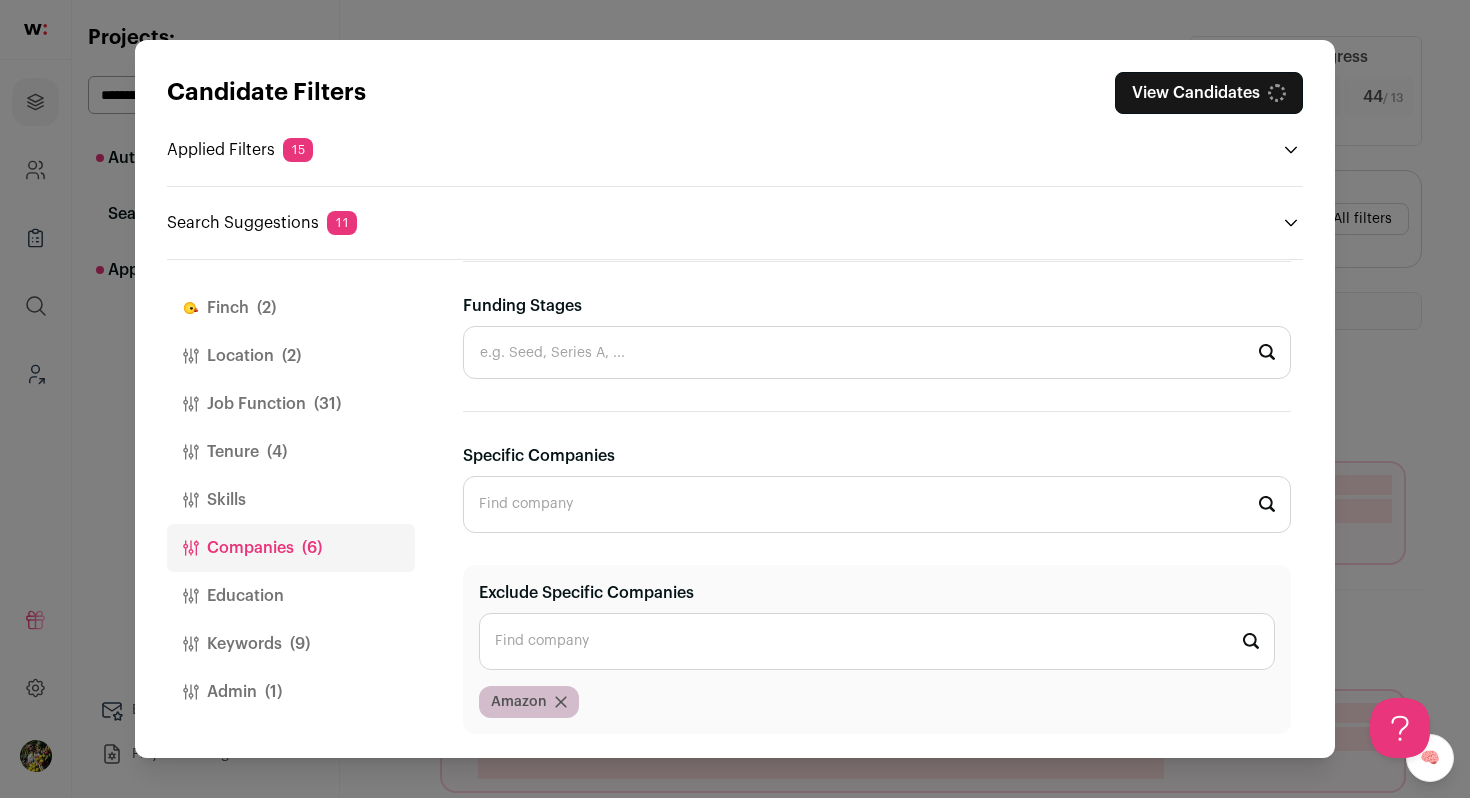 click on "Specific Companies" at bounding box center (877, 504) 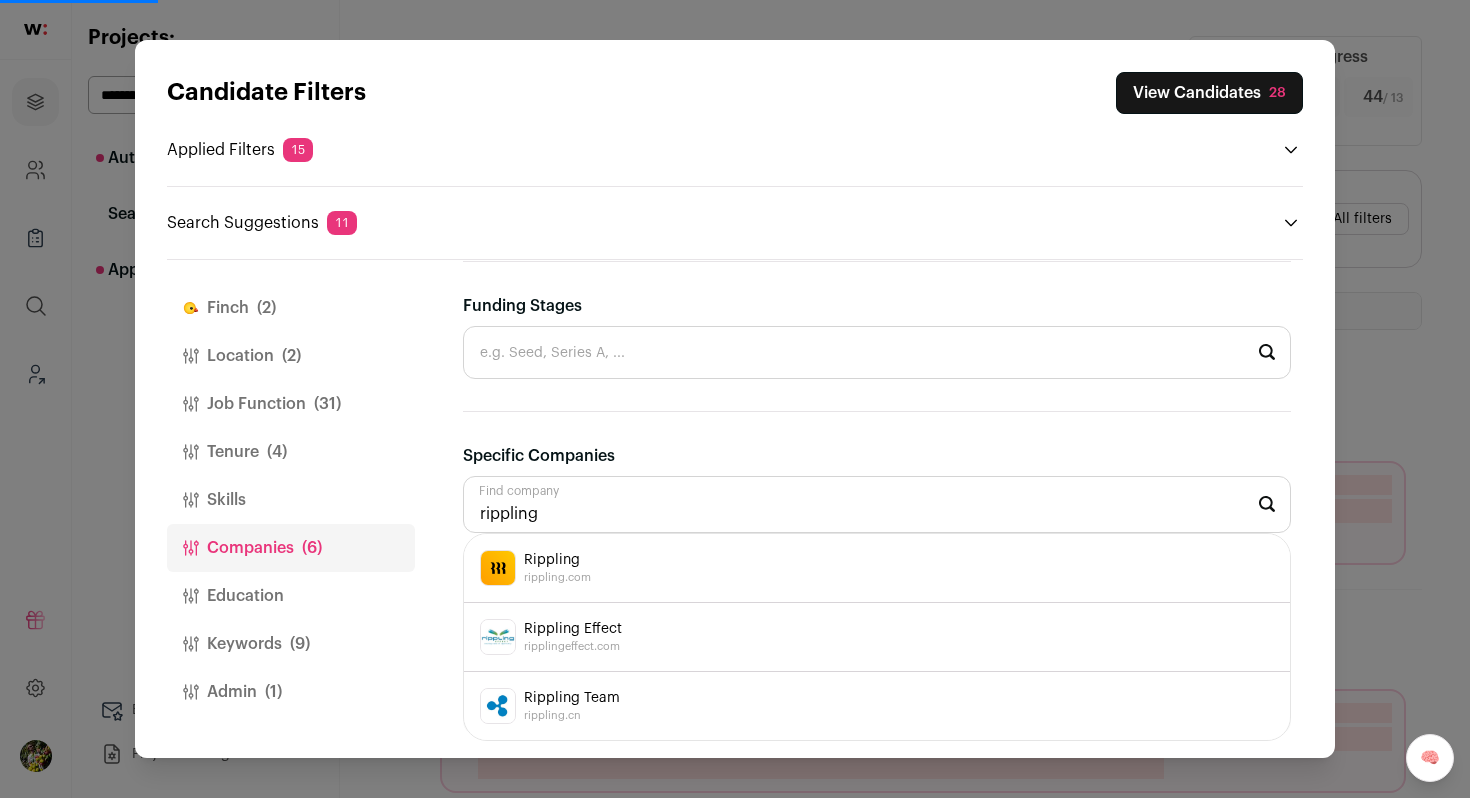 click on "Rippling" at bounding box center (557, 560) 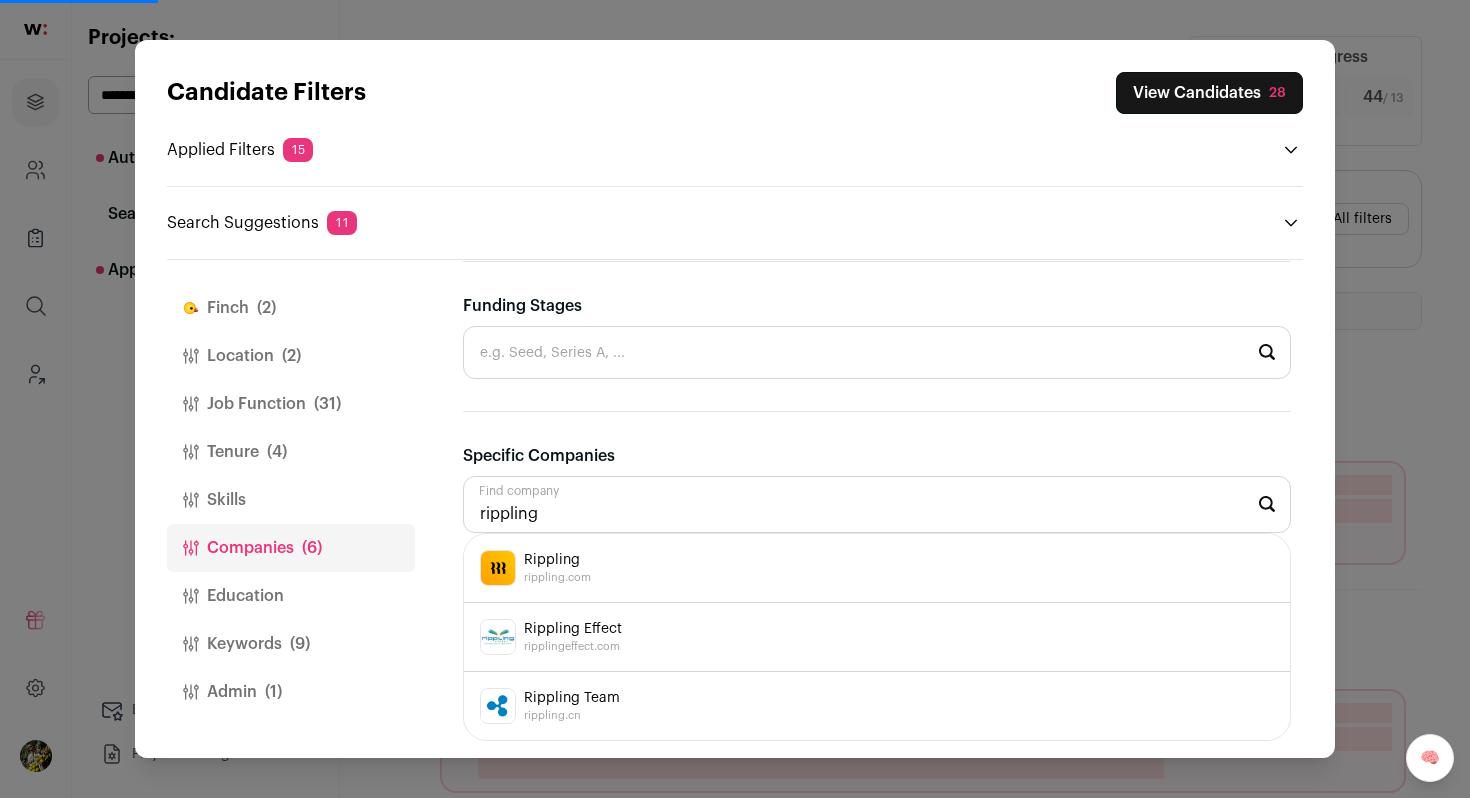 type on "Rippling                      rippling.com" 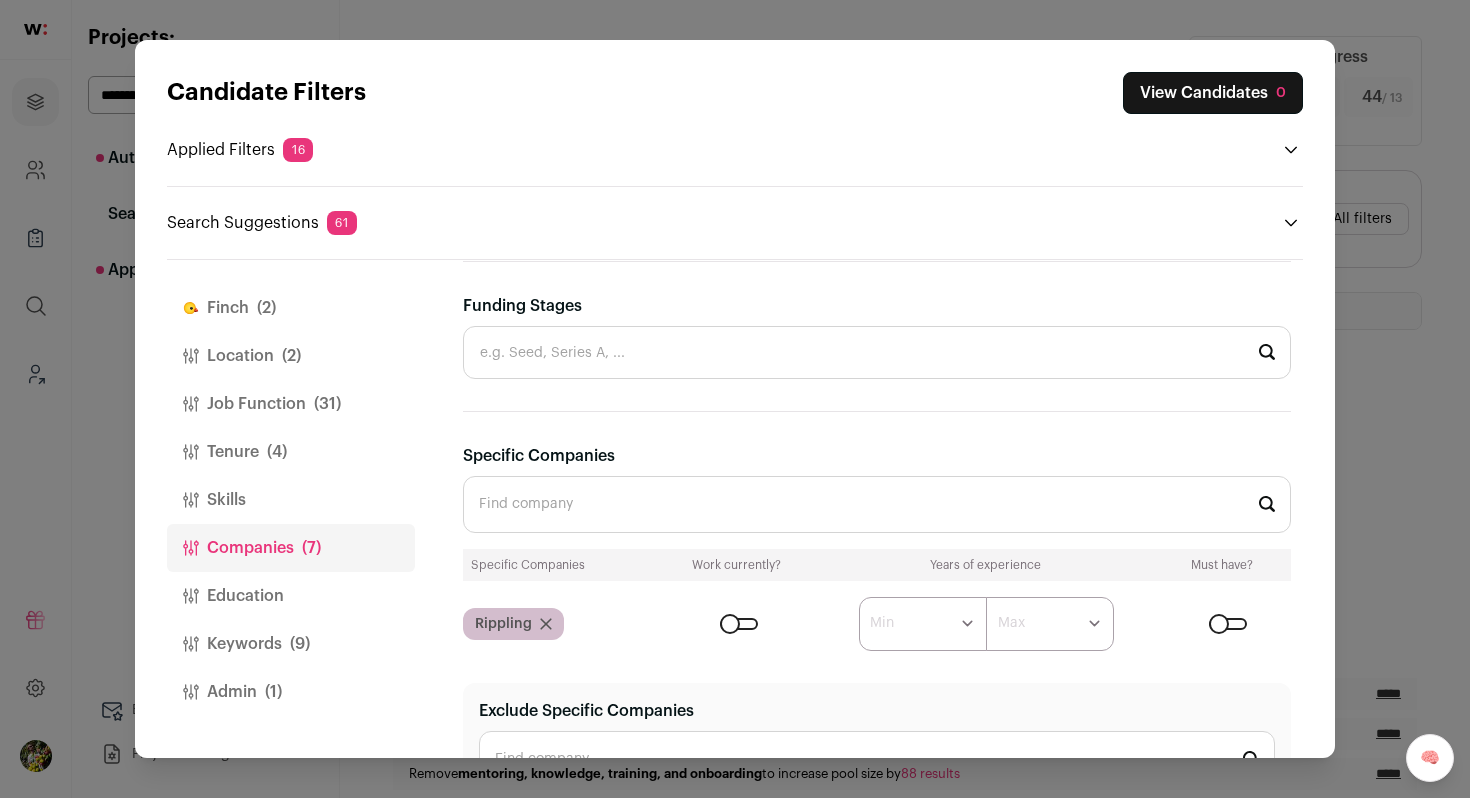 click on "Candidate Filters
View Candidates
0
Applied Filters
16
Support role or Ai experience
Must have
Customer Service, Customer Experience or 2 more
Must have
United States or Canada
Must have
5+ YOE
Must have
12-60 months at current job
Must have" at bounding box center (735, 399) 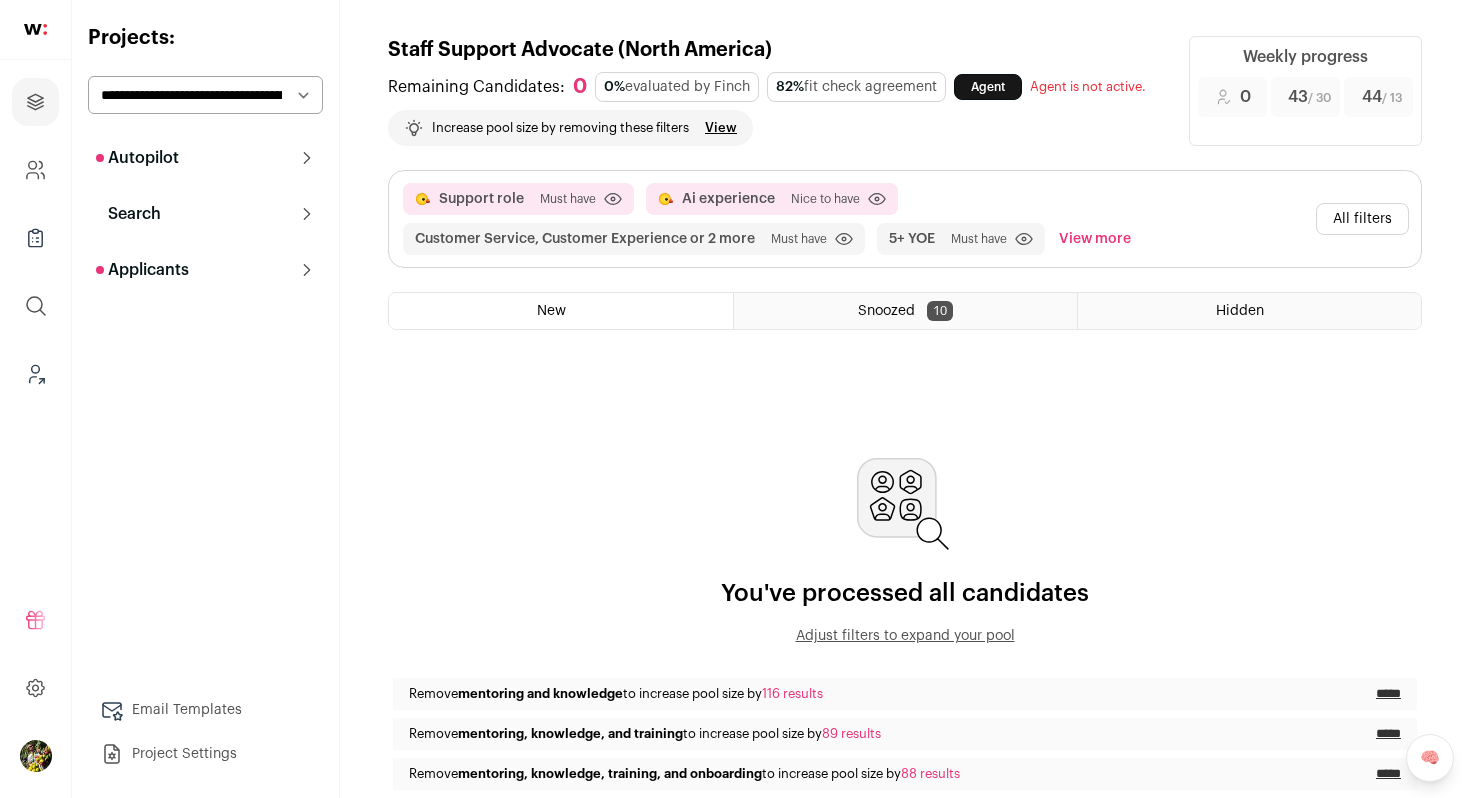 click on "Staff Support Advocate (North America)" at bounding box center (776, 50) 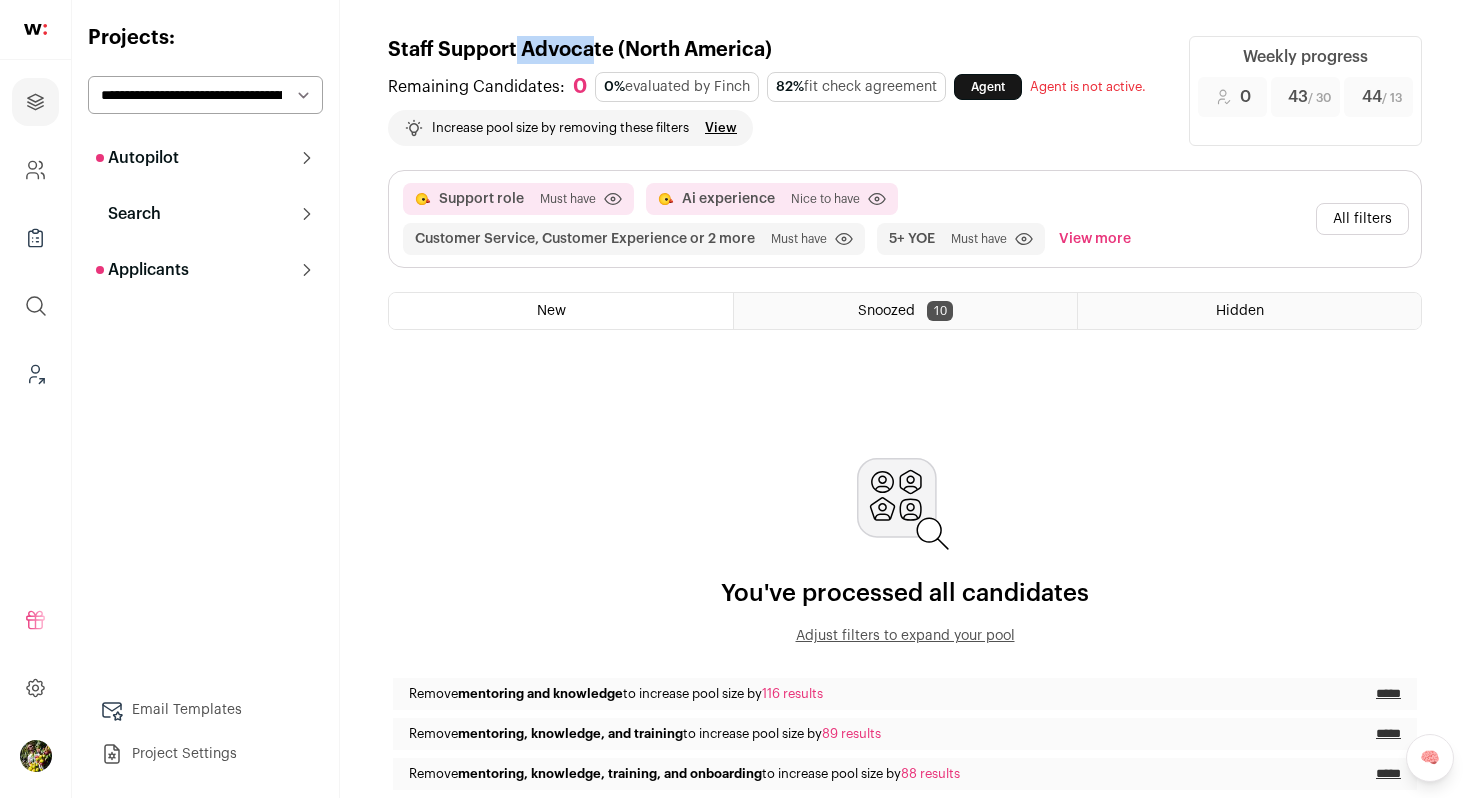 click on "Staff Support Advocate (North America)" at bounding box center (776, 50) 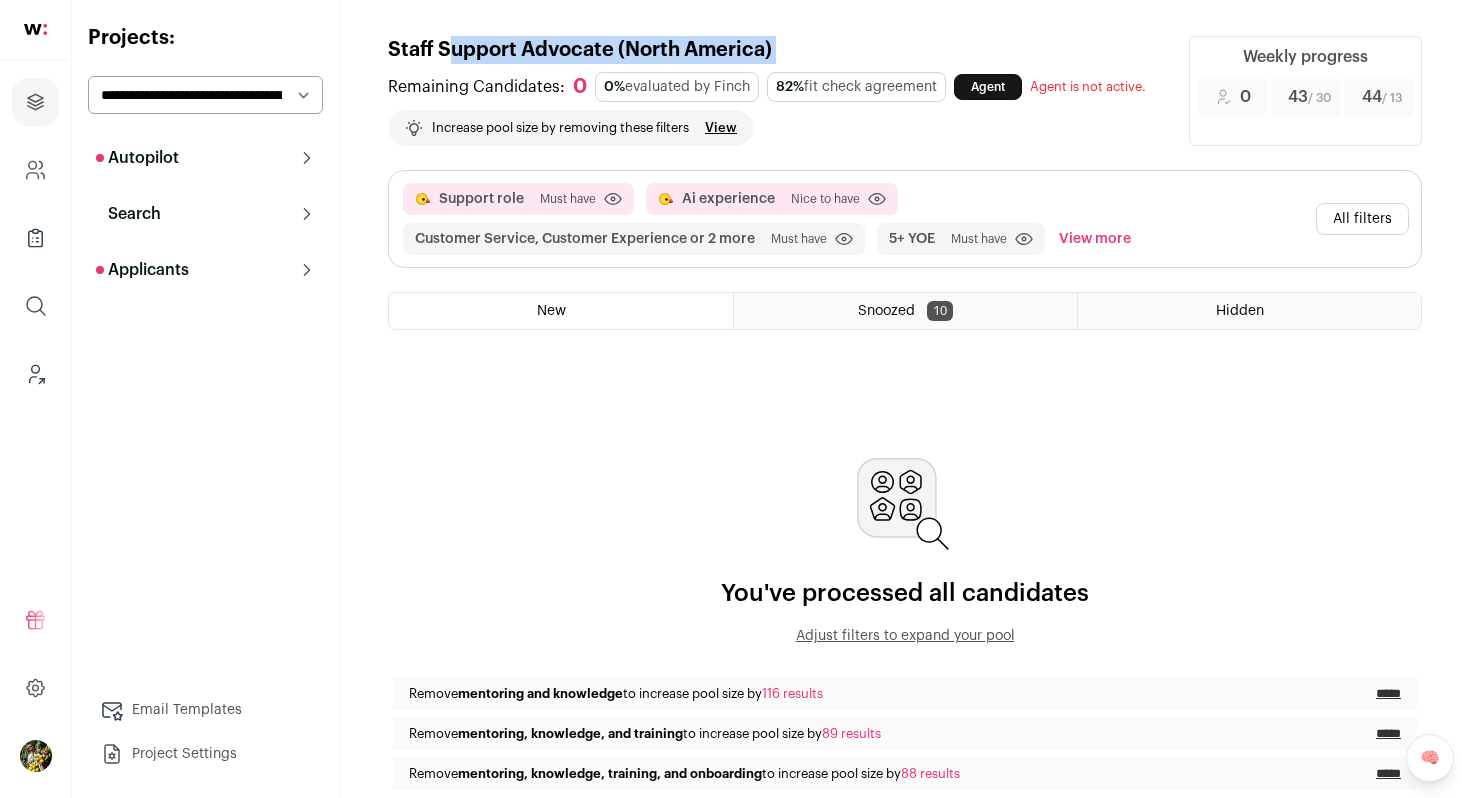 click on "Staff Support Advocate (North America)" at bounding box center (776, 50) 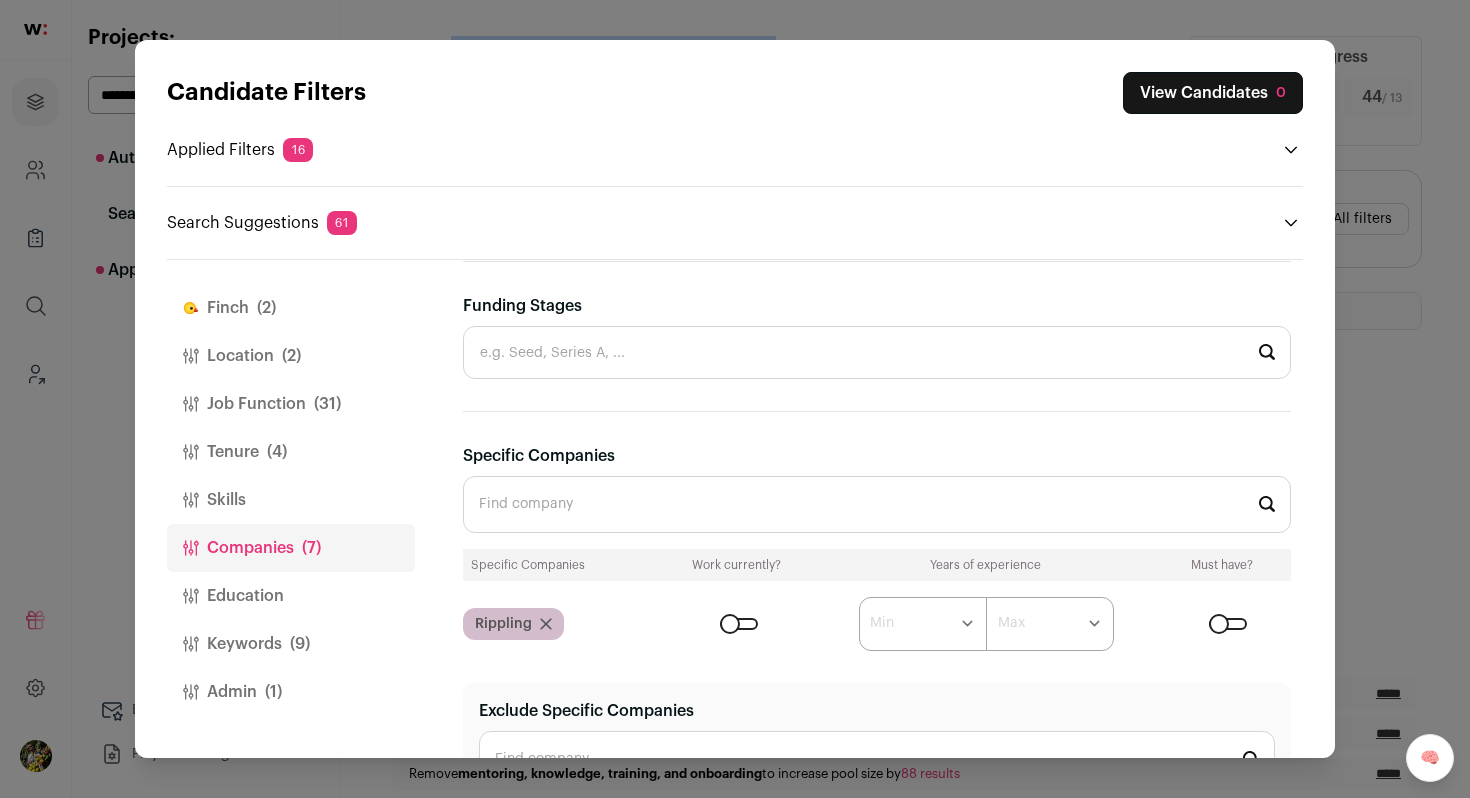 scroll, scrollTop: 1235, scrollLeft: 0, axis: vertical 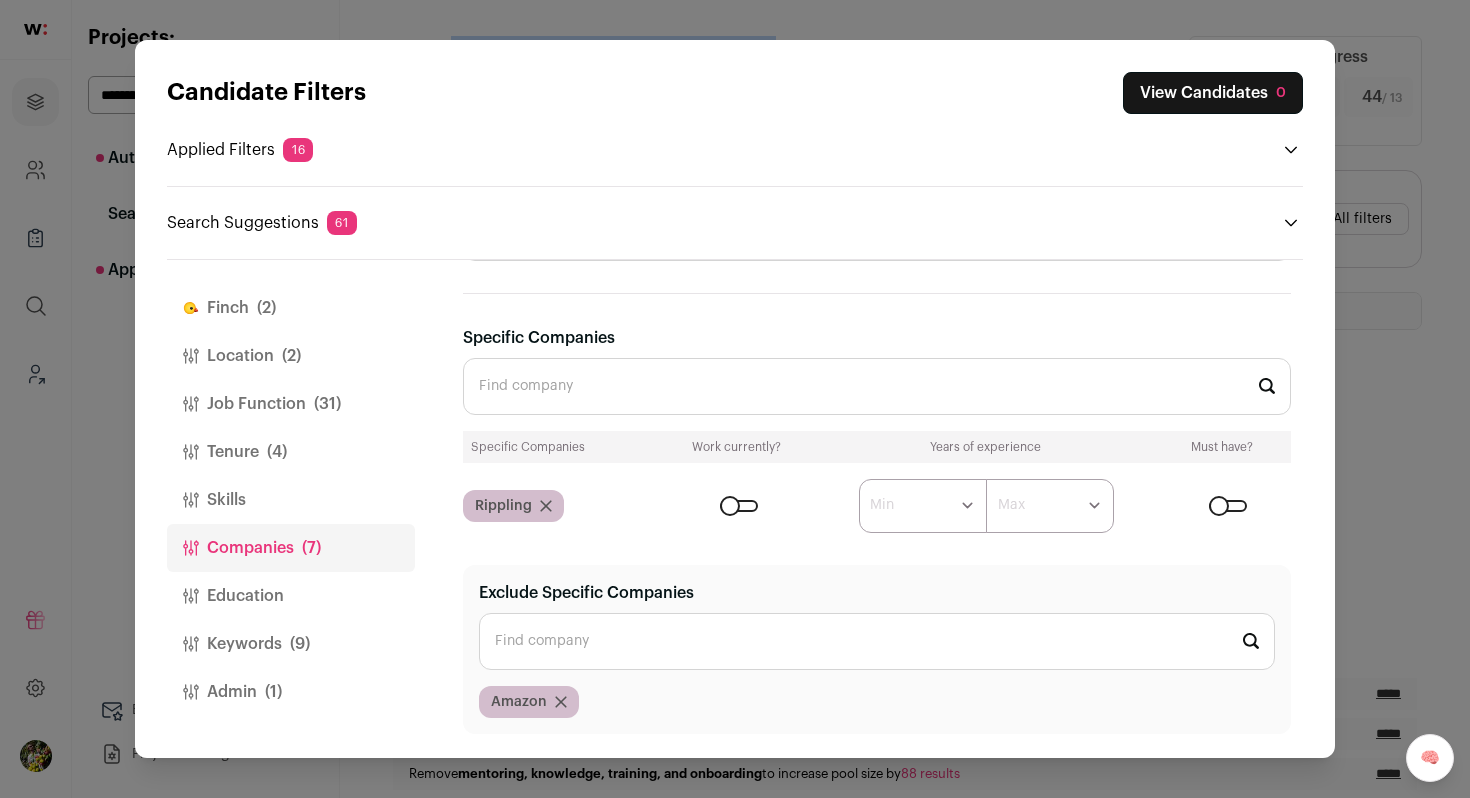 click on "Admin
(1)" at bounding box center [291, 692] 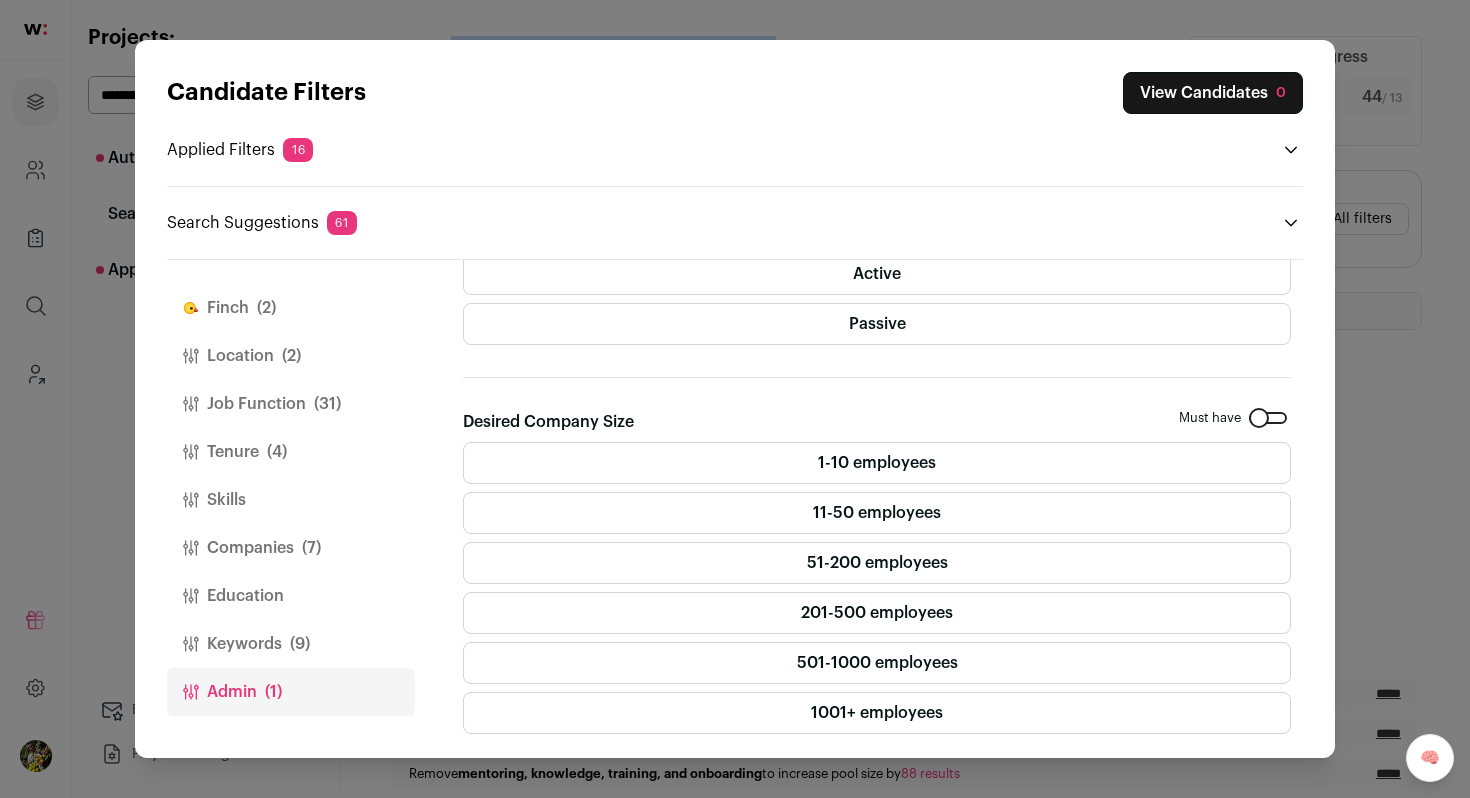 scroll, scrollTop: 0, scrollLeft: 0, axis: both 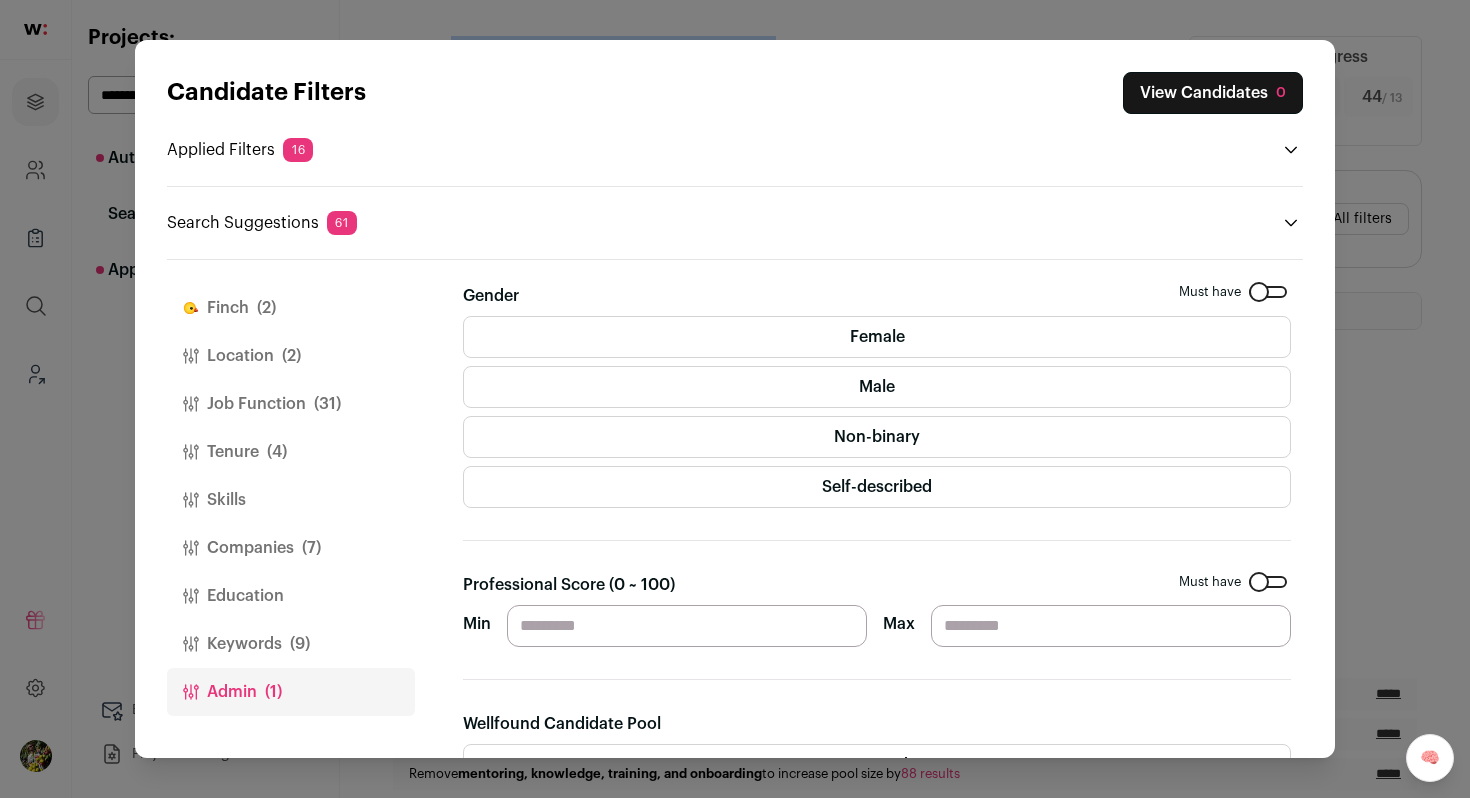 click on "(9)" at bounding box center [300, 644] 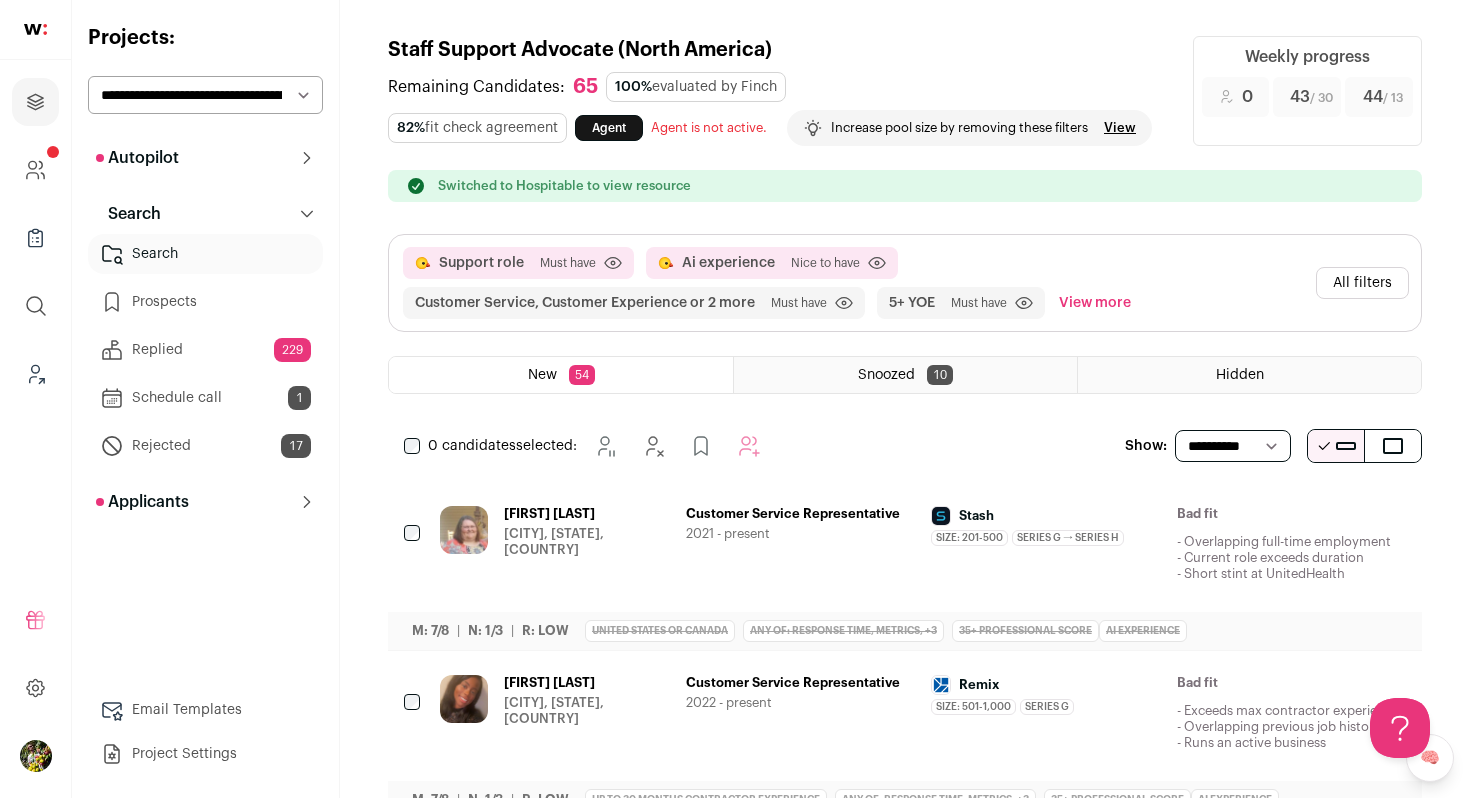 scroll, scrollTop: 0, scrollLeft: 0, axis: both 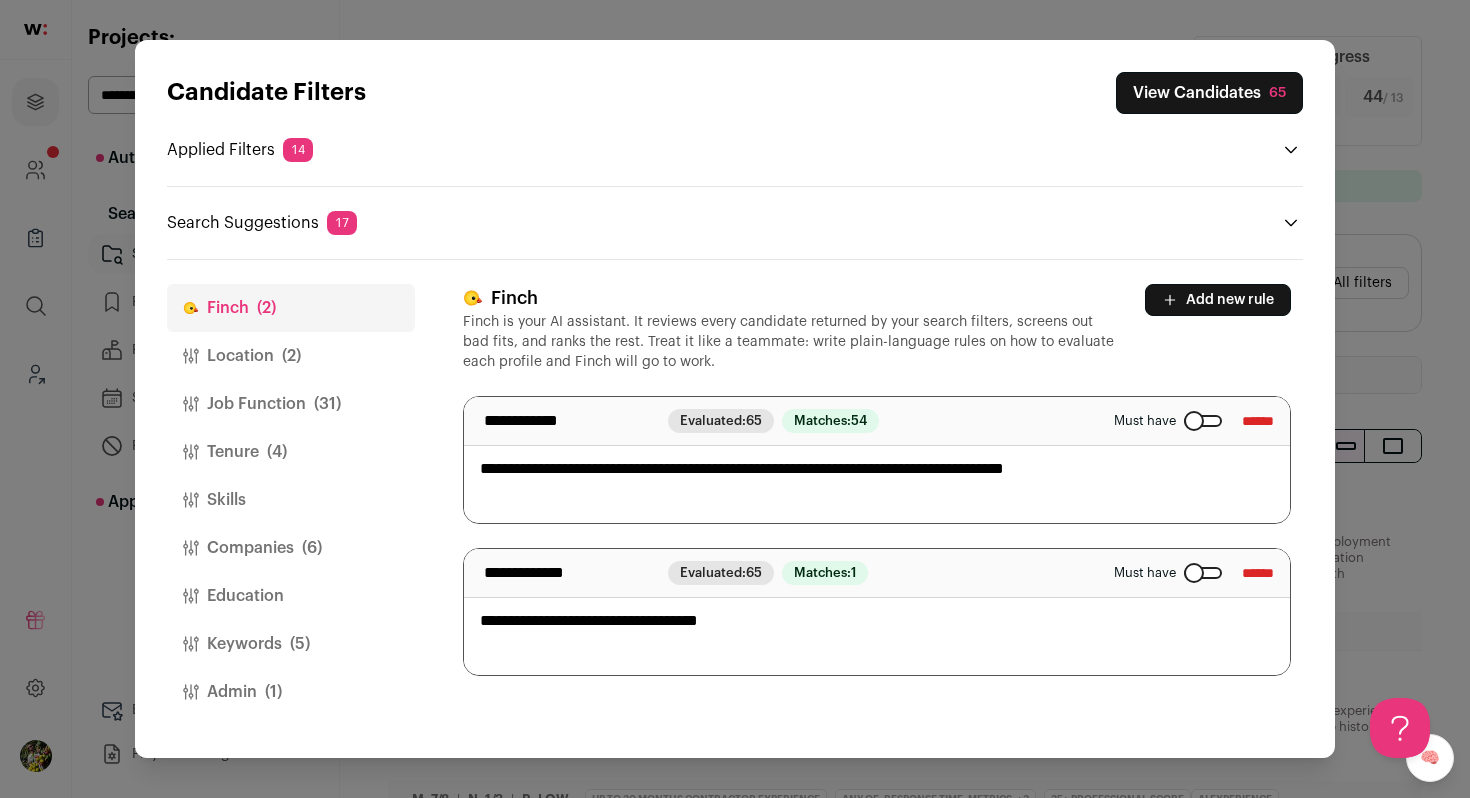 click on "Keywords
(5)" at bounding box center (291, 644) 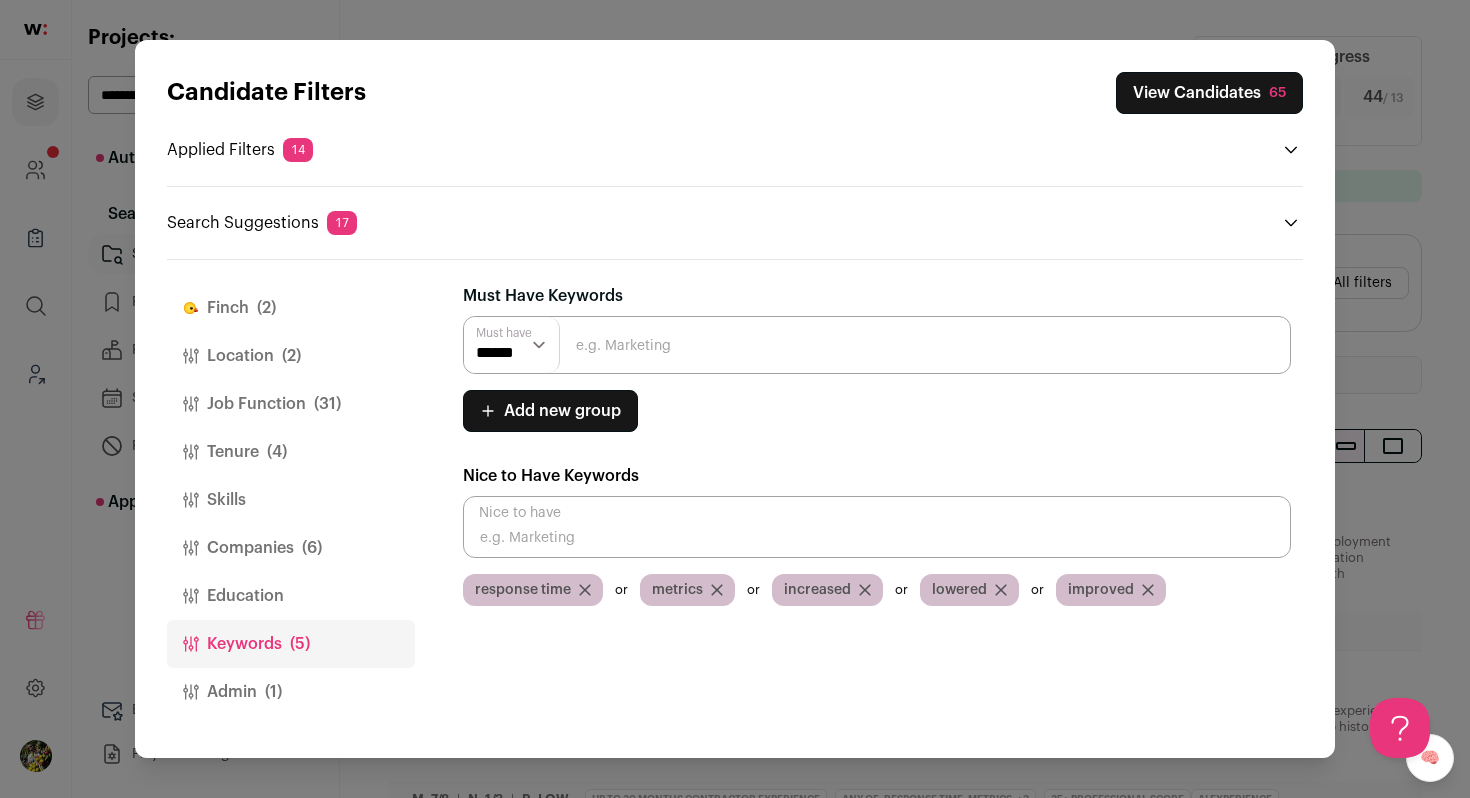click at bounding box center (877, 345) 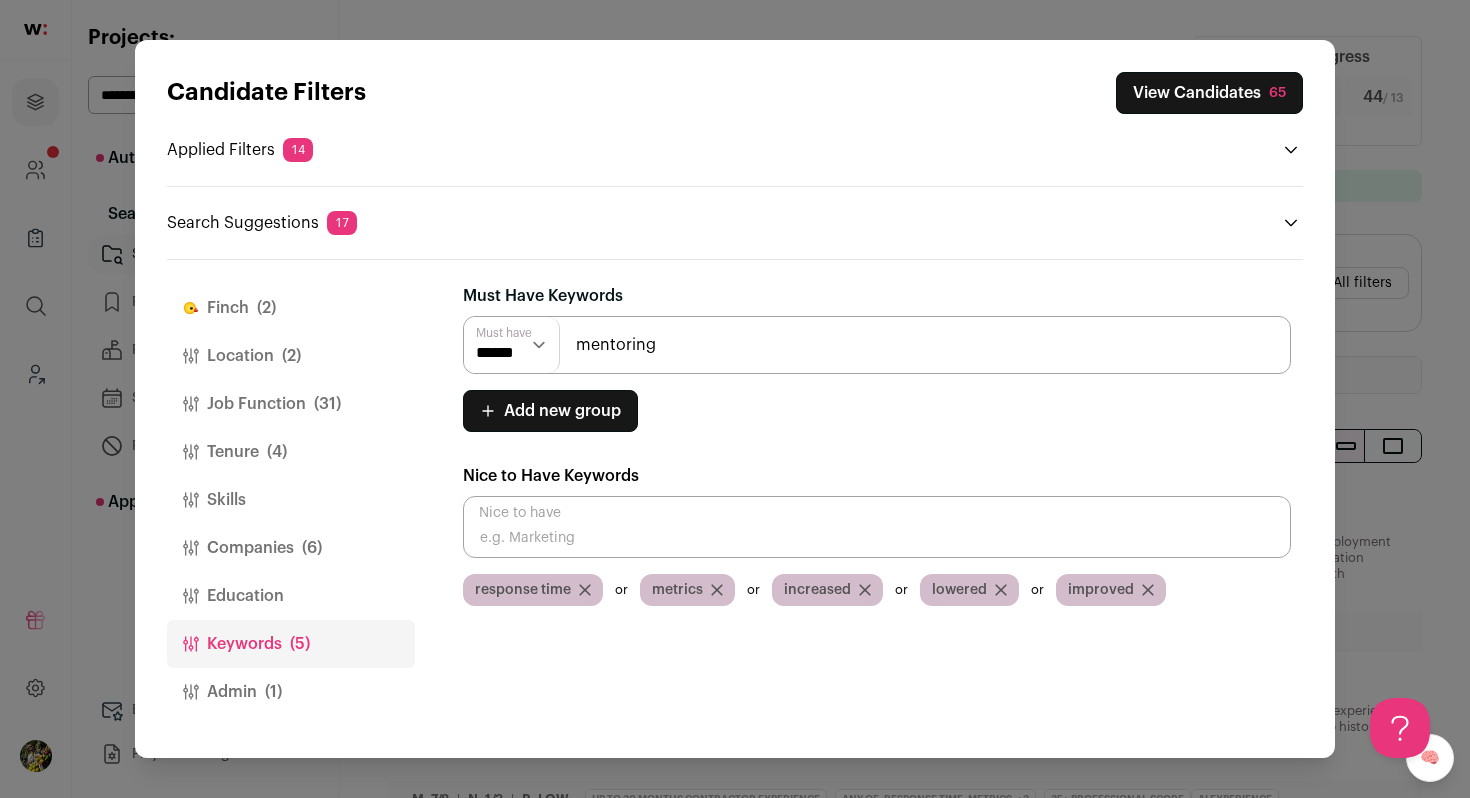 type on "mentoring" 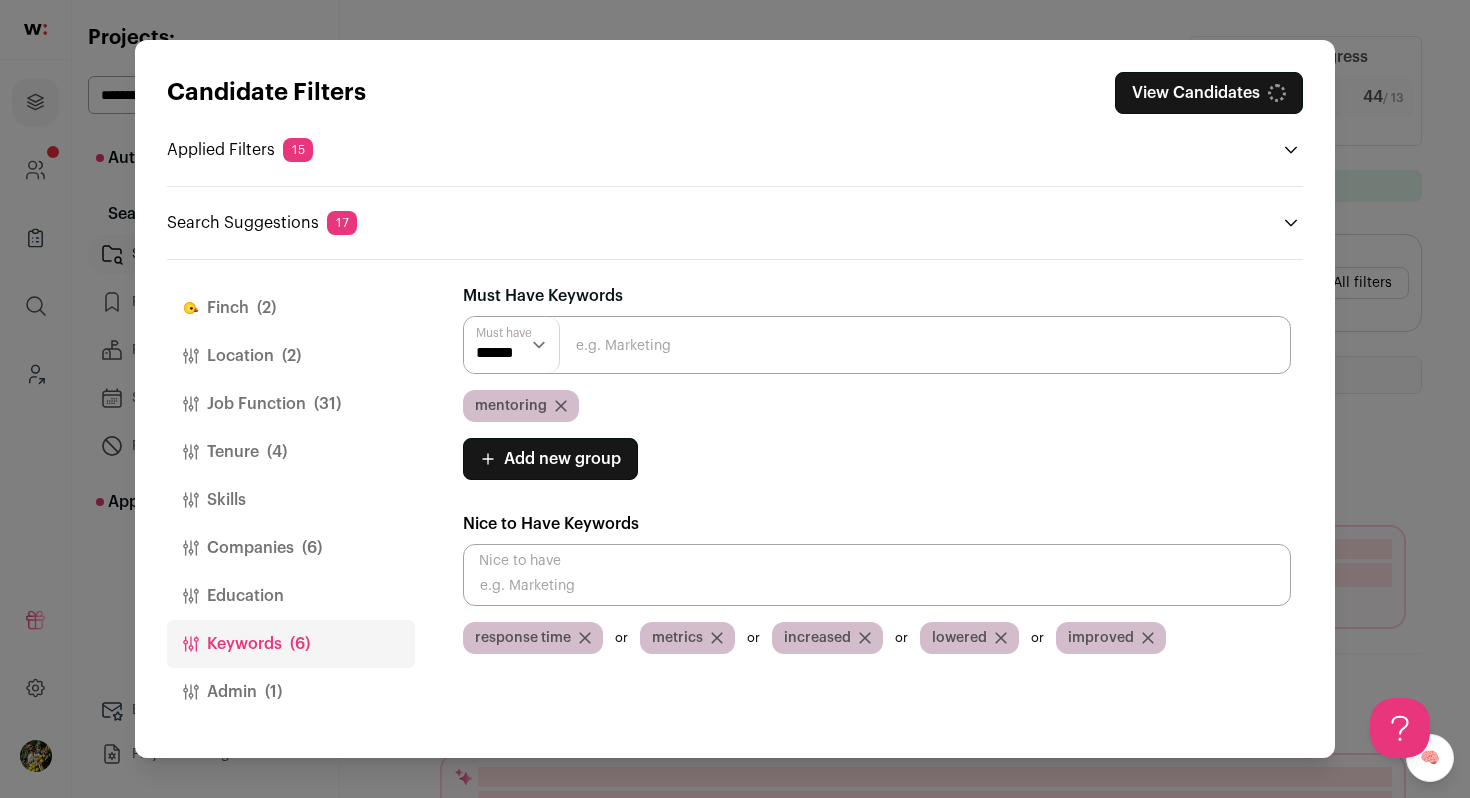 click at bounding box center (877, 345) 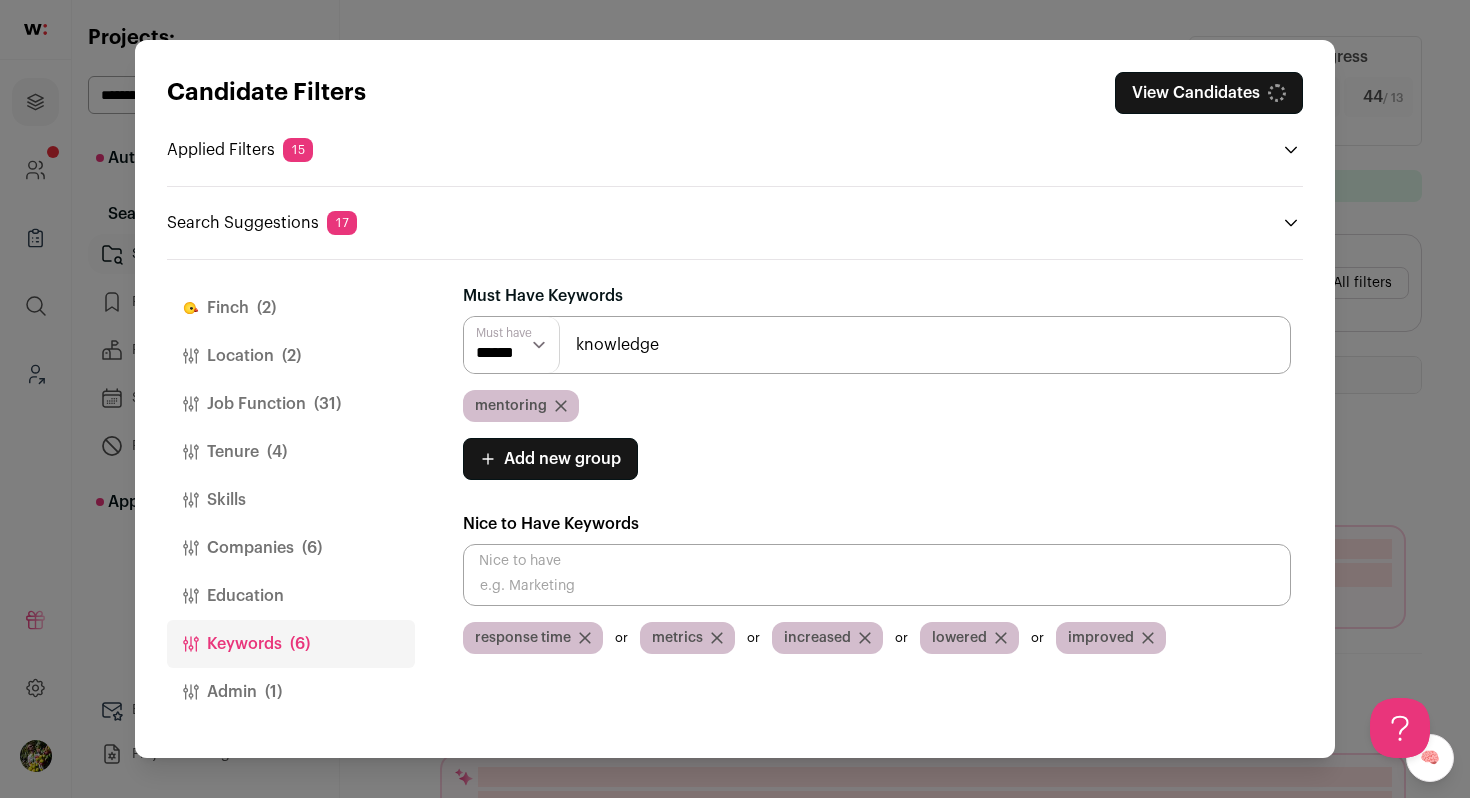 type on "knowledge" 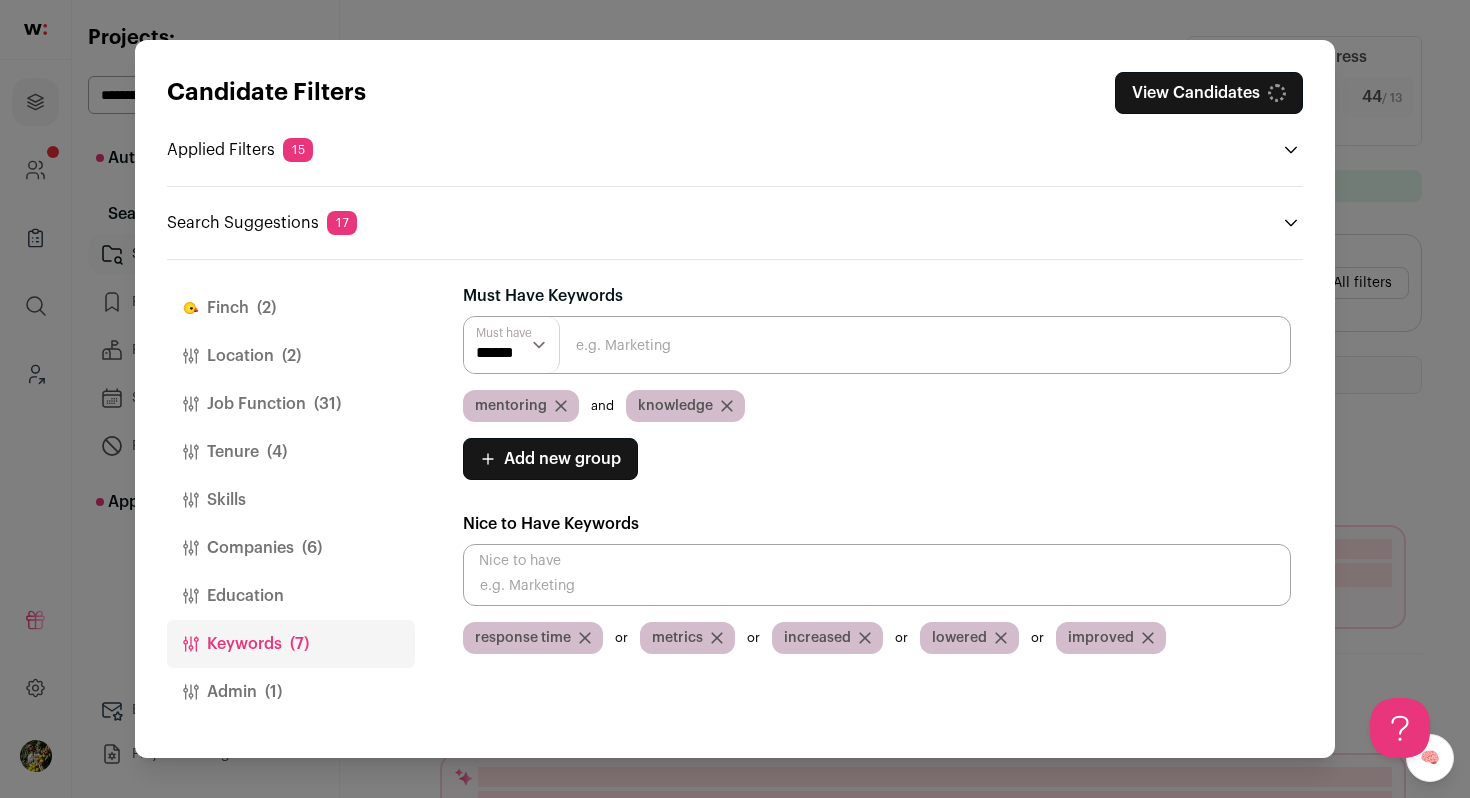 click at bounding box center [877, 345] 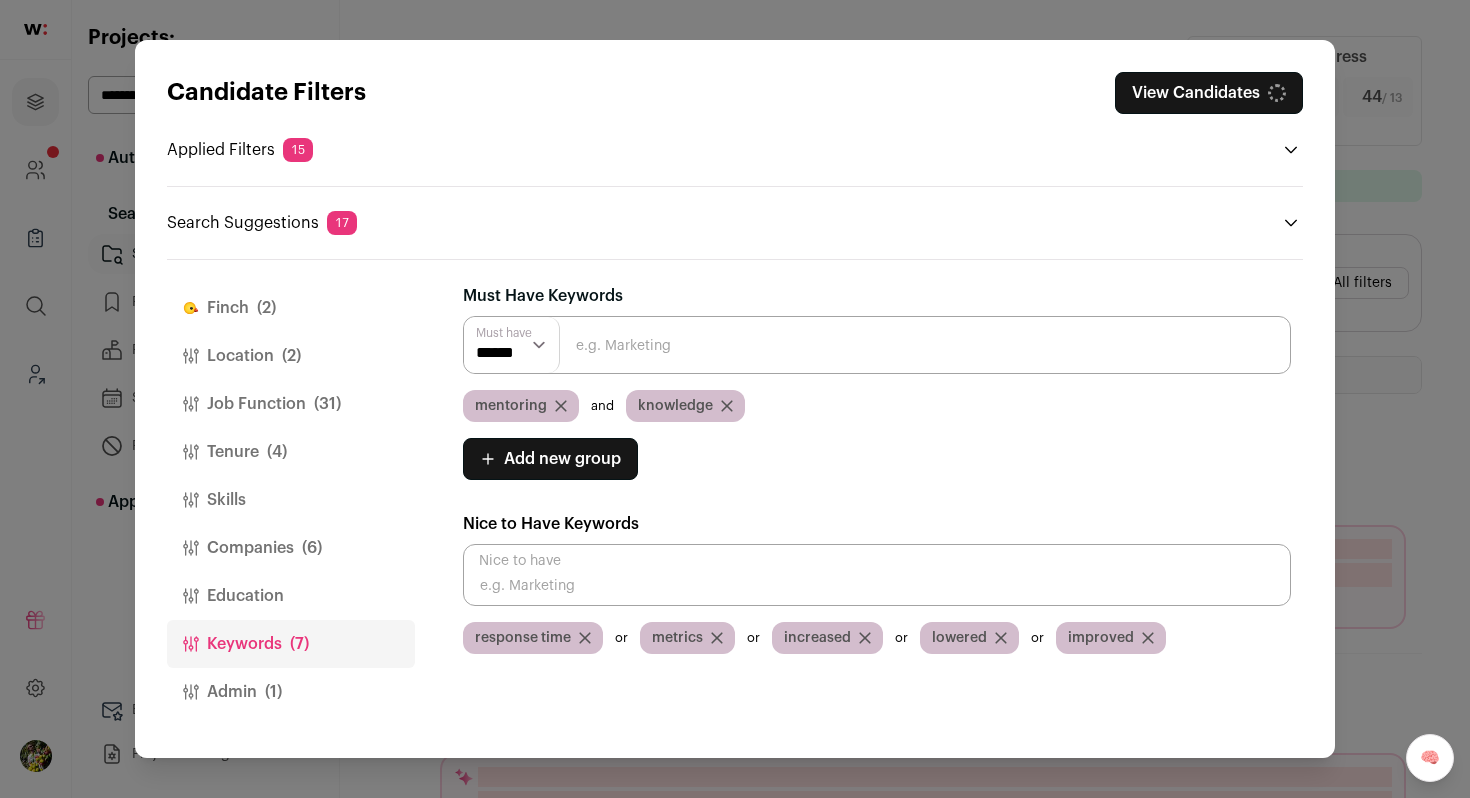 click at bounding box center [877, 345] 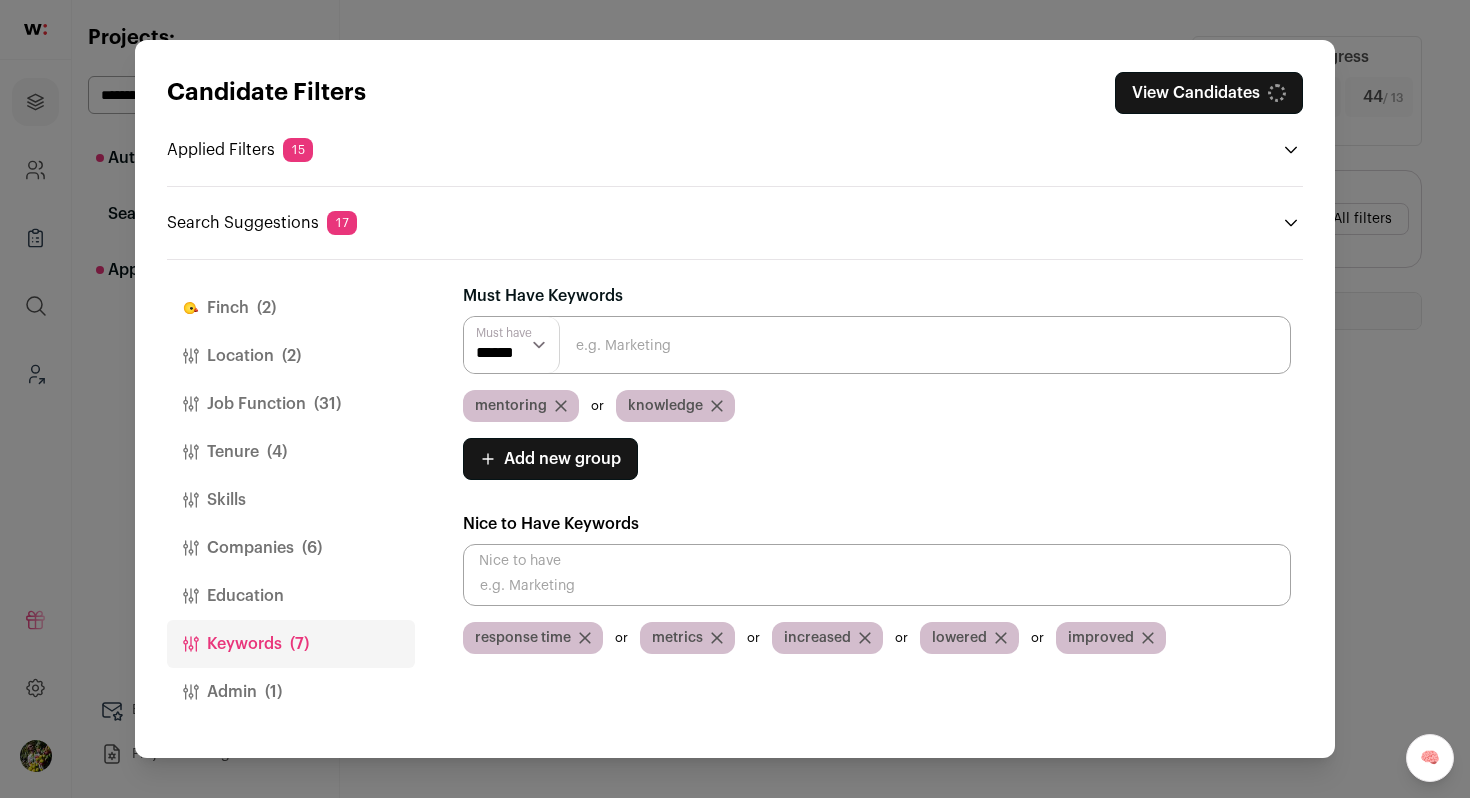 scroll, scrollTop: 0, scrollLeft: 0, axis: both 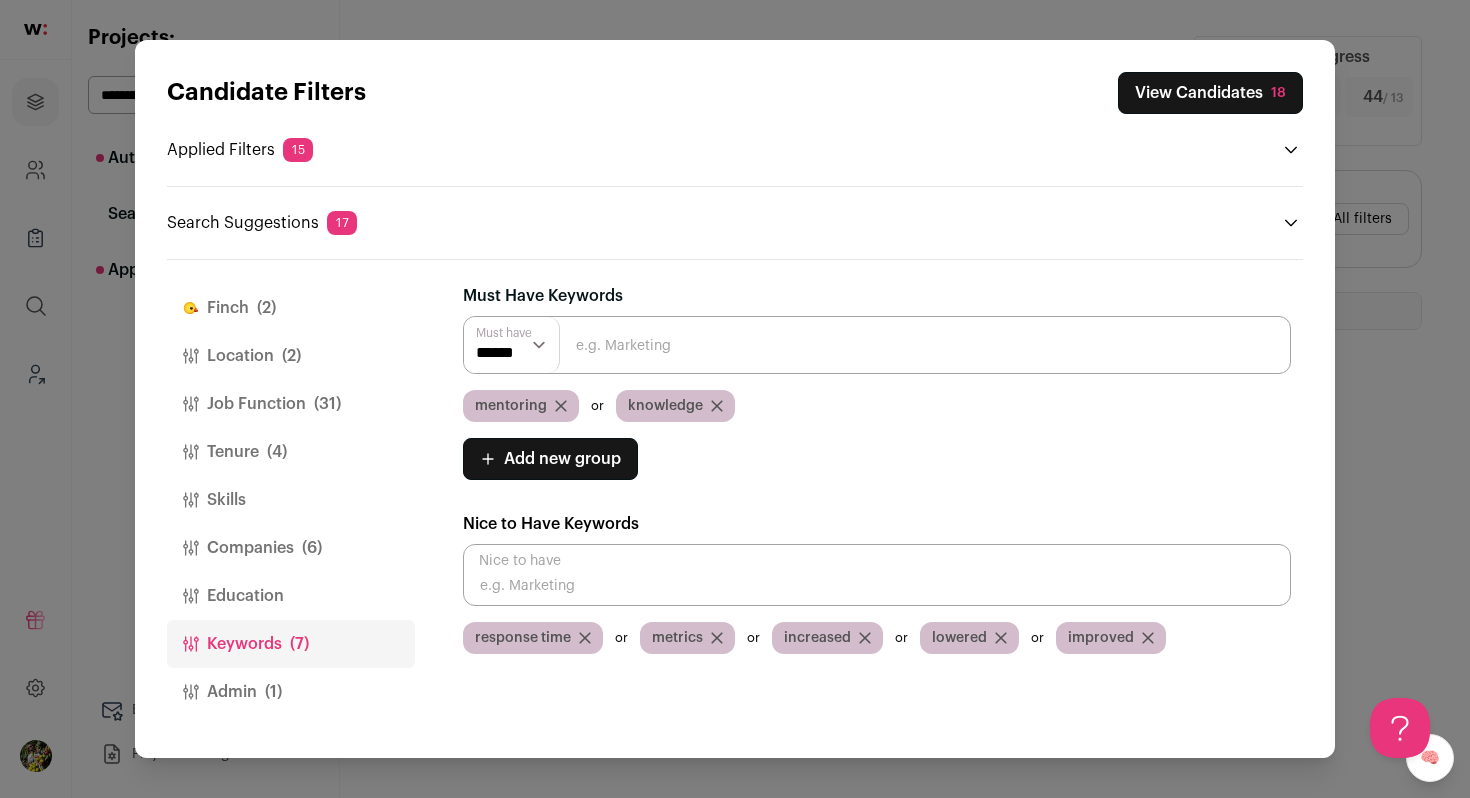 click at bounding box center (877, 345) 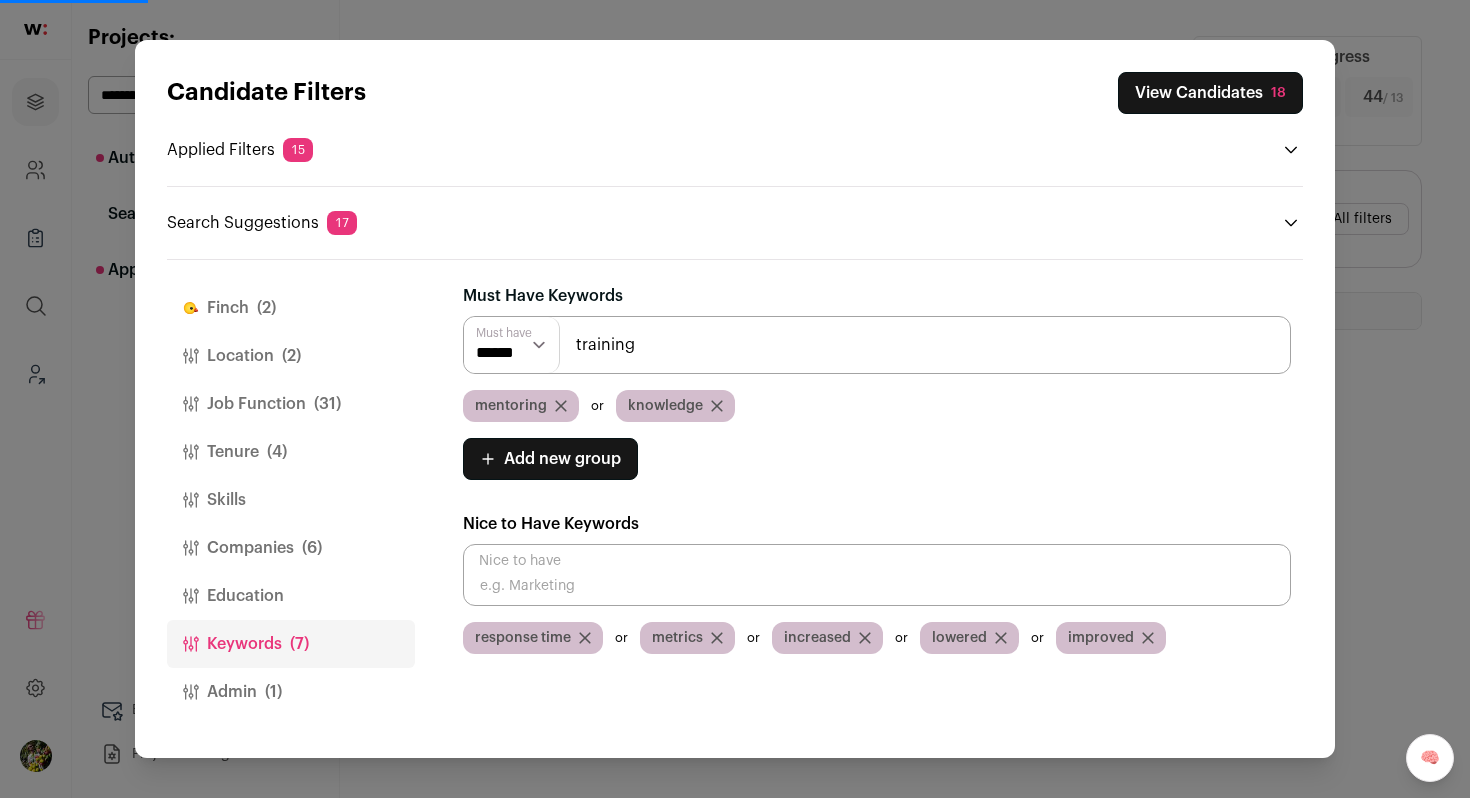 type on "training" 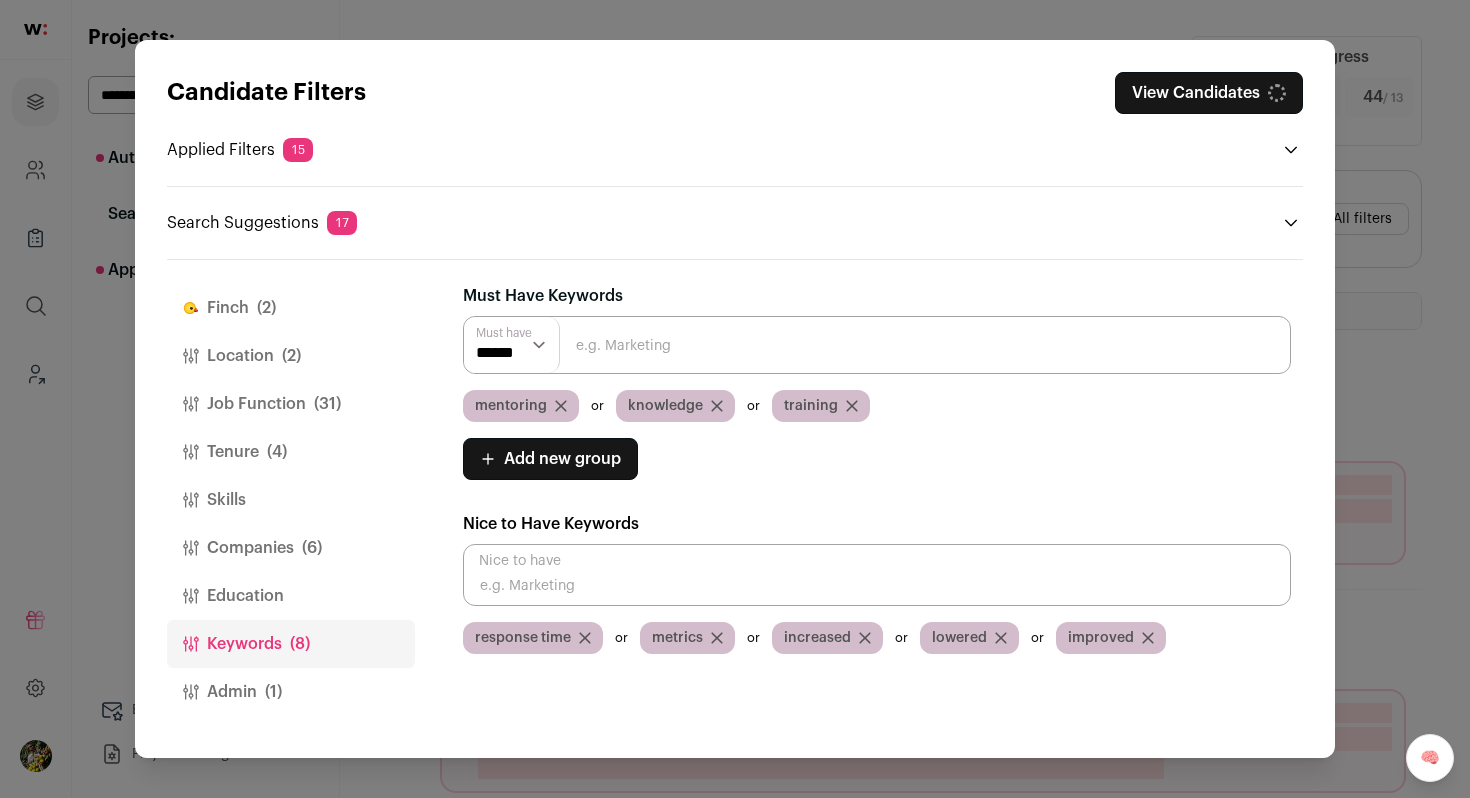 click at bounding box center [877, 345] 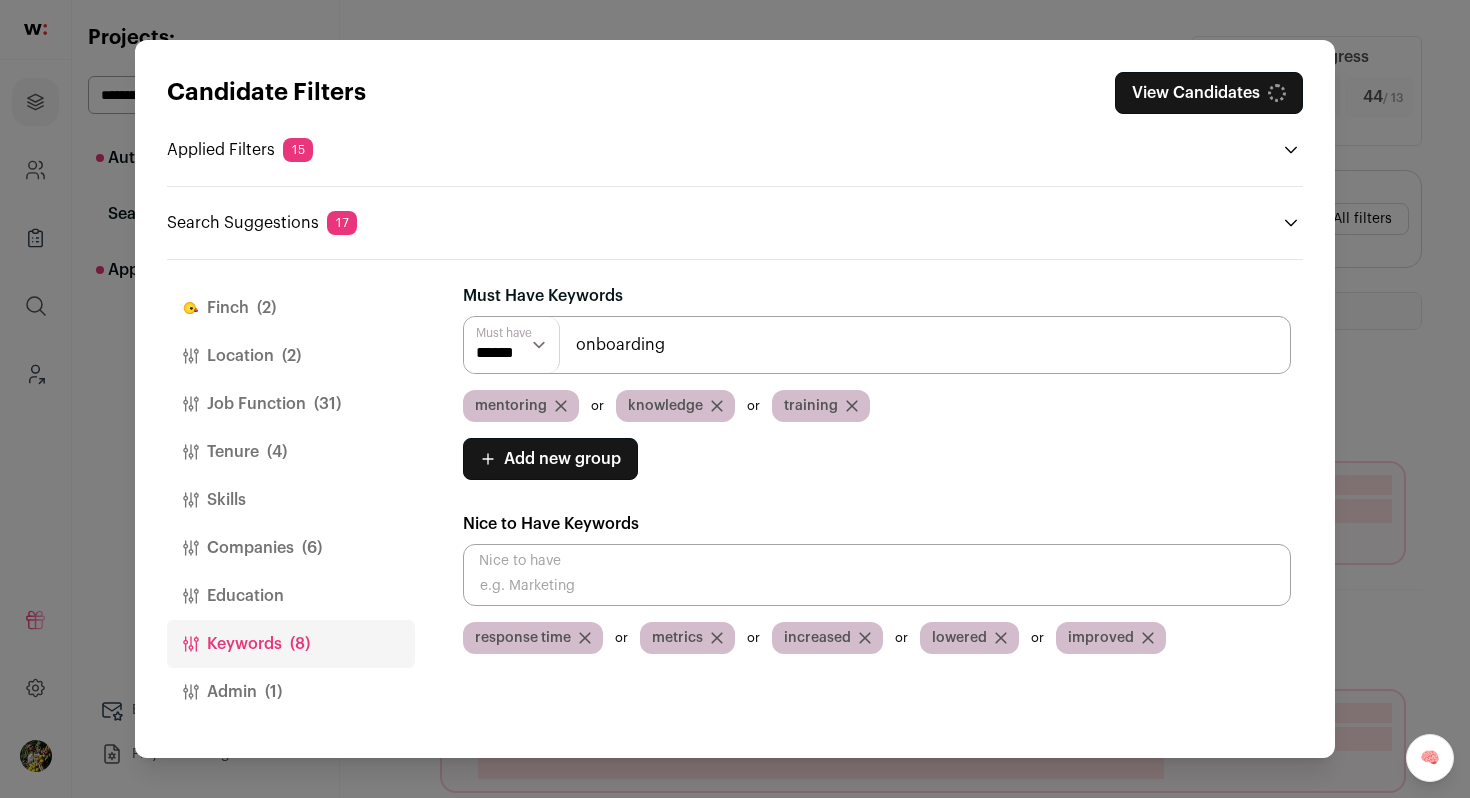 type on "onboarding" 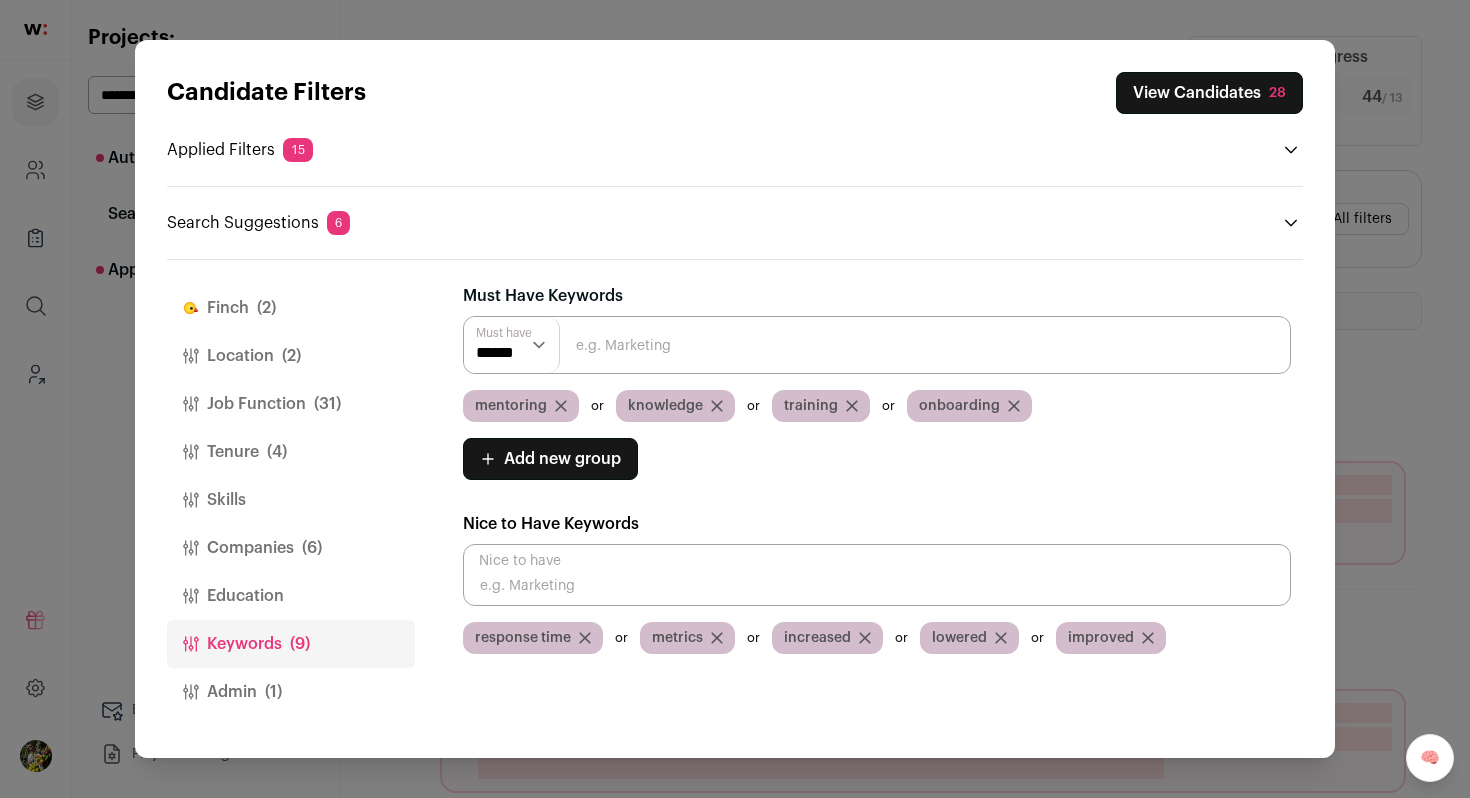 drag, startPoint x: 1226, startPoint y: 89, endPoint x: 1275, endPoint y: 10, distance: 92.96236 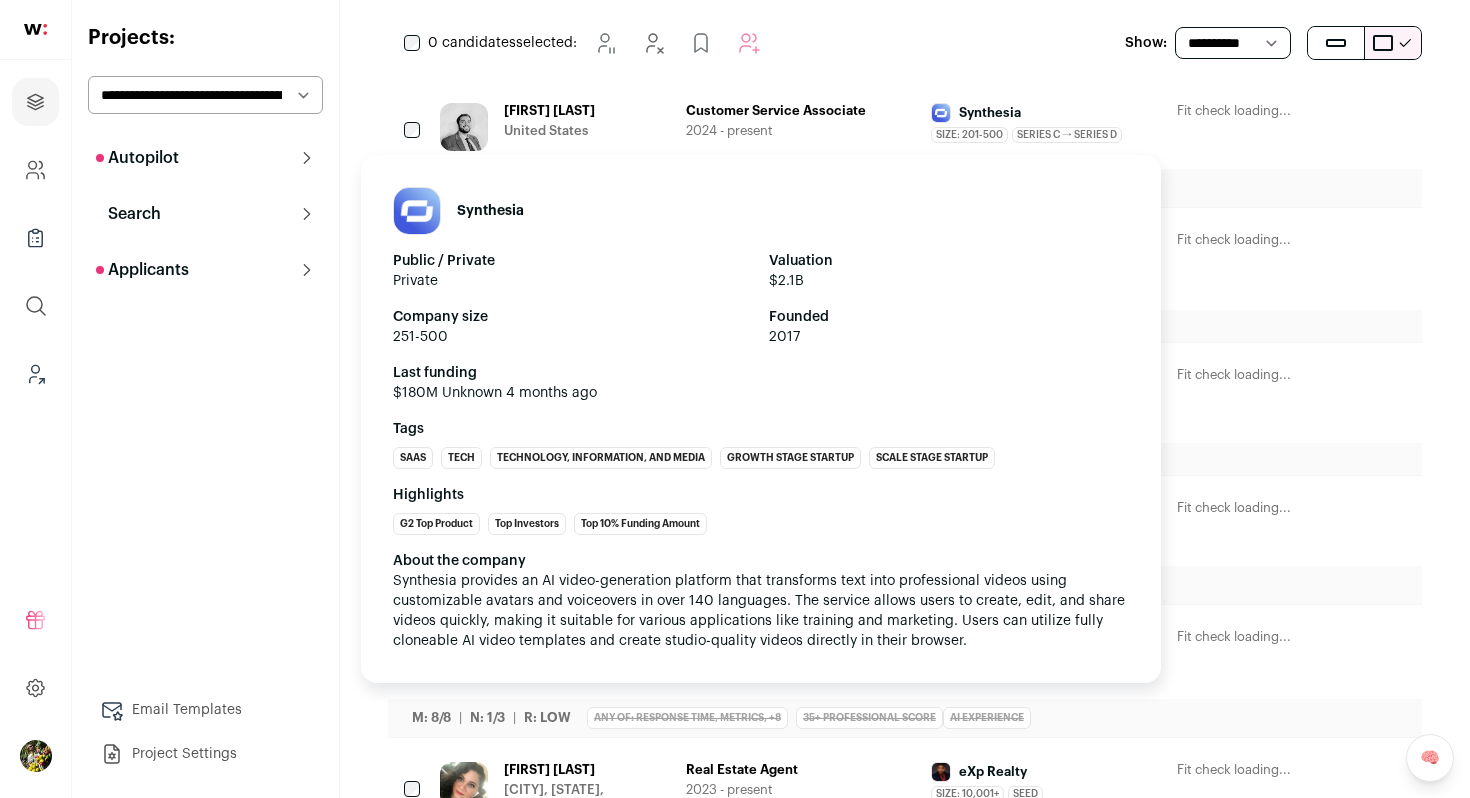 scroll, scrollTop: 424, scrollLeft: 0, axis: vertical 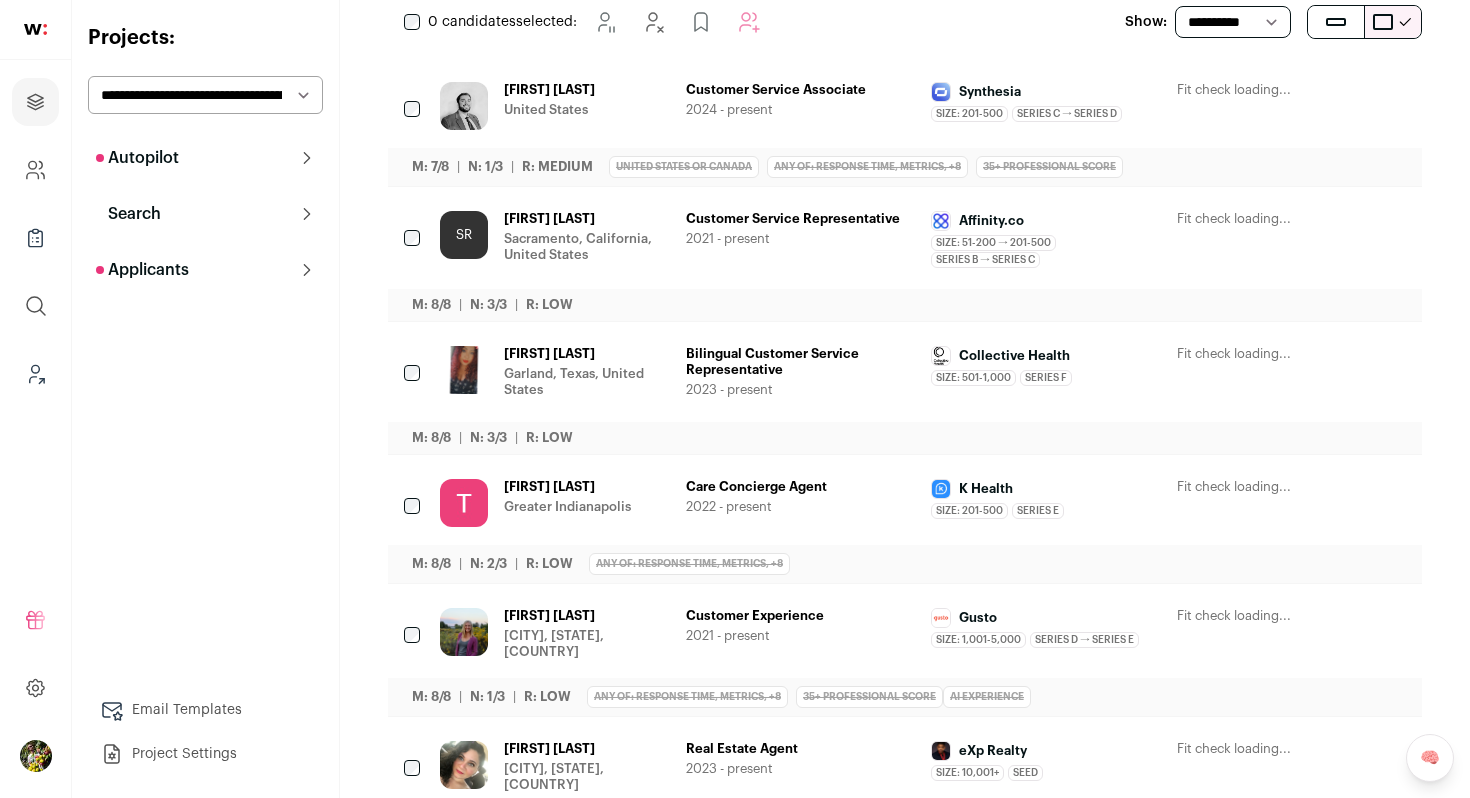 click 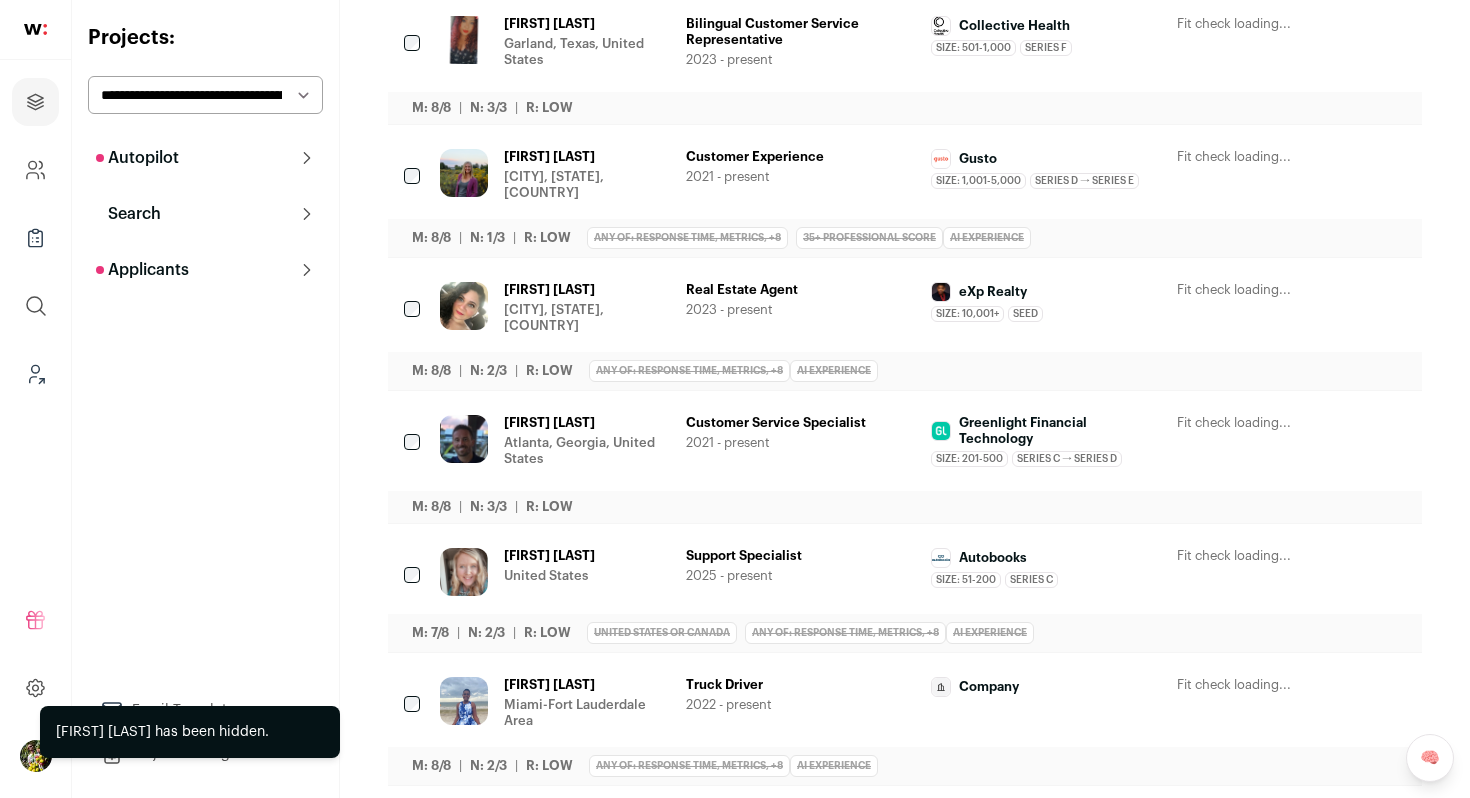 scroll, scrollTop: 784, scrollLeft: 0, axis: vertical 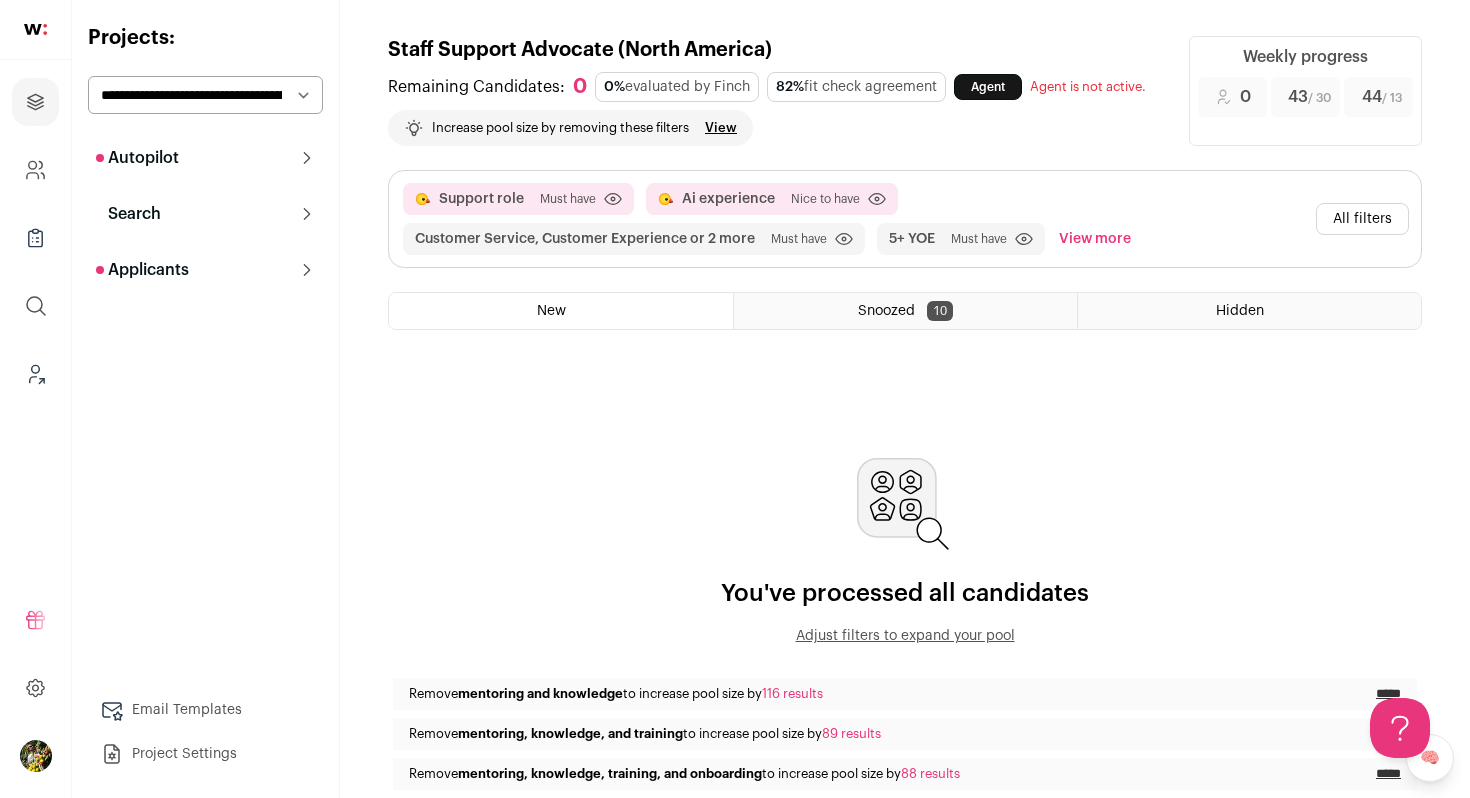 click on "All filters" at bounding box center [1362, 219] 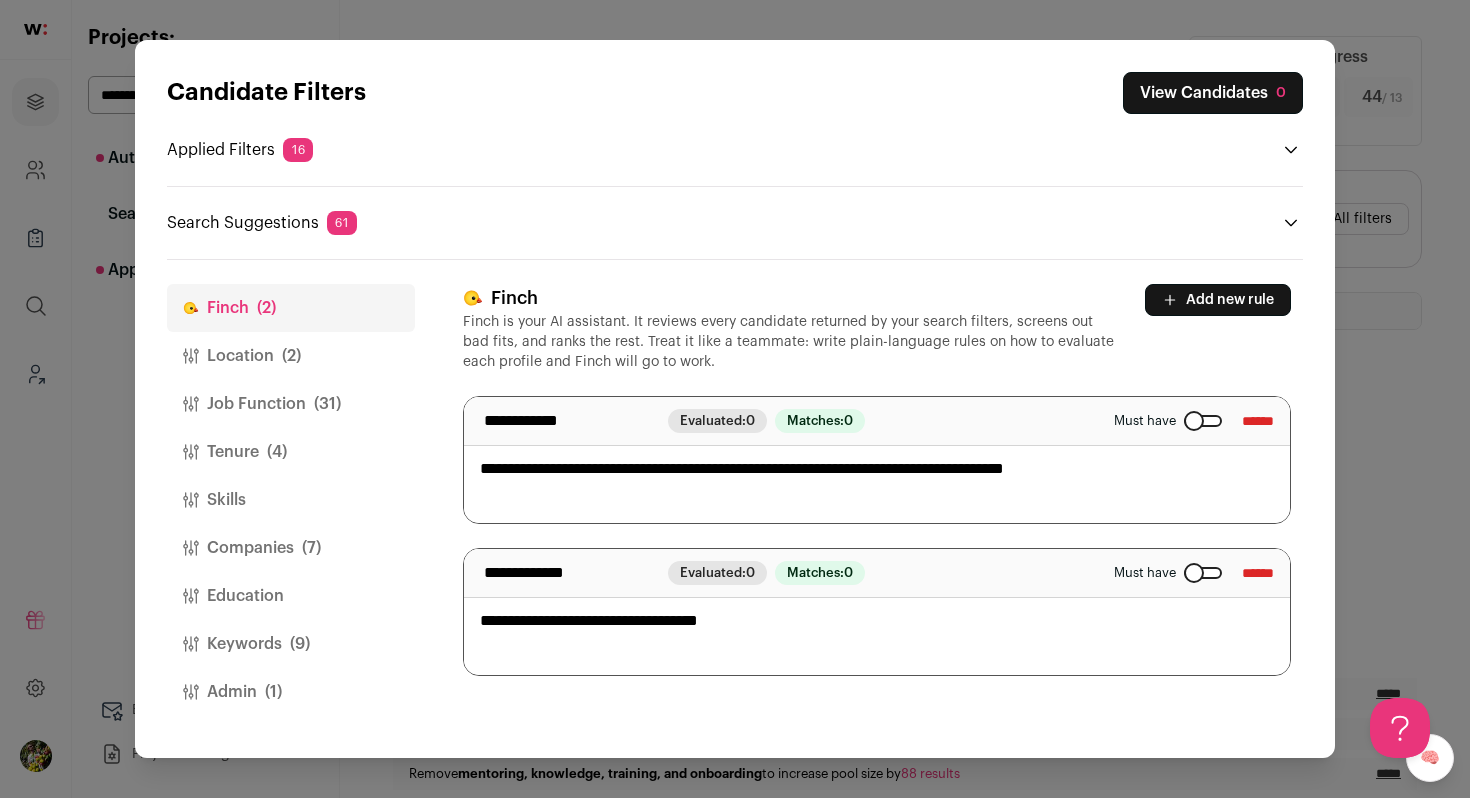 click on "Location
(2)" at bounding box center (291, 356) 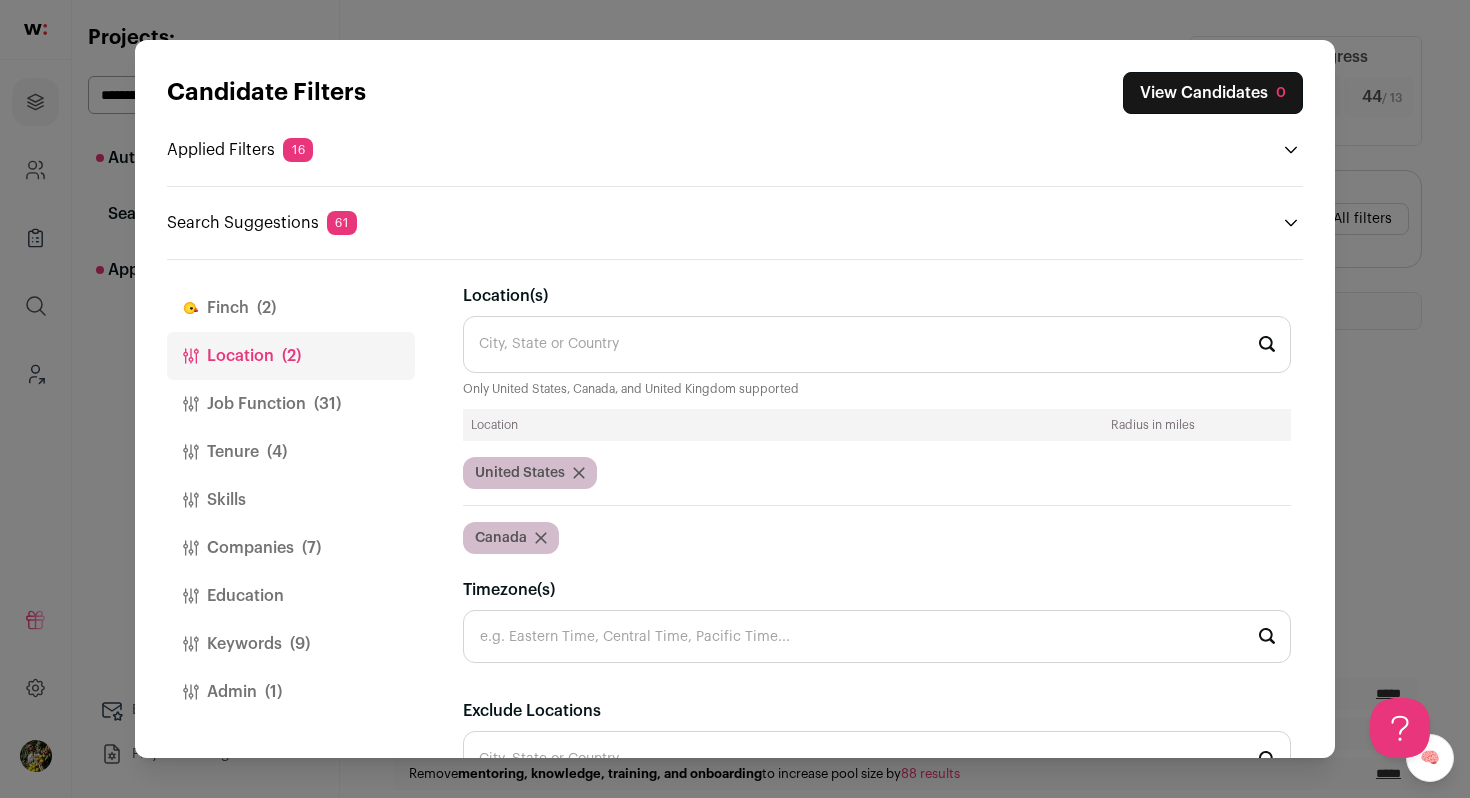 click on "Job Function
(31)" at bounding box center [291, 404] 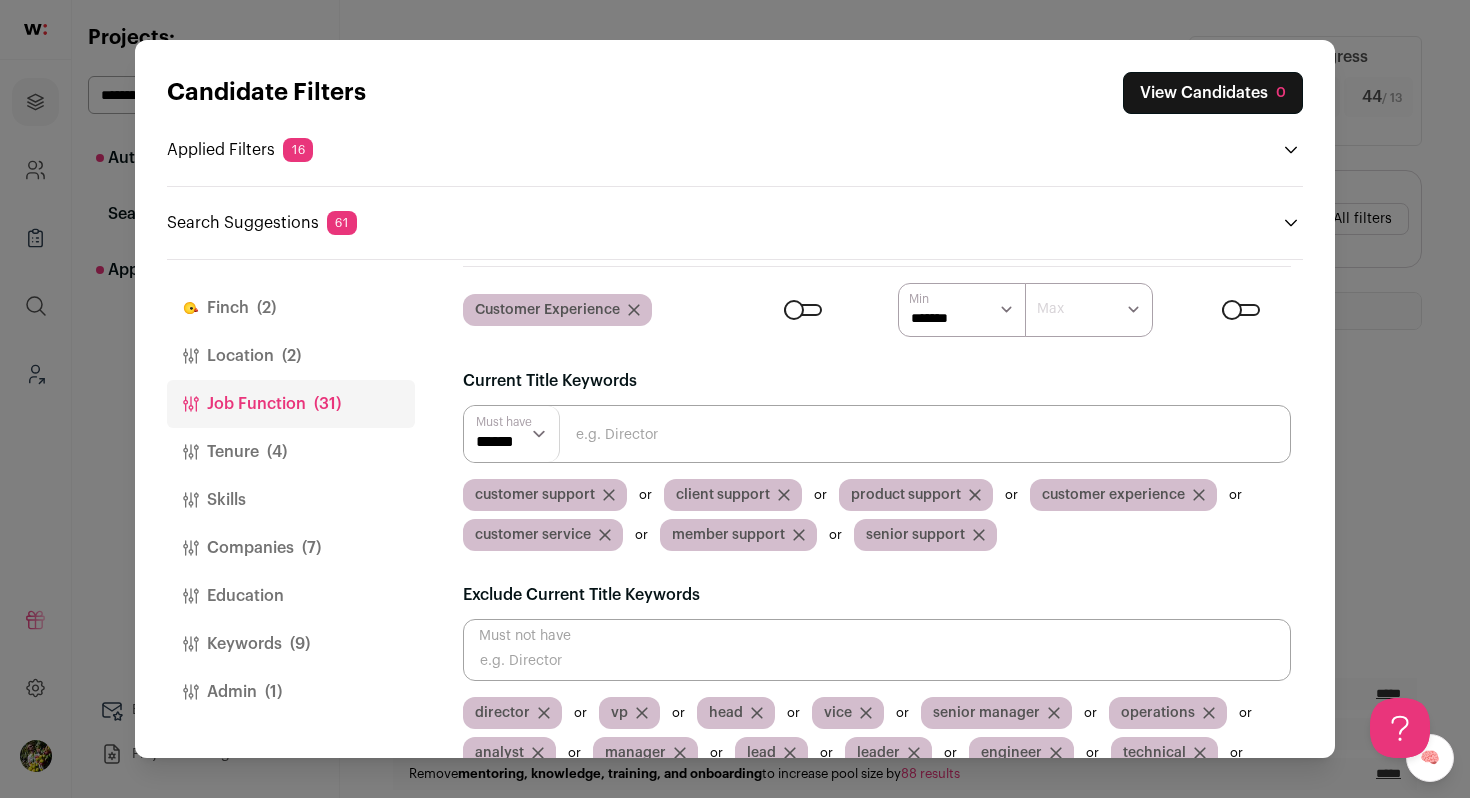 scroll, scrollTop: 526, scrollLeft: 0, axis: vertical 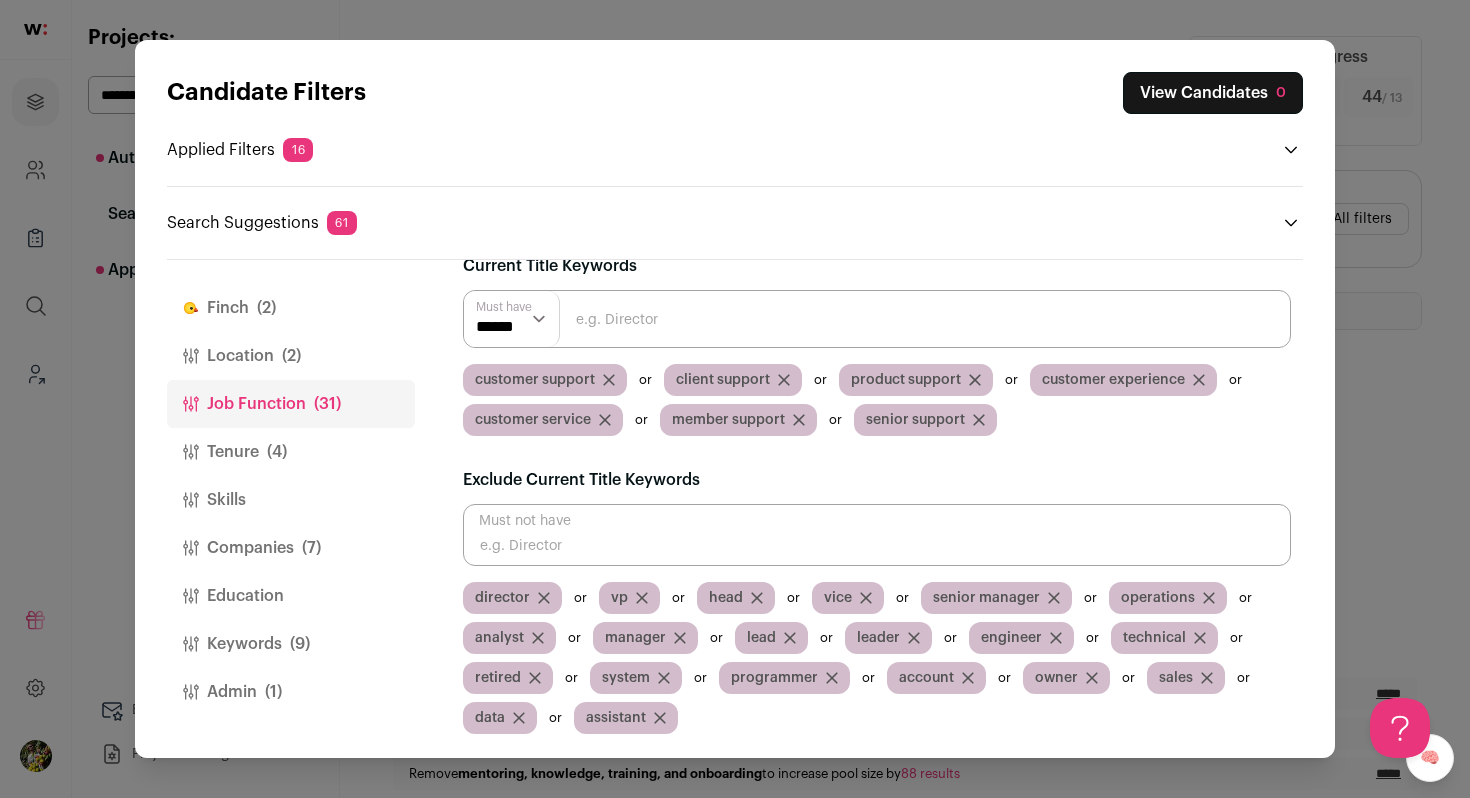 click on "Candidate Filters
View Candidates
0
Applied Filters
16
Support role or Ai experience
Must have
Customer Service, Customer Experience or 2 more
Must have
United States or Canada
Must have
5+ YOE
Must have
12-60 months at current job
Must have" at bounding box center (735, 399) 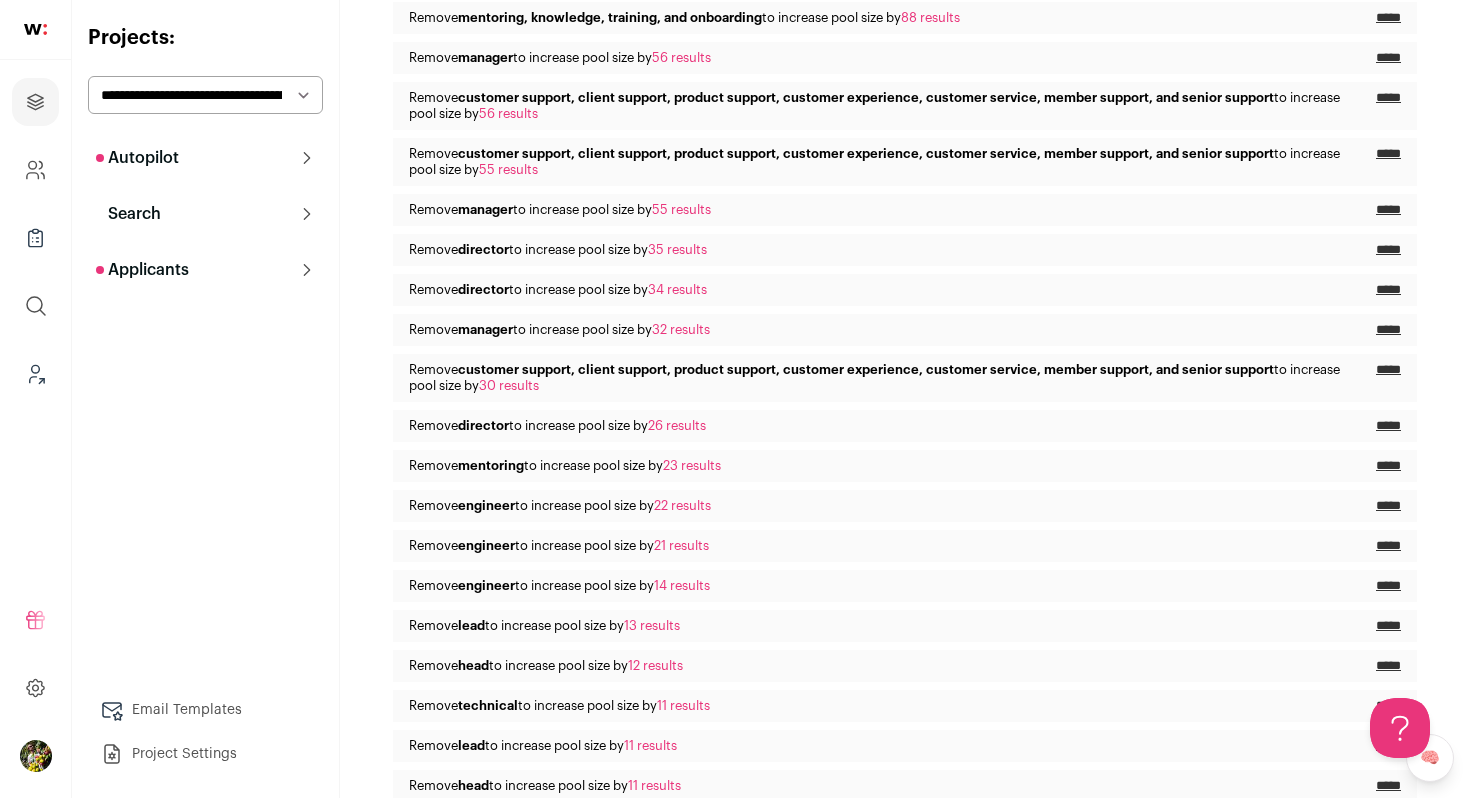 scroll, scrollTop: 0, scrollLeft: 0, axis: both 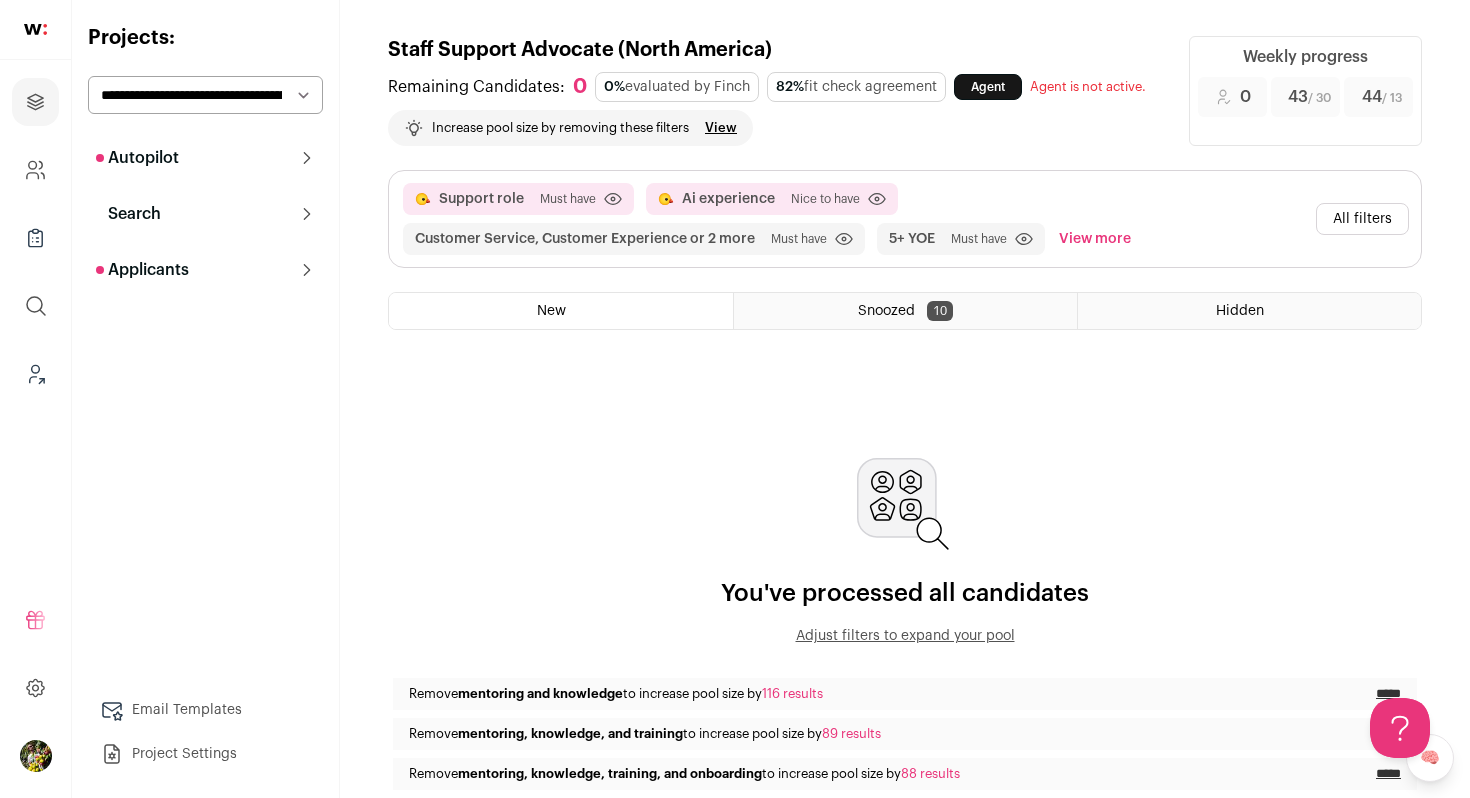 click on "All filters" at bounding box center [1362, 219] 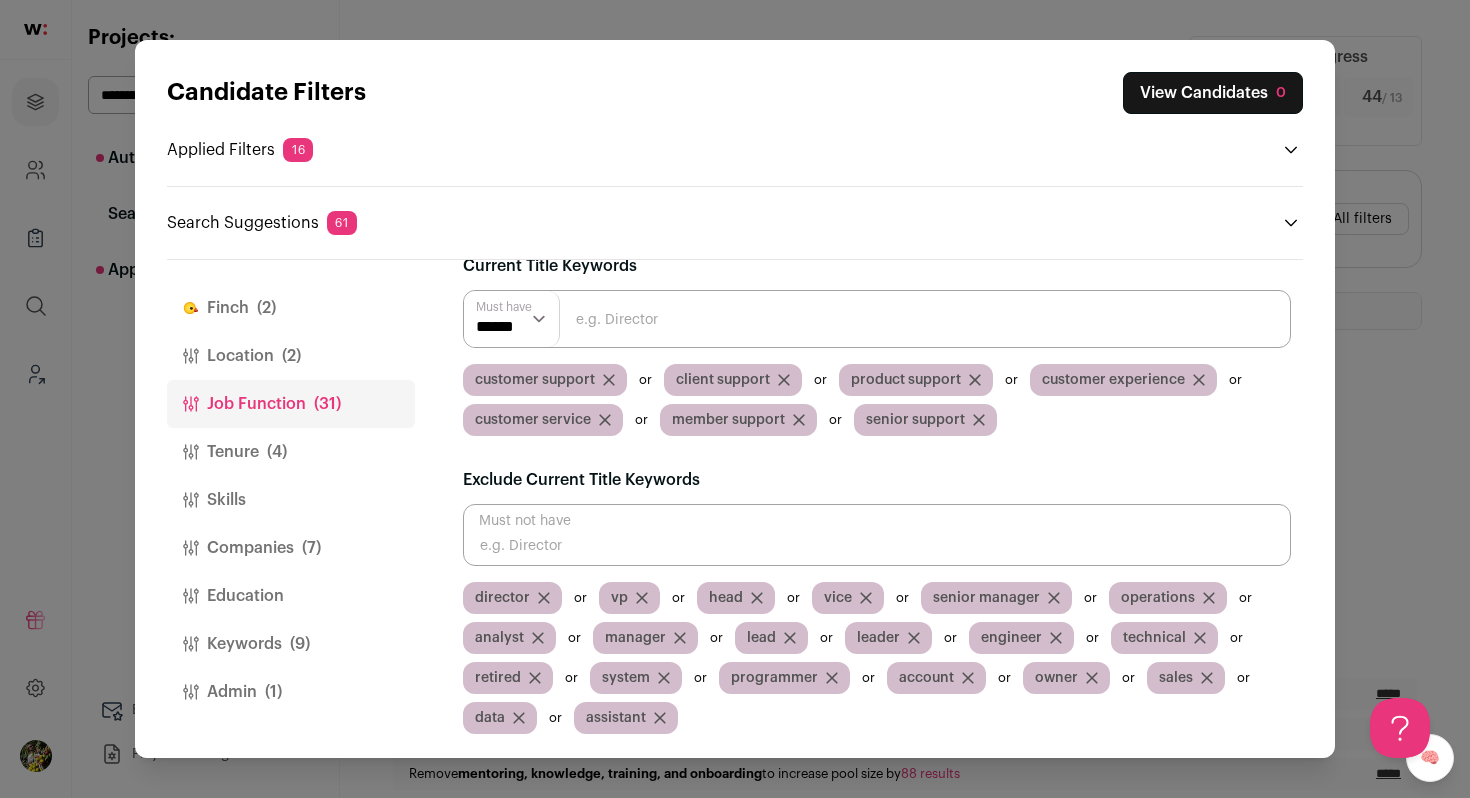 click on "(2)" at bounding box center [291, 356] 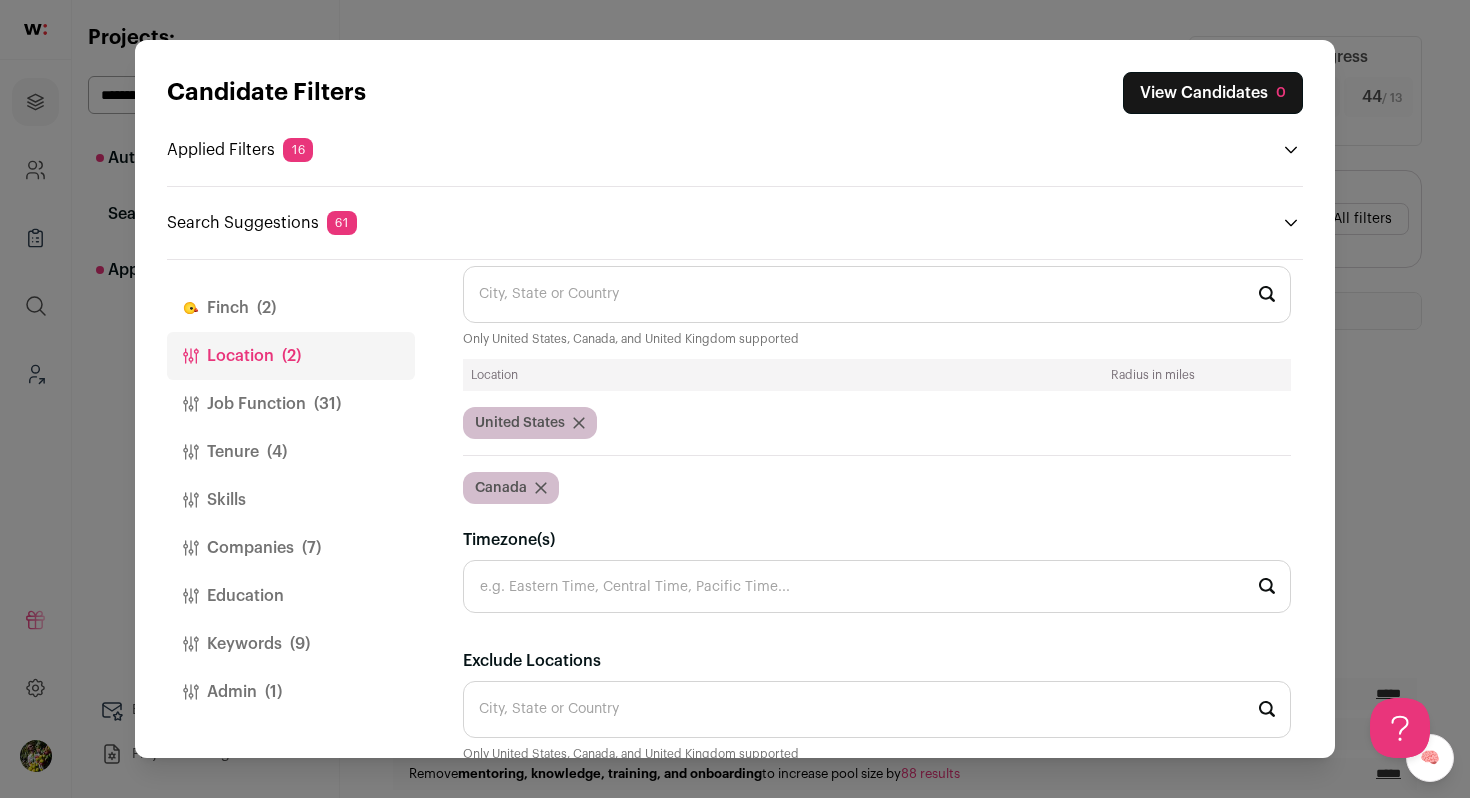 scroll, scrollTop: 49, scrollLeft: 0, axis: vertical 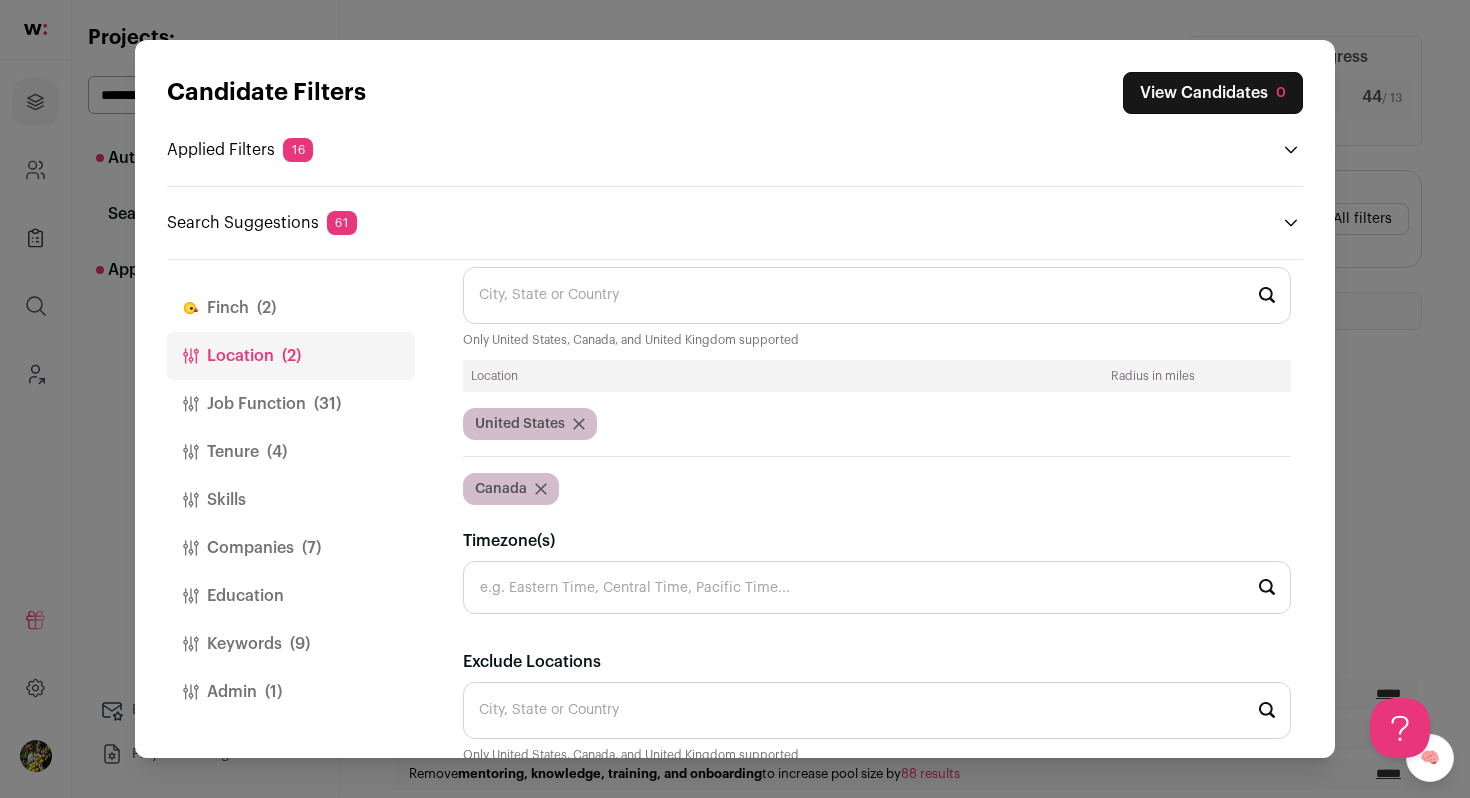 click on "Location(s)" at bounding box center (877, 295) 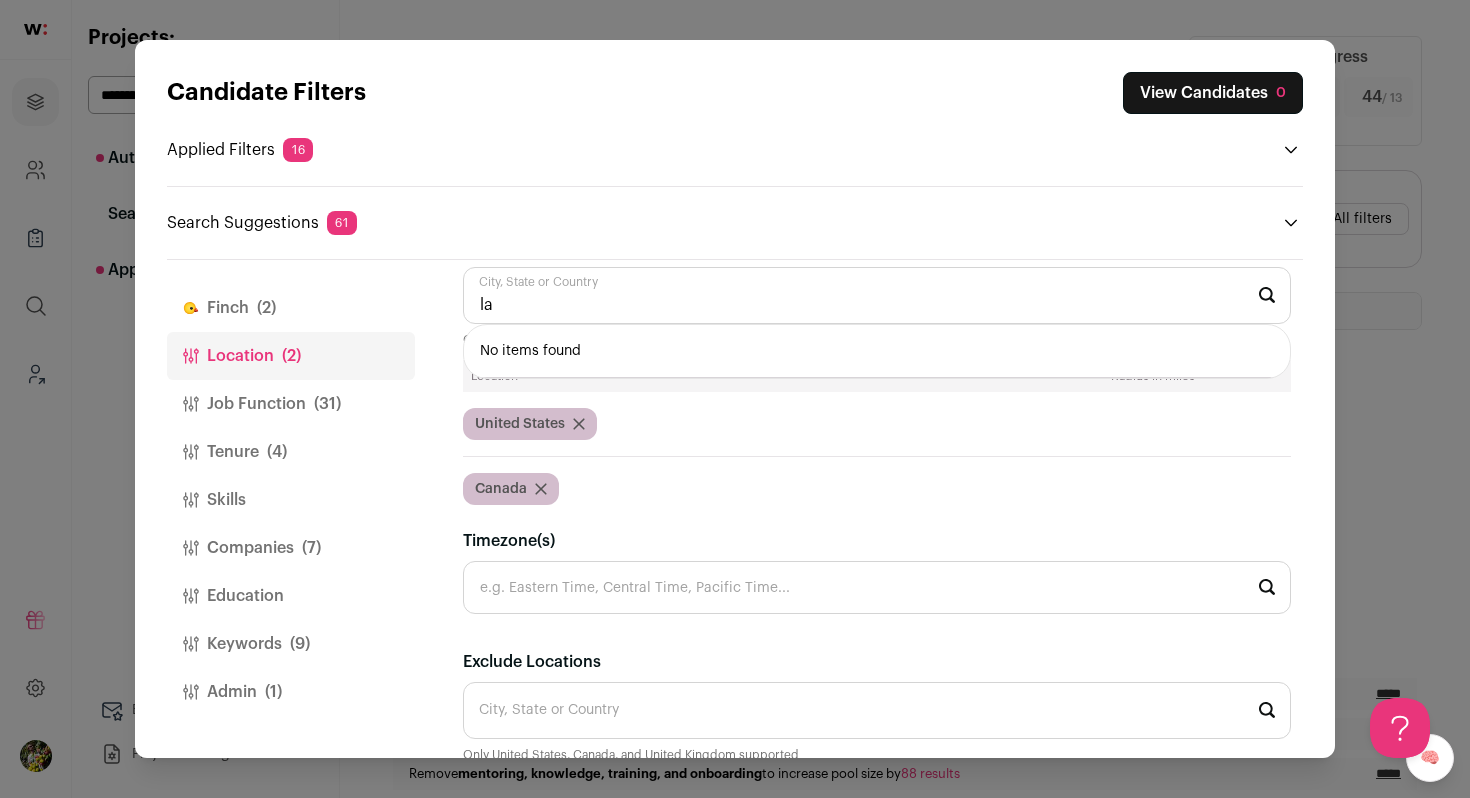 type on "l" 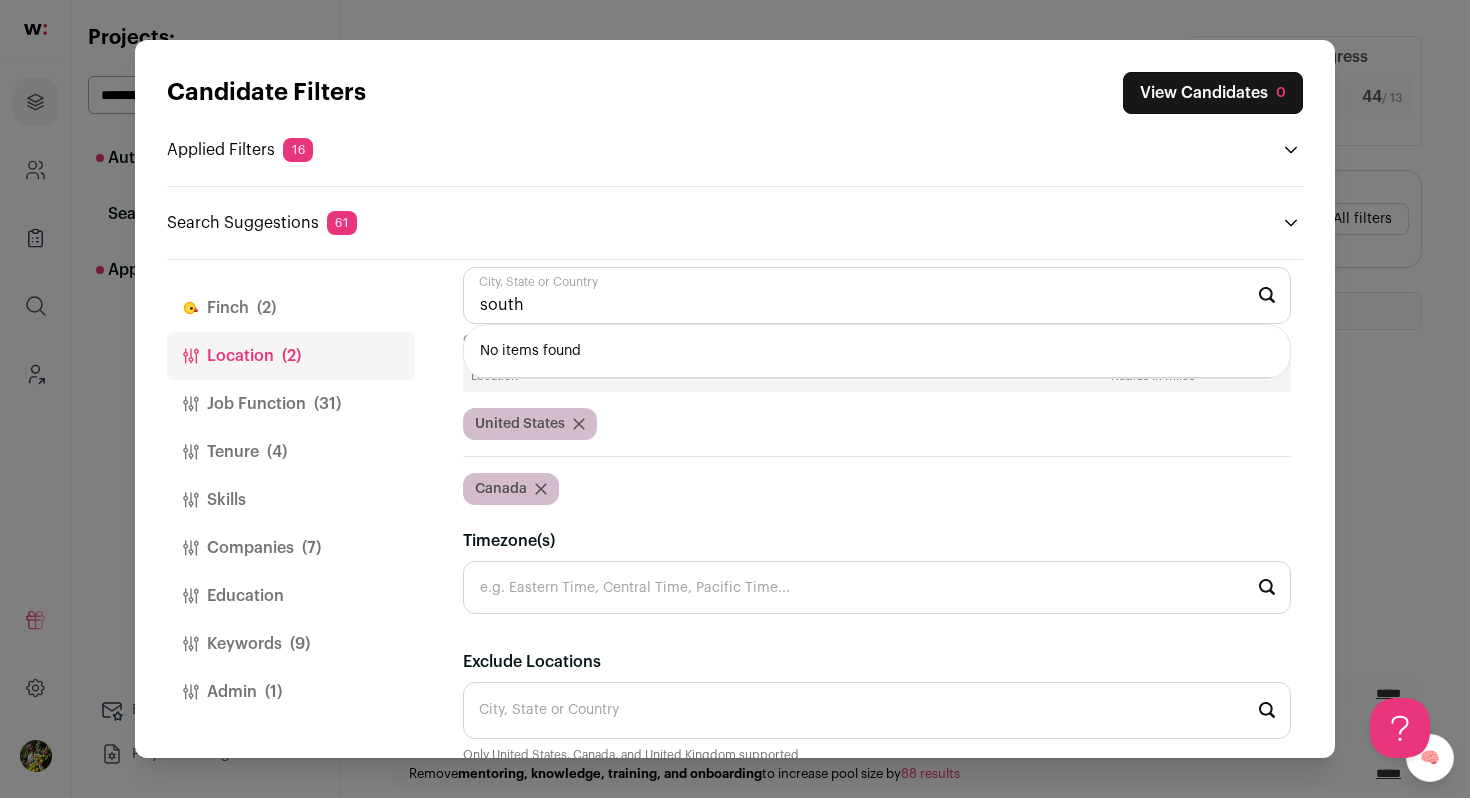 type on "south" 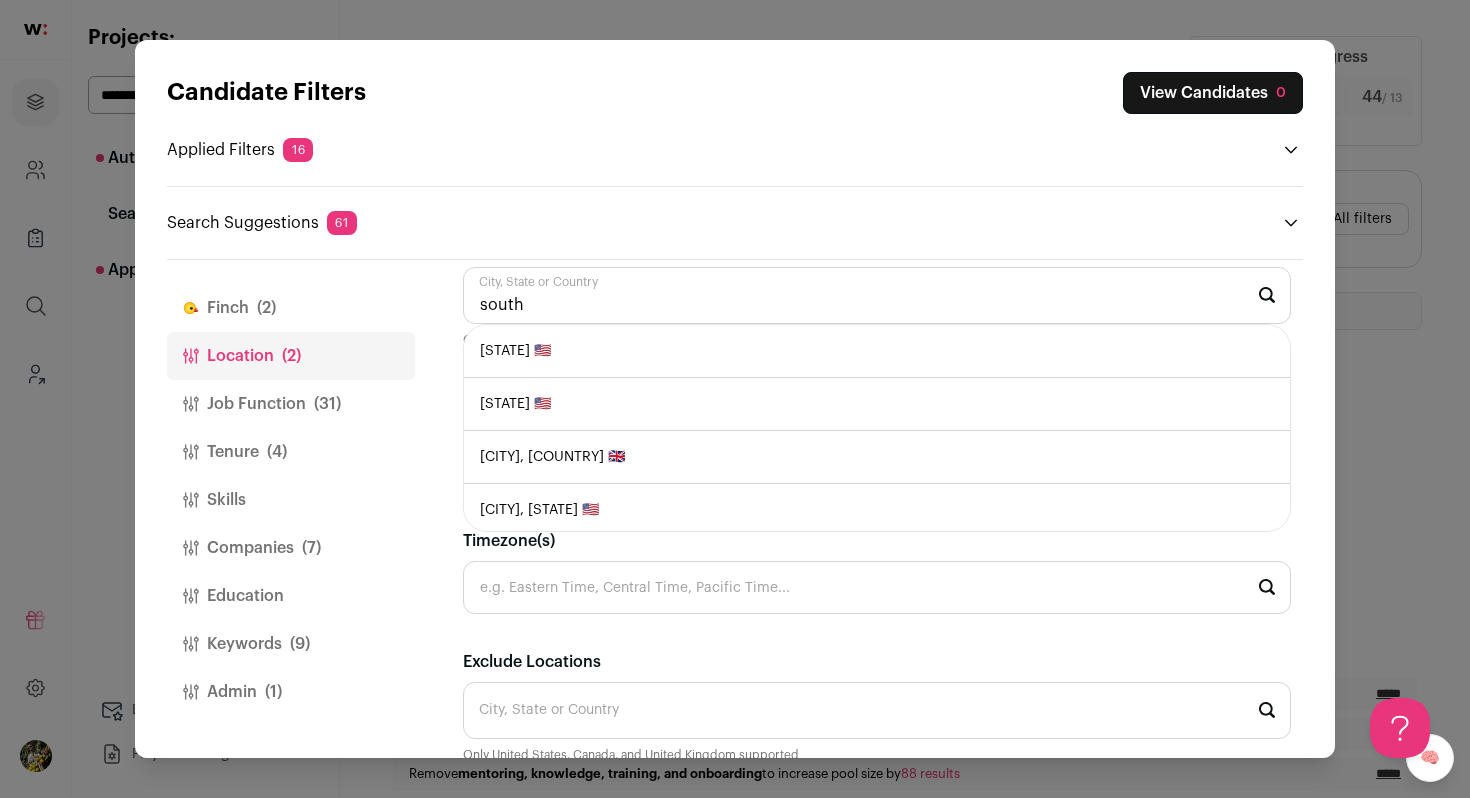 click on "south" at bounding box center [877, 295] 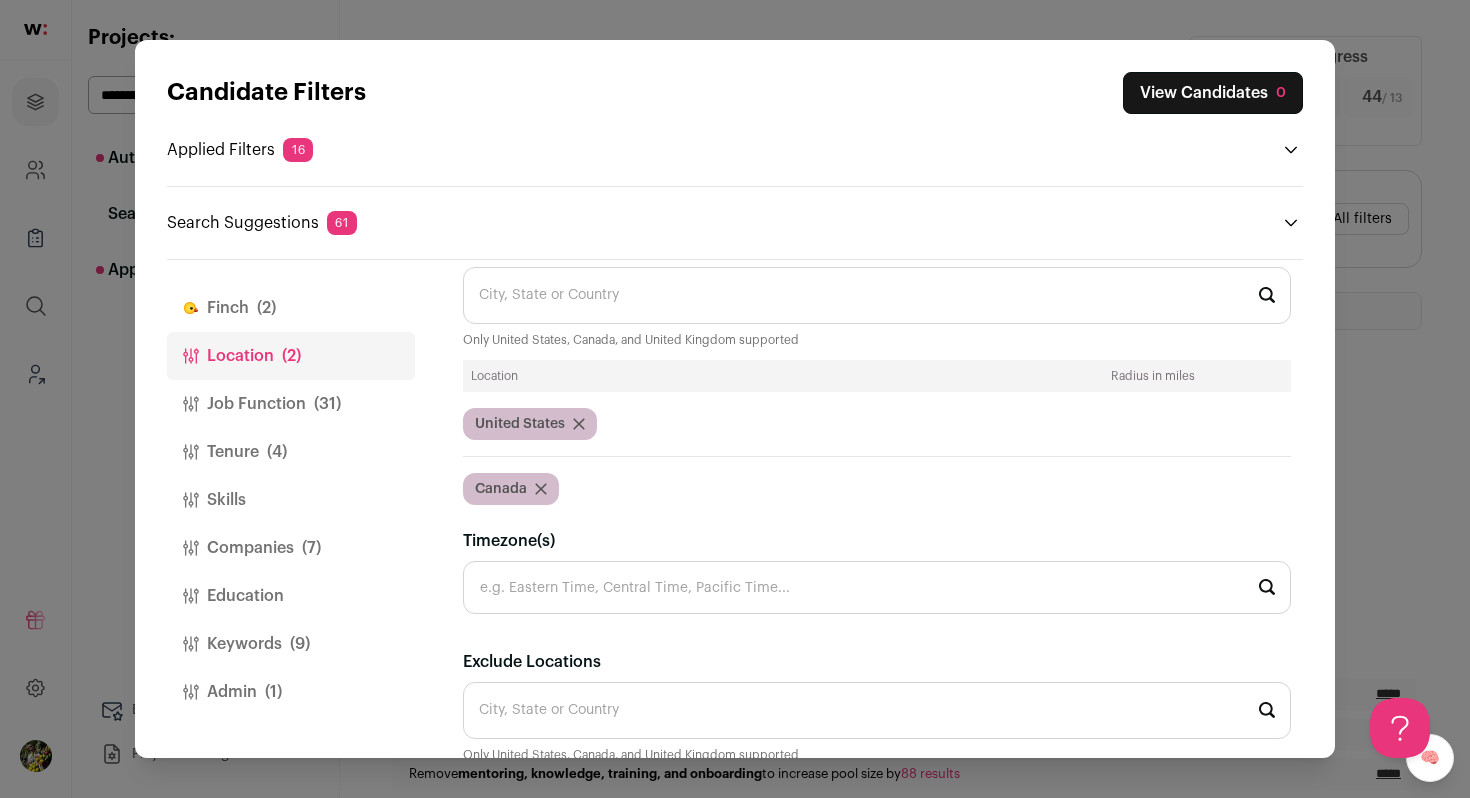 click on "Finch
(2)
Location
(2)
Job Function
(31)
Tenure
(4)
Skills
Companies
(7)
Education
Keywords
(9)
Admin
(1)
Finch" at bounding box center (735, 509) 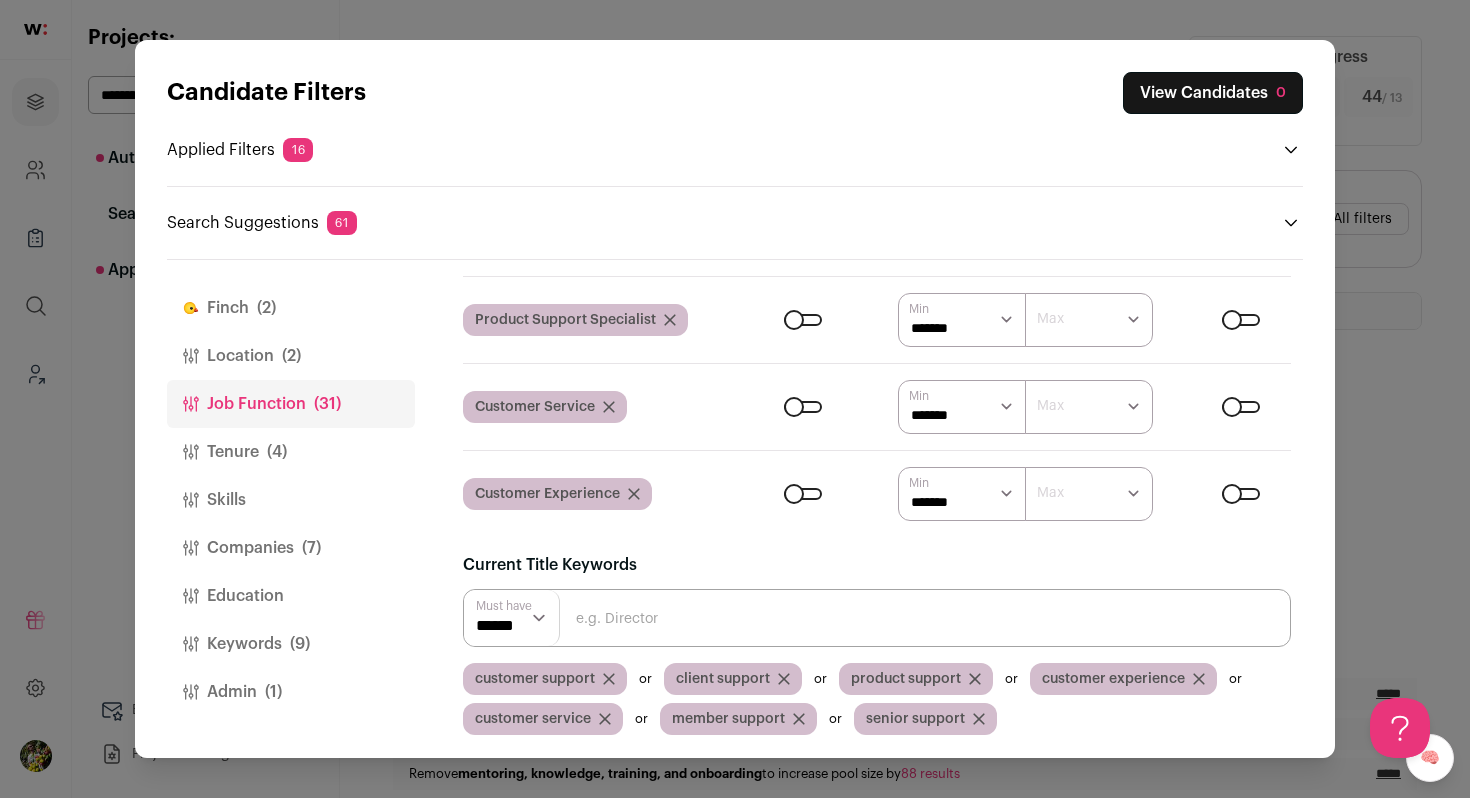 scroll, scrollTop: 228, scrollLeft: 0, axis: vertical 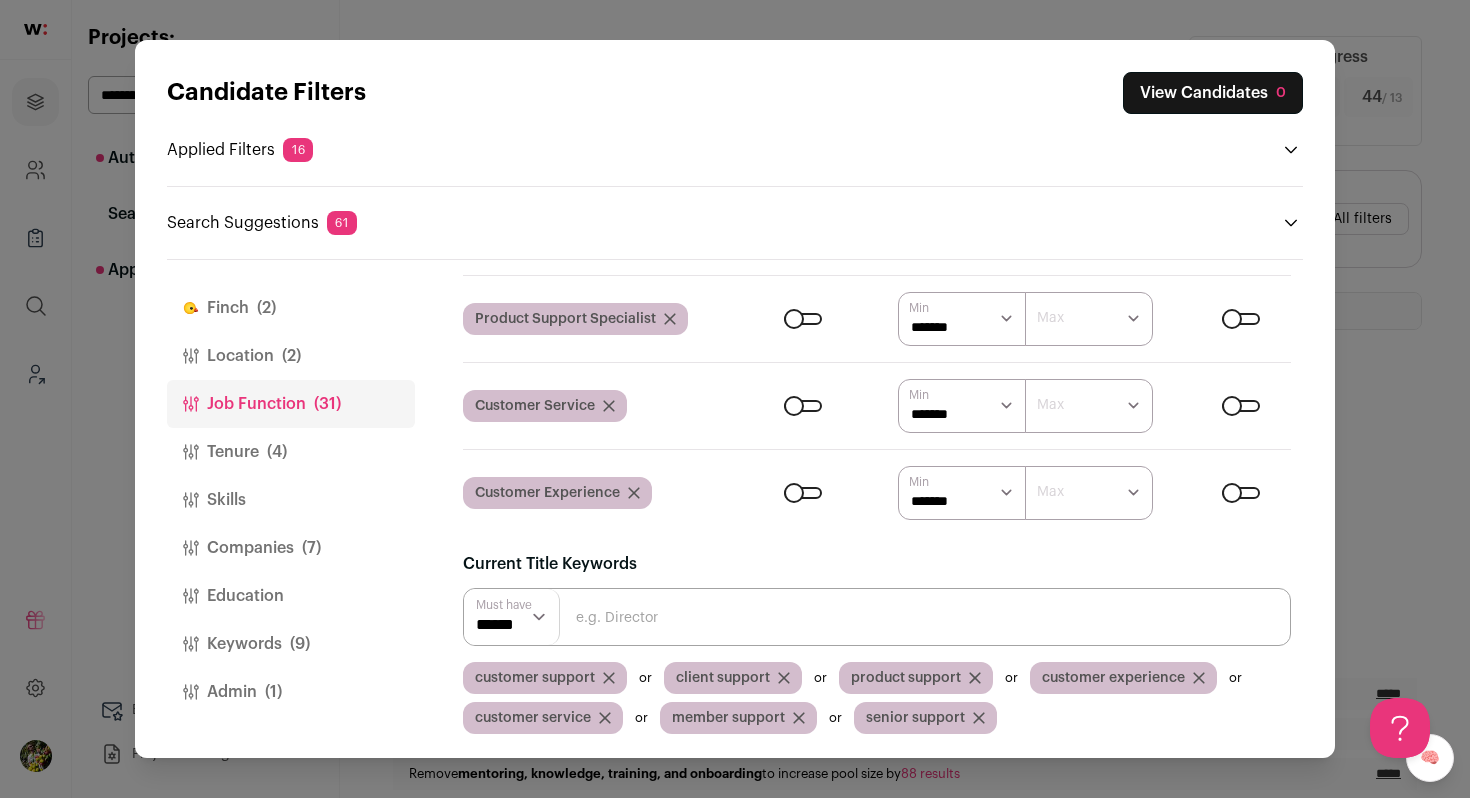 click on "Tenure
(4)" at bounding box center (291, 452) 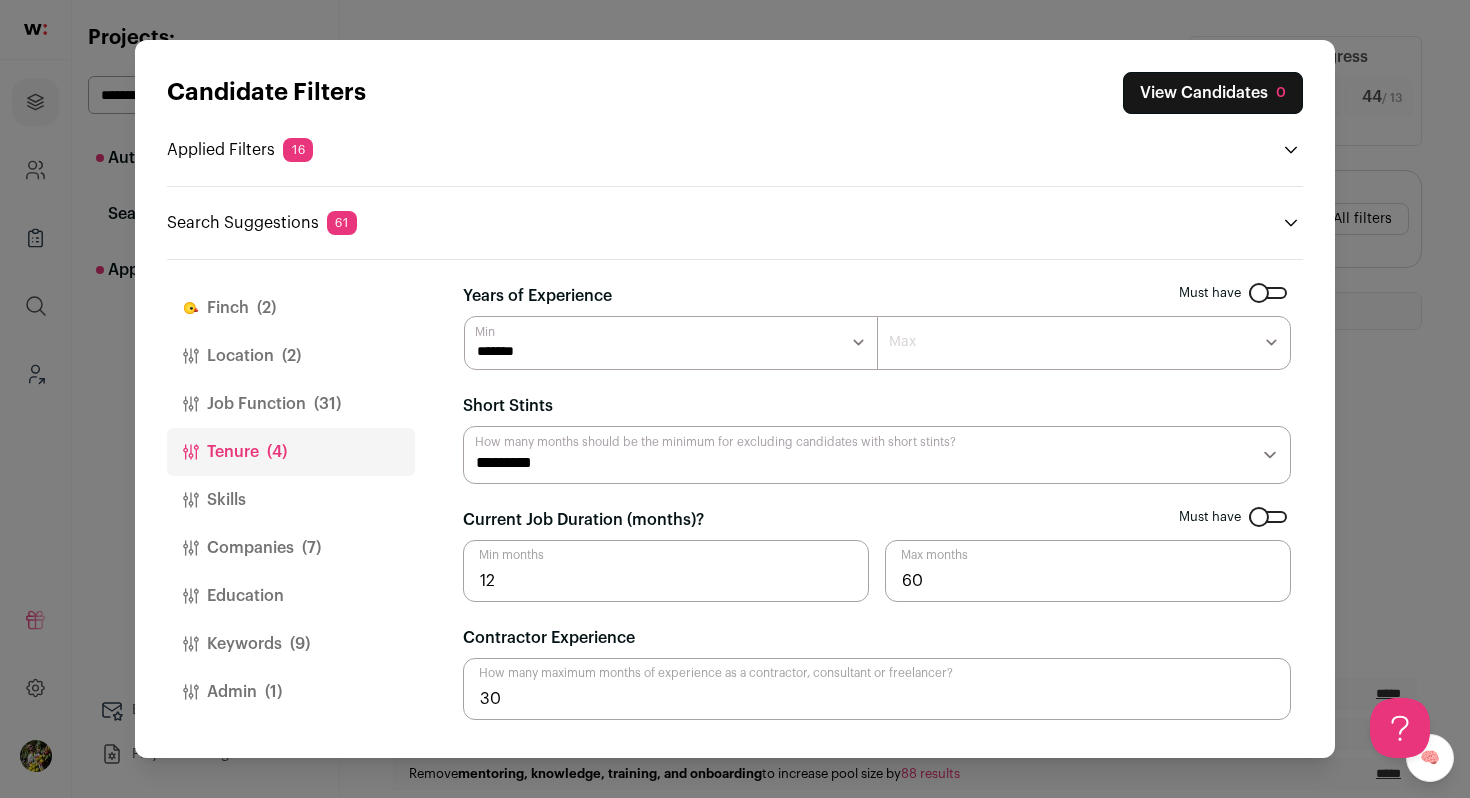 scroll, scrollTop: 0, scrollLeft: 0, axis: both 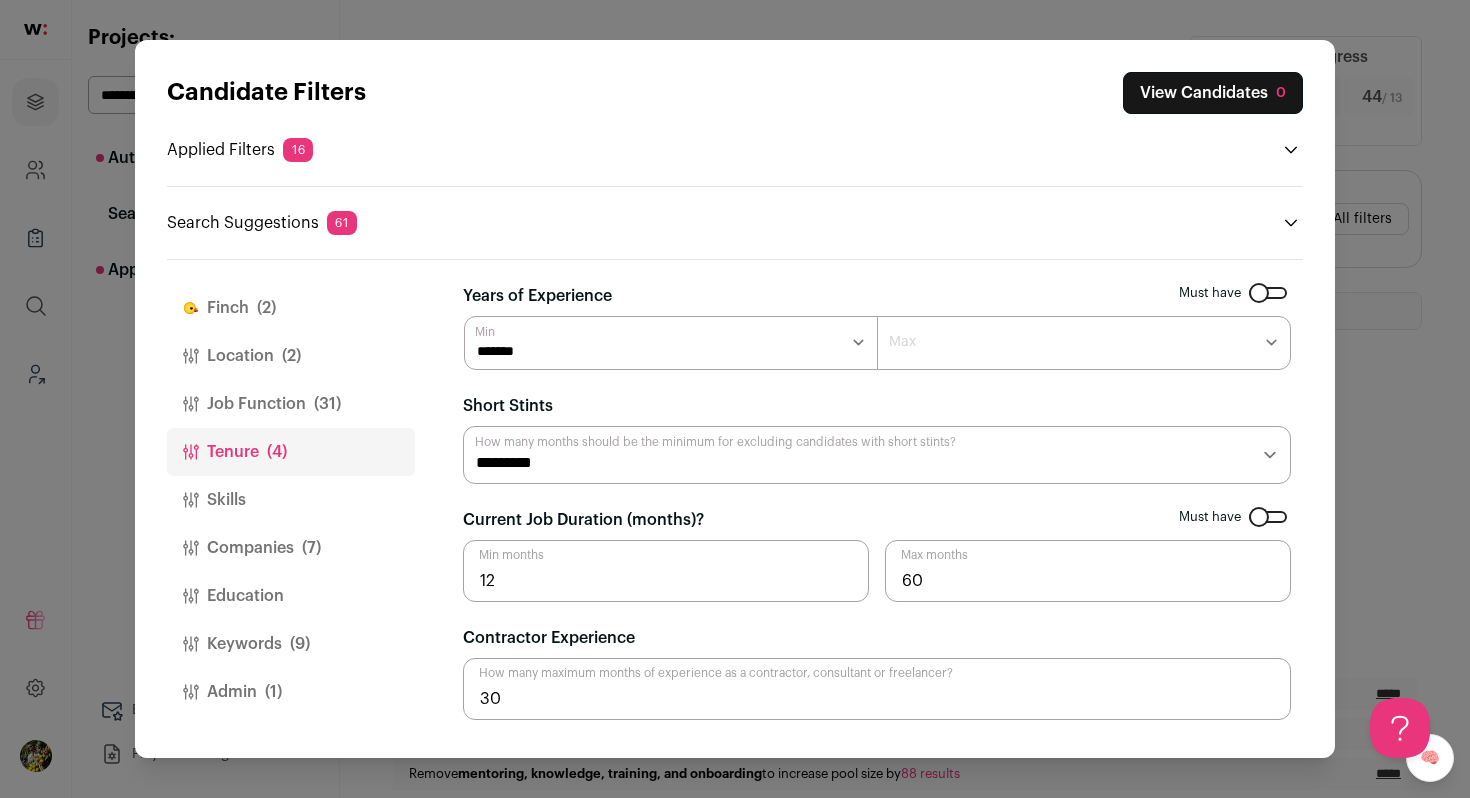 click on "Companies
(7)" at bounding box center [291, 548] 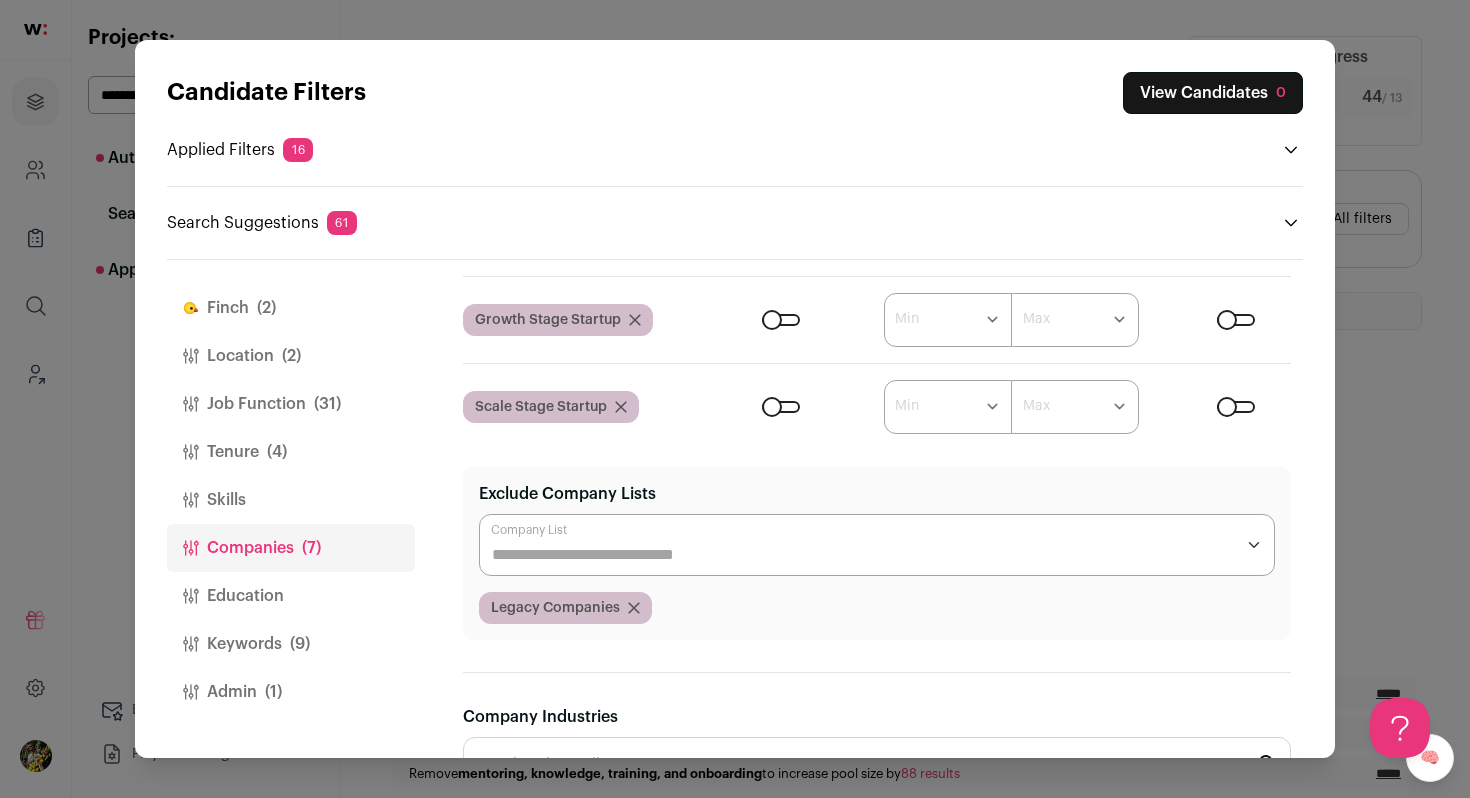 scroll, scrollTop: 299, scrollLeft: 0, axis: vertical 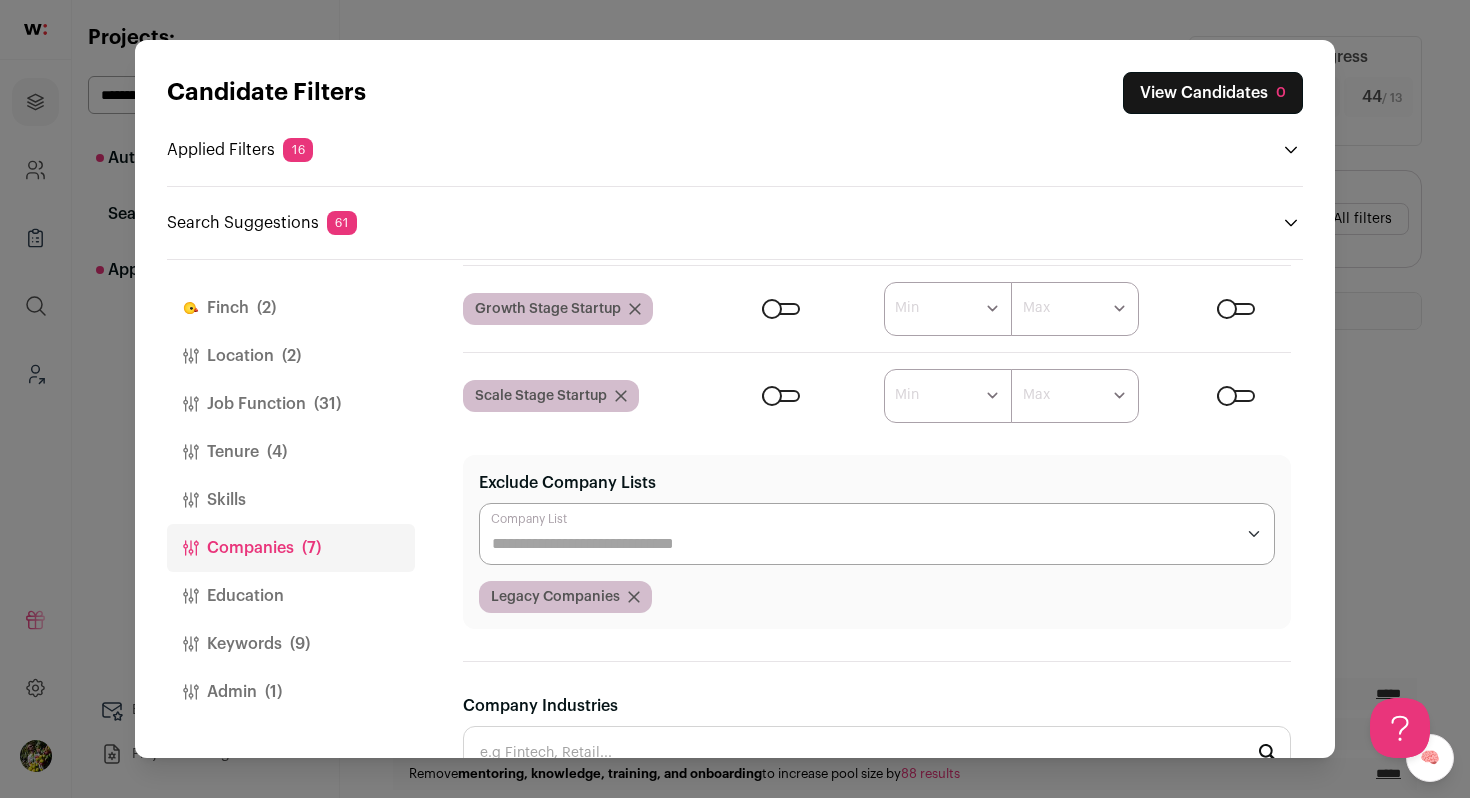 click on "Education" at bounding box center [291, 596] 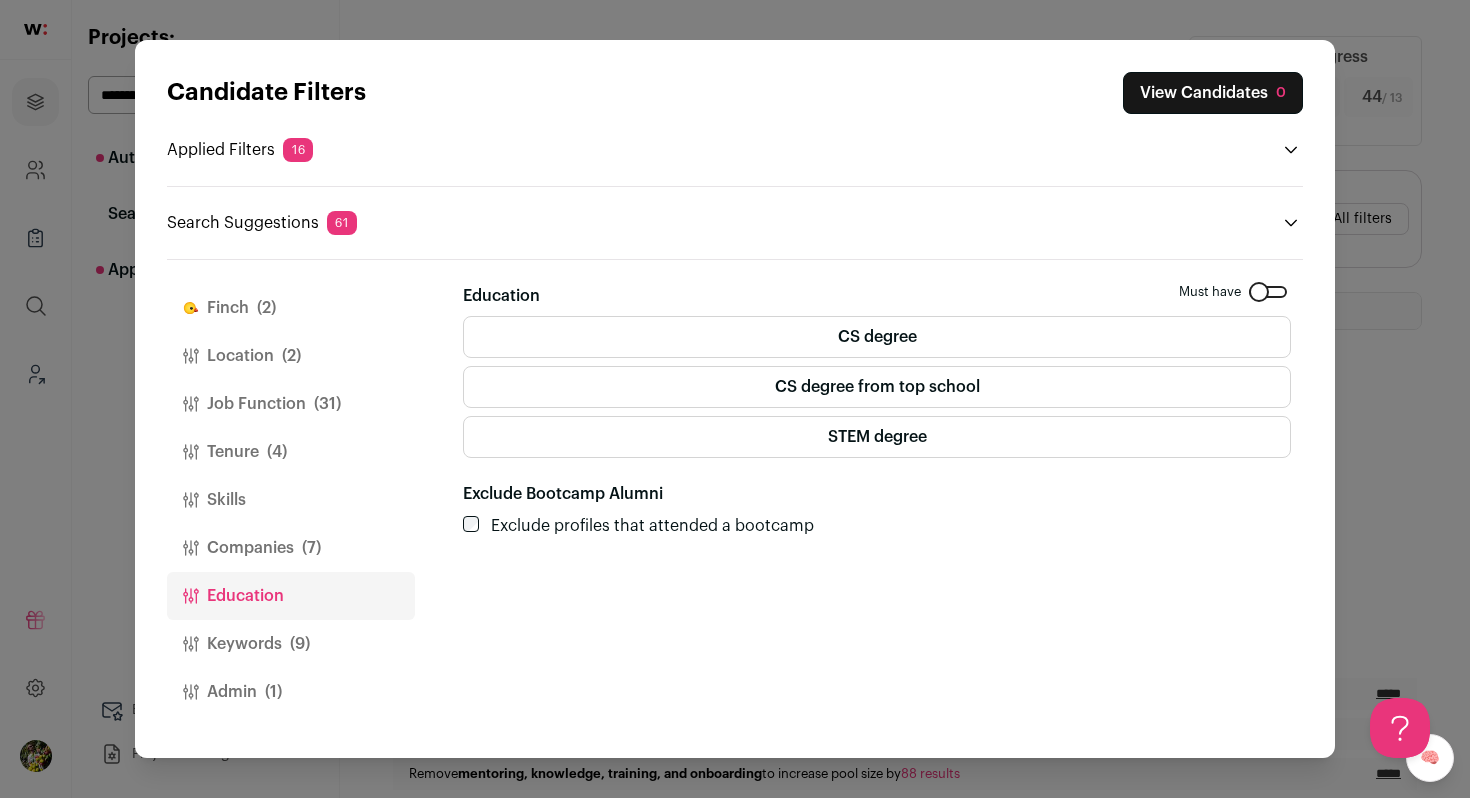 click on "Keywords
(9)" at bounding box center (291, 644) 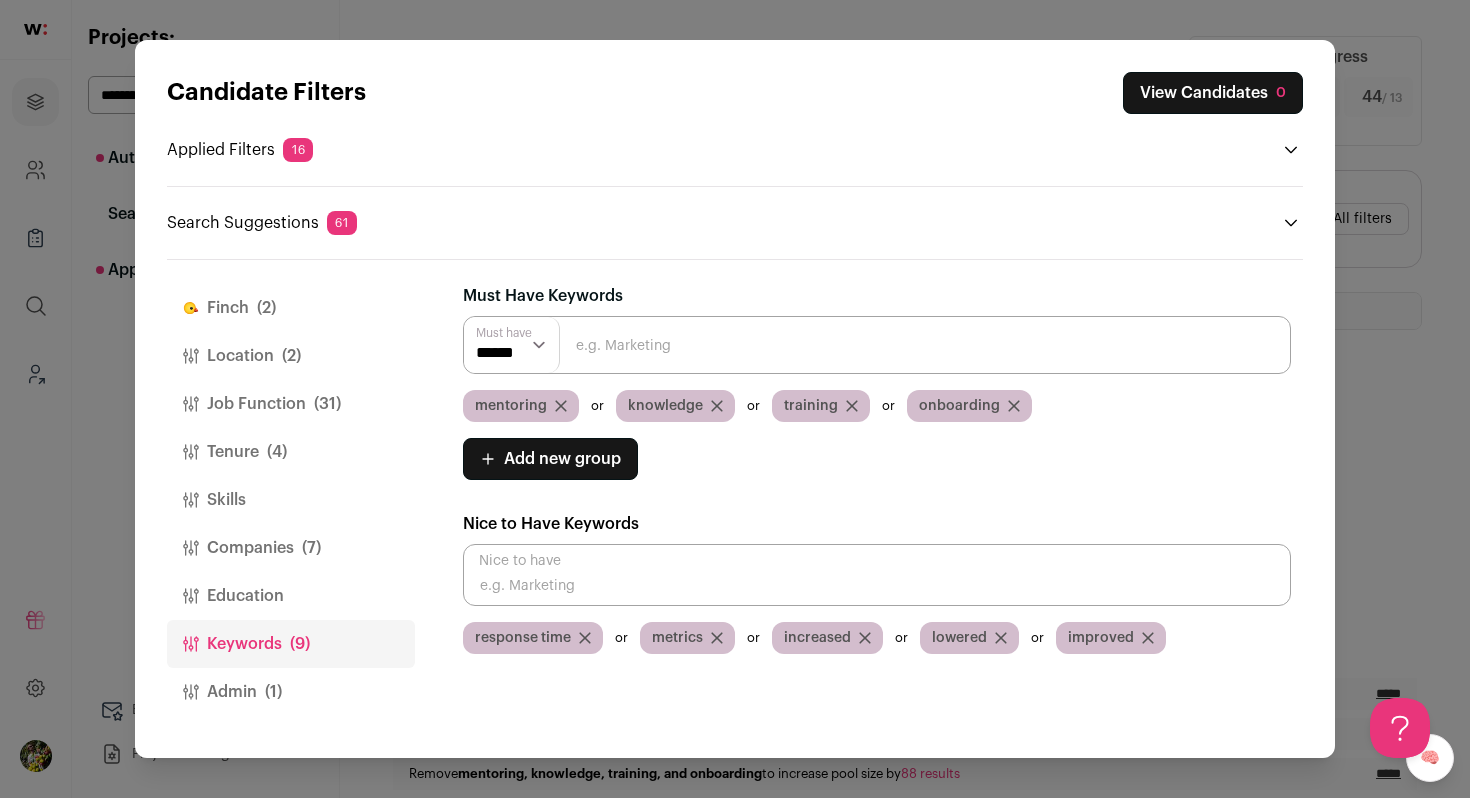 click at bounding box center [877, 345] 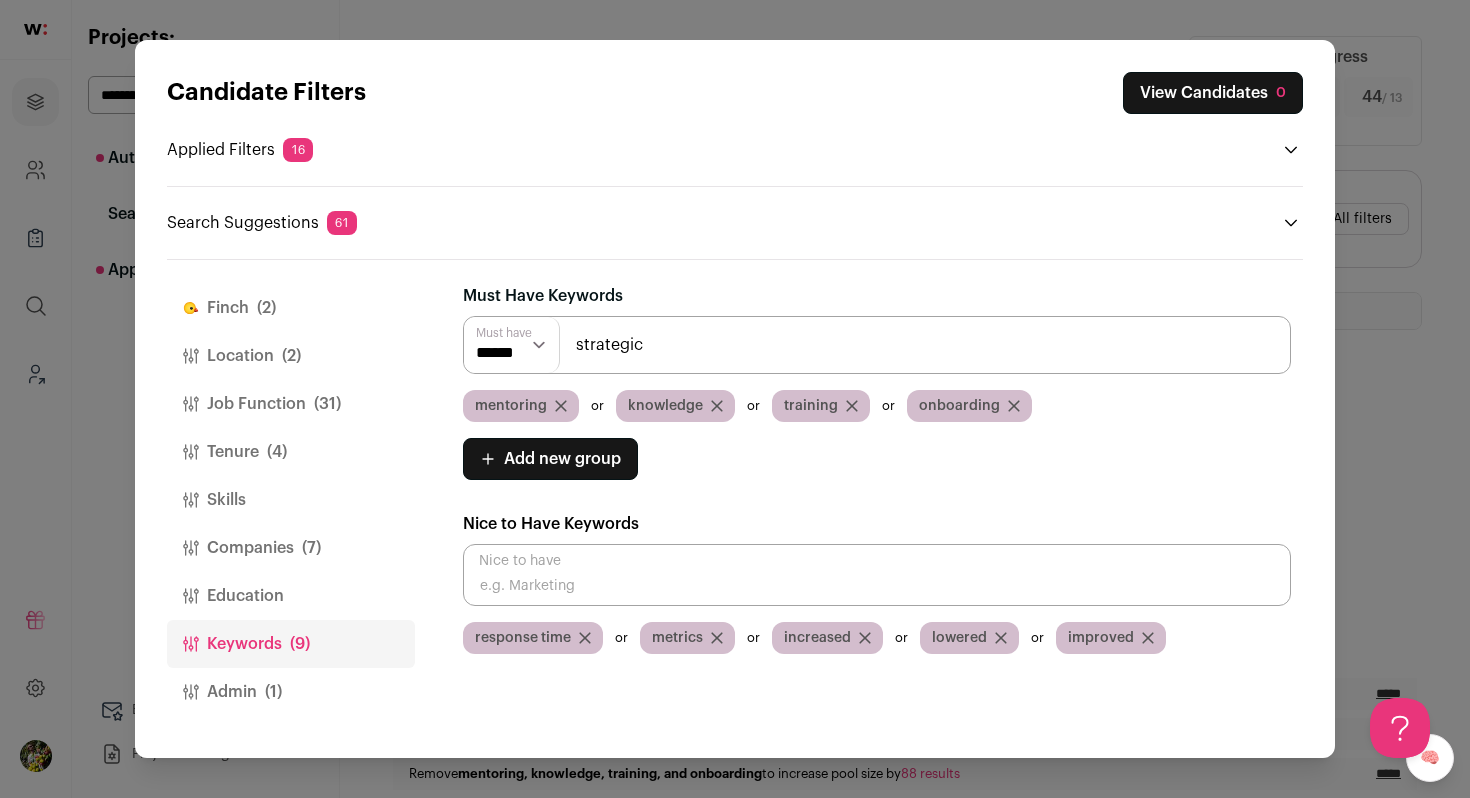 type on "strategic" 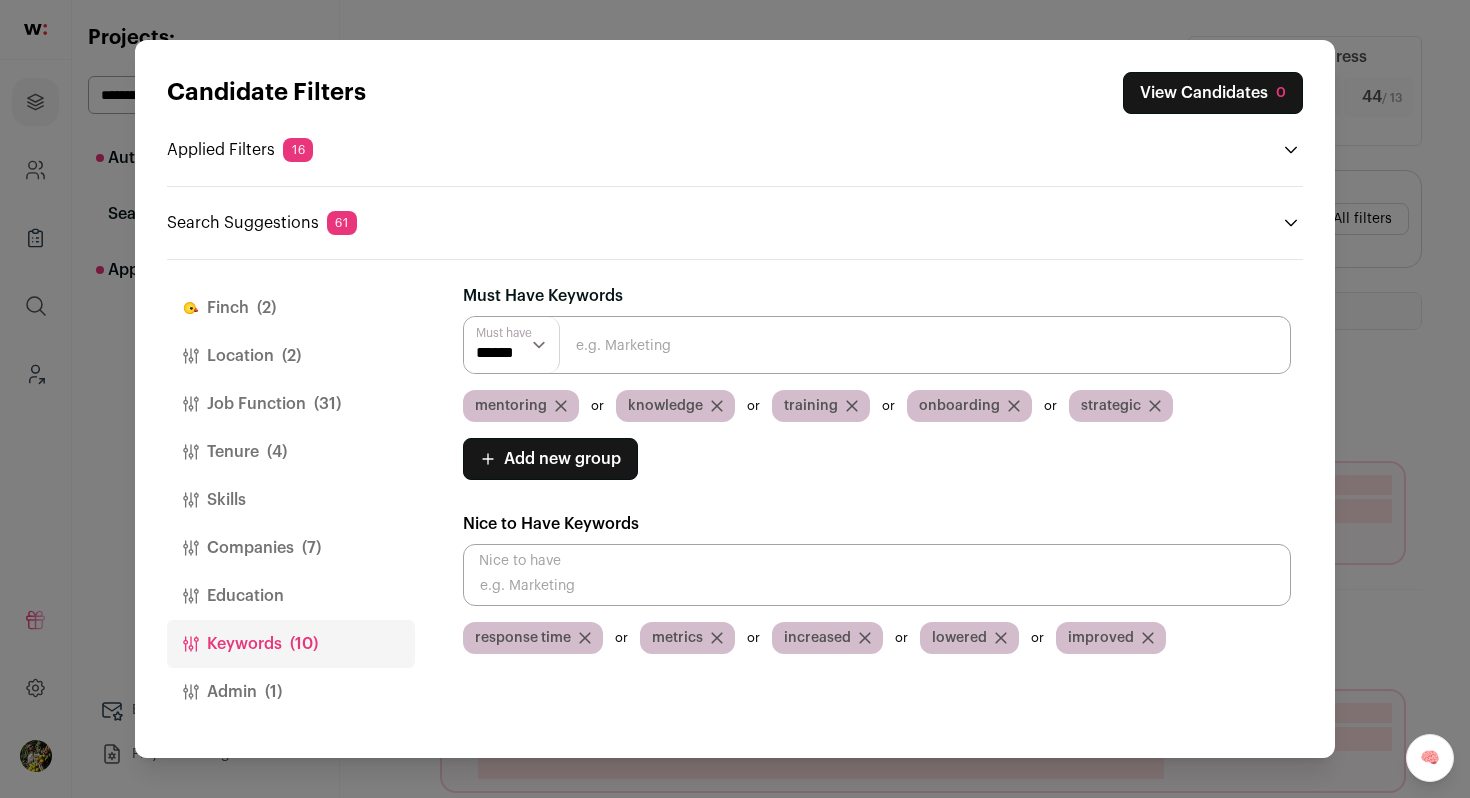 click on "Admin
(1)" at bounding box center (291, 692) 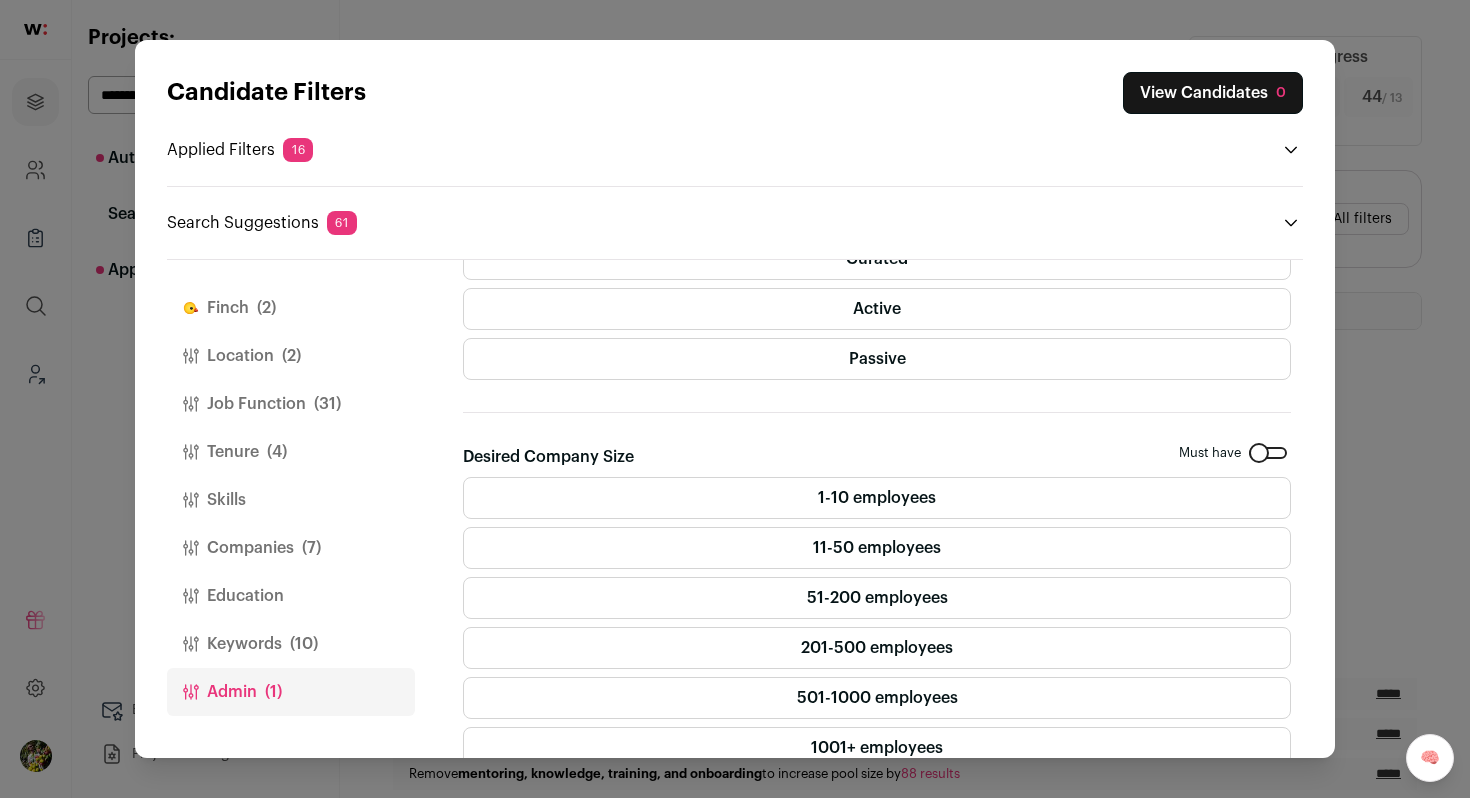 scroll, scrollTop: 541, scrollLeft: 0, axis: vertical 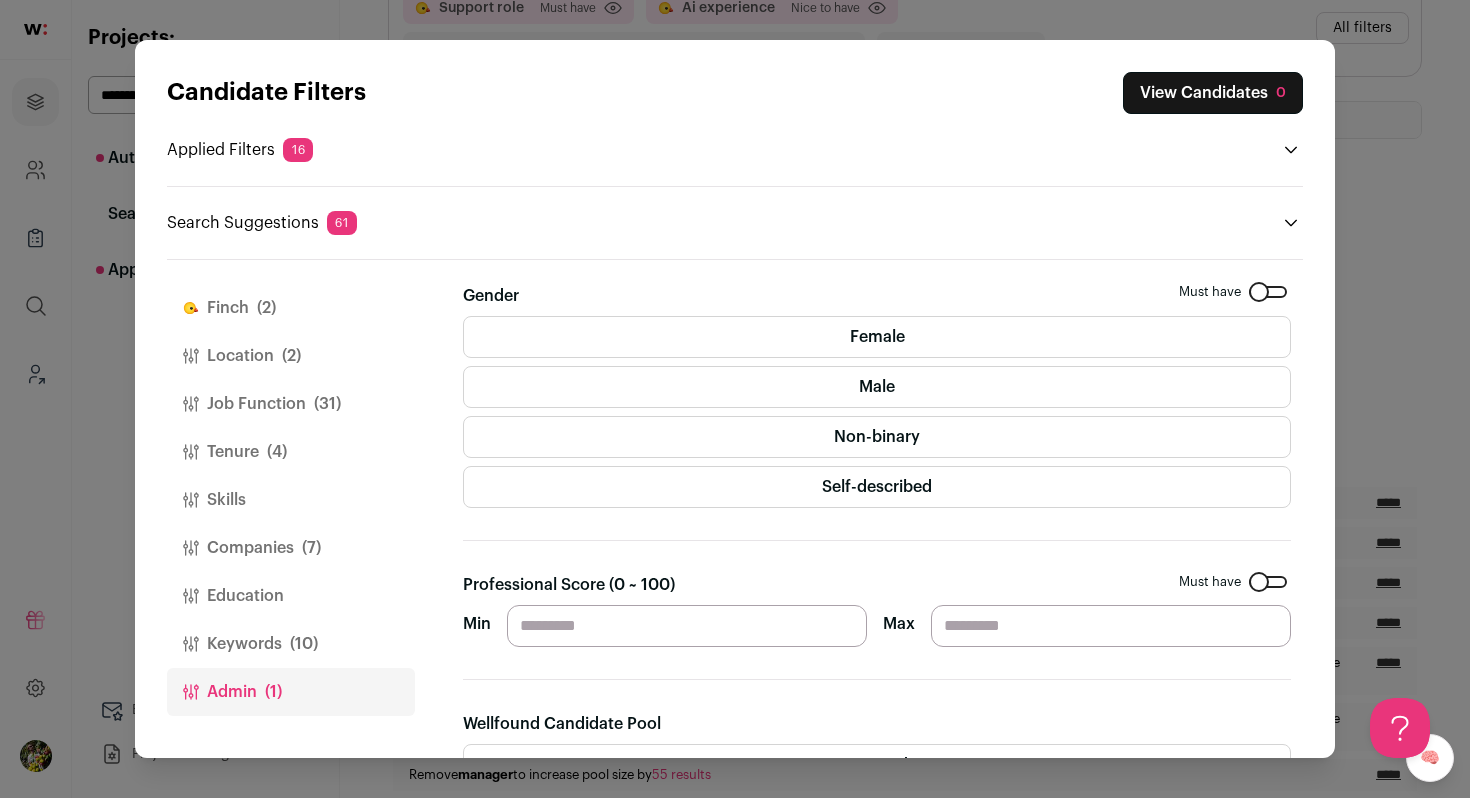 click on "Keywords
(10)" at bounding box center [291, 644] 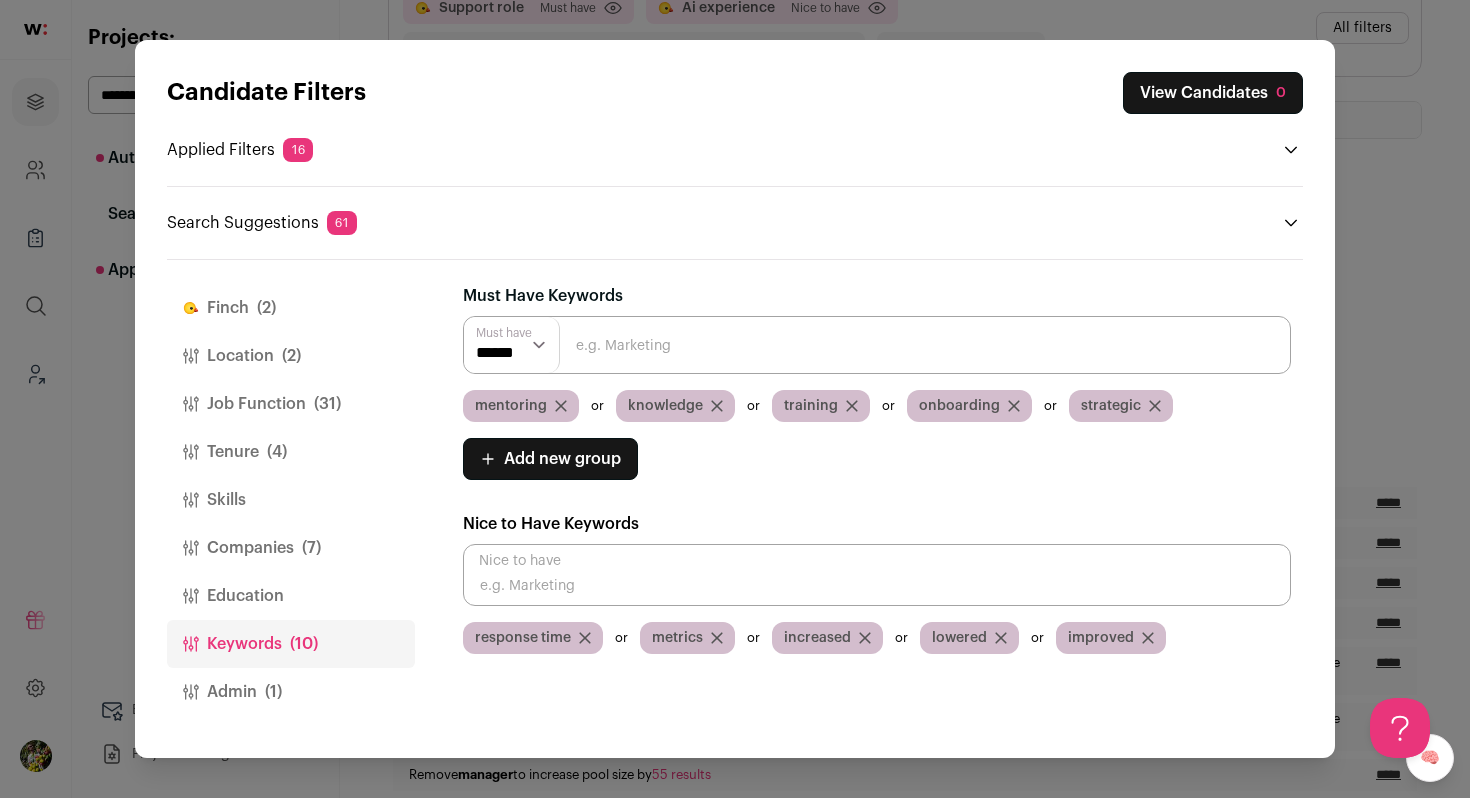click on "mentoring" at bounding box center (511, 406) 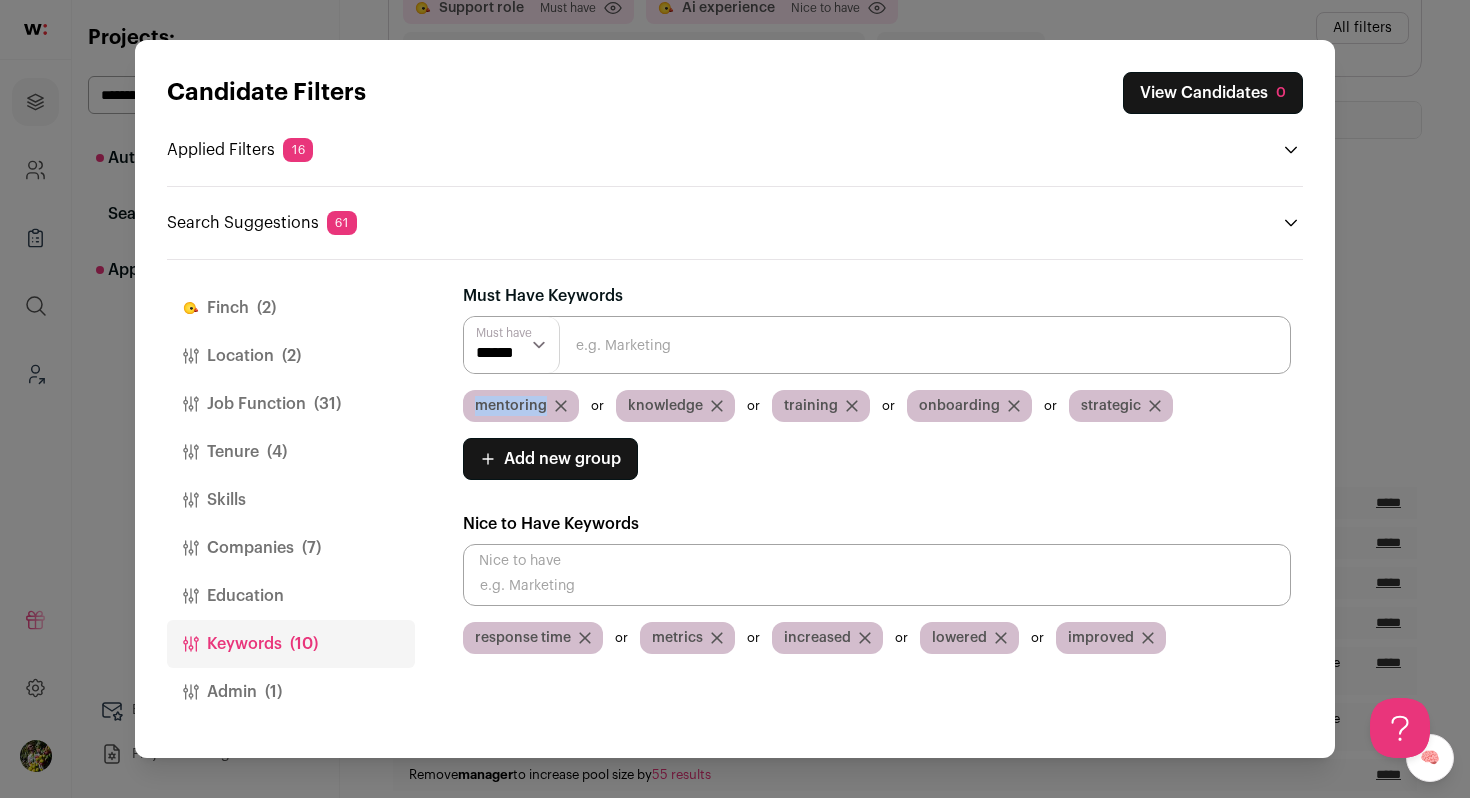 click on "mentoring" at bounding box center (511, 406) 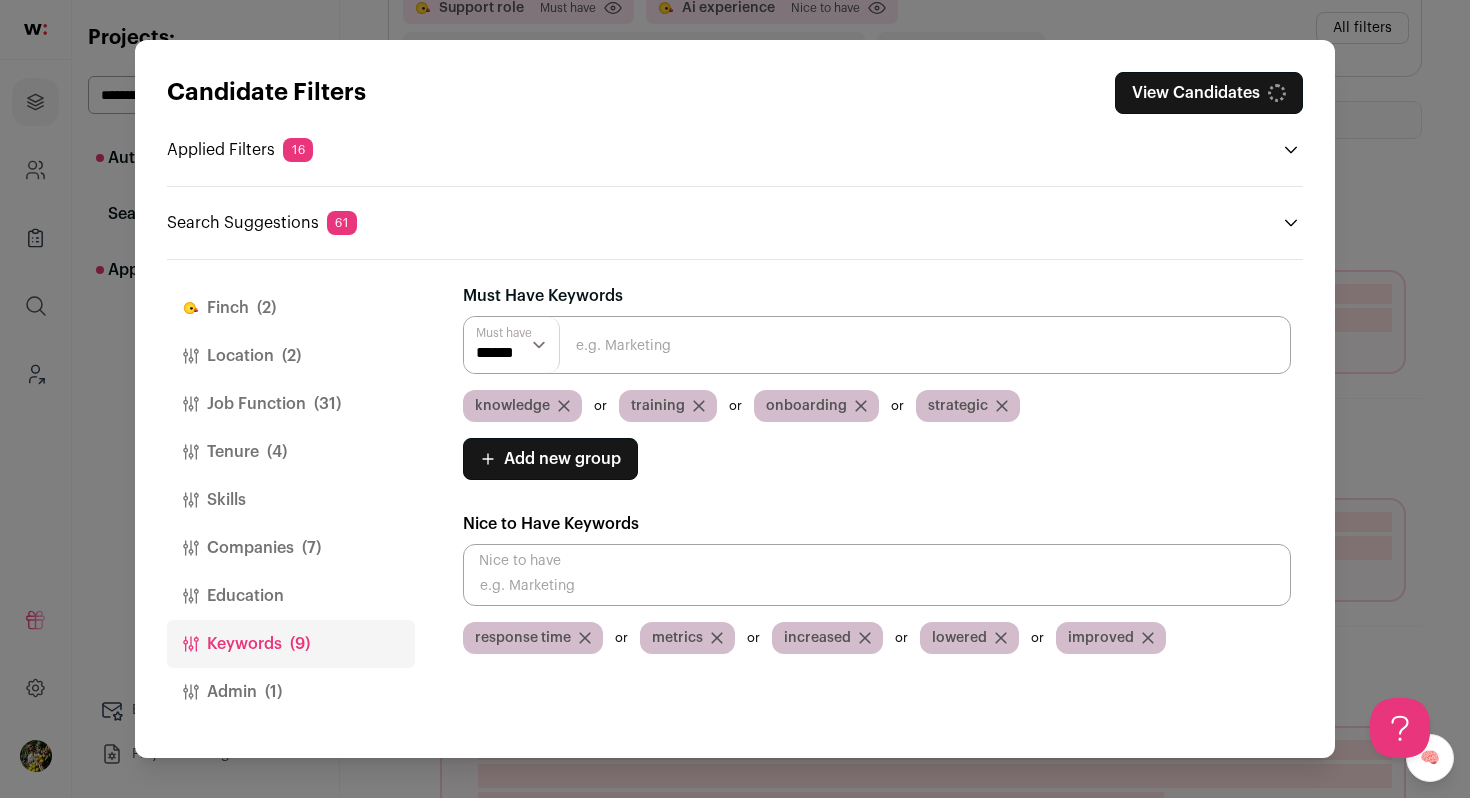 scroll, scrollTop: 153, scrollLeft: 0, axis: vertical 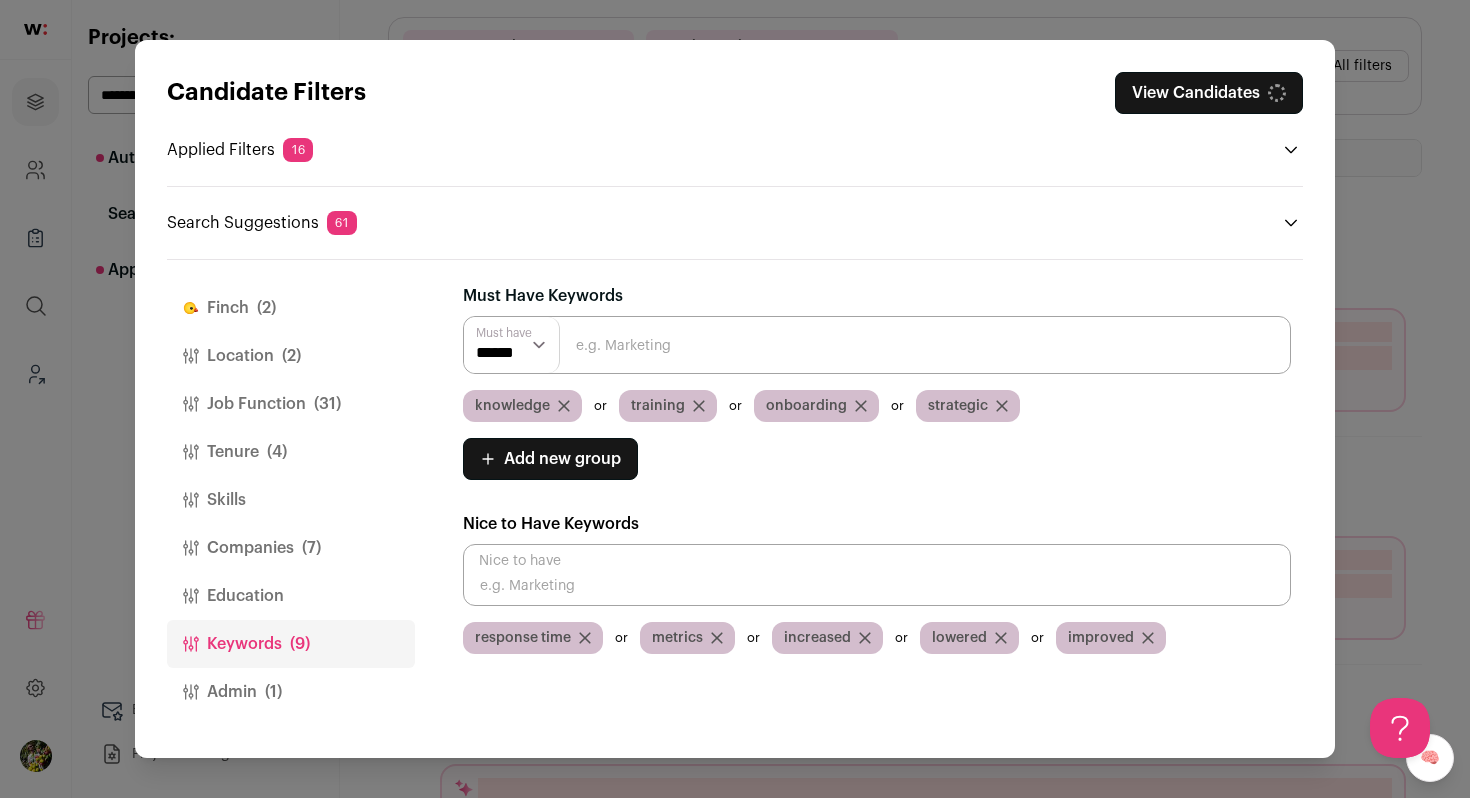click at bounding box center (877, 575) 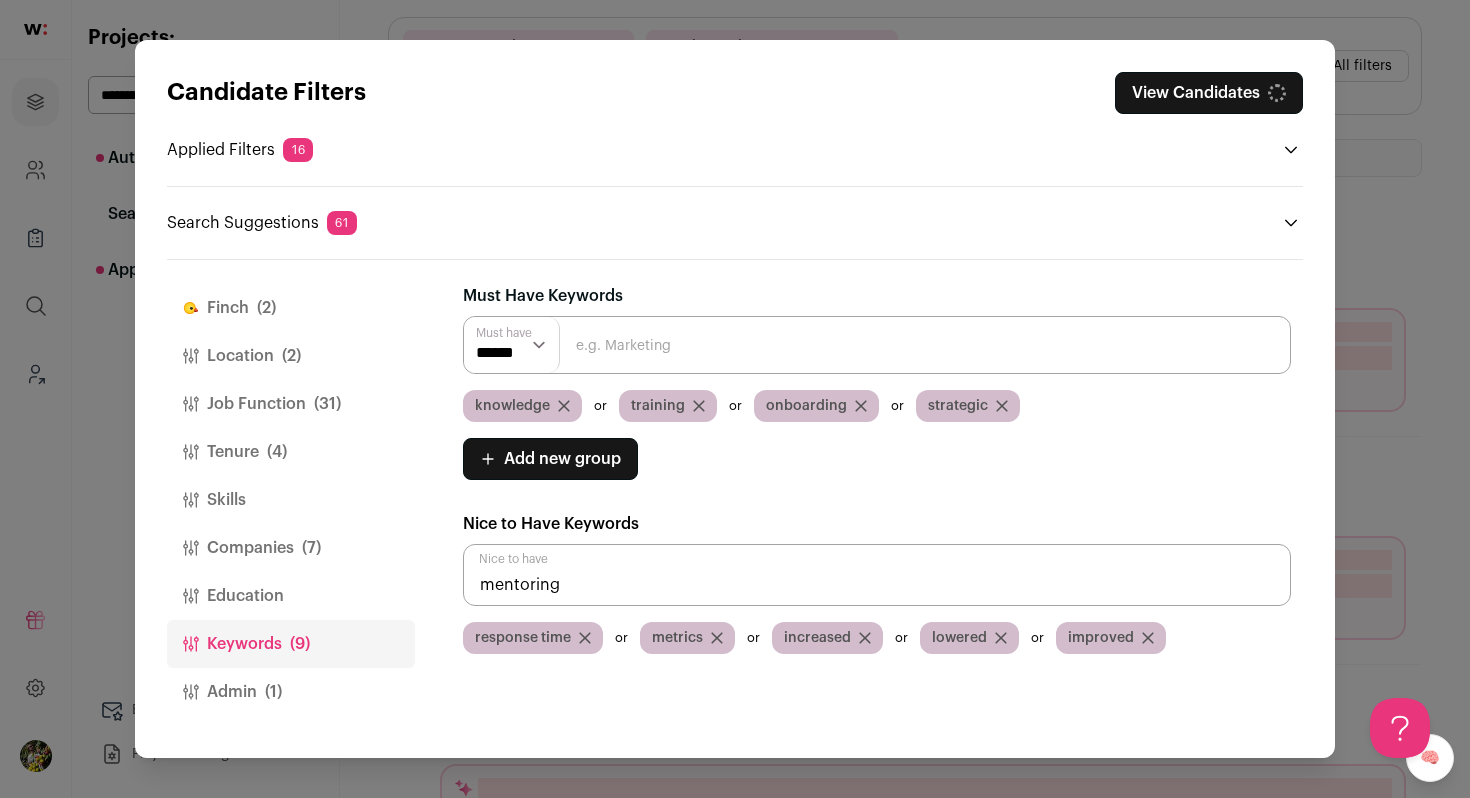 type on "mentoring" 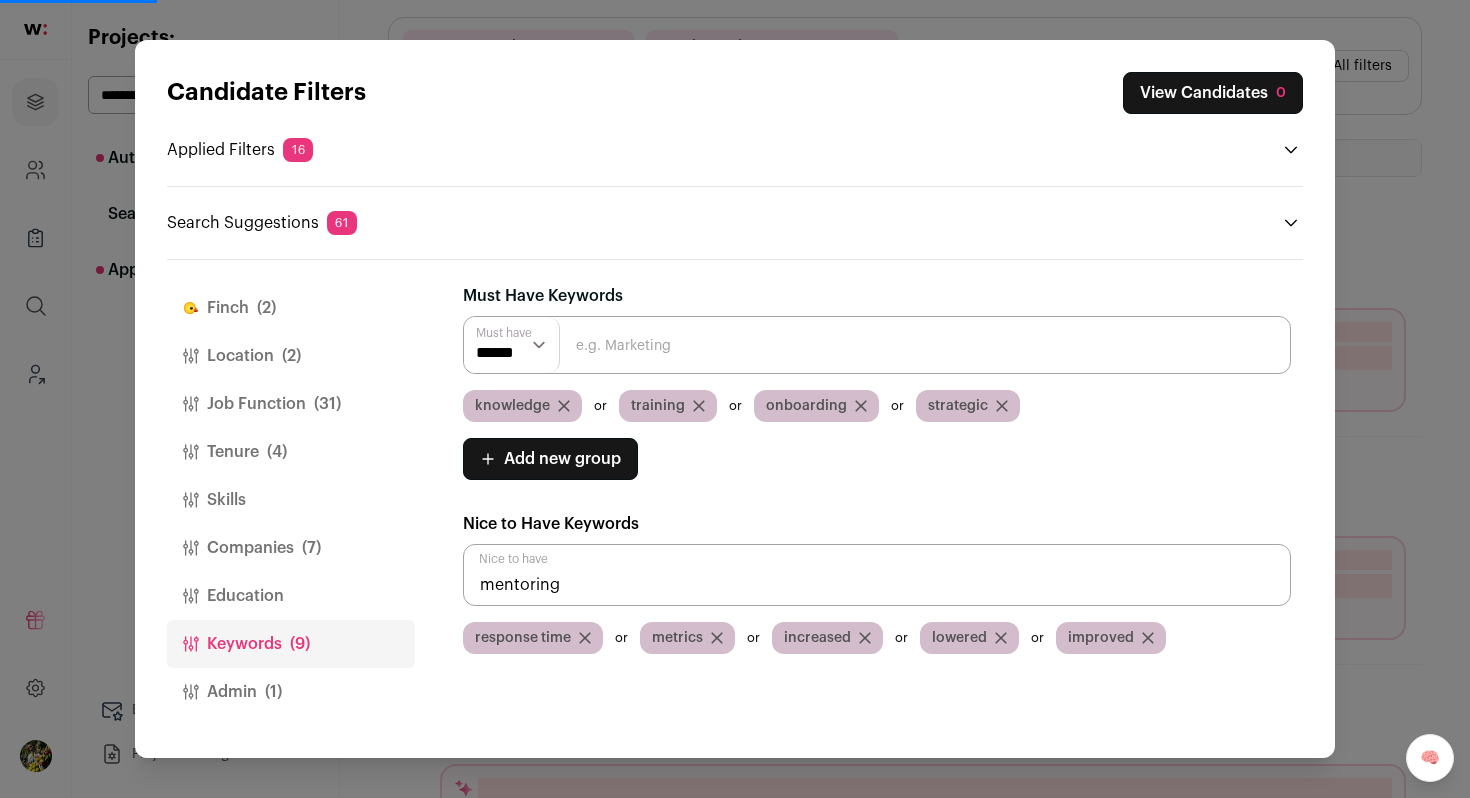 click on "knowledge" at bounding box center [512, 406] 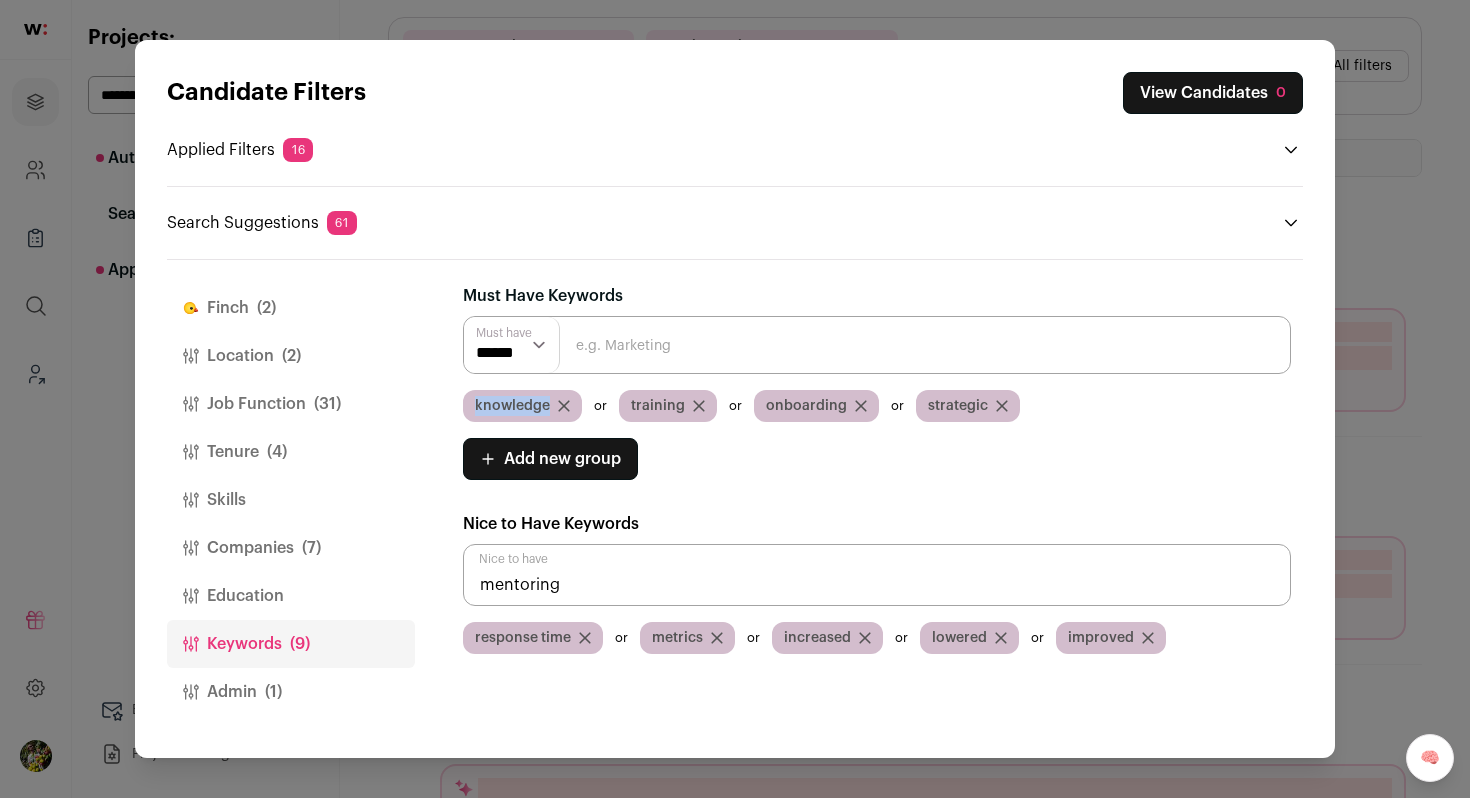click on "knowledge" at bounding box center (512, 406) 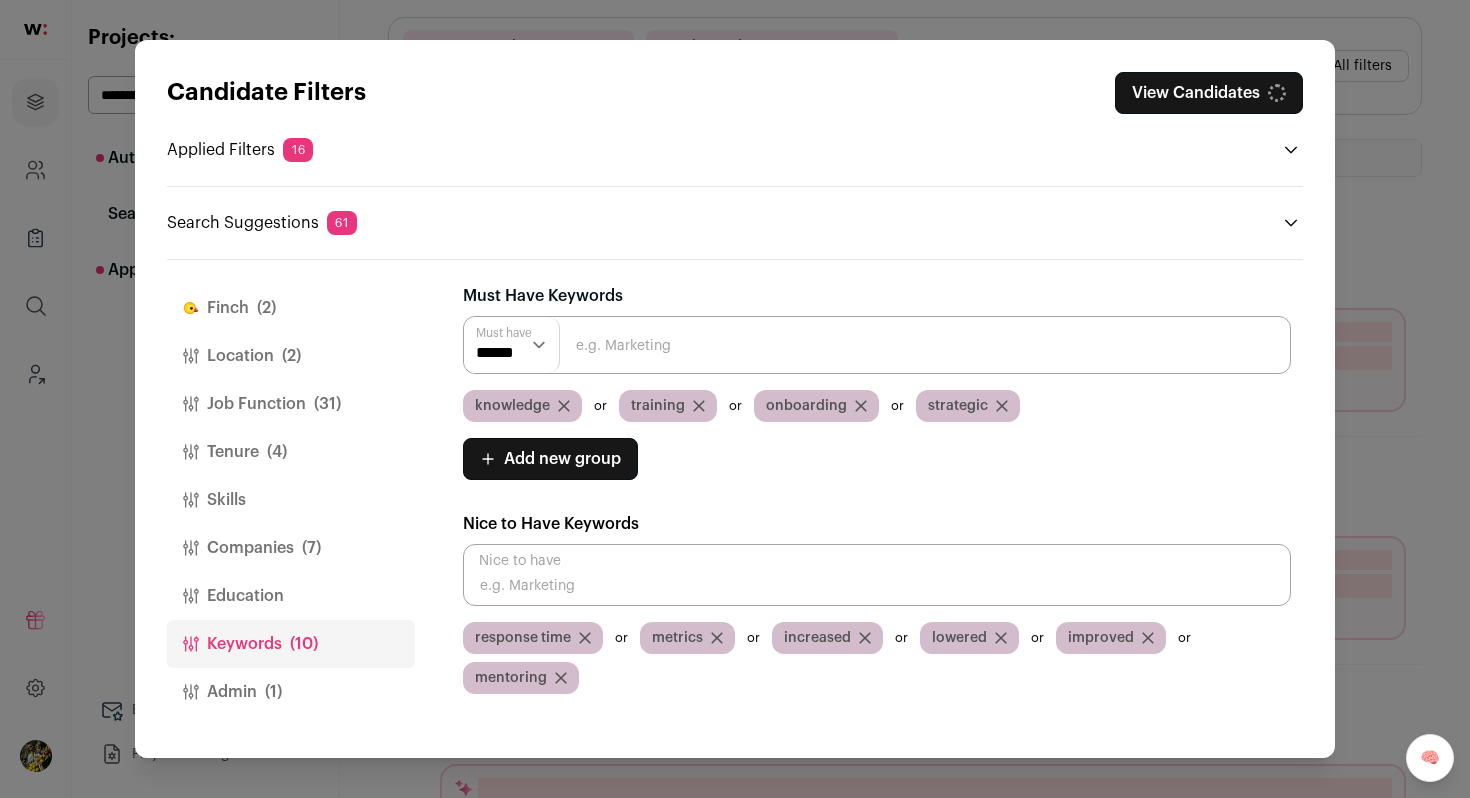 copy on "knowledge" 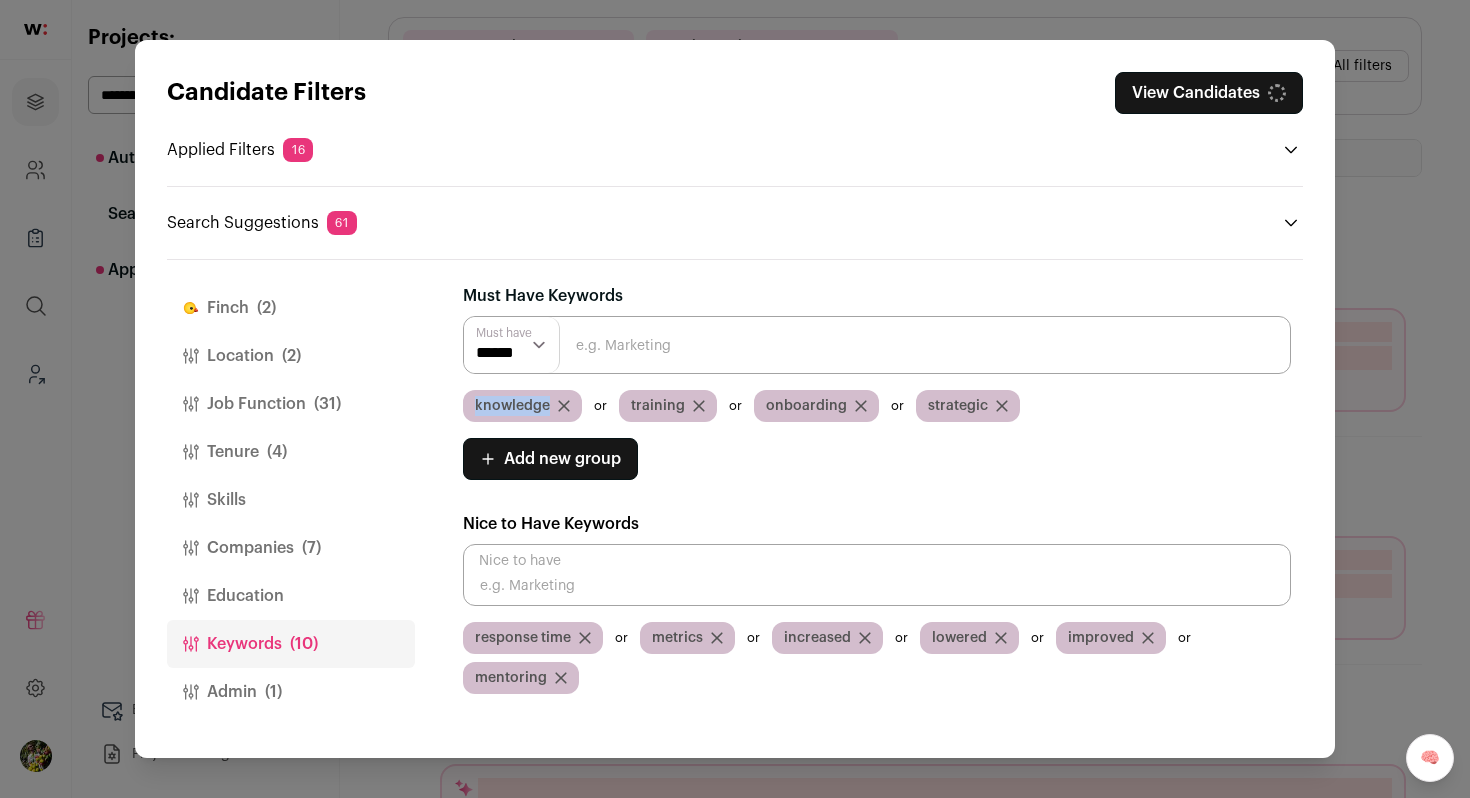 click on "knowledge" at bounding box center [512, 406] 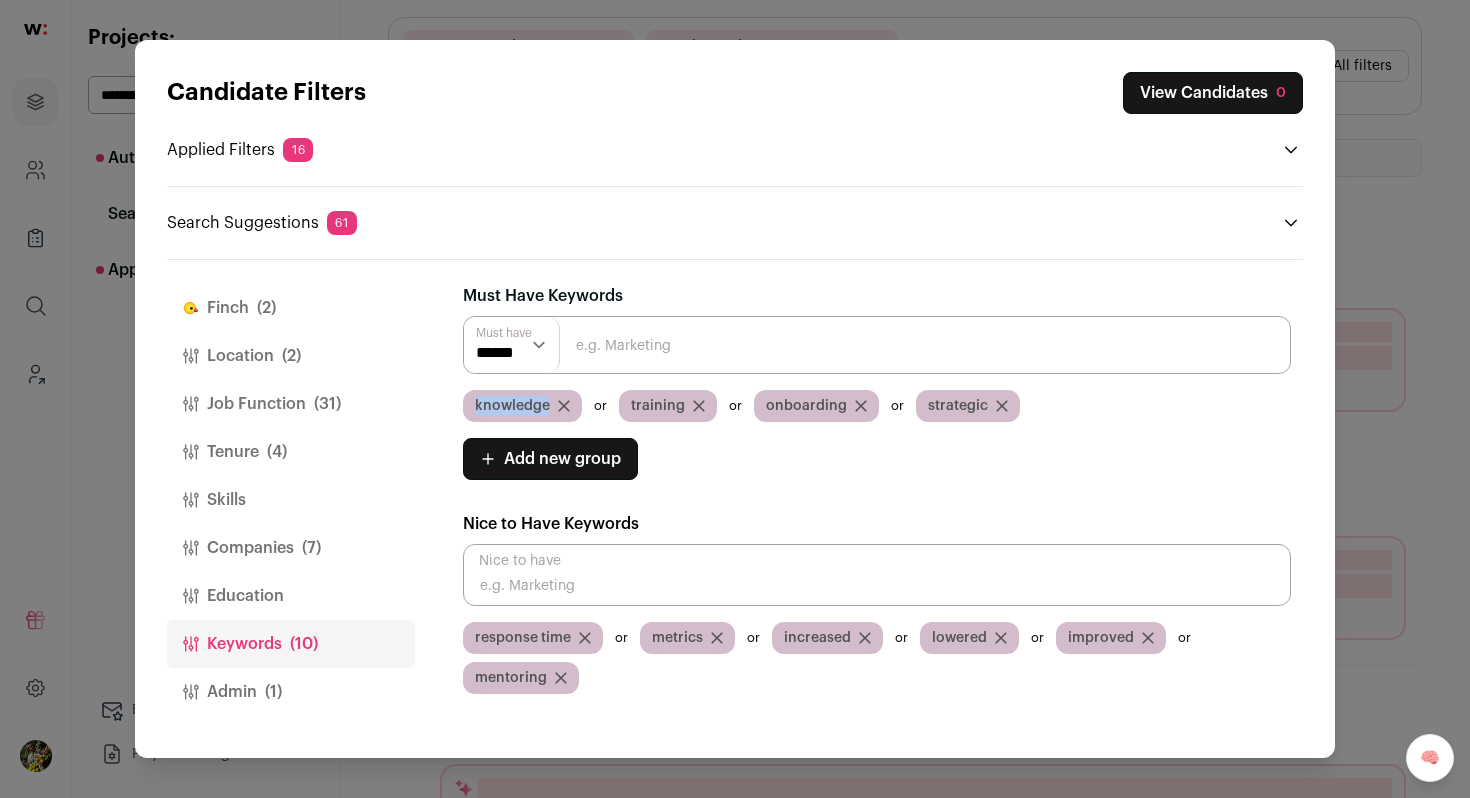 copy on "knowledge" 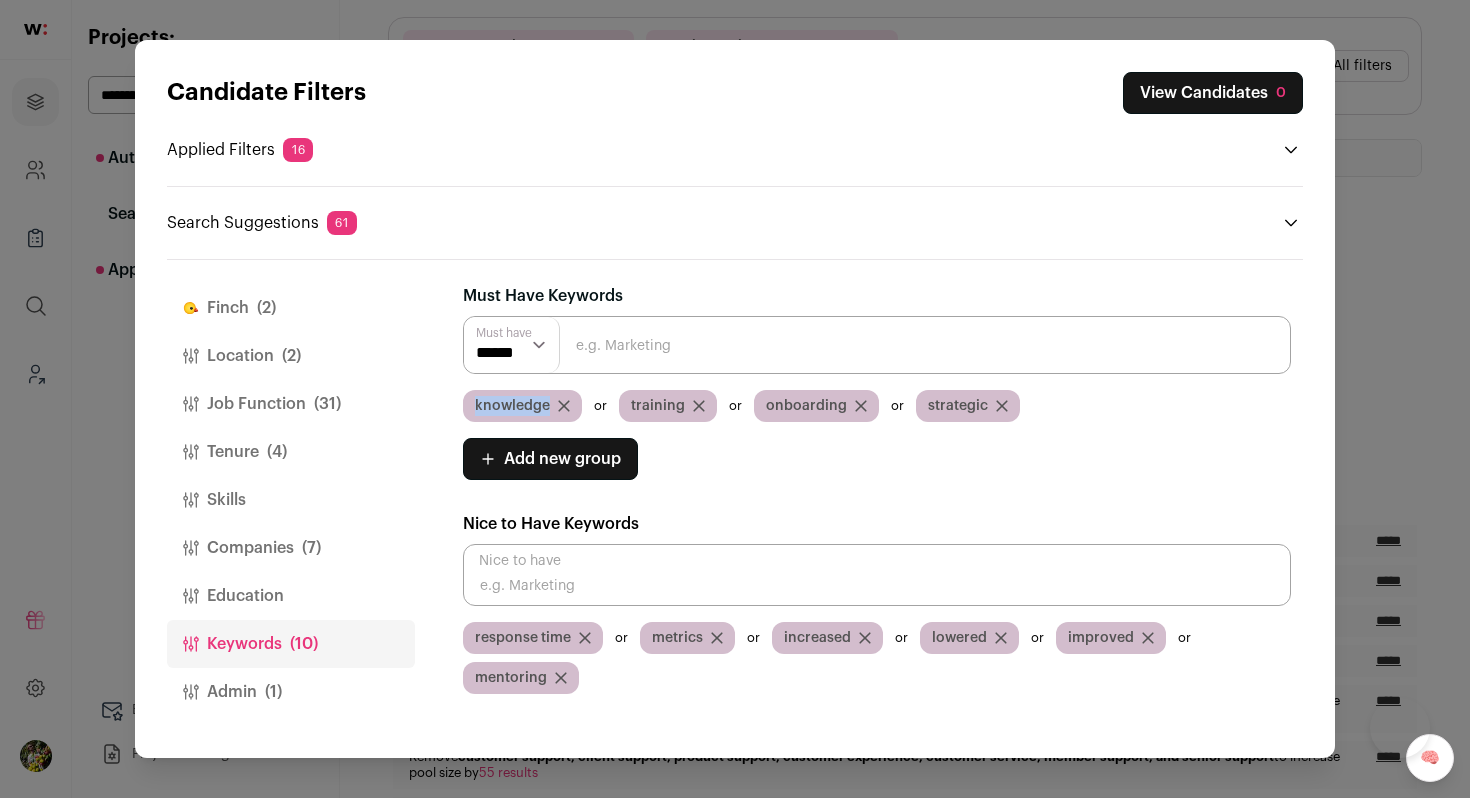 click 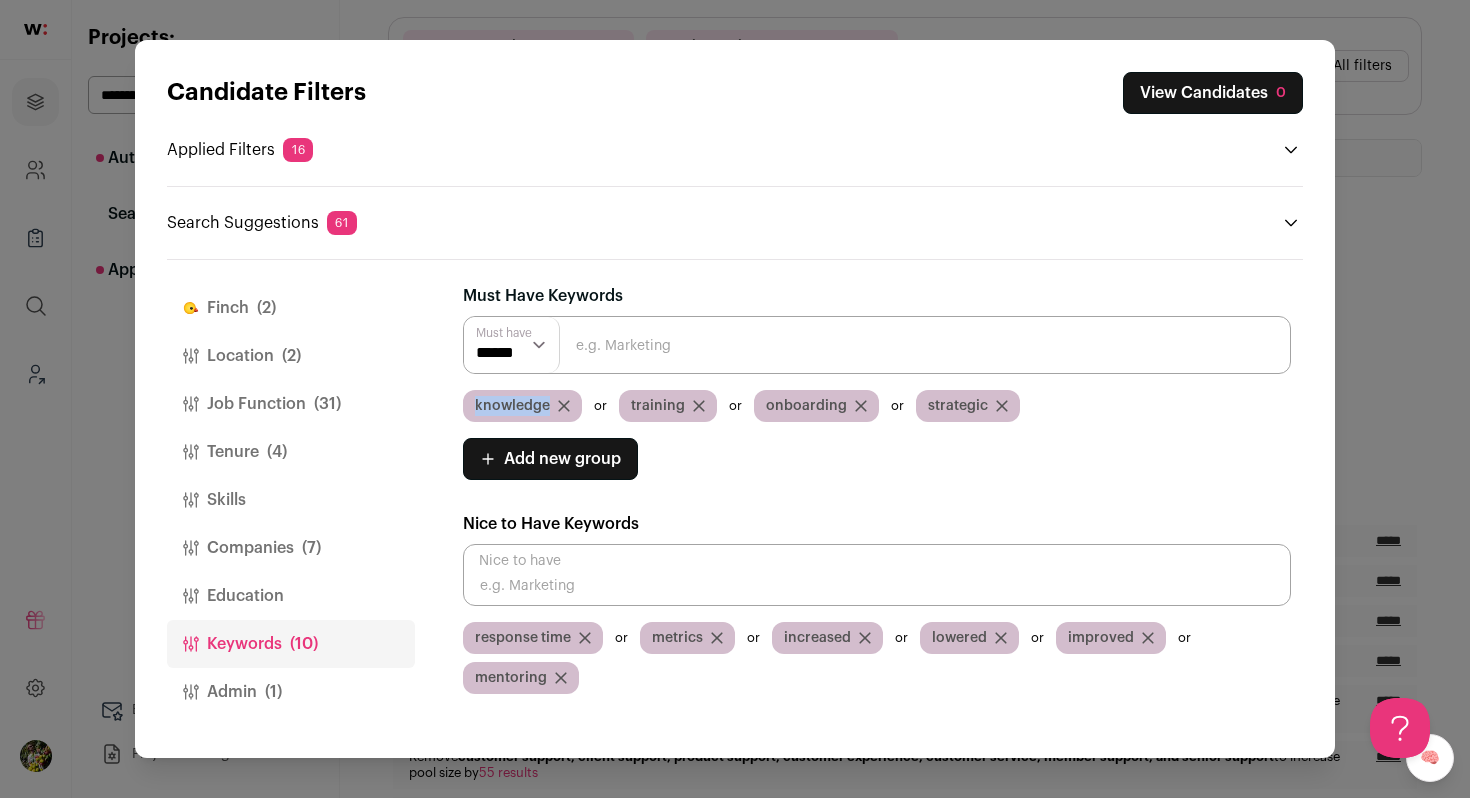 scroll, scrollTop: 0, scrollLeft: 0, axis: both 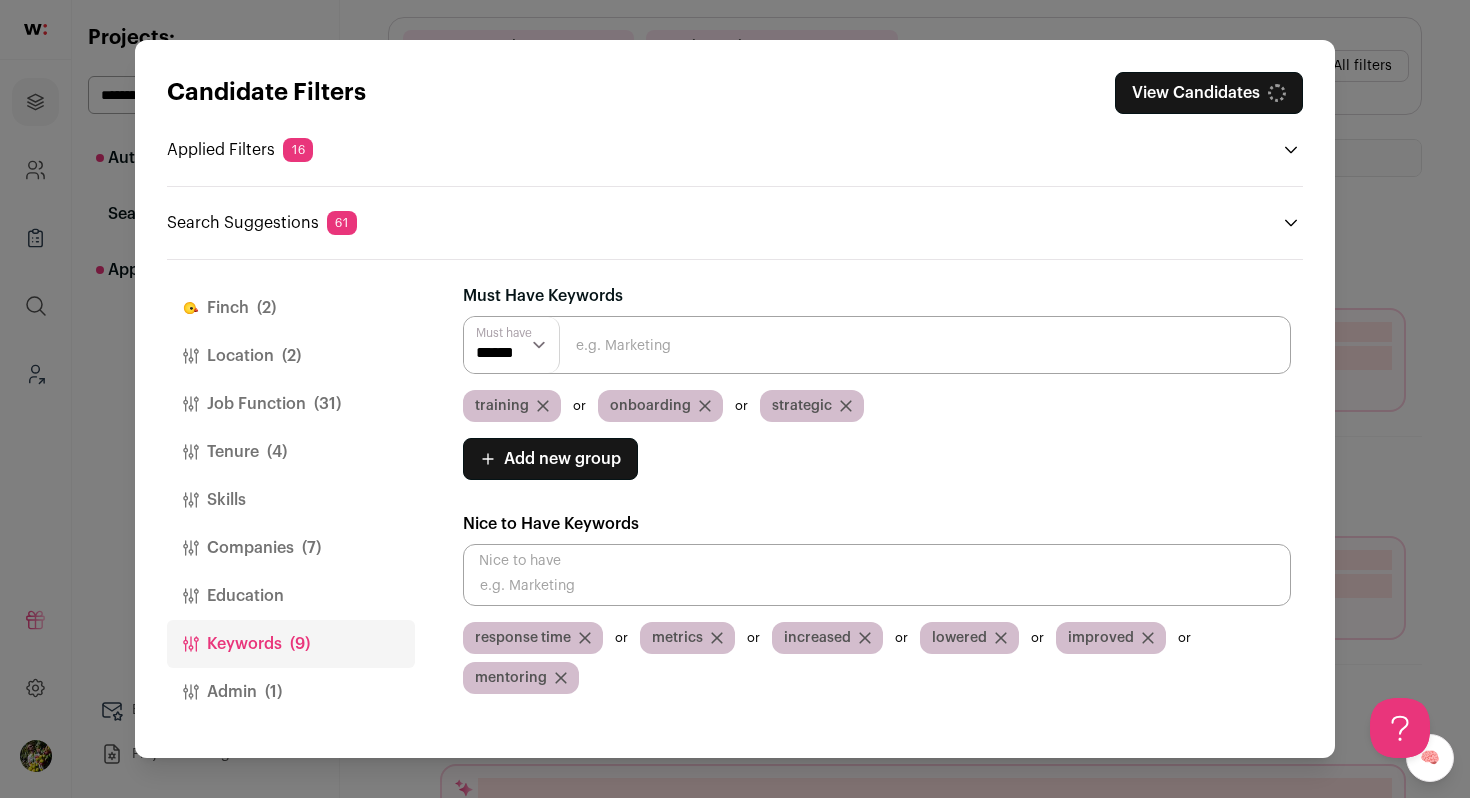 click at bounding box center [877, 575] 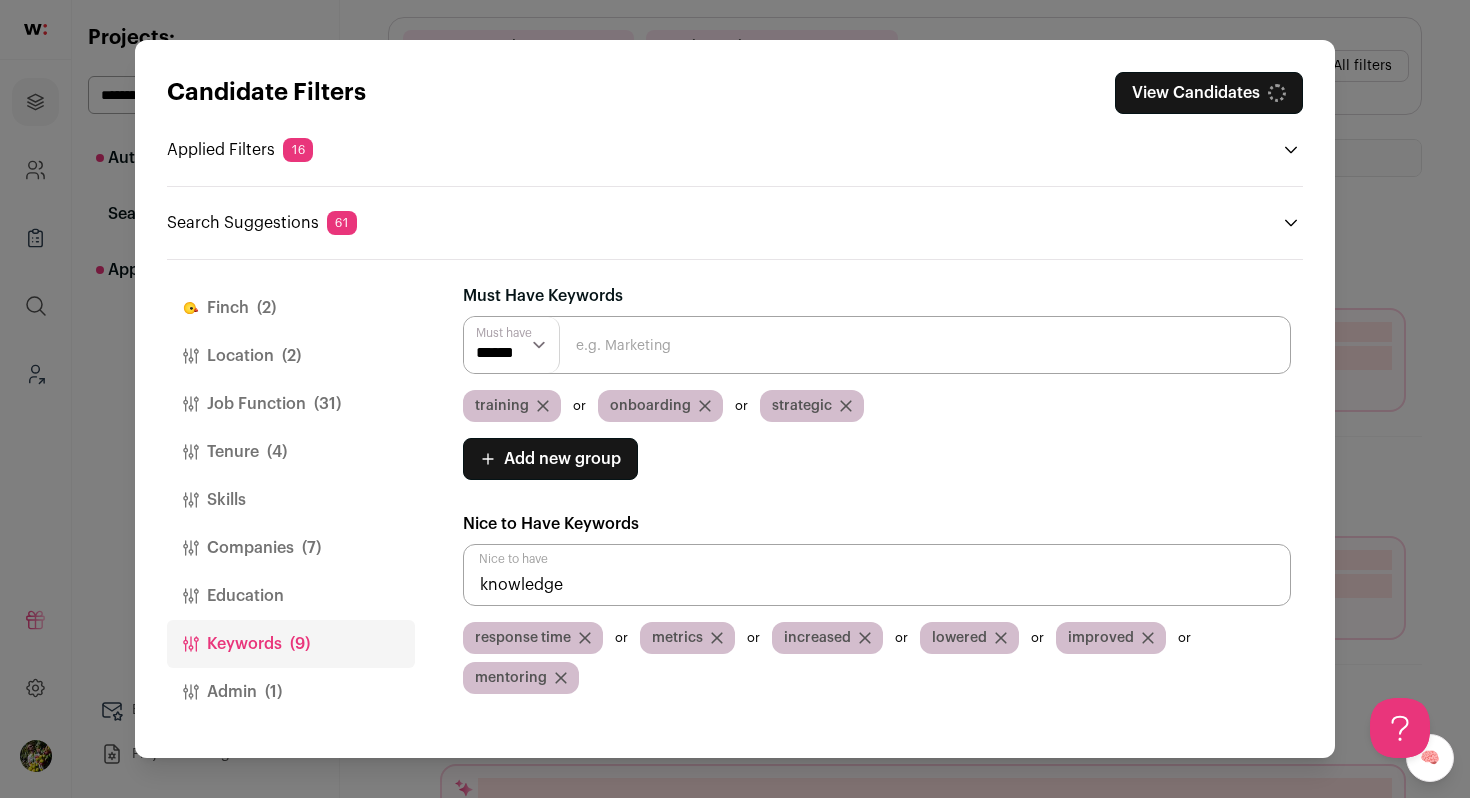 type on "knowledge" 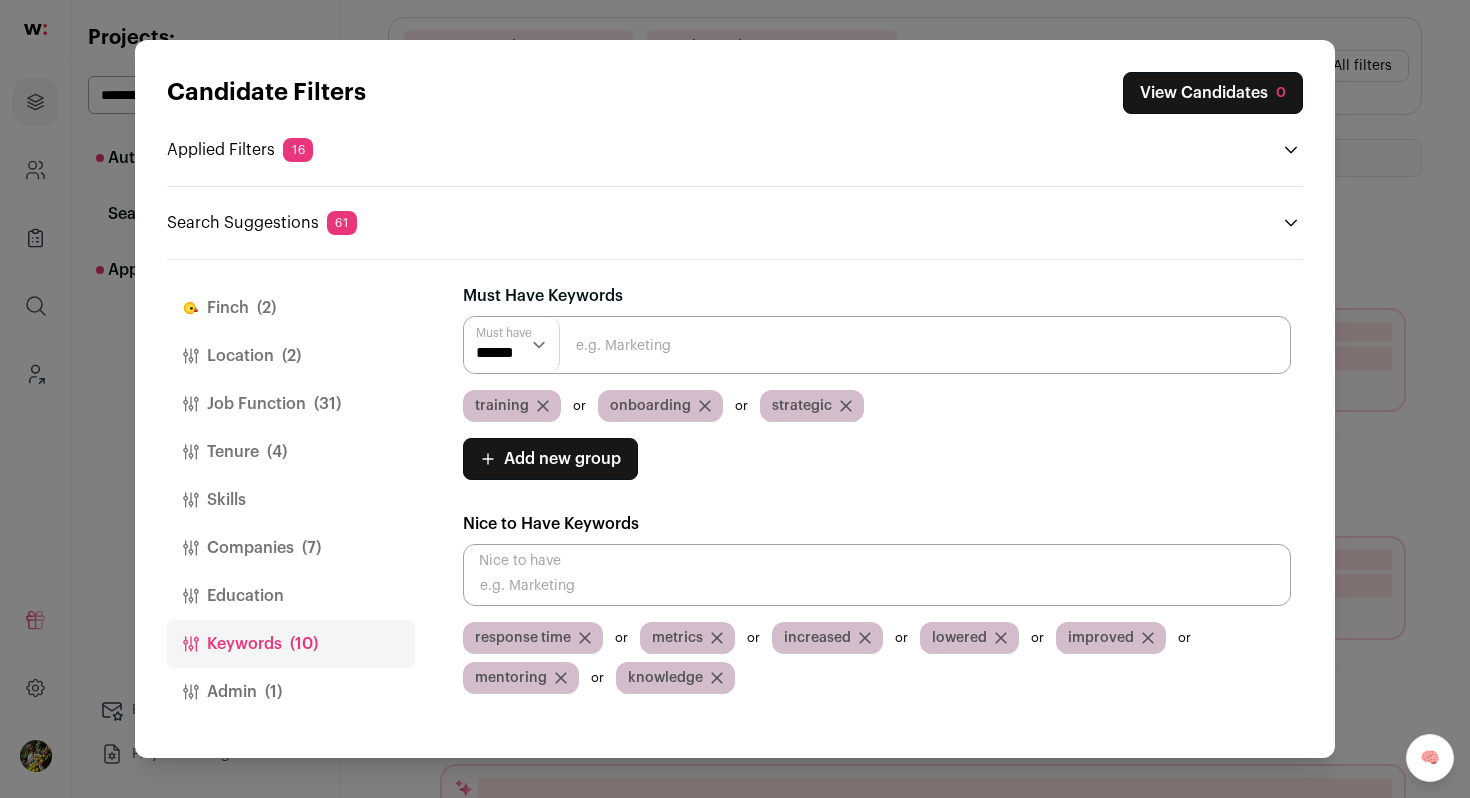 click on "training" at bounding box center [502, 406] 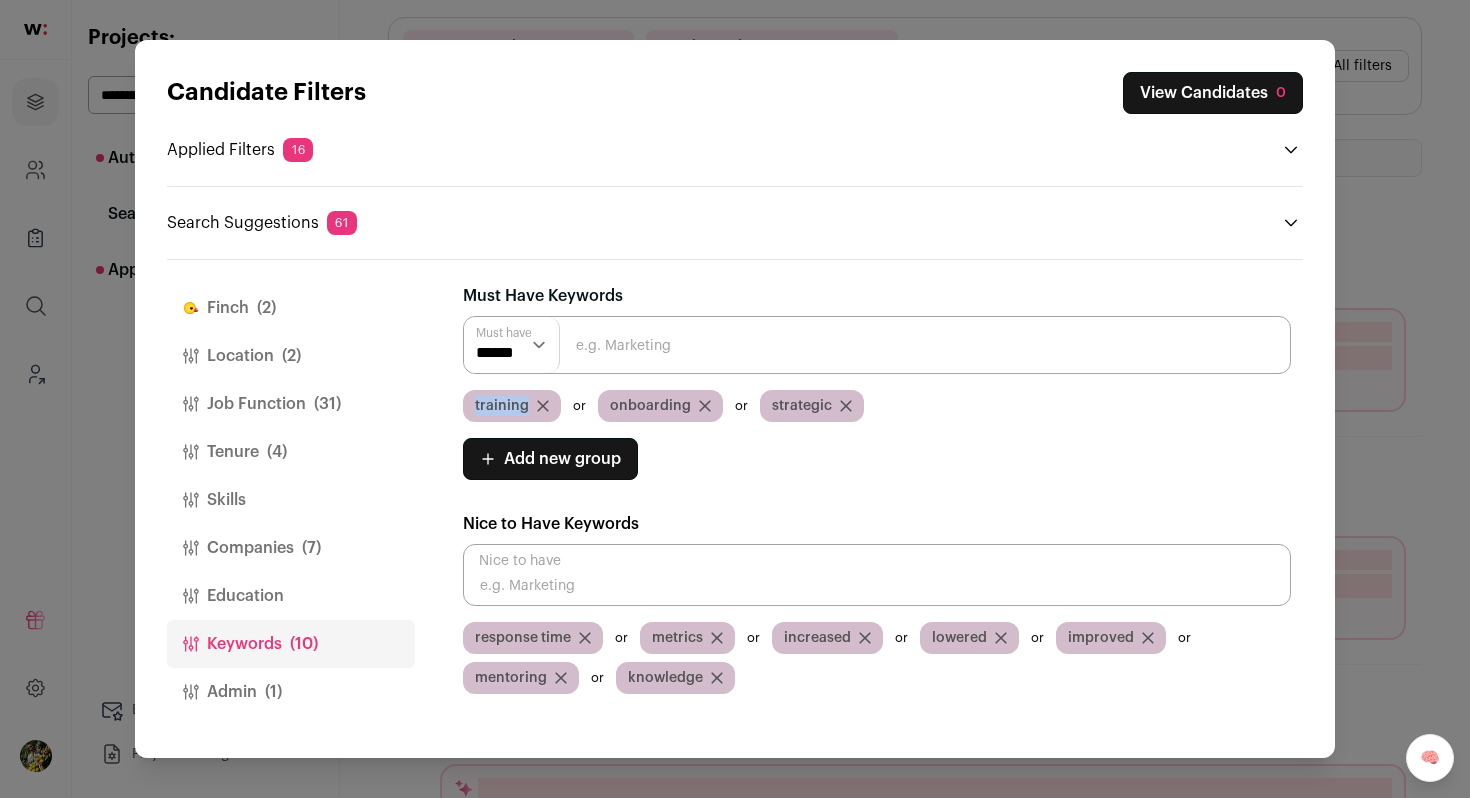 click on "training" at bounding box center (502, 406) 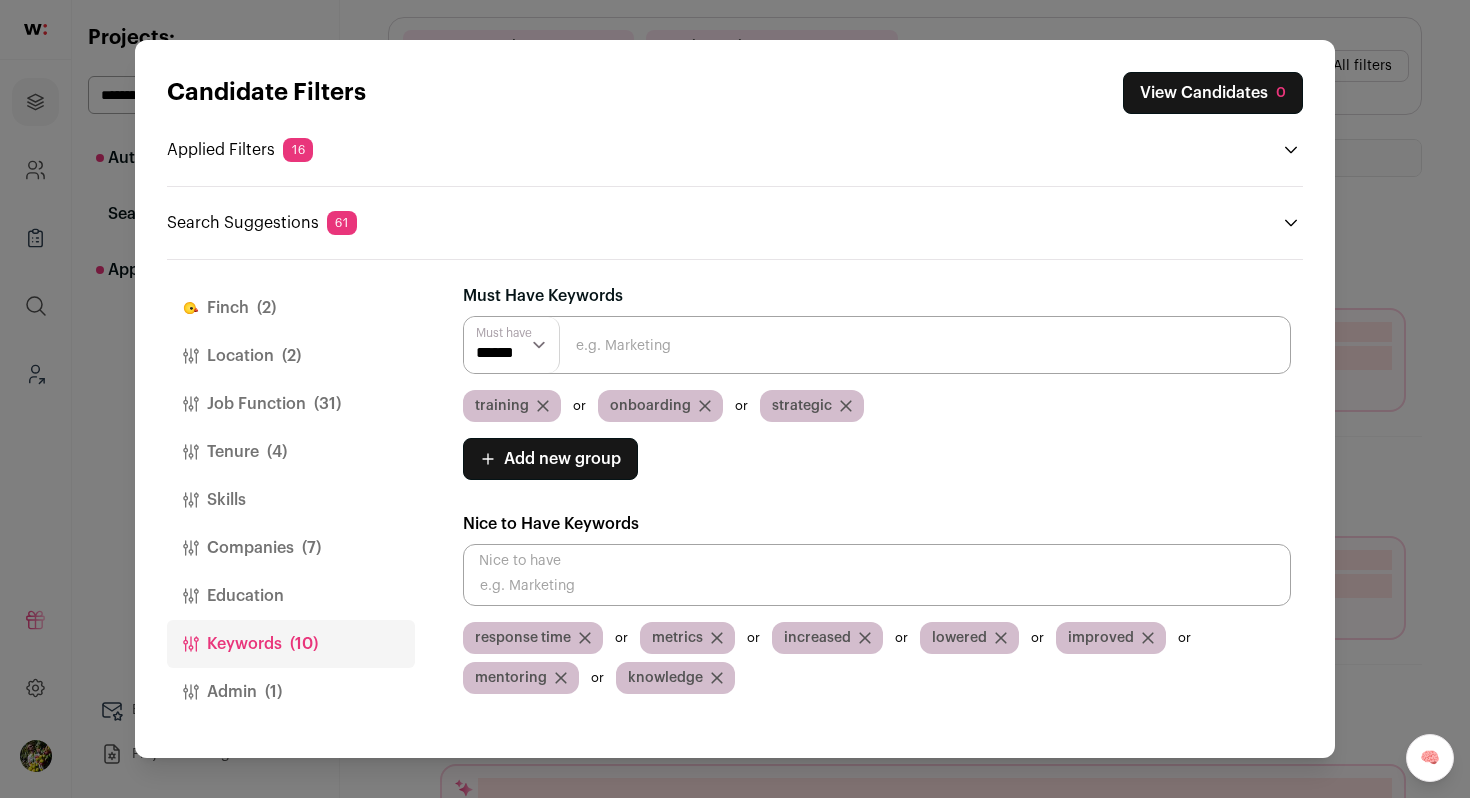 click on "training" at bounding box center [512, 406] 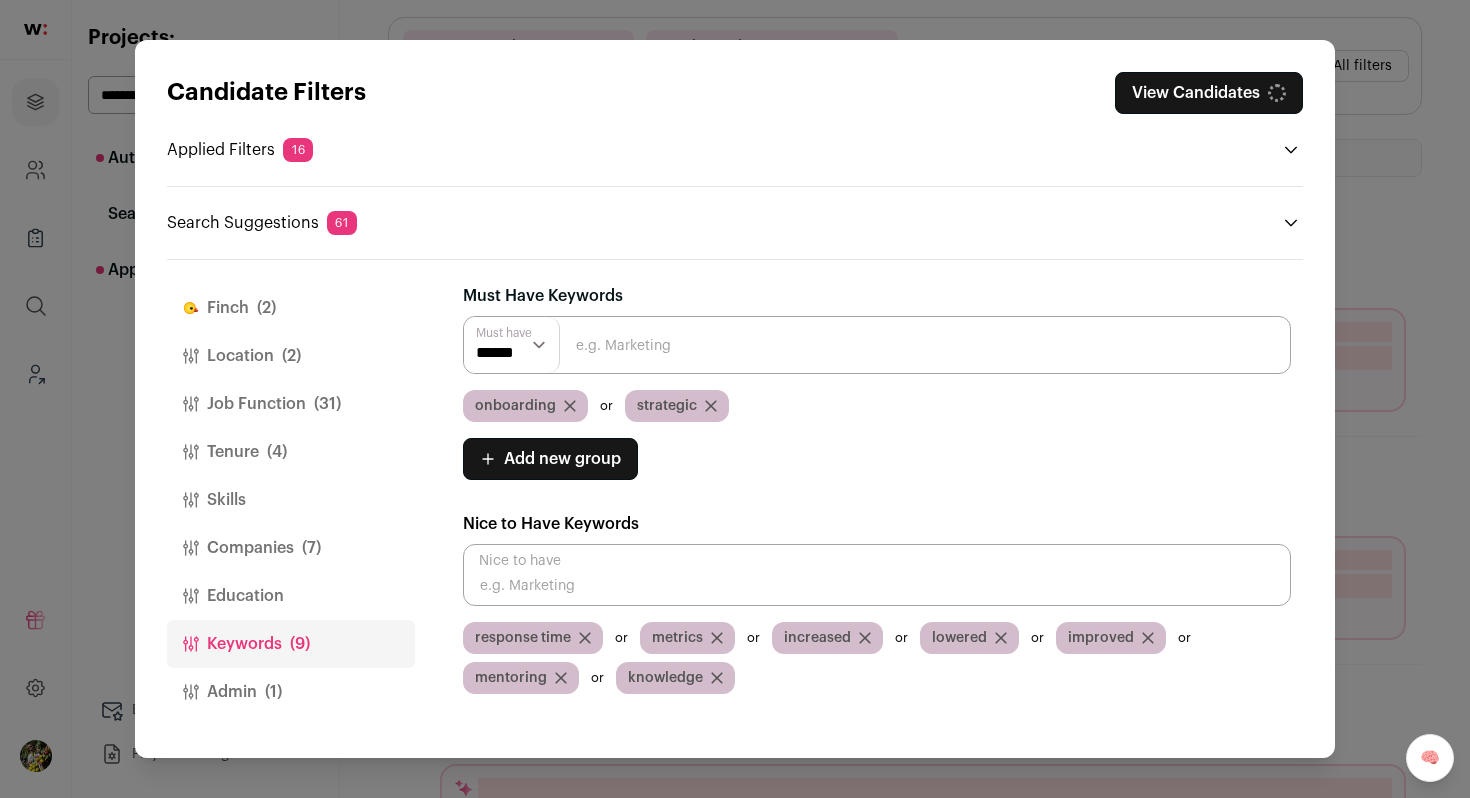 click at bounding box center (877, 575) 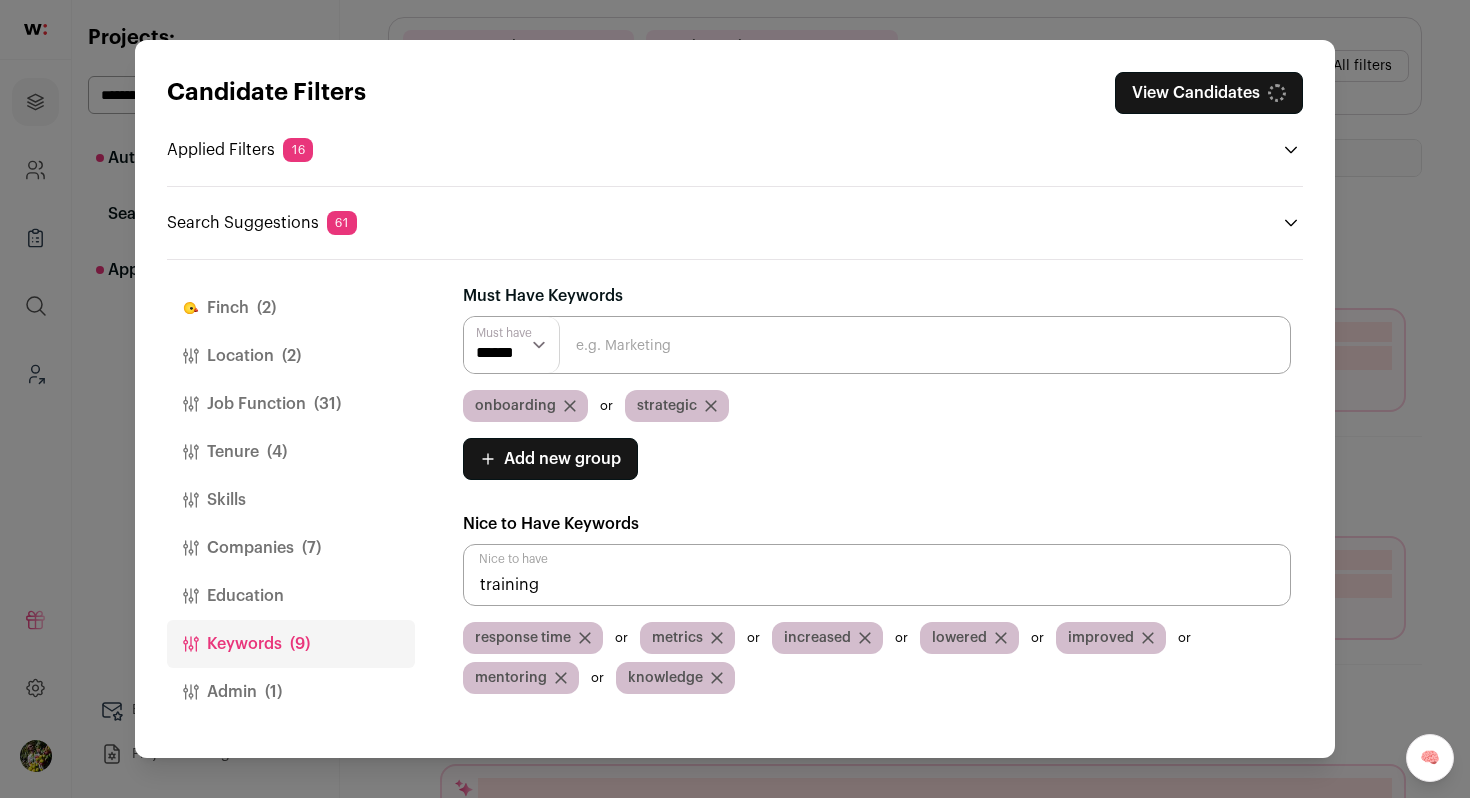type on "training" 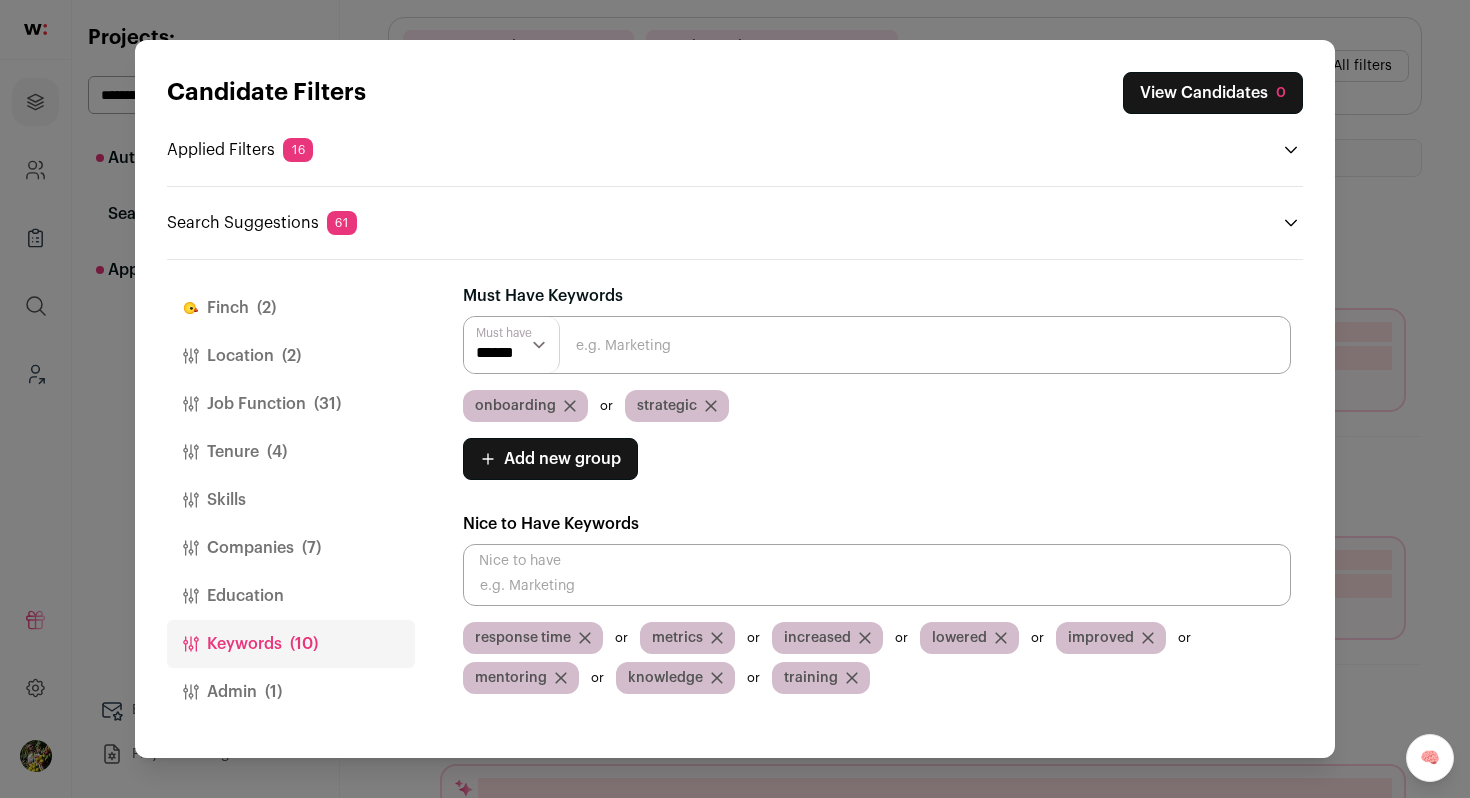 click on "onboarding" at bounding box center [515, 406] 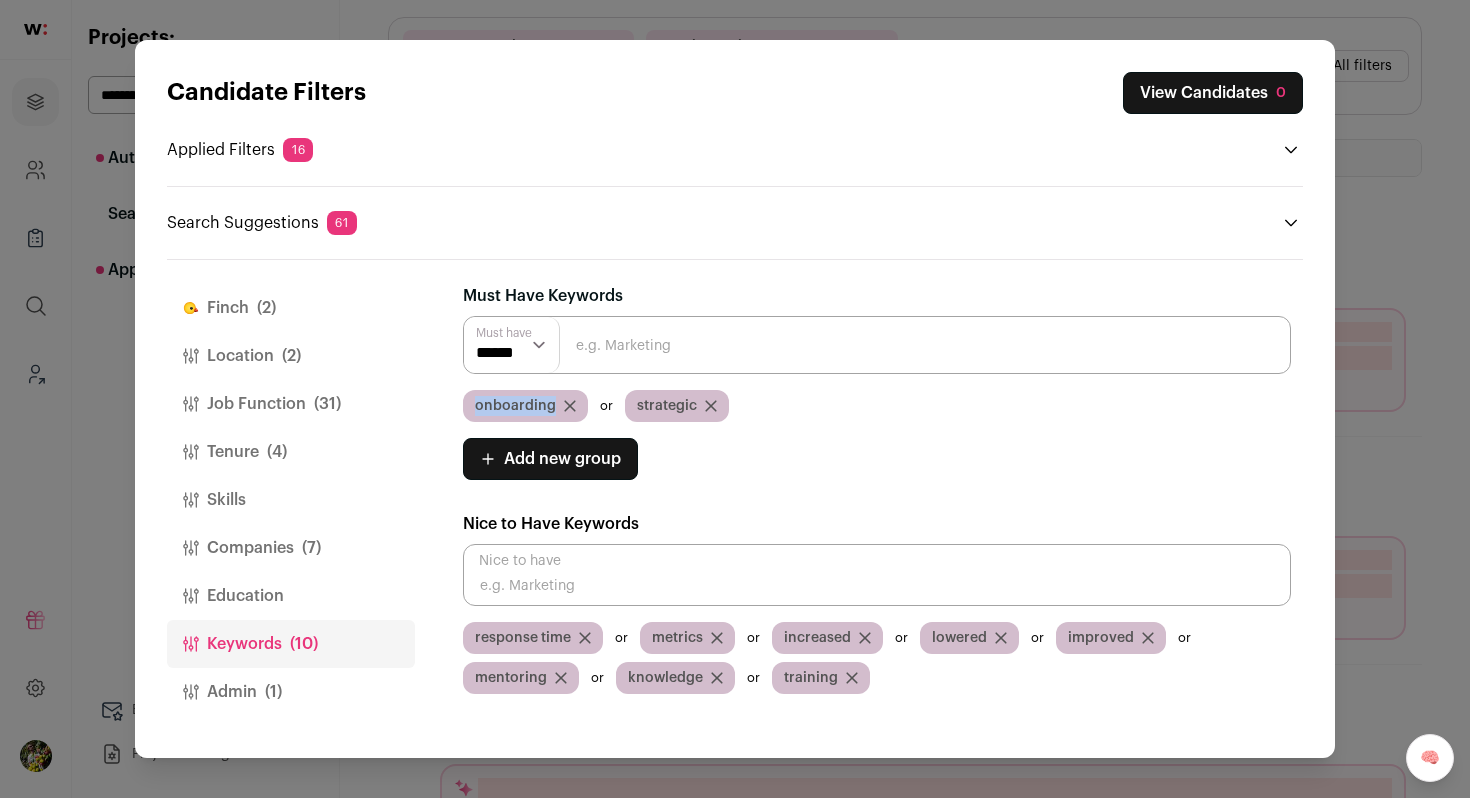 click on "onboarding" at bounding box center (515, 406) 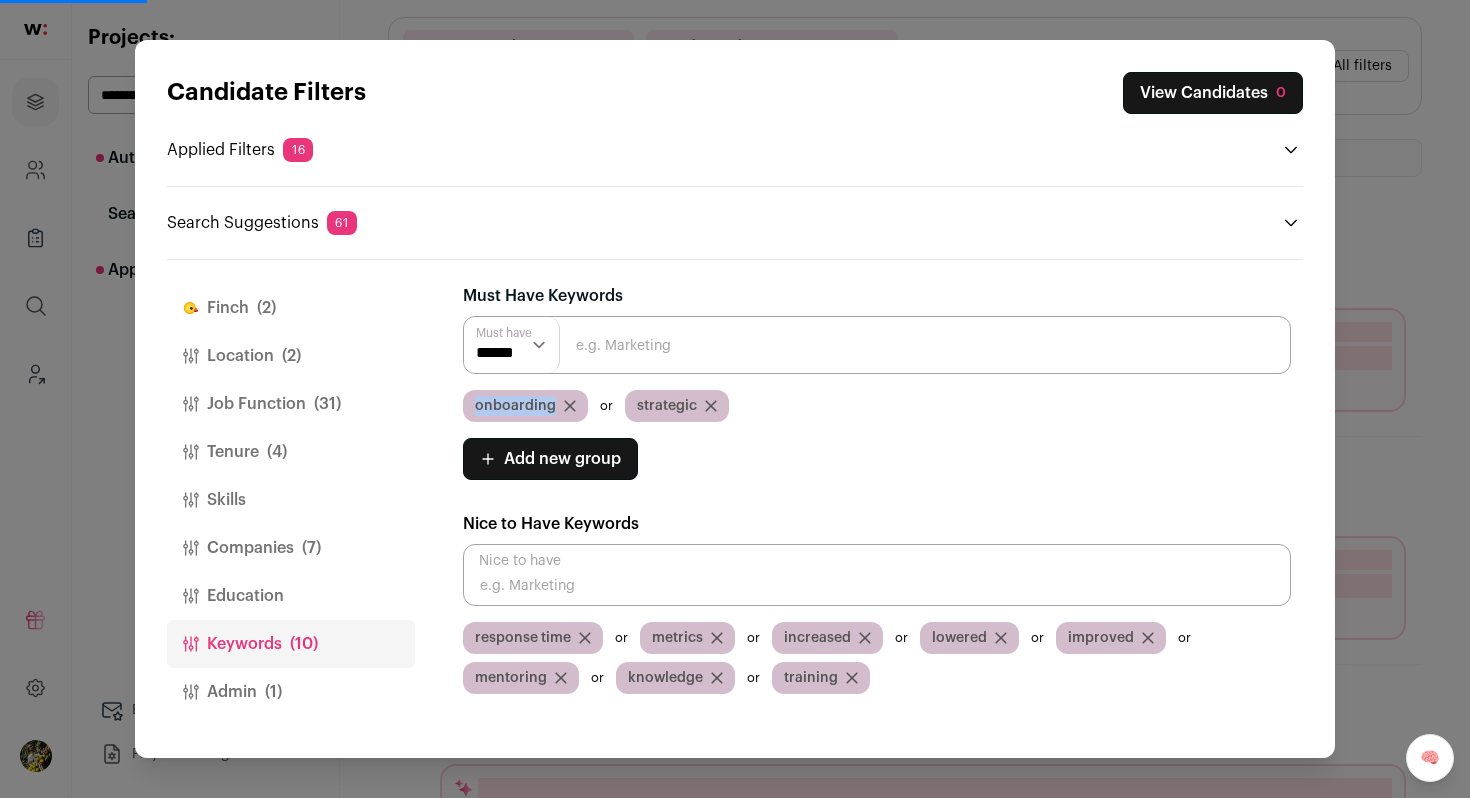 click 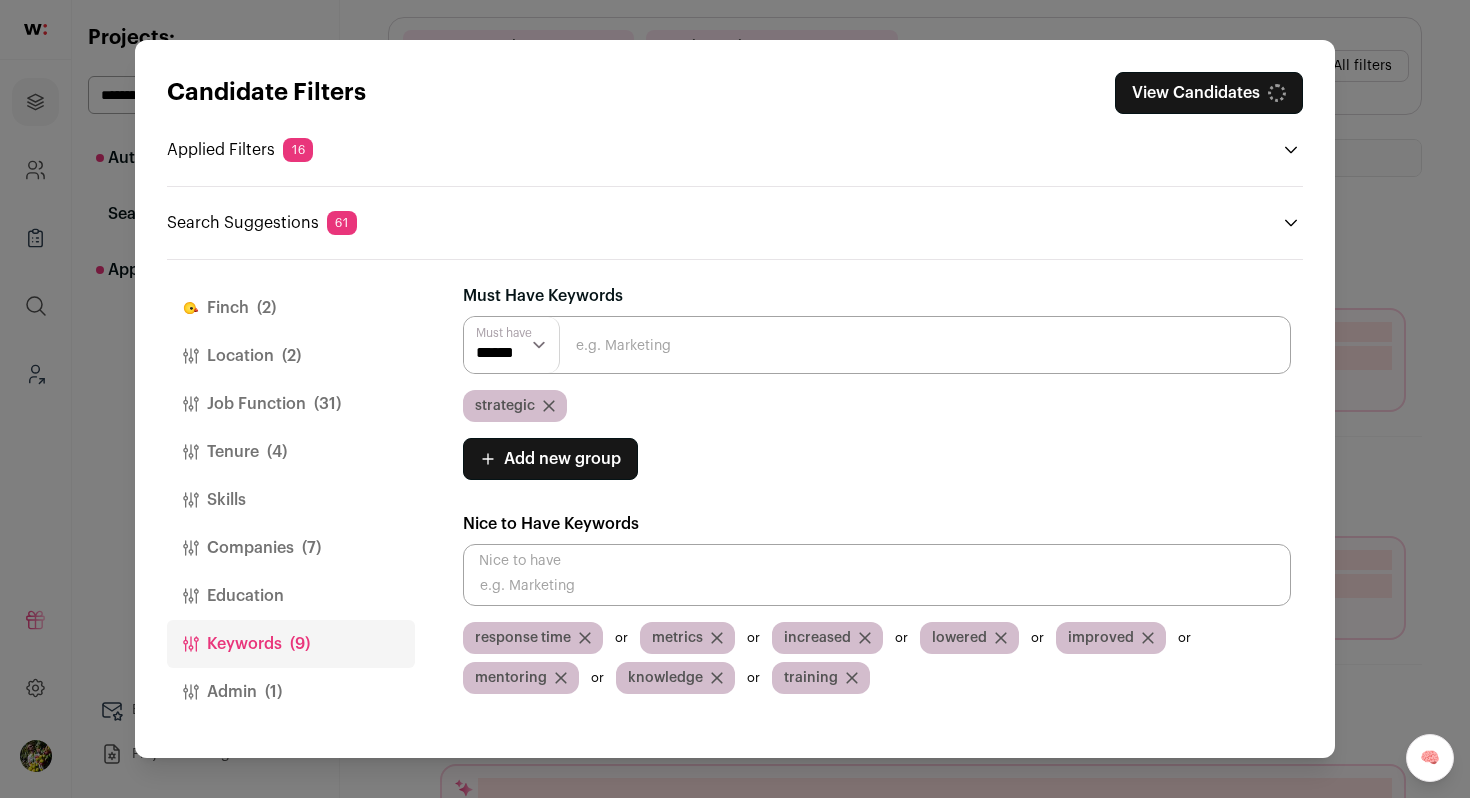 click at bounding box center (877, 575) 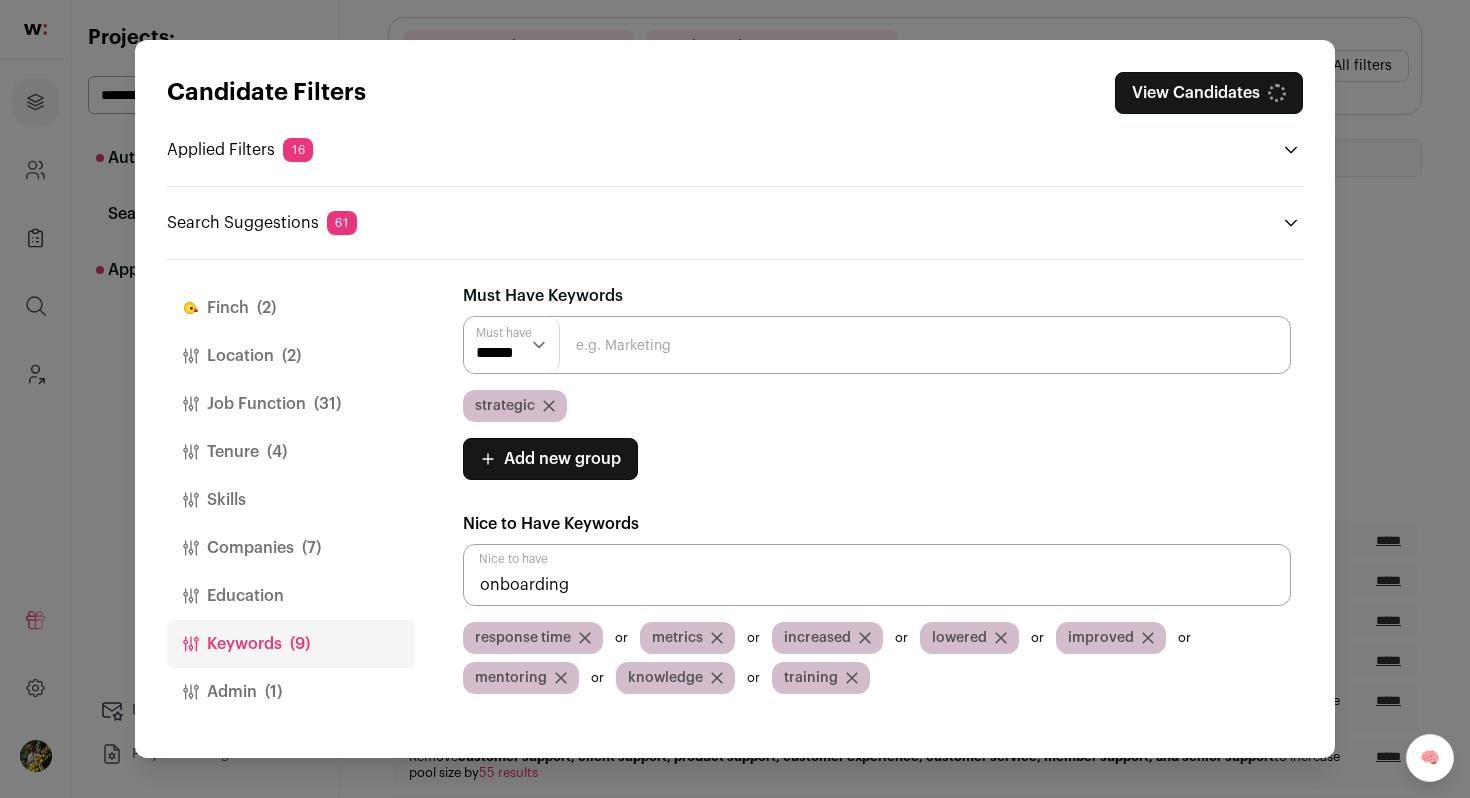 type on "onboarding" 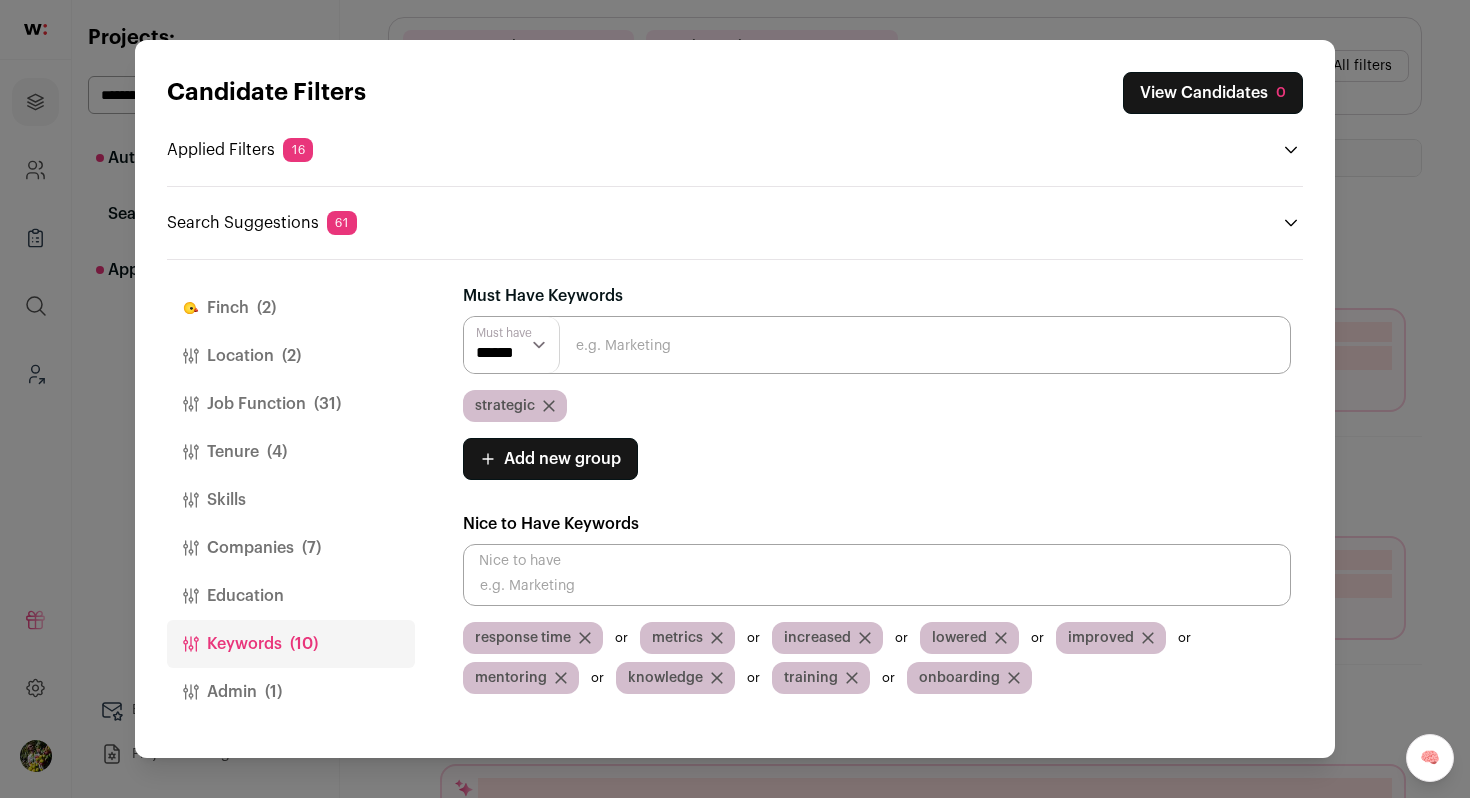 click on "strategic" at bounding box center (505, 406) 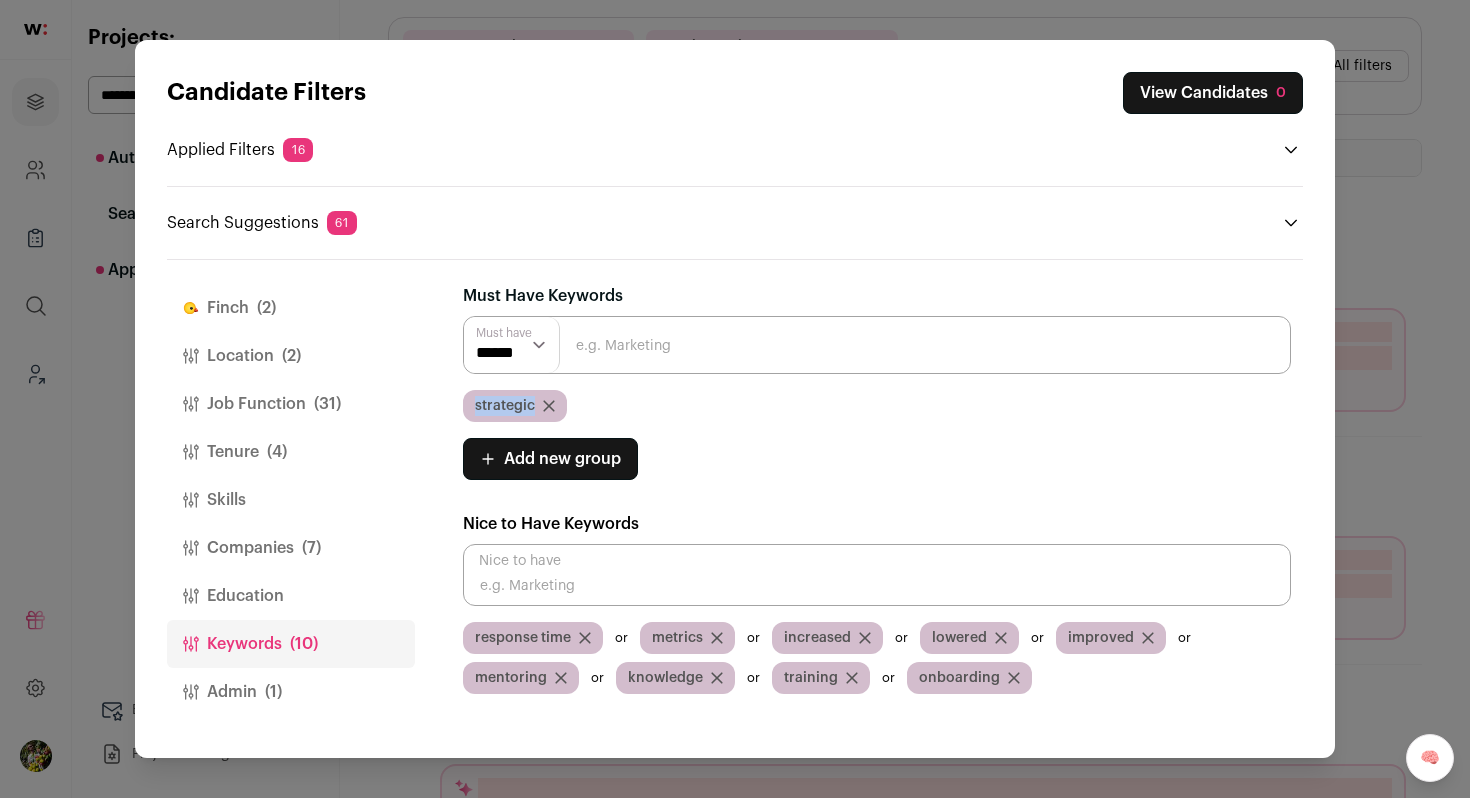 click on "strategic" at bounding box center (505, 406) 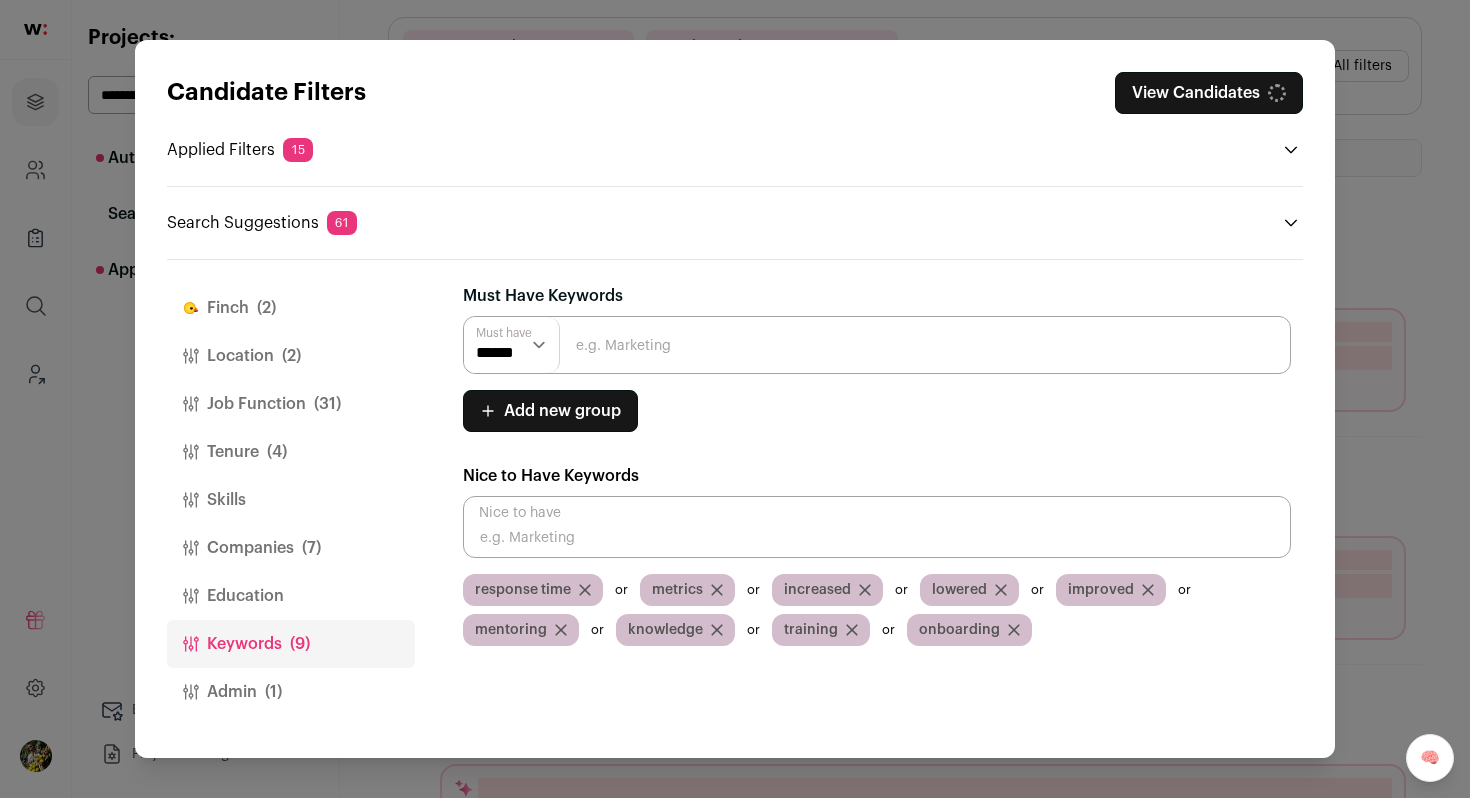 click at bounding box center (877, 527) 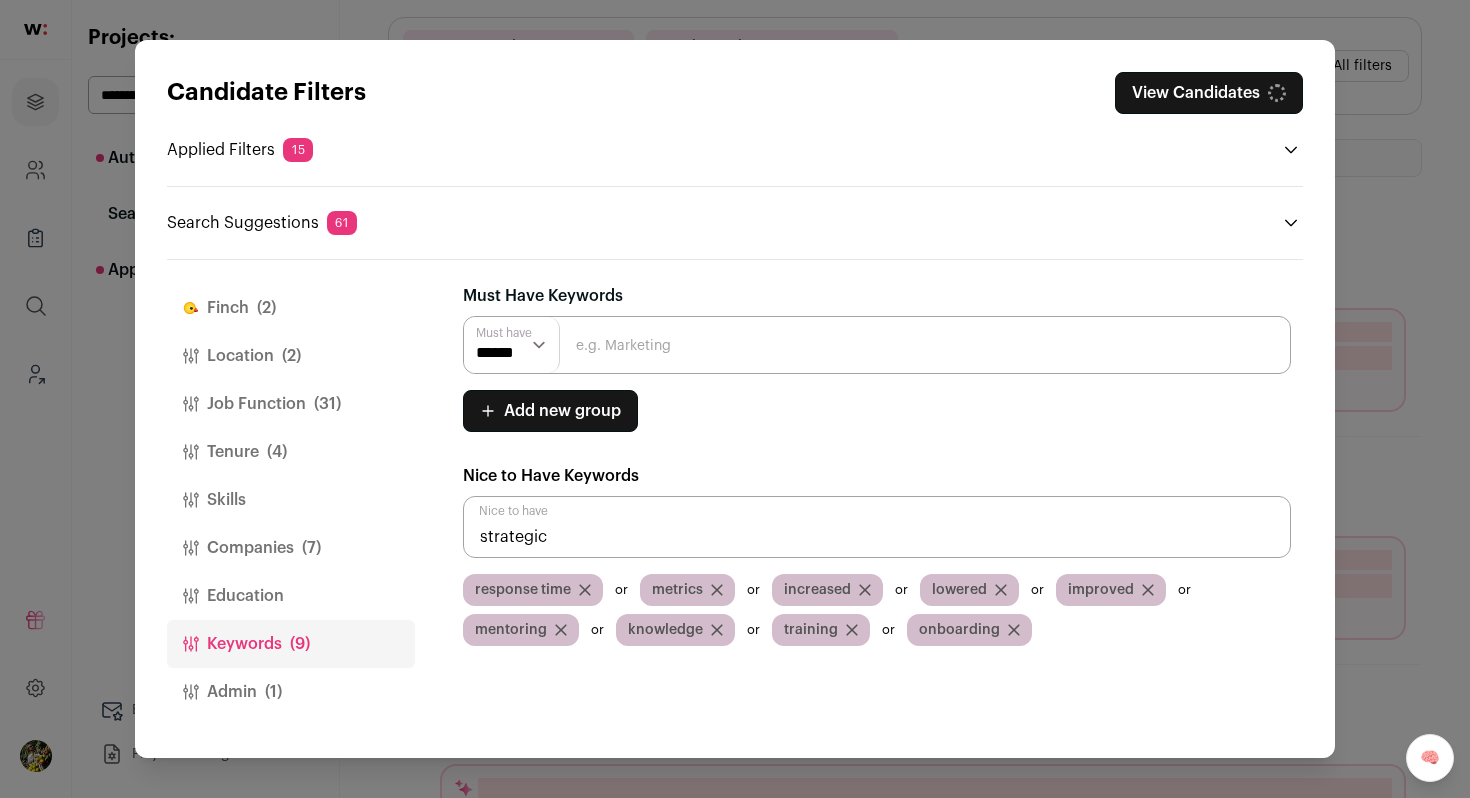 type on "strategic" 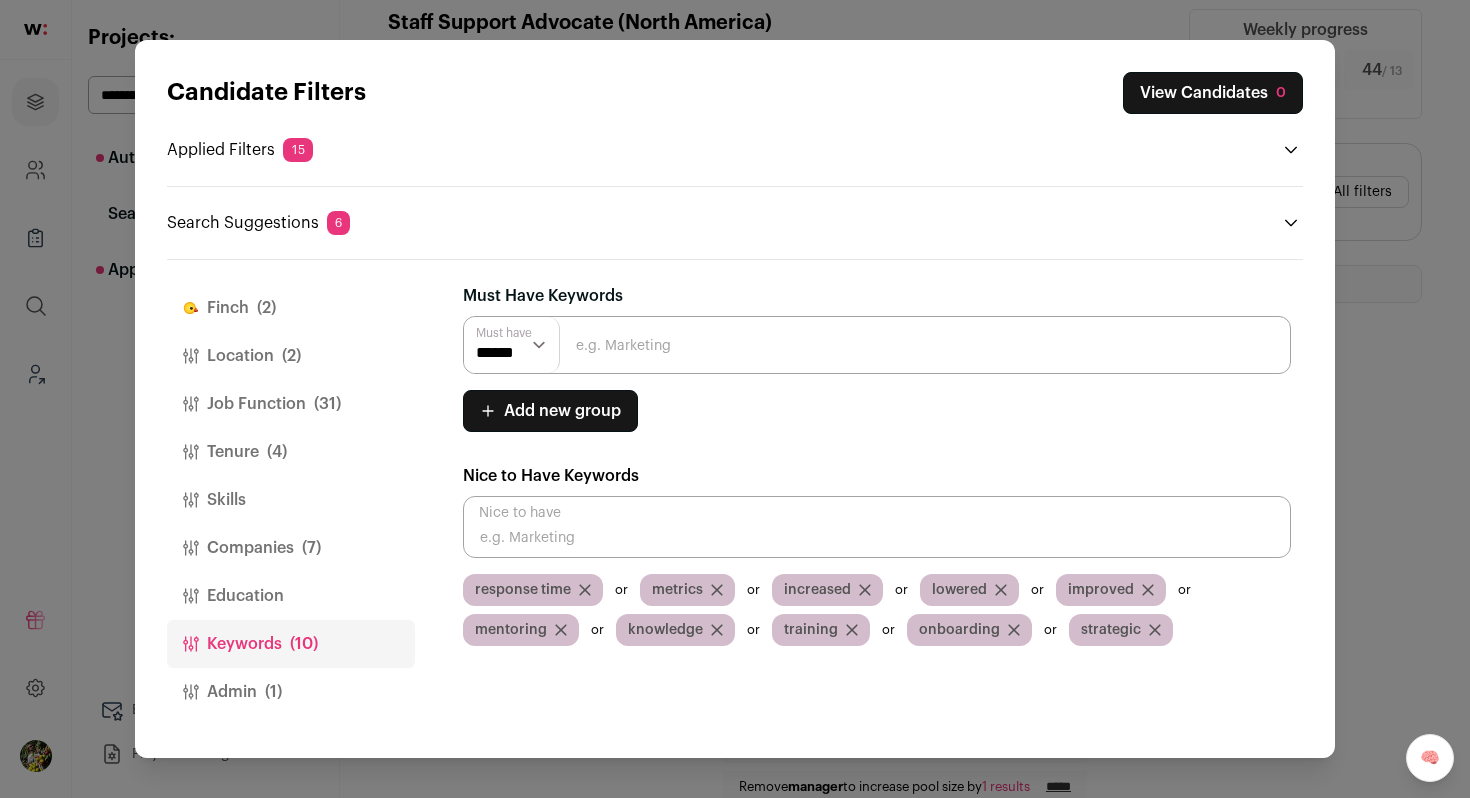 scroll, scrollTop: 30, scrollLeft: 0, axis: vertical 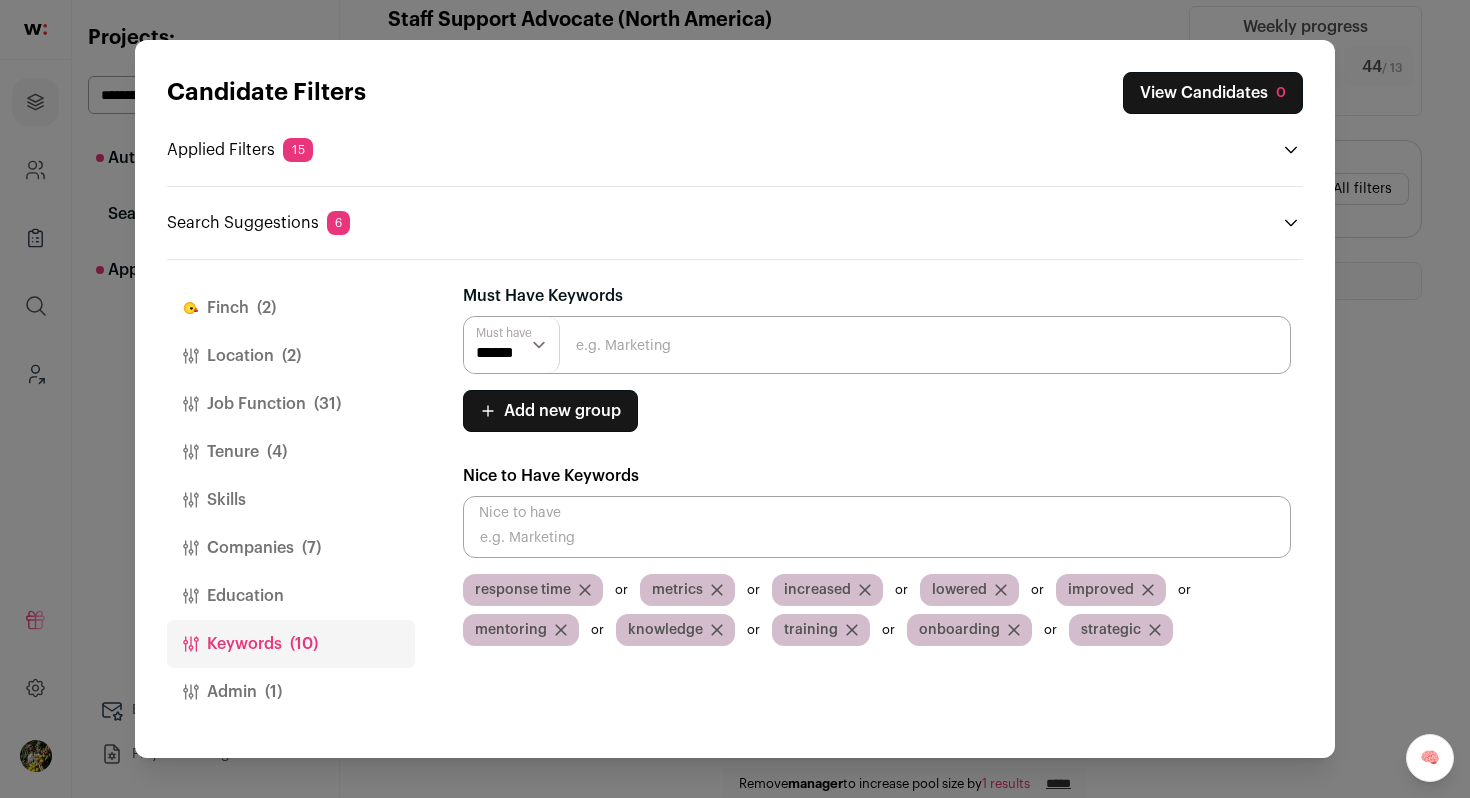 click on "Finch
(2)" at bounding box center (291, 308) 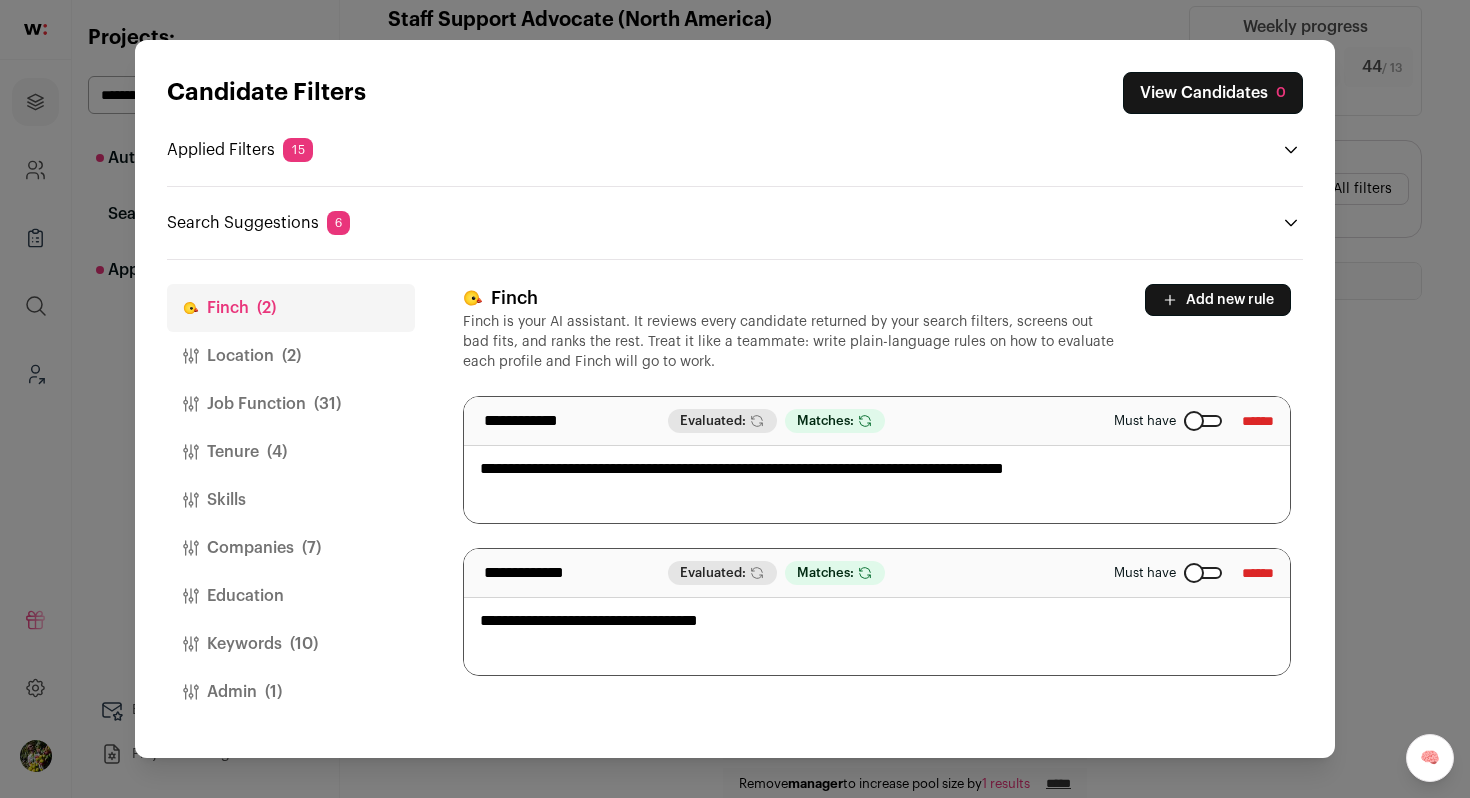 click on "(2)" at bounding box center (291, 356) 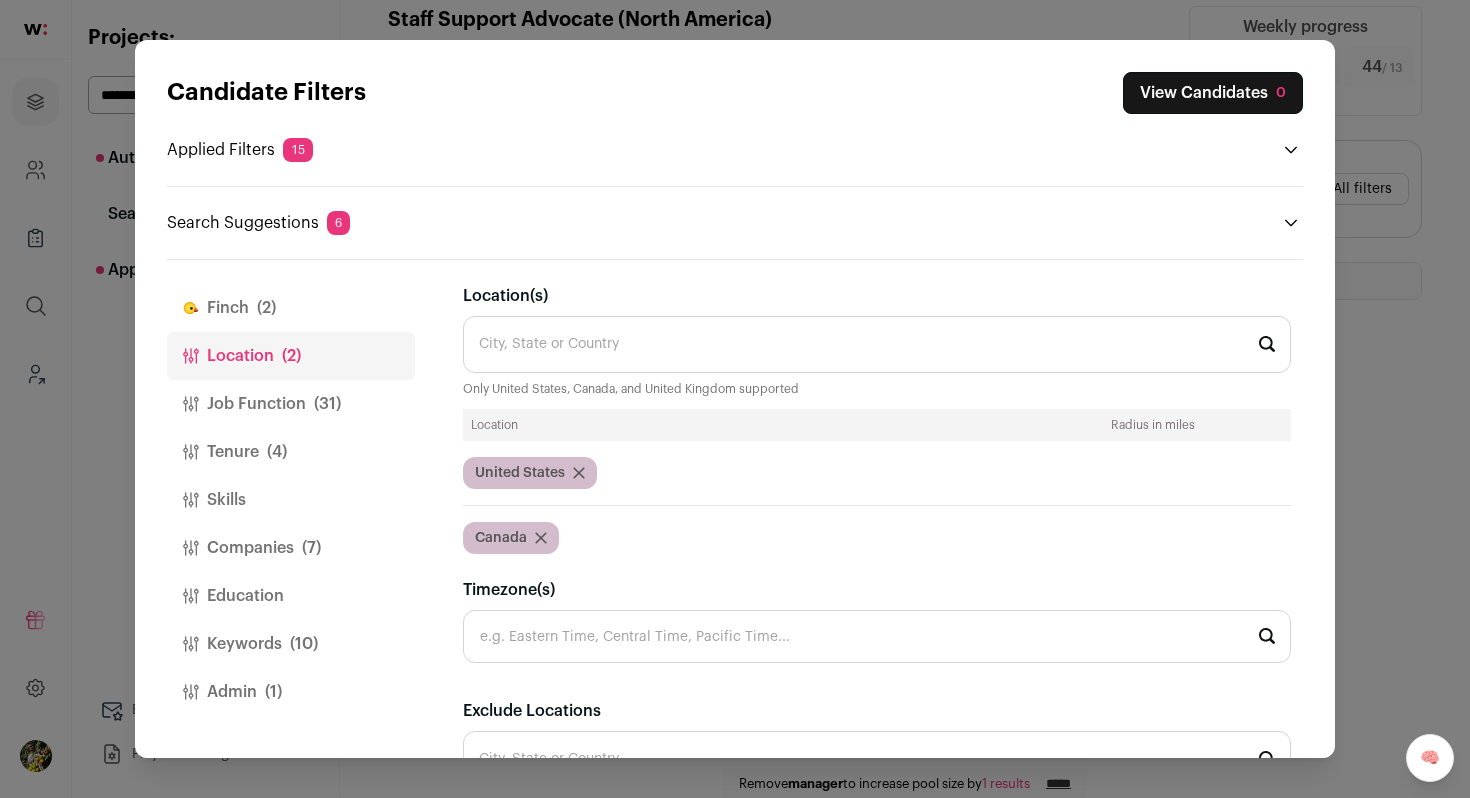 click on "(31)" at bounding box center [327, 404] 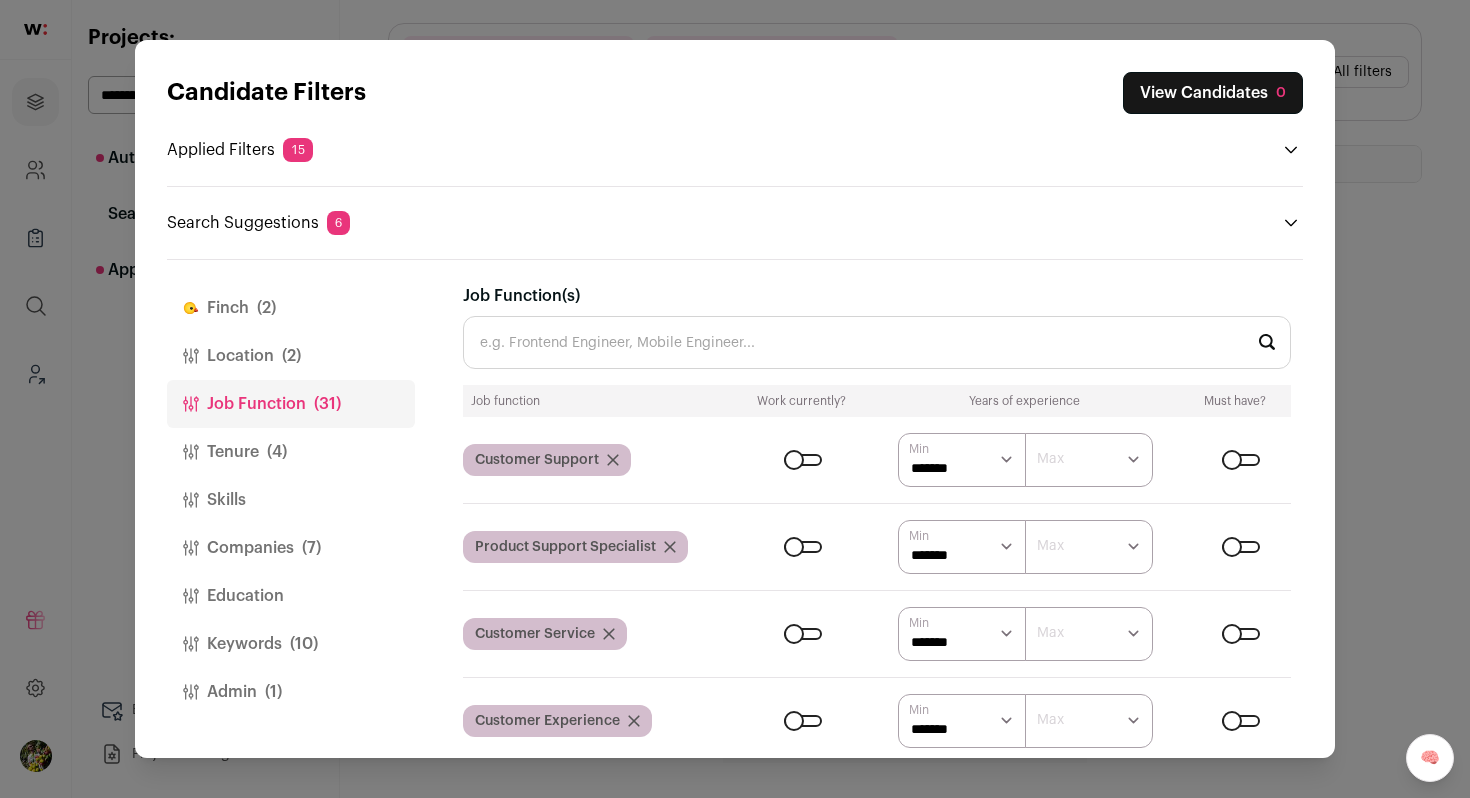 scroll, scrollTop: 151, scrollLeft: 0, axis: vertical 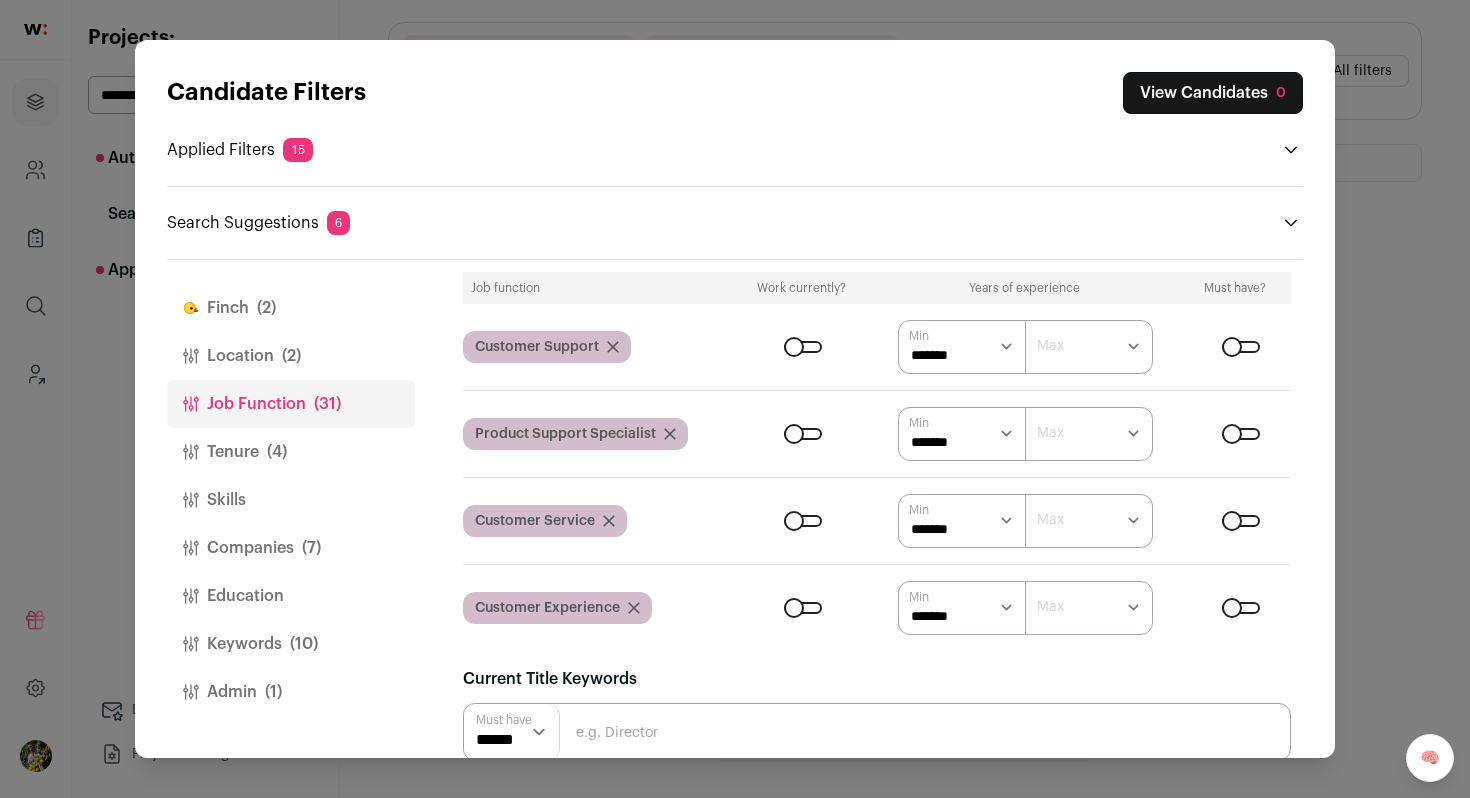 click on "******
*******
*******
*******
*******
*******
*******
*******
*******
********
********
********
********
********
********
********
********
********
********" at bounding box center (962, 347) 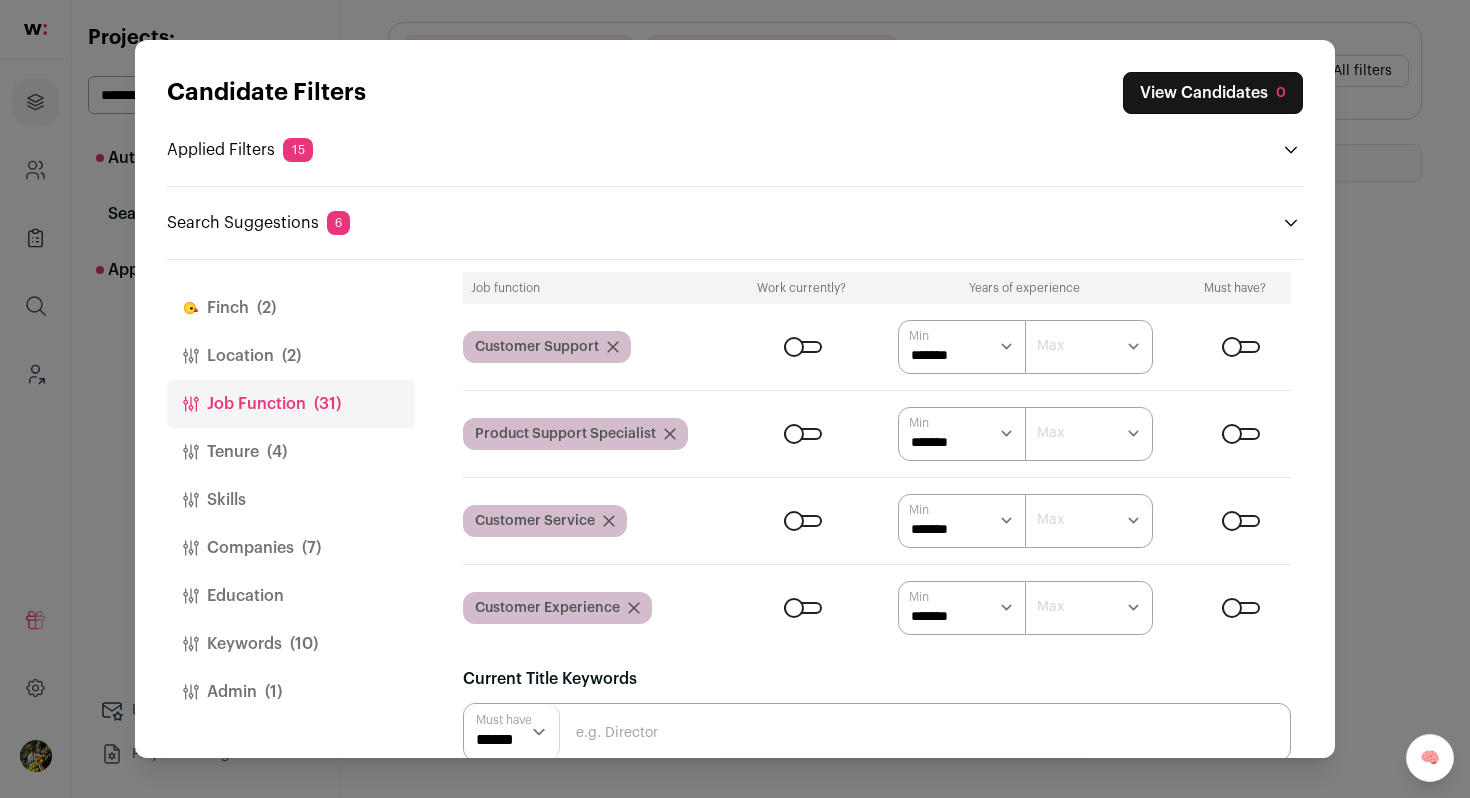scroll, scrollTop: 0, scrollLeft: 0, axis: both 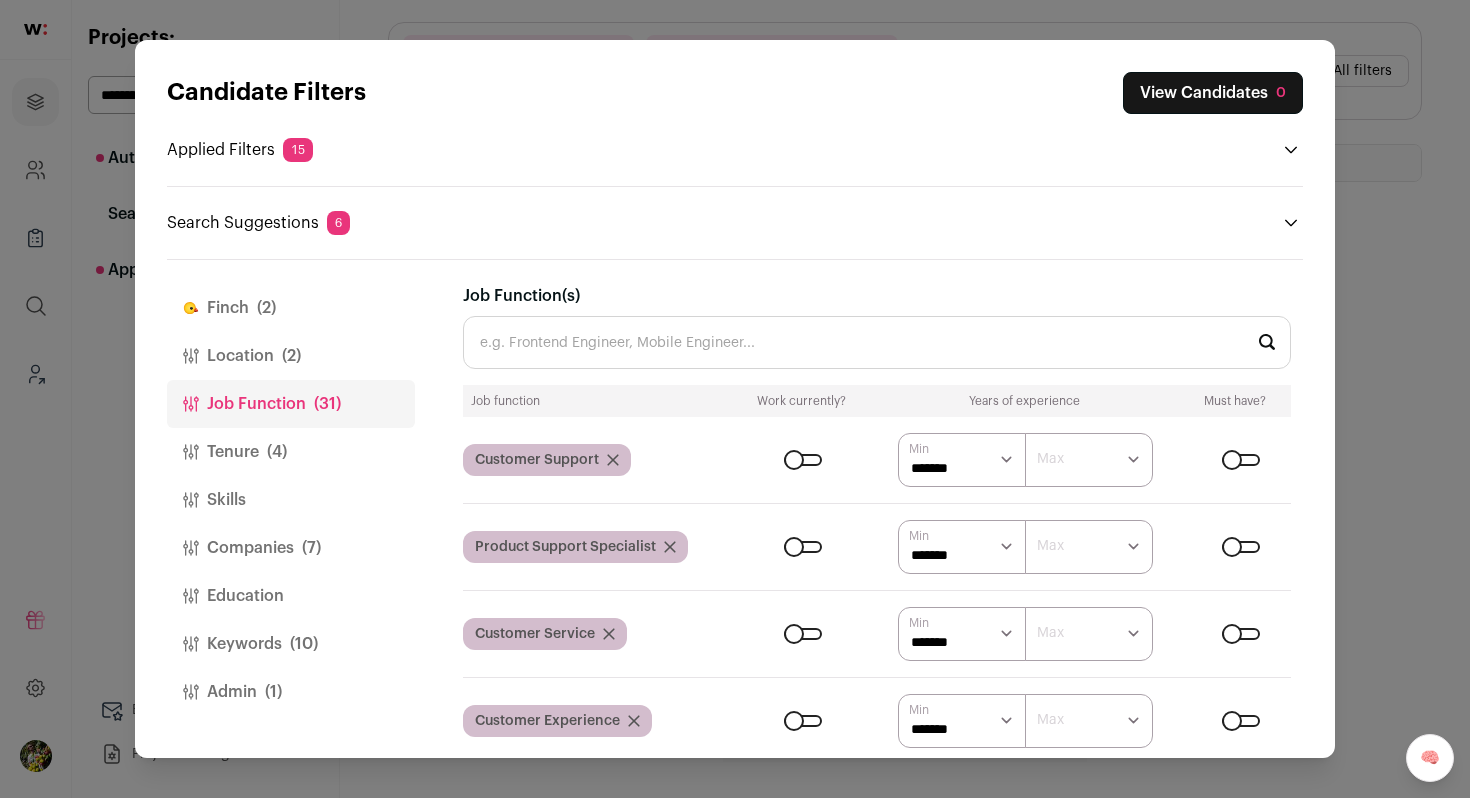 click on "View Candidates
0" at bounding box center (1213, 93) 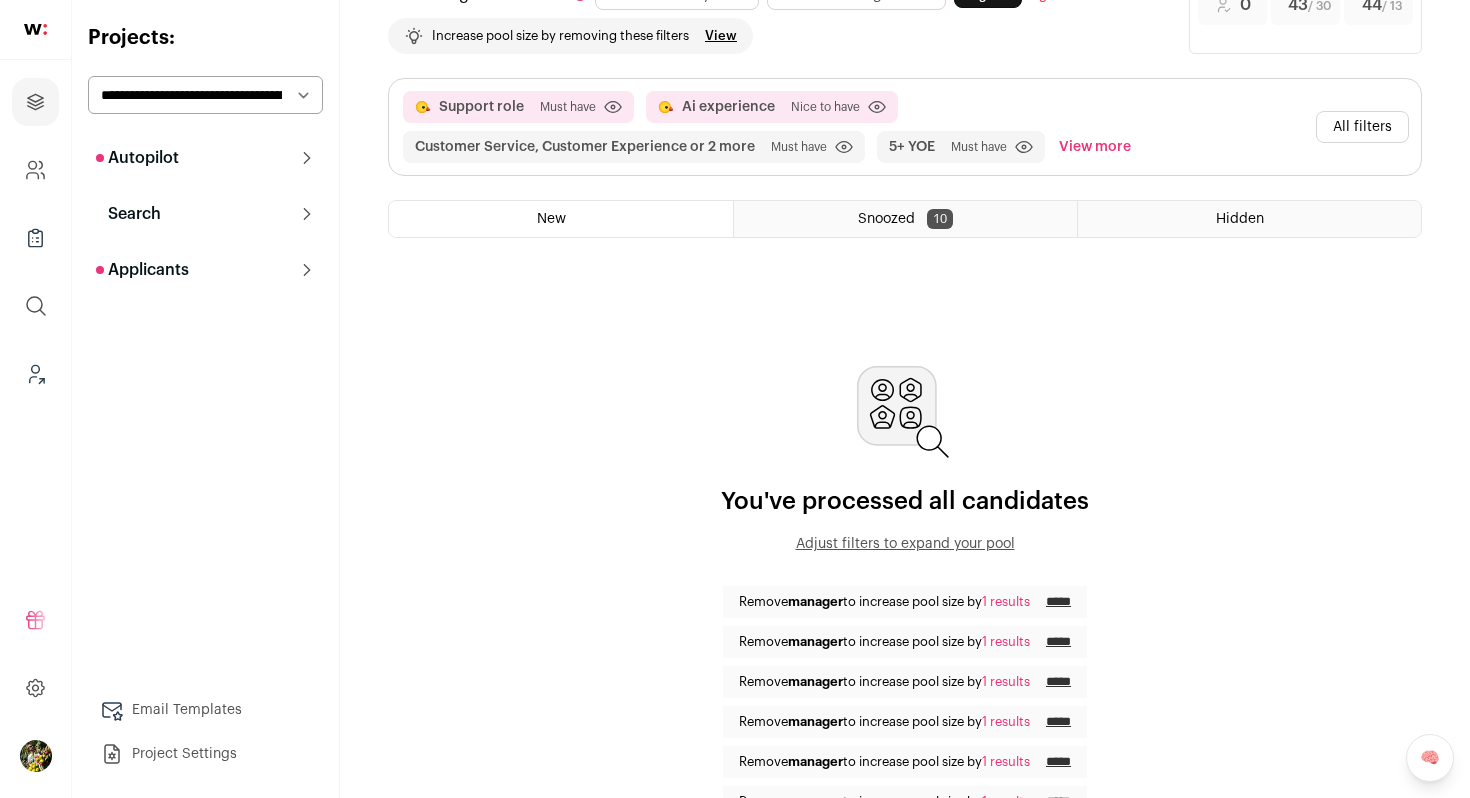scroll, scrollTop: 0, scrollLeft: 0, axis: both 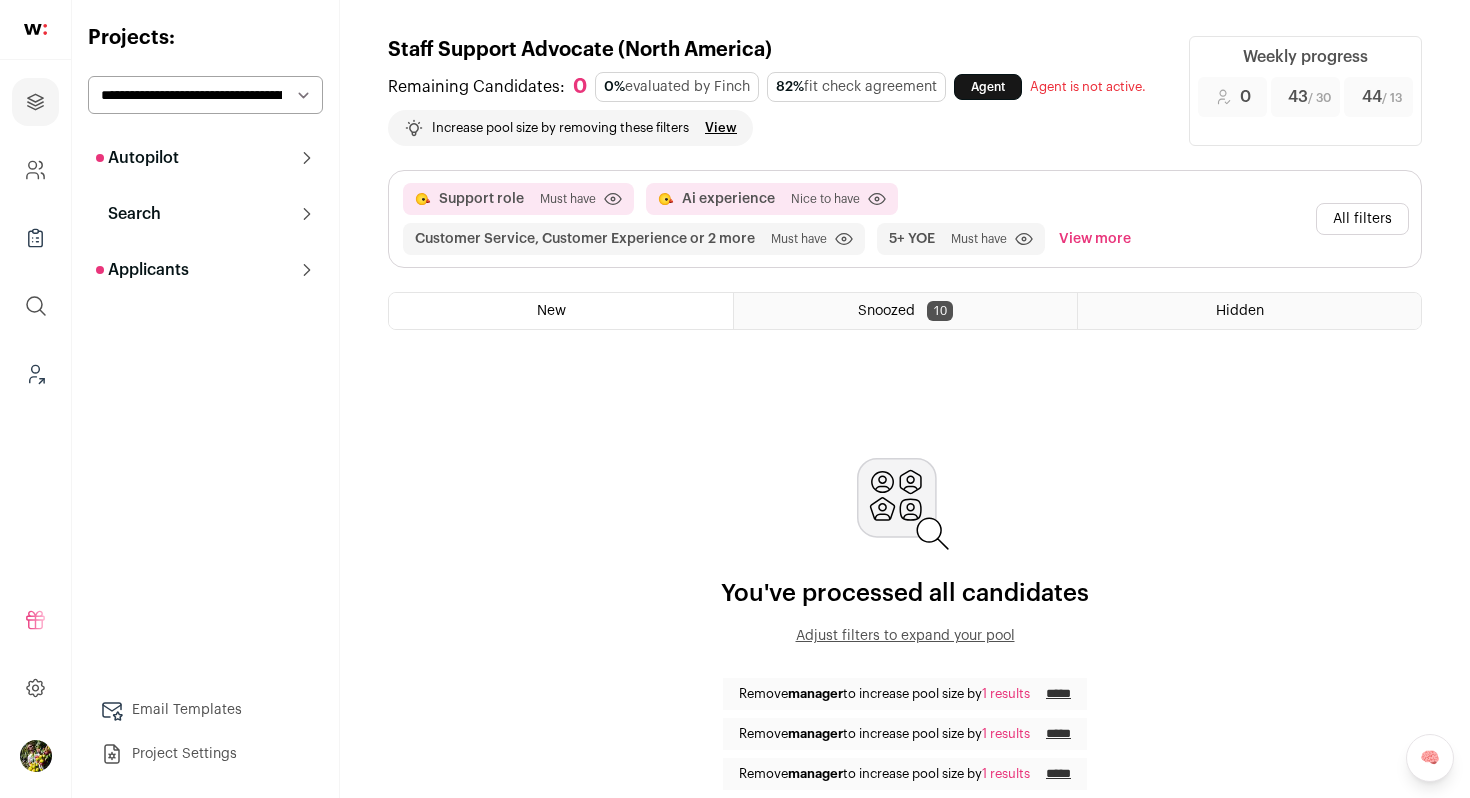 click on "**********" at bounding box center [205, 95] 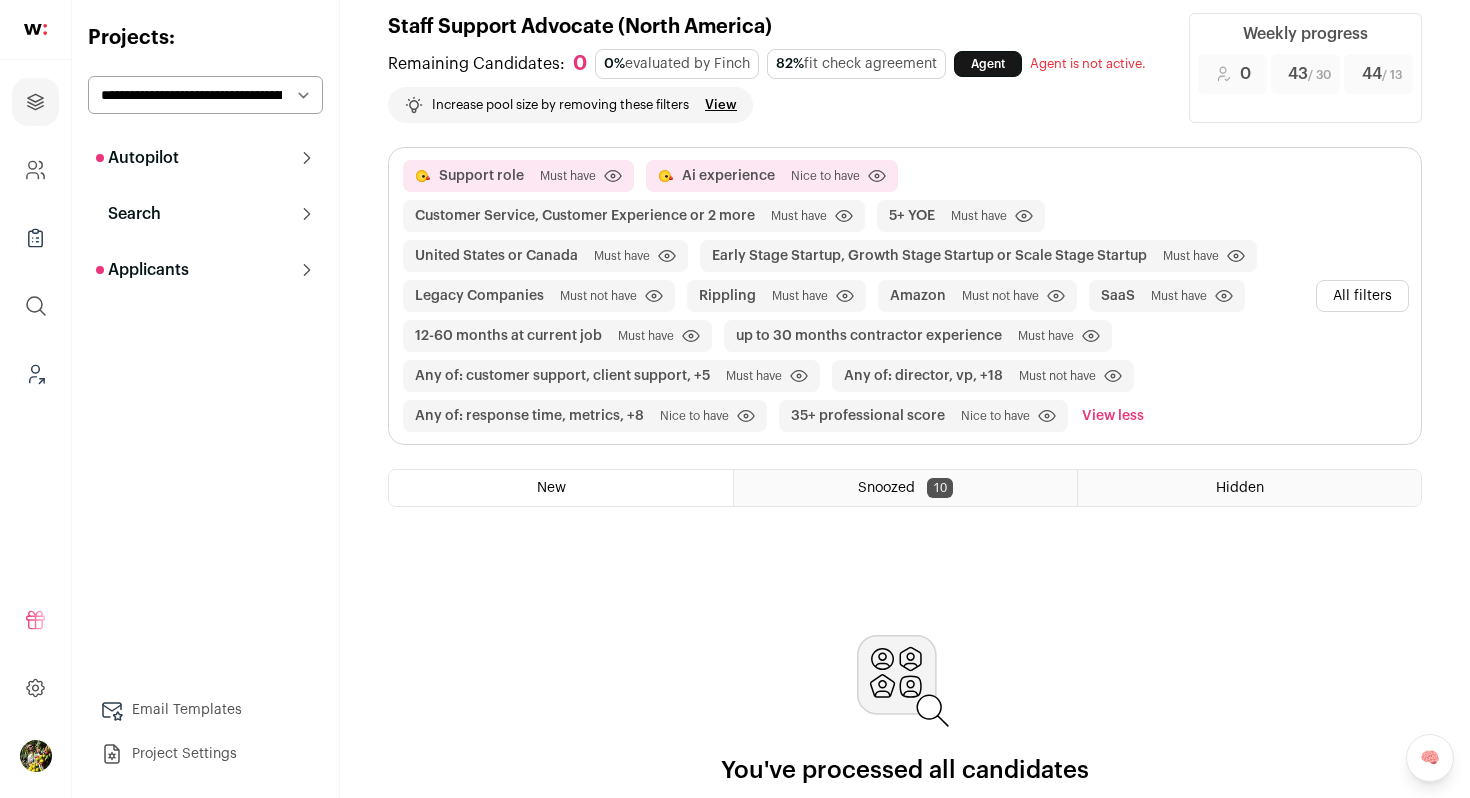 scroll, scrollTop: 32, scrollLeft: 0, axis: vertical 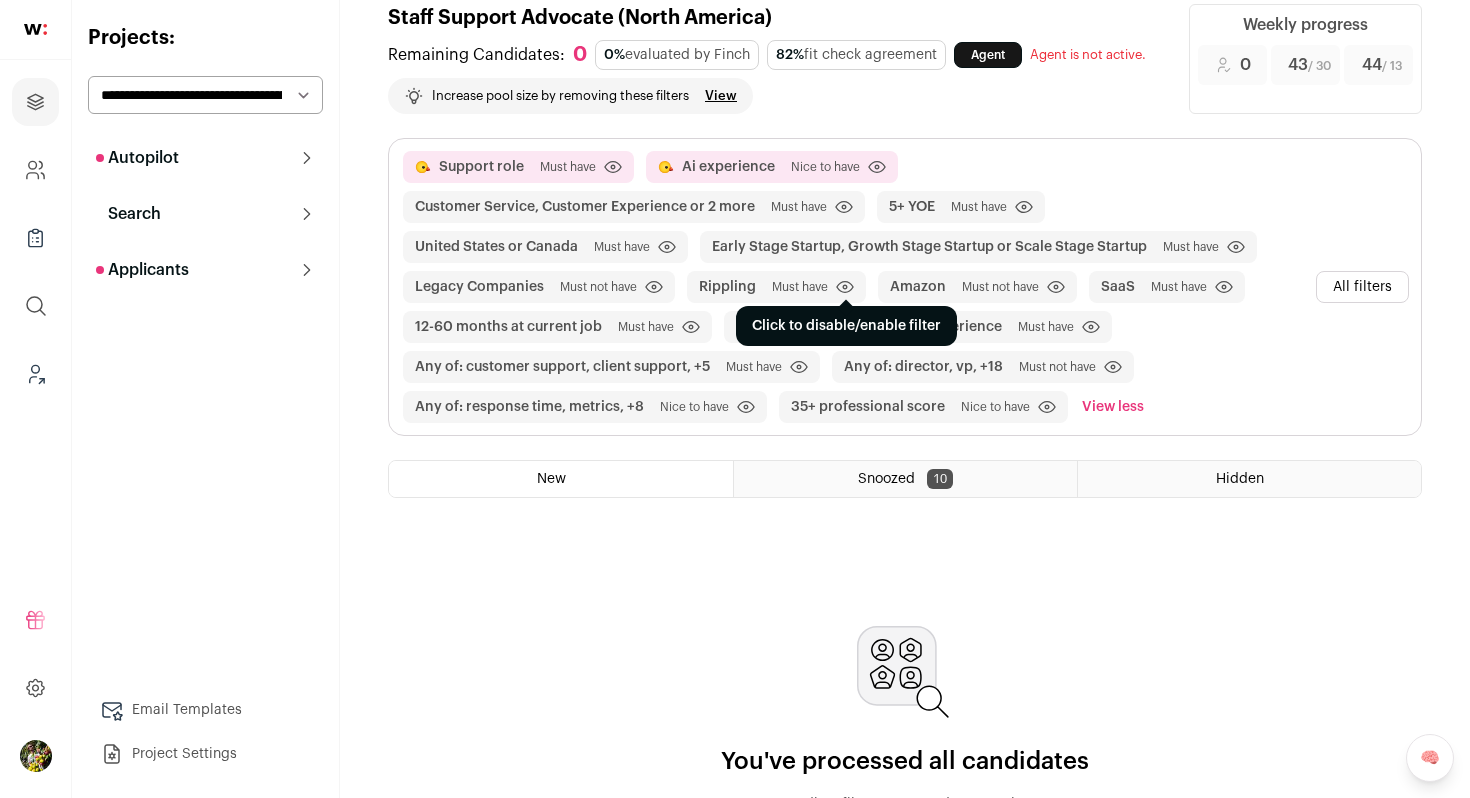 click 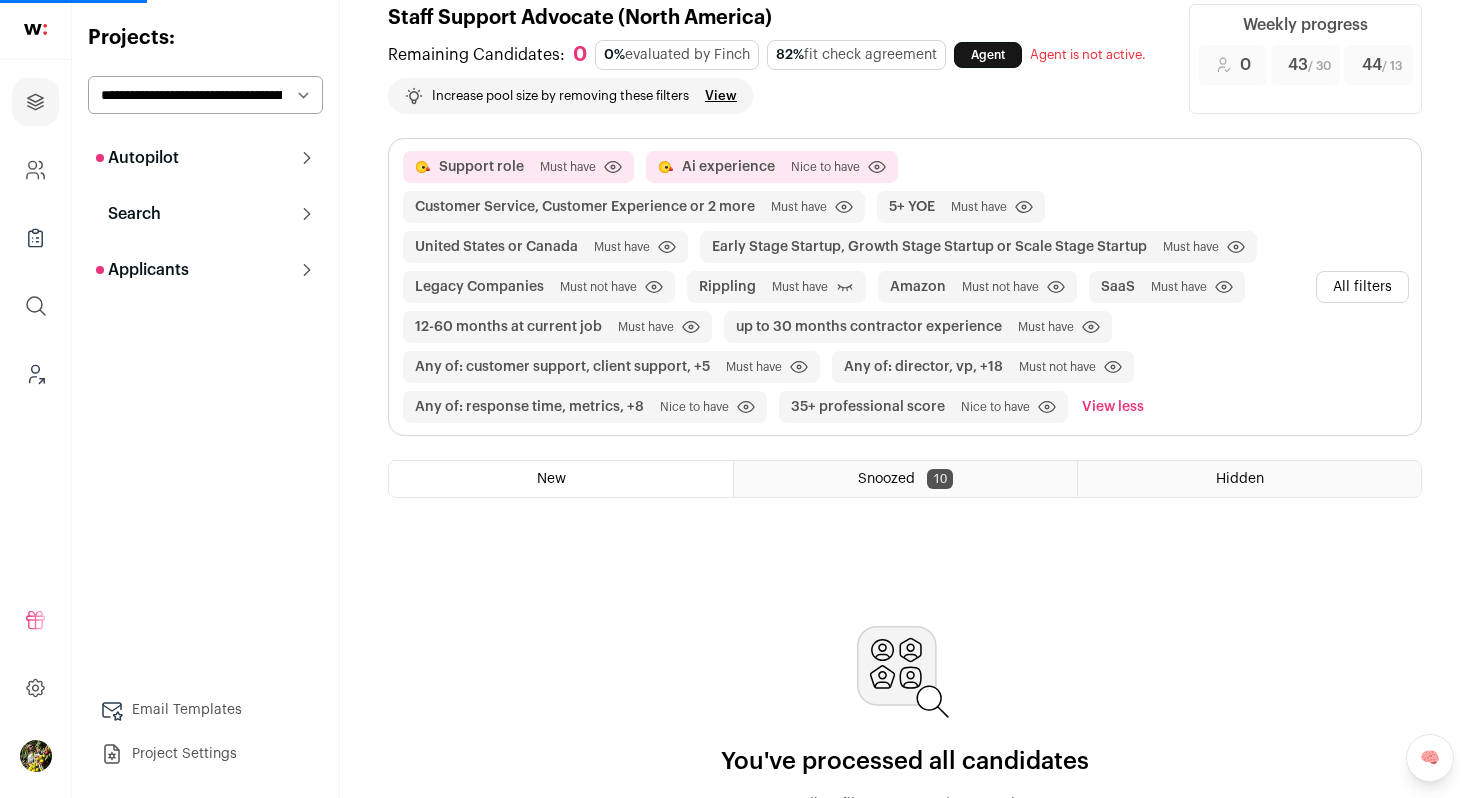 scroll, scrollTop: 0, scrollLeft: 0, axis: both 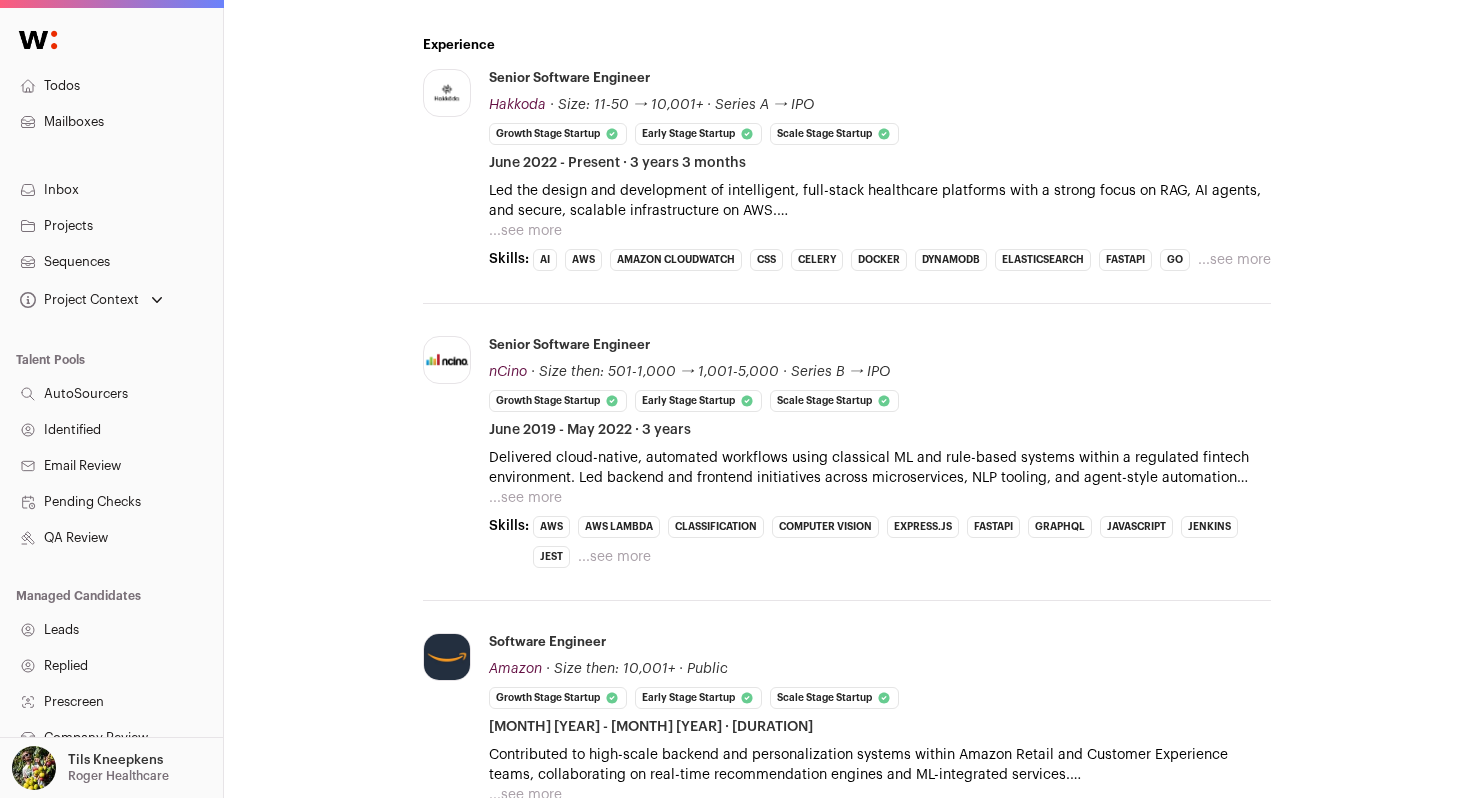 click on "...see more" at bounding box center (525, 231) 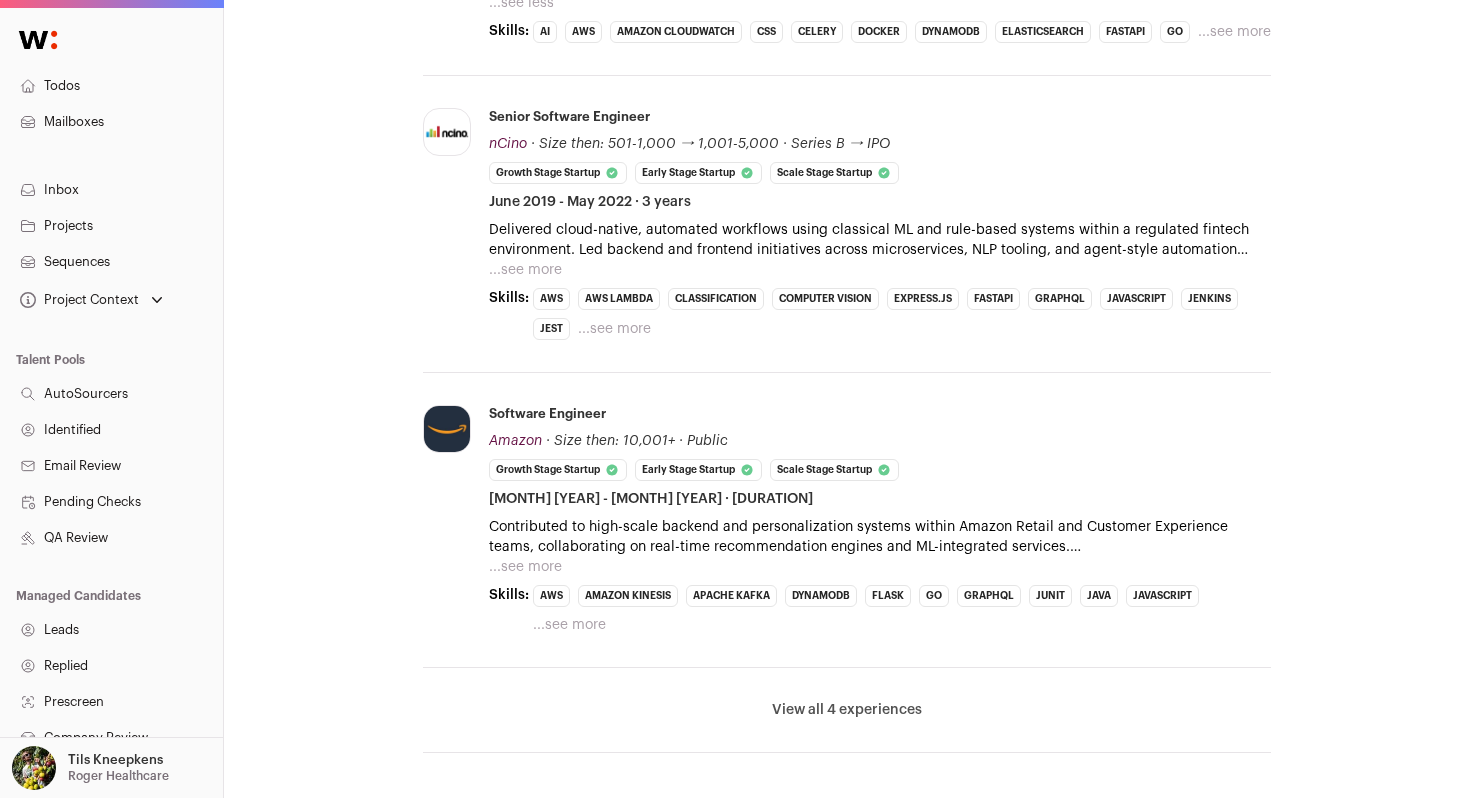 scroll, scrollTop: 1651, scrollLeft: 0, axis: vertical 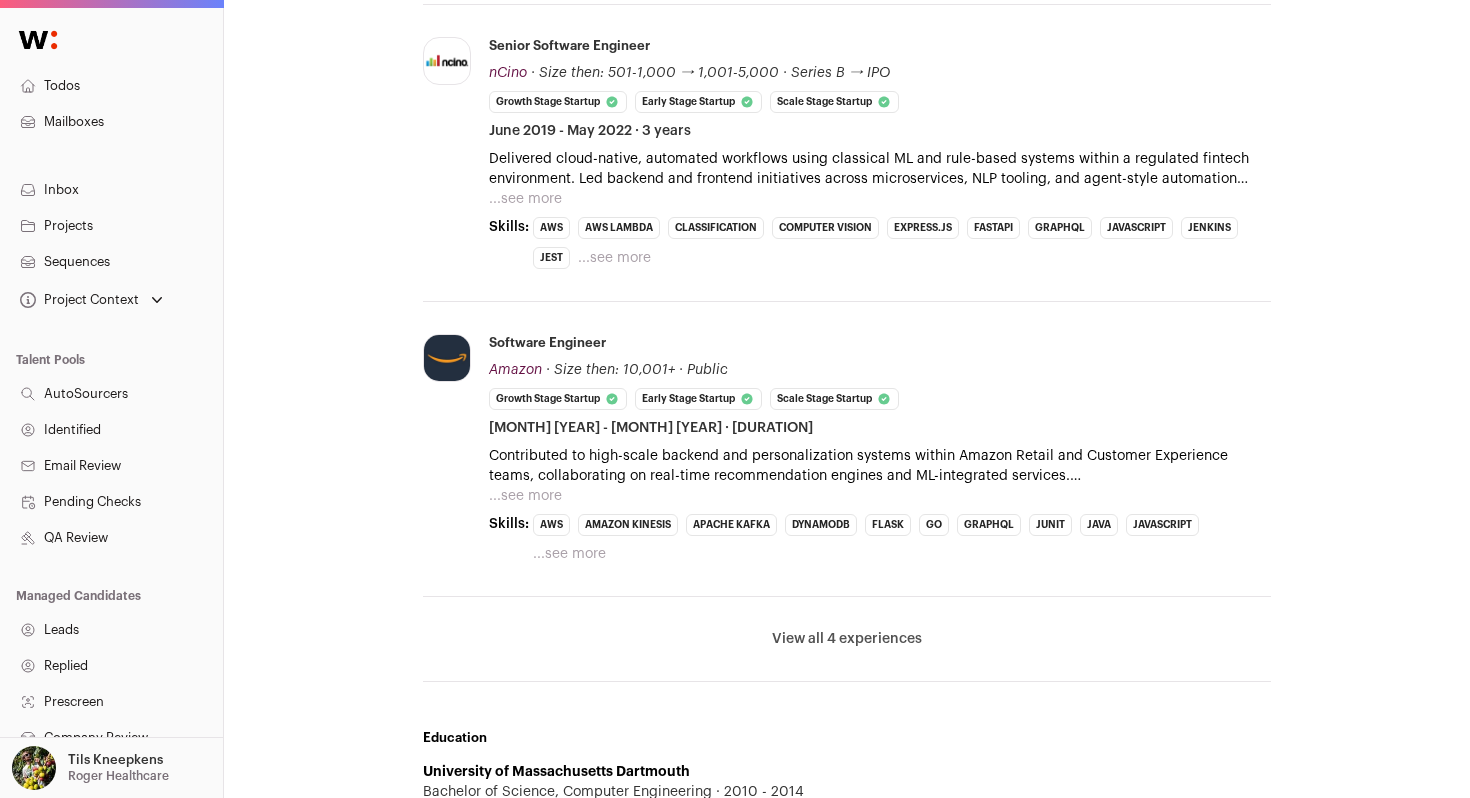 click on "...see more" at bounding box center [525, 199] 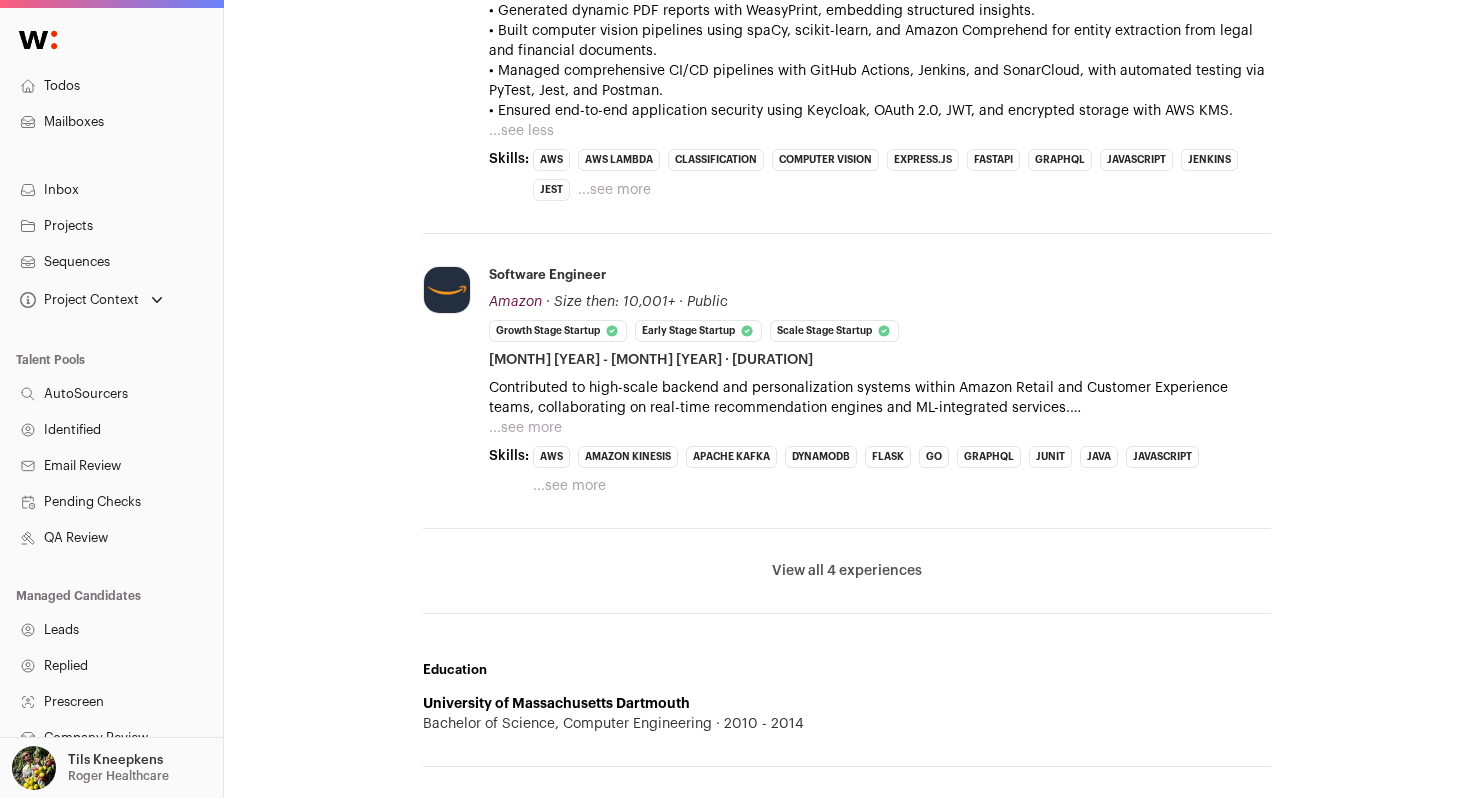 scroll, scrollTop: 2219, scrollLeft: 0, axis: vertical 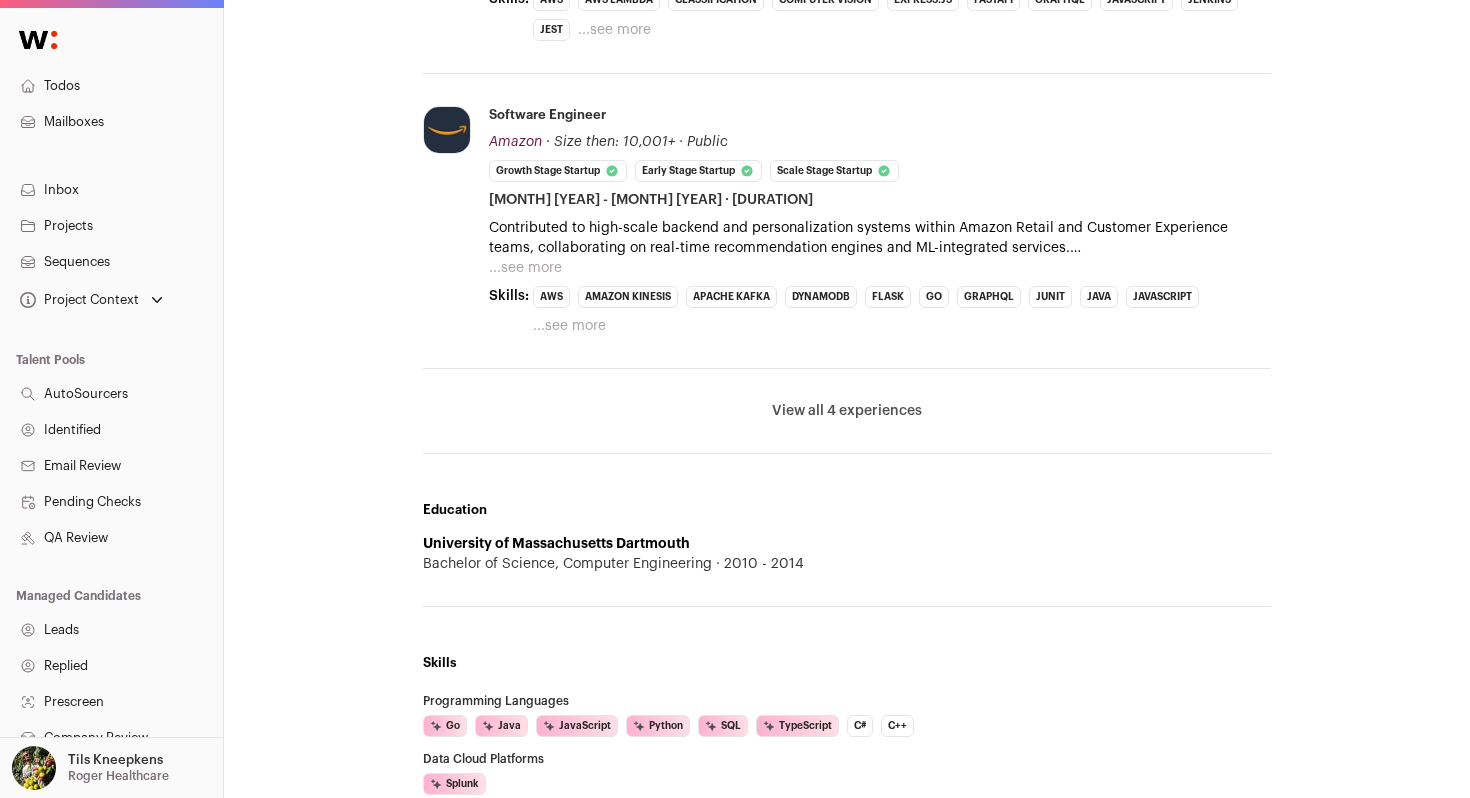 click on "AWS
Amazon Kinesis
Apache Kafka
DynamoDB
Flask
Go
GraphQL
JUnit
Java
JavaScript
Microservices
NoSQL
PostgreSQL
Pytest
Python
React.js
Redis
SQL
Splunk
Spring
Terraform
...see more
...see less" at bounding box center (902, 311) 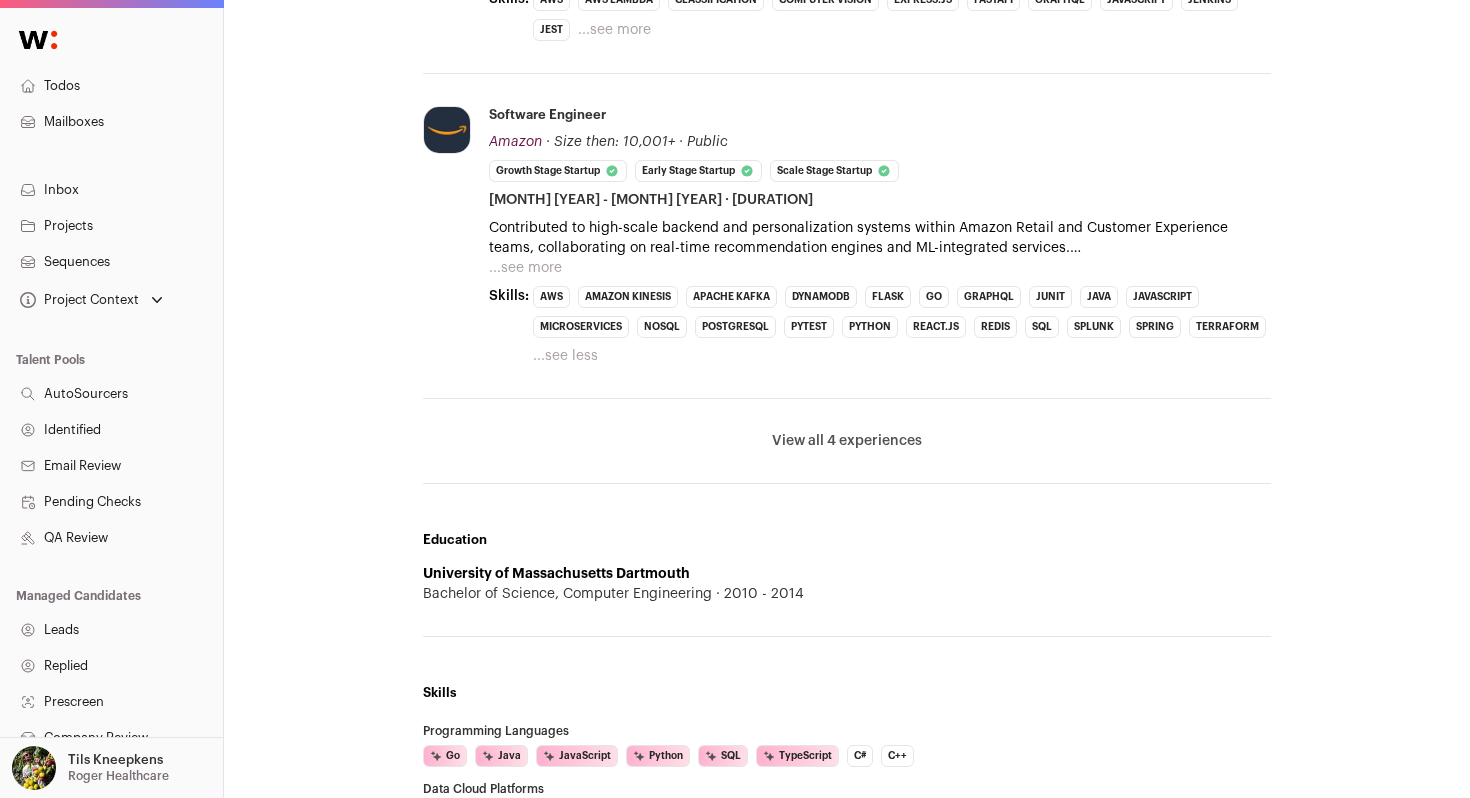 click on "View all 4 experiences" at bounding box center [847, 441] 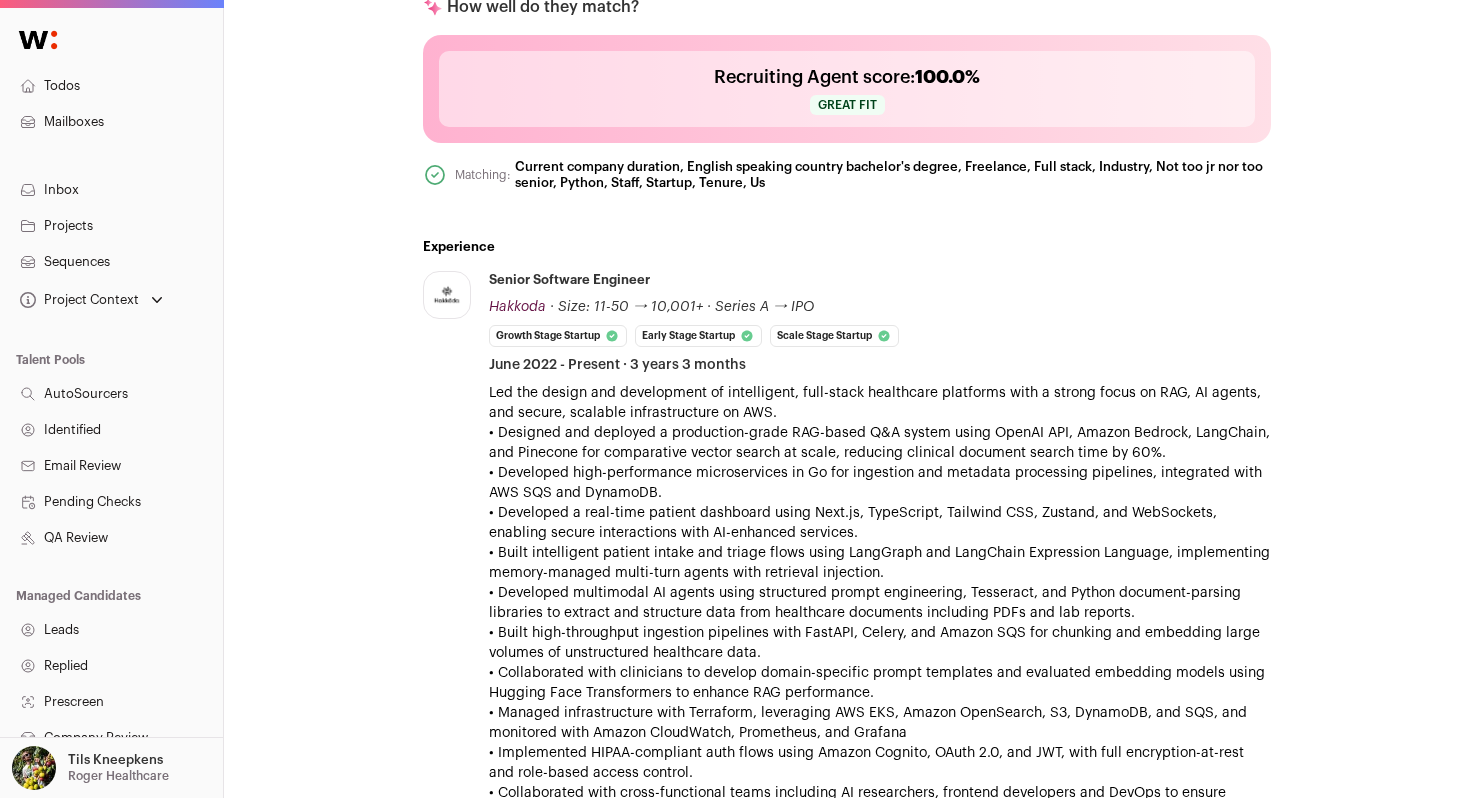 scroll, scrollTop: 706, scrollLeft: 0, axis: vertical 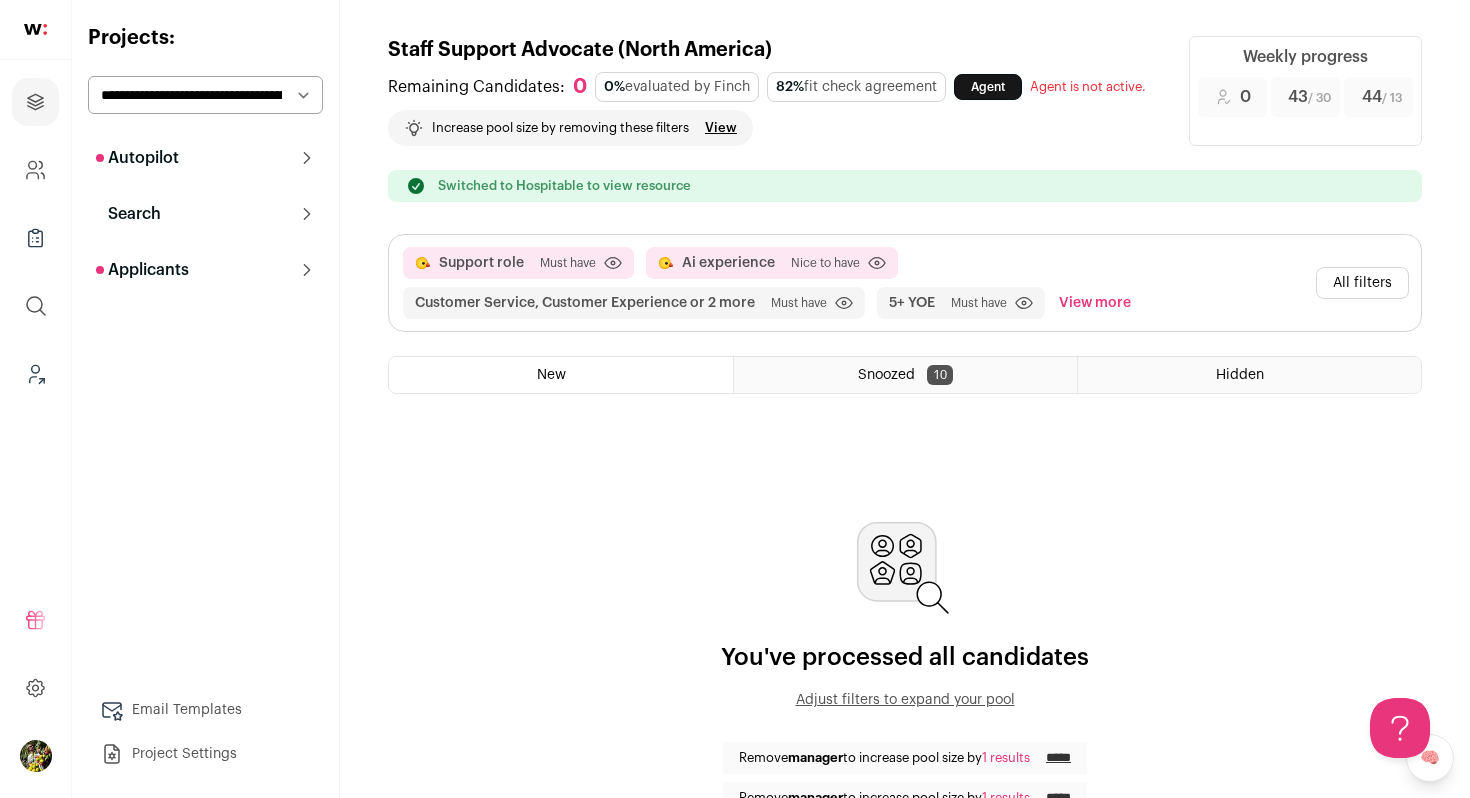 click on "All filters" at bounding box center (1362, 283) 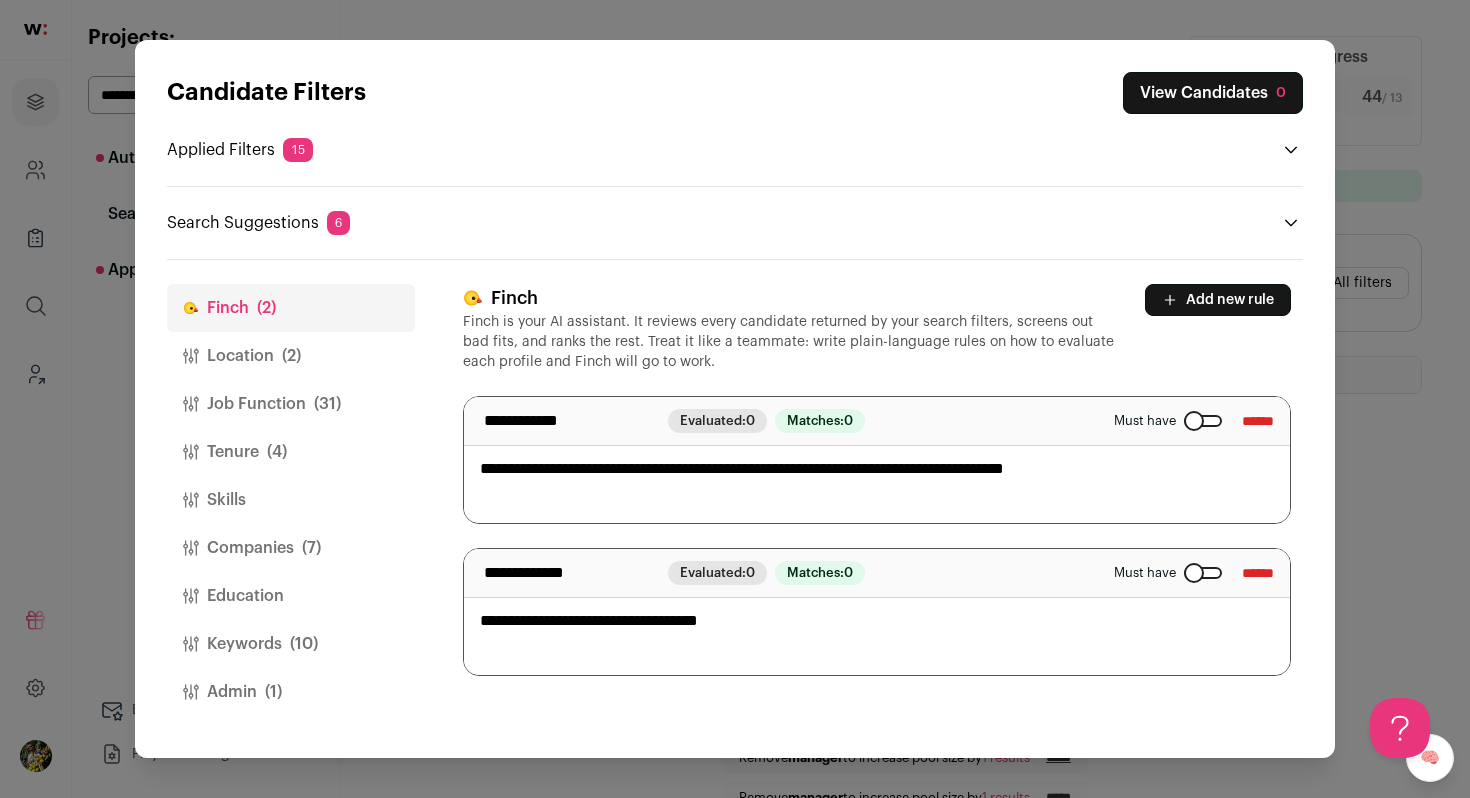 click on "Companies
(7)" at bounding box center [291, 548] 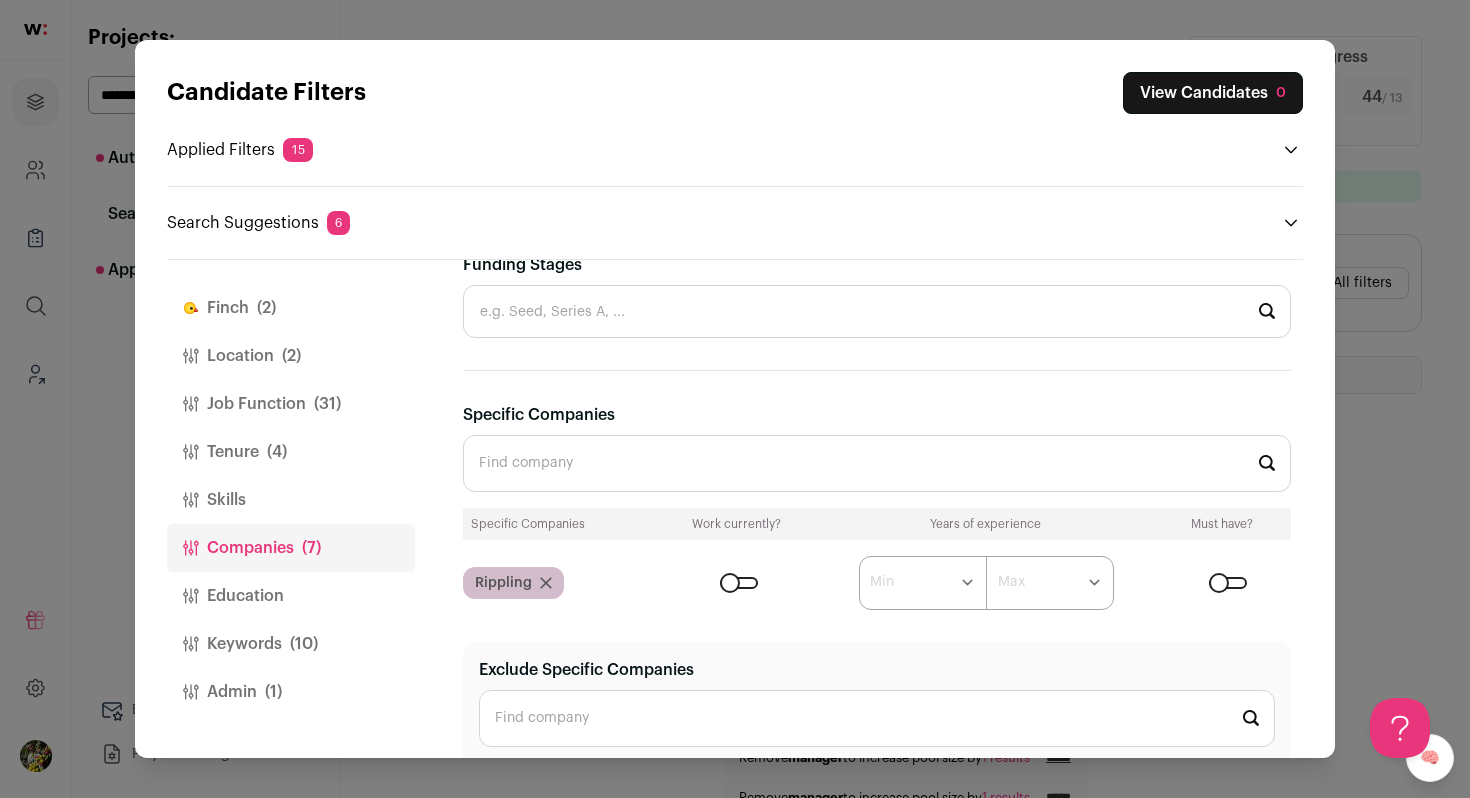 scroll, scrollTop: 1235, scrollLeft: 0, axis: vertical 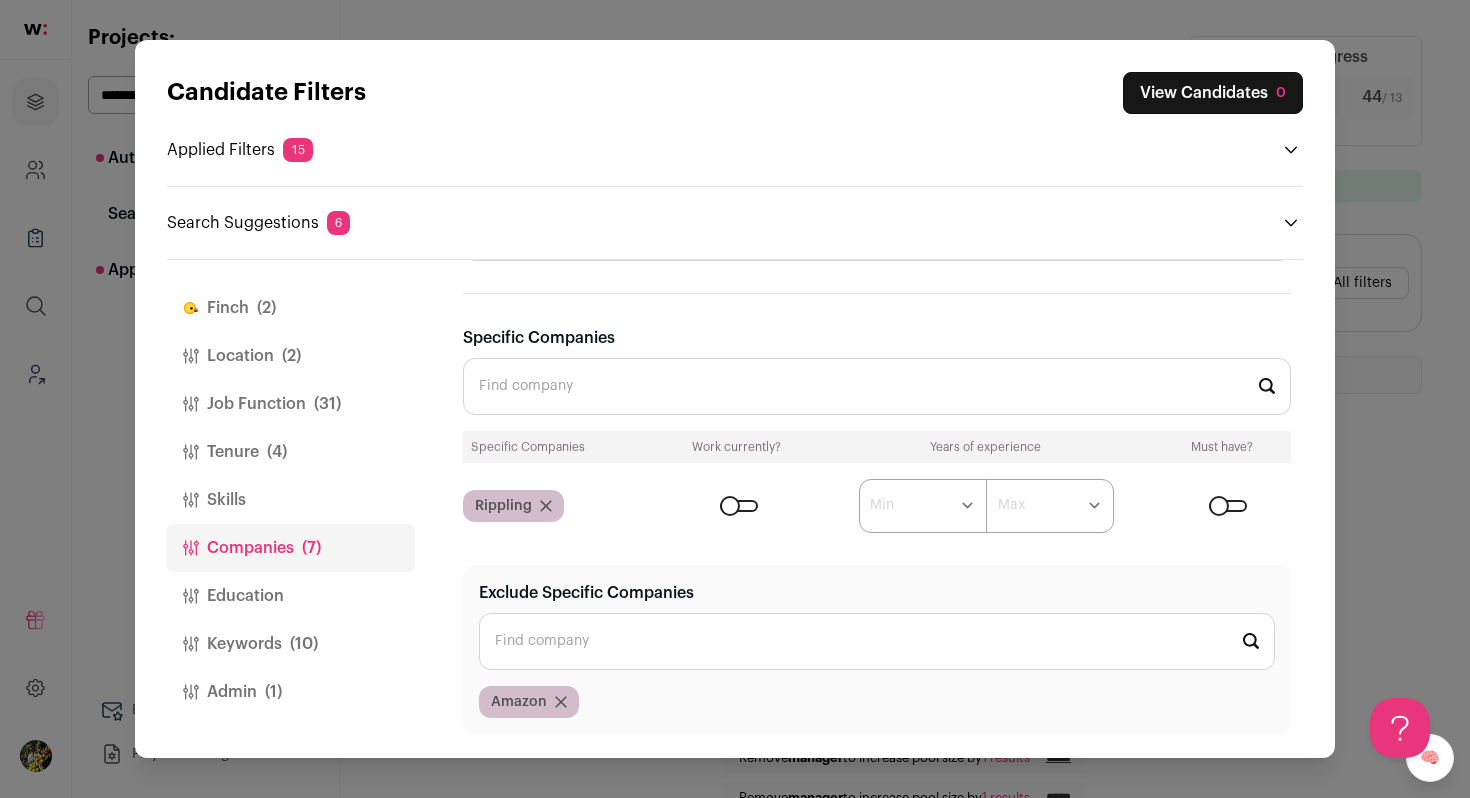 click 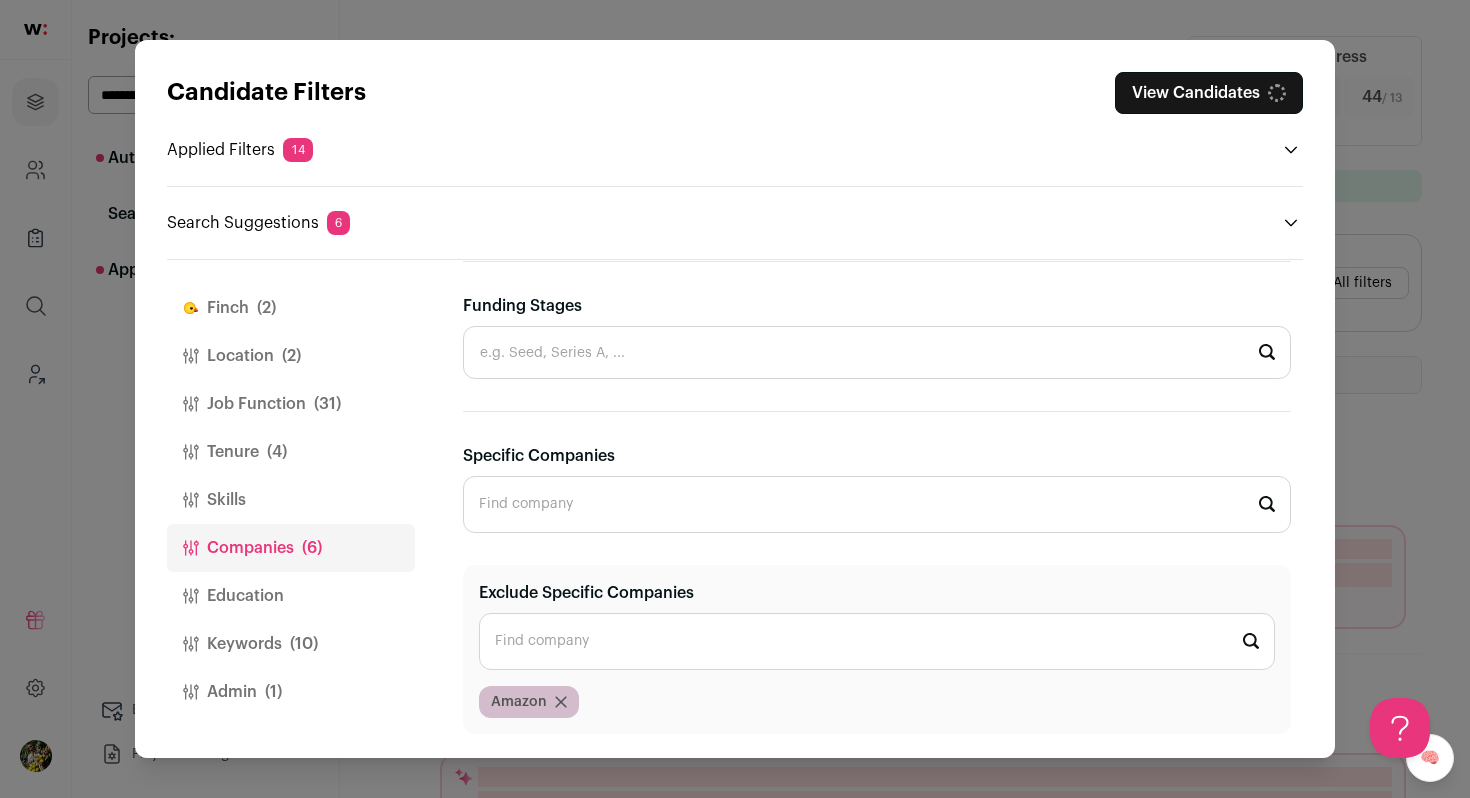 scroll, scrollTop: 1117, scrollLeft: 0, axis: vertical 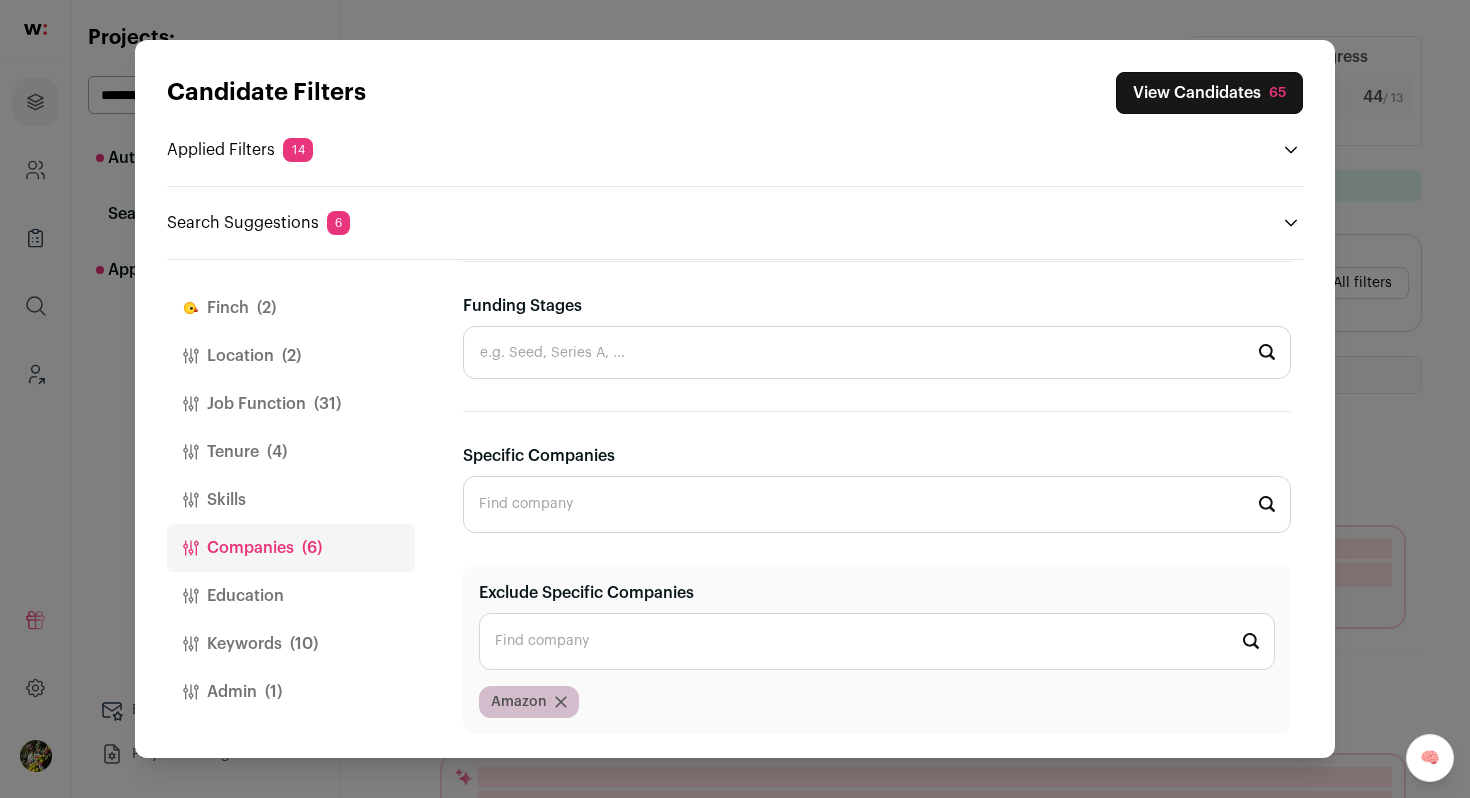 click on "View Candidates
65" at bounding box center (1209, 93) 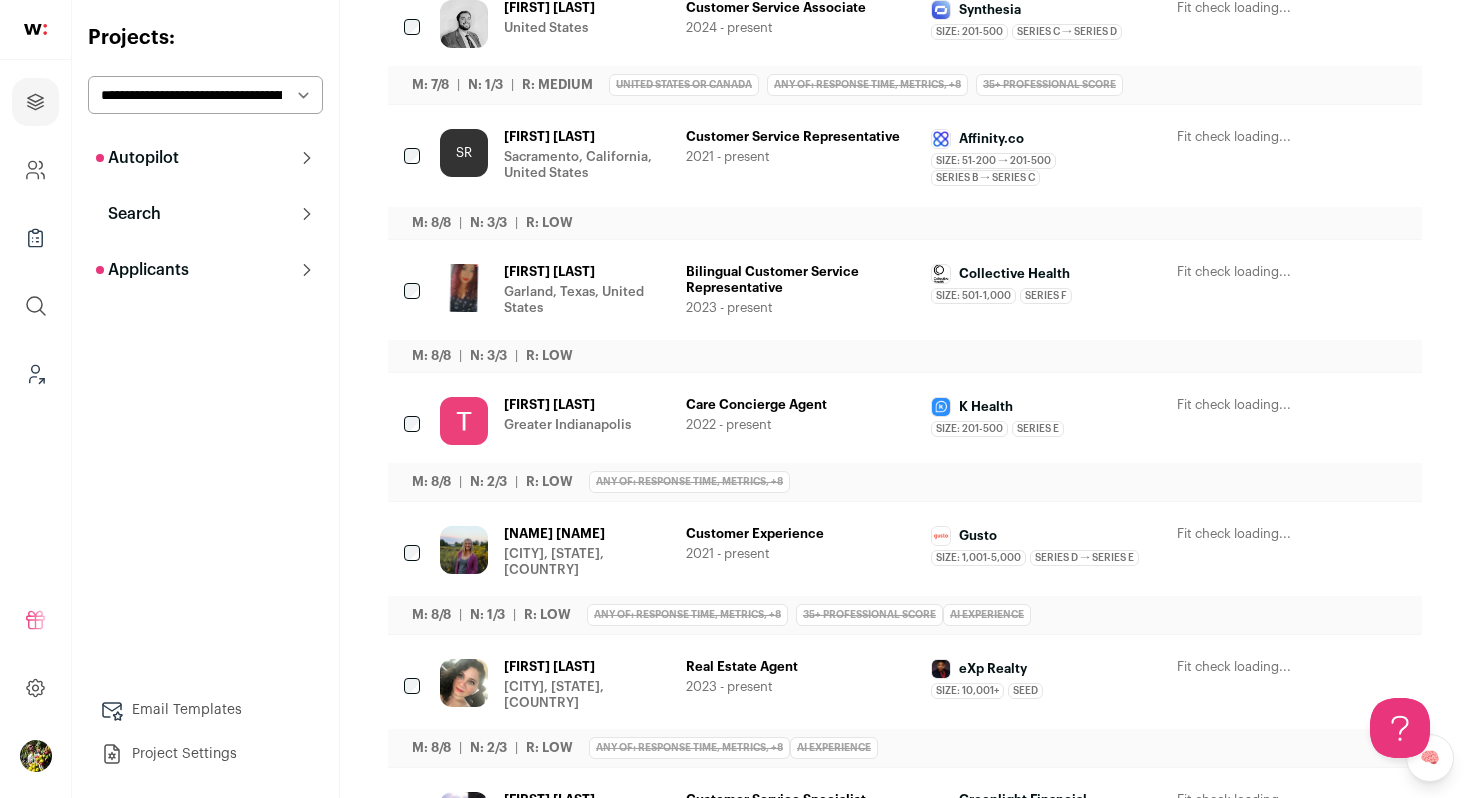 scroll, scrollTop: 515, scrollLeft: 0, axis: vertical 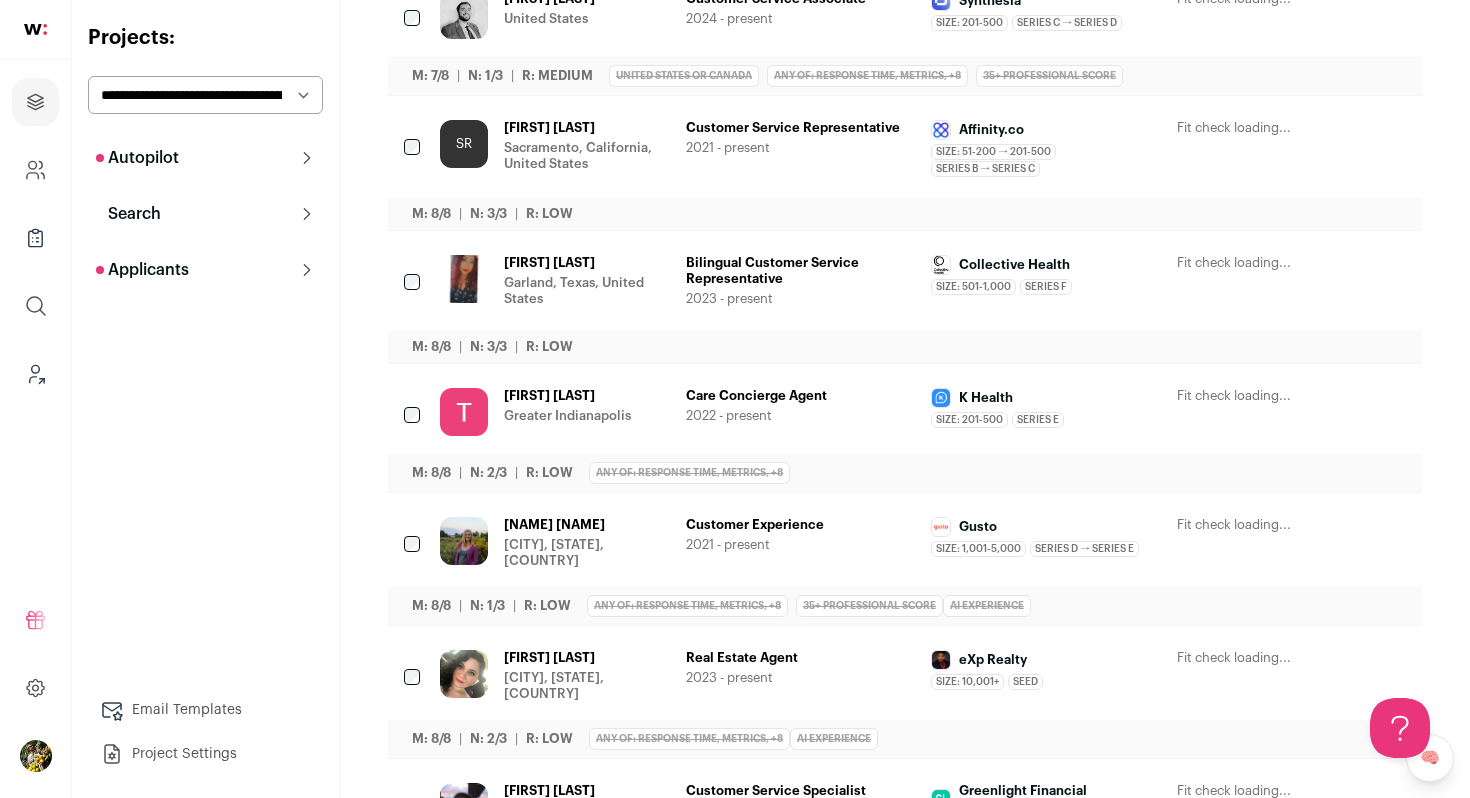 click on "[CITY]
Care Concierge Agent
[DATE] - [DATE]
K Health
Size: 201-500
K Health's size has been 201-500 employees during [FIRST]'s time there
Series E
K Health was Series E during [FIRST]'s time there
K Health
Public / Private Private AI" at bounding box center [923, 428] 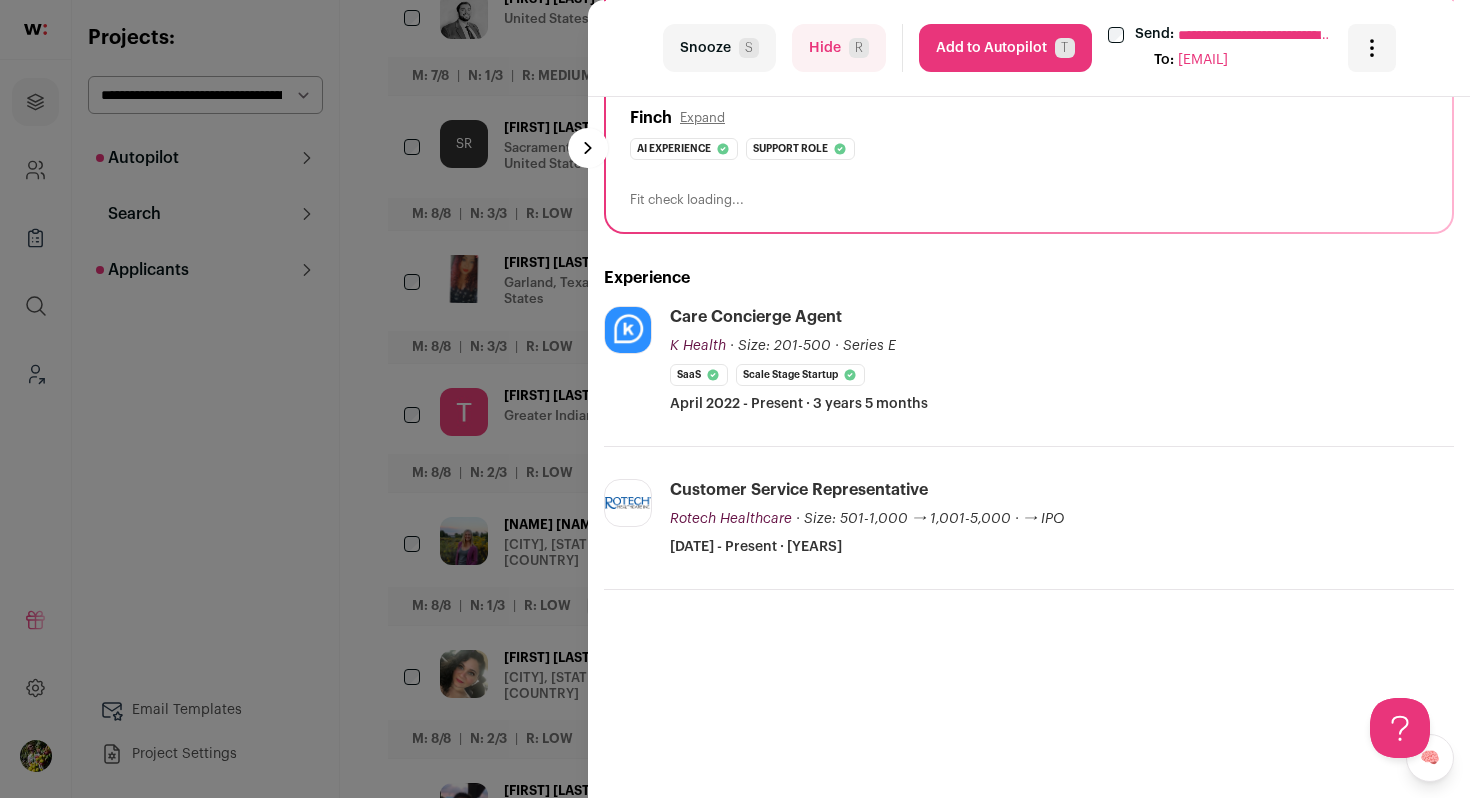 scroll, scrollTop: 442, scrollLeft: 0, axis: vertical 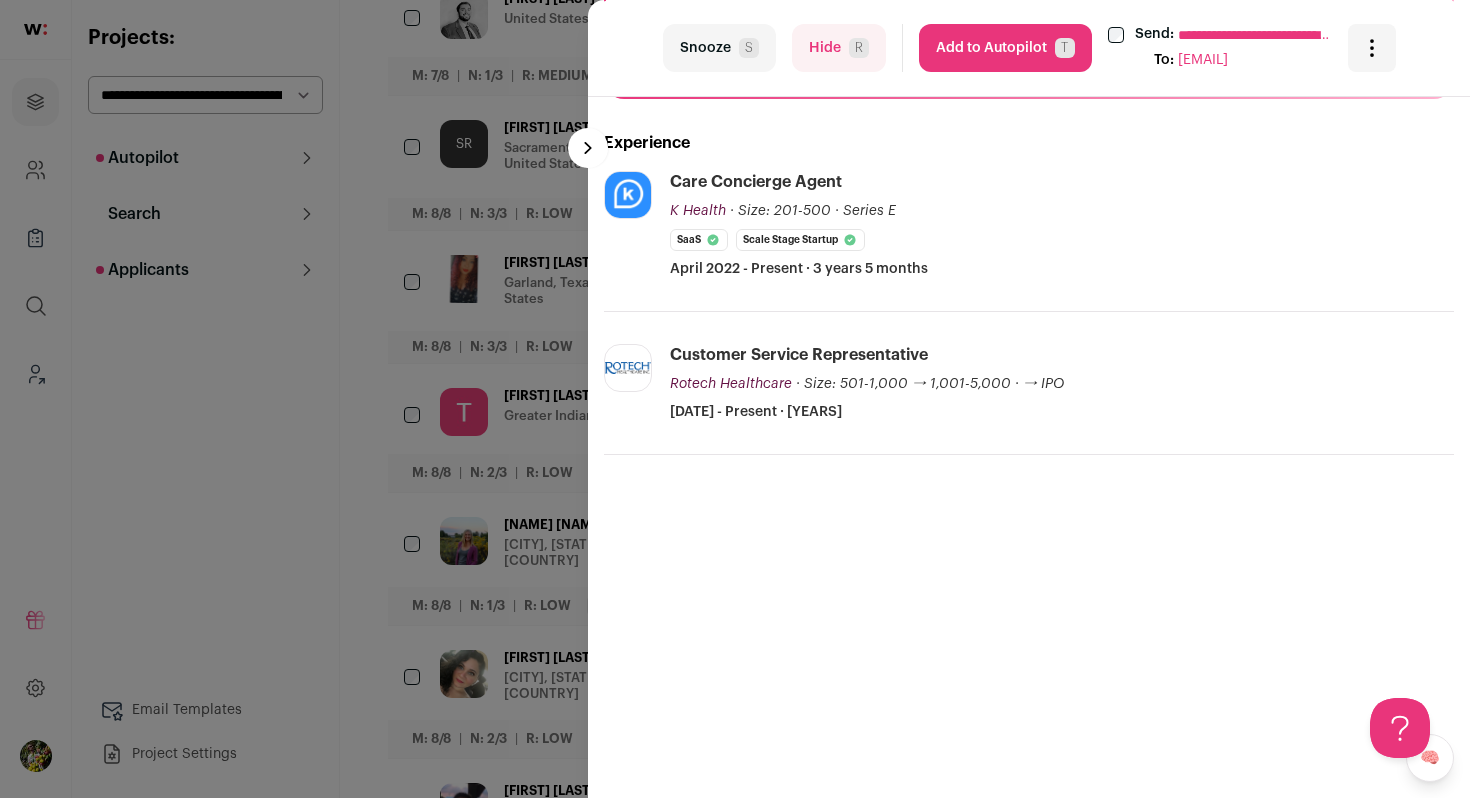 click on "Hide
R" at bounding box center [839, 48] 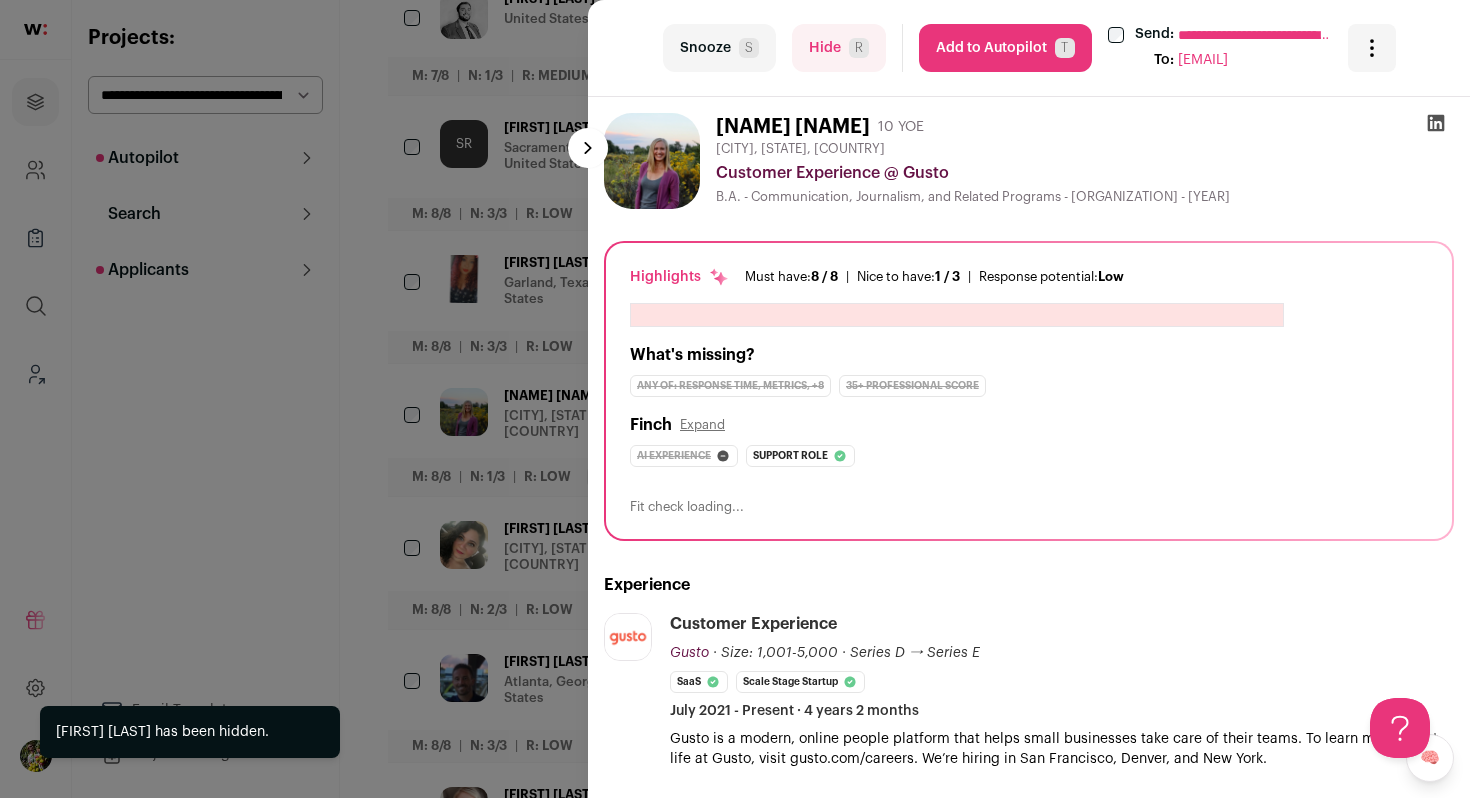 click on "**********" at bounding box center (735, 399) 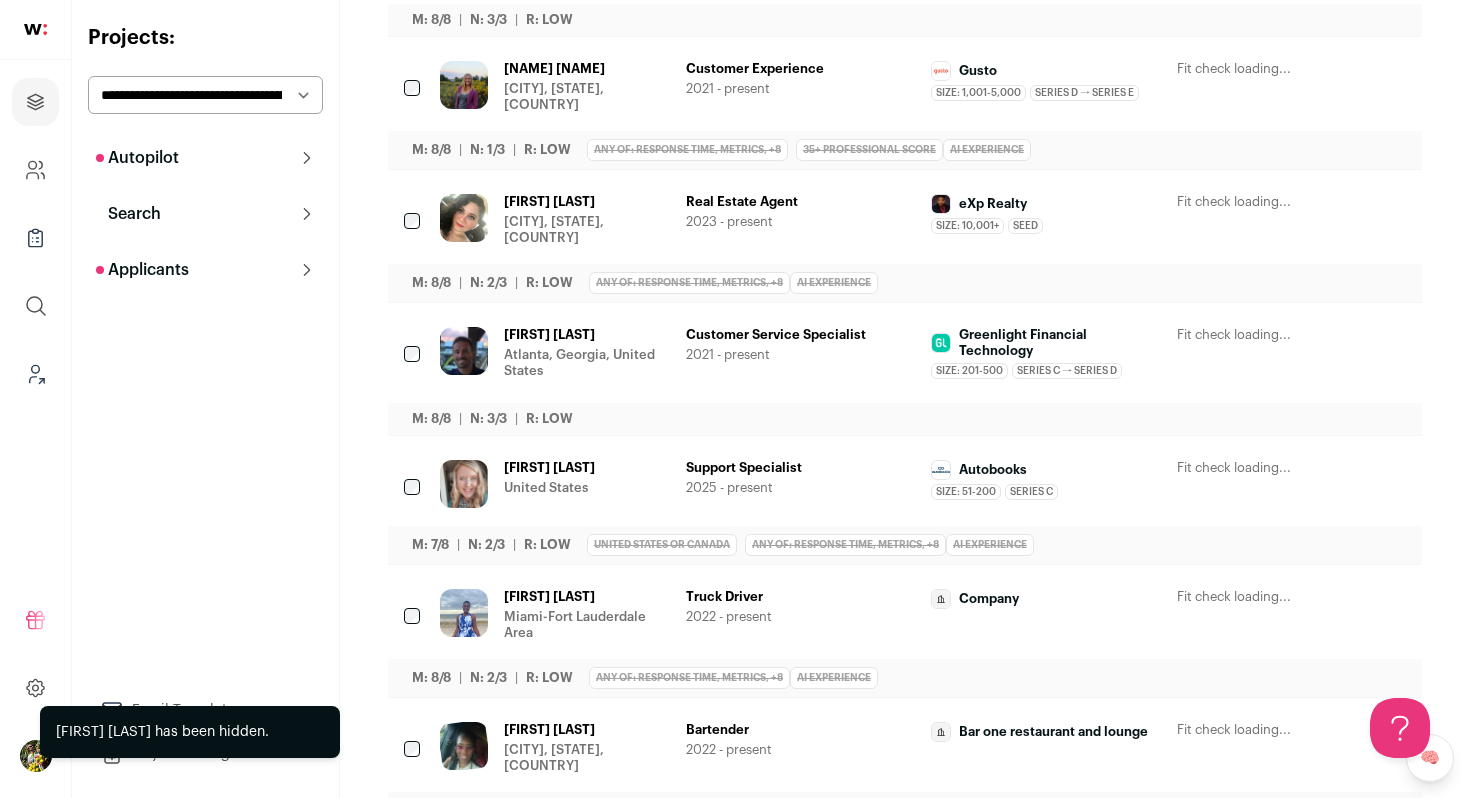 scroll, scrollTop: 848, scrollLeft: 0, axis: vertical 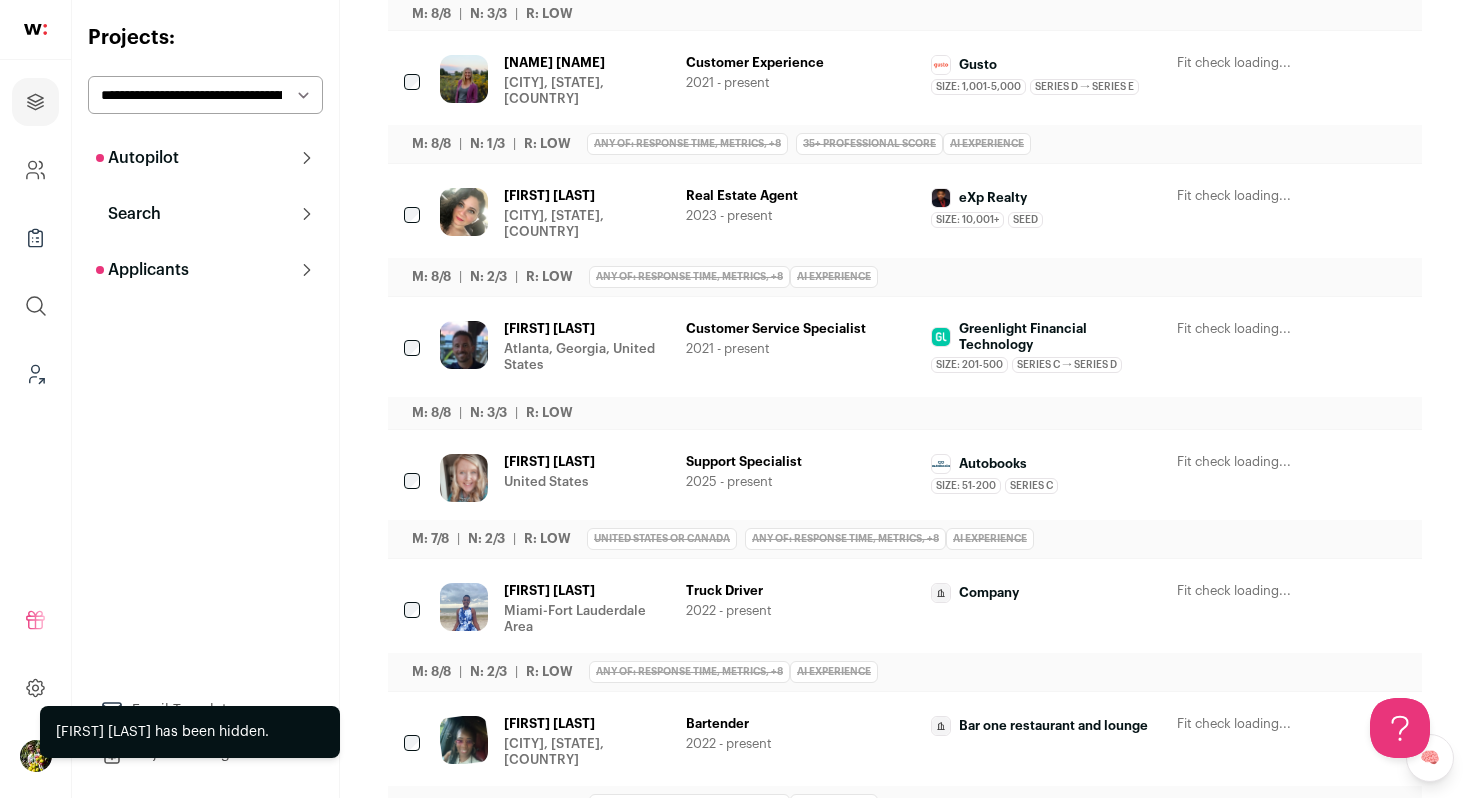 click 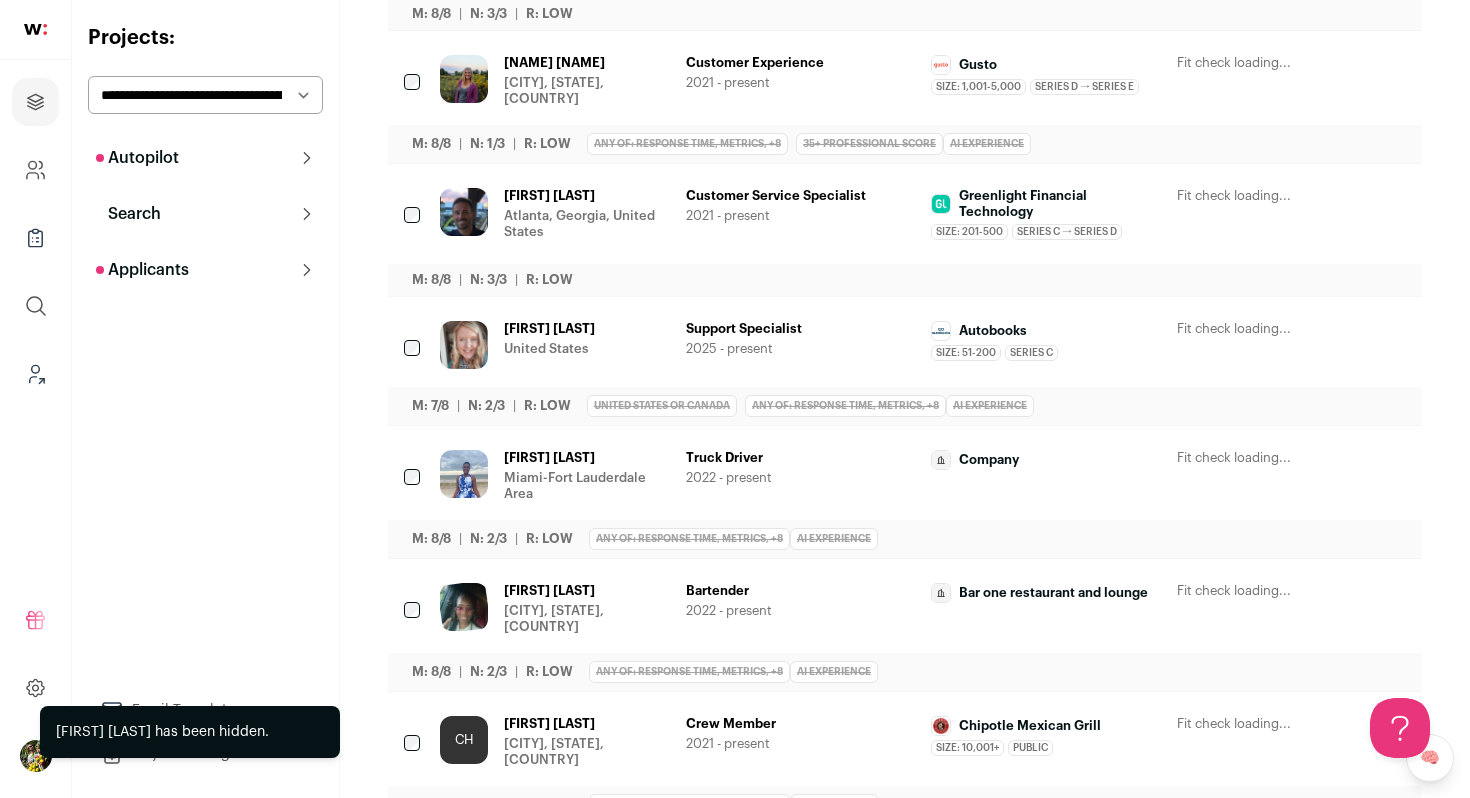 click 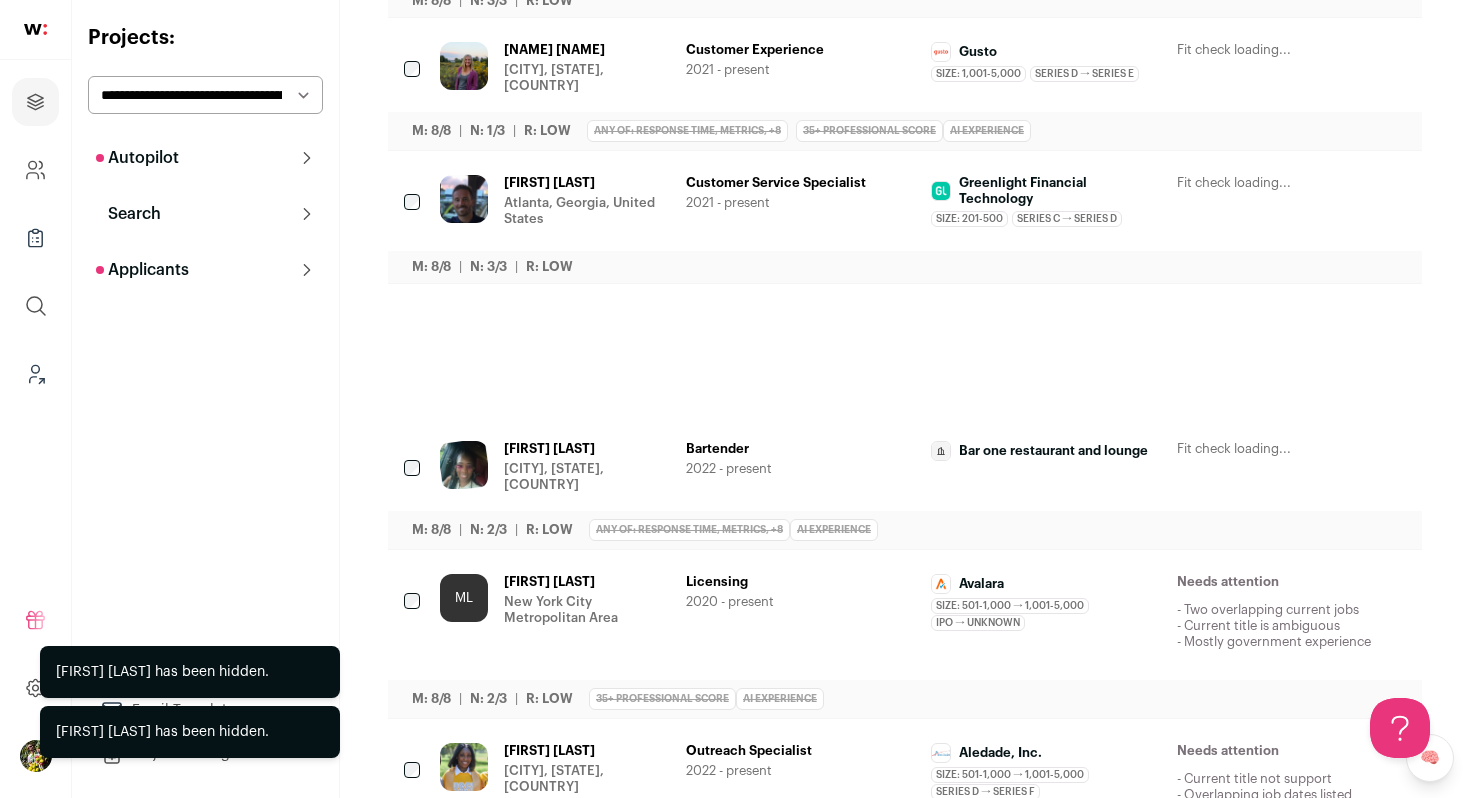 scroll, scrollTop: 1015, scrollLeft: 0, axis: vertical 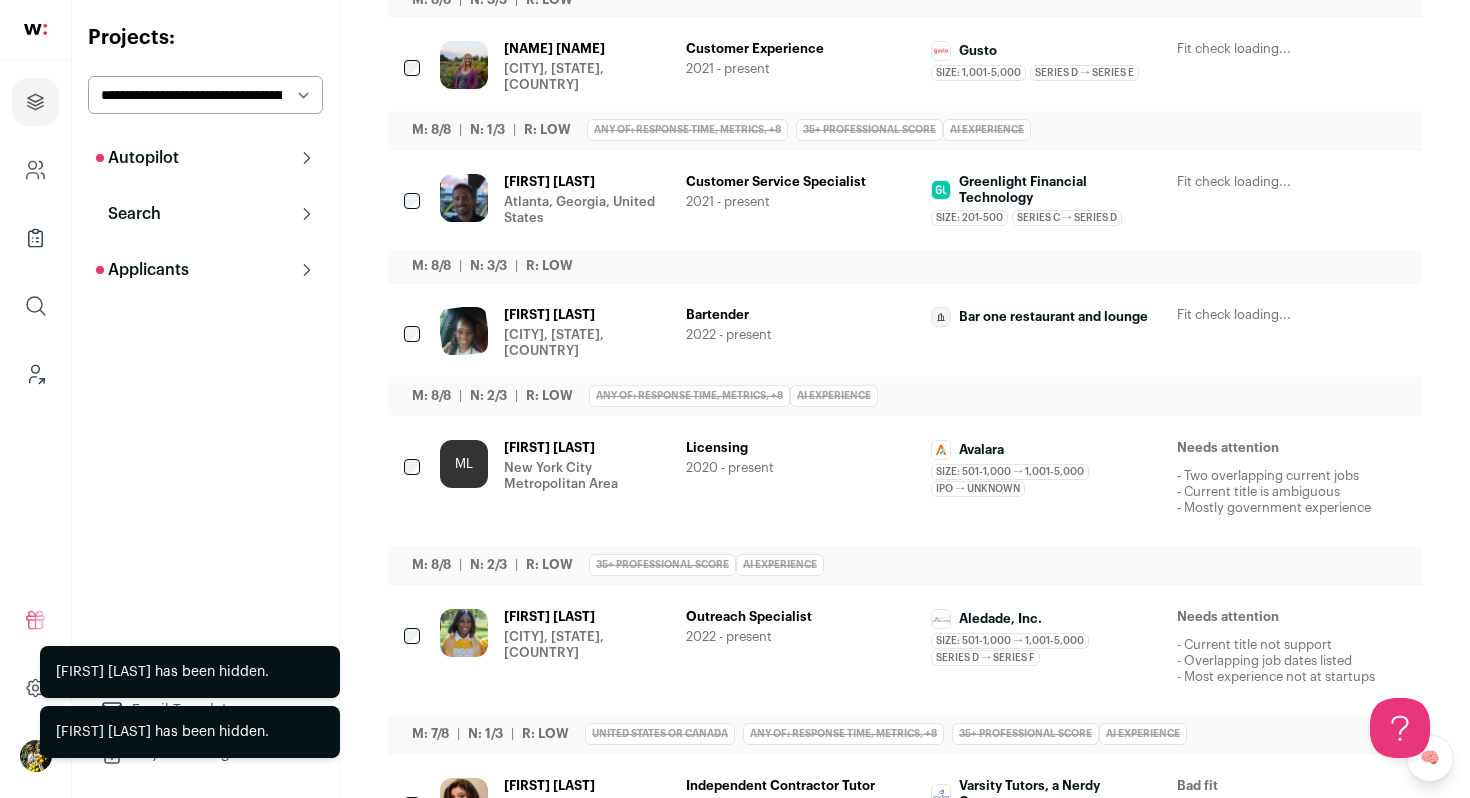 click at bounding box center [1281, 316] 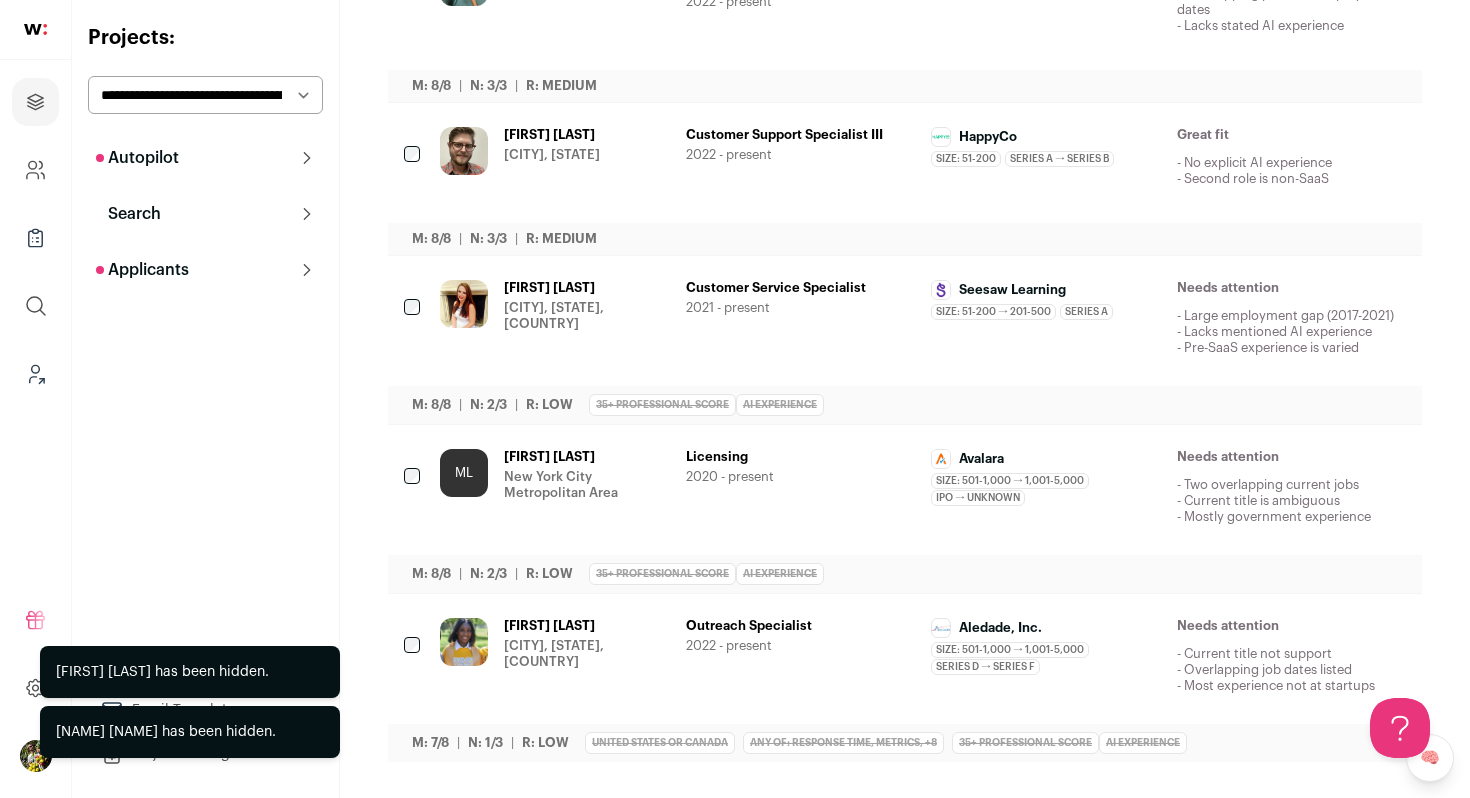 scroll, scrollTop: 1425, scrollLeft: 0, axis: vertical 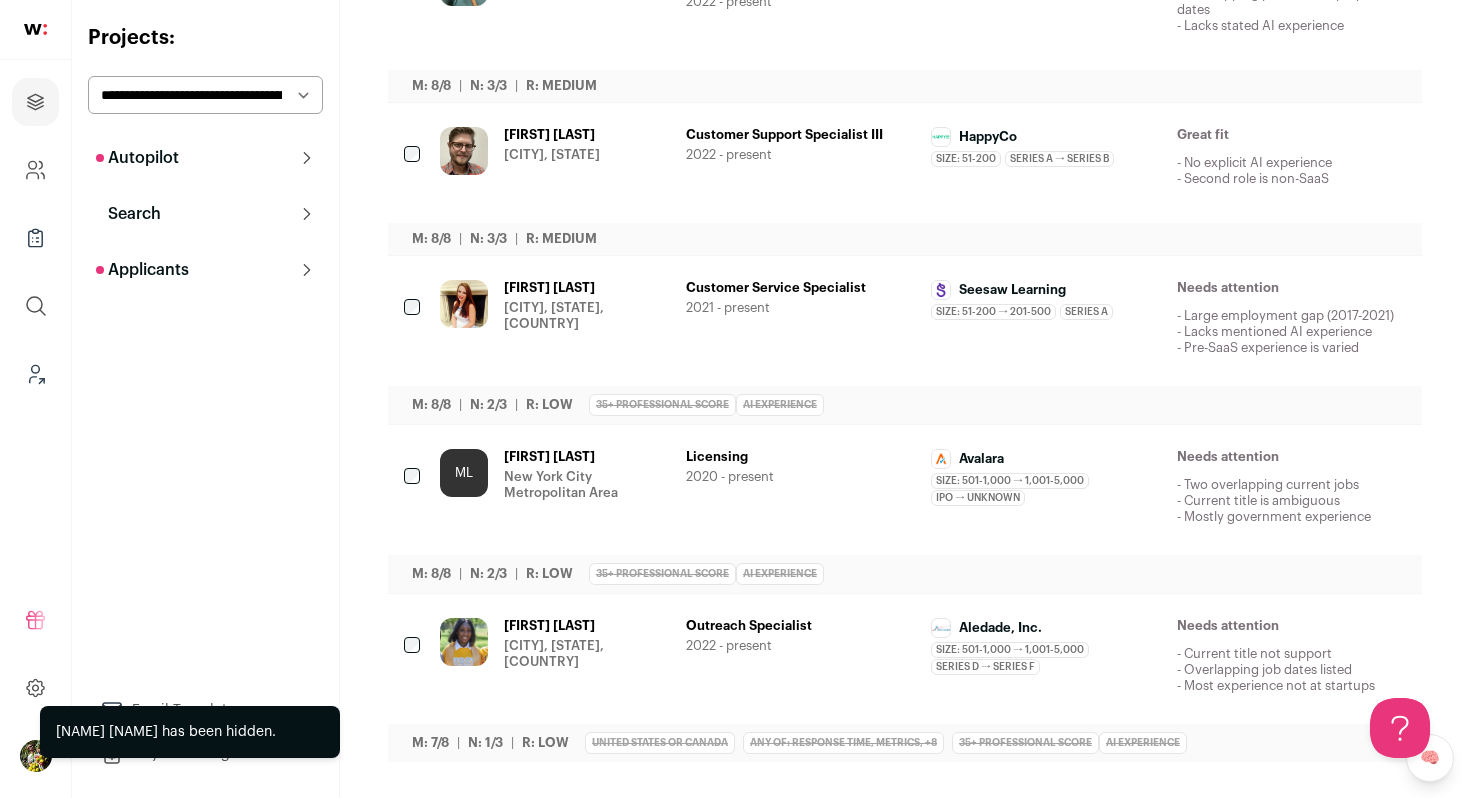 click 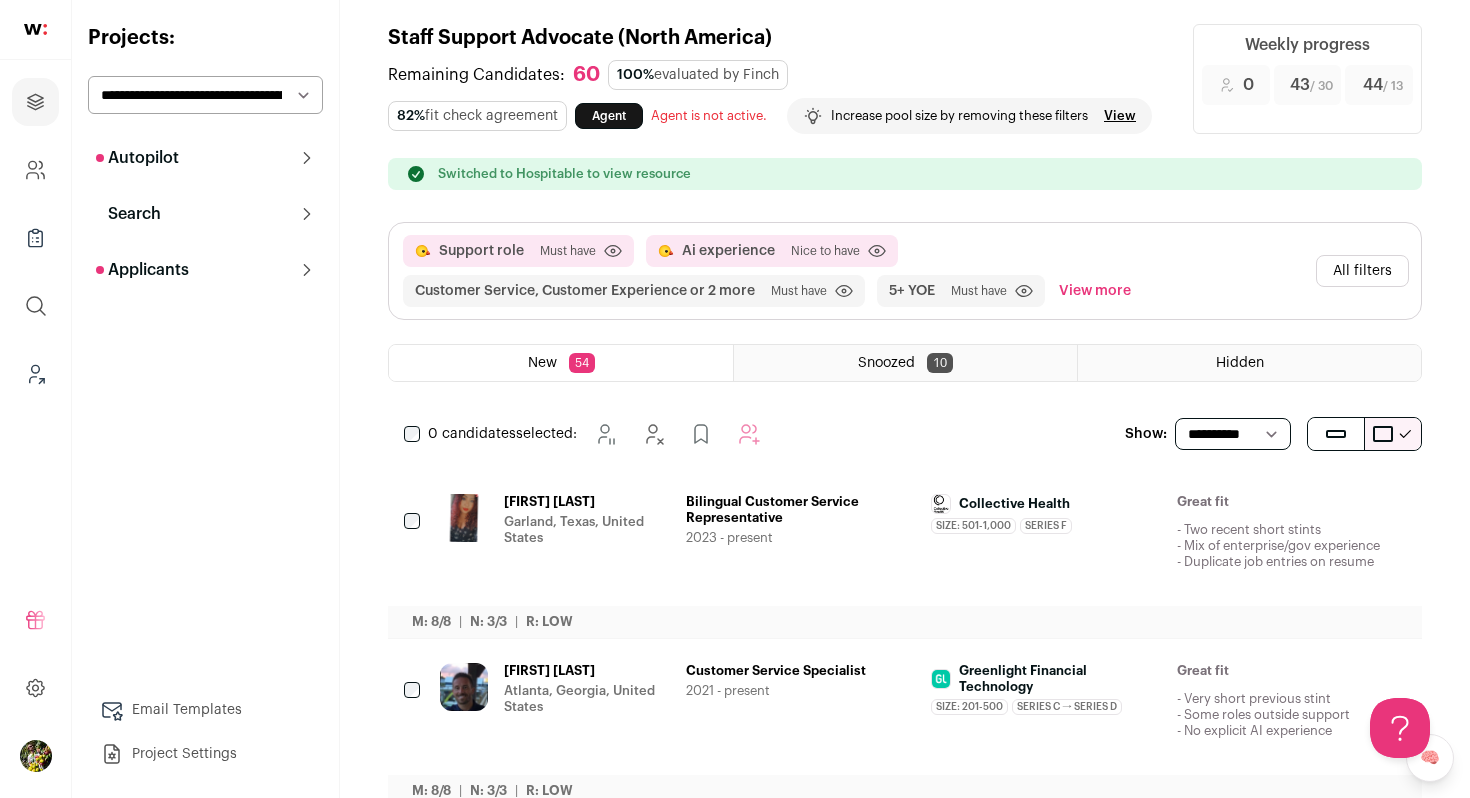 scroll, scrollTop: 0, scrollLeft: 0, axis: both 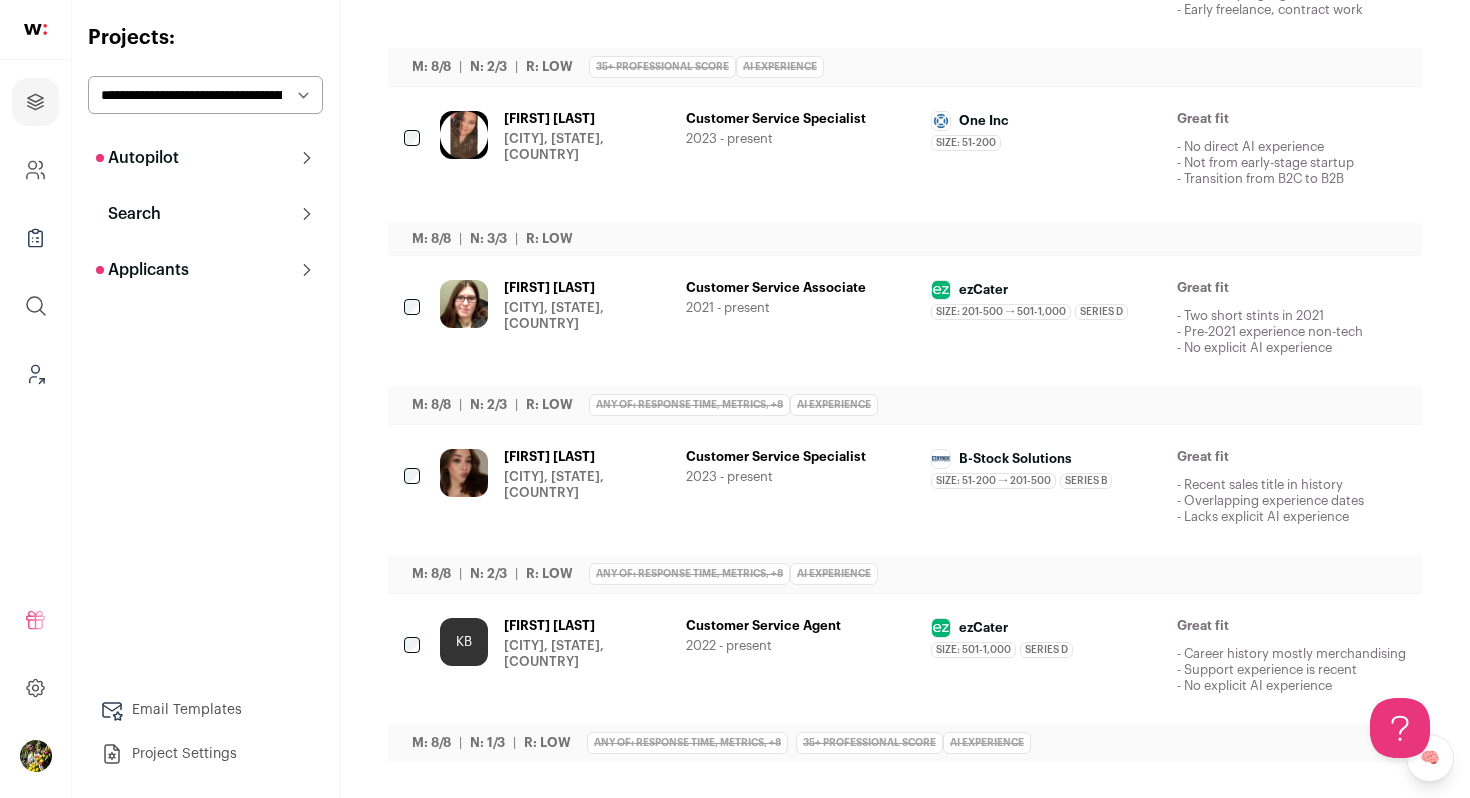 click on "[CITY], [STATE], [COUNTRY]" at bounding box center [587, 485] 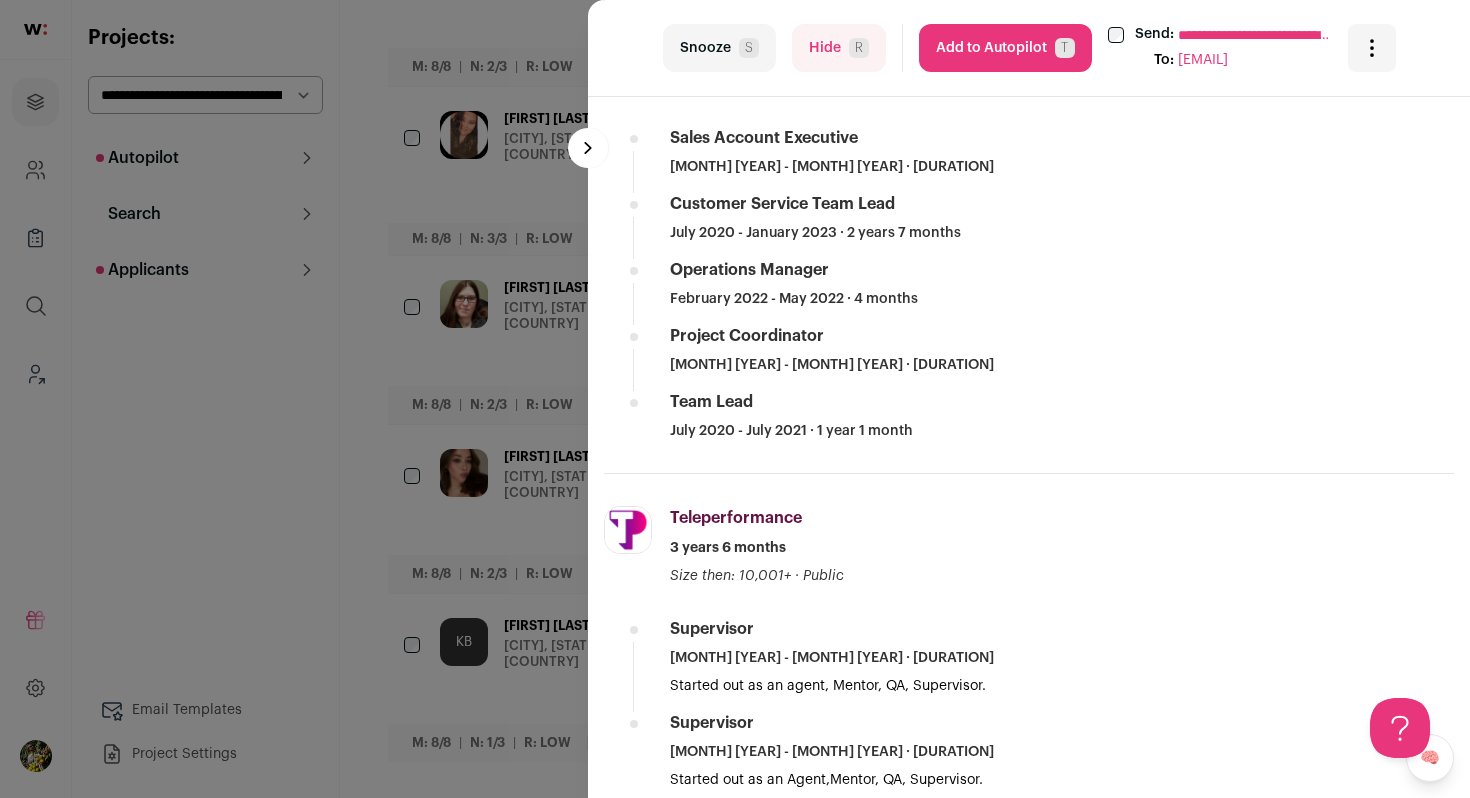 scroll, scrollTop: 1100, scrollLeft: 0, axis: vertical 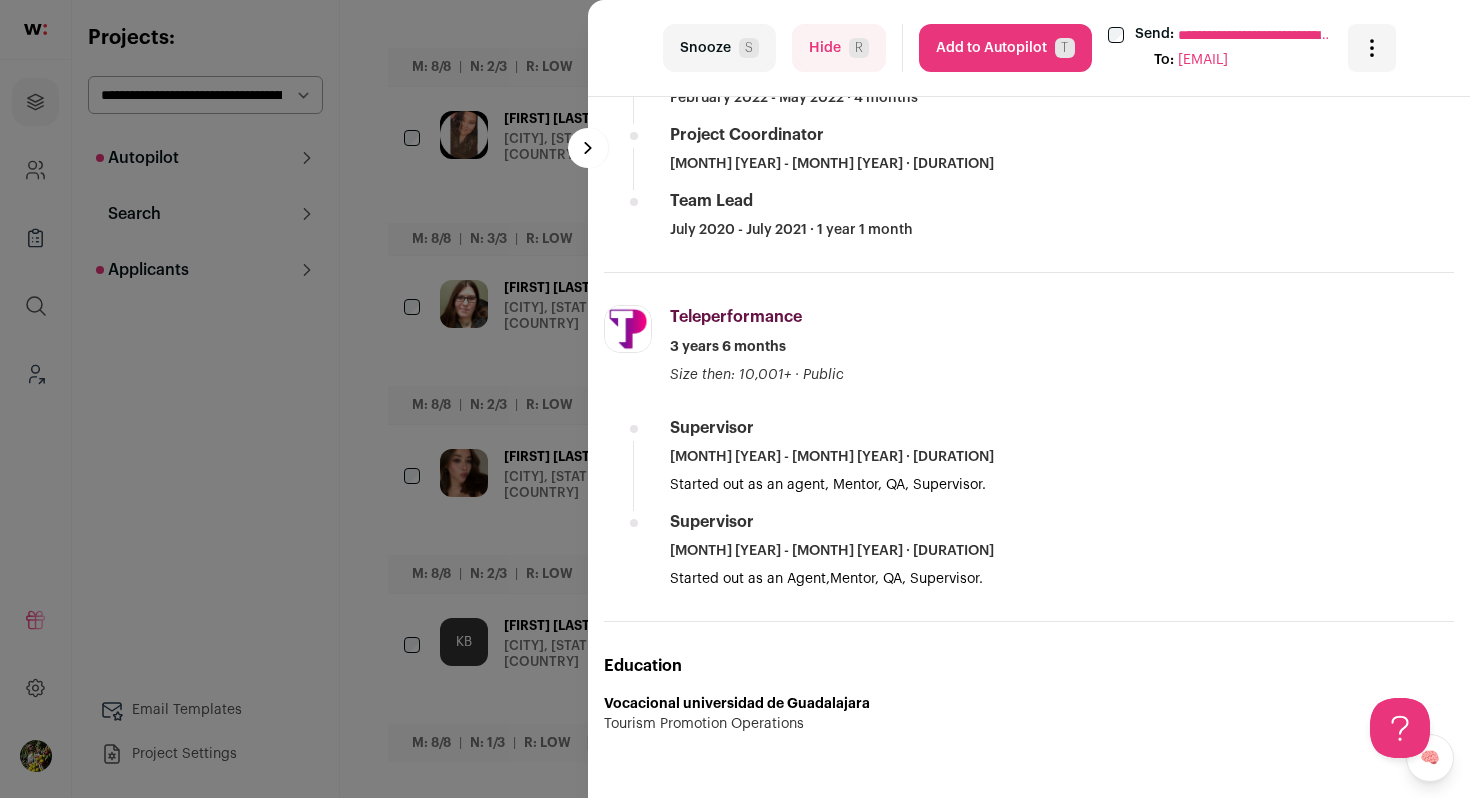 click on "**********" at bounding box center [735, 399] 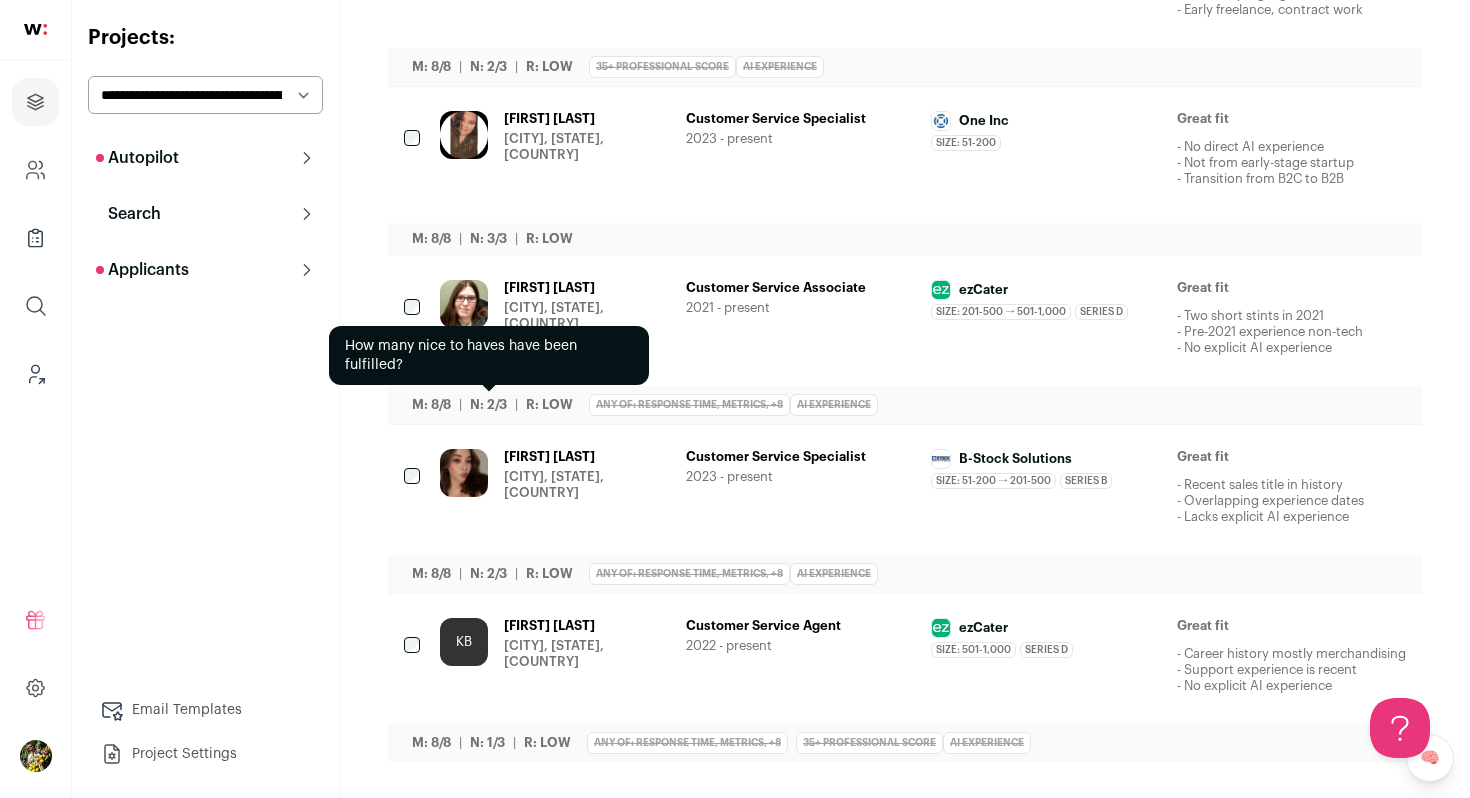 scroll, scrollTop: 0, scrollLeft: 0, axis: both 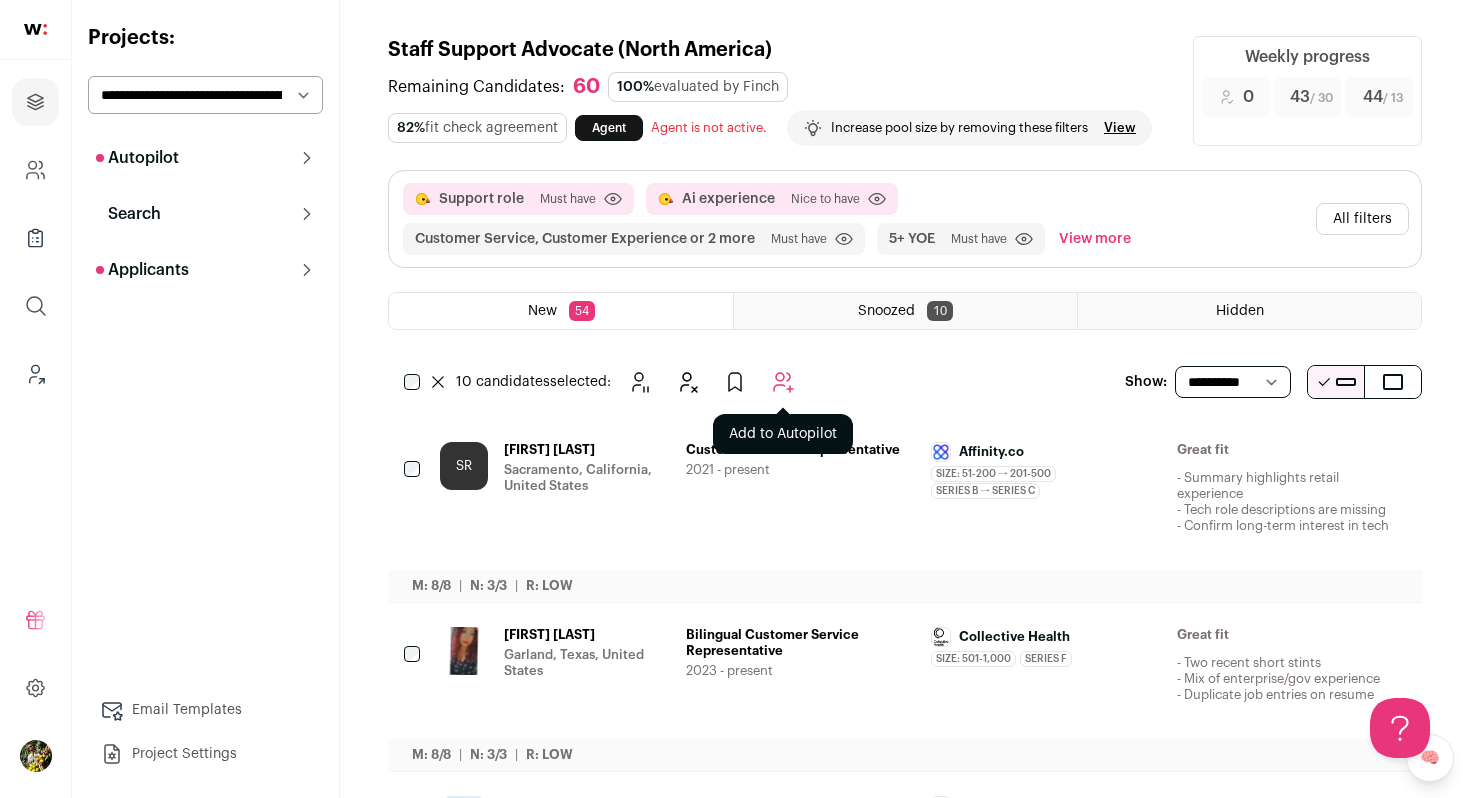 click 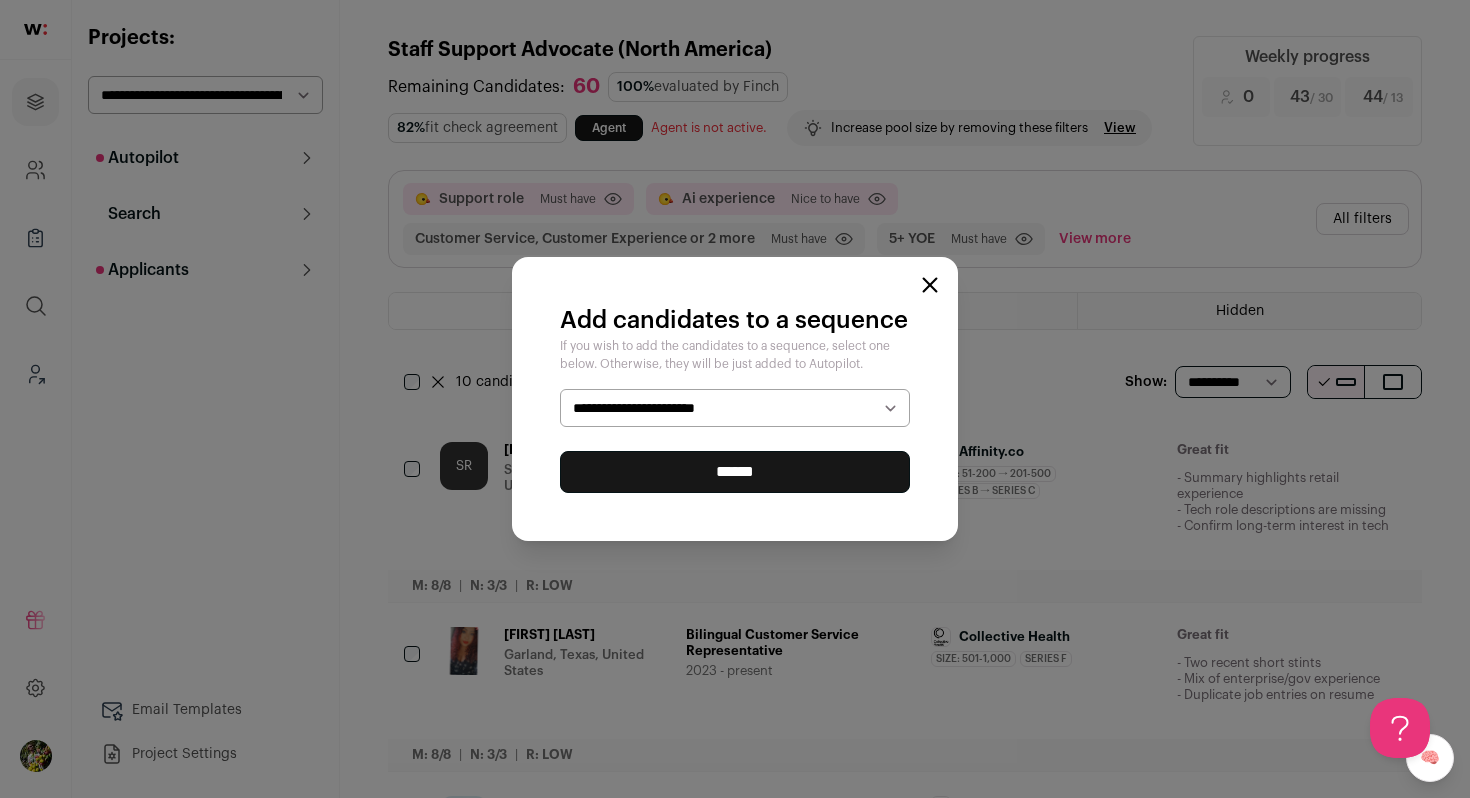 select on "*****" 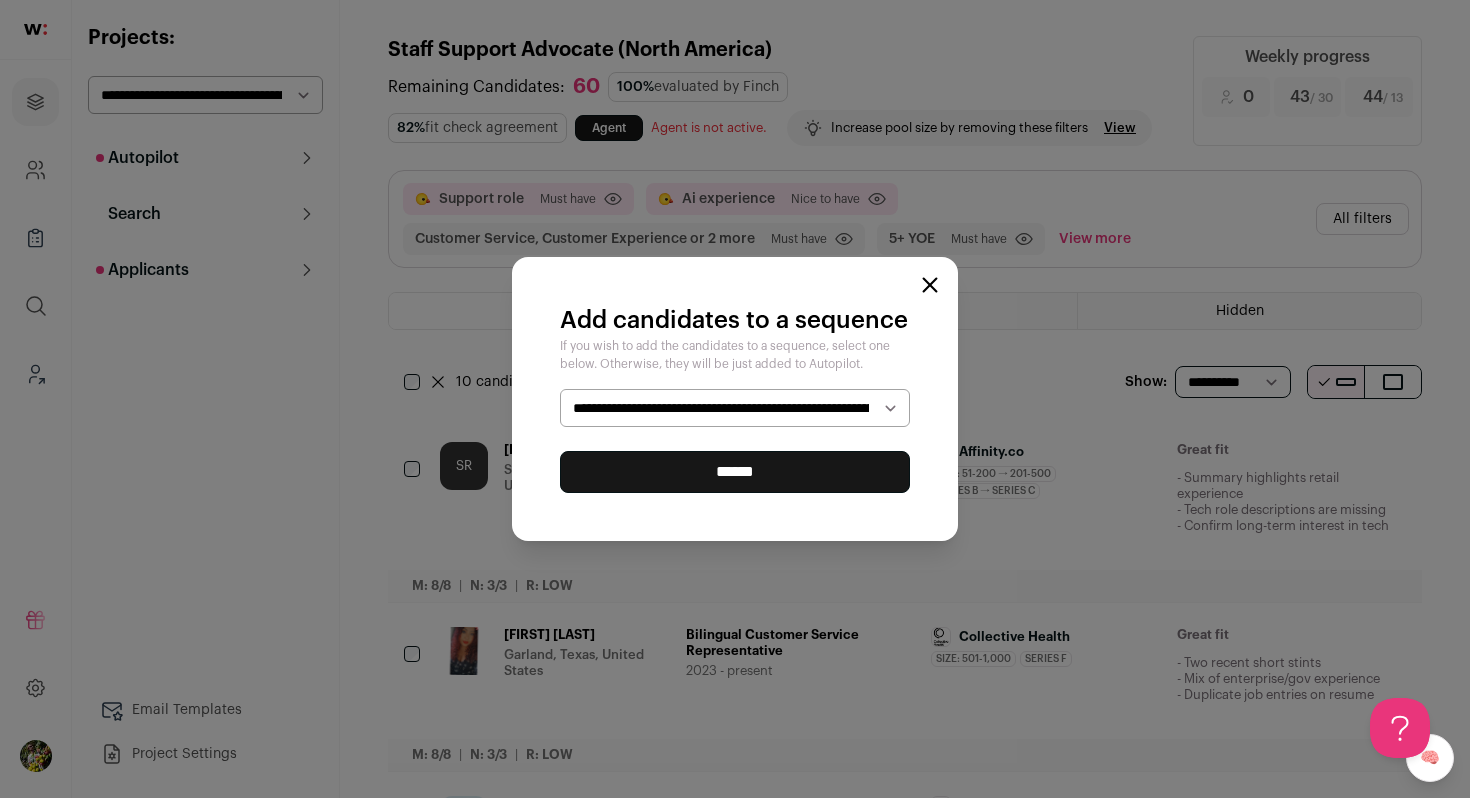 click on "******" at bounding box center (735, 472) 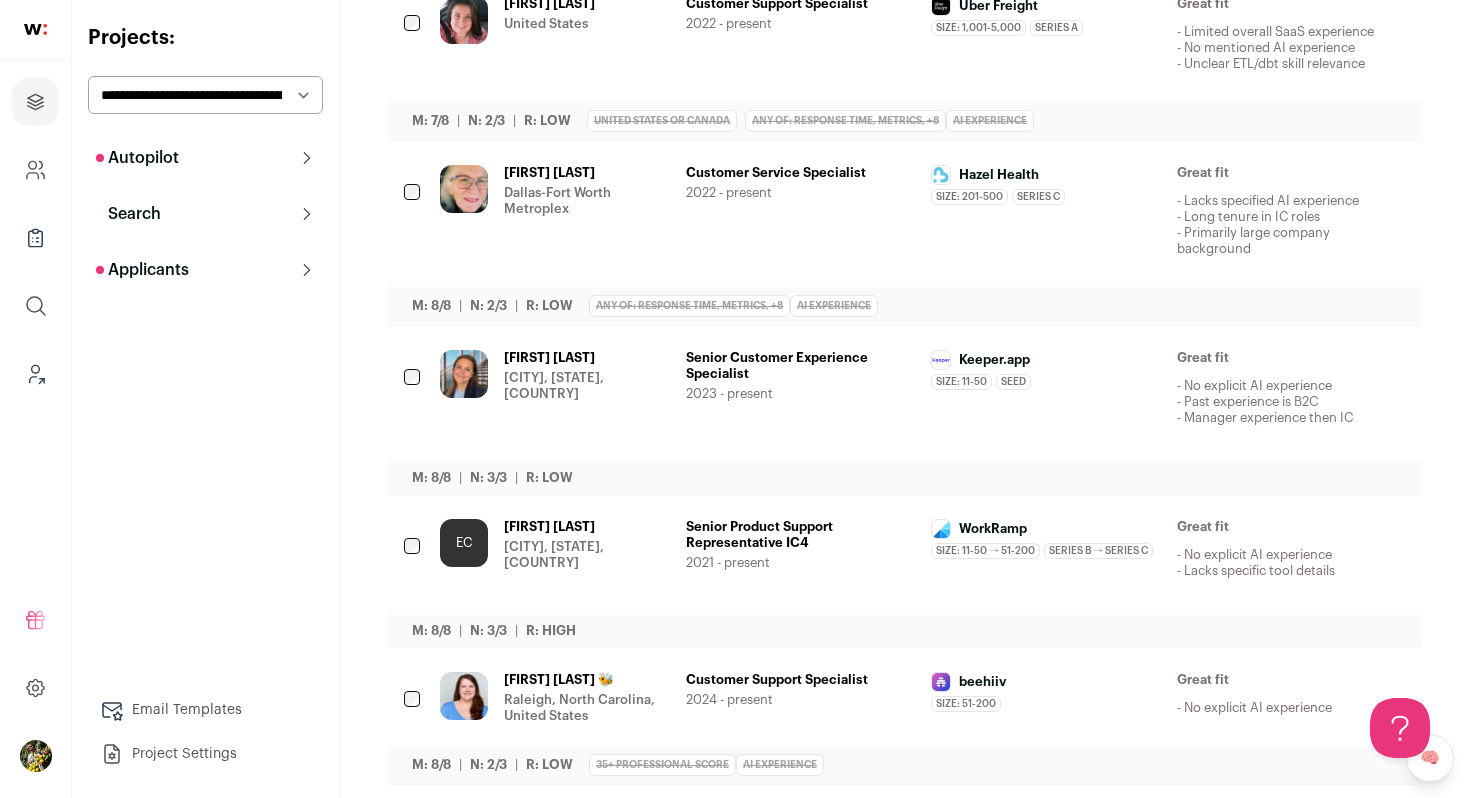 scroll, scrollTop: 0, scrollLeft: 0, axis: both 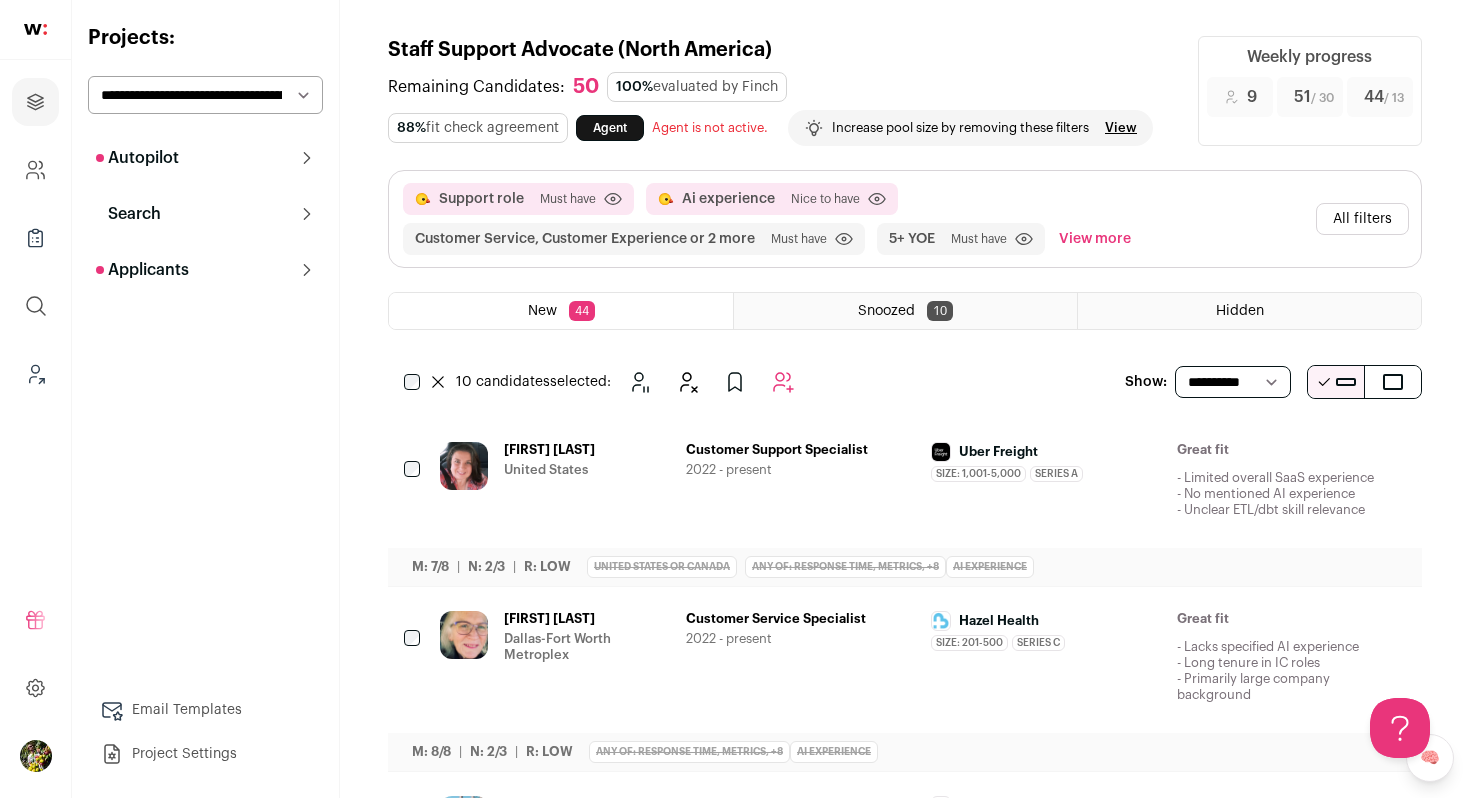 click on "**********" at bounding box center [205, 95] 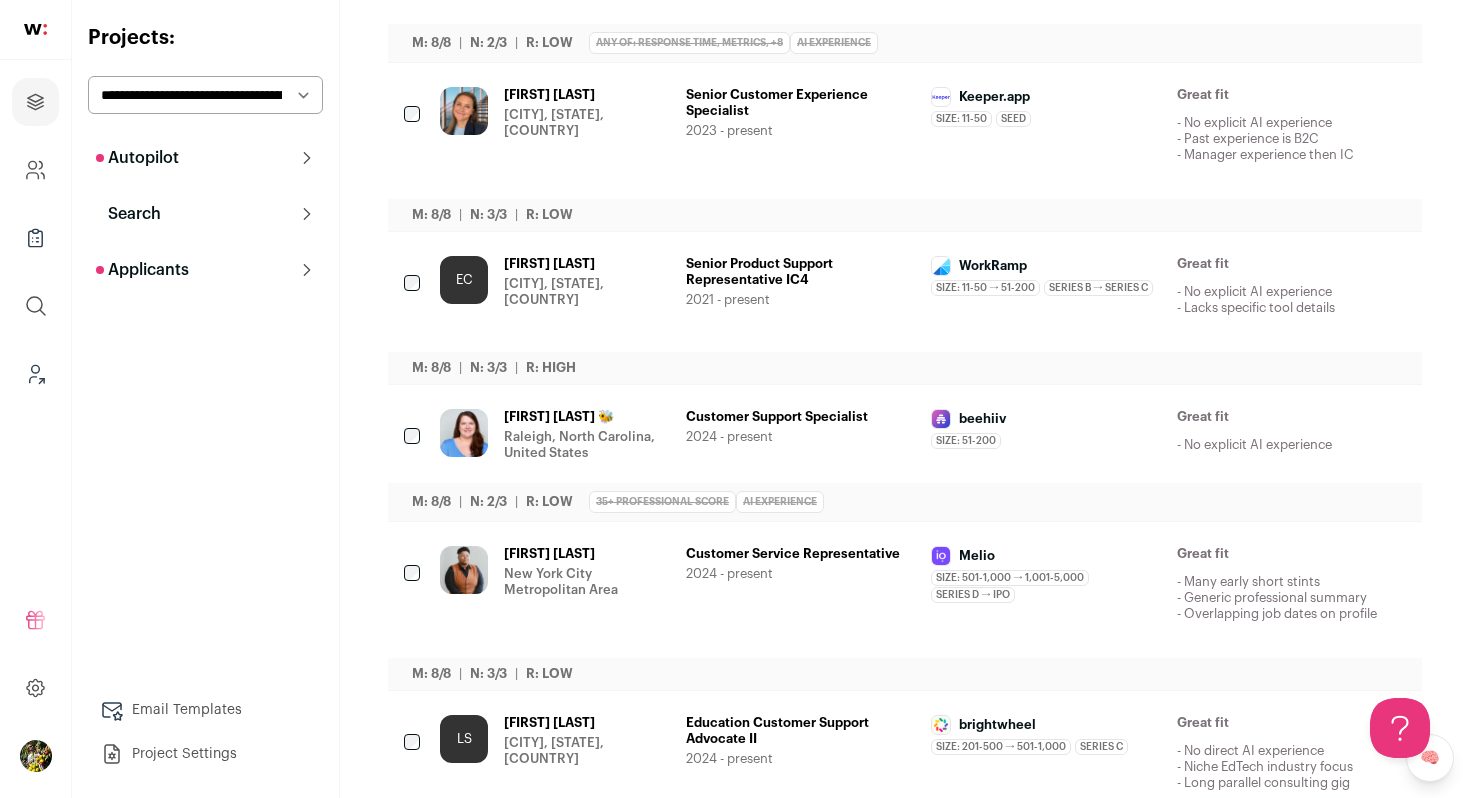 scroll, scrollTop: 0, scrollLeft: 0, axis: both 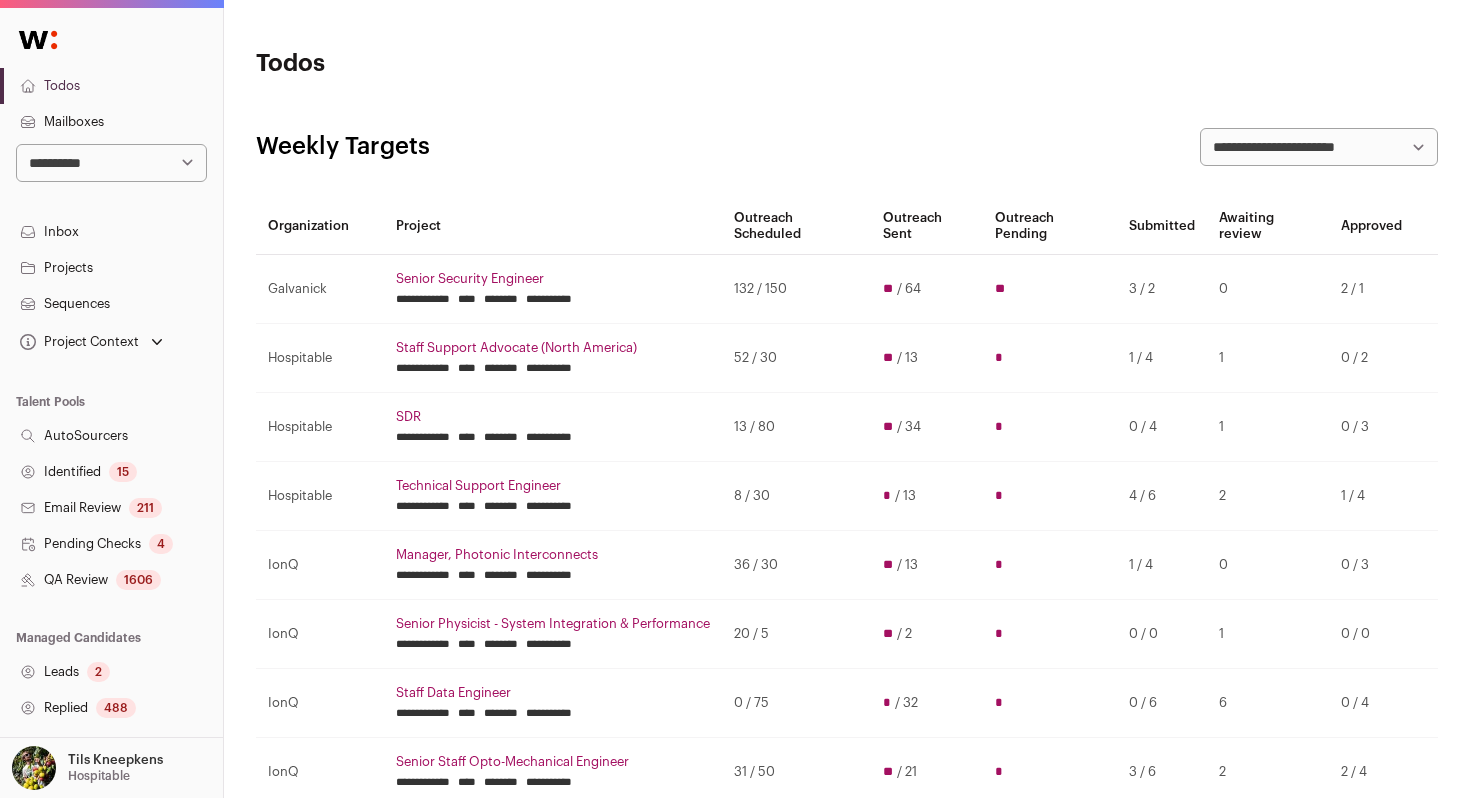 click on "Sequences" at bounding box center (111, 304) 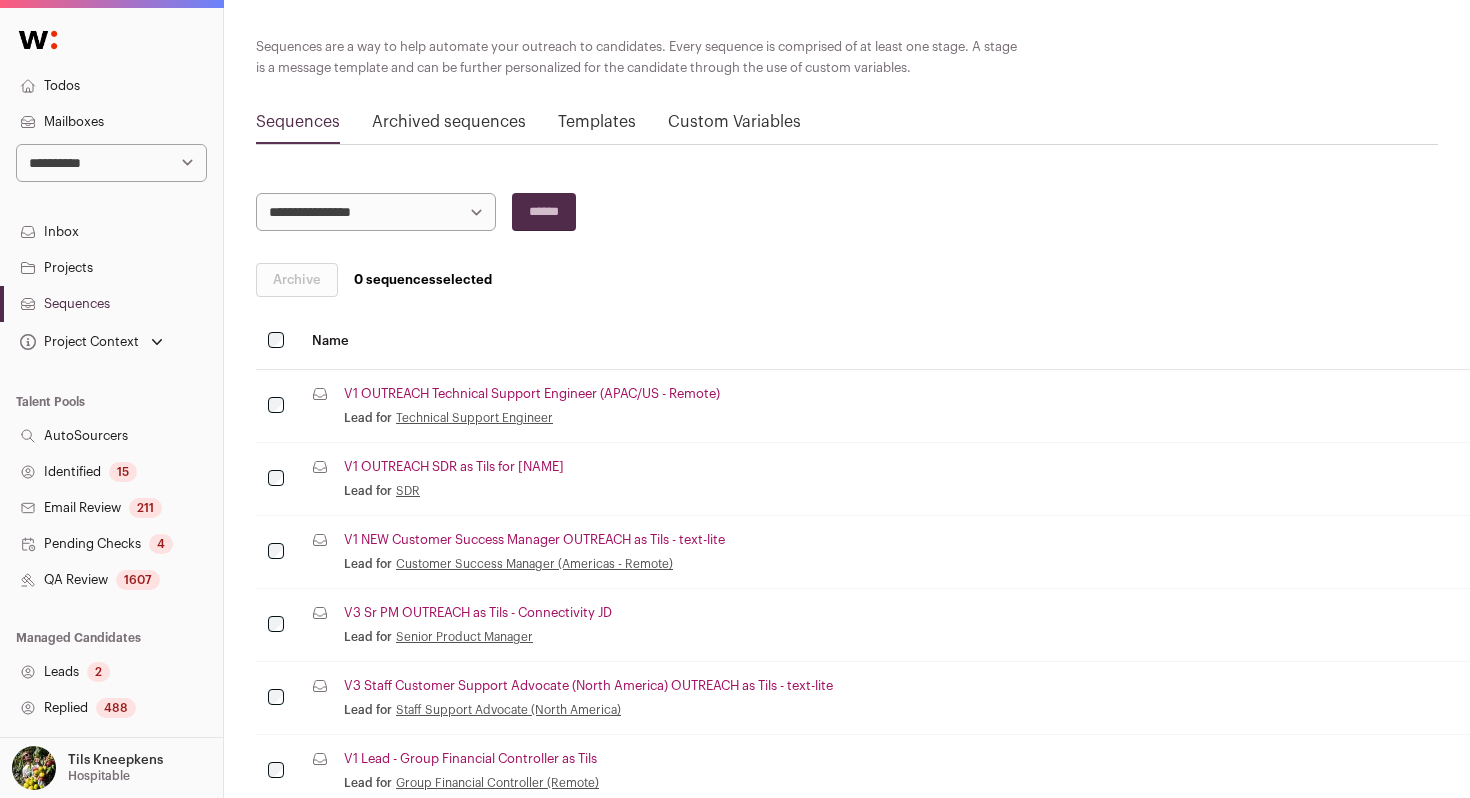 scroll, scrollTop: 123, scrollLeft: 0, axis: vertical 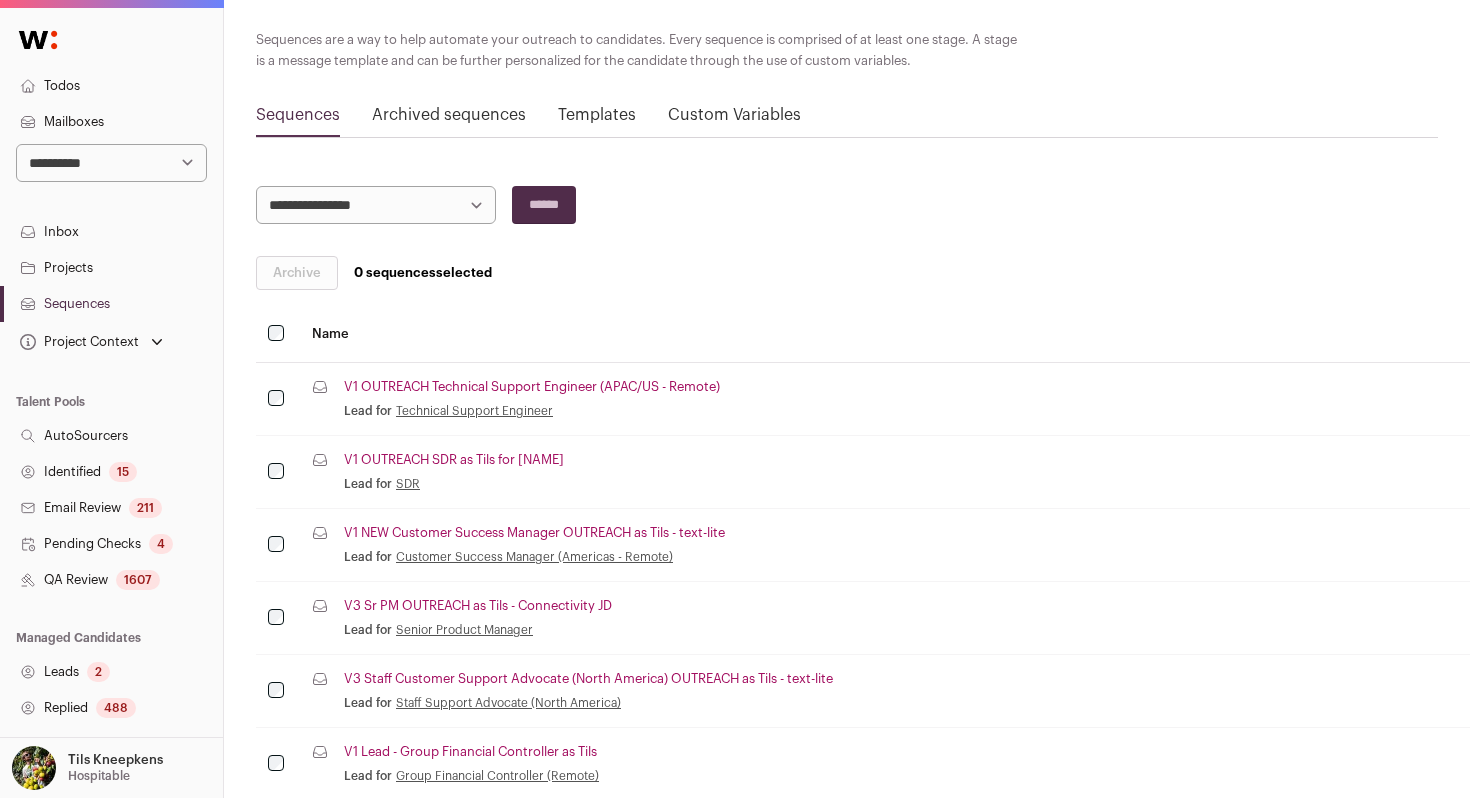 click on "V3 Staff Customer Support Advocate (North America) OUTREACH as Tils  - text-lite" at bounding box center [588, 679] 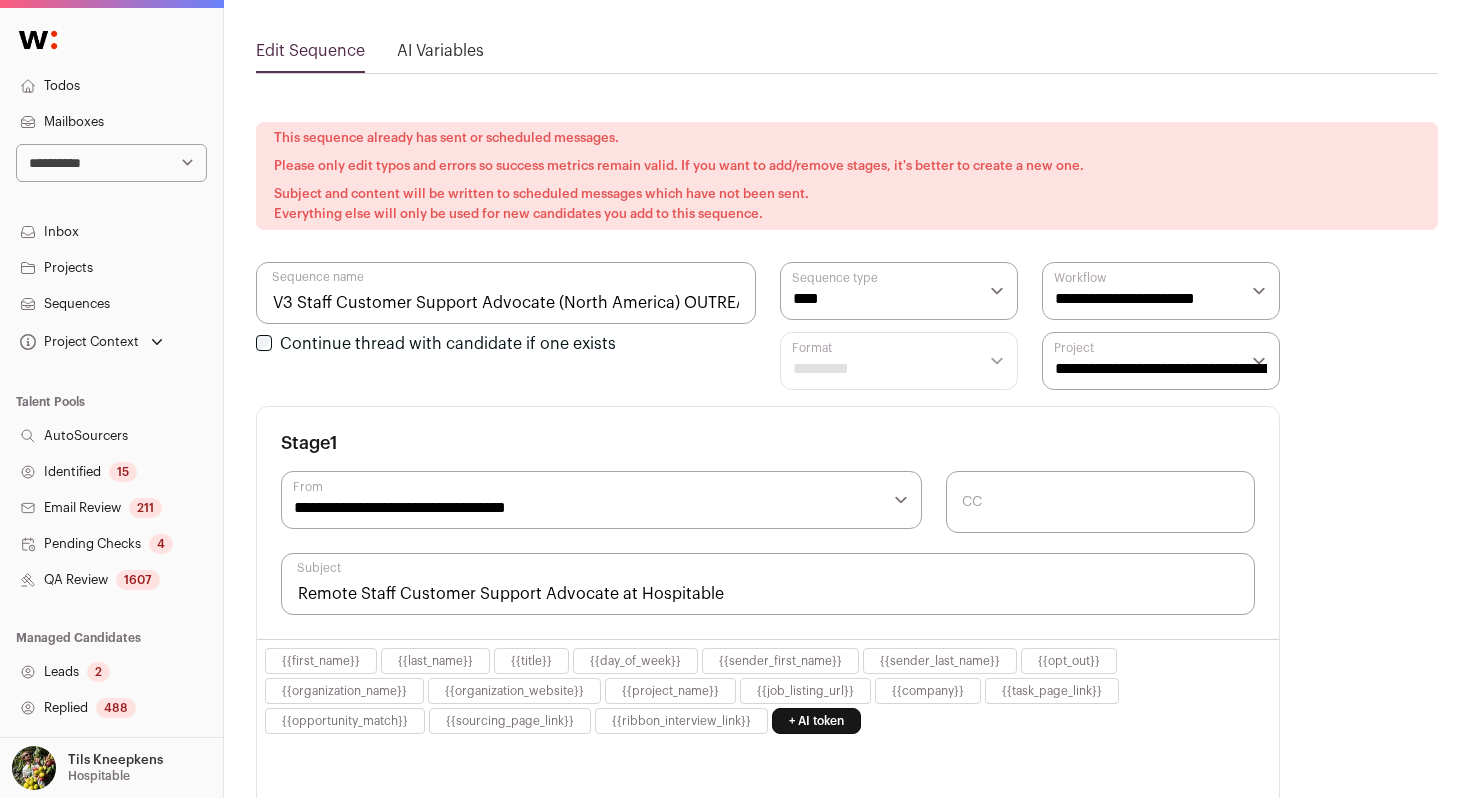 scroll, scrollTop: 0, scrollLeft: 0, axis: both 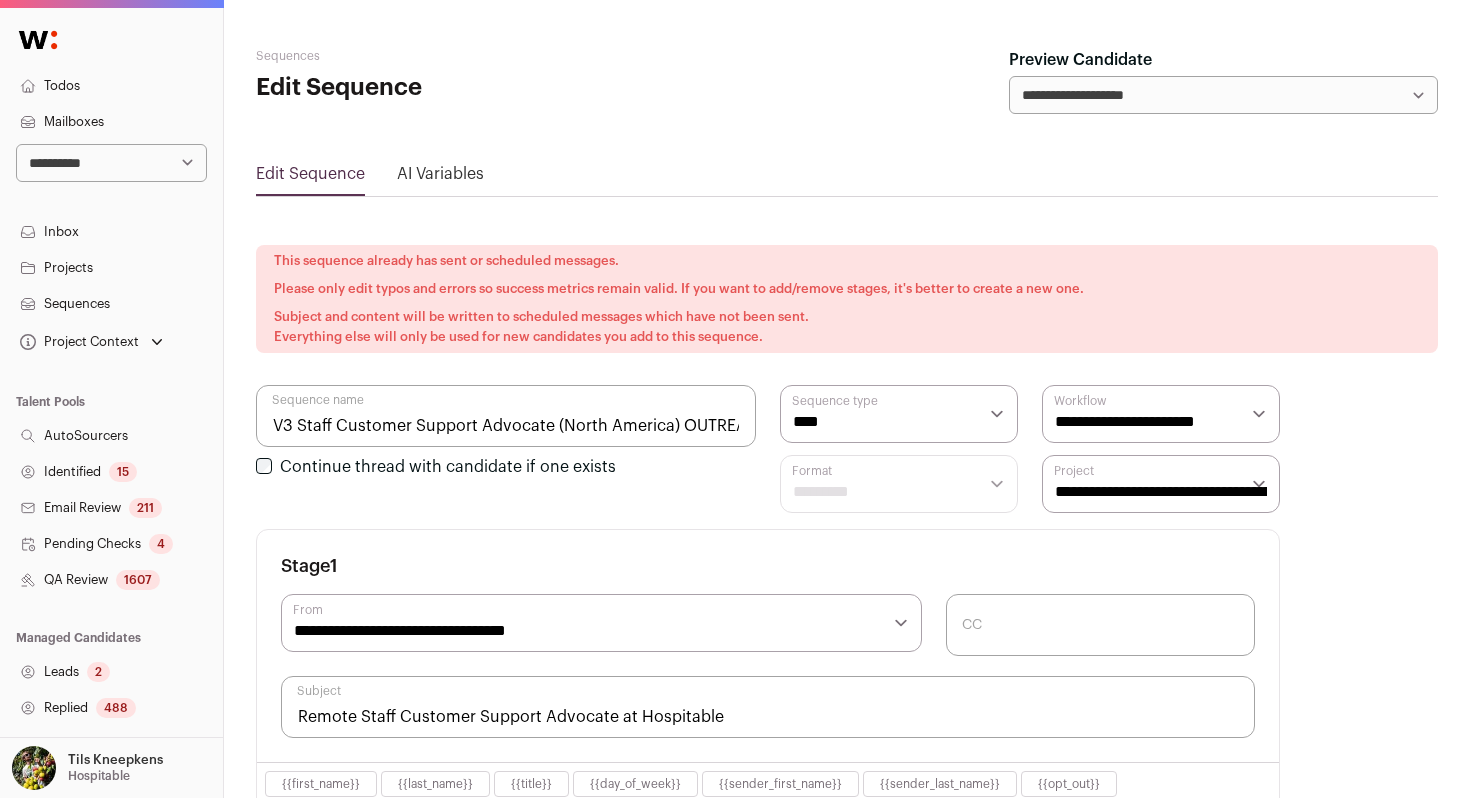 select on "****" 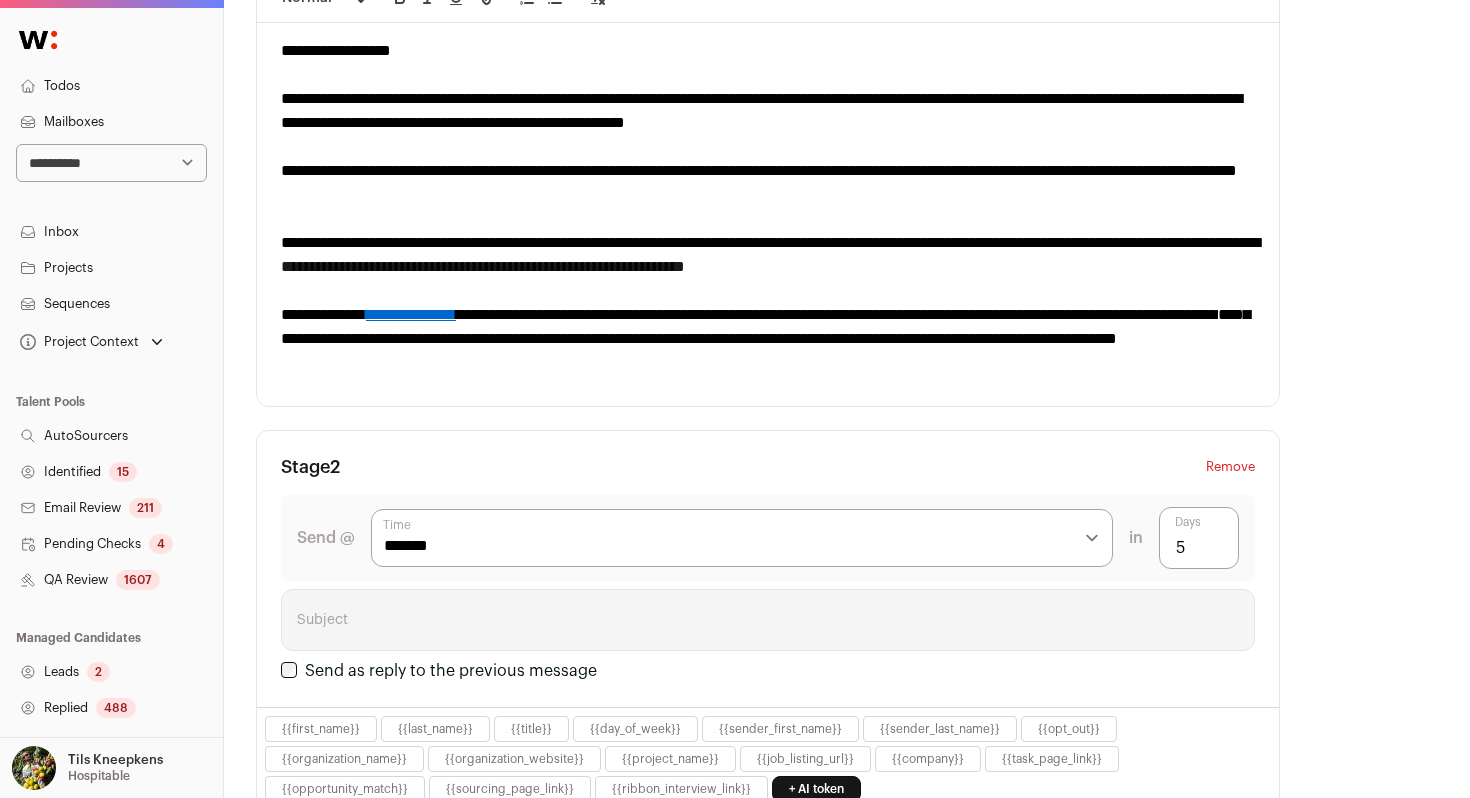 scroll, scrollTop: 834, scrollLeft: 0, axis: vertical 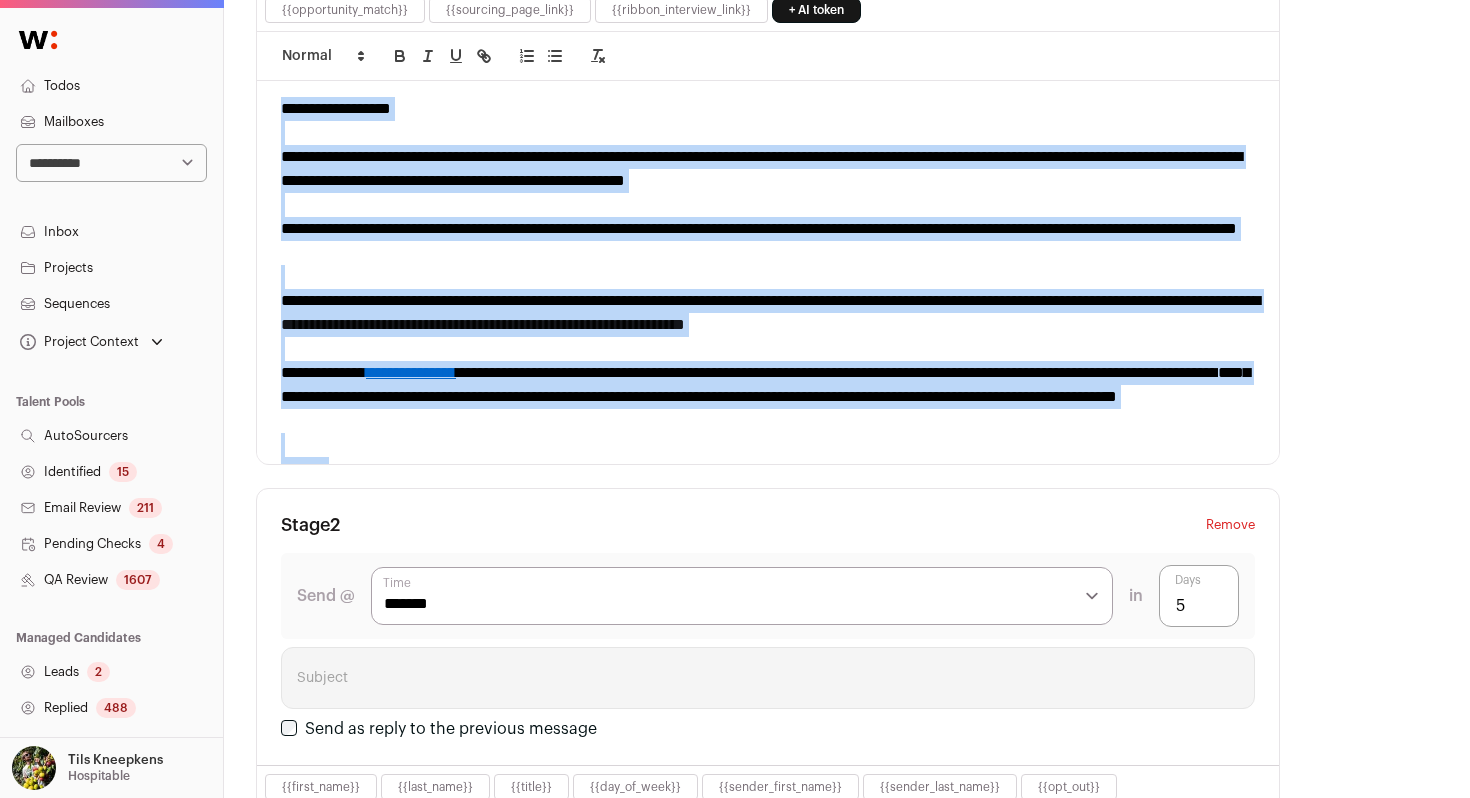 drag, startPoint x: 482, startPoint y: 377, endPoint x: 370, endPoint y: 84, distance: 313.67657 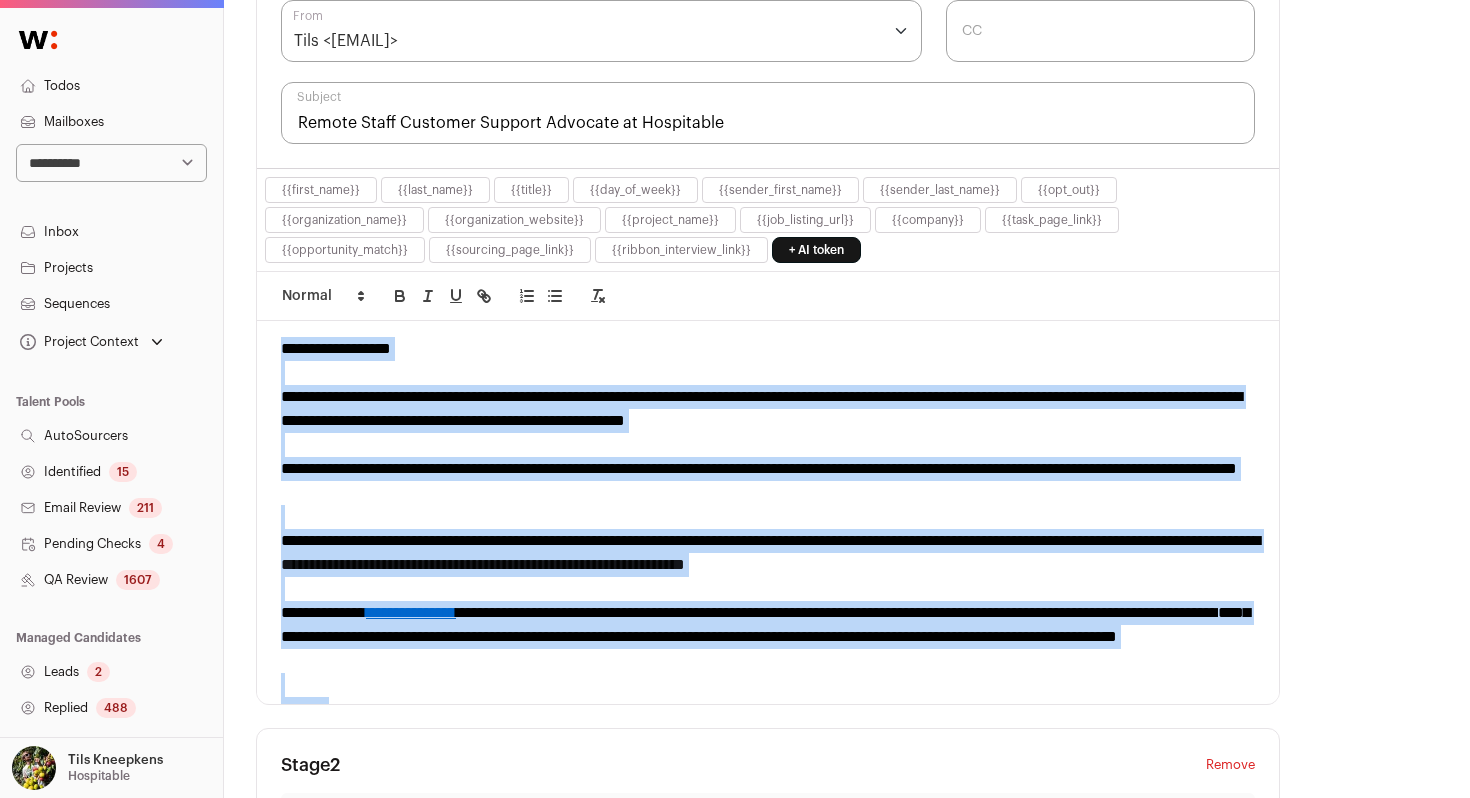 scroll, scrollTop: 555, scrollLeft: 0, axis: vertical 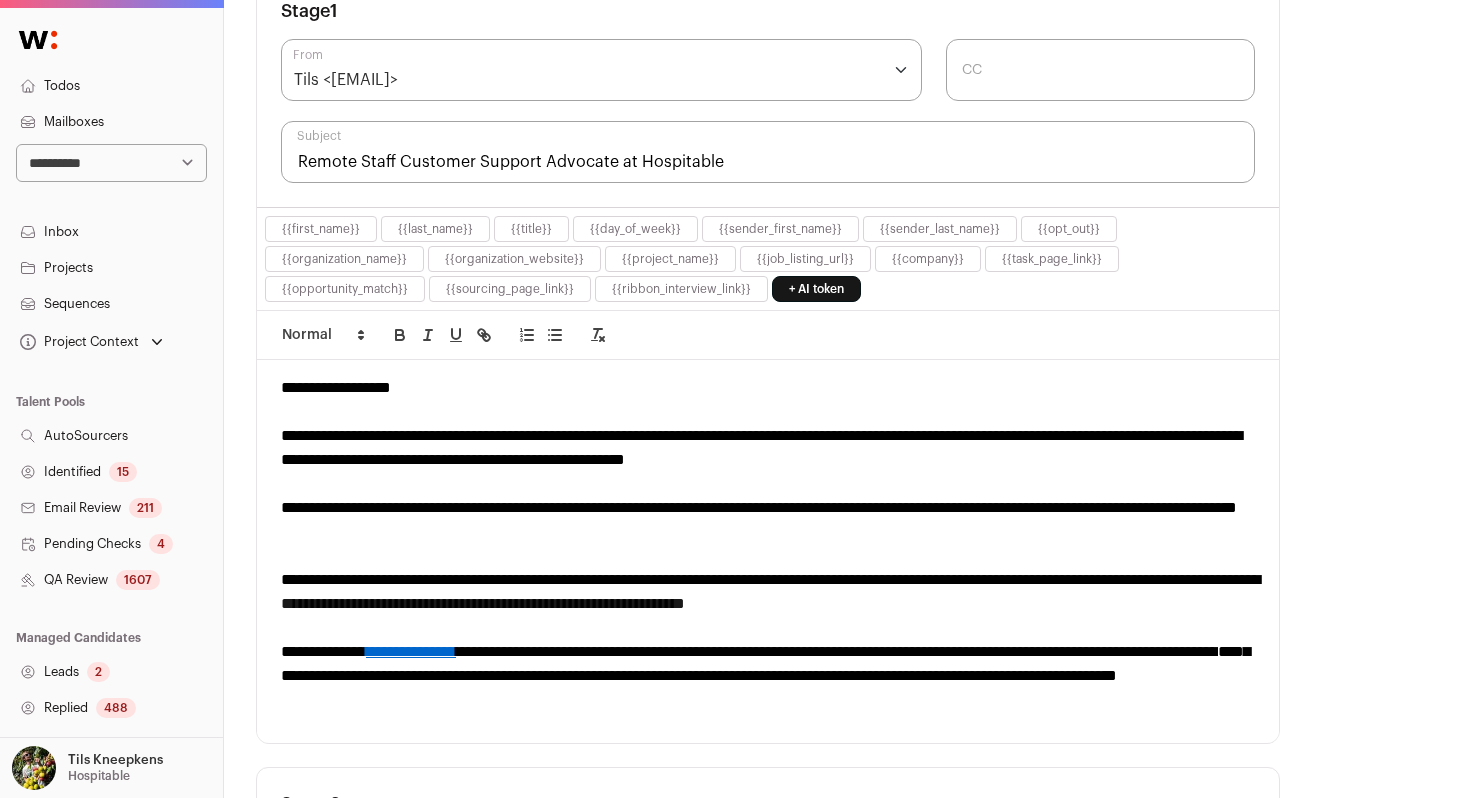 click on "Remote Staff Customer Support Advocate at Hospitable" at bounding box center (768, 152) 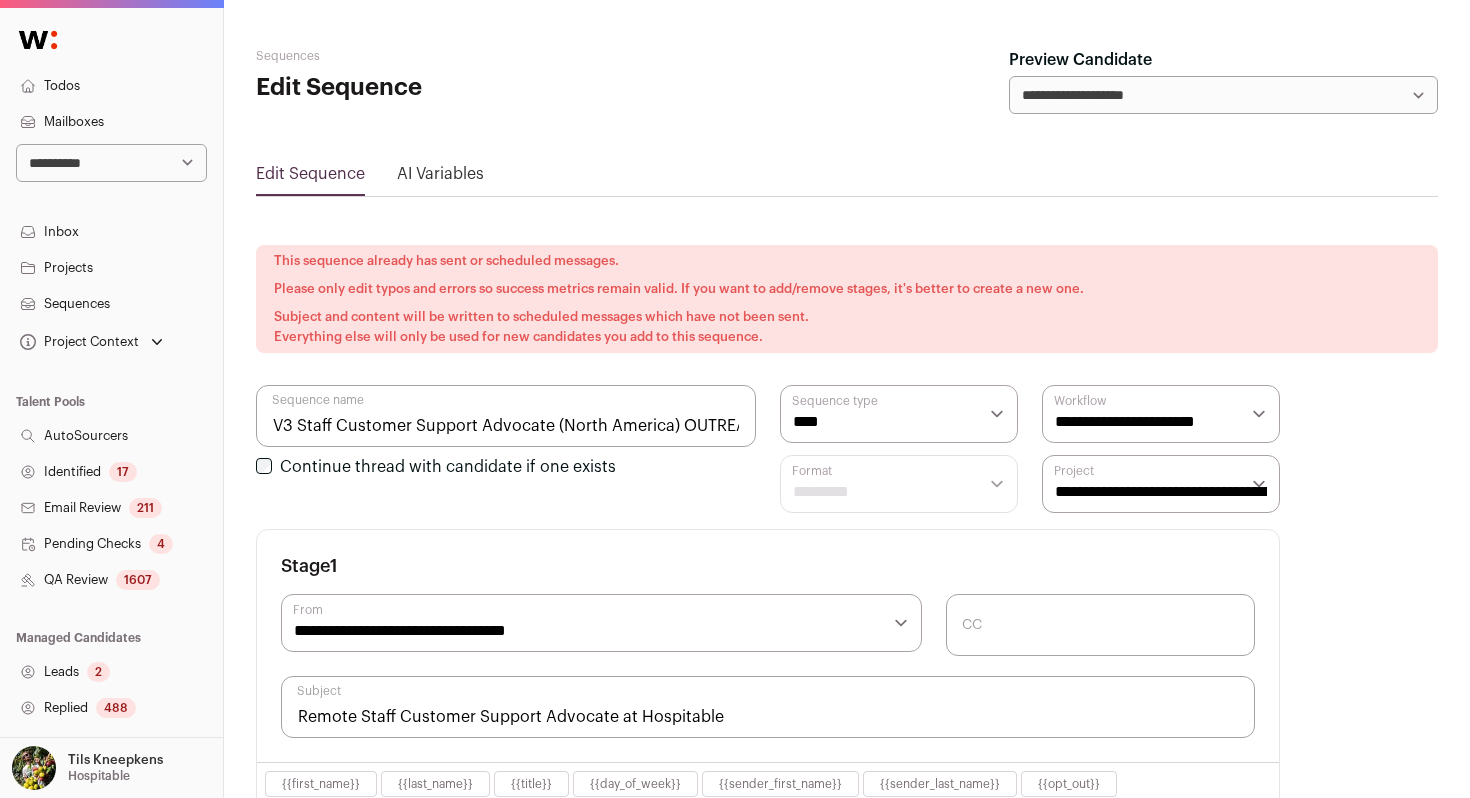 scroll, scrollTop: 0, scrollLeft: 0, axis: both 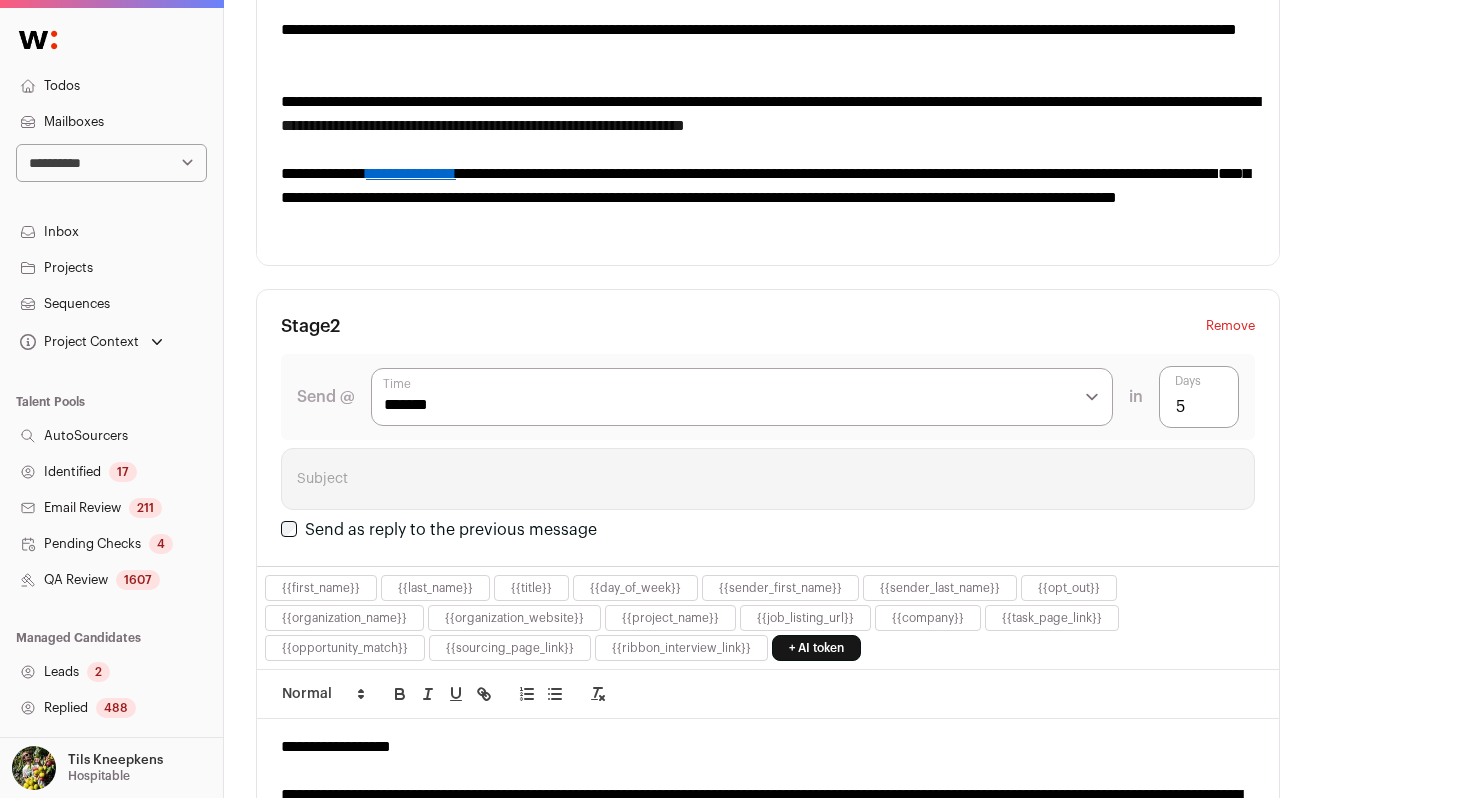 click on "**********" at bounding box center [768, 198] 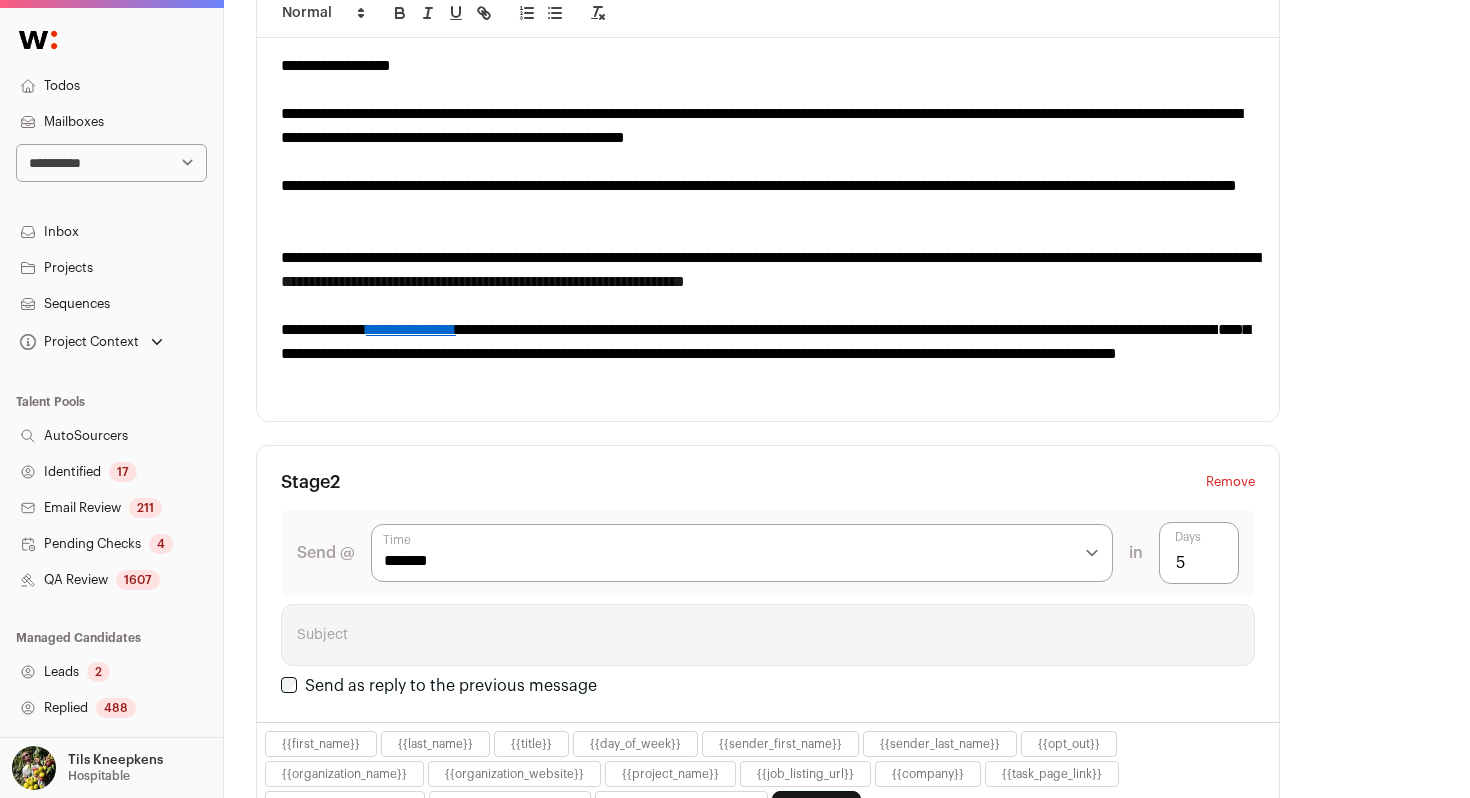 scroll, scrollTop: 876, scrollLeft: 0, axis: vertical 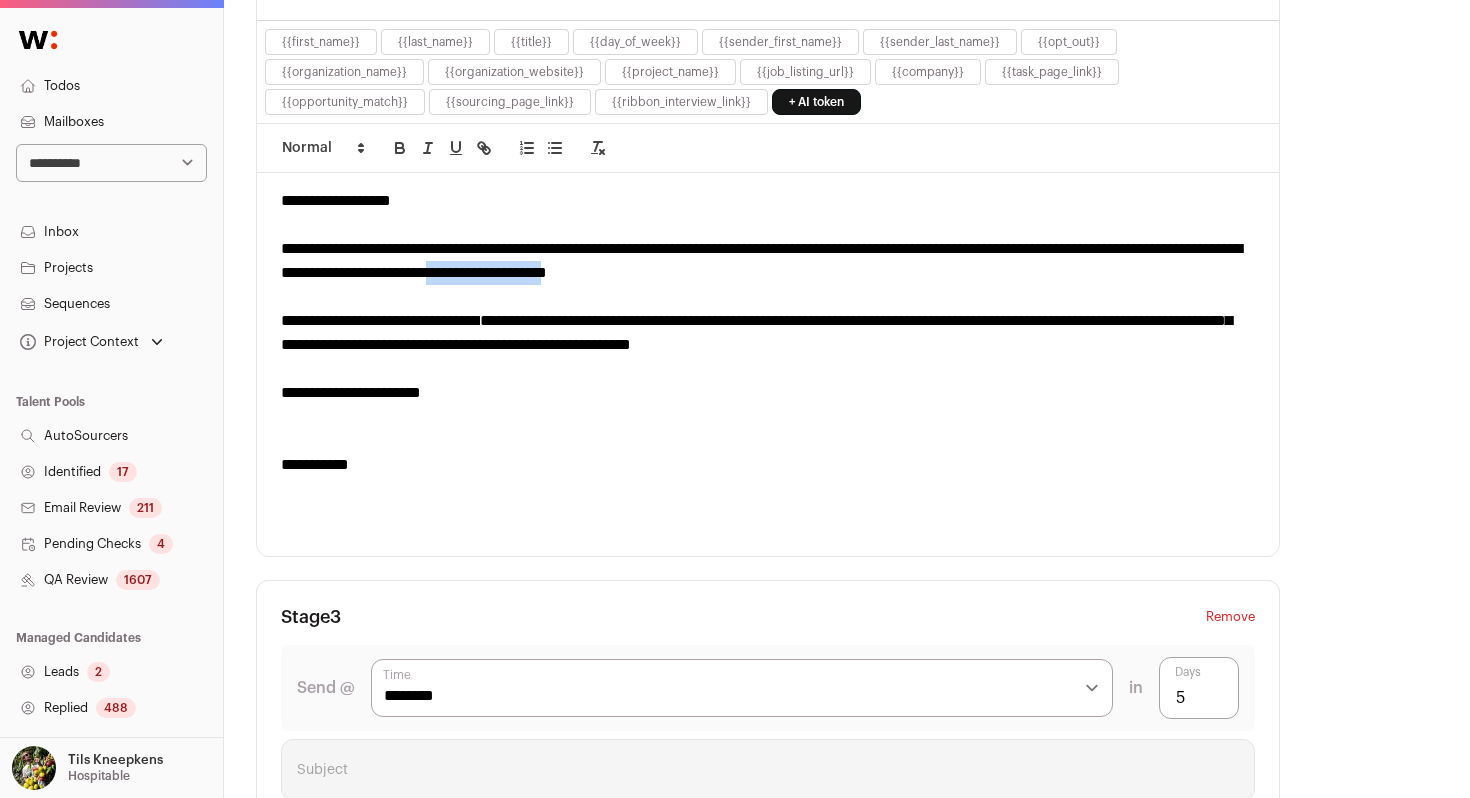 drag, startPoint x: 810, startPoint y: 275, endPoint x: 686, endPoint y: 280, distance: 124.10077 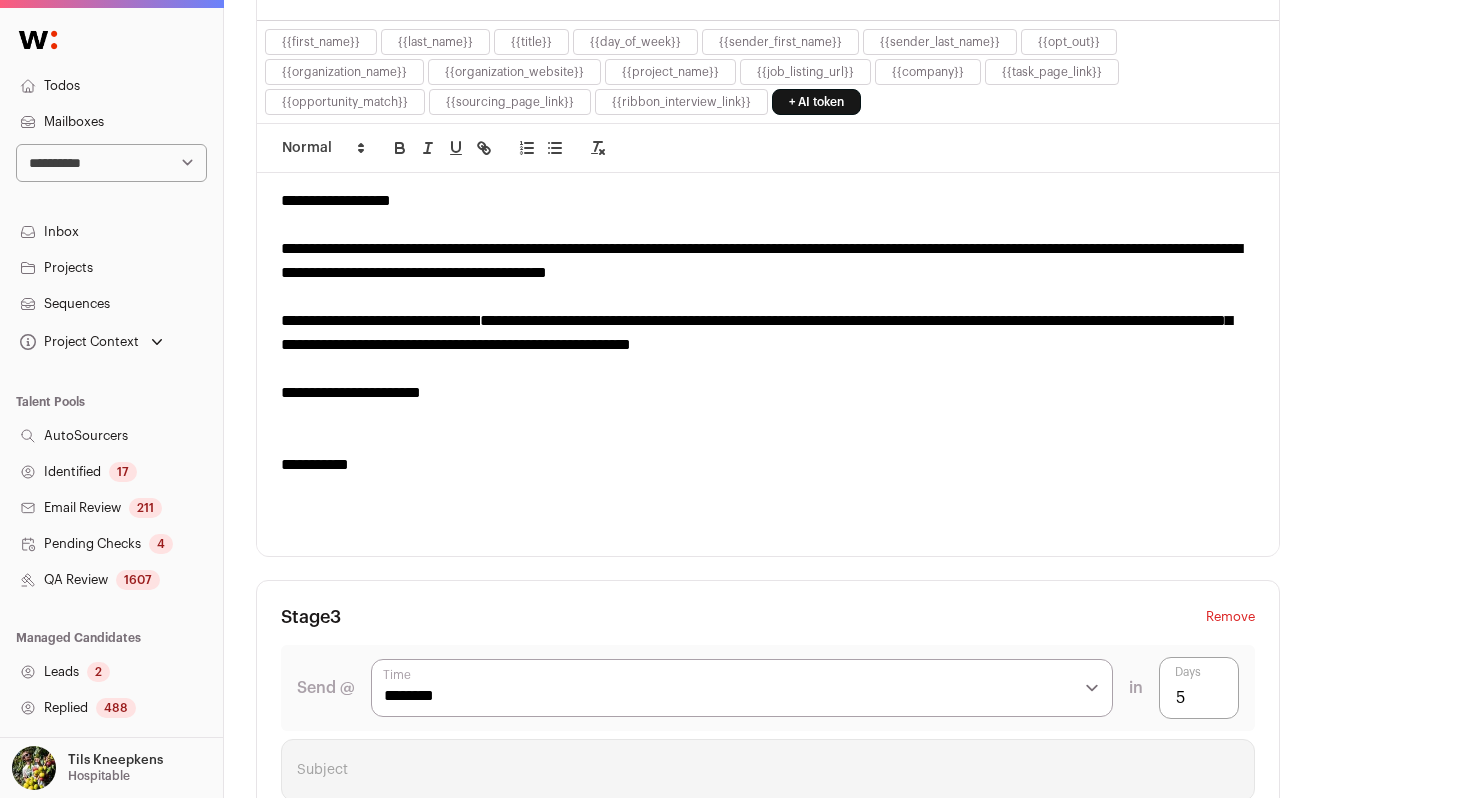 scroll, scrollTop: 0, scrollLeft: 0, axis: both 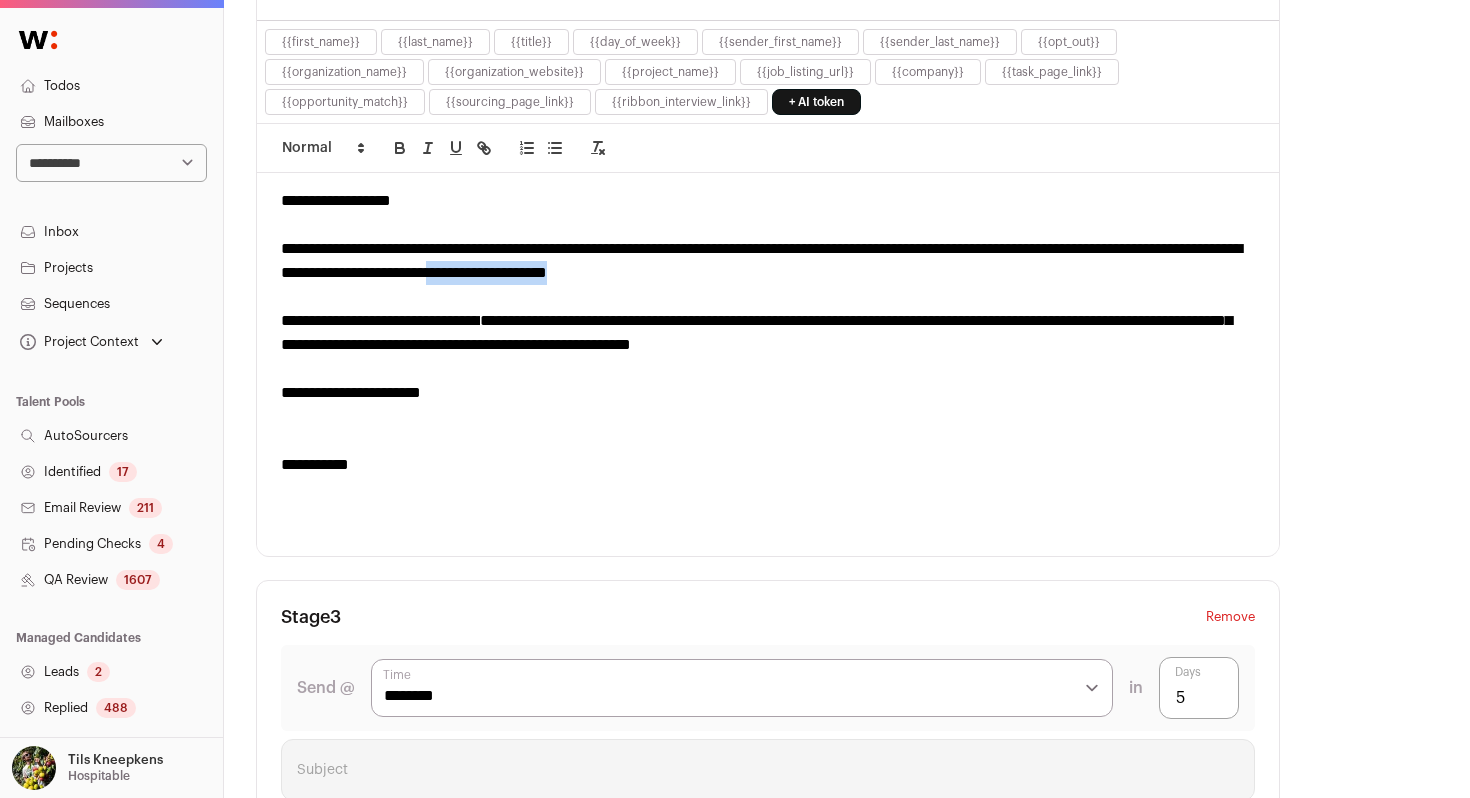 drag, startPoint x: 827, startPoint y: 272, endPoint x: 687, endPoint y: 277, distance: 140.08926 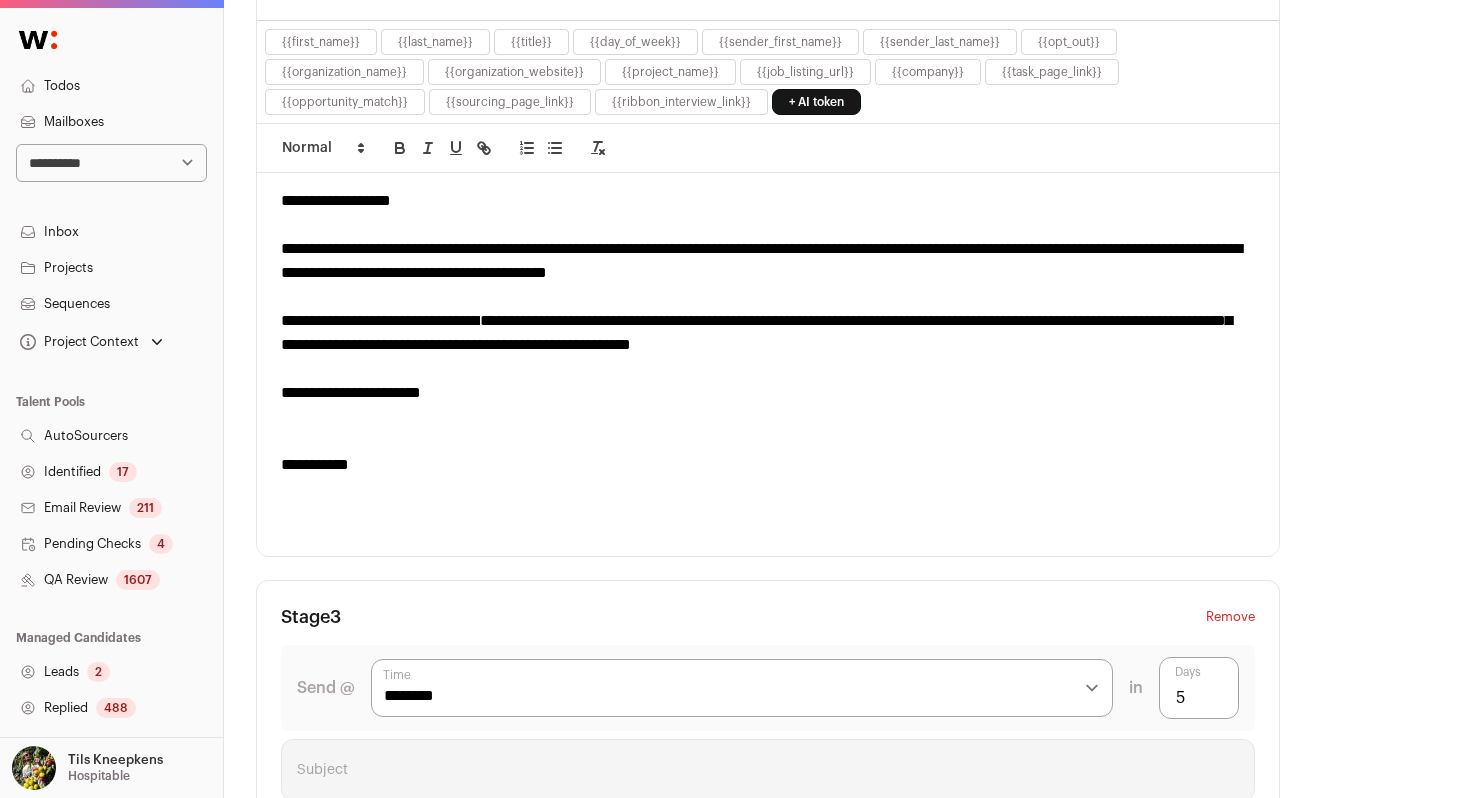 scroll, scrollTop: 0, scrollLeft: 0, axis: both 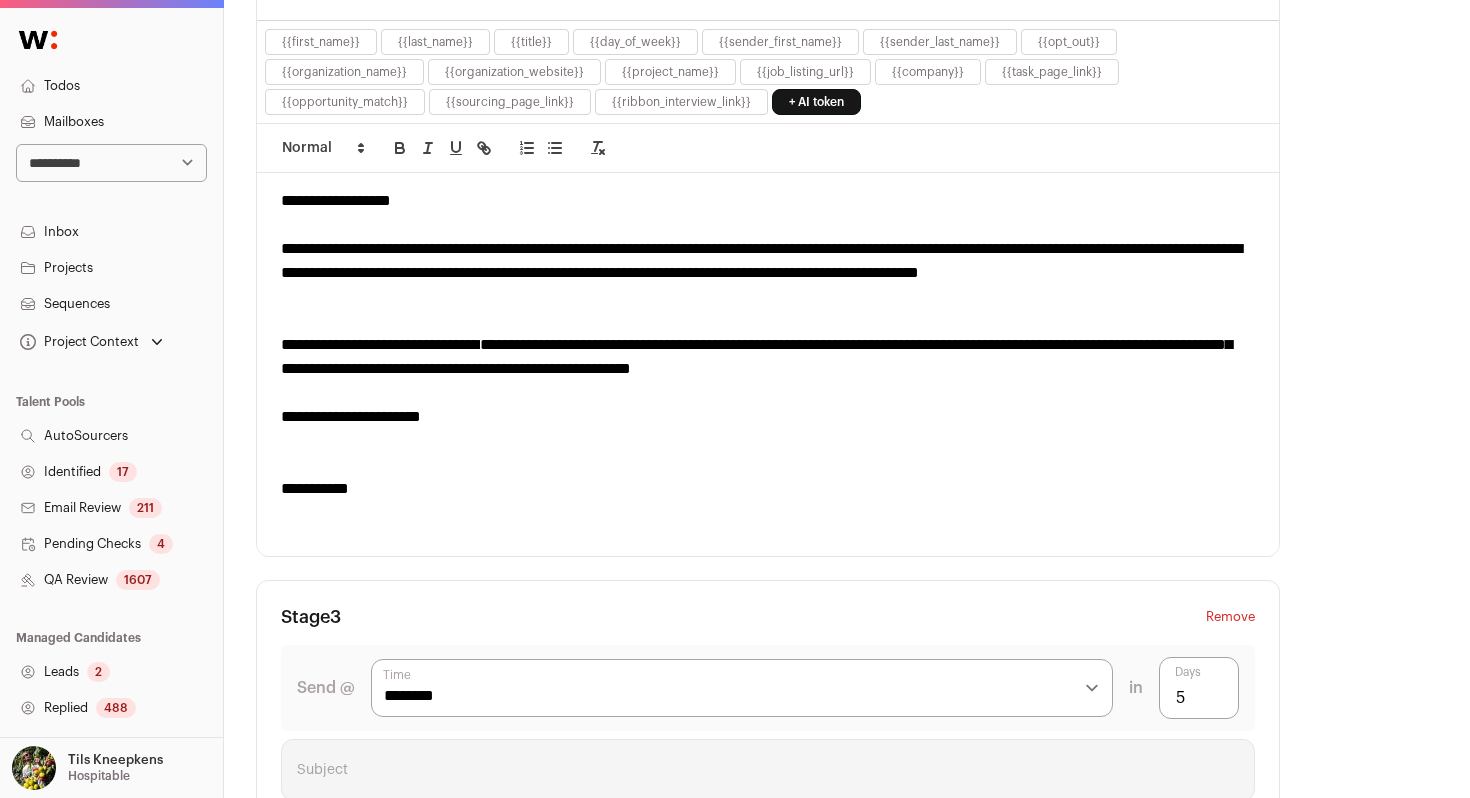 click on "**********" at bounding box center [768, 273] 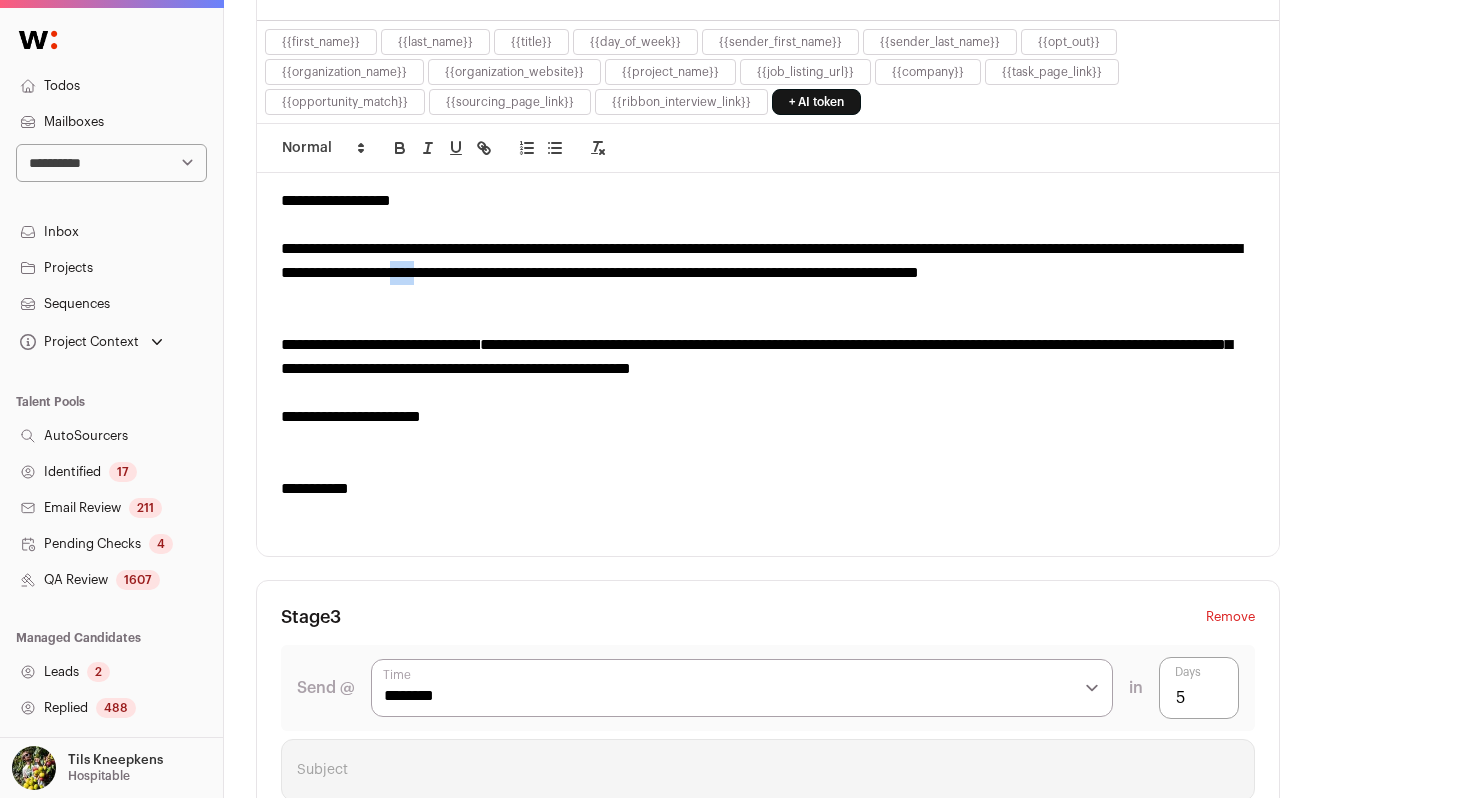 click on "**********" at bounding box center [768, 273] 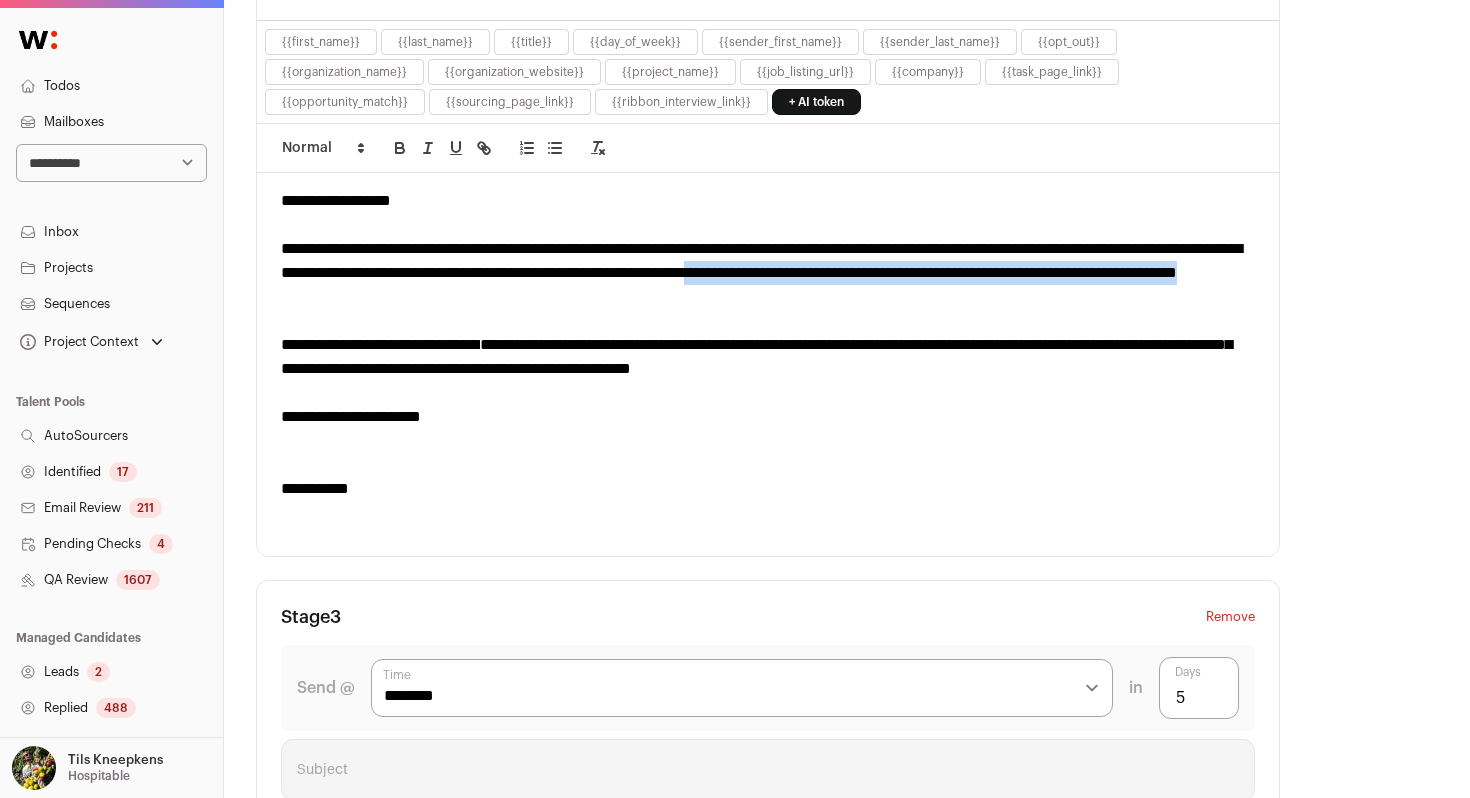 drag, startPoint x: 964, startPoint y: 300, endPoint x: 283, endPoint y: 295, distance: 681.0184 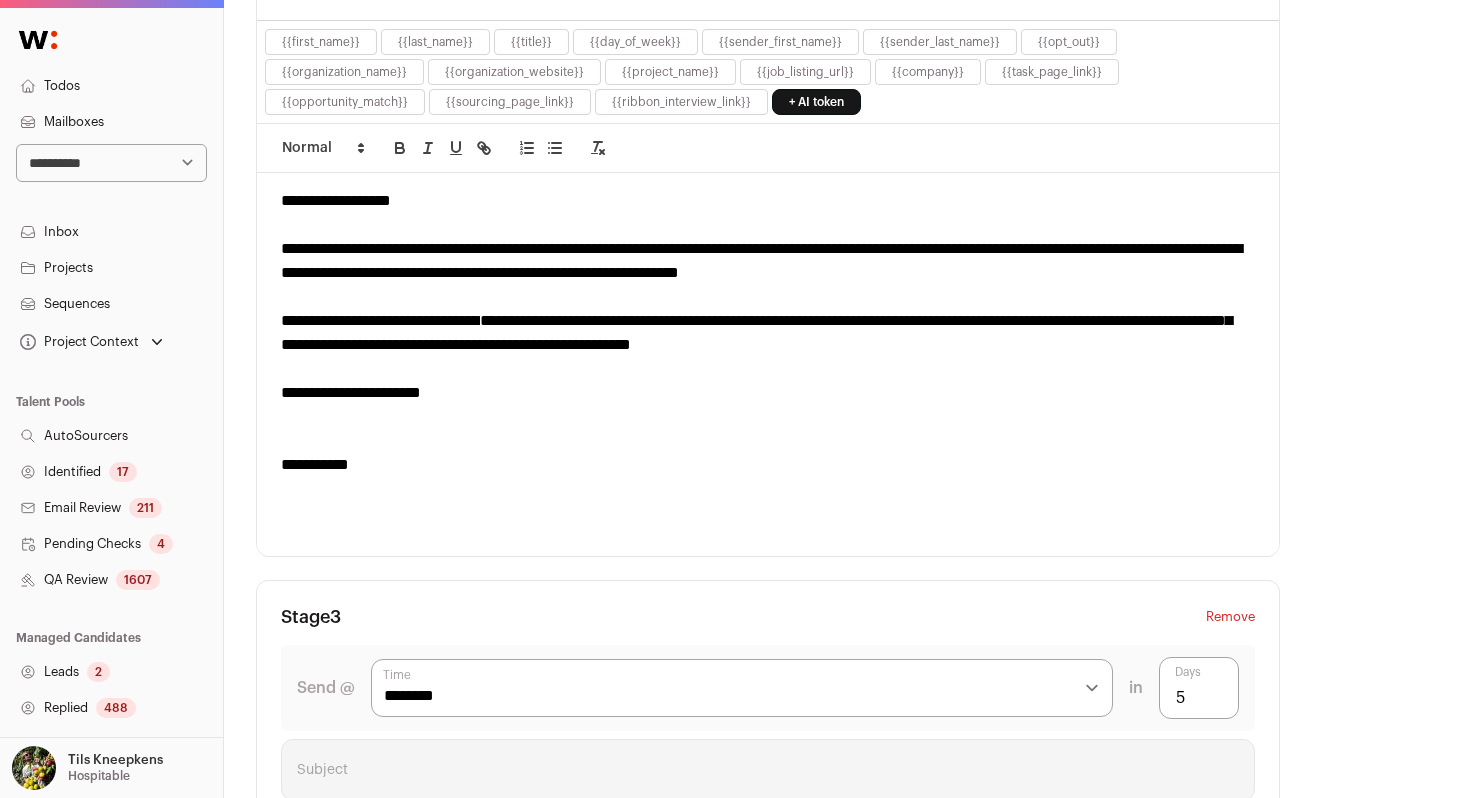 click on "**********" at bounding box center [768, 261] 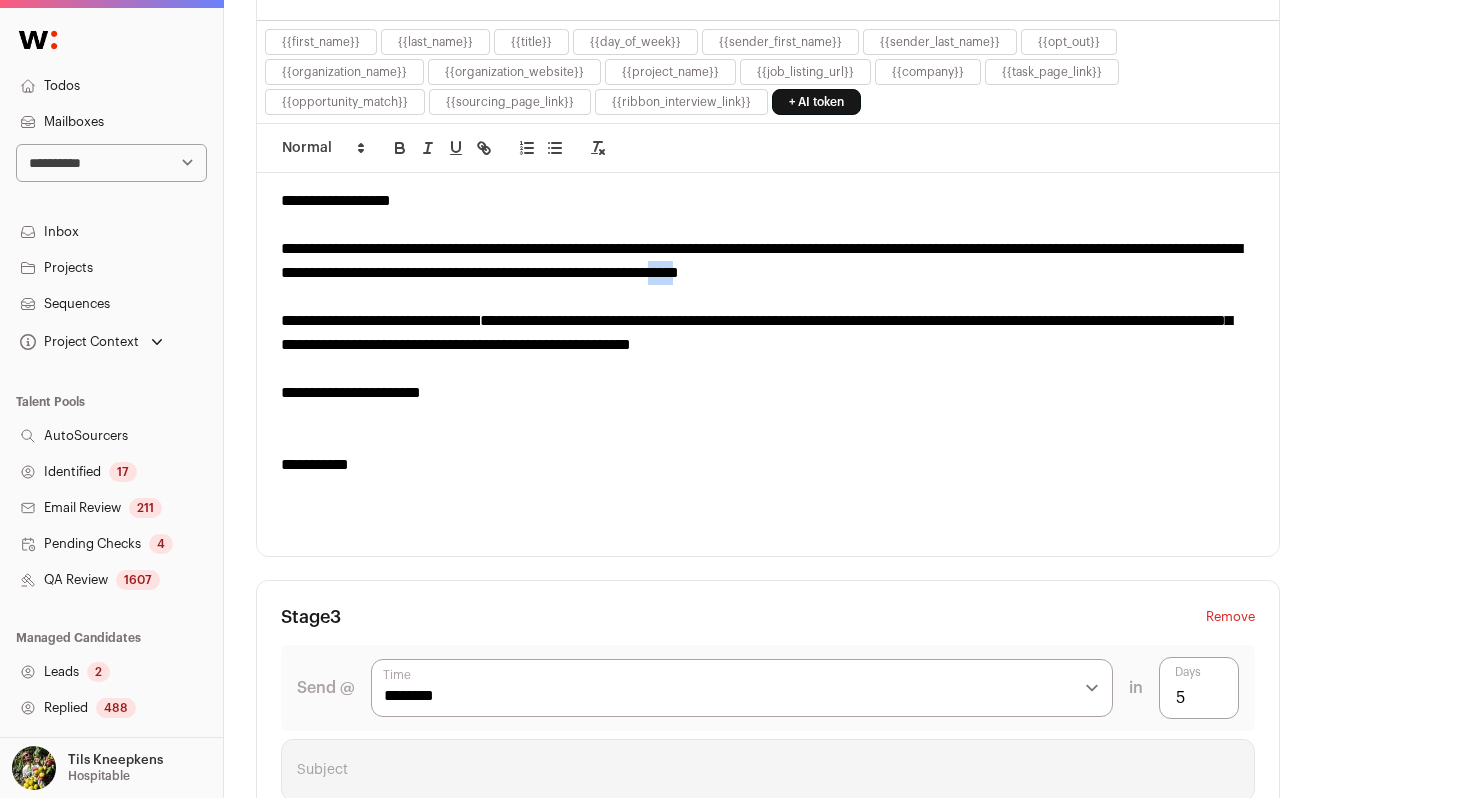 click on "**********" at bounding box center (768, 261) 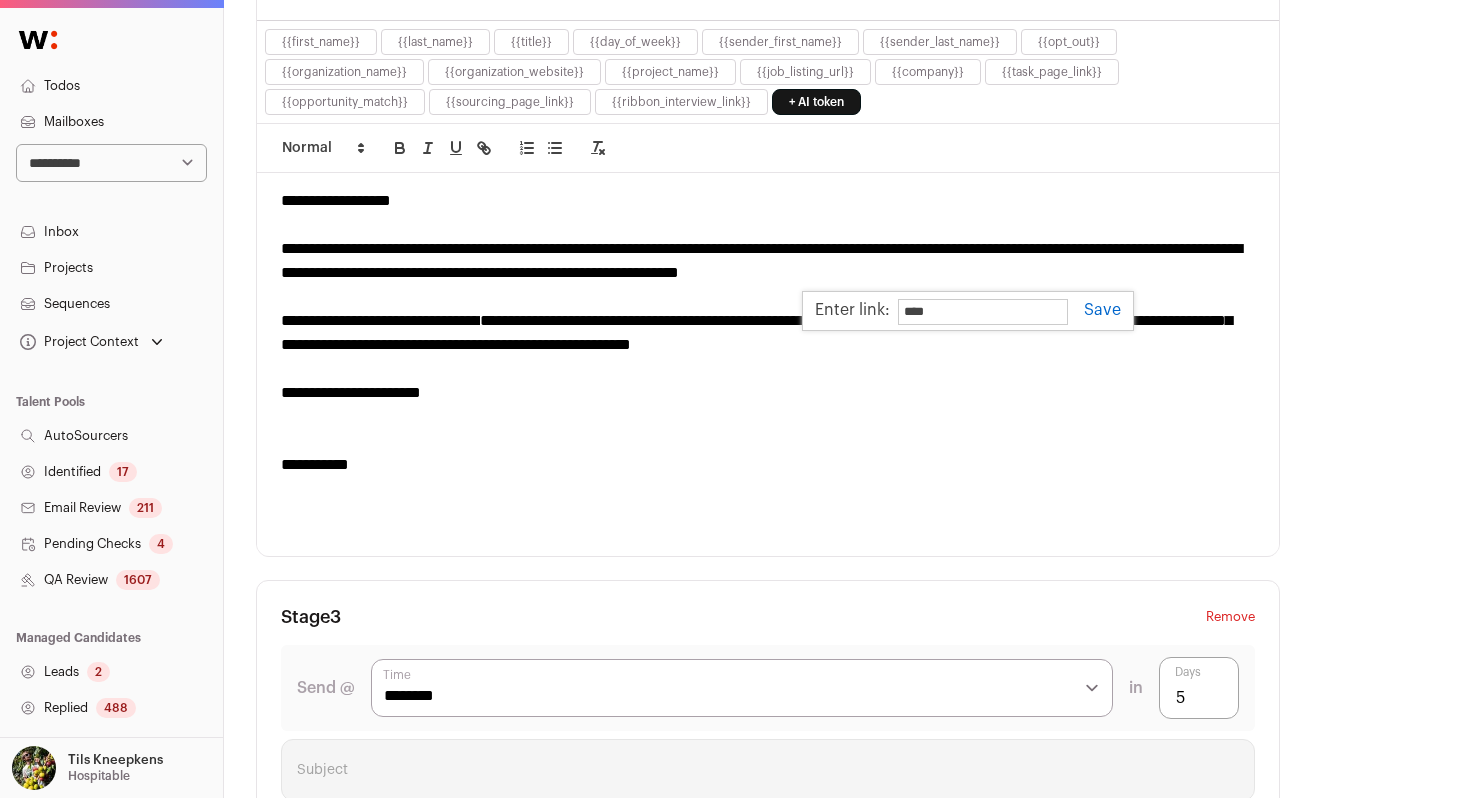 paste on "**********" 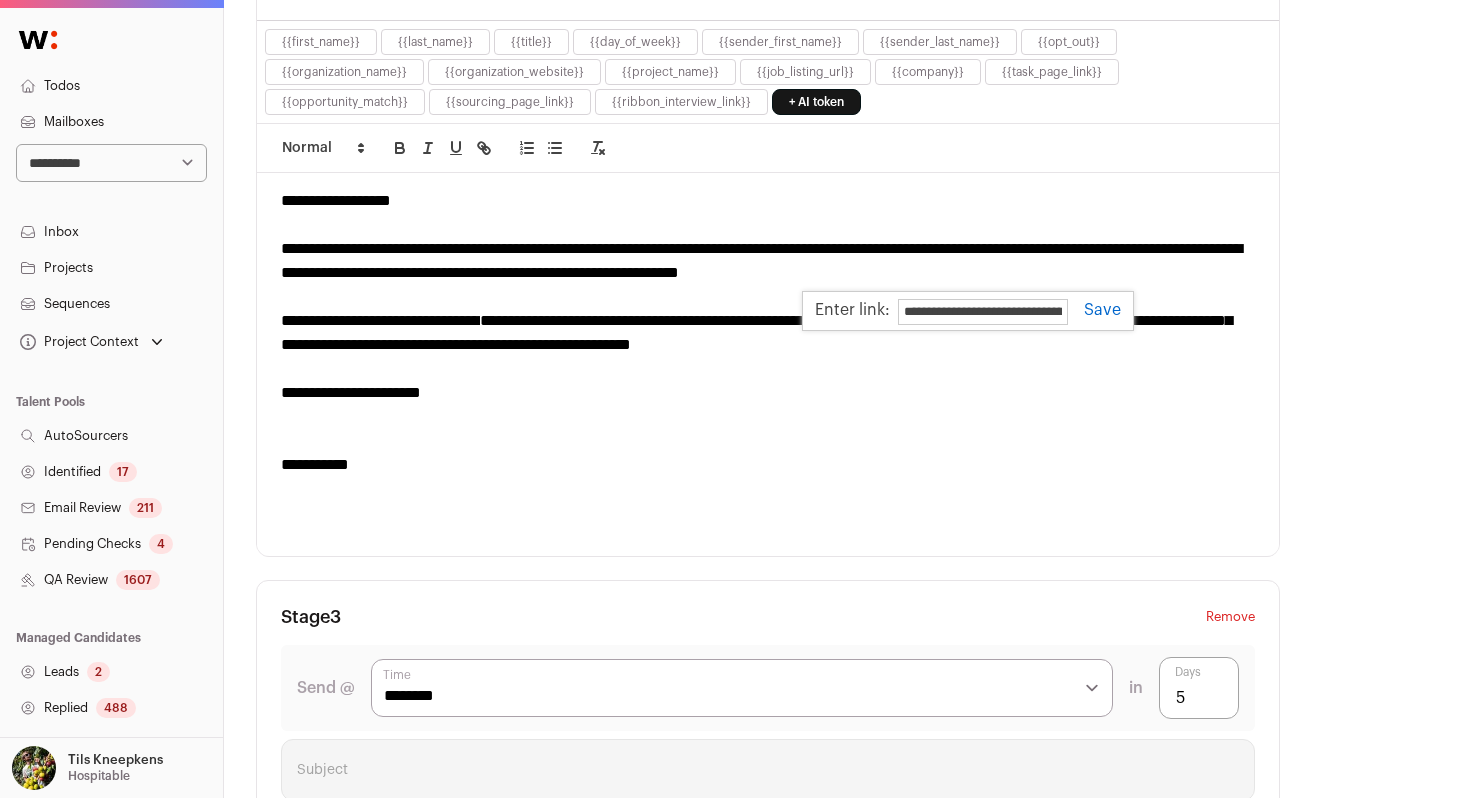 scroll, scrollTop: 0, scrollLeft: 390, axis: horizontal 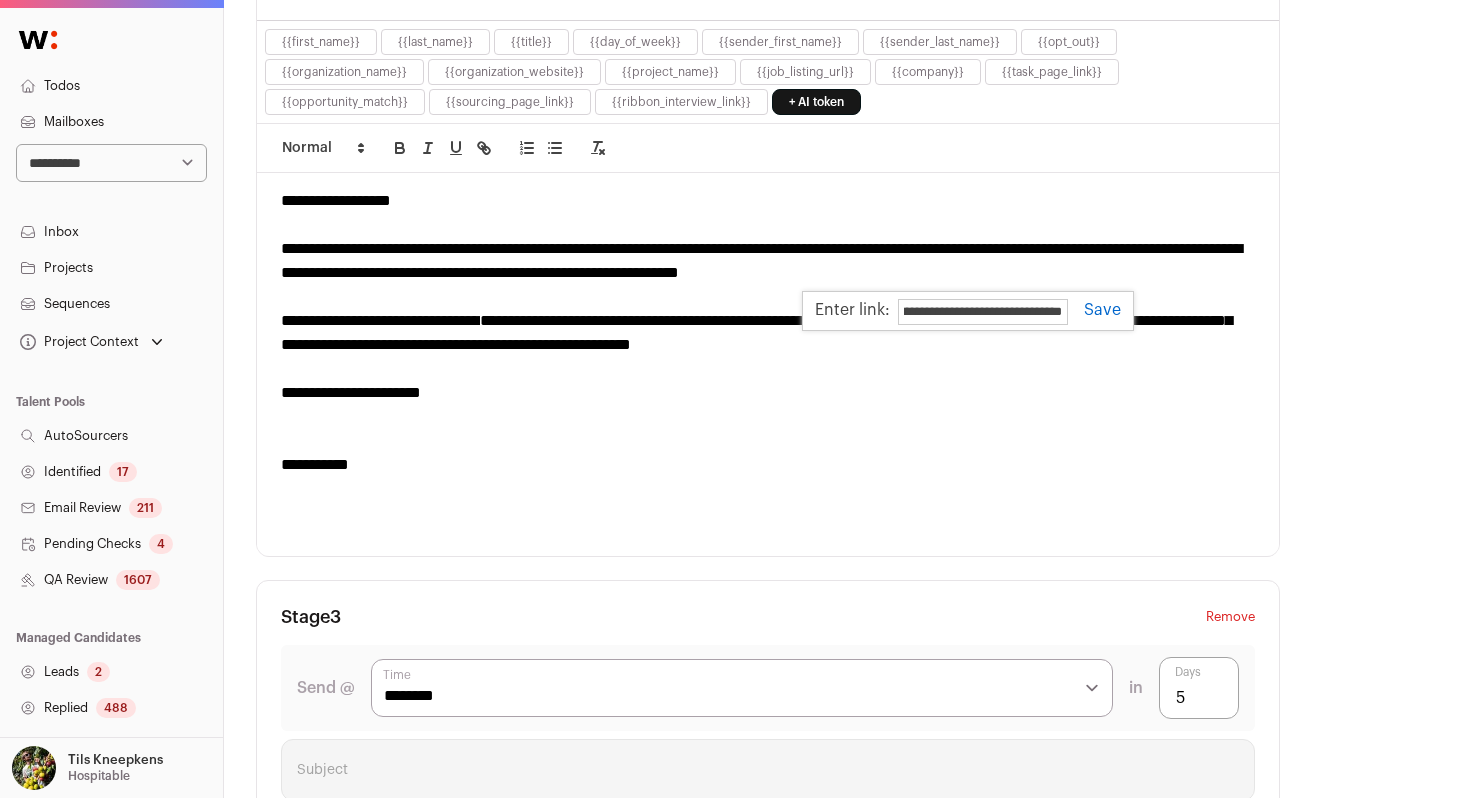 type on "**********" 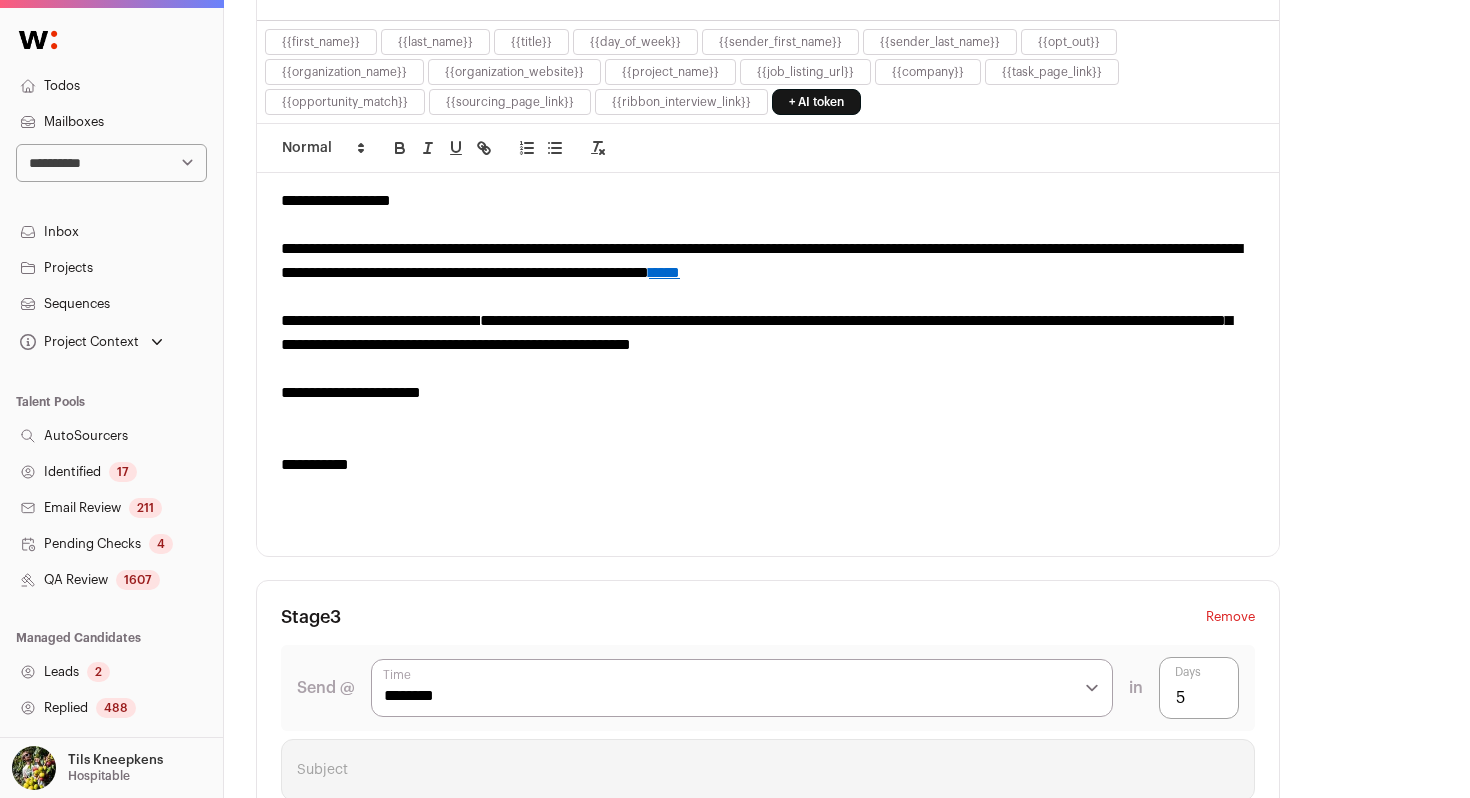 click on "**********" at bounding box center [768, 333] 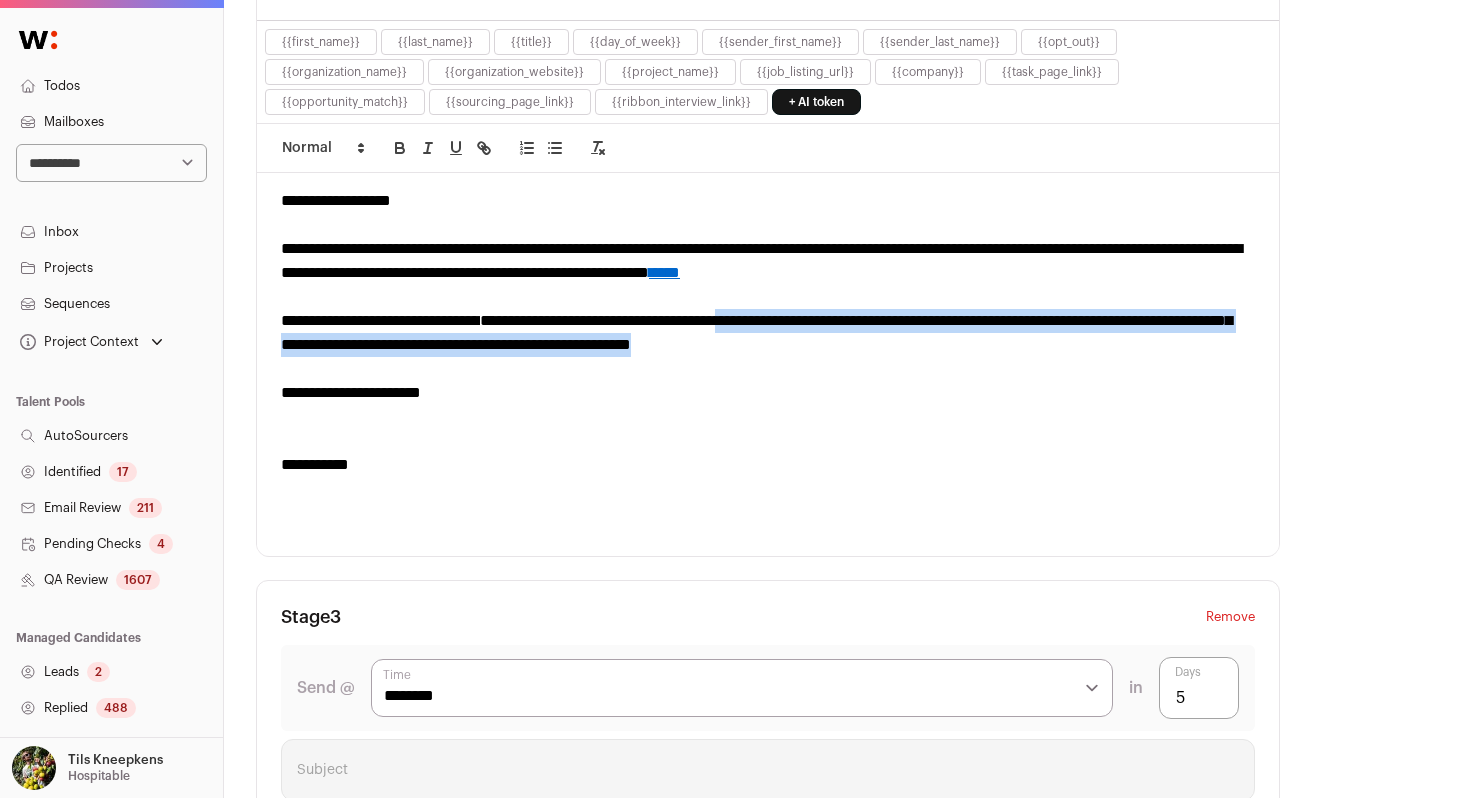 drag, startPoint x: 1044, startPoint y: 350, endPoint x: 823, endPoint y: 323, distance: 222.64322 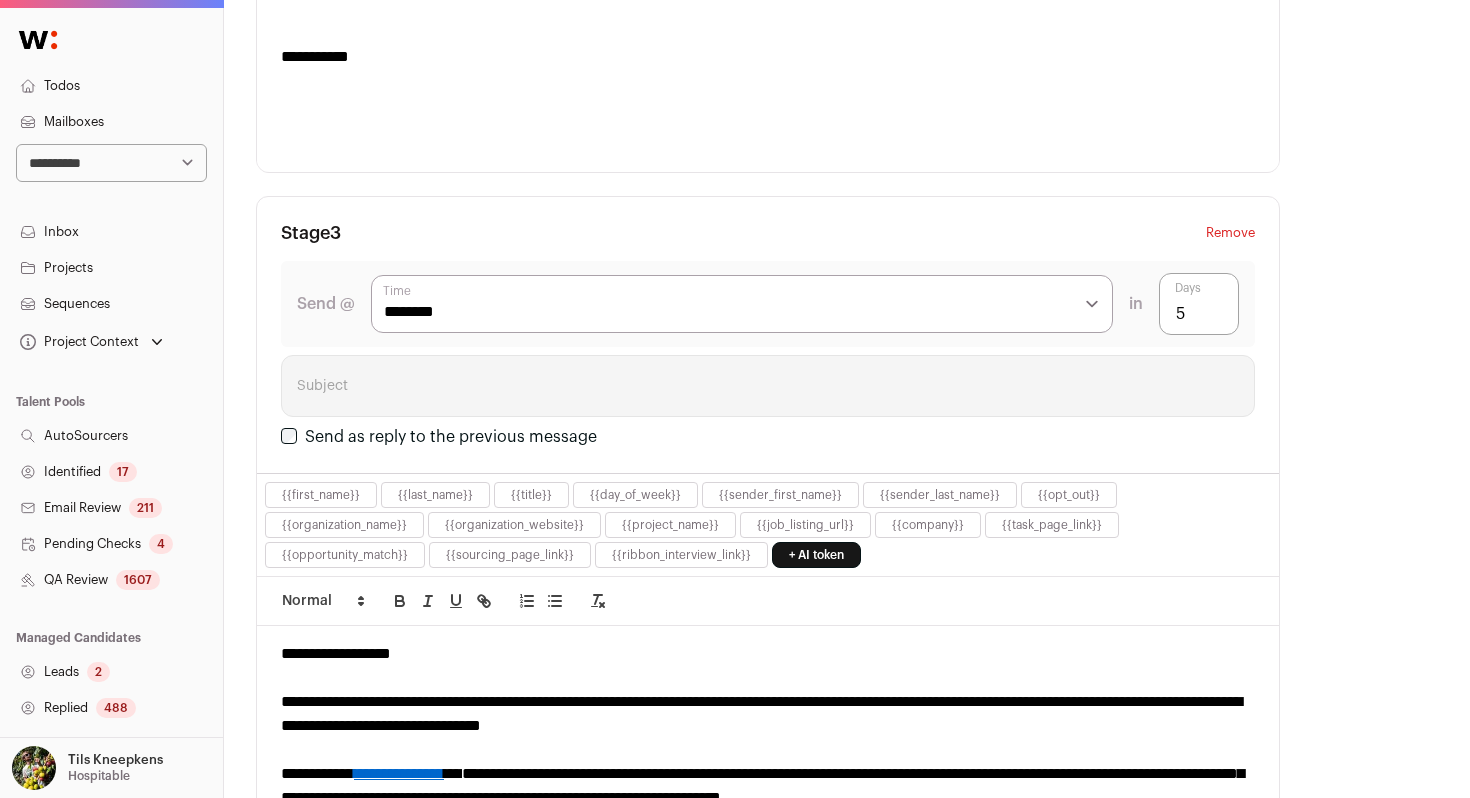 scroll, scrollTop: 2360, scrollLeft: 0, axis: vertical 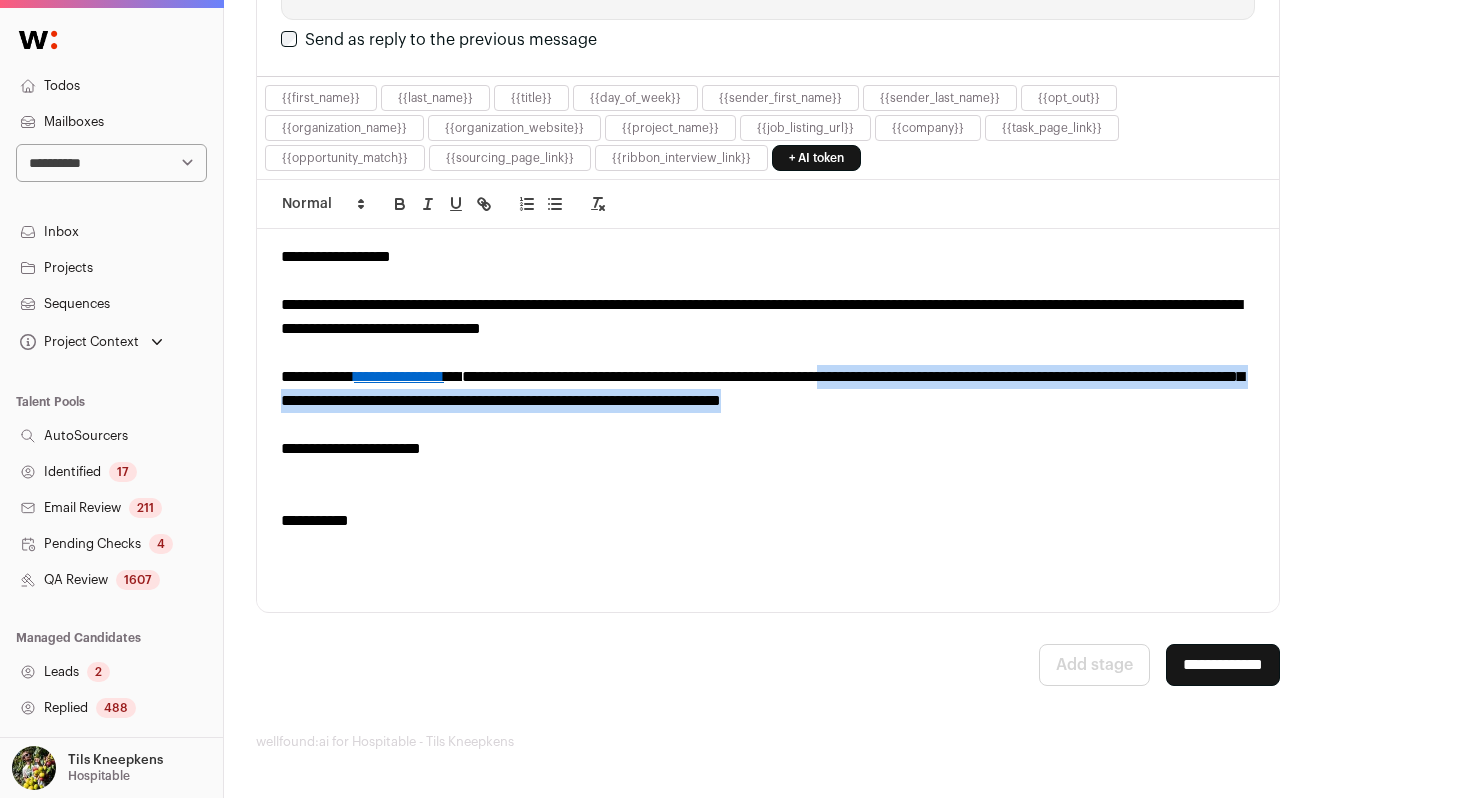 drag, startPoint x: 1141, startPoint y: 403, endPoint x: 932, endPoint y: 385, distance: 209.77368 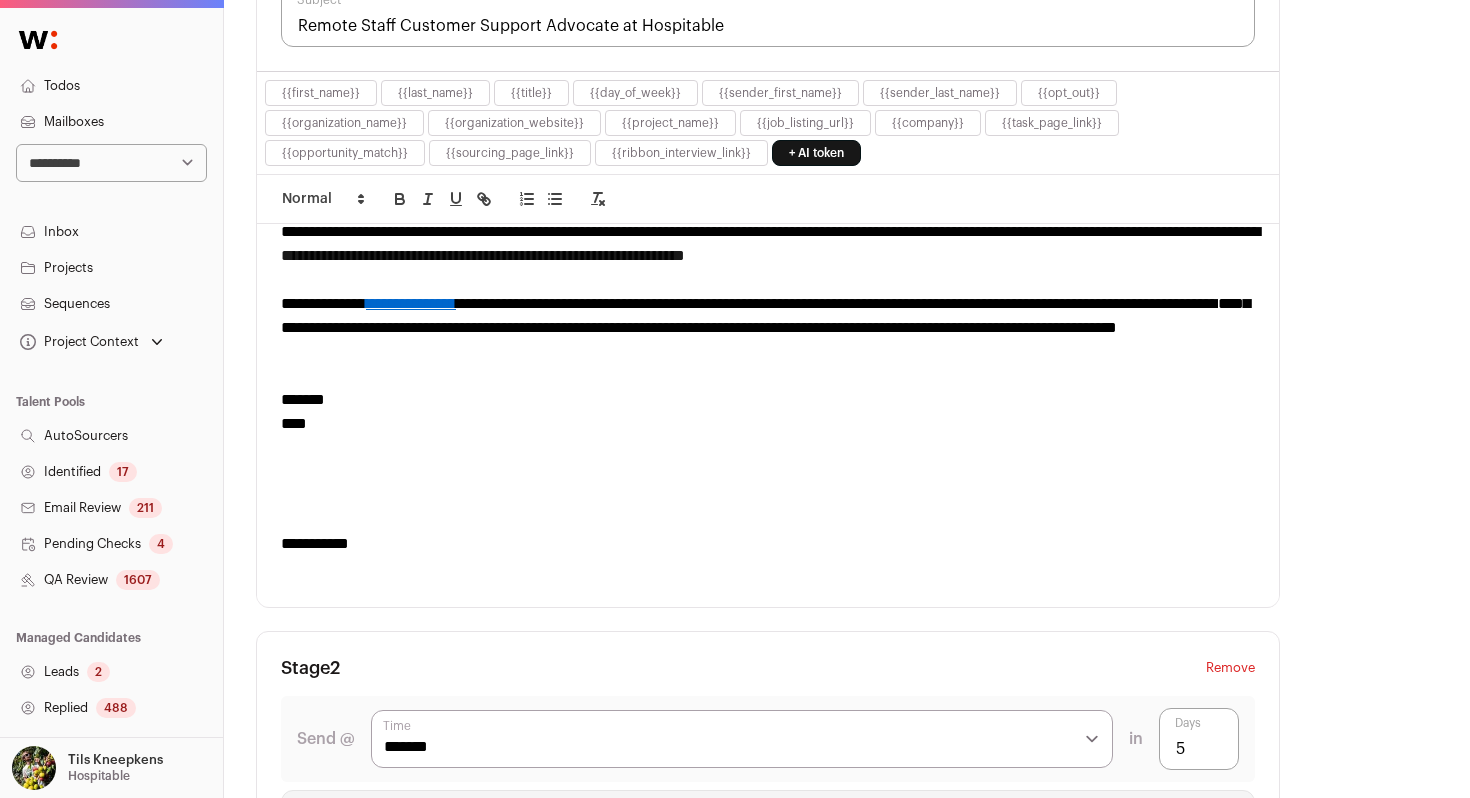 scroll, scrollTop: 705, scrollLeft: 0, axis: vertical 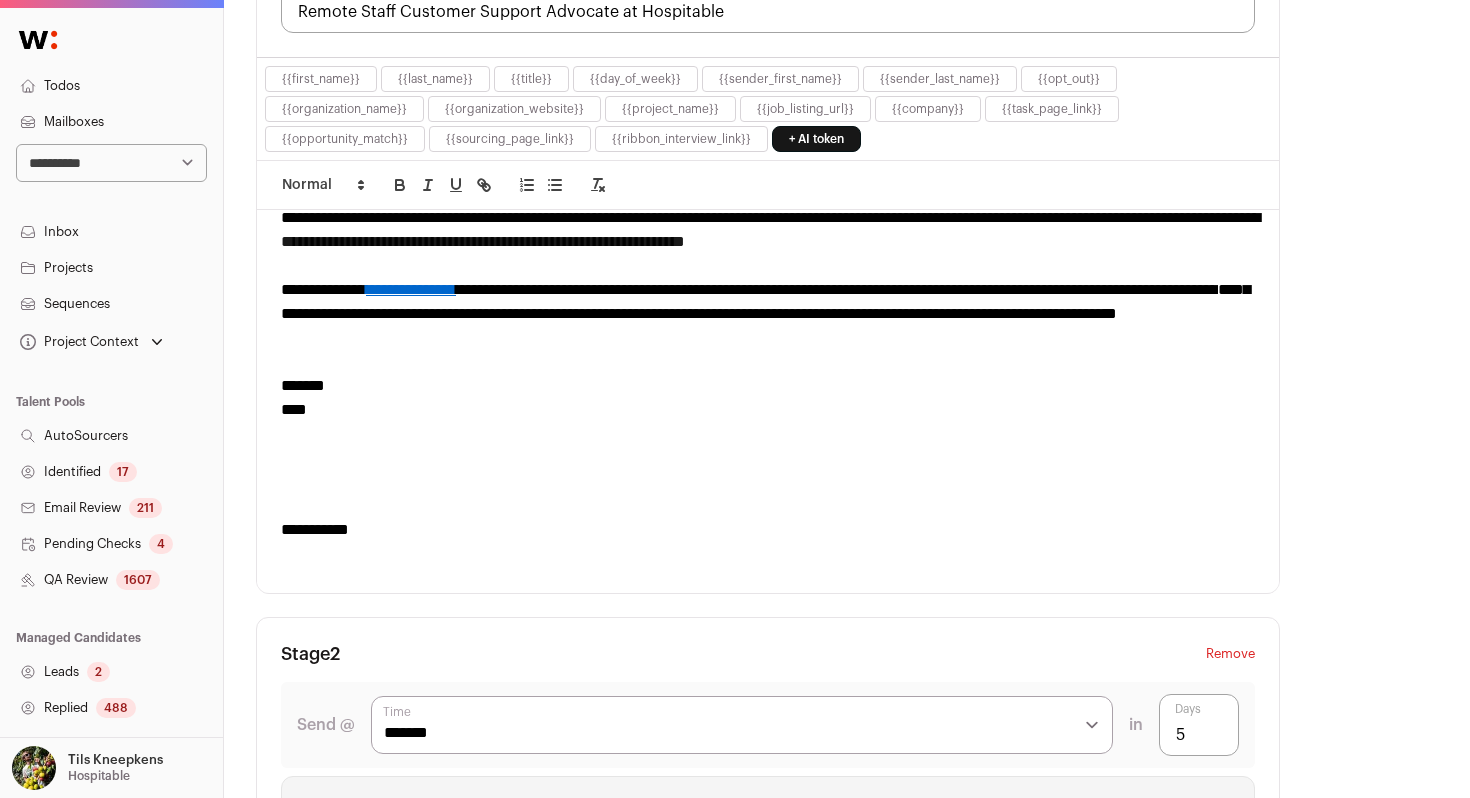 click on "**********" at bounding box center [768, 314] 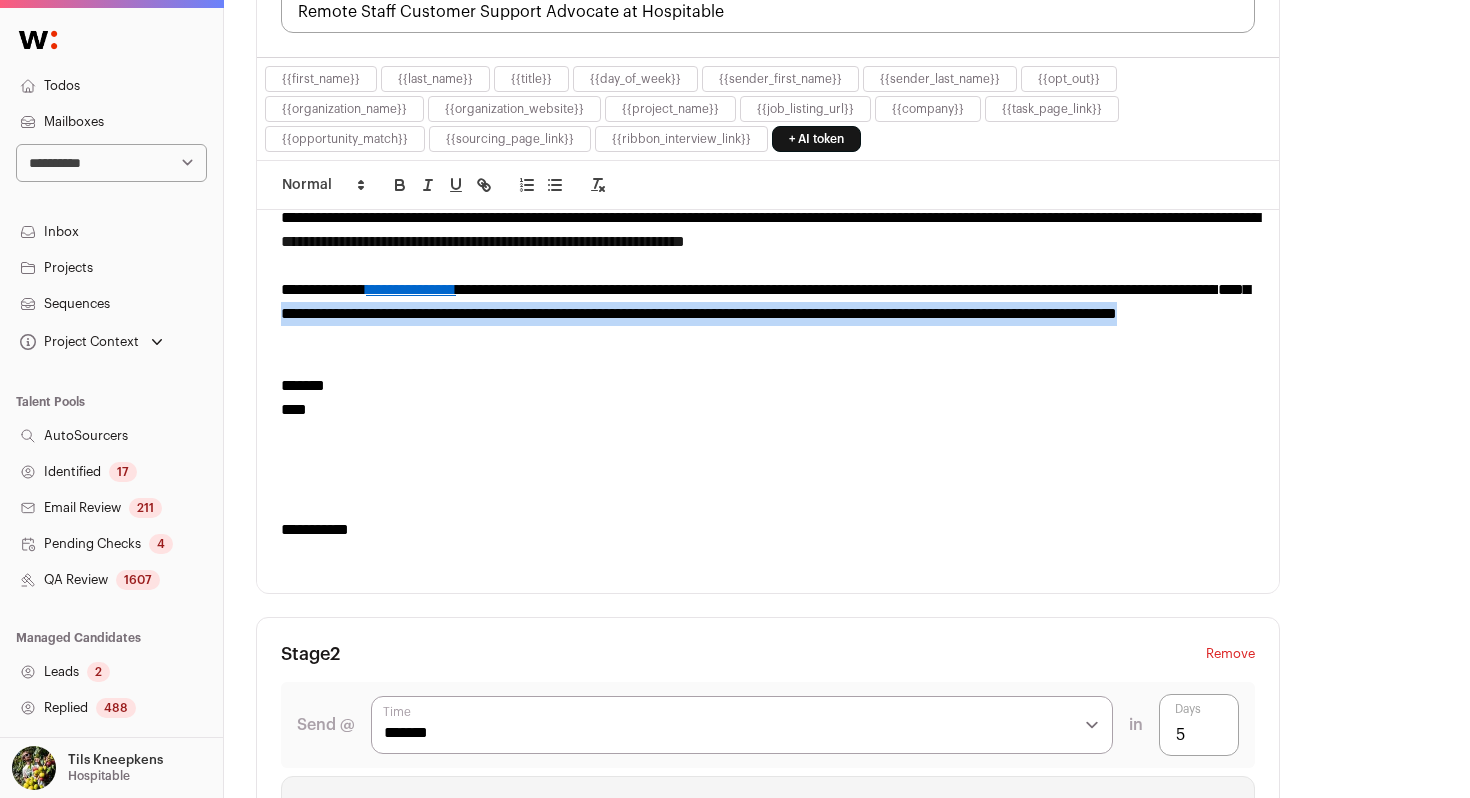 drag, startPoint x: 1089, startPoint y: 332, endPoint x: 539, endPoint y: 311, distance: 550.40076 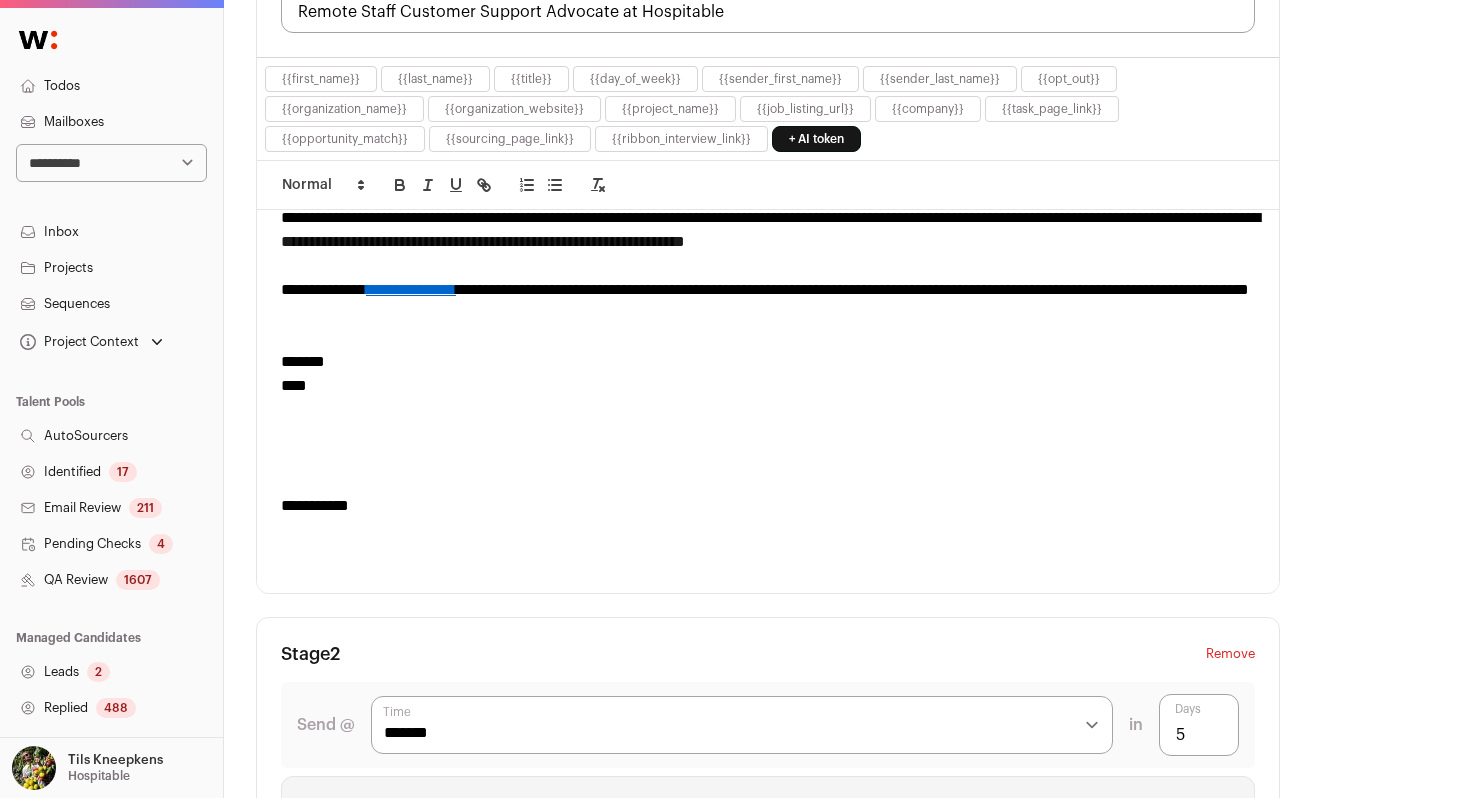 type 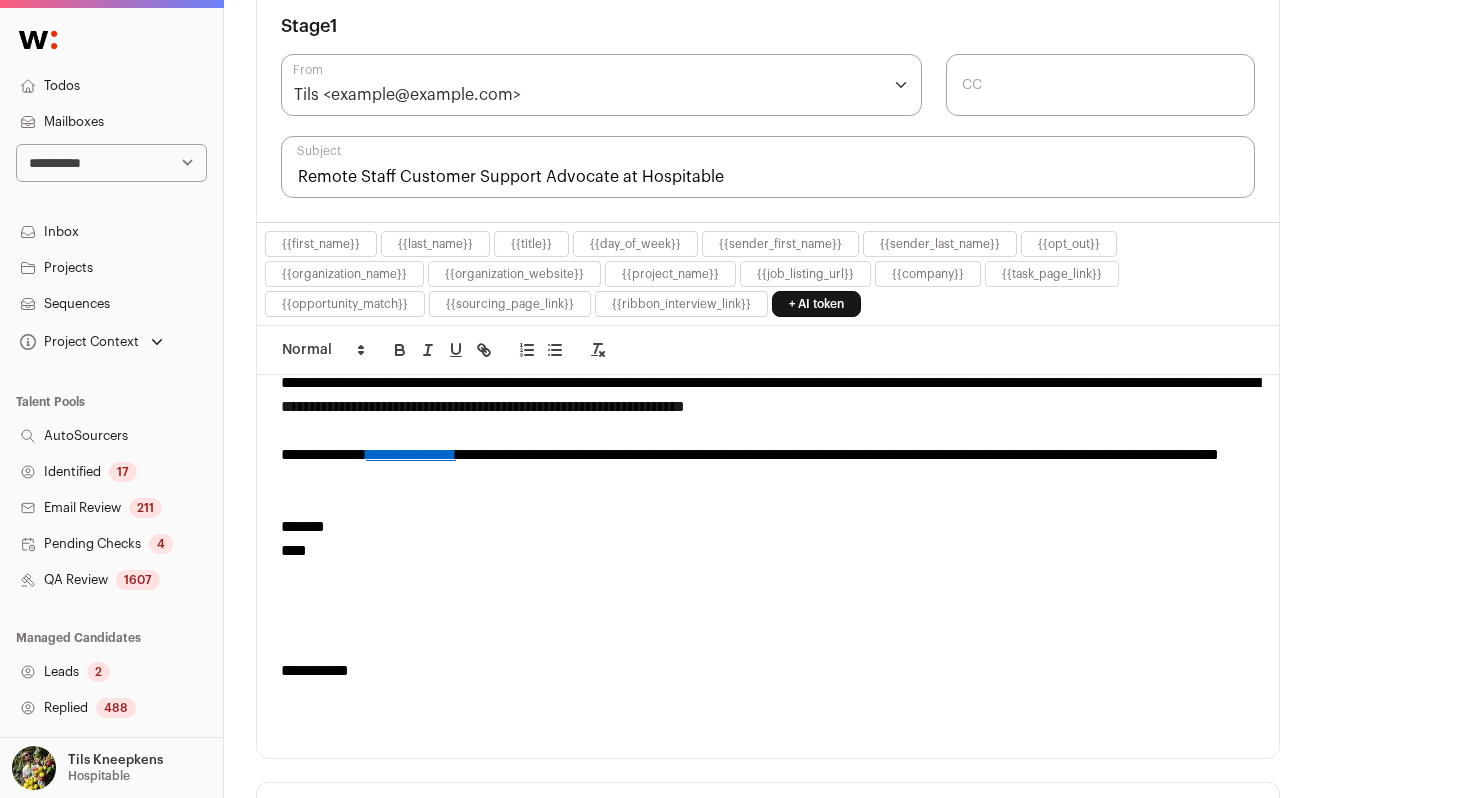 scroll, scrollTop: 521, scrollLeft: 0, axis: vertical 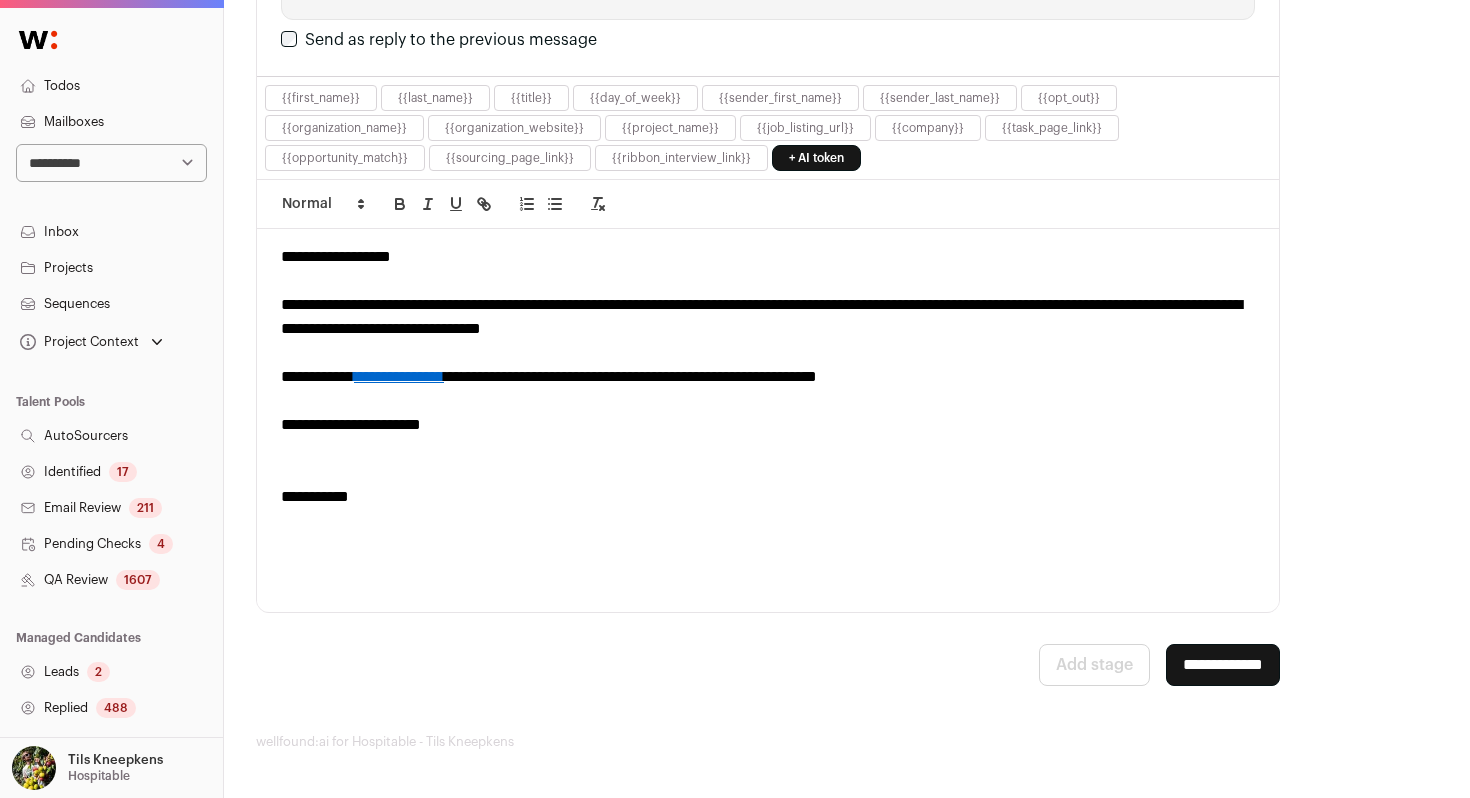 click on "**********" at bounding box center [1223, 665] 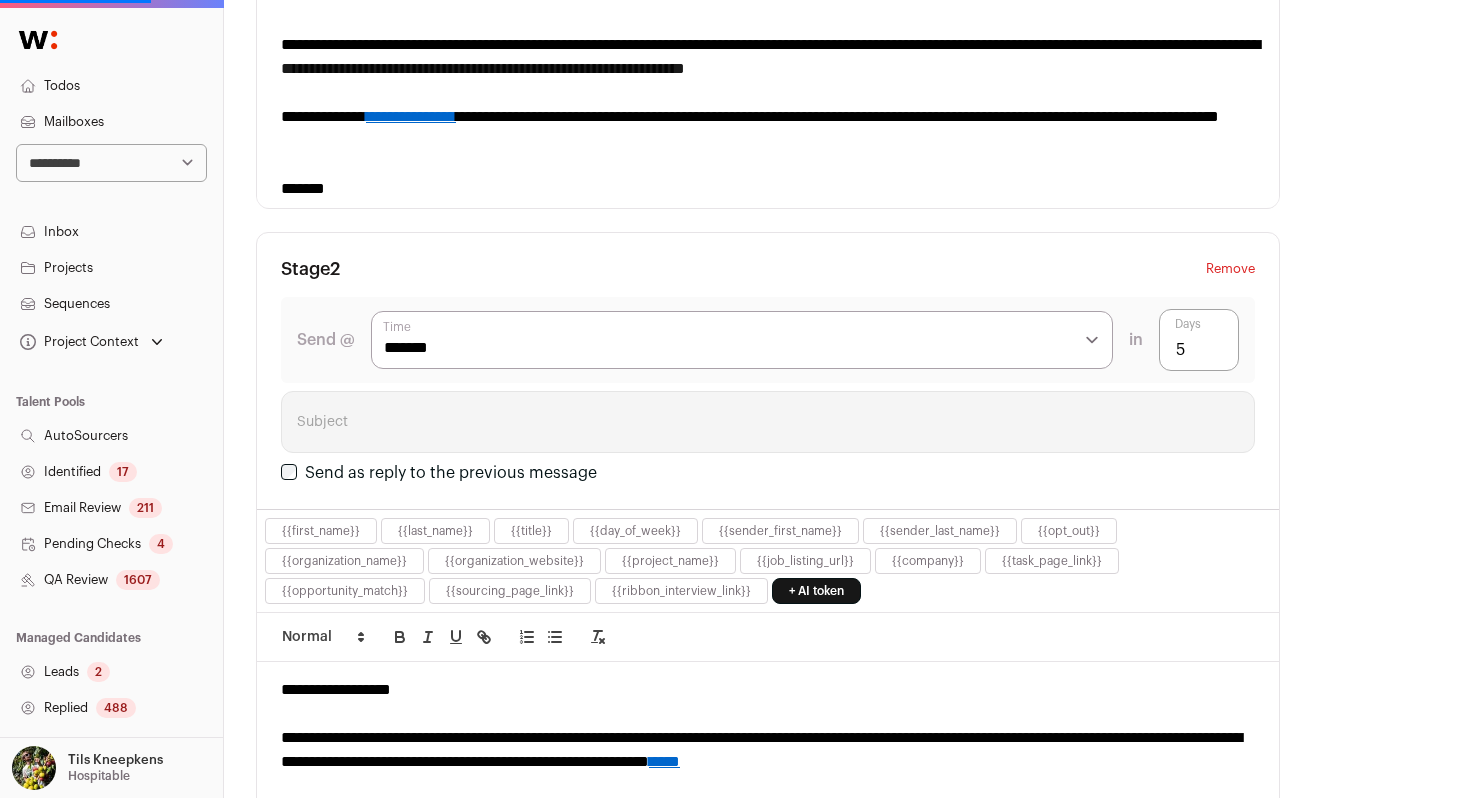 scroll, scrollTop: 0, scrollLeft: 0, axis: both 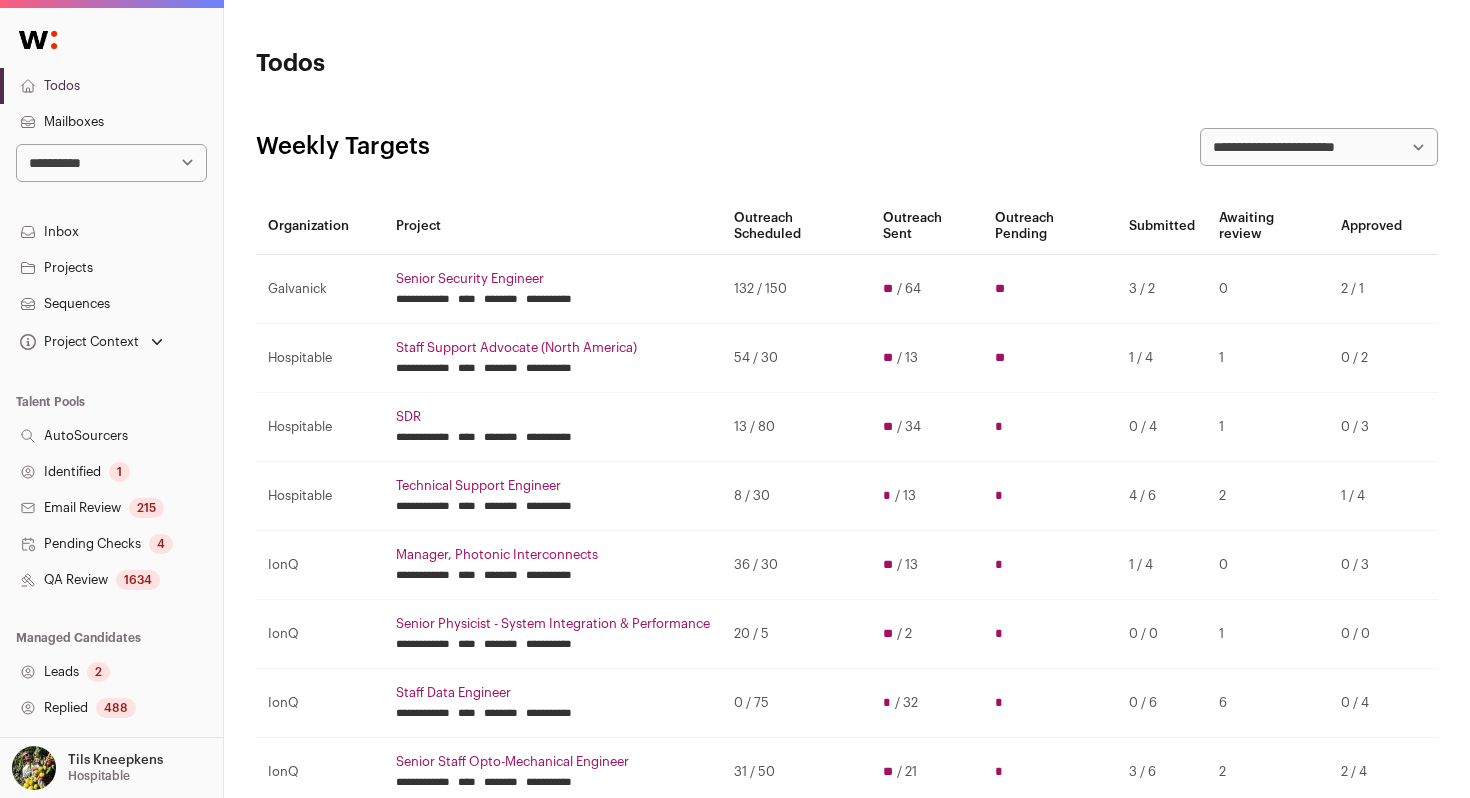 click on "Todos" at bounding box center [111, 86] 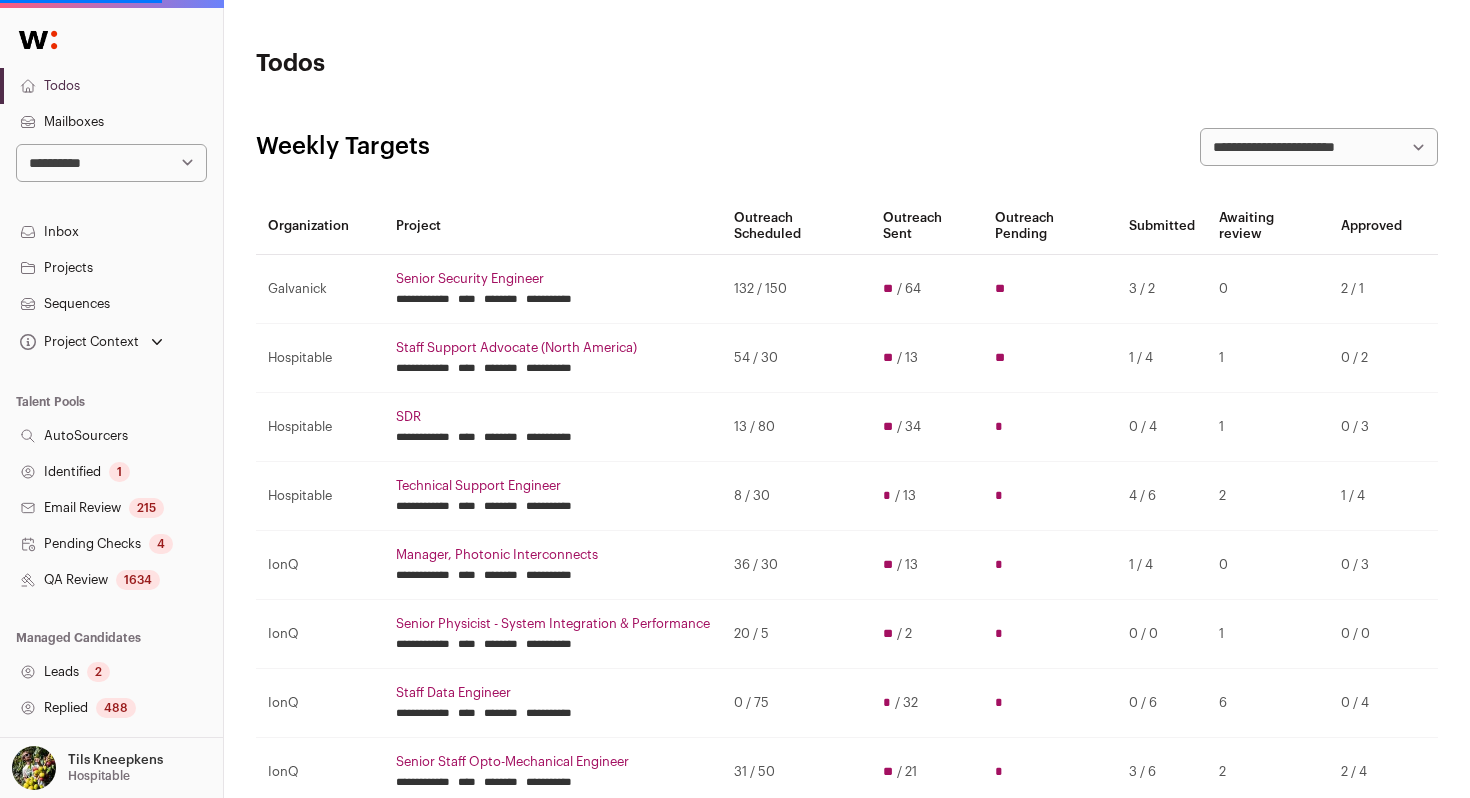 click on "Mailboxes" at bounding box center (111, 122) 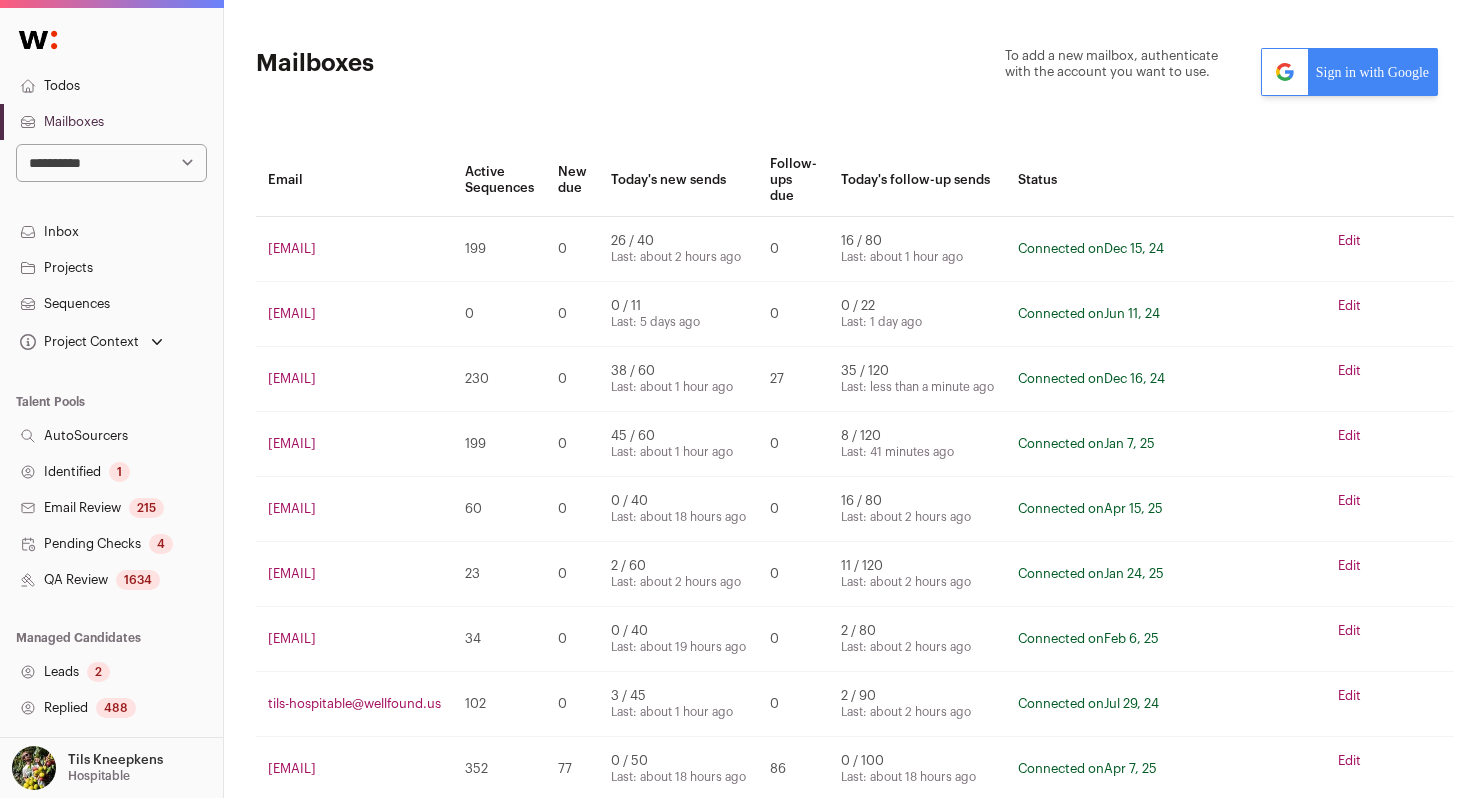 click 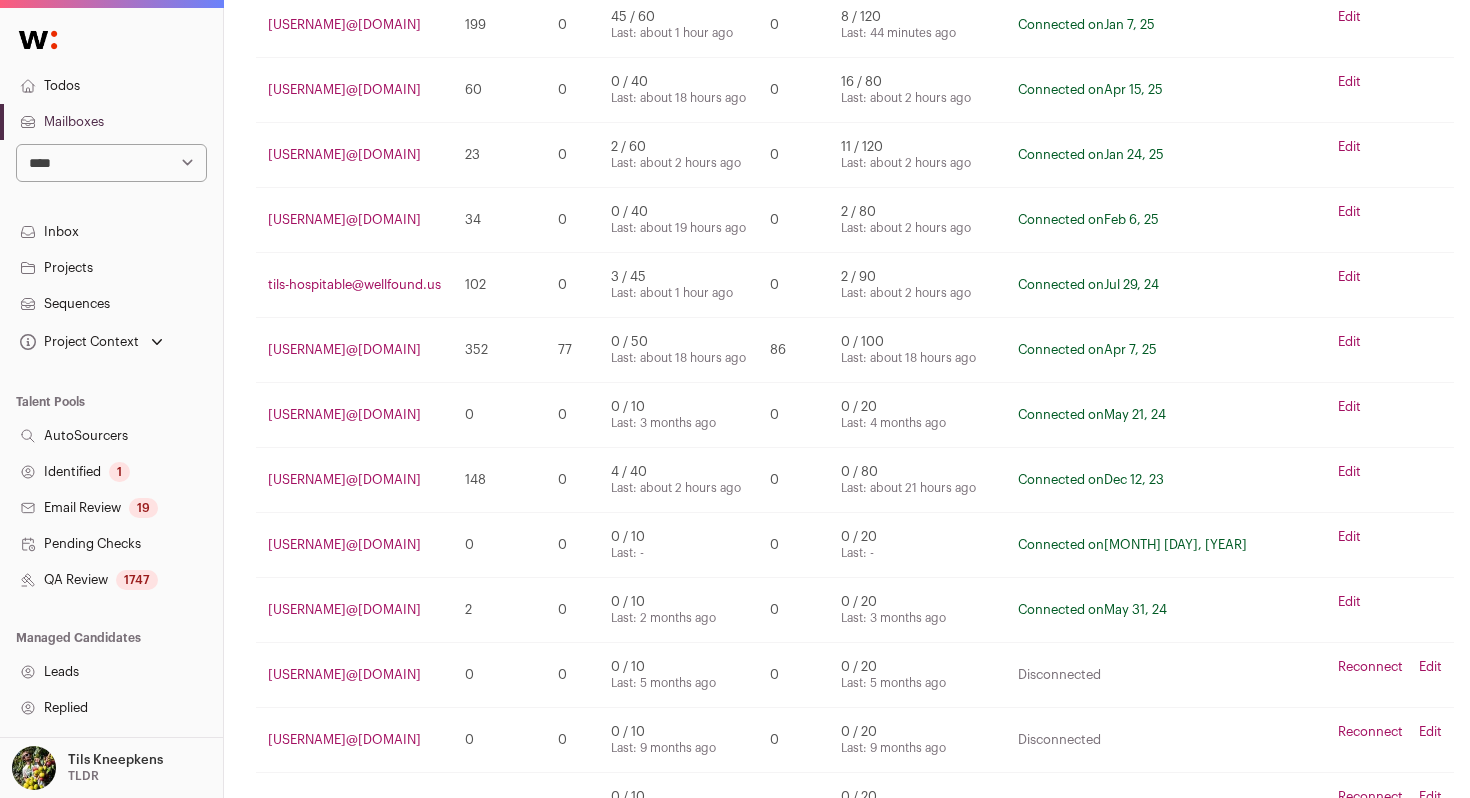 scroll, scrollTop: 487, scrollLeft: 3, axis: both 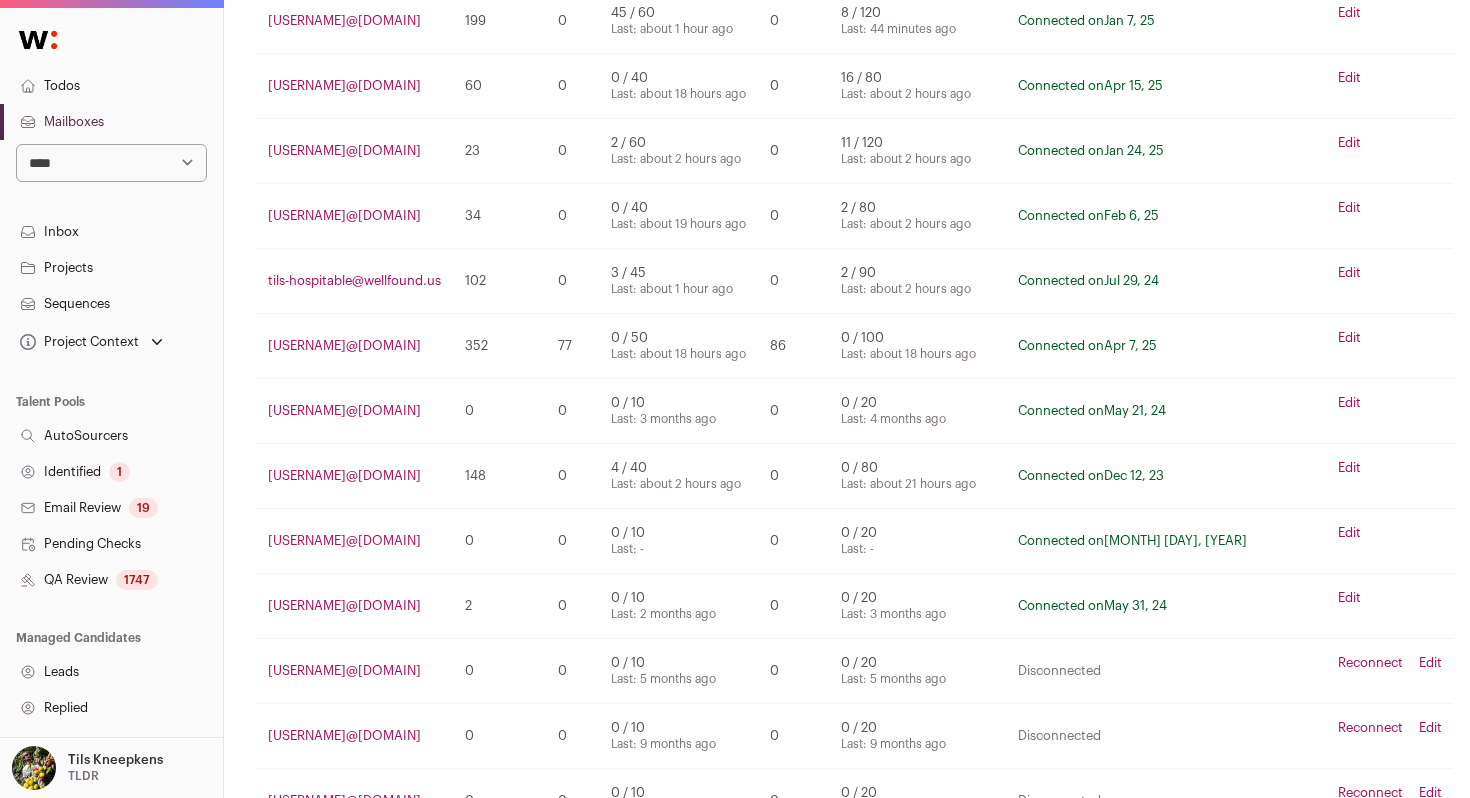 click on "Edit" at bounding box center [1349, 533] 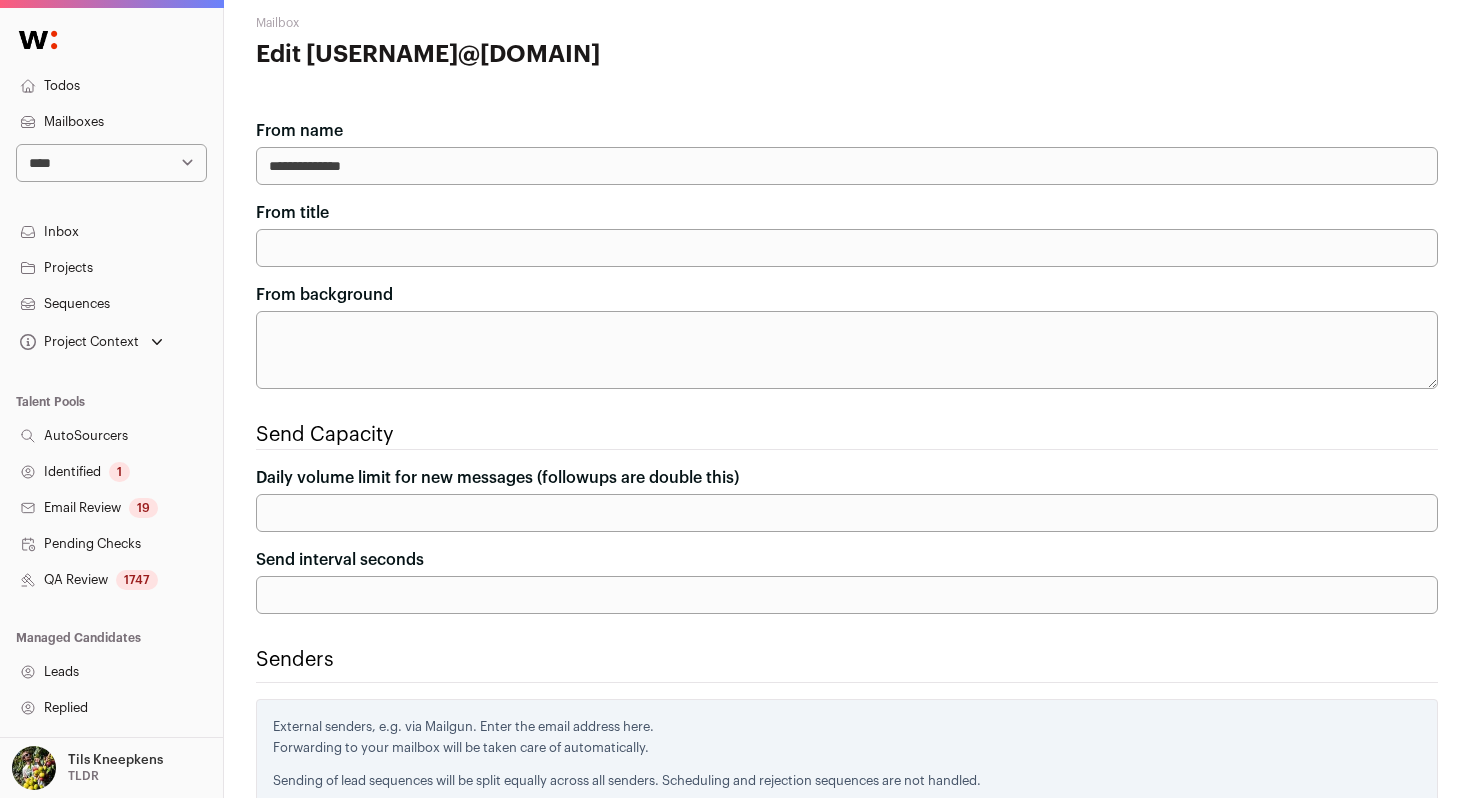 scroll, scrollTop: 0, scrollLeft: 0, axis: both 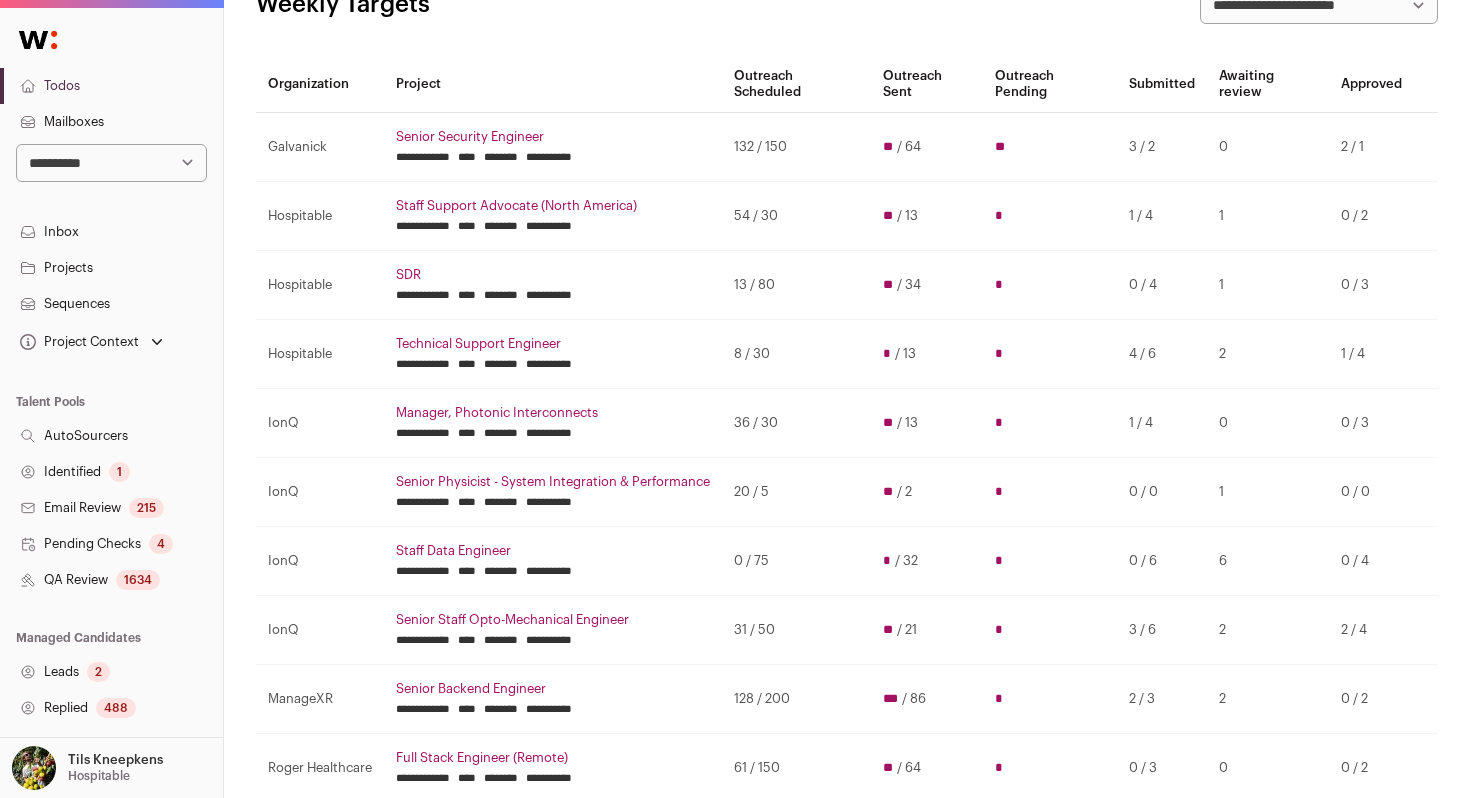click on "Sequences" at bounding box center (111, 304) 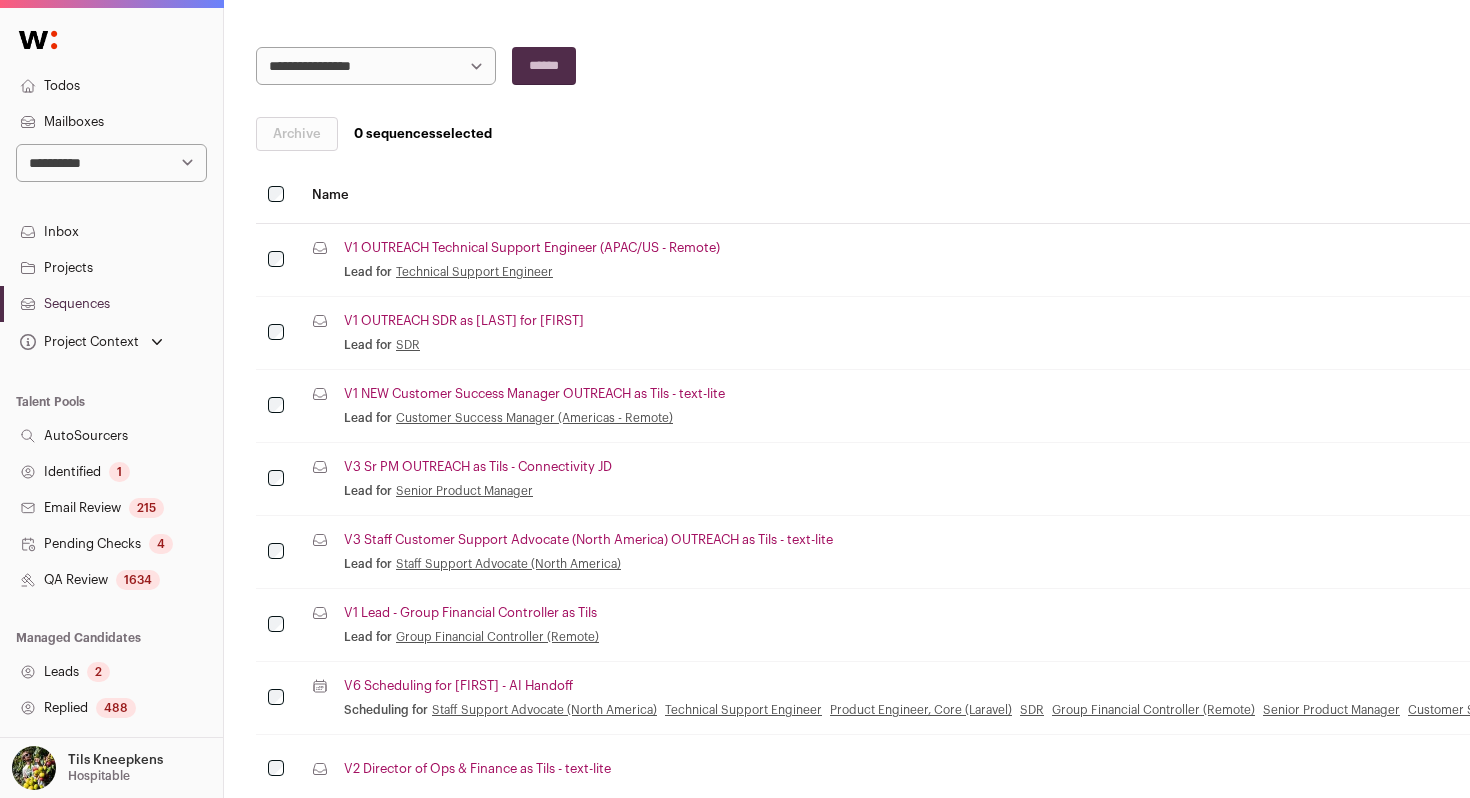 scroll, scrollTop: 302, scrollLeft: 0, axis: vertical 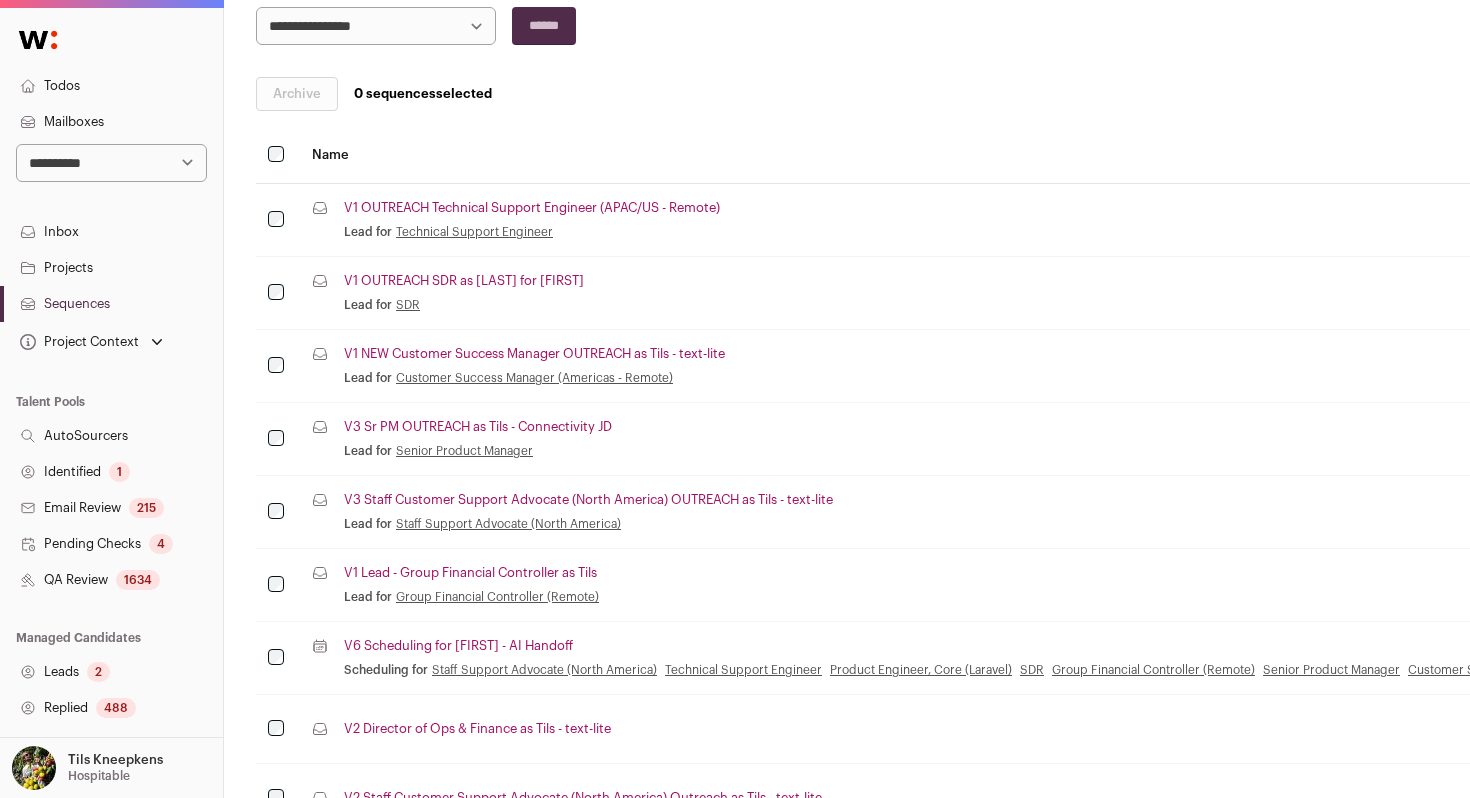 click on "V3 Staff Customer Support Advocate (North America) OUTREACH as Tils  - text-lite" at bounding box center (588, 500) 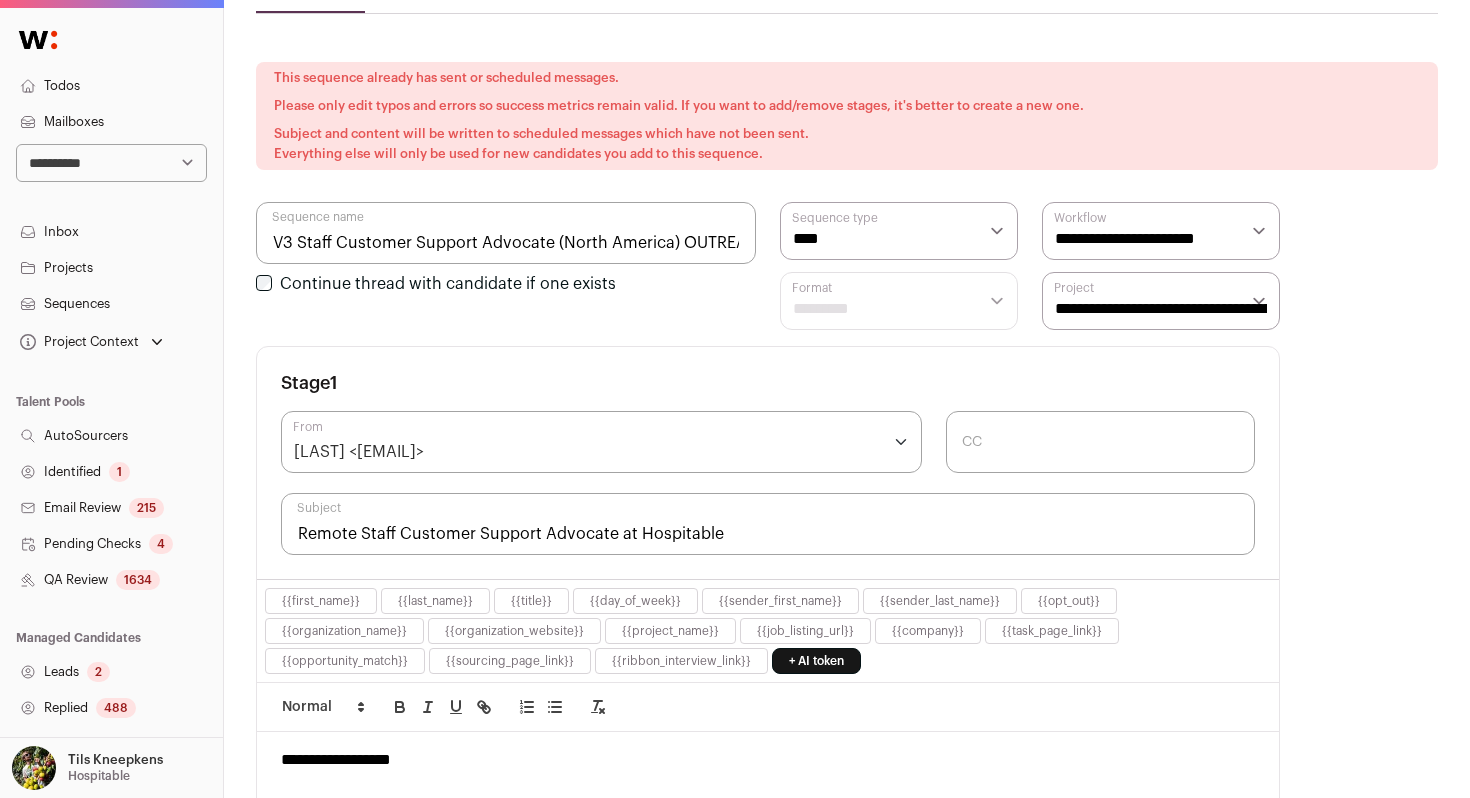 scroll, scrollTop: 220, scrollLeft: 0, axis: vertical 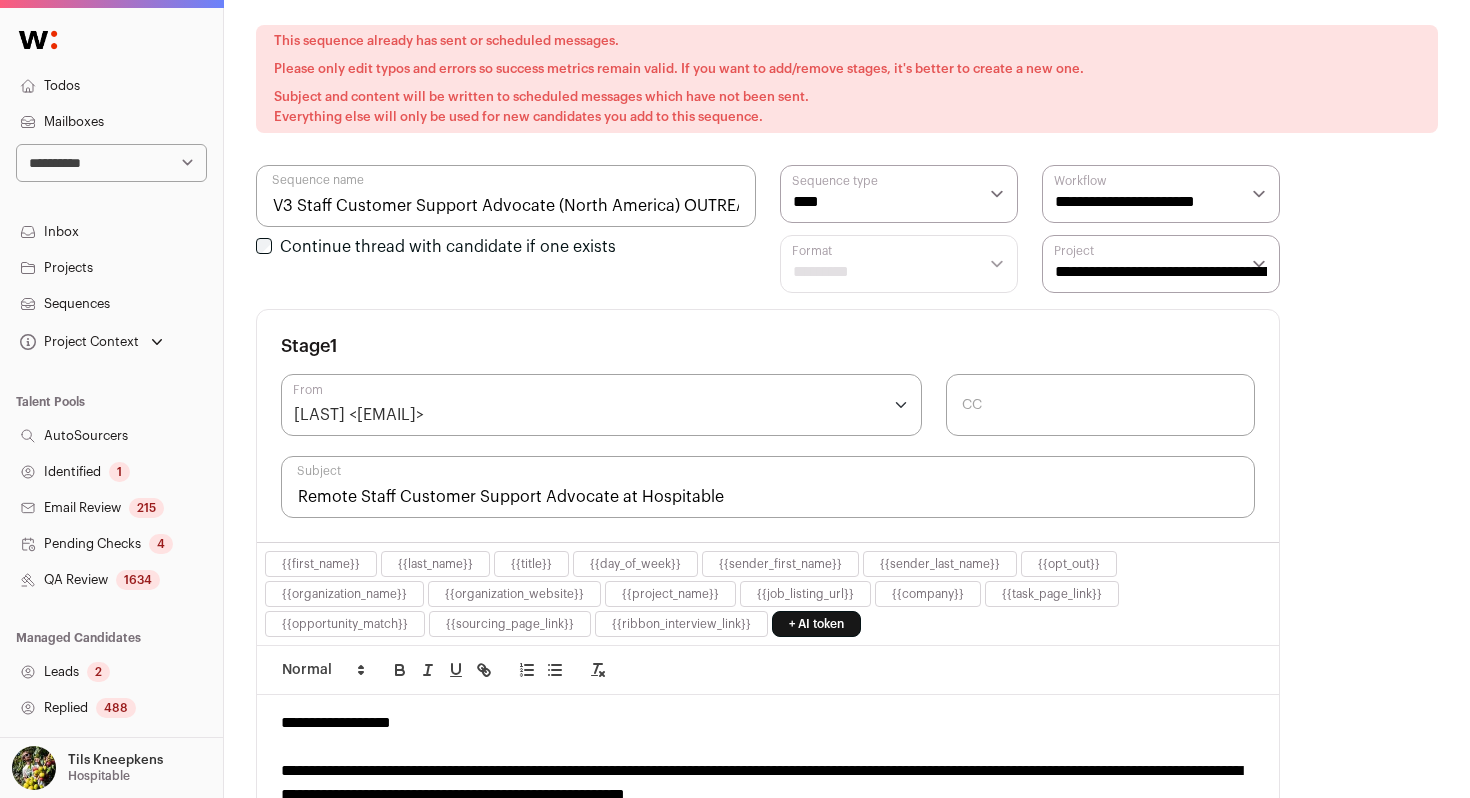click on "Tils <tils-hospitable@wellfound.us>" at bounding box center (601, 405) 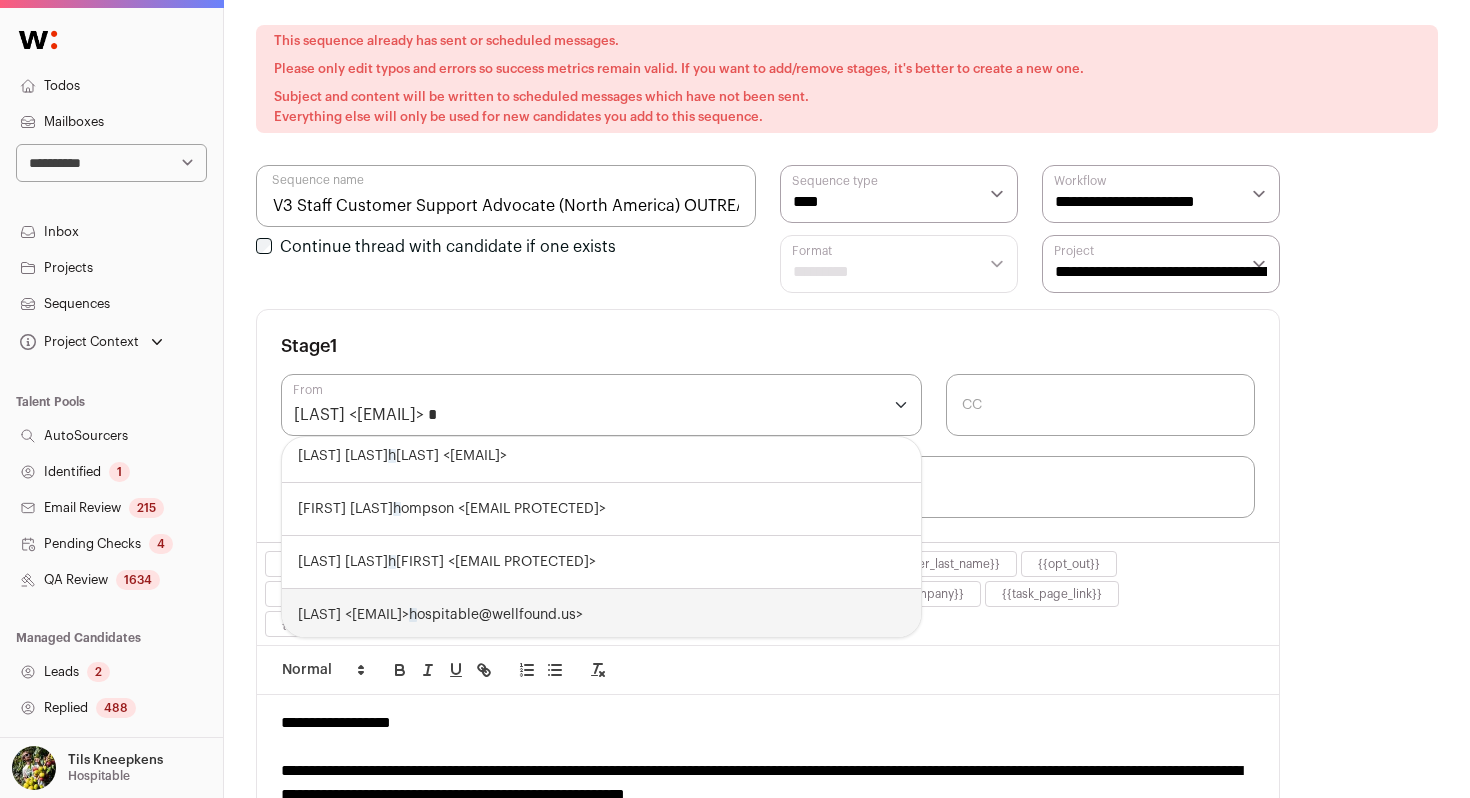 scroll, scrollTop: 1337, scrollLeft: 0, axis: vertical 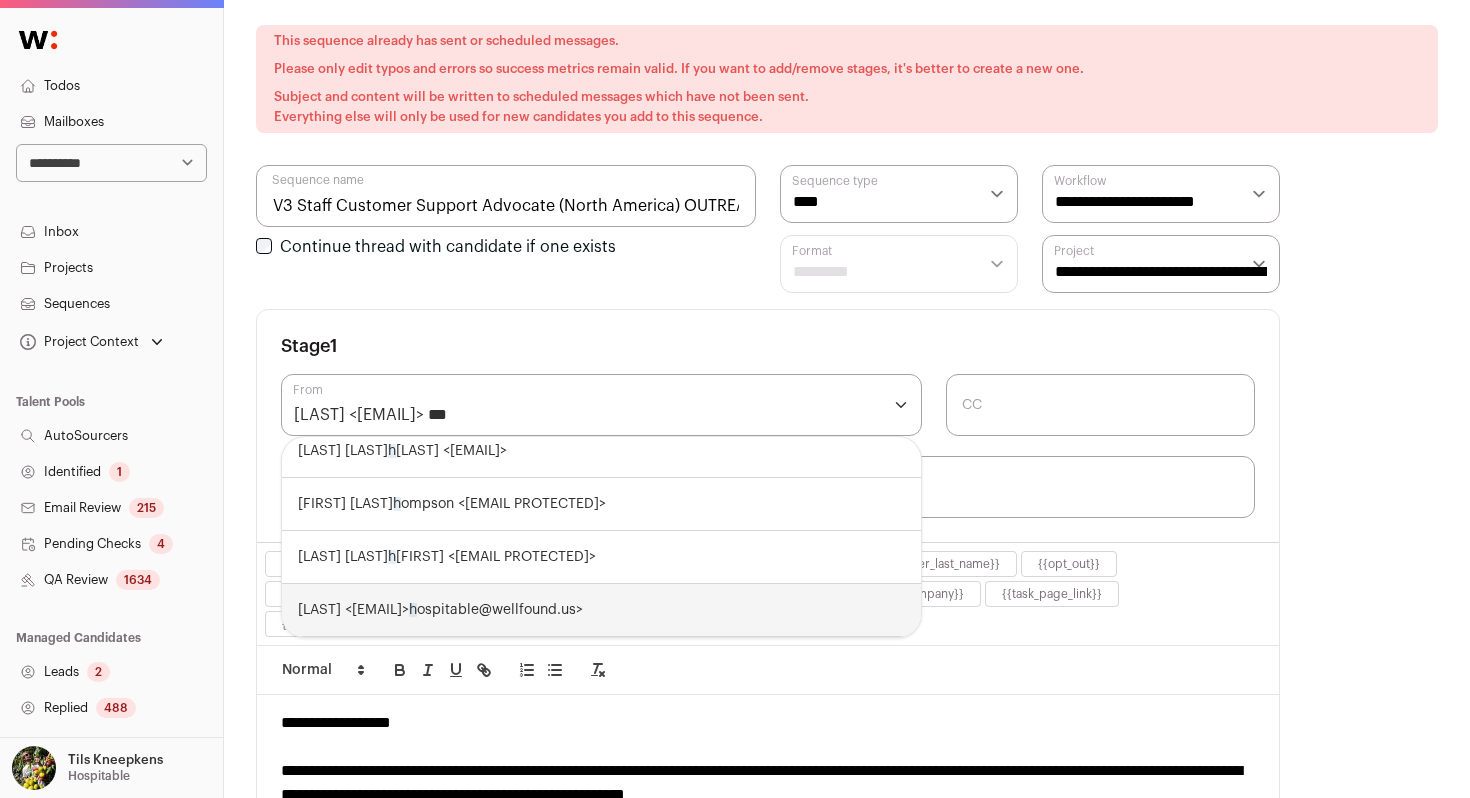 type on "****" 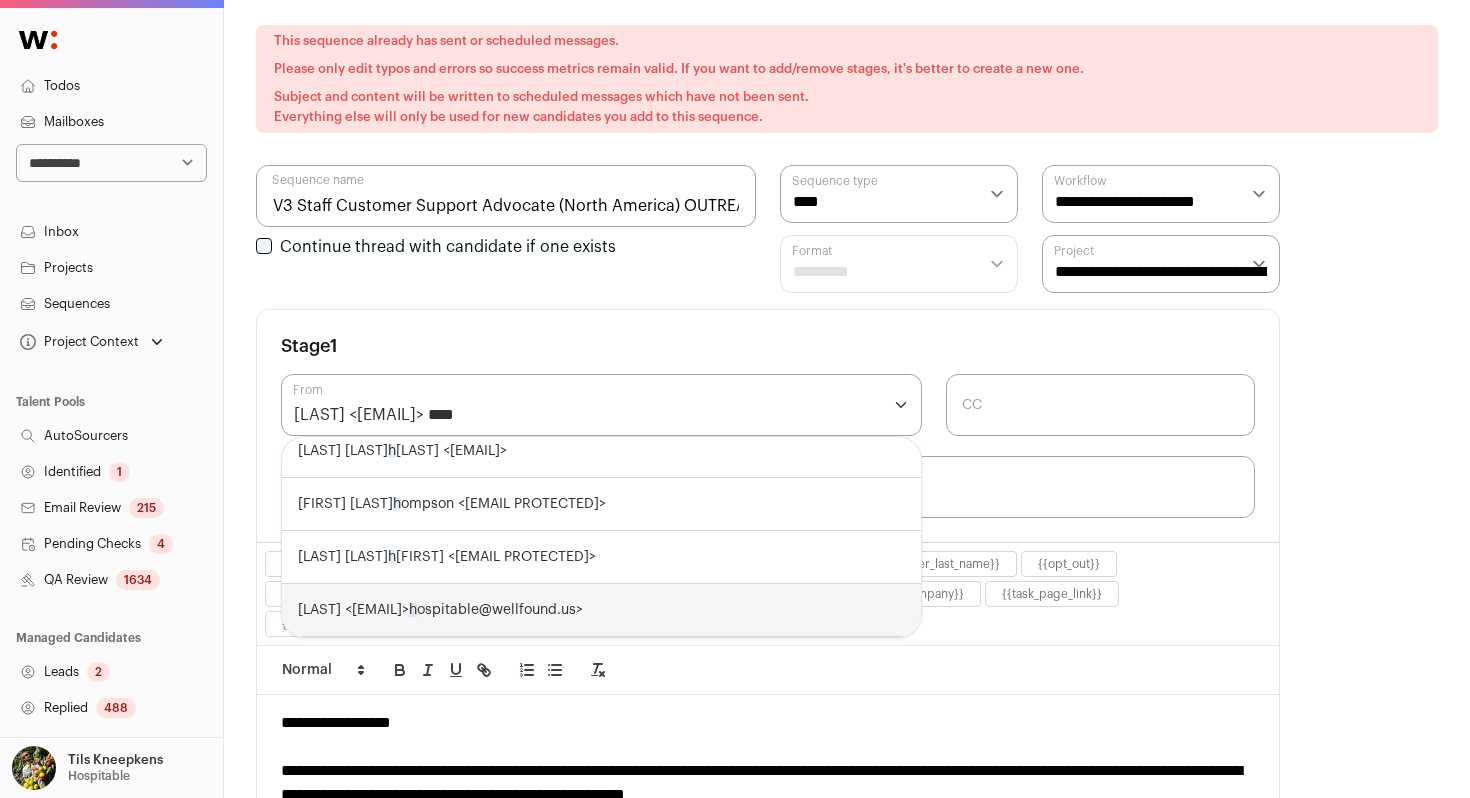 scroll, scrollTop: 0, scrollLeft: 0, axis: both 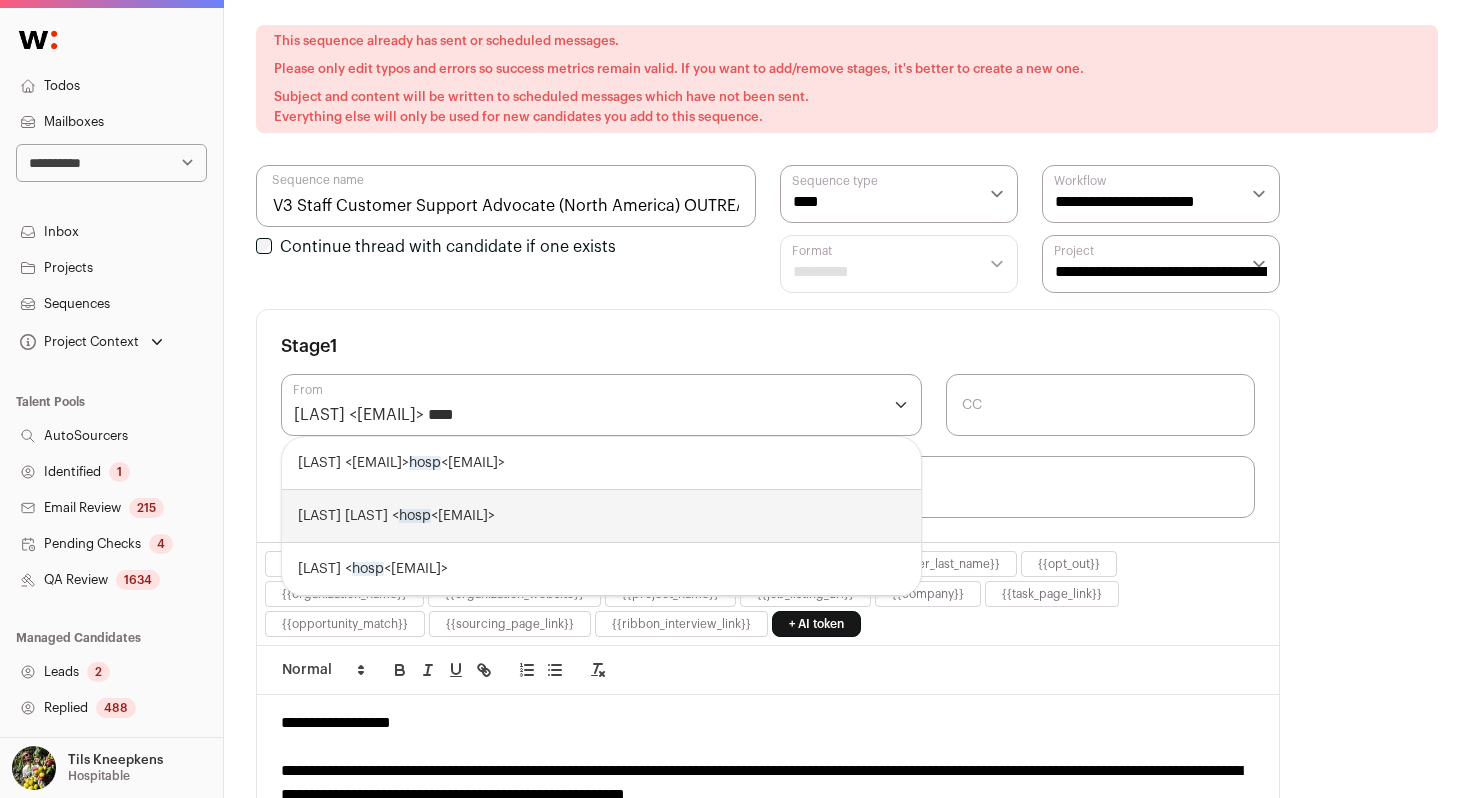 click on "Tils Kneepkens < hosp itable@wellfound.us>" at bounding box center (601, 516) 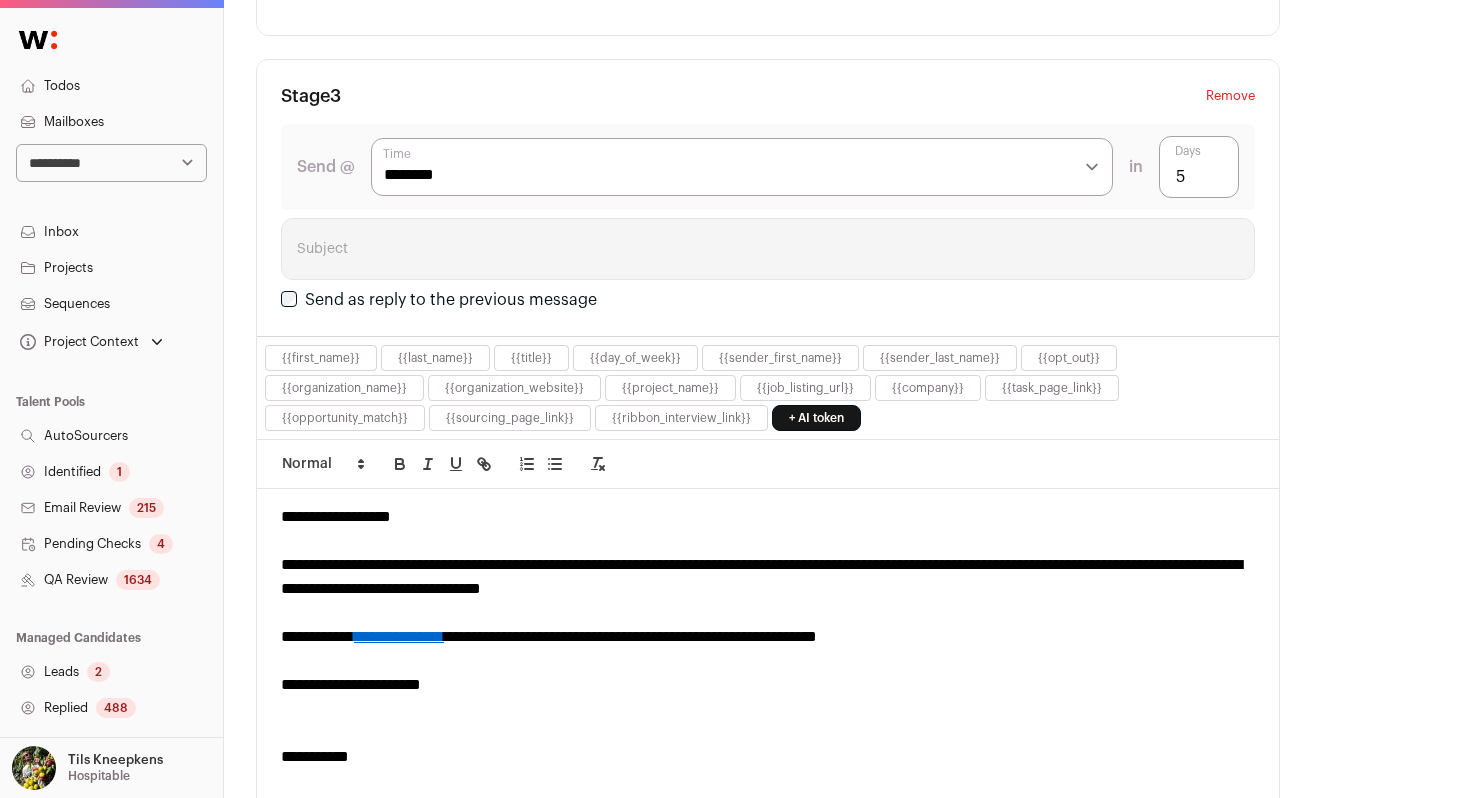 scroll, scrollTop: 2166, scrollLeft: 0, axis: vertical 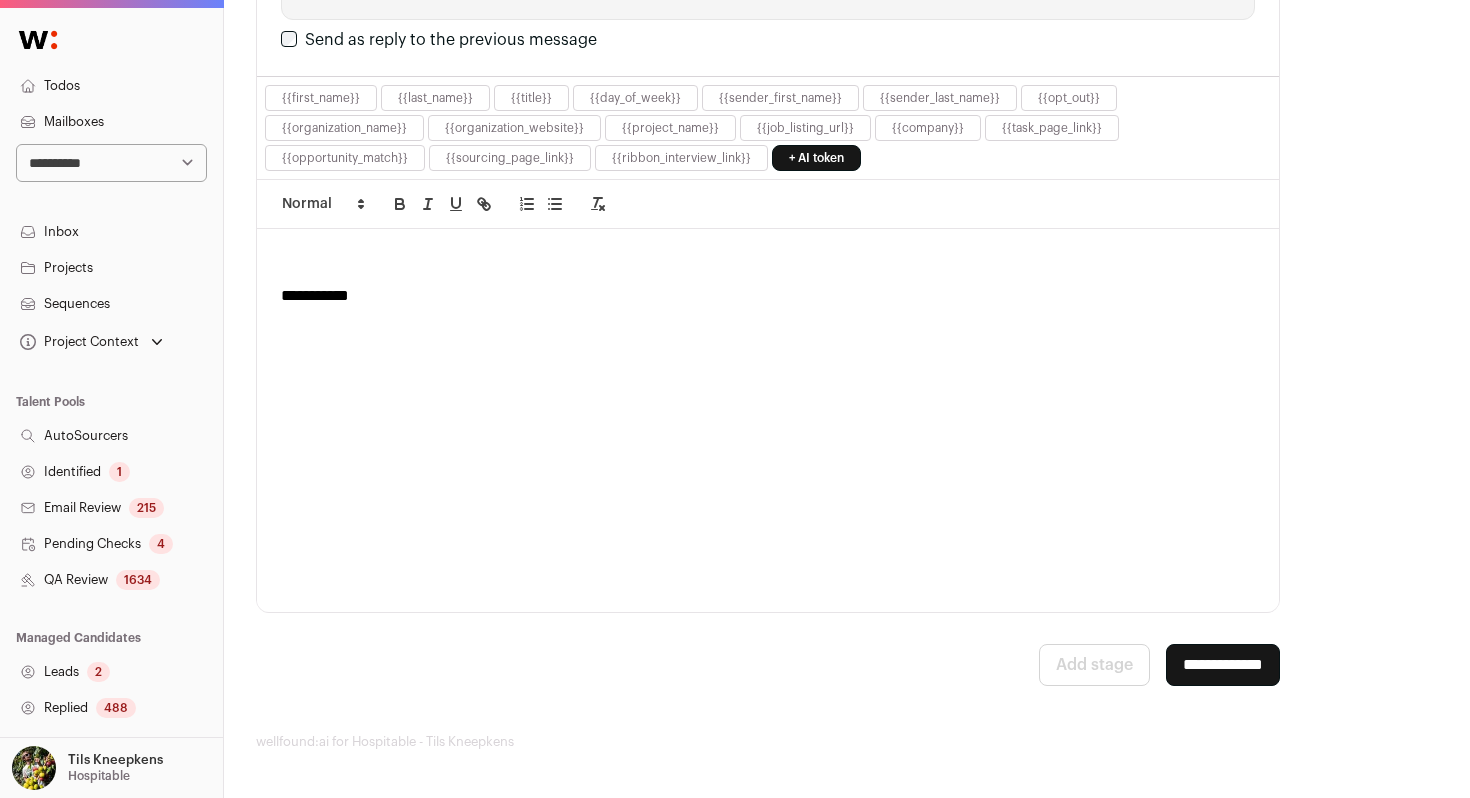 click on "**********" at bounding box center (1223, 665) 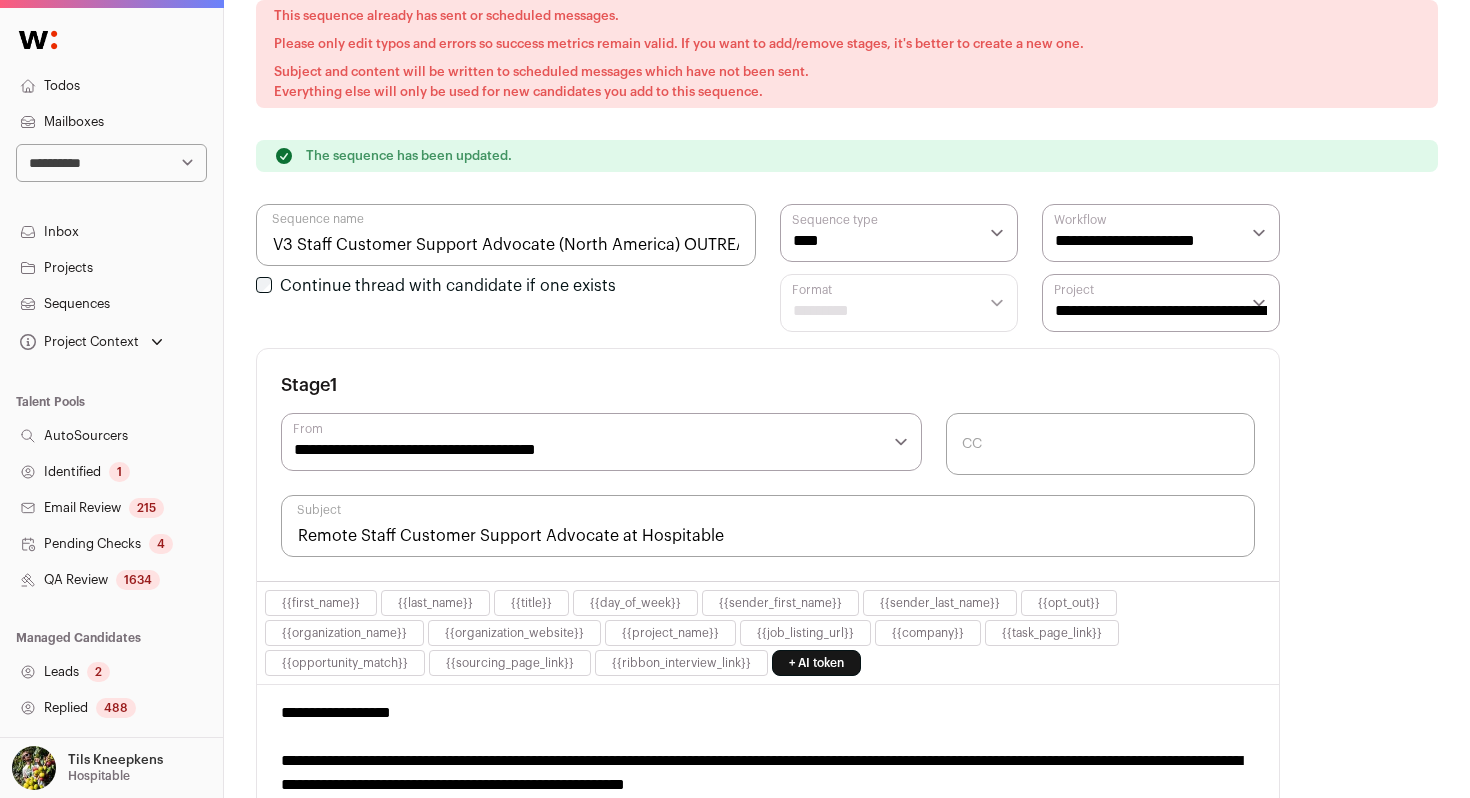 scroll, scrollTop: 257, scrollLeft: 0, axis: vertical 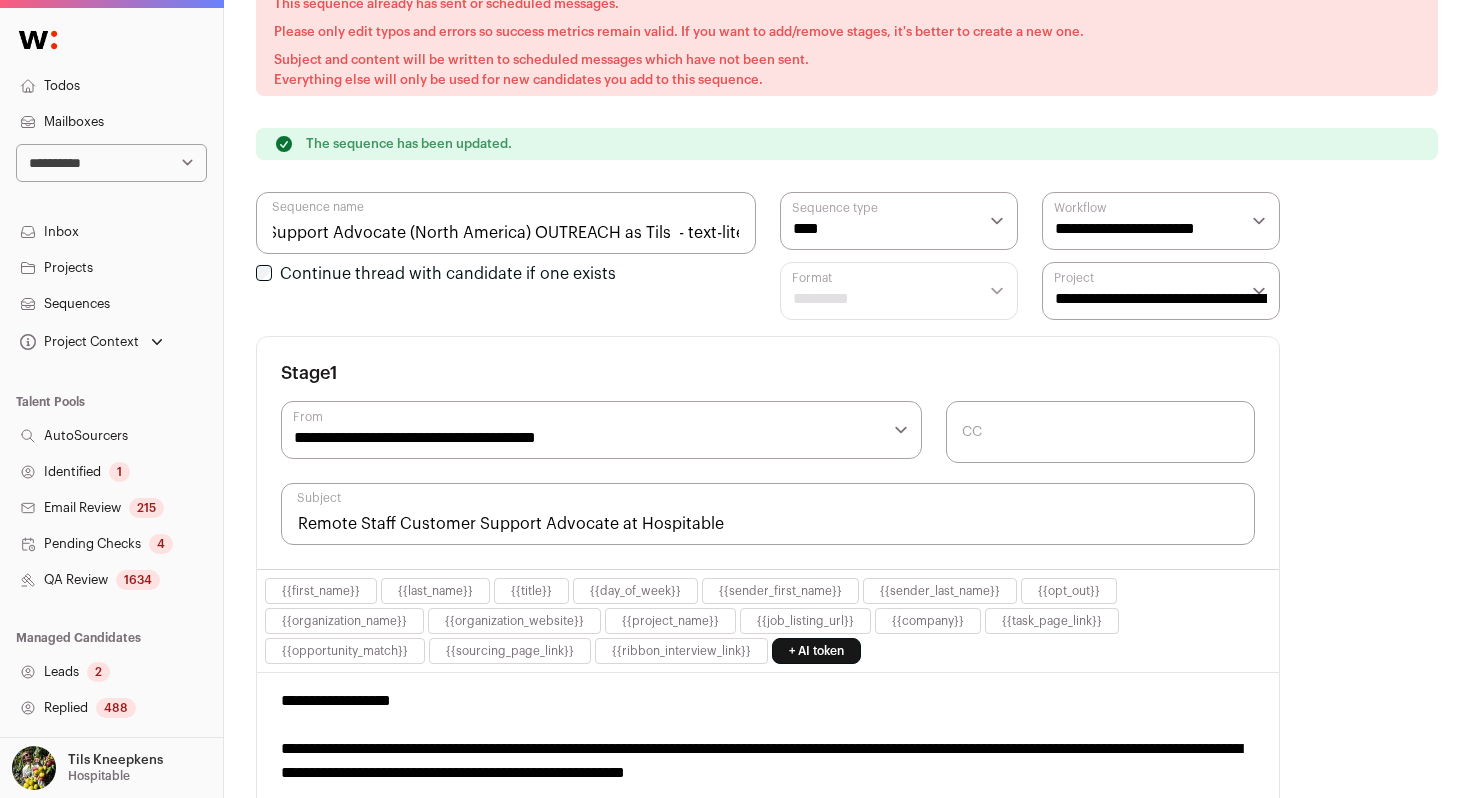 drag, startPoint x: 678, startPoint y: 234, endPoint x: 756, endPoint y: 238, distance: 78.10249 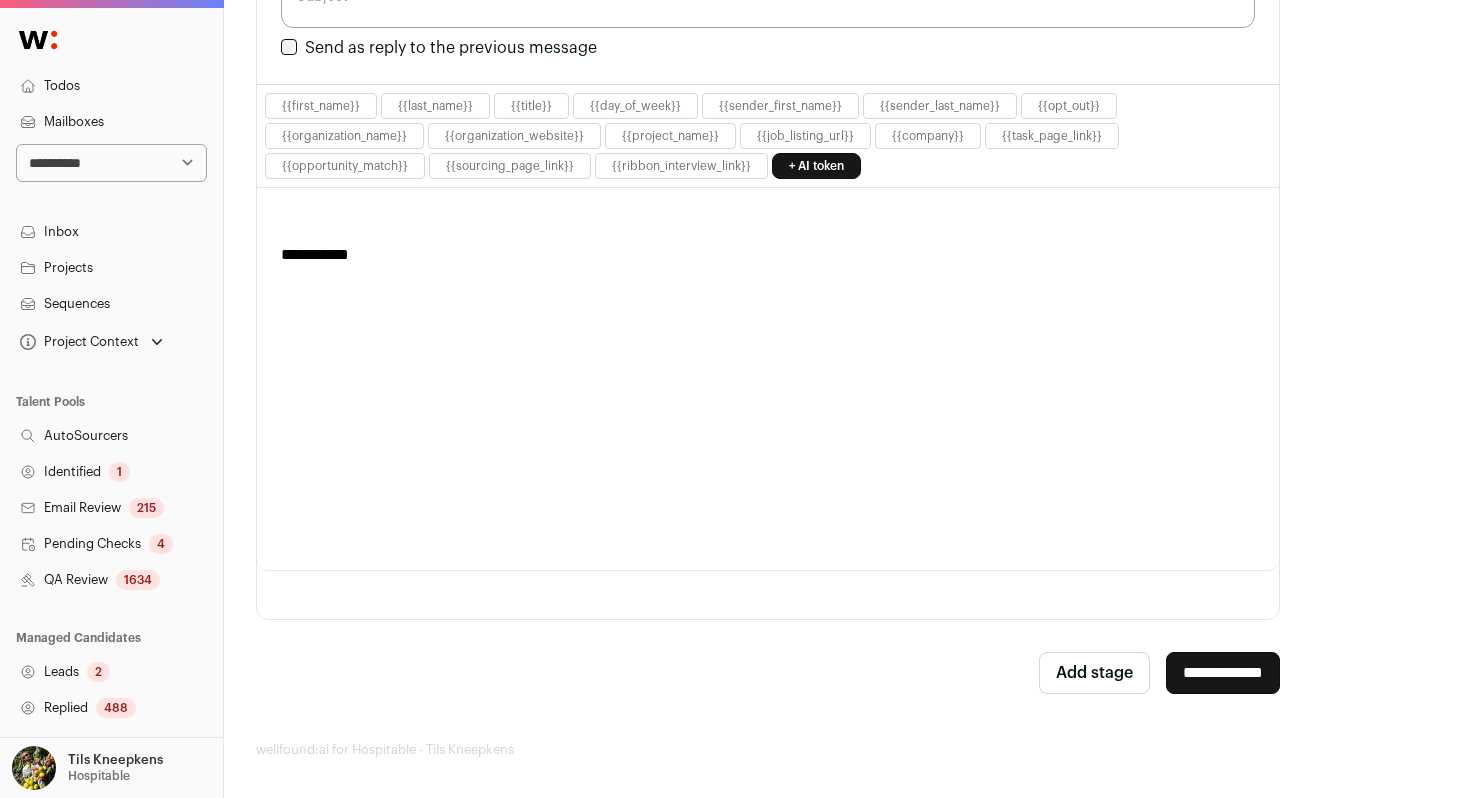 scroll, scrollTop: 2572, scrollLeft: 0, axis: vertical 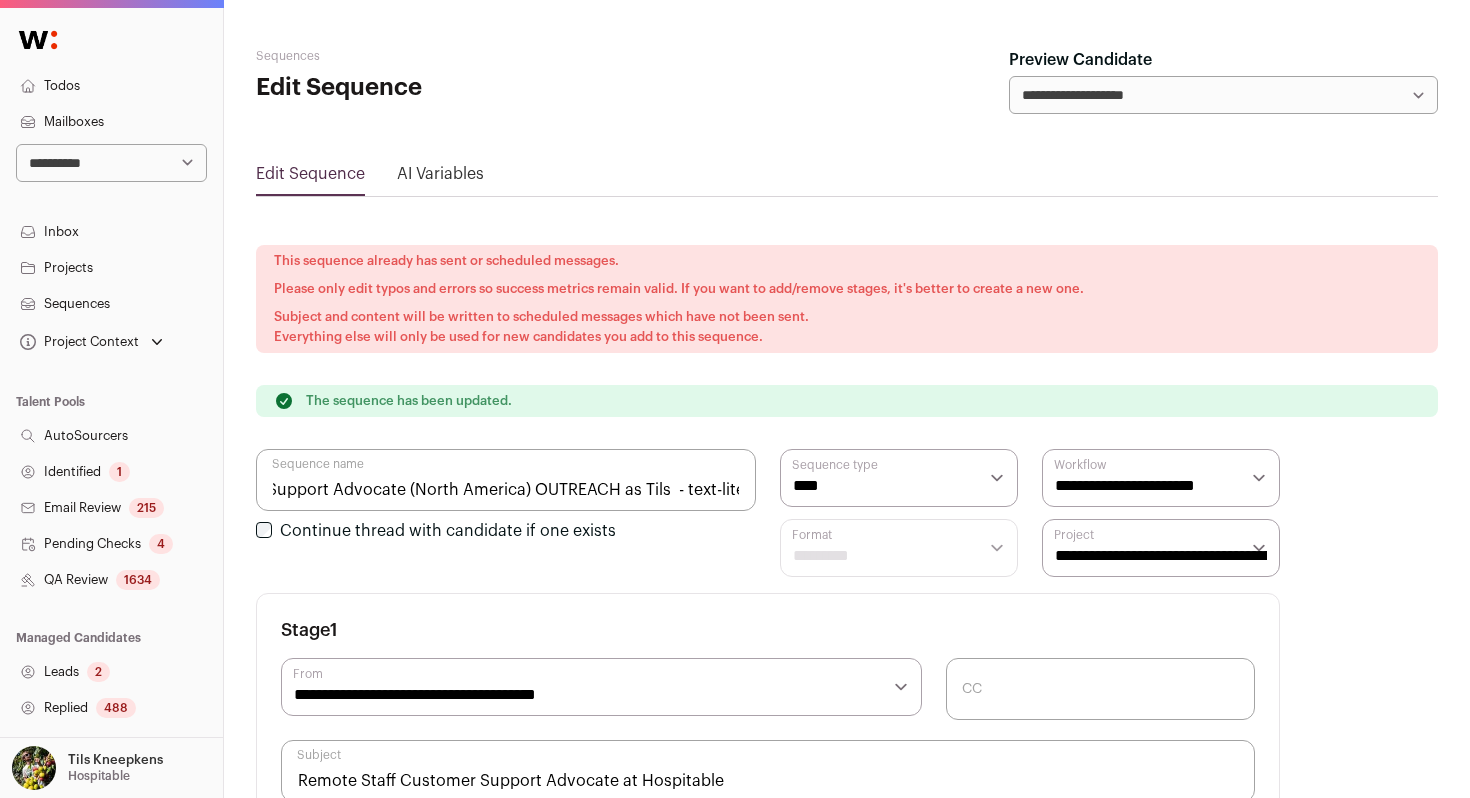 click on "Sequences" at bounding box center [111, 304] 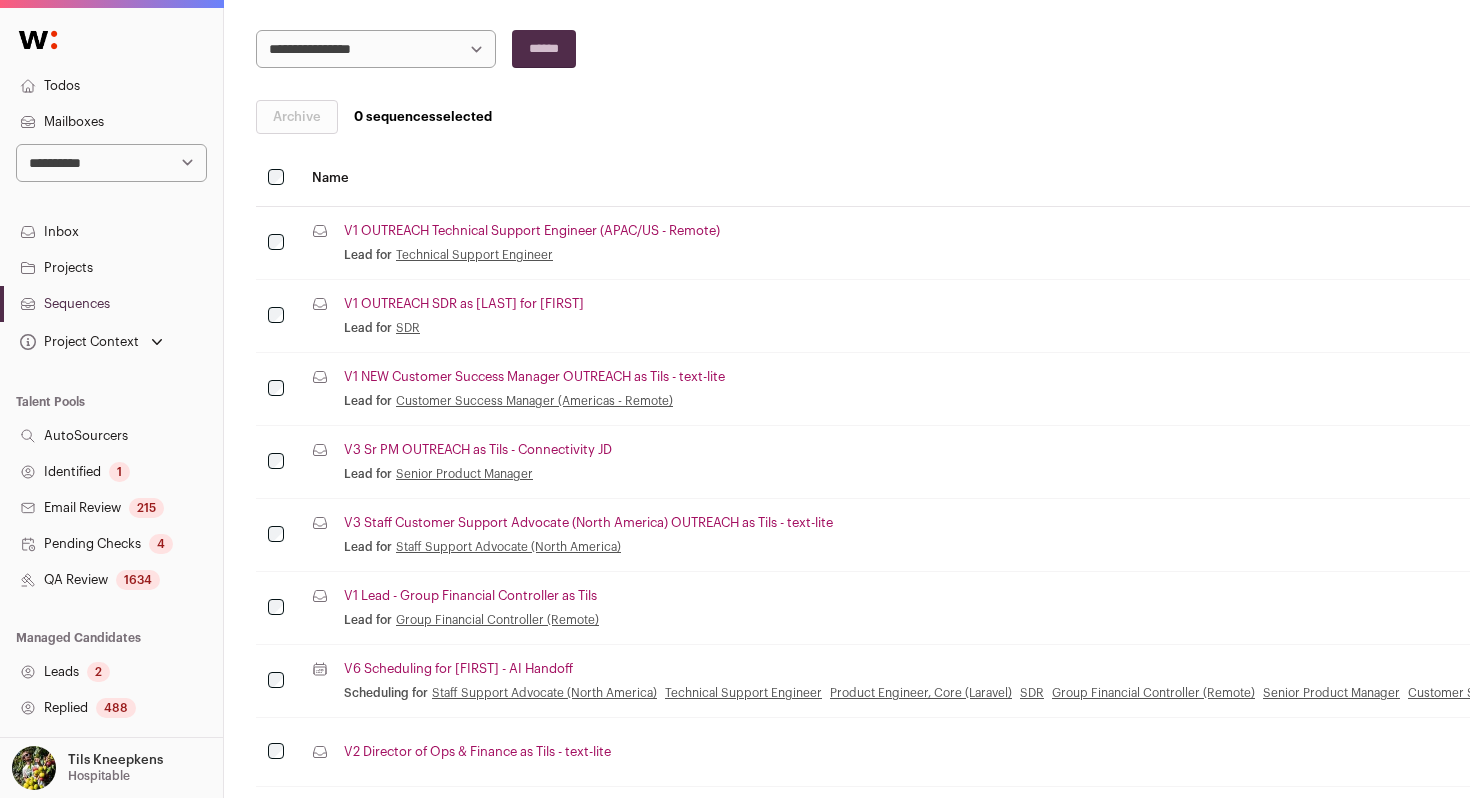 scroll, scrollTop: 380, scrollLeft: 0, axis: vertical 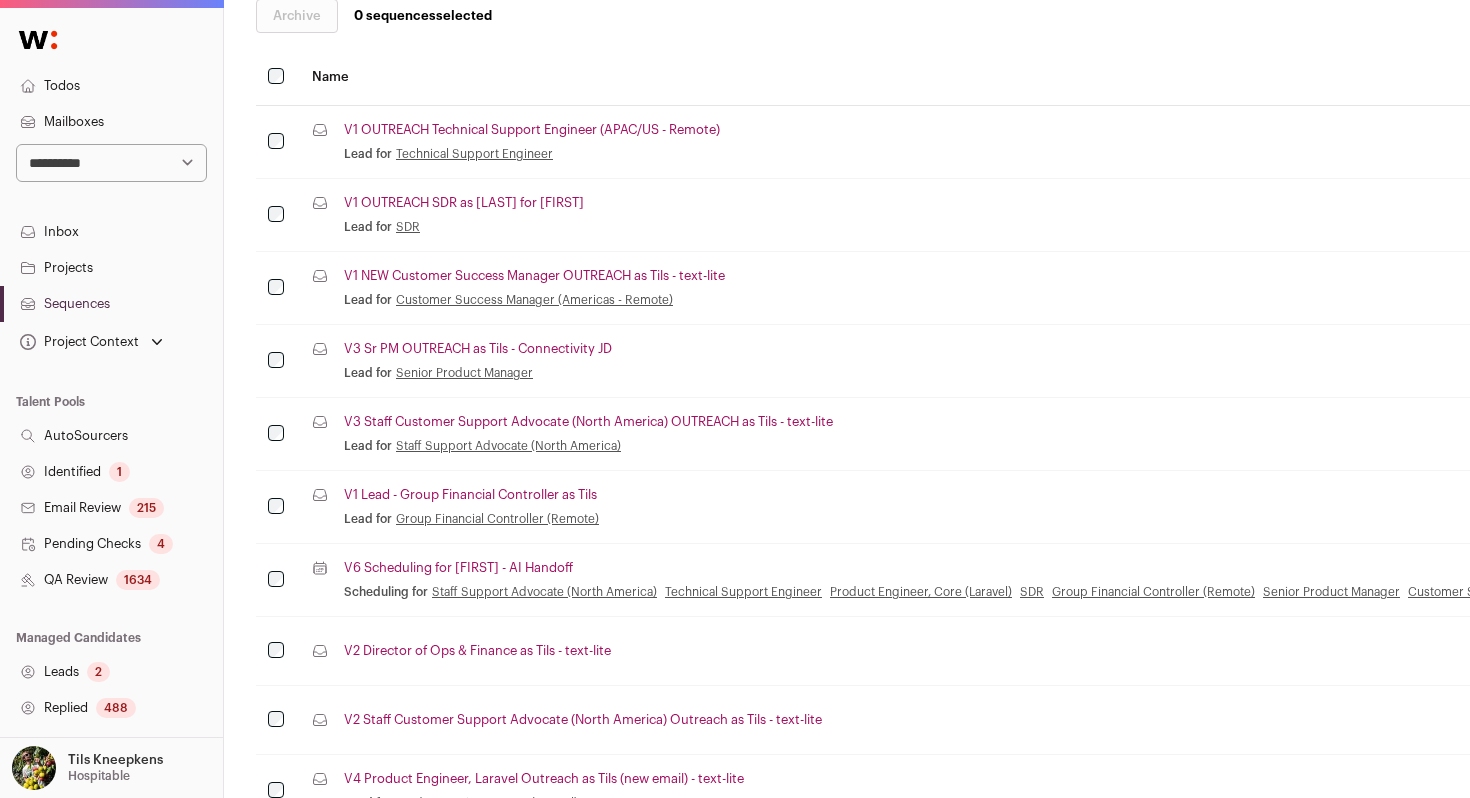 click on "V1 OUTREACH Technical Support Engineer (APAC/US - Remote)" at bounding box center (532, 130) 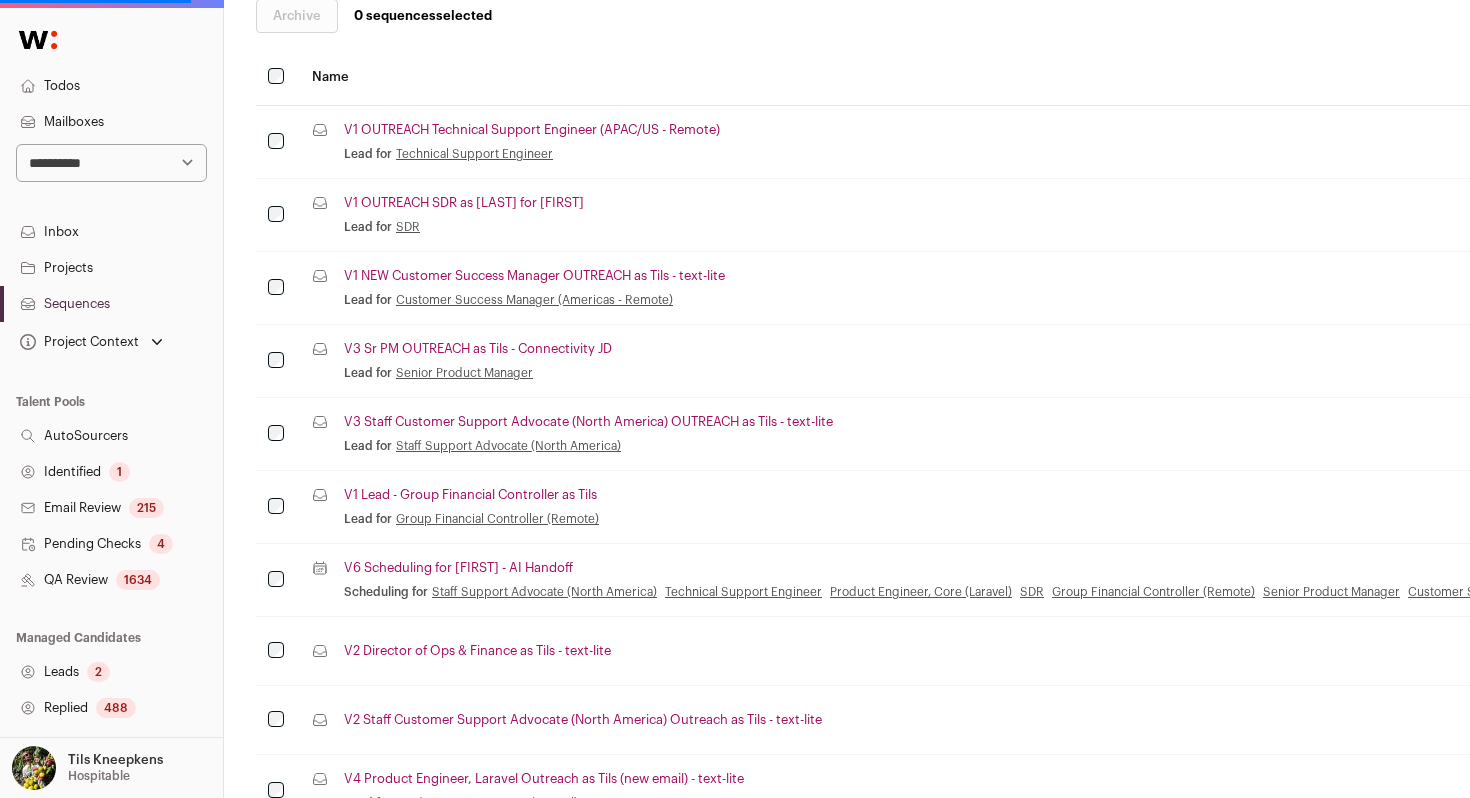 scroll, scrollTop: 381, scrollLeft: 0, axis: vertical 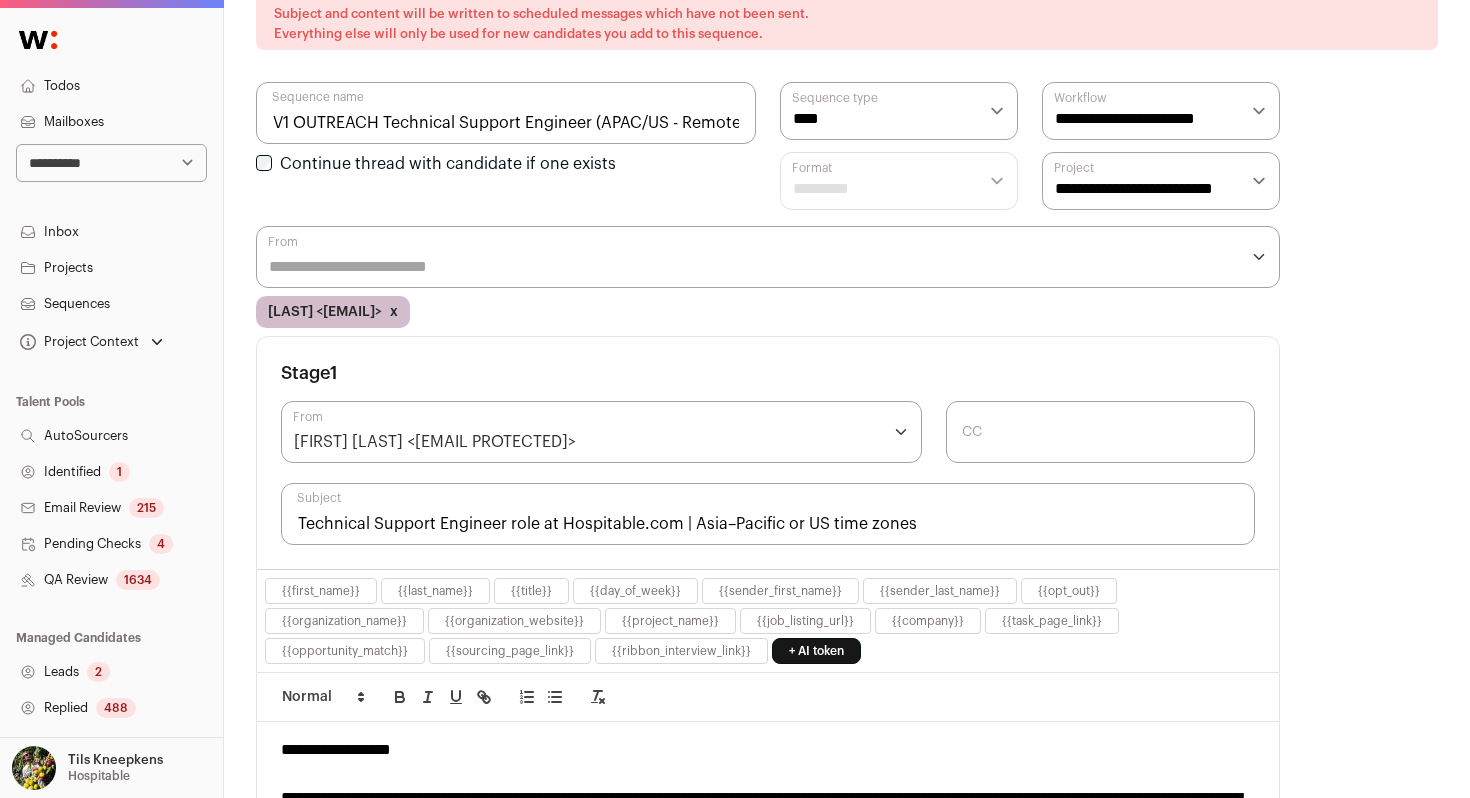 click on "x" at bounding box center [394, 312] 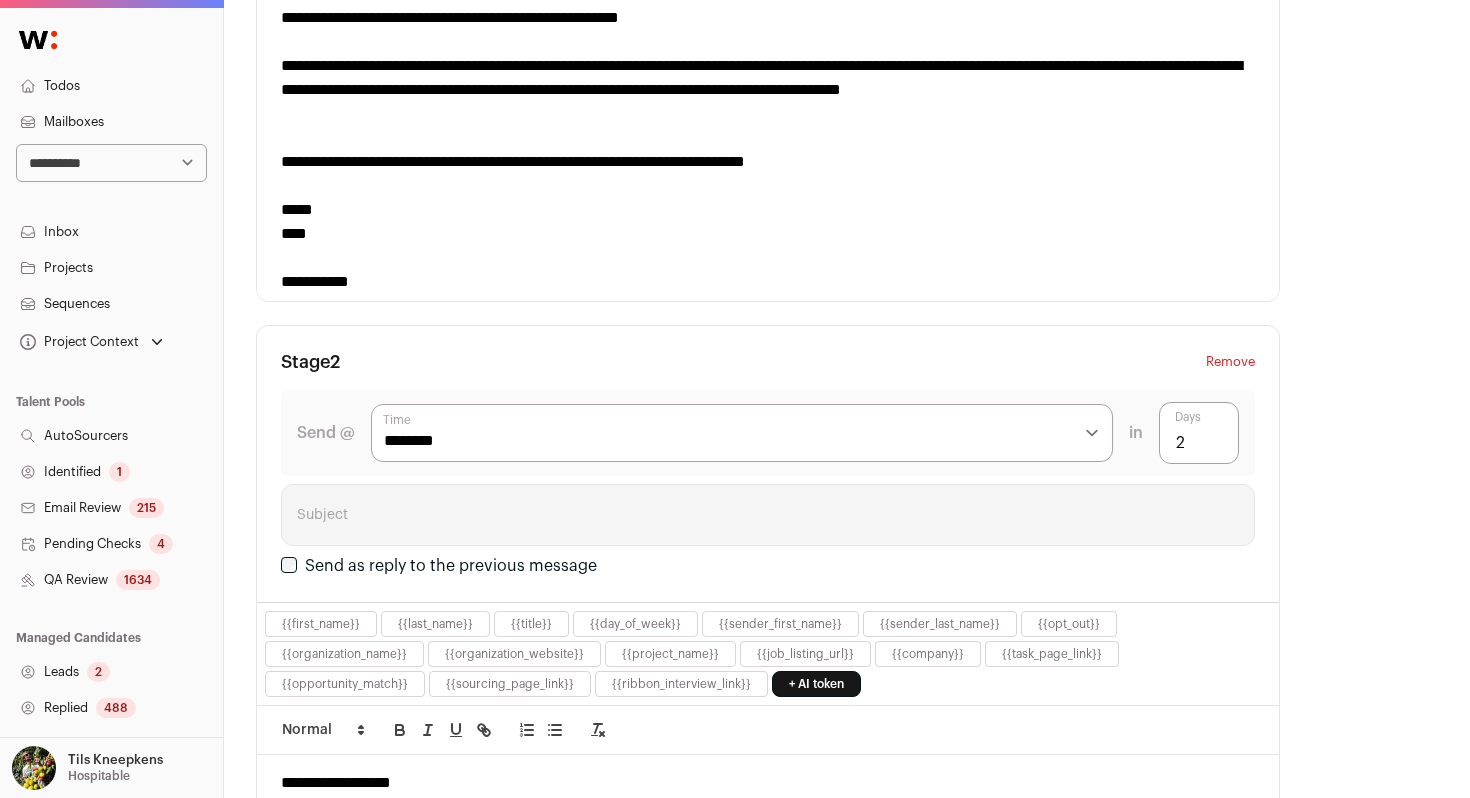 scroll, scrollTop: 1640, scrollLeft: 0, axis: vertical 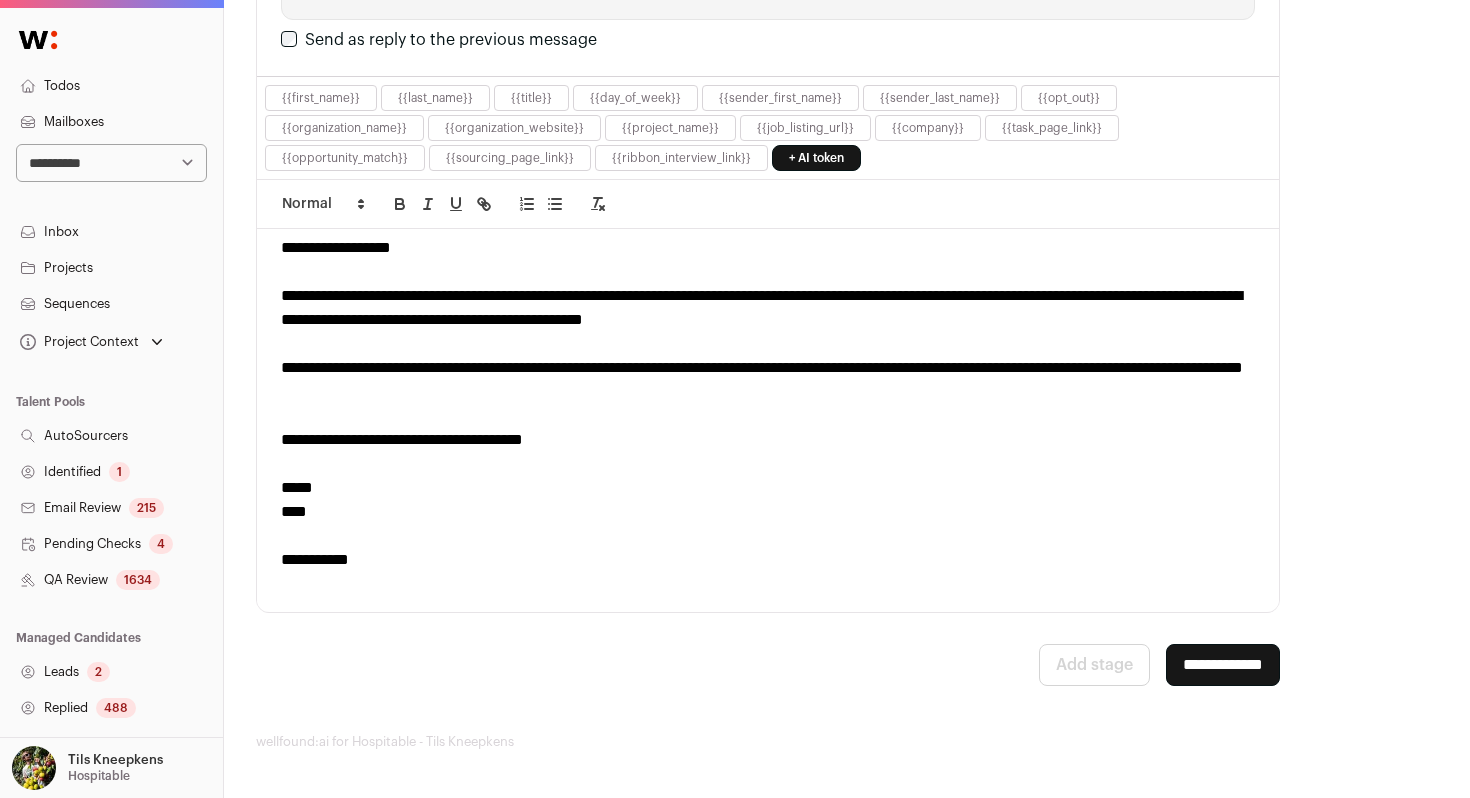 click on "**********" at bounding box center [1223, 665] 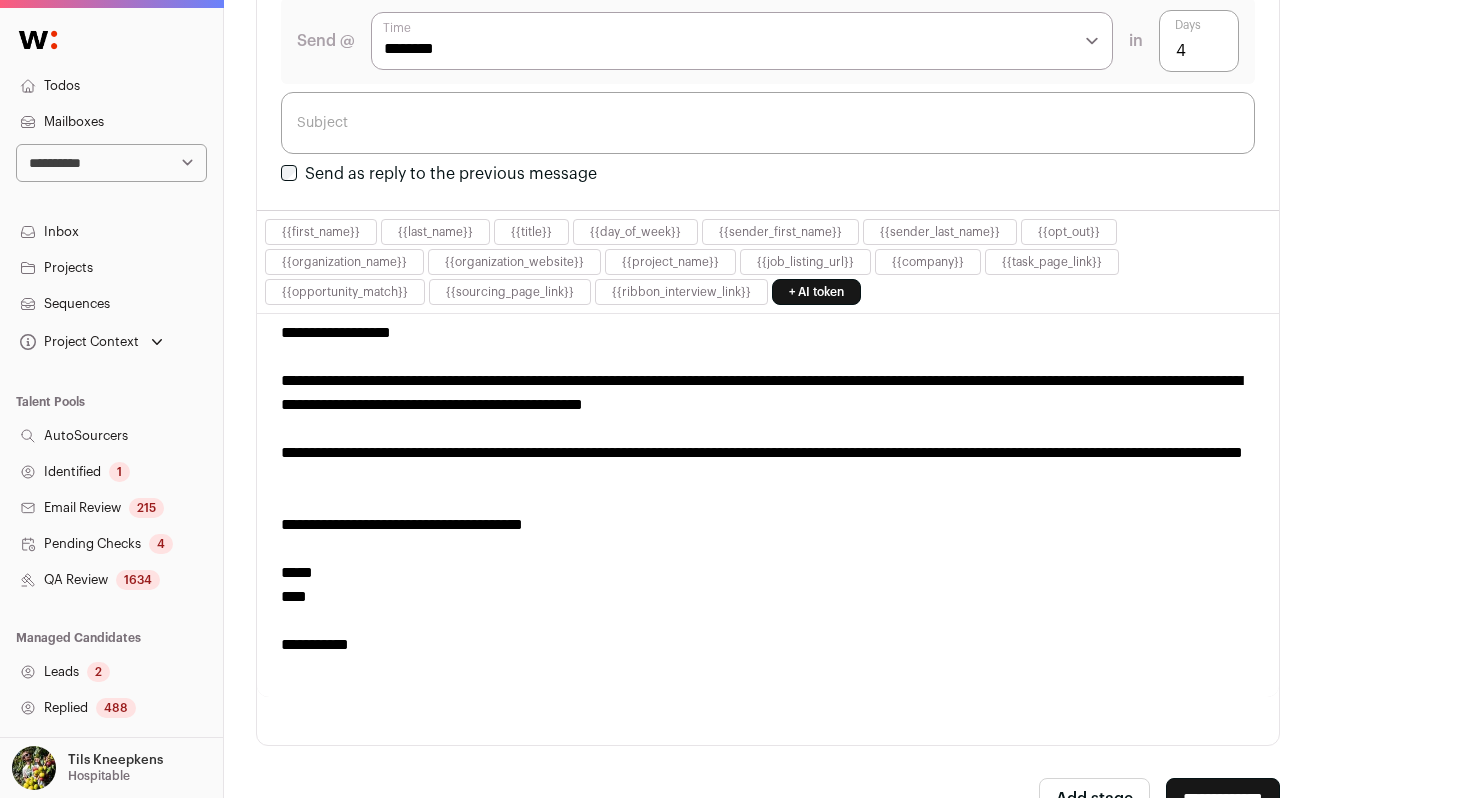 scroll, scrollTop: 0, scrollLeft: 0, axis: both 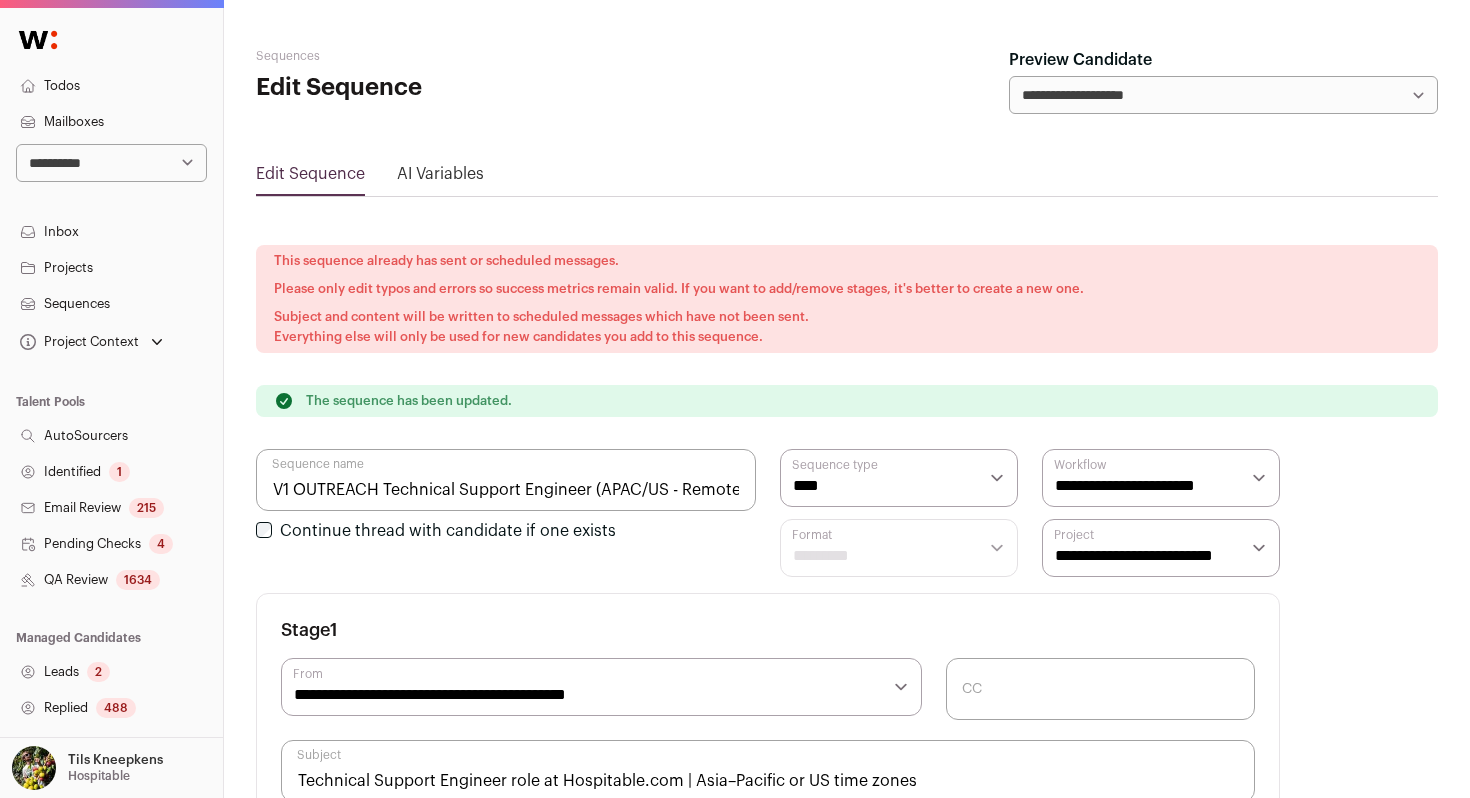click on "1634" at bounding box center (138, 580) 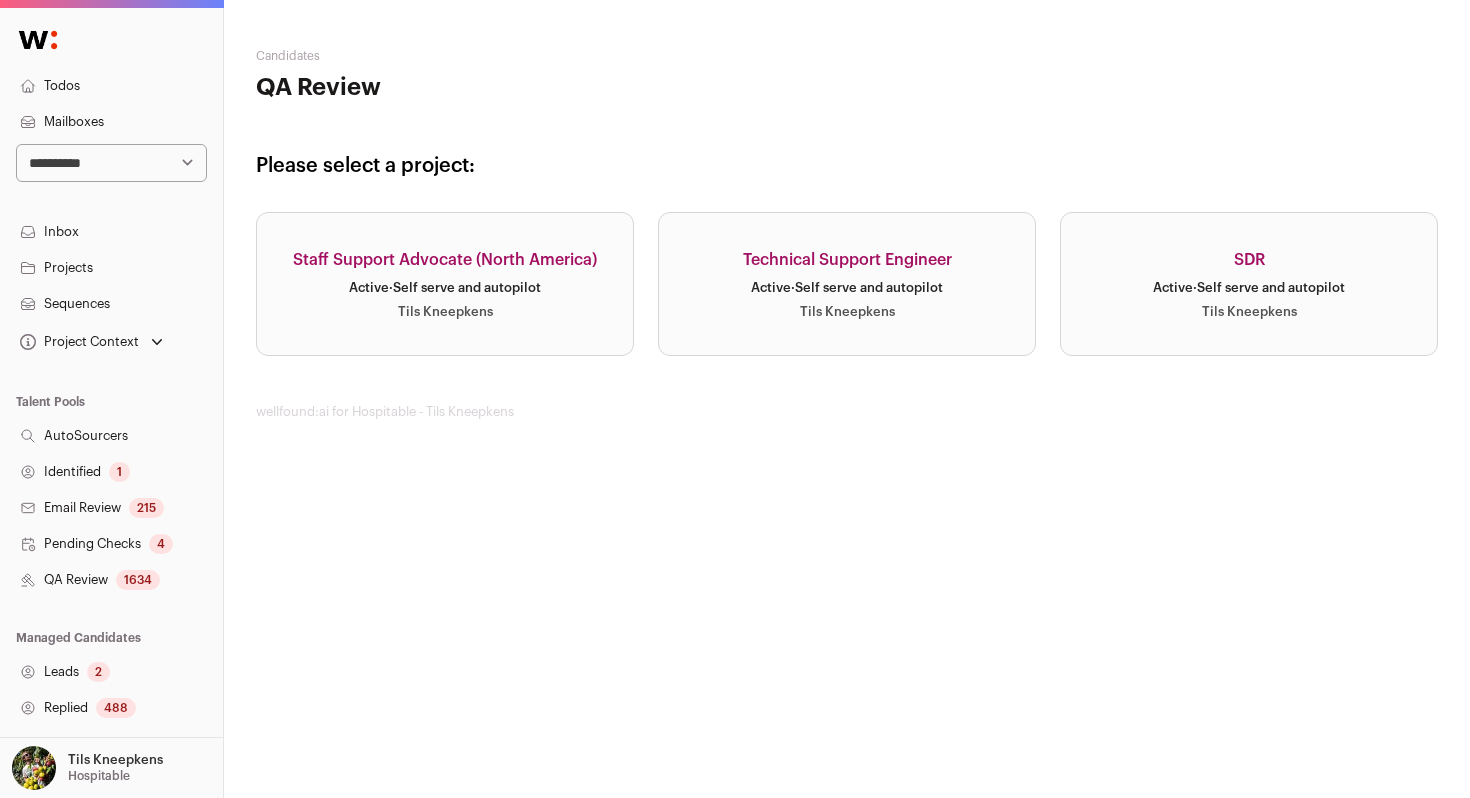 click on "Technical Support Engineer" at bounding box center [847, 260] 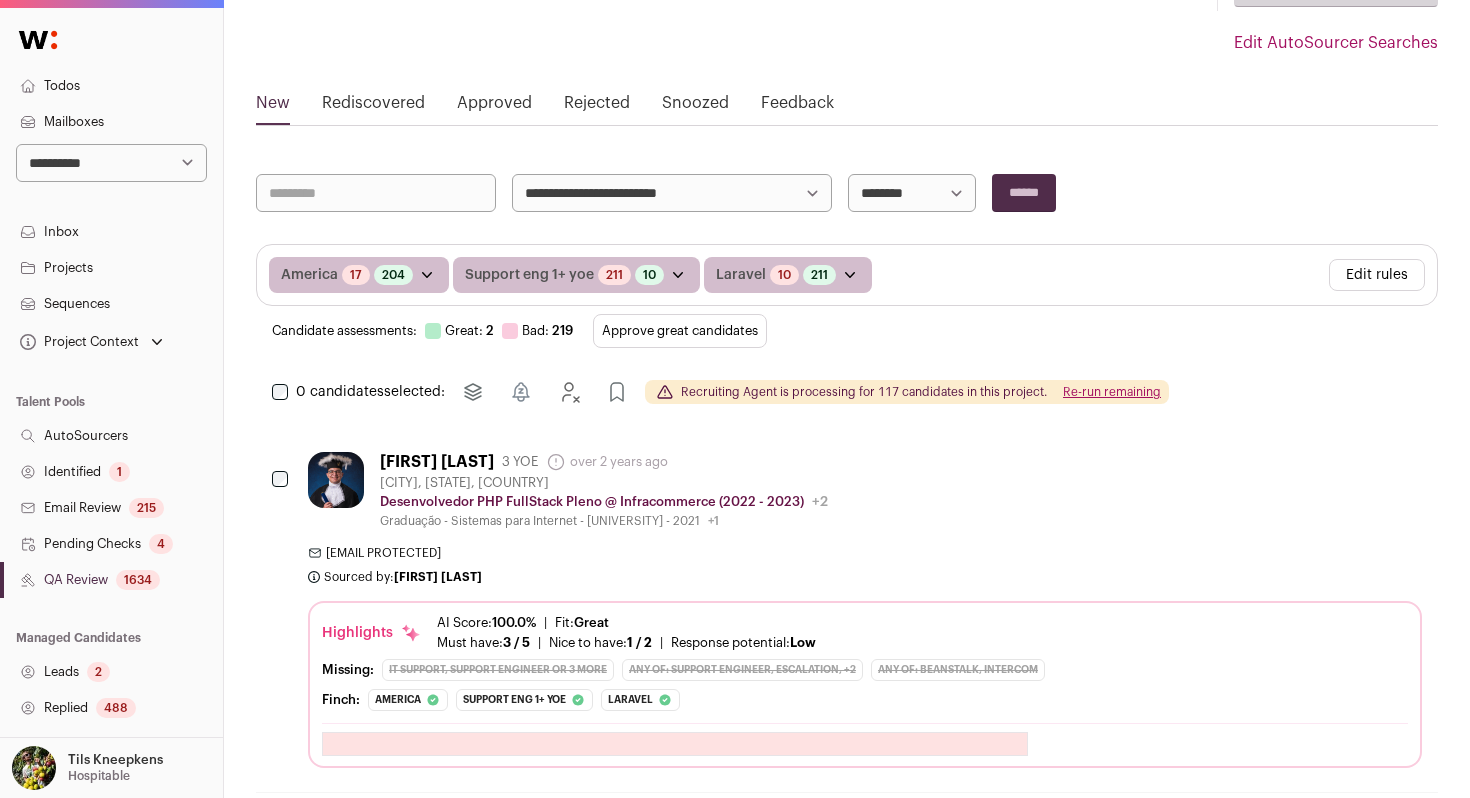 scroll, scrollTop: 213, scrollLeft: 0, axis: vertical 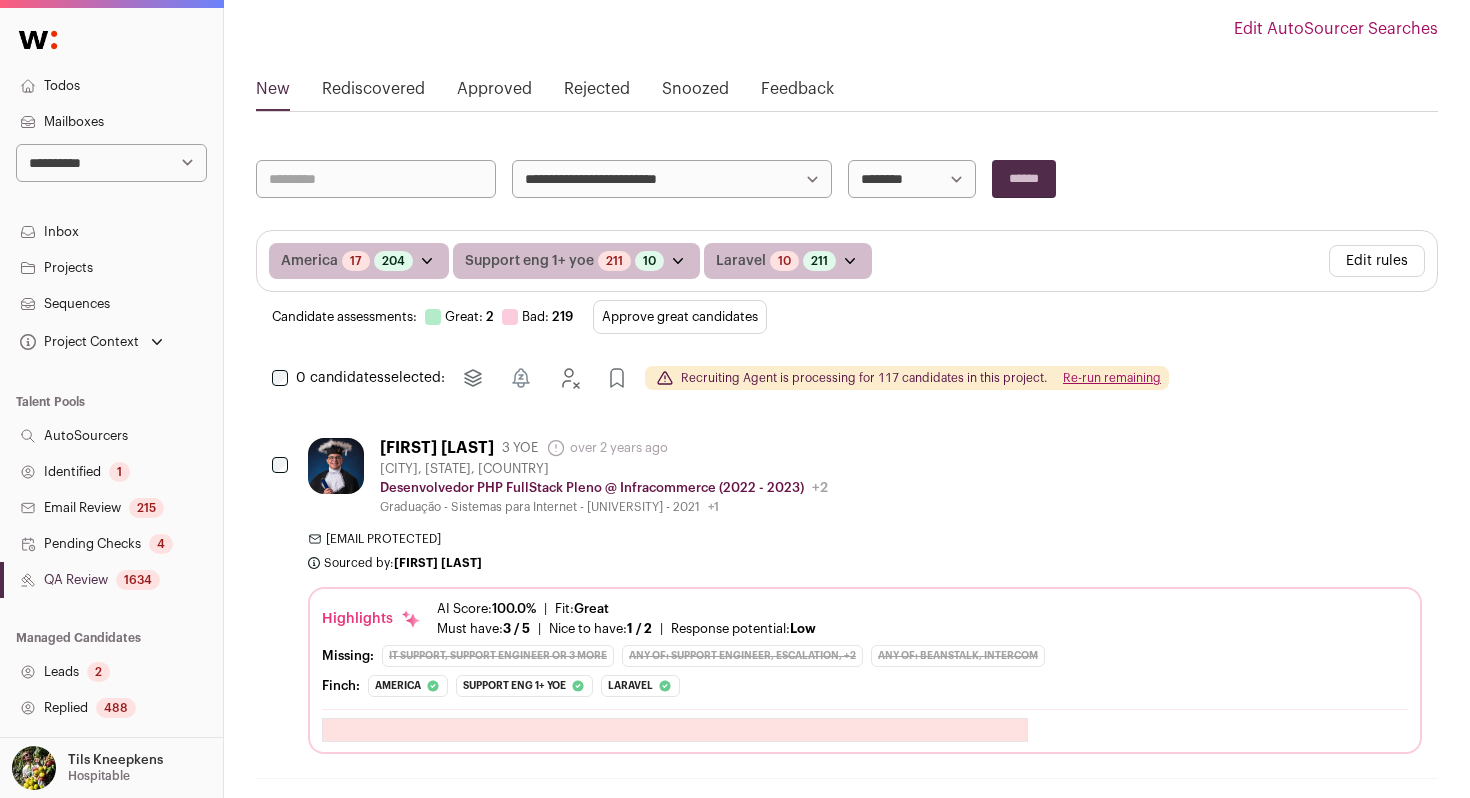 click on "Approve great candidates" at bounding box center (680, 317) 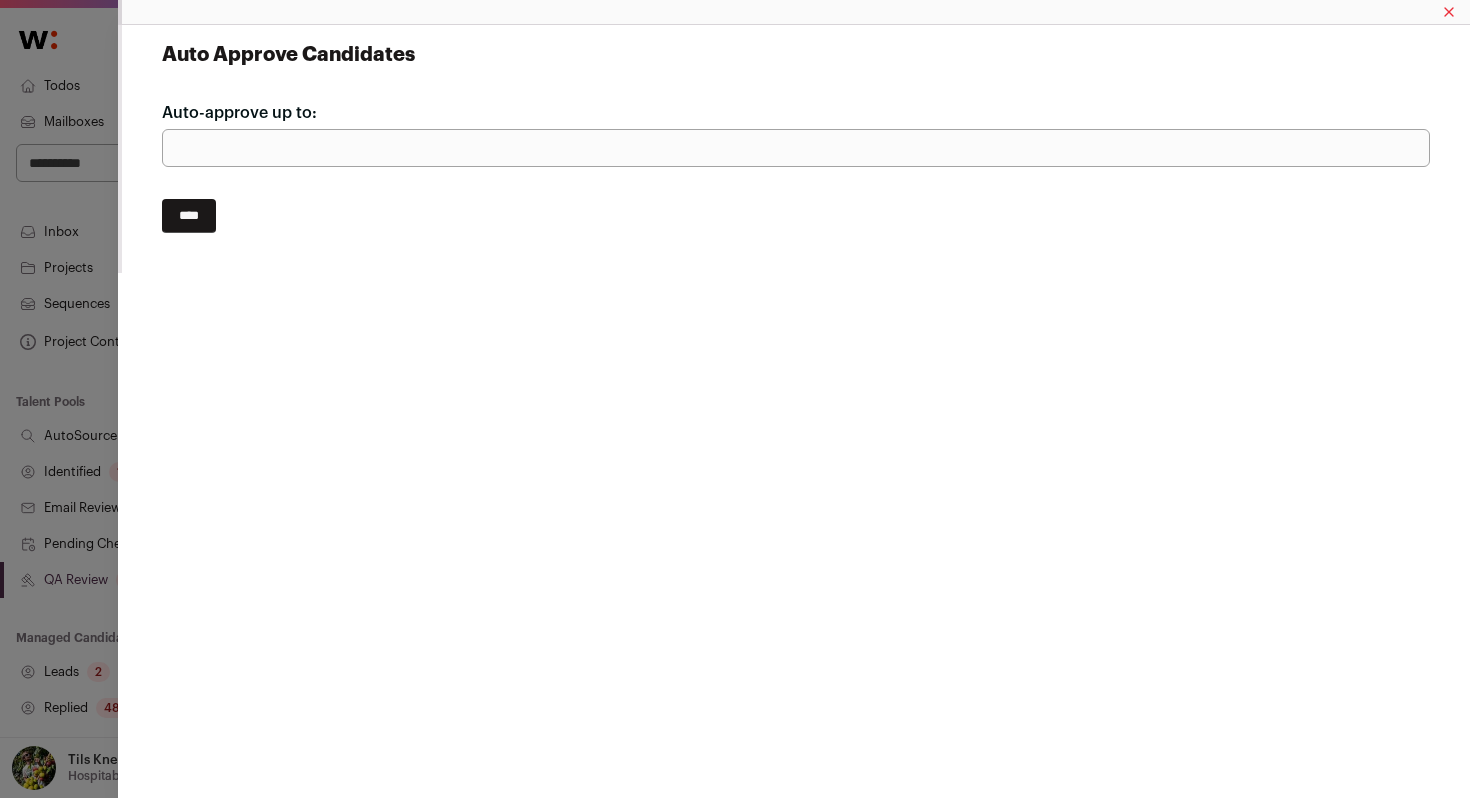 click on "****" at bounding box center (189, 216) 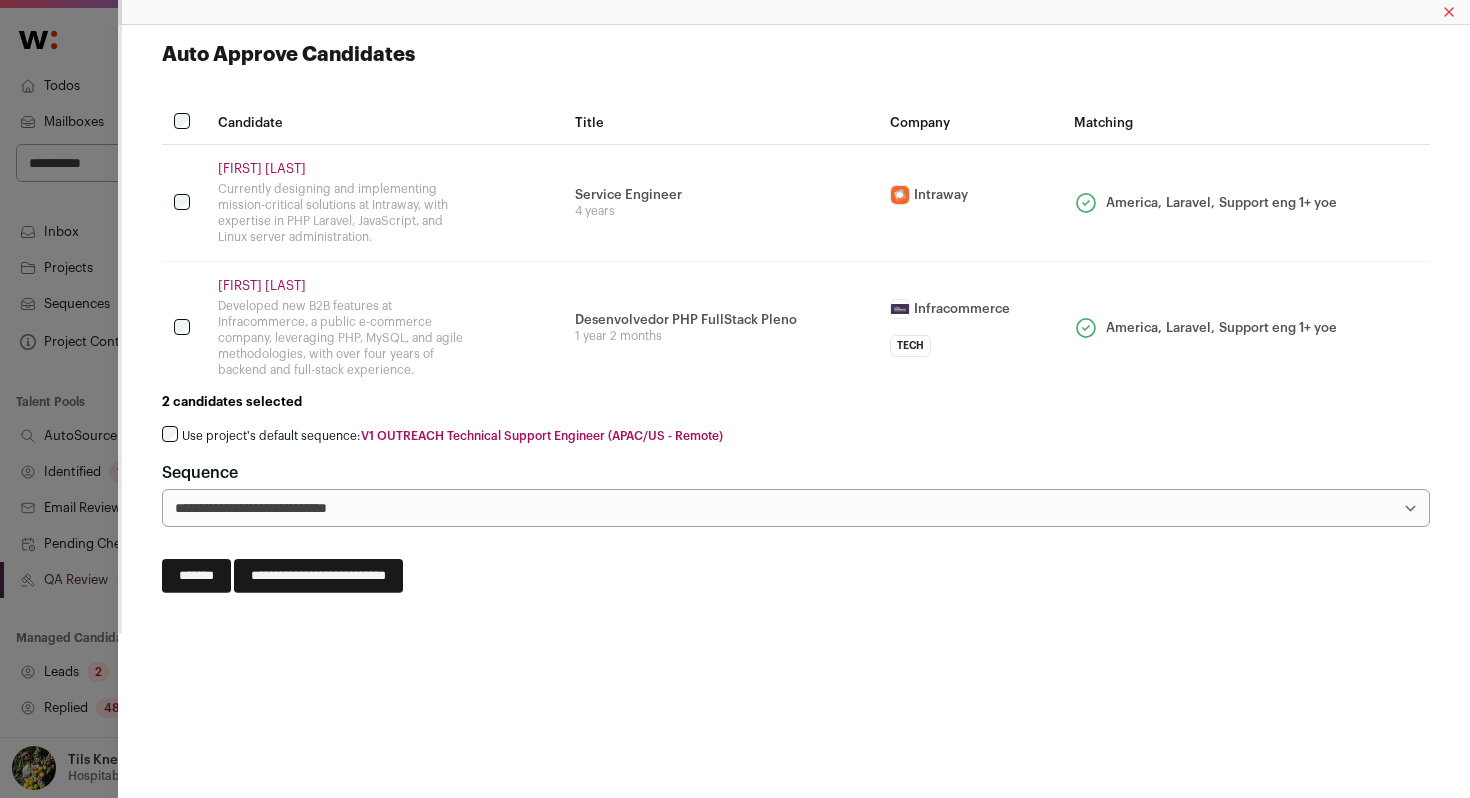 click on "Dieison Moura" at bounding box center (345, 286) 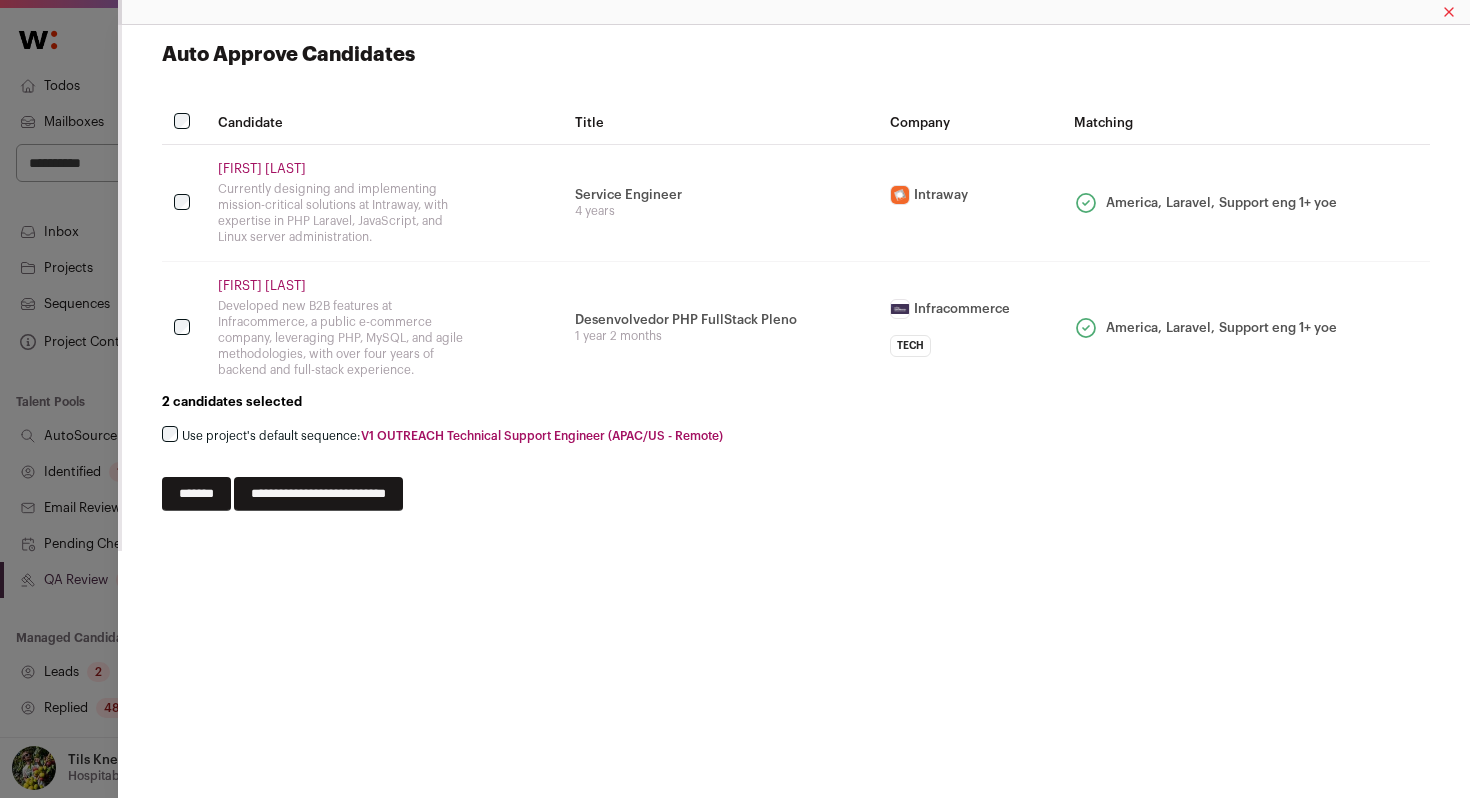 click on "**********" at bounding box center [318, 494] 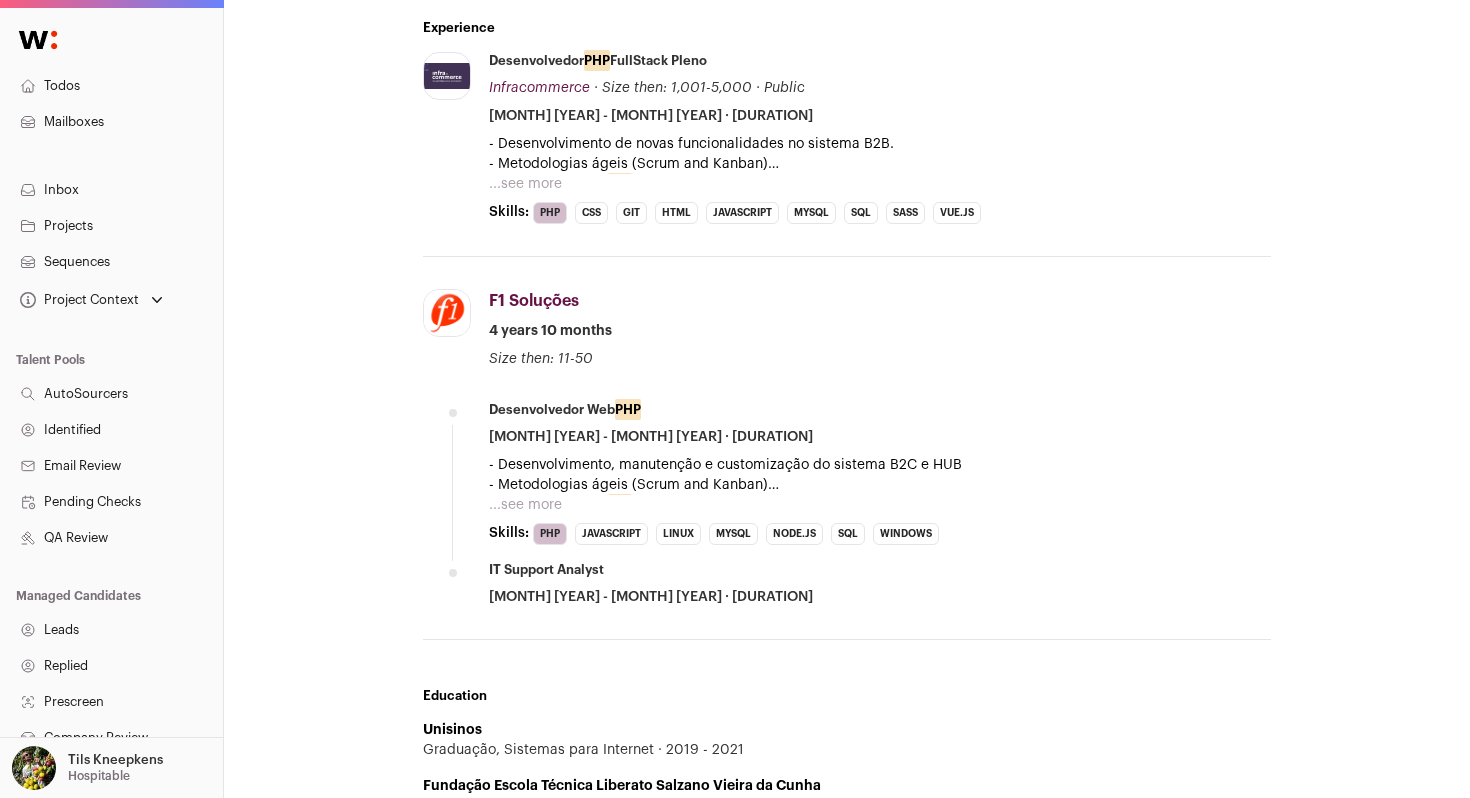 scroll, scrollTop: 919, scrollLeft: 0, axis: vertical 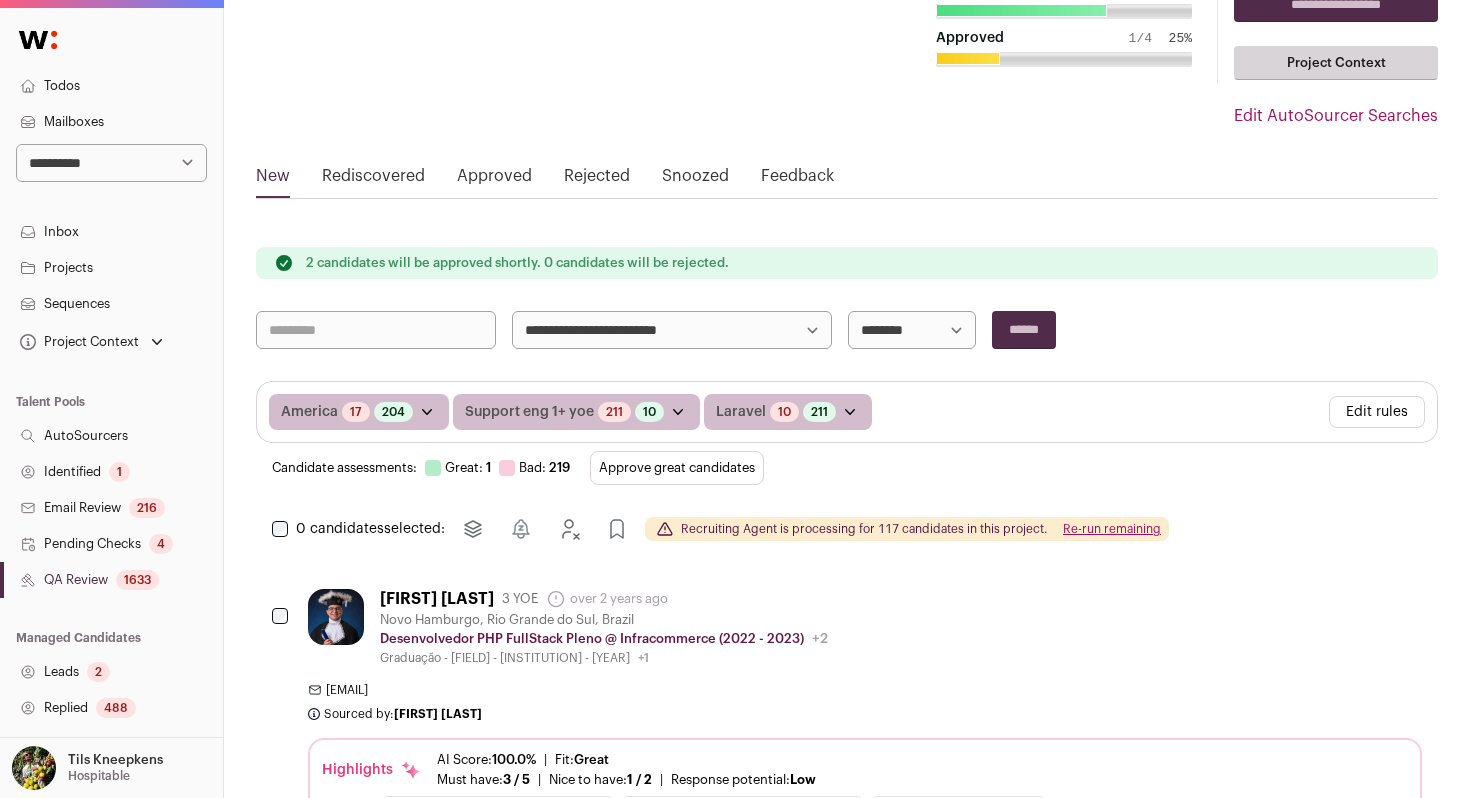click on "Approved" at bounding box center [494, 180] 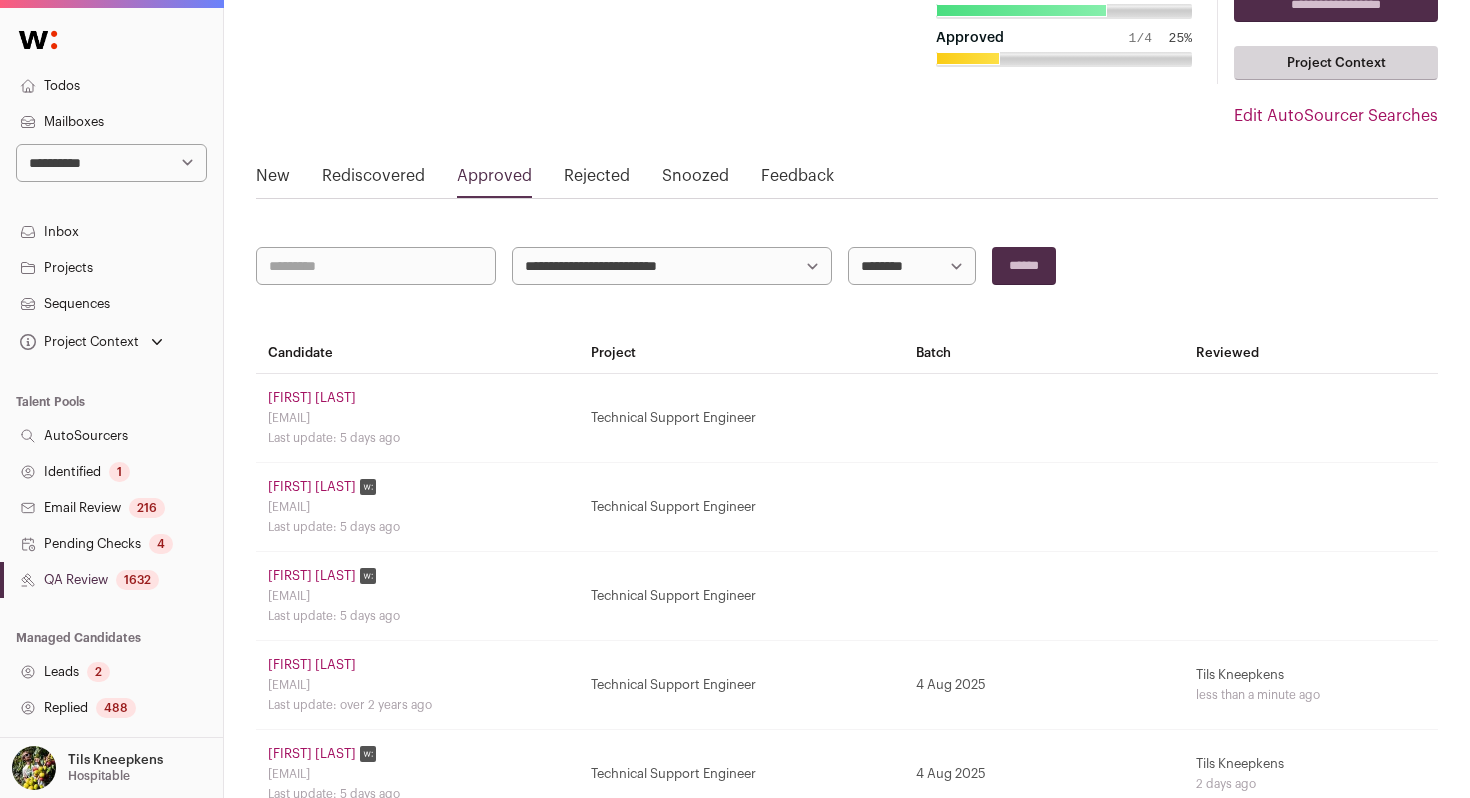scroll, scrollTop: 0, scrollLeft: 0, axis: both 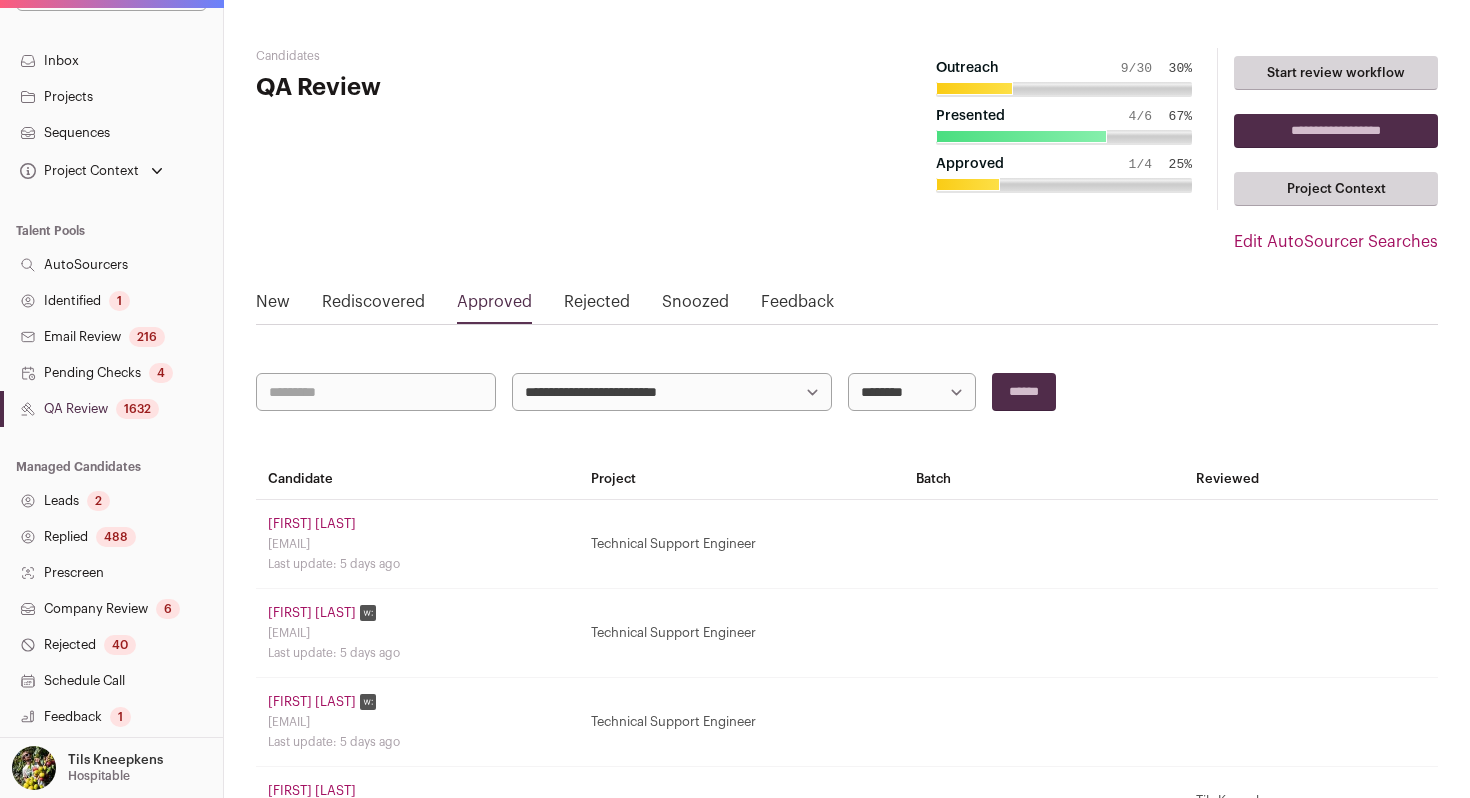 click on "Leads
2" at bounding box center [111, 501] 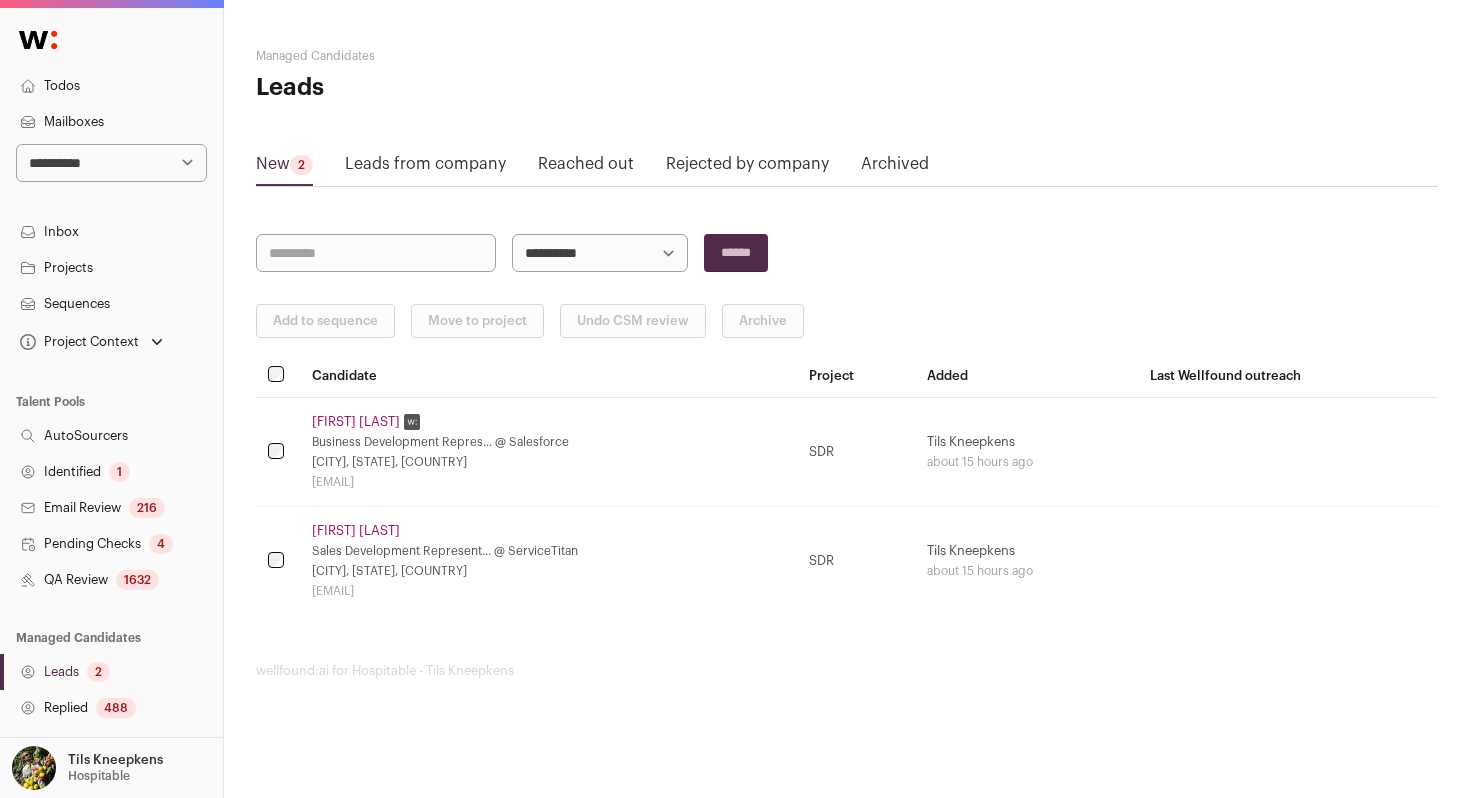 click on "Reached out" at bounding box center (586, 168) 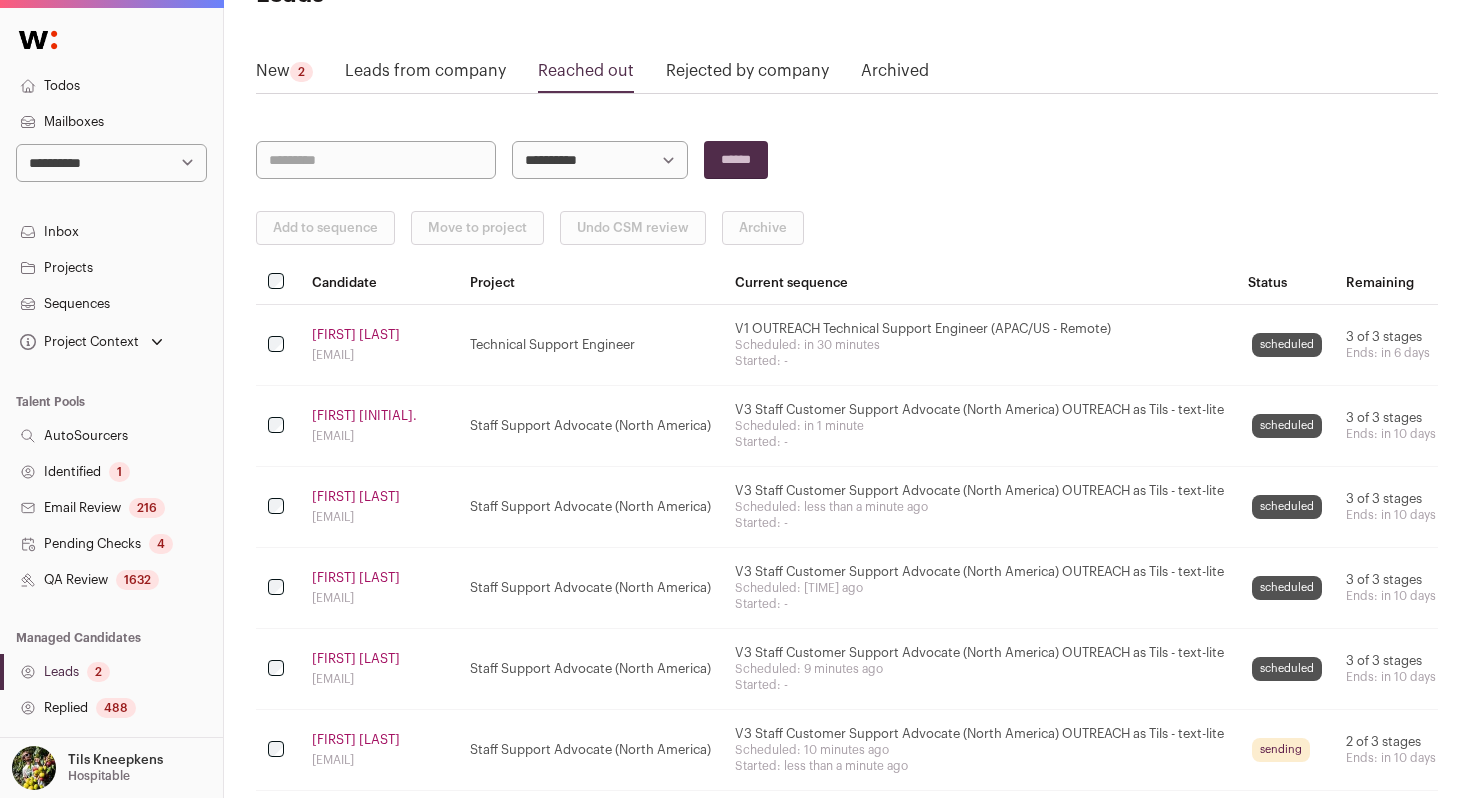 scroll, scrollTop: 139, scrollLeft: 0, axis: vertical 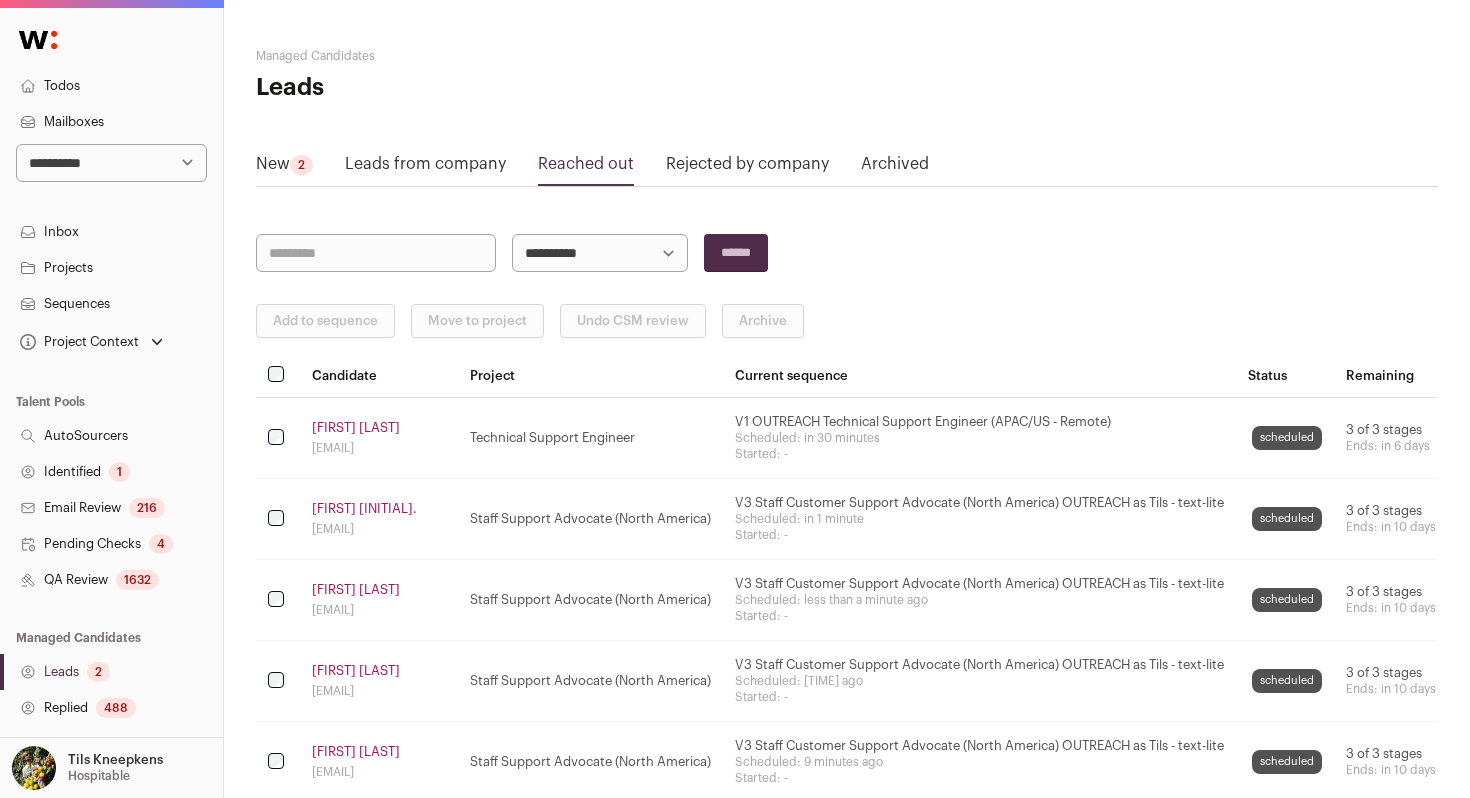 click on "[FIRST] [LAST]" at bounding box center [356, 428] 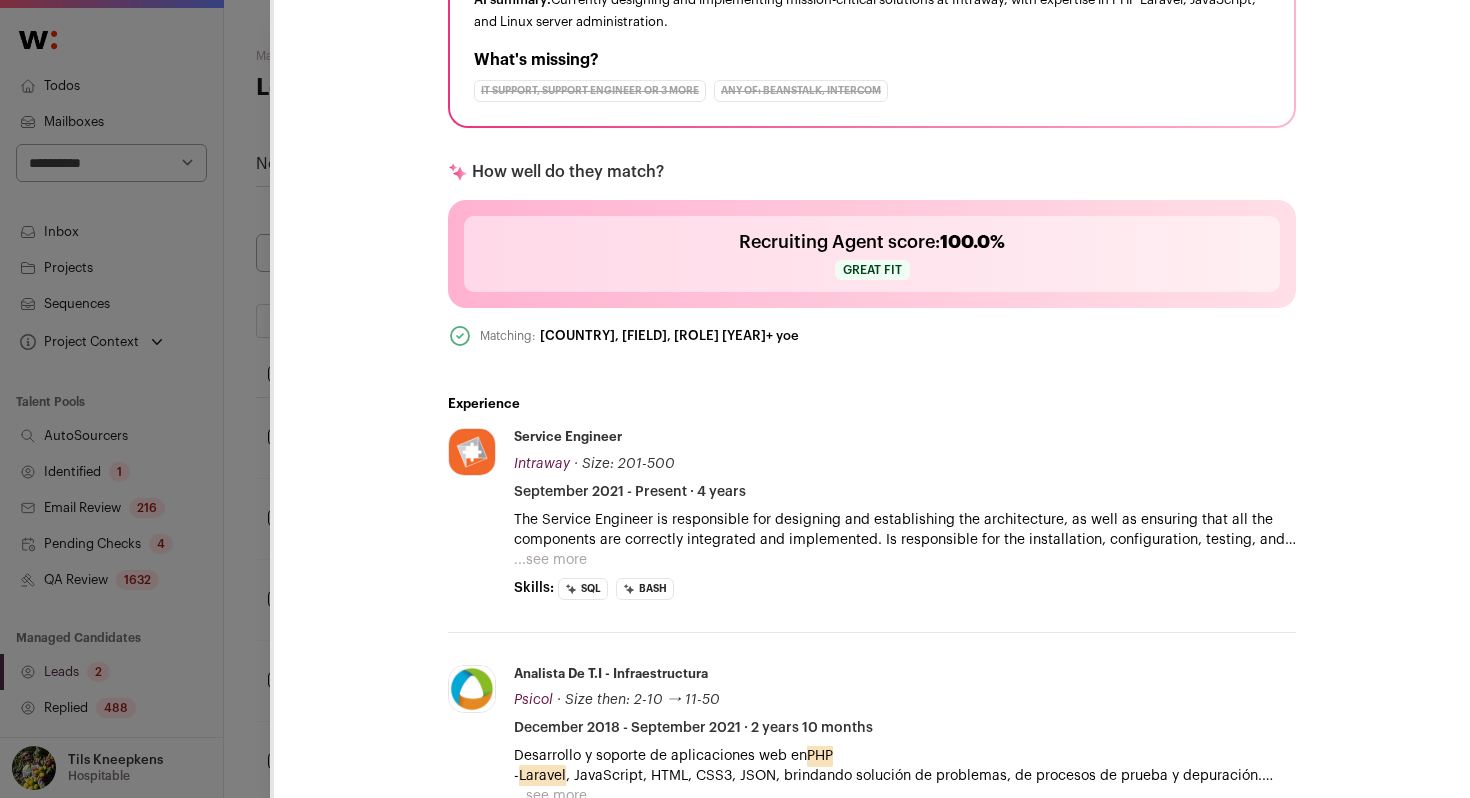 scroll, scrollTop: 602, scrollLeft: 0, axis: vertical 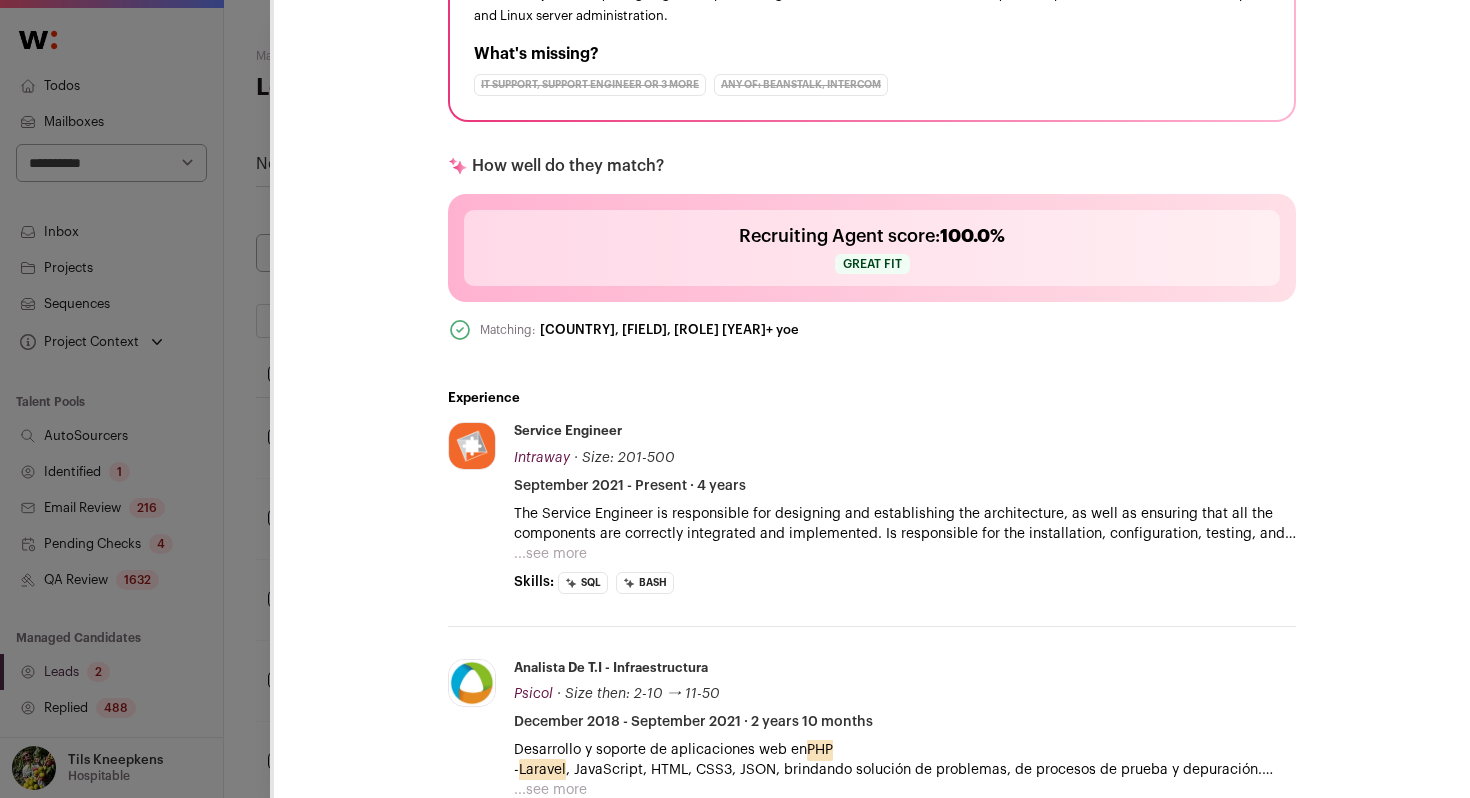 click on "**********" at bounding box center [735, 399] 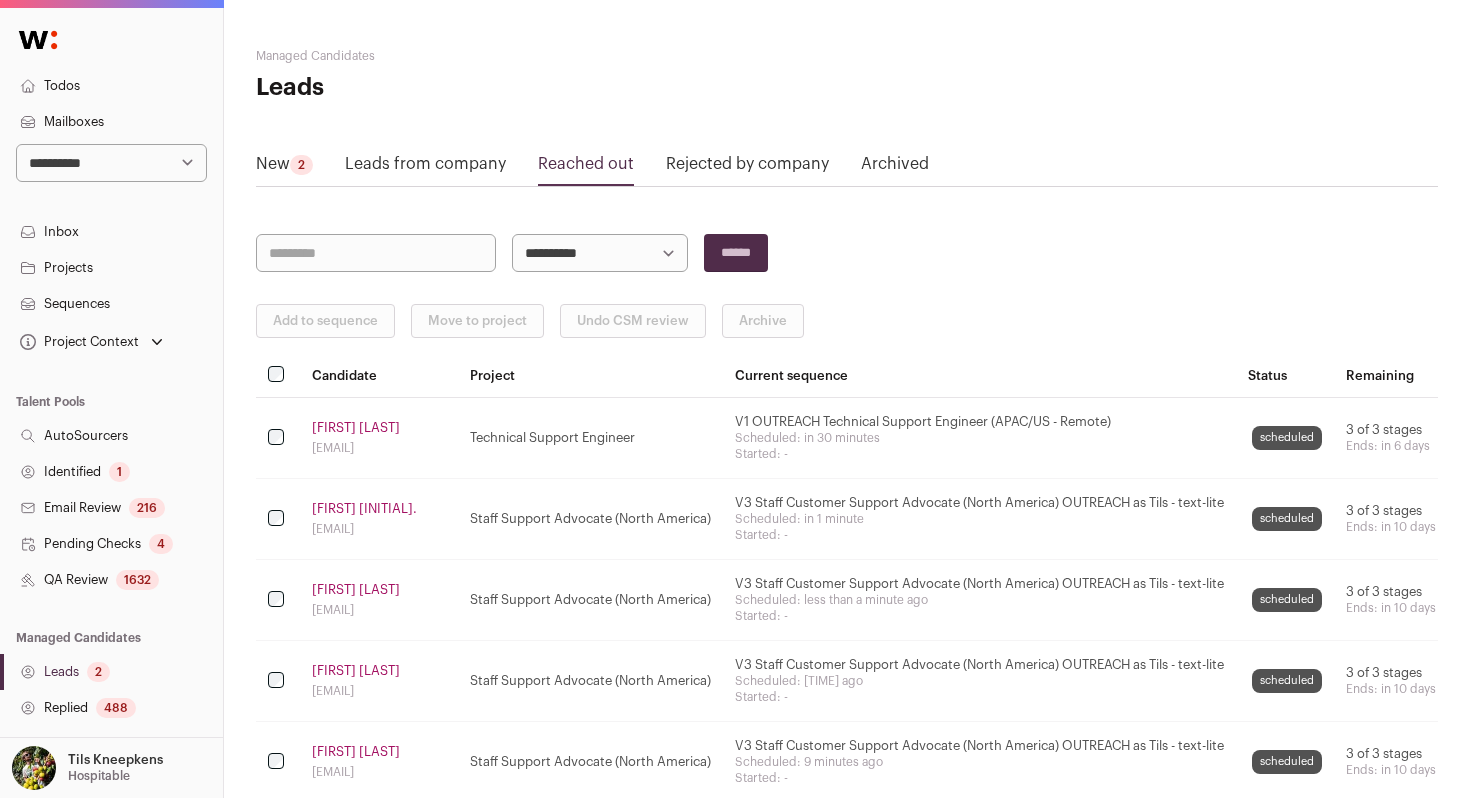 click on "QA Review
1632" at bounding box center [111, 580] 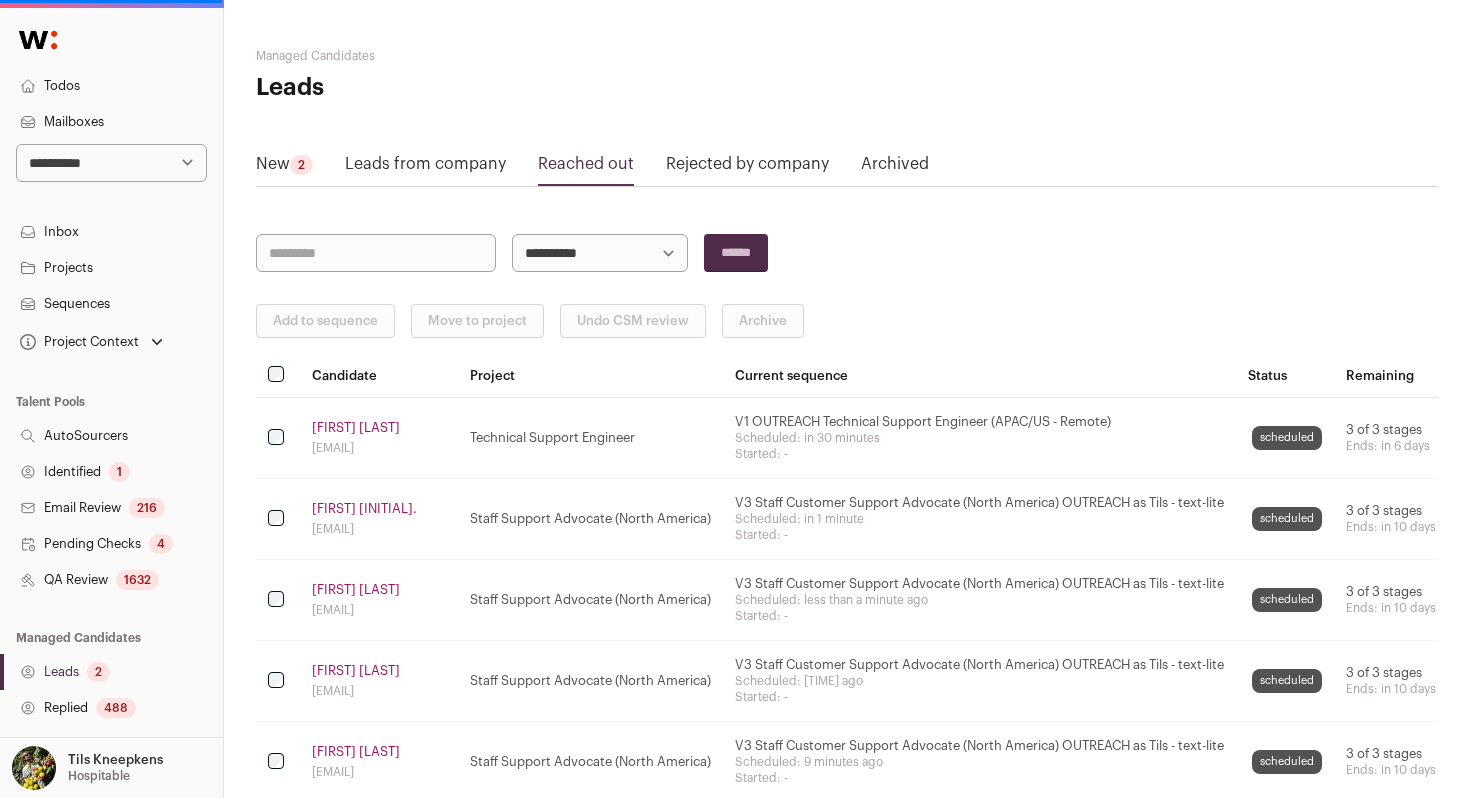 click on "1632" at bounding box center (137, 580) 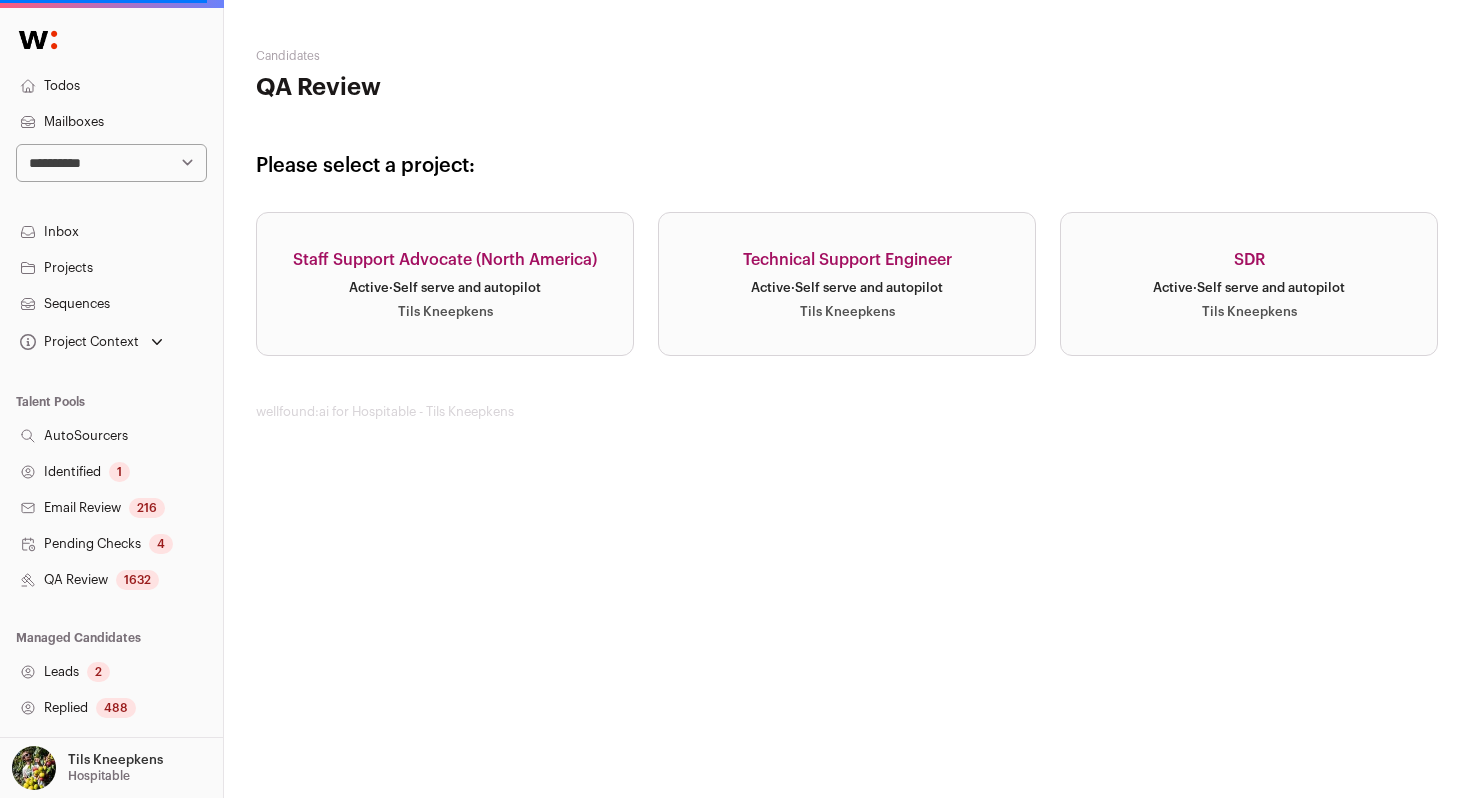 click on "Technical Support Engineer
Active
·
Self serve and autopilot
[FIRST] [LAST]" at bounding box center [847, 284] 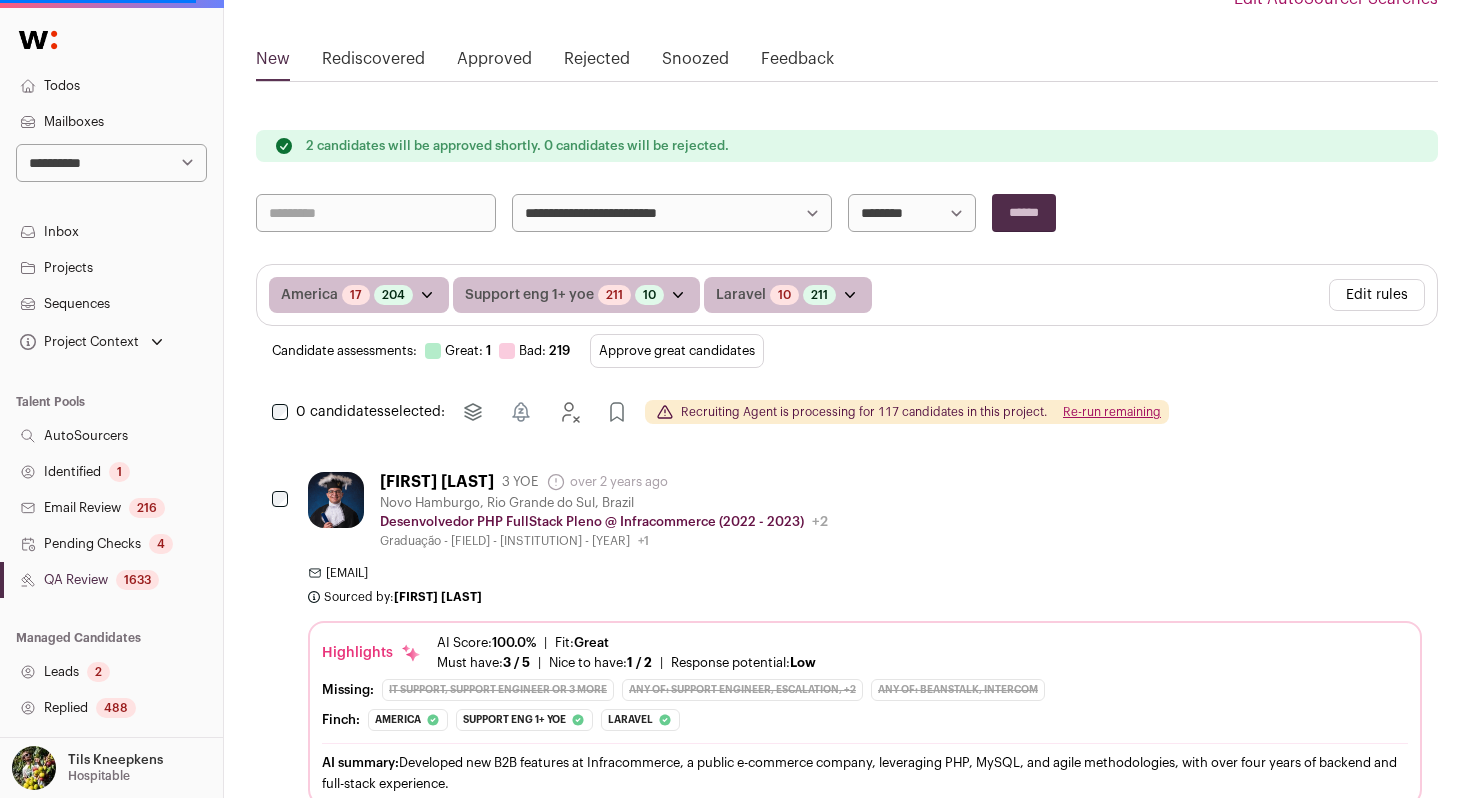 scroll, scrollTop: 311, scrollLeft: 0, axis: vertical 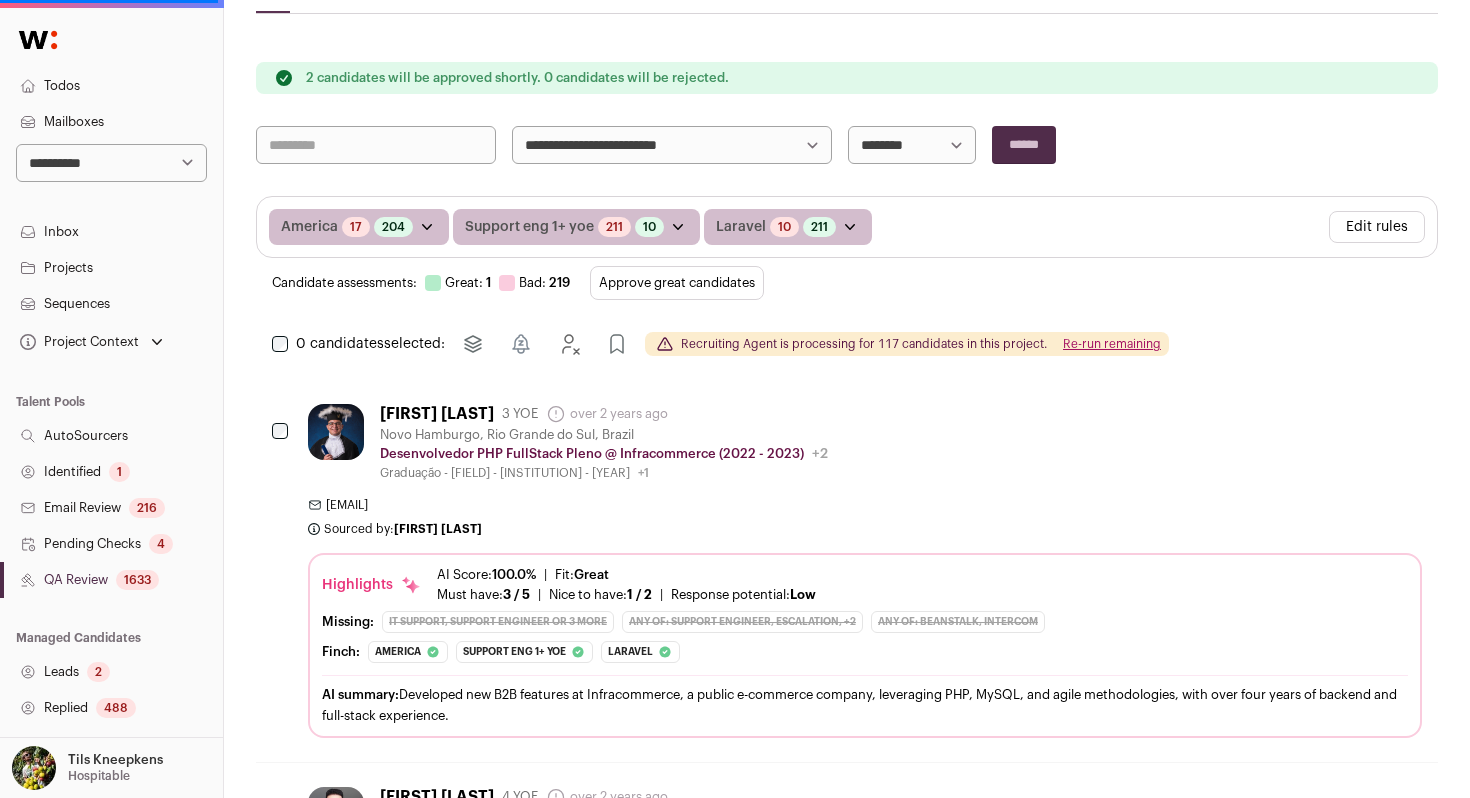 click on "Re-run remaining" at bounding box center (1112, 344) 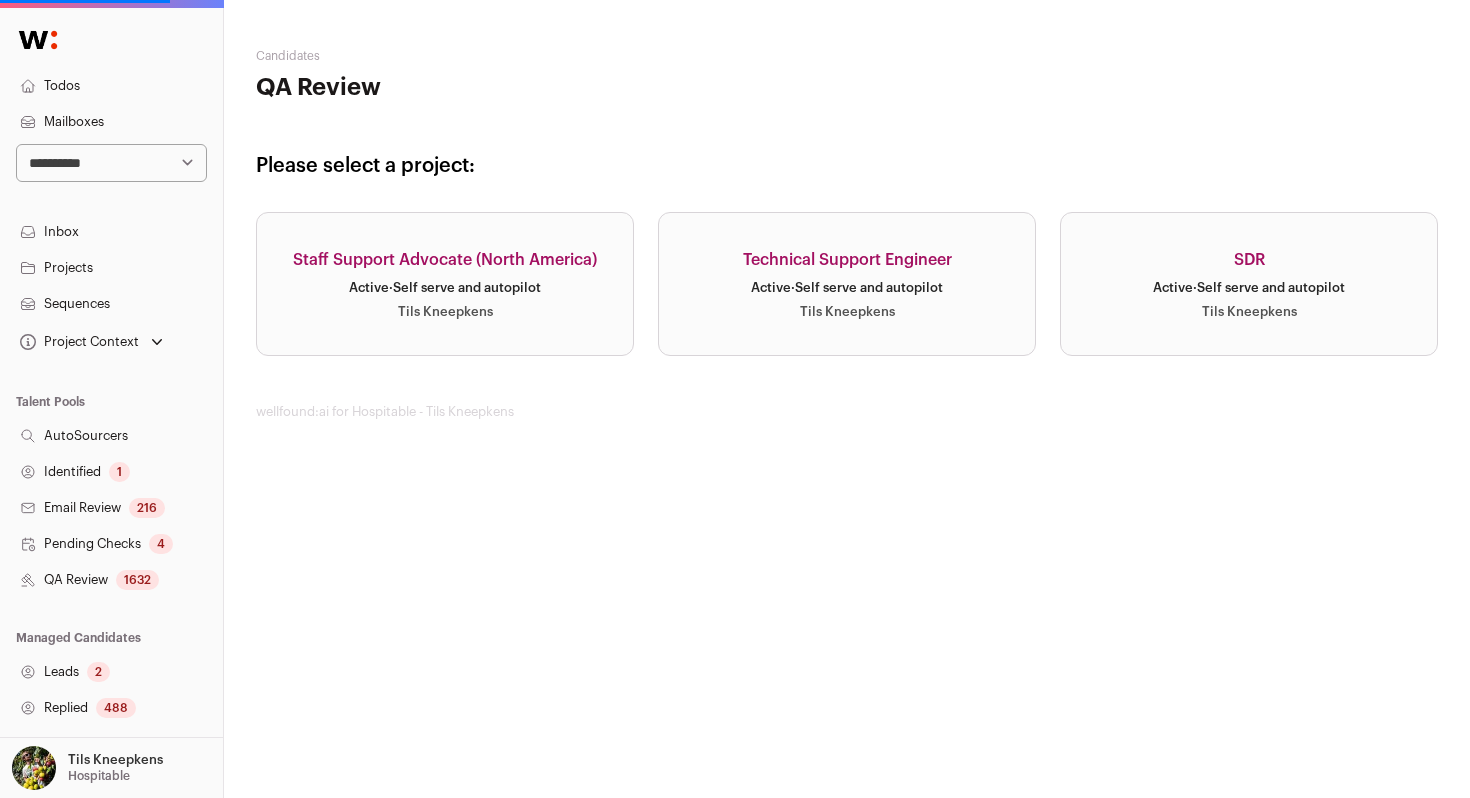 scroll, scrollTop: 0, scrollLeft: 0, axis: both 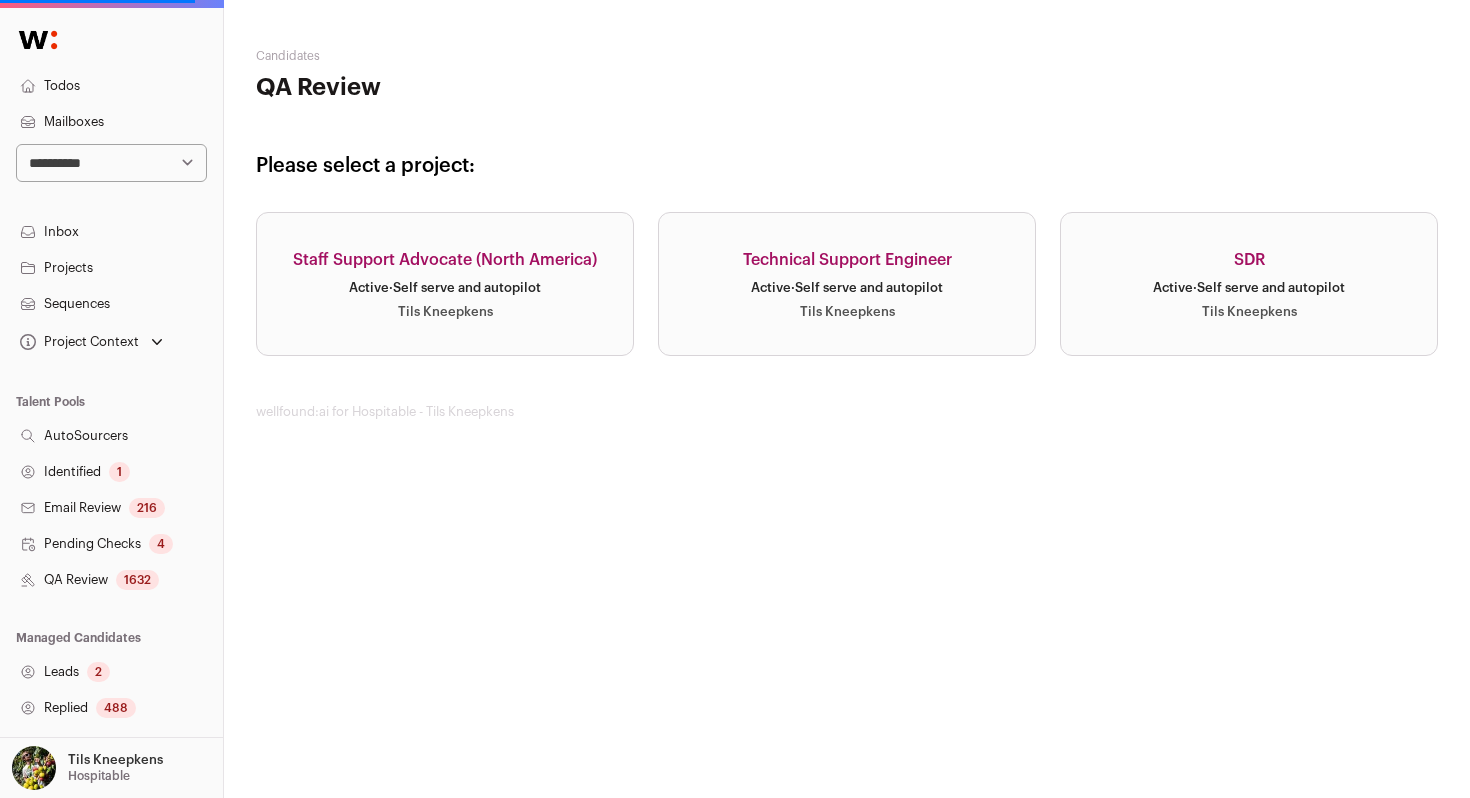 click on "Technical Support Engineer" at bounding box center [847, 260] 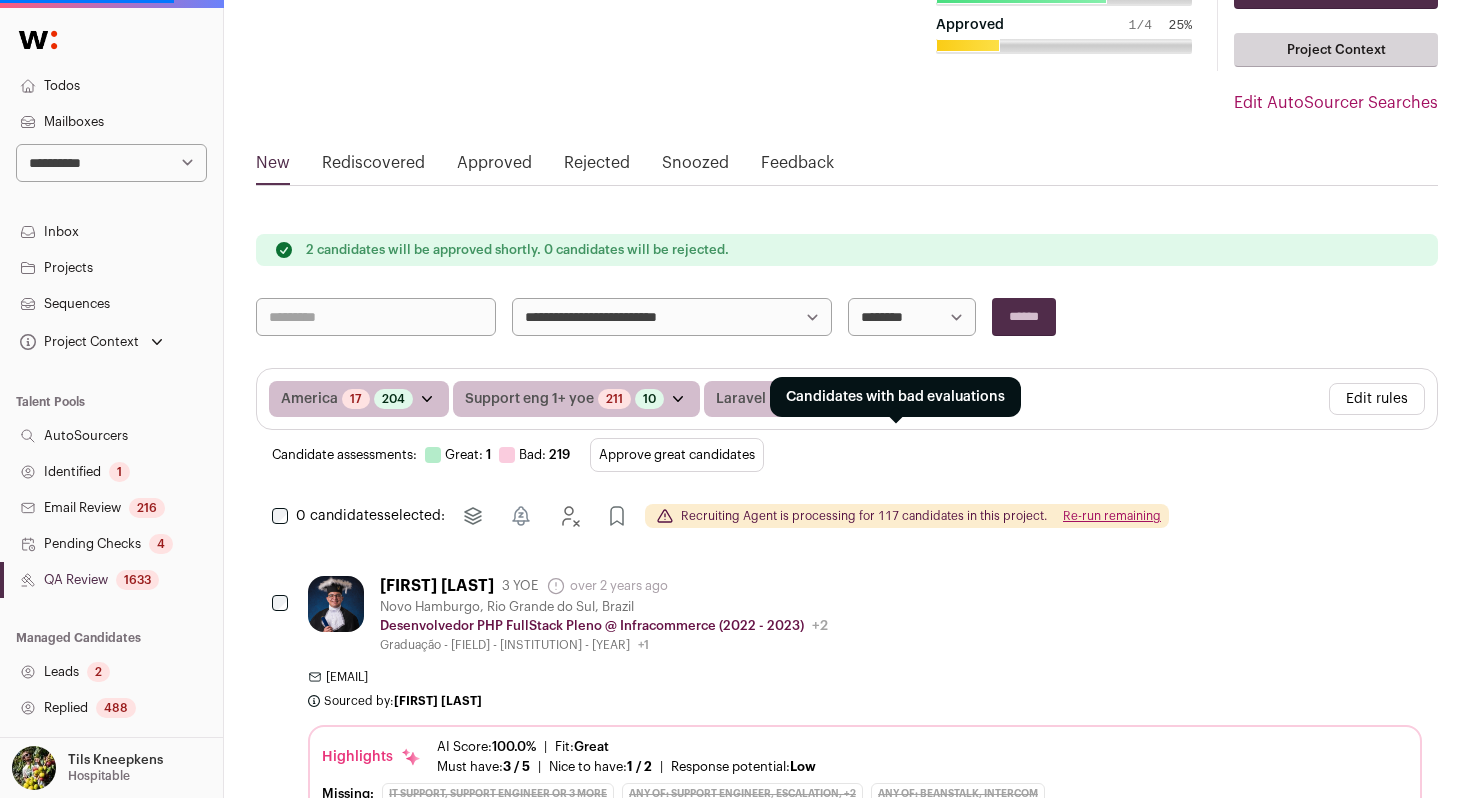 scroll, scrollTop: 151, scrollLeft: 0, axis: vertical 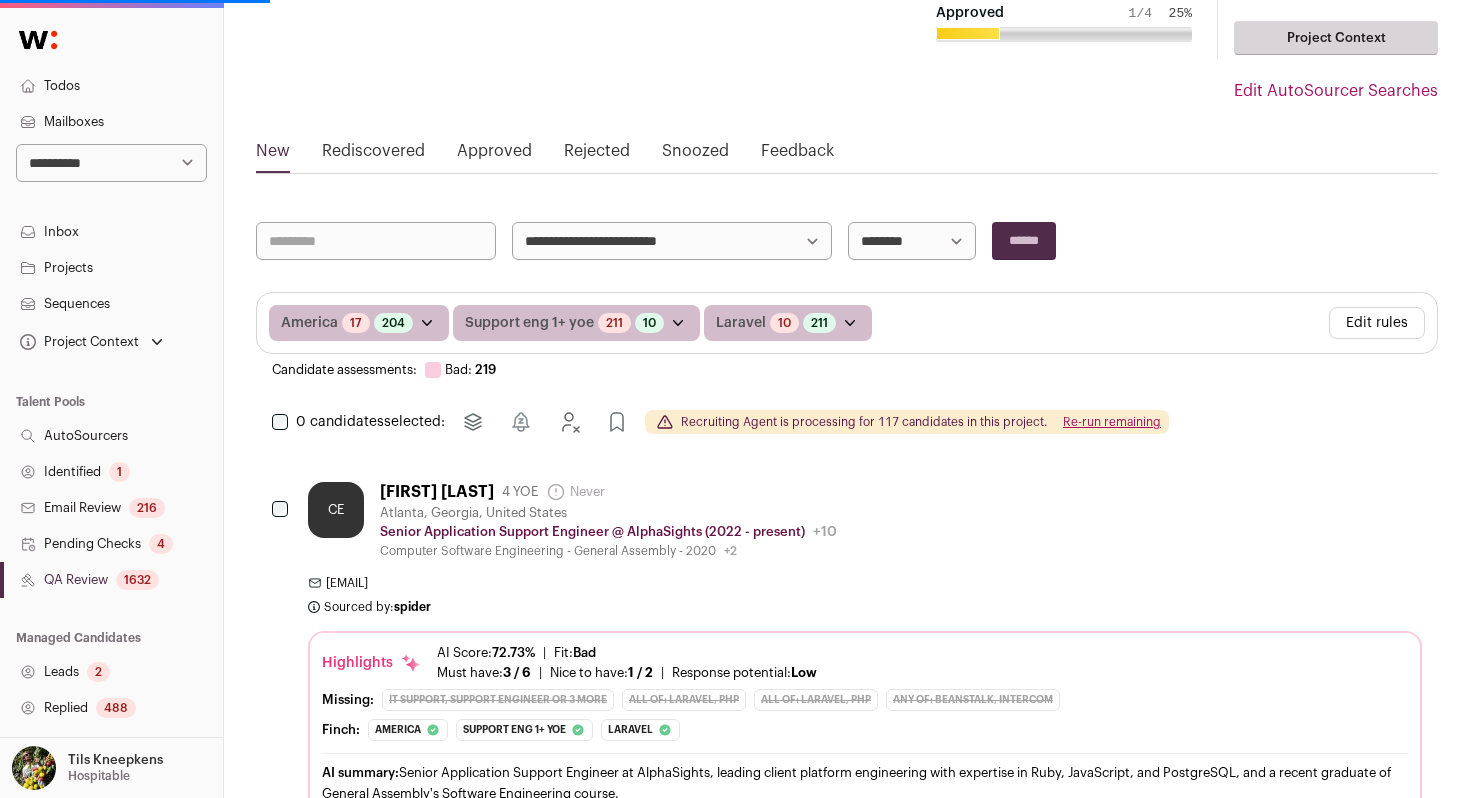 click on "Edit rules" at bounding box center (1377, 323) 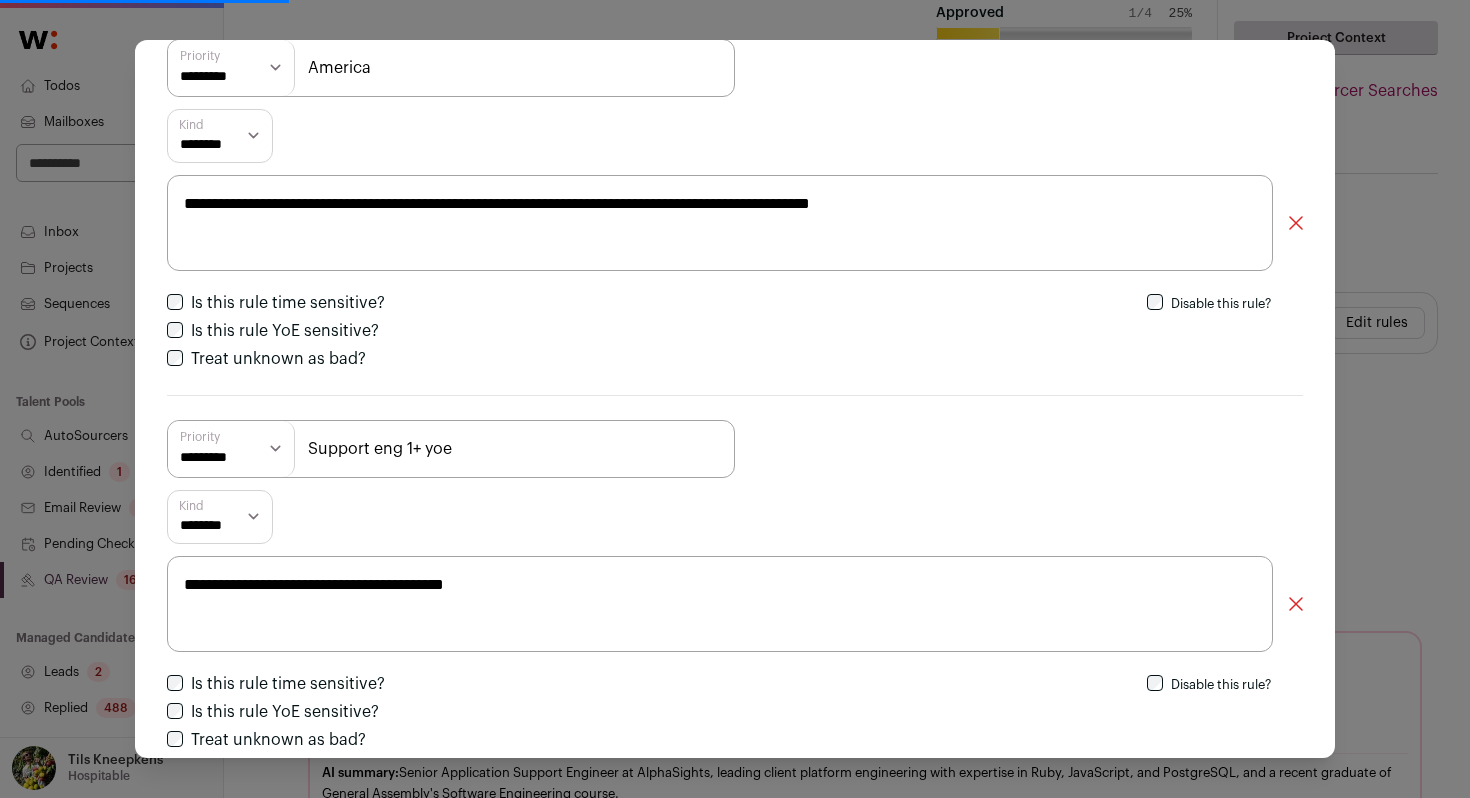 scroll, scrollTop: 176, scrollLeft: 0, axis: vertical 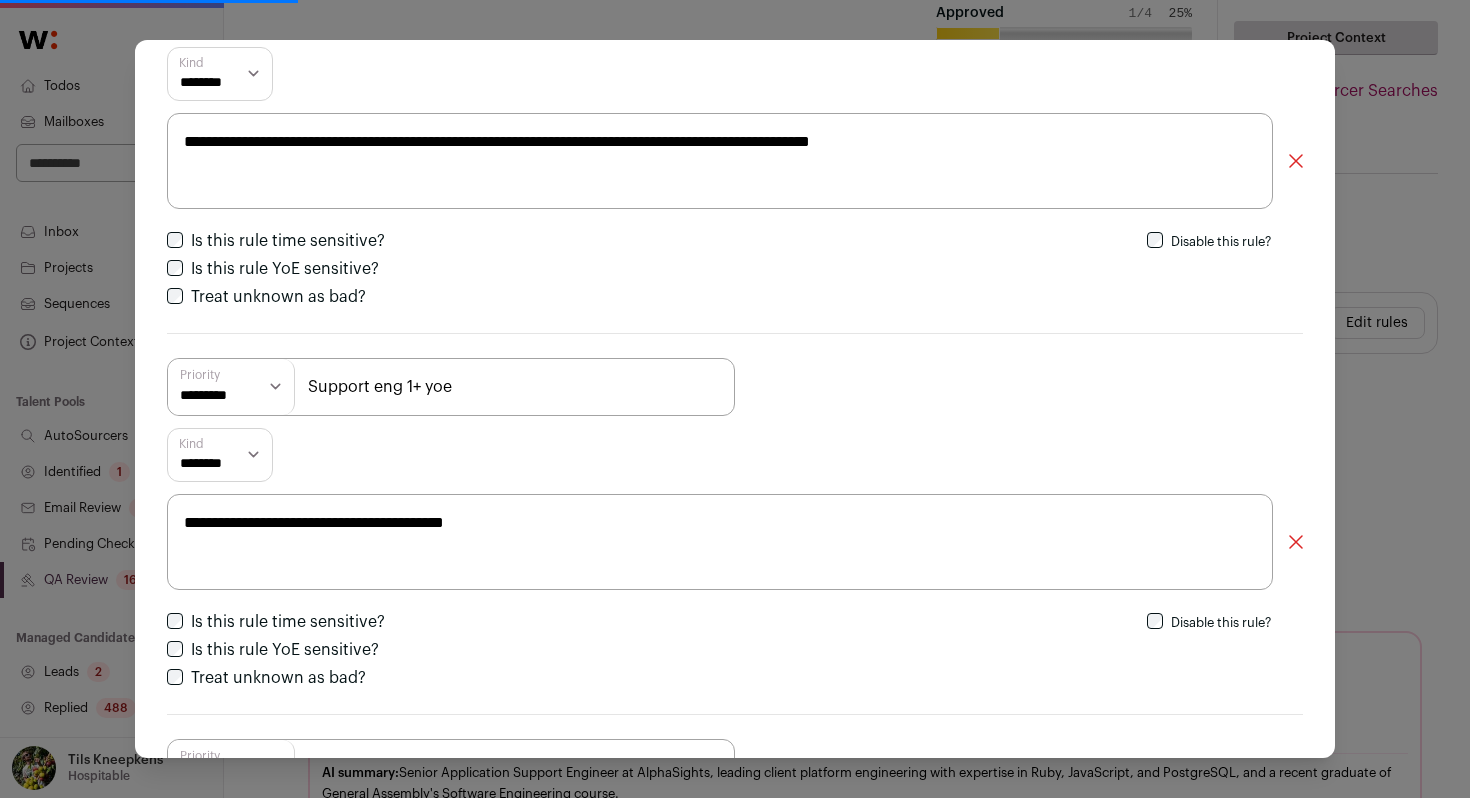 click on "**********" at bounding box center [231, 387] 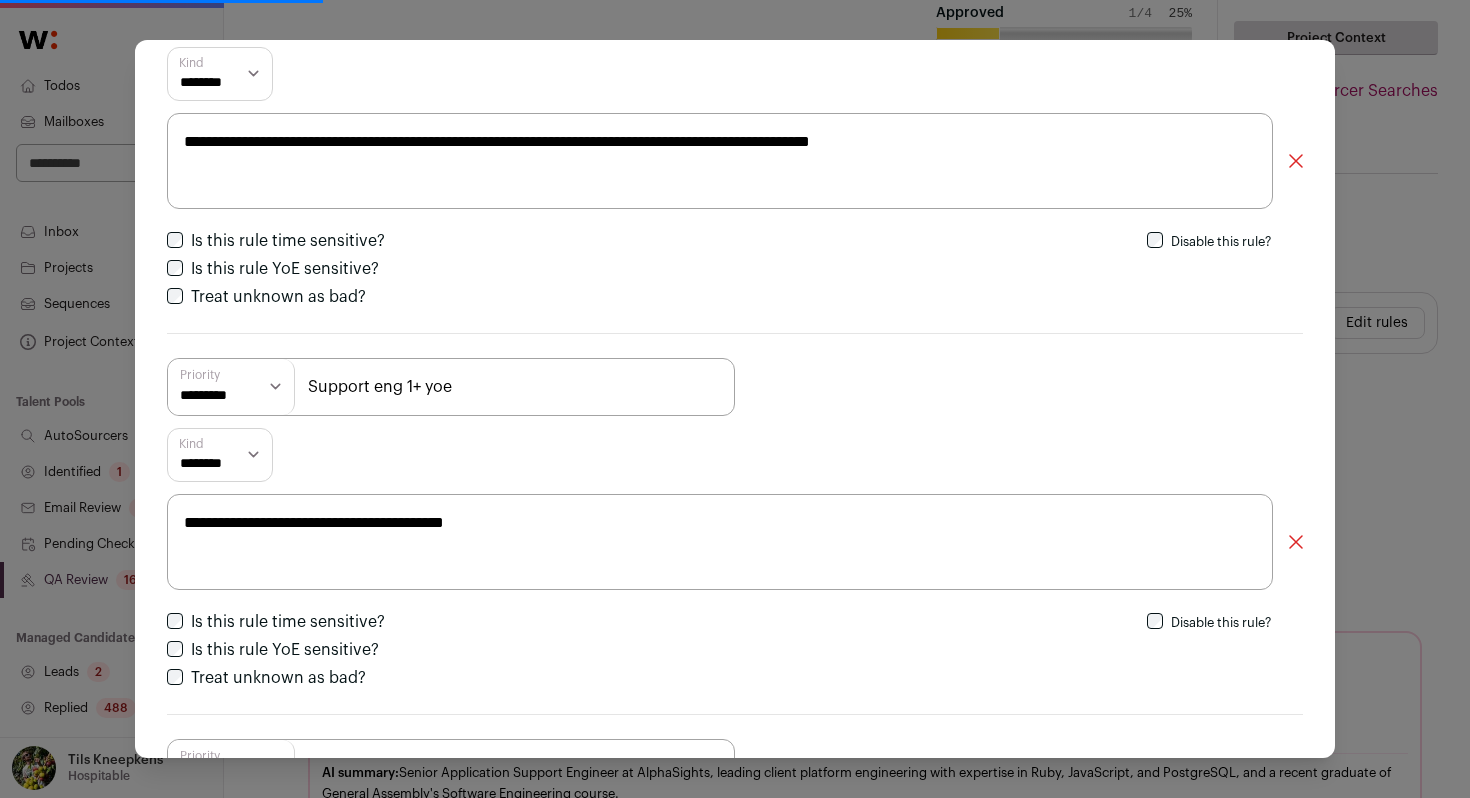 select on "**********" 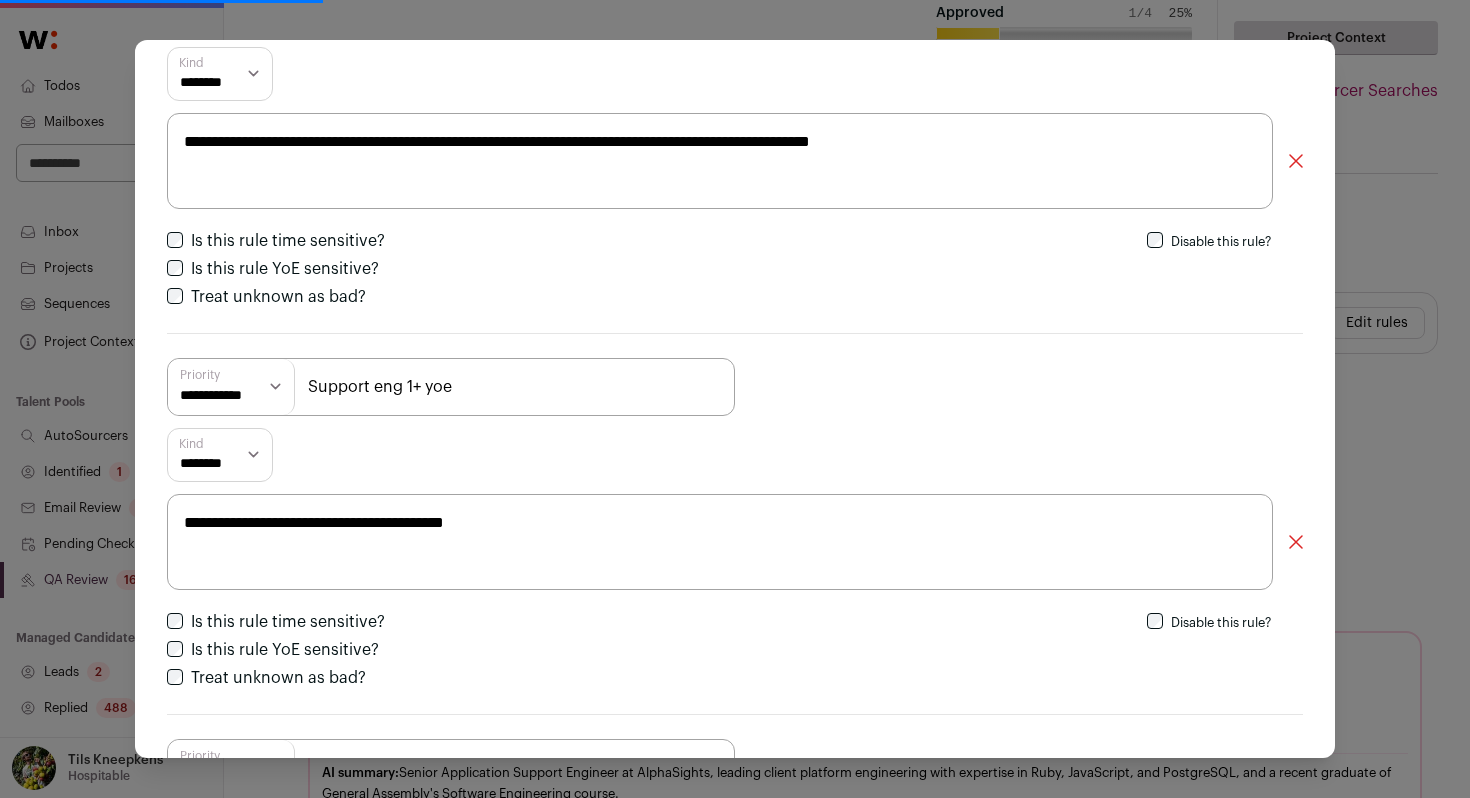 click on "Kind
********
***
*******" at bounding box center (735, 455) 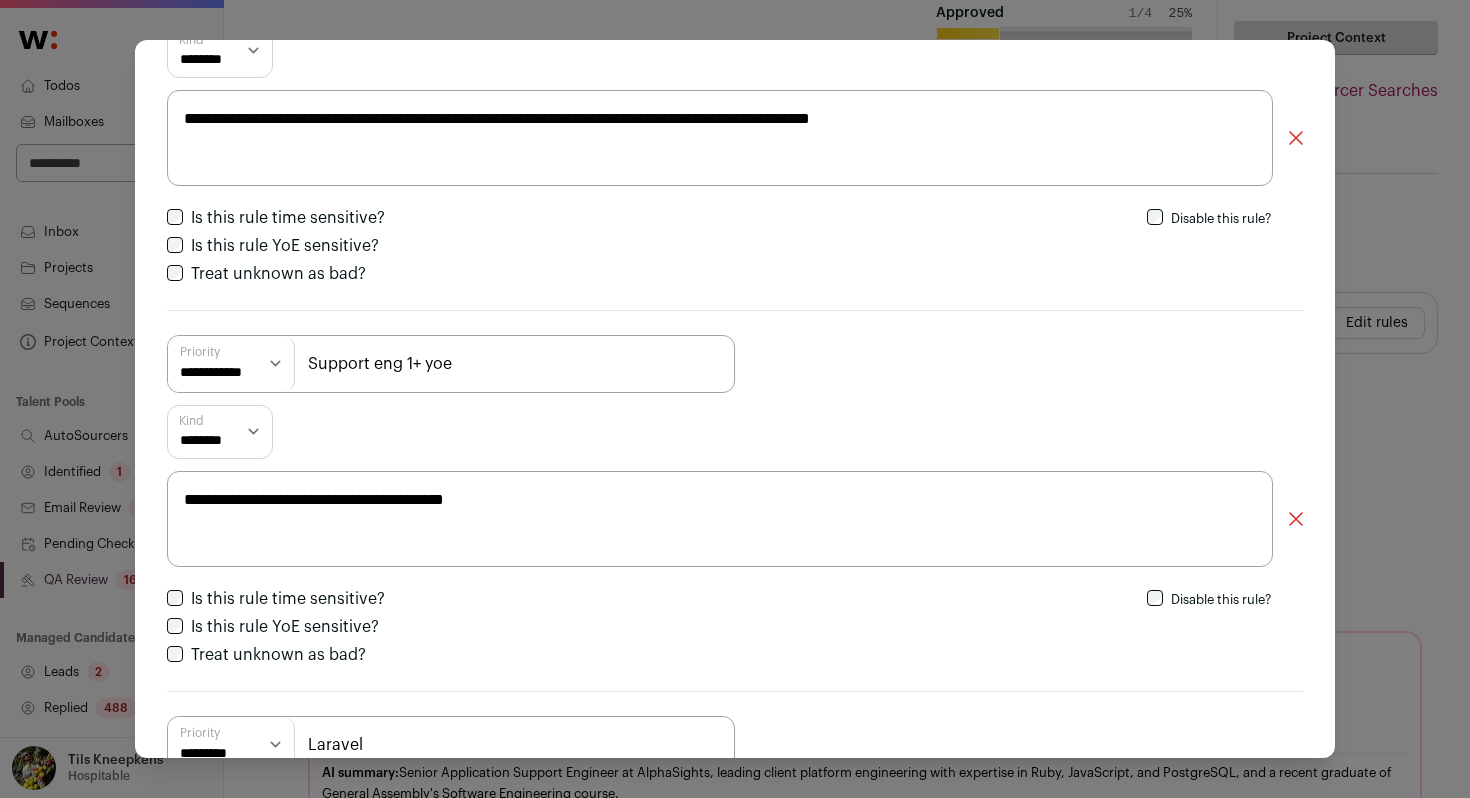 scroll, scrollTop: 603, scrollLeft: 0, axis: vertical 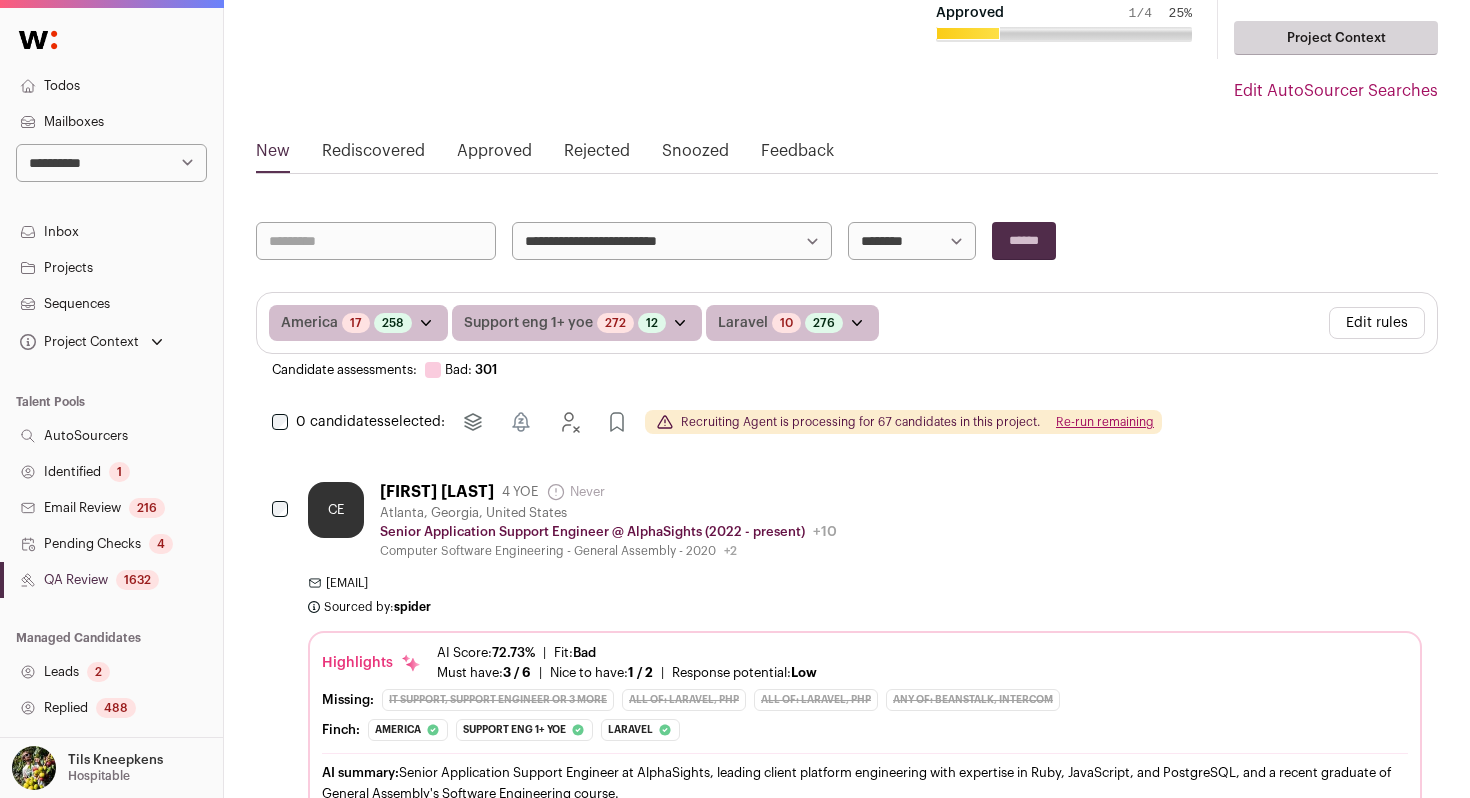 click on "Edit rules" at bounding box center (1377, 323) 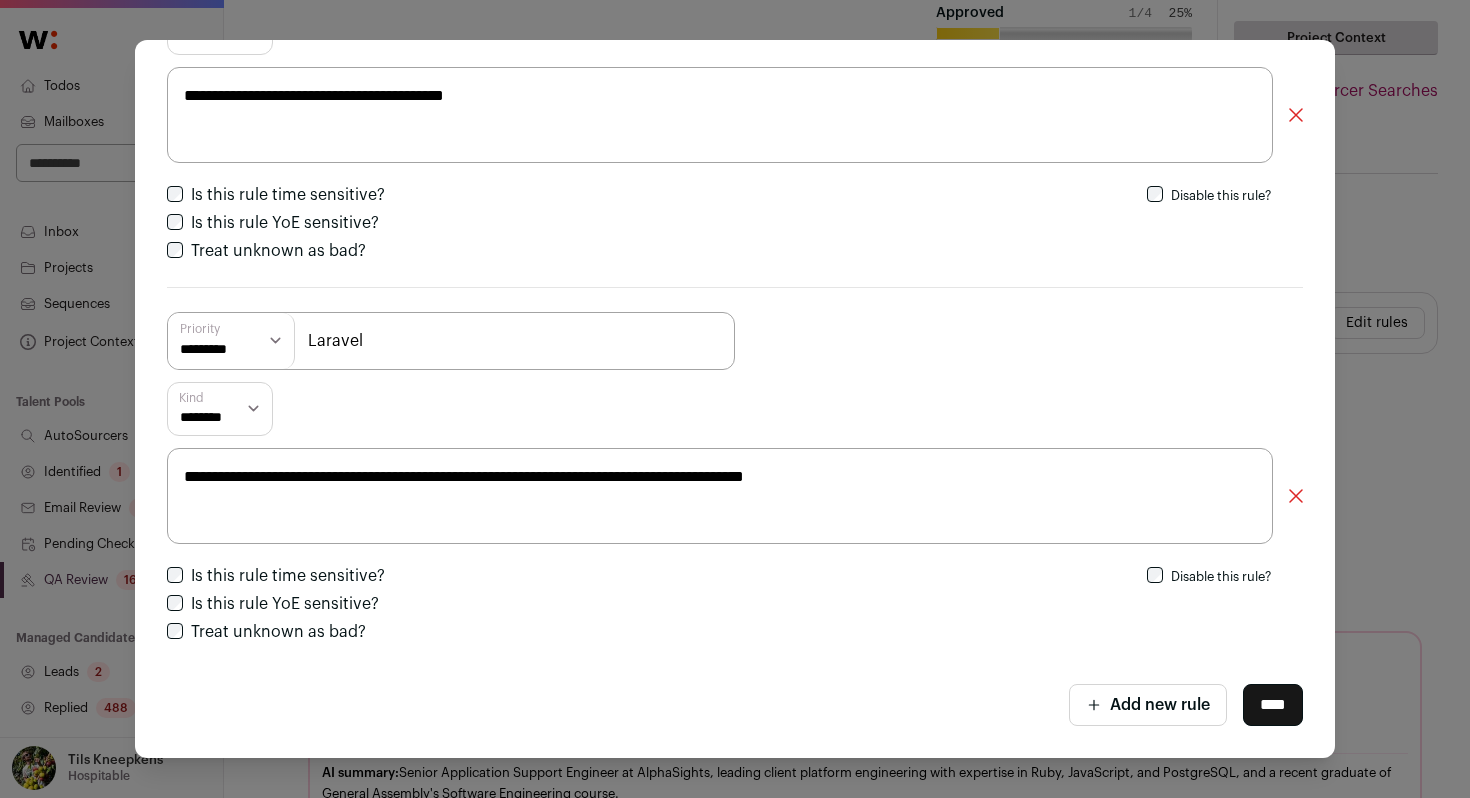 scroll, scrollTop: 196, scrollLeft: 0, axis: vertical 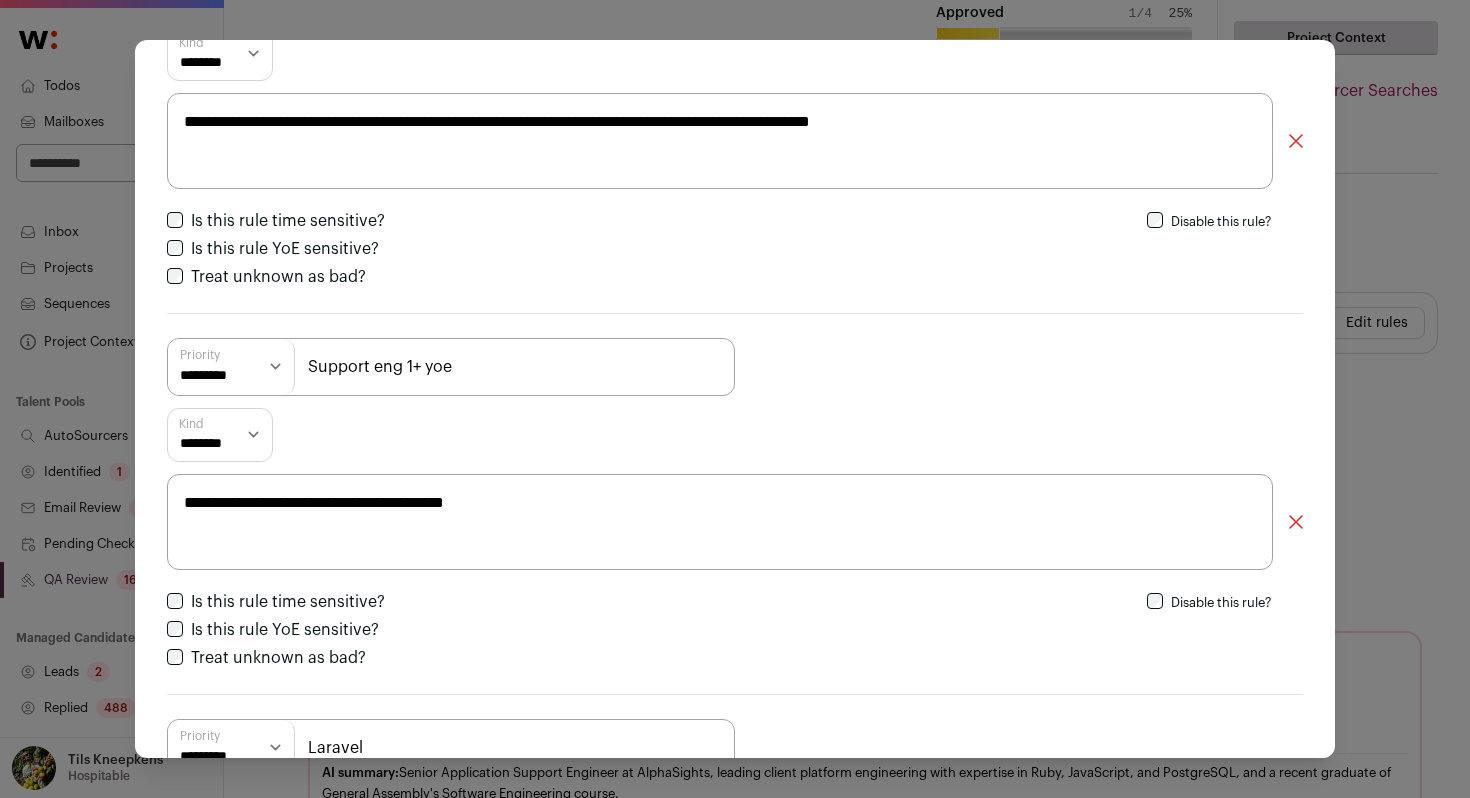 click on "**********" at bounding box center (231, 367) 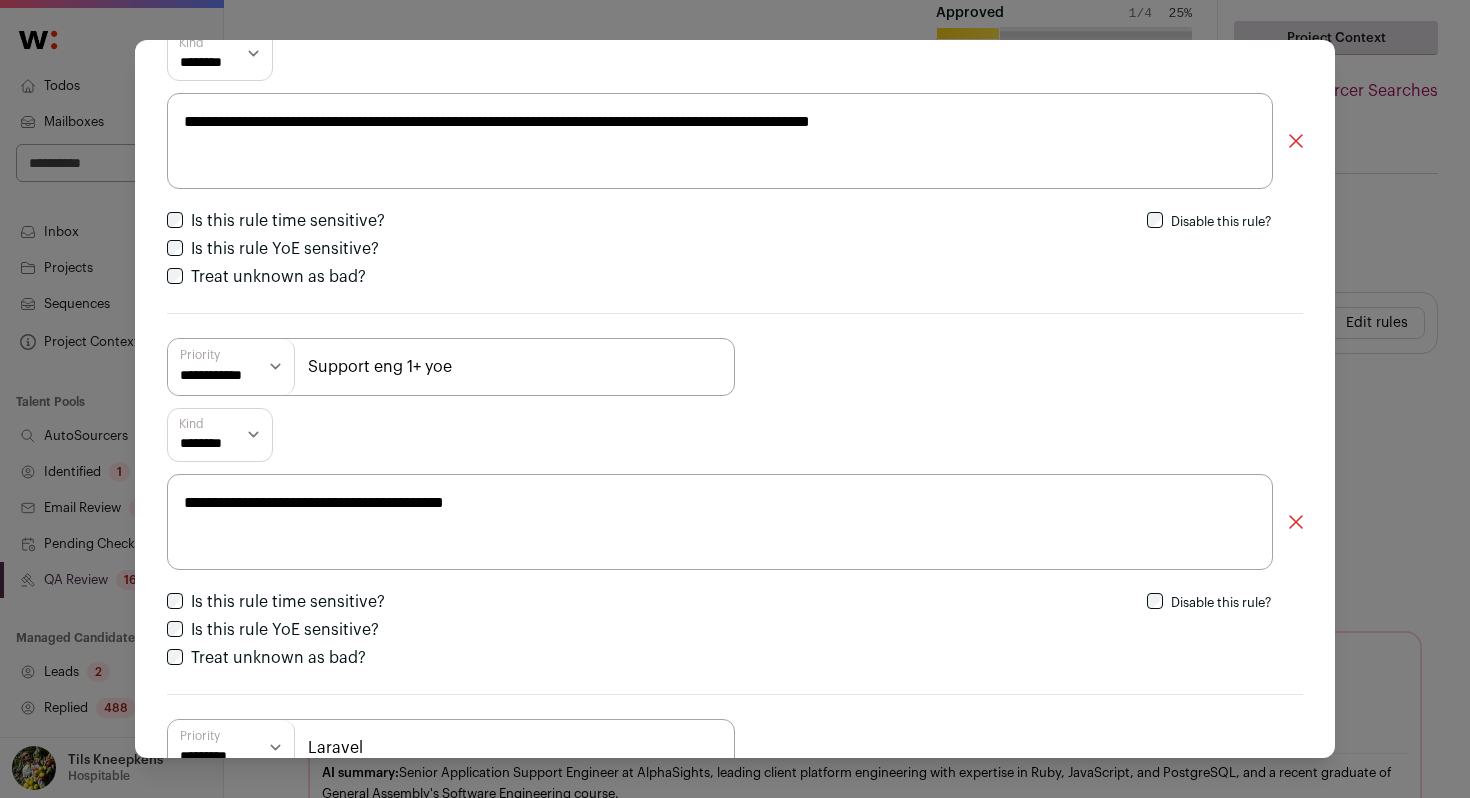 click on "**********" at bounding box center [735, 503] 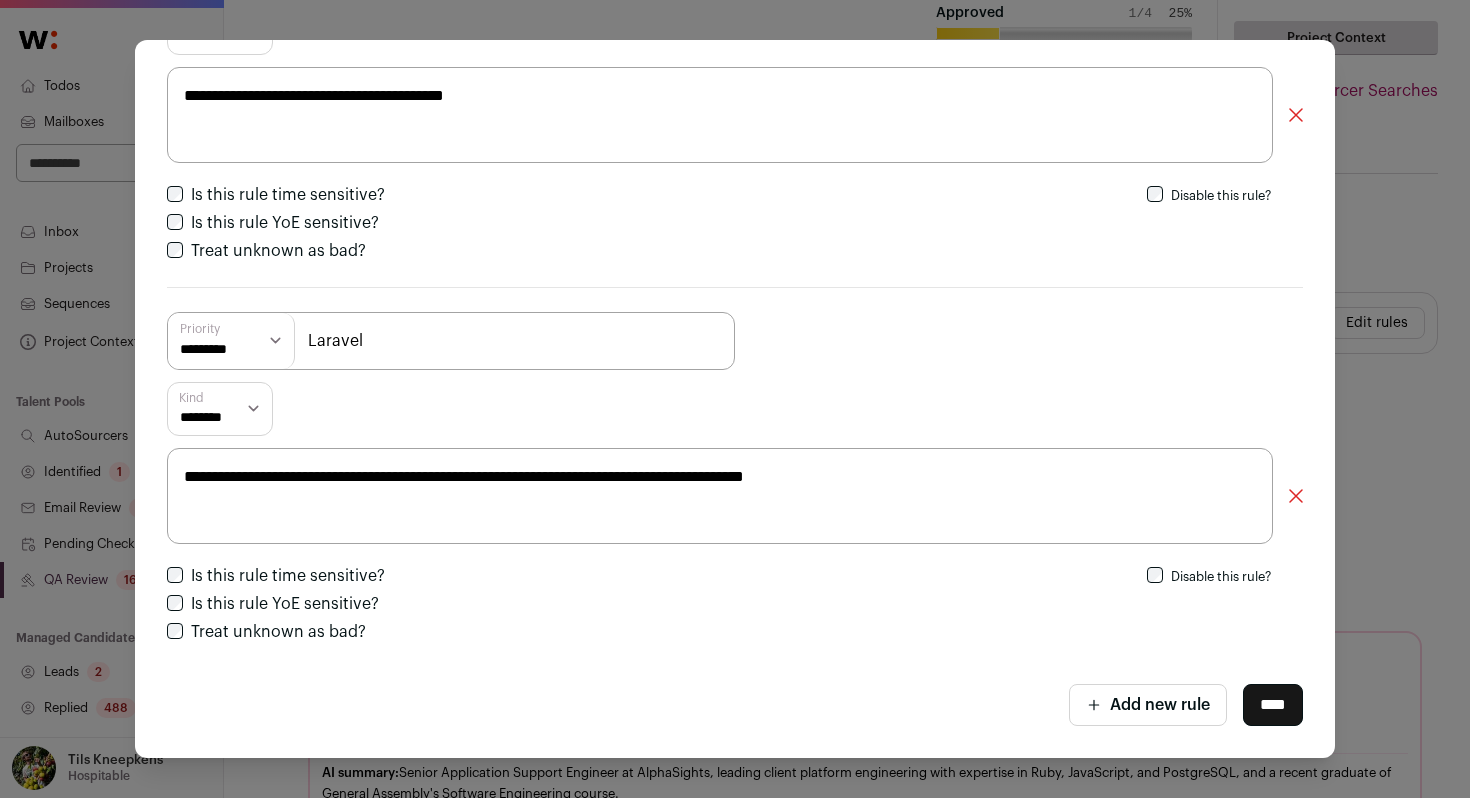 click on "**********" at bounding box center [735, 399] 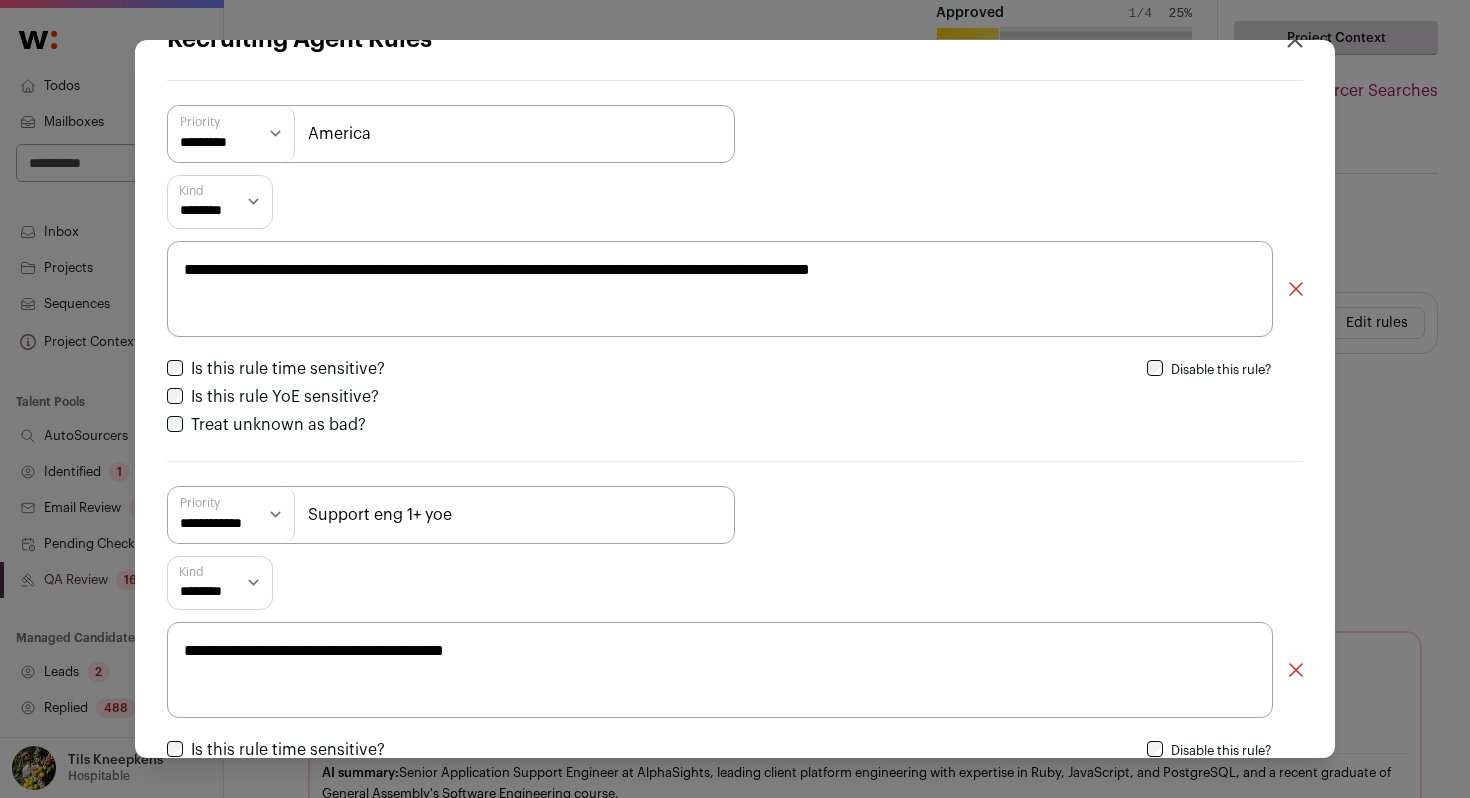 scroll, scrollTop: 0, scrollLeft: 0, axis: both 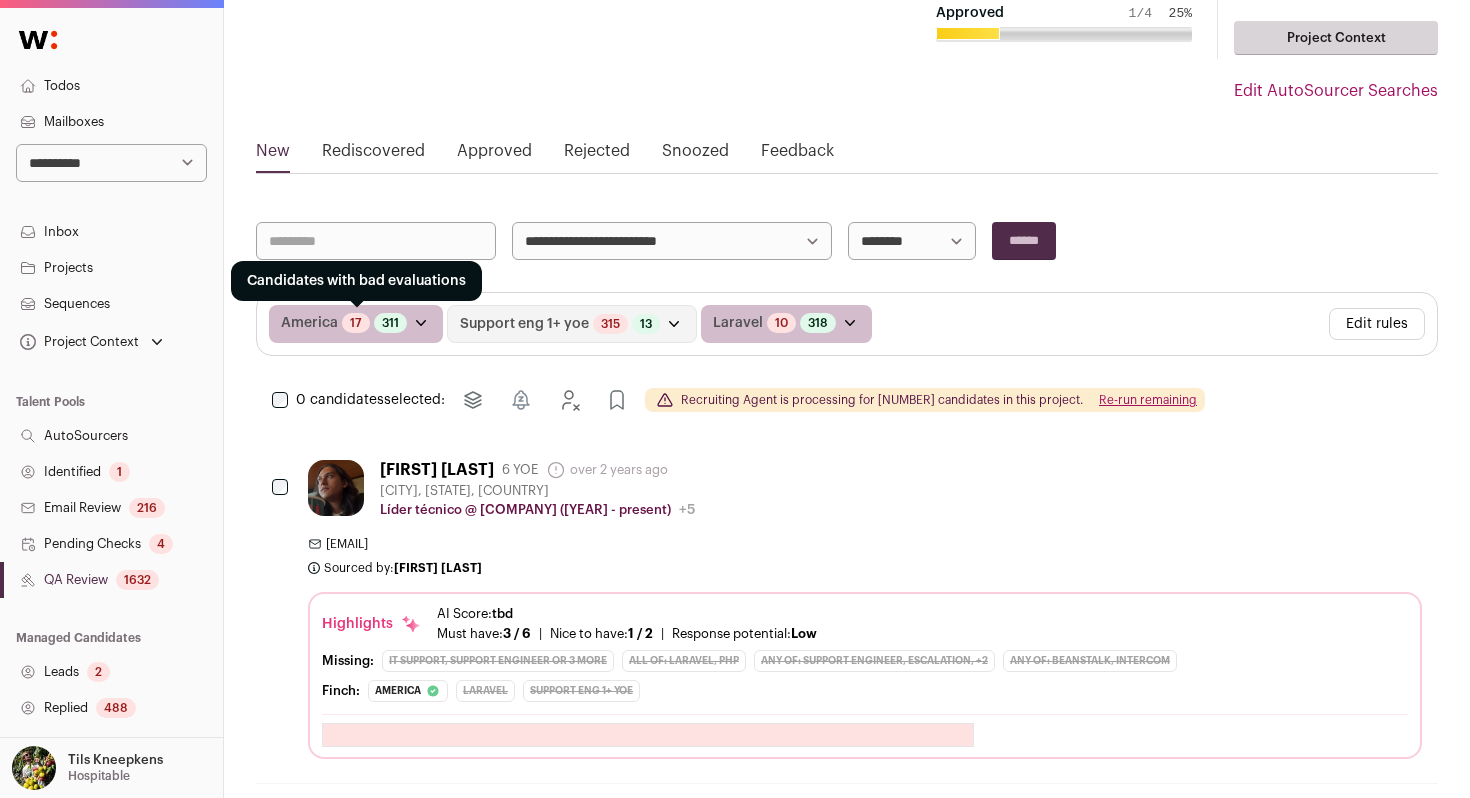 click on "17" at bounding box center (356, 323) 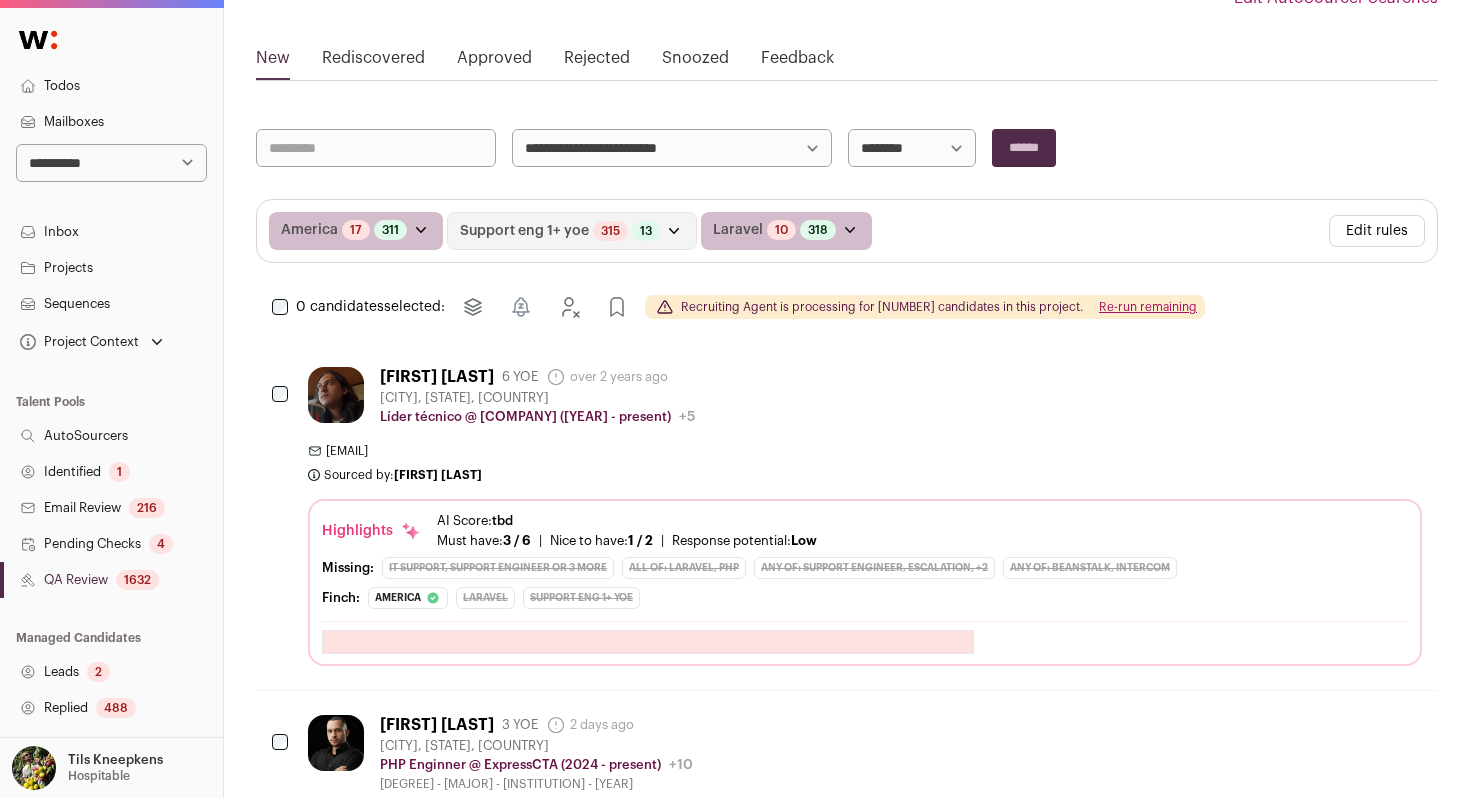 scroll, scrollTop: 250, scrollLeft: 0, axis: vertical 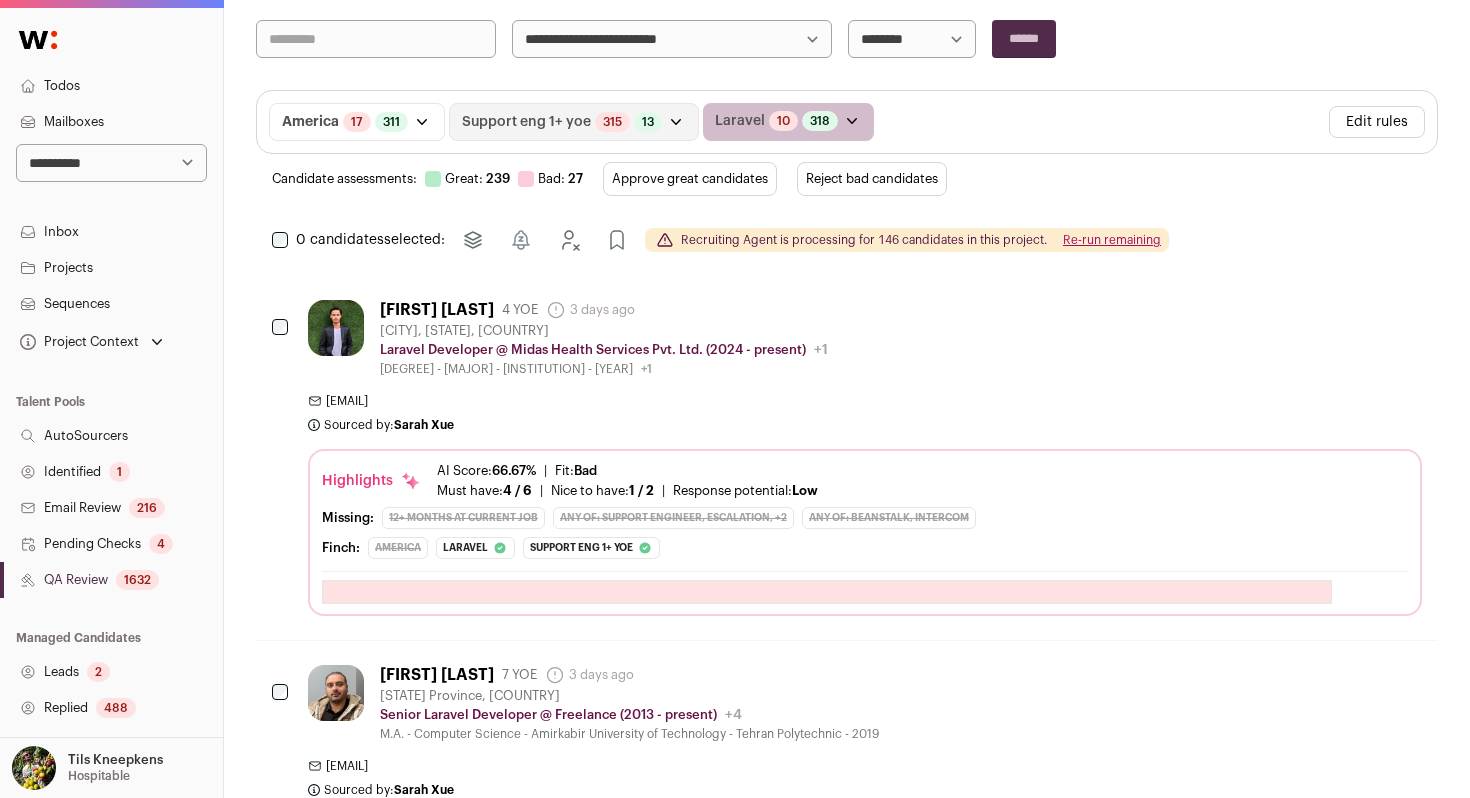 click on "Reject bad candidates" at bounding box center [872, 179] 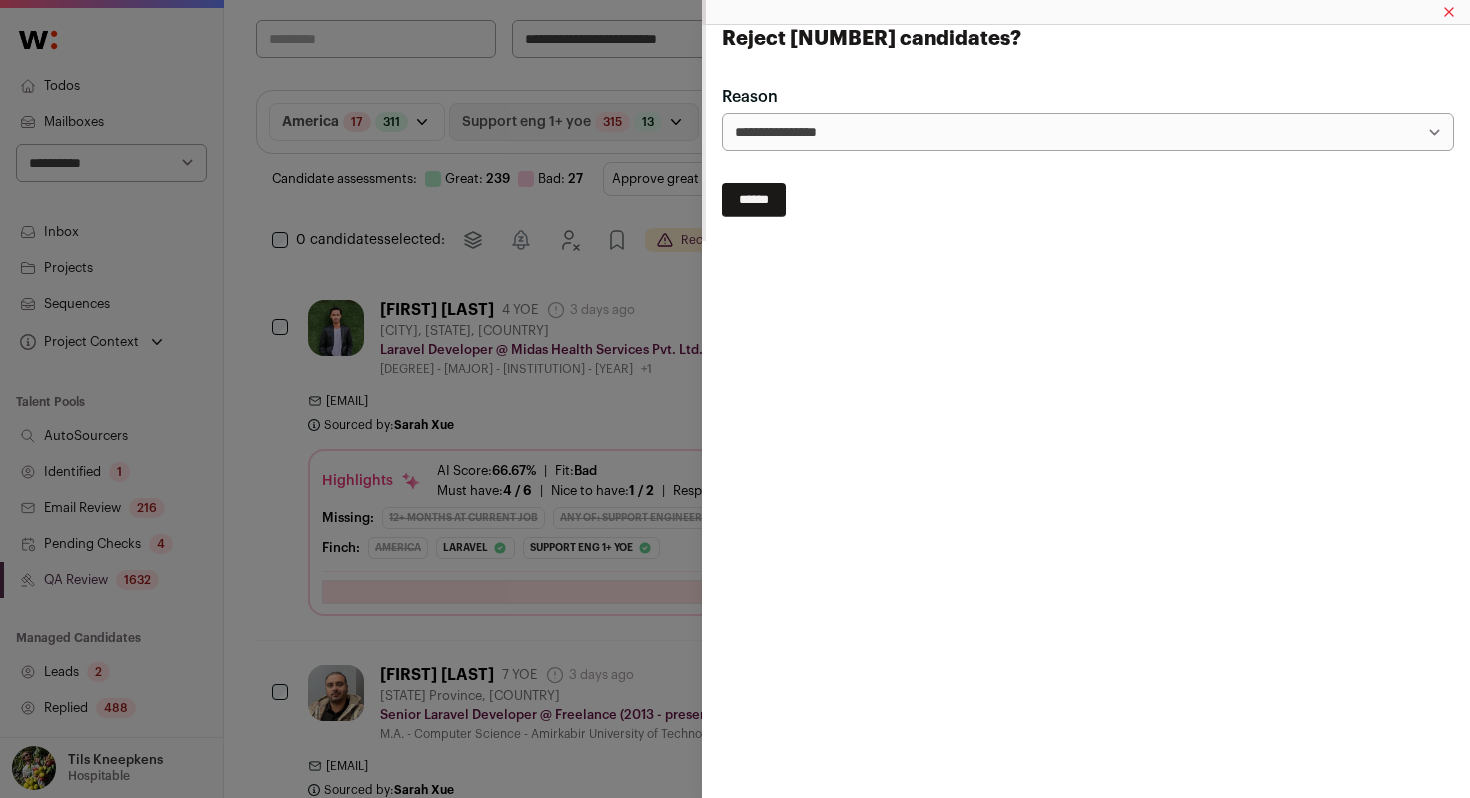 click on "******" at bounding box center (754, 200) 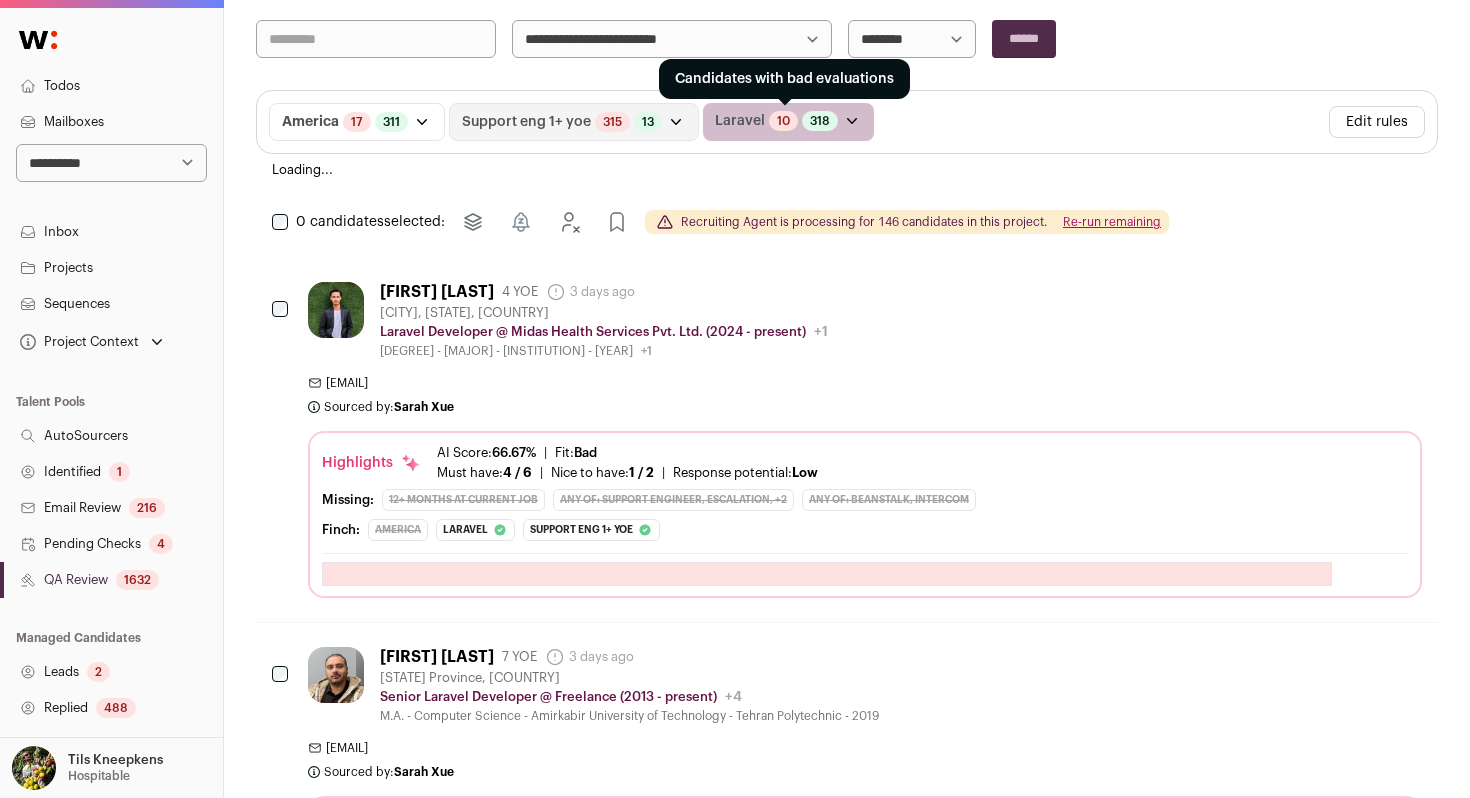 click on "10" at bounding box center (783, 121) 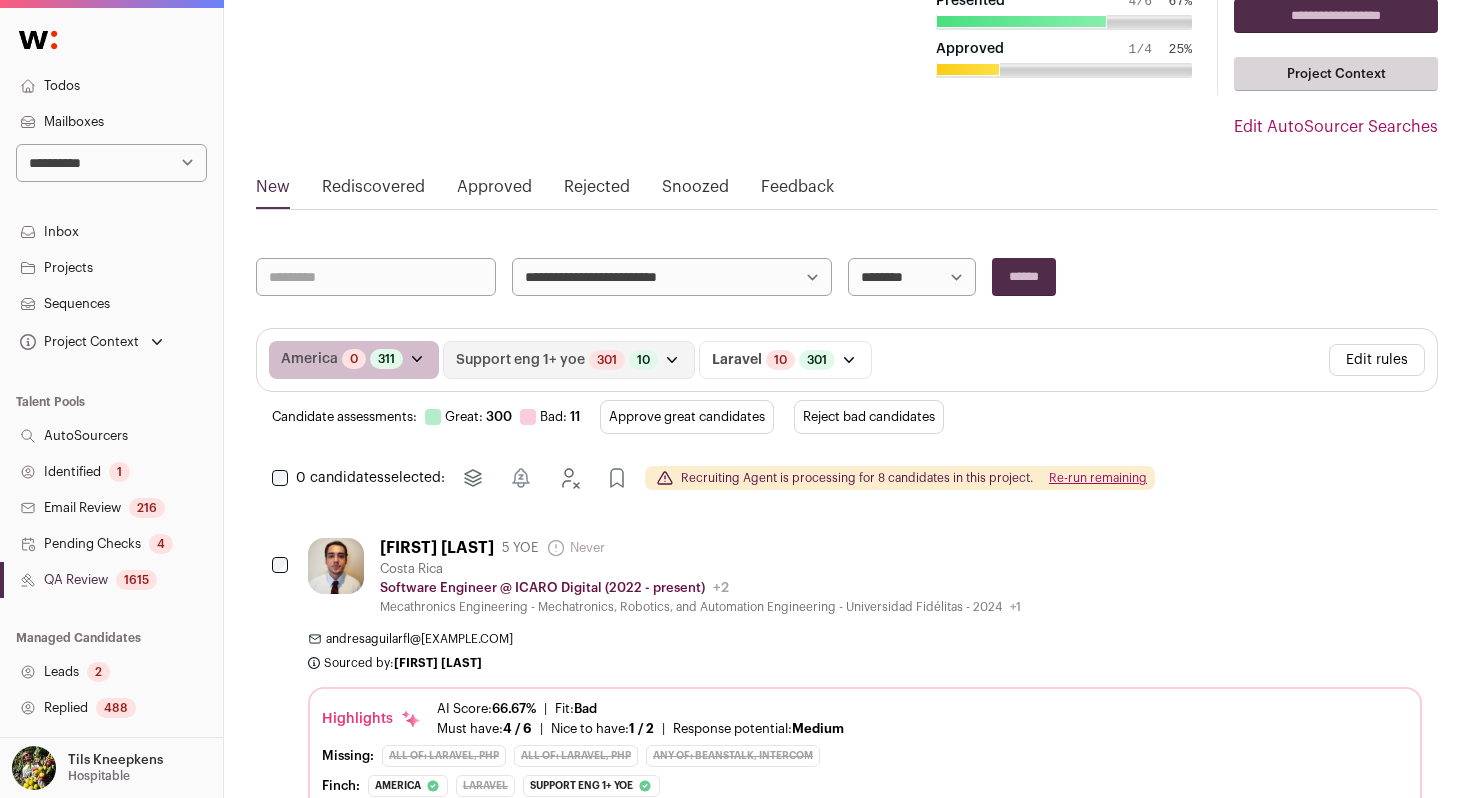 scroll, scrollTop: 165, scrollLeft: 0, axis: vertical 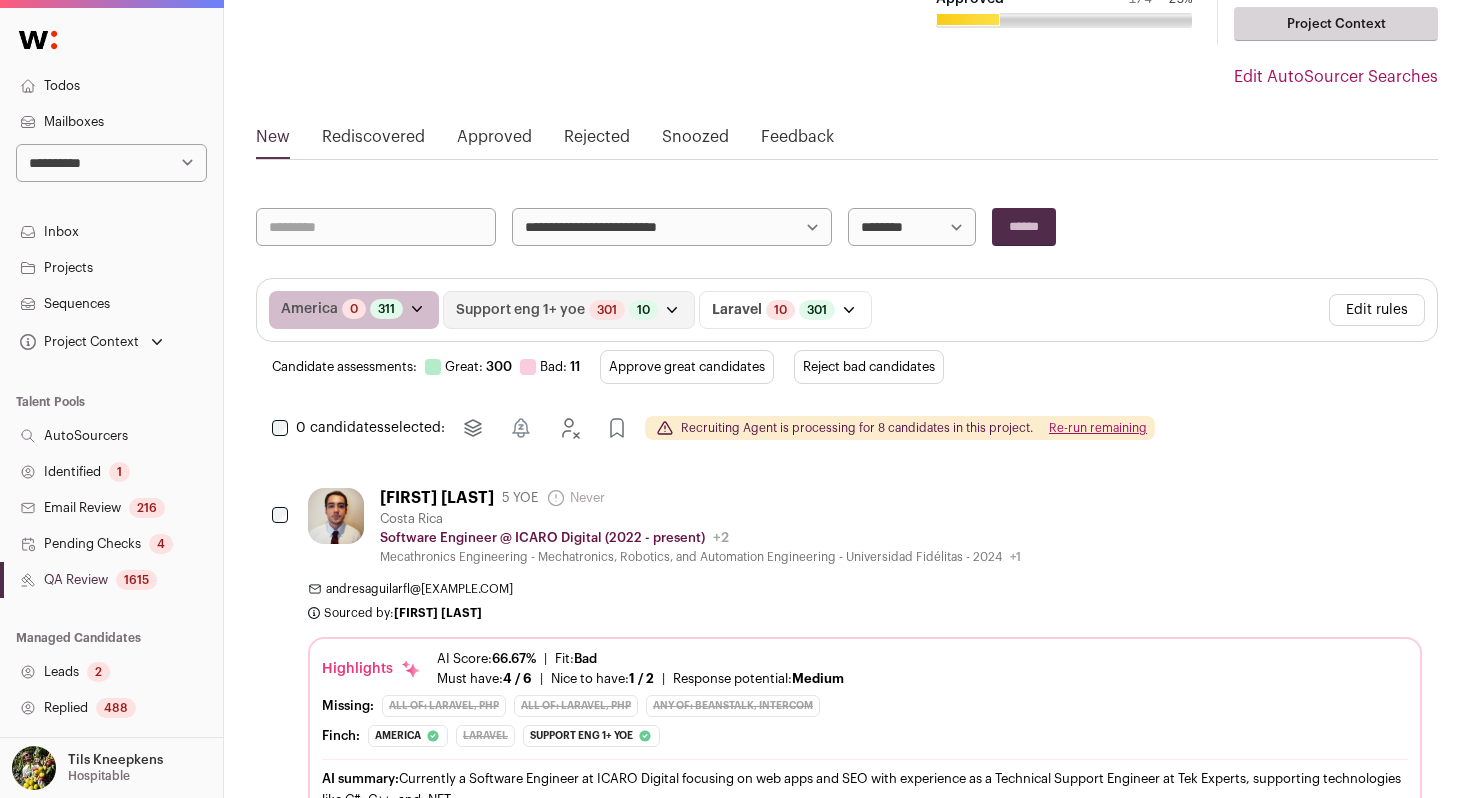 click on "Reject bad candidates" at bounding box center [869, 367] 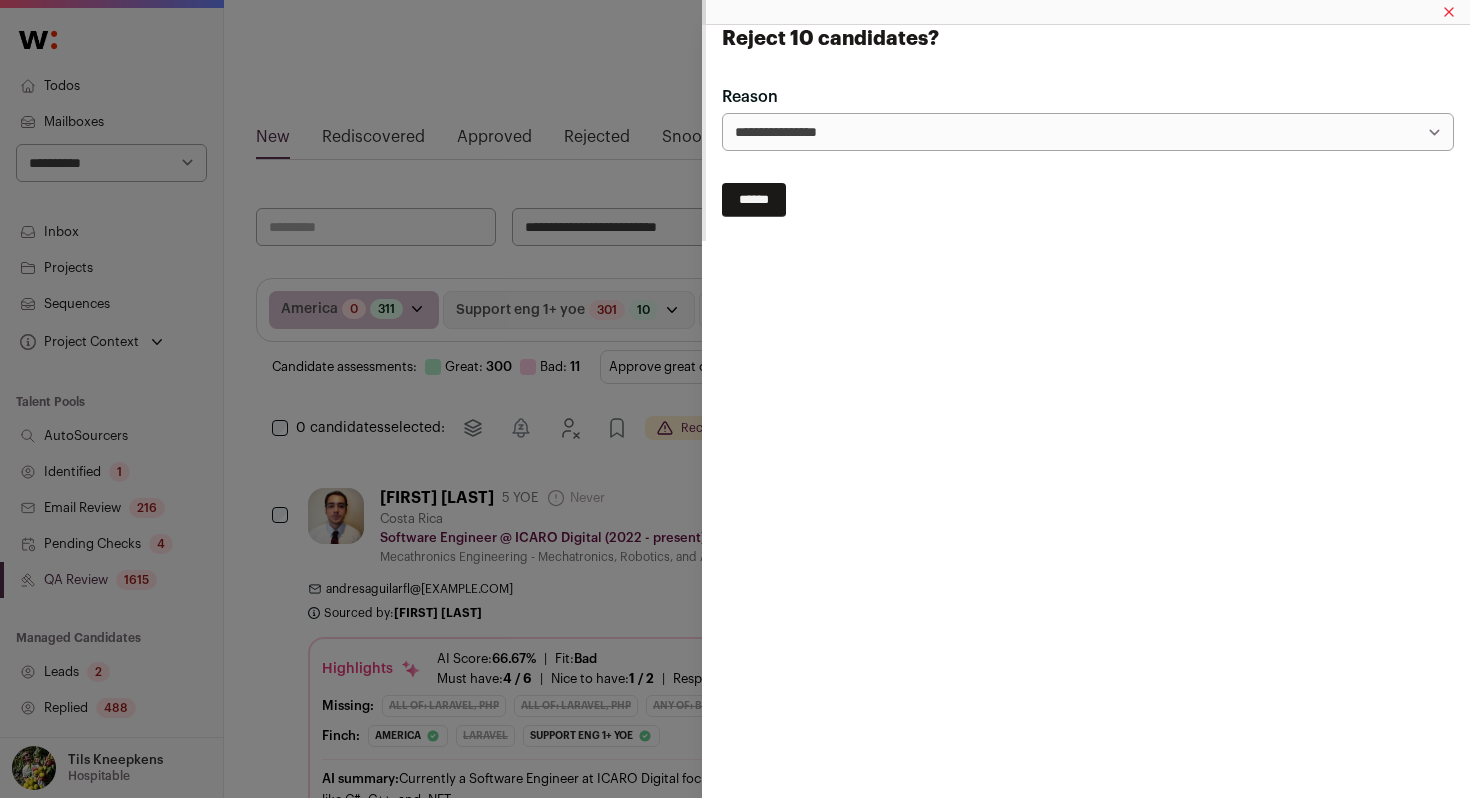 click on "******" at bounding box center [754, 200] 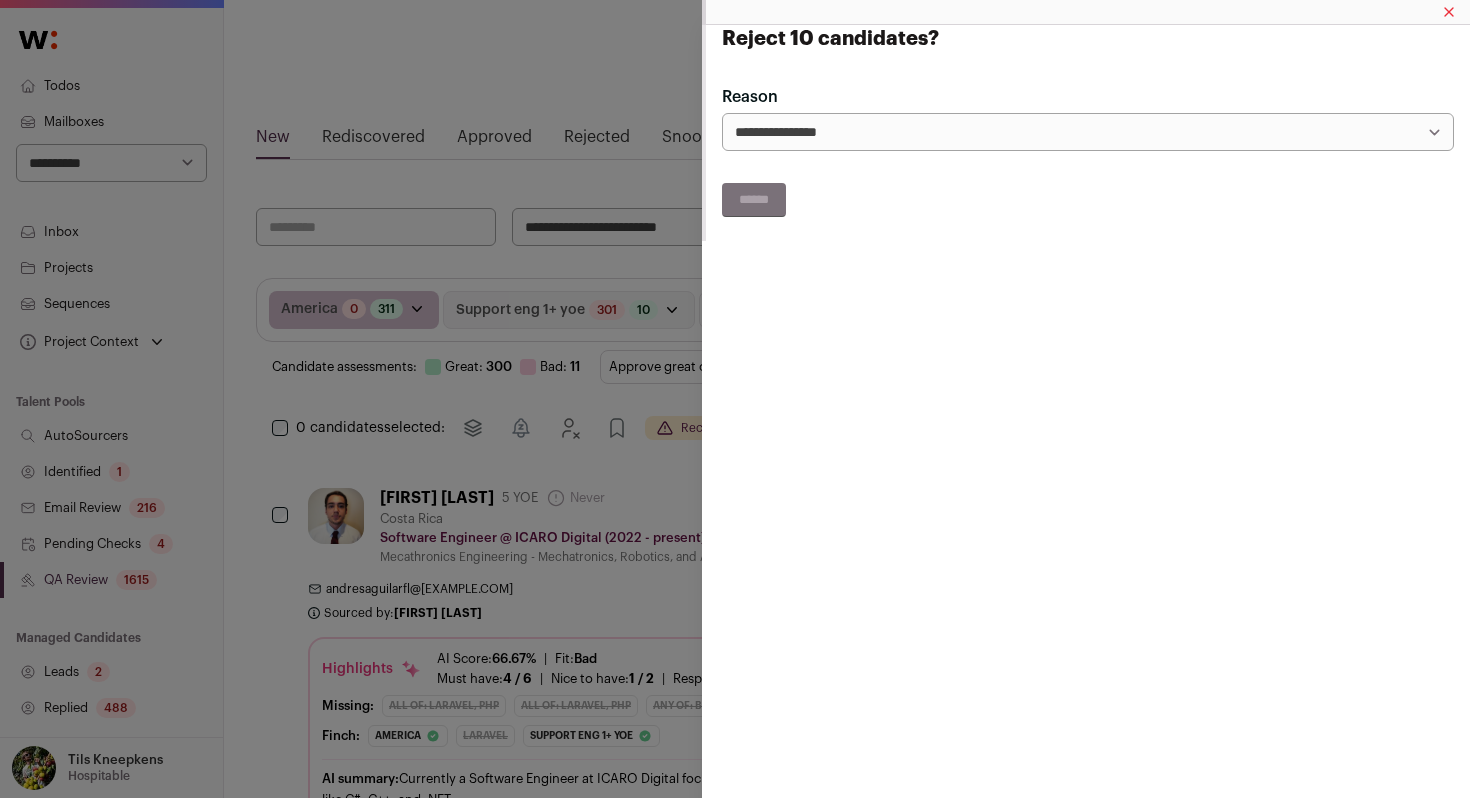click on "**********" at bounding box center [735, 399] 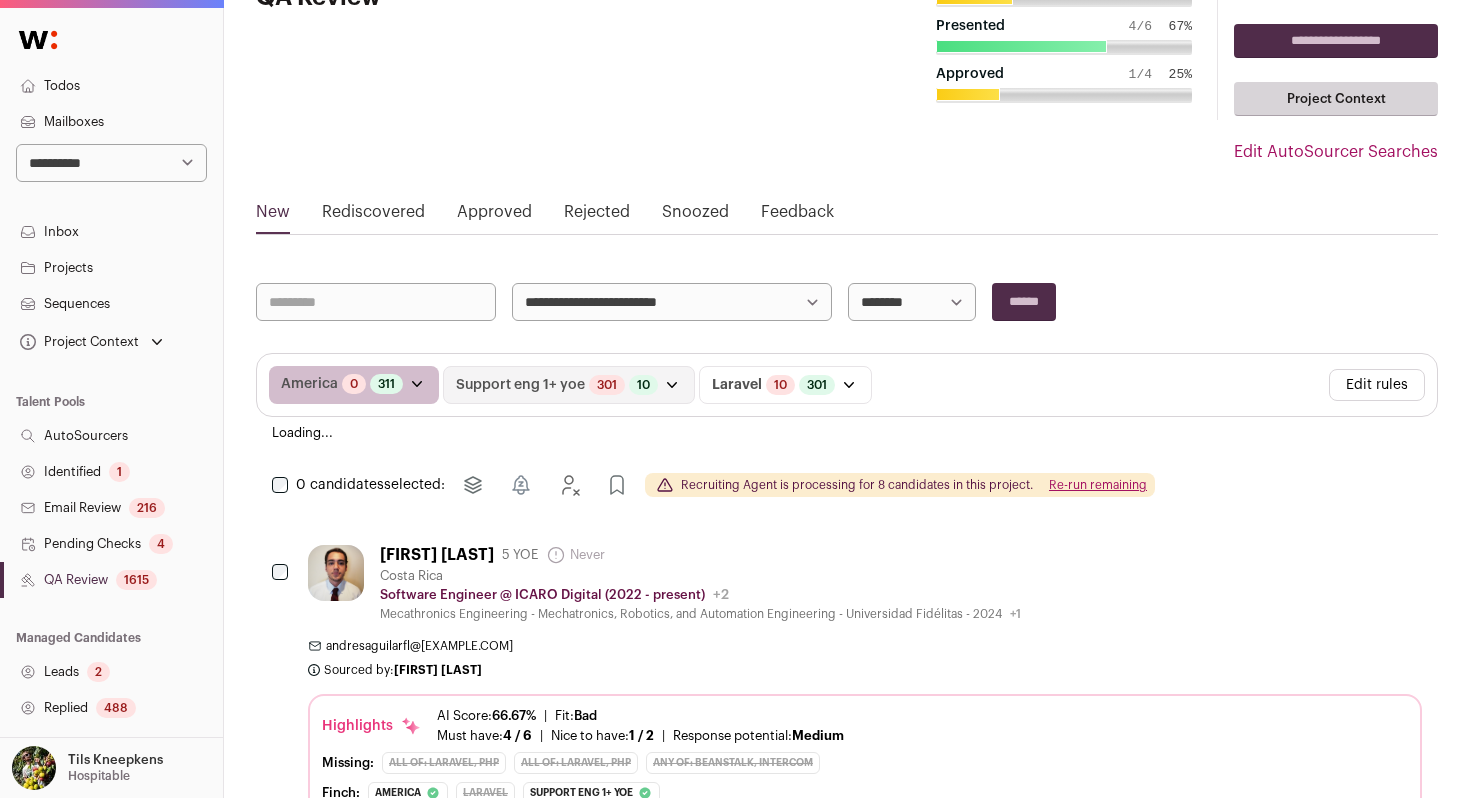 scroll, scrollTop: 207, scrollLeft: 0, axis: vertical 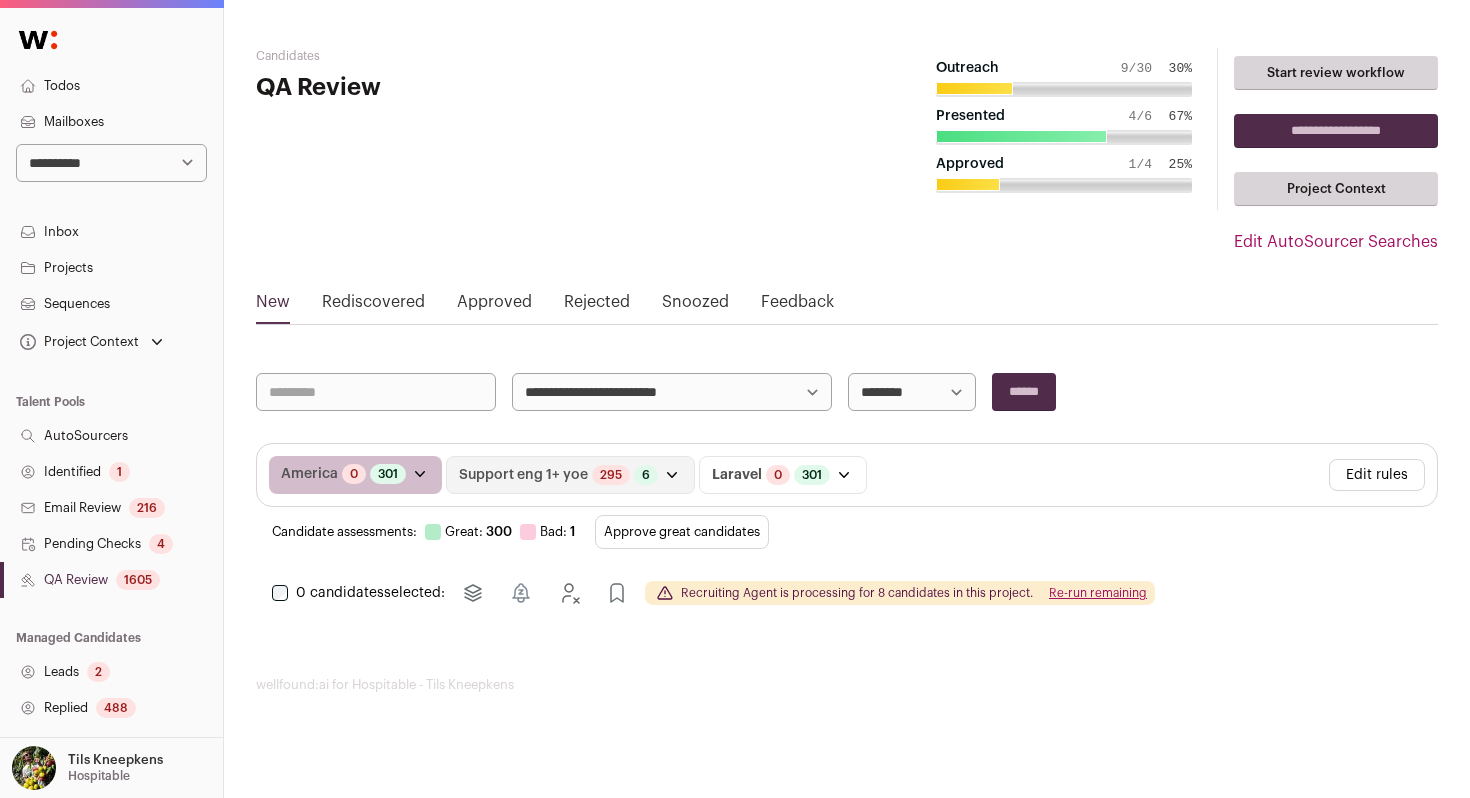 click on "Approve great candidates" at bounding box center (682, 532) 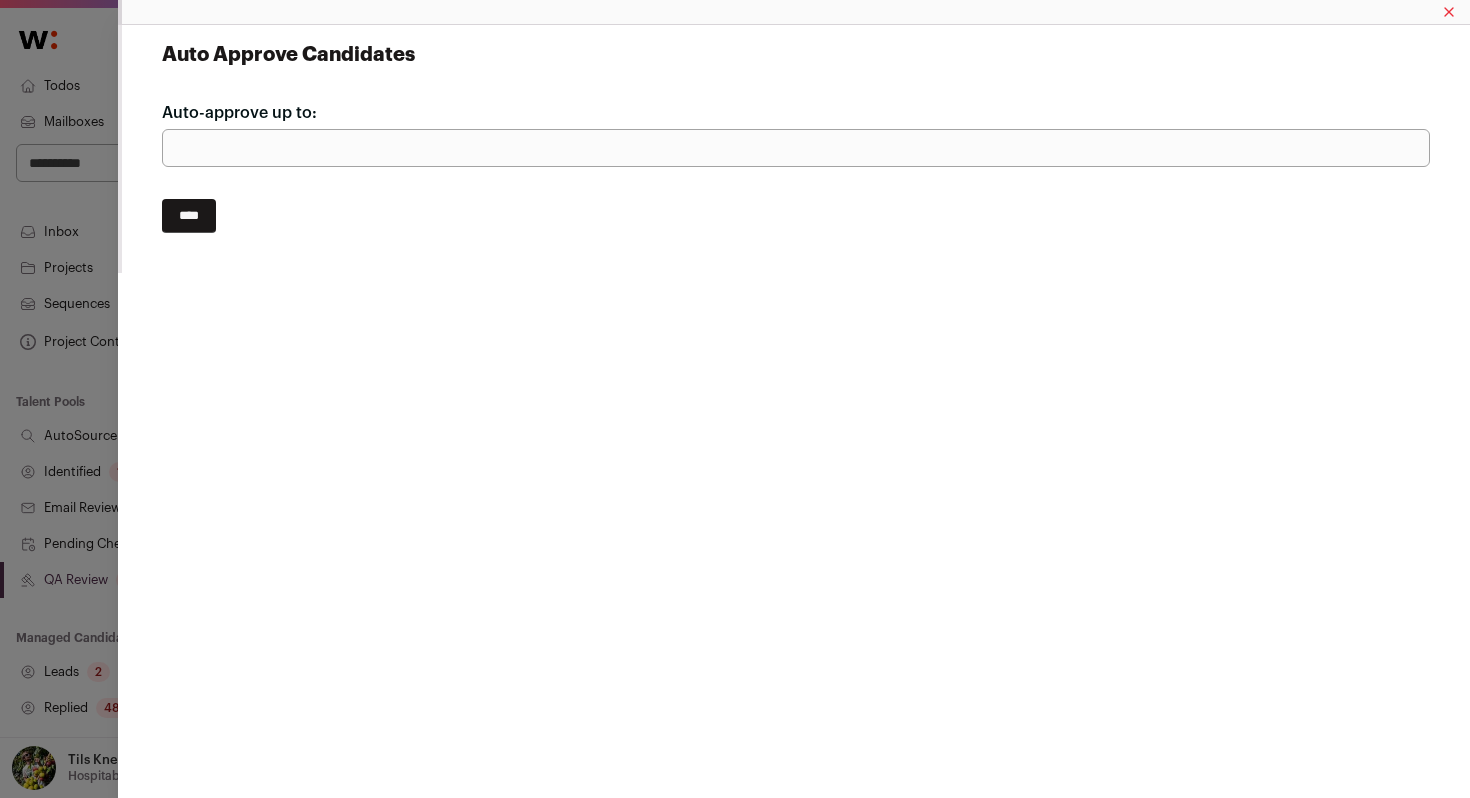 click on "***" at bounding box center [796, 148] 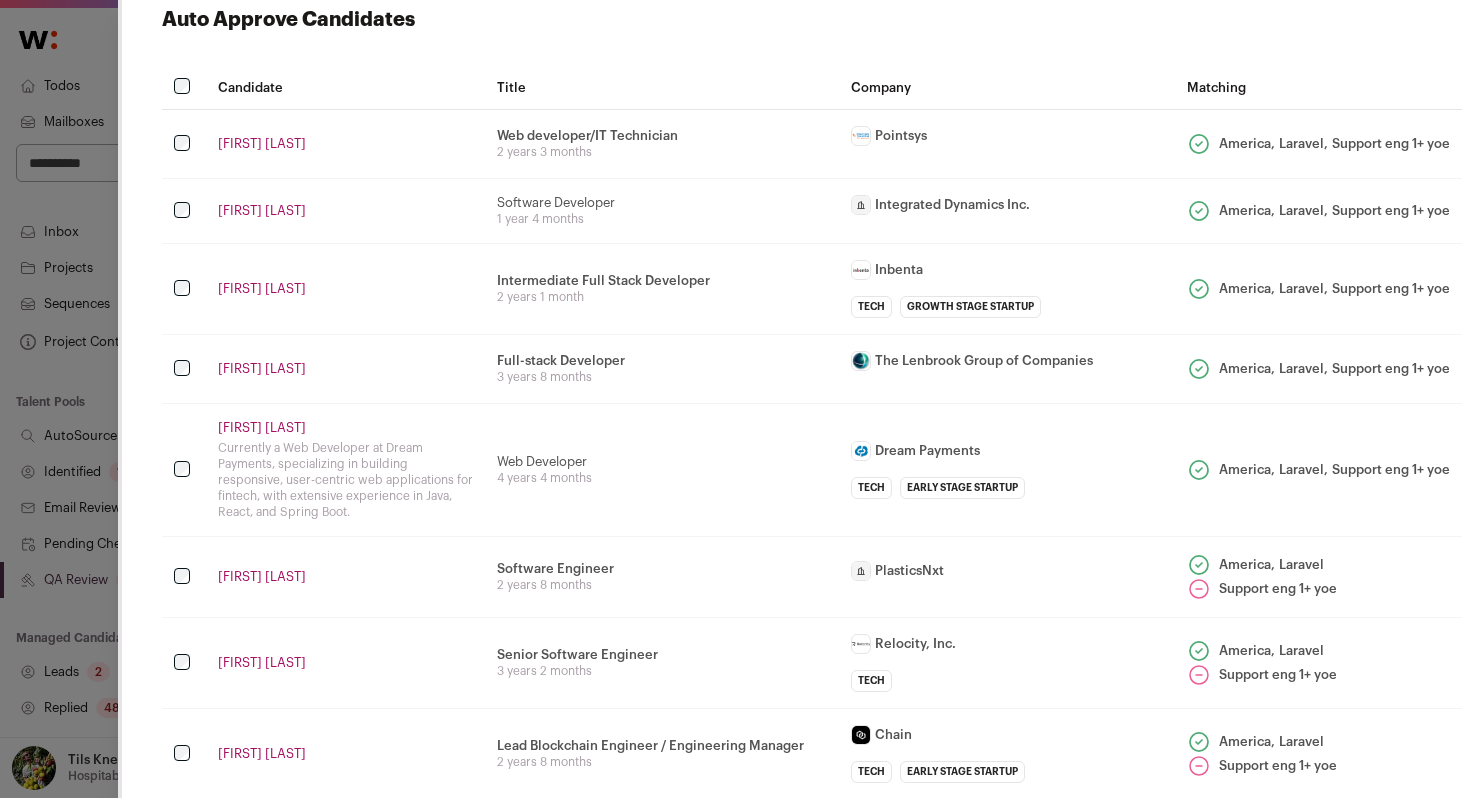 scroll, scrollTop: 36, scrollLeft: 0, axis: vertical 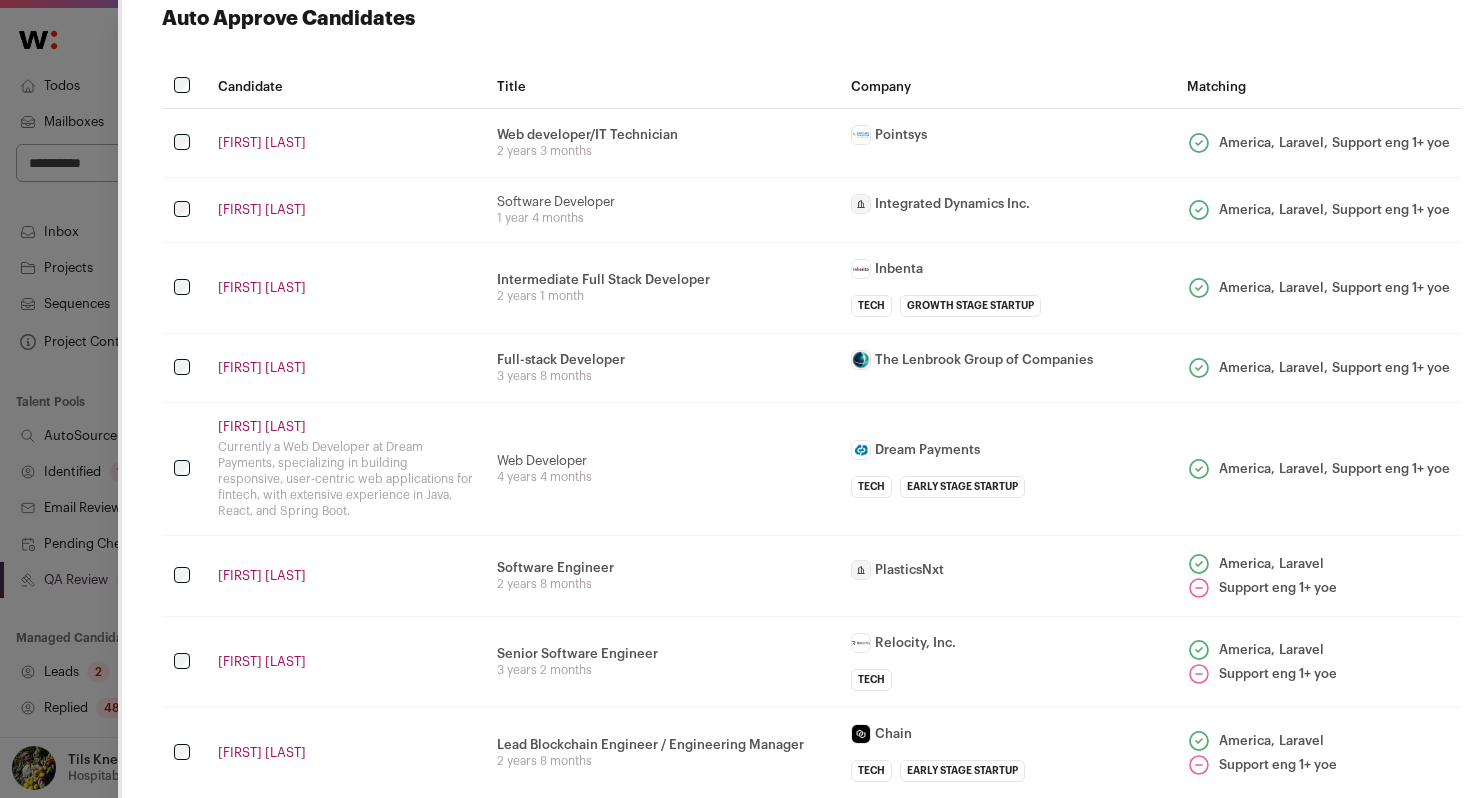 click on "Auto Approve Candidates
Candidate
Title
Company
Matching
Félix L’heureux
Web developer/IT Technician
2 years 3 months
Pointsys 11-50" at bounding box center (735, 399) 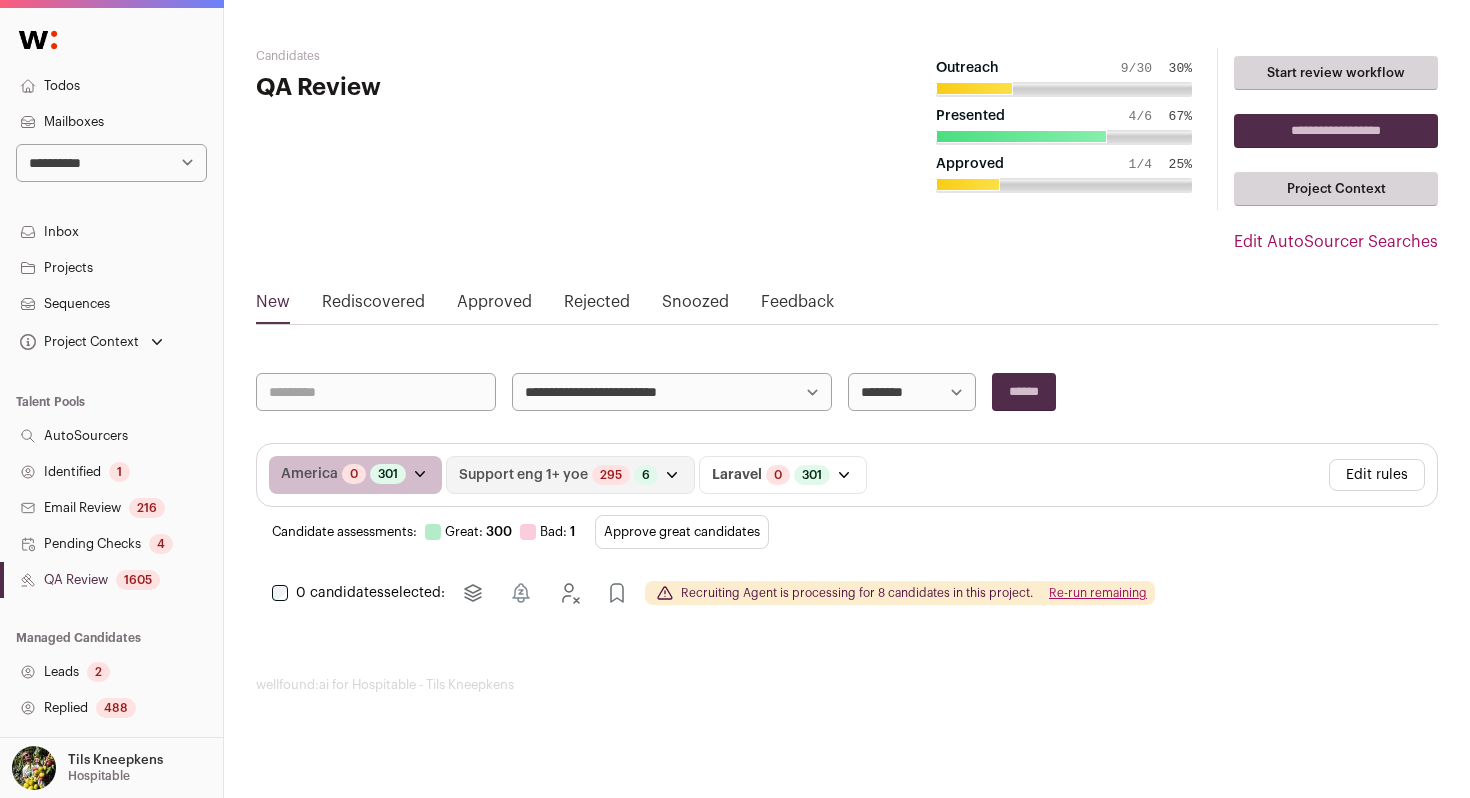 click on "Edit rules" at bounding box center [1377, 475] 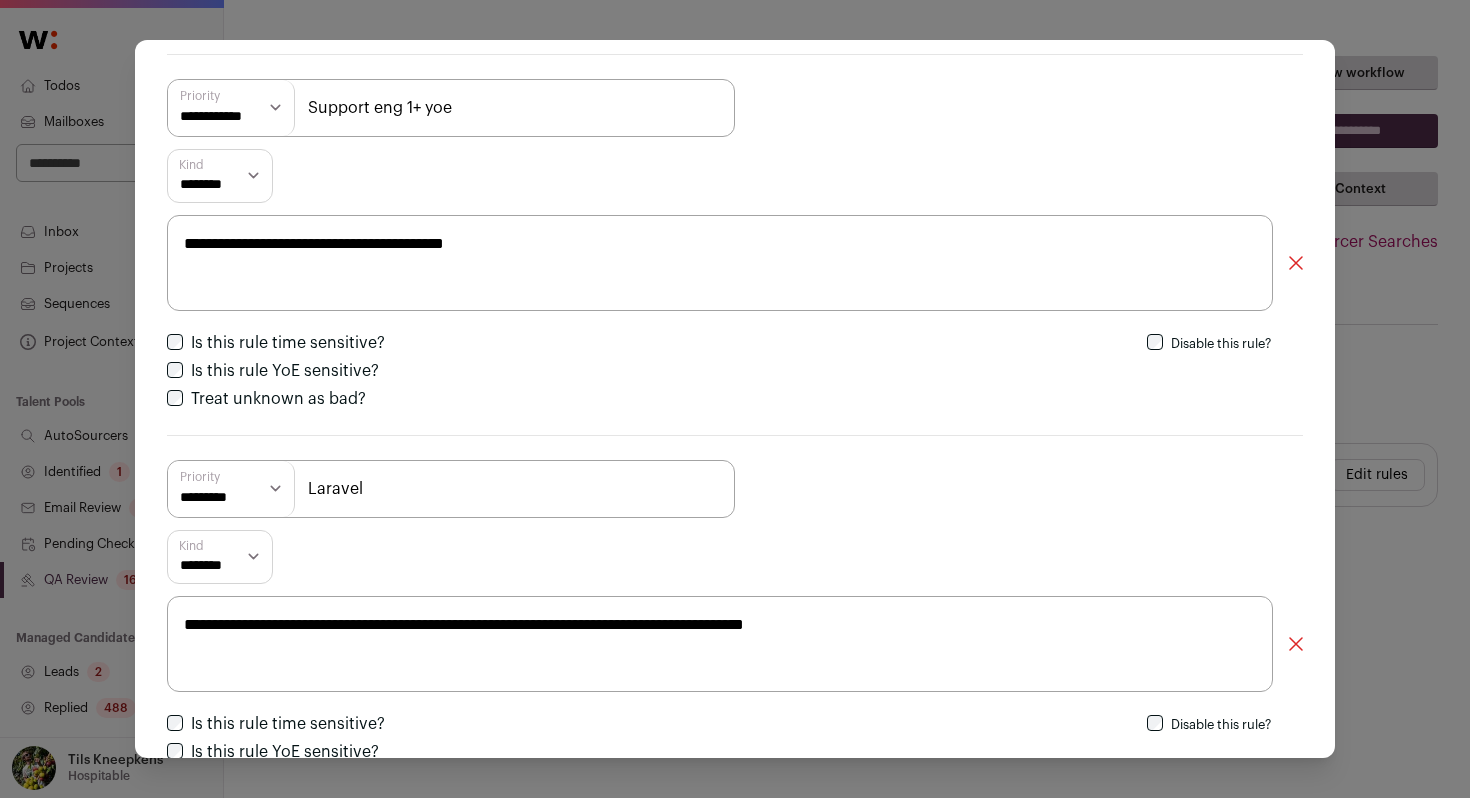 scroll, scrollTop: 603, scrollLeft: 0, axis: vertical 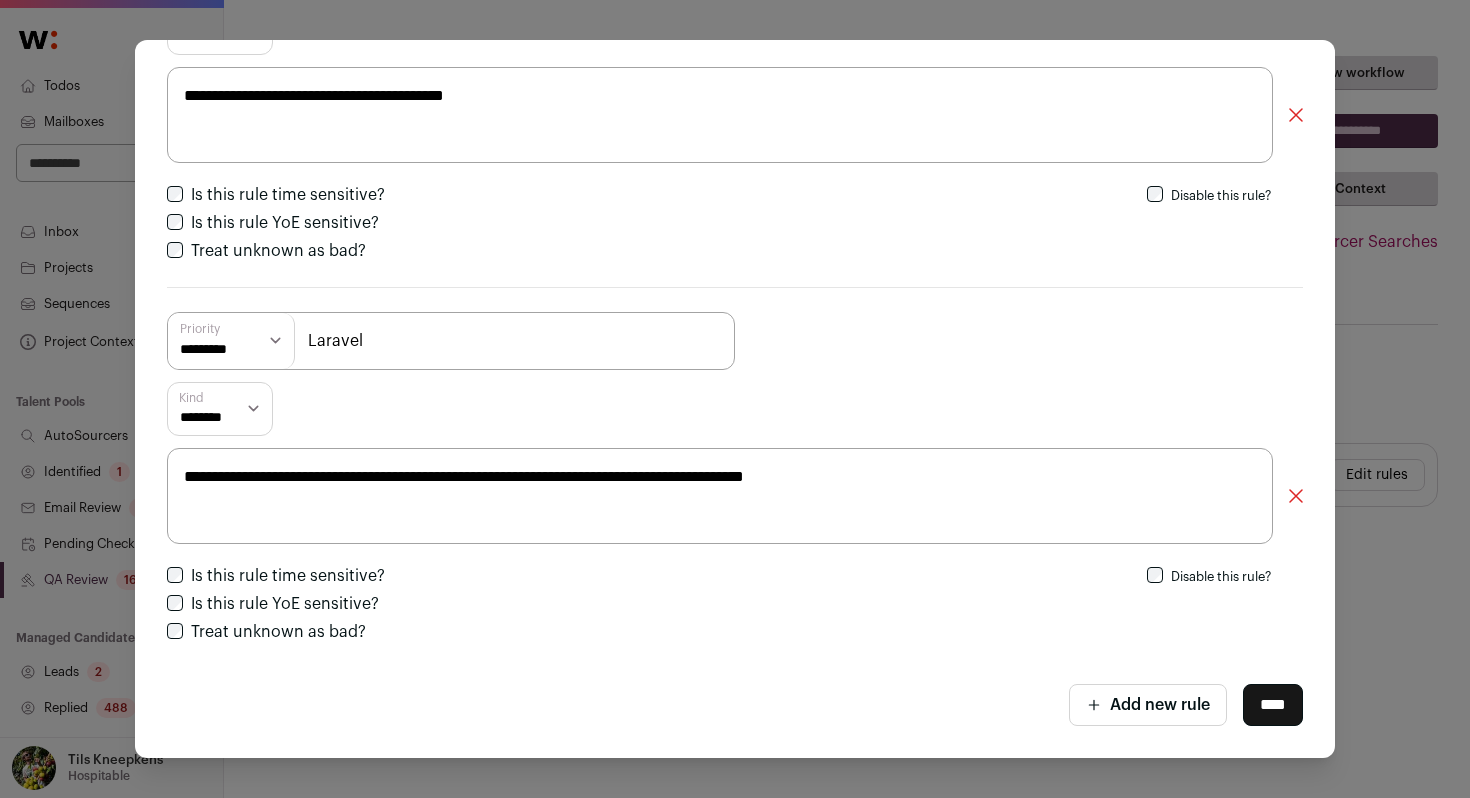 click on "Add new rule" at bounding box center [1148, 705] 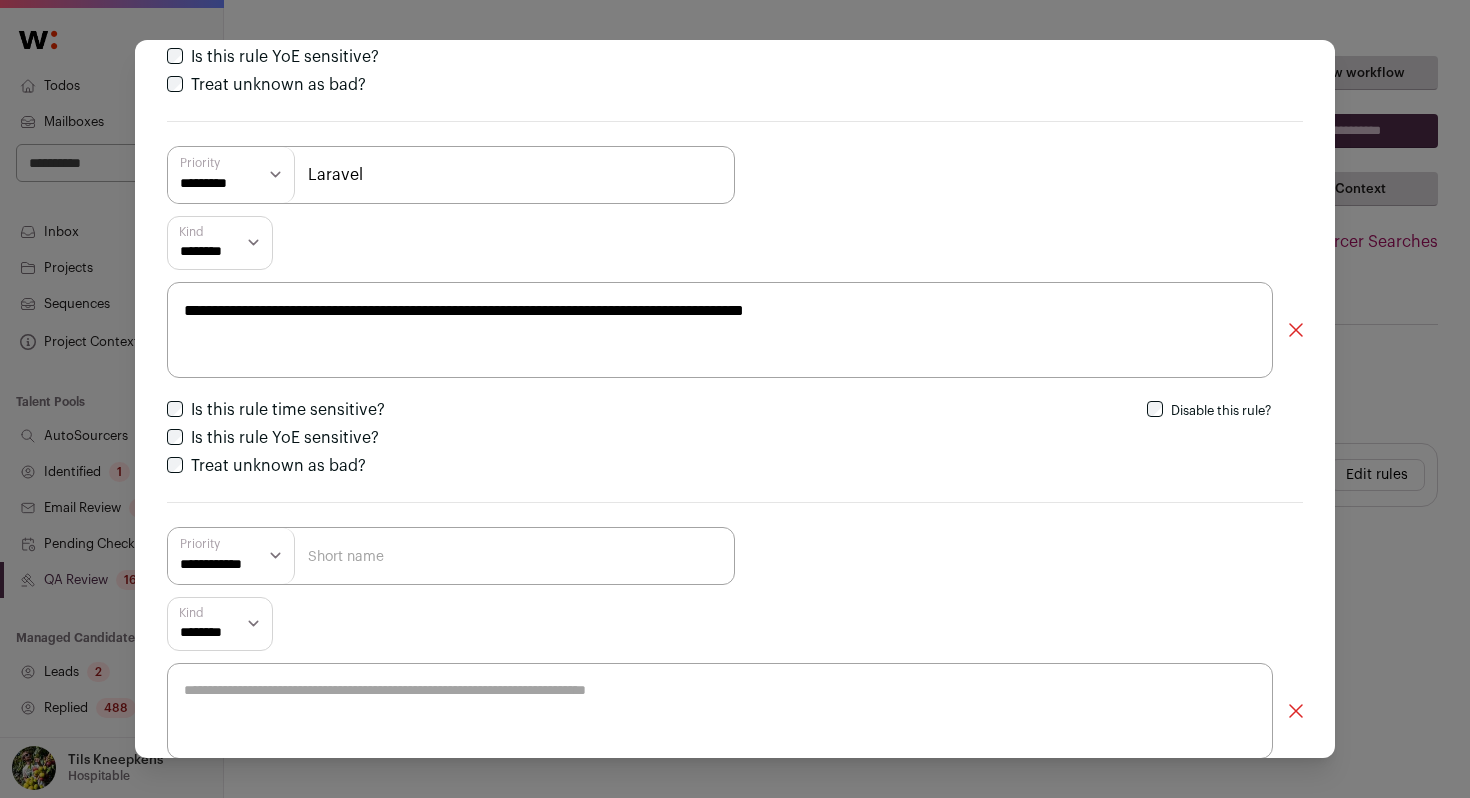 click on "**********" at bounding box center (231, 556) 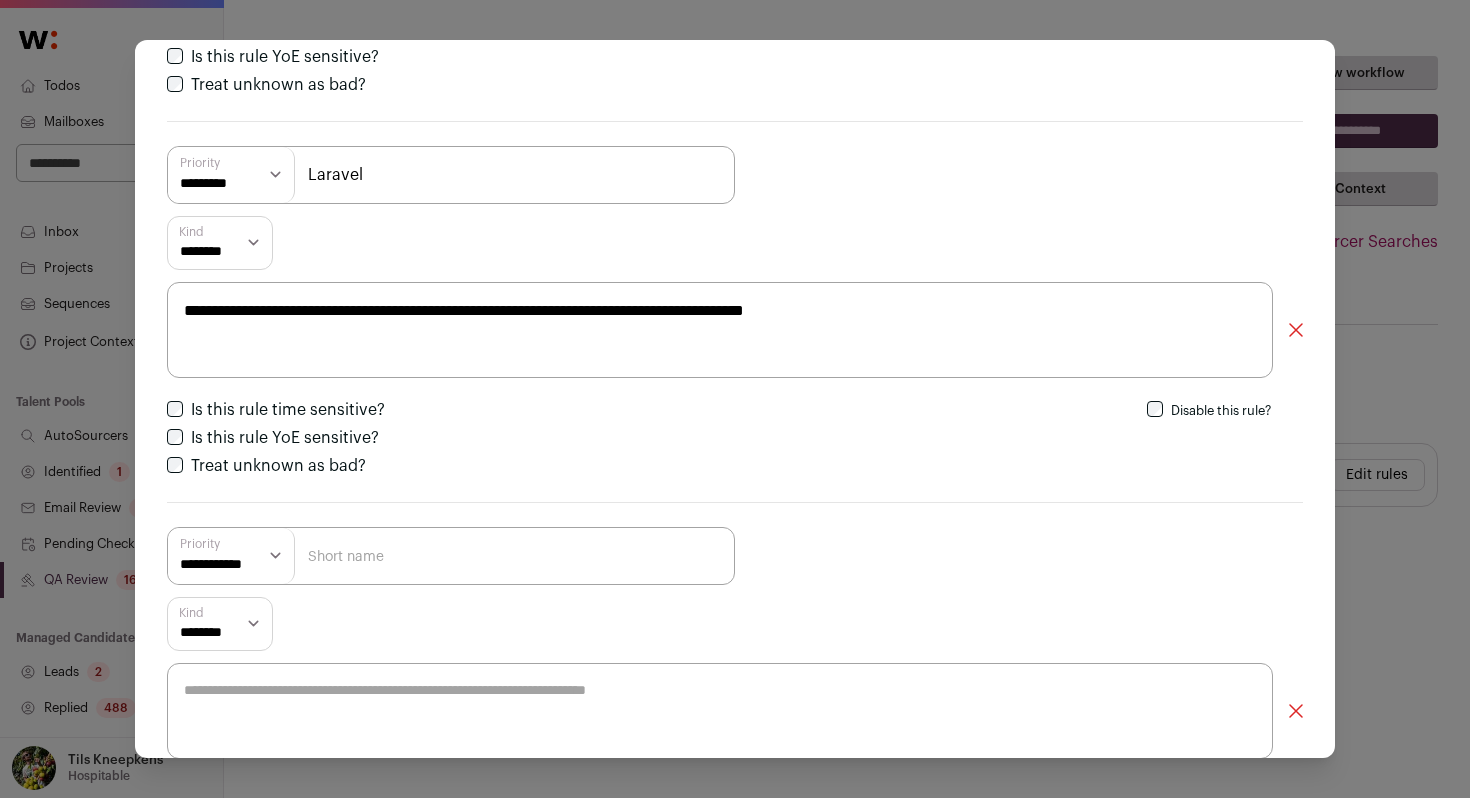 scroll, scrollTop: 984, scrollLeft: 0, axis: vertical 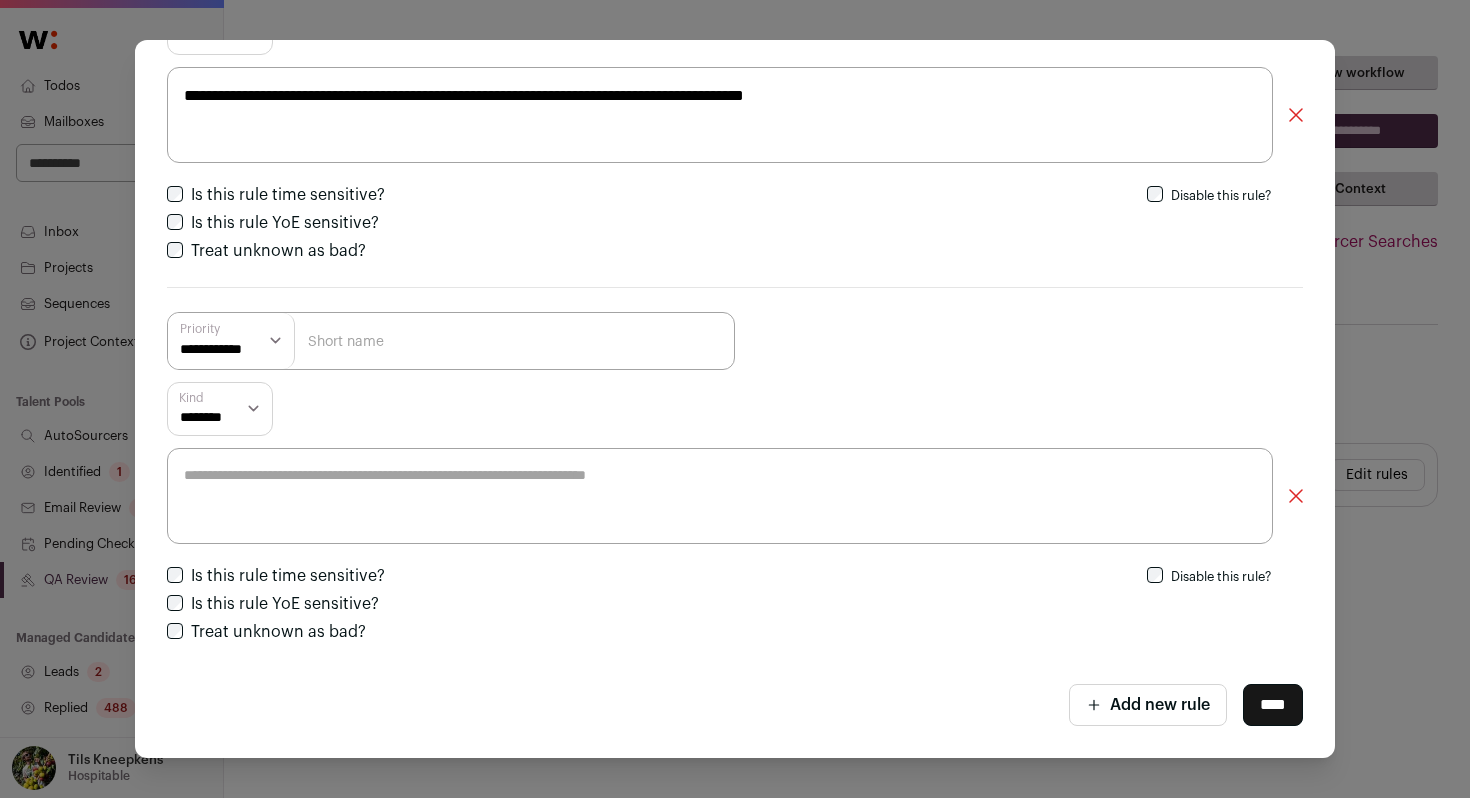 click at bounding box center (451, 341) 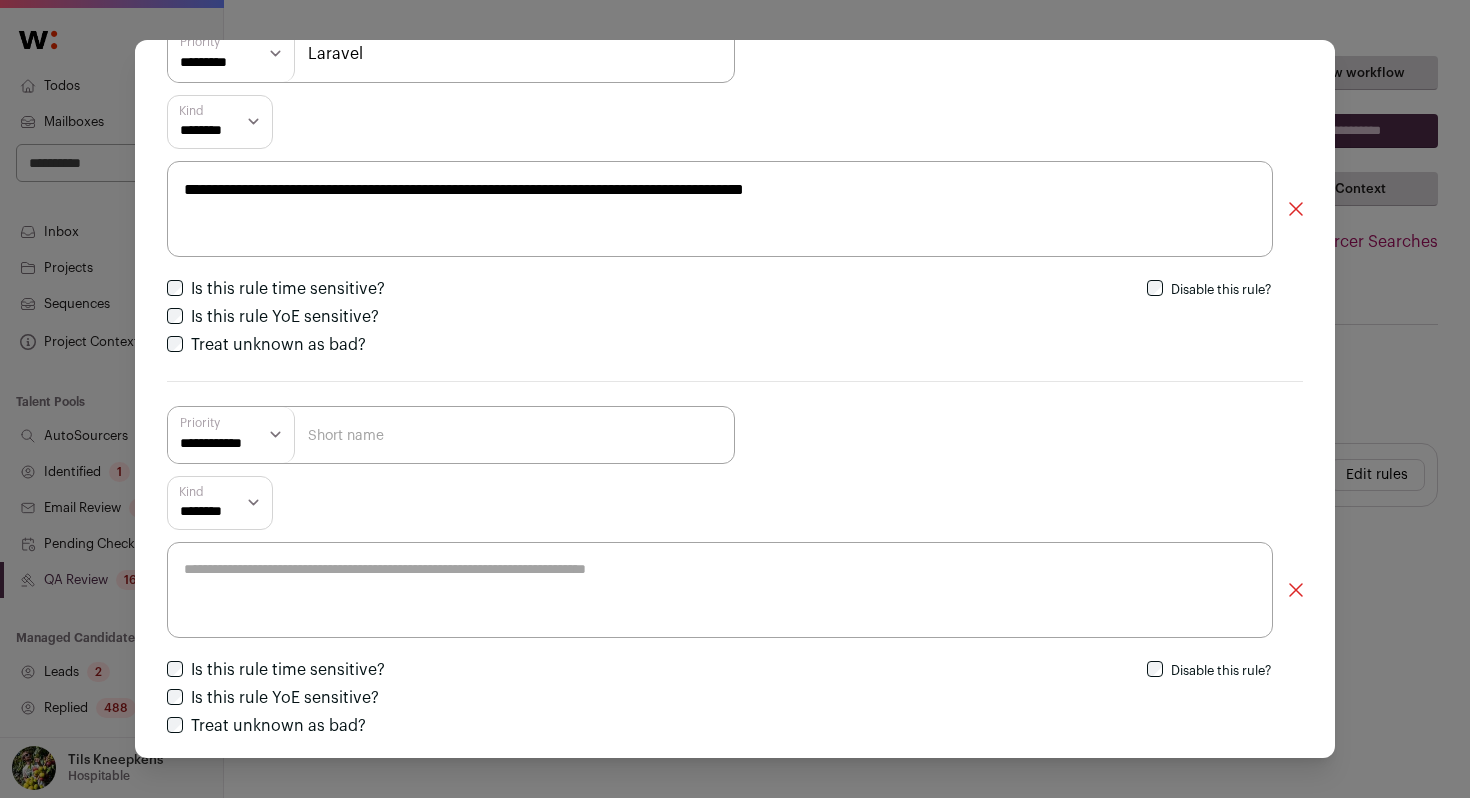 scroll, scrollTop: 984, scrollLeft: 0, axis: vertical 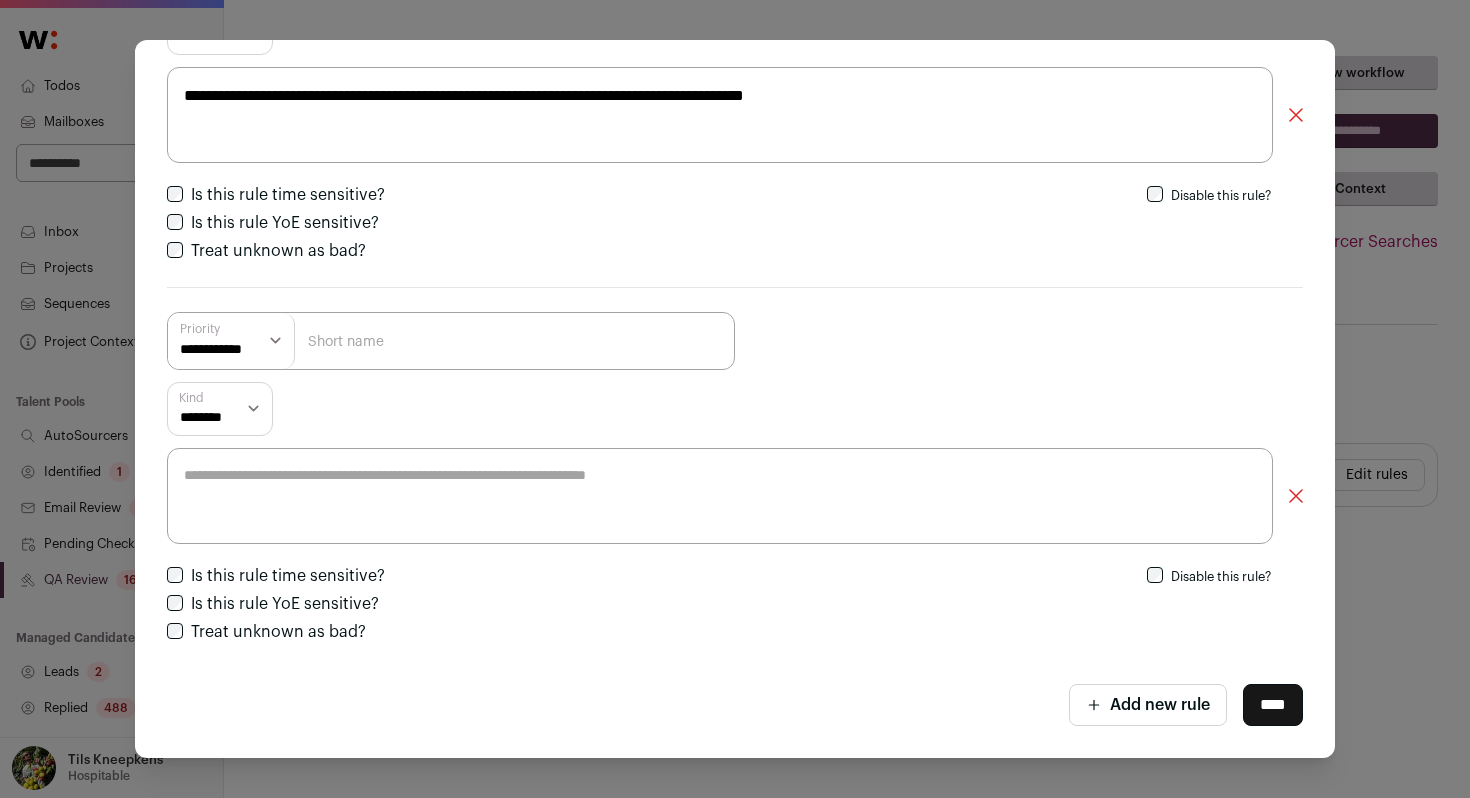 click at bounding box center [451, 341] 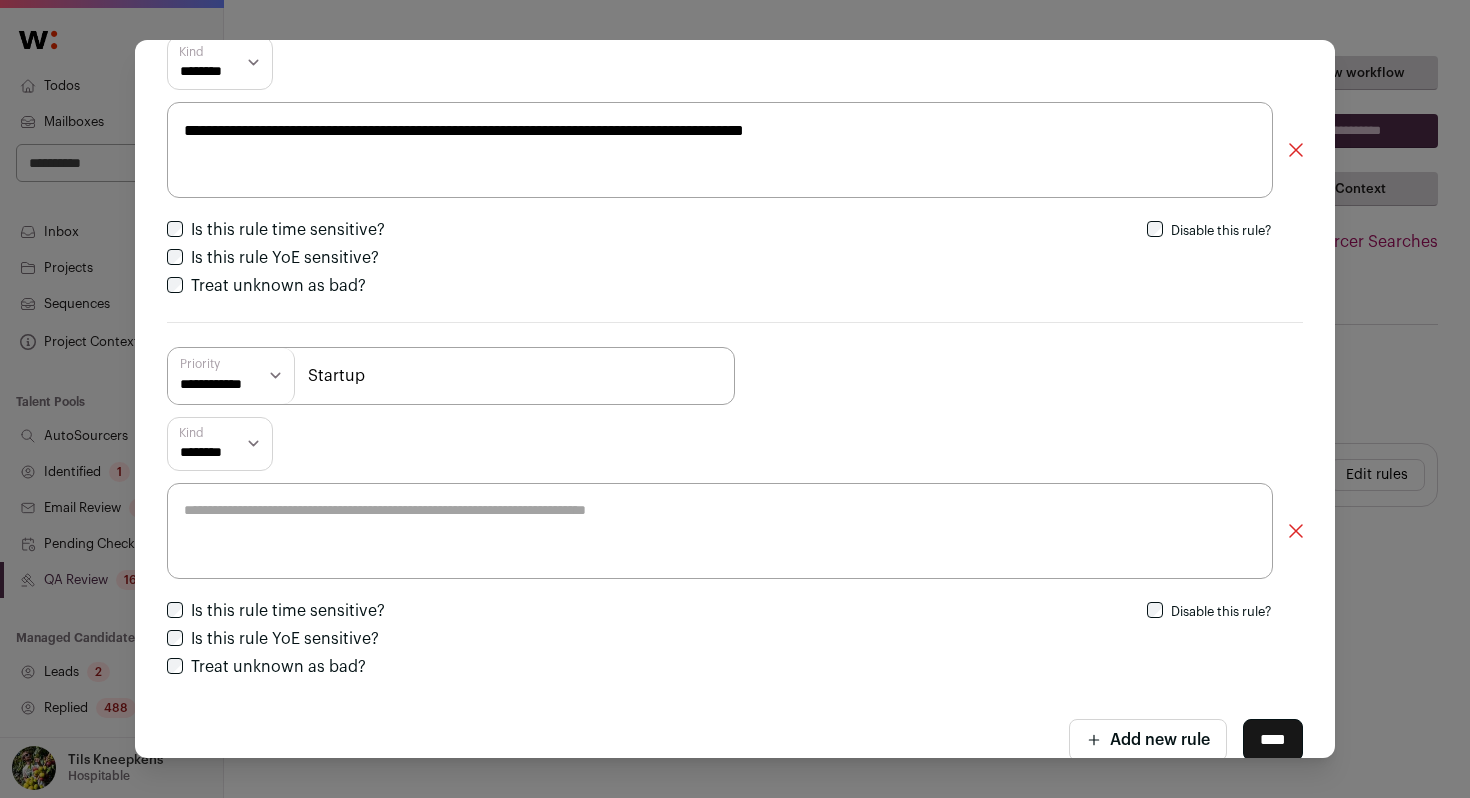 scroll, scrollTop: 952, scrollLeft: 0, axis: vertical 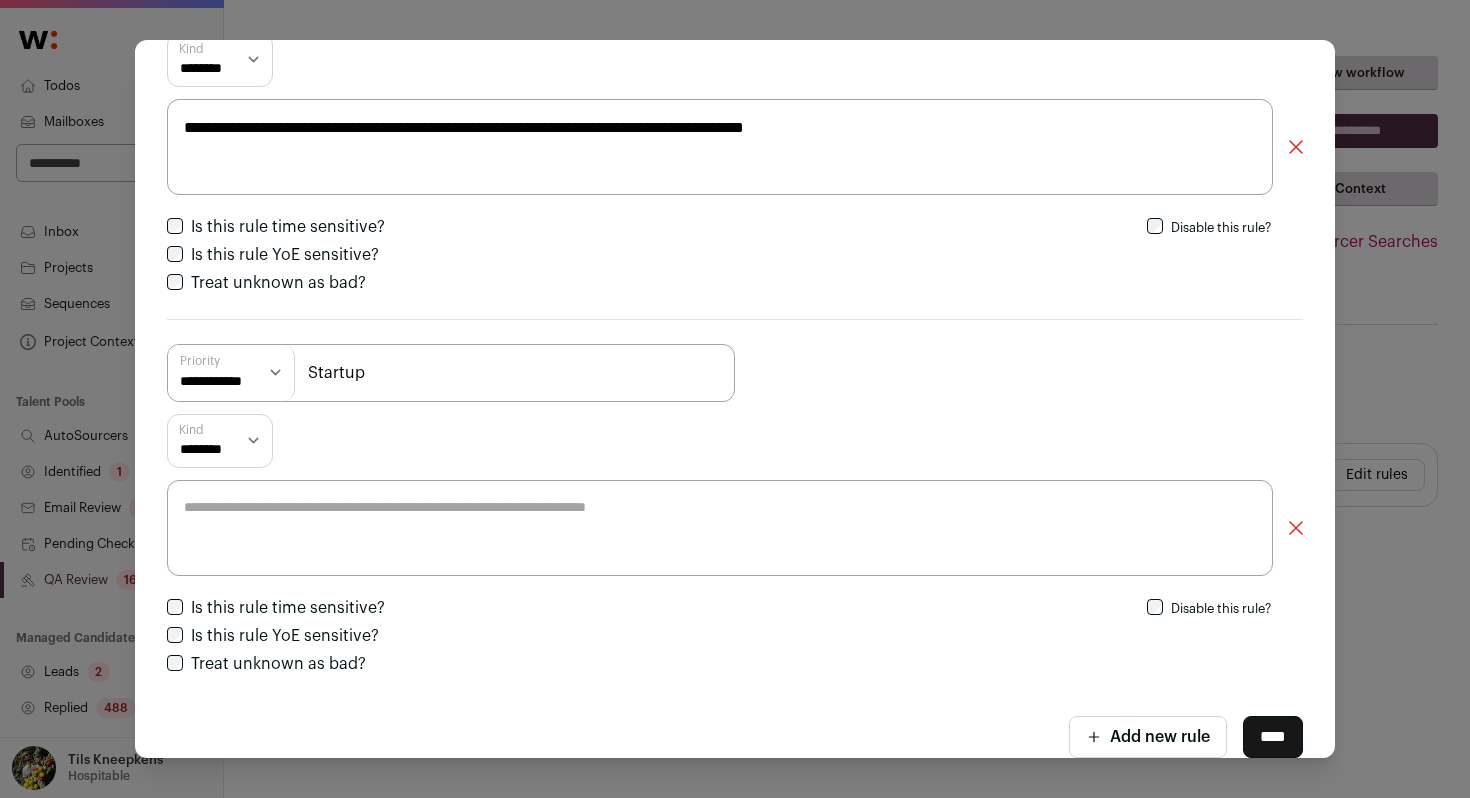 type on "Startup" 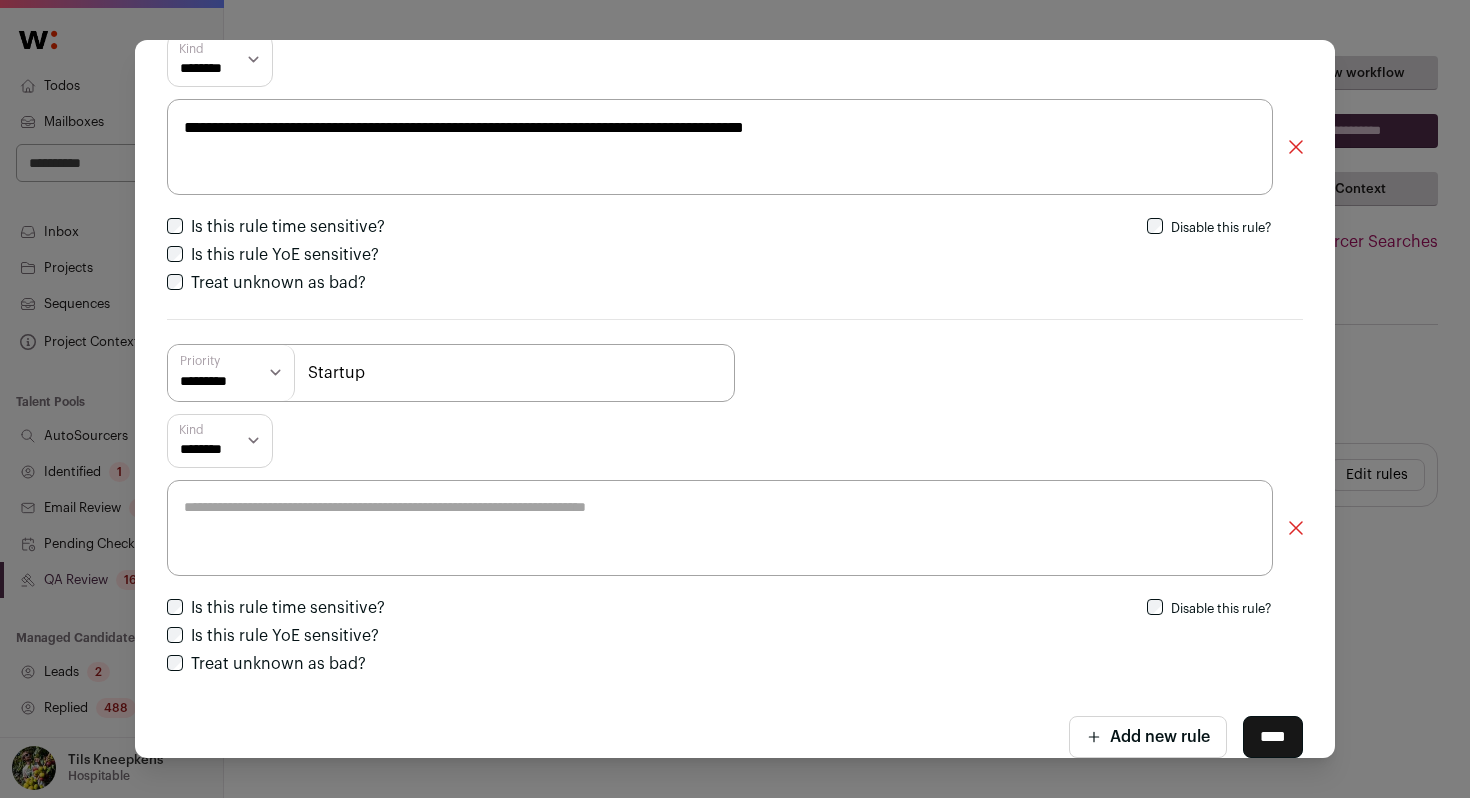 click at bounding box center (720, 528) 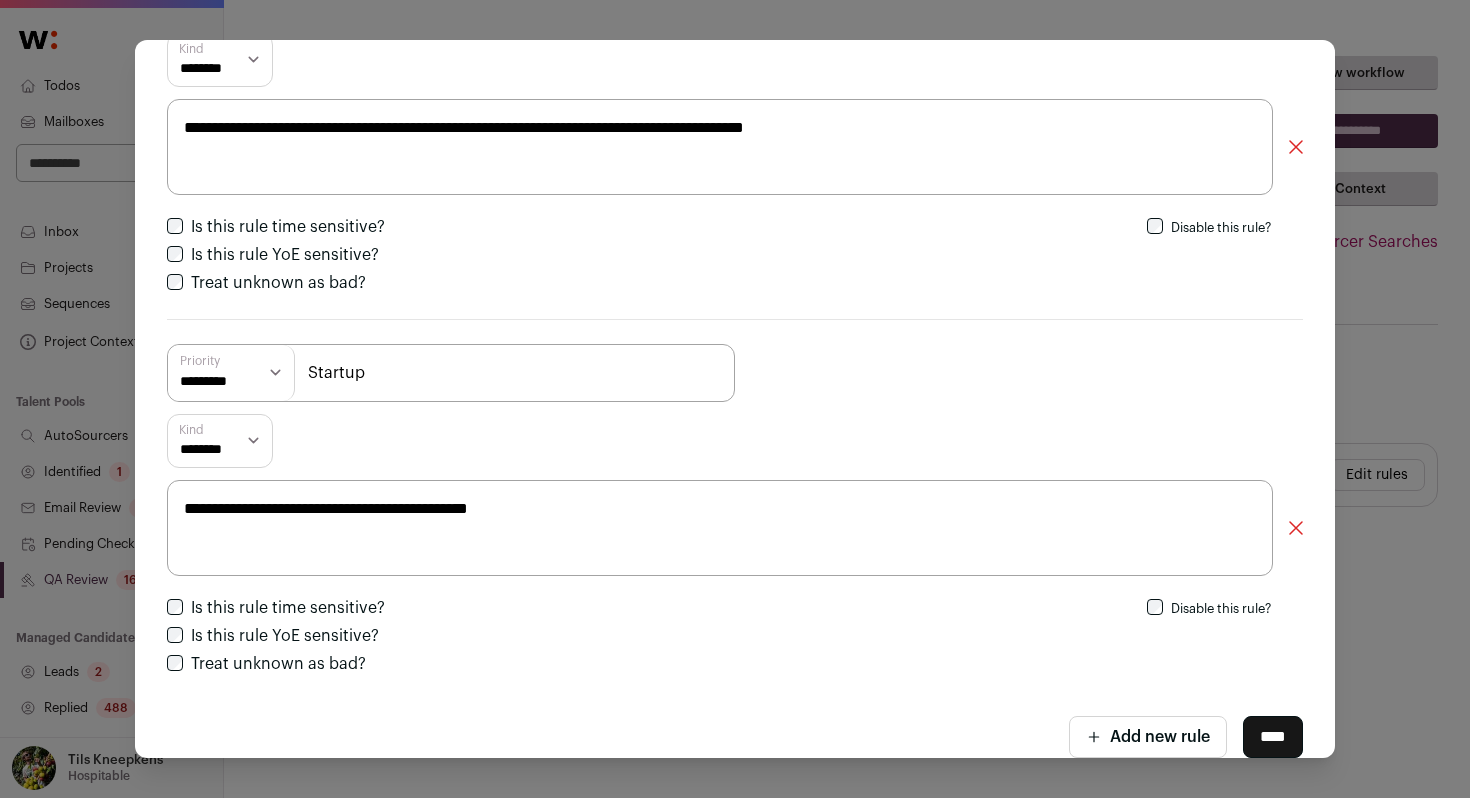 click on "**********" at bounding box center (720, 528) 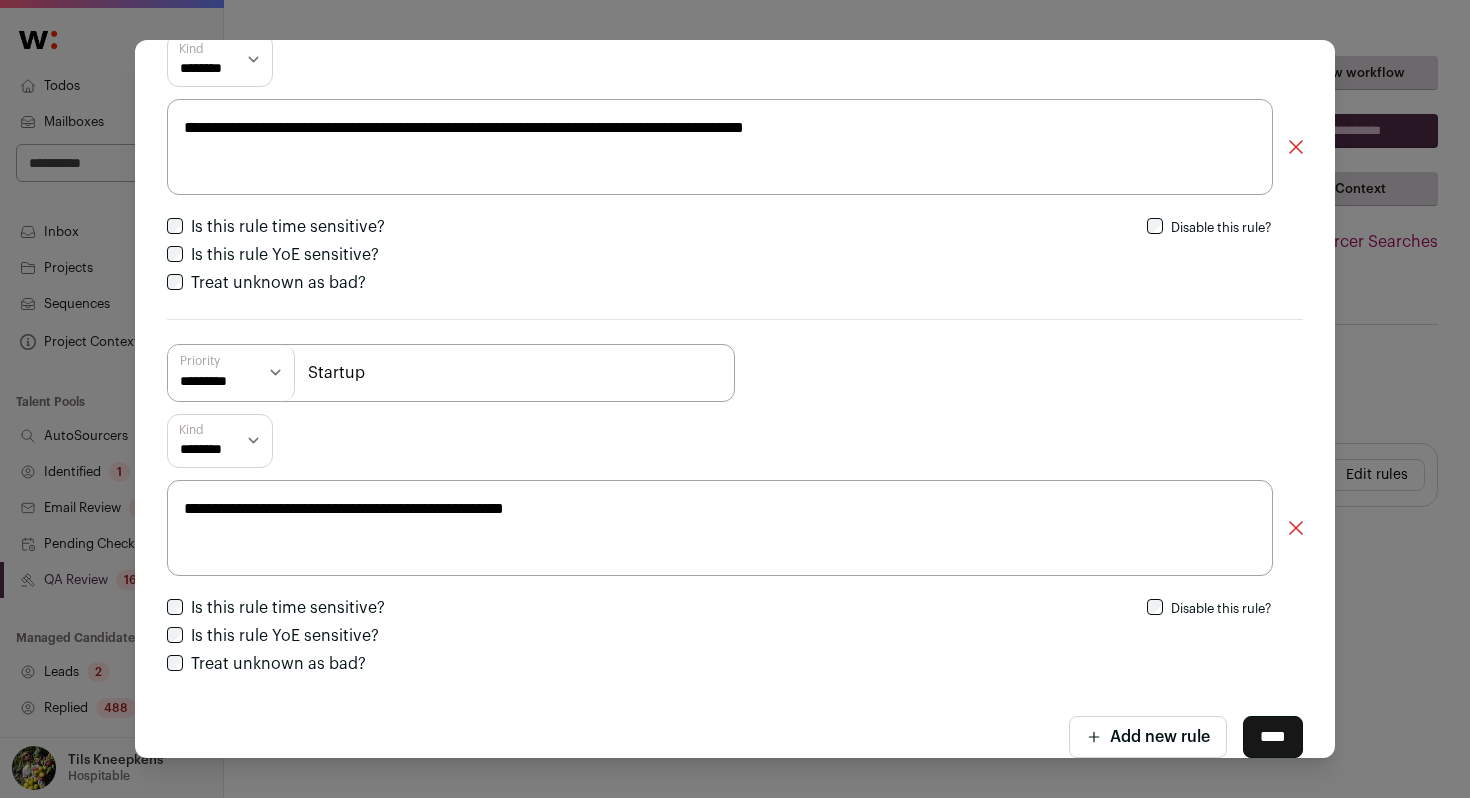 click on "**********" at bounding box center [720, 528] 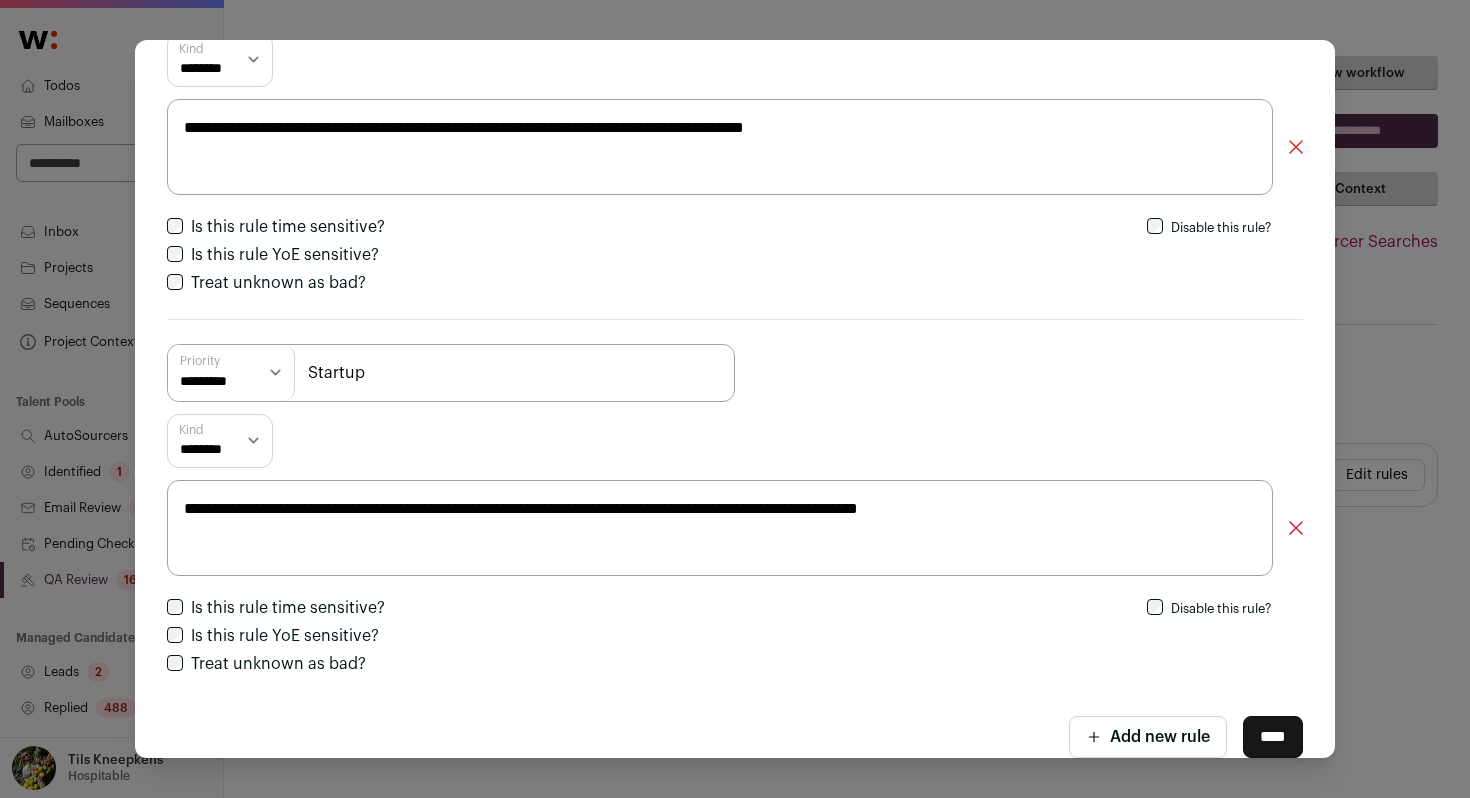 click on "**********" at bounding box center (720, 528) 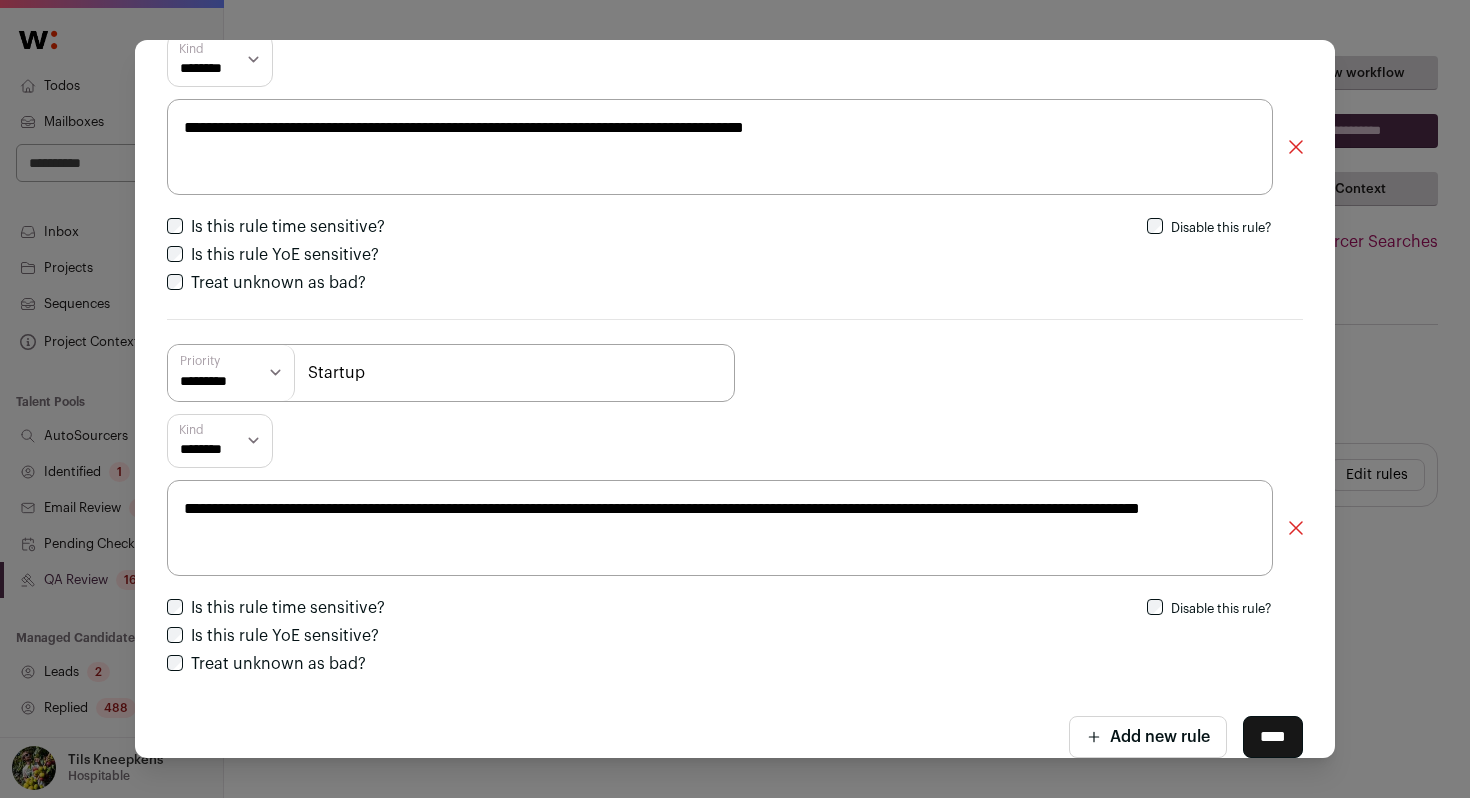 type on "**********" 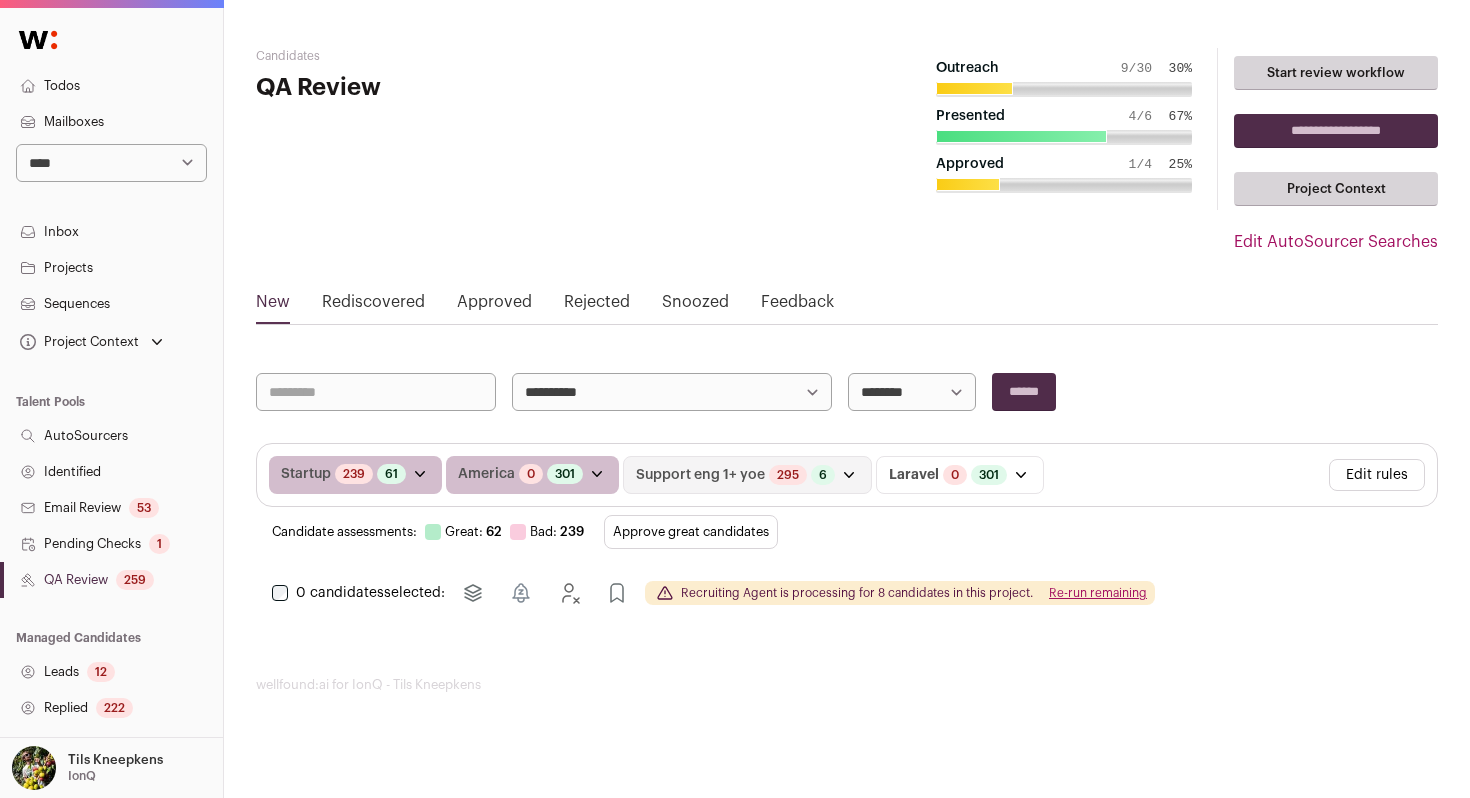 scroll, scrollTop: 0, scrollLeft: 0, axis: both 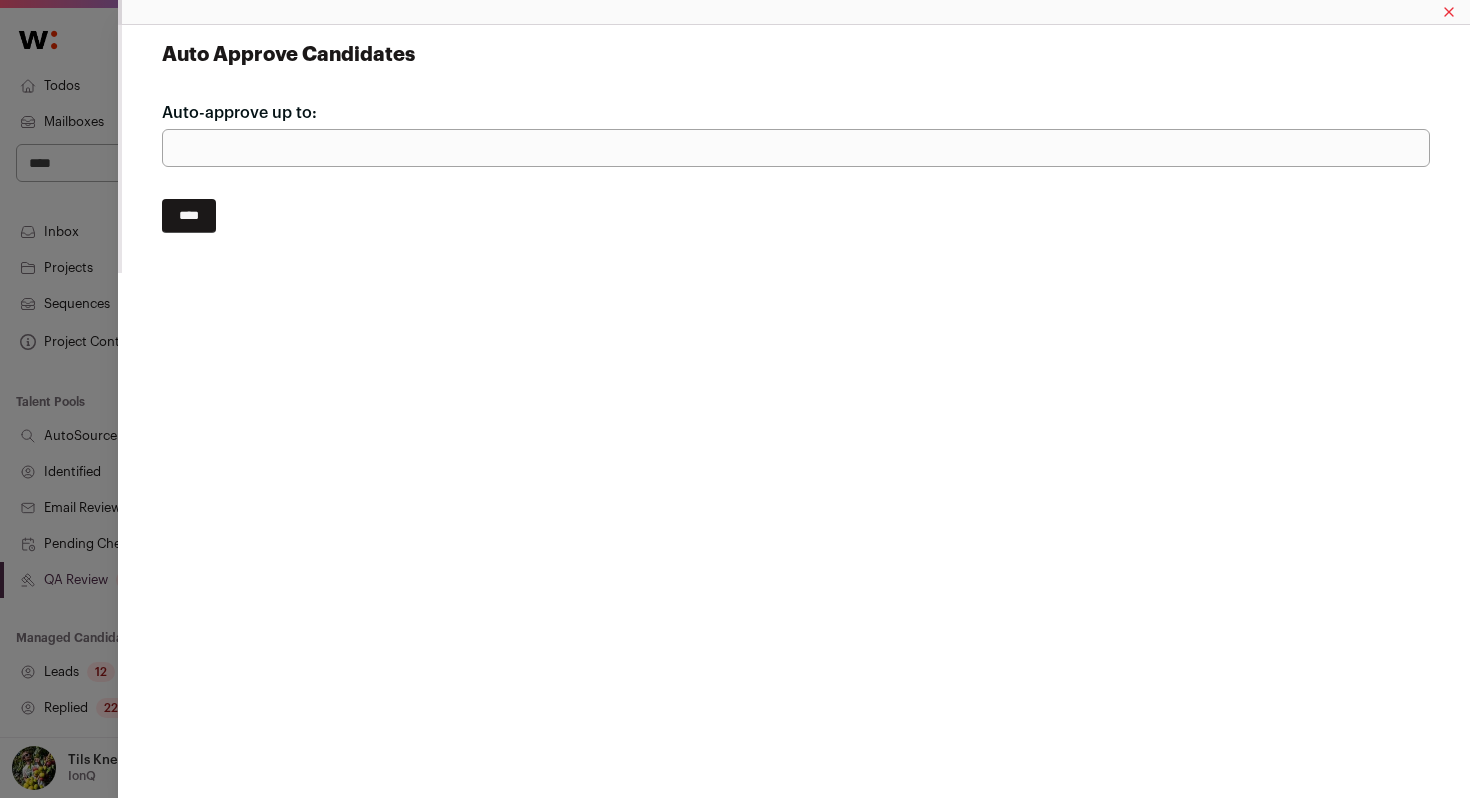 click on "***" at bounding box center (796, 148) 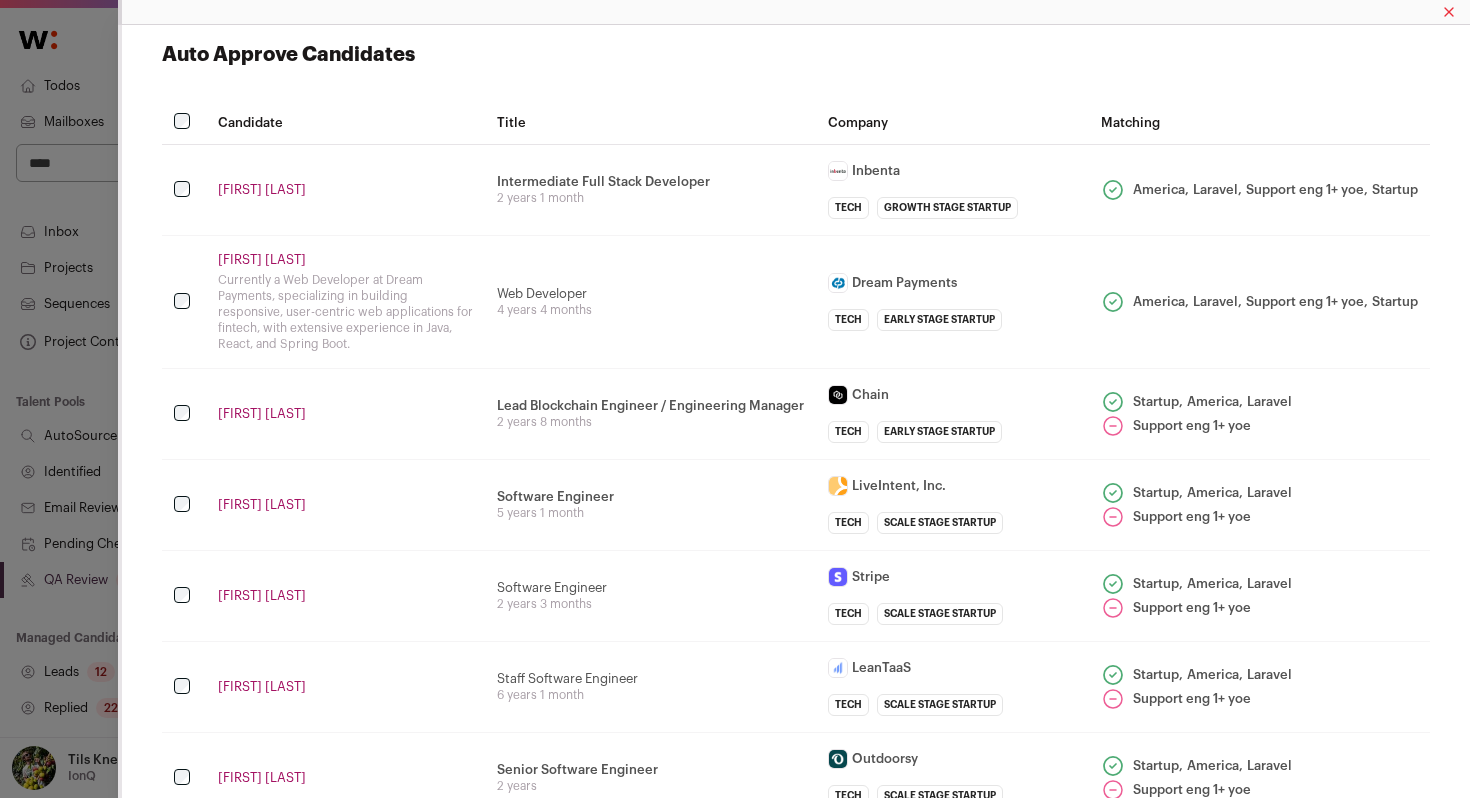 click on "Auto Approve Candidates
Candidate
Title
Company
Matching
Heaten Mistry
Intermediate Full Stack Developer
• Implemented, updated, and debugged both Front-end (React, Javascript) and Back-end (Laravel, PHP) features.
• Spearheaded and standardized up-to-date testing practices with React Testing Library, increasing test coverage by 60% across teams." at bounding box center [735, 399] 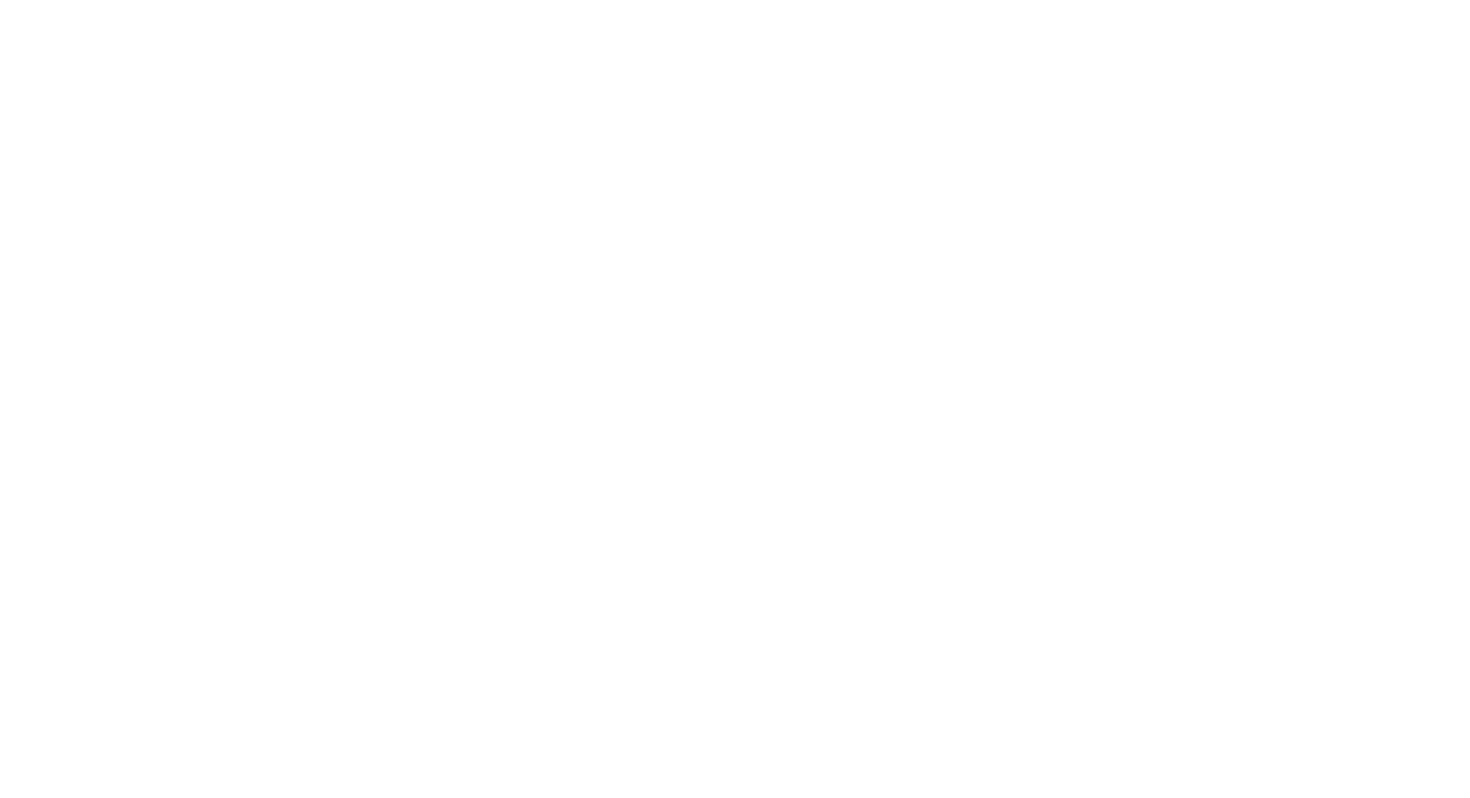 scroll, scrollTop: 0, scrollLeft: 0, axis: both 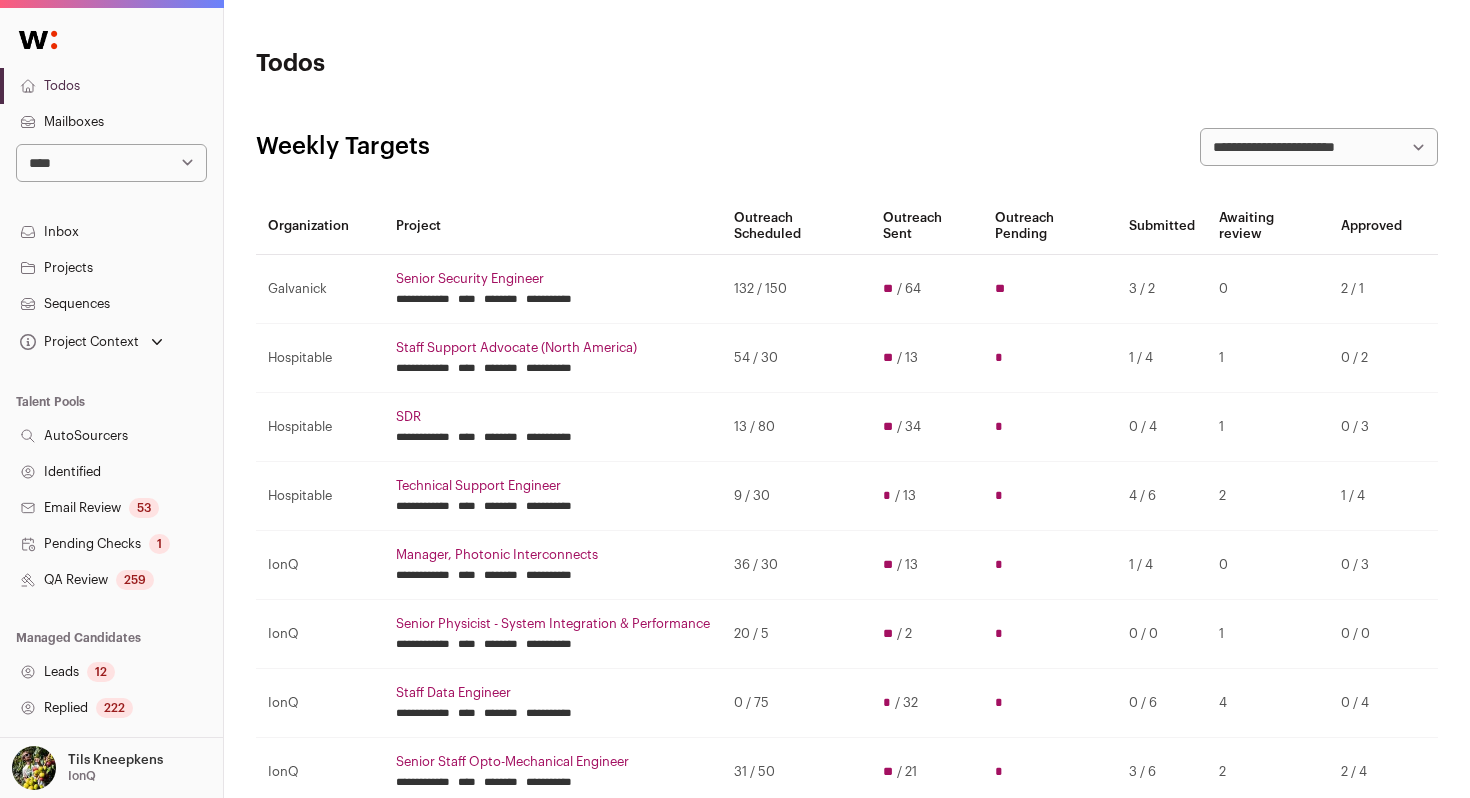 click on "Mailboxes" at bounding box center [111, 122] 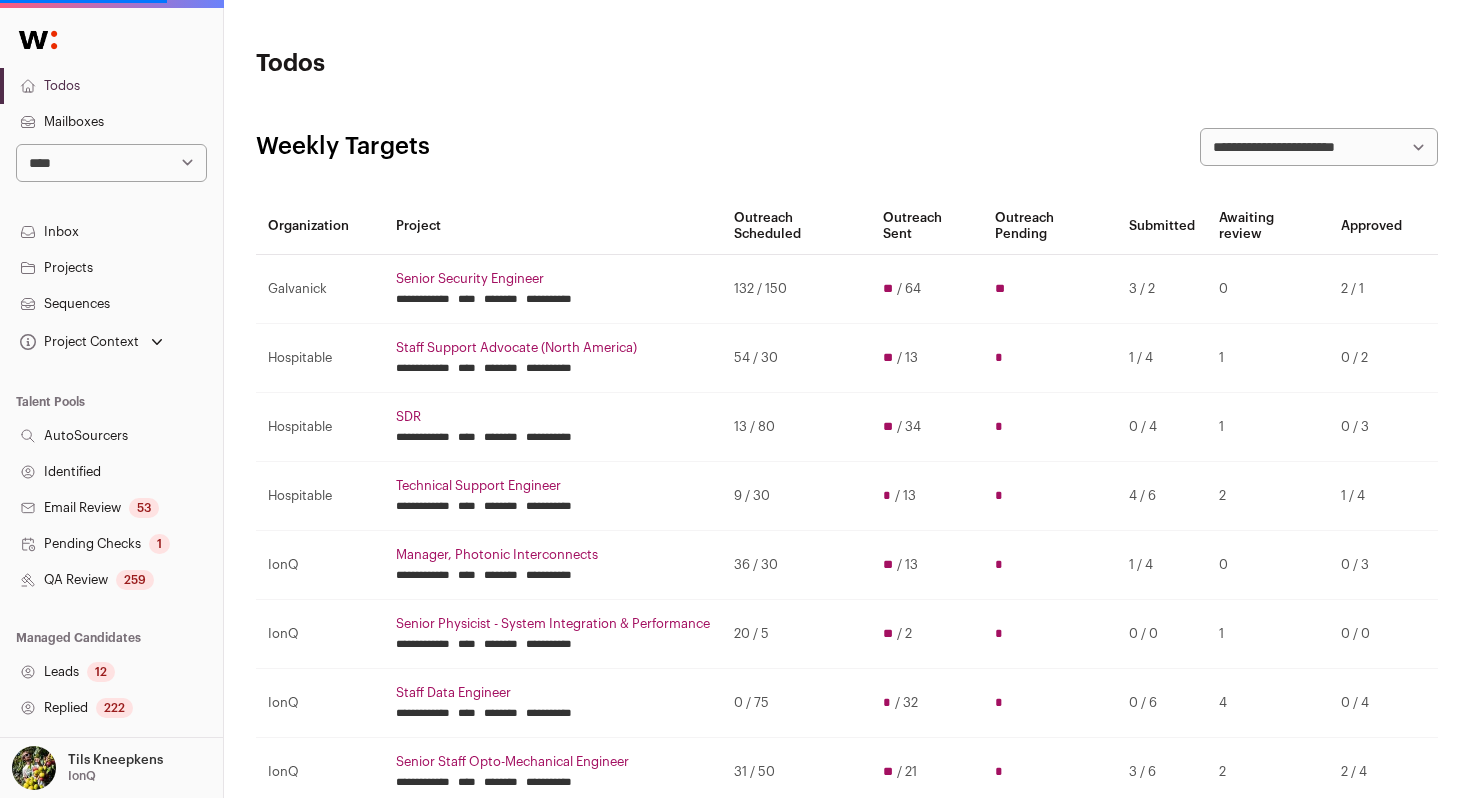 select on "****" 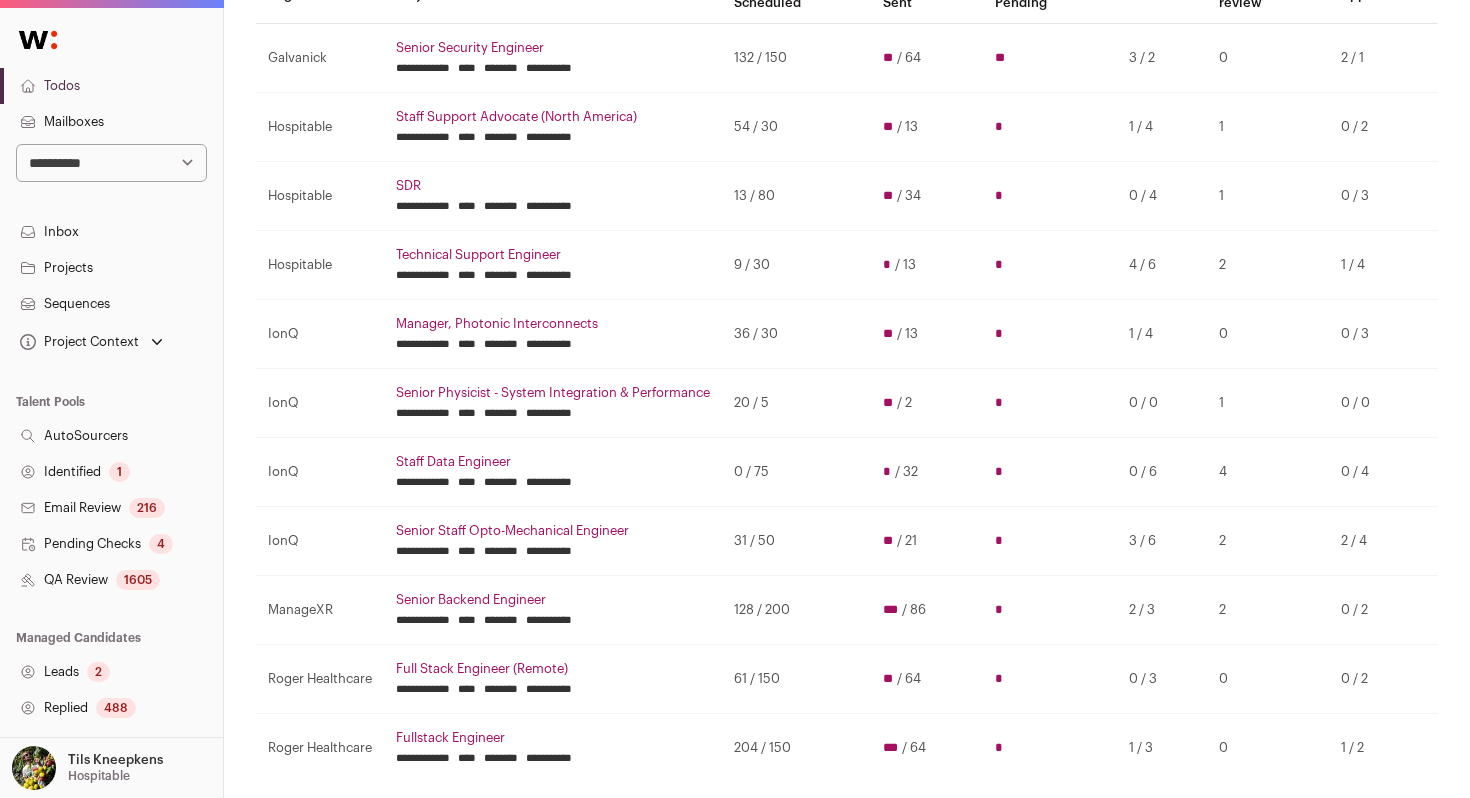 scroll, scrollTop: 241, scrollLeft: 0, axis: vertical 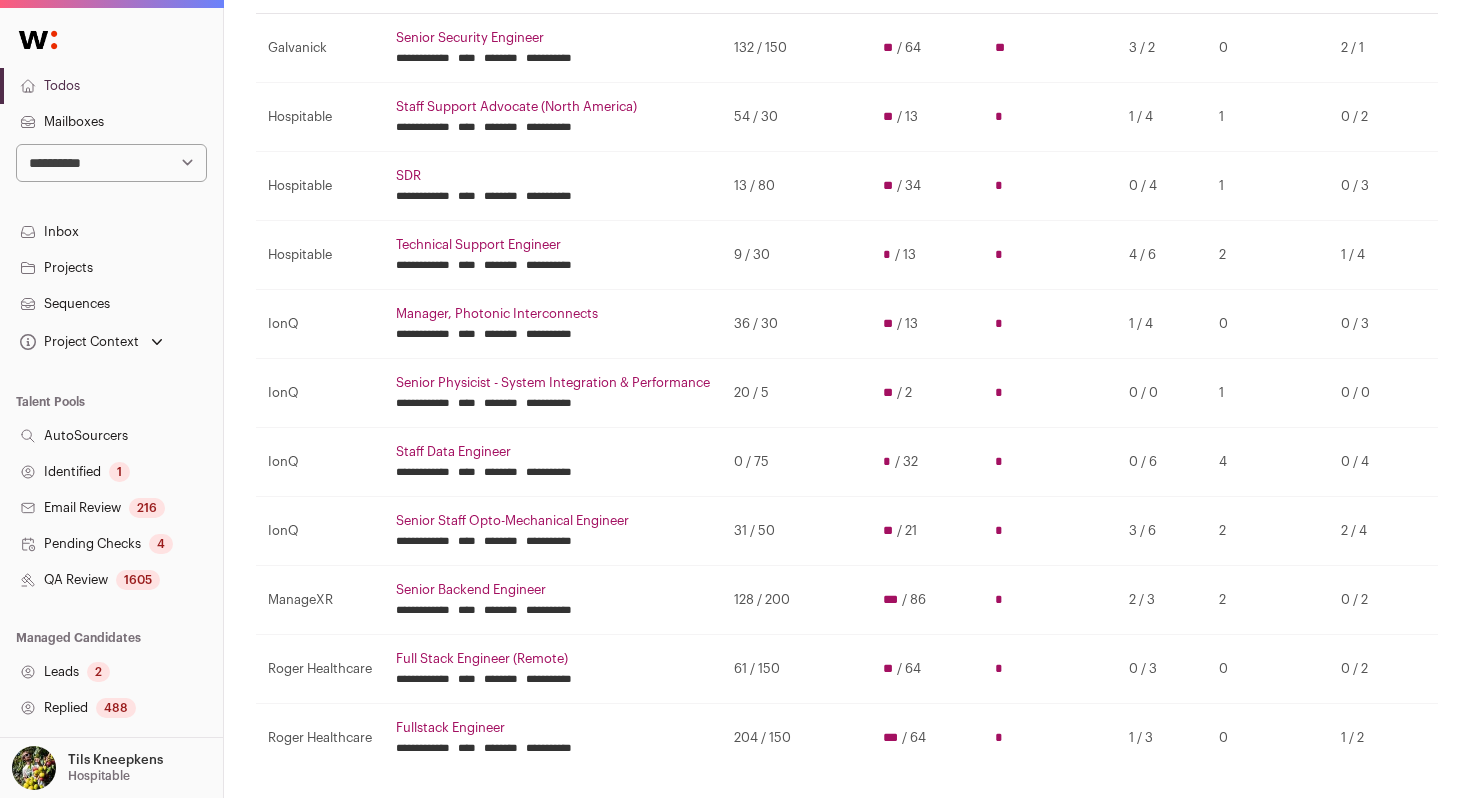 click on "Manager, Photonic Interconnects" at bounding box center [553, 314] 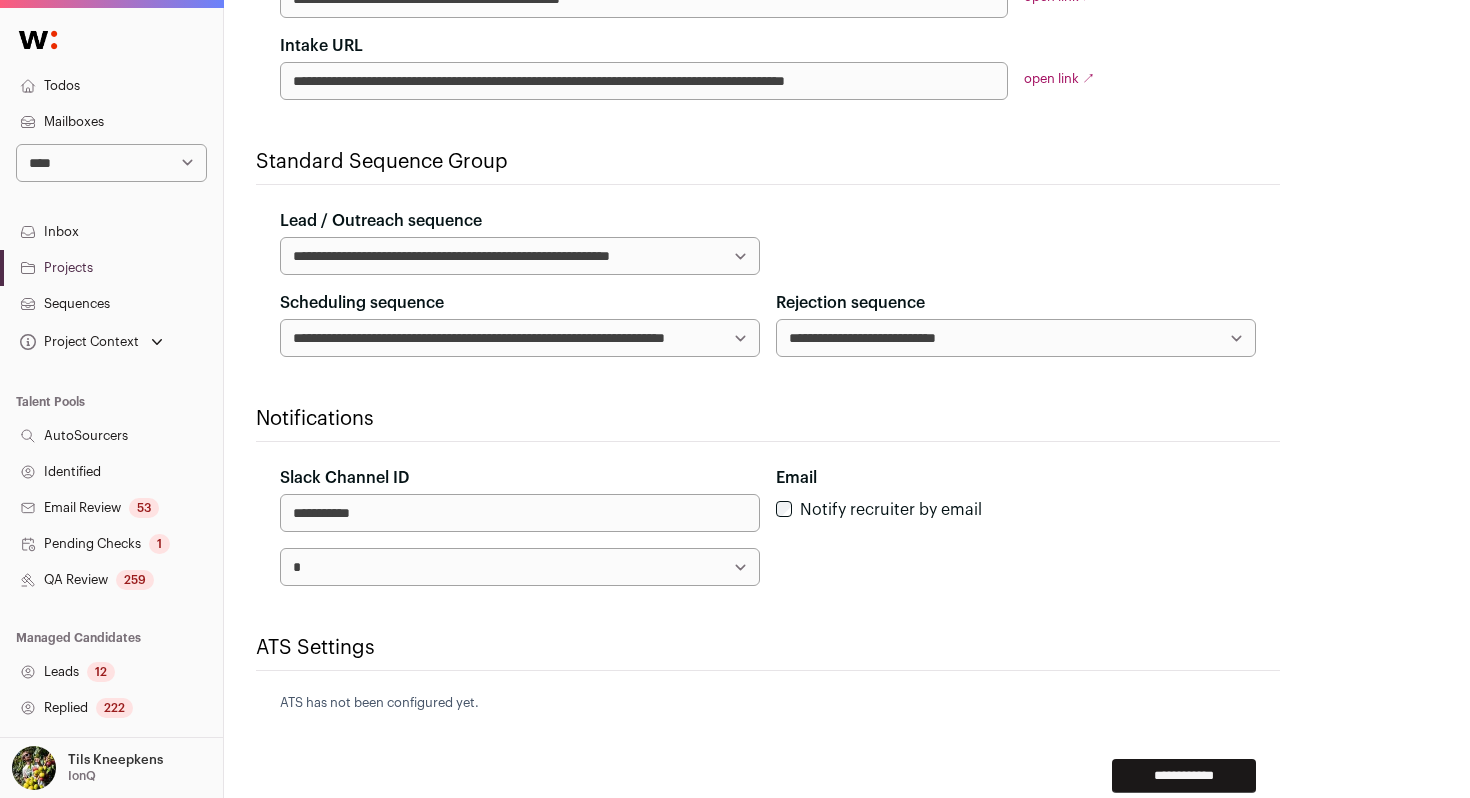 scroll, scrollTop: 713, scrollLeft: 0, axis: vertical 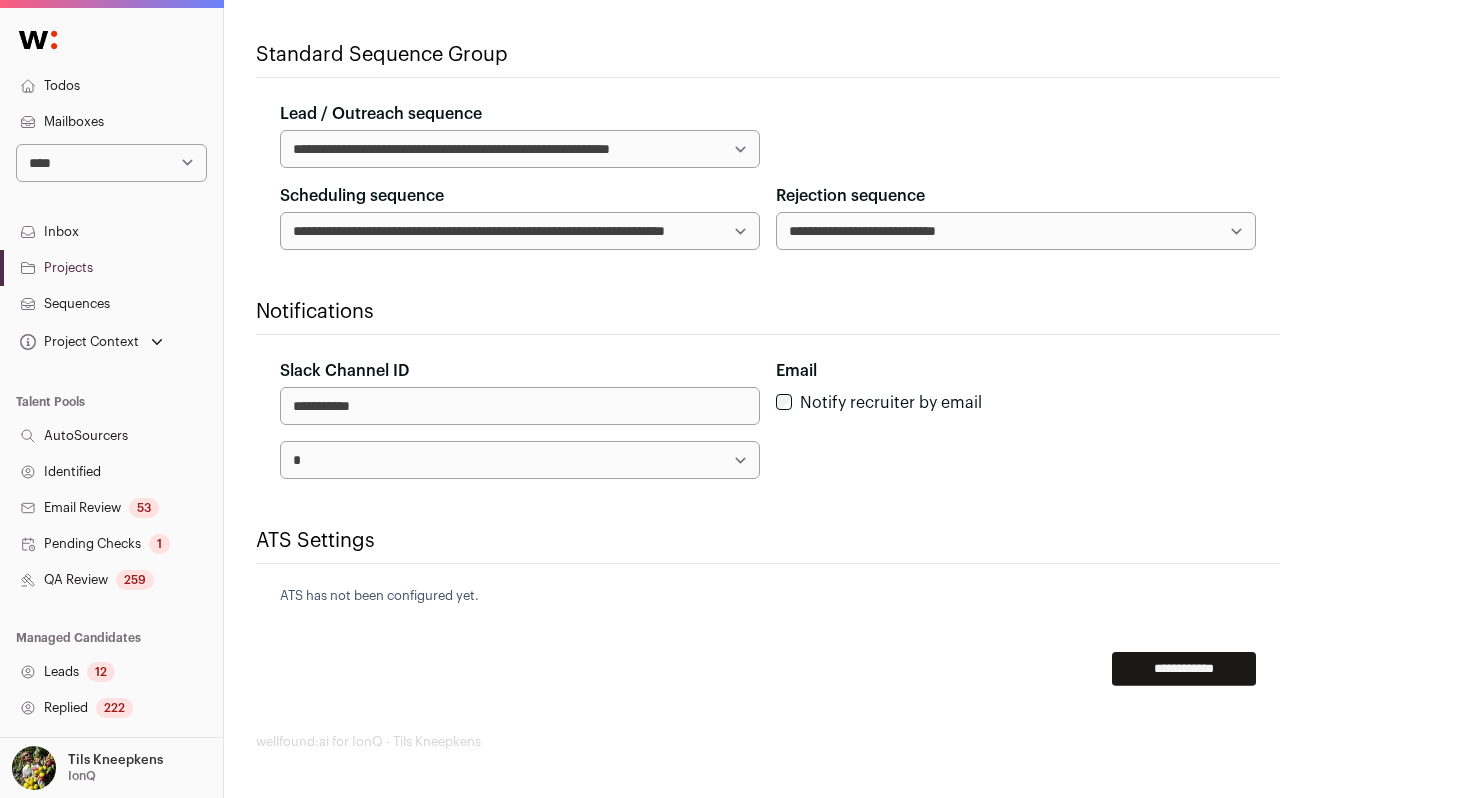 click on "QA Review
259" at bounding box center [111, 580] 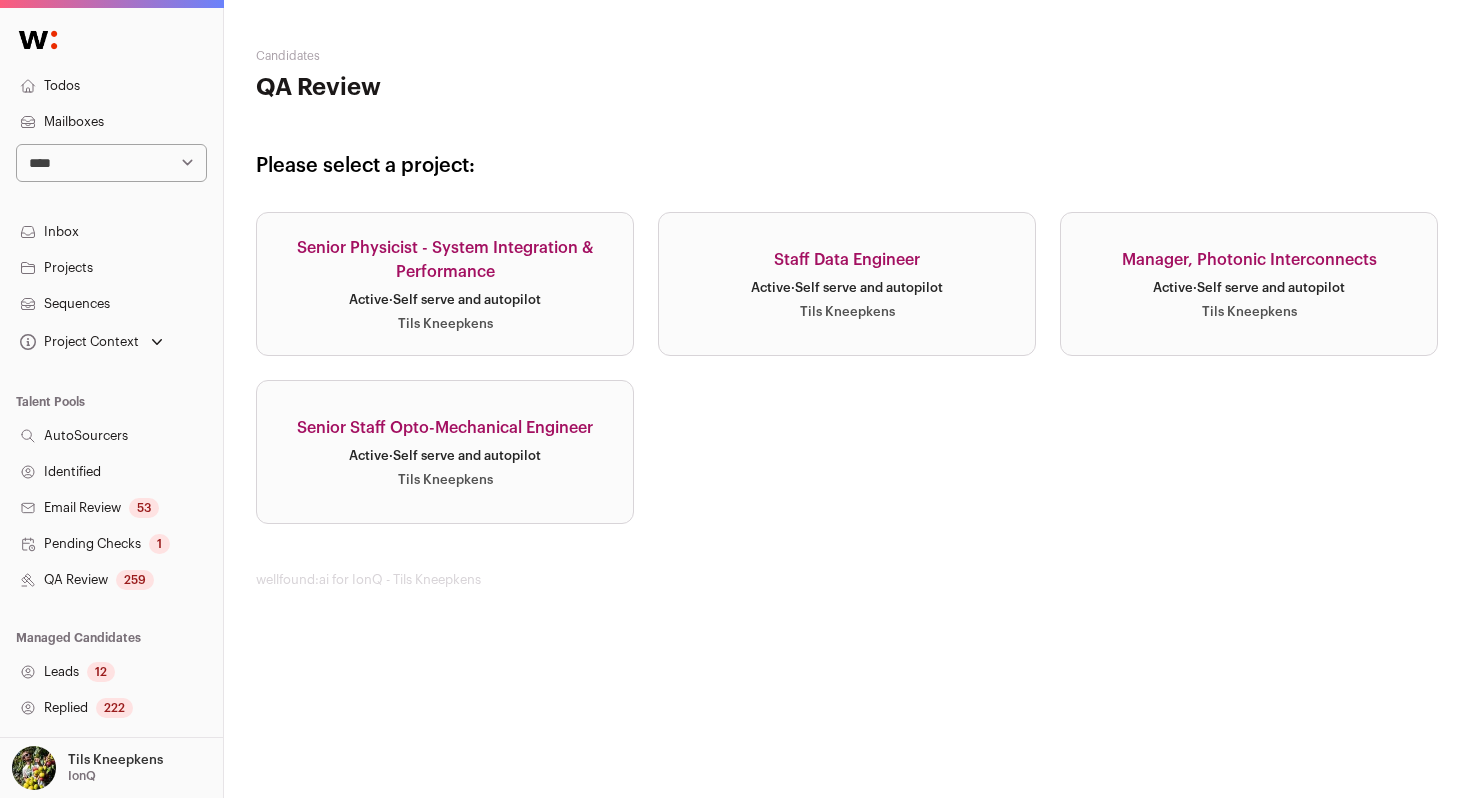 scroll, scrollTop: 0, scrollLeft: 0, axis: both 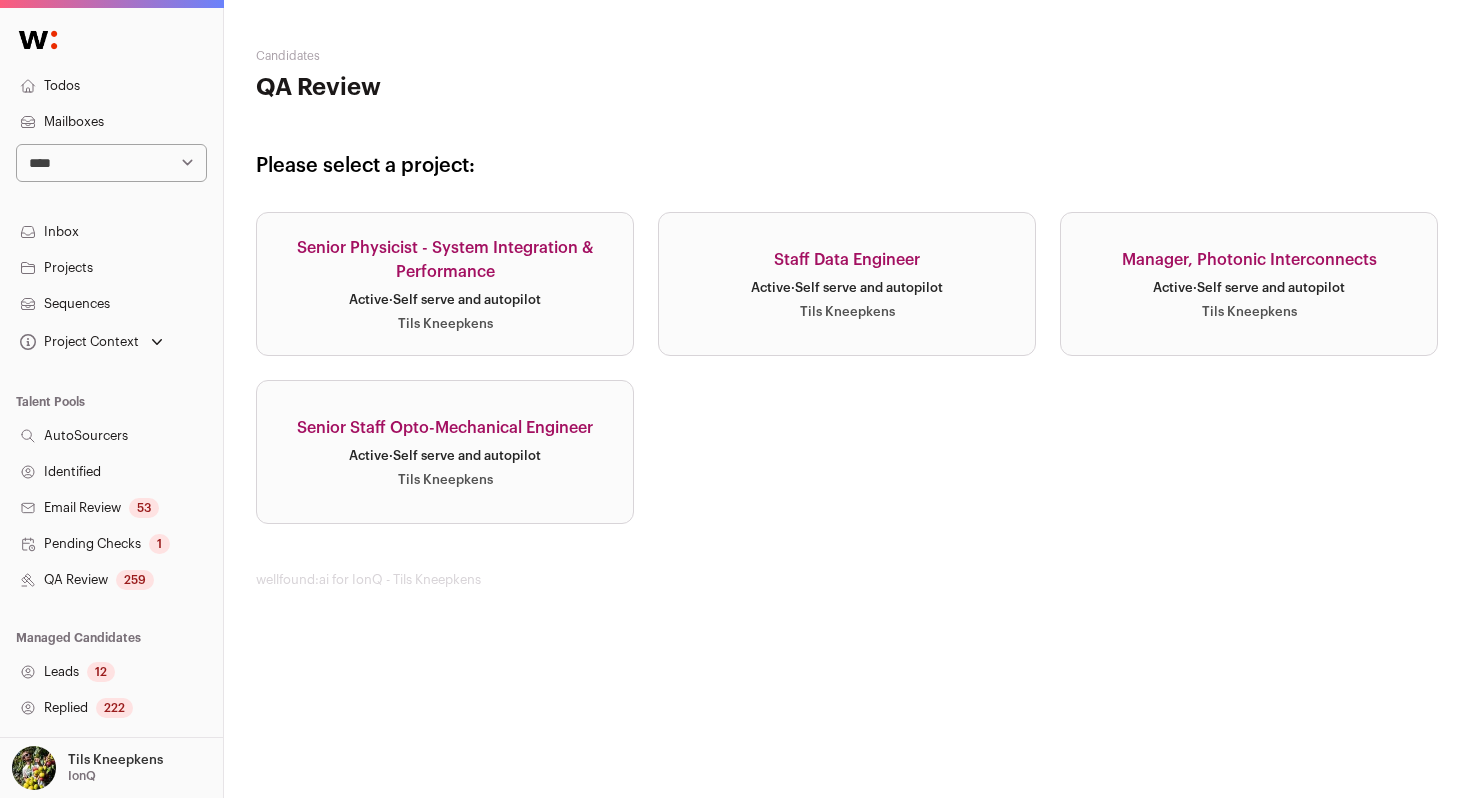 click on "Manager, Photonic Interconnects
Active
·
Self serve and autopilot
Tils Kneepkens" at bounding box center [1249, 284] 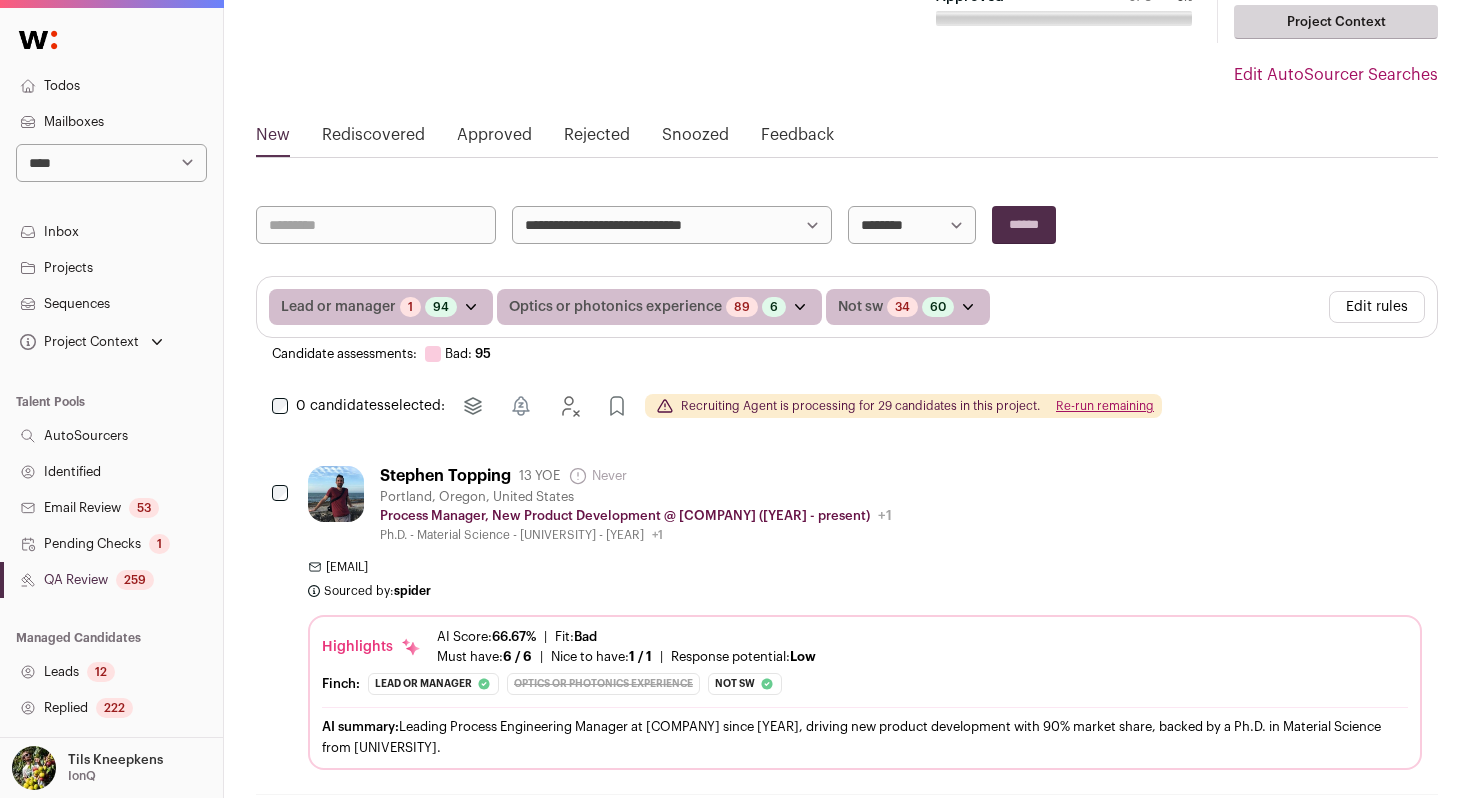 scroll, scrollTop: 194, scrollLeft: 0, axis: vertical 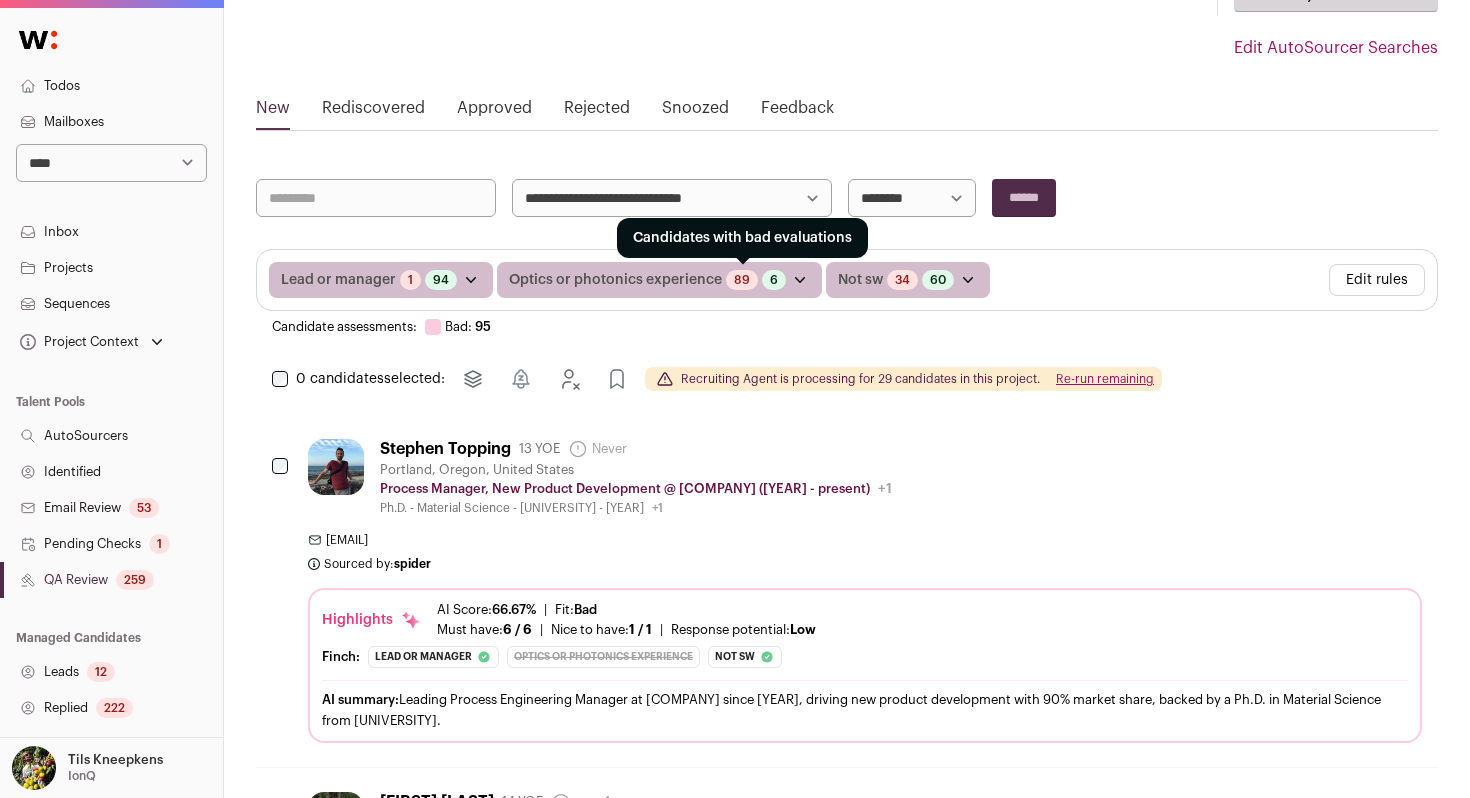 click on "89" at bounding box center [742, 280] 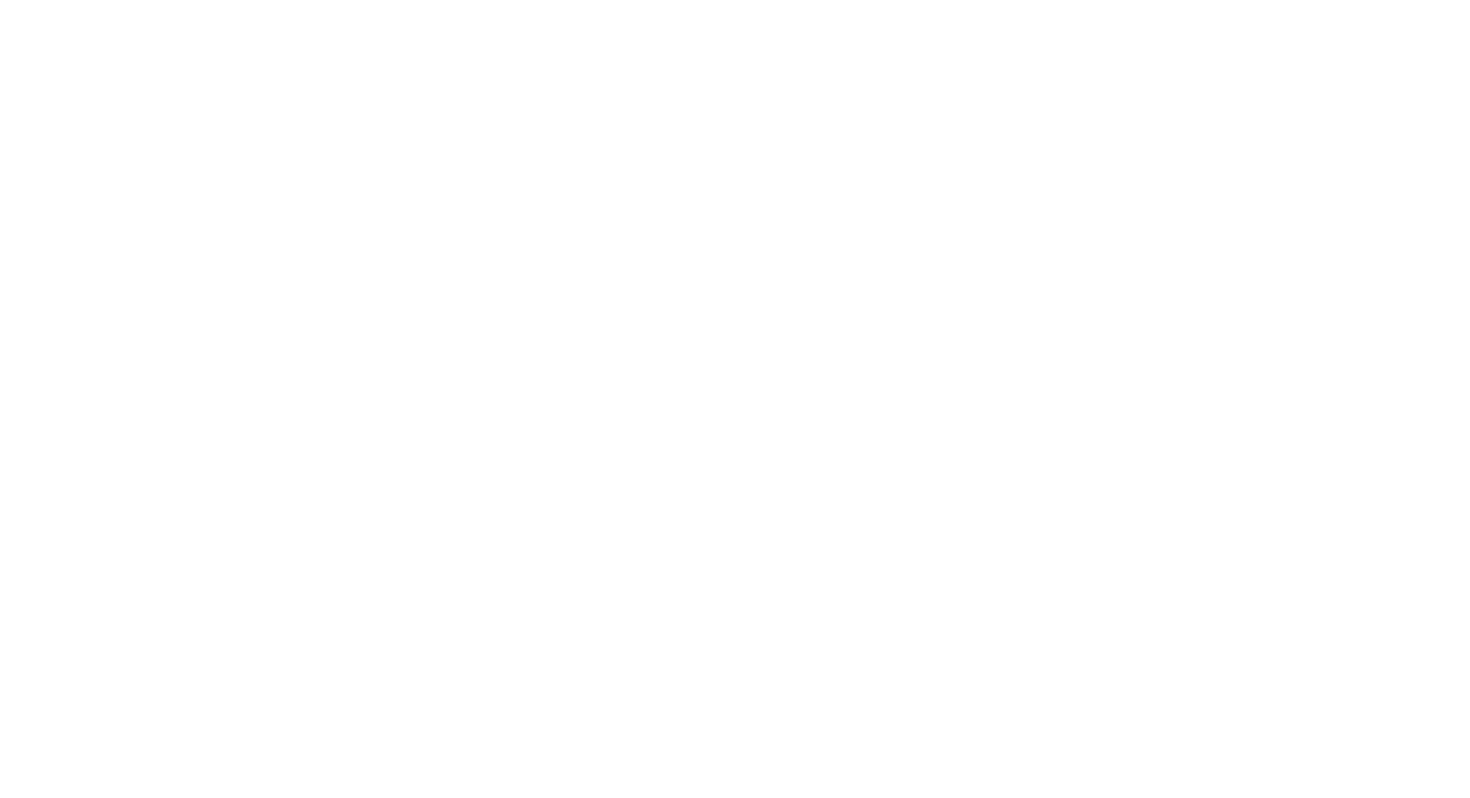 scroll, scrollTop: 0, scrollLeft: 0, axis: both 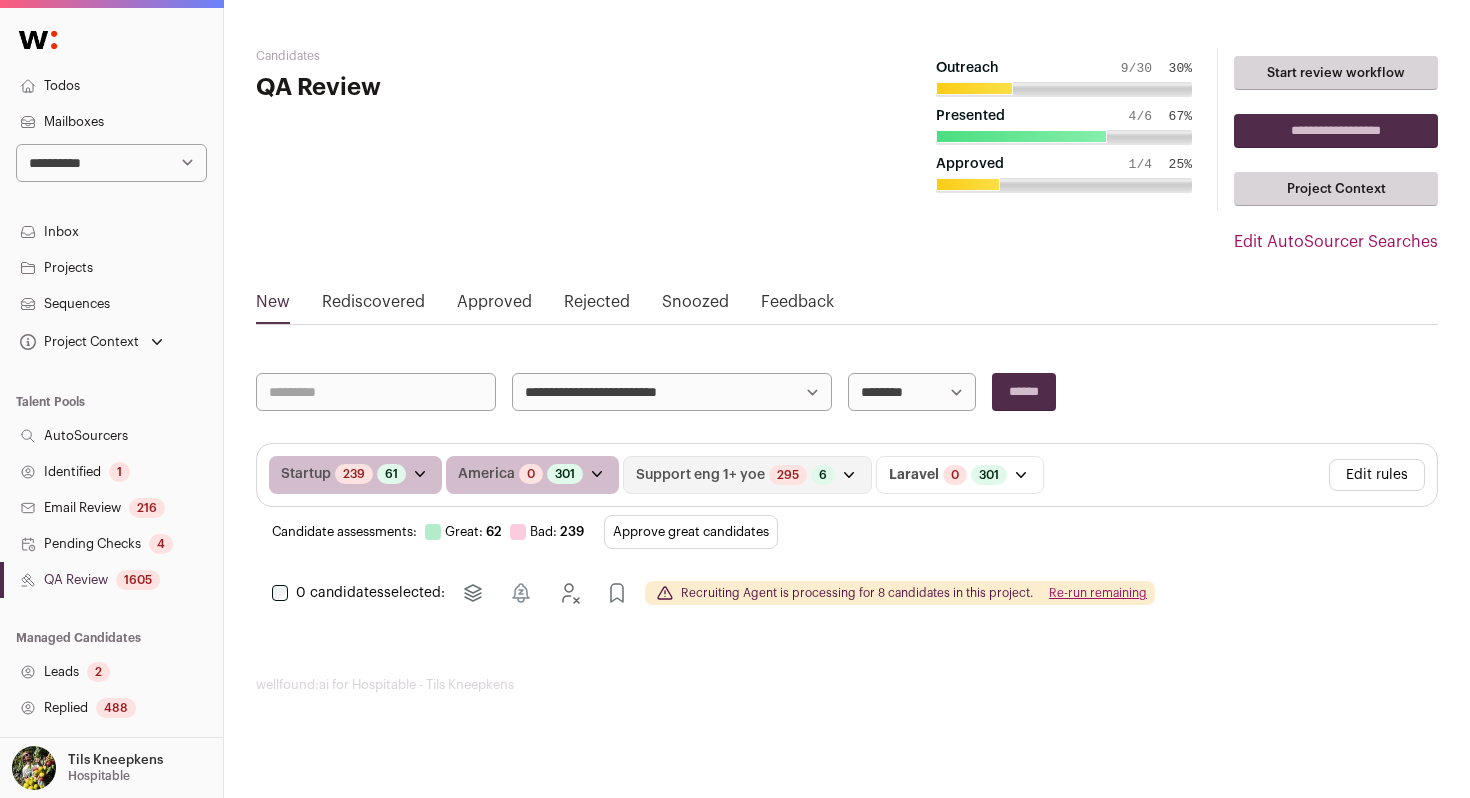 click on "Approve great candidates" at bounding box center (691, 532) 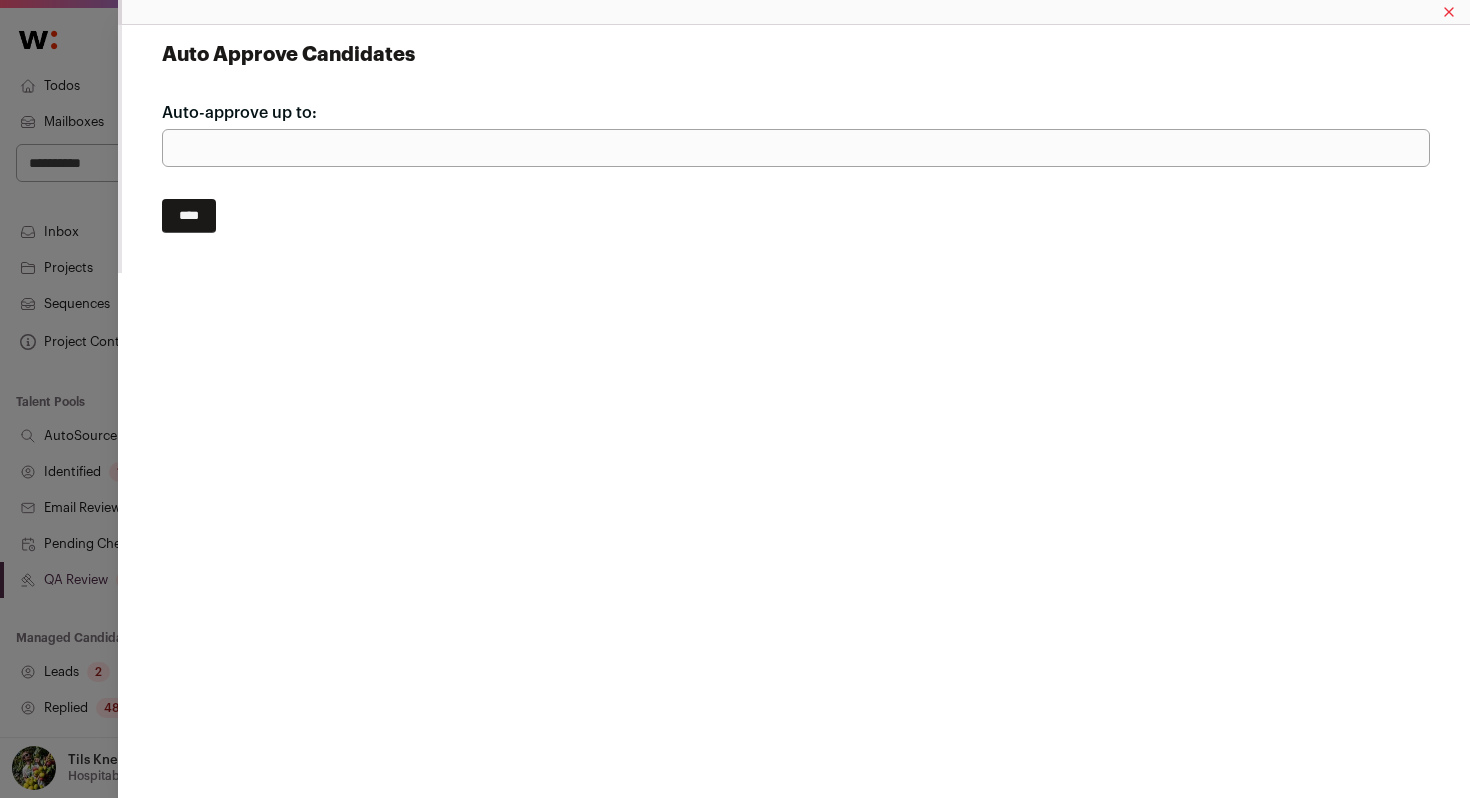 click on "***" at bounding box center (796, 148) 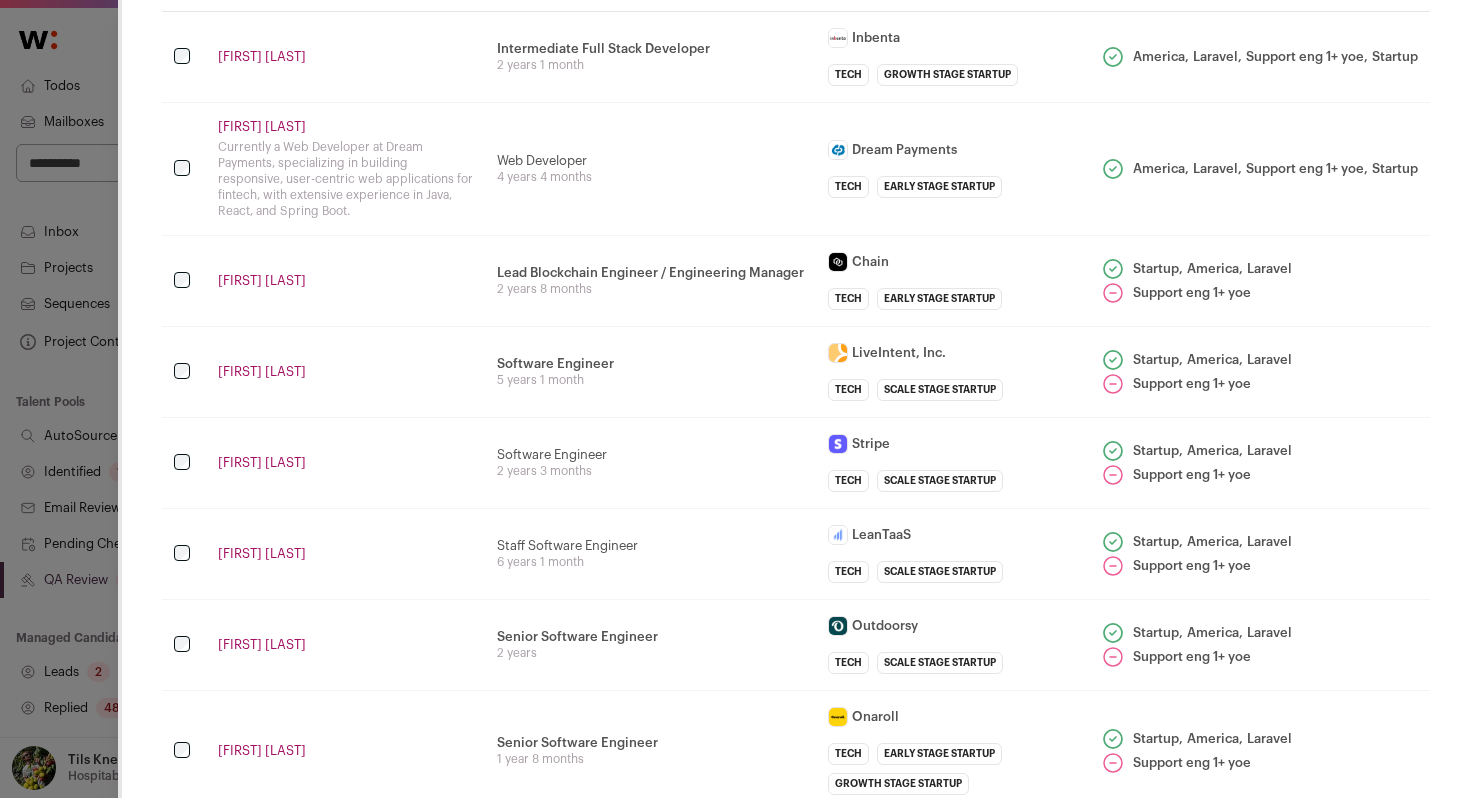 scroll, scrollTop: 136, scrollLeft: 0, axis: vertical 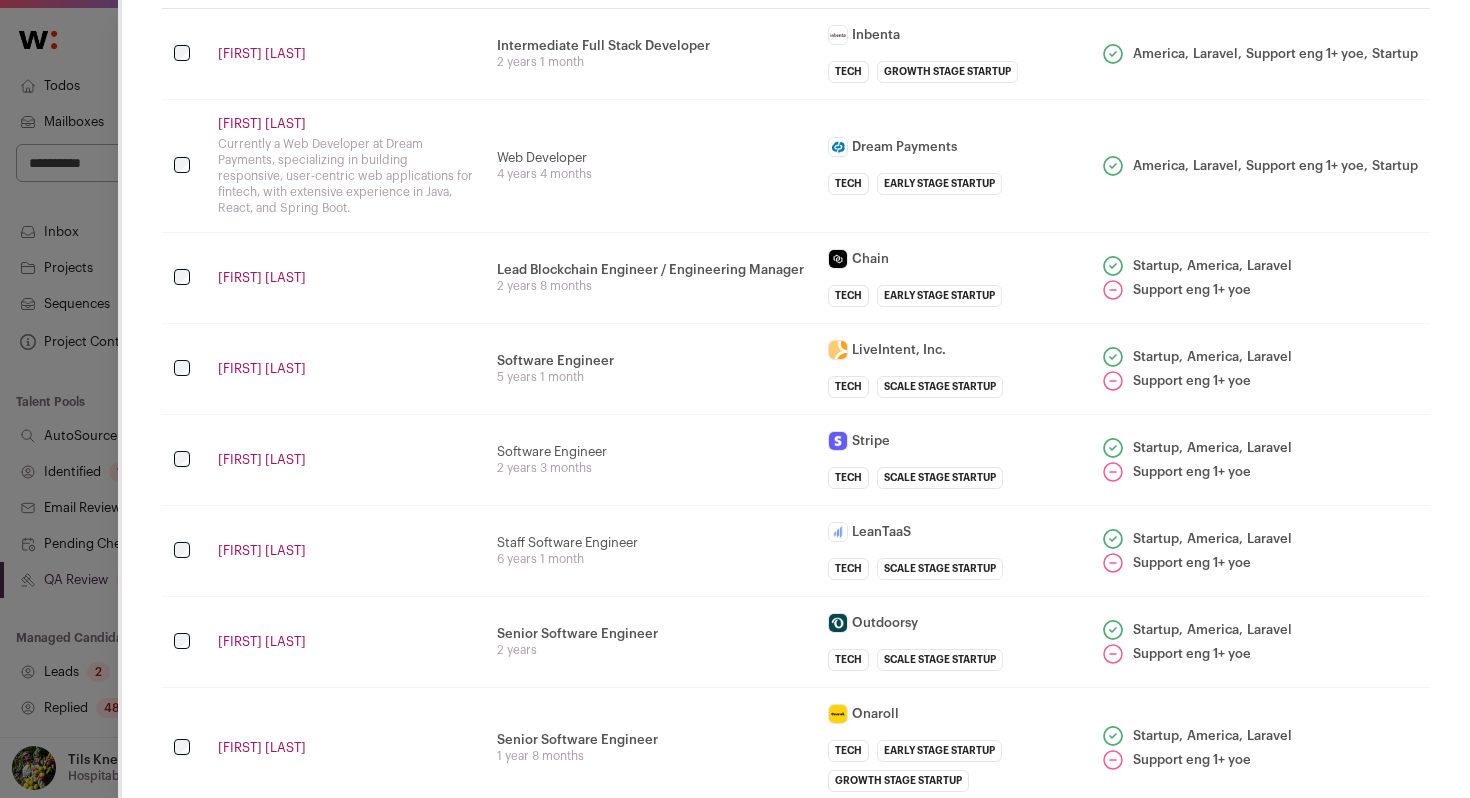 click on "Staff Software Engineer
[DURATION]" at bounding box center [650, 551] 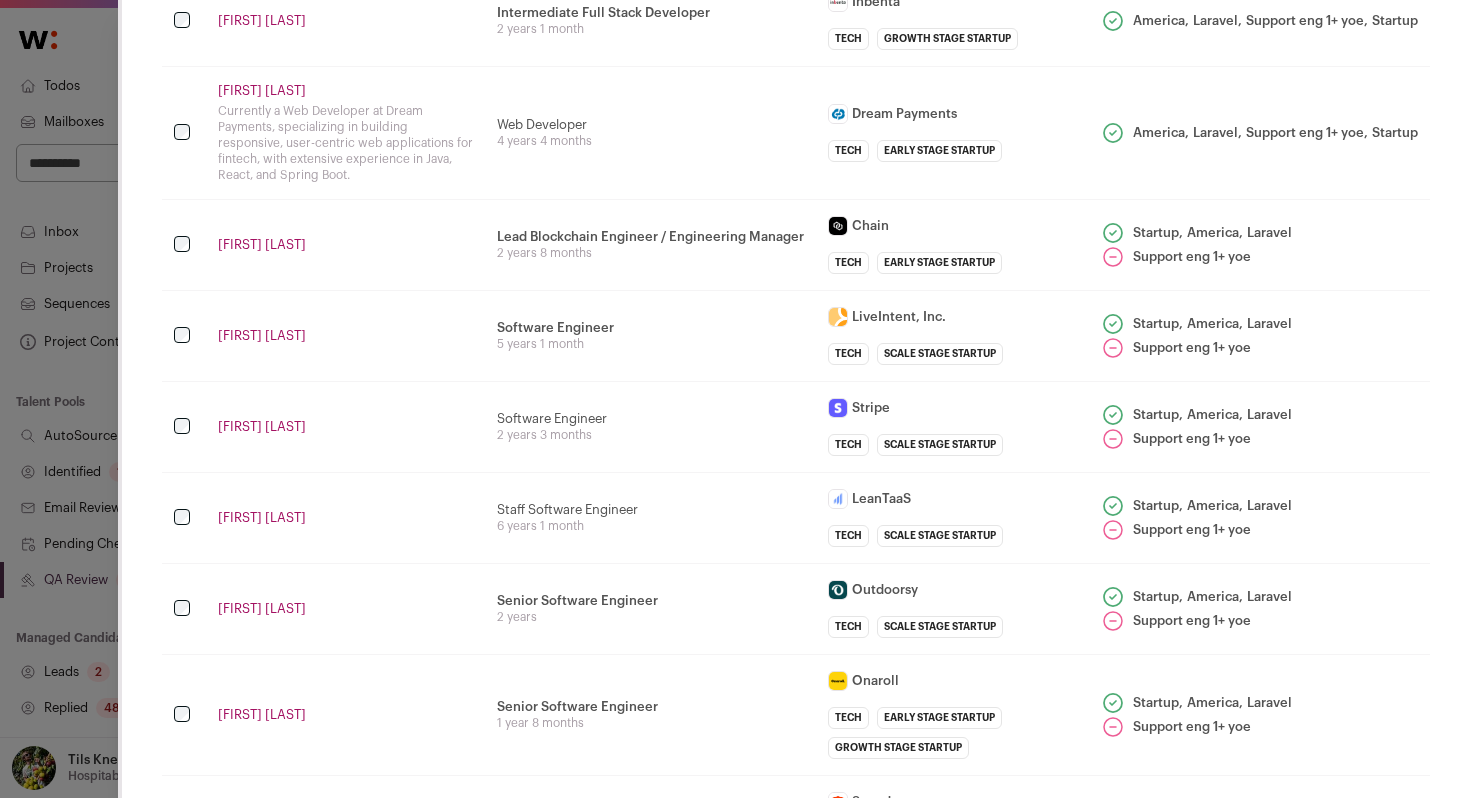 click on "Senior Software Engineer
• Built and maintained scalable web applications using React, Next.js, and TypeScript.
• Developed APIs and backend services with Node.js, Express, and PostgreSQL.
• Integrated third-party services and implemented GraphQL endpoints to optimize data fetching.
• Collaborated cross-functionally to improve user experience and performance across mobile and web platforms.
• Deployed and managed apps using Docker, AWS, and Firebase.
• Wrote tests with Jest, Cypress, and Supertest to ensure code quality and reliability
2 years" at bounding box center [650, 609] 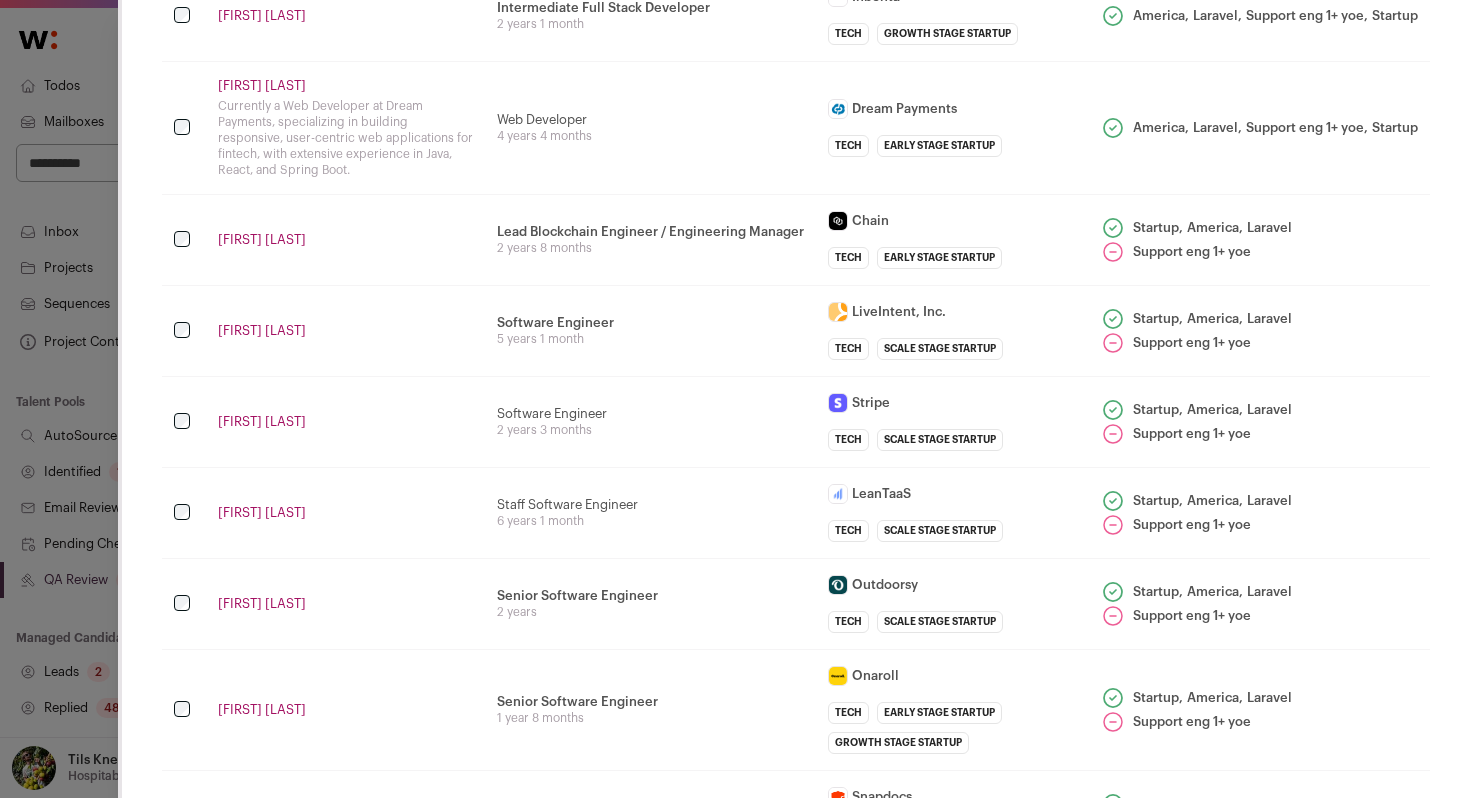 scroll, scrollTop: 165, scrollLeft: 0, axis: vertical 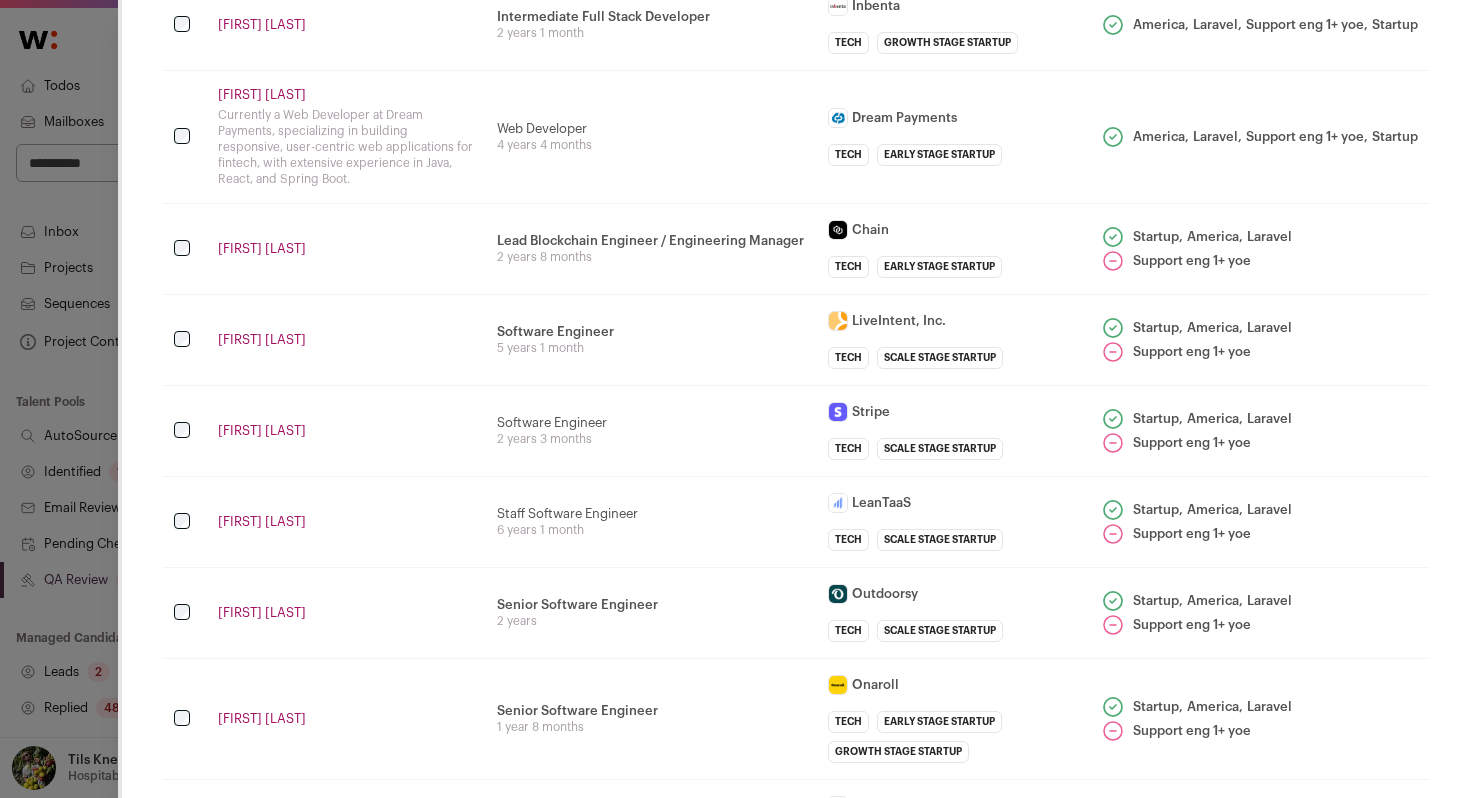 click on "Auto Approve Candidates
Candidate
Title
Company
Matching
Heaten Mistry
Intermediate Full Stack Developer
• Implemented, updated, and debugged both Front-end (React, Javascript) and Back-end (Laravel, PHP) features.
• Spearheaded and standardized up-to-date testing practices with React Testing Library, increasing test coverage by 60% across teams." at bounding box center (735, 399) 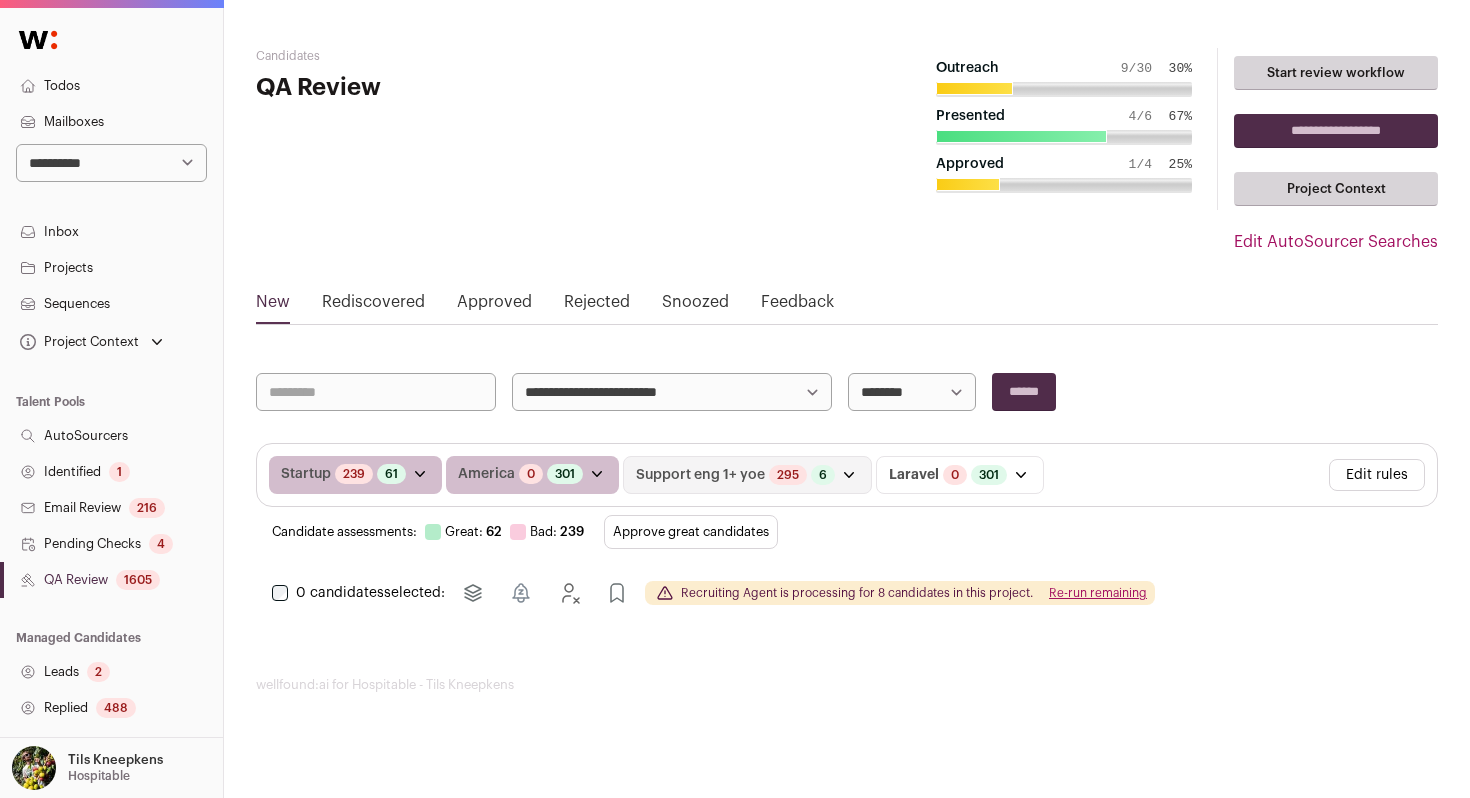 click on "Edit rules" at bounding box center (1377, 475) 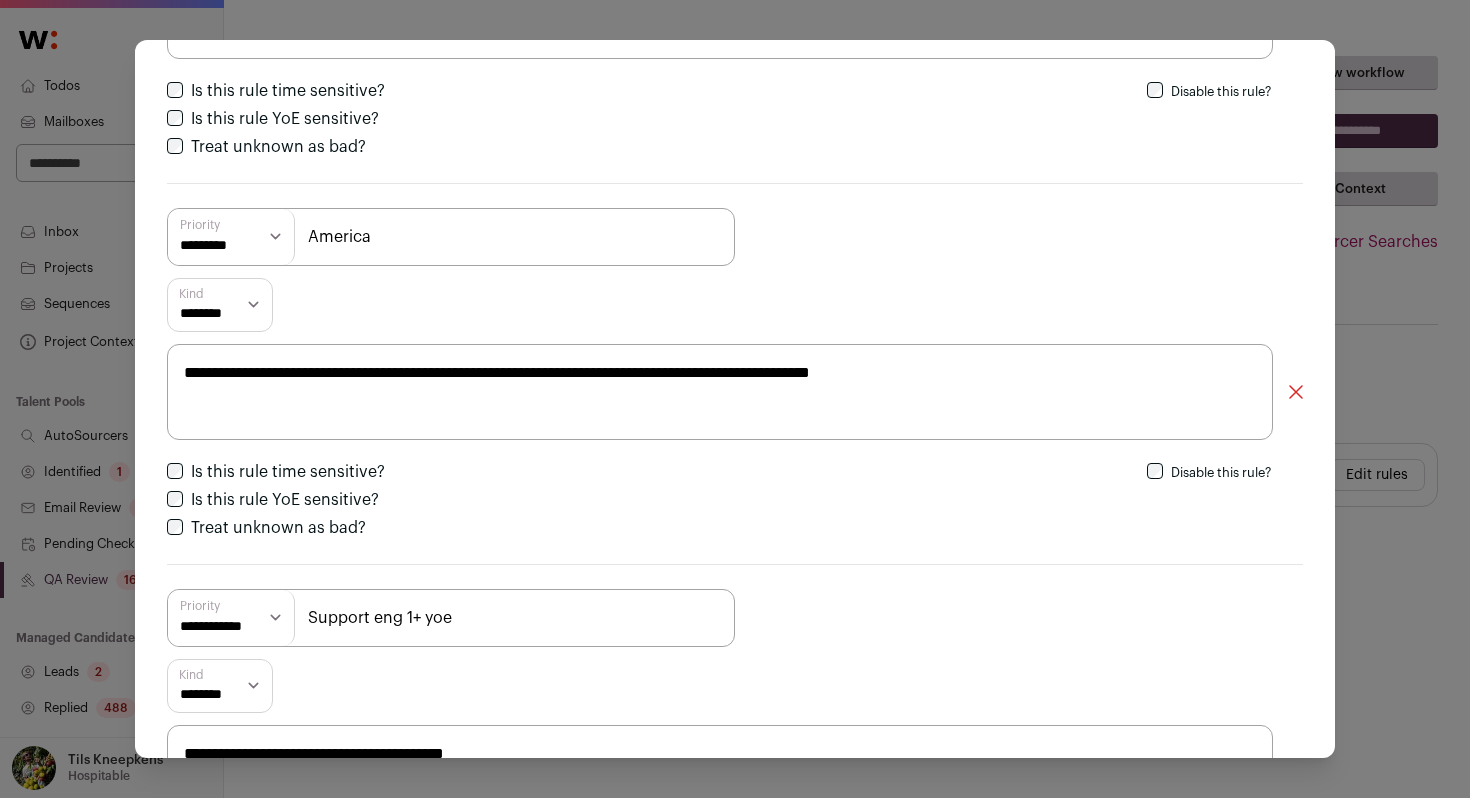 scroll, scrollTop: 984, scrollLeft: 0, axis: vertical 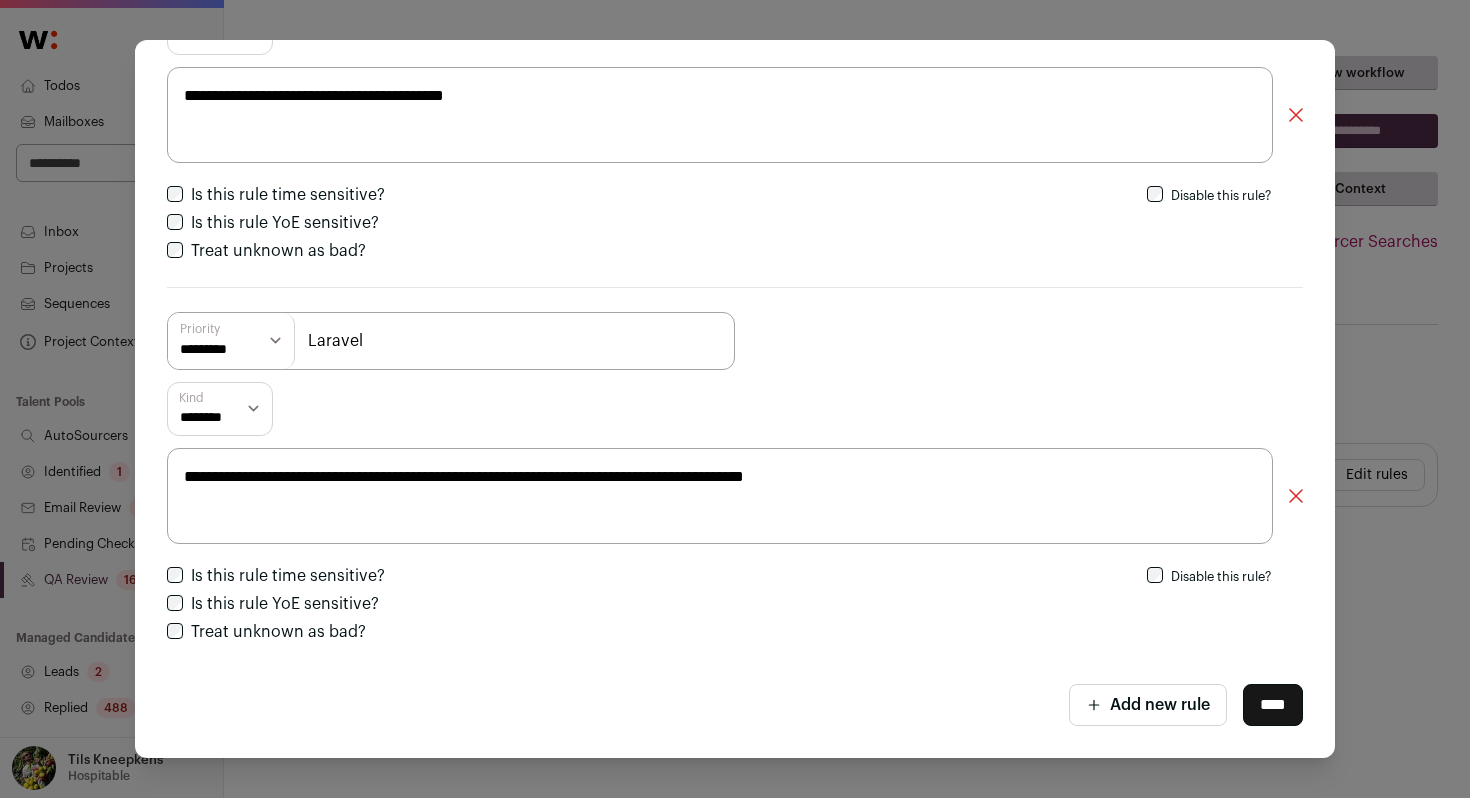 click 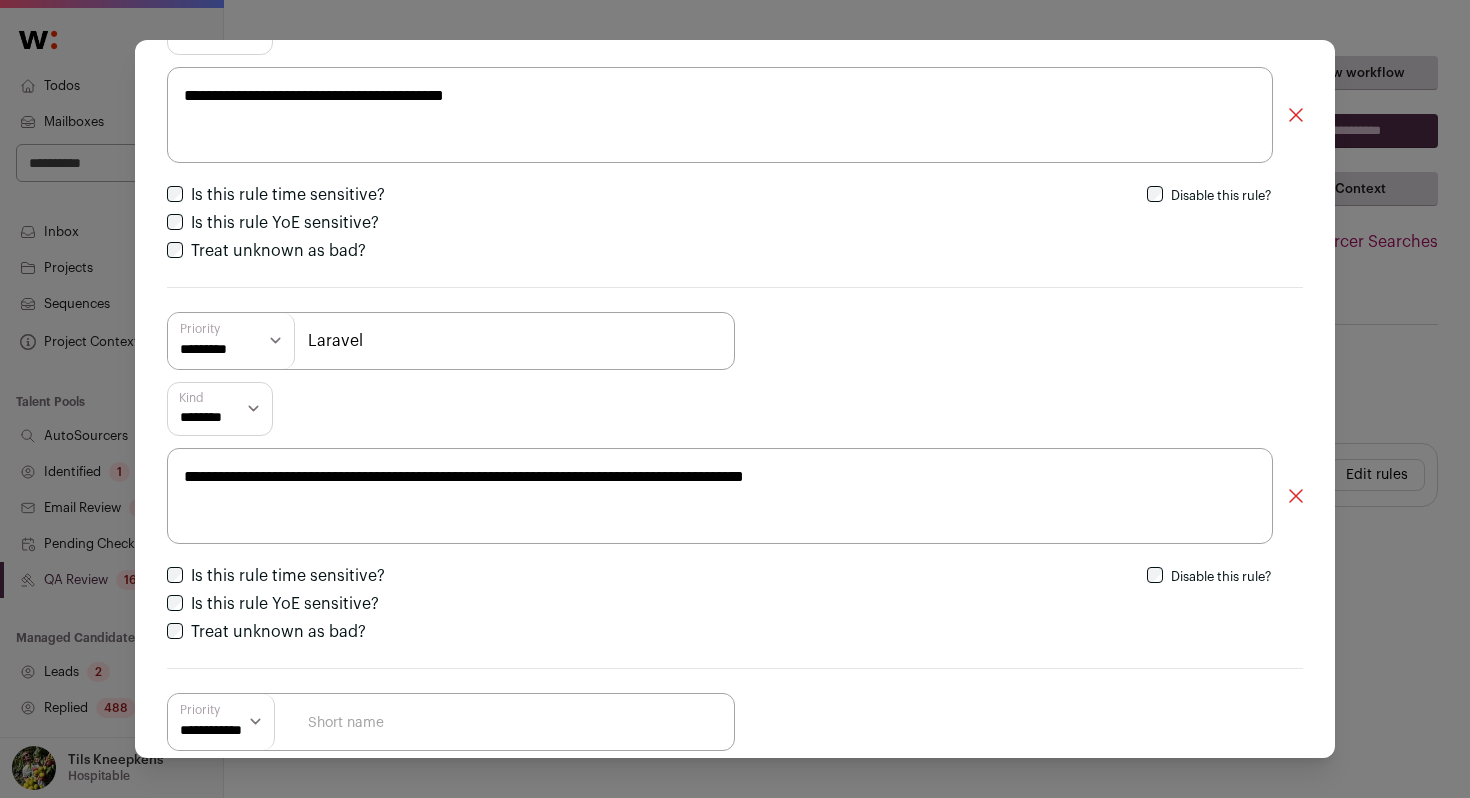 scroll, scrollTop: 1150, scrollLeft: 0, axis: vertical 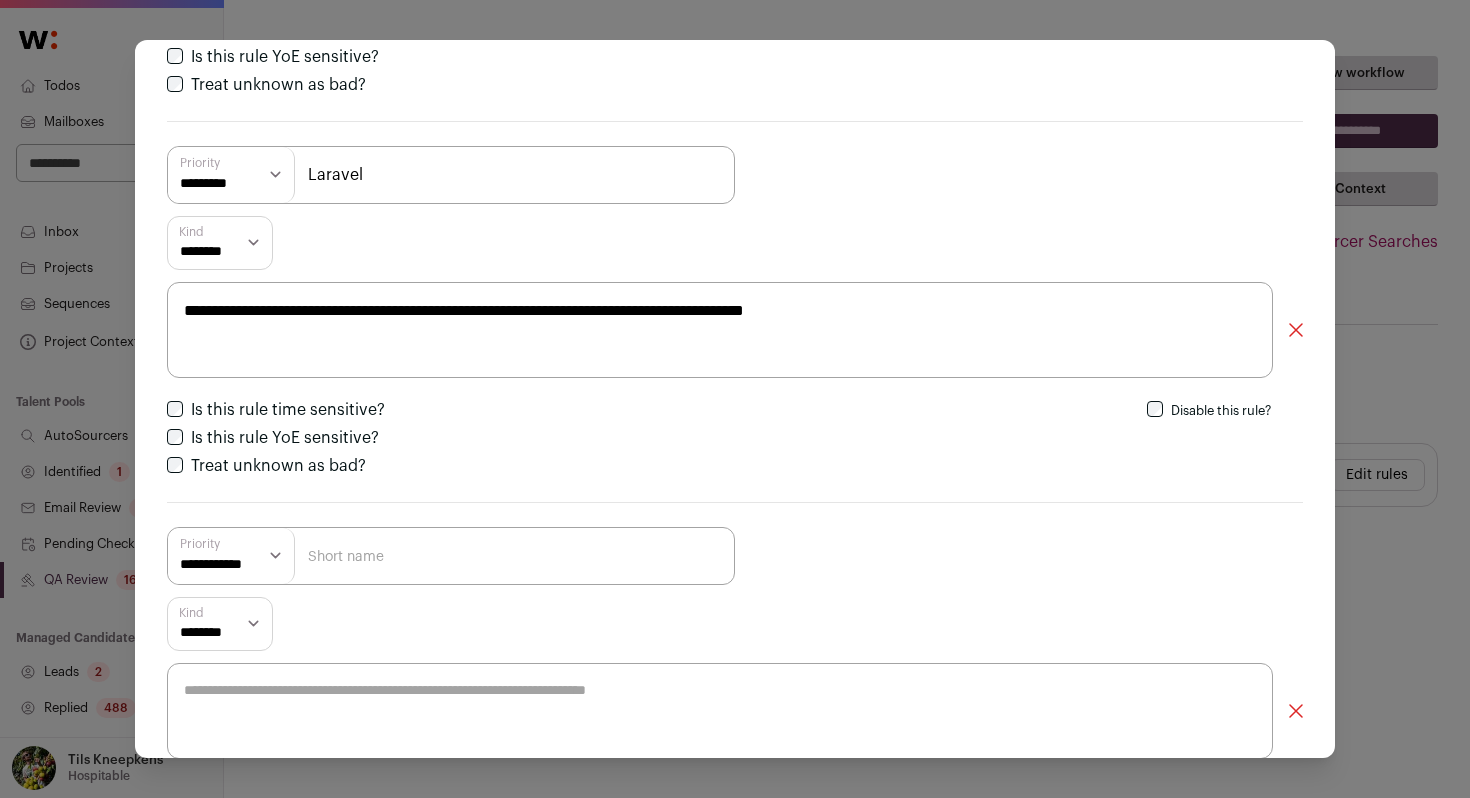 click at bounding box center (451, 556) 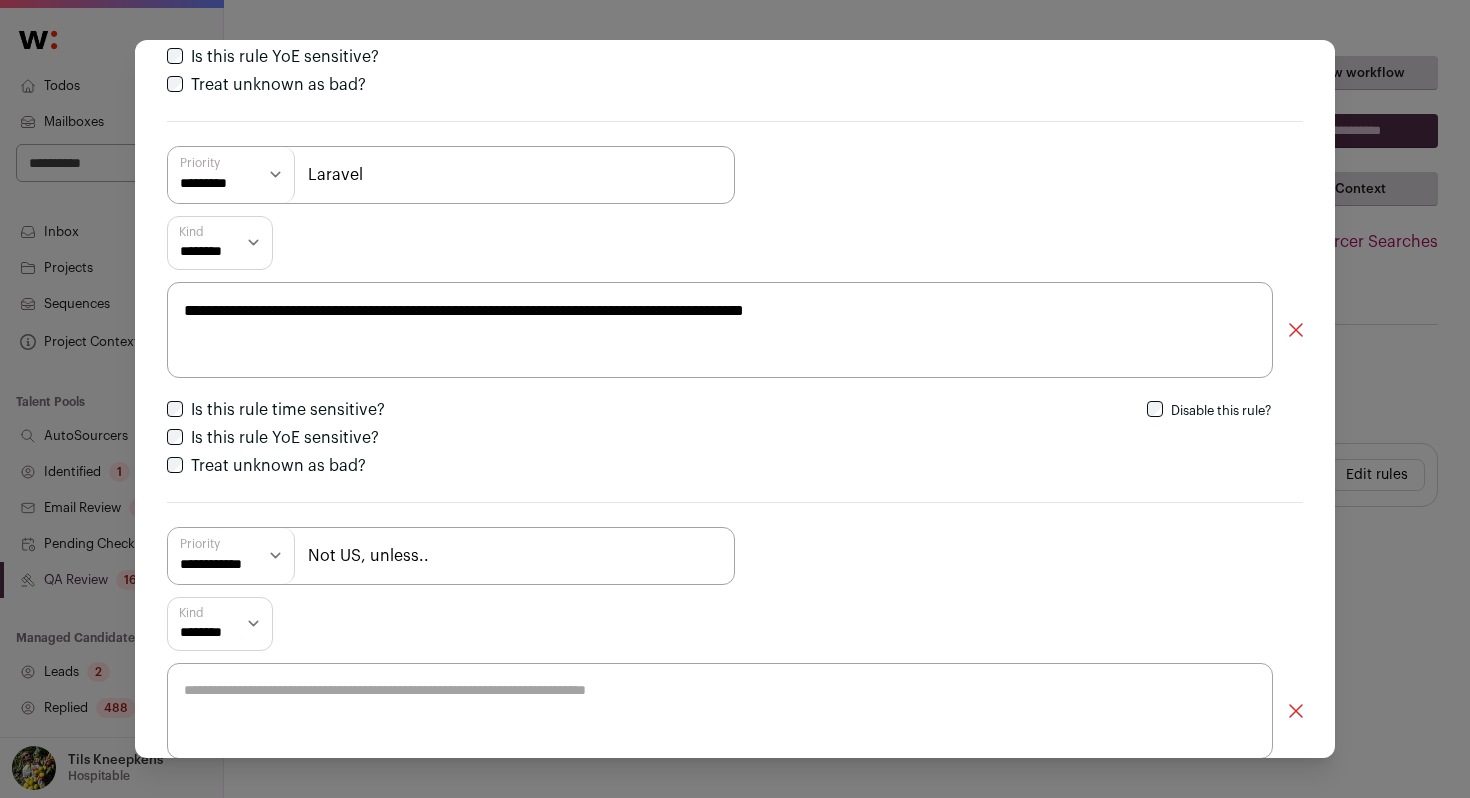 type on "Not US, unless.." 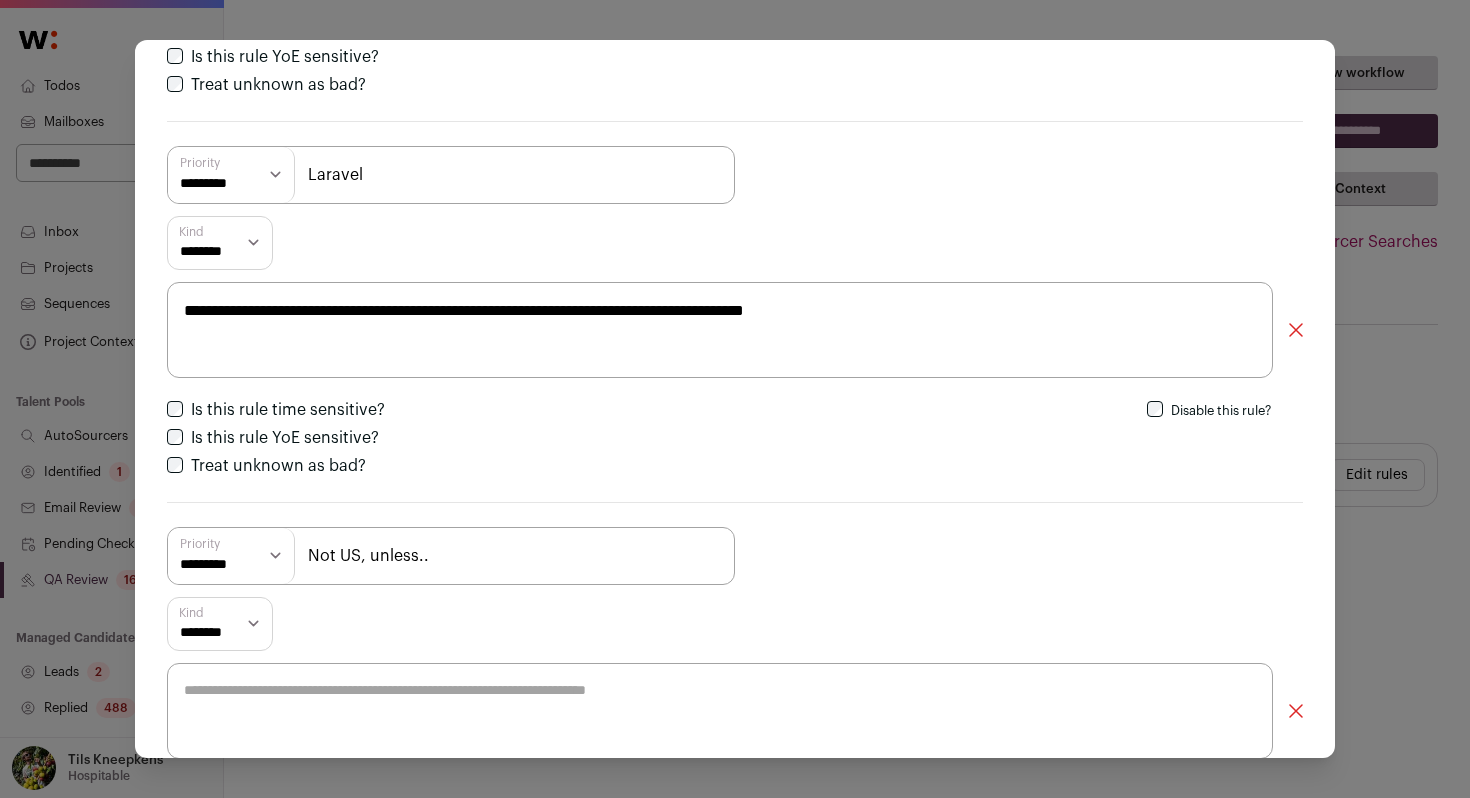 click at bounding box center (720, 711) 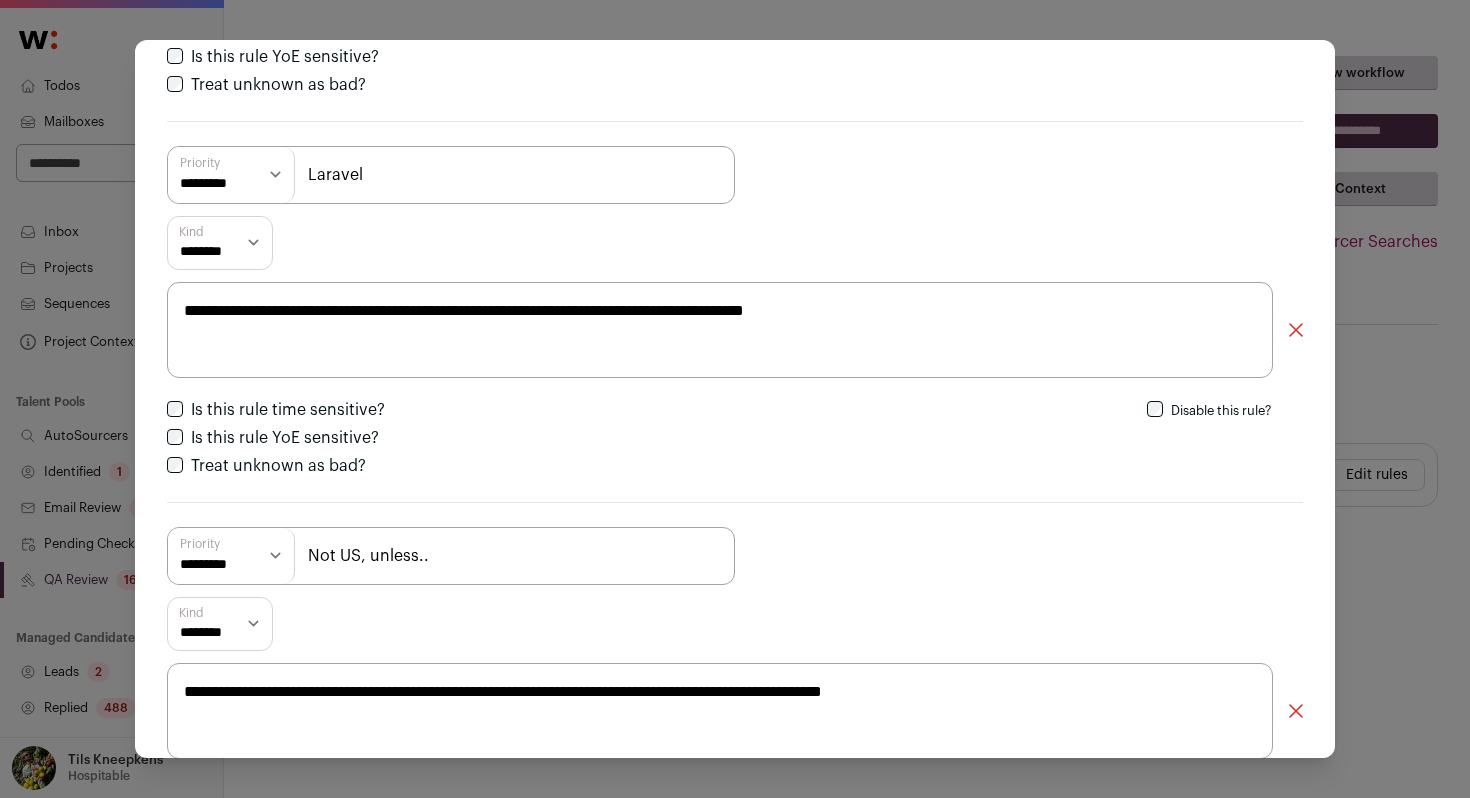 click on "**********" at bounding box center [720, 711] 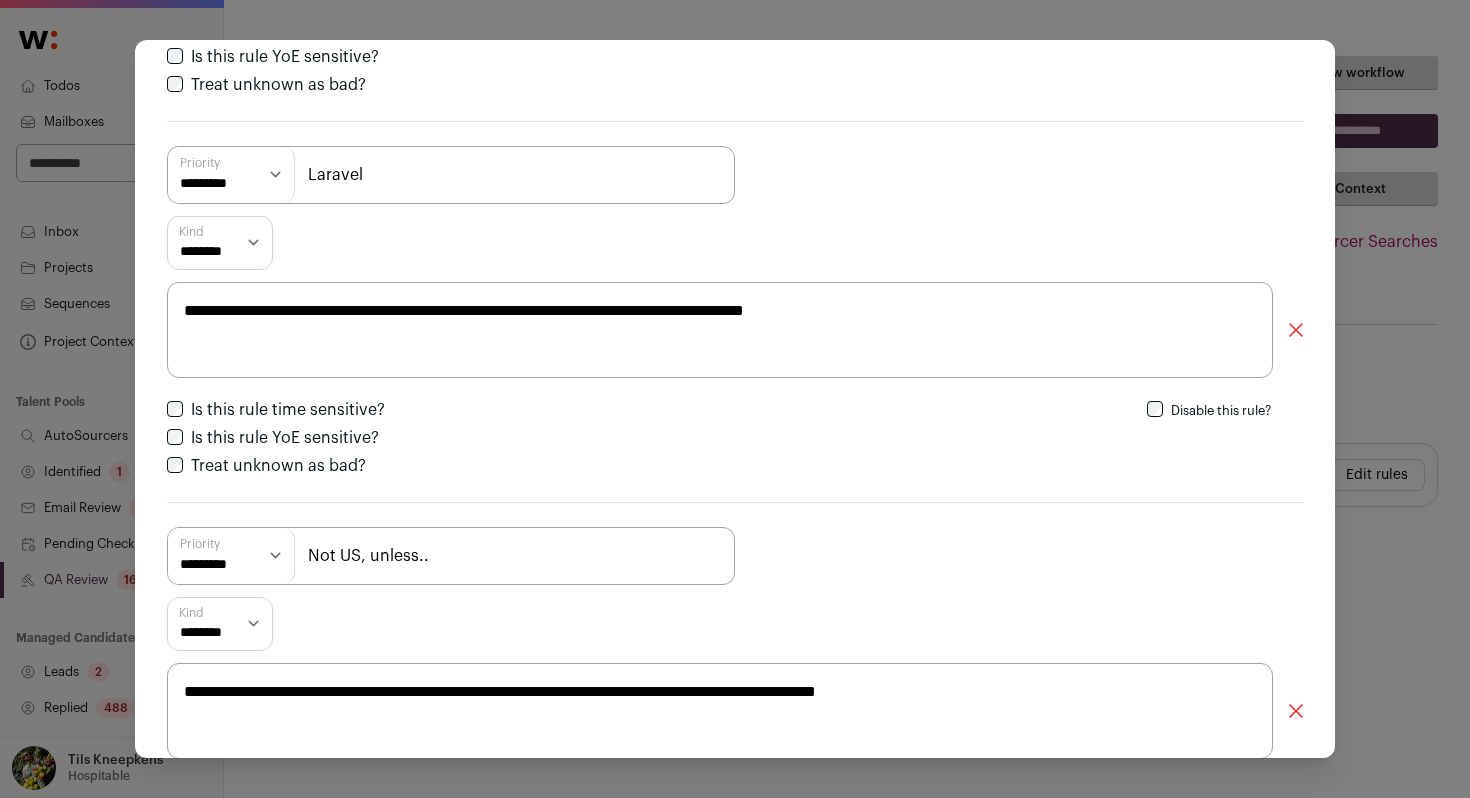 click on "**********" at bounding box center (720, 711) 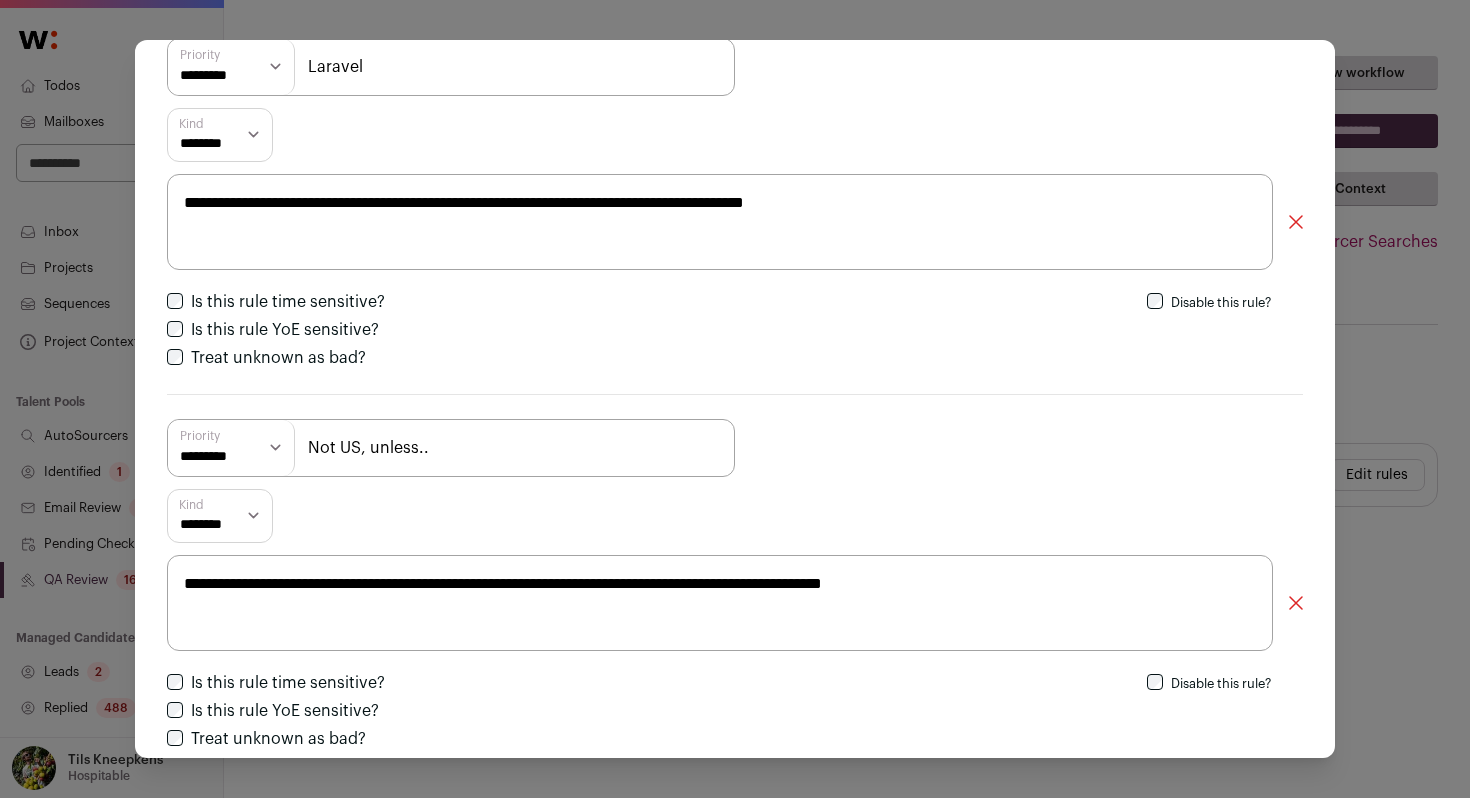 scroll, scrollTop: 1329, scrollLeft: 0, axis: vertical 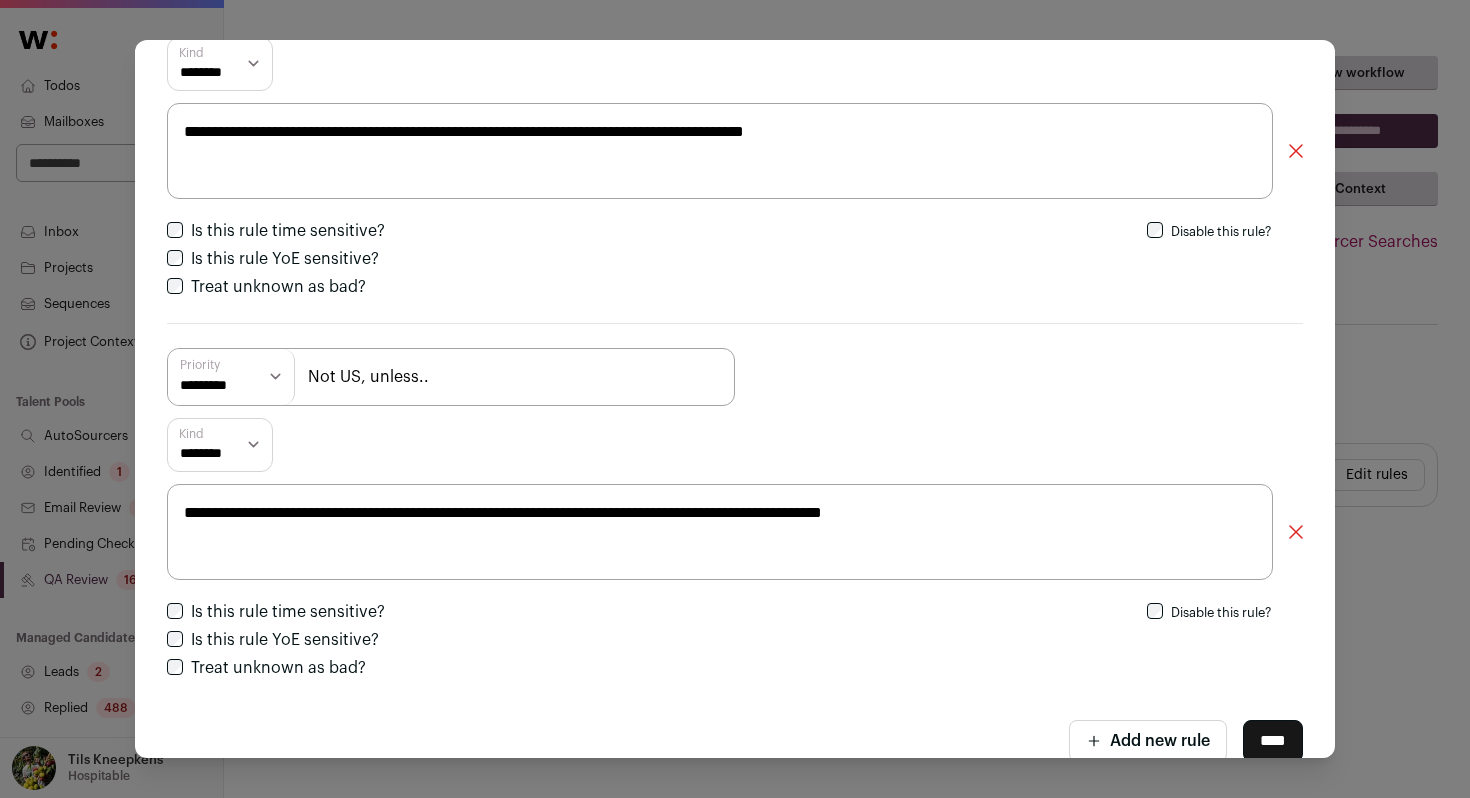 type on "**********" 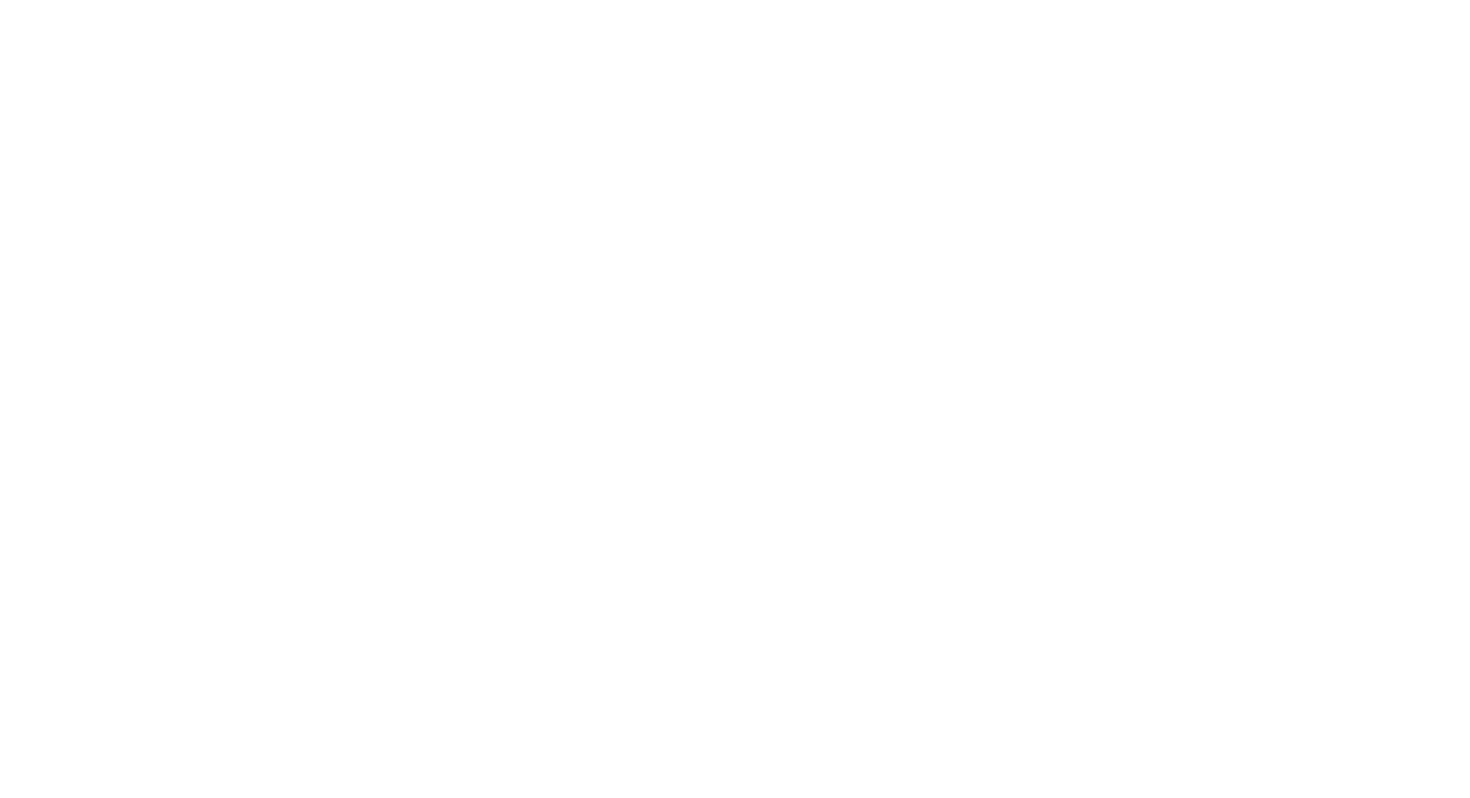 scroll, scrollTop: 0, scrollLeft: 0, axis: both 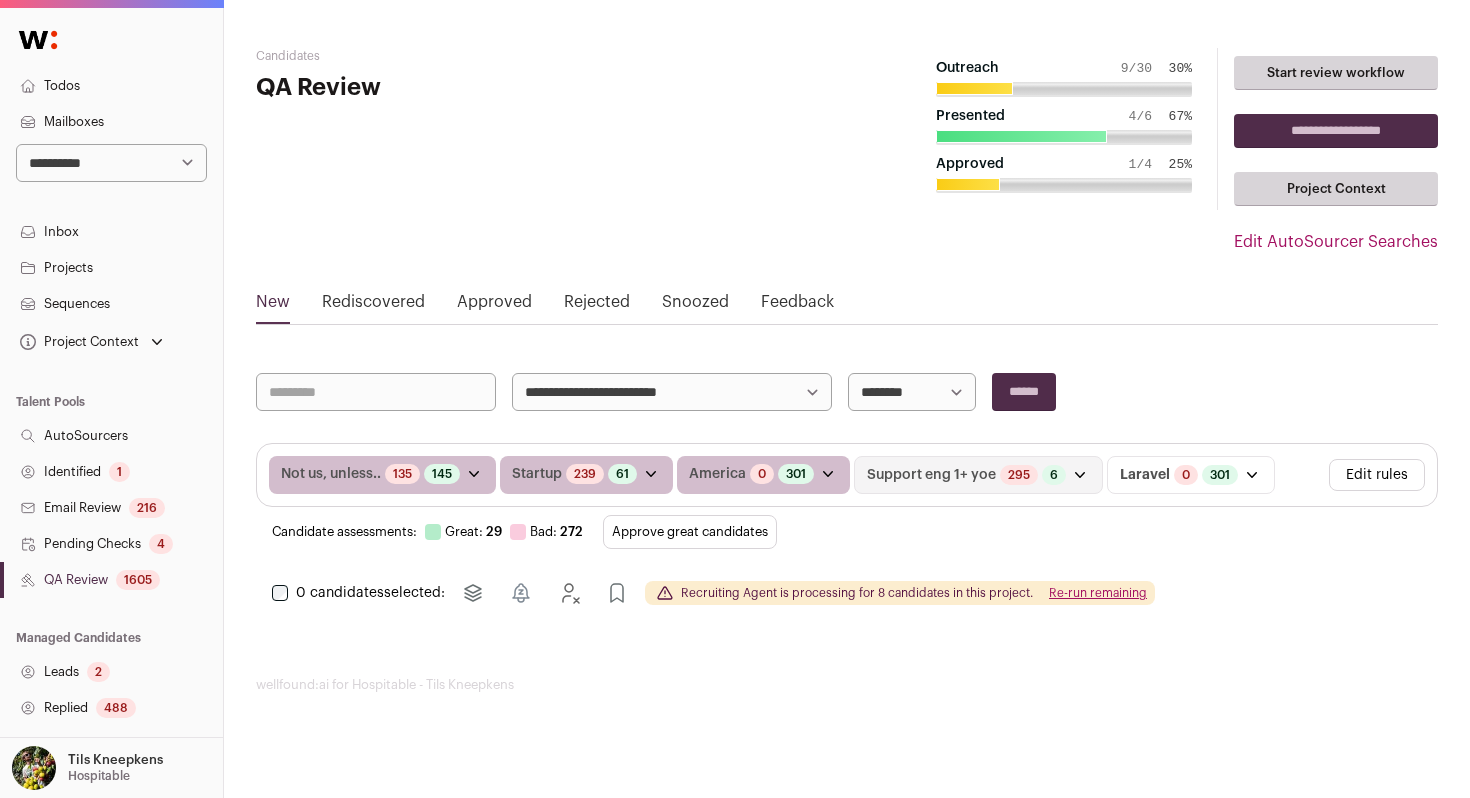 click on "Approve great candidates" at bounding box center (690, 532) 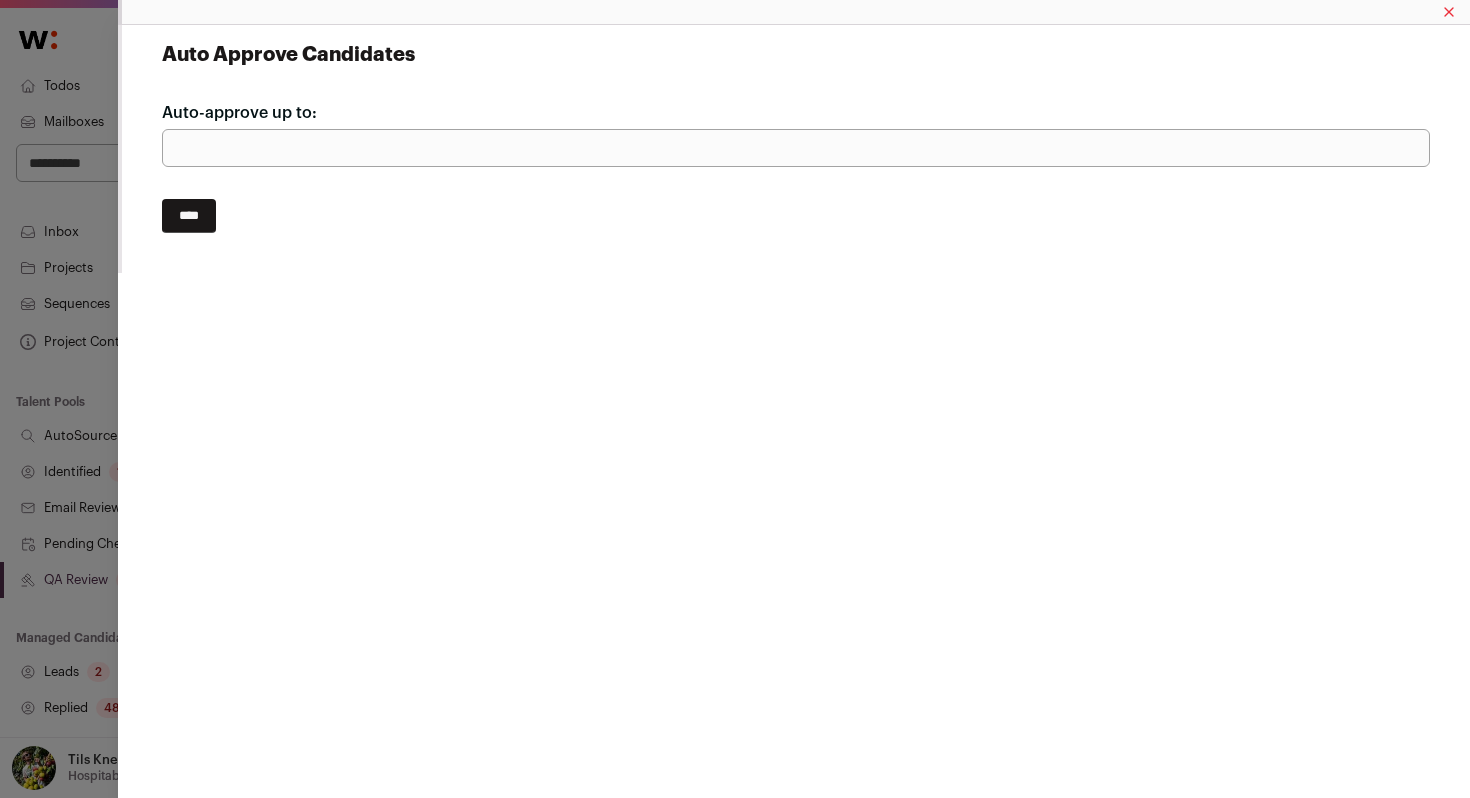 click on "****" at bounding box center (189, 216) 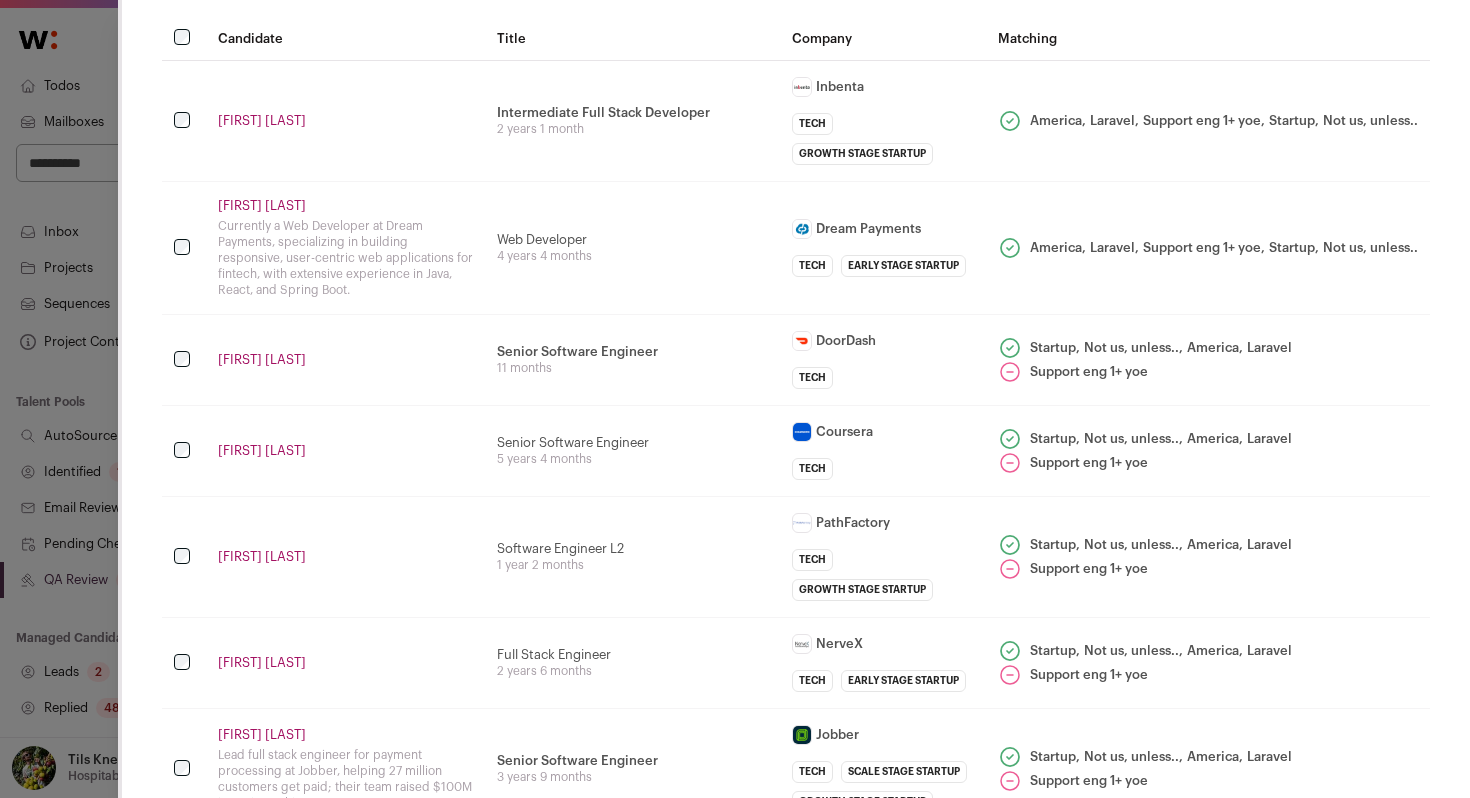 scroll, scrollTop: 102, scrollLeft: 0, axis: vertical 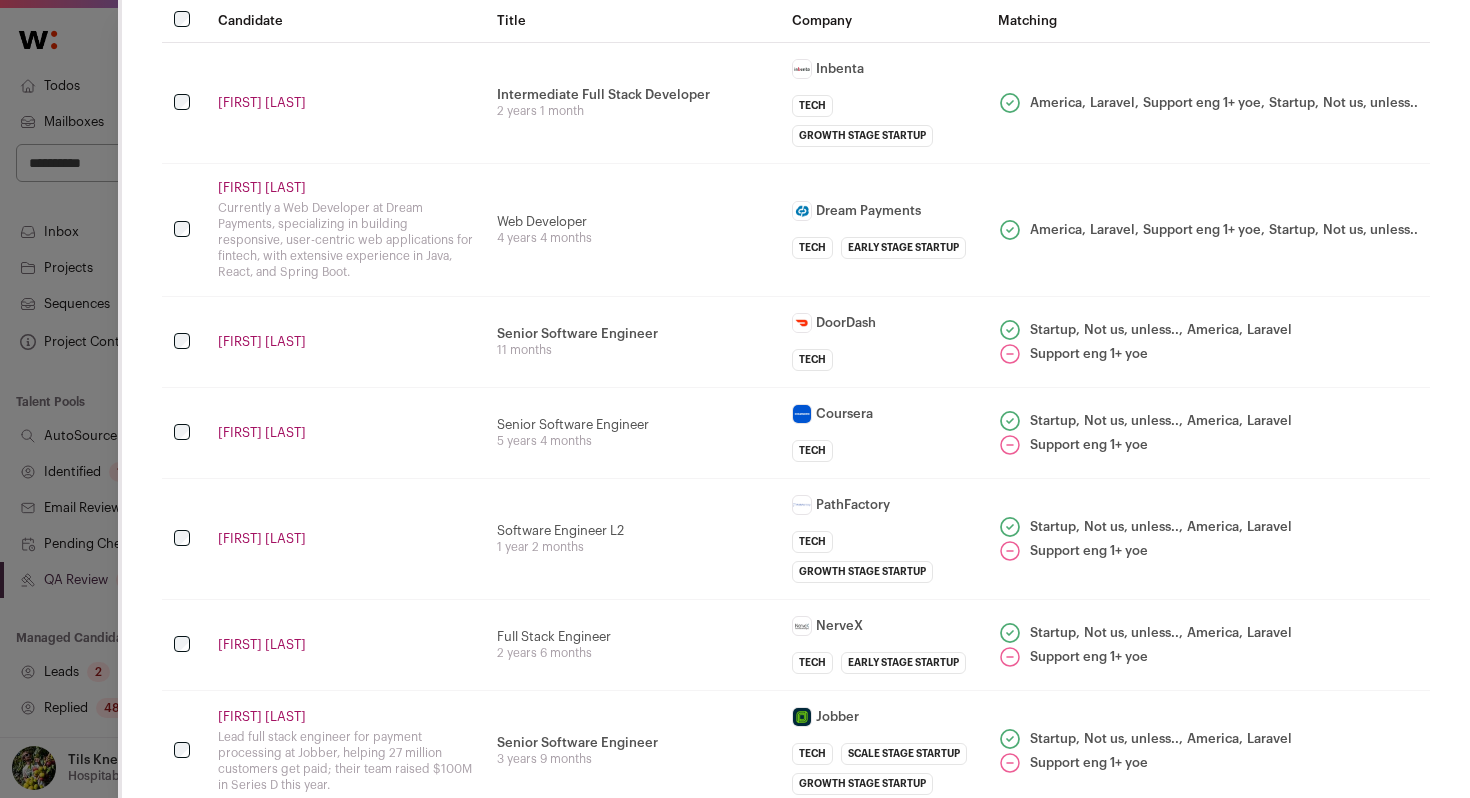 click on "Coursera
coursera.org
Public / Private
Public
Company size
1,000-5,000
Tags
B2C
Bootcamp
Education
Internet Service | Software
SaaS
Tech
IPO
Highlights
G2 Top Product
About the company
View more
View less" at bounding box center (883, 414) 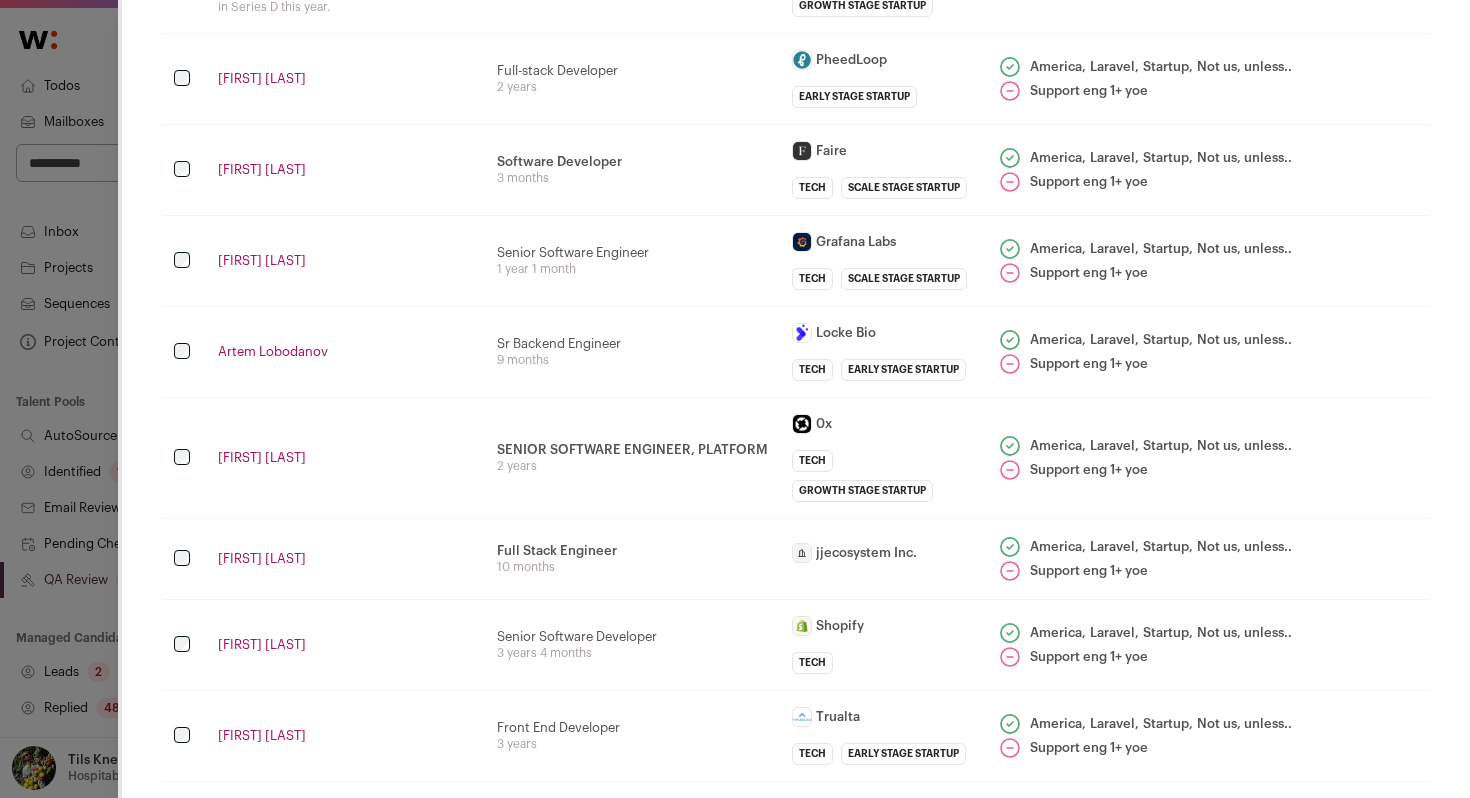 click on "Yassin Idrissi" at bounding box center [345, 458] 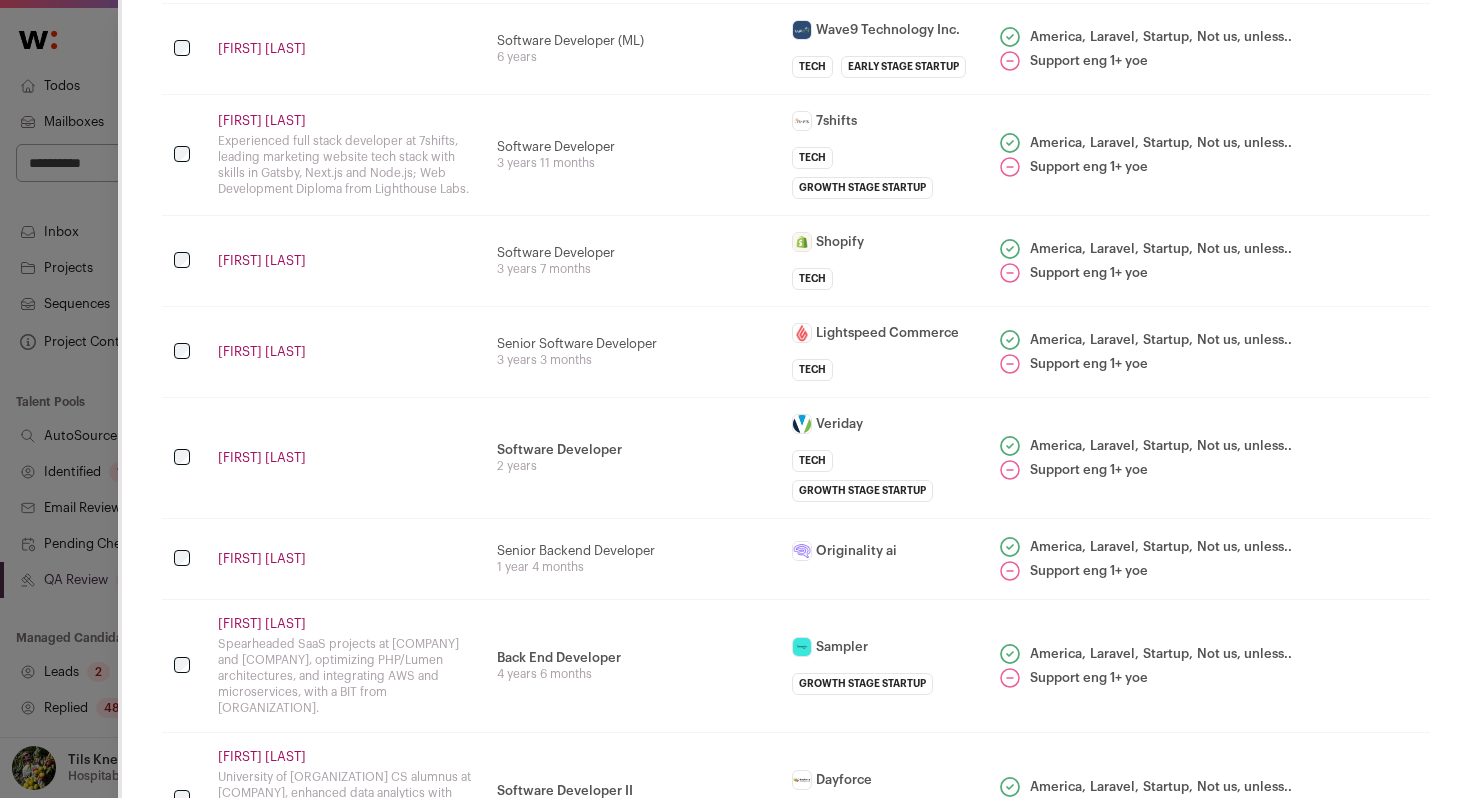 click on "Senior Software Developer
3 years 3 months" at bounding box center (632, 352) 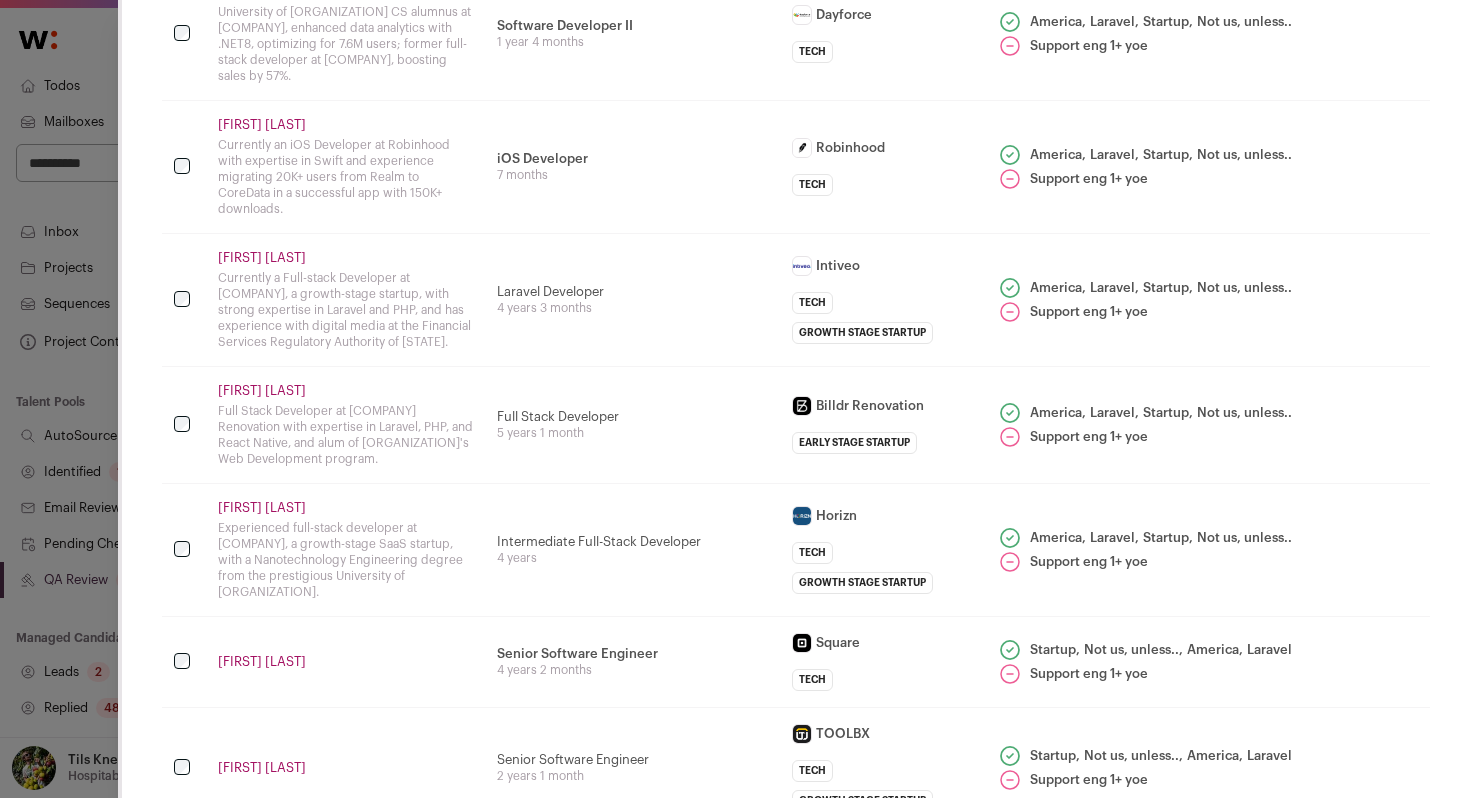 scroll, scrollTop: 2418, scrollLeft: 0, axis: vertical 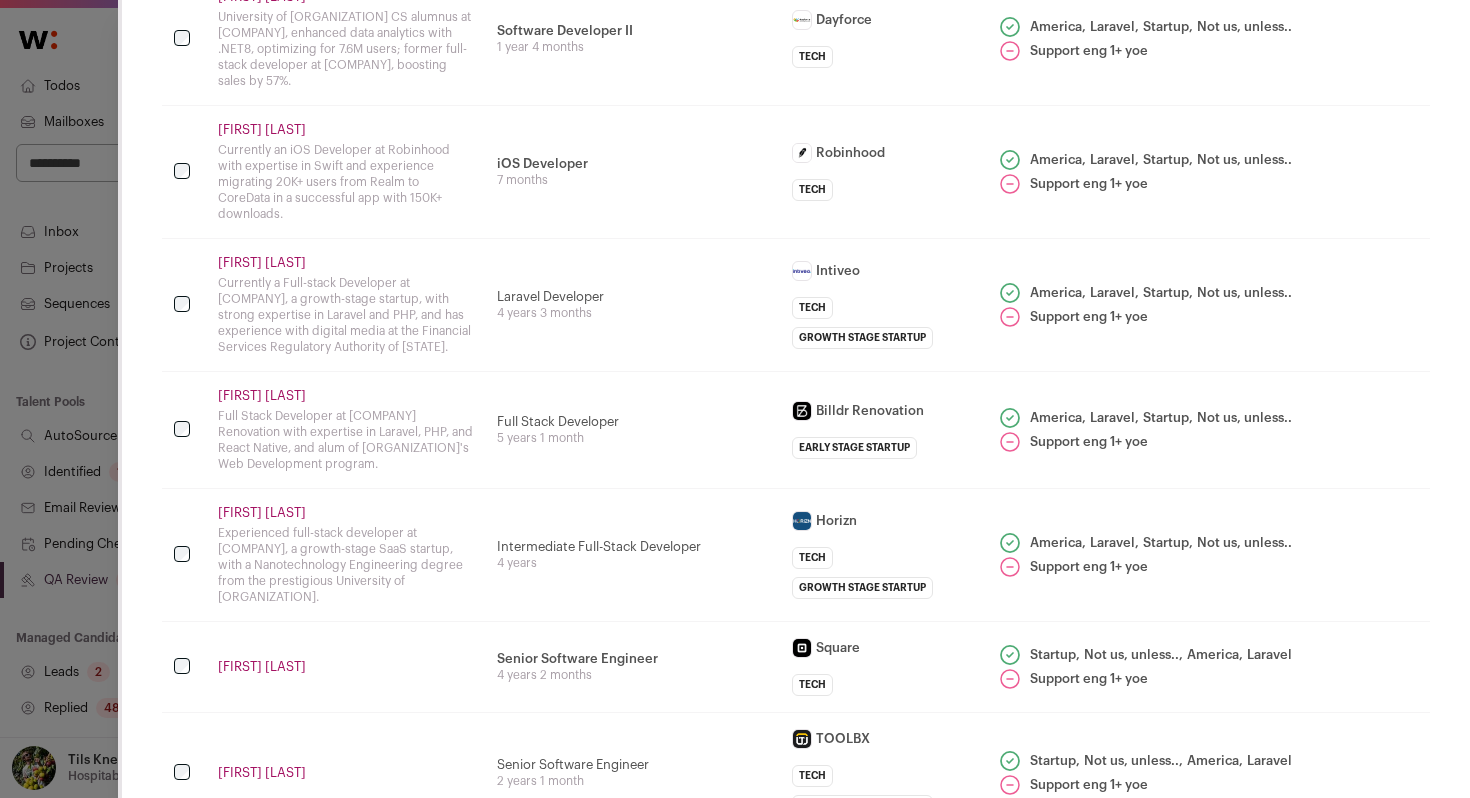 click on "Intermediate Full-Stack Developer
4 years" at bounding box center [632, 555] 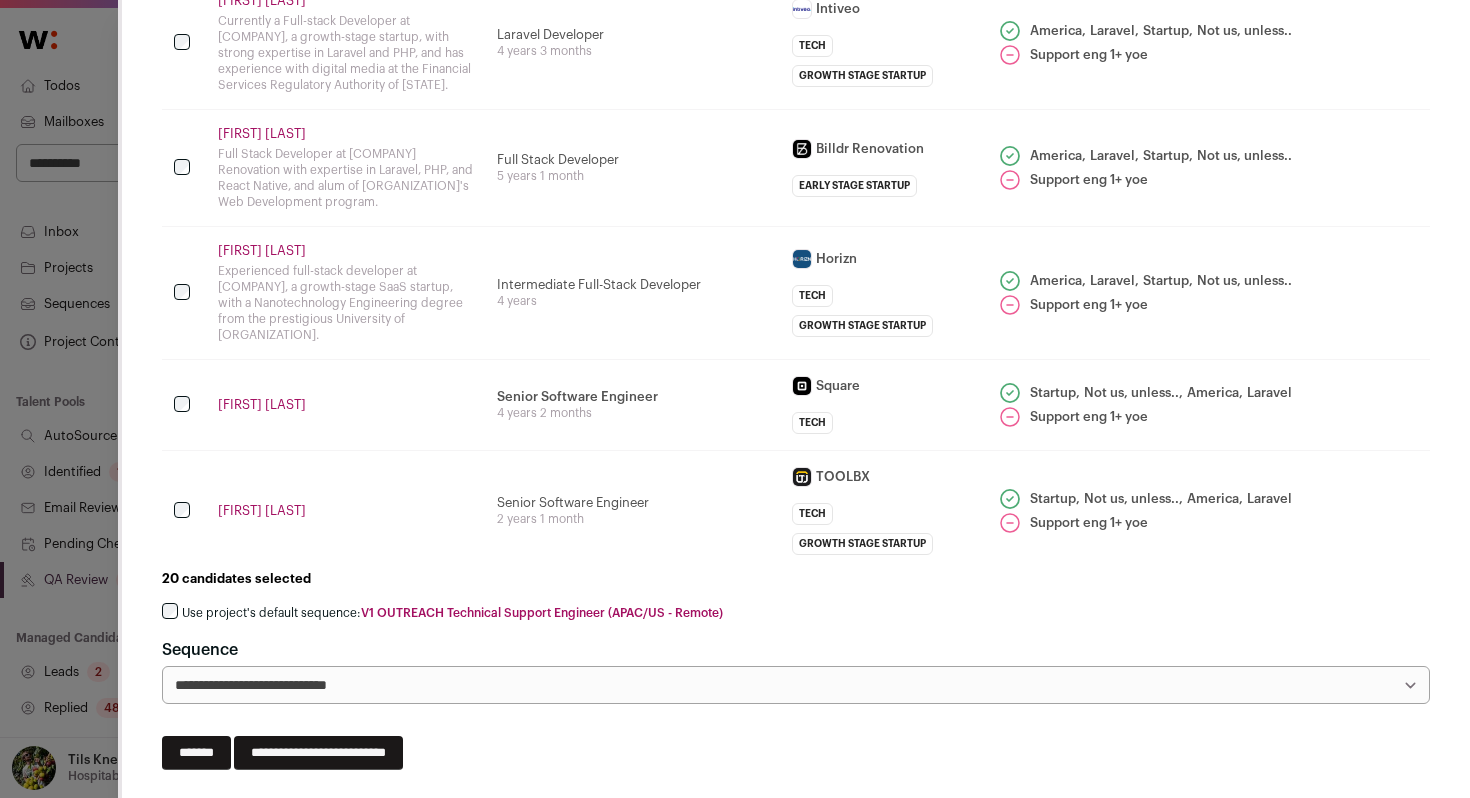 click on "Use project's default sequence:
V1 OUTREACH Technical Support Engineer (APAC/US - Remote)" at bounding box center (452, 613) 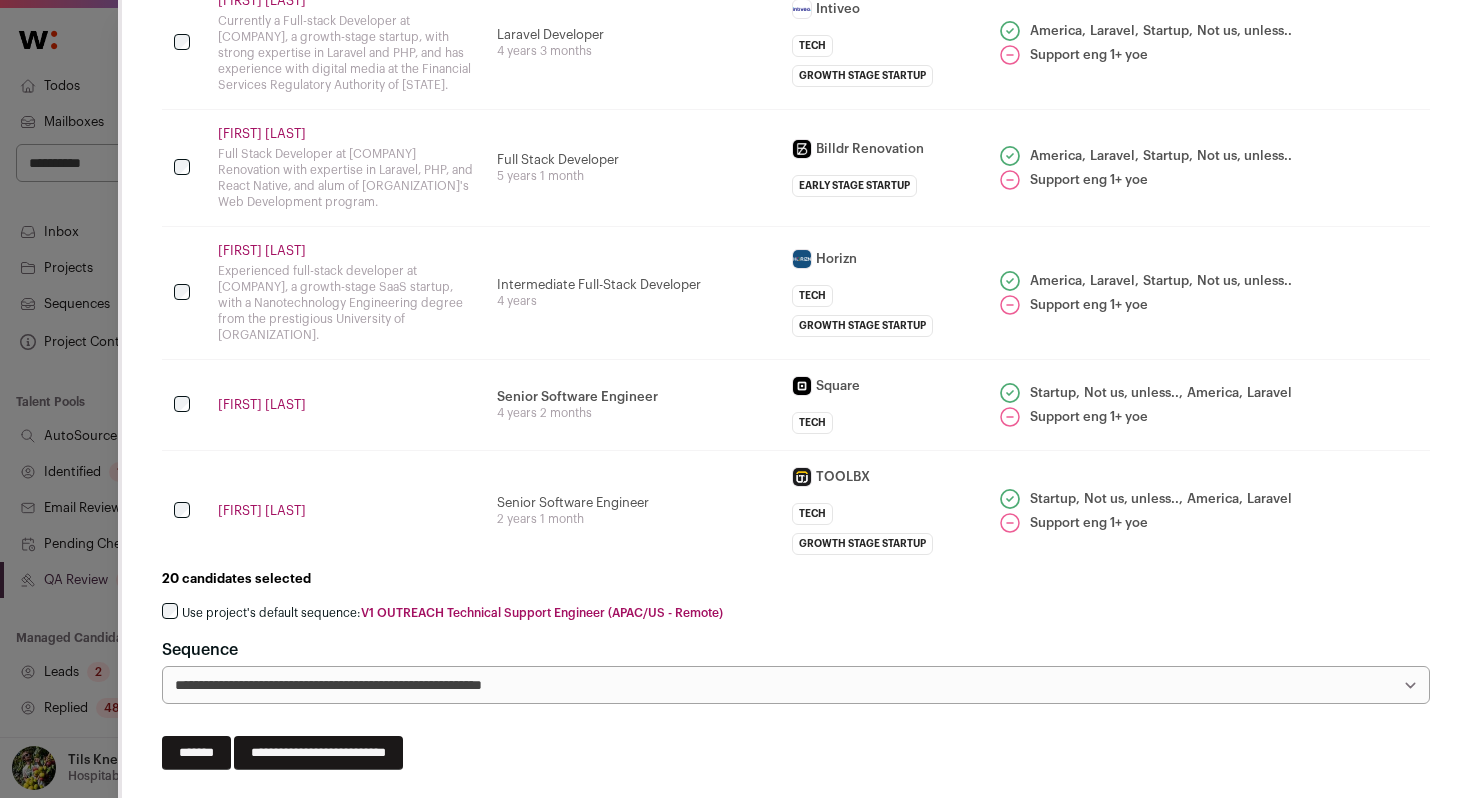 scroll, scrollTop: 2598, scrollLeft: 0, axis: vertical 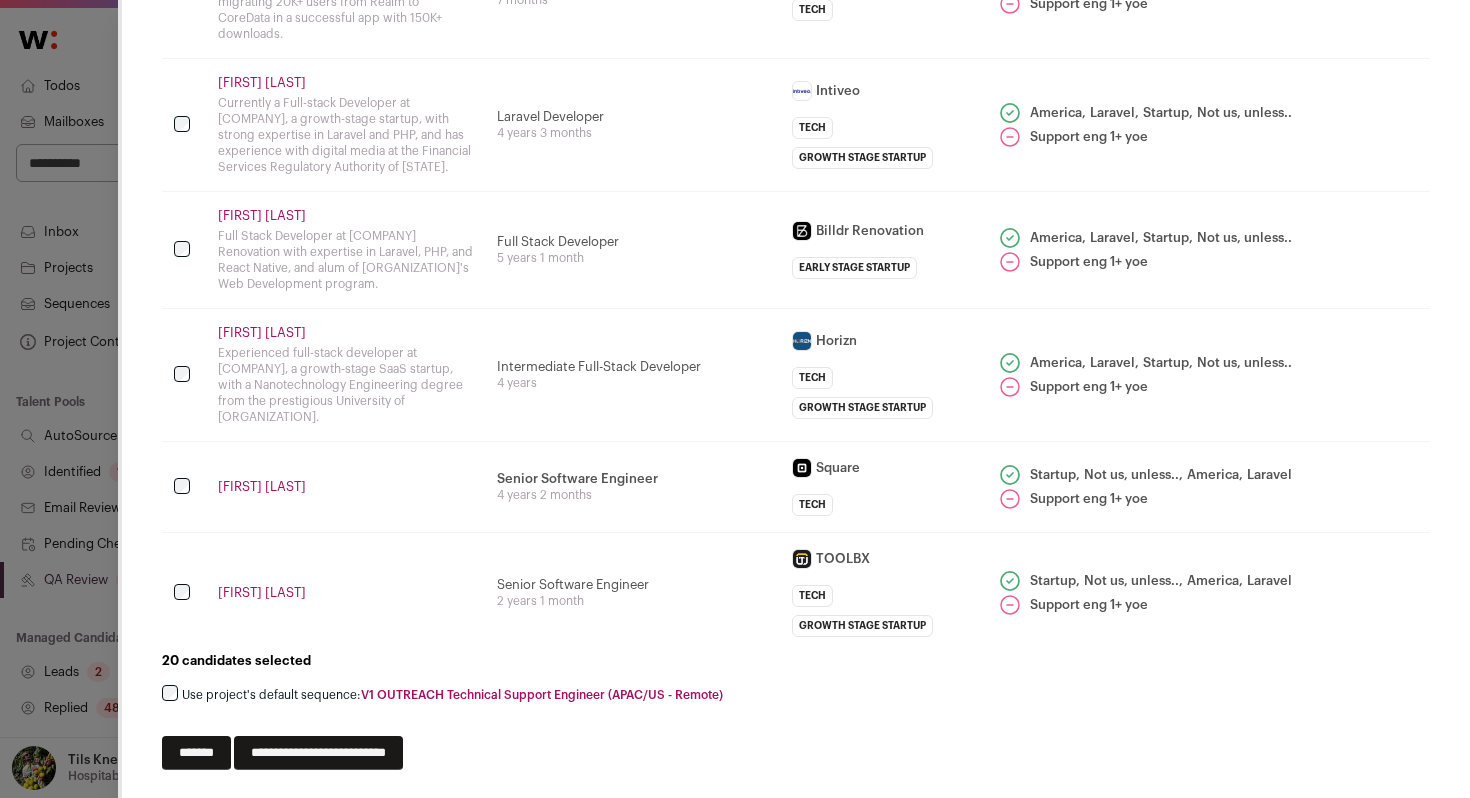 click on "**********" at bounding box center (318, 753) 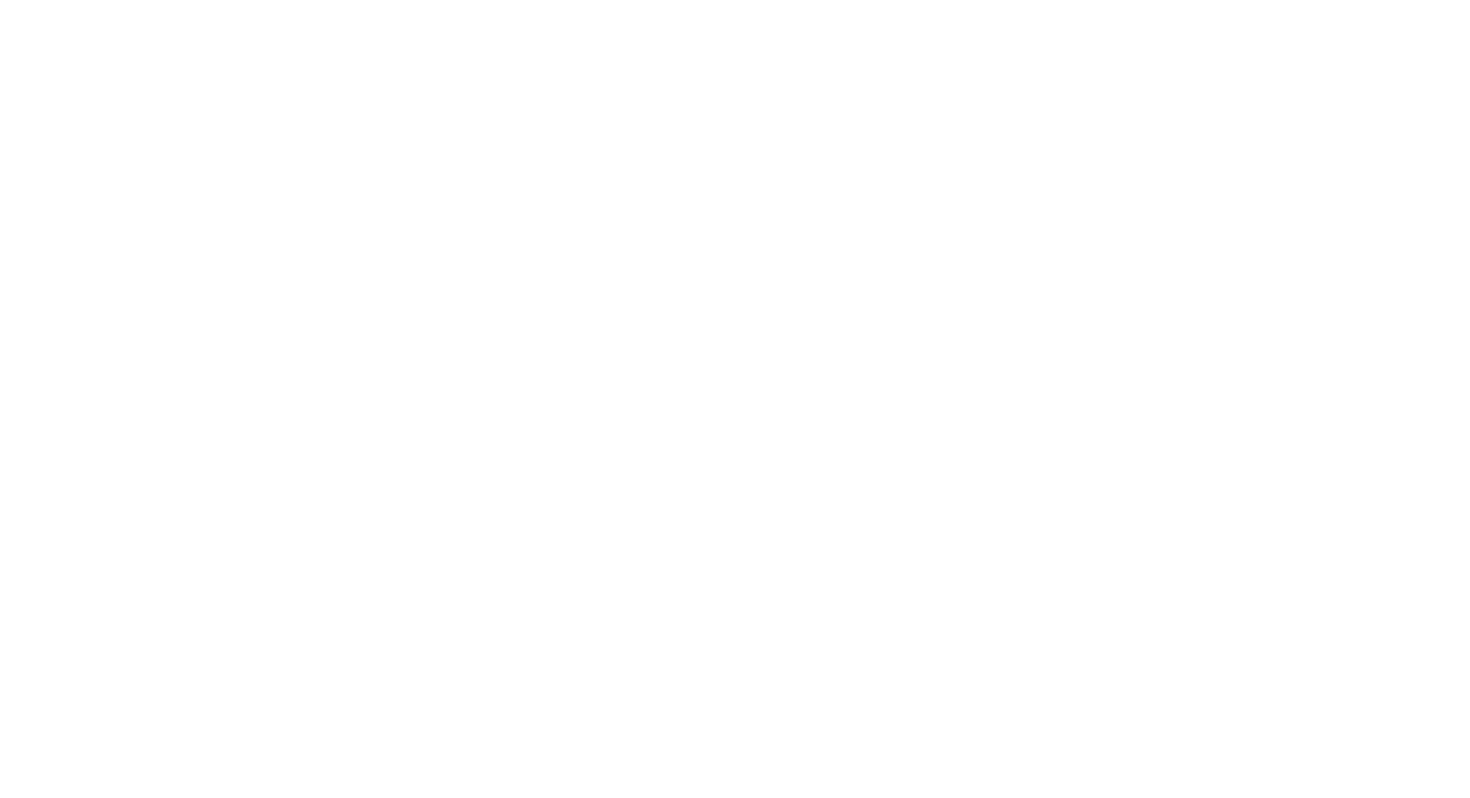 scroll, scrollTop: 0, scrollLeft: 0, axis: both 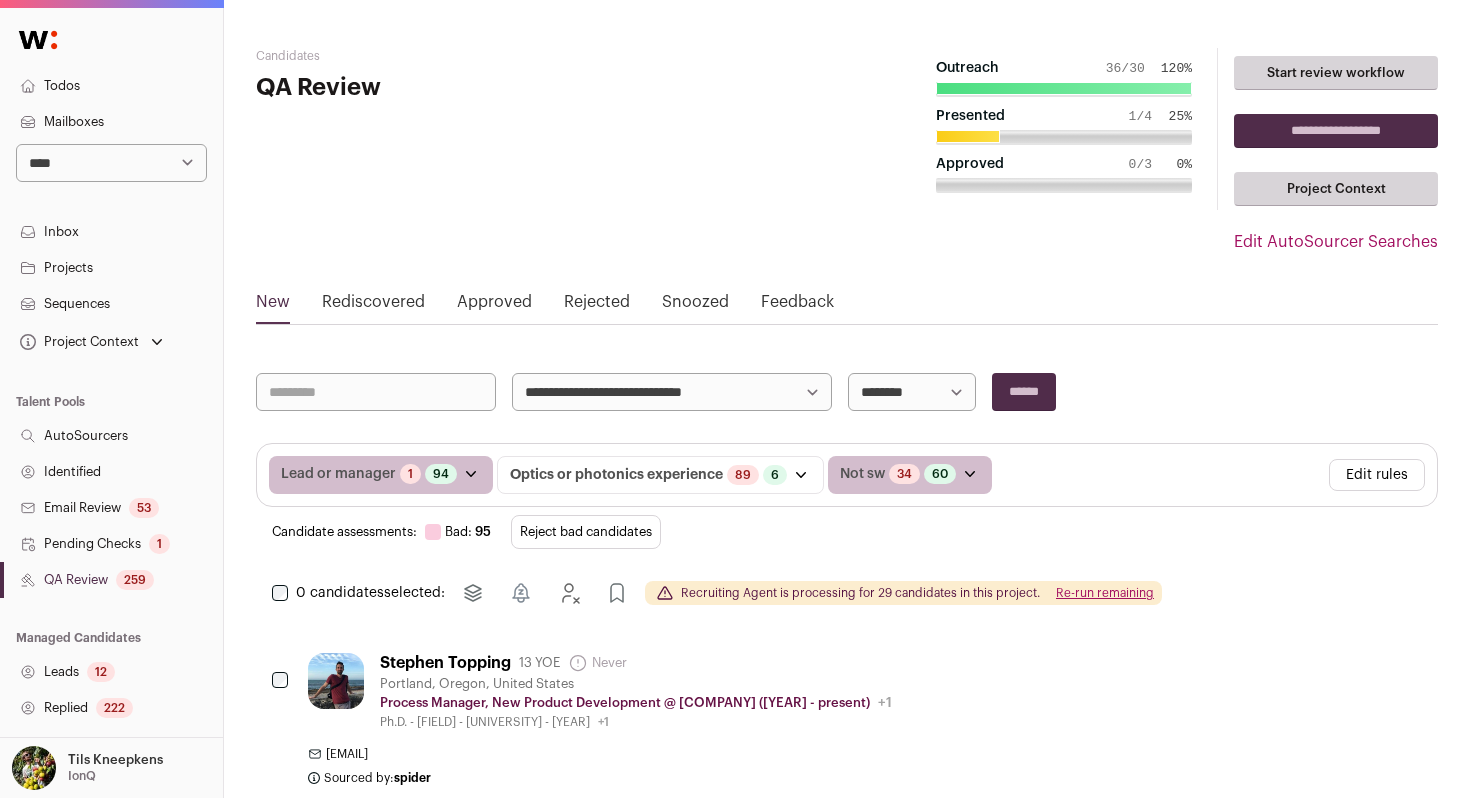 click on "Reject bad candidates" at bounding box center (586, 532) 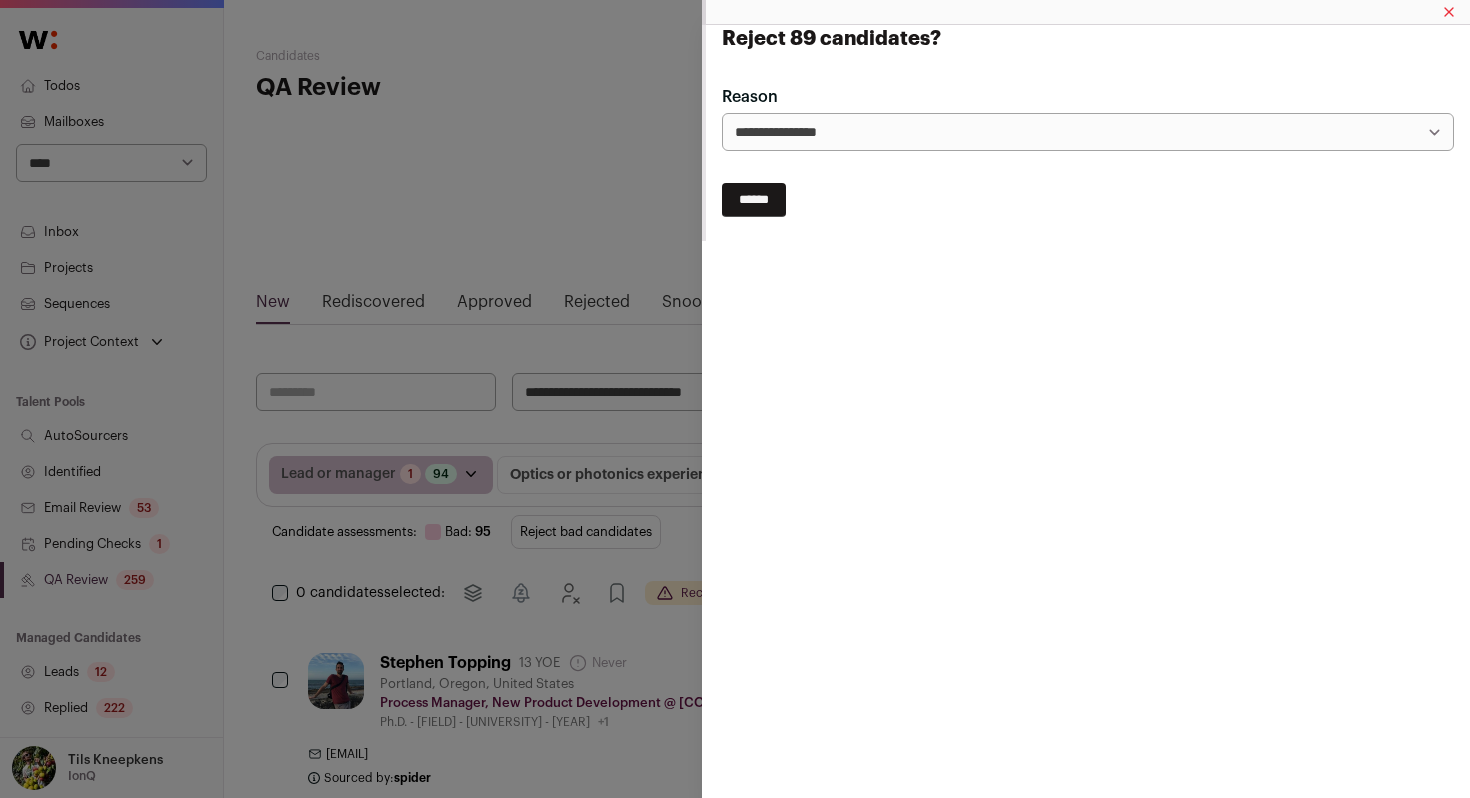 click on "******" at bounding box center [754, 200] 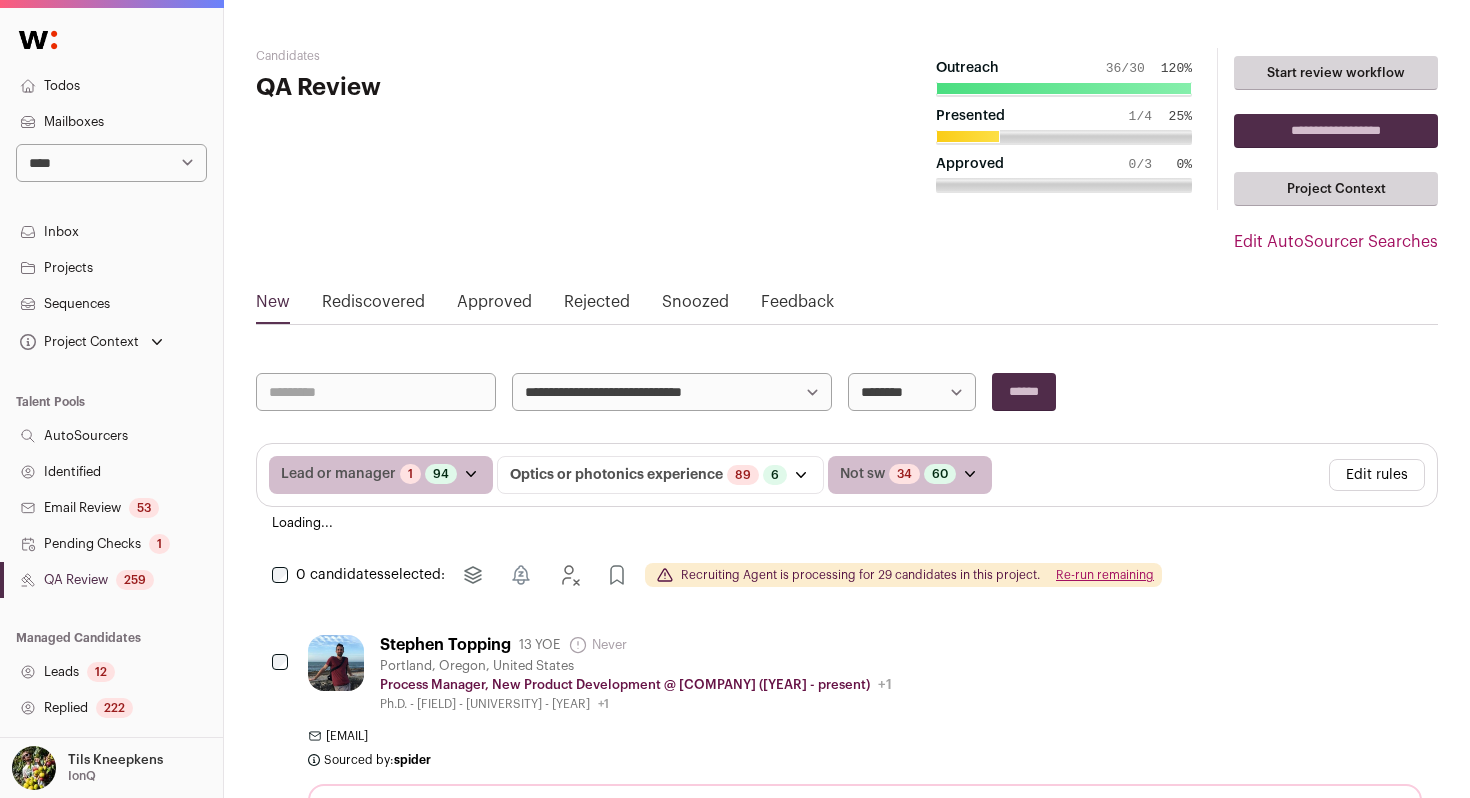 click on "Todos
Mailboxes
Inbox
Projects
Sequences" at bounding box center [735, 3824] 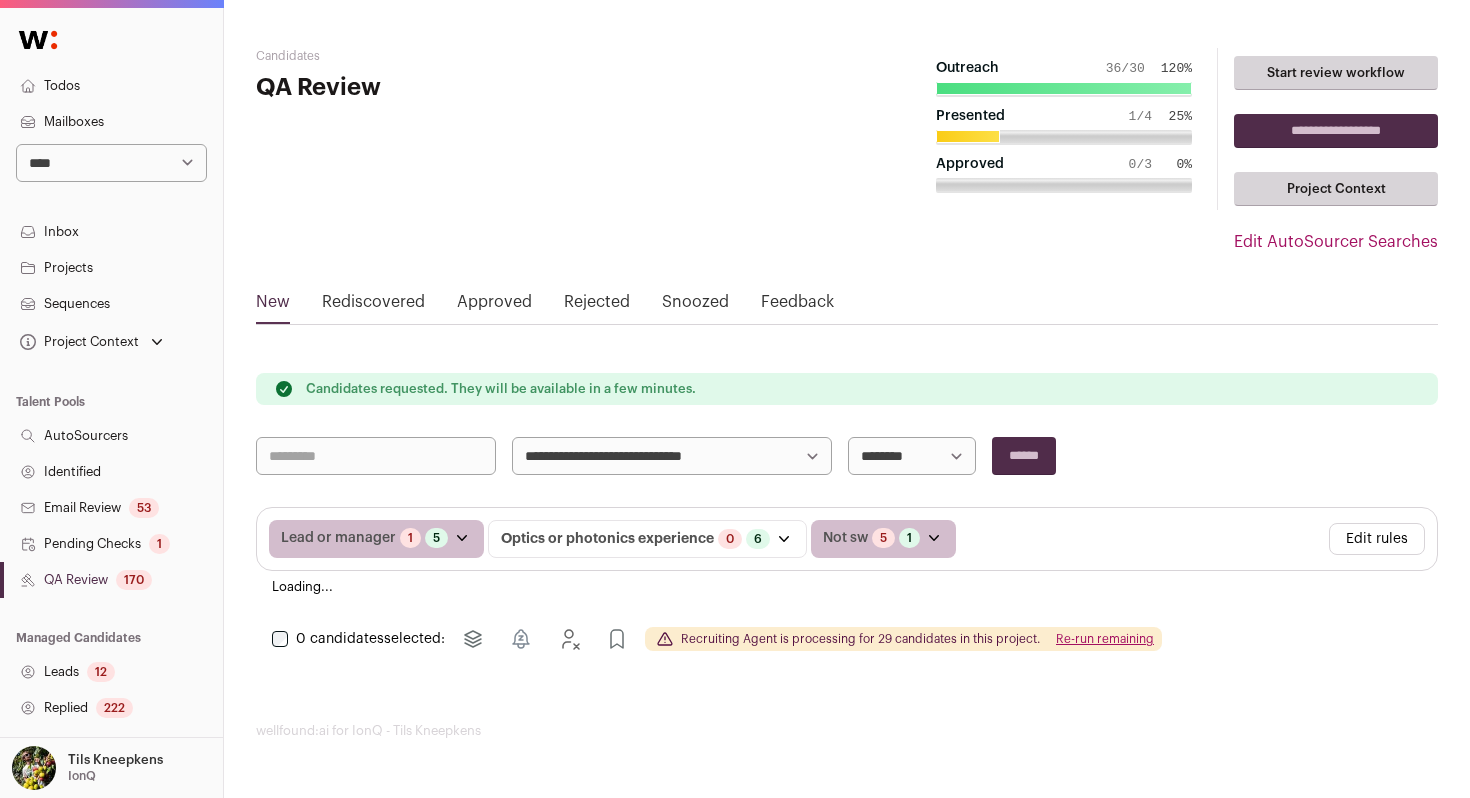 click on "Todos
Mailboxes
Inbox
Projects
Sequences" at bounding box center [735, 399] 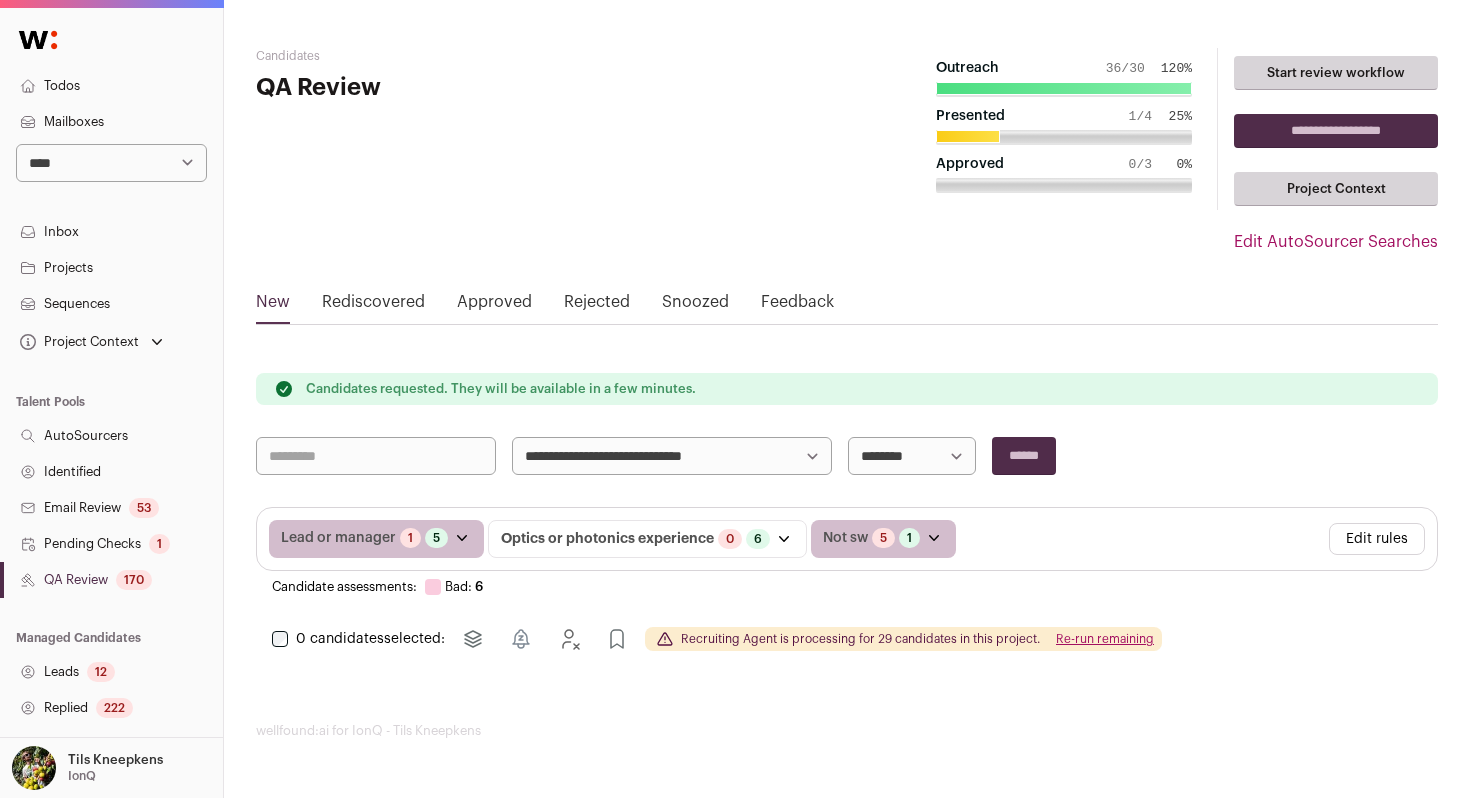 click on "**********" at bounding box center [672, 456] 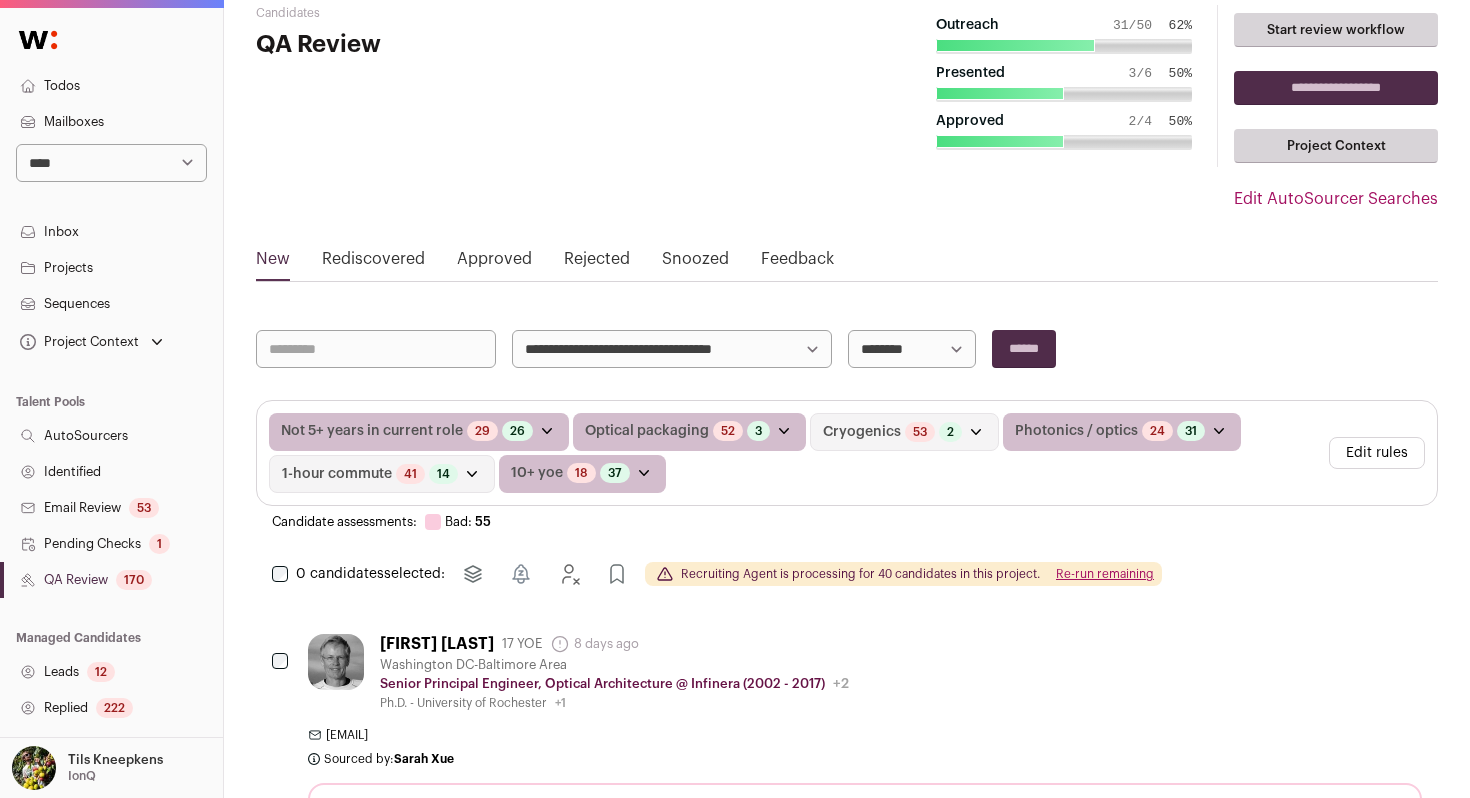 scroll, scrollTop: 25, scrollLeft: 0, axis: vertical 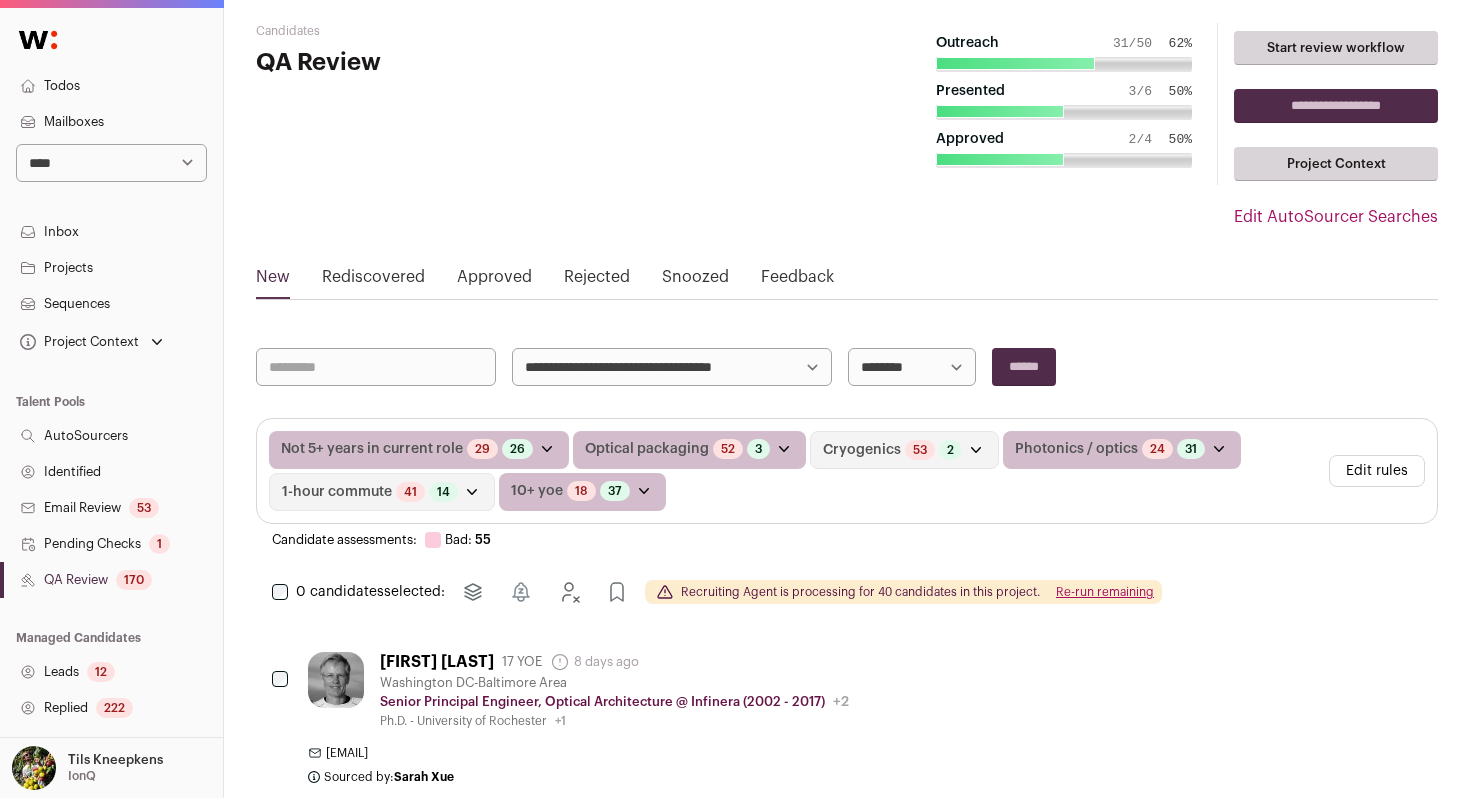 click on "Edit rules" at bounding box center [1377, 471] 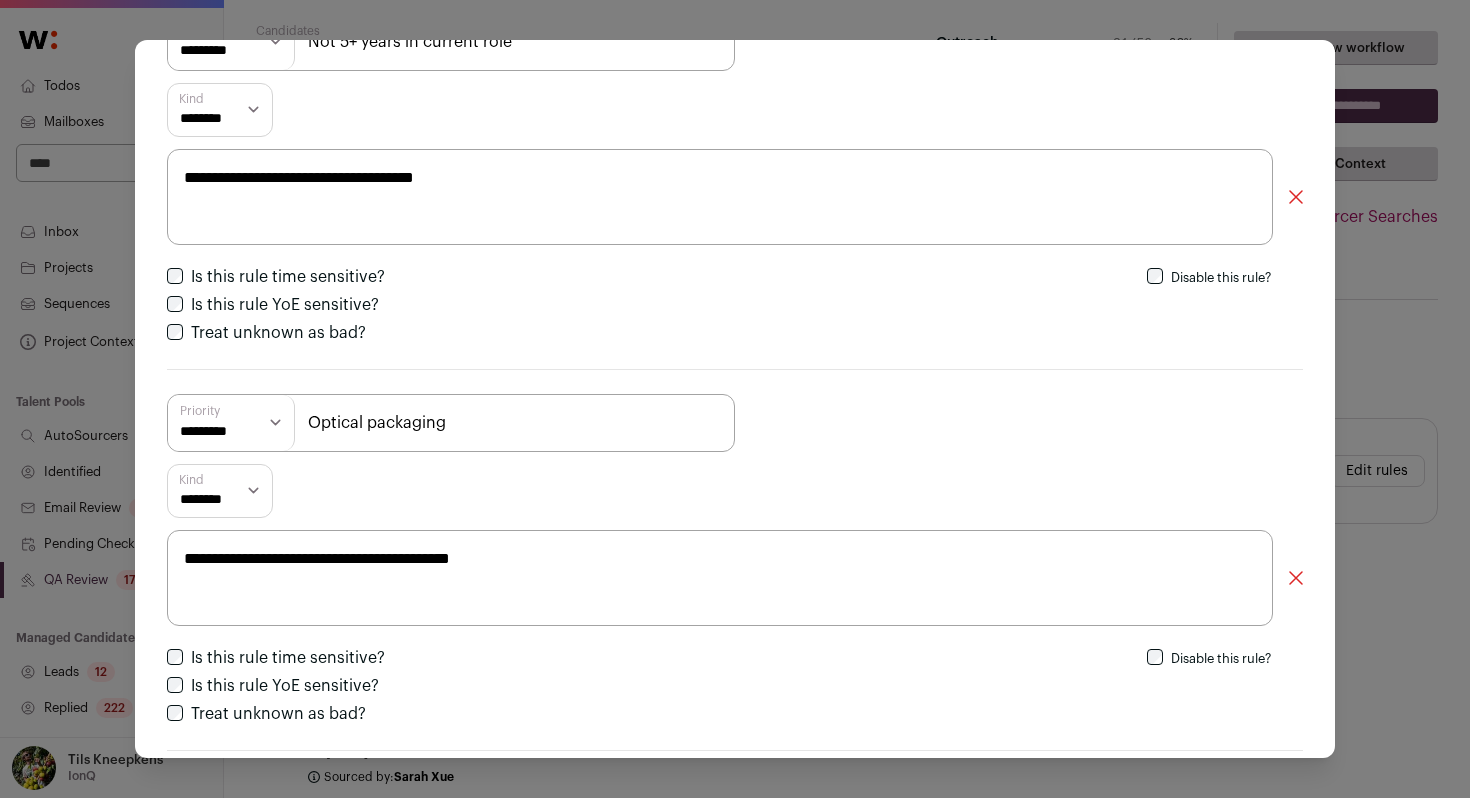 scroll, scrollTop: 200, scrollLeft: 0, axis: vertical 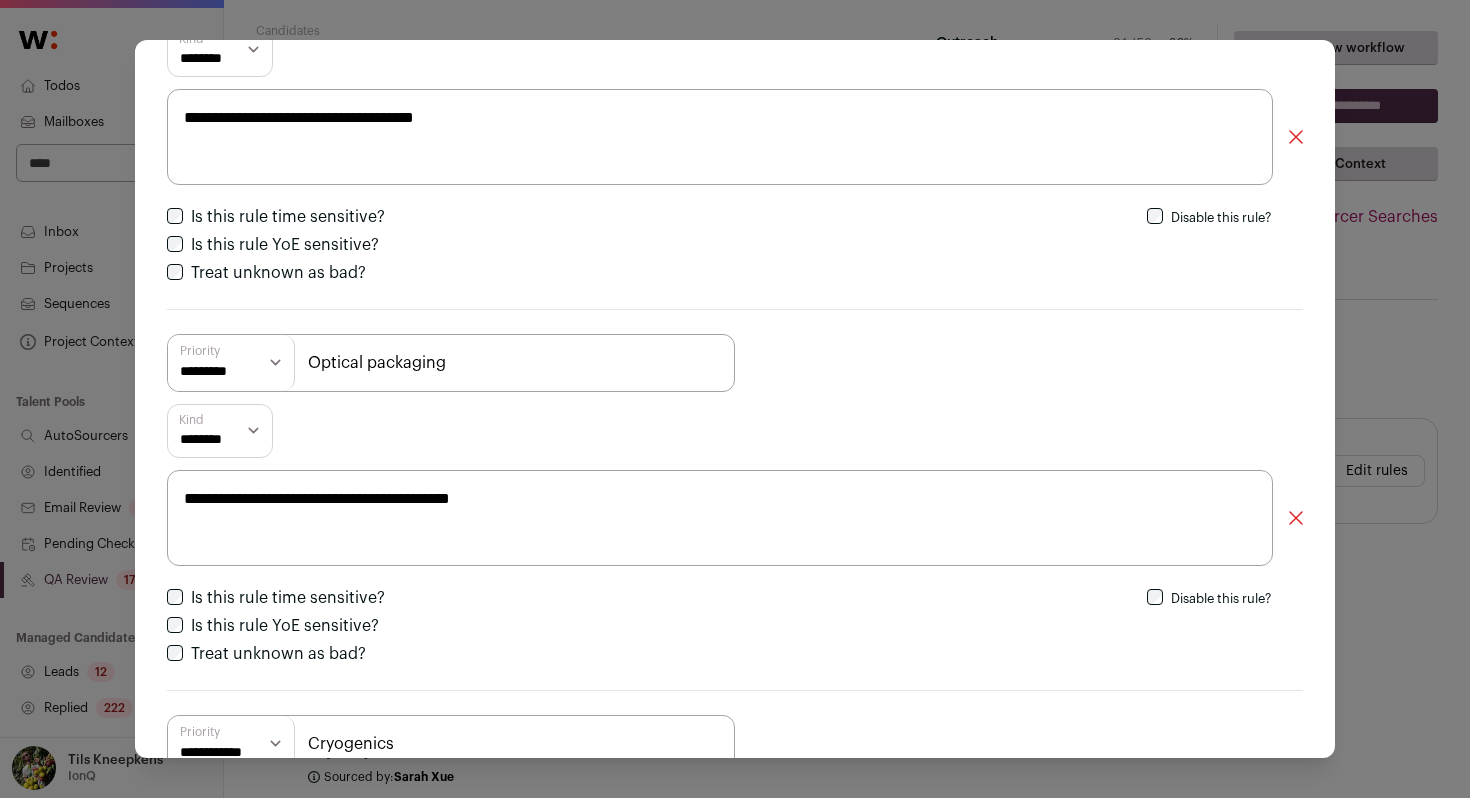 click on "**********" at bounding box center [720, 518] 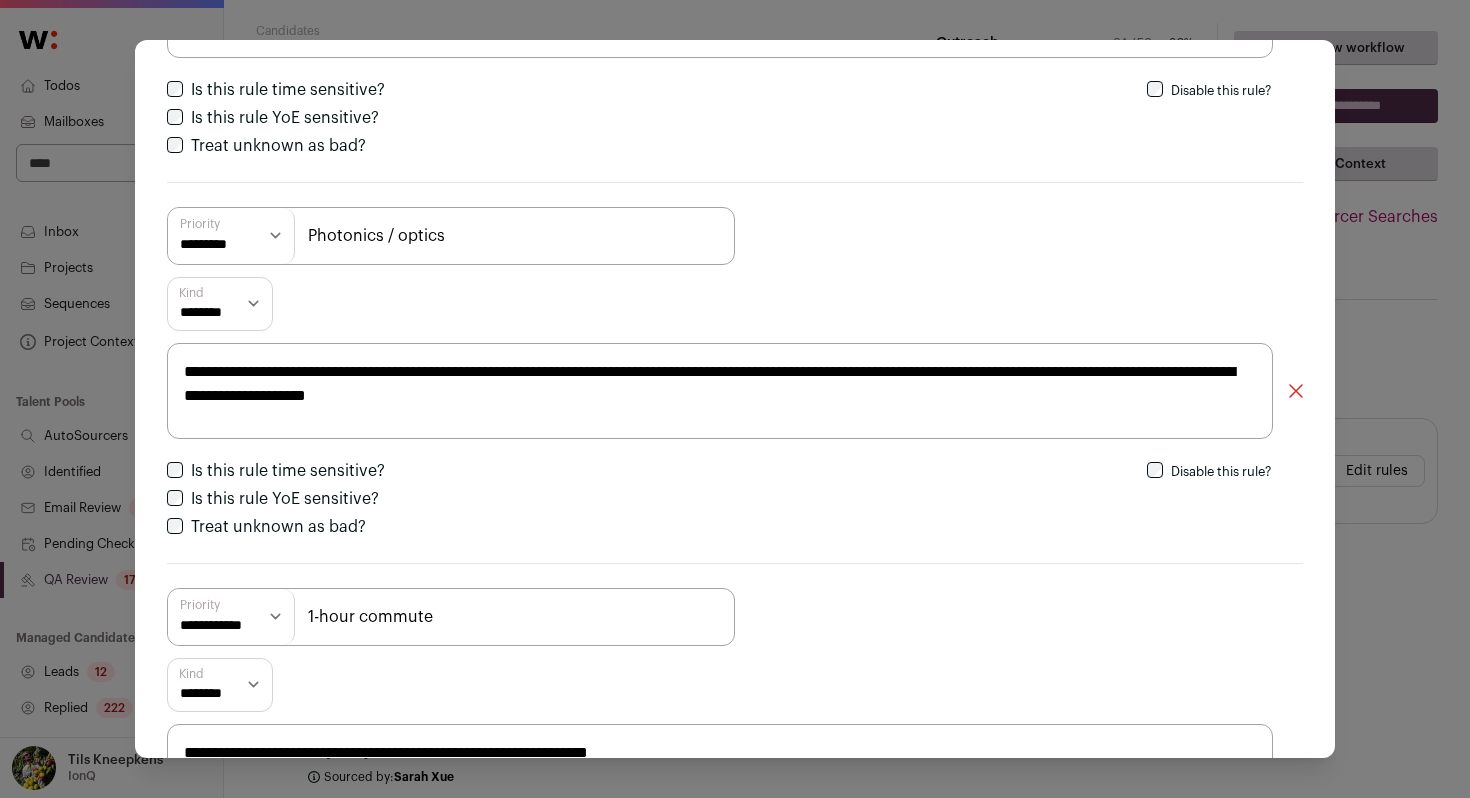 scroll, scrollTop: 1746, scrollLeft: 0, axis: vertical 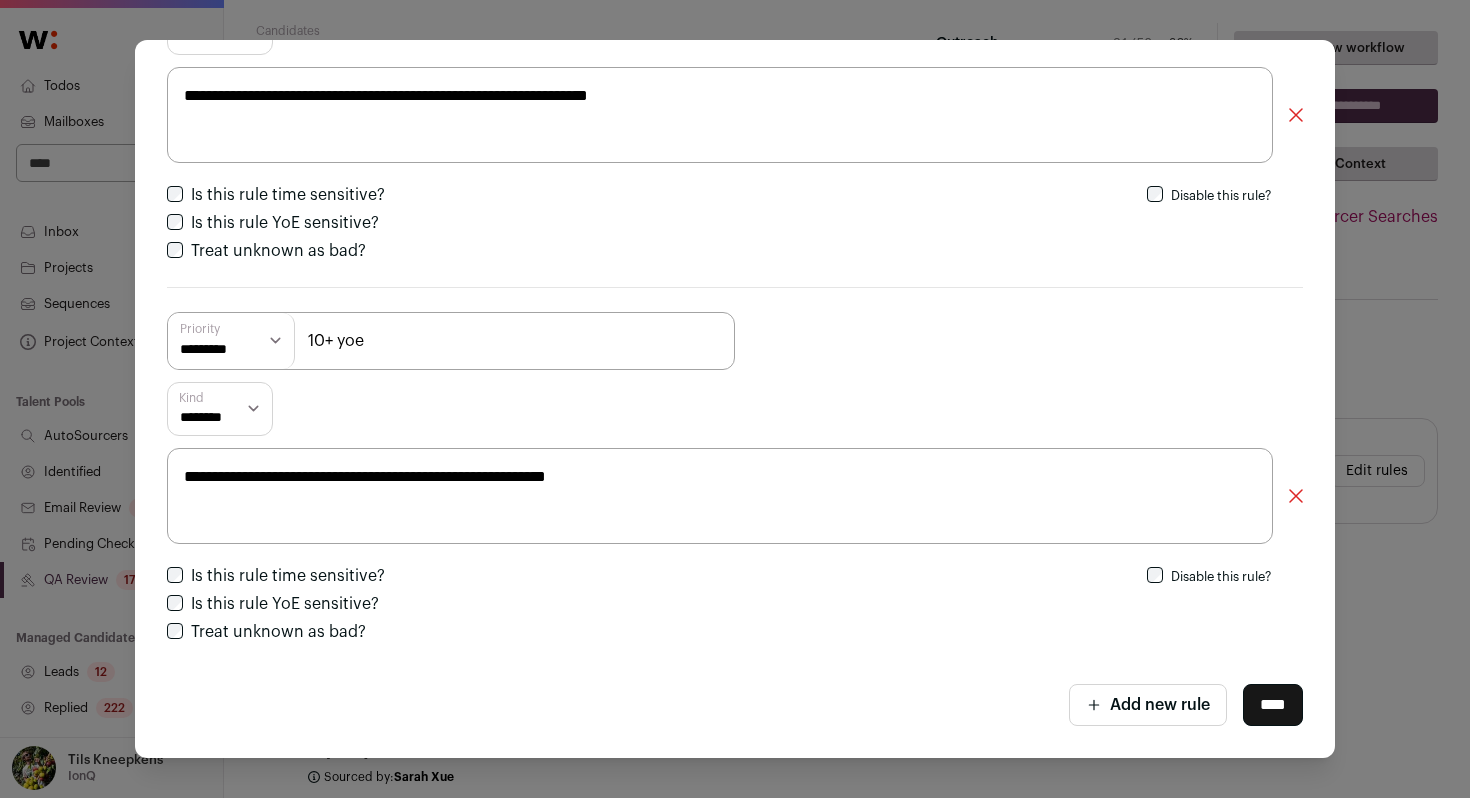 type on "**********" 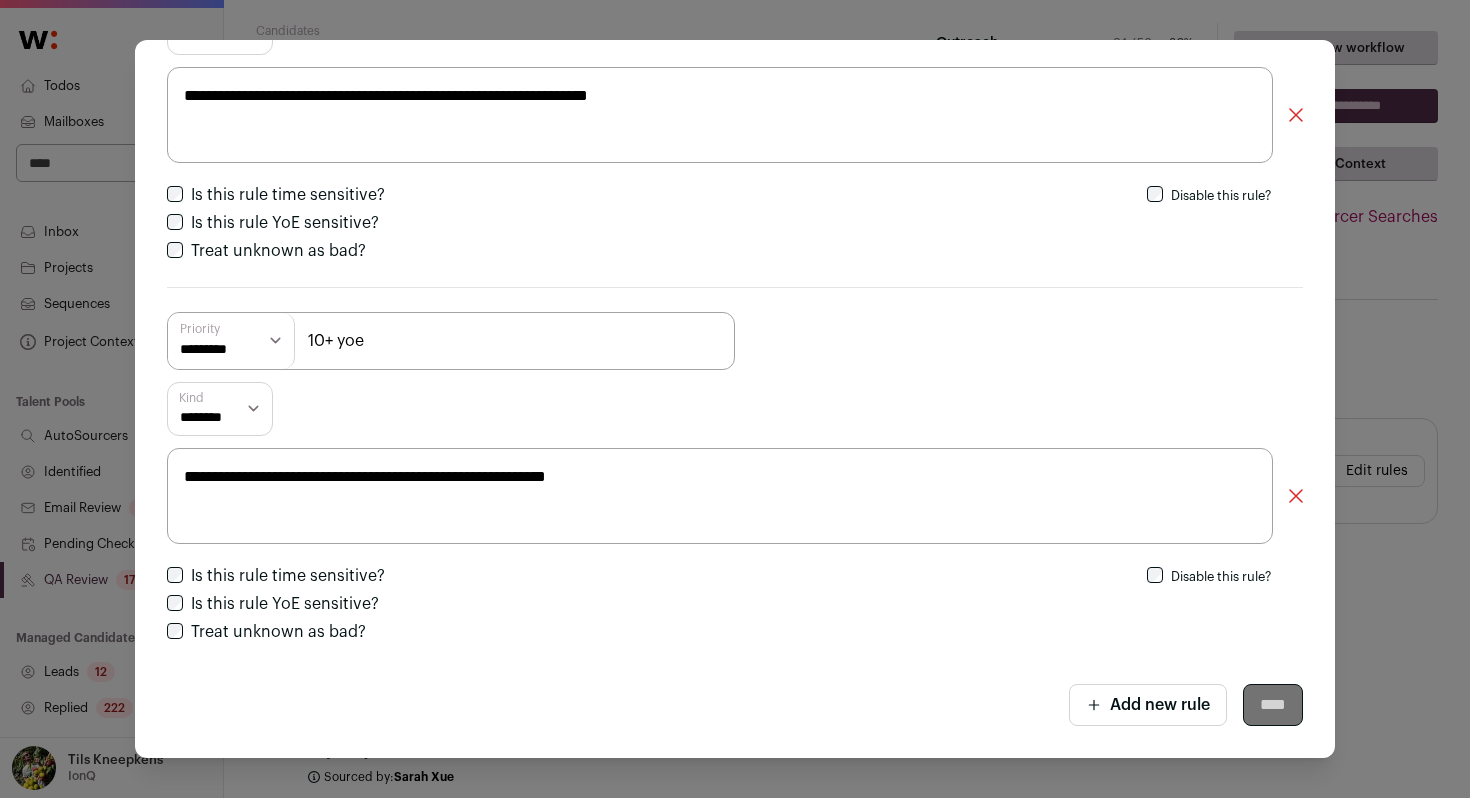 scroll, scrollTop: 0, scrollLeft: 0, axis: both 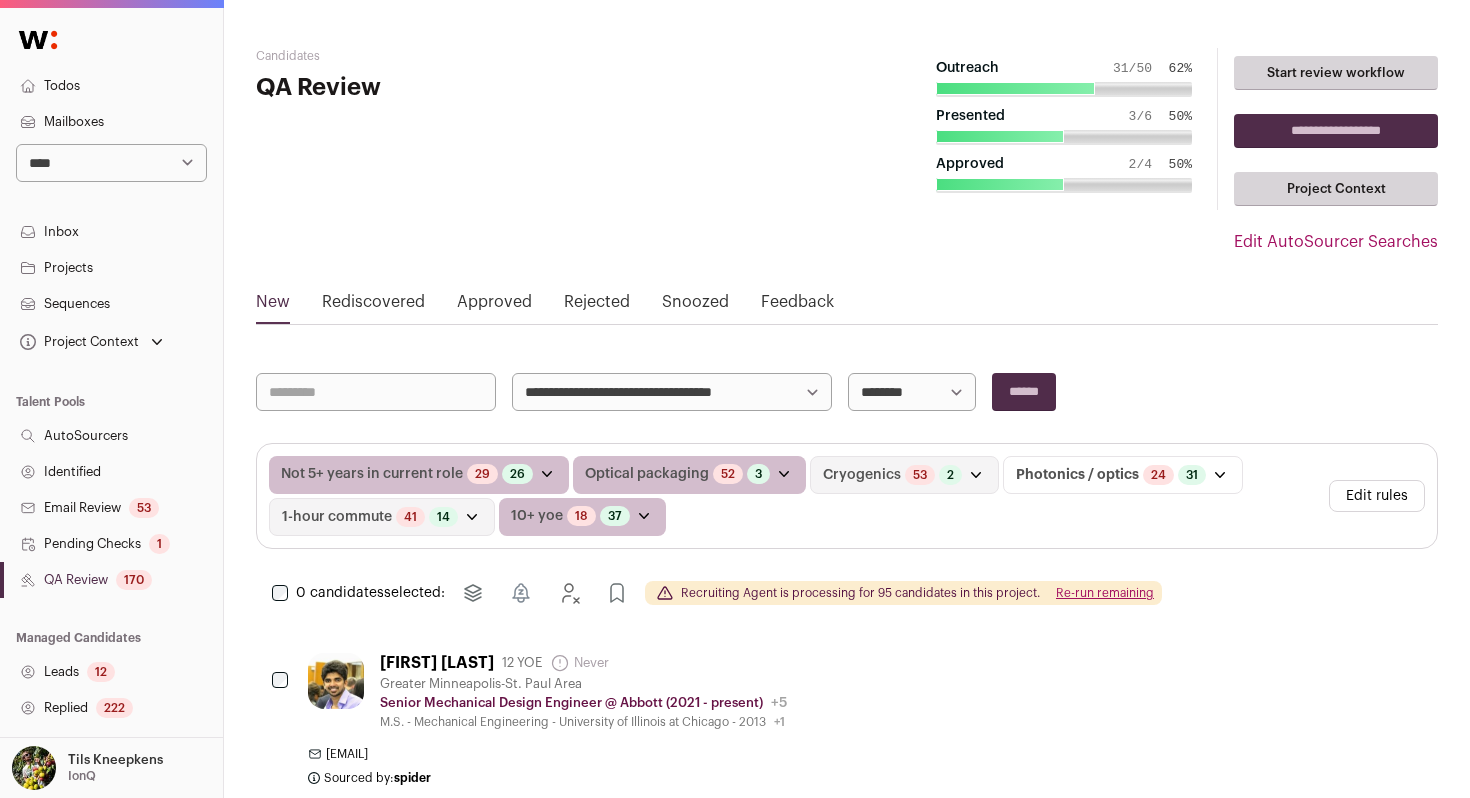 click on "**********" at bounding box center (672, 392) 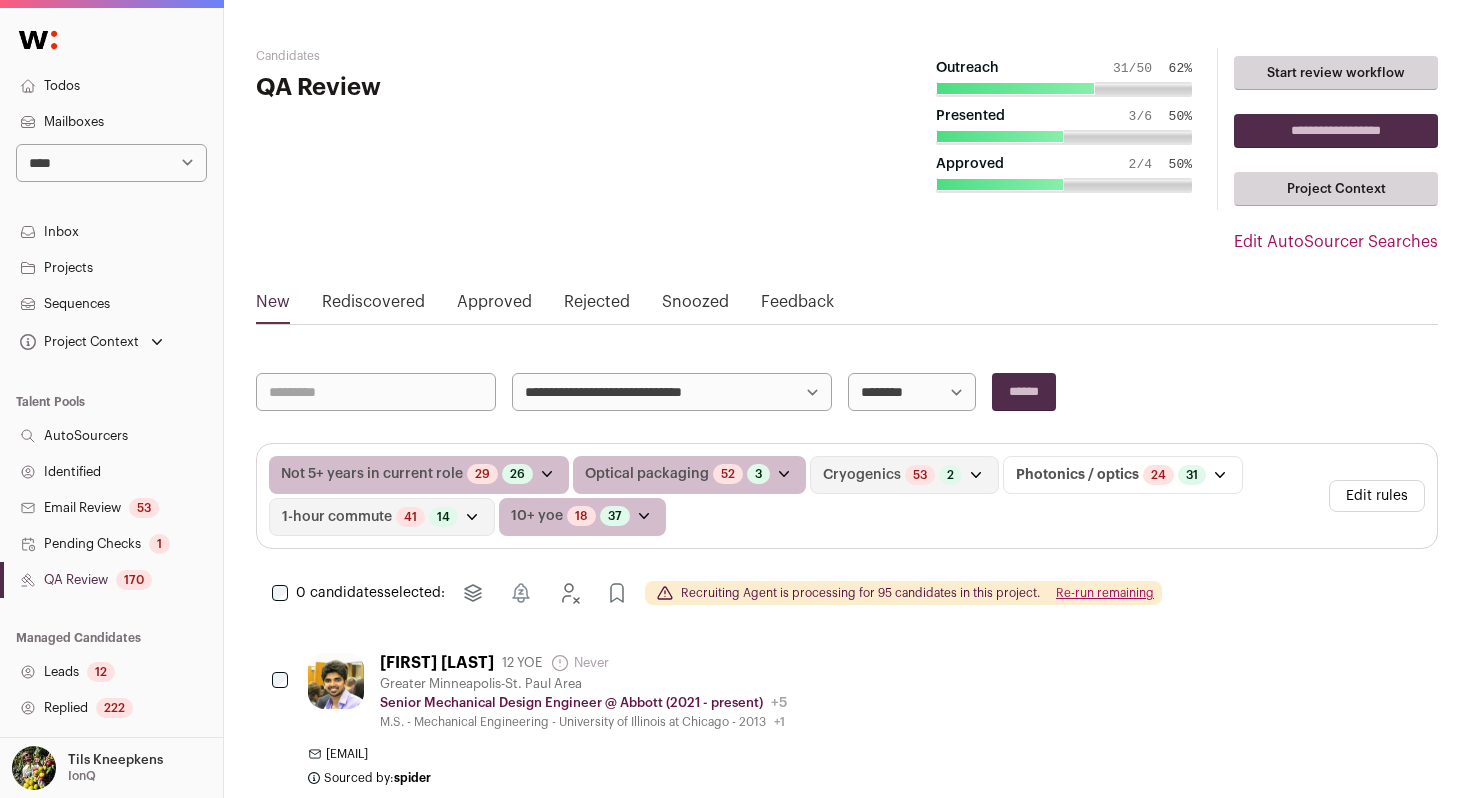 click on "******" at bounding box center (1024, 392) 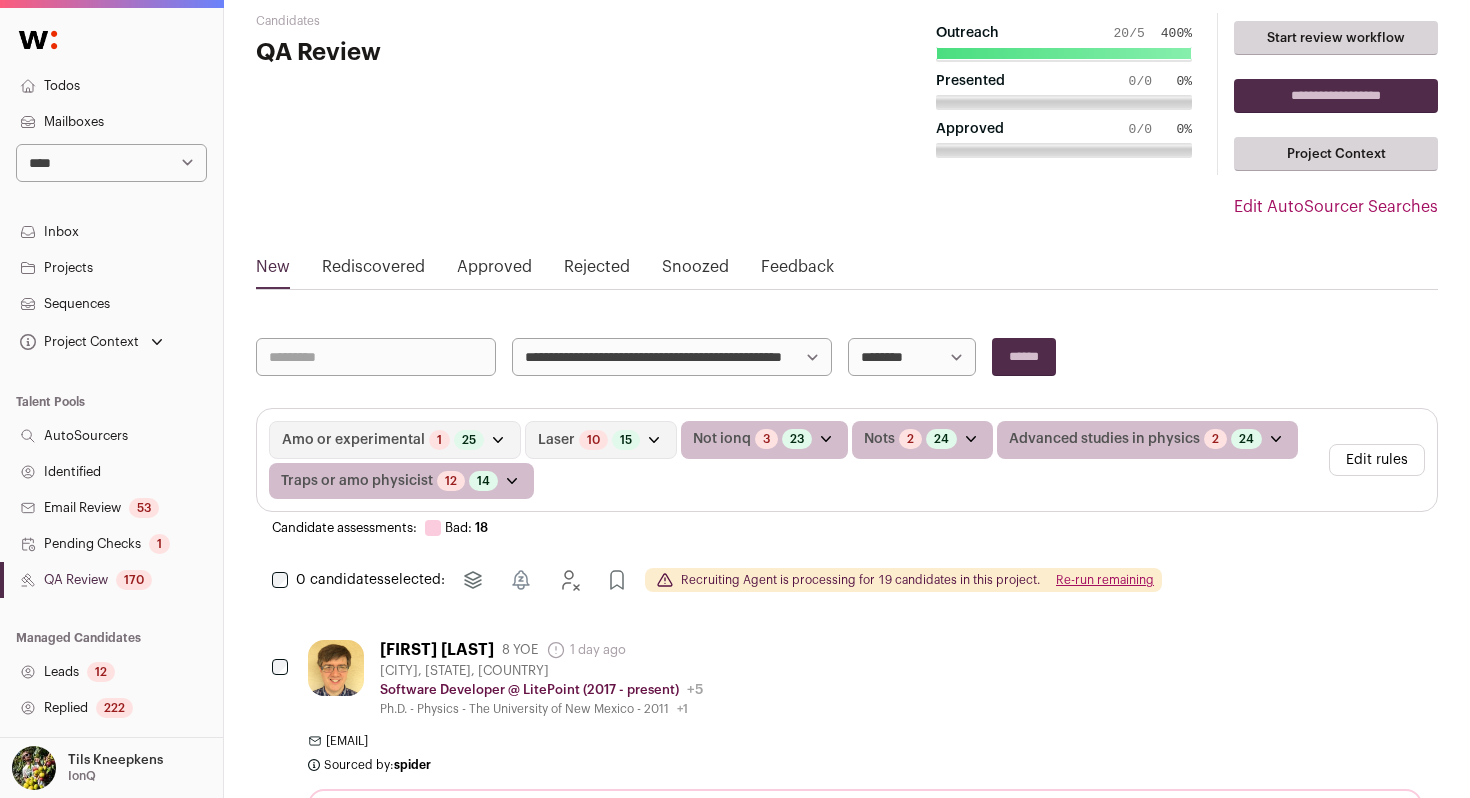 scroll, scrollTop: 0, scrollLeft: 0, axis: both 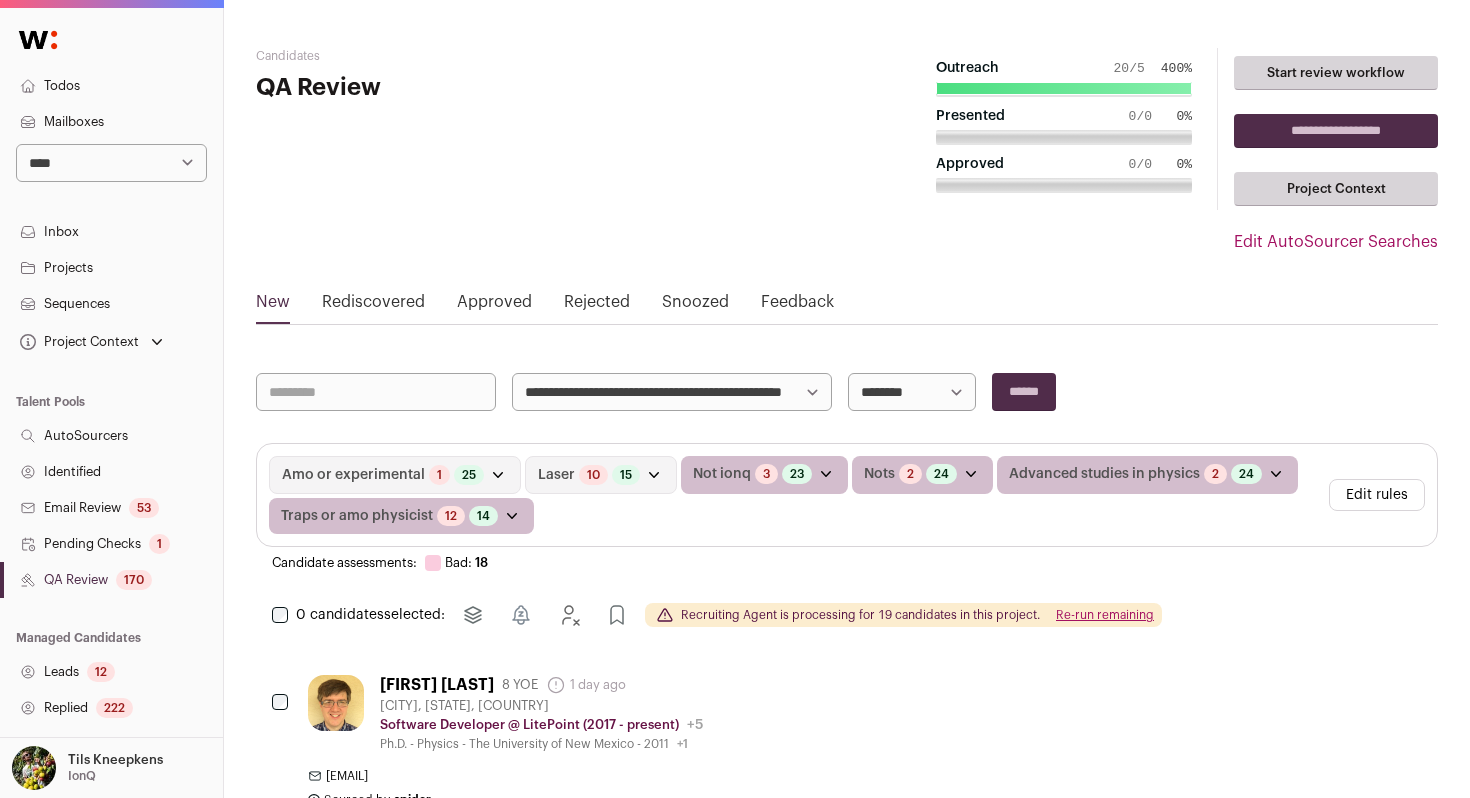 click on "**********" at bounding box center [1336, 131] 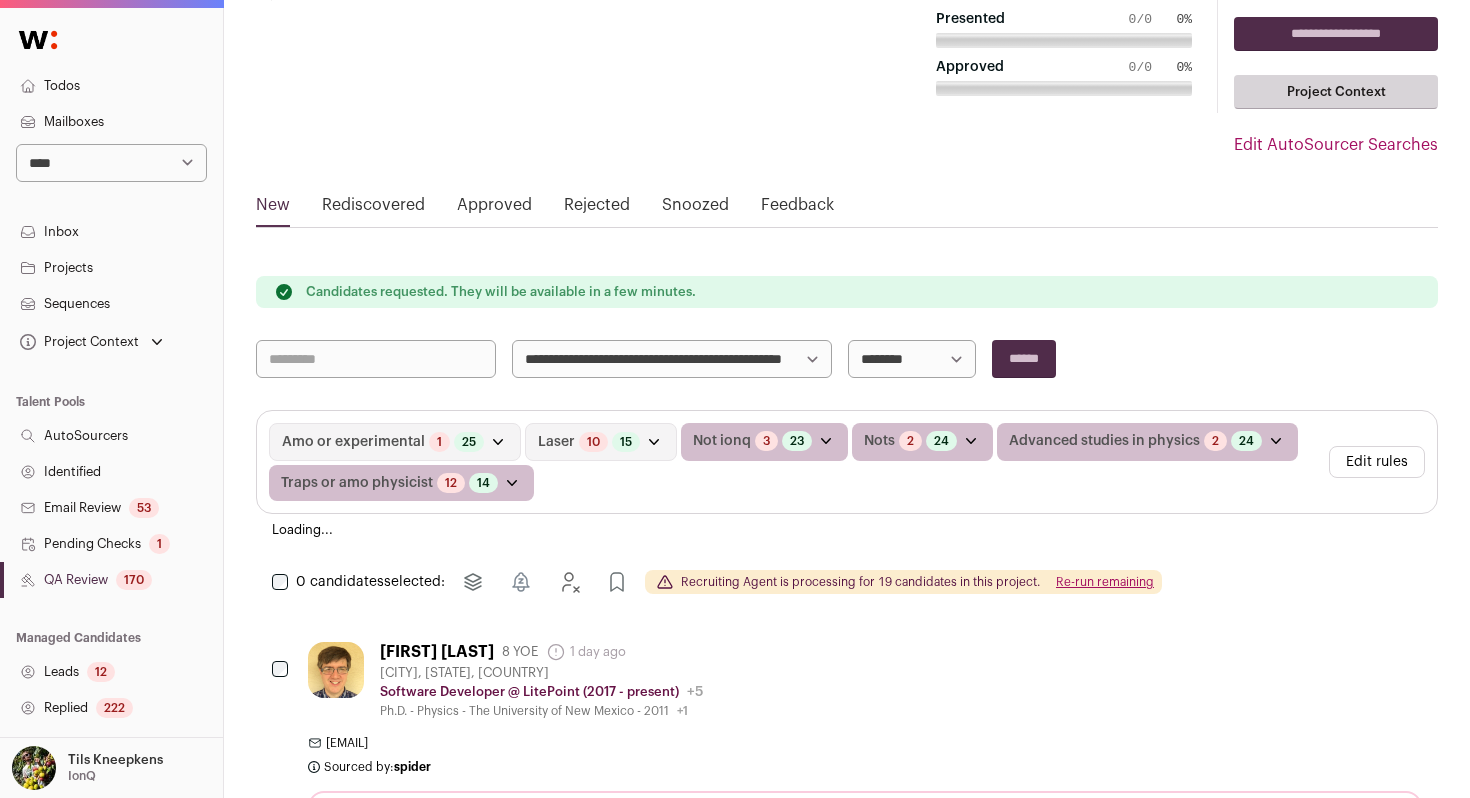 scroll, scrollTop: 0, scrollLeft: 0, axis: both 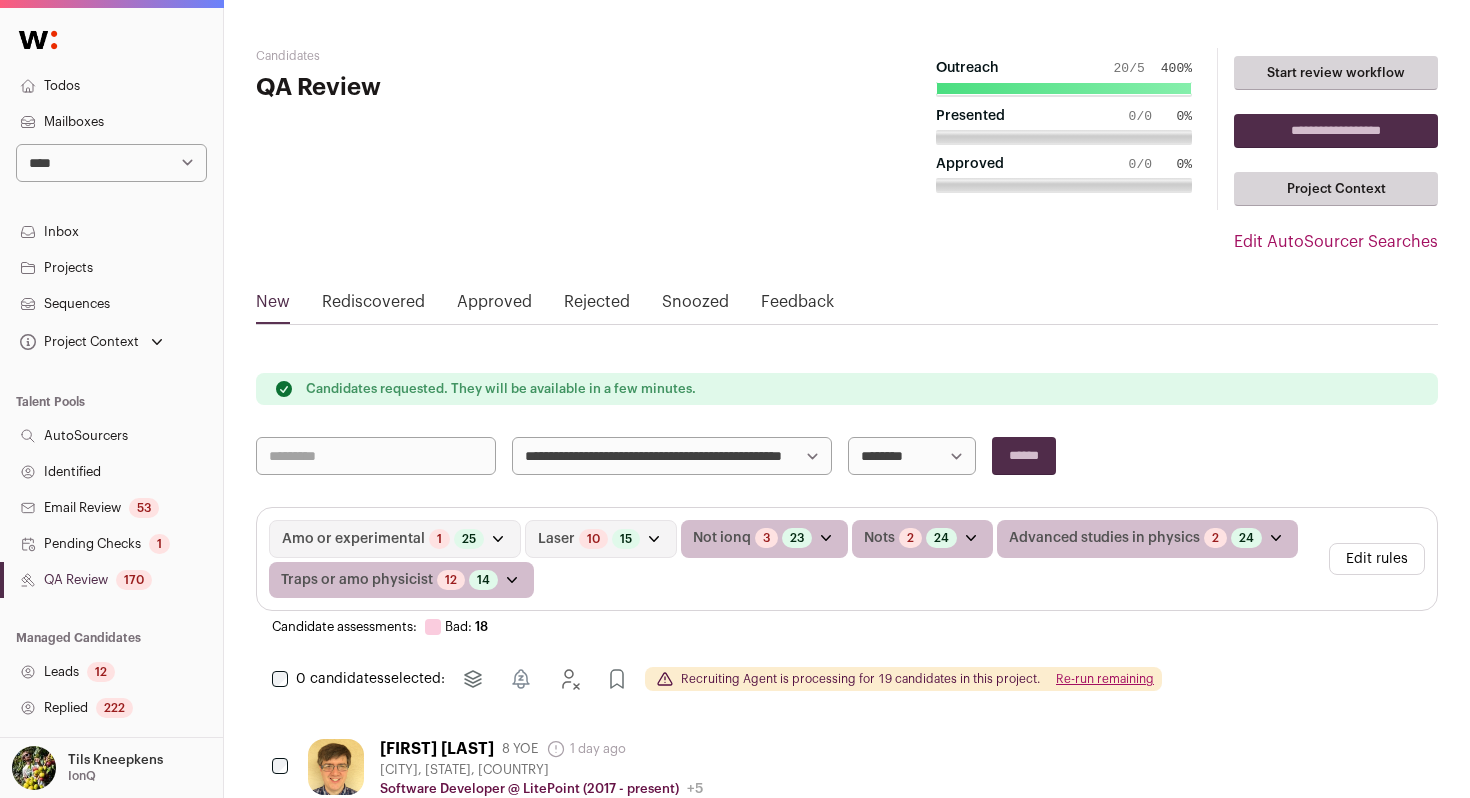 click on "**********" at bounding box center [111, 163] 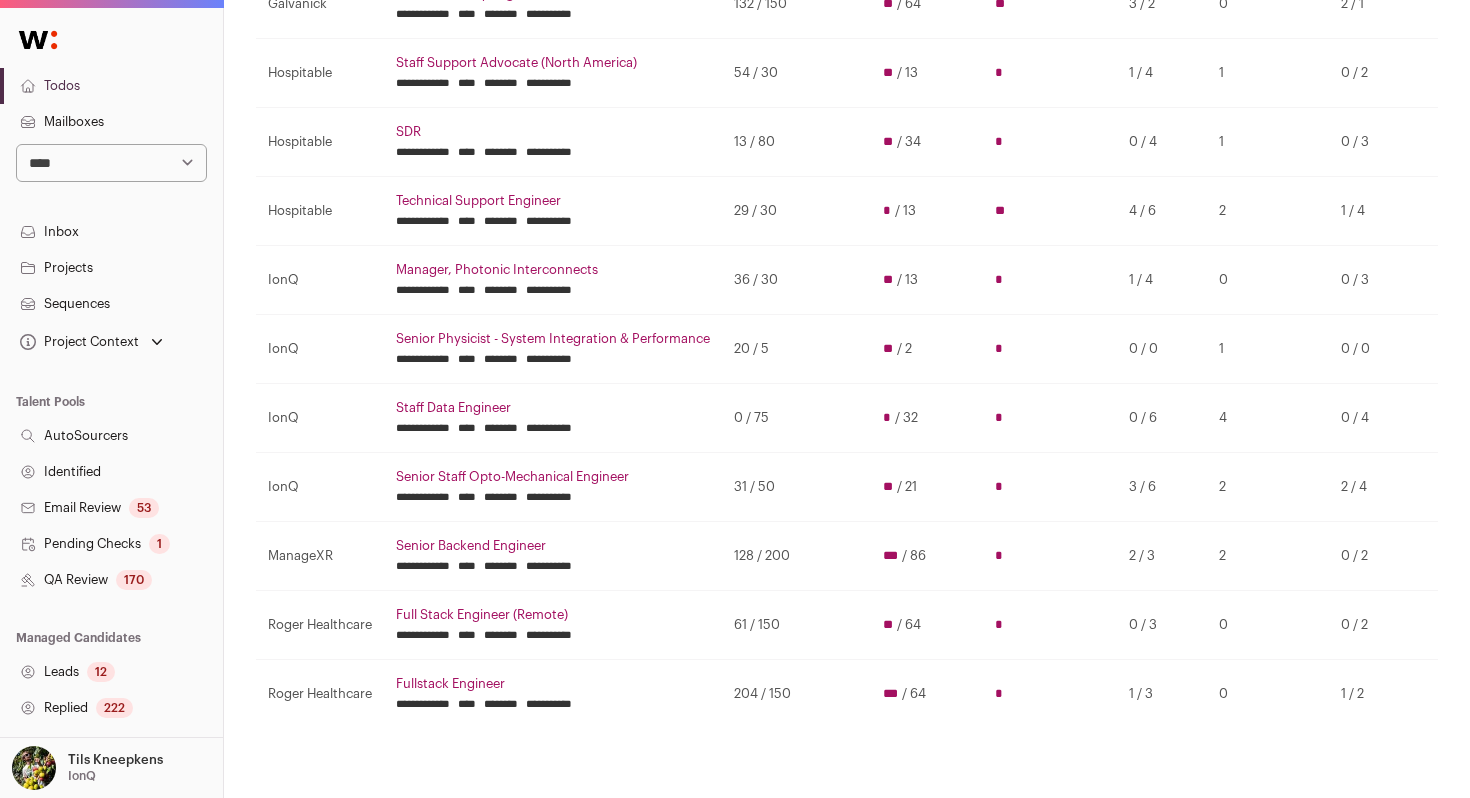 scroll, scrollTop: 288, scrollLeft: 0, axis: vertical 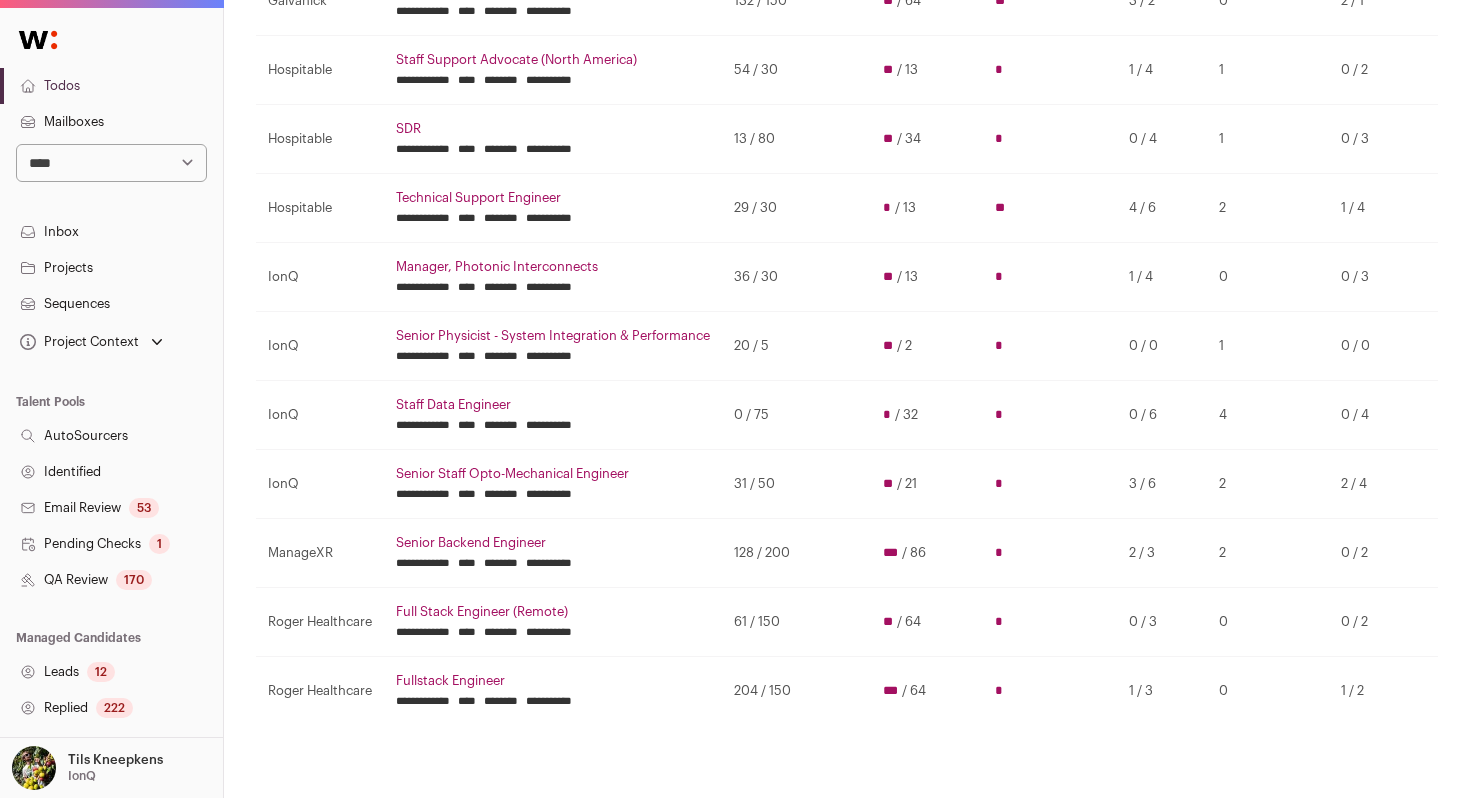 click on "Technical Support Engineer" at bounding box center [553, 198] 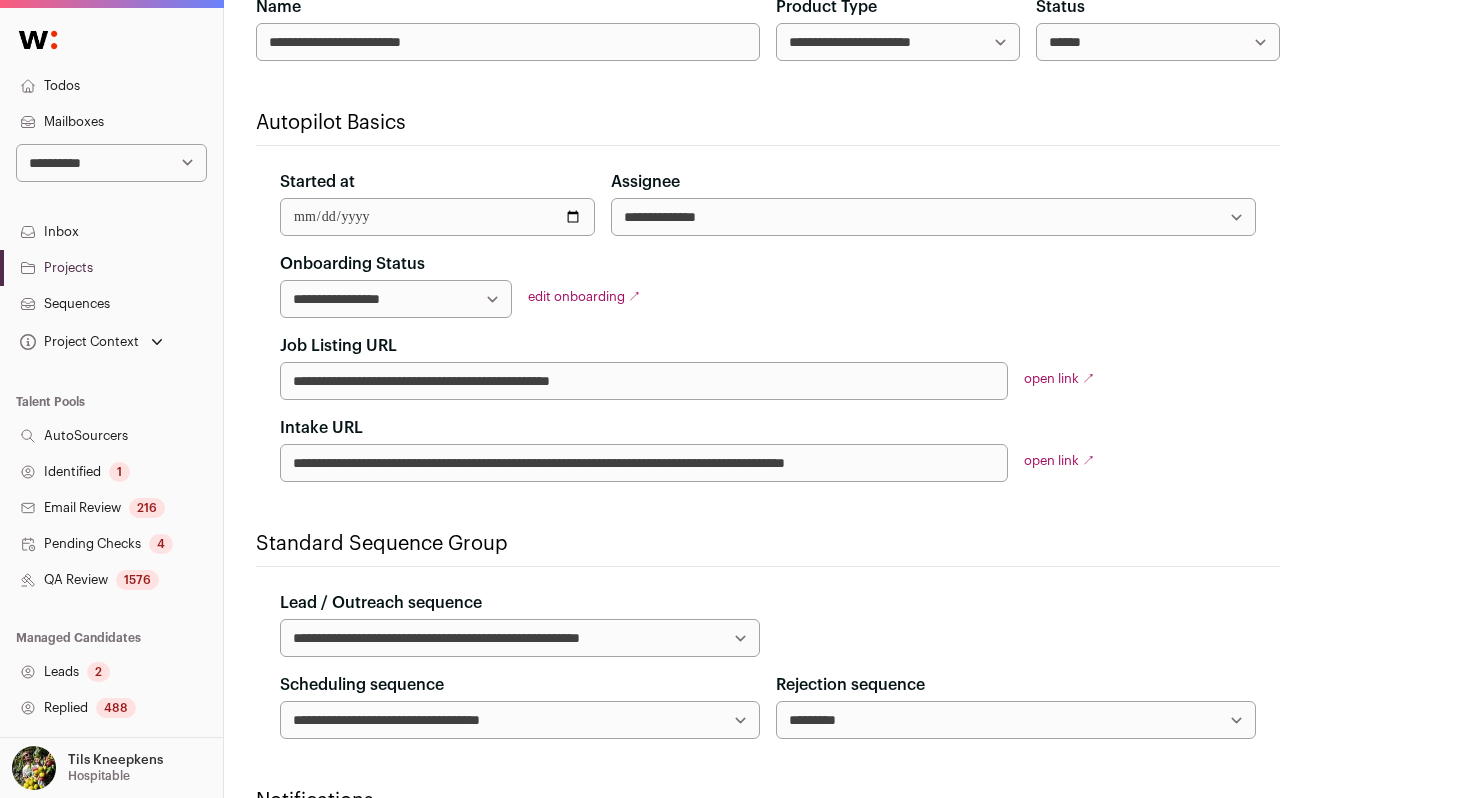 scroll, scrollTop: 0, scrollLeft: 0, axis: both 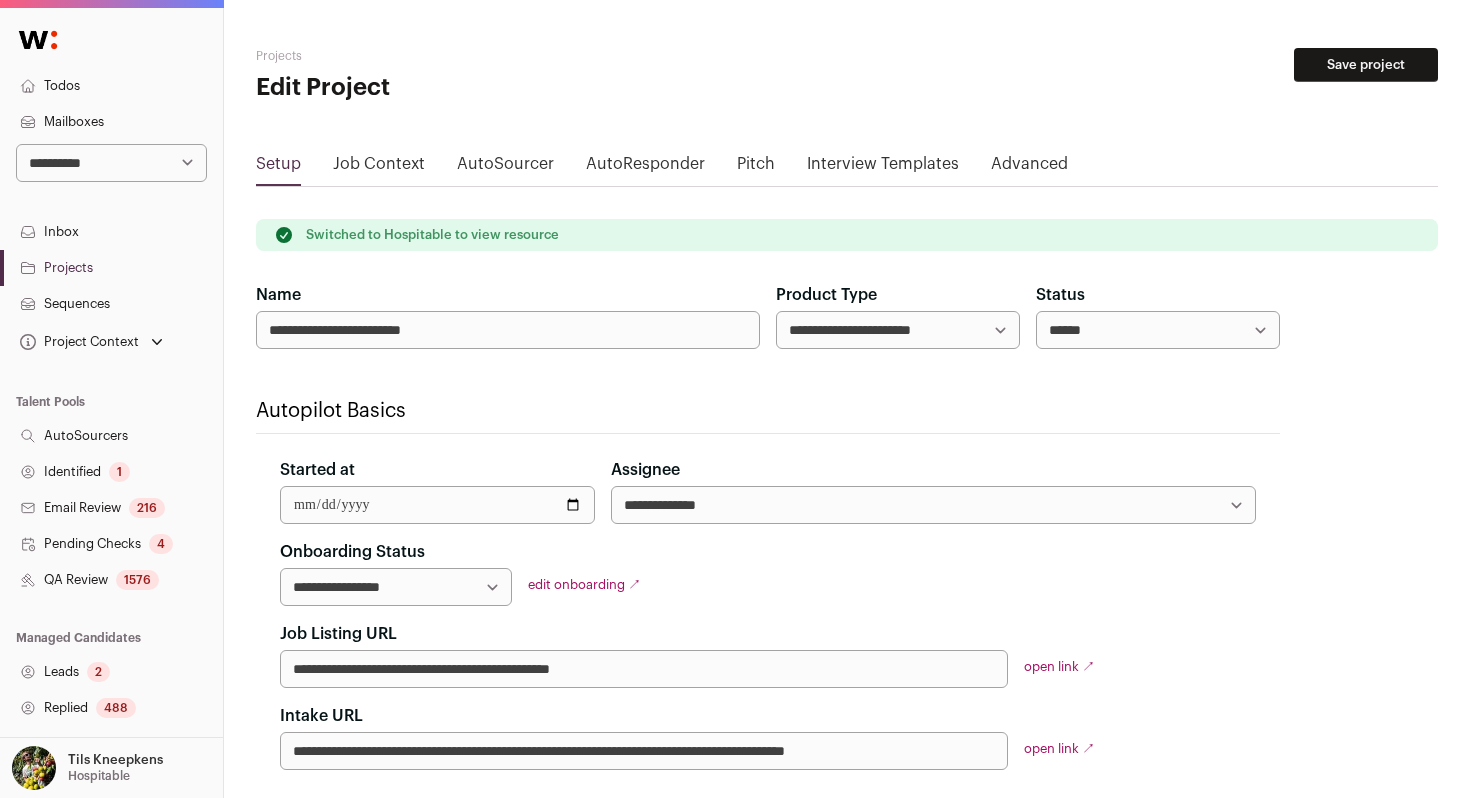 click on "QA Review
1576" at bounding box center [111, 580] 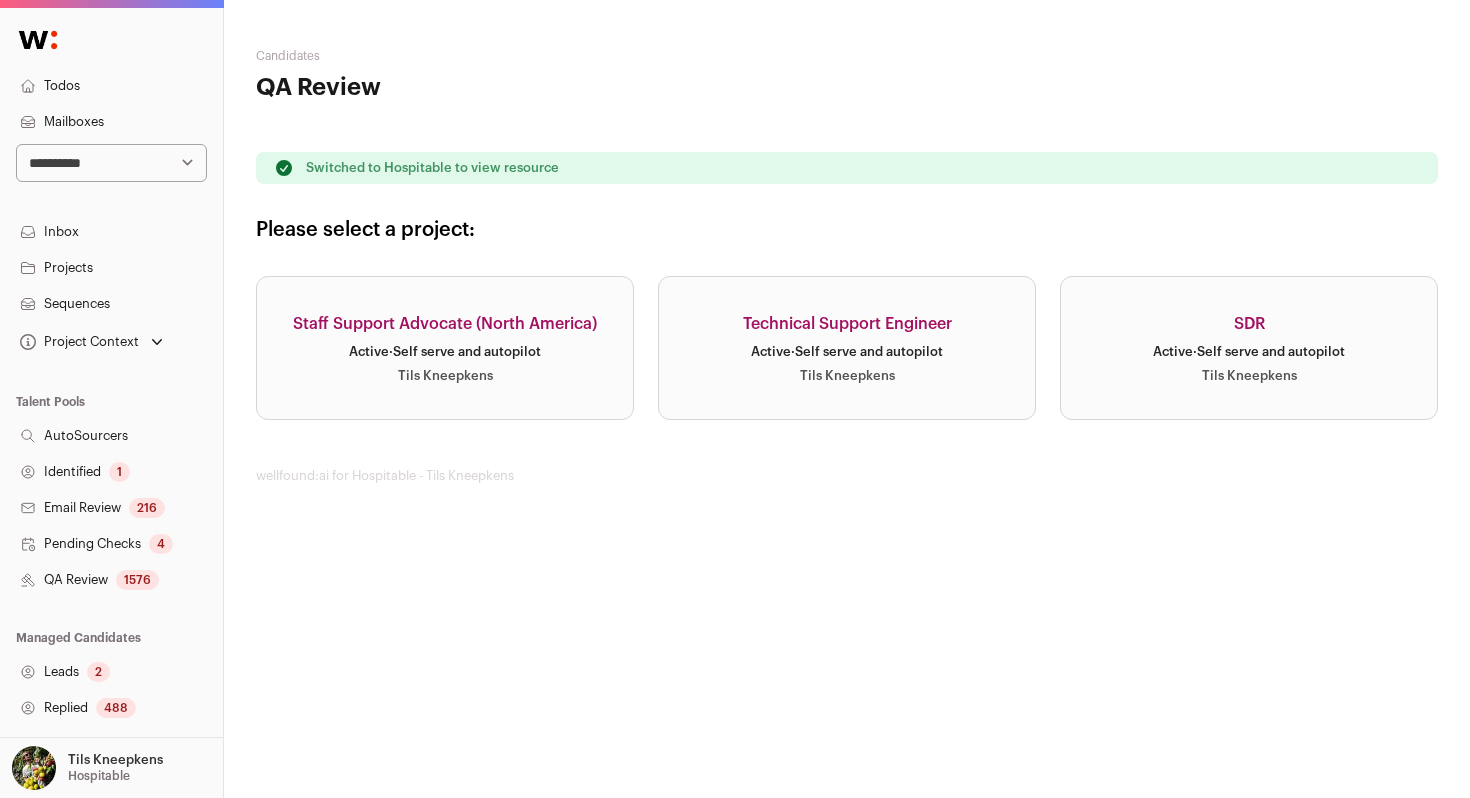 click on "Technical Support Engineer" at bounding box center [847, 324] 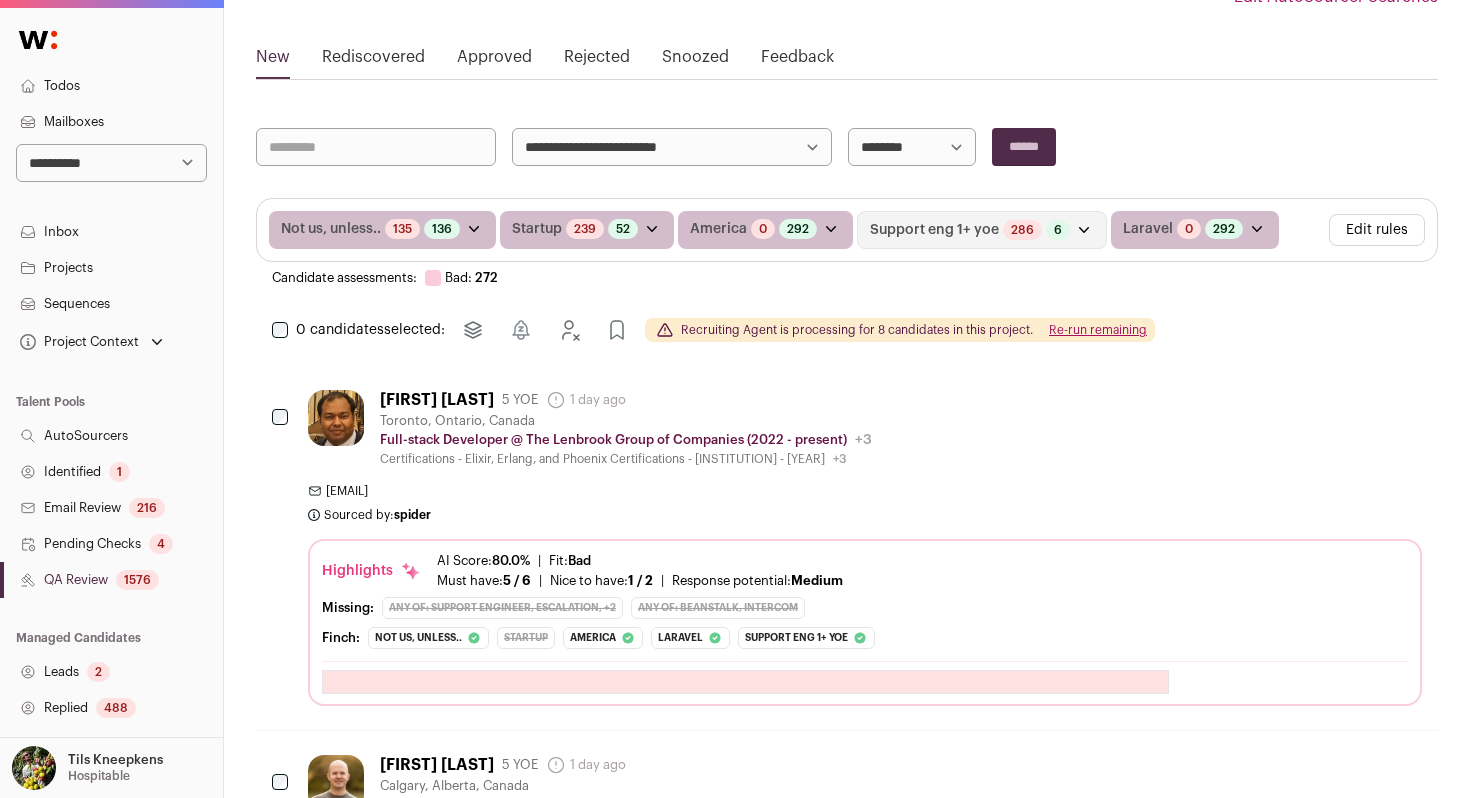 scroll, scrollTop: 0, scrollLeft: 0, axis: both 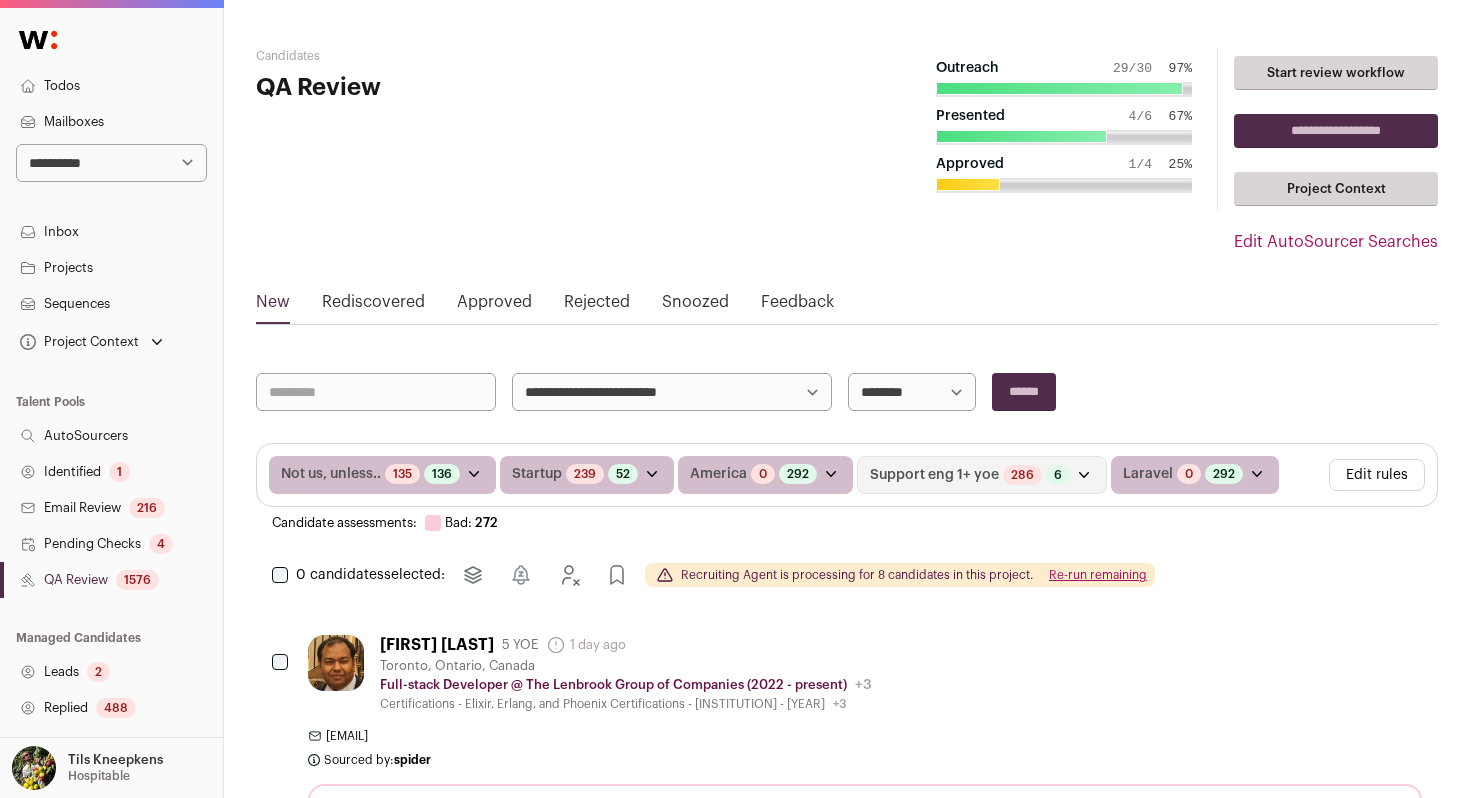 click on "**********" at bounding box center (672, 392) 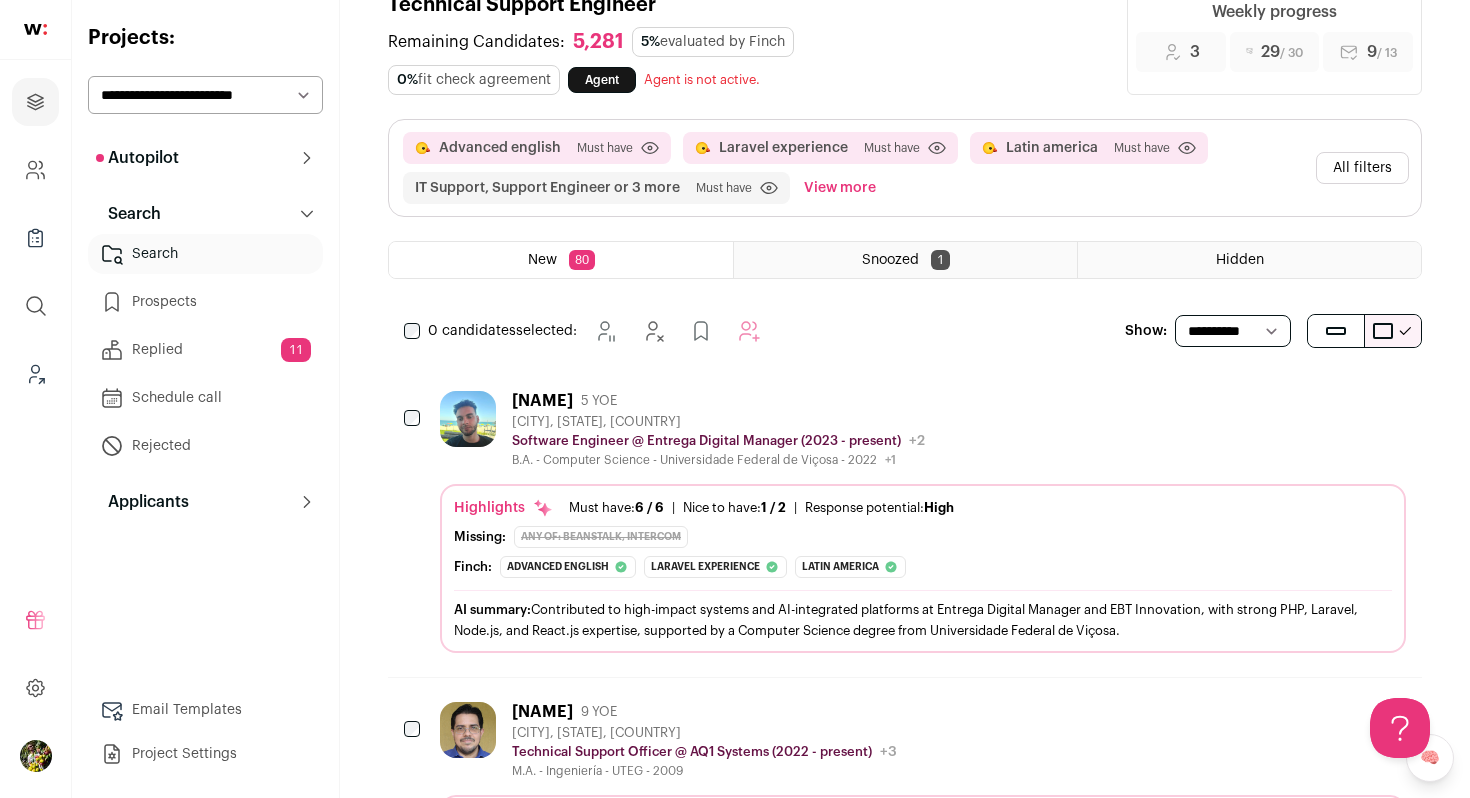 scroll, scrollTop: 0, scrollLeft: 0, axis: both 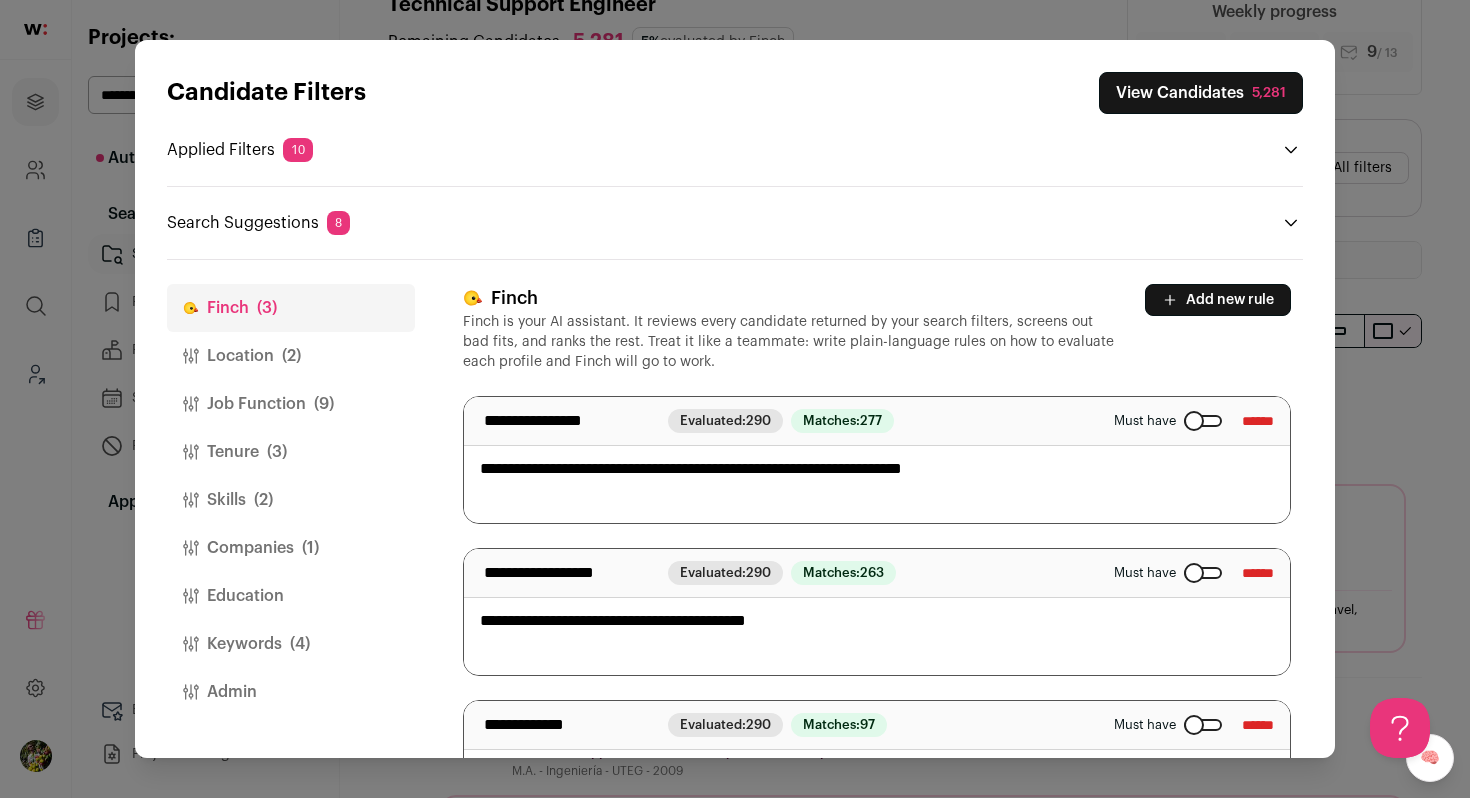 click on "Companies
(1)" at bounding box center (291, 548) 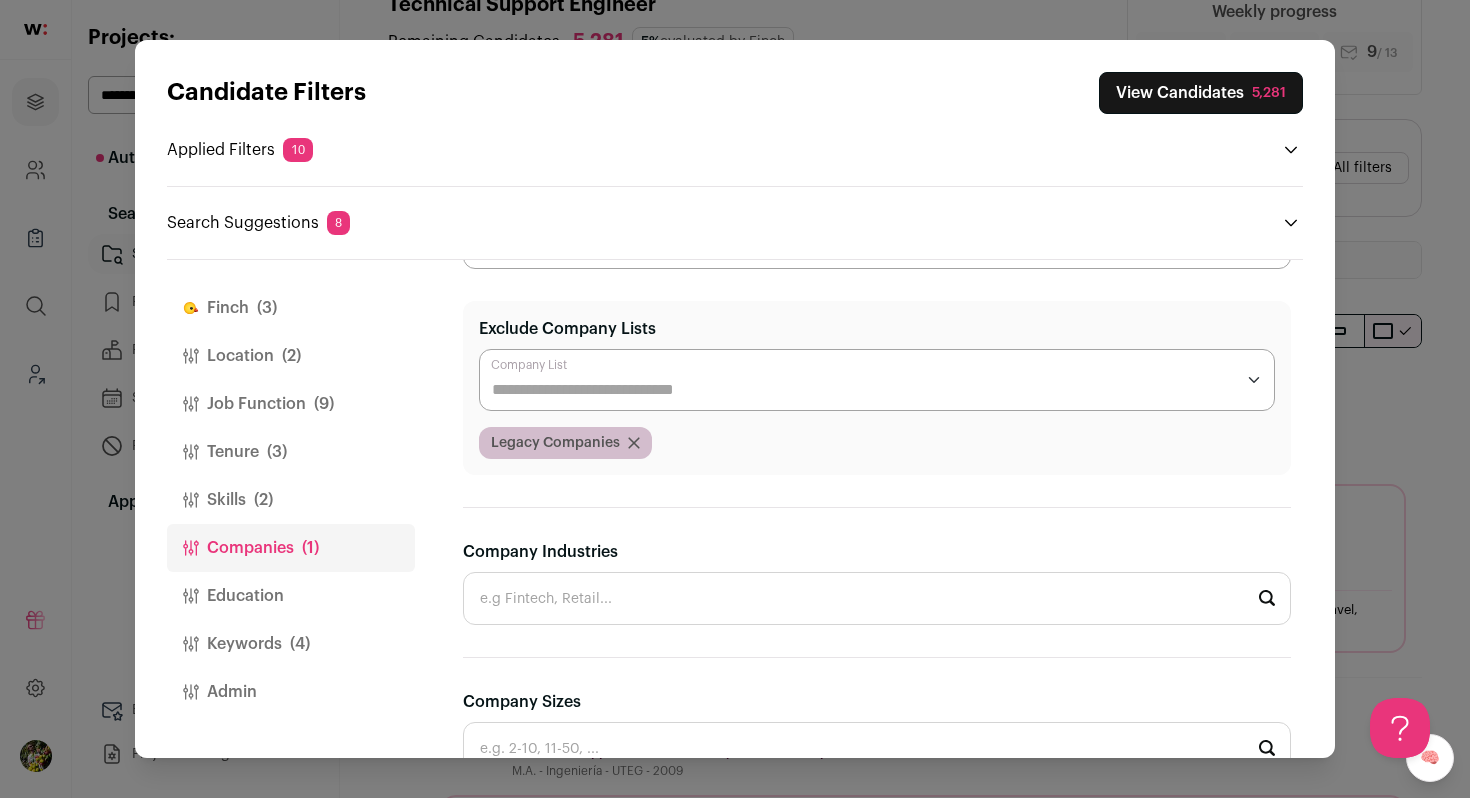 scroll, scrollTop: 155, scrollLeft: 0, axis: vertical 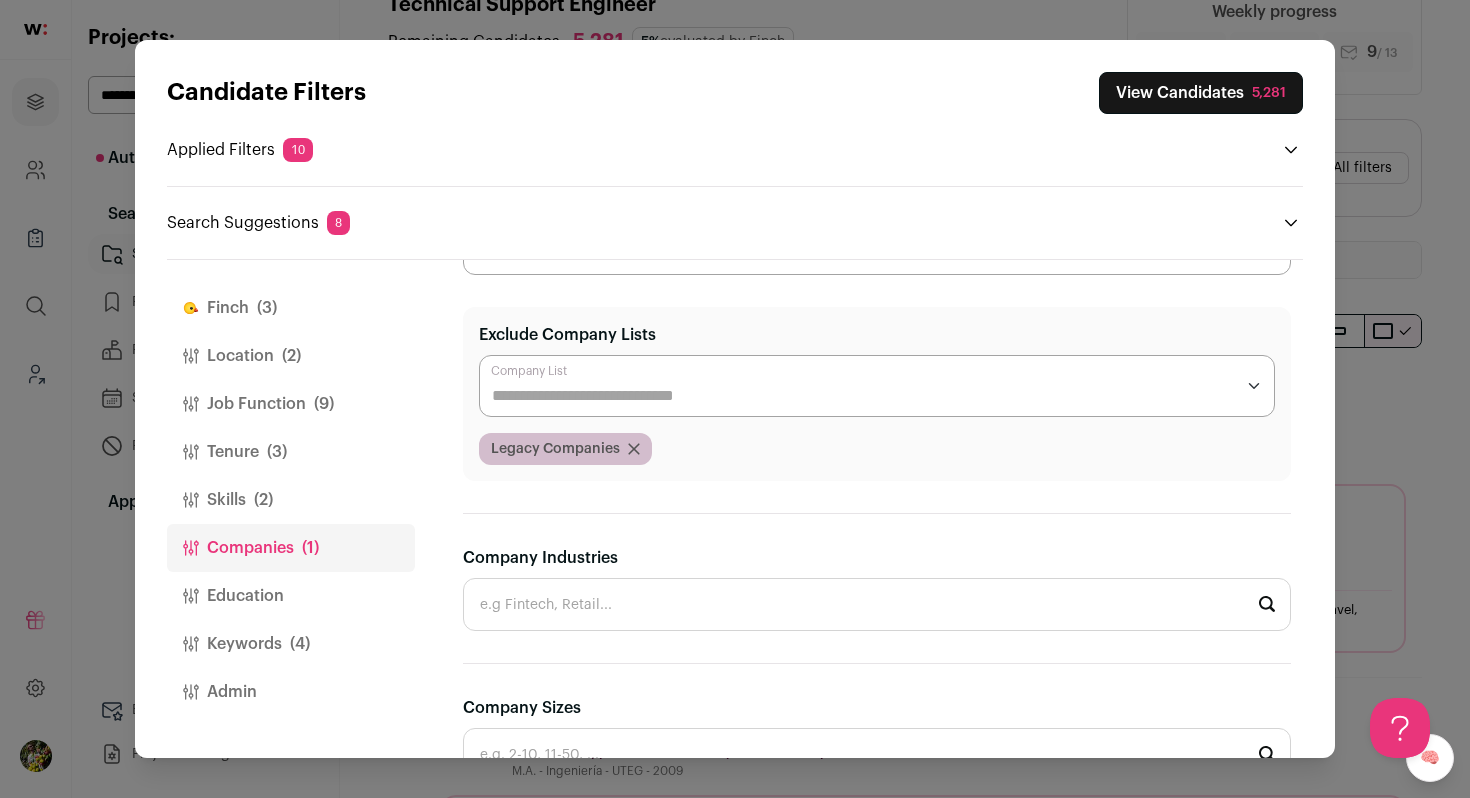 click on "Keywords
(4)" at bounding box center [291, 644] 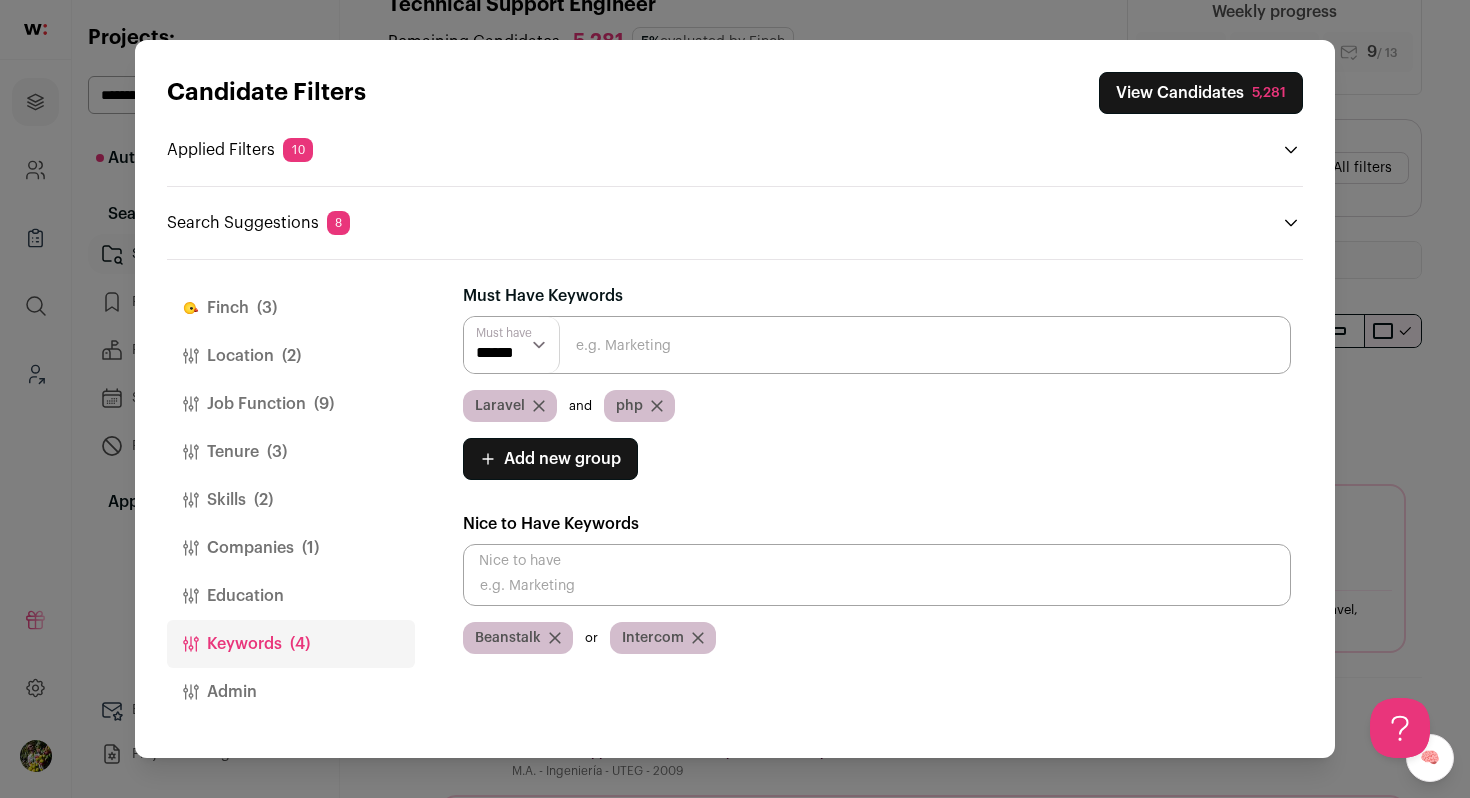 scroll, scrollTop: 0, scrollLeft: 0, axis: both 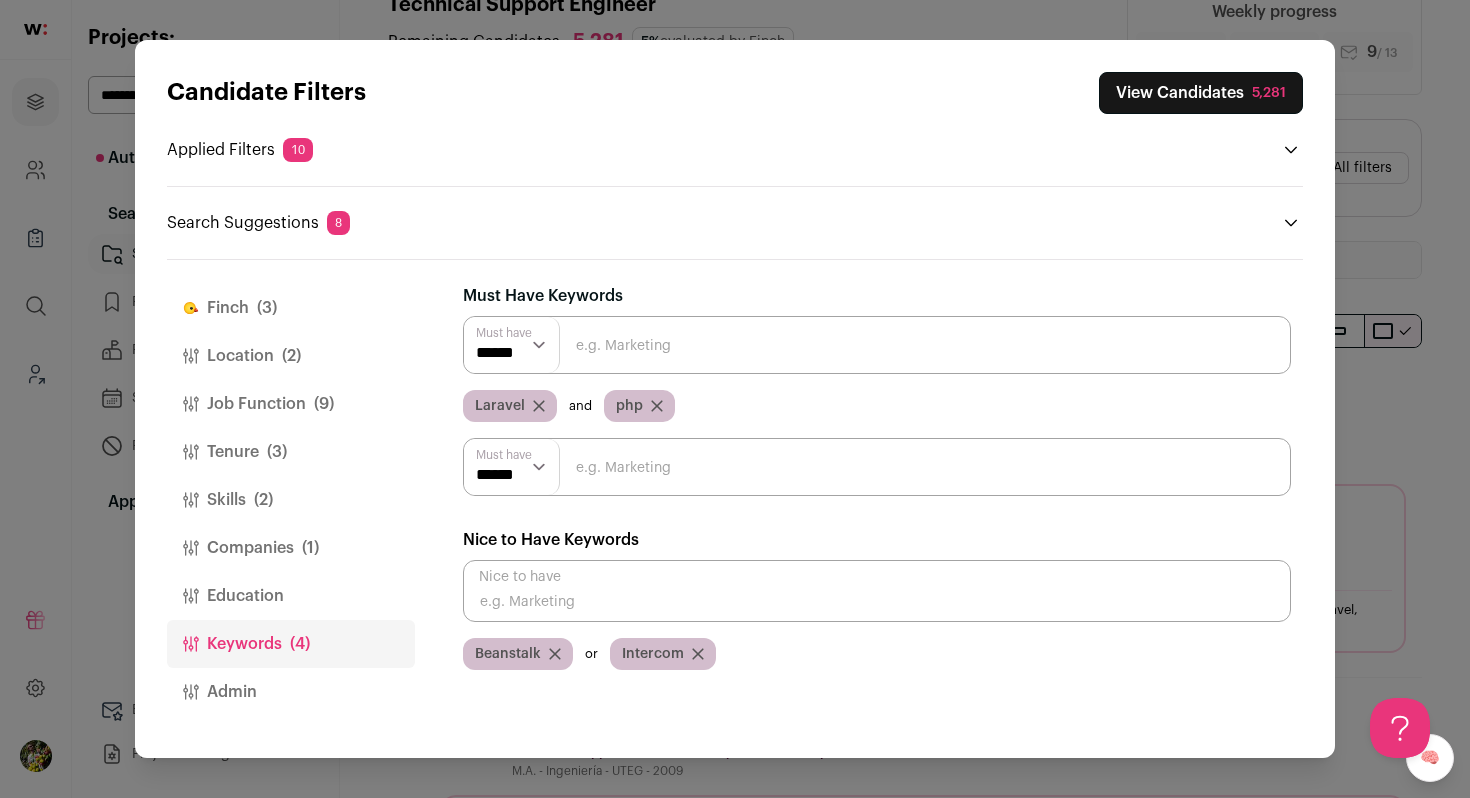 click at bounding box center [877, 467] 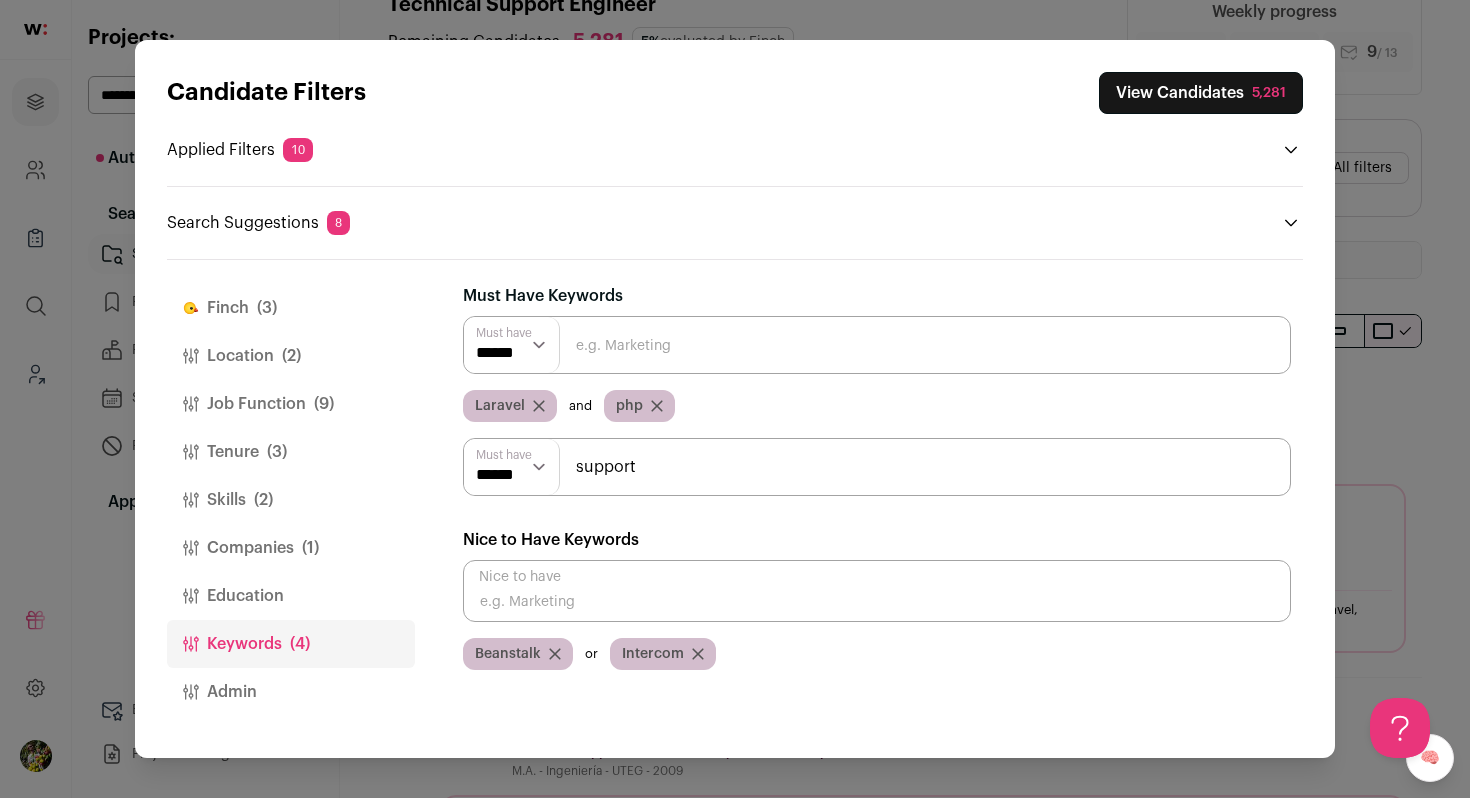 type on "support" 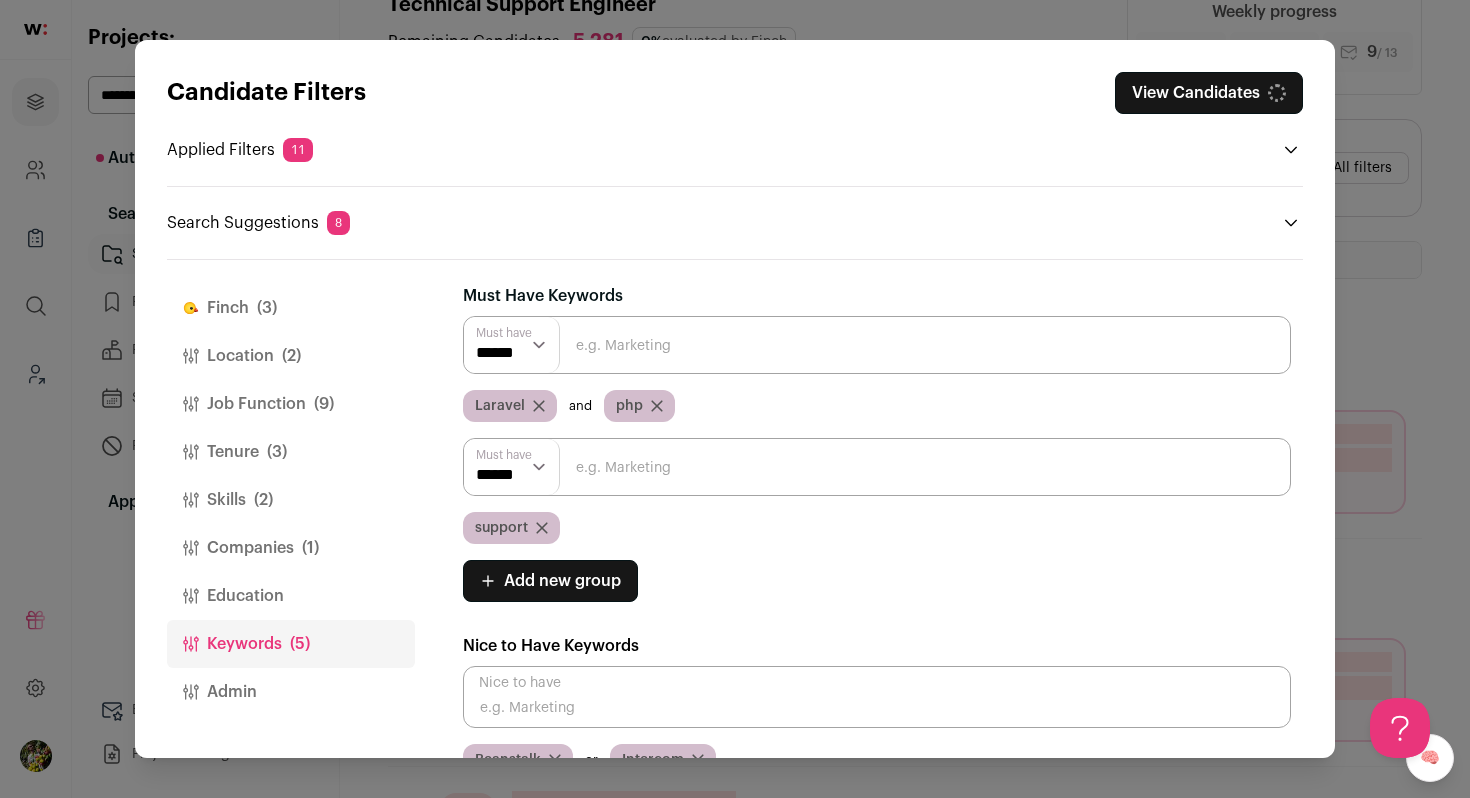 click on "******
******" at bounding box center [512, 467] 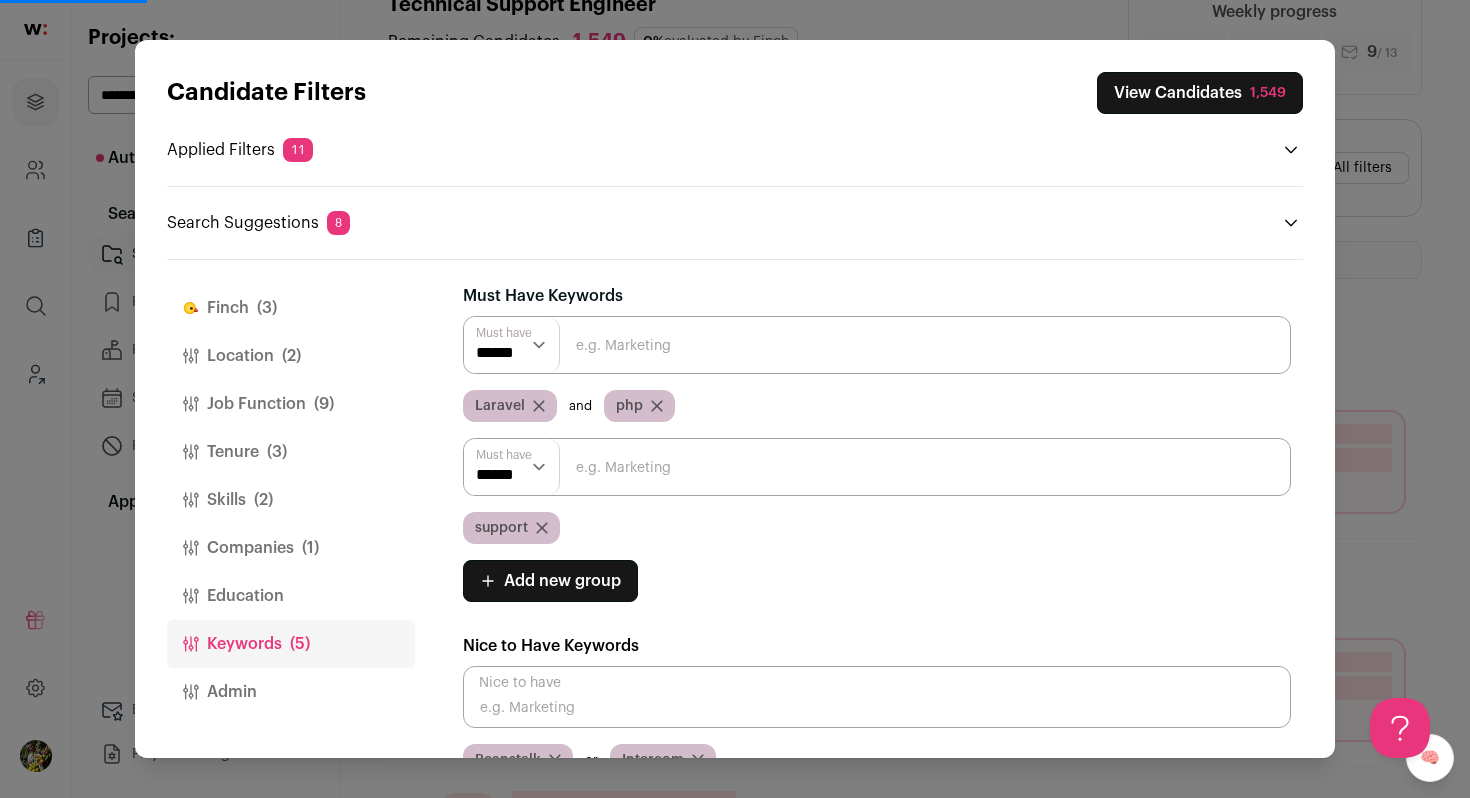 click at bounding box center [877, 467] 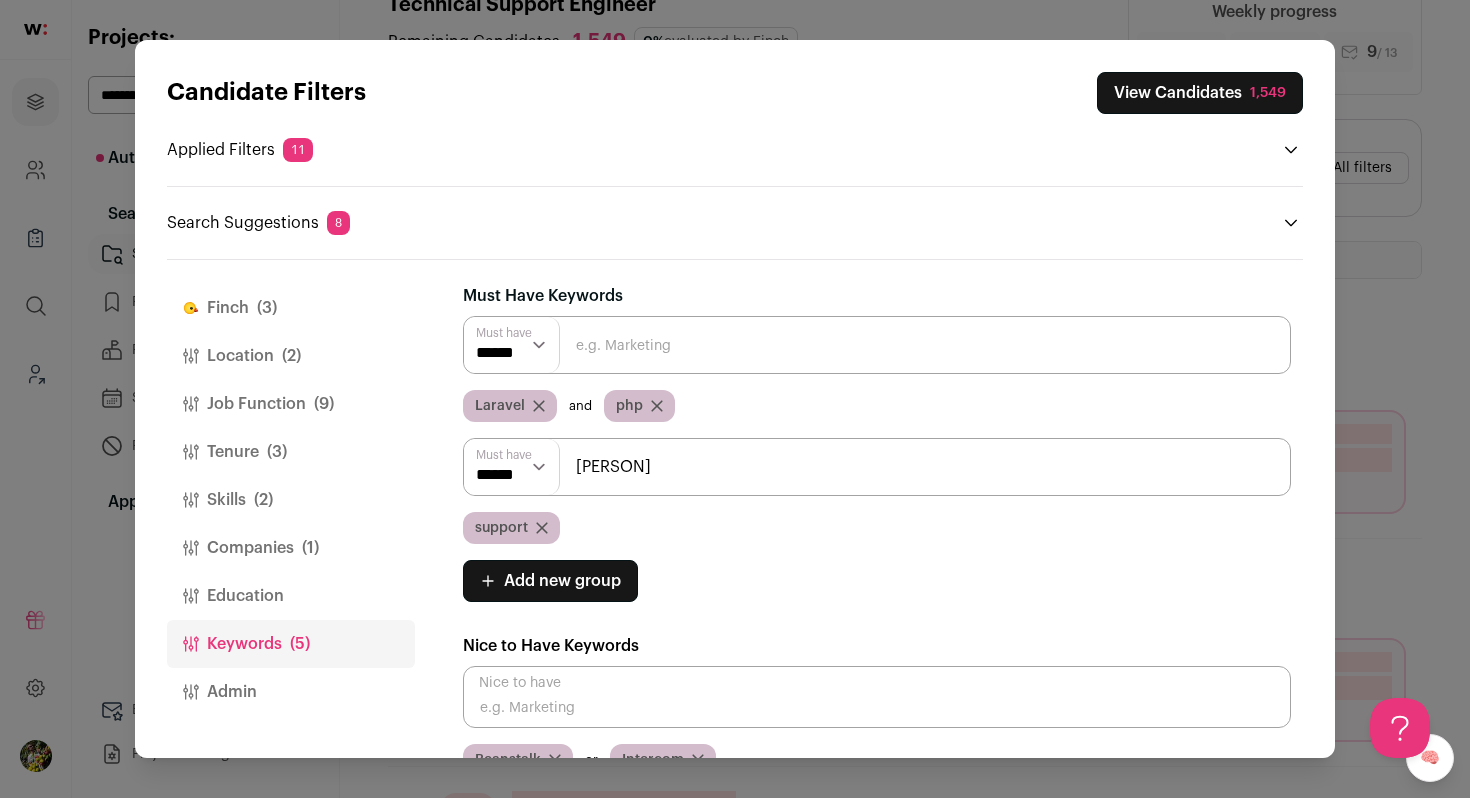 type on "icket" 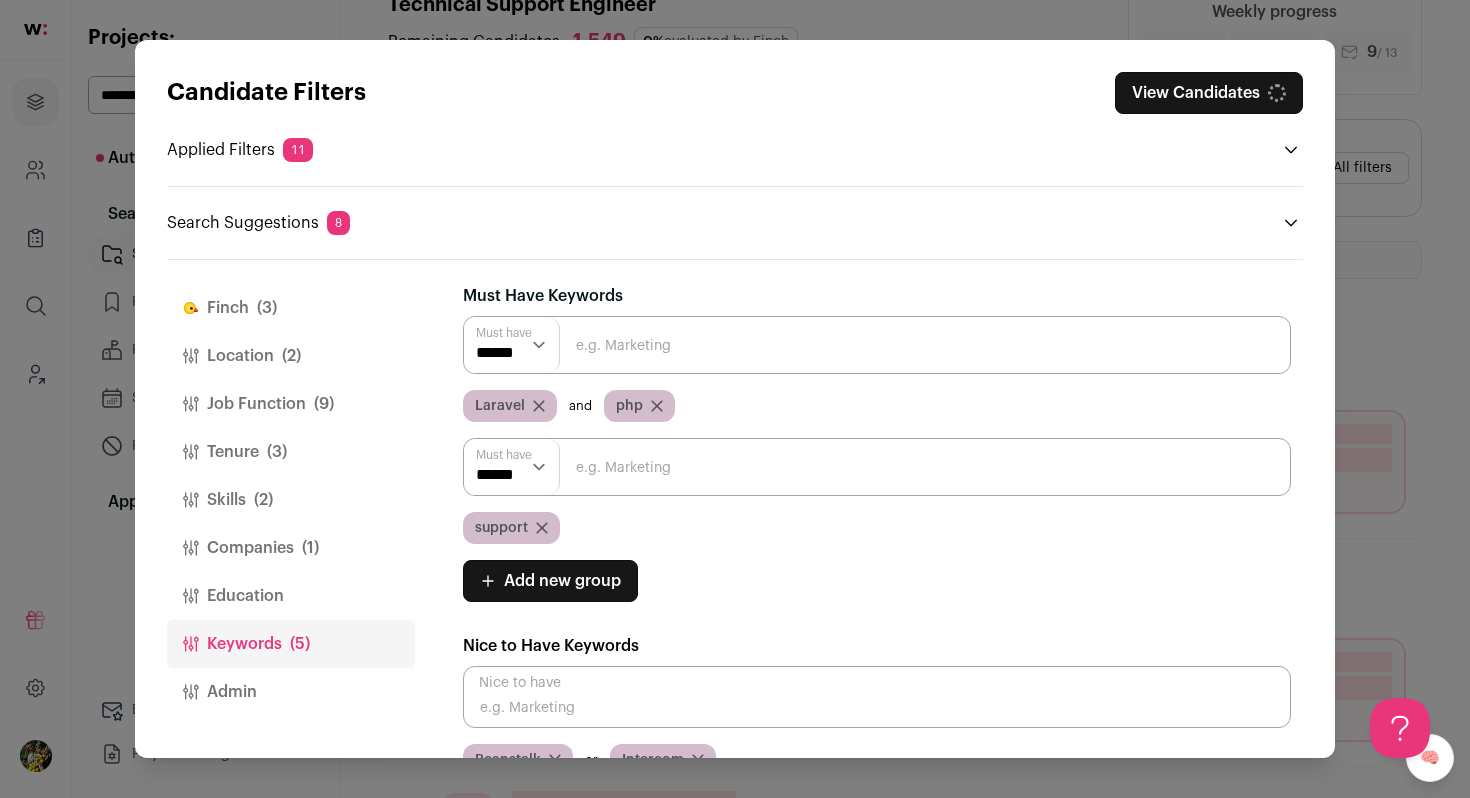 click at bounding box center (877, 467) 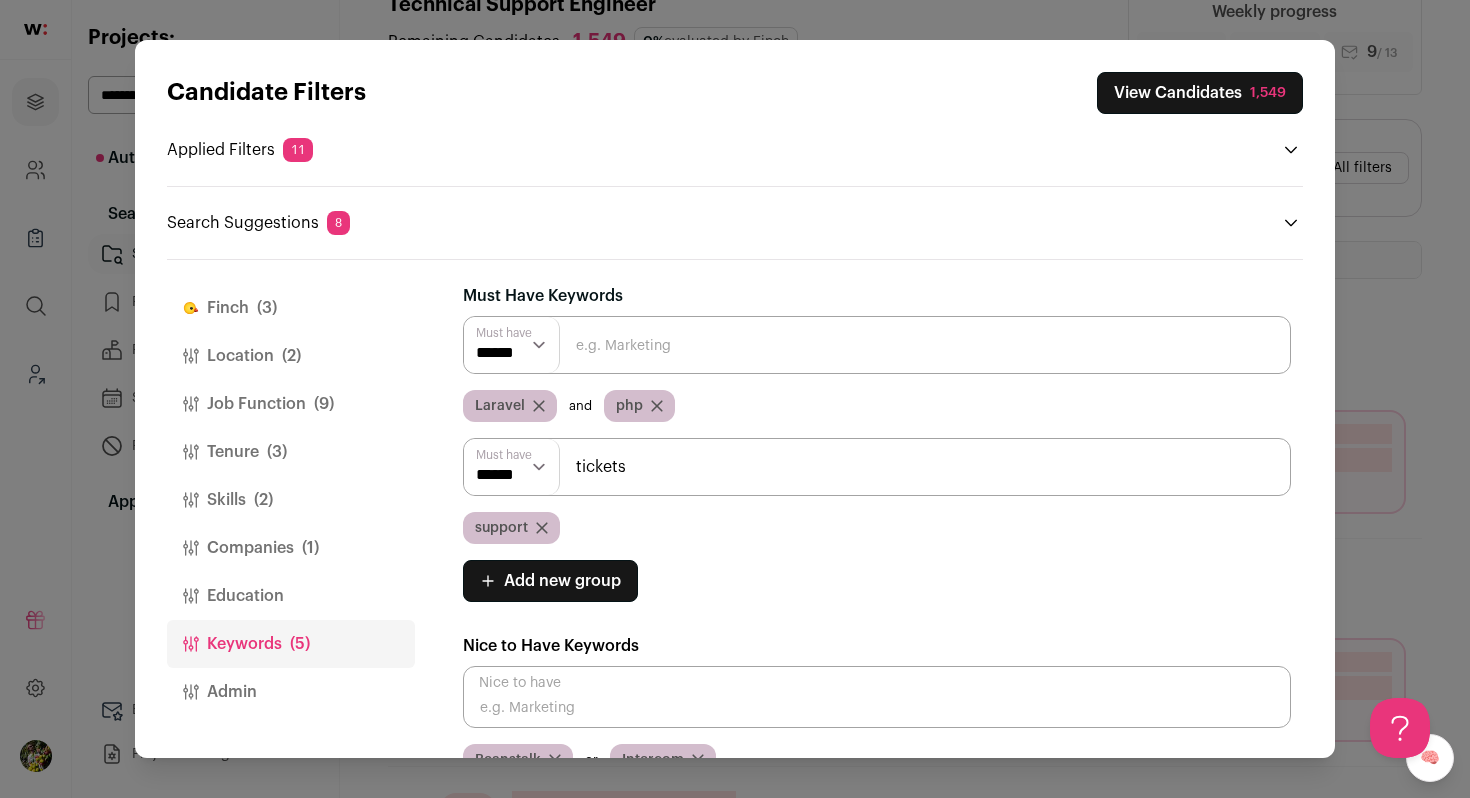 type on "tickets" 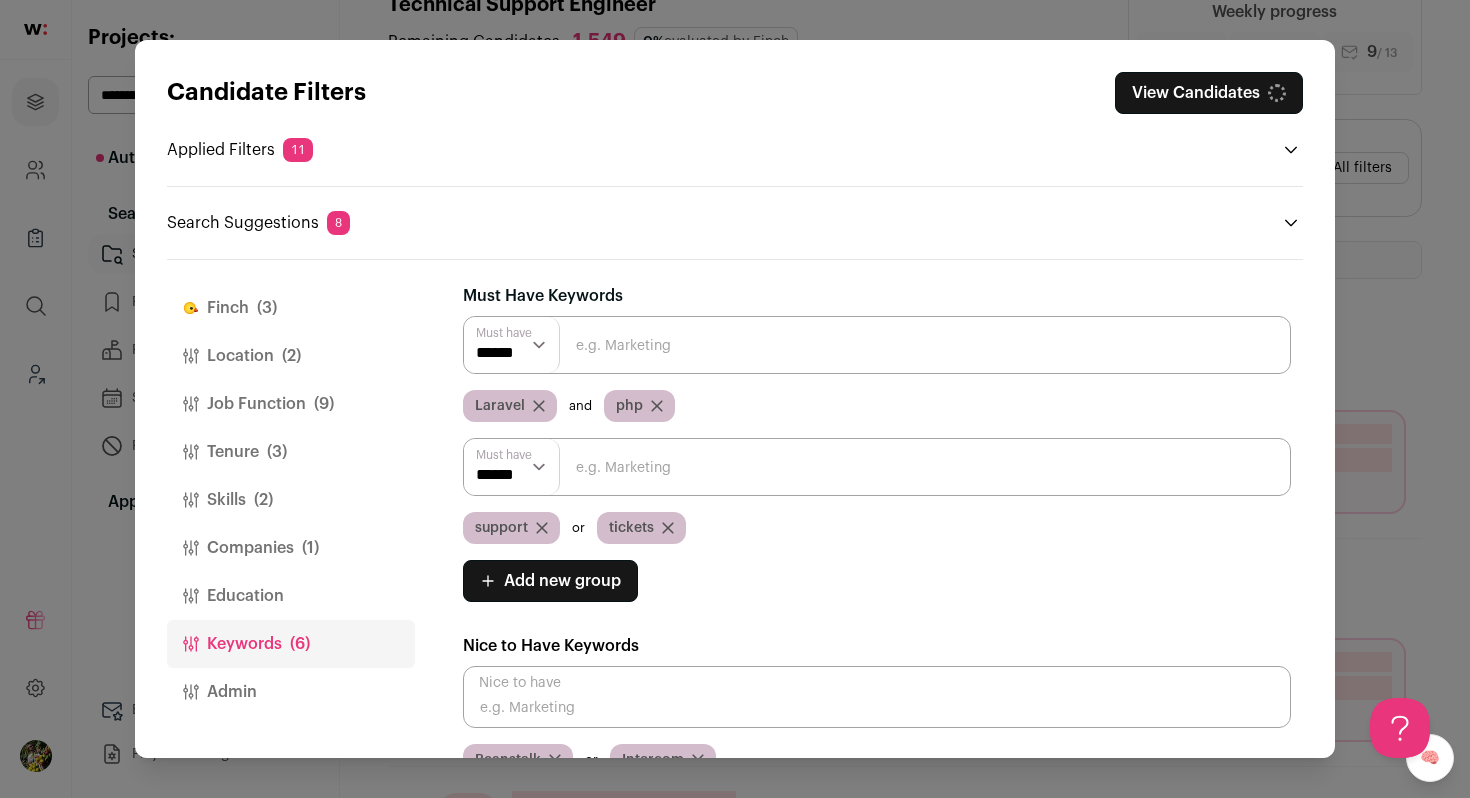 click at bounding box center (877, 467) 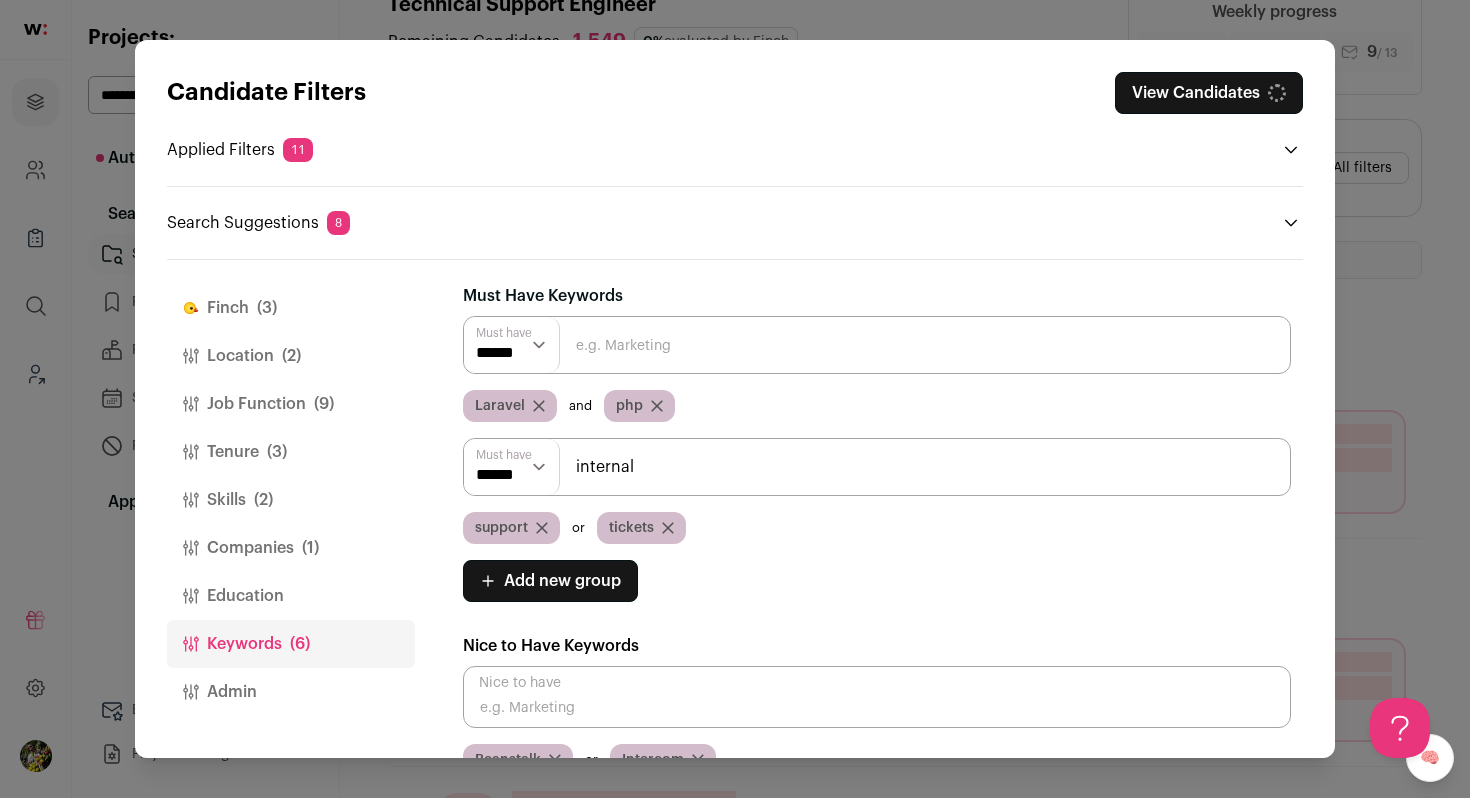 type on "internal" 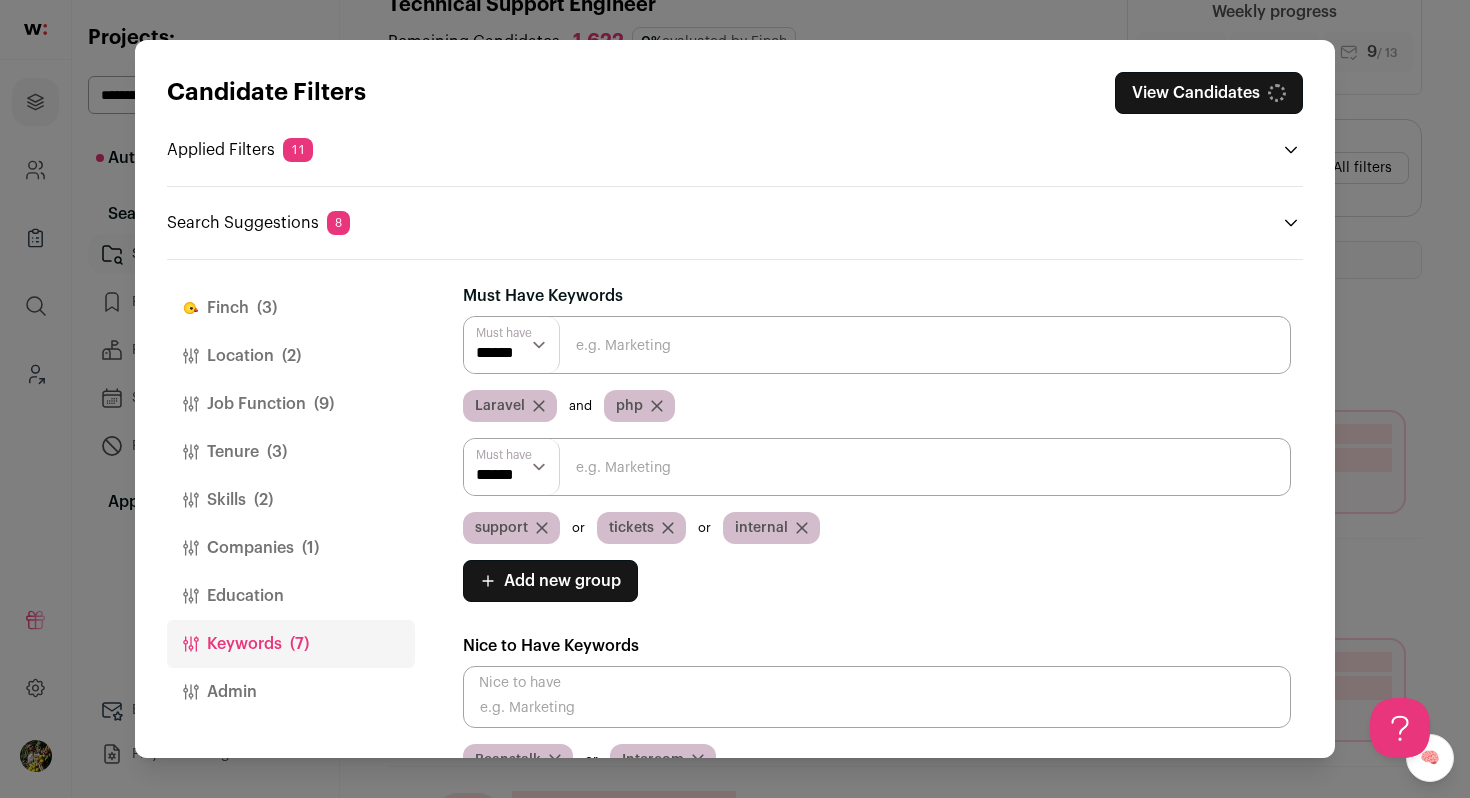 click at bounding box center (877, 467) 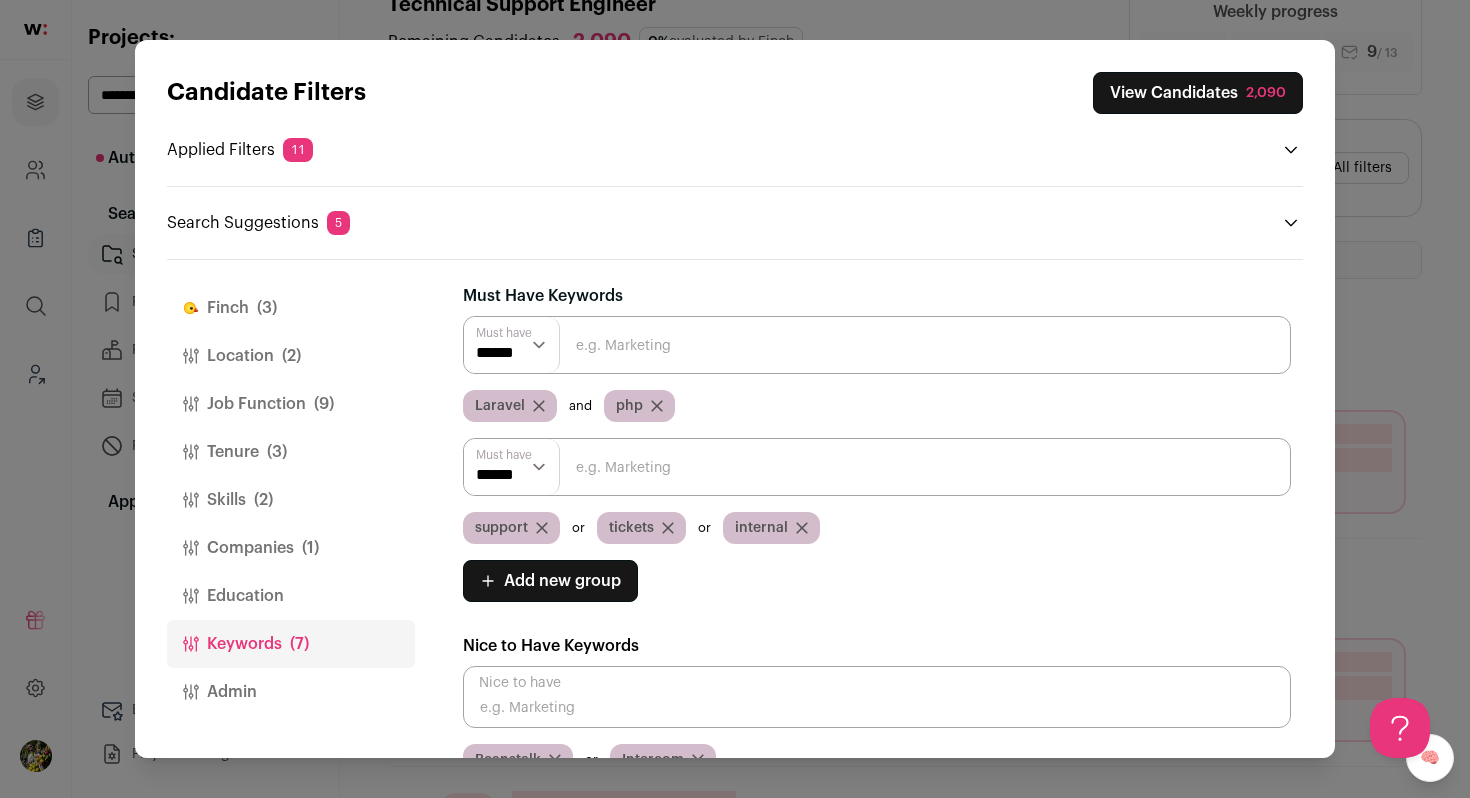 click on "Companies
(1)" at bounding box center [291, 548] 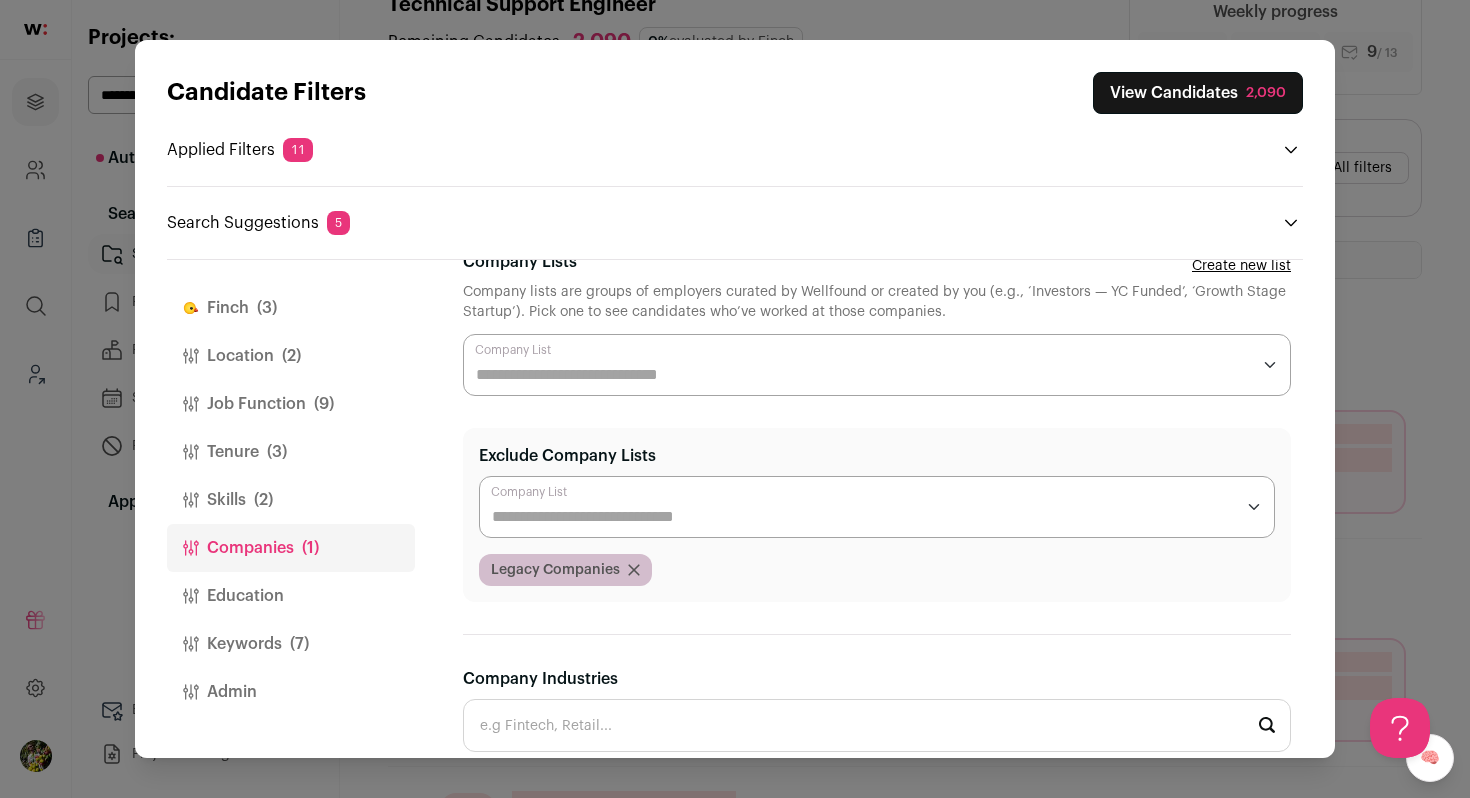 scroll, scrollTop: 37, scrollLeft: 0, axis: vertical 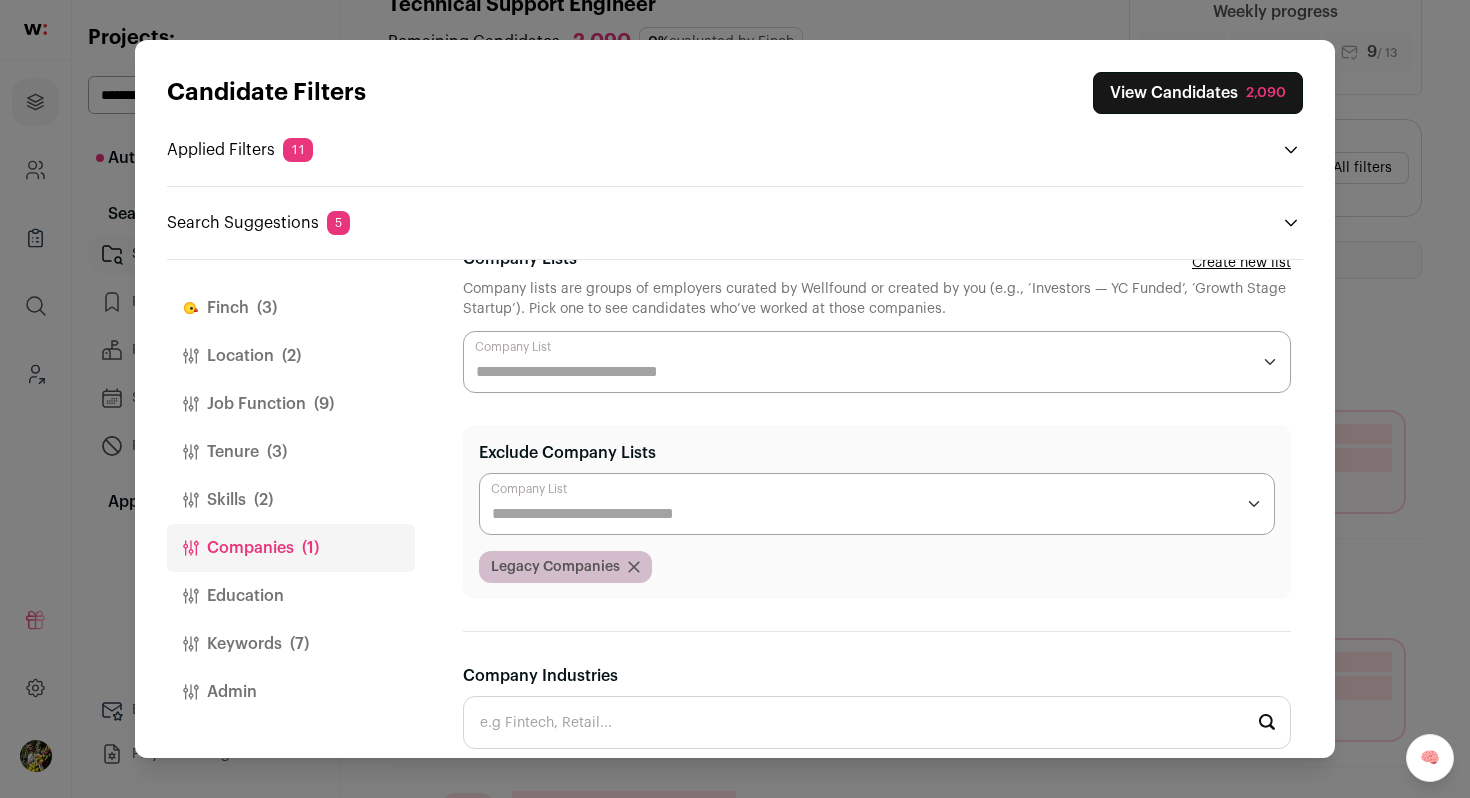 click at bounding box center [877, 362] 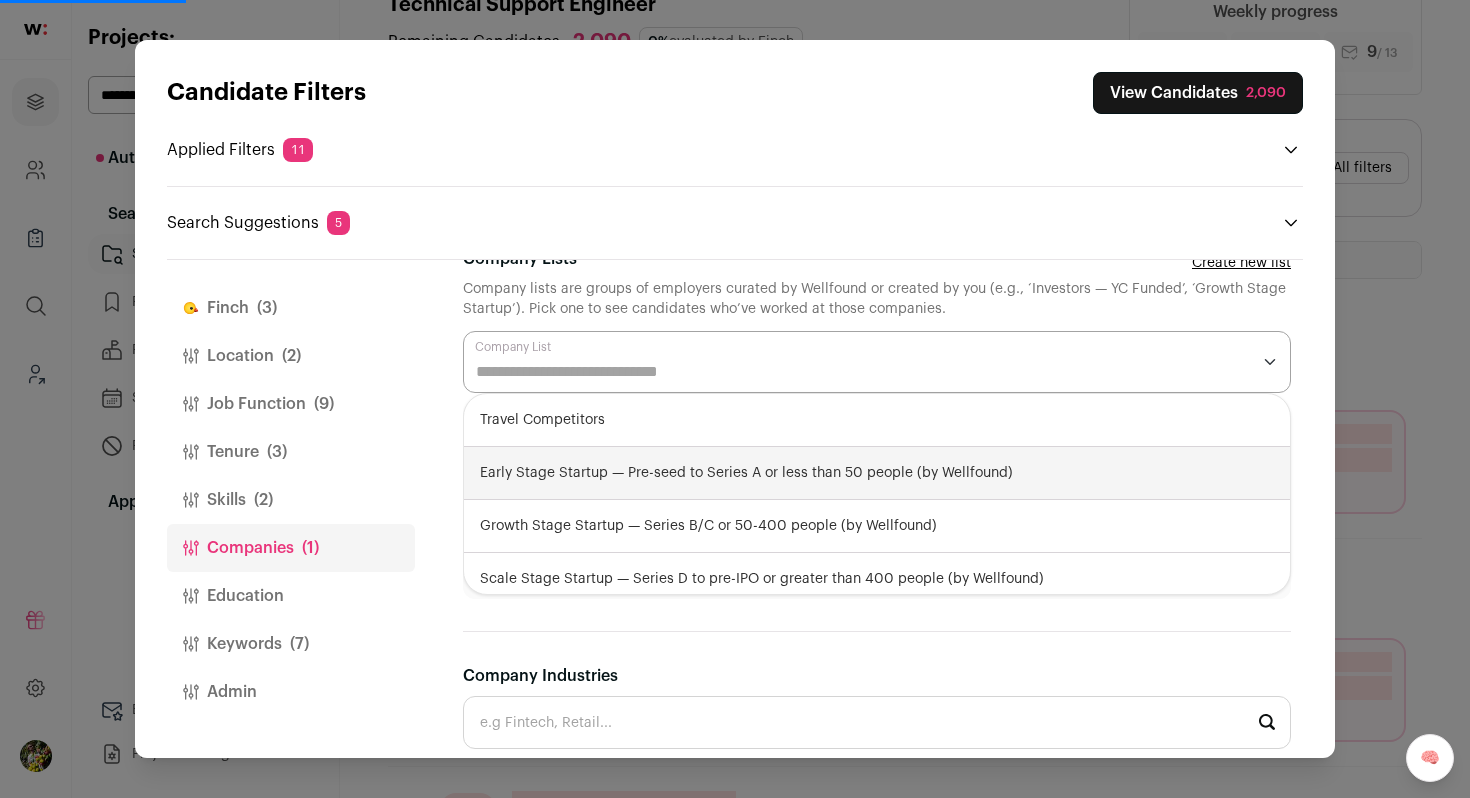click on "Early Stage Startup — Pre-seed to Series A or less than 50 people (by Wellfound)" at bounding box center [877, 473] 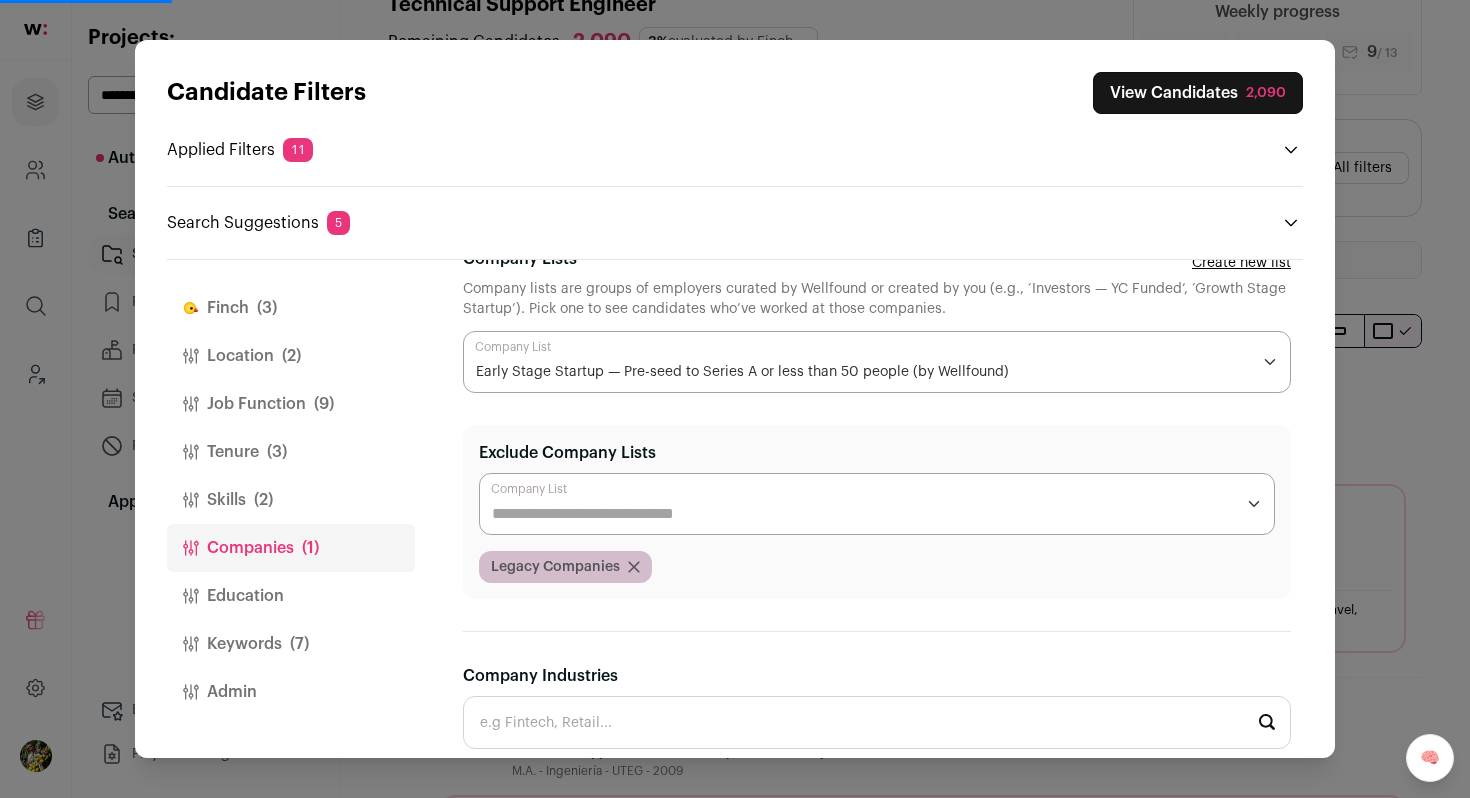 scroll, scrollTop: 137, scrollLeft: 0, axis: vertical 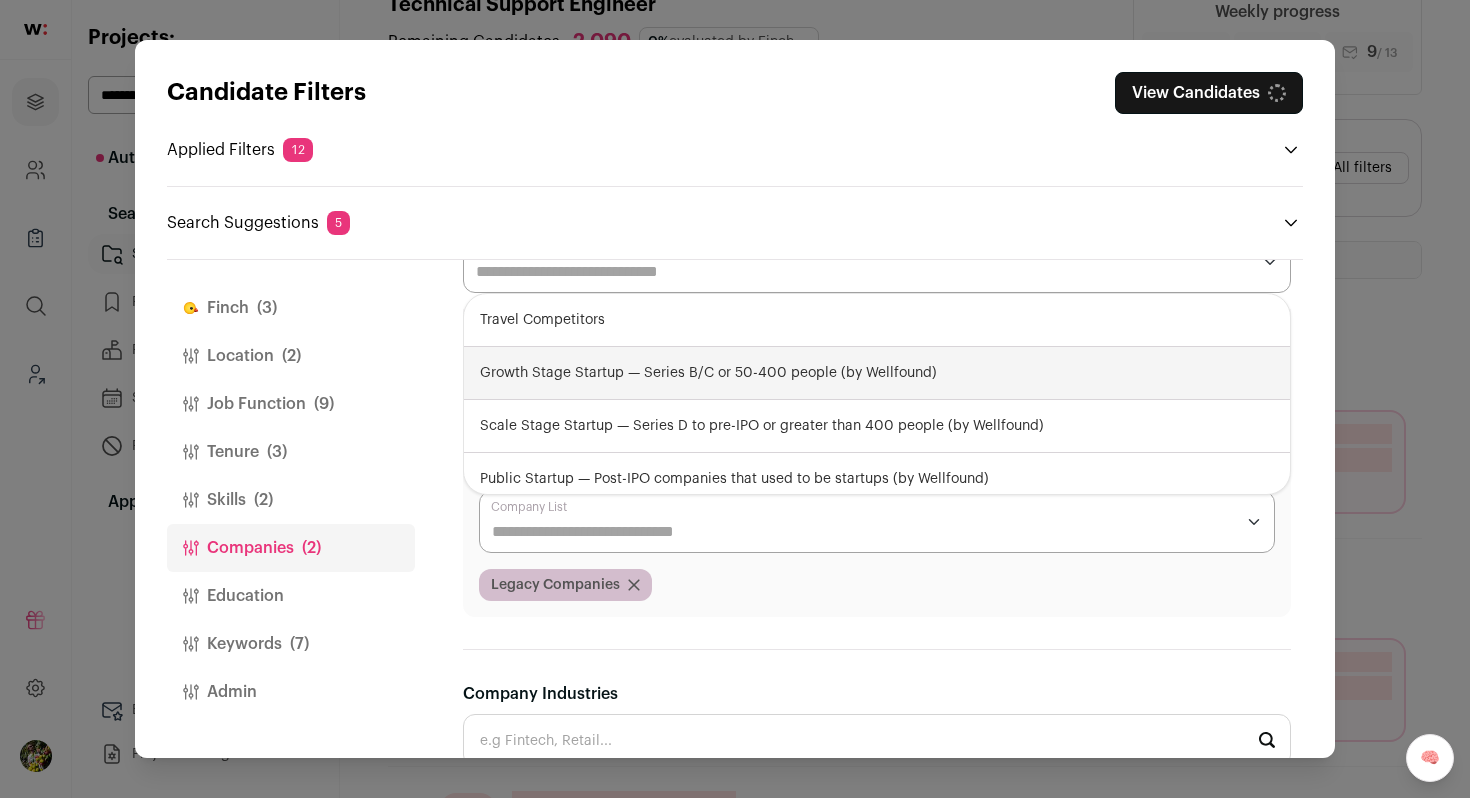 click on "Growth Stage Startup — Series B/C or 50-400 people (by Wellfound)" at bounding box center (877, 373) 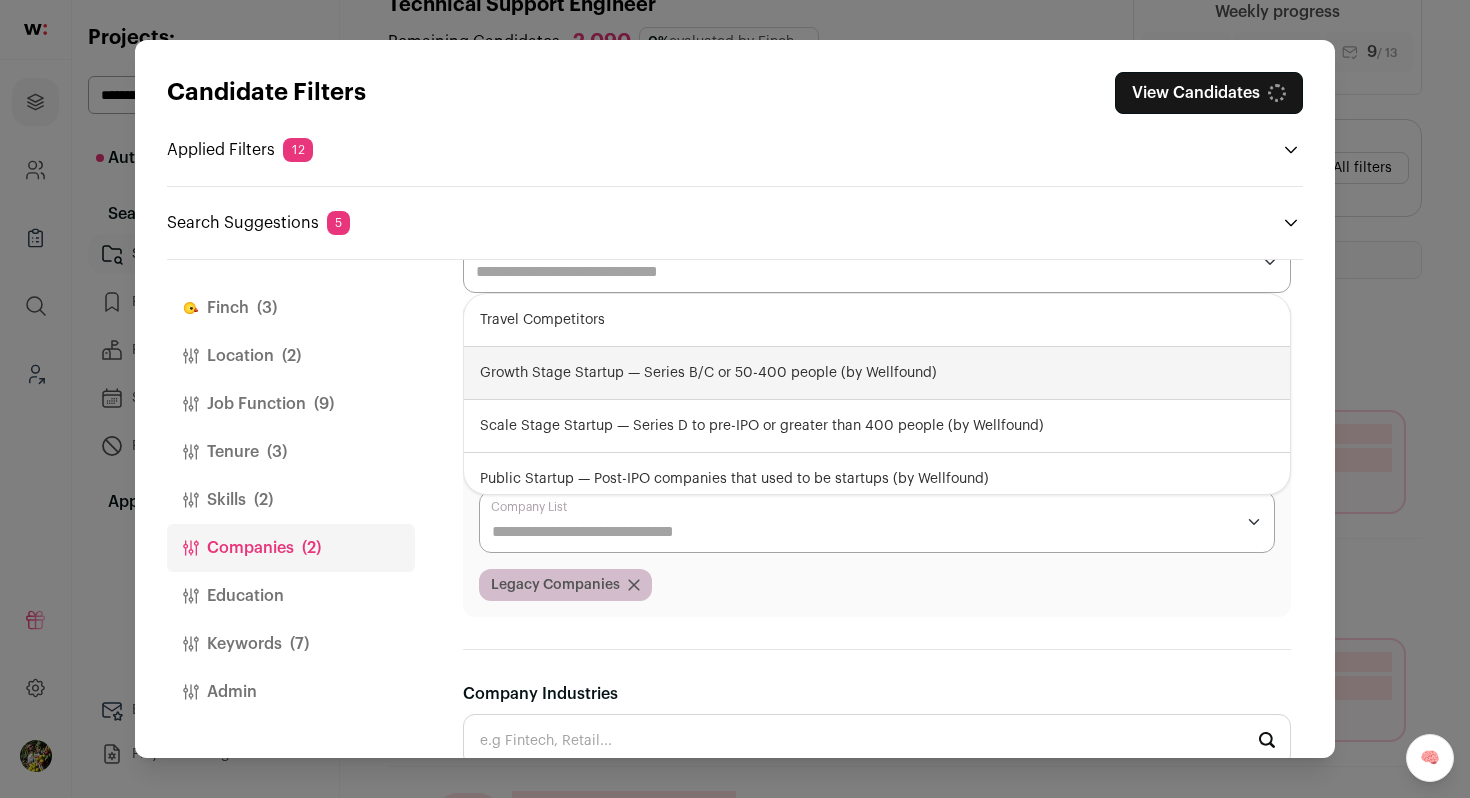 select on "**********" 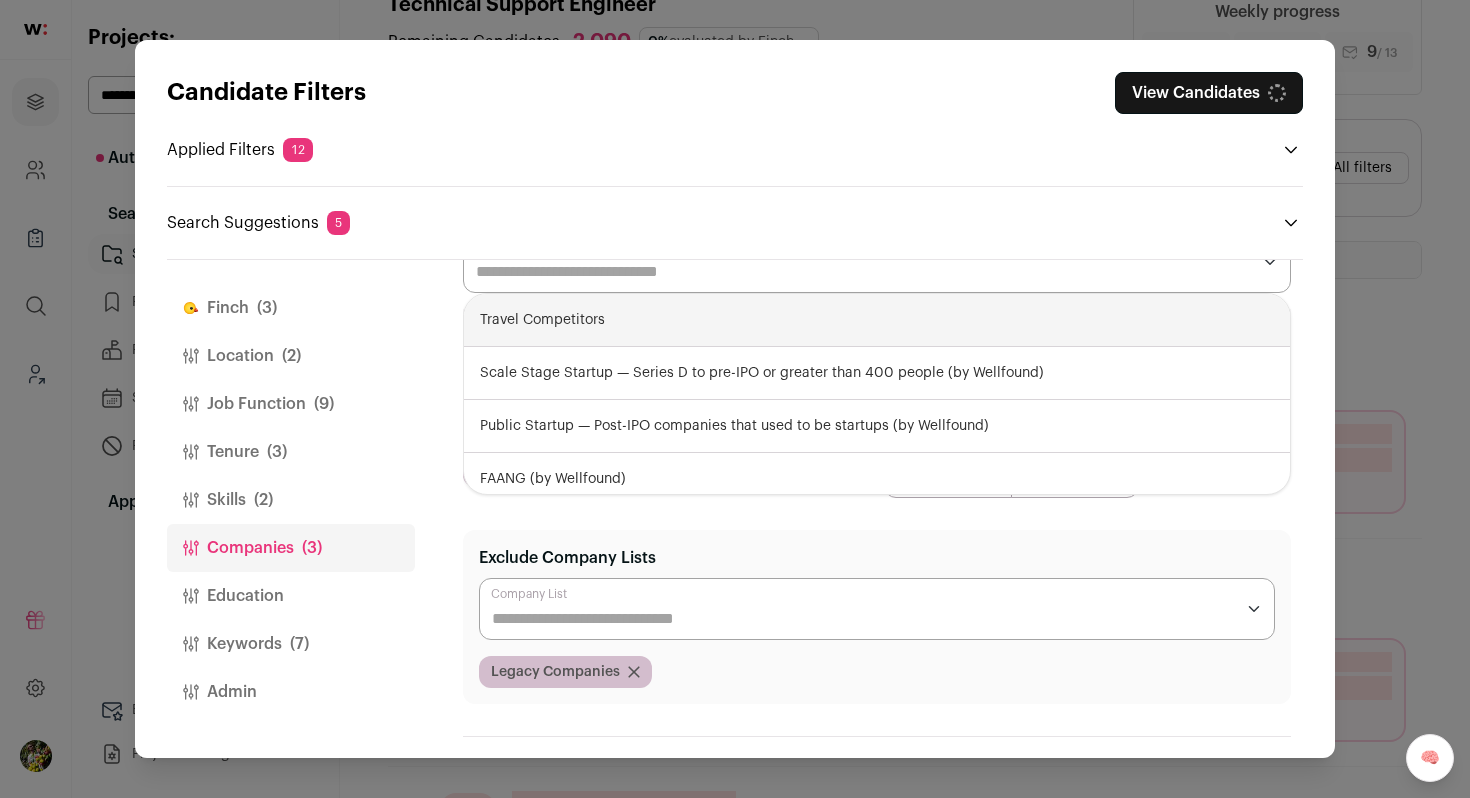 scroll, scrollTop: 0, scrollLeft: 0, axis: both 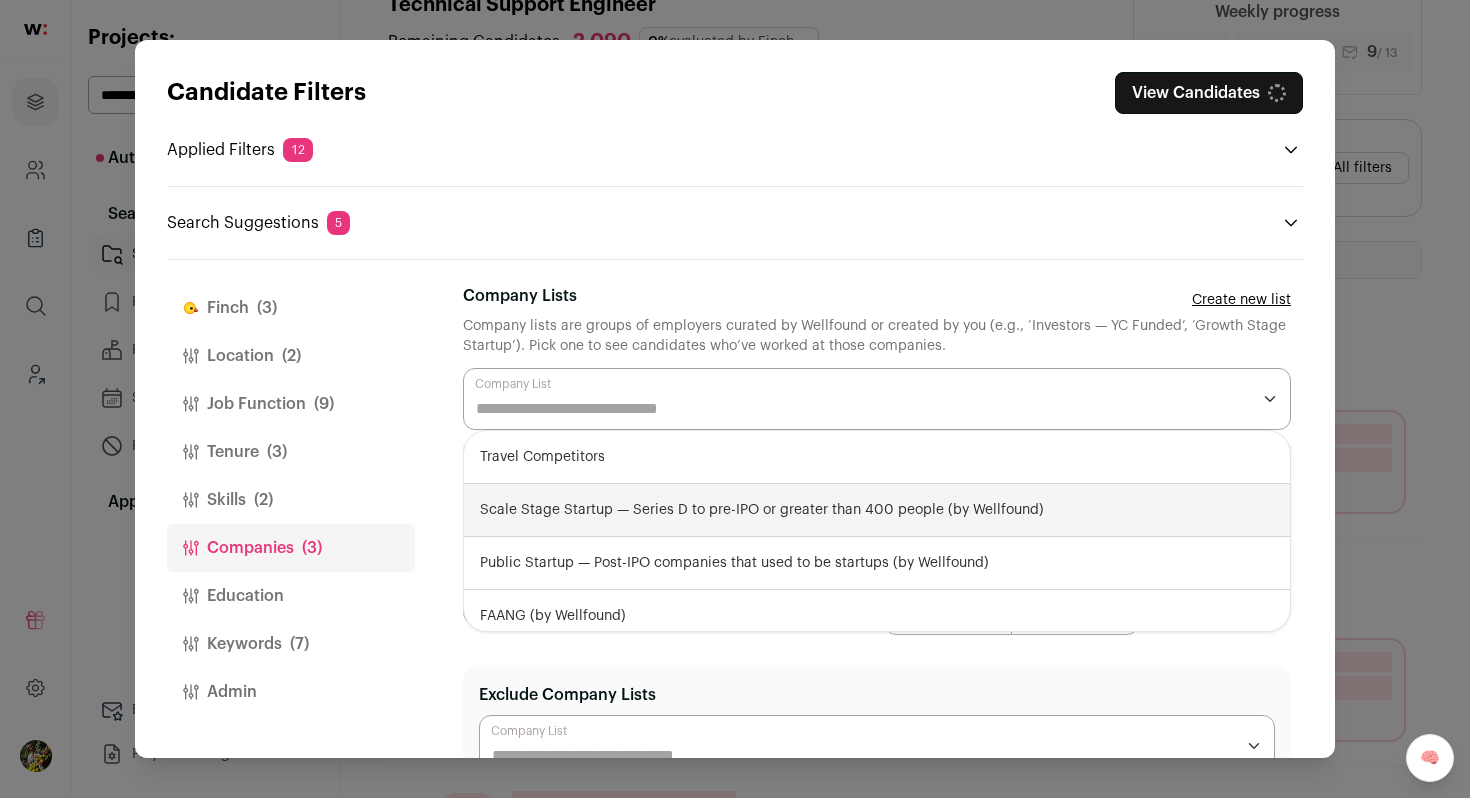 click on "Scale Stage Startup — Series D to pre-IPO or greater than 400 people (by Wellfound)" at bounding box center [877, 510] 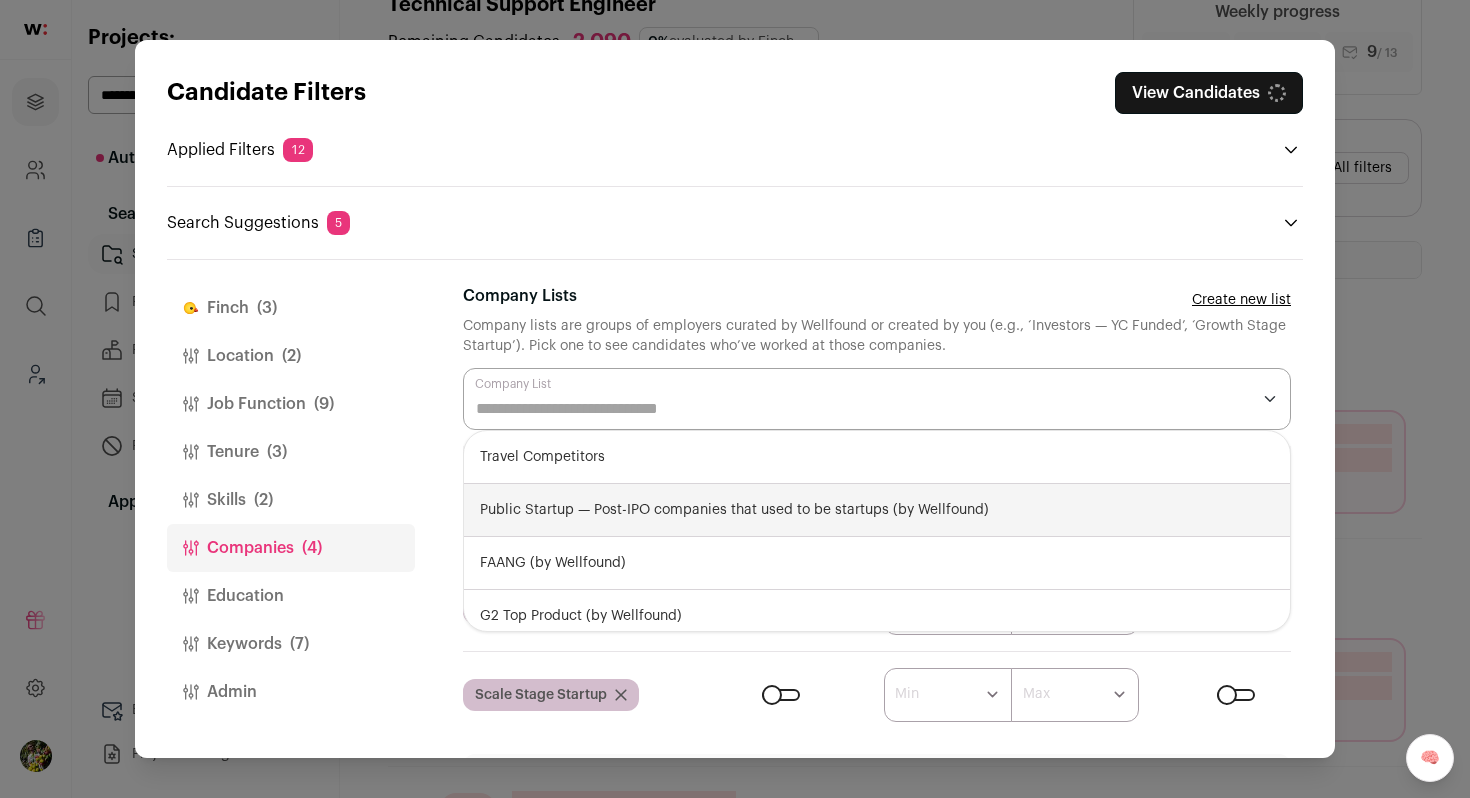 click on "Public Startup — Post-IPO companies that used to be startups (by Wellfound)" at bounding box center [877, 510] 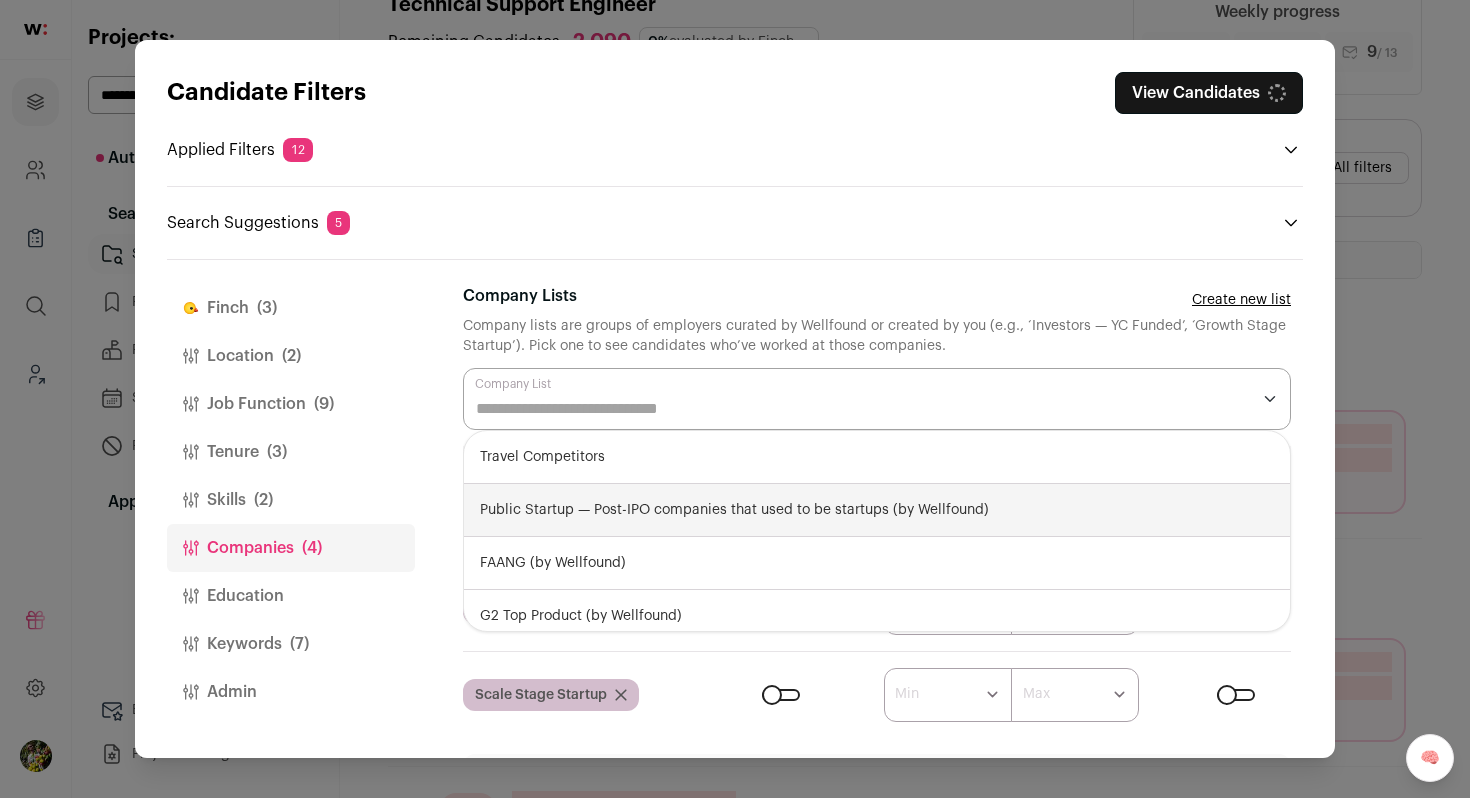 select on "**********" 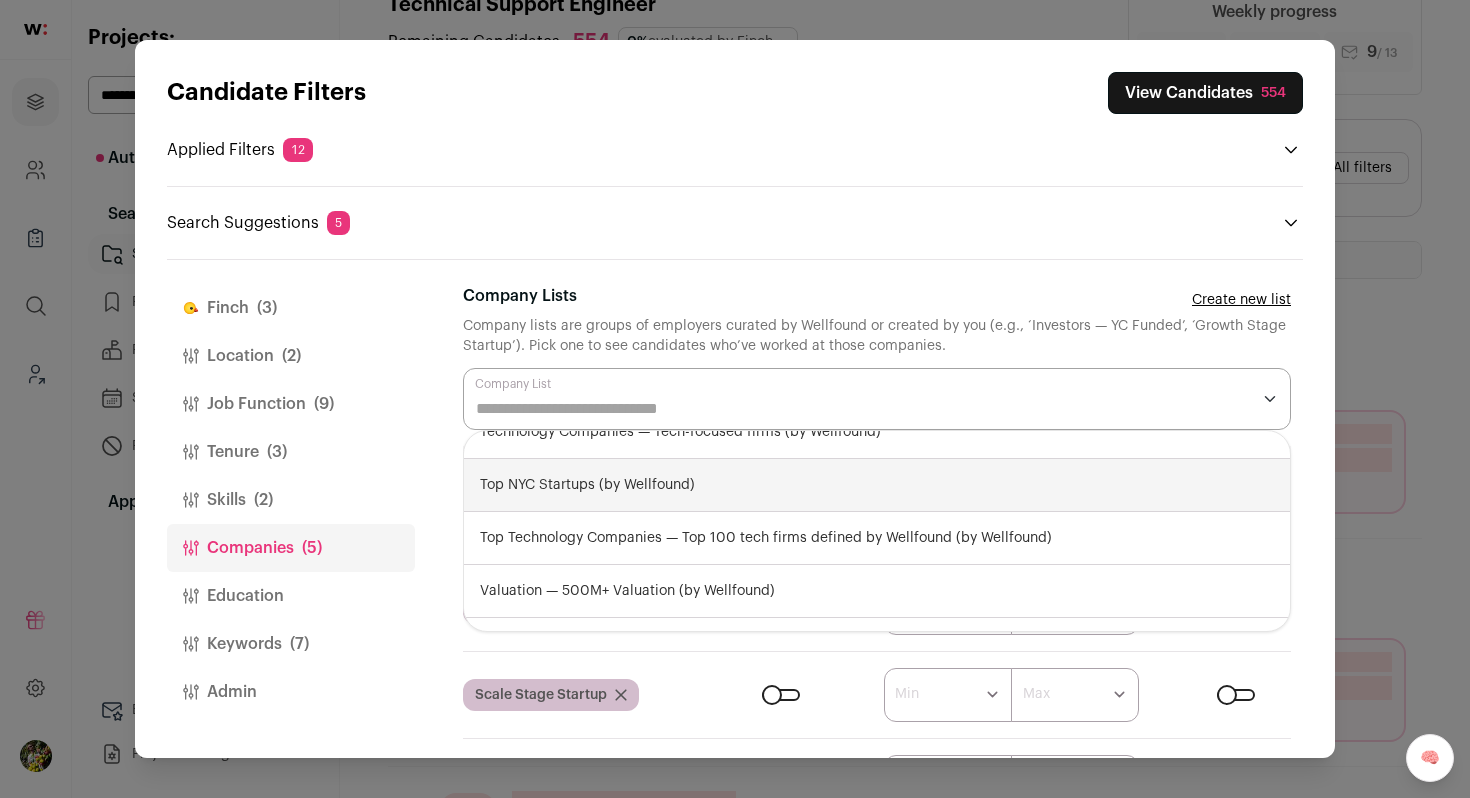scroll, scrollTop: 383, scrollLeft: 0, axis: vertical 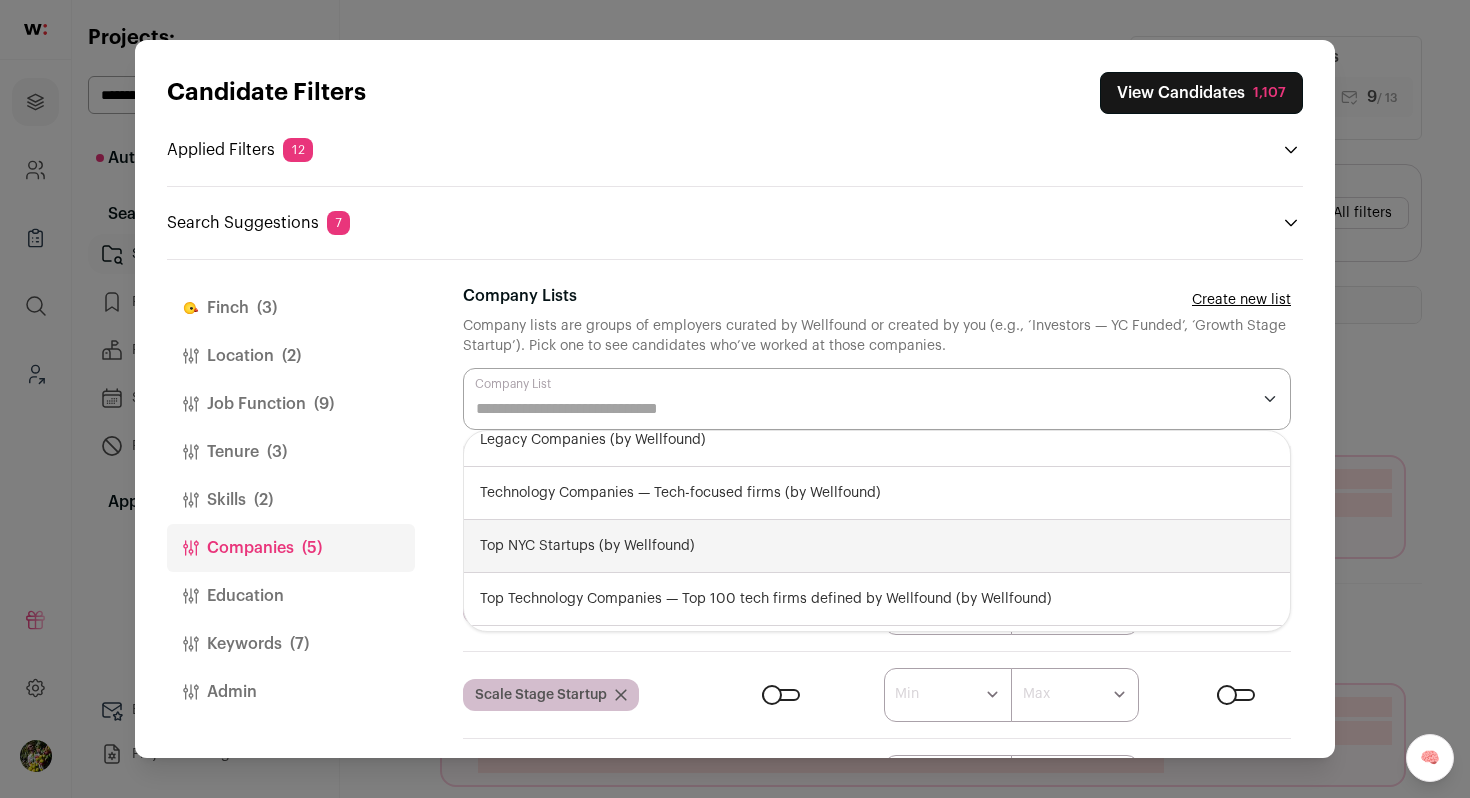 click on "Top NYC Startups (by Wellfound)" at bounding box center [877, 546] 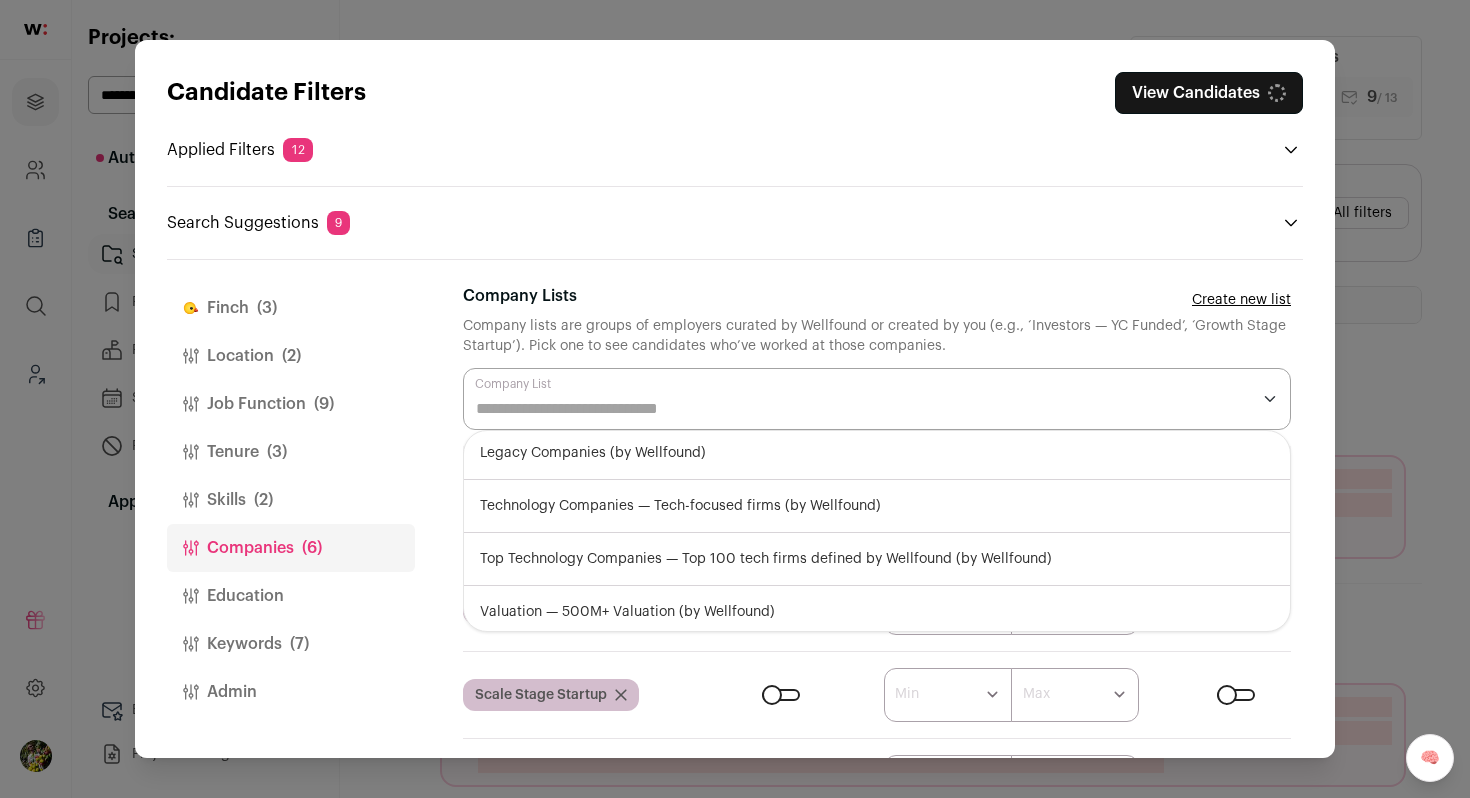 scroll, scrollTop: 330, scrollLeft: 0, axis: vertical 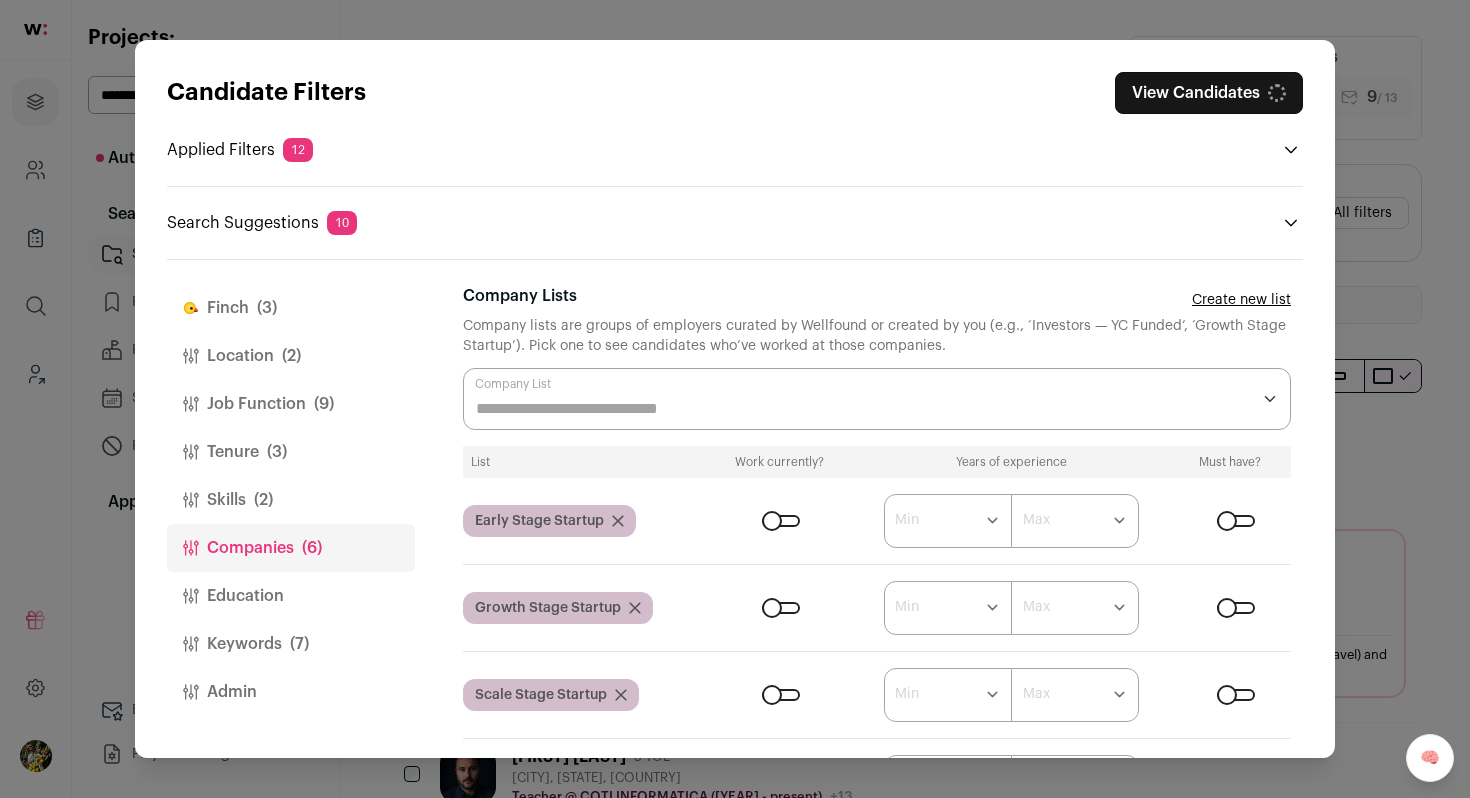 click on "Location
(2)" at bounding box center (291, 356) 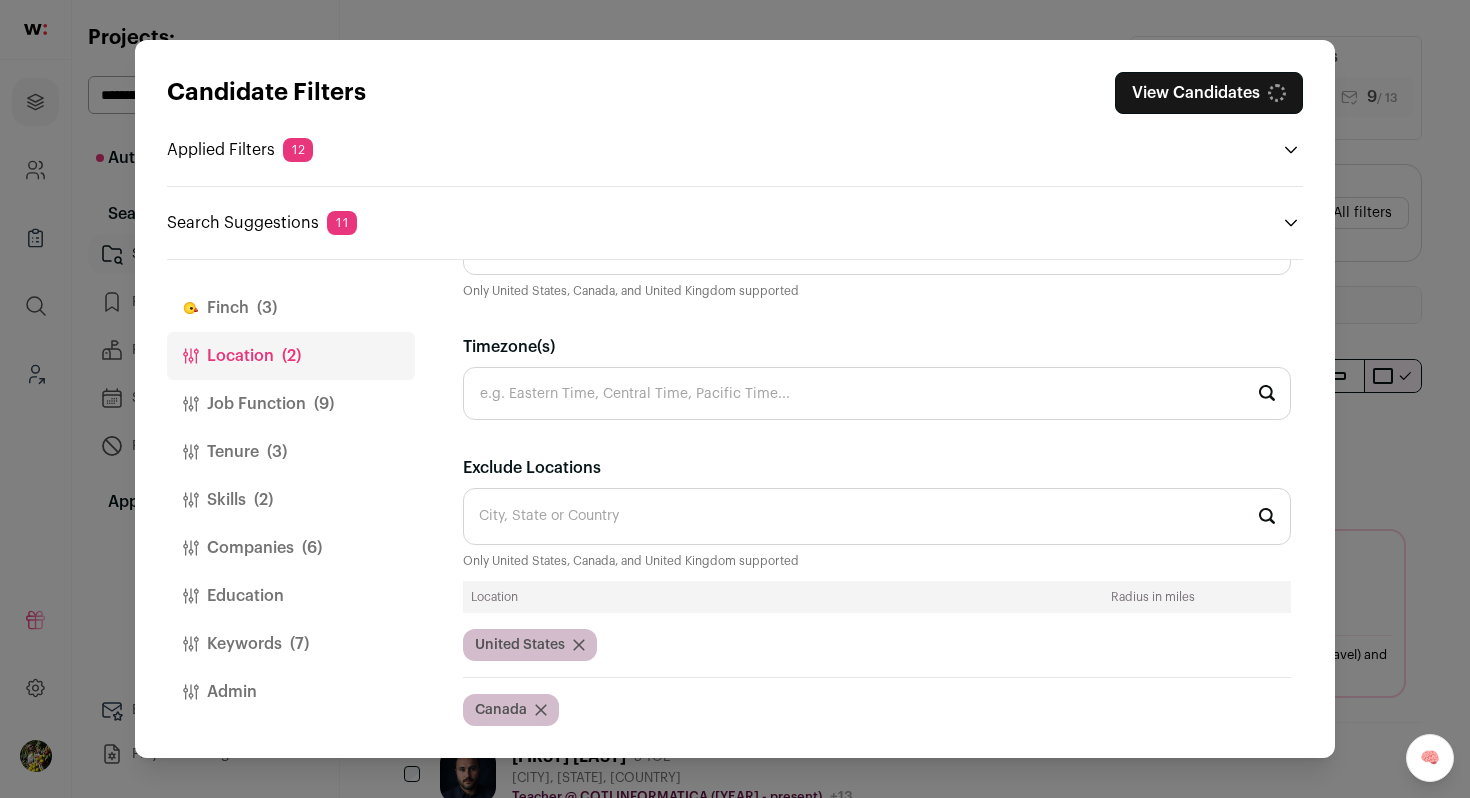 scroll, scrollTop: 114, scrollLeft: 0, axis: vertical 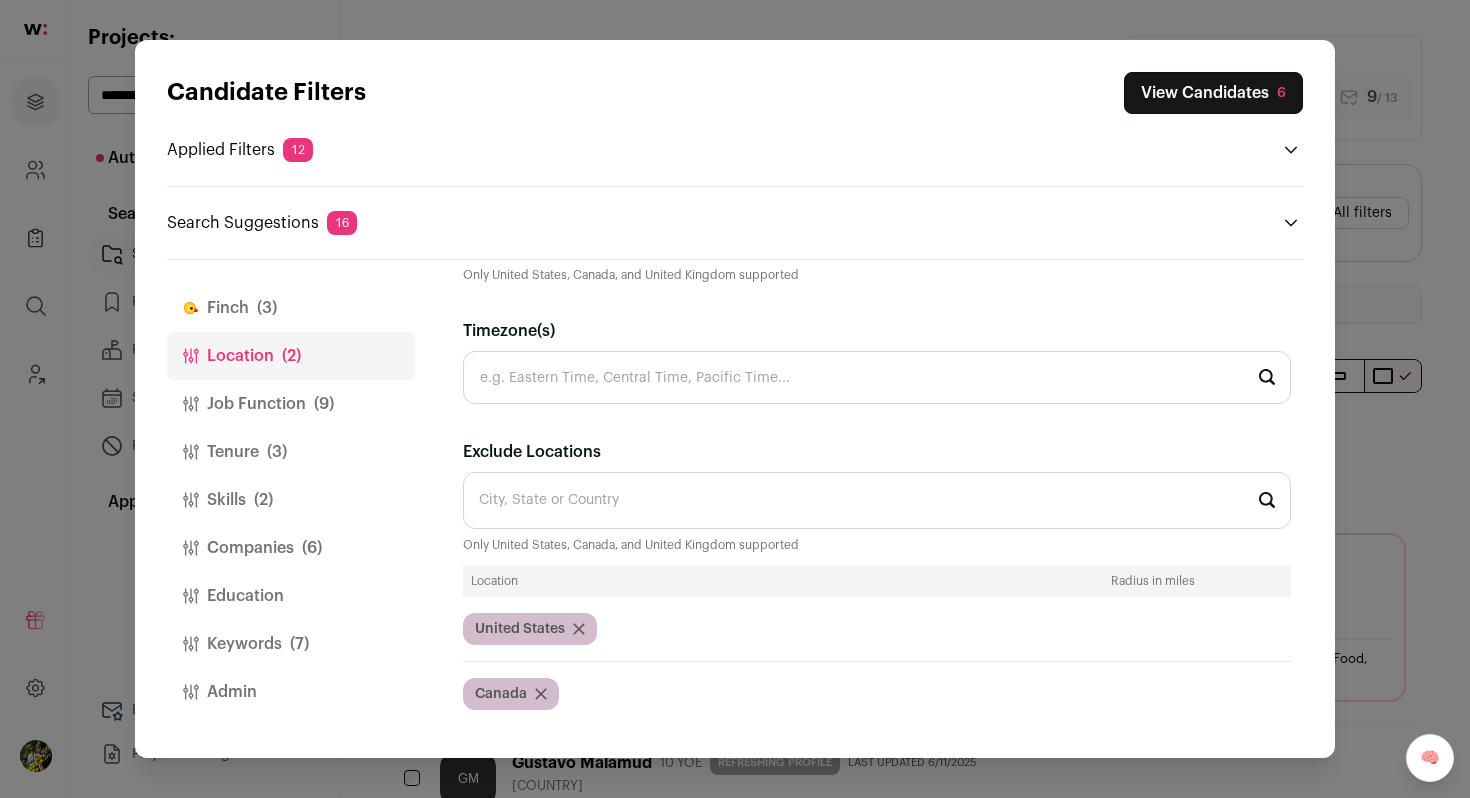 click 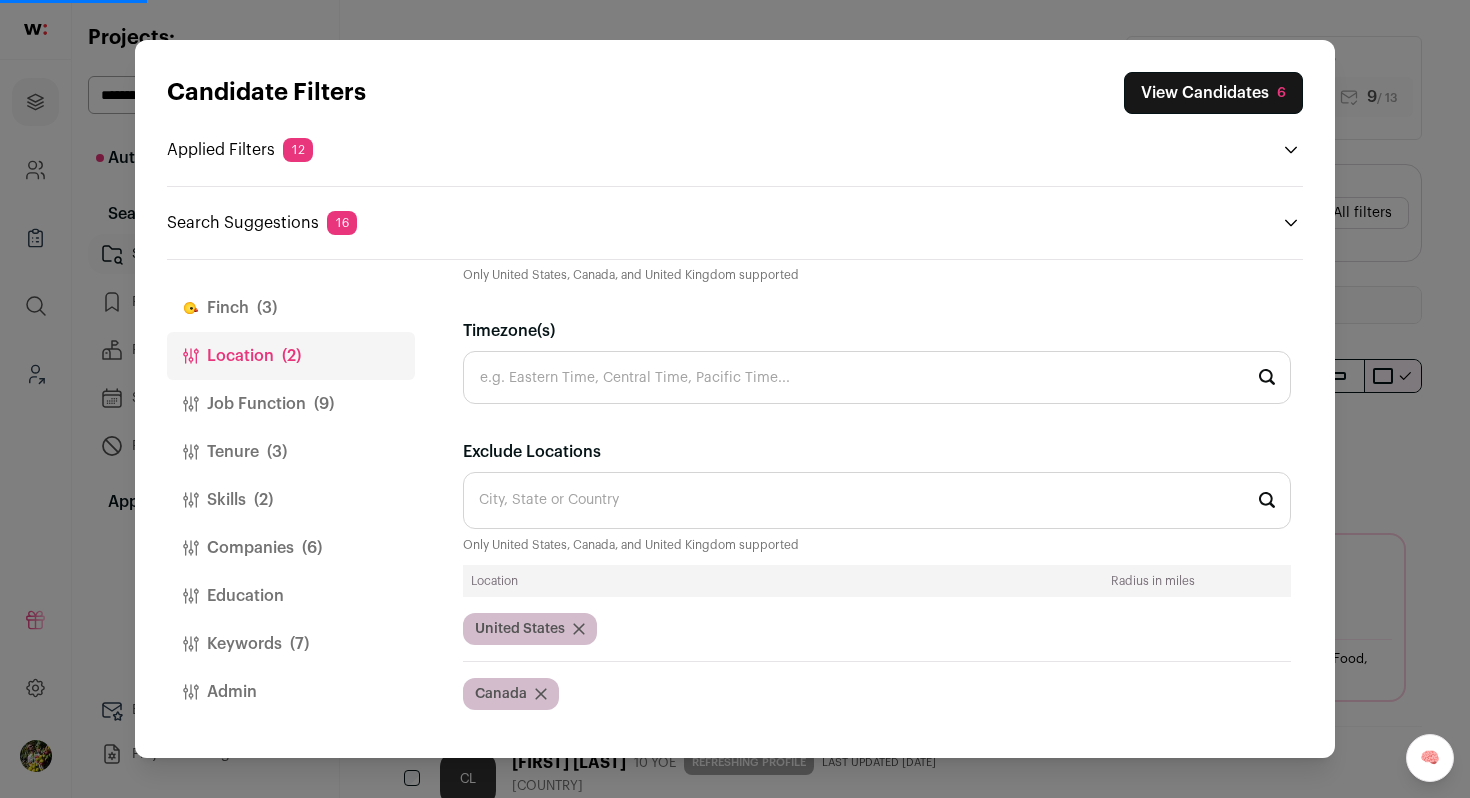 scroll, scrollTop: 49, scrollLeft: 0, axis: vertical 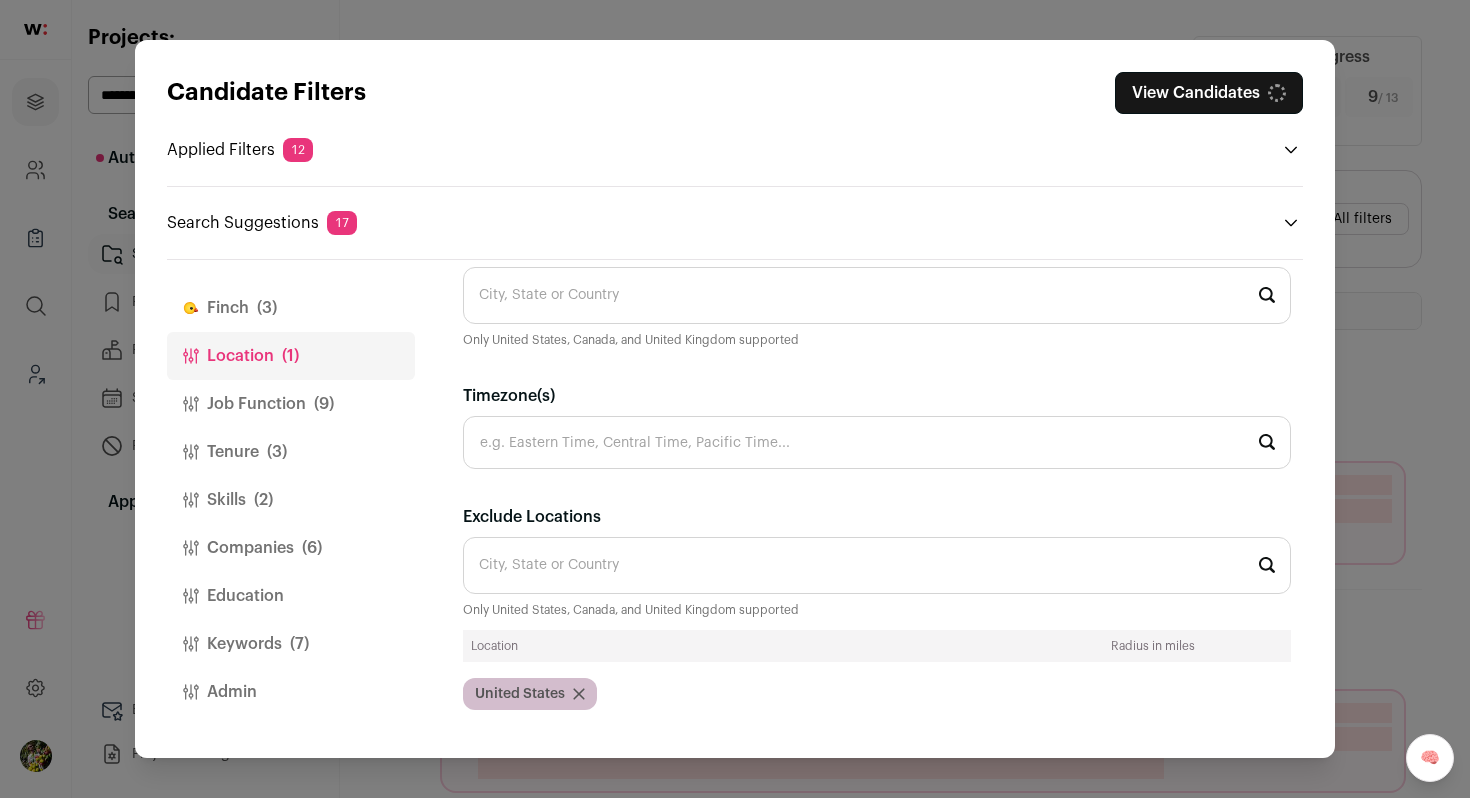 click on "Exclude Locations" at bounding box center [877, 565] 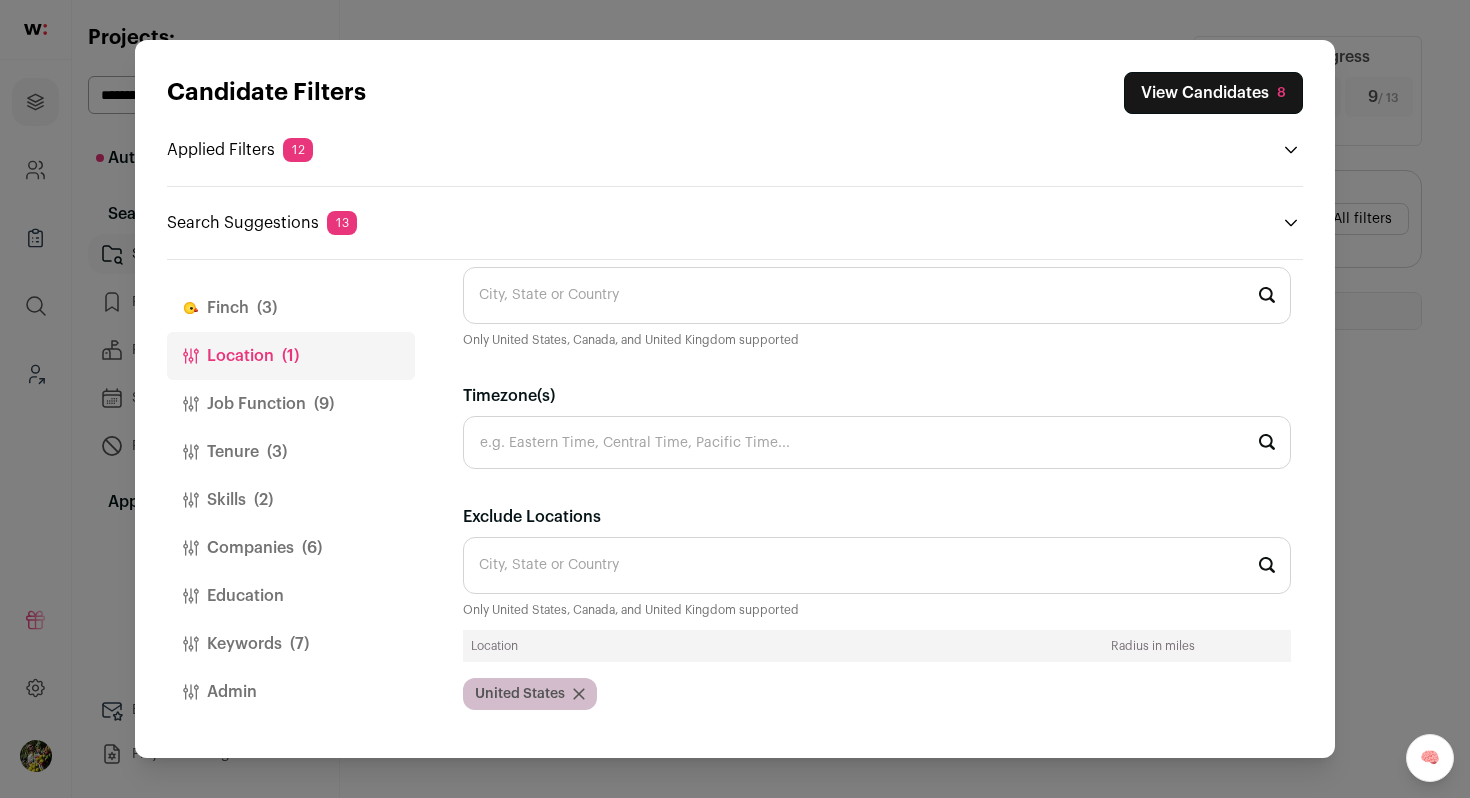 click on "View Candidates
8" at bounding box center [1213, 93] 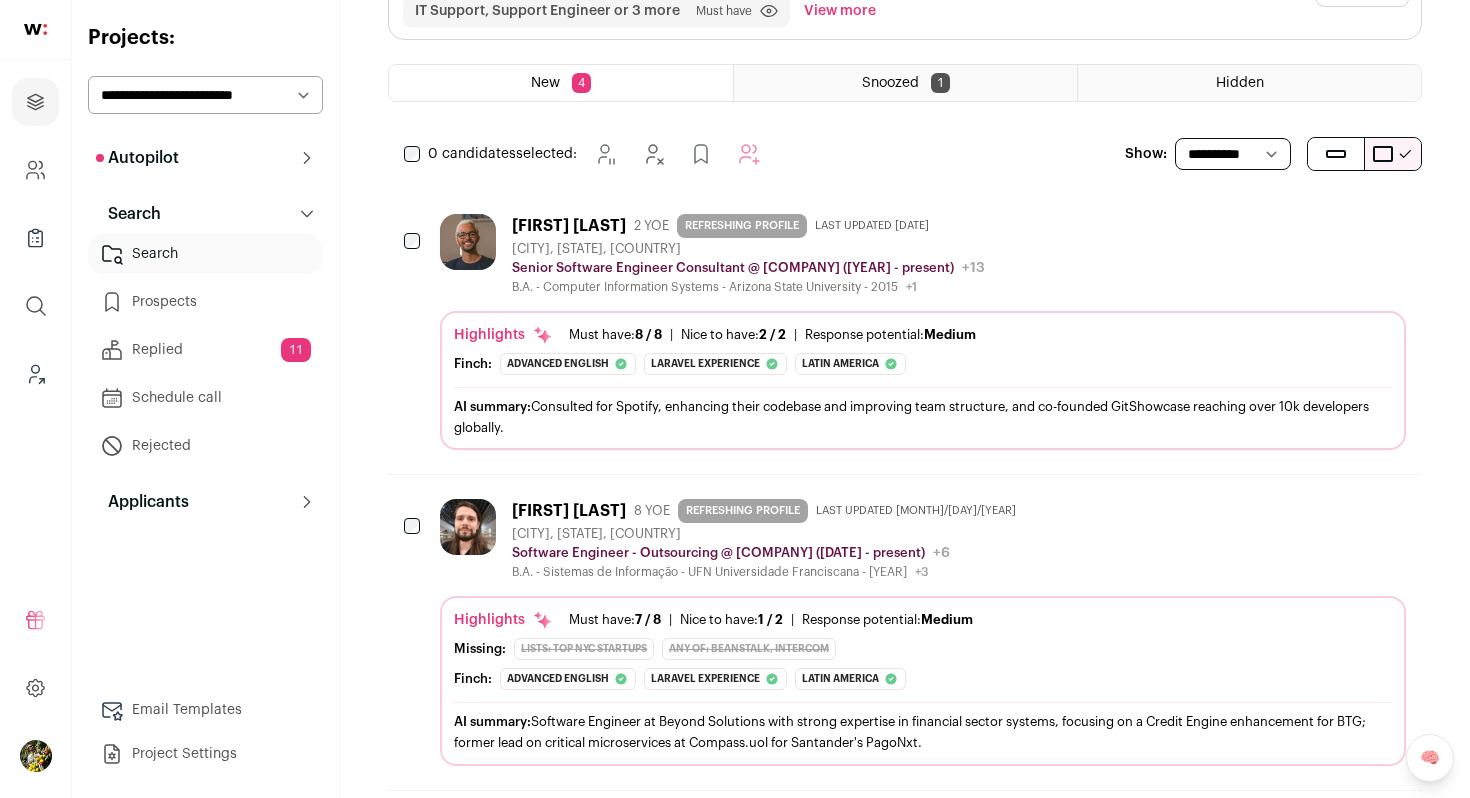 scroll, scrollTop: 229, scrollLeft: 0, axis: vertical 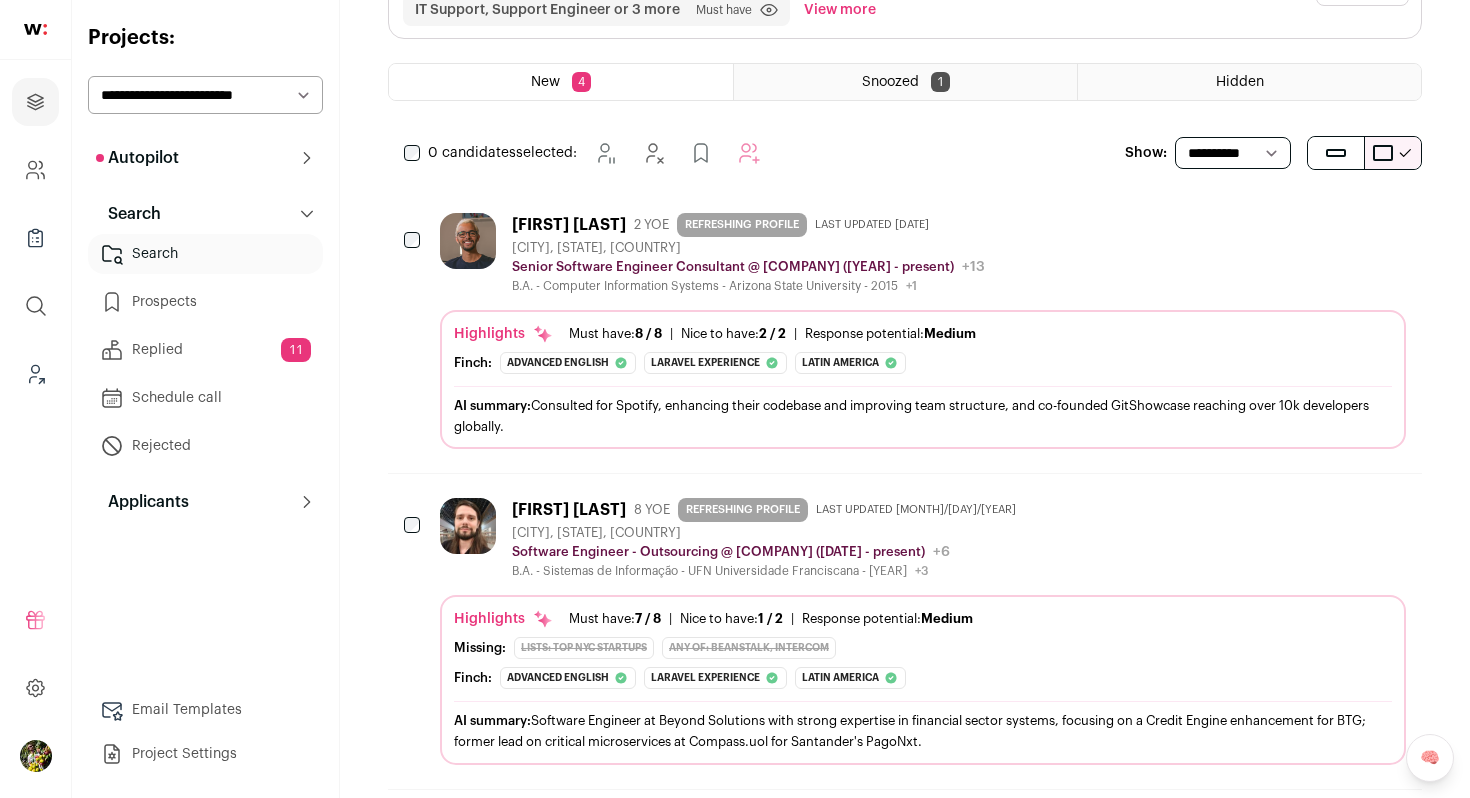 click on "AI summary:  Consulted for Spotify, enhancing their codebase and improving team structure, and co-founded GitShowcase reaching over 10k developers globally." at bounding box center [923, 416] 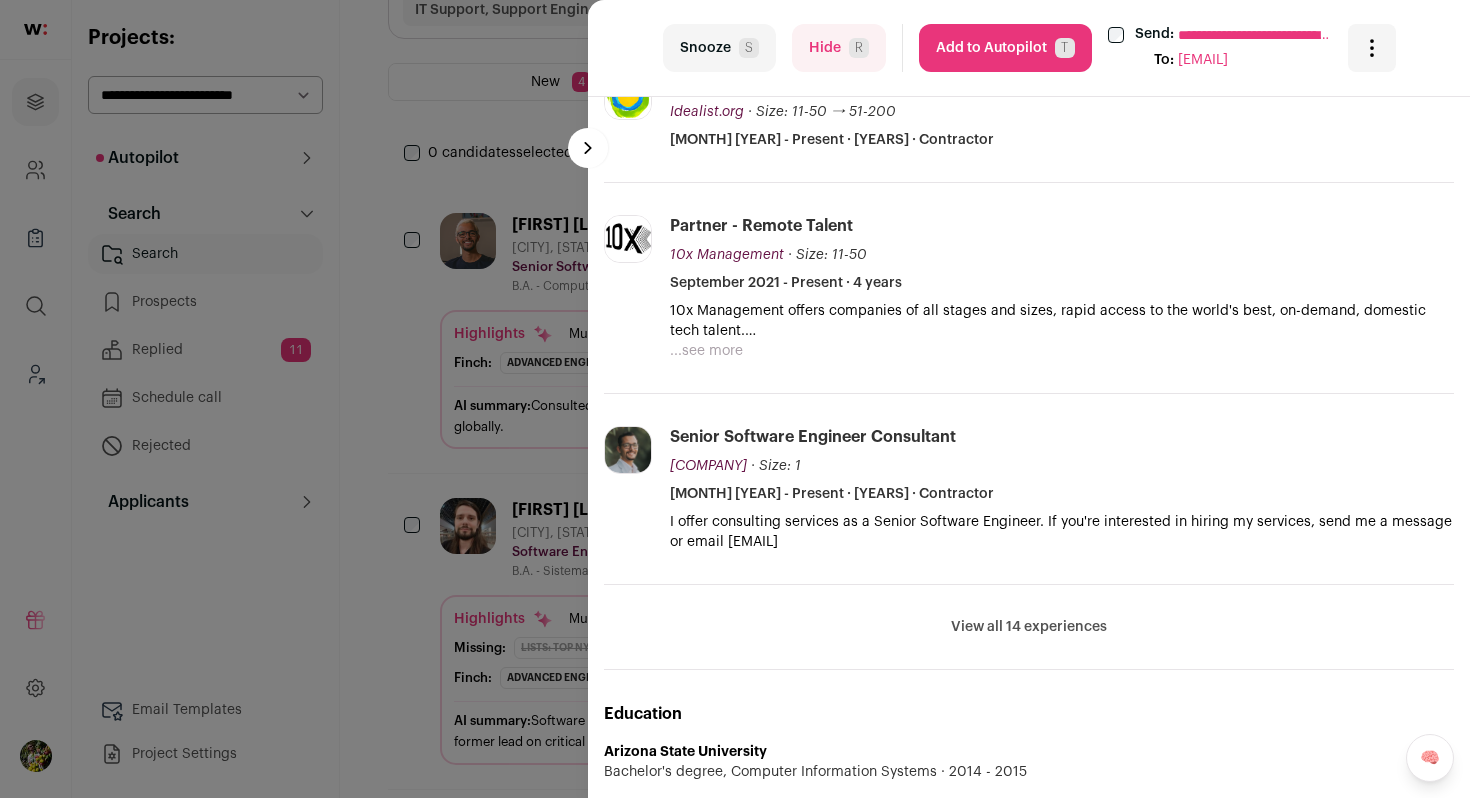 scroll, scrollTop: 556, scrollLeft: 0, axis: vertical 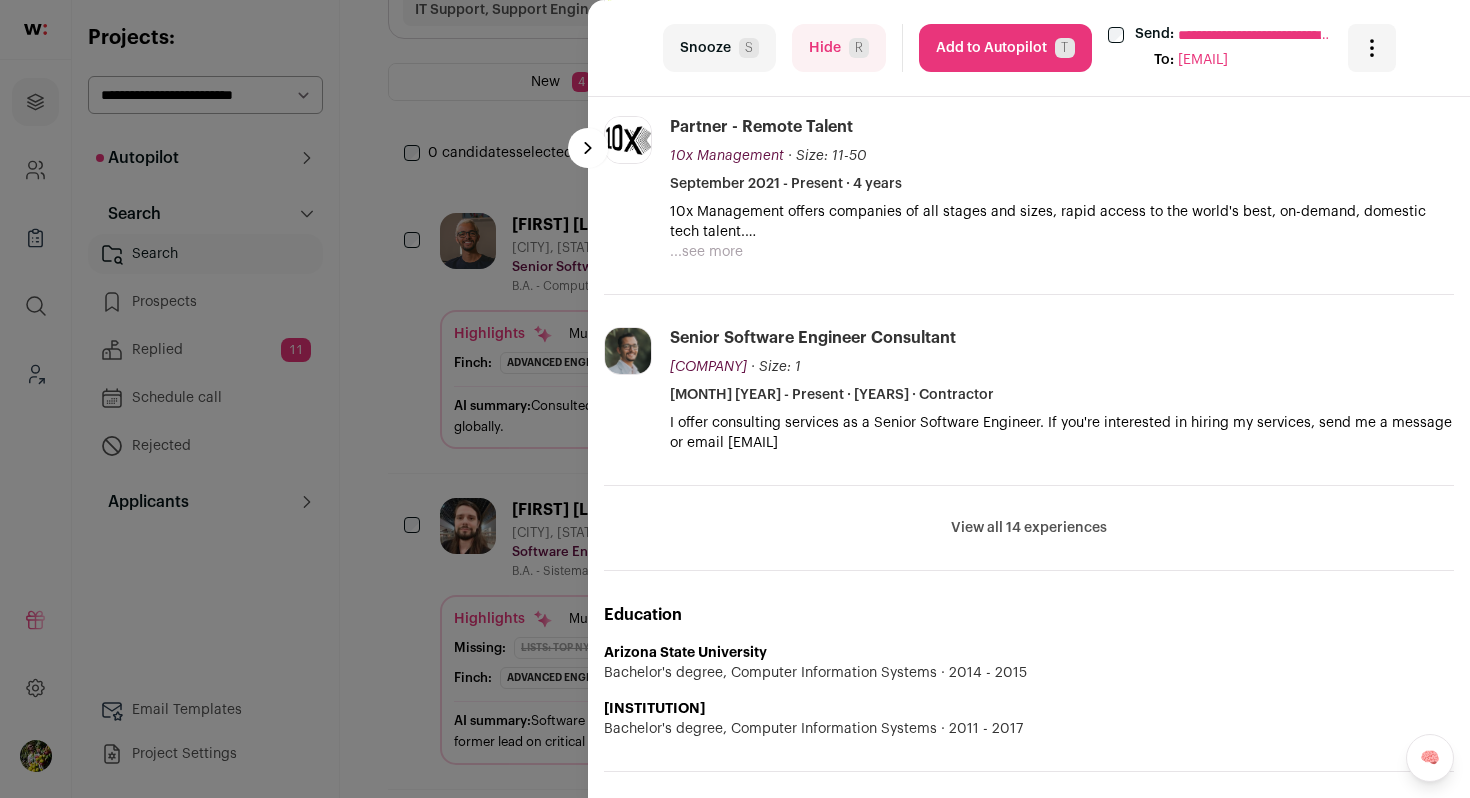 click on "...see more" at bounding box center [706, 252] 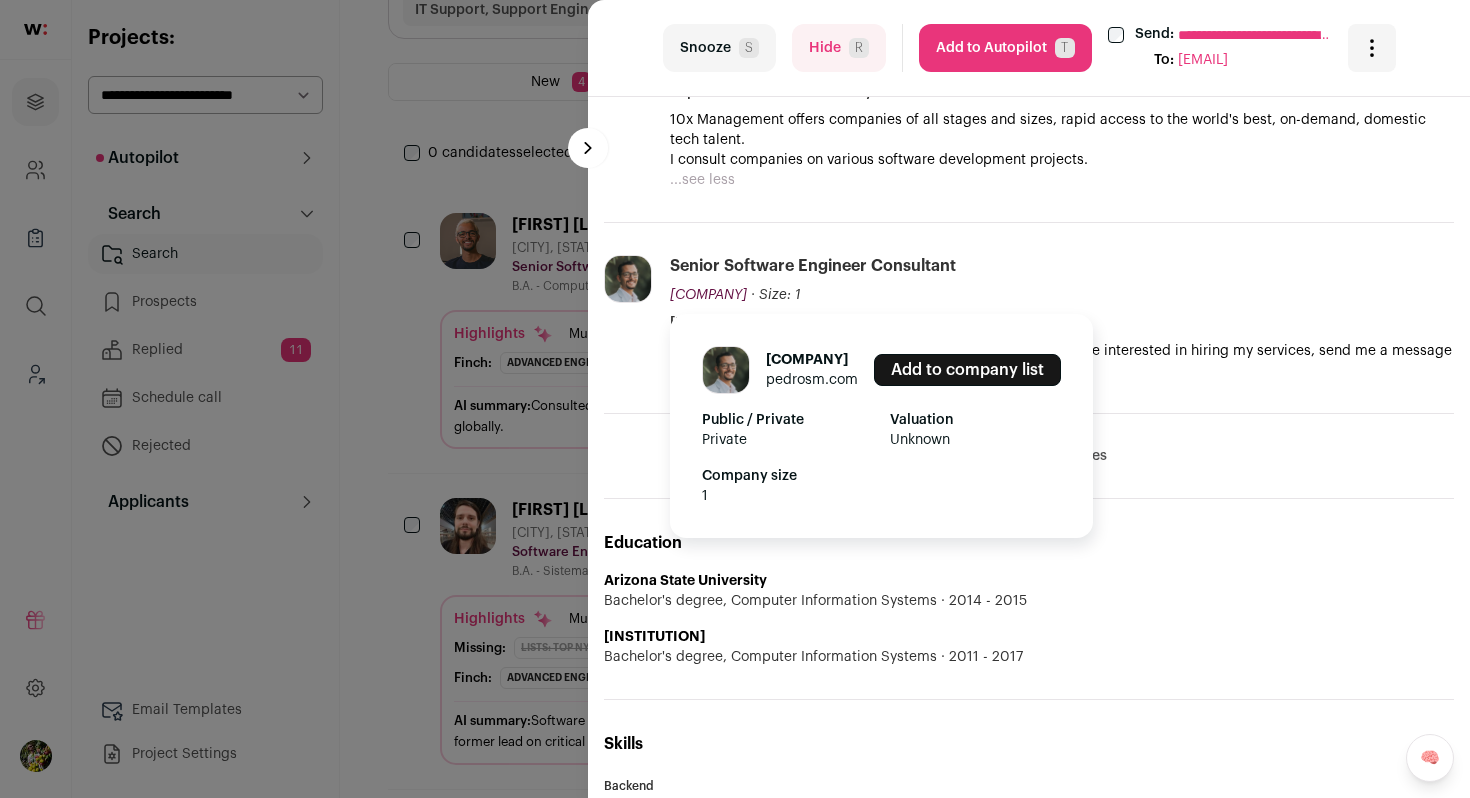 scroll, scrollTop: 694, scrollLeft: 0, axis: vertical 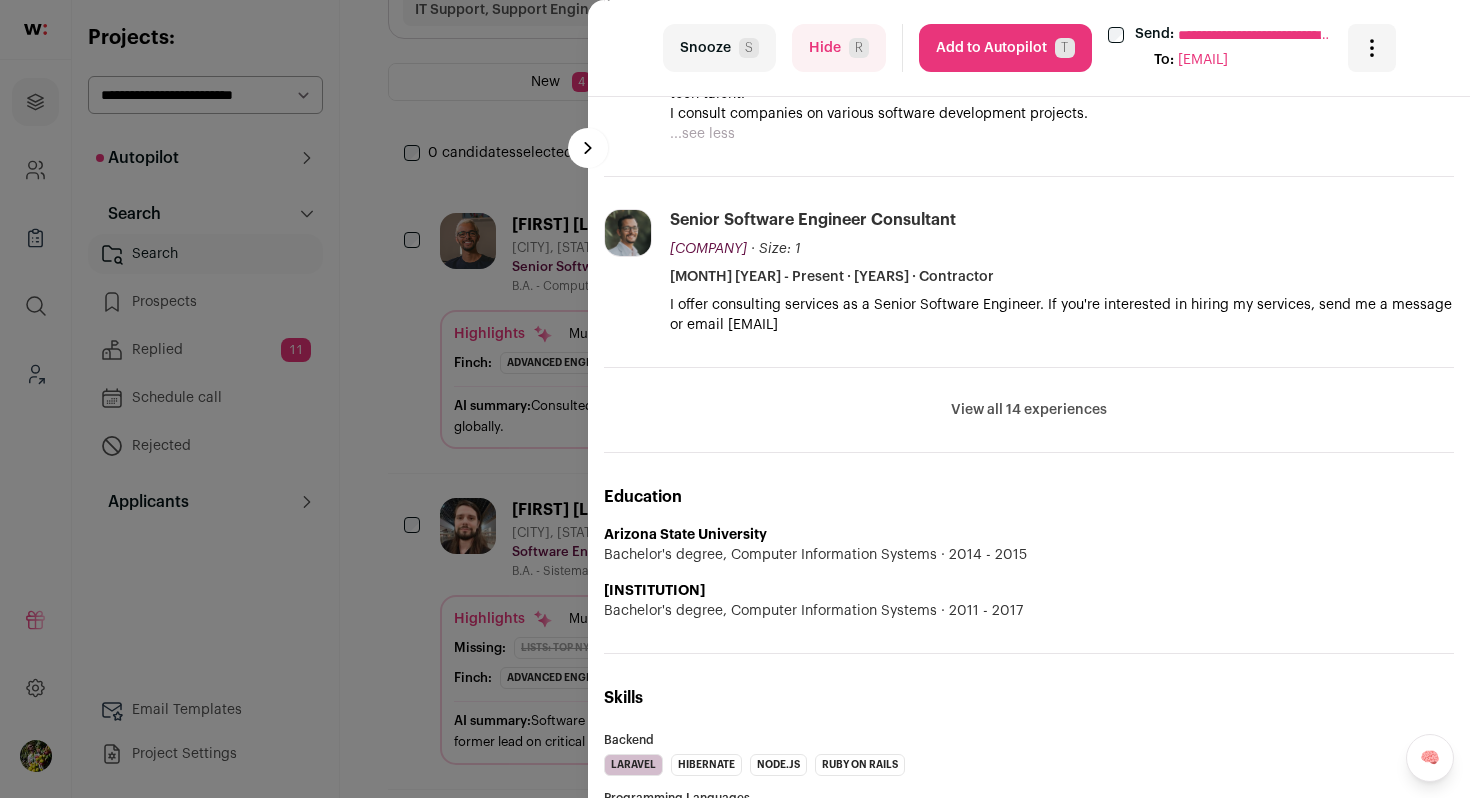 click on "View all 14 experiences" at bounding box center (1029, 410) 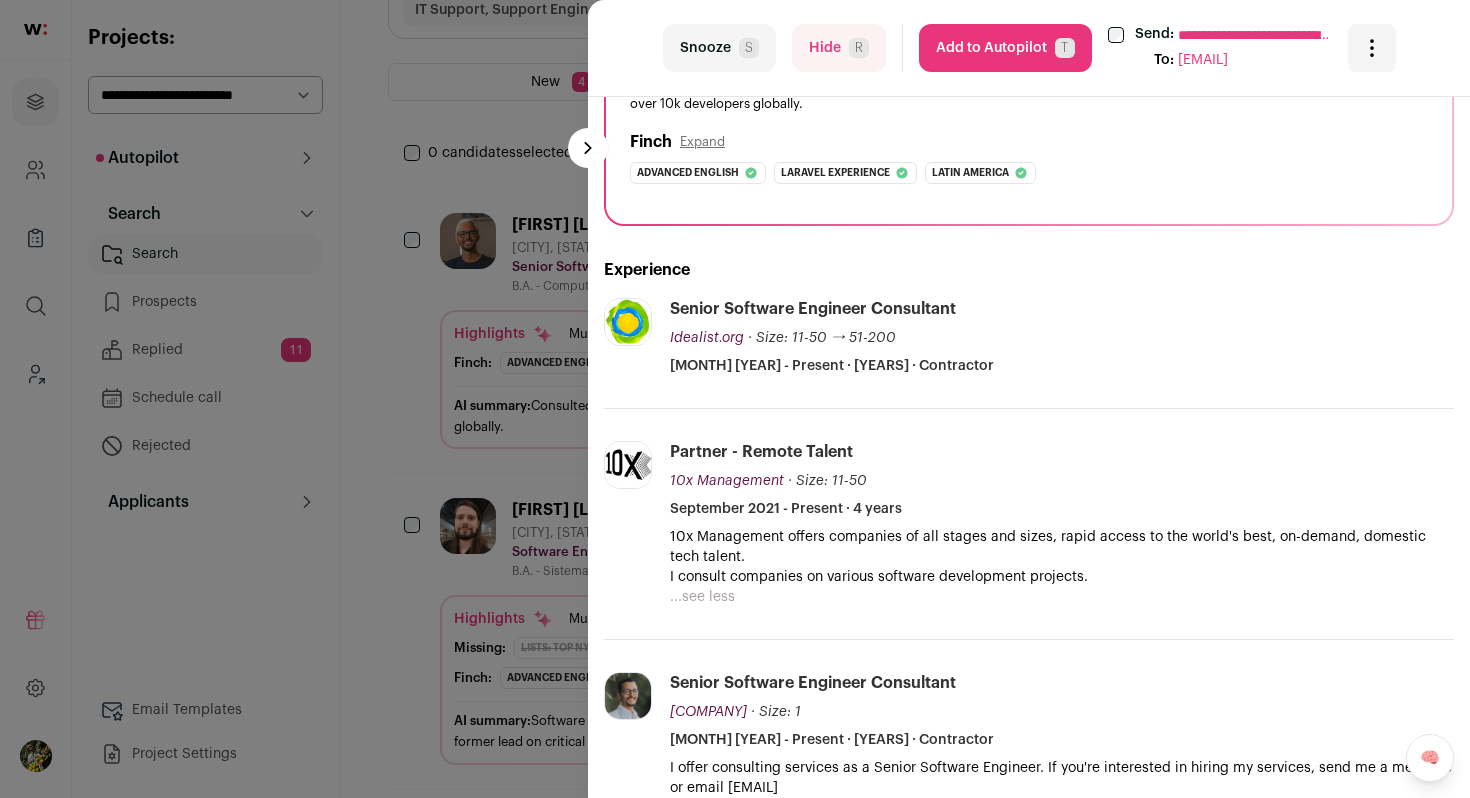 scroll, scrollTop: 0, scrollLeft: 0, axis: both 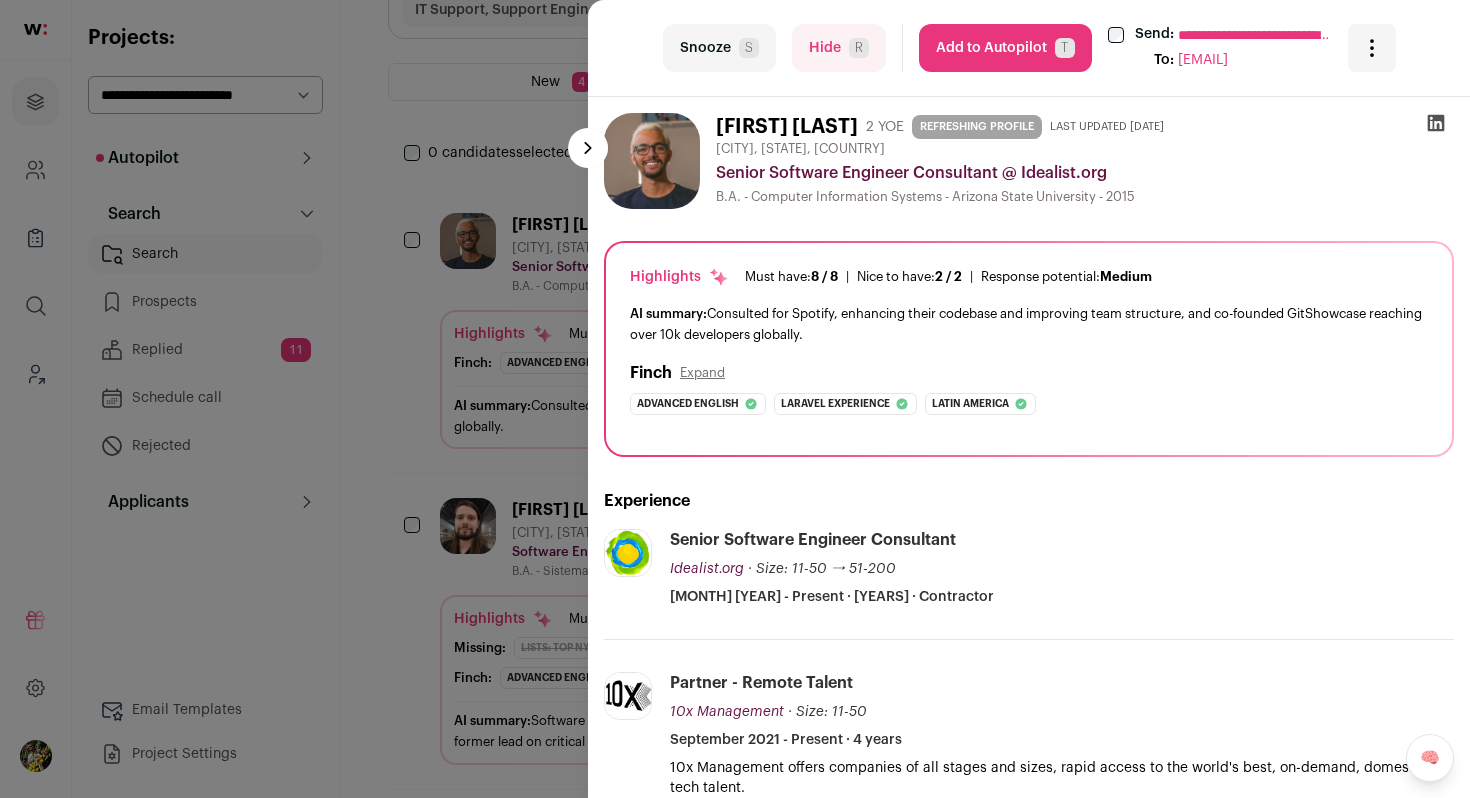 click on "Hide
R" at bounding box center (839, 48) 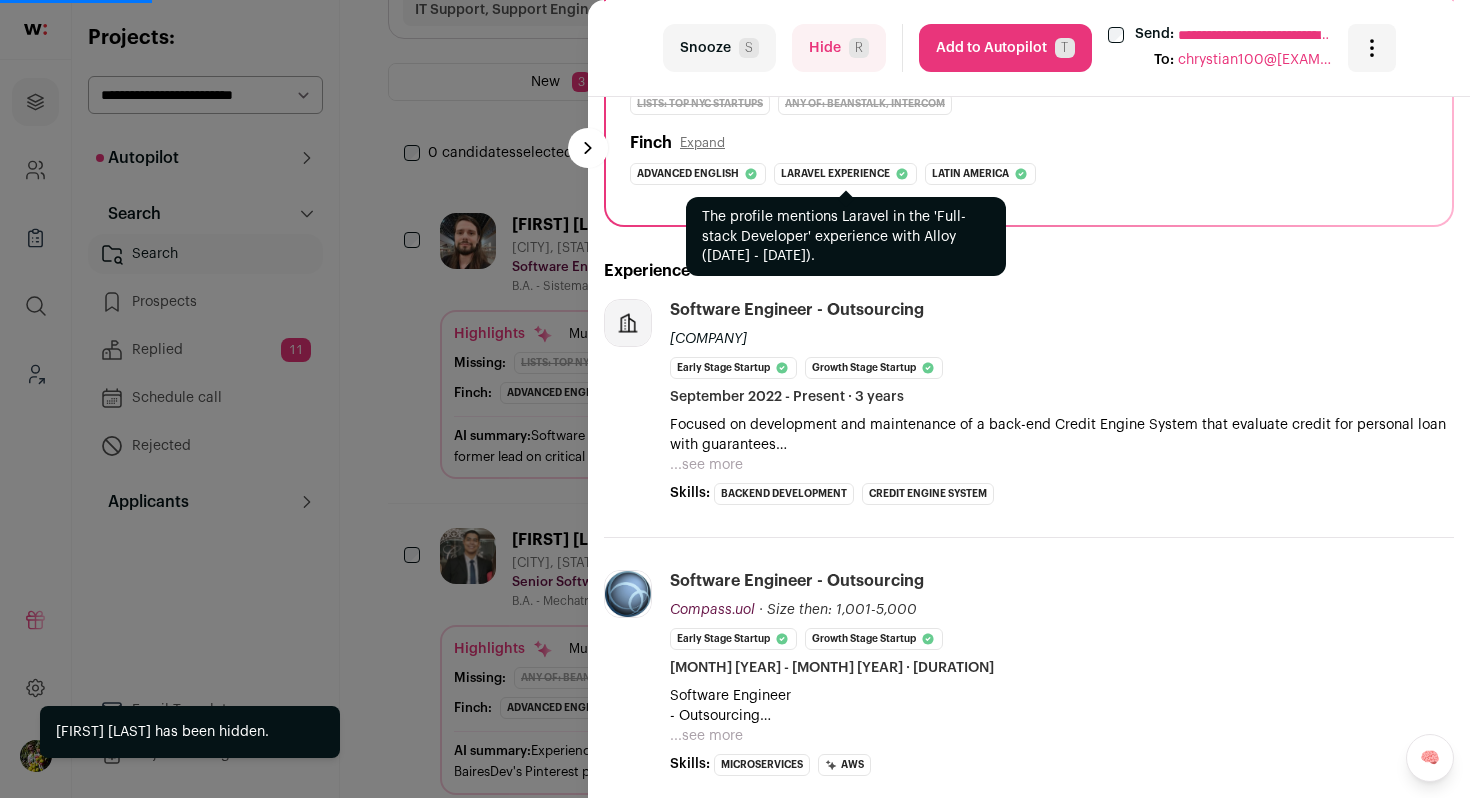 scroll, scrollTop: 349, scrollLeft: 0, axis: vertical 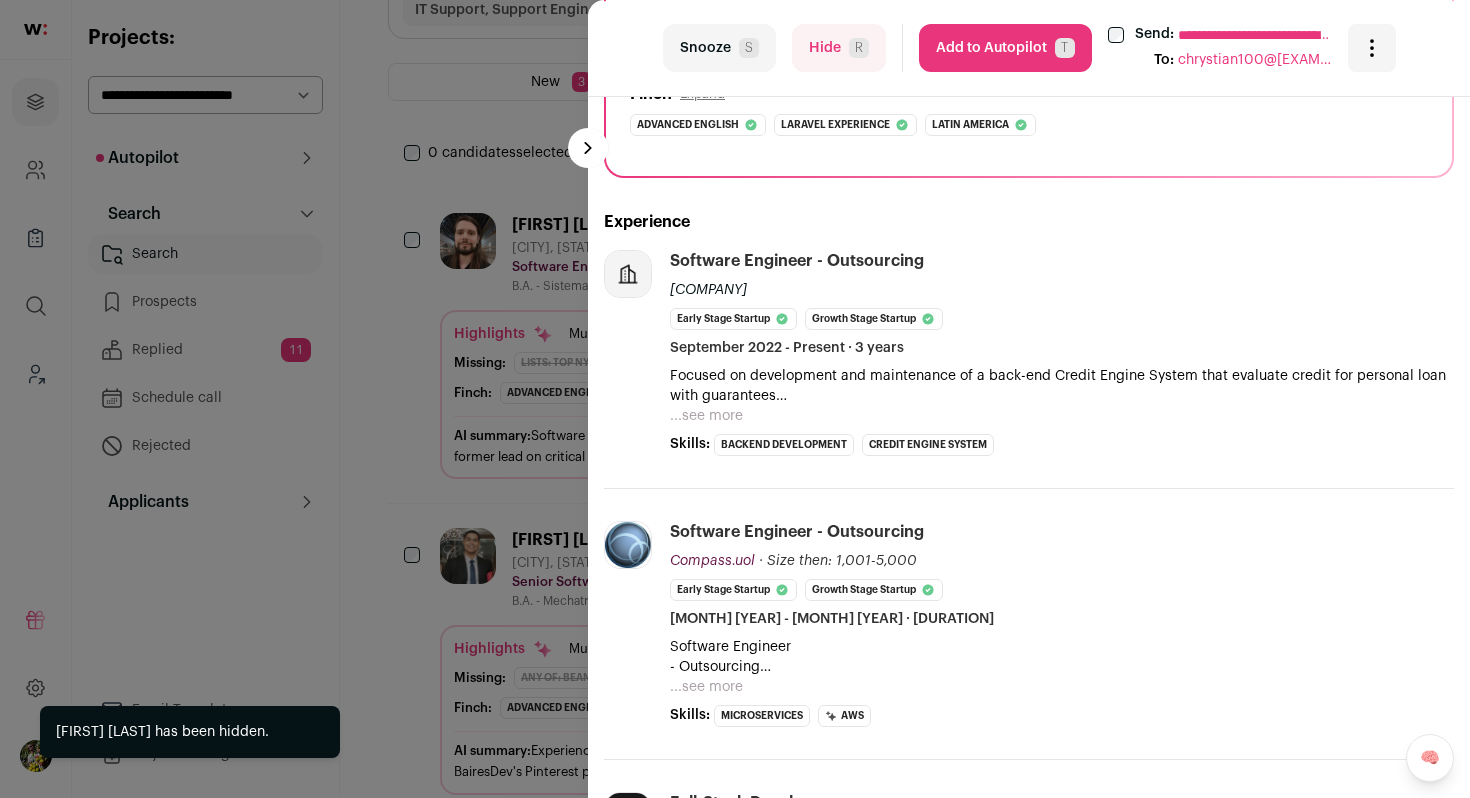 click on "Hide
R" at bounding box center (839, 48) 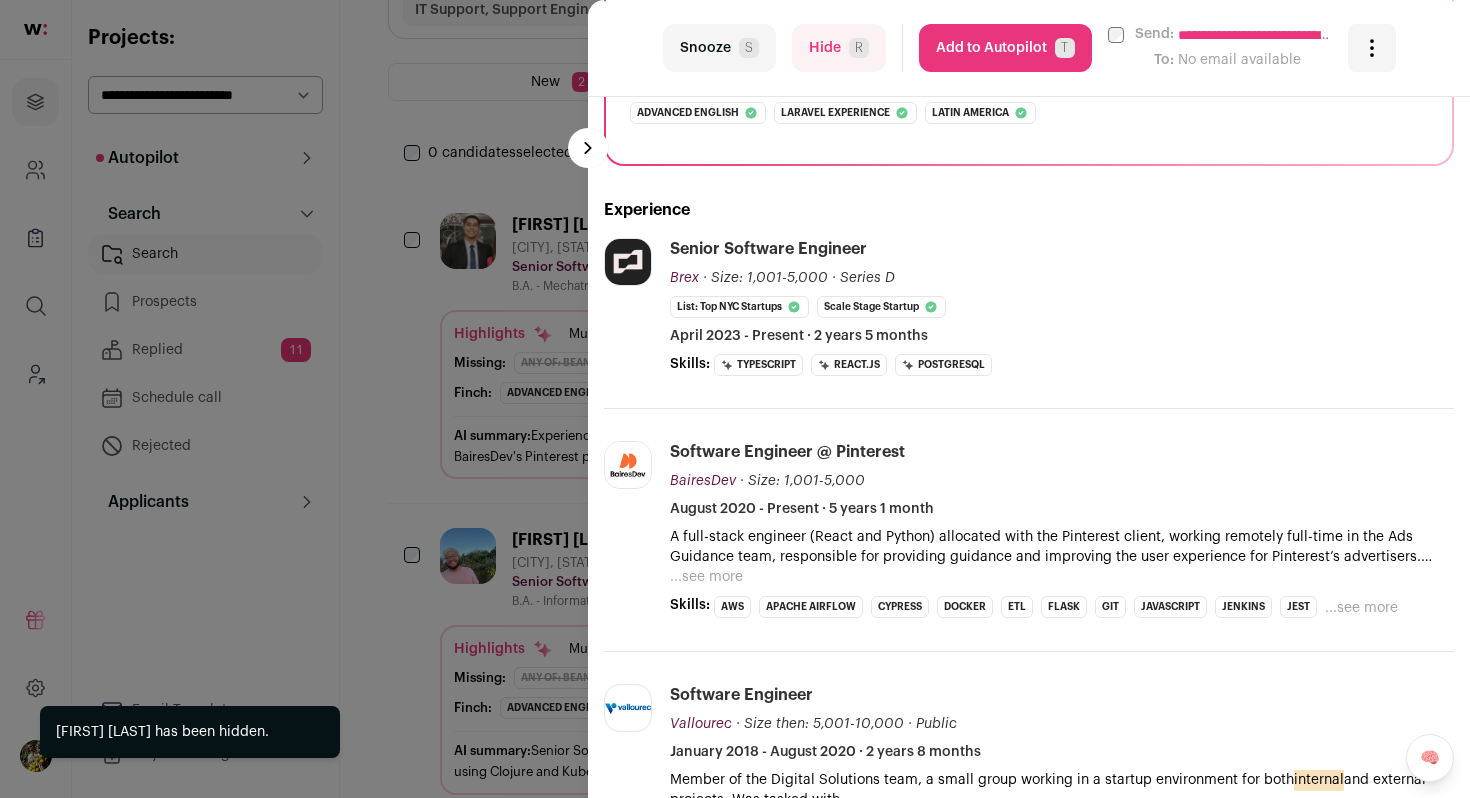 scroll, scrollTop: 428, scrollLeft: 0, axis: vertical 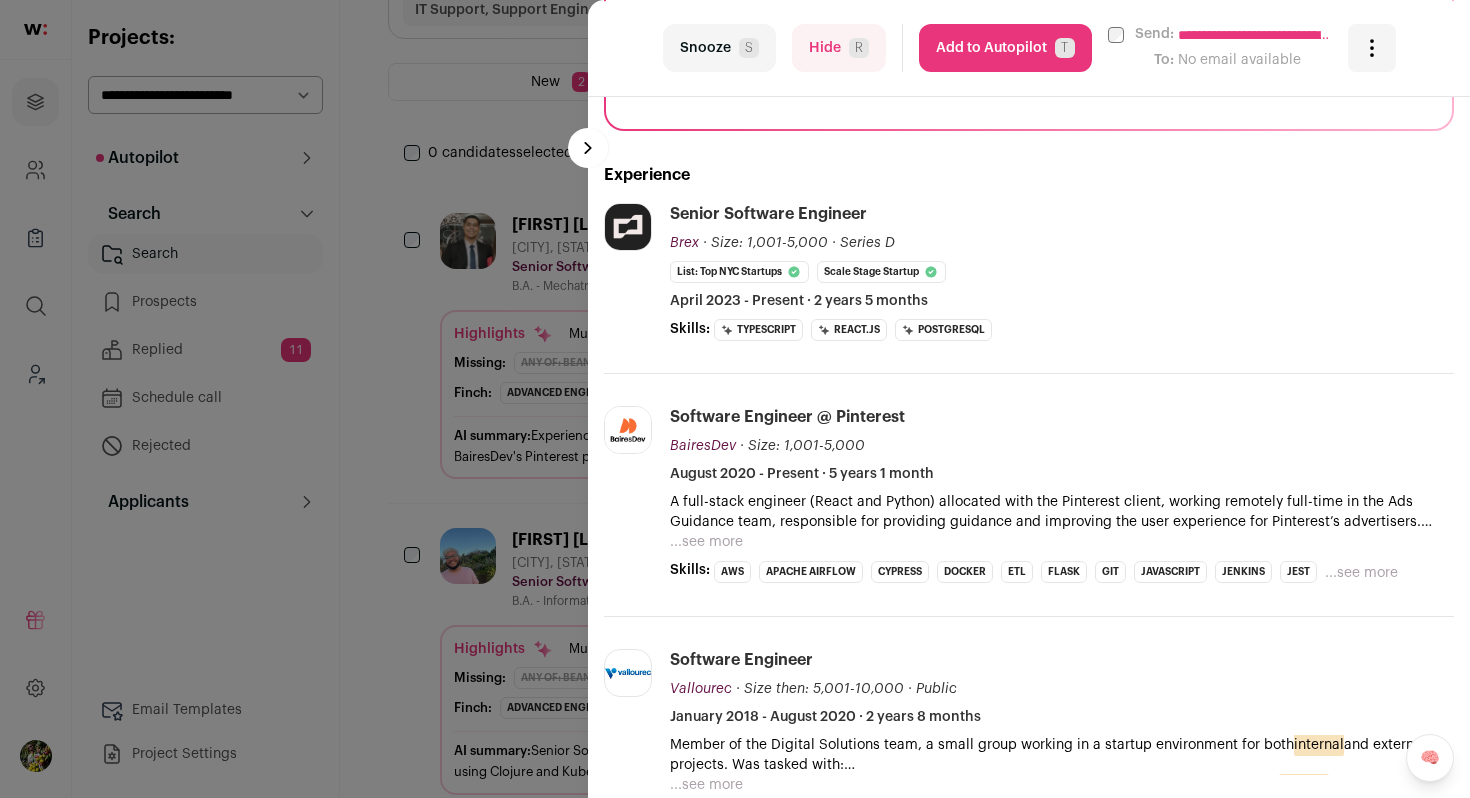 click on "Add to Autopilot
T" at bounding box center [1005, 48] 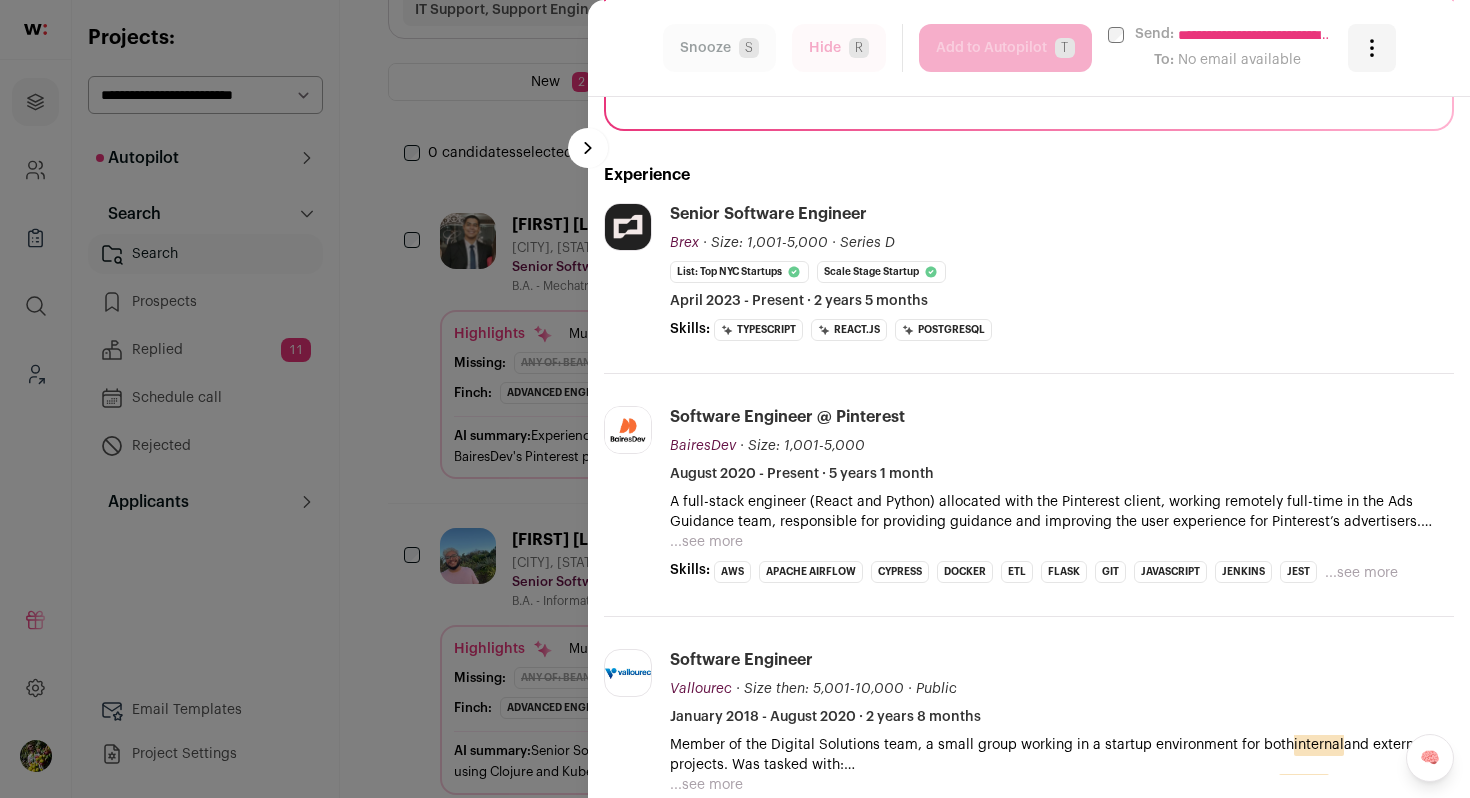 scroll, scrollTop: 0, scrollLeft: 0, axis: both 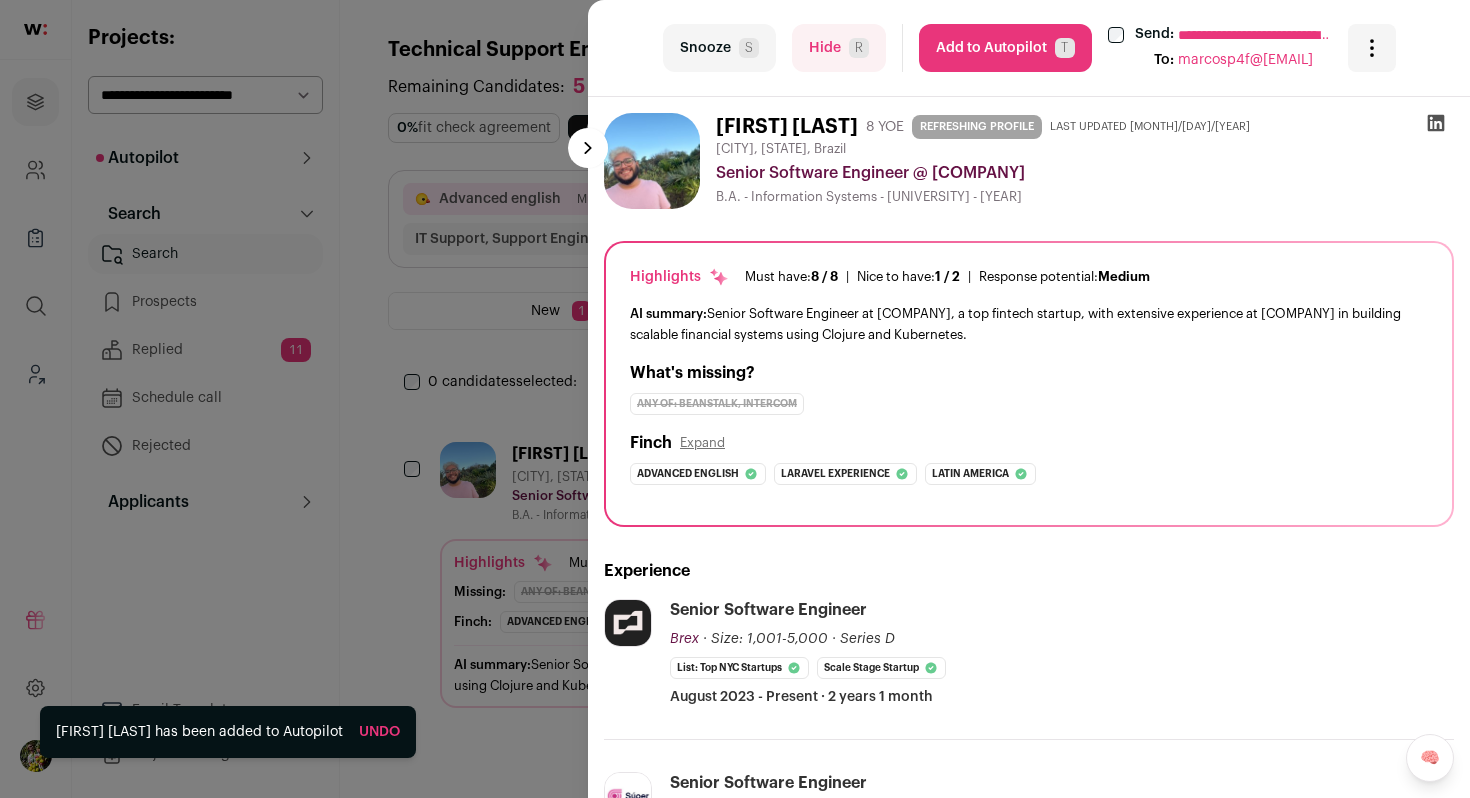 click on "Add to Autopilot
T" at bounding box center (1005, 48) 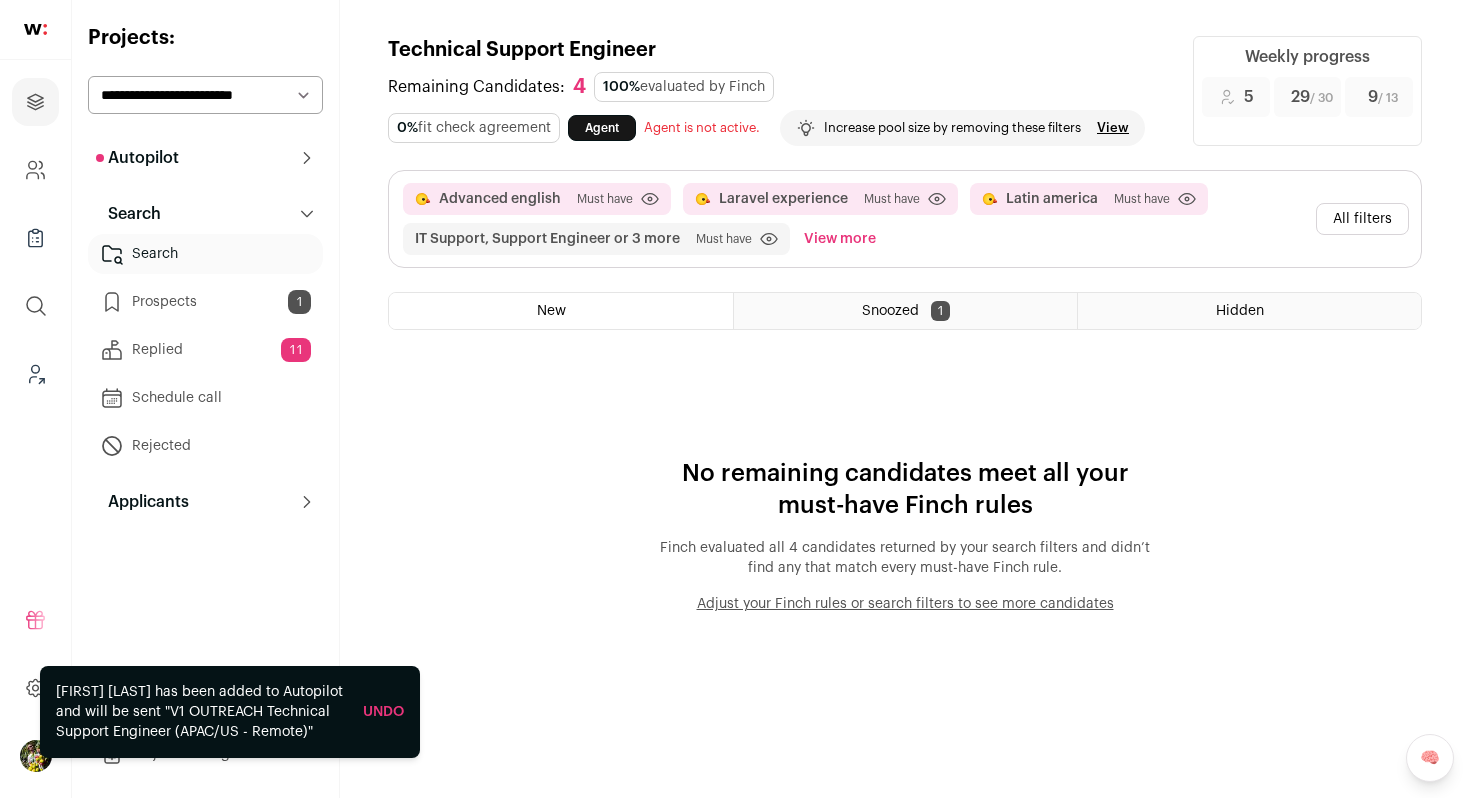 click on "All filters" at bounding box center (1362, 219) 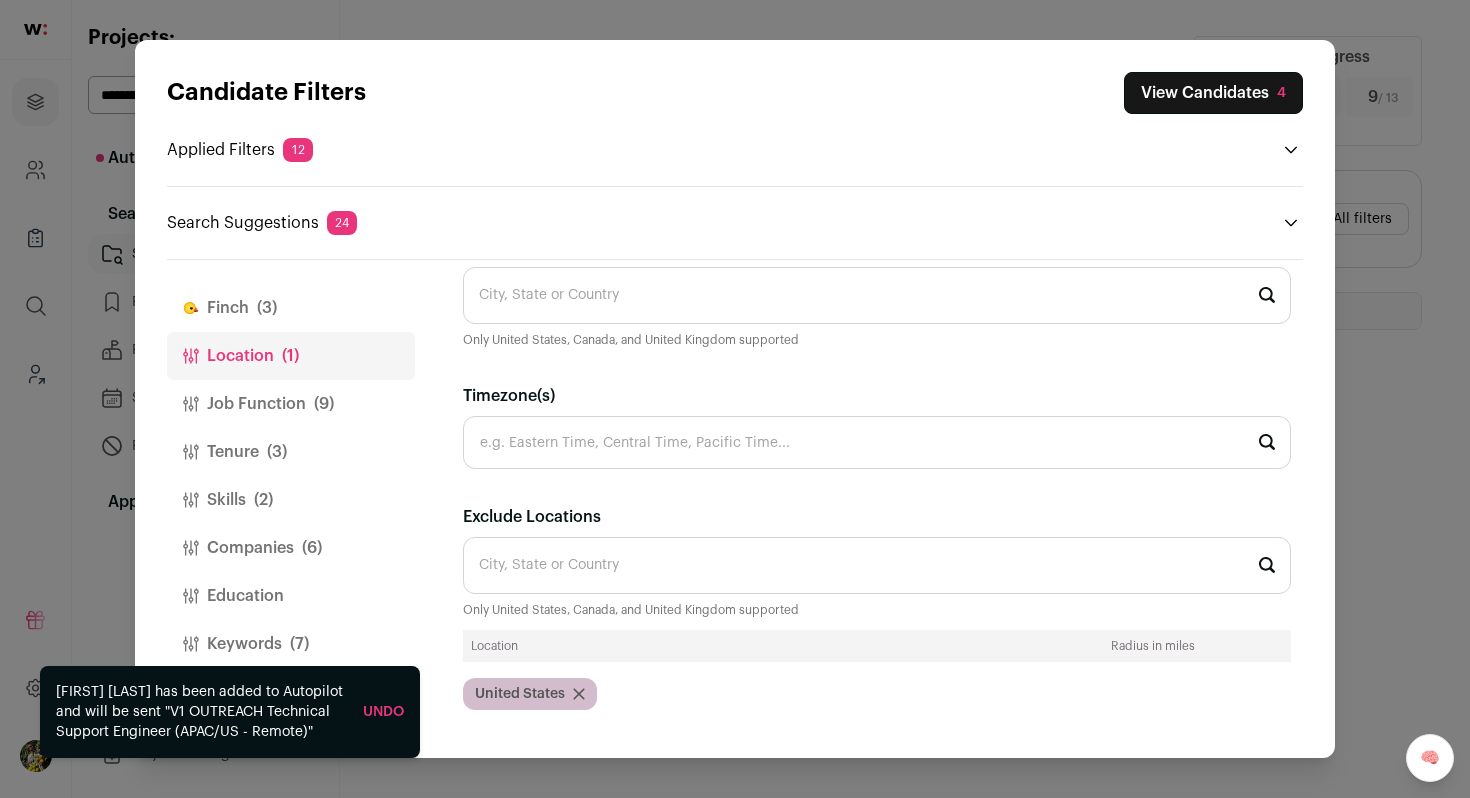 click on "Exclude Locations" at bounding box center (877, 565) 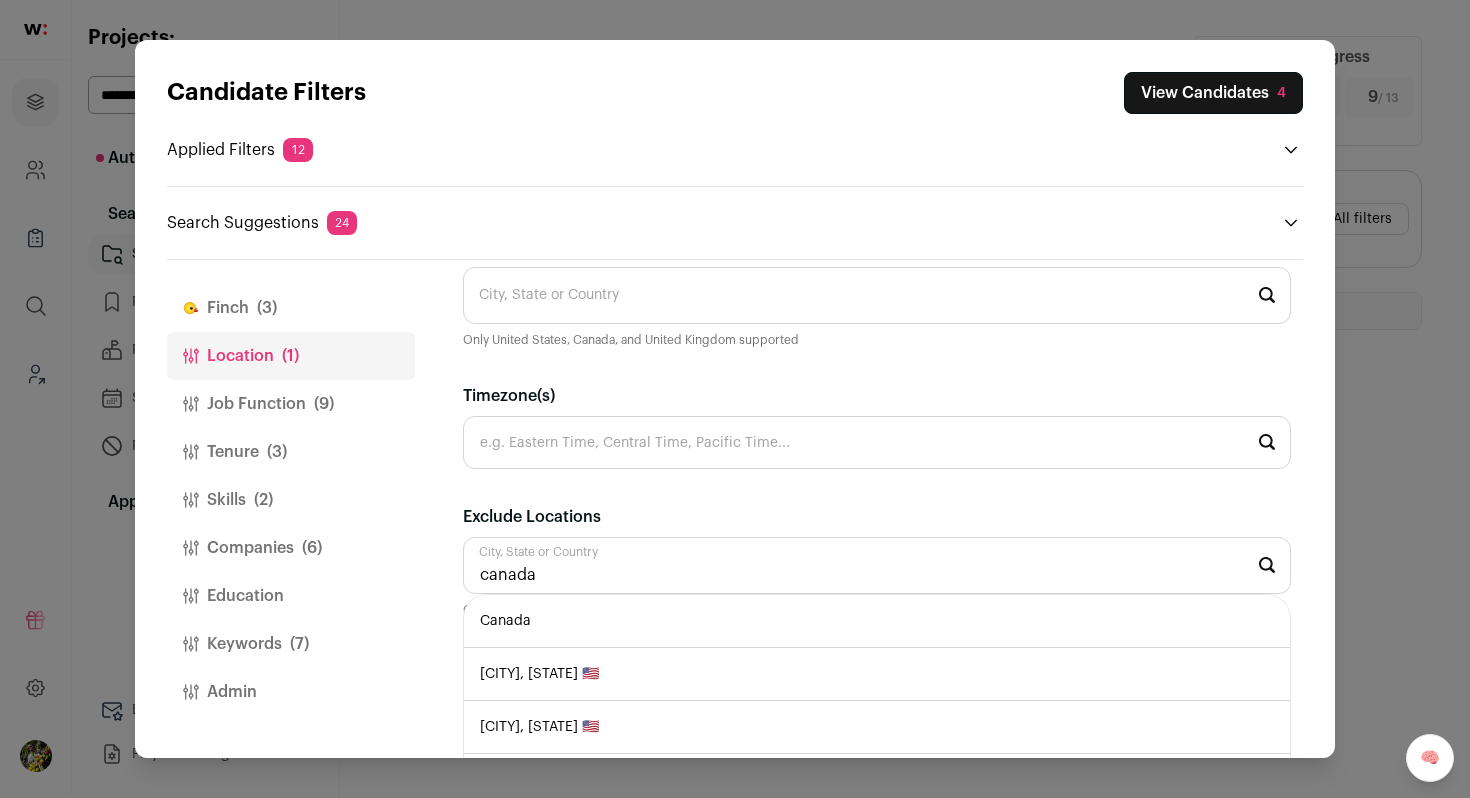 click on "Canada" at bounding box center [877, 621] 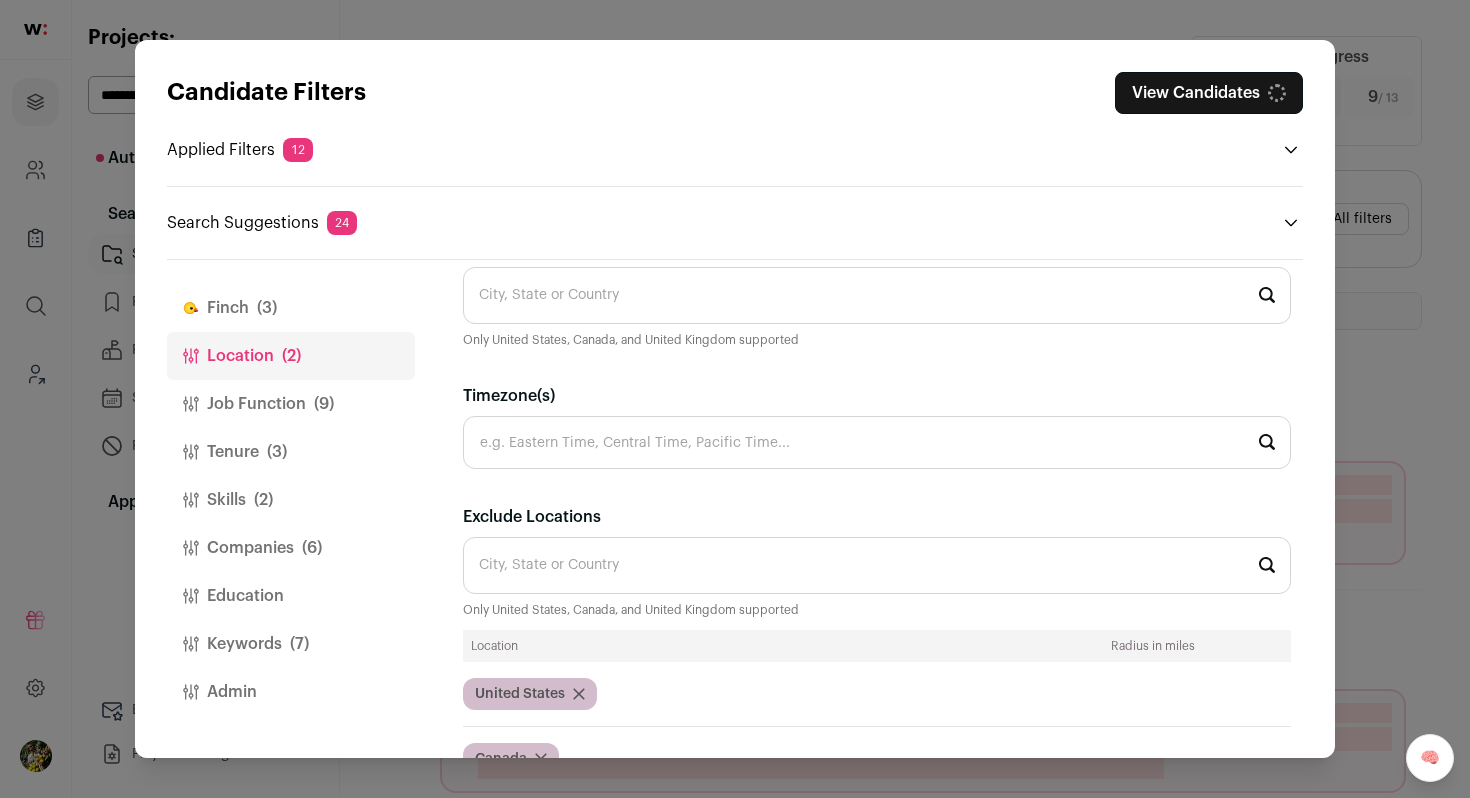 click on "Keywords
(7)" at bounding box center (291, 644) 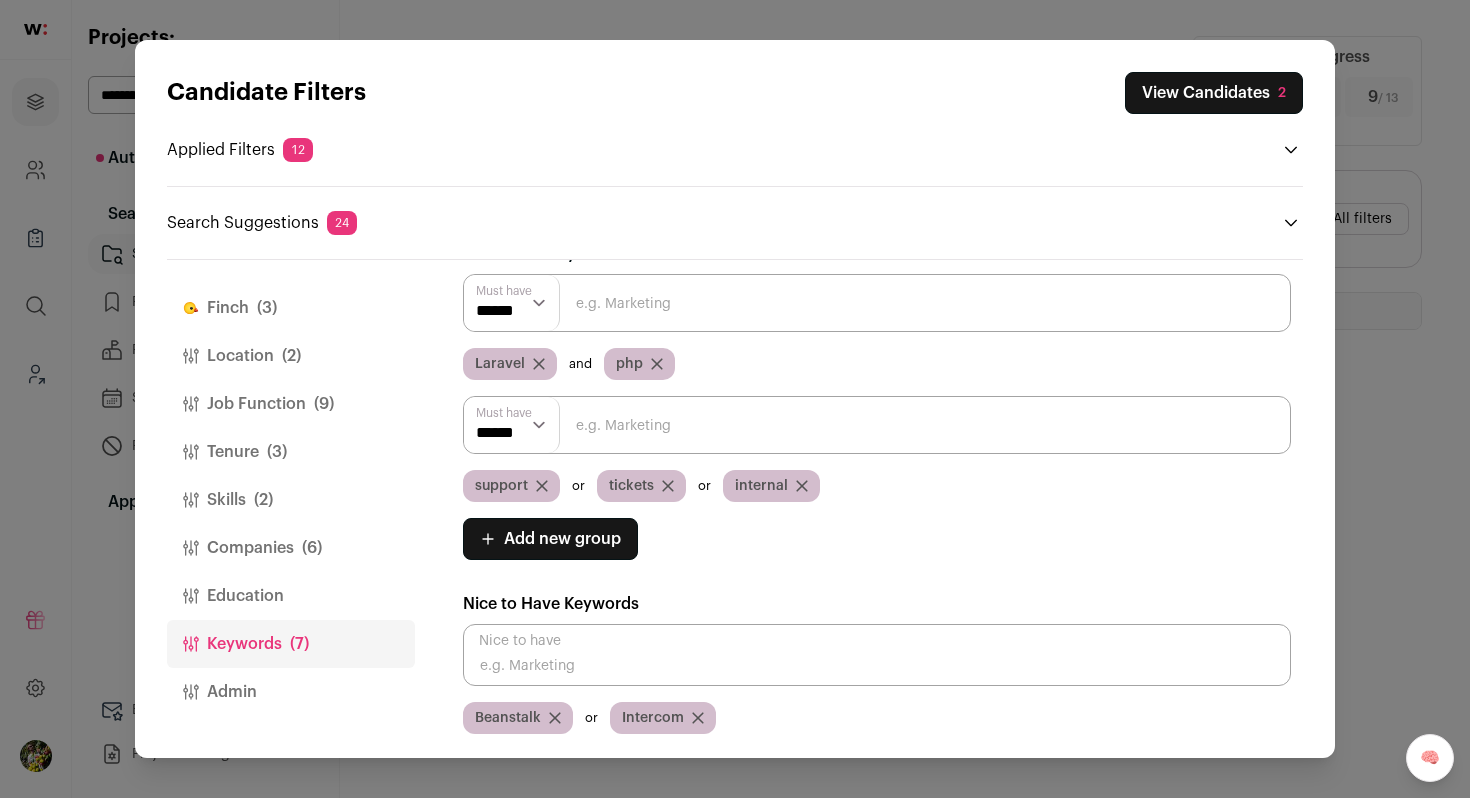click 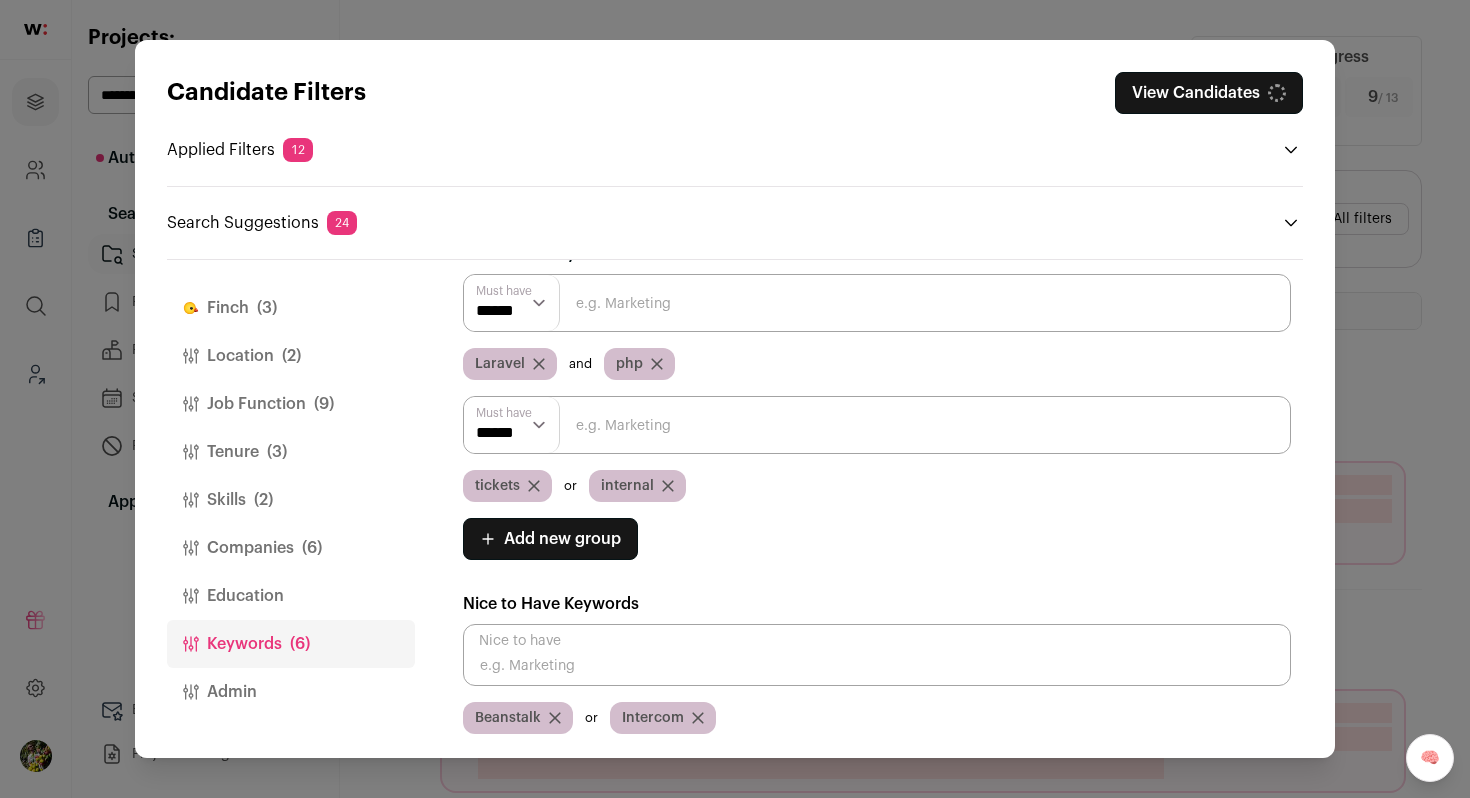 click 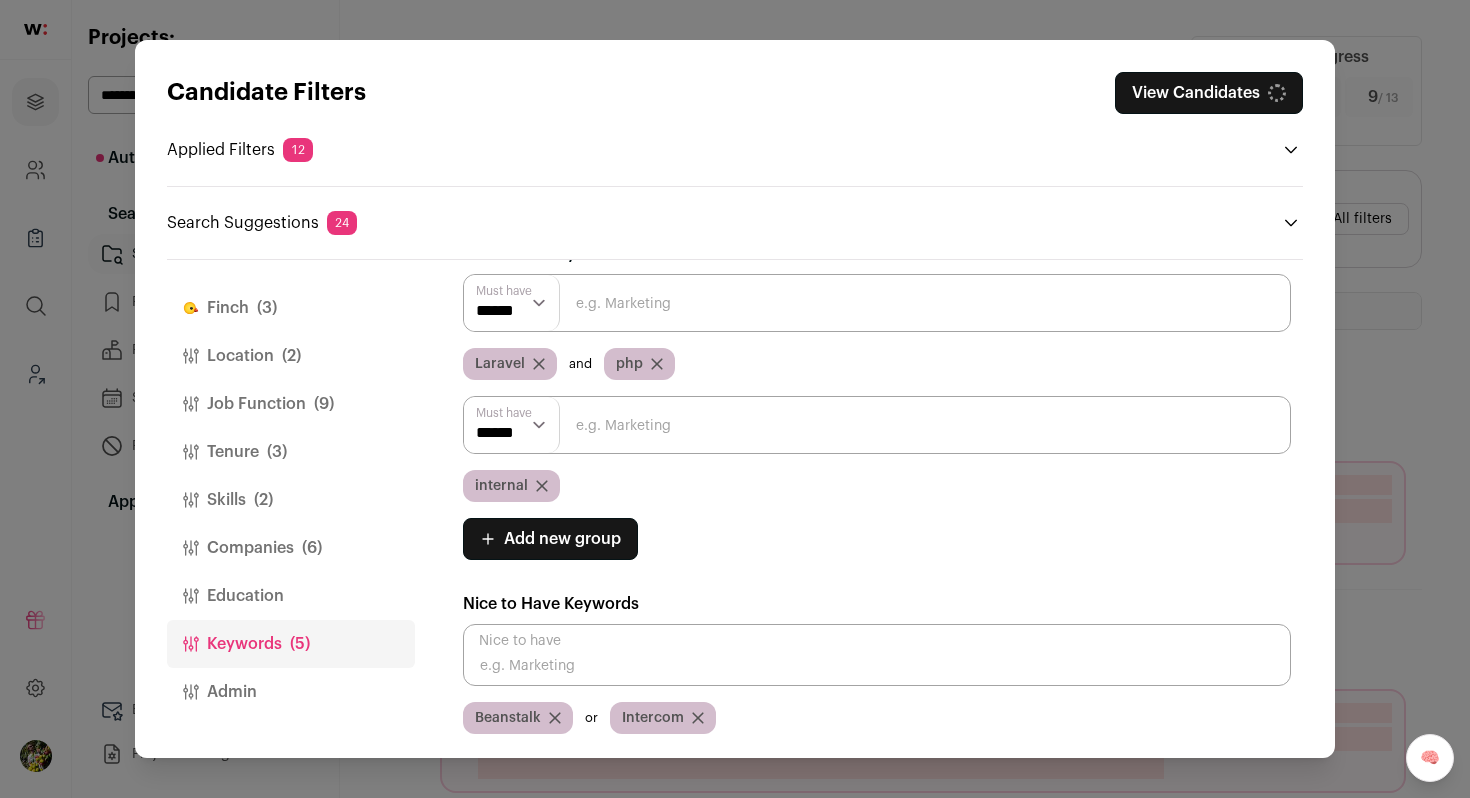 click 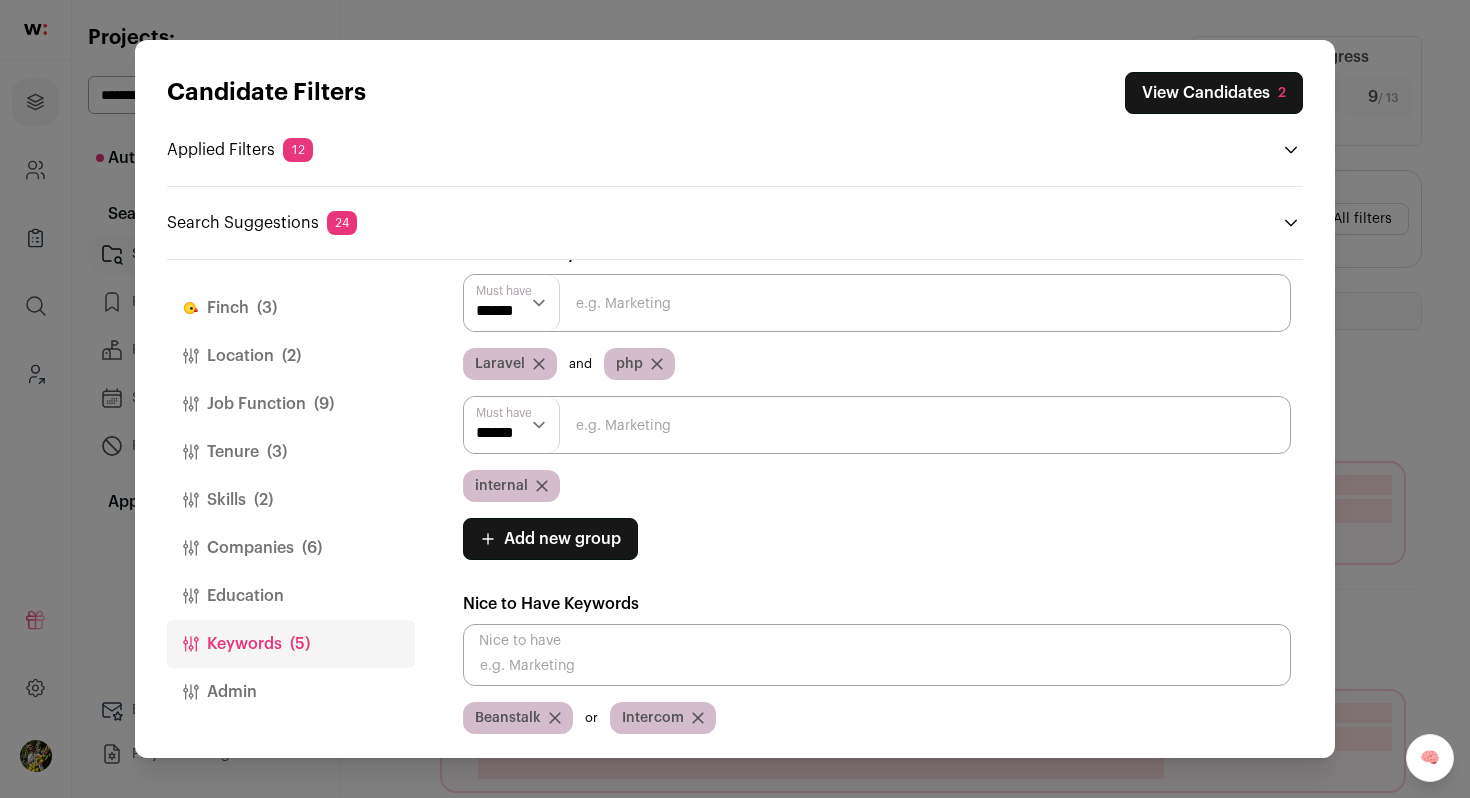 scroll, scrollTop: 0, scrollLeft: 0, axis: both 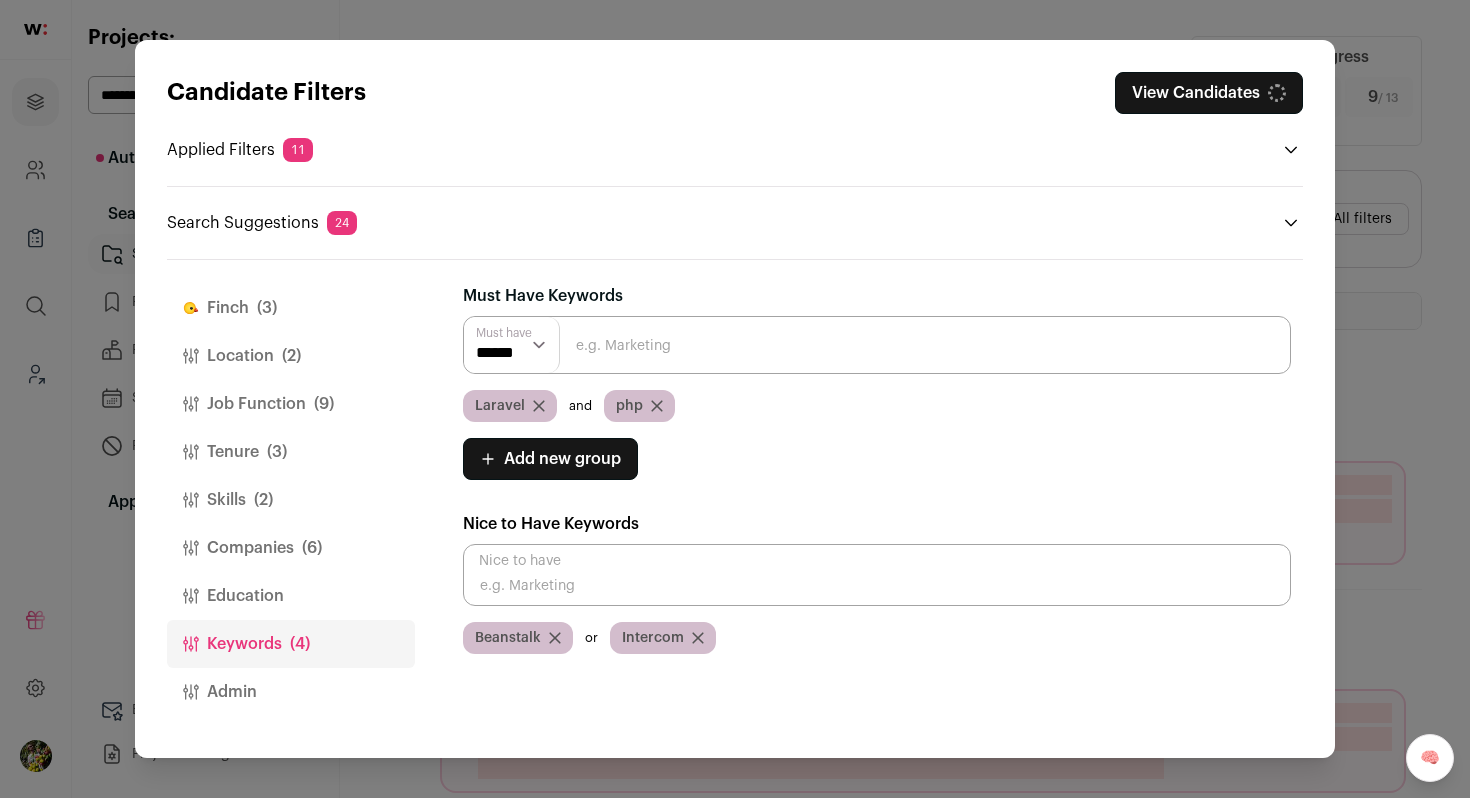 click on "Companies
(6)" at bounding box center (291, 548) 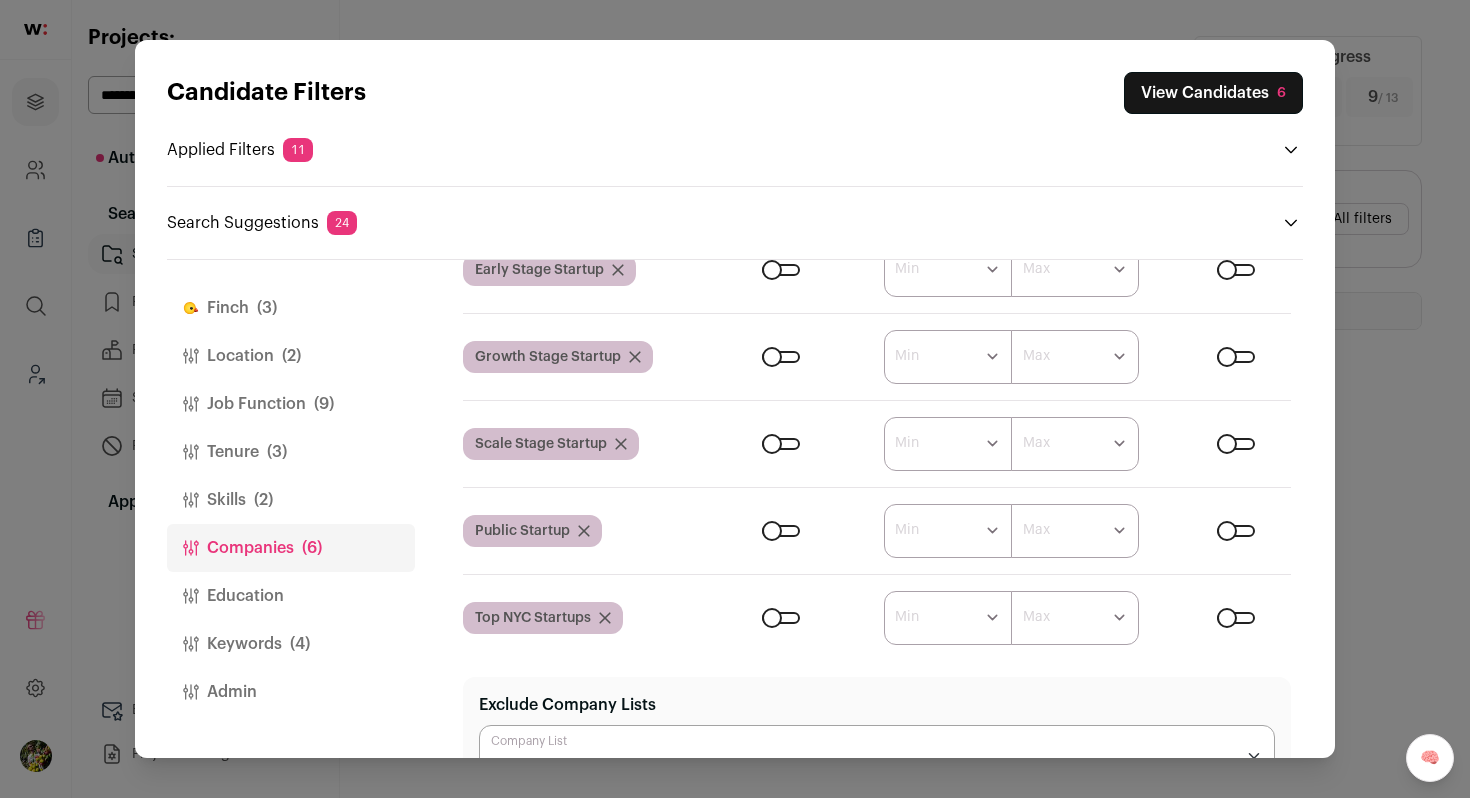 scroll, scrollTop: 323, scrollLeft: 0, axis: vertical 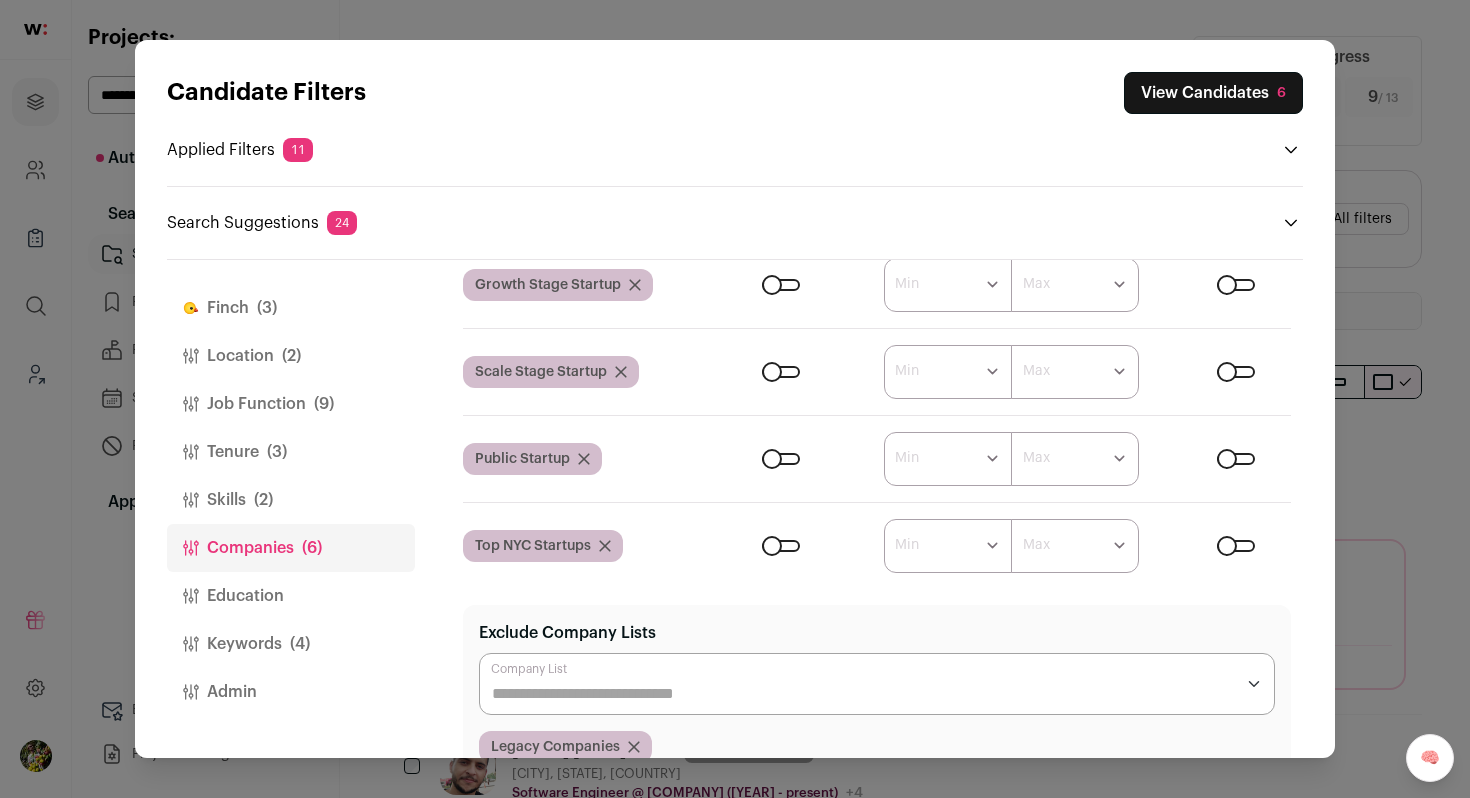 click on "View Candidates
6" at bounding box center [1213, 93] 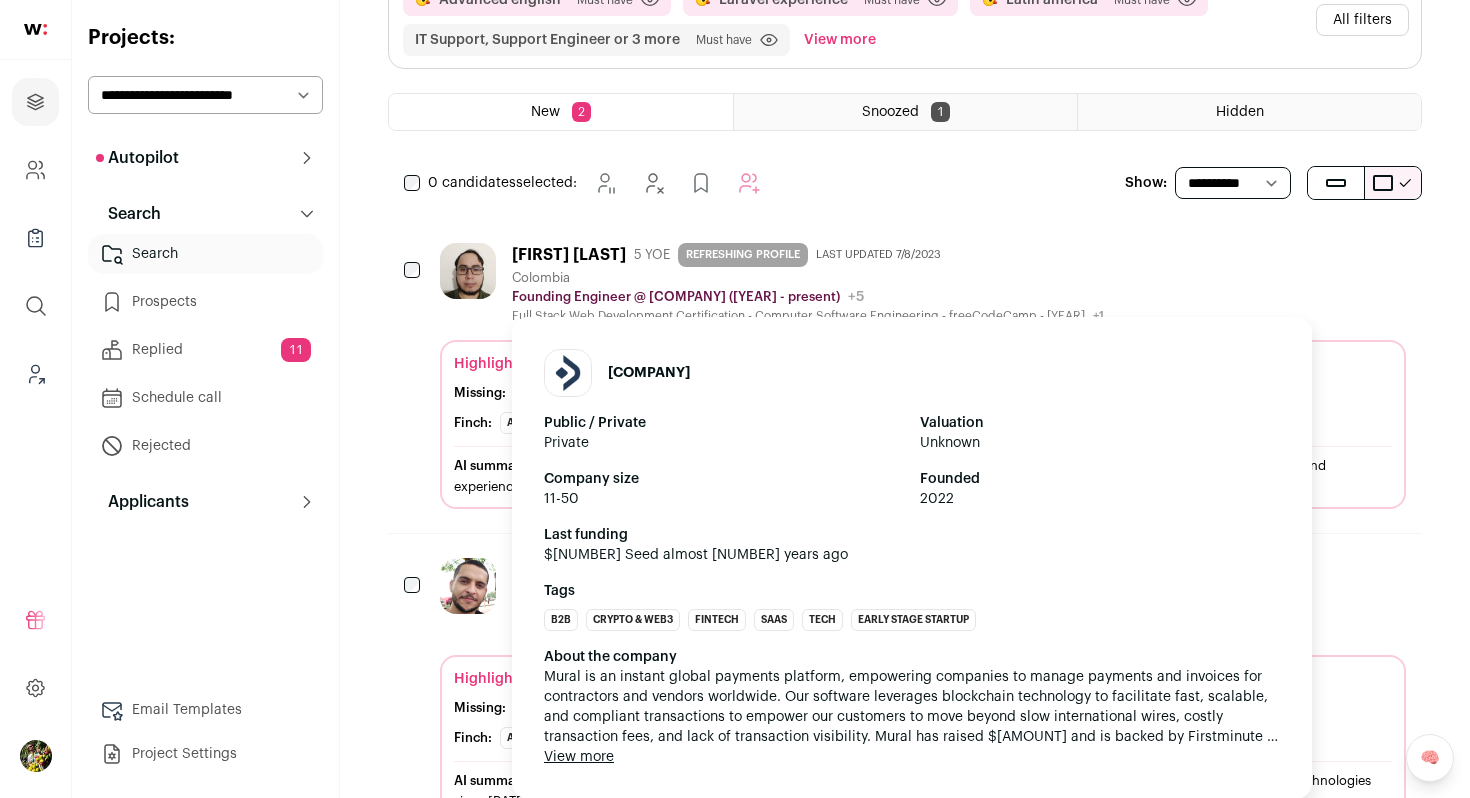 scroll, scrollTop: 236, scrollLeft: 0, axis: vertical 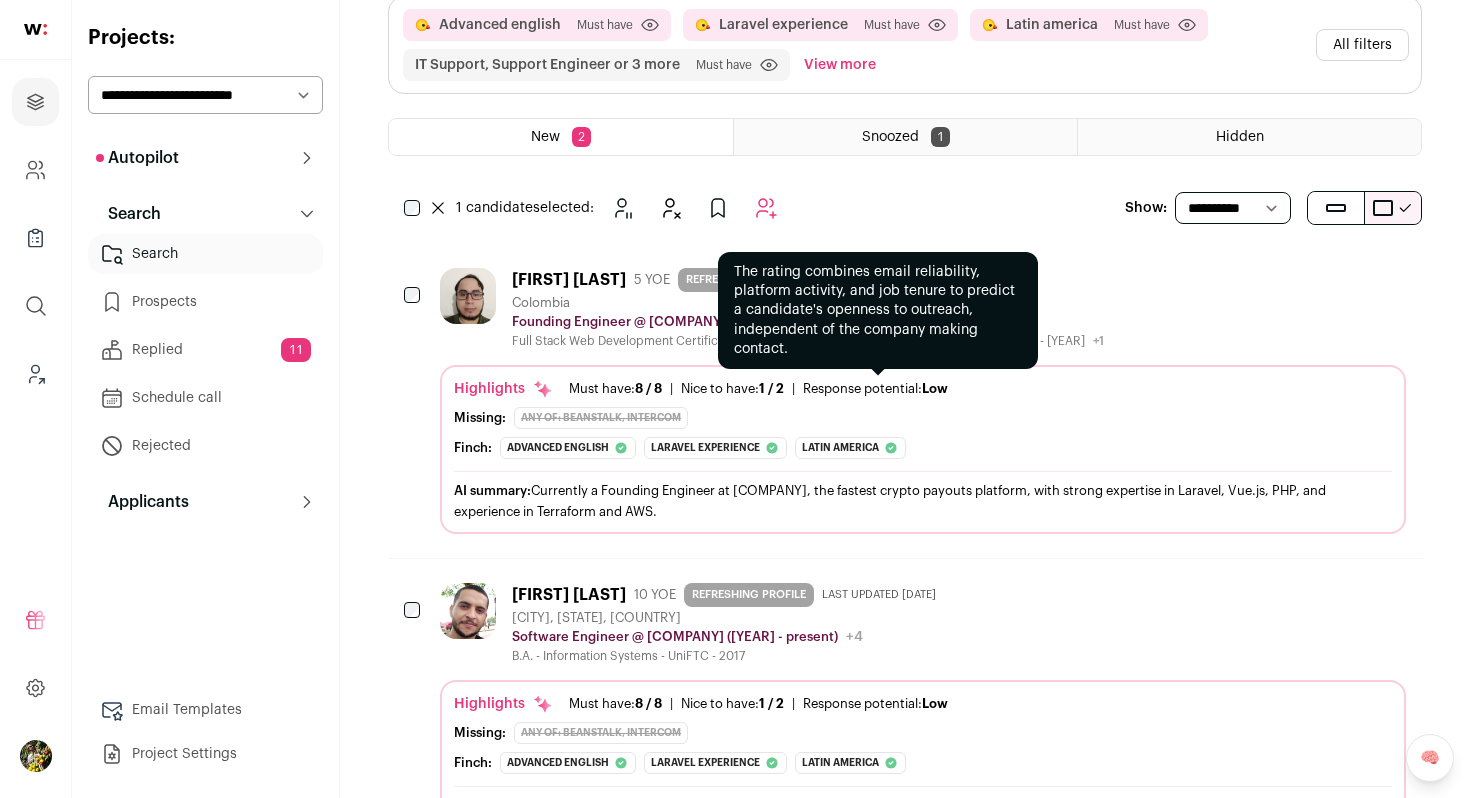 click on "Response potential:
Low" at bounding box center [875, 389] 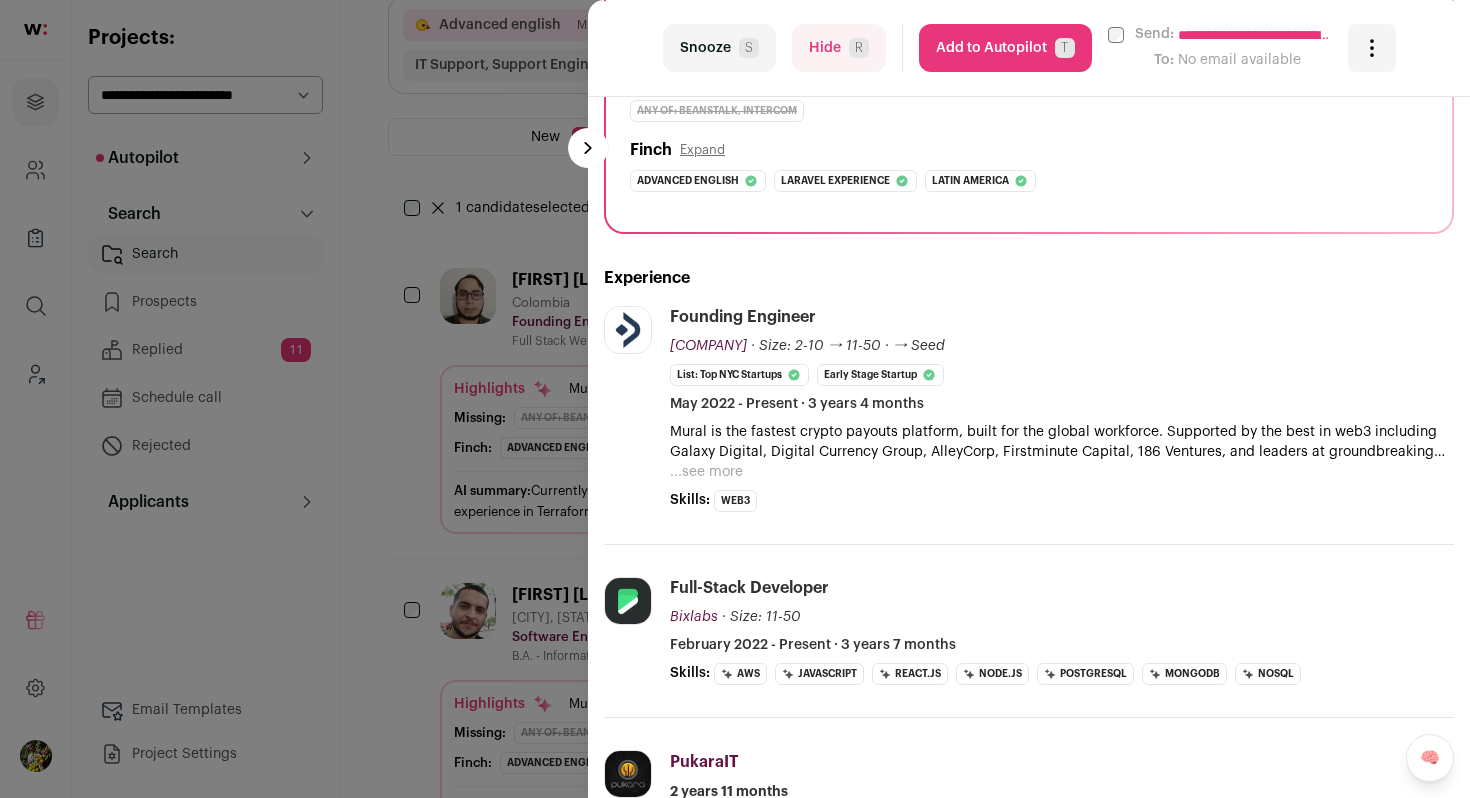 scroll, scrollTop: 458, scrollLeft: 0, axis: vertical 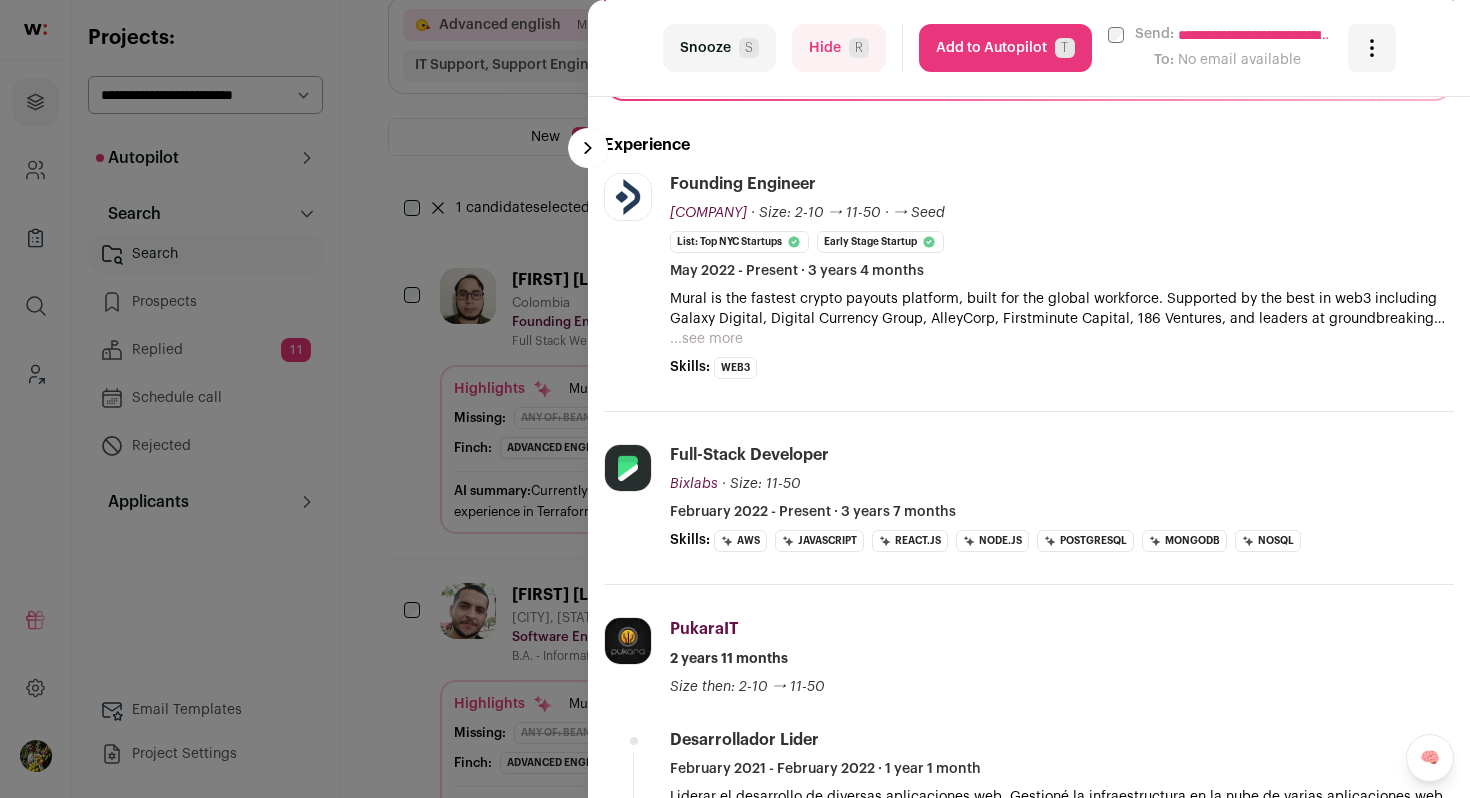 click on "...see more" at bounding box center (706, 339) 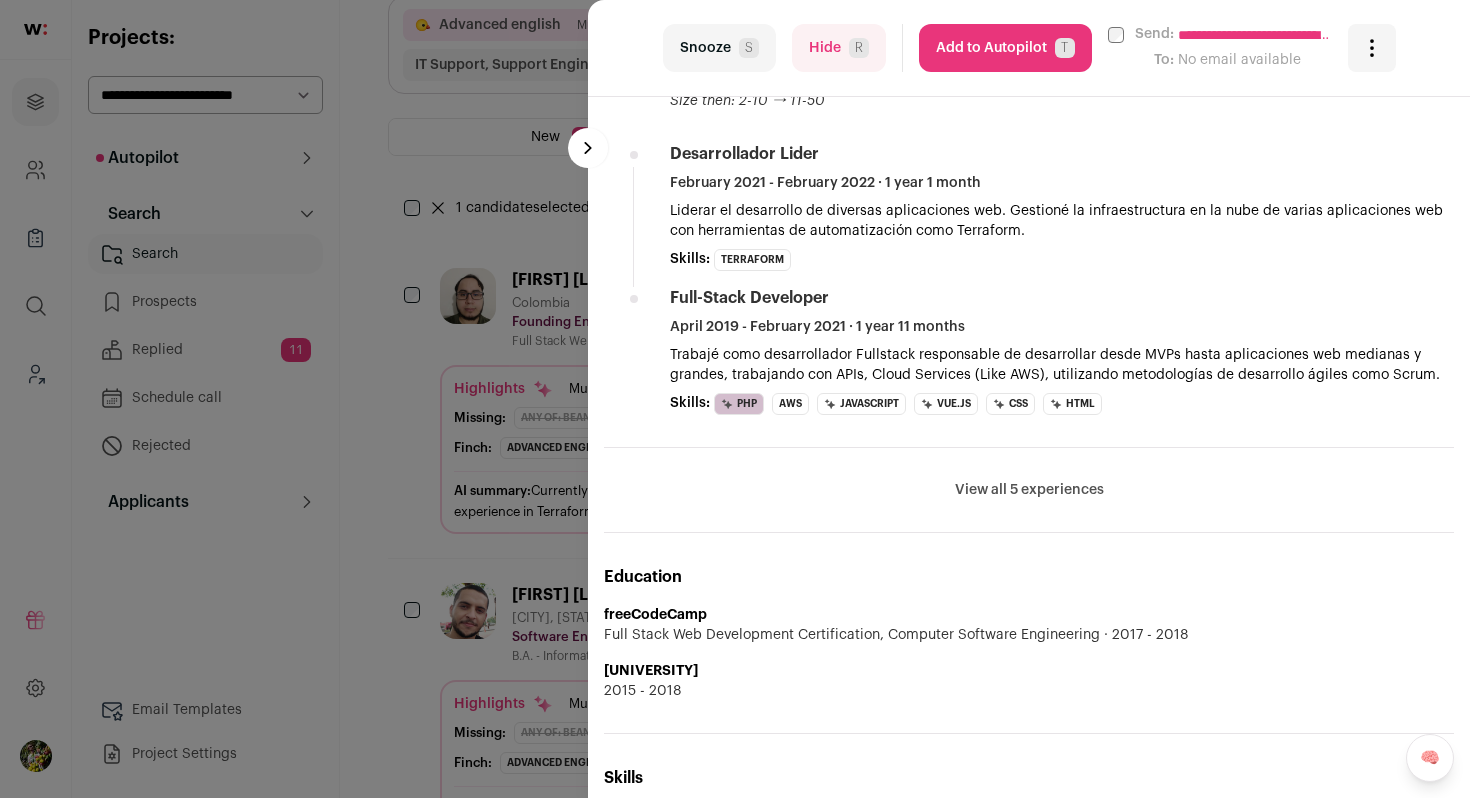 scroll, scrollTop: 1114, scrollLeft: 0, axis: vertical 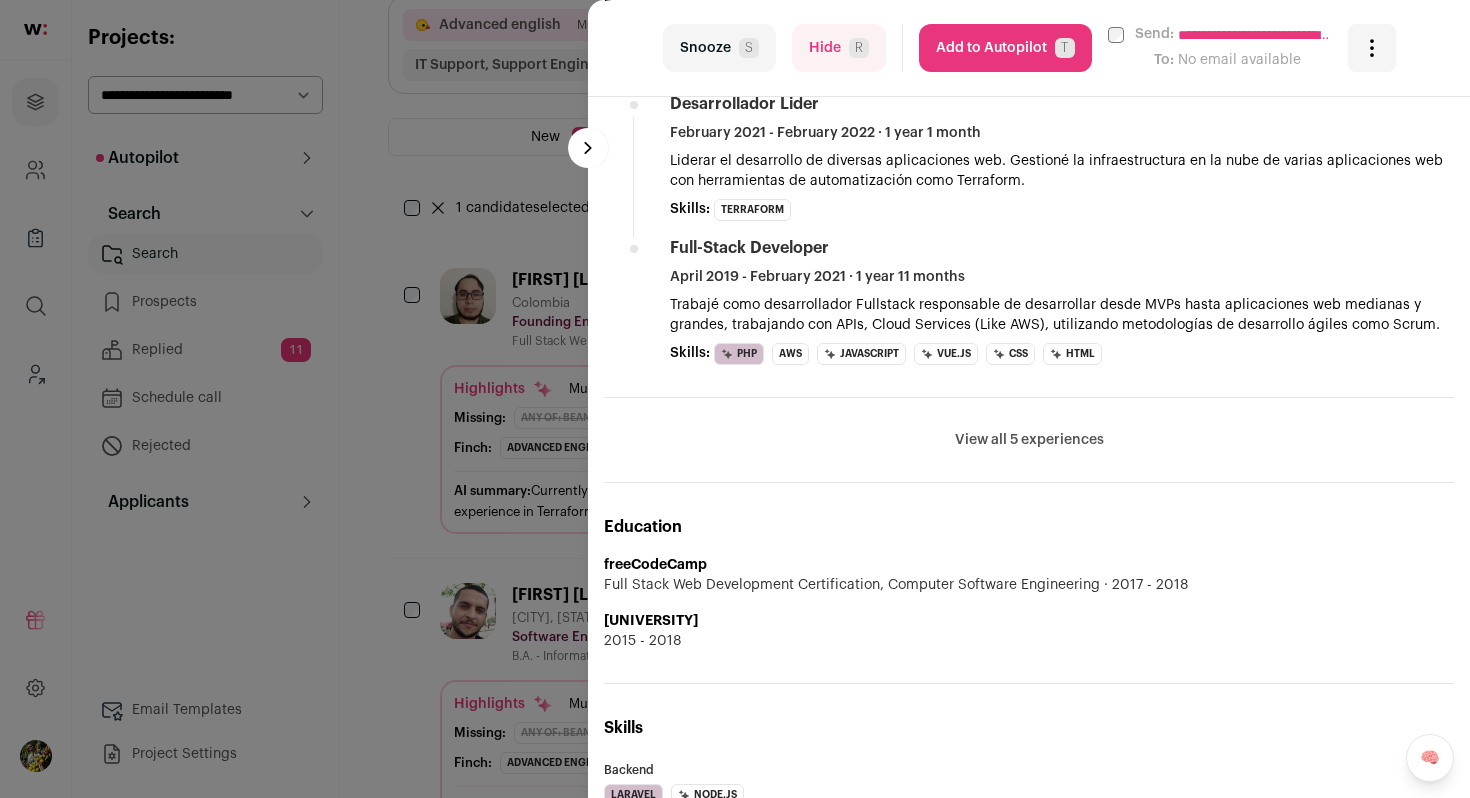 click on "**********" at bounding box center [735, 399] 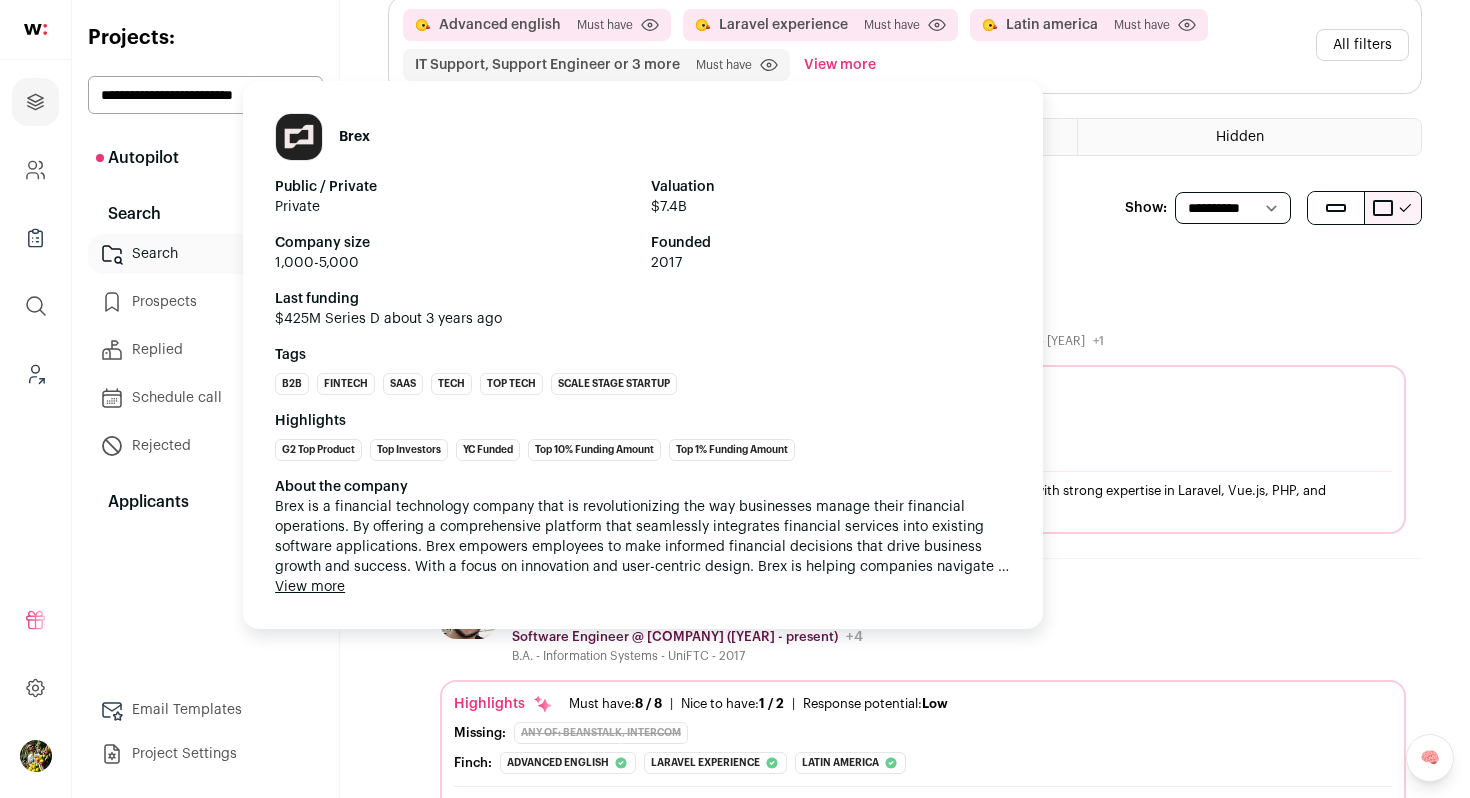 click on "Software Engineer @ Brex
(2022 - present)" at bounding box center [675, 637] 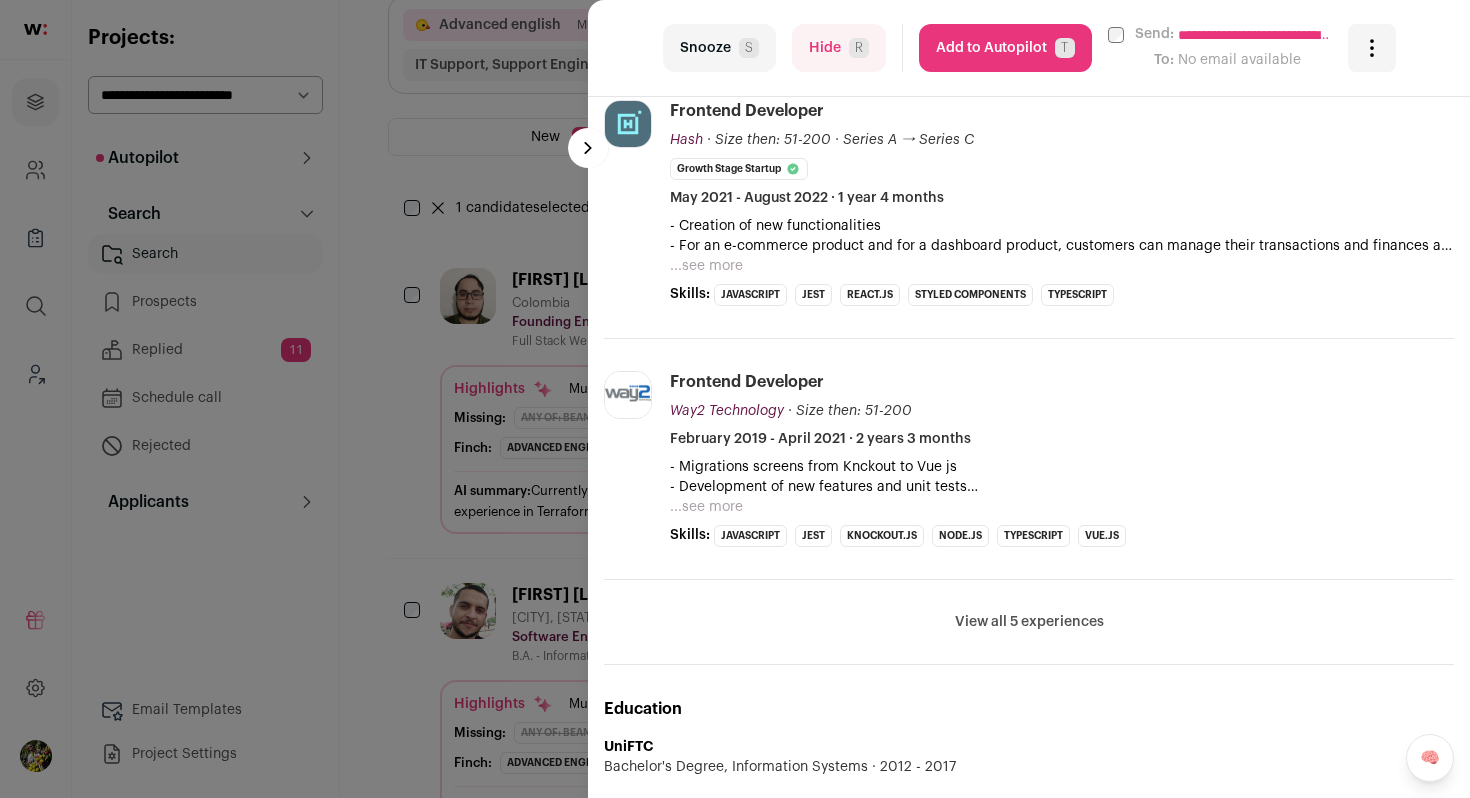 scroll, scrollTop: 740, scrollLeft: 0, axis: vertical 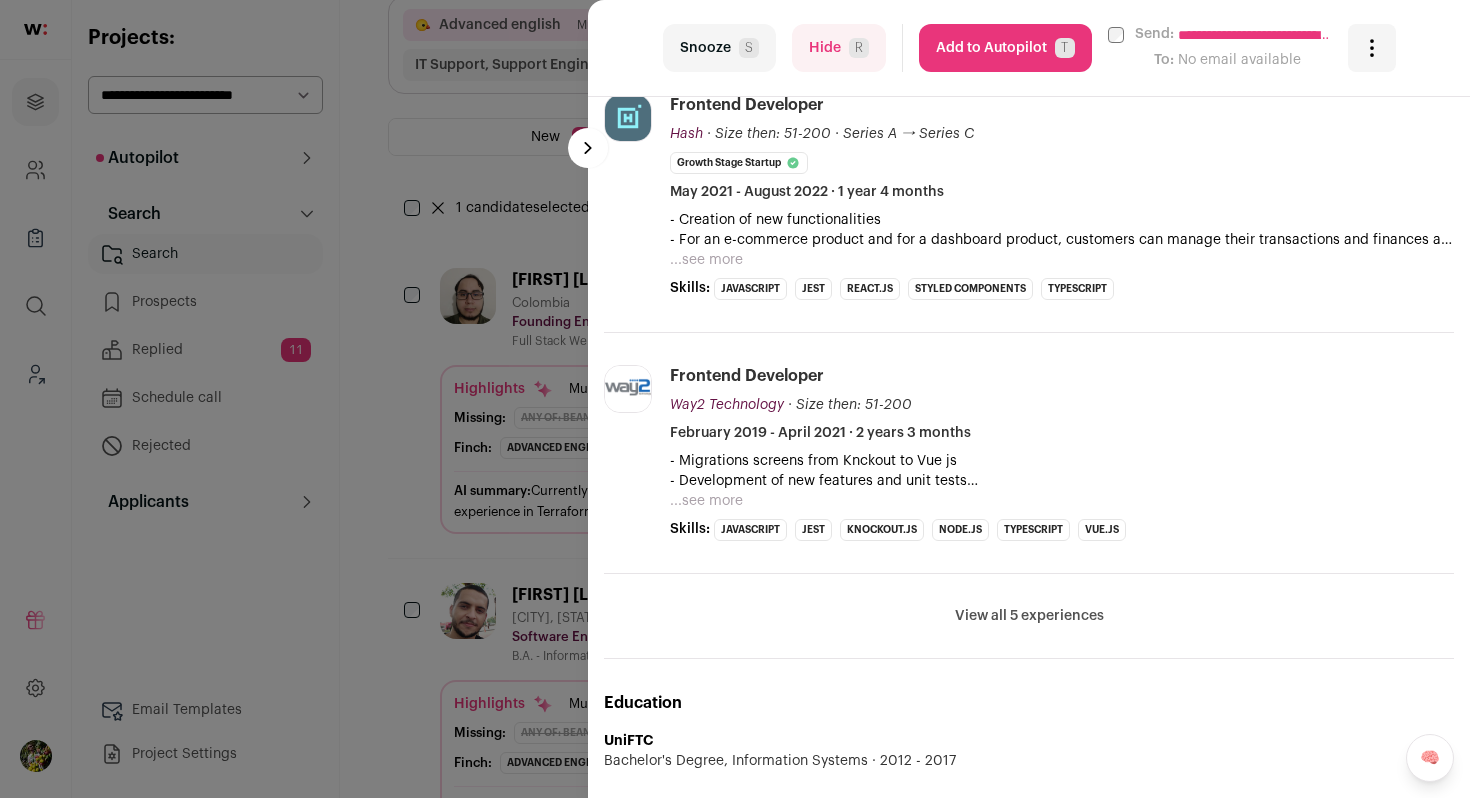 click on "**********" at bounding box center (735, 399) 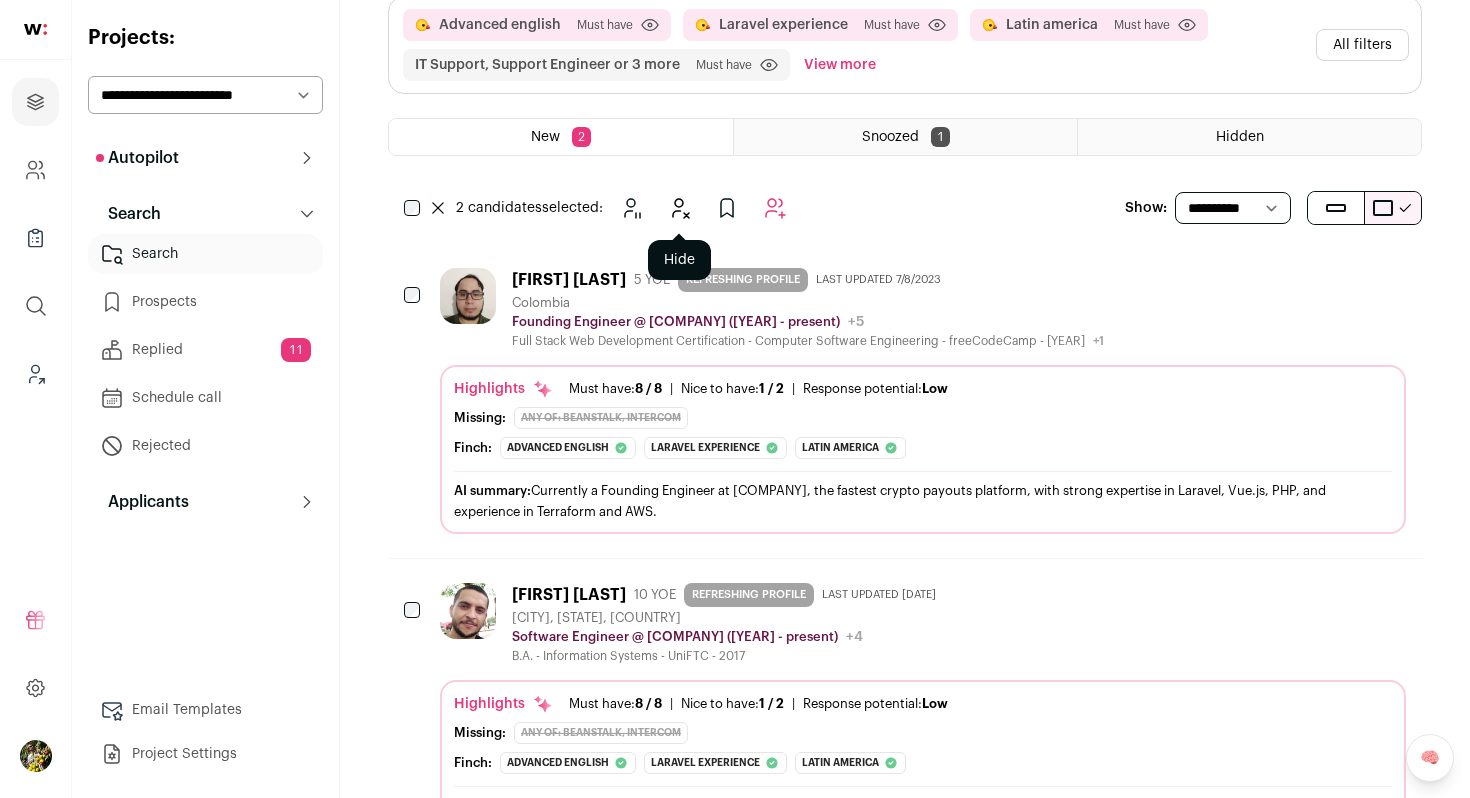 click 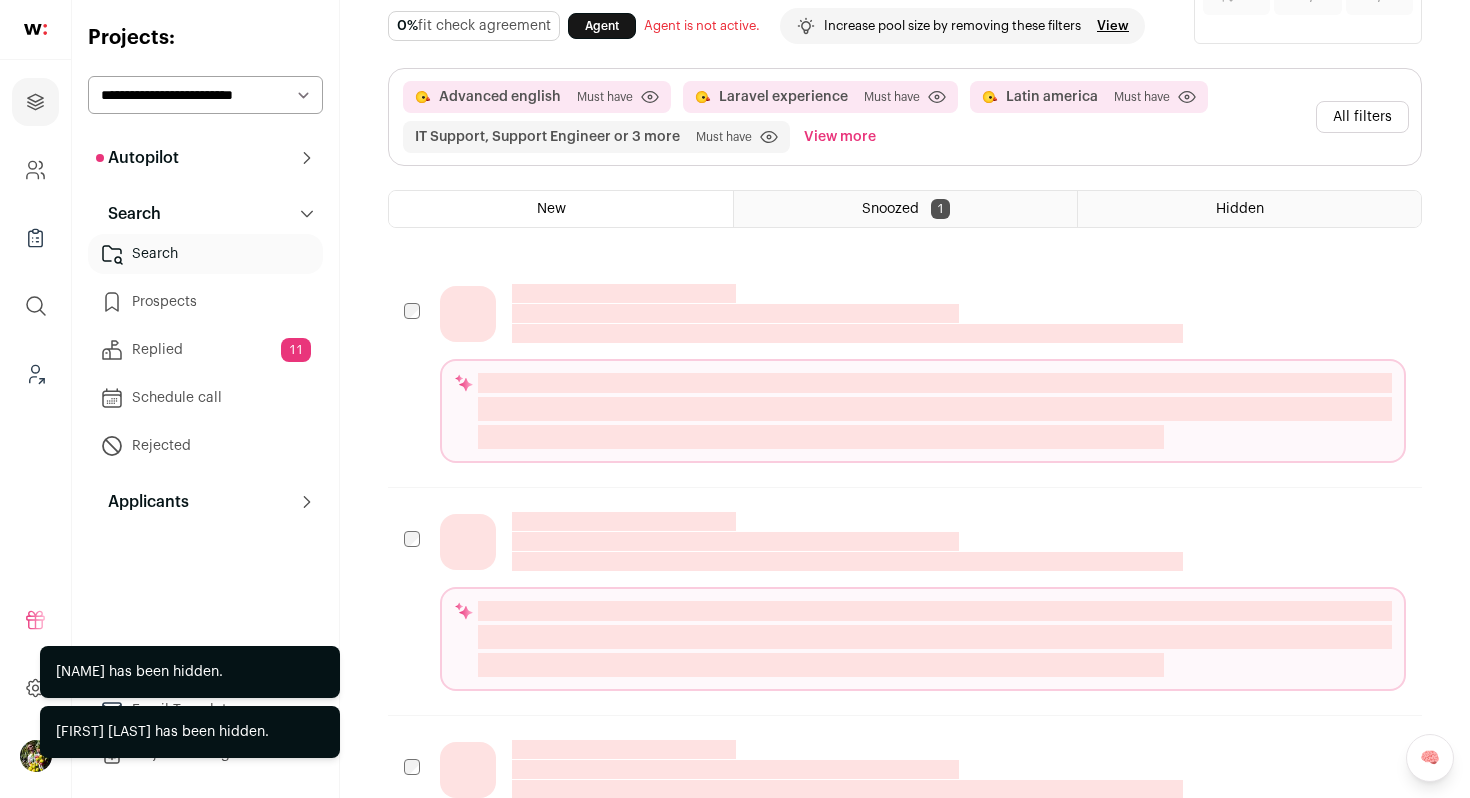 scroll, scrollTop: 0, scrollLeft: 0, axis: both 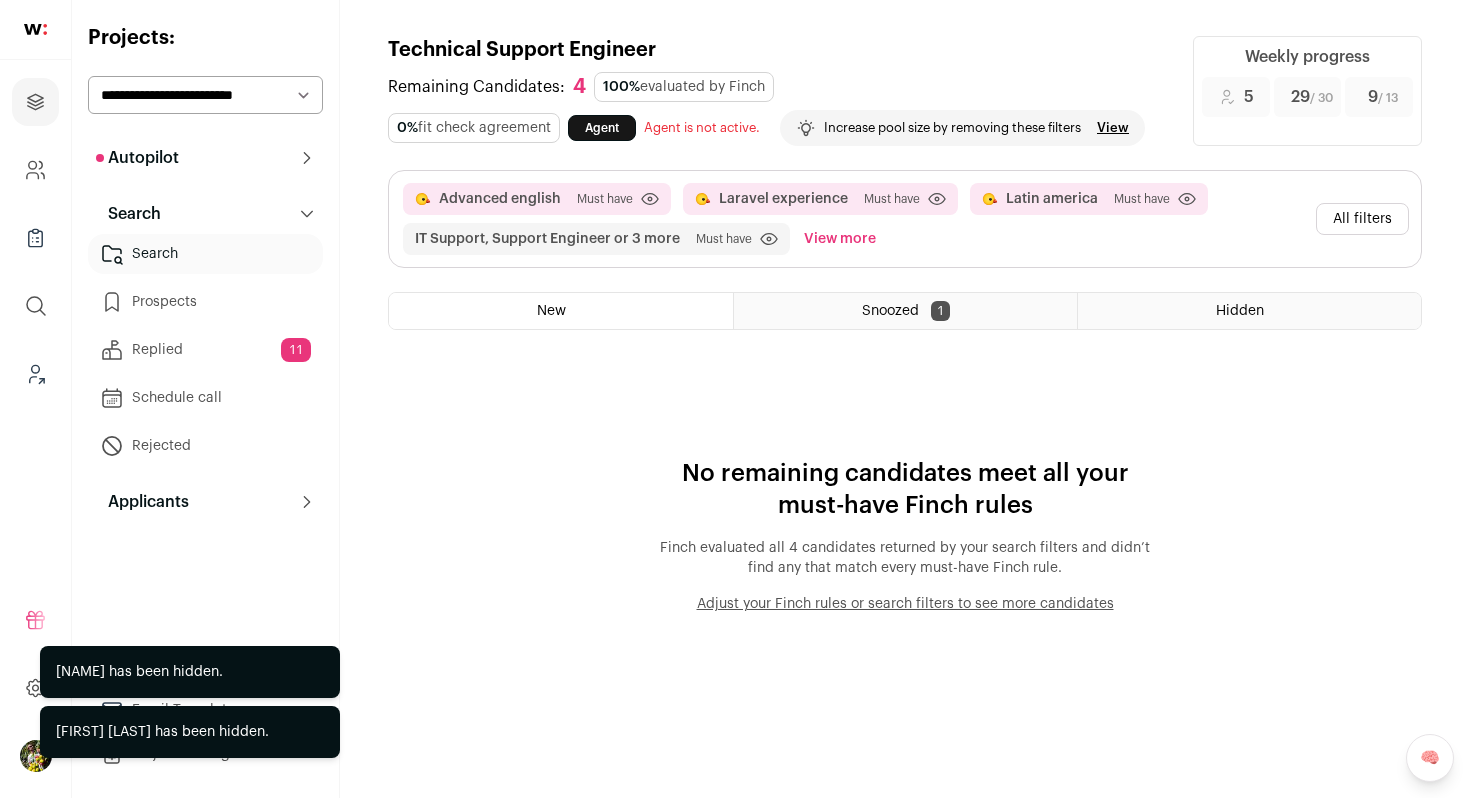 click on "View more" at bounding box center [840, 239] 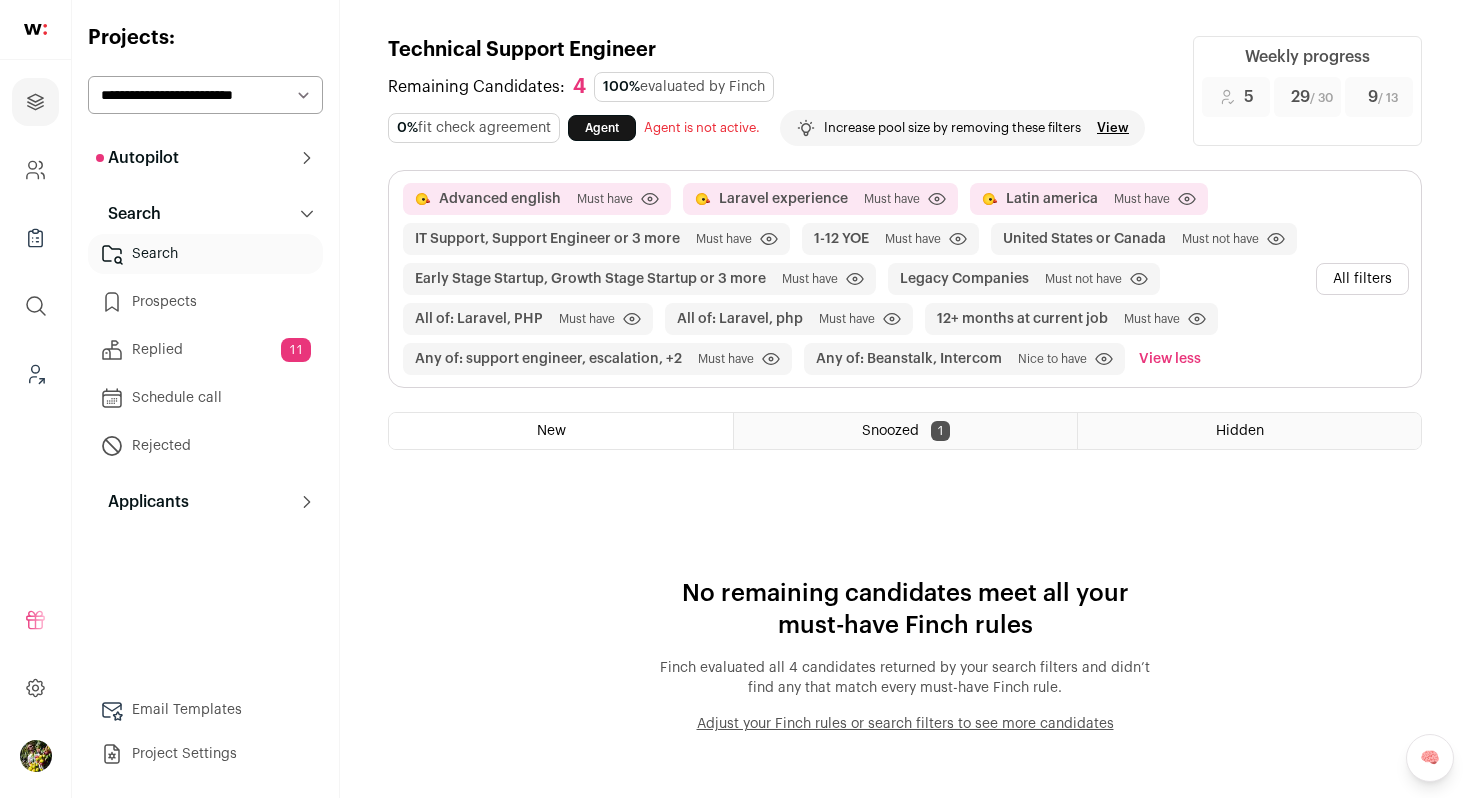 click on "All filters" at bounding box center [1362, 279] 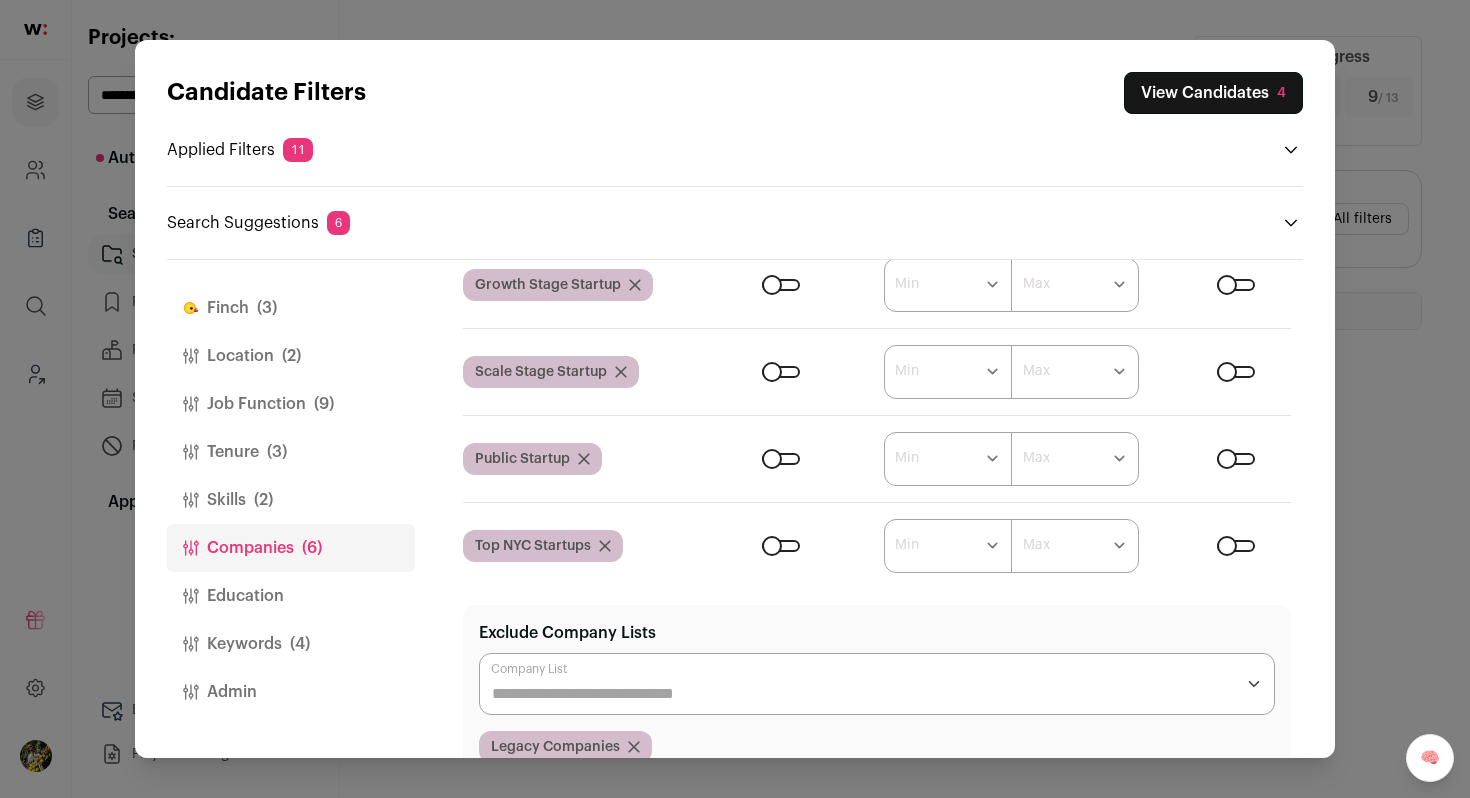 scroll, scrollTop: 0, scrollLeft: 0, axis: both 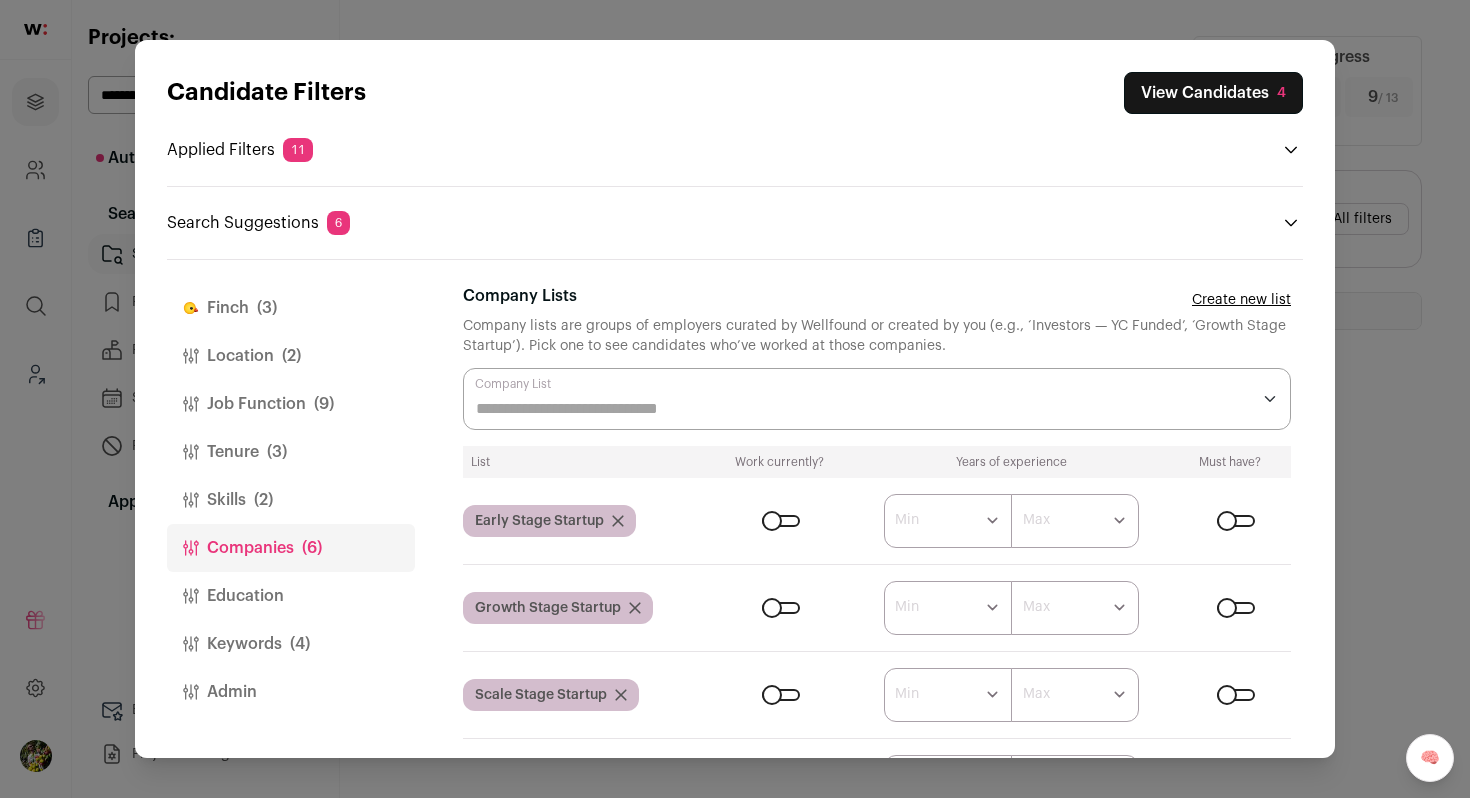 click on "Finch
(3)" at bounding box center [291, 308] 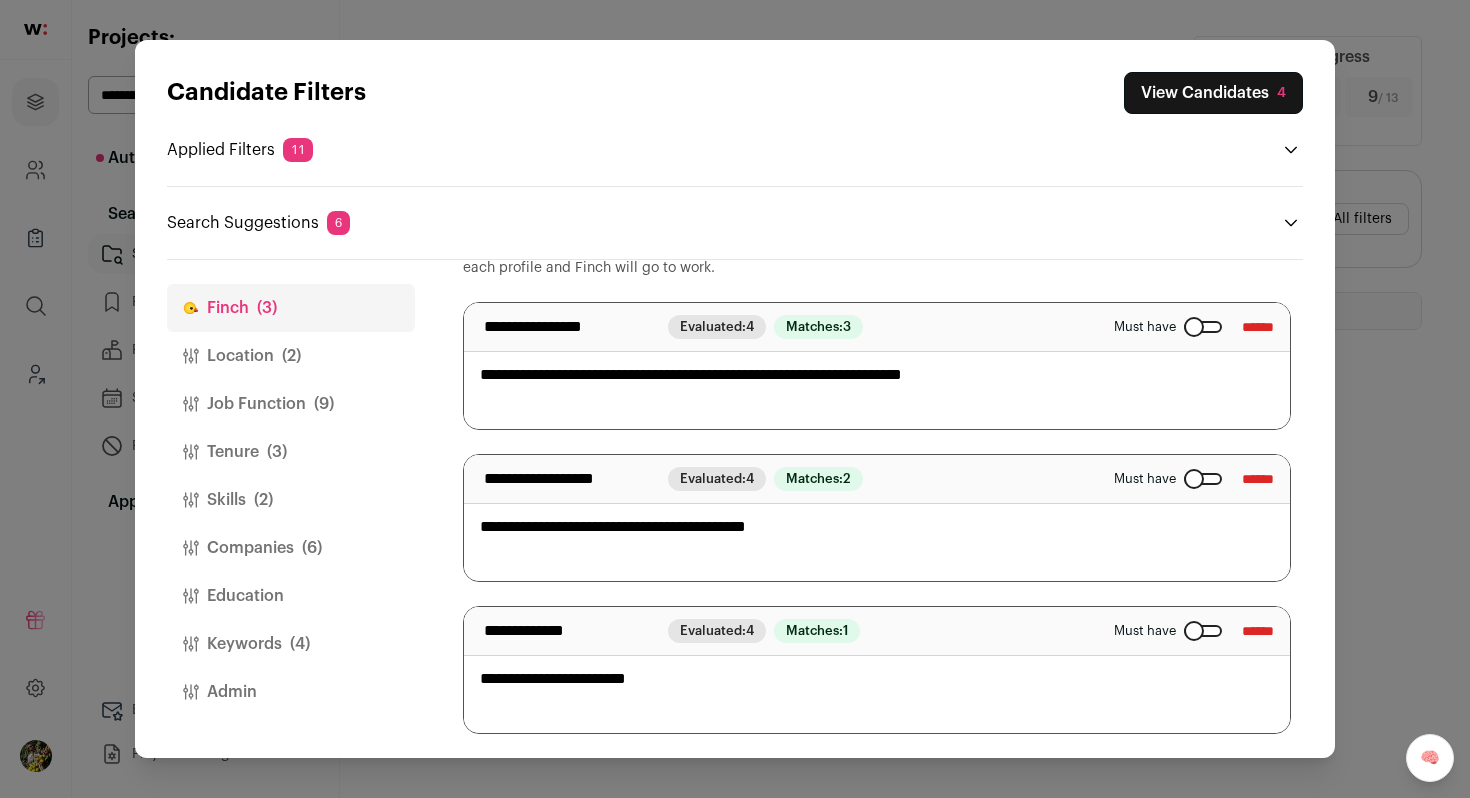 scroll, scrollTop: 0, scrollLeft: 0, axis: both 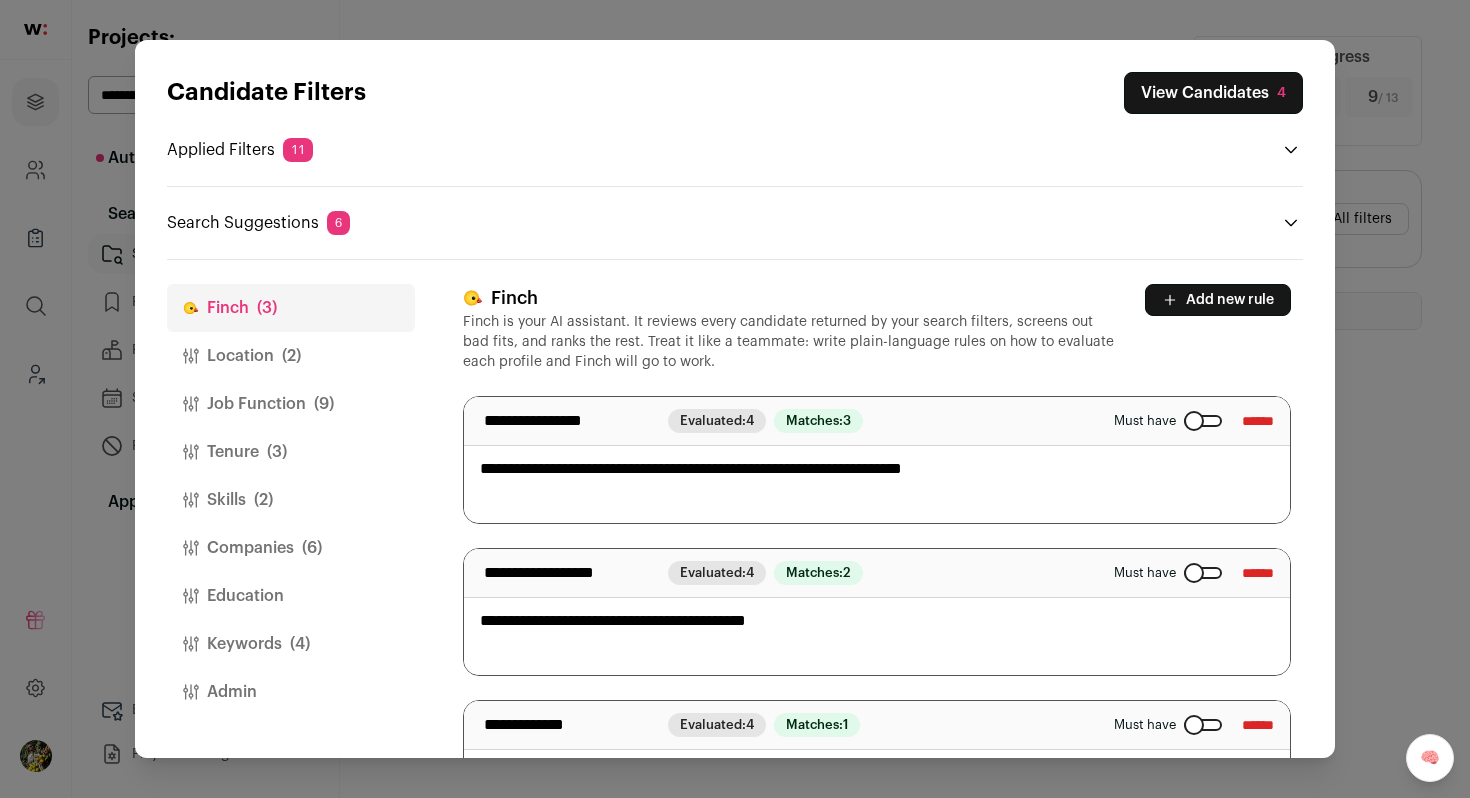 click on "Location
(2)" at bounding box center (291, 356) 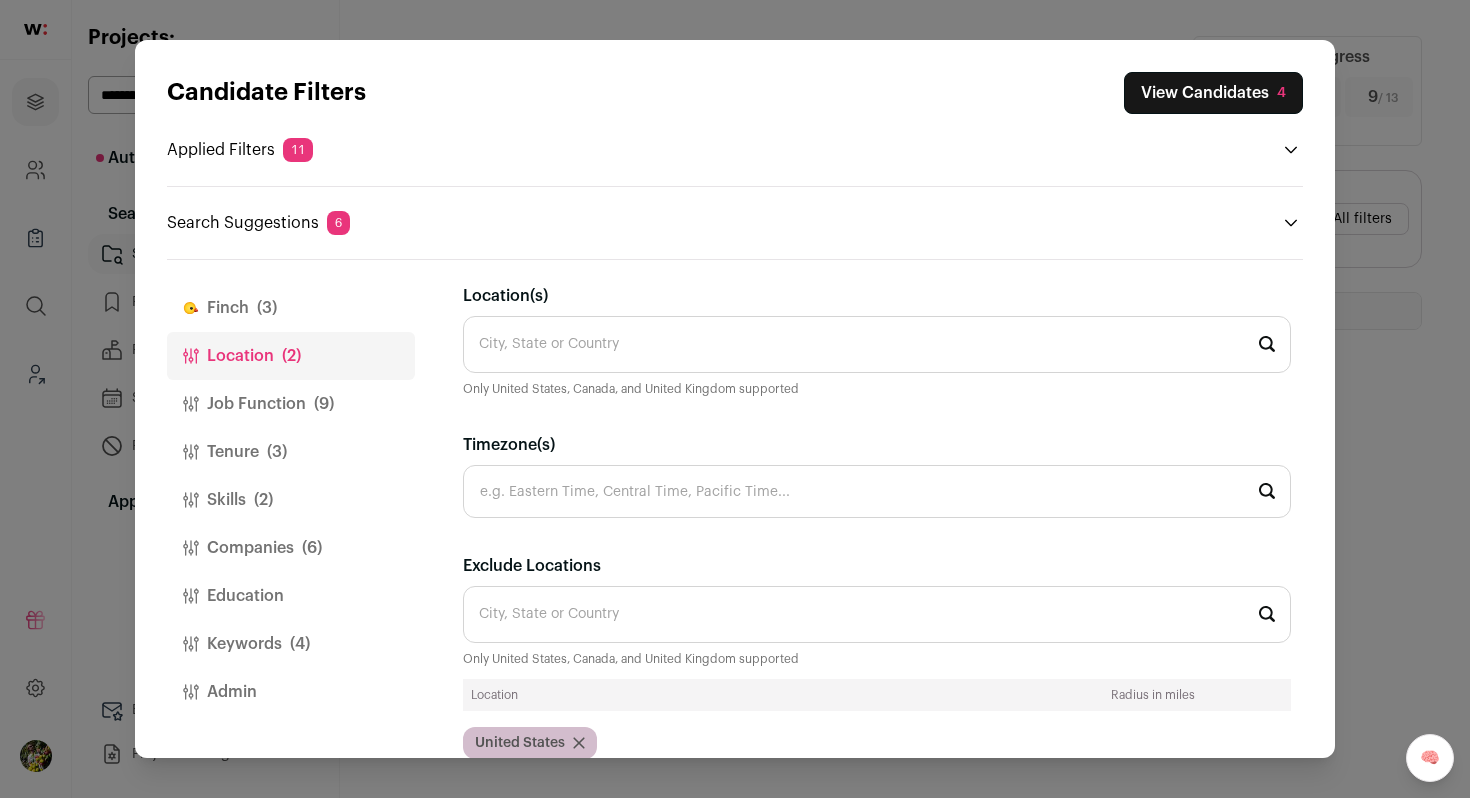 click on "Candidate Filters
View Candidates
4
Applied Filters
11
Advanced english, Laravel experience or Latin america
Must have
IT Support, Support Engineer or 3 more
Must have
Not located in
United States or Canada
1-12 YOE" at bounding box center (735, 399) 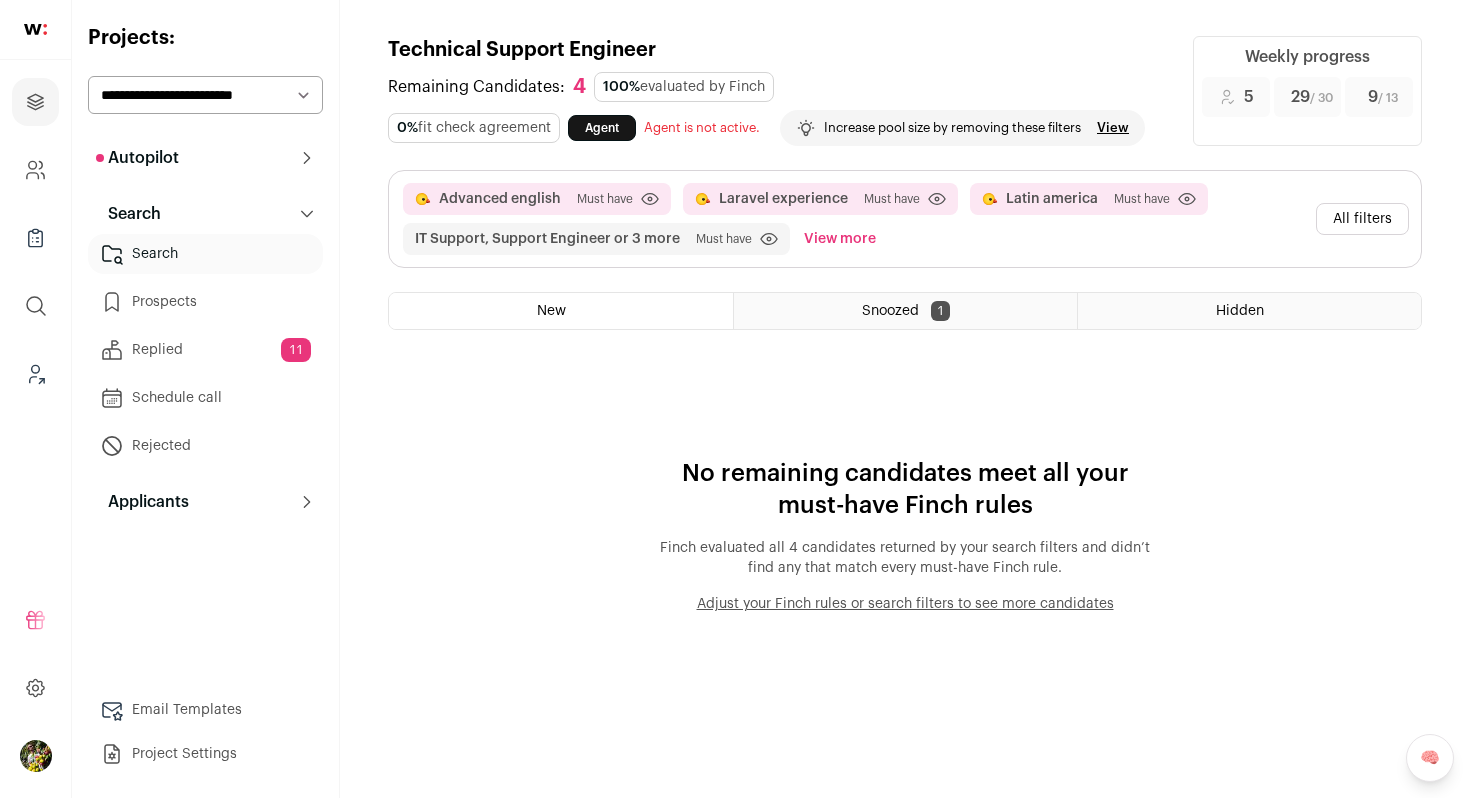 click on "View" at bounding box center [1113, 128] 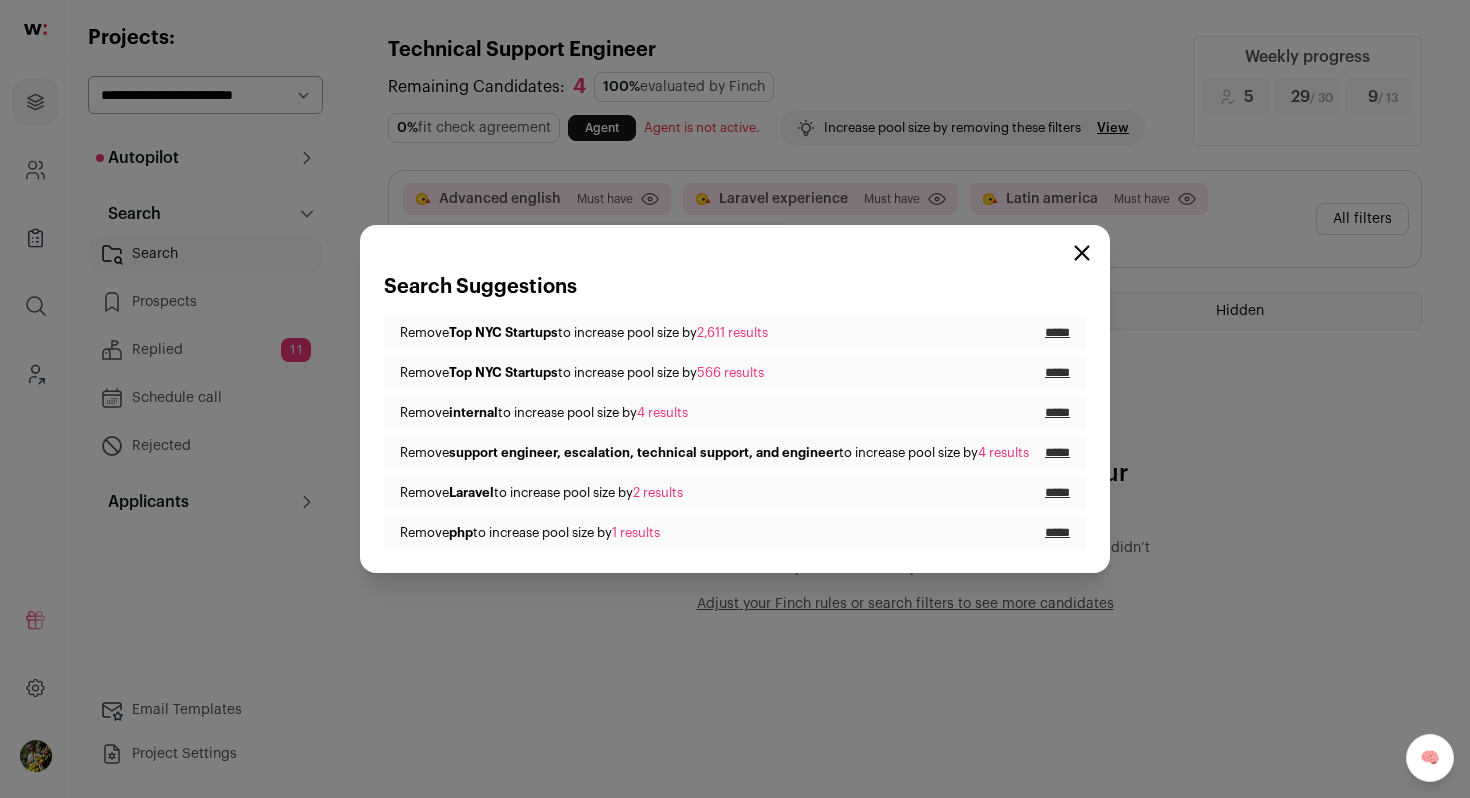 click on "*****" at bounding box center (1057, 333) 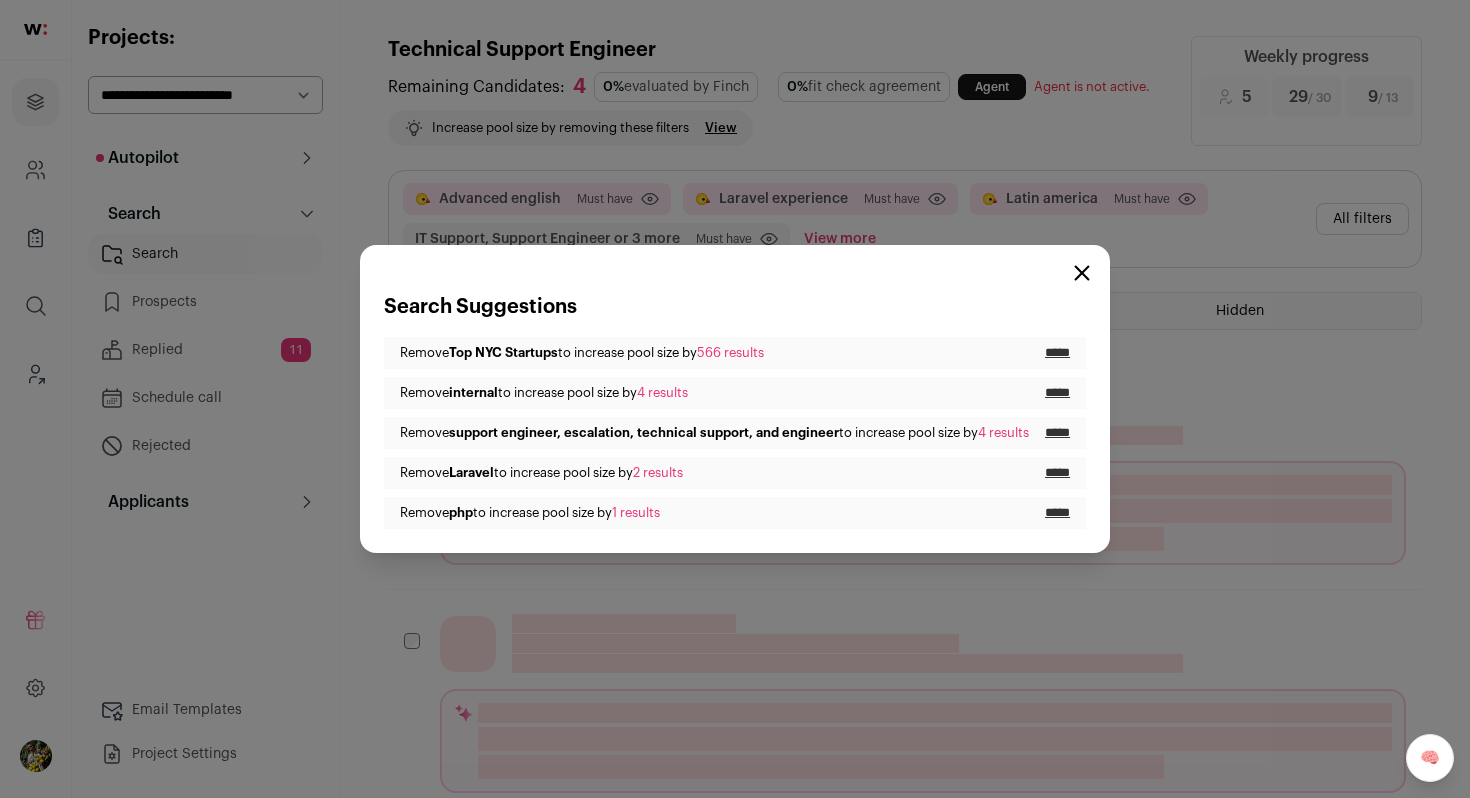 click on "*****" at bounding box center (1057, 353) 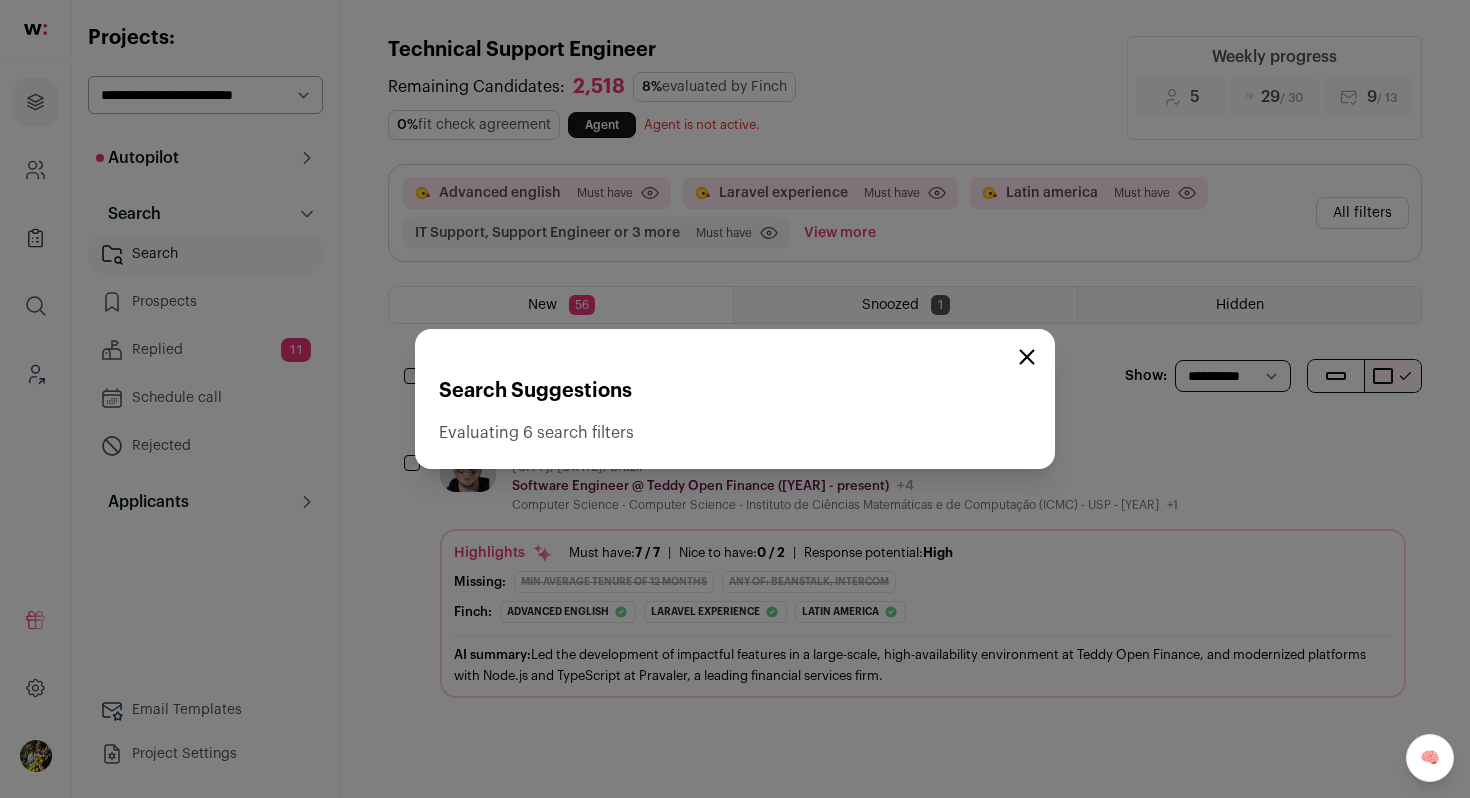 click 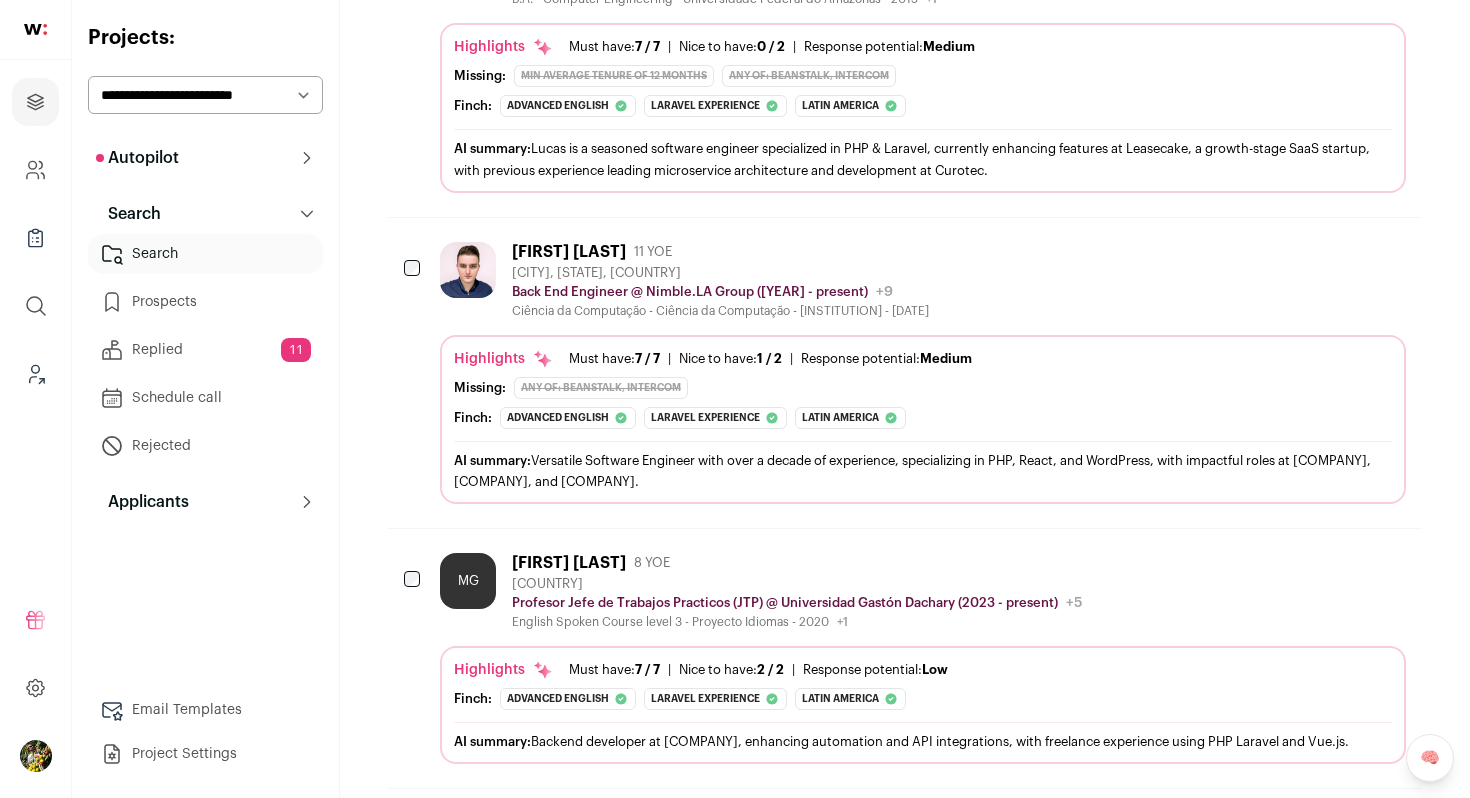 scroll, scrollTop: 2689, scrollLeft: 0, axis: vertical 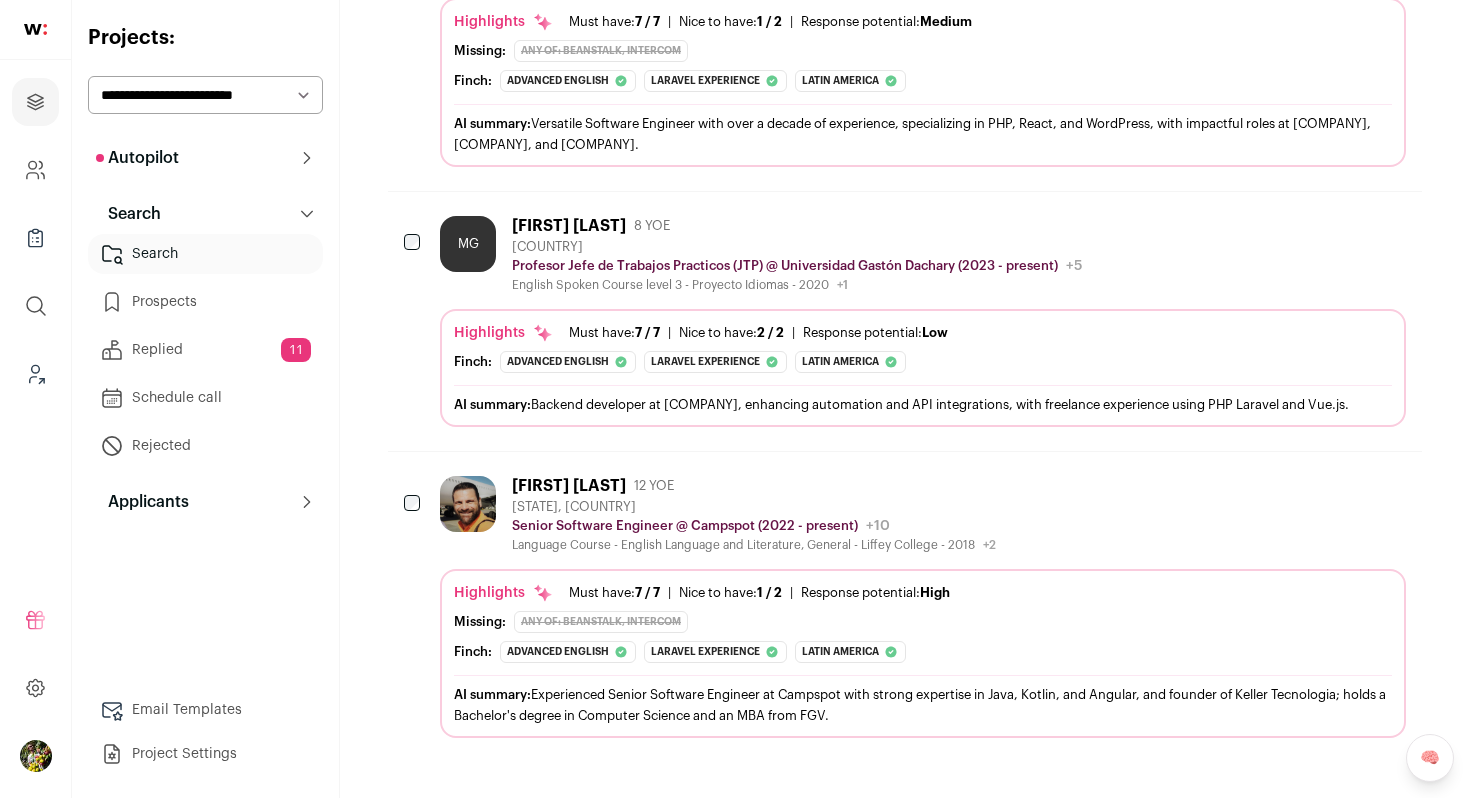 click on "Diego Keller
12 YOE
Santa Catarina, Brazil
Senior Software Engineer @ Campspot
(2022 - present)
Campspot
Public / Private
Private
Valuation
Unknown
Company size
101-250
Founded
2015" at bounding box center [923, 607] 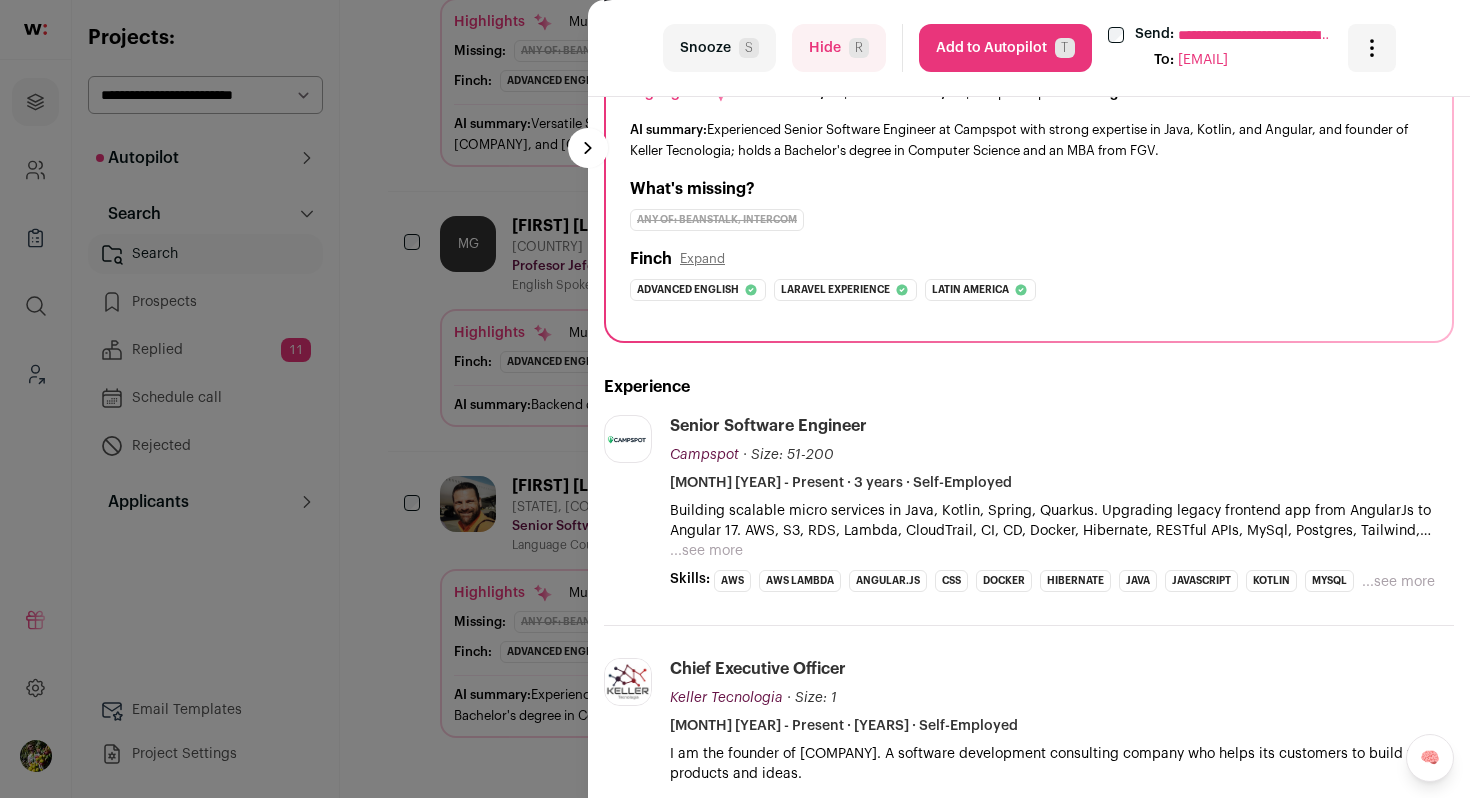 scroll, scrollTop: 218, scrollLeft: 0, axis: vertical 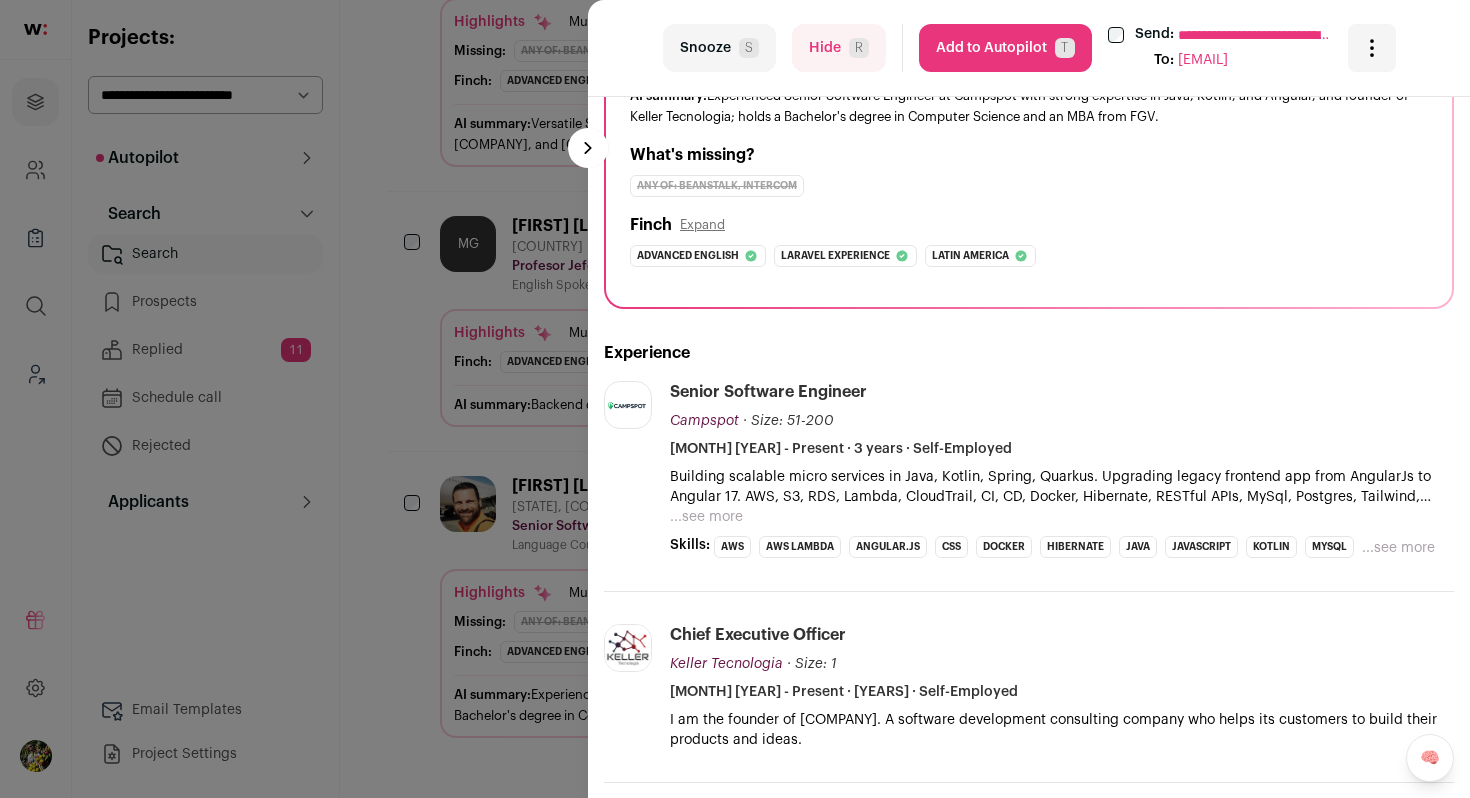 click on "Senior Software Engineer
Campspot
Campspot
campspot.com
Add to company list
Public / Private
Private
Valuation
Unknown
Company size
101-250
Founded
2015
Last funding
Unknown
6 months ago
Tags
B2B
Hospitality & Tourism SaaS" at bounding box center [1062, 470] 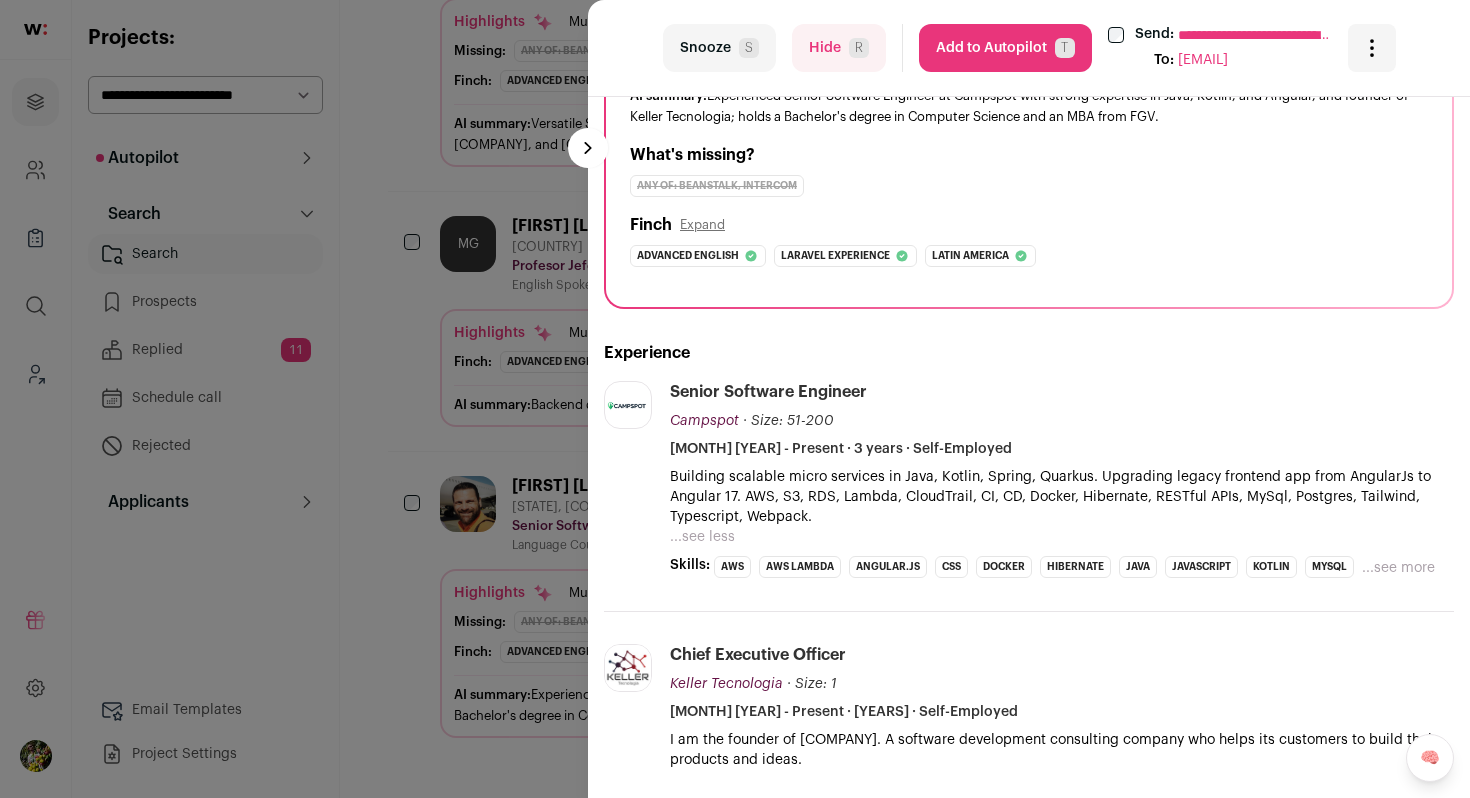 click on "**********" at bounding box center (735, 399) 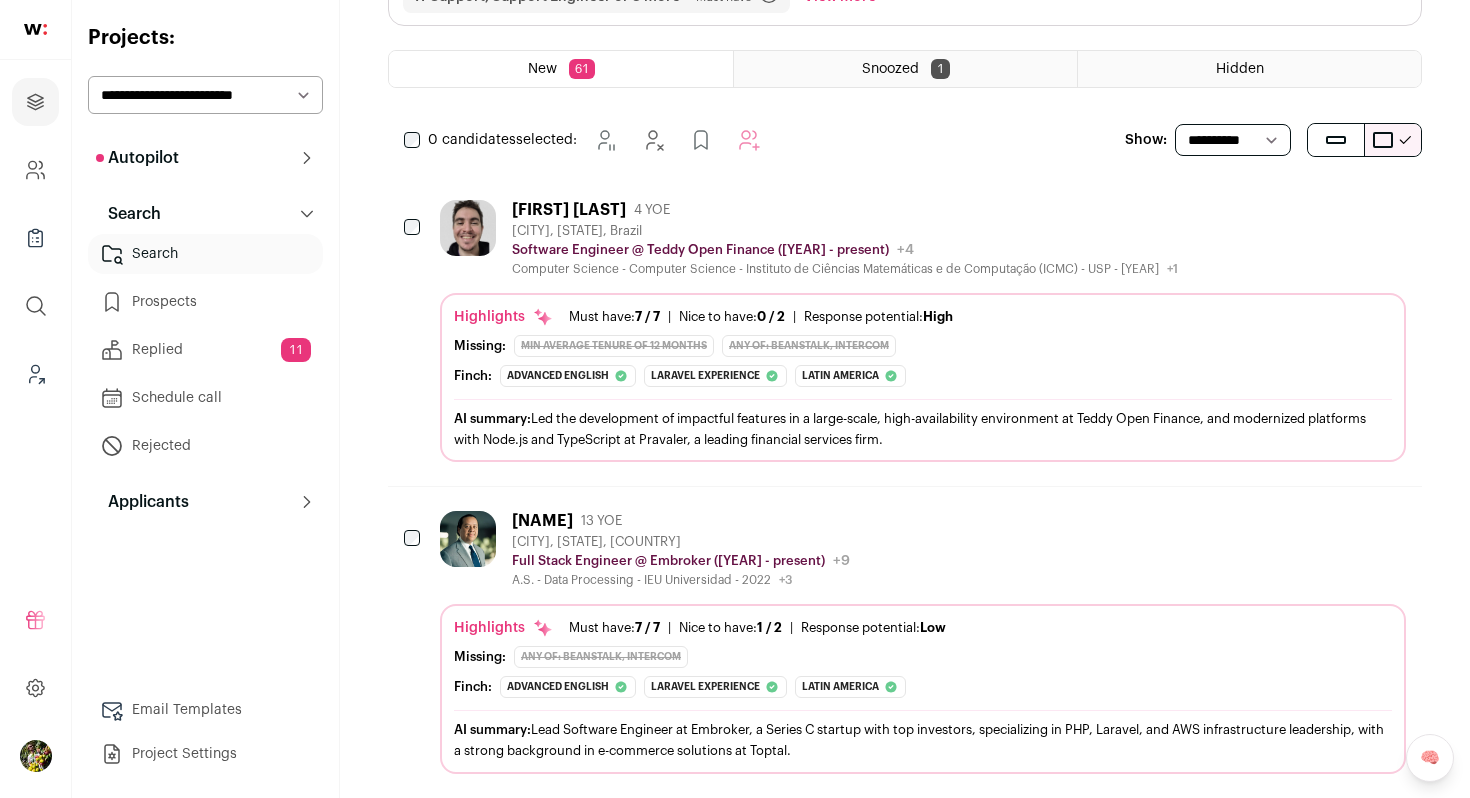 scroll, scrollTop: 0, scrollLeft: 0, axis: both 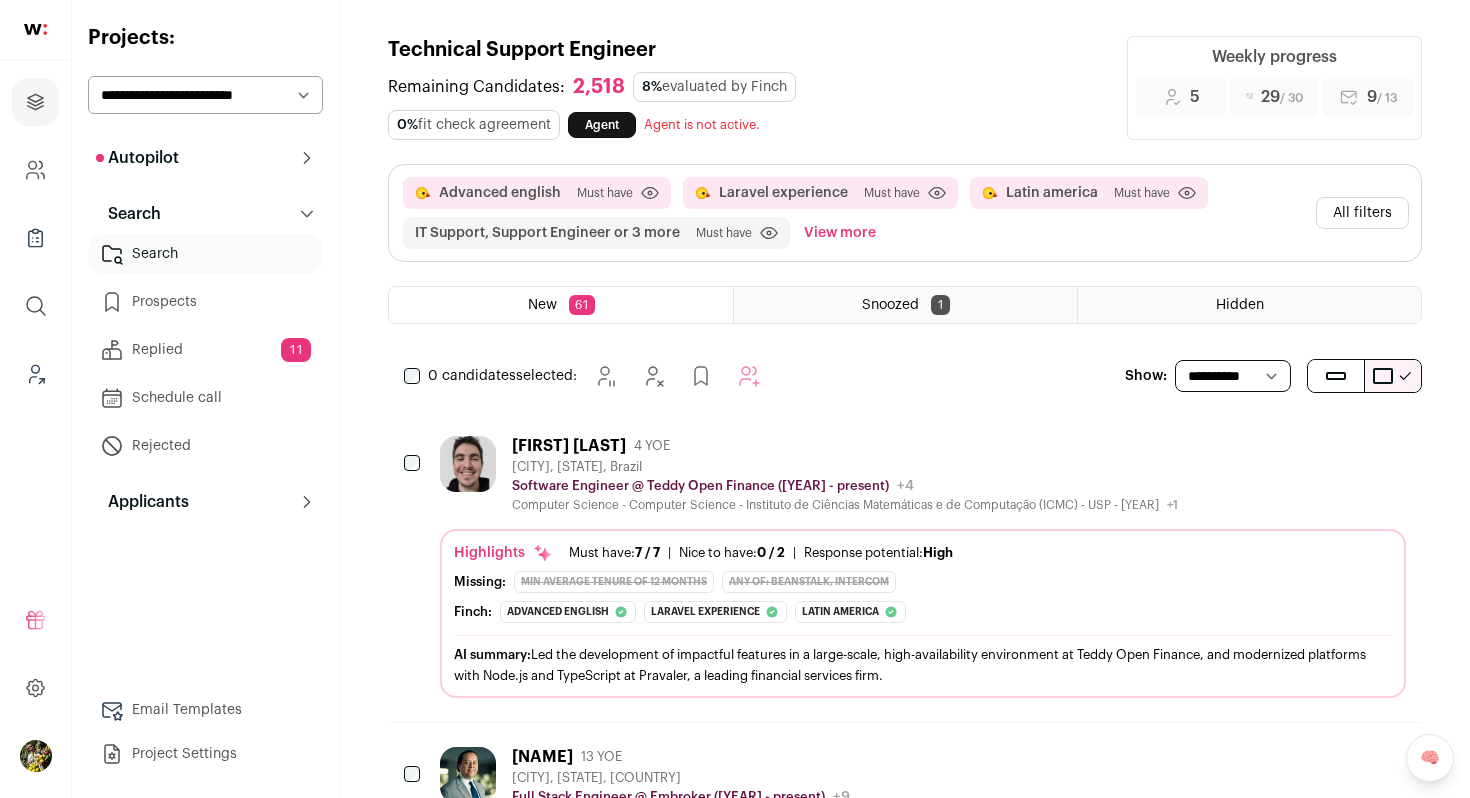 click on "All filters" at bounding box center (1362, 213) 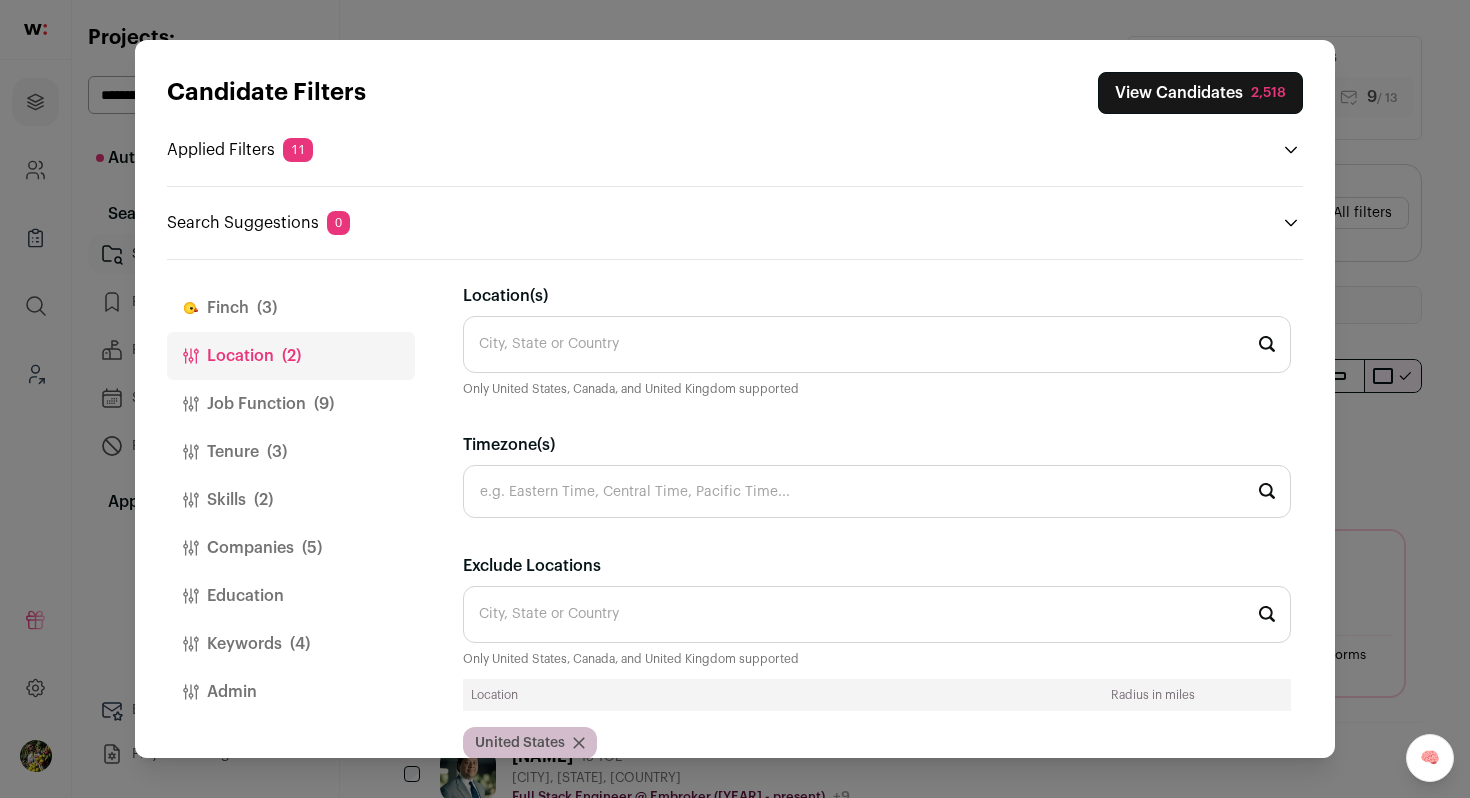 click on "Finch
(3)" at bounding box center [291, 308] 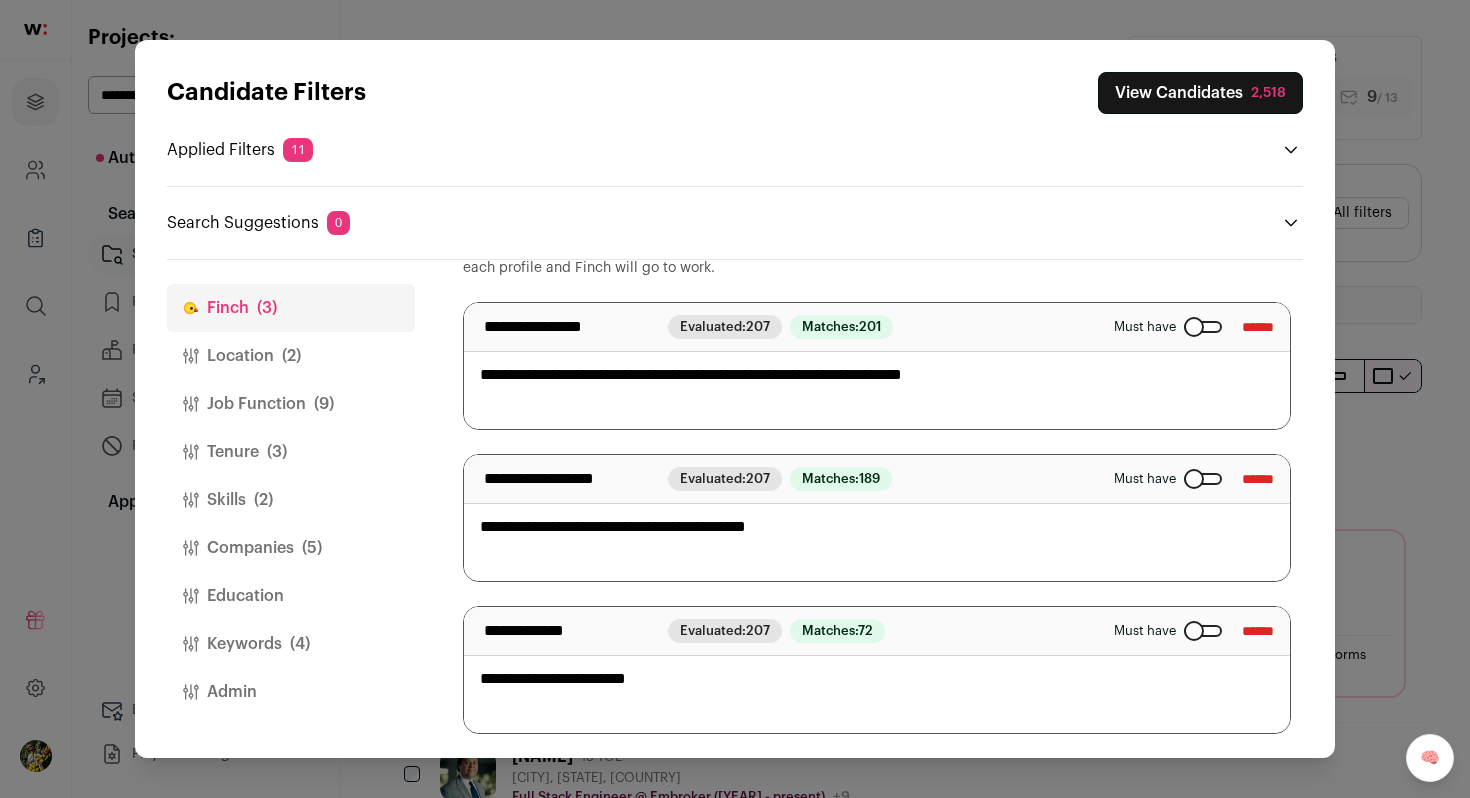 scroll, scrollTop: 0, scrollLeft: 0, axis: both 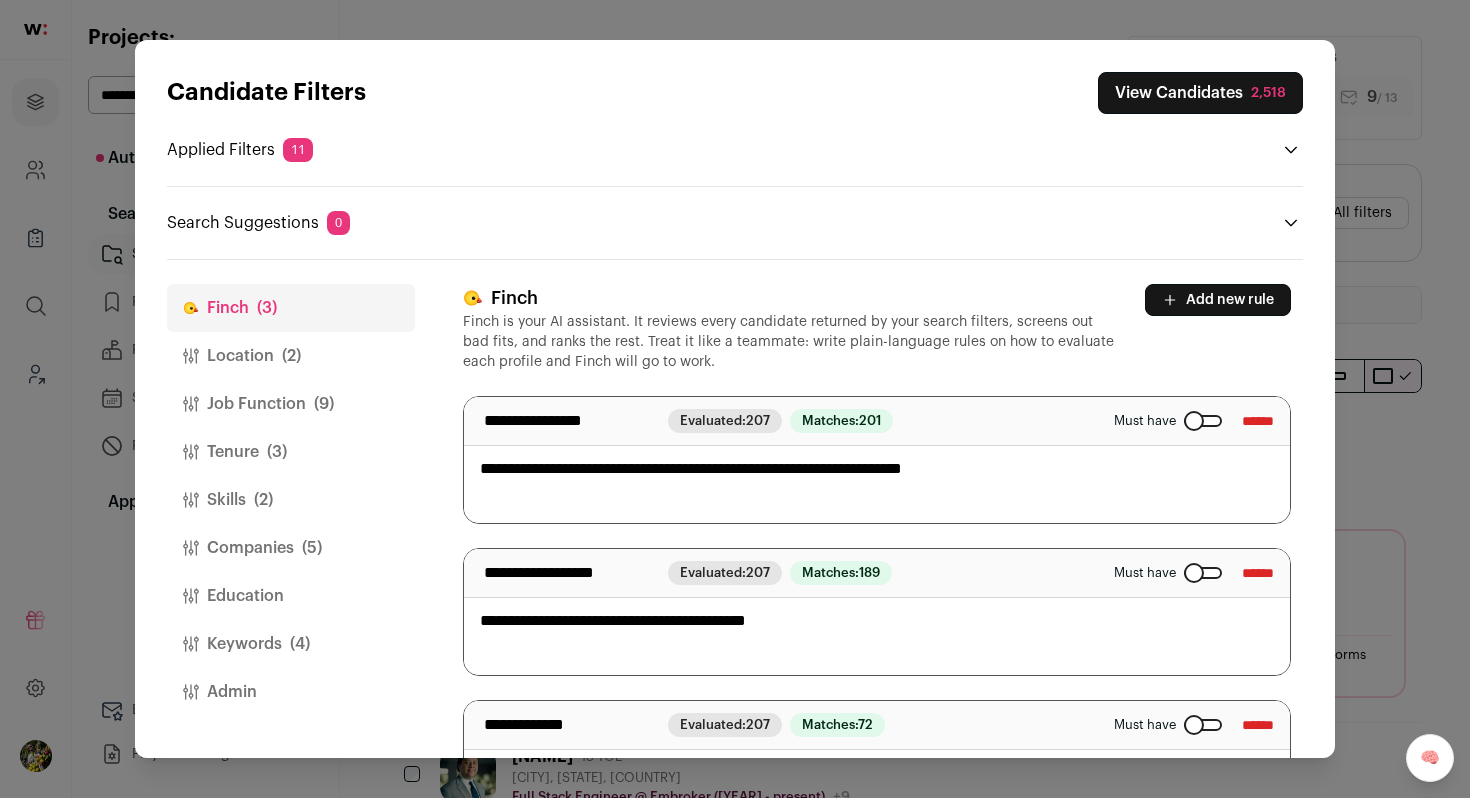 click on "Add new rule" at bounding box center [1218, 300] 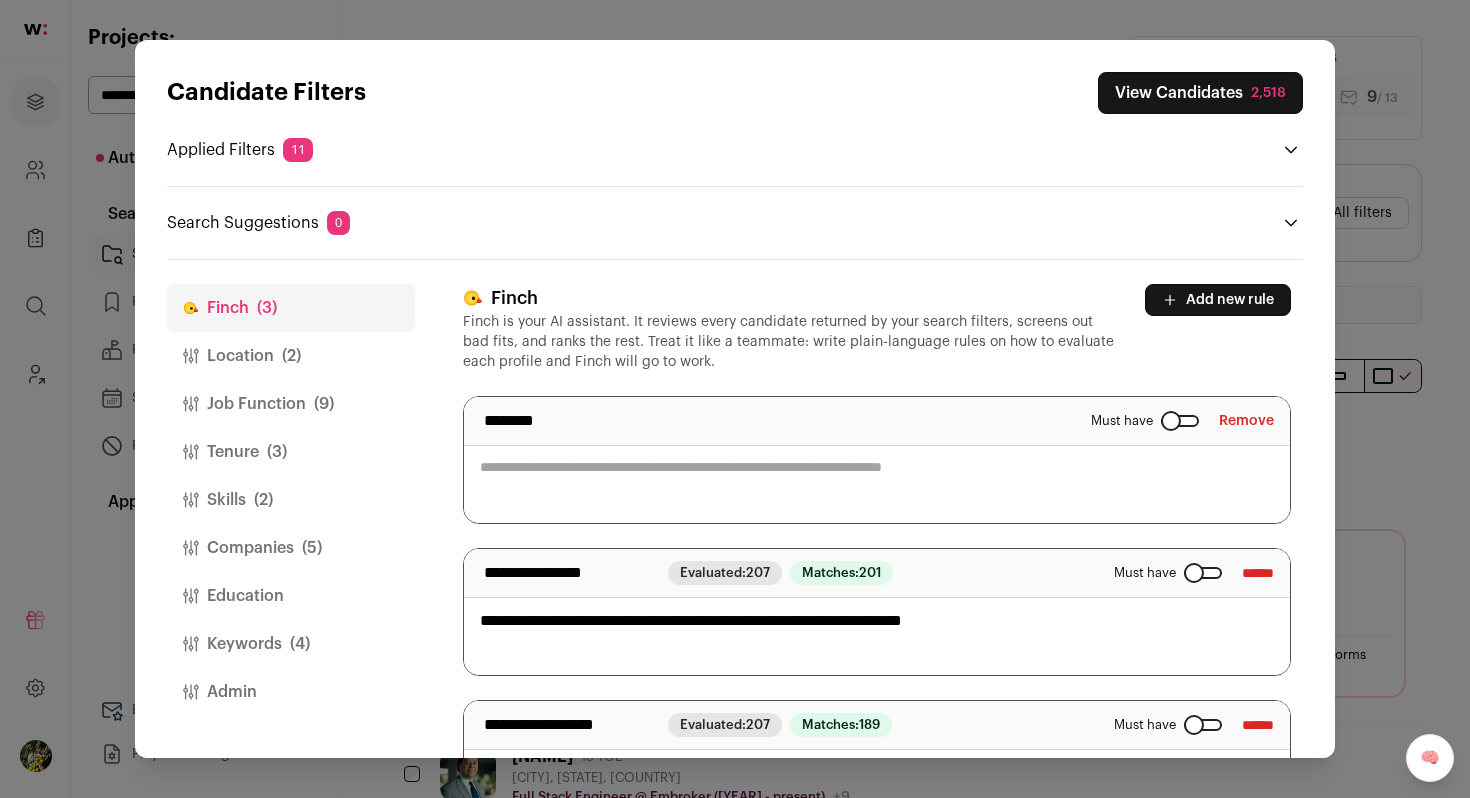 click at bounding box center (877, 460) 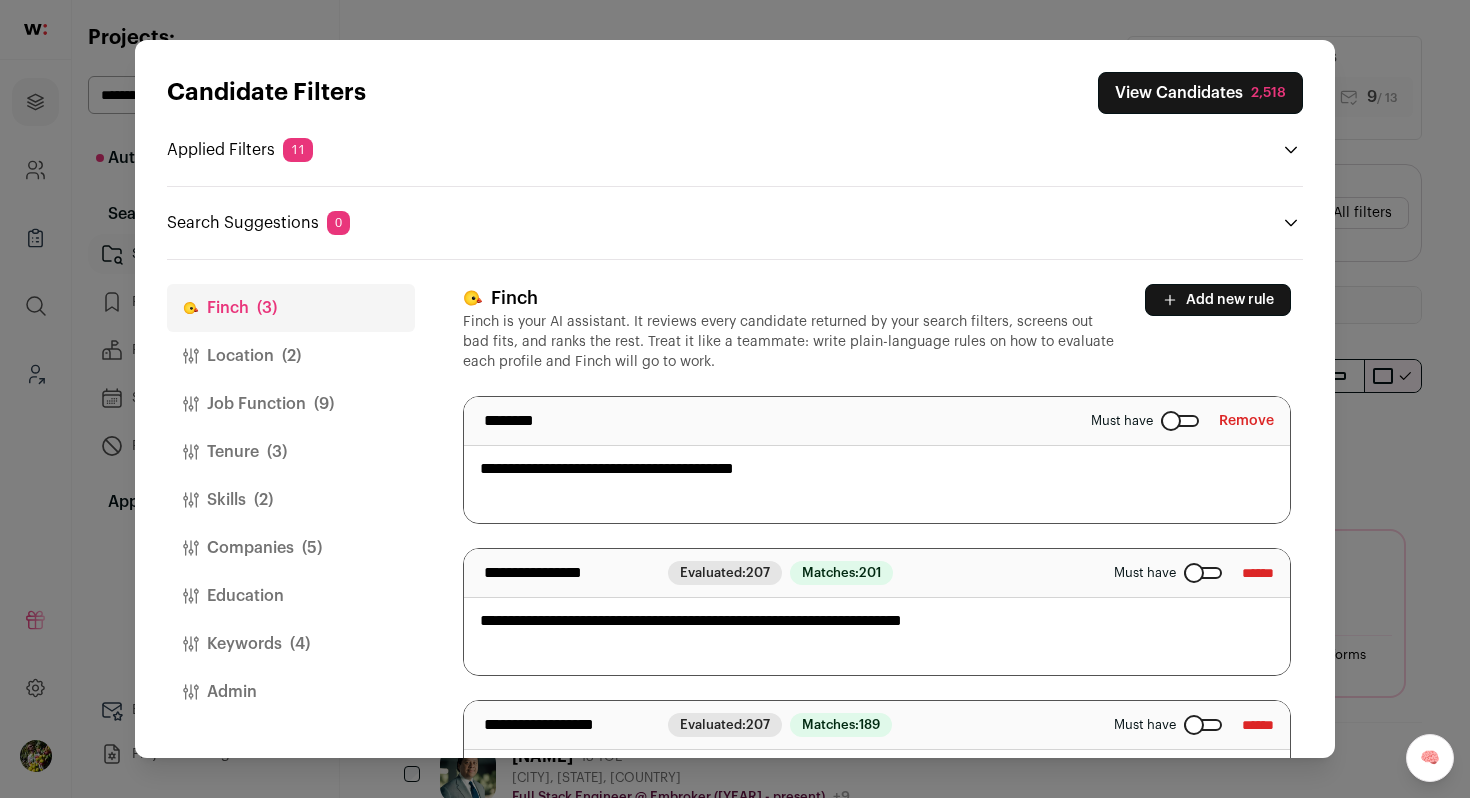 type on "**********" 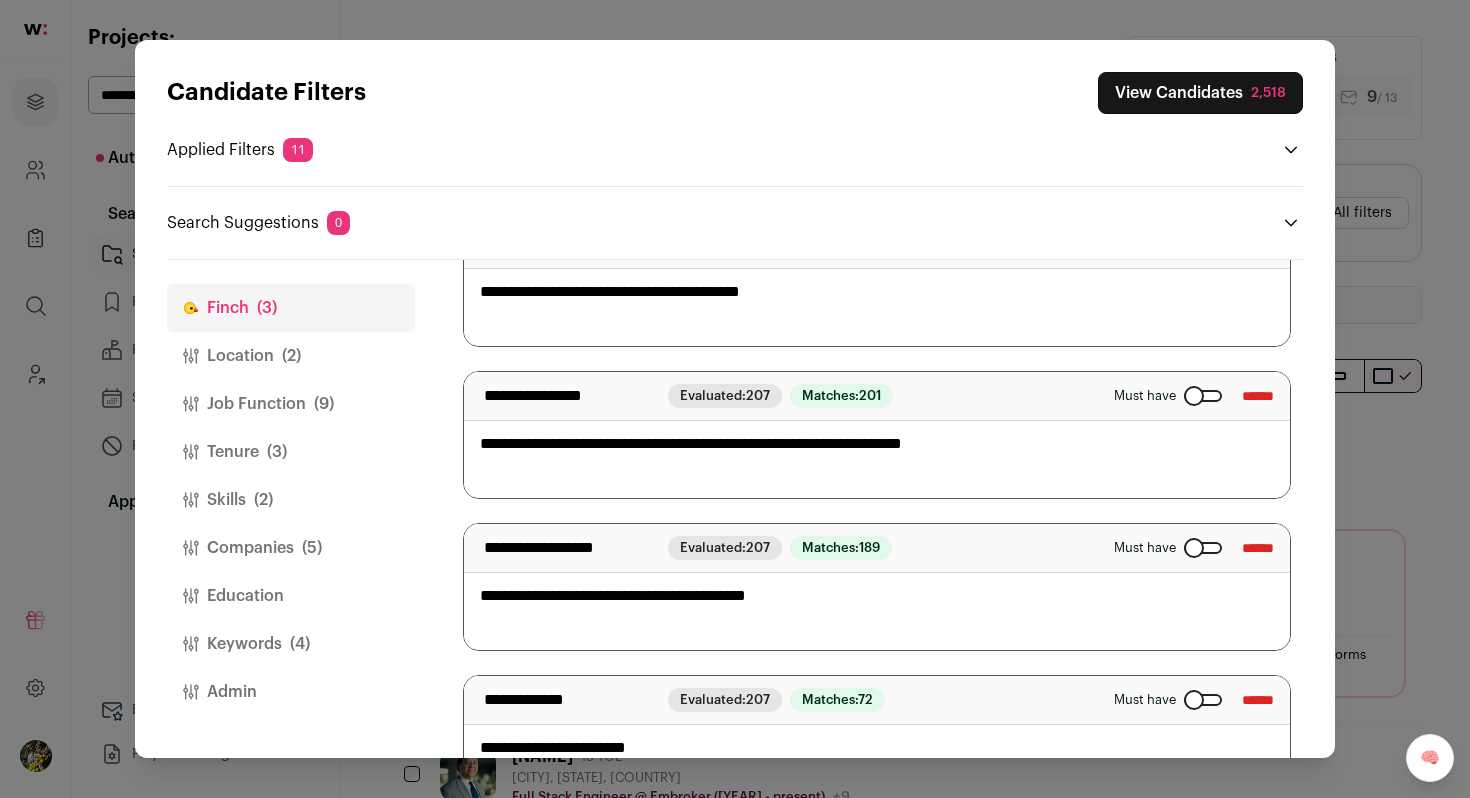 scroll, scrollTop: 102, scrollLeft: 0, axis: vertical 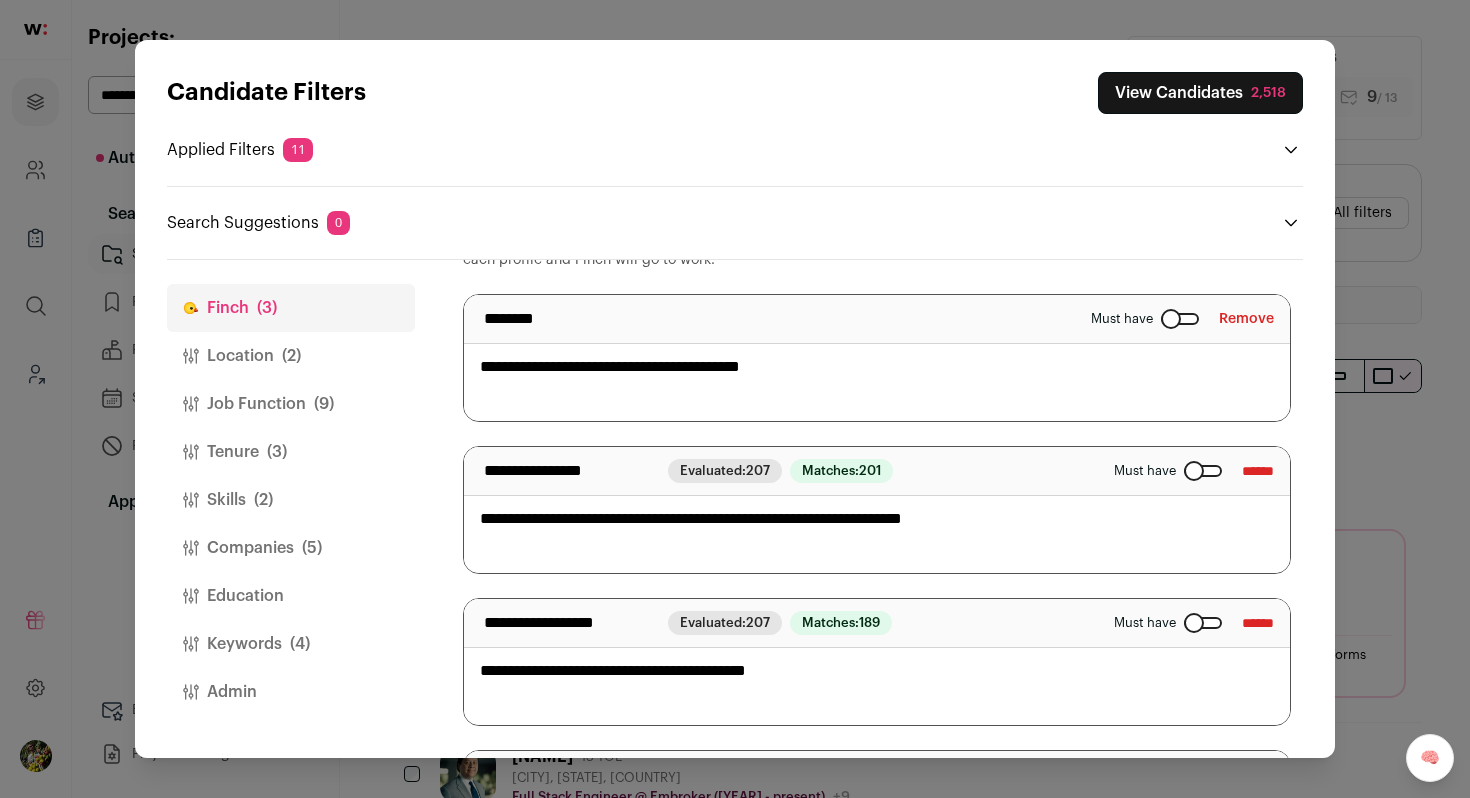 click on "**********" at bounding box center (877, 358) 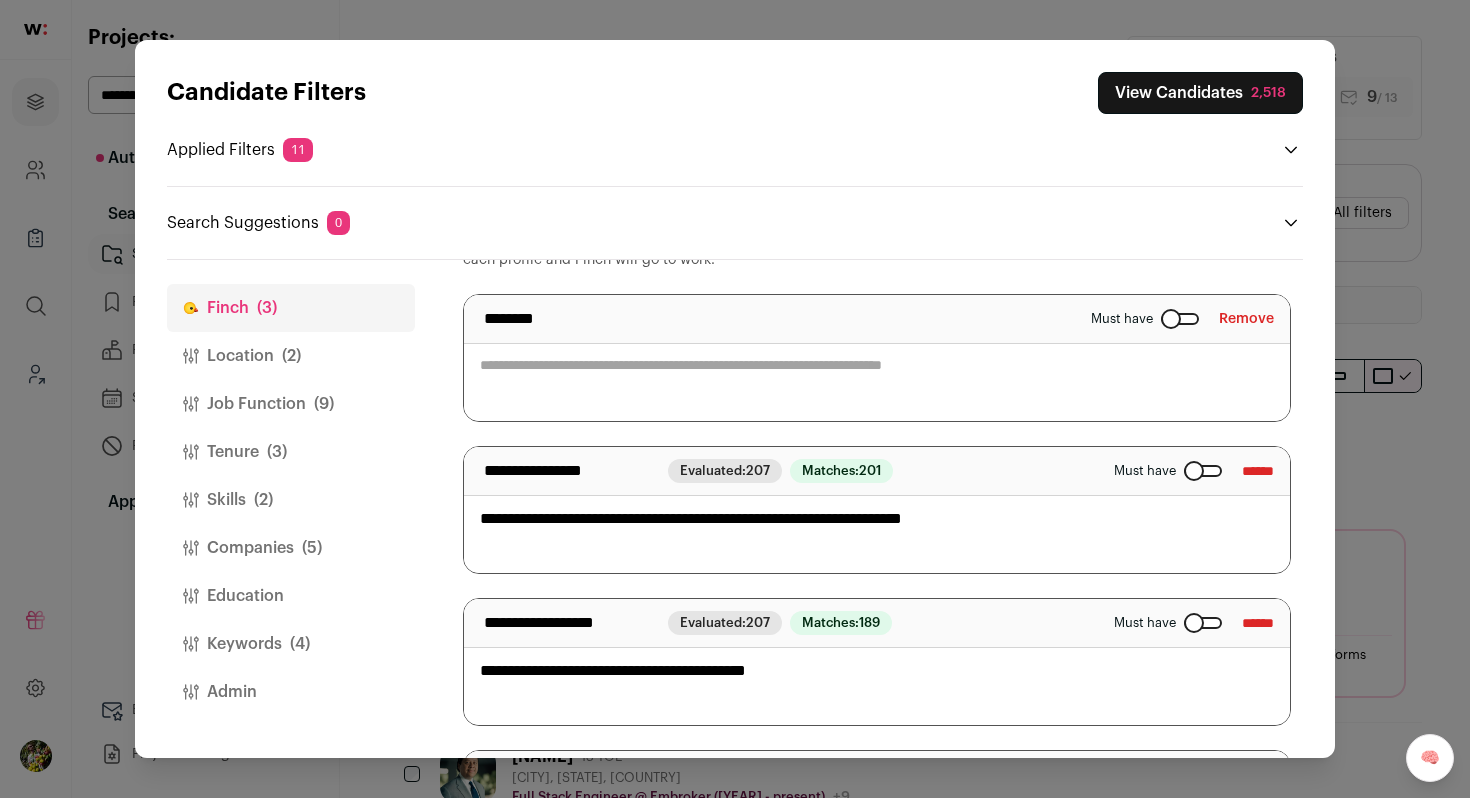 click on "Remove" at bounding box center [1246, 319] 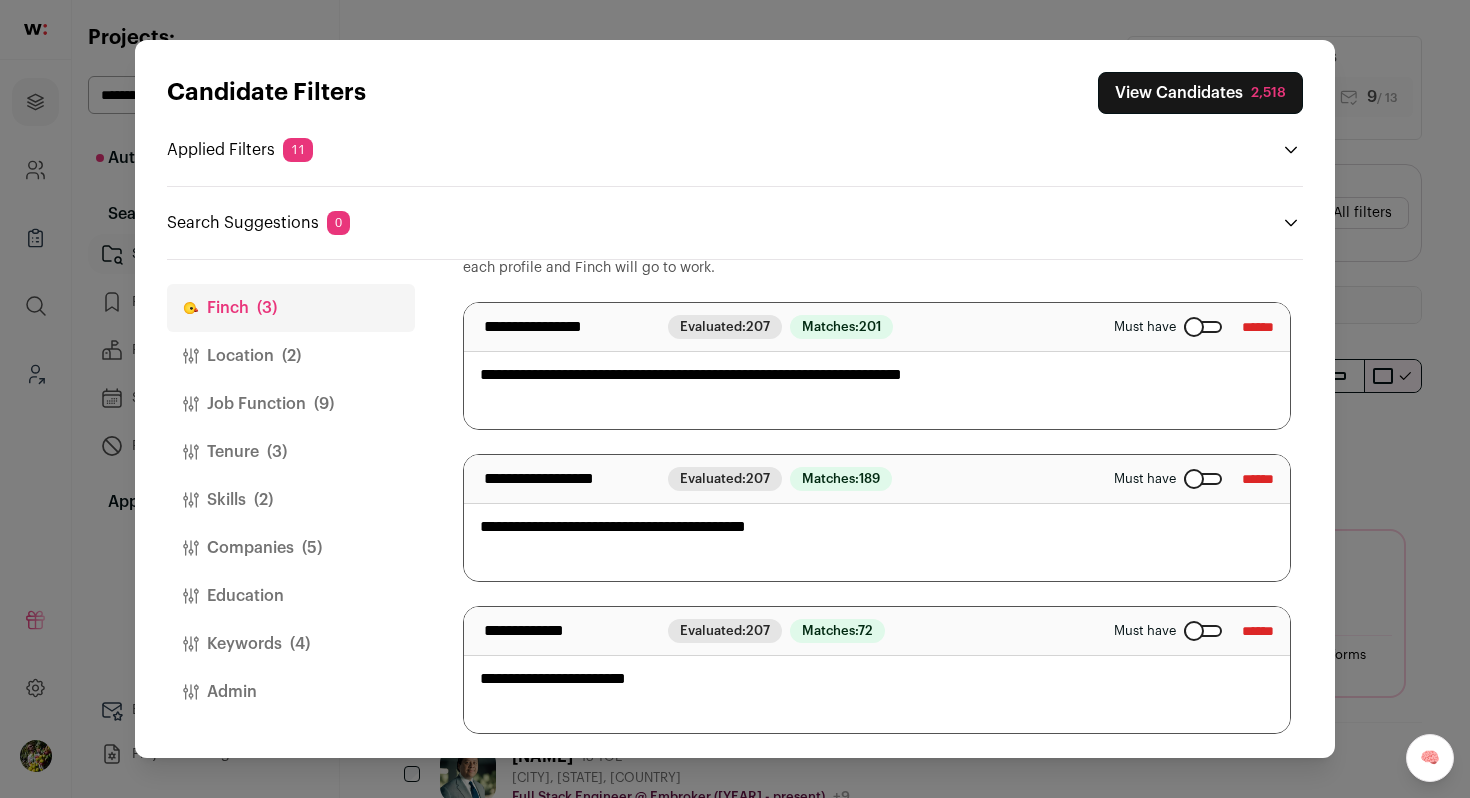click on "**********" at bounding box center [877, 518] 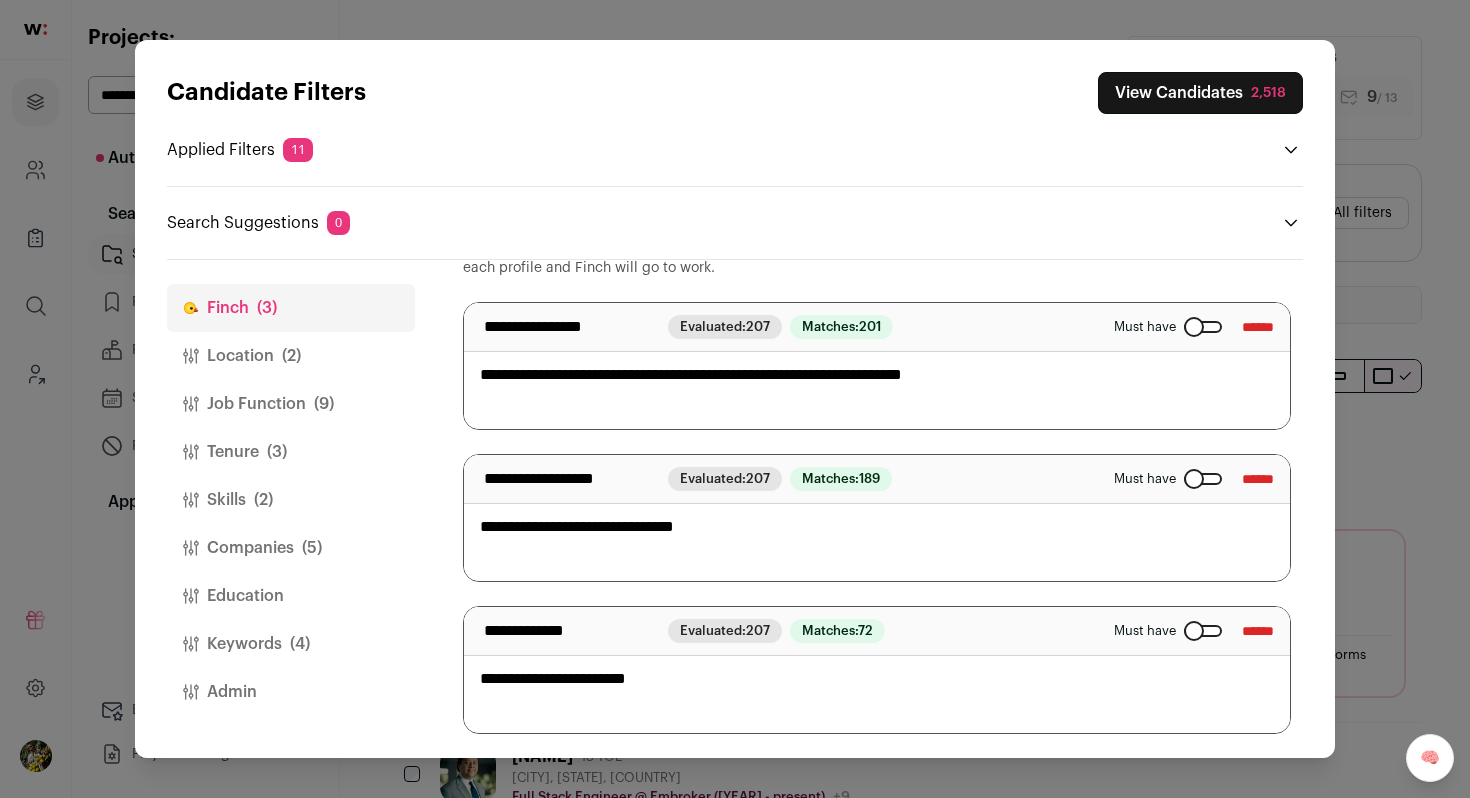 click on "**********" at bounding box center [877, 518] 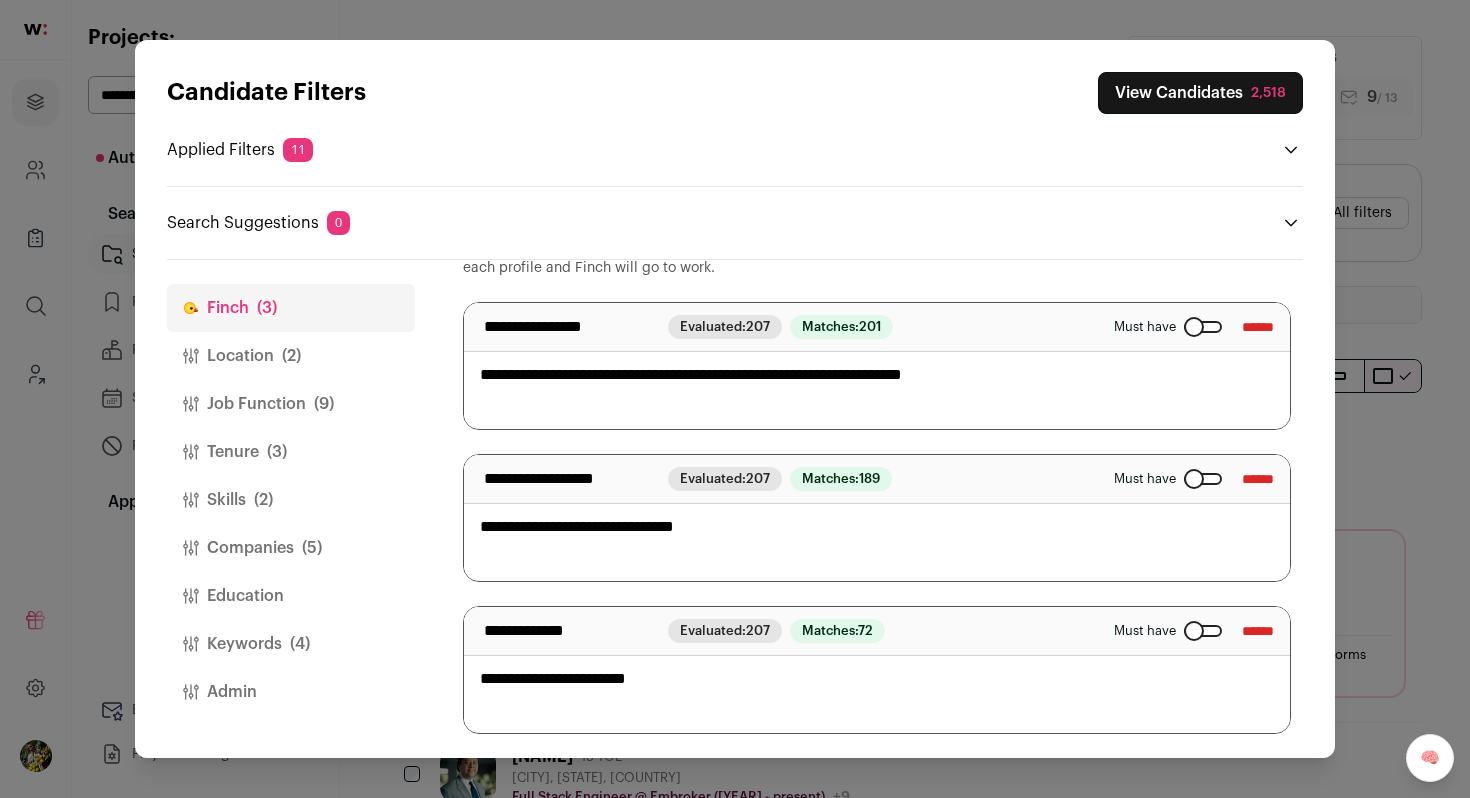 click on "View Candidates
2,518" at bounding box center (1200, 93) 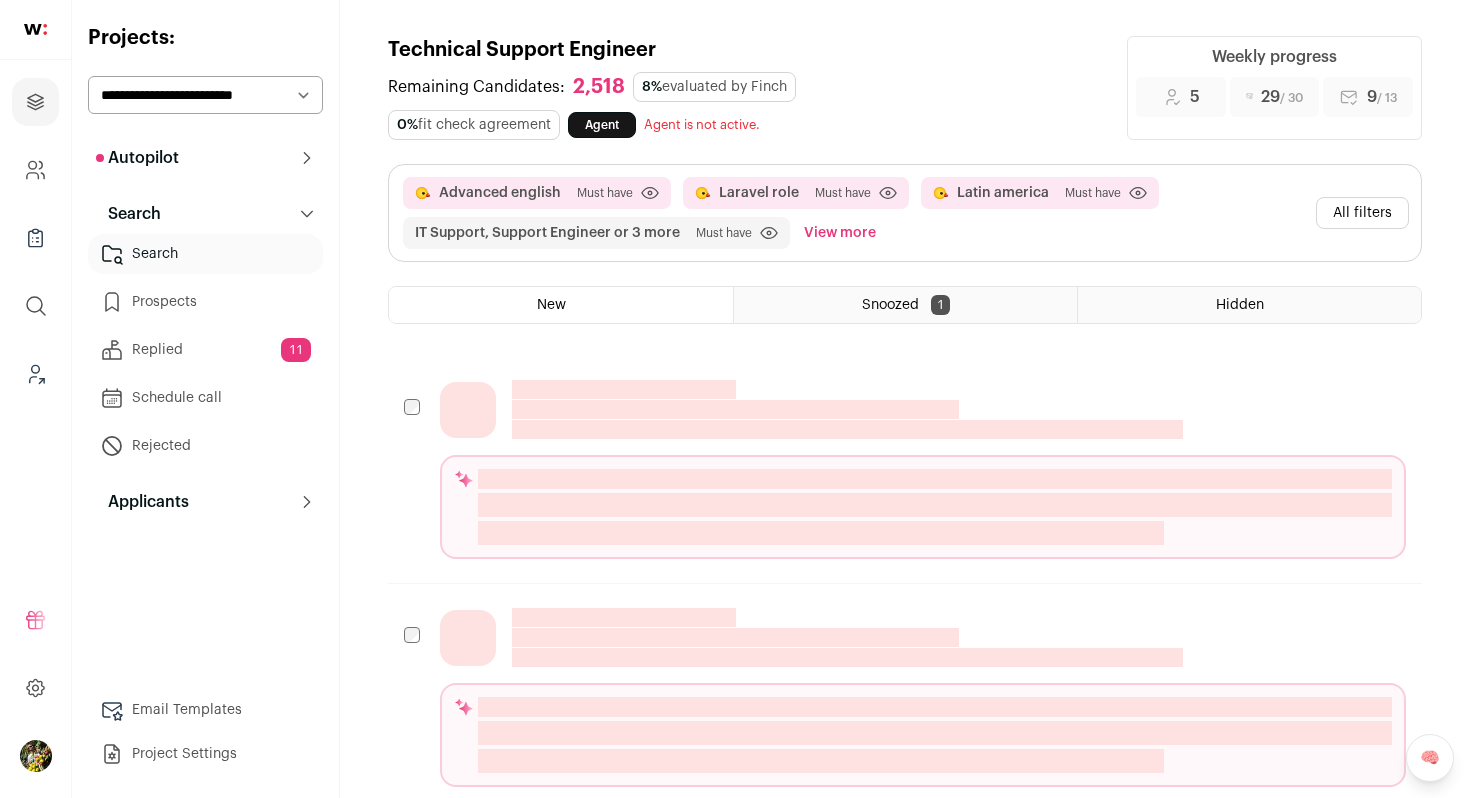 click on "**********" at bounding box center (205, 95) 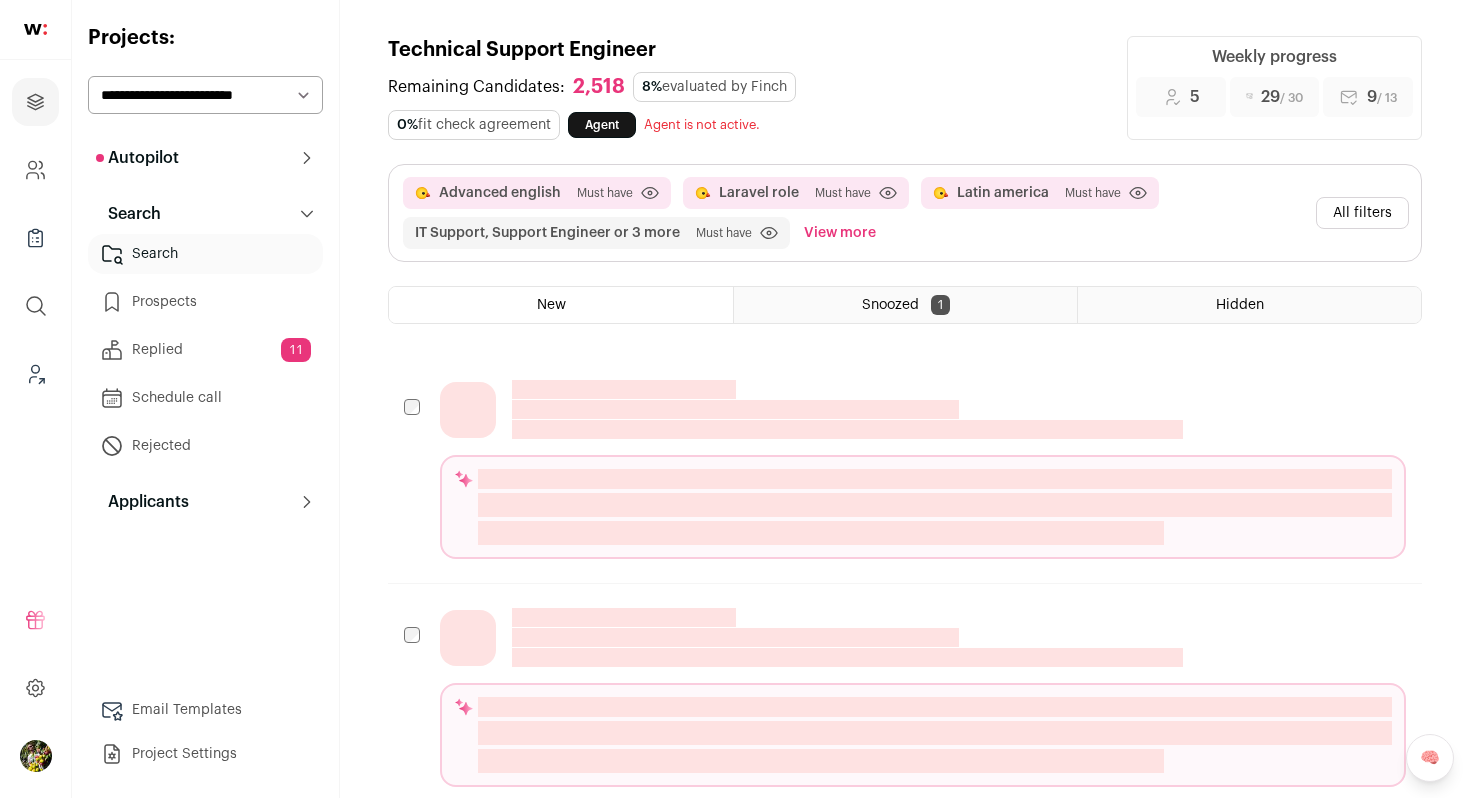 select on "*****" 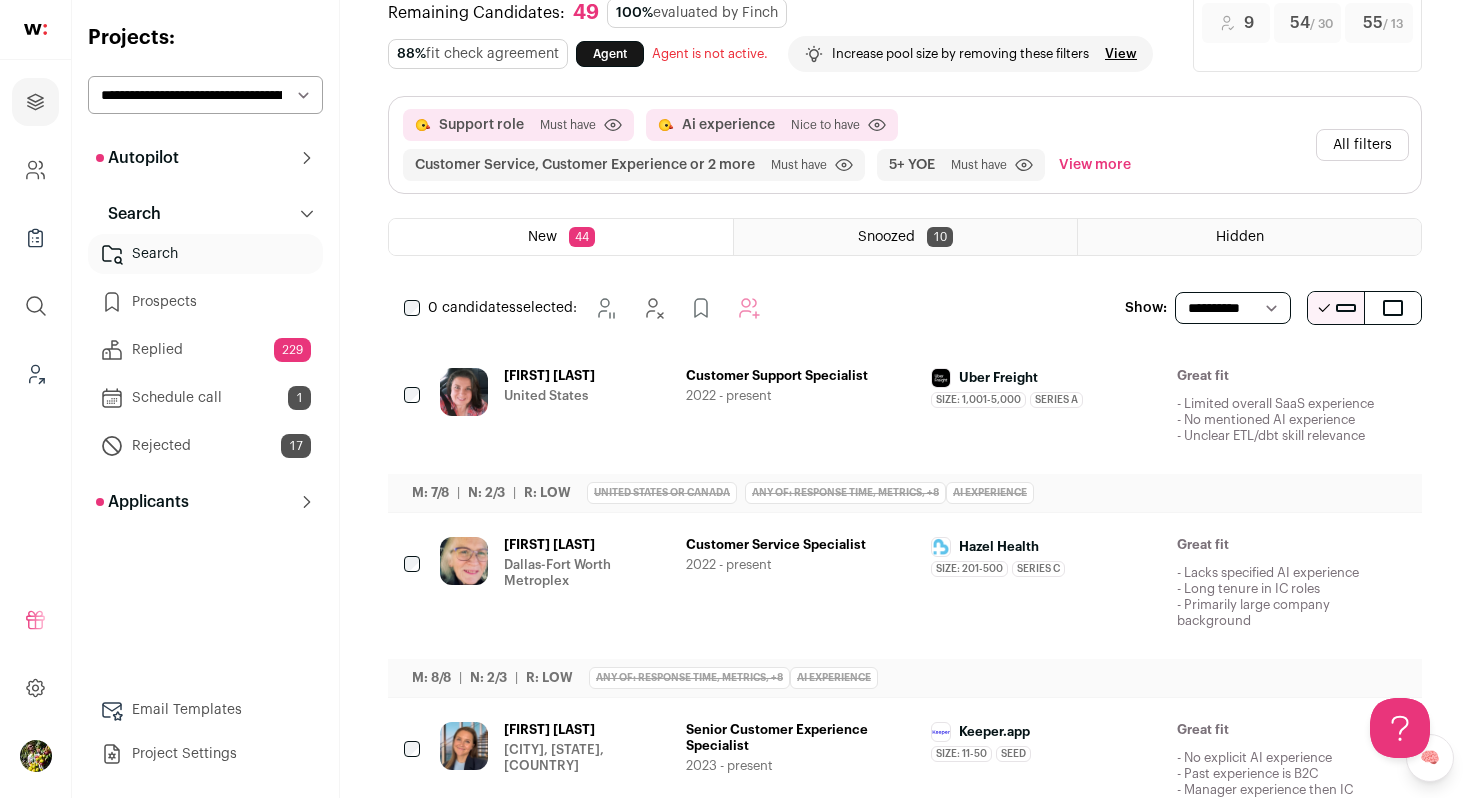 scroll, scrollTop: 90, scrollLeft: 0, axis: vertical 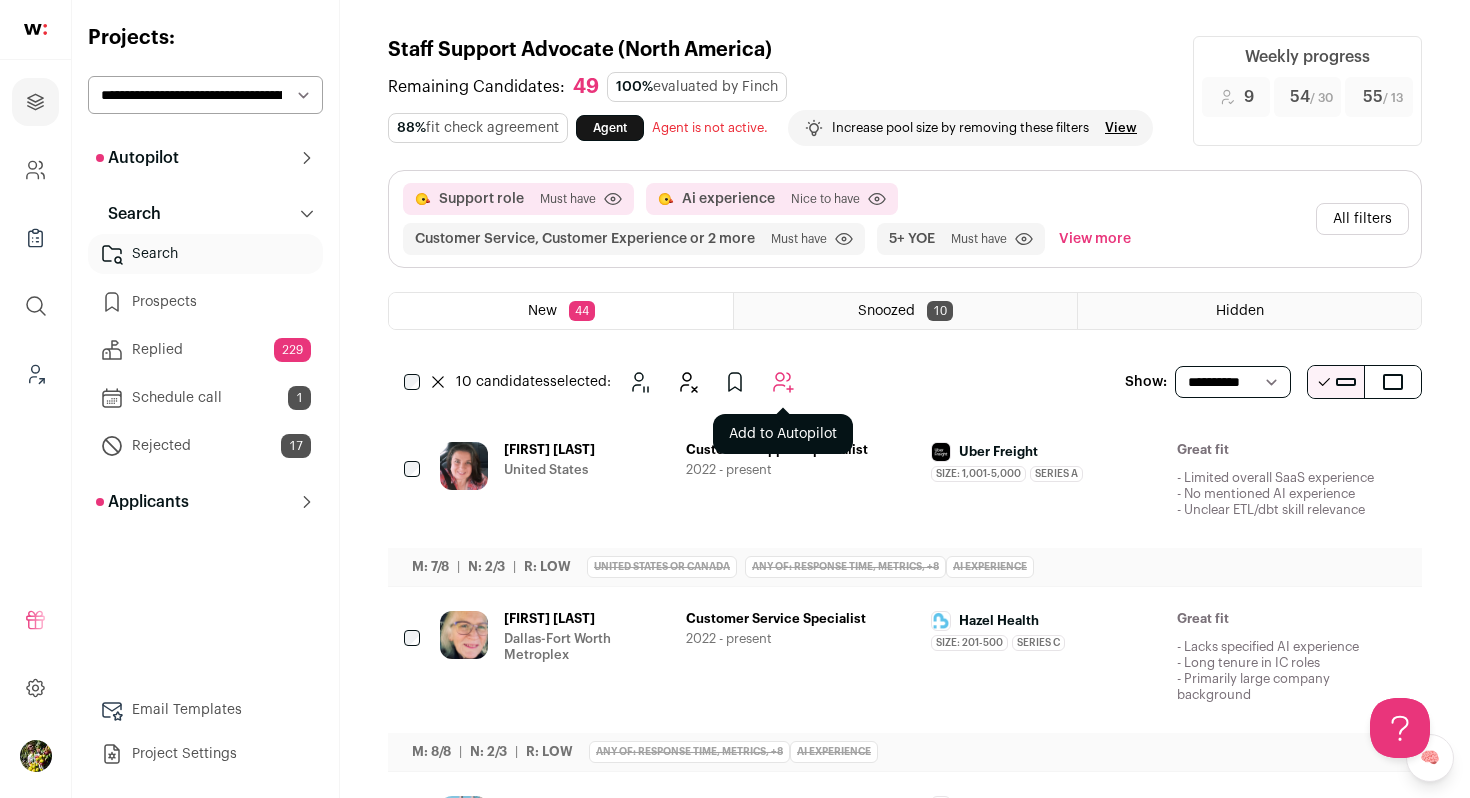 click 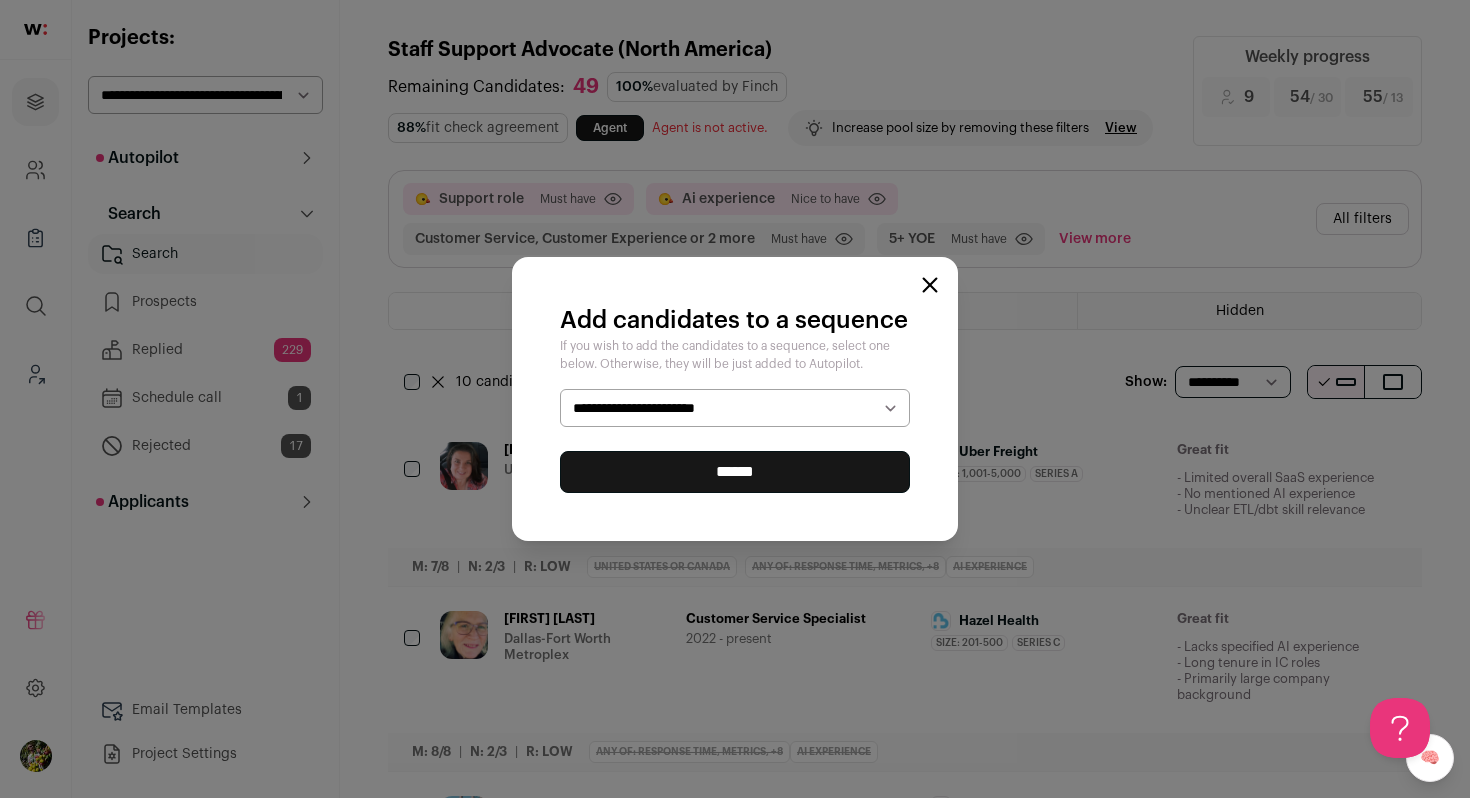 select on "*****" 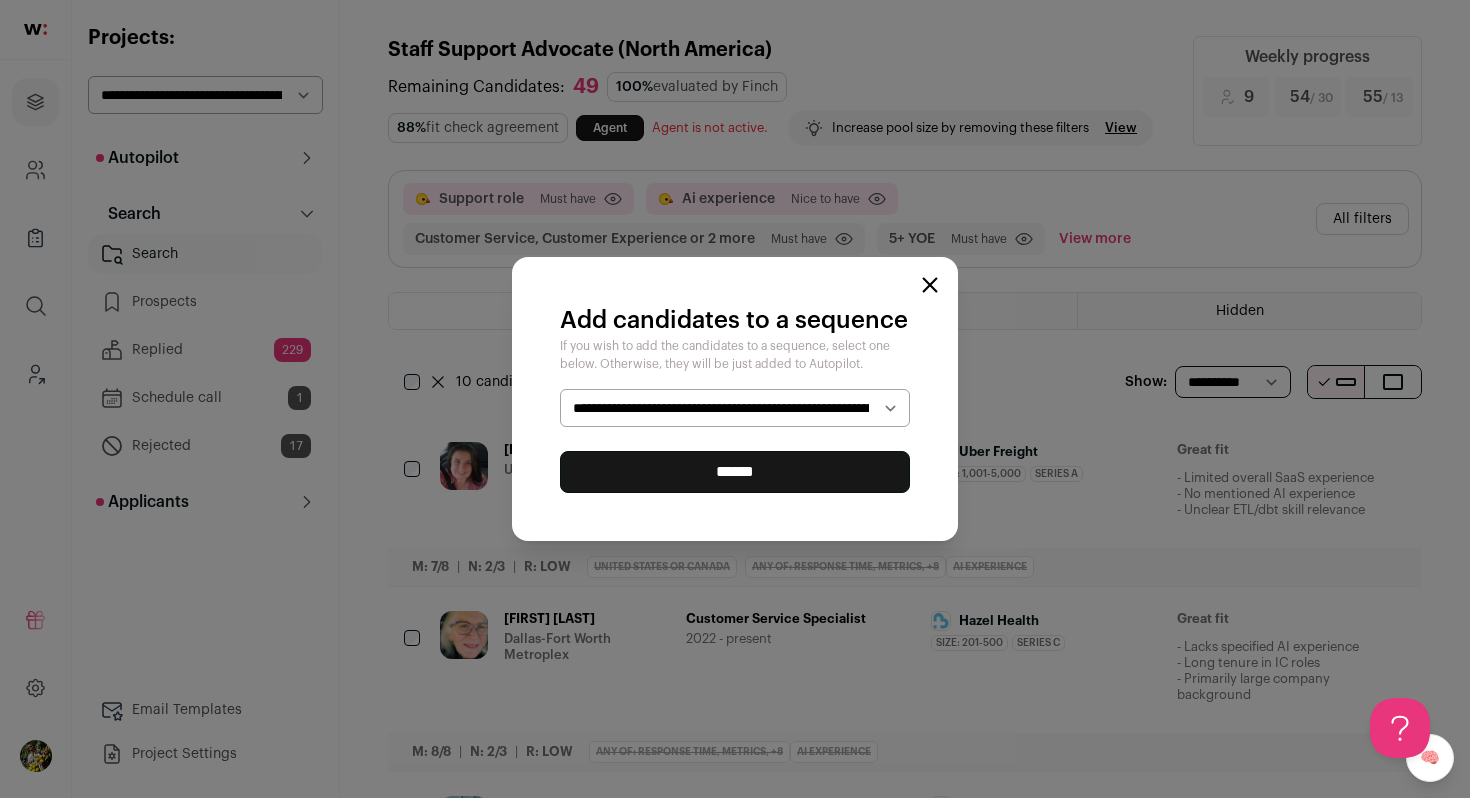 click on "******" at bounding box center (735, 472) 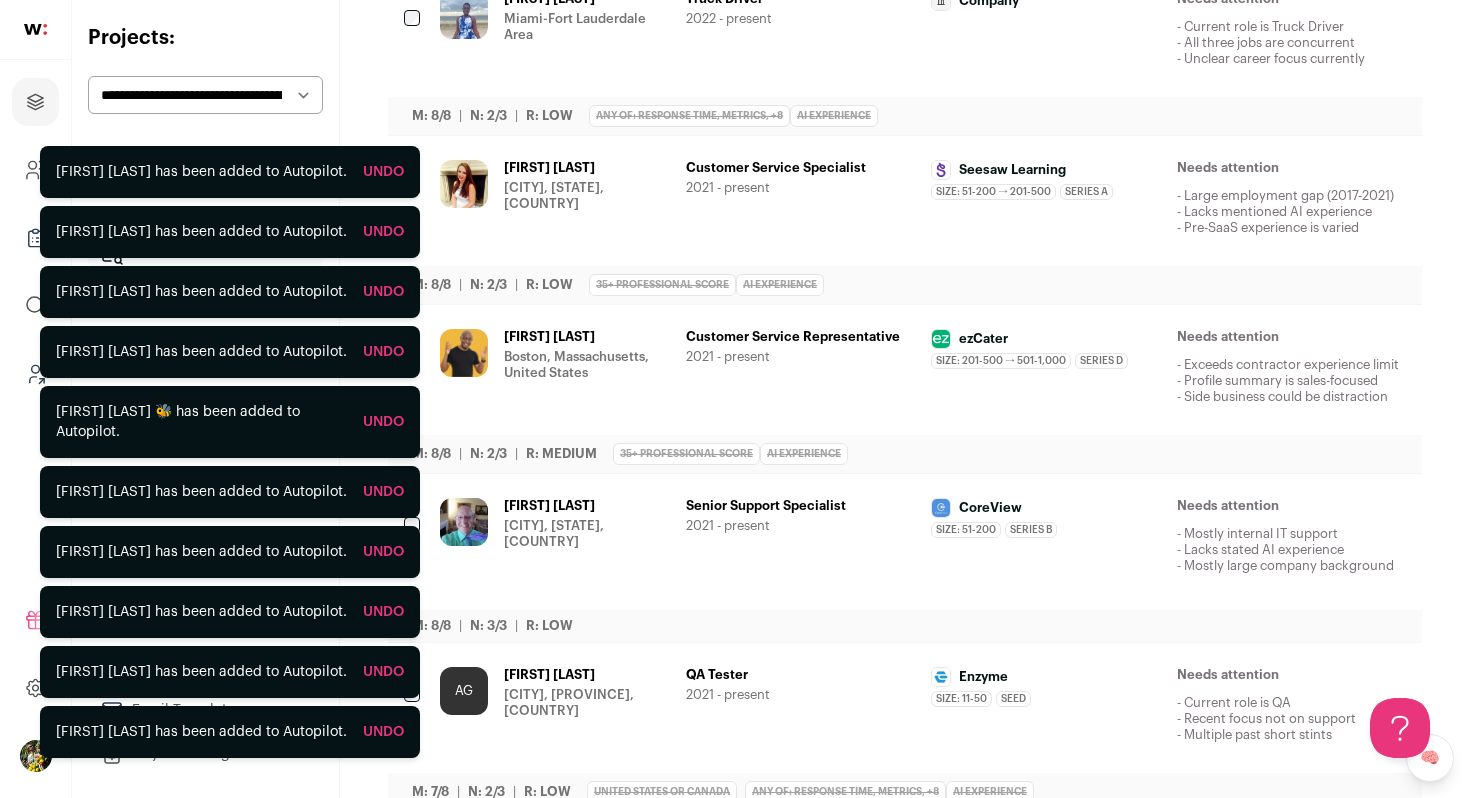 scroll, scrollTop: 1330, scrollLeft: 0, axis: vertical 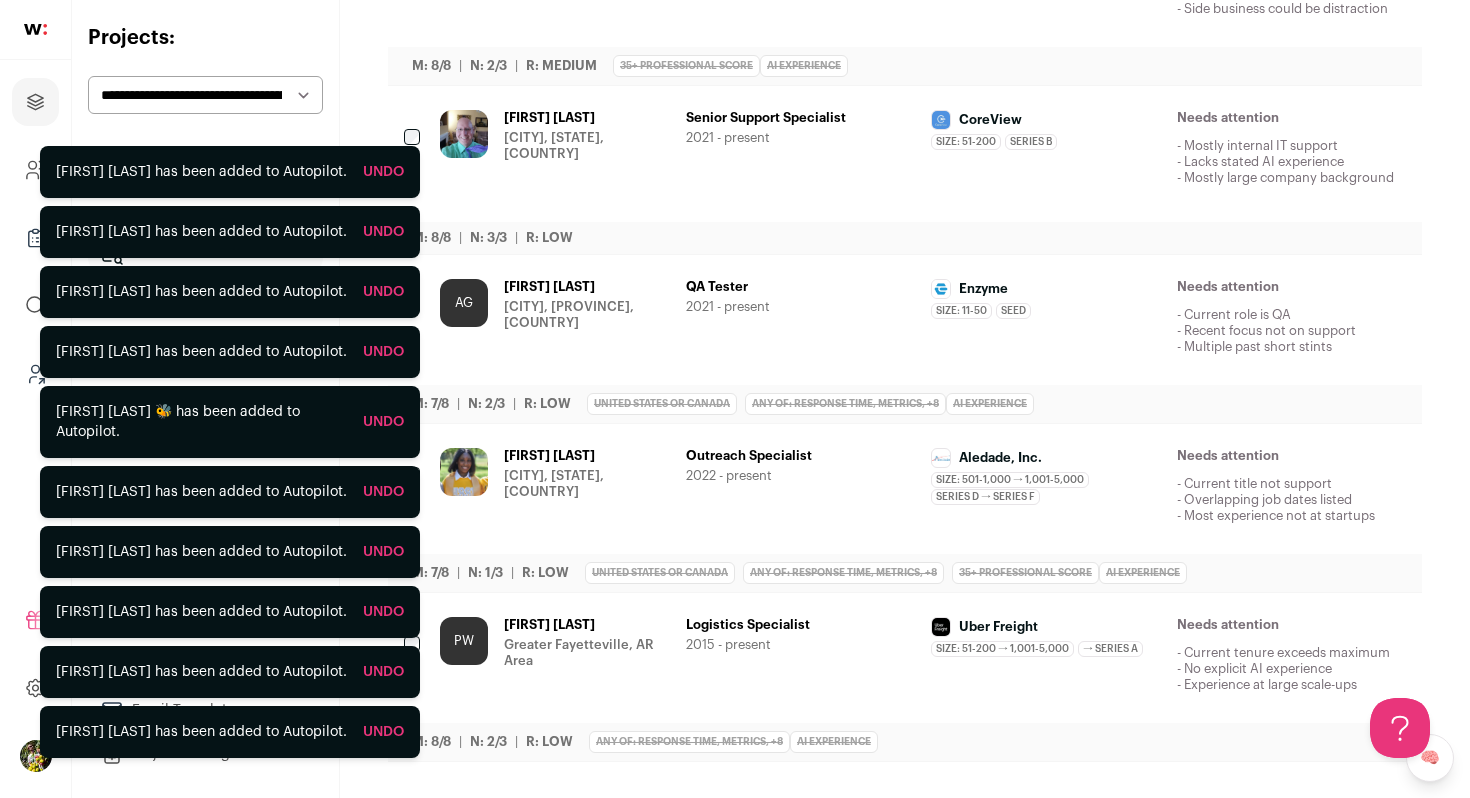 click at bounding box center (1281, 288) 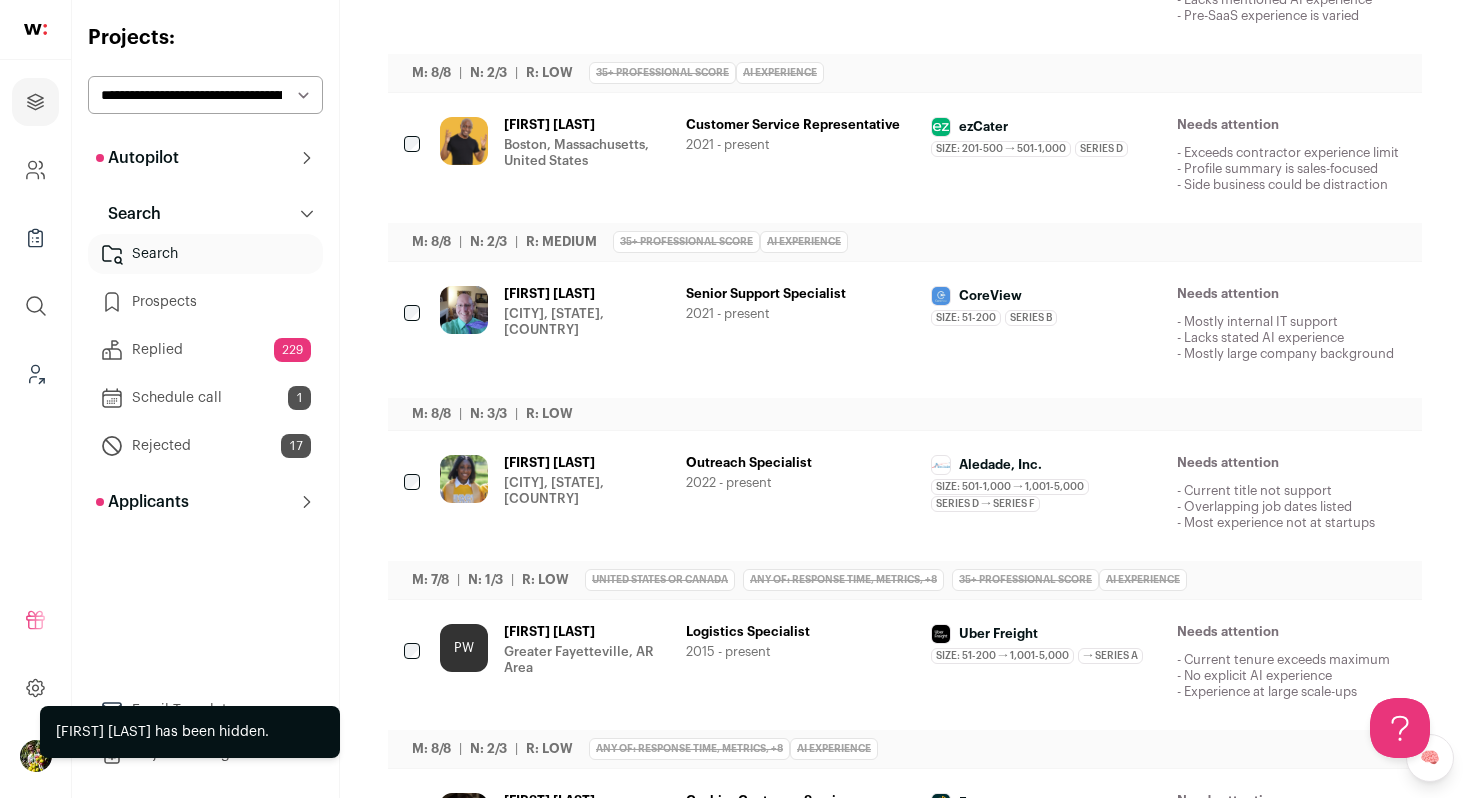 scroll, scrollTop: 1330, scrollLeft: 0, axis: vertical 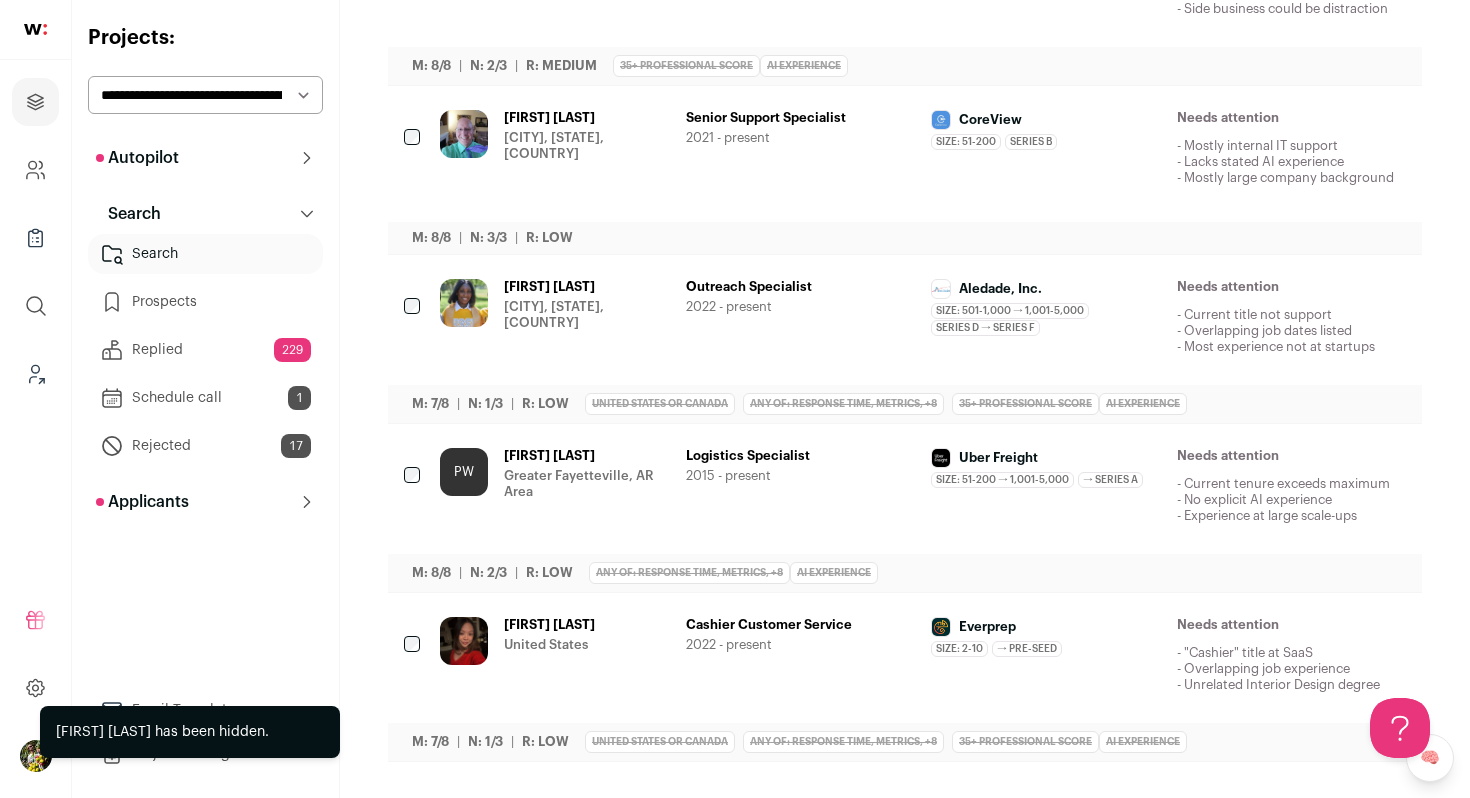 click 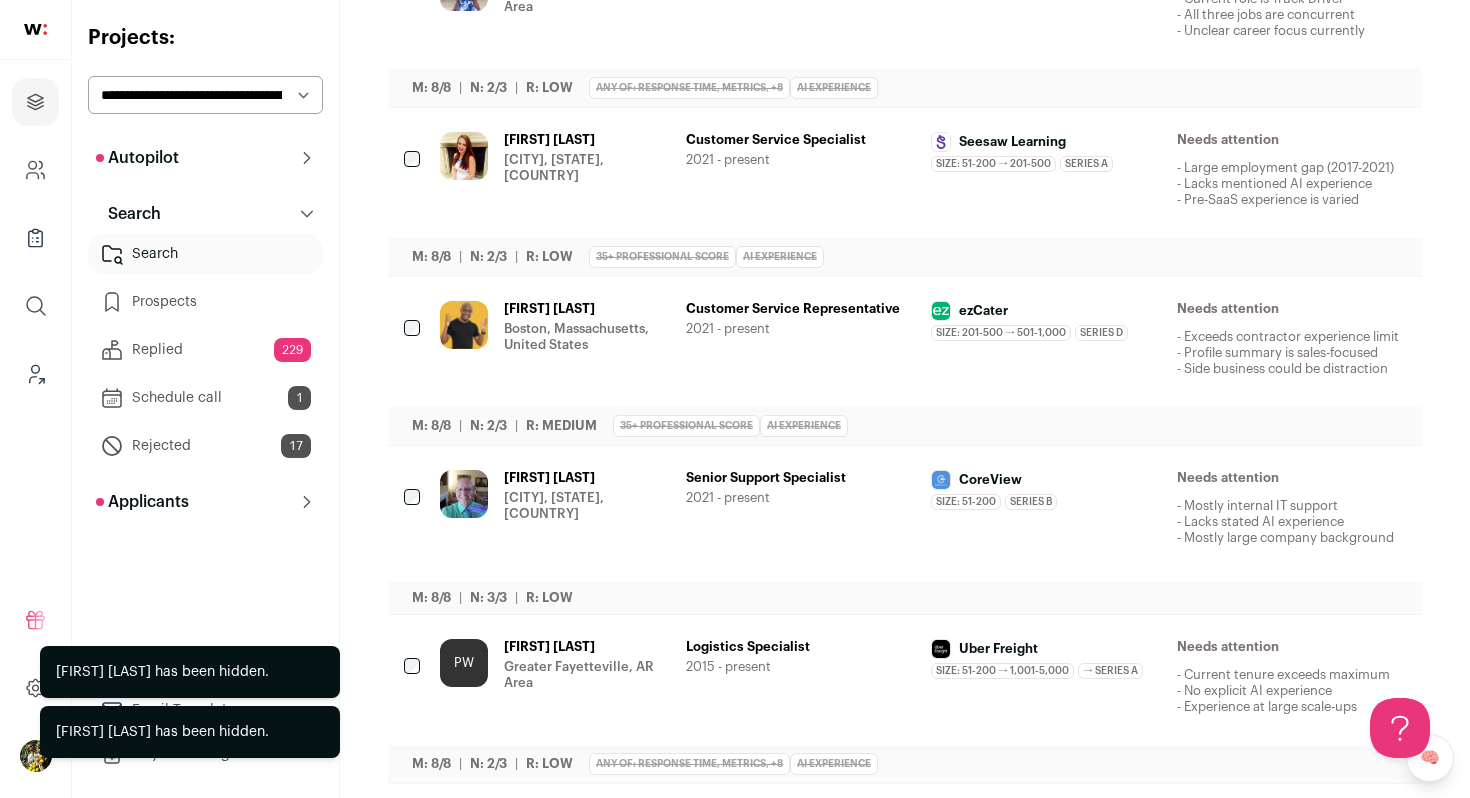 scroll, scrollTop: 1346, scrollLeft: 0, axis: vertical 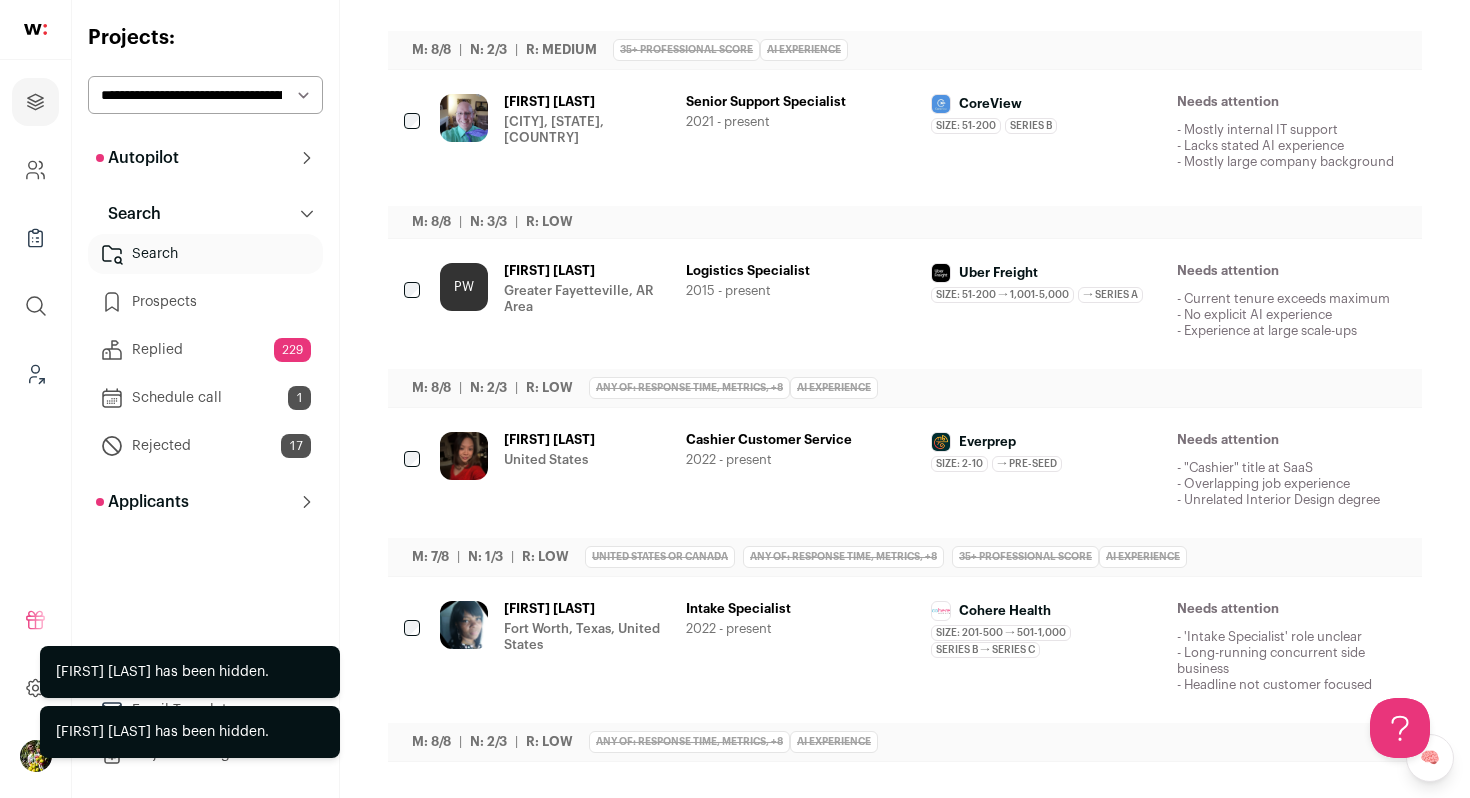click 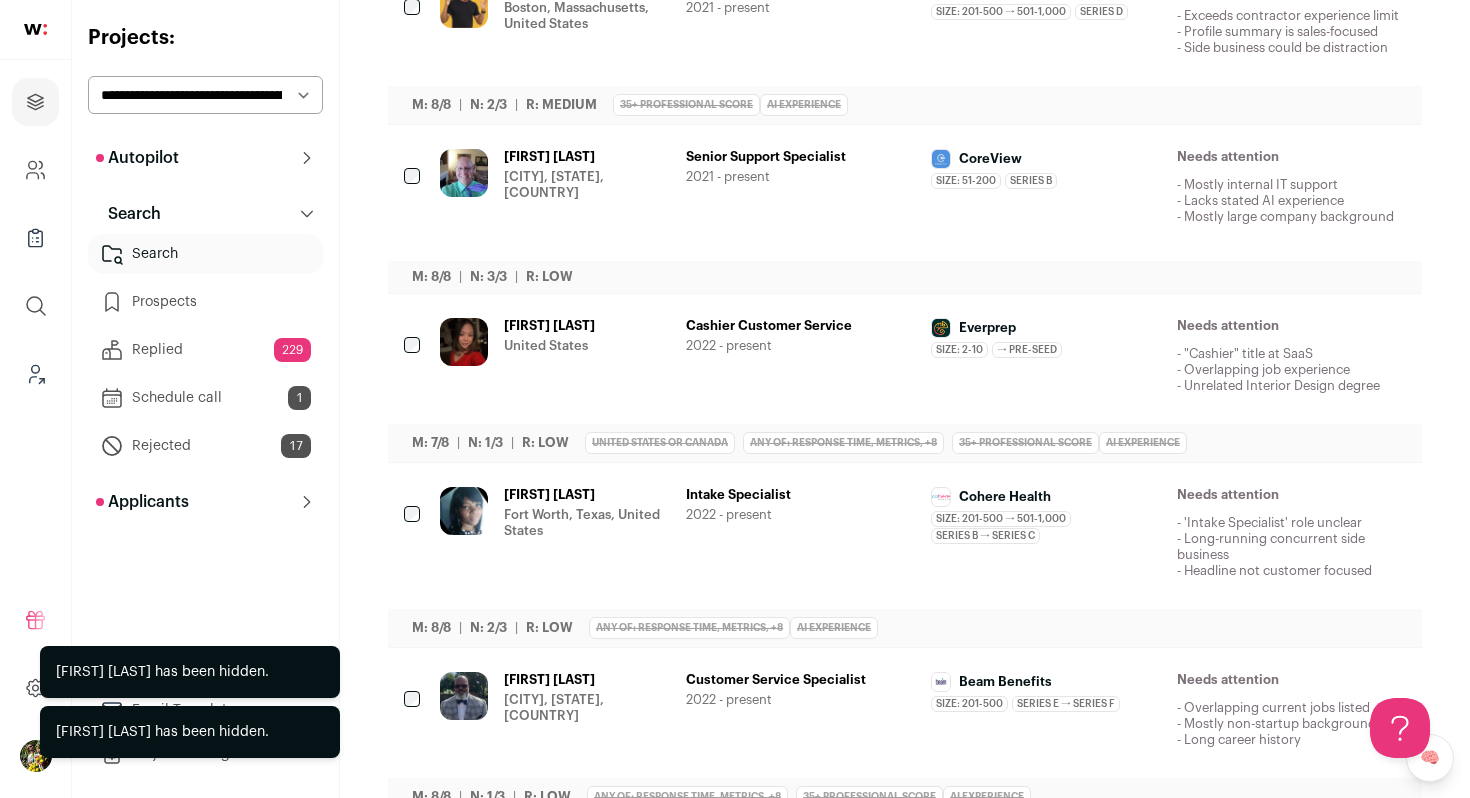 scroll, scrollTop: 1346, scrollLeft: 0, axis: vertical 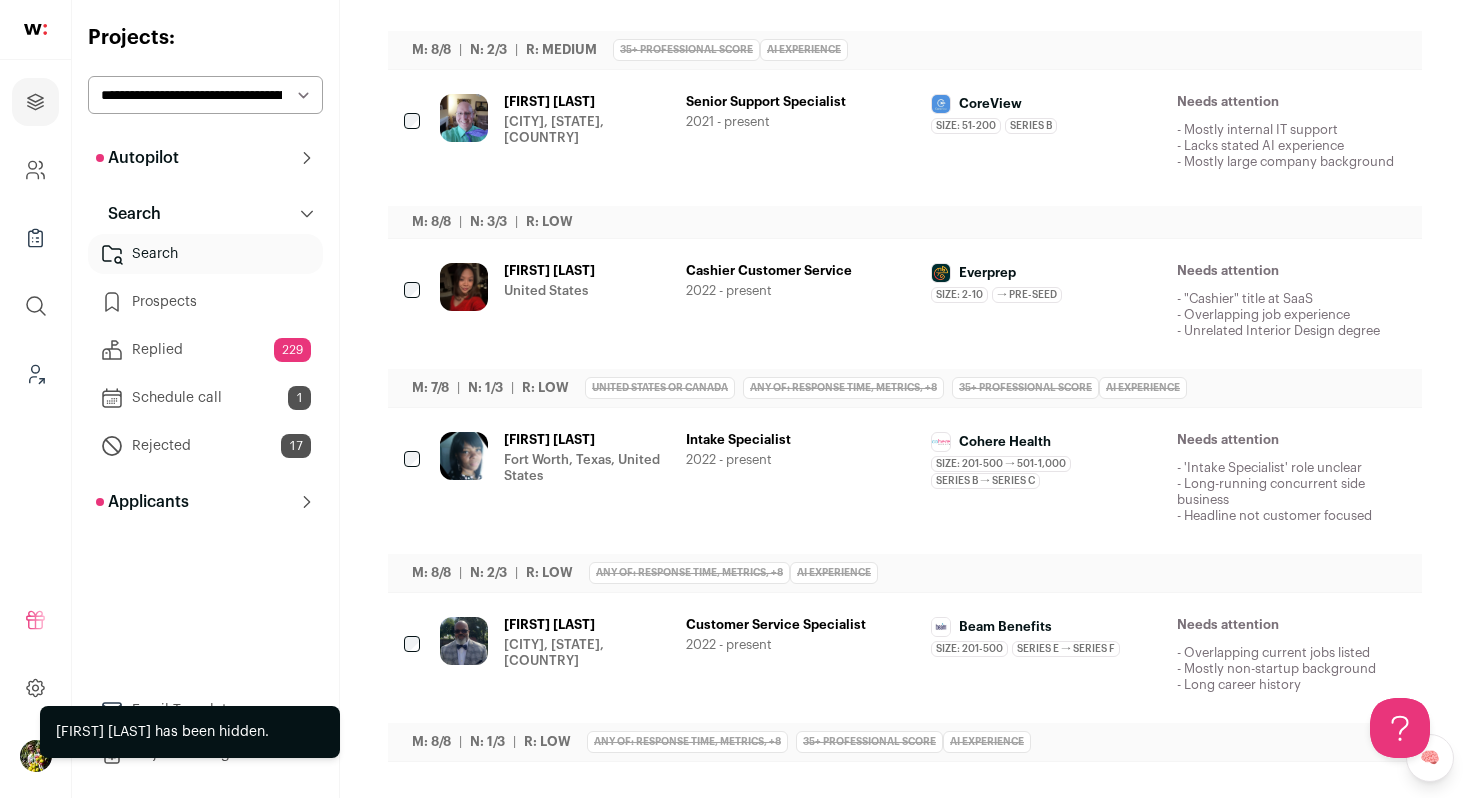 click at bounding box center (1281, 272) 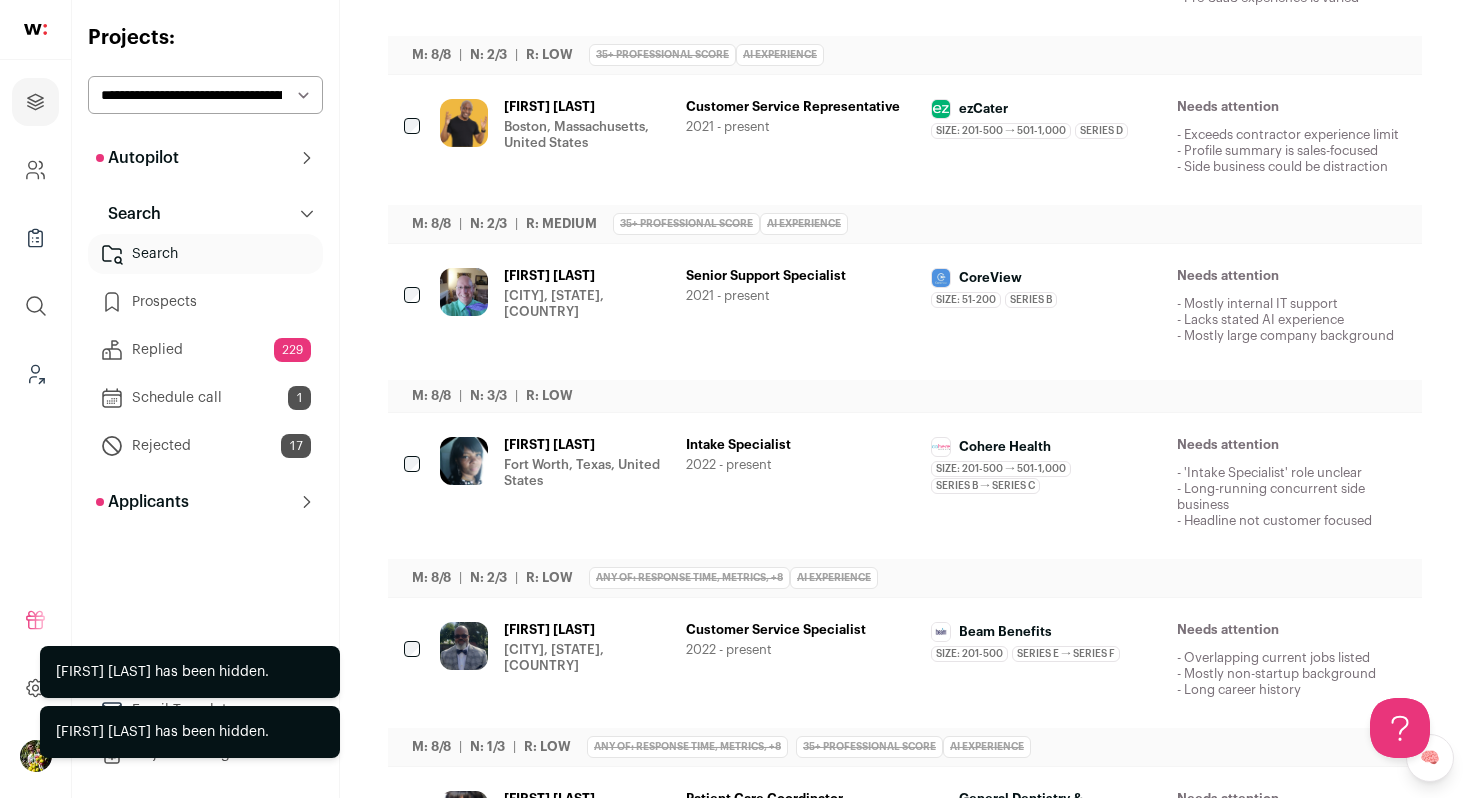 scroll, scrollTop: 1305, scrollLeft: 0, axis: vertical 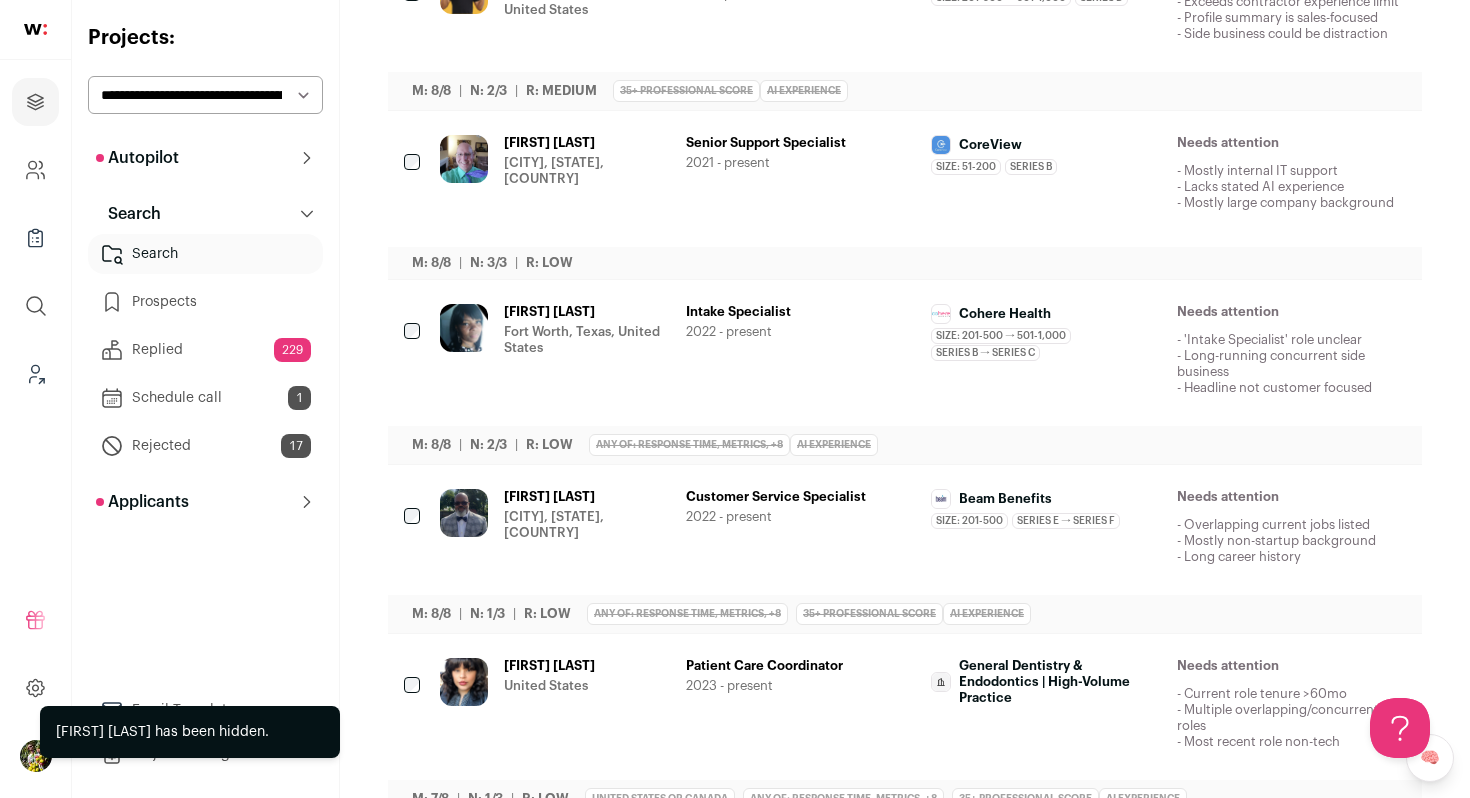 click 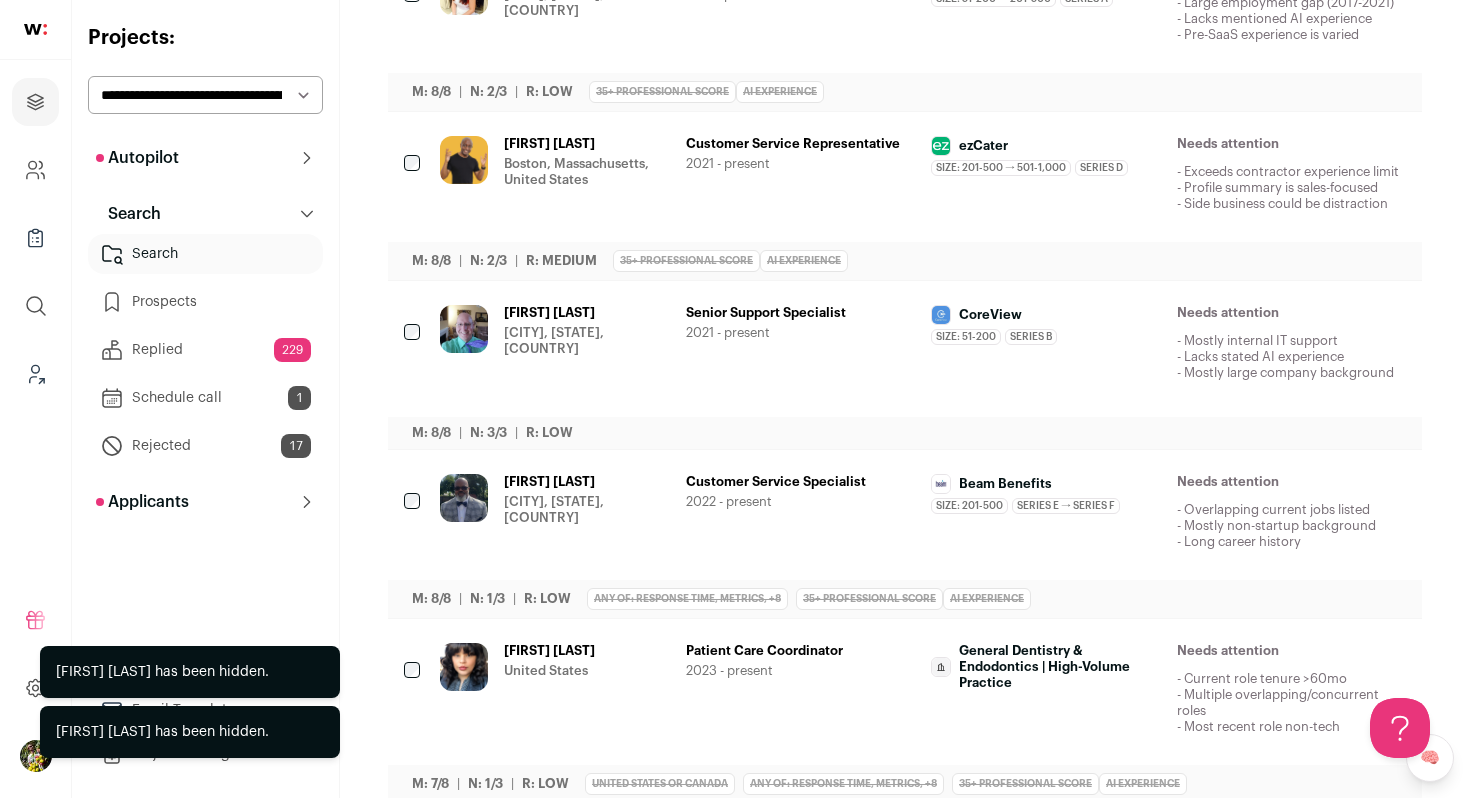 scroll, scrollTop: 1346, scrollLeft: 0, axis: vertical 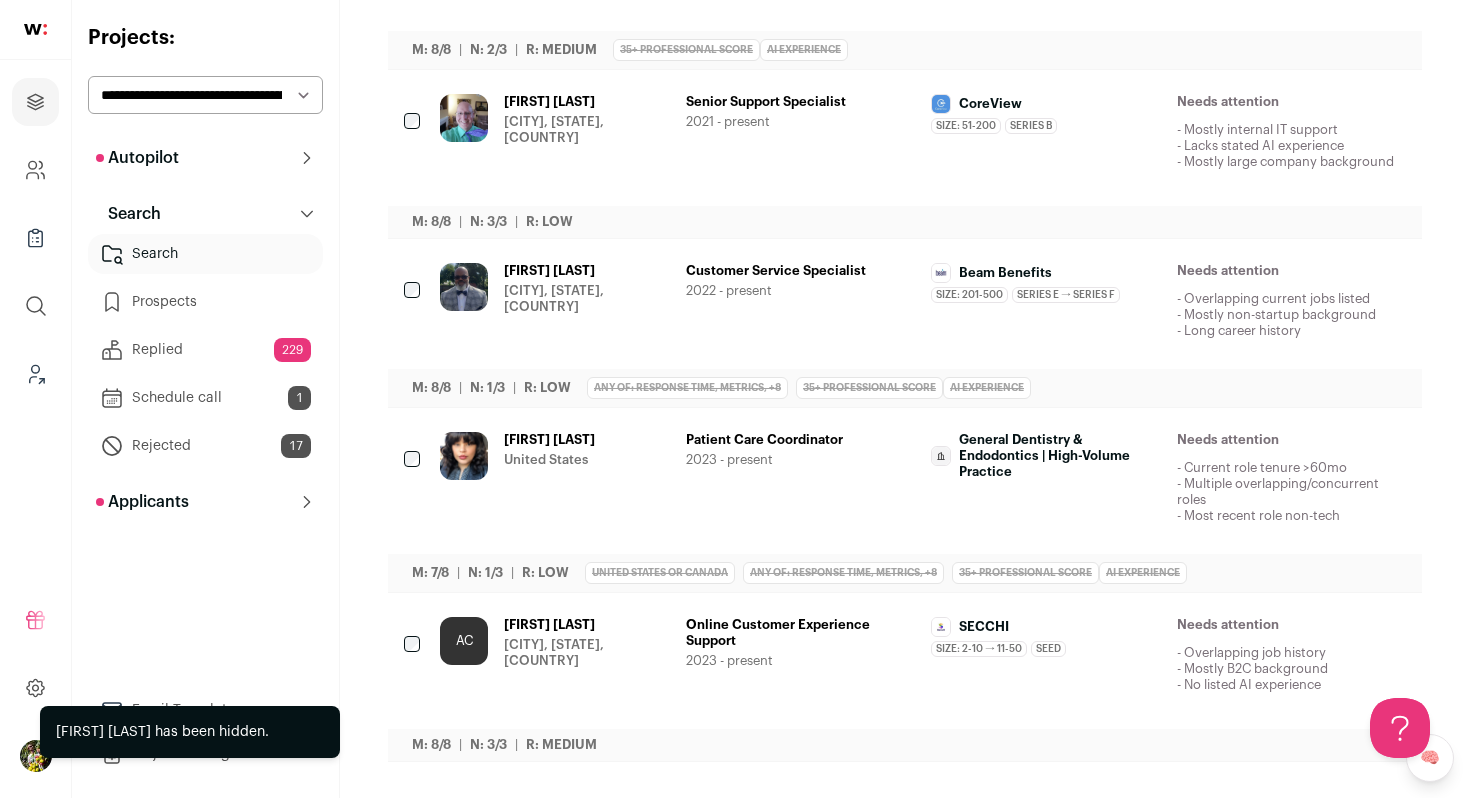 click 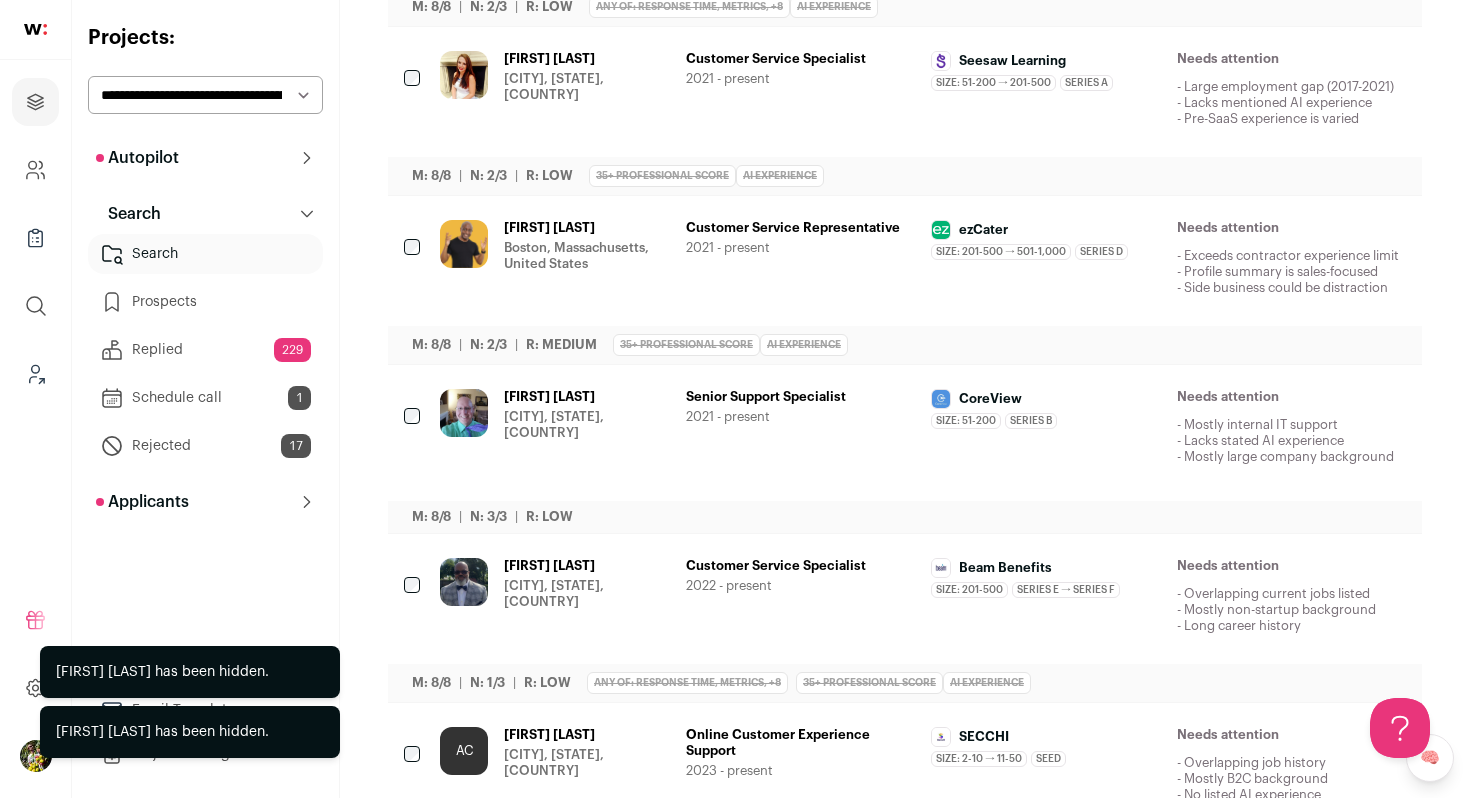 scroll, scrollTop: 1330, scrollLeft: 0, axis: vertical 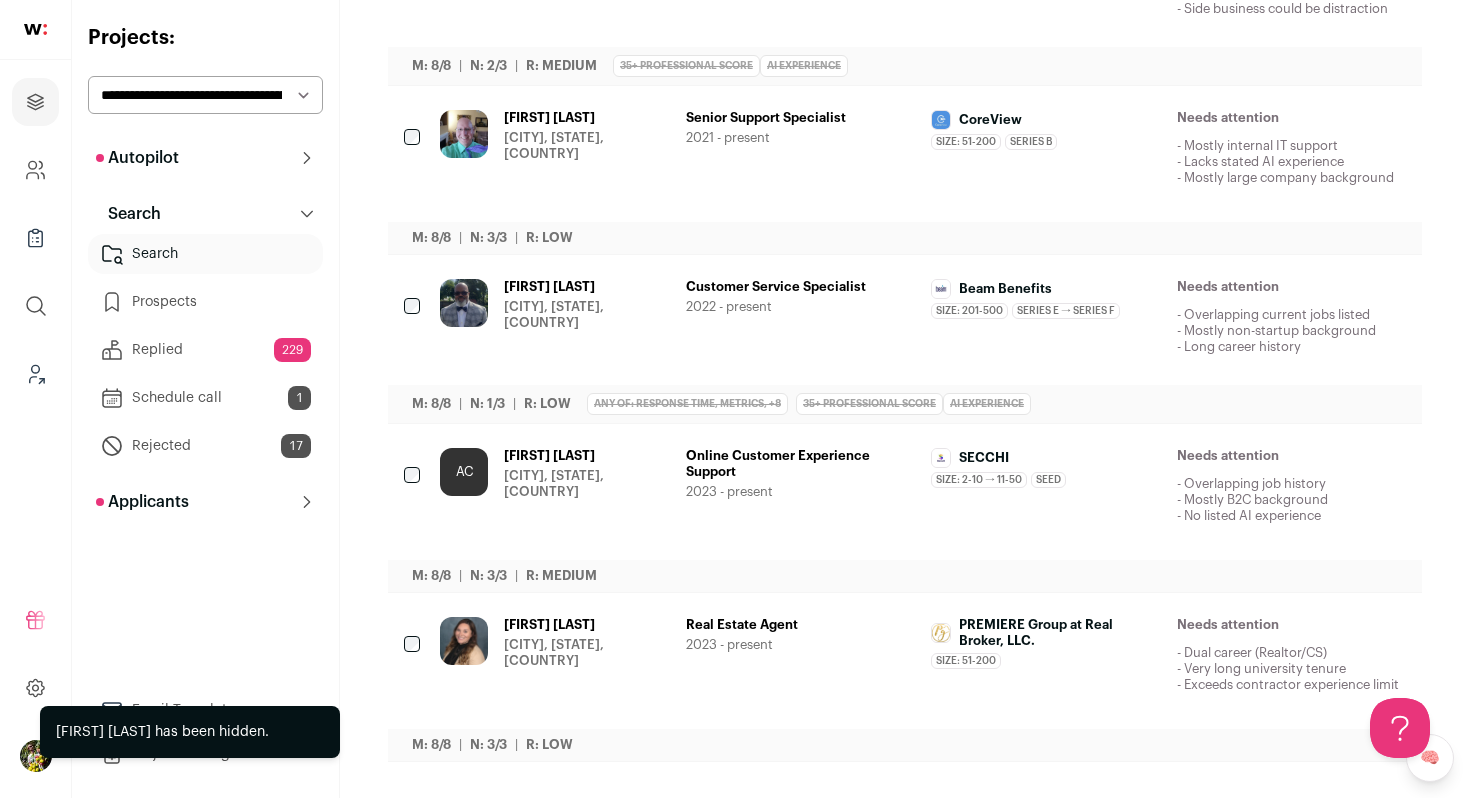 click 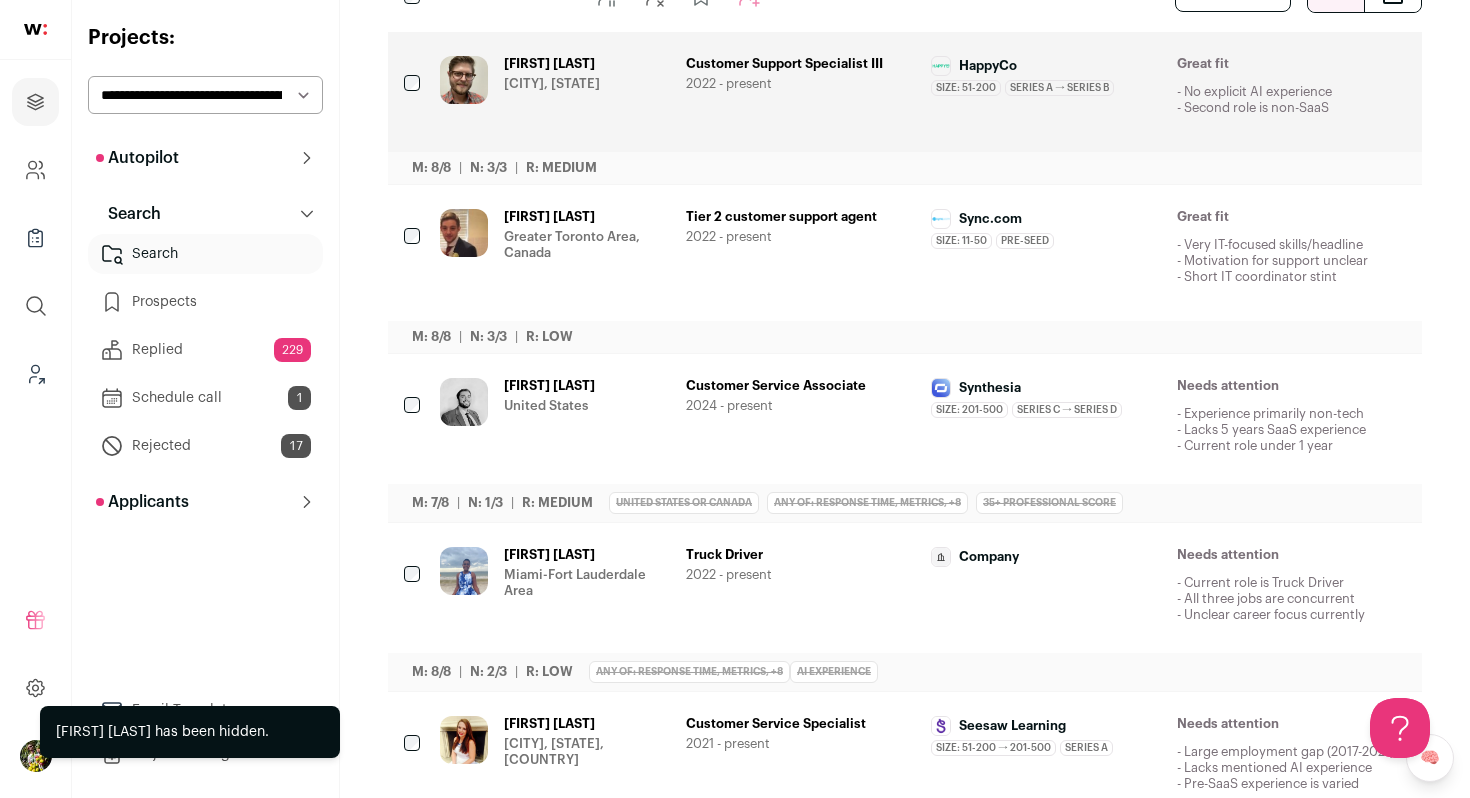 scroll, scrollTop: 384, scrollLeft: 0, axis: vertical 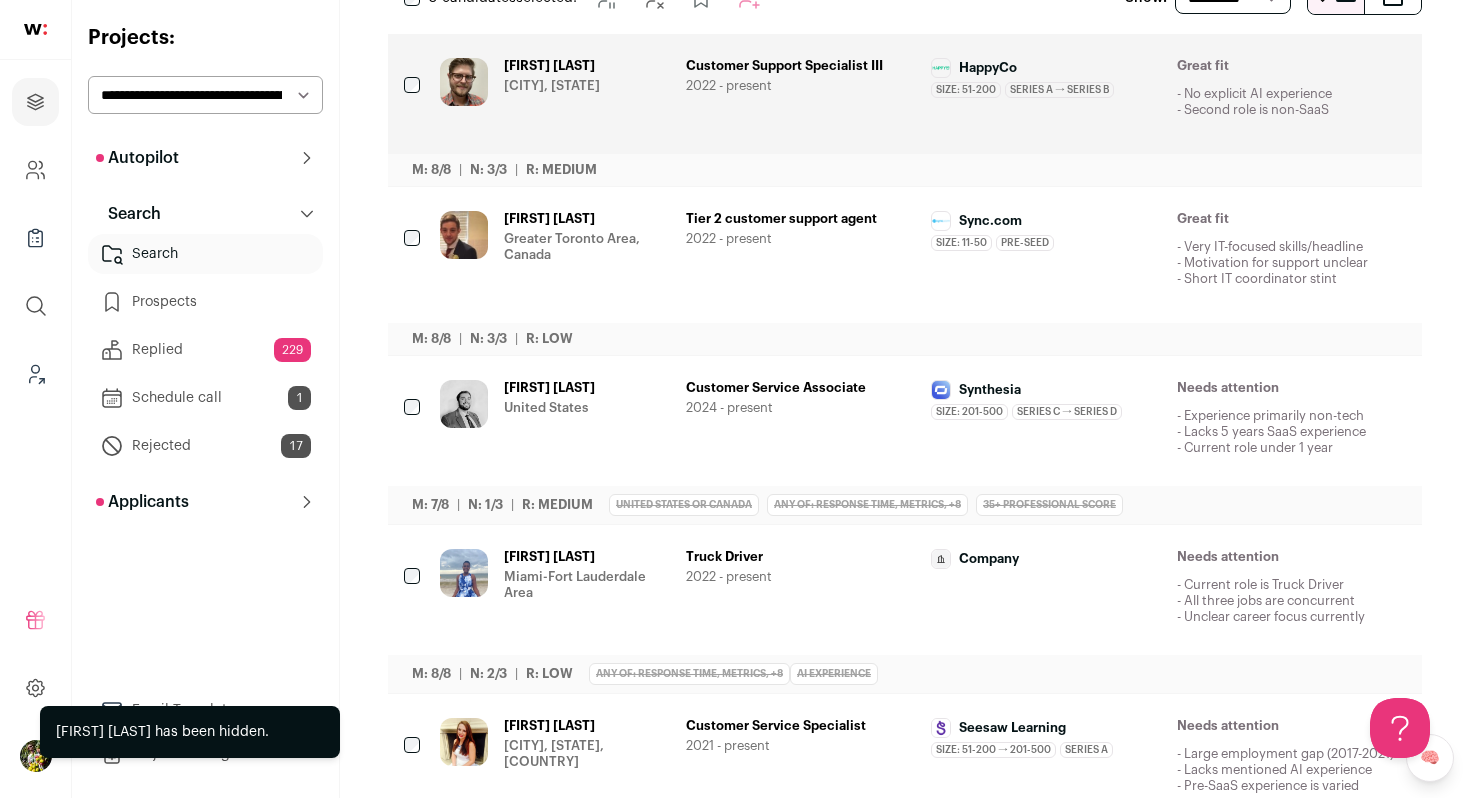 click 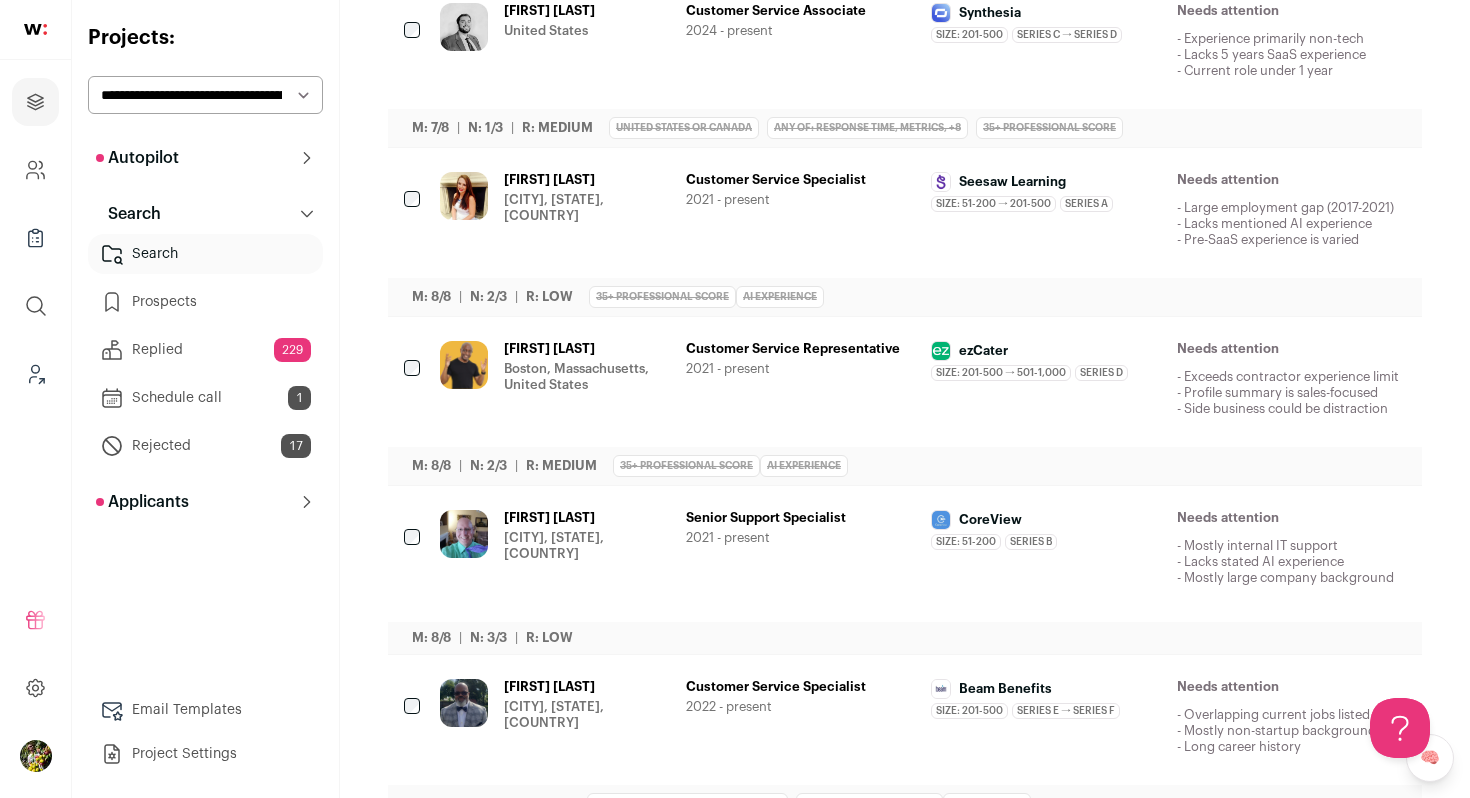 scroll, scrollTop: 752, scrollLeft: 0, axis: vertical 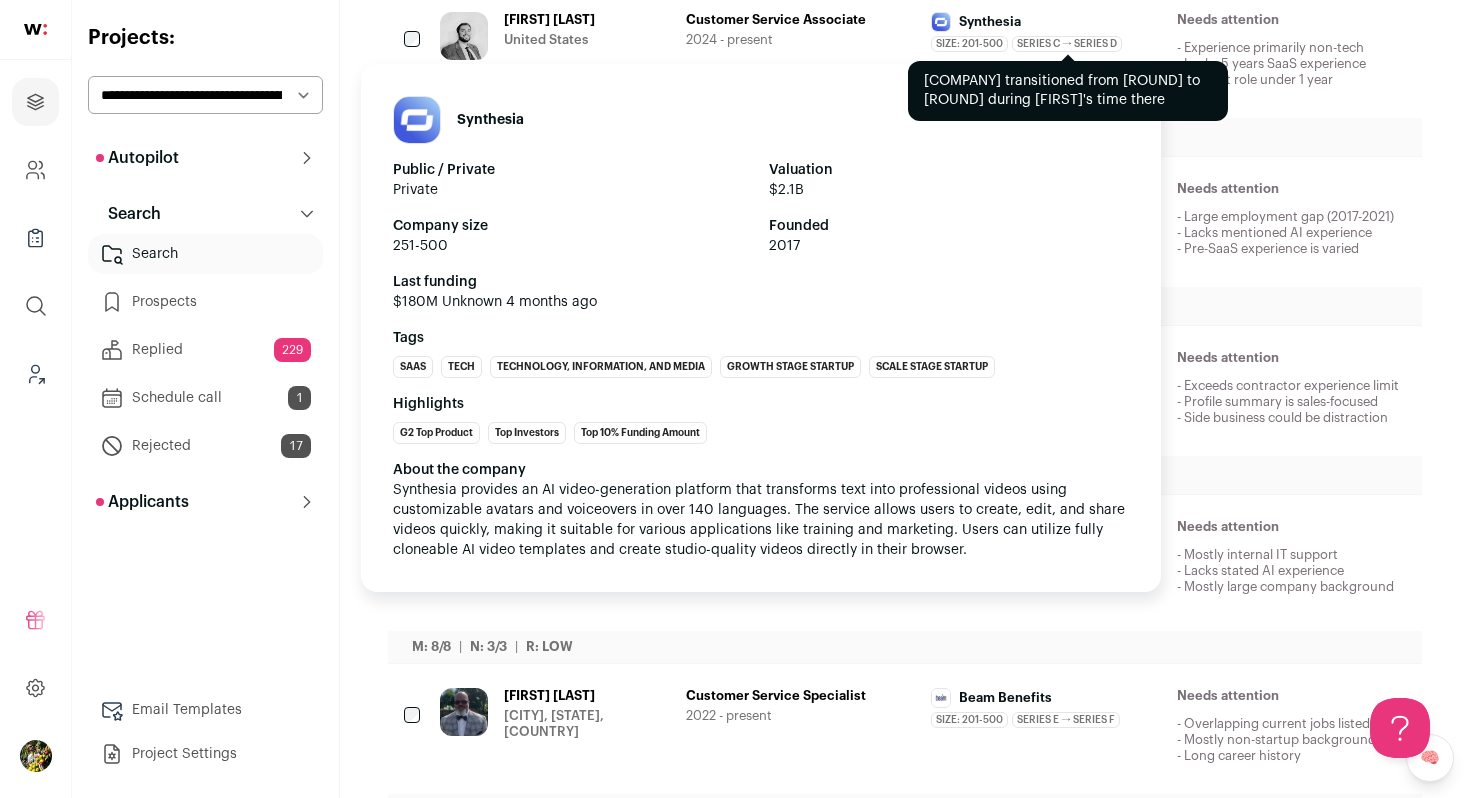 click on "Series C → Series D" at bounding box center [1067, 44] 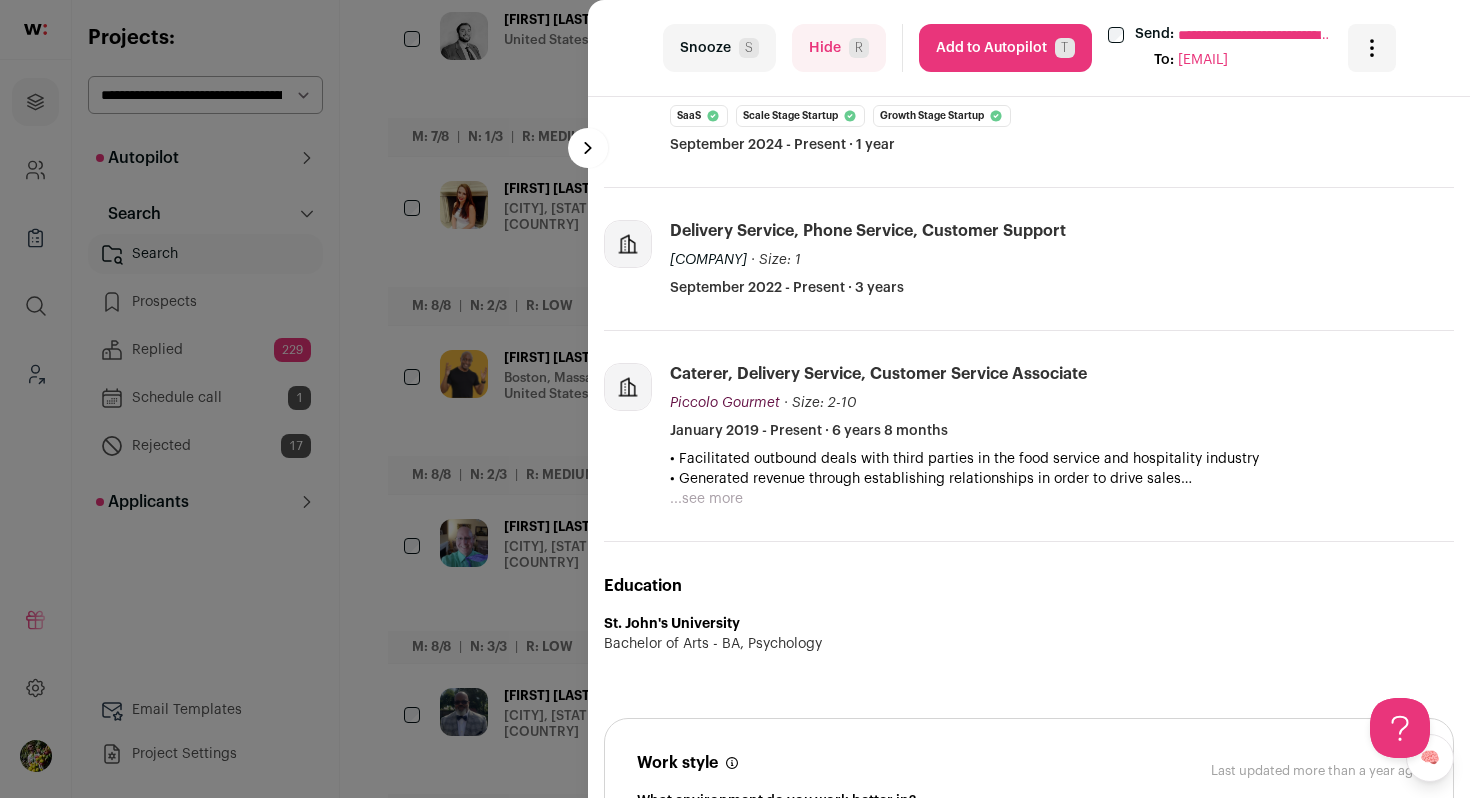 scroll, scrollTop: 667, scrollLeft: 0, axis: vertical 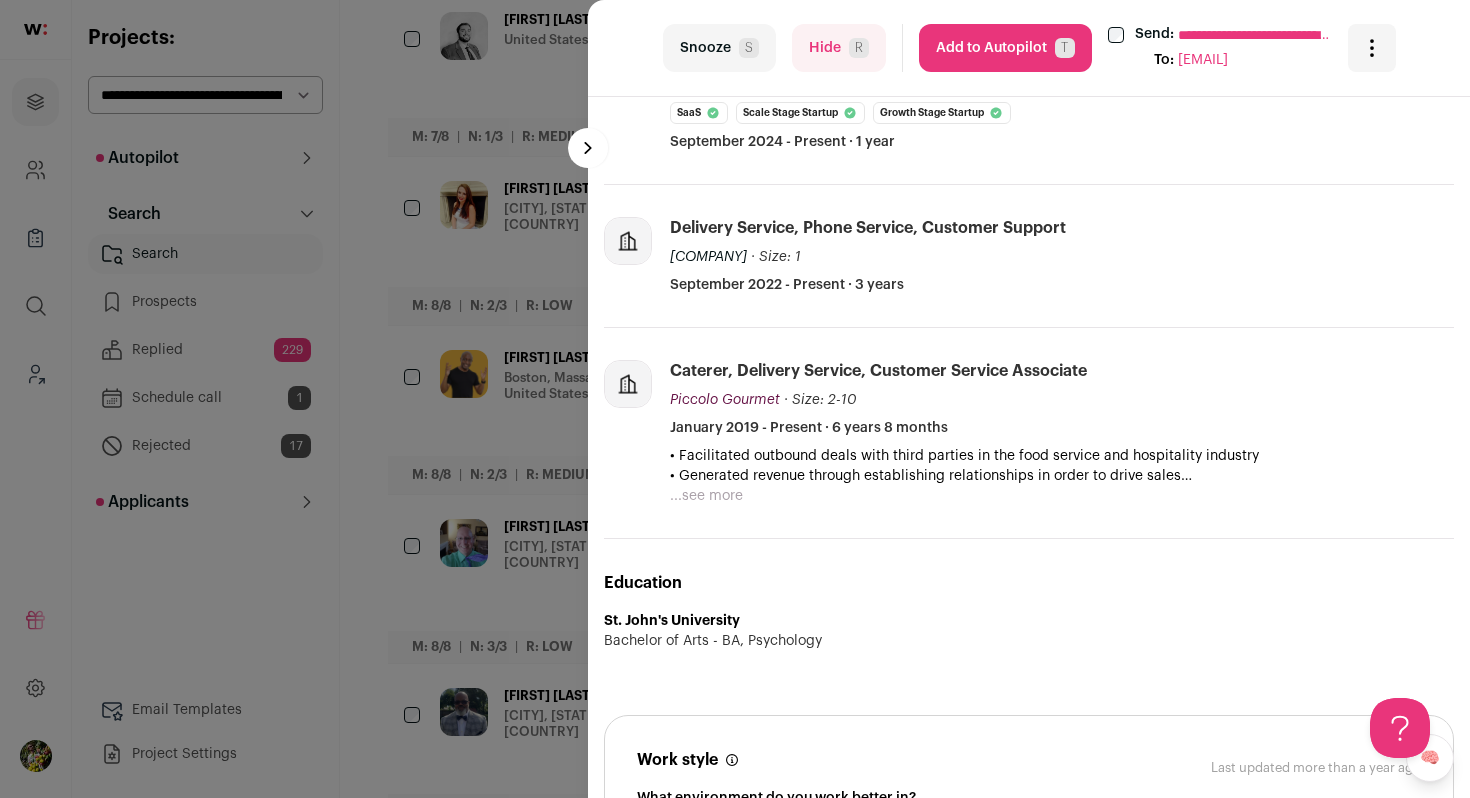 click on "Hide
R" at bounding box center [839, 48] 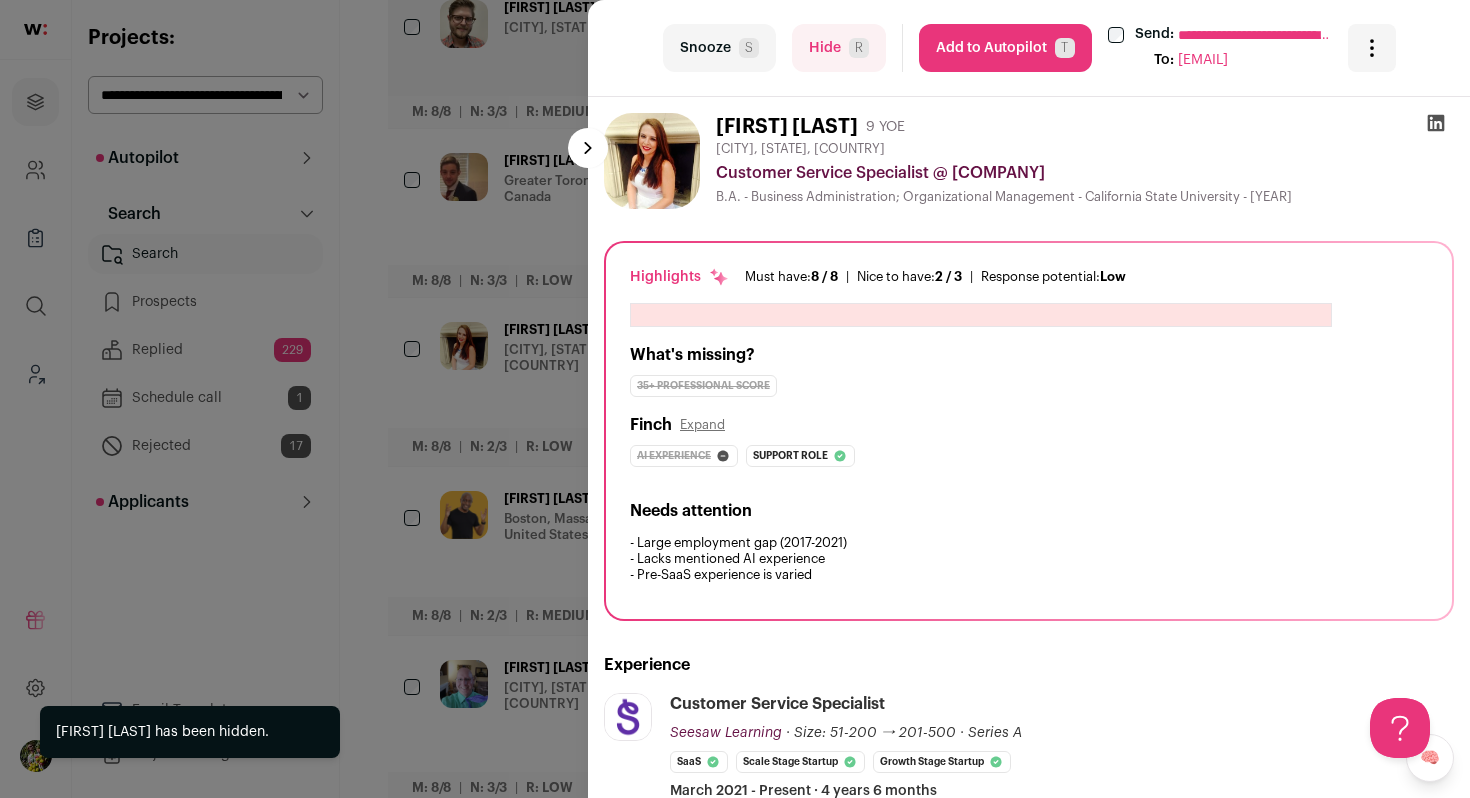 scroll, scrollTop: 418, scrollLeft: 0, axis: vertical 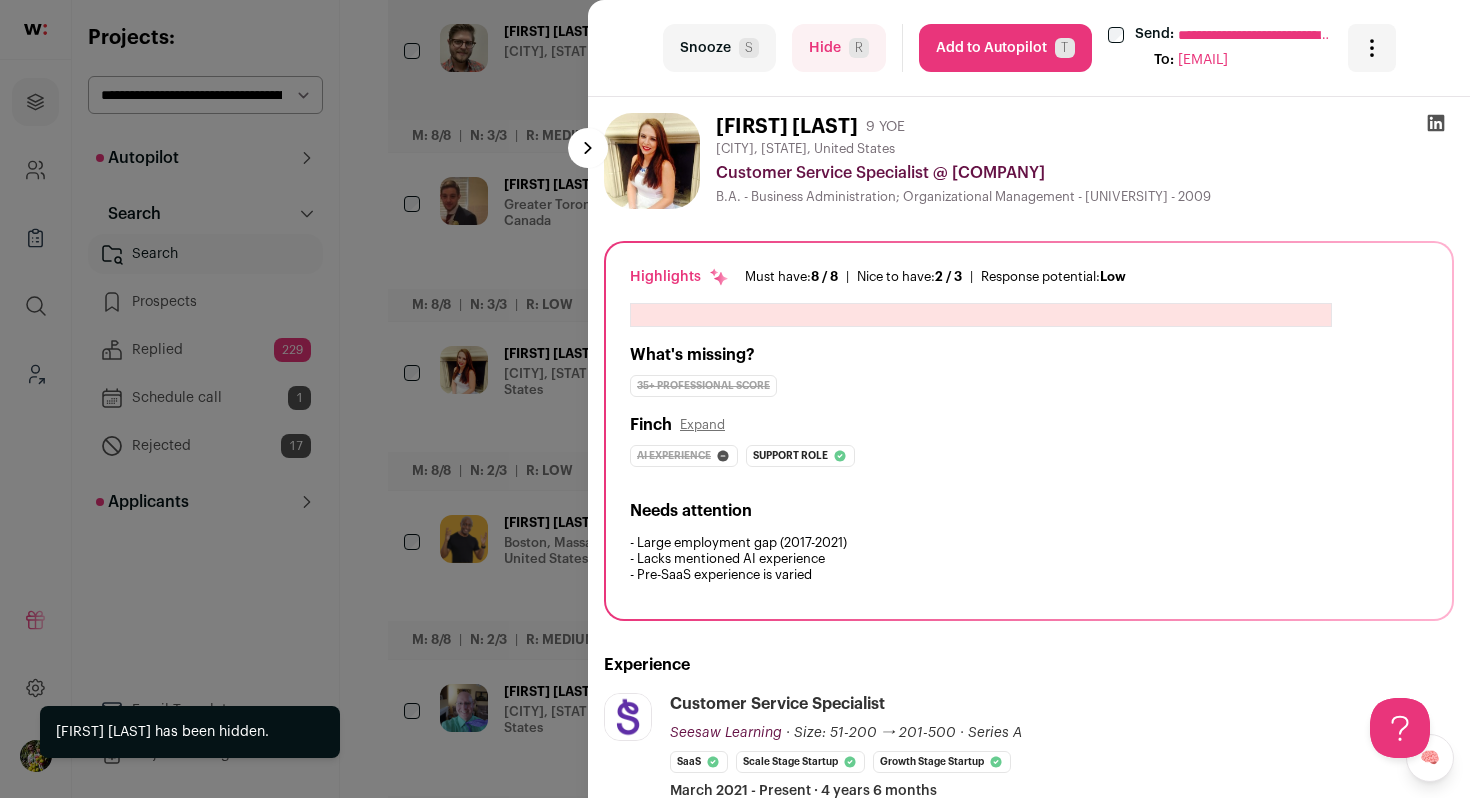 click on "**********" 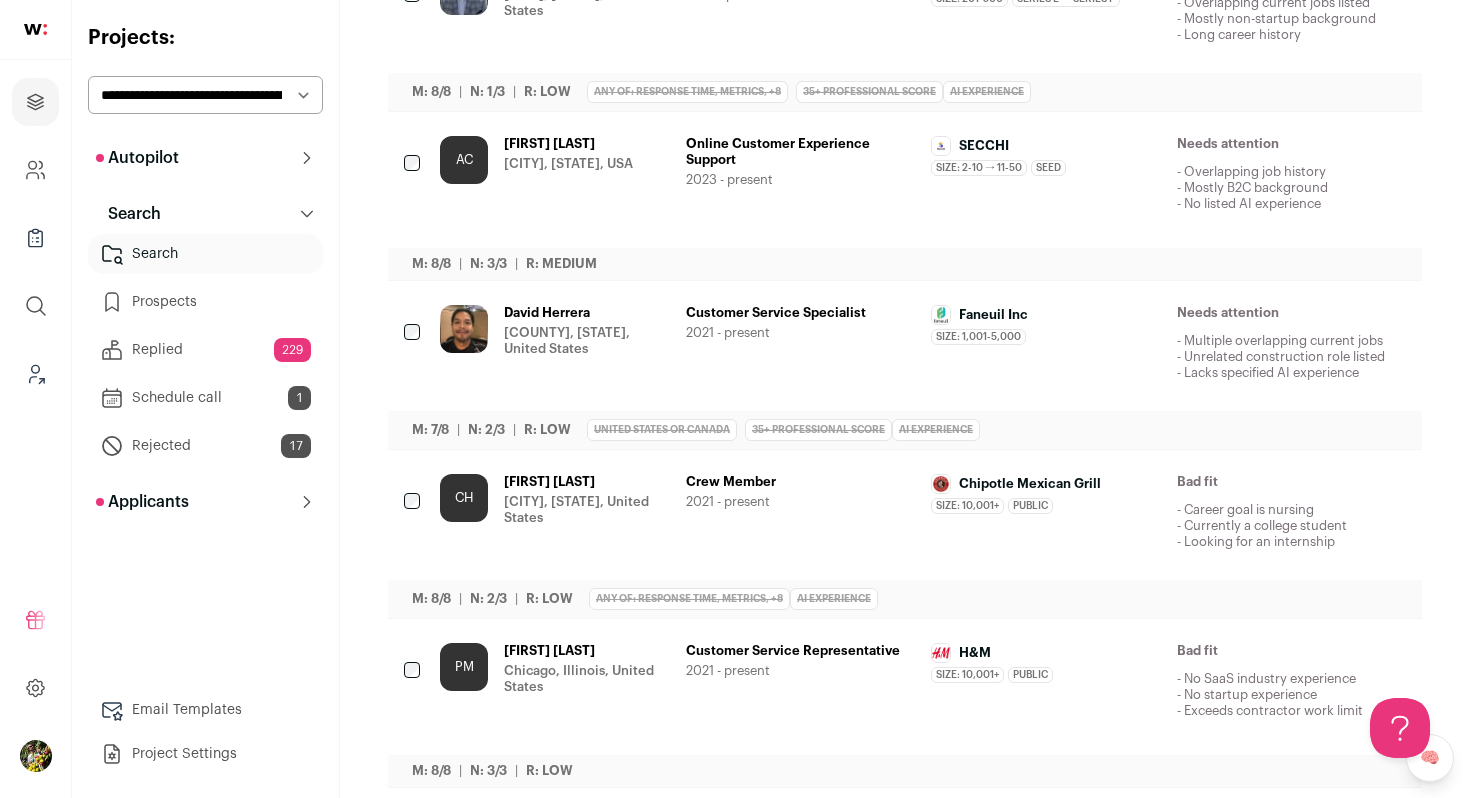scroll, scrollTop: 1306, scrollLeft: 0, axis: vertical 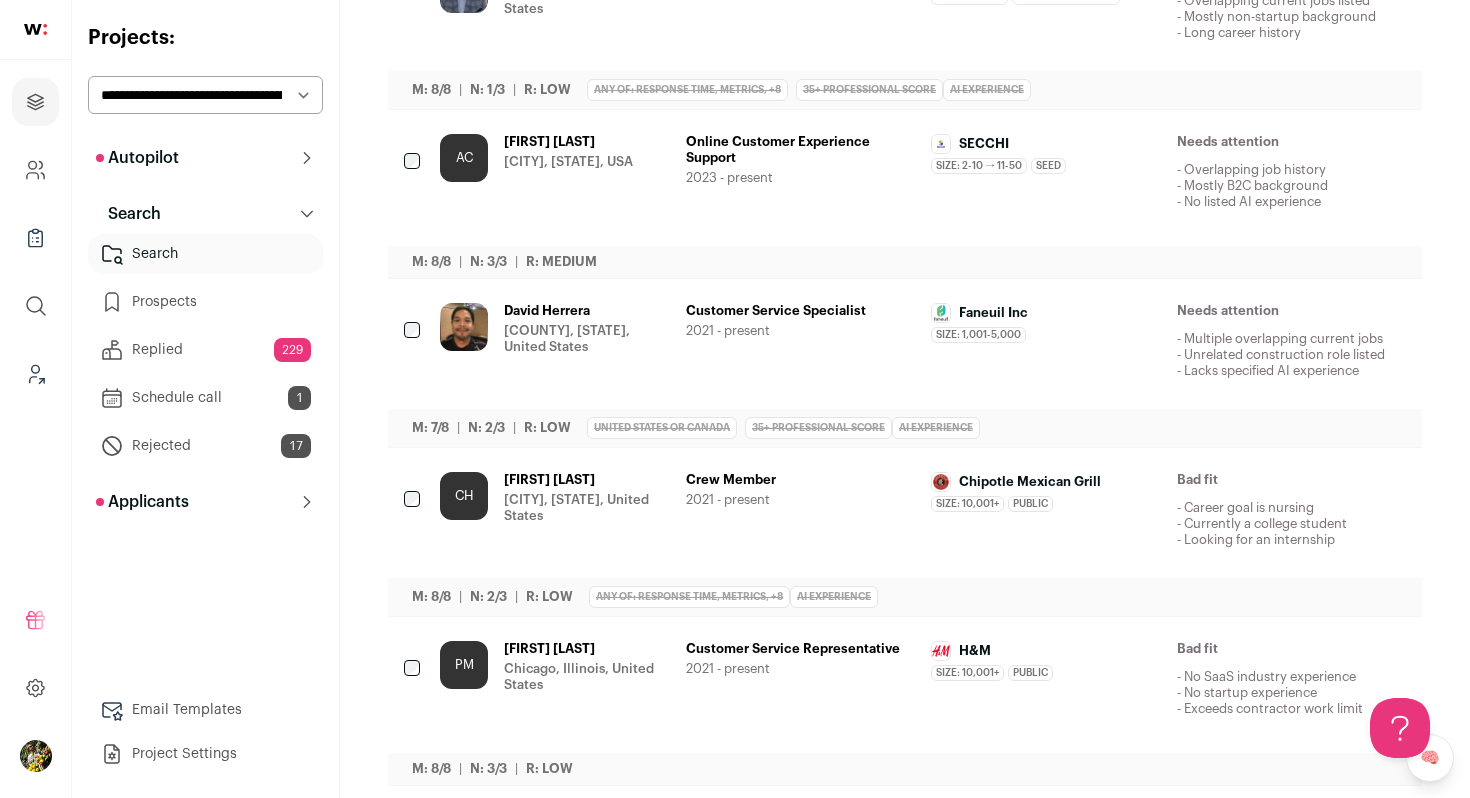 click 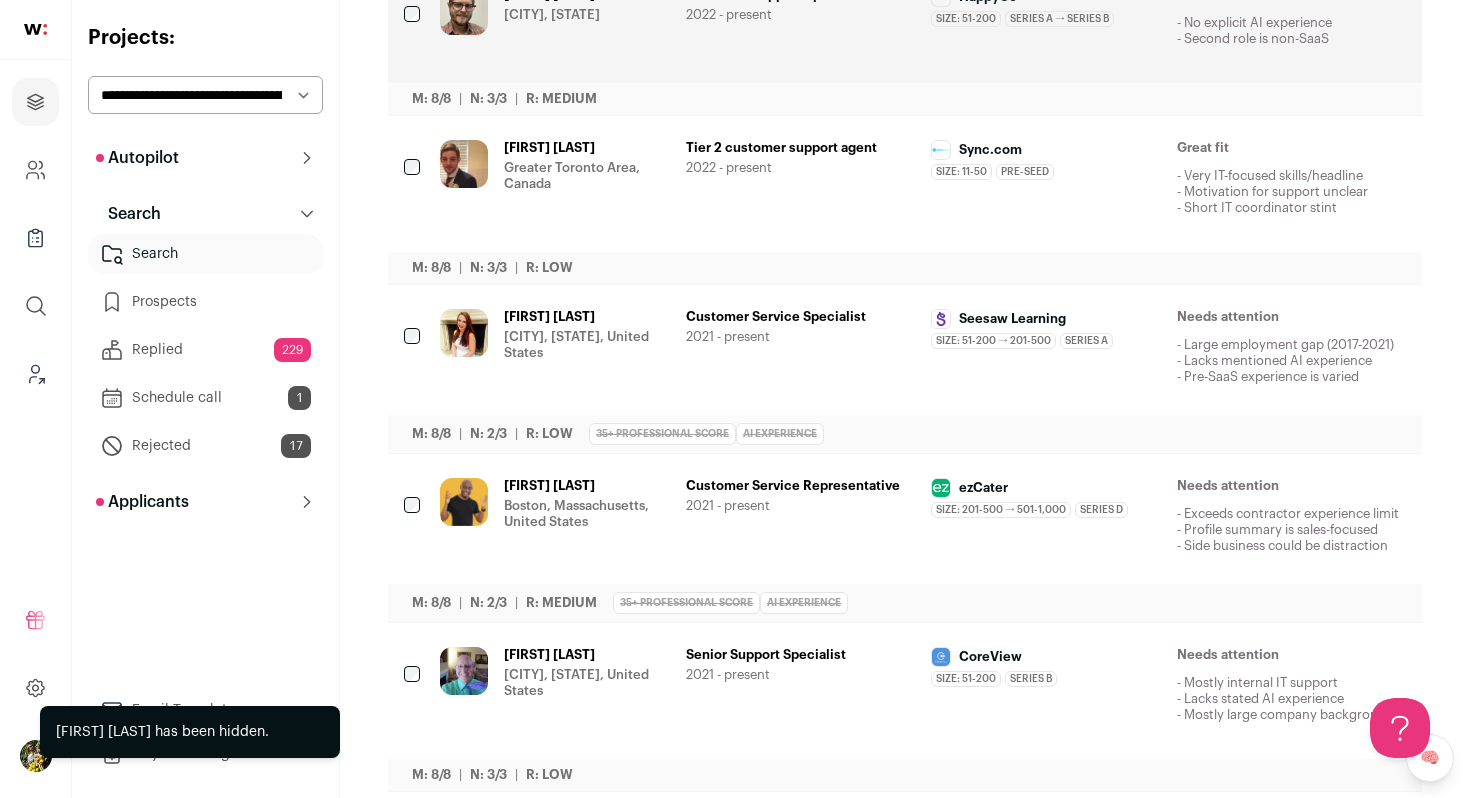 scroll, scrollTop: 0, scrollLeft: 0, axis: both 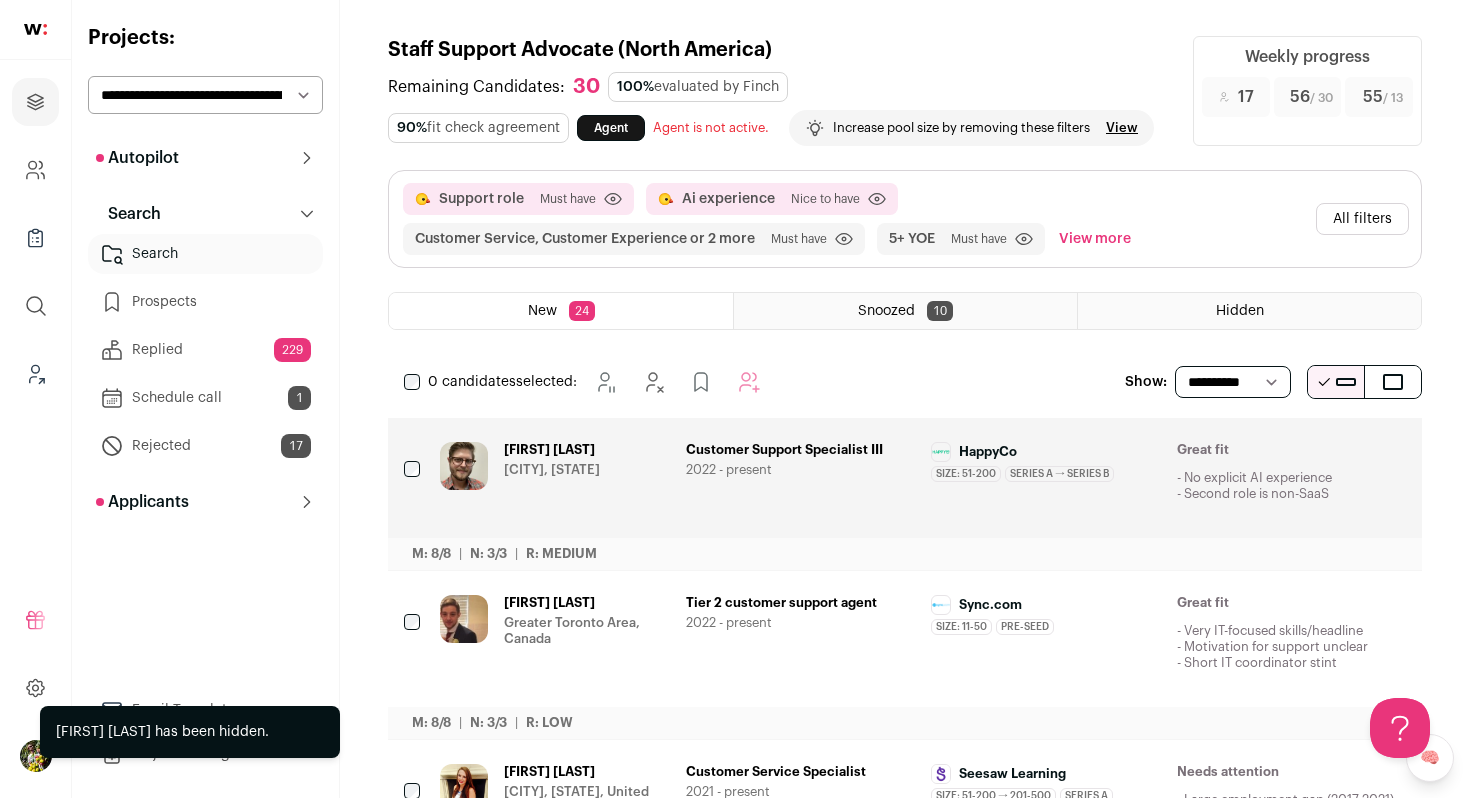 click on "All filters" 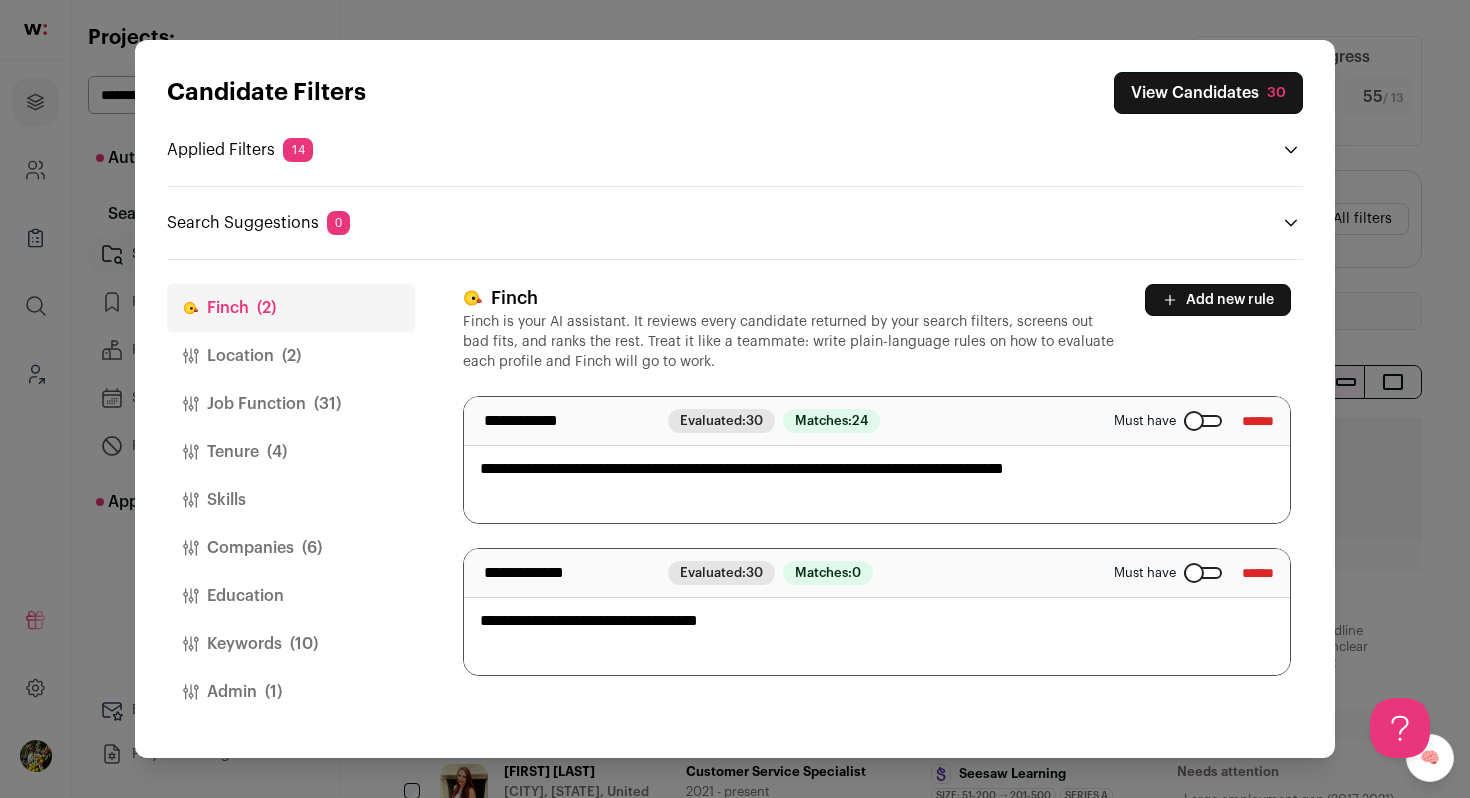 click on "Companies
(6)" 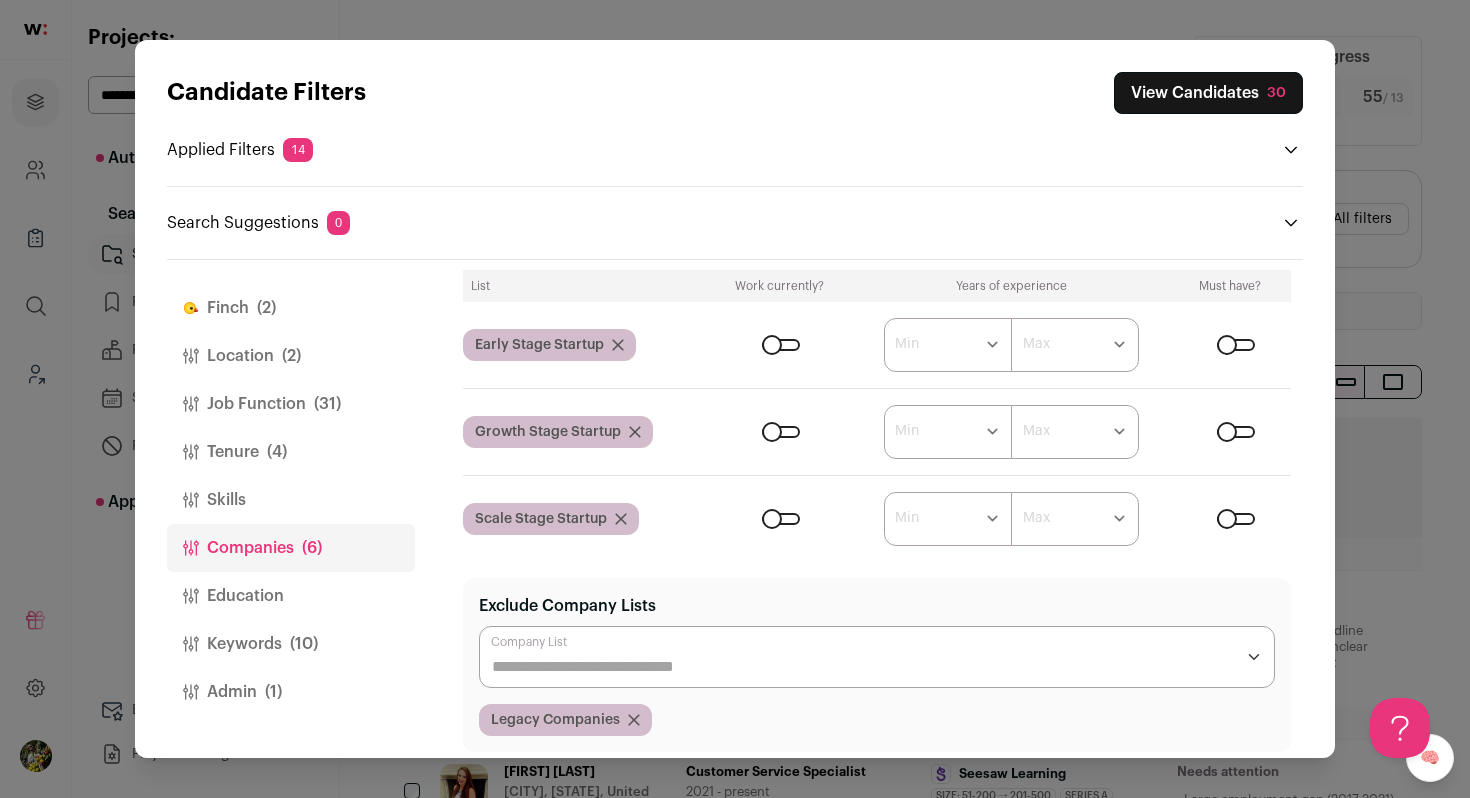scroll, scrollTop: 157, scrollLeft: 0, axis: vertical 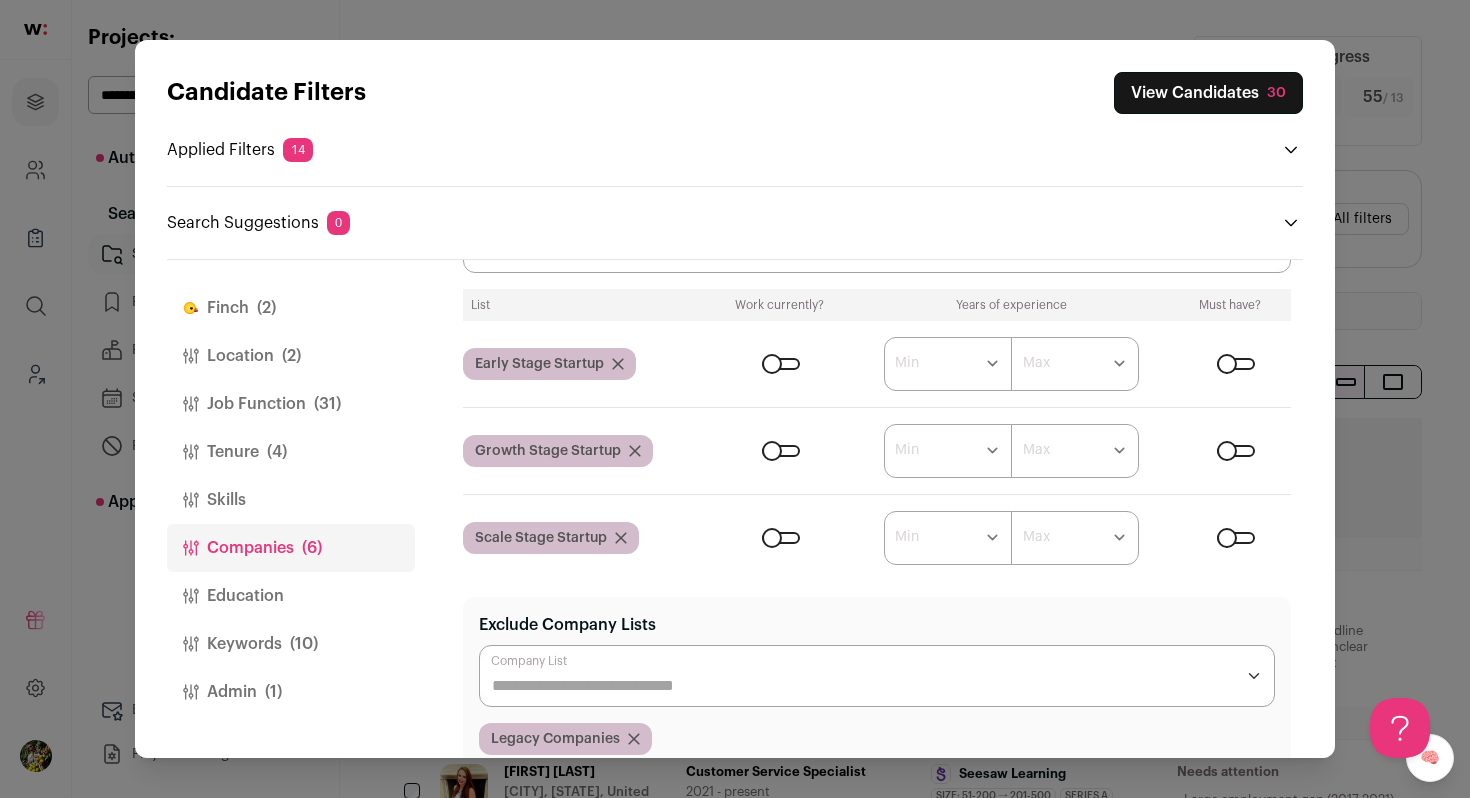 click 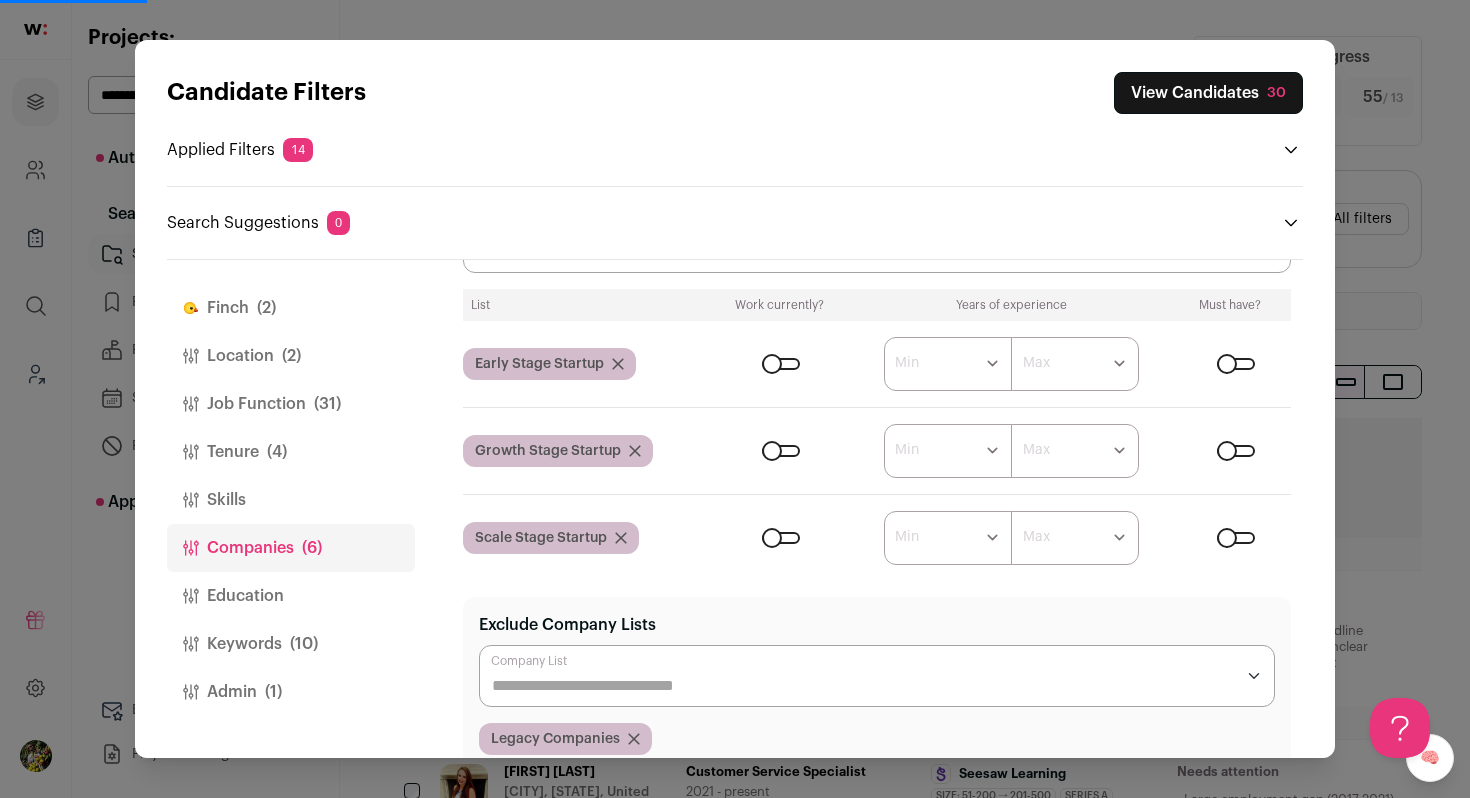 click on "******
*******
*******
*******
*******
*******
*******
*******
*******
********
********
********
********
********
********
********
********
********
********
Min
******
*******
*******
*******
*******
*******
*******
*******
*******
********
********
********
********
********
********
********
********
********
********
Max" 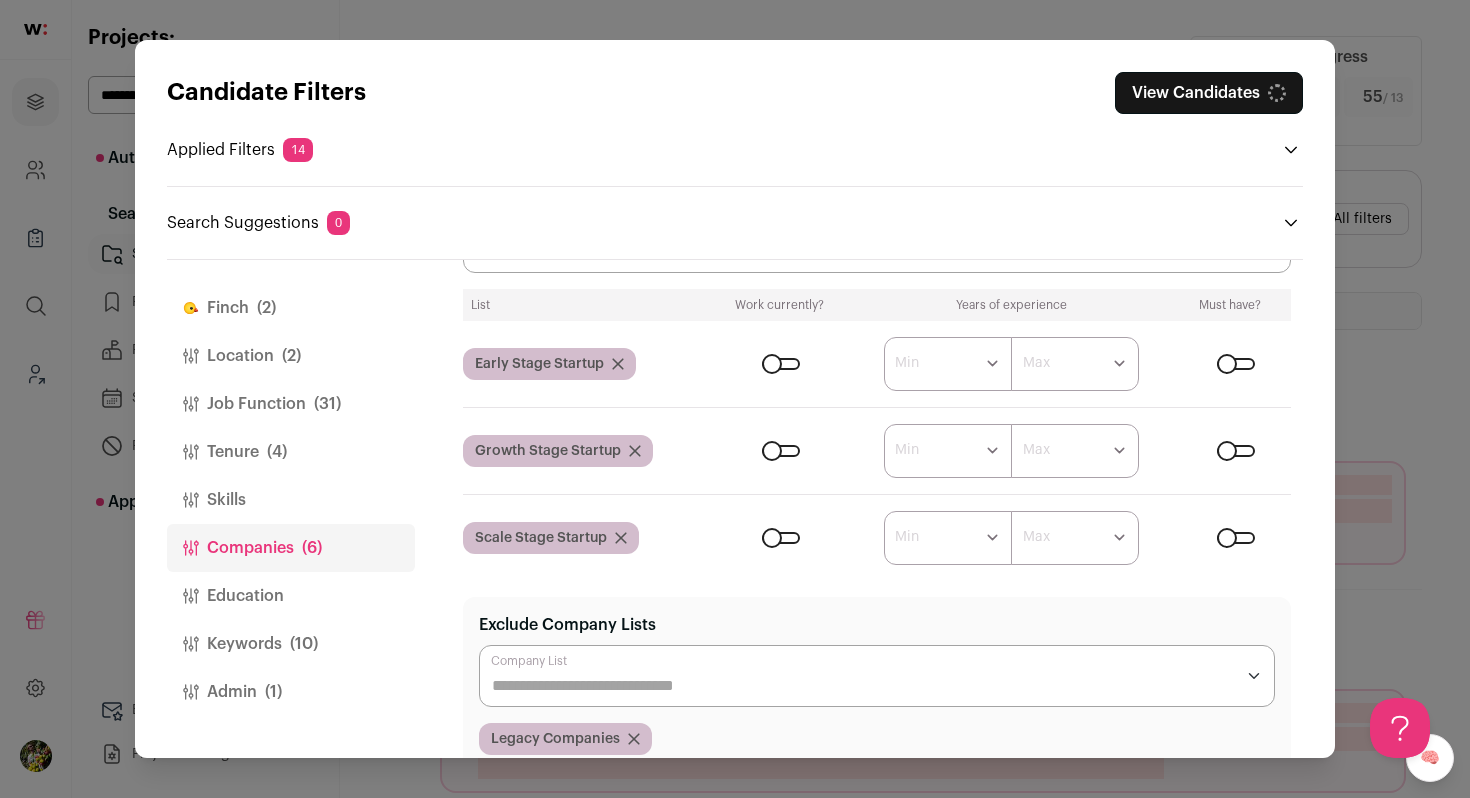 scroll, scrollTop: 149, scrollLeft: 0, axis: vertical 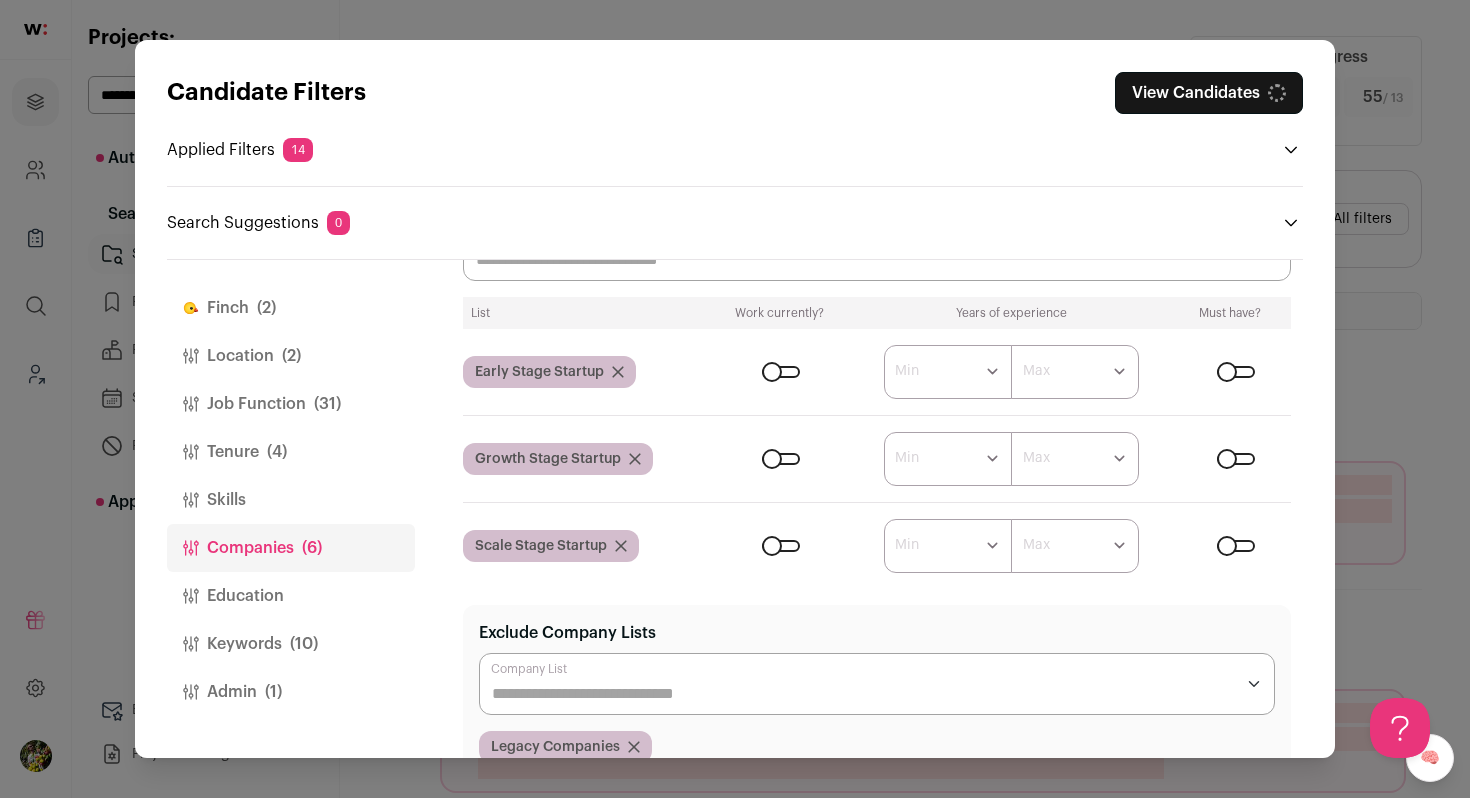 click on "******
*******
*******
*******
*******
*******
*******
*******
*******
********
********
********
********
********
********
********
********
********
********
Min
******
*******
*******
*******
*******
*******
*******
*******
*******
********
********
********
********
********
********
********
********
********
********
Max" 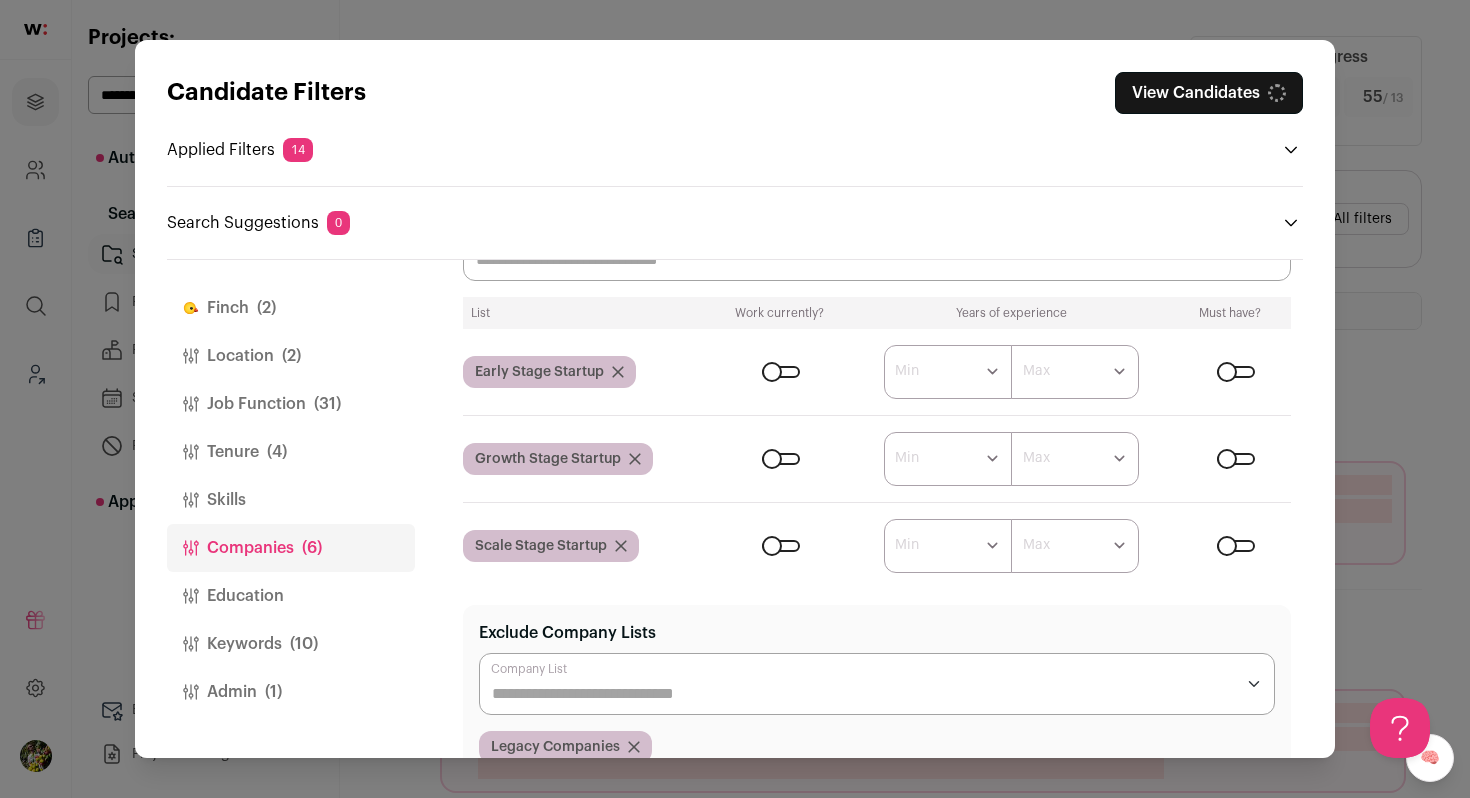click 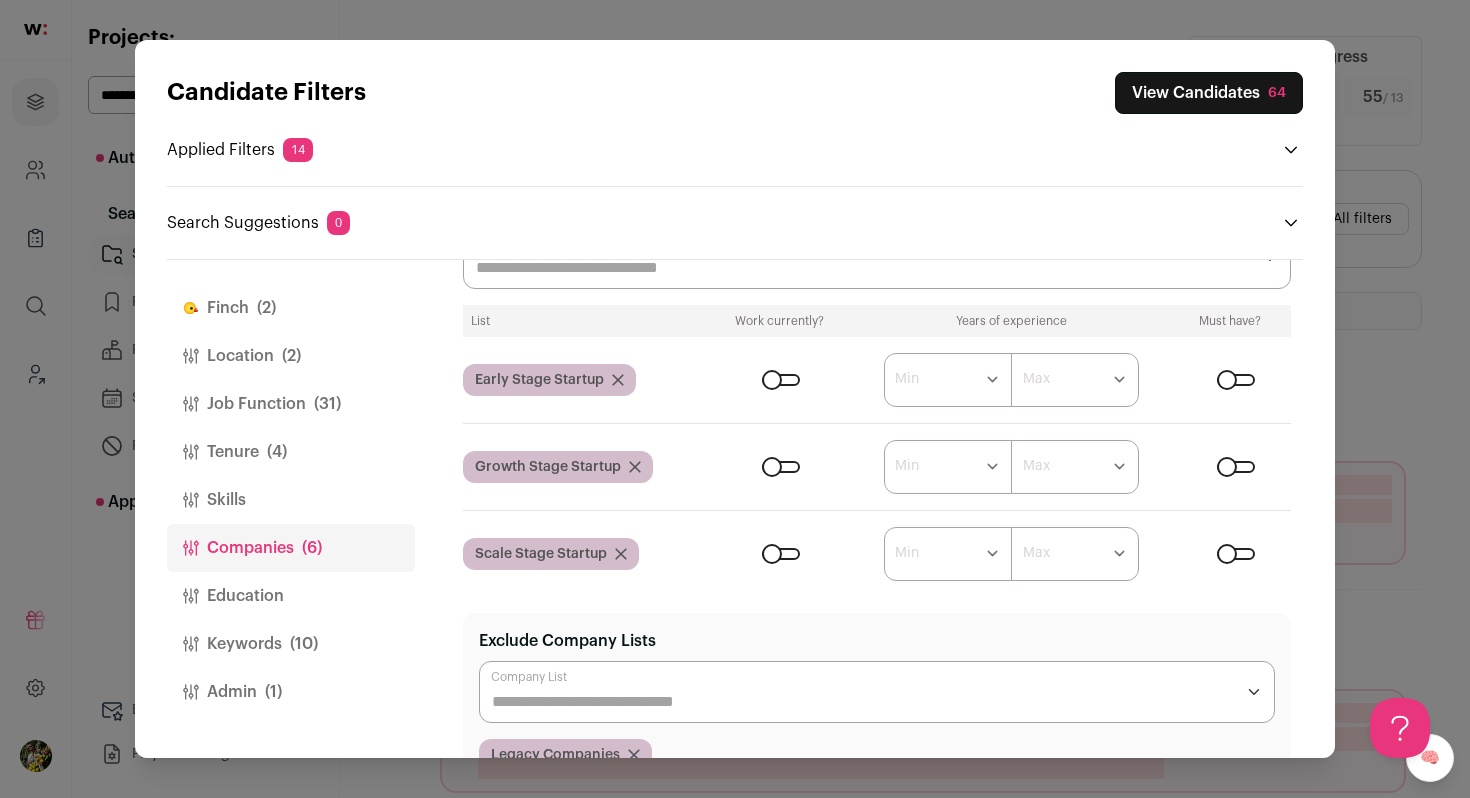 scroll, scrollTop: 195, scrollLeft: 0, axis: vertical 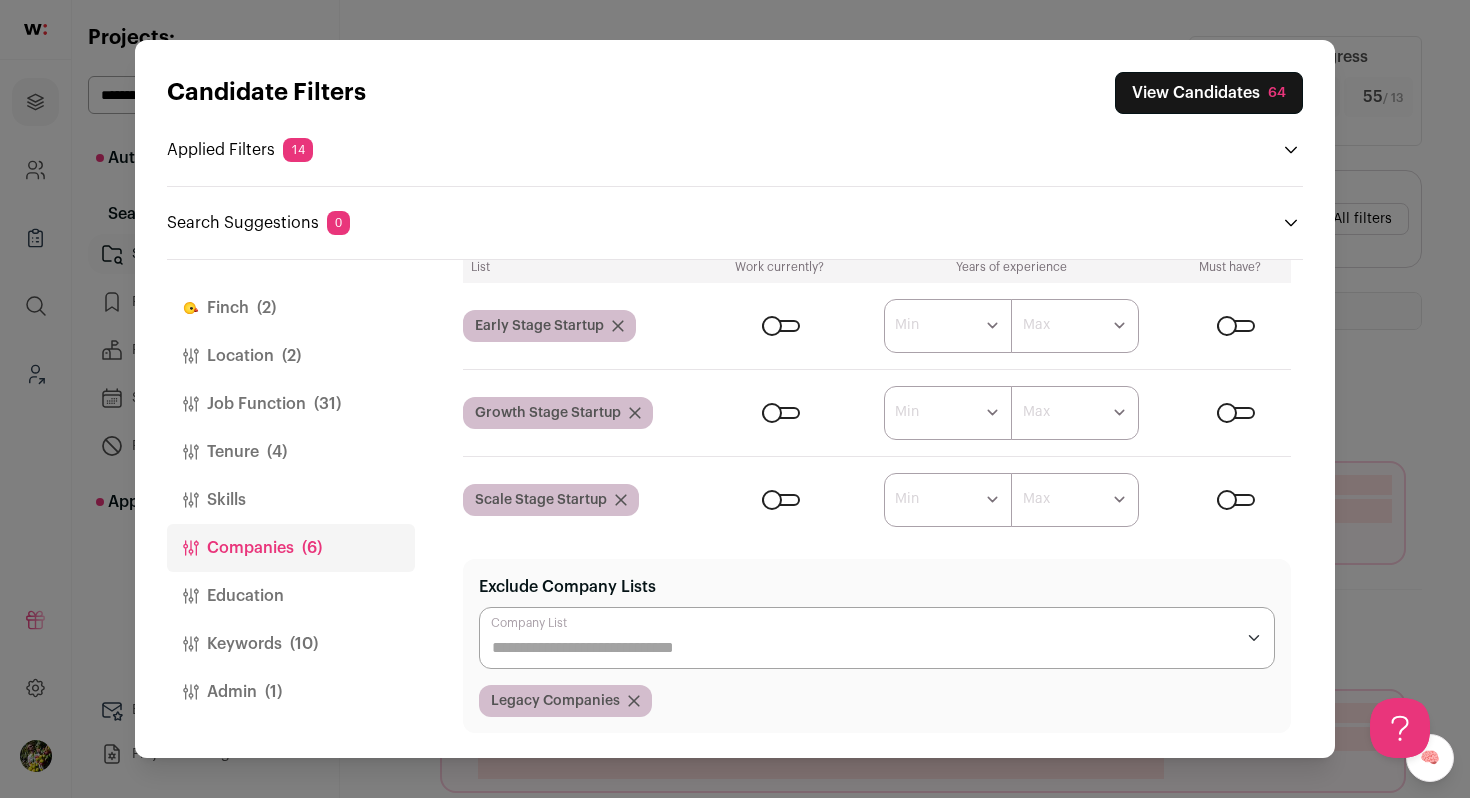 click 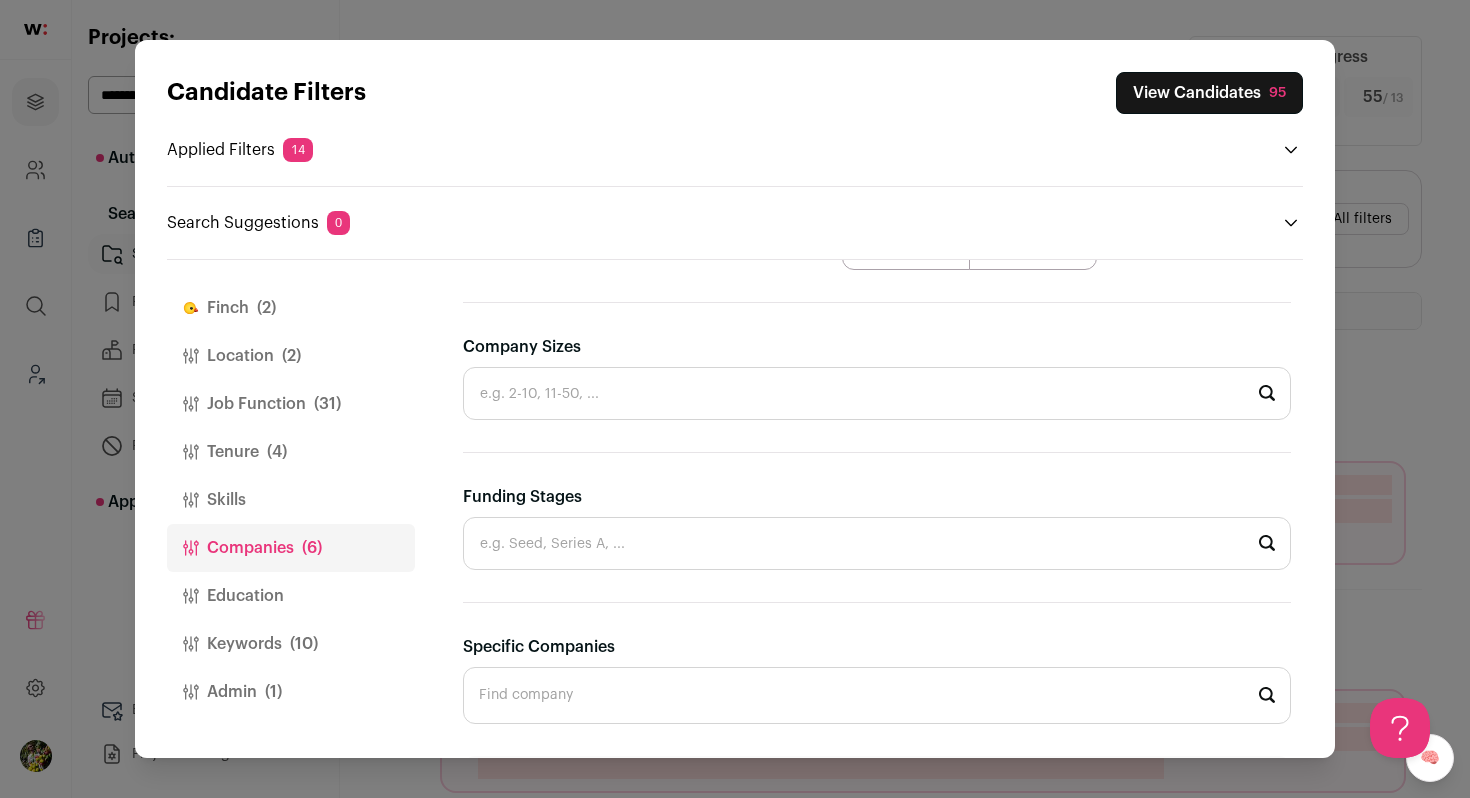 scroll, scrollTop: 1117, scrollLeft: 0, axis: vertical 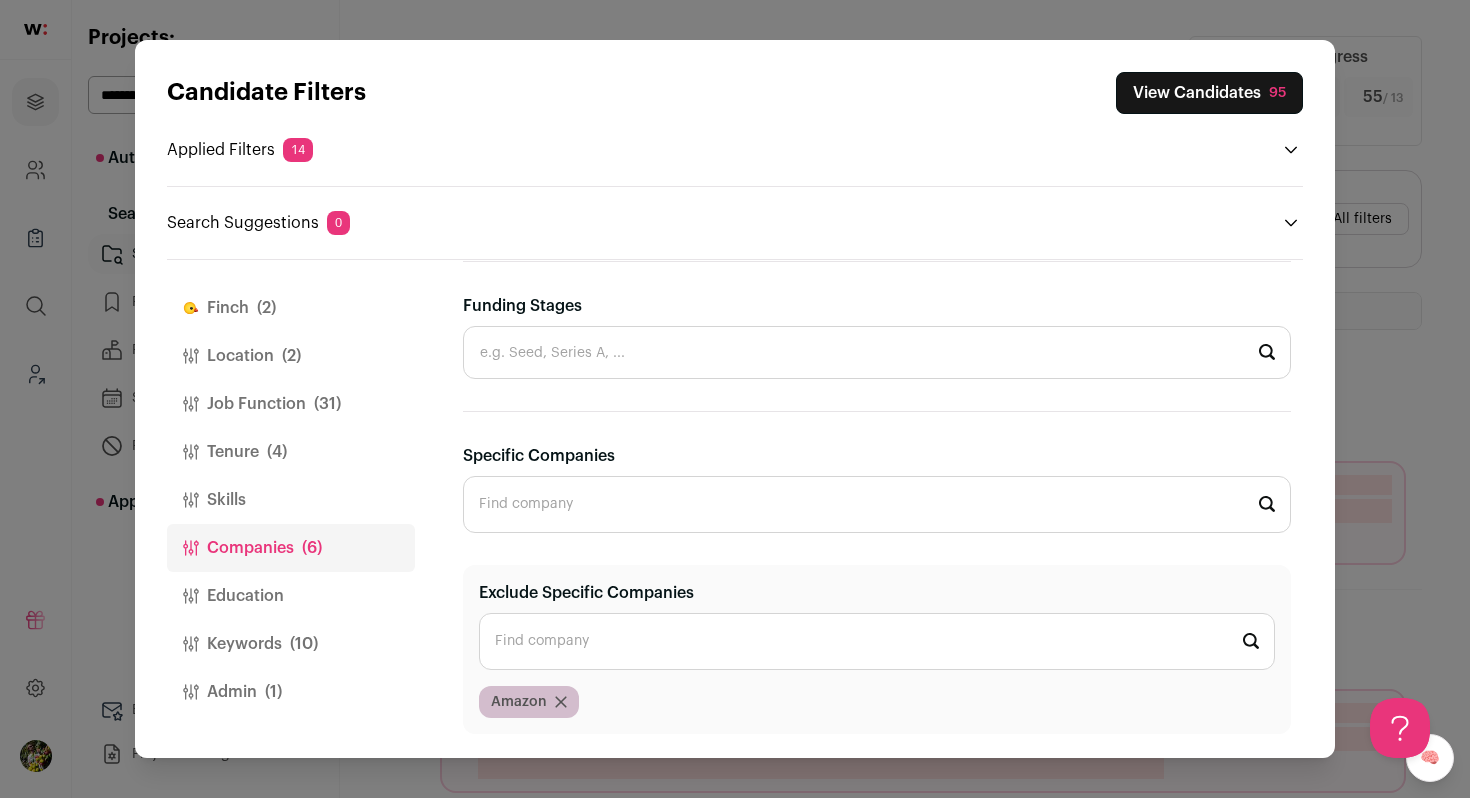 click on "Skills" 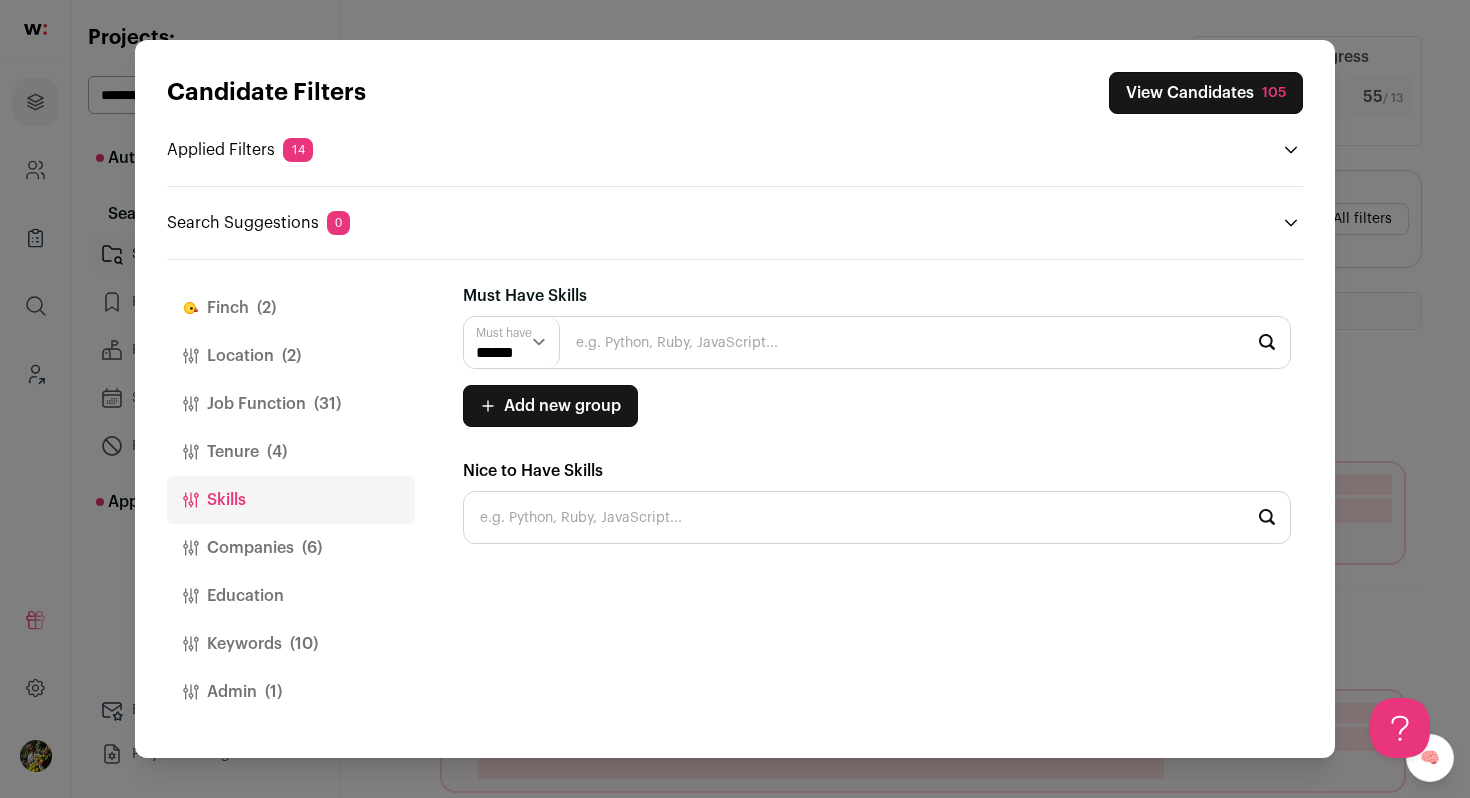 scroll, scrollTop: 0, scrollLeft: 0, axis: both 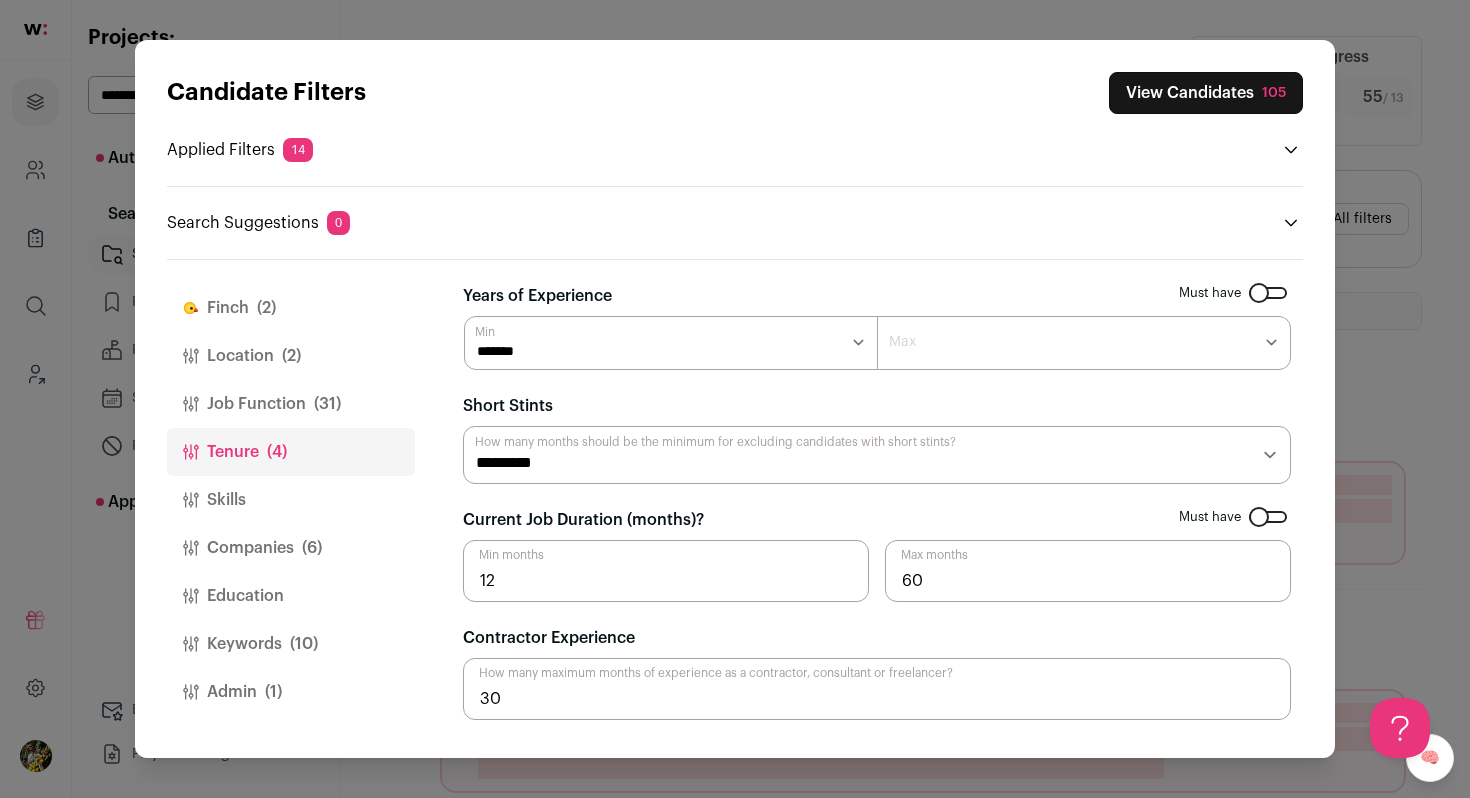 click on "*******
******
*******
*******
*******
*******
*******
*******
*******
*******
********
********
********
********
********
********
********
********
********
********" 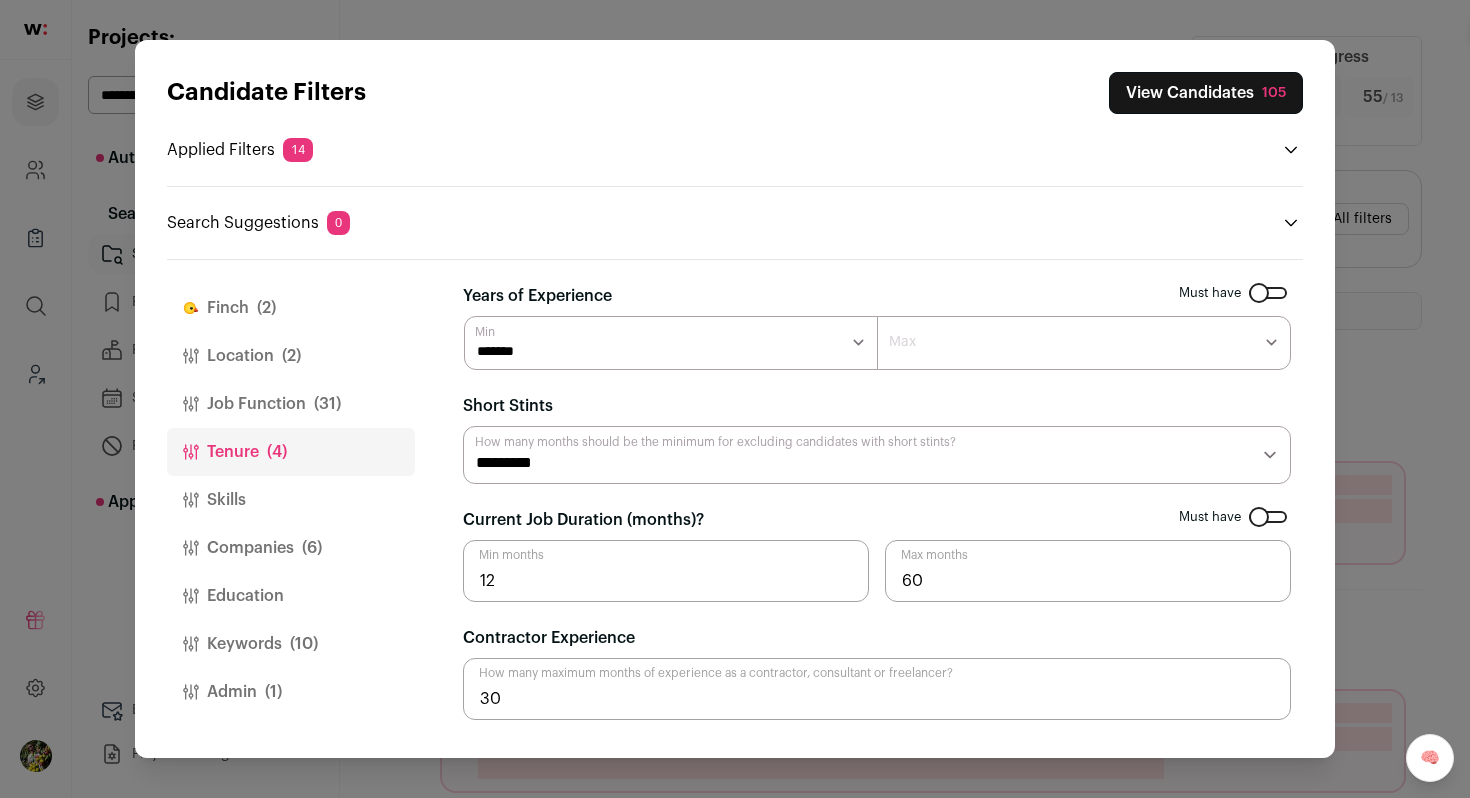 select on "*" 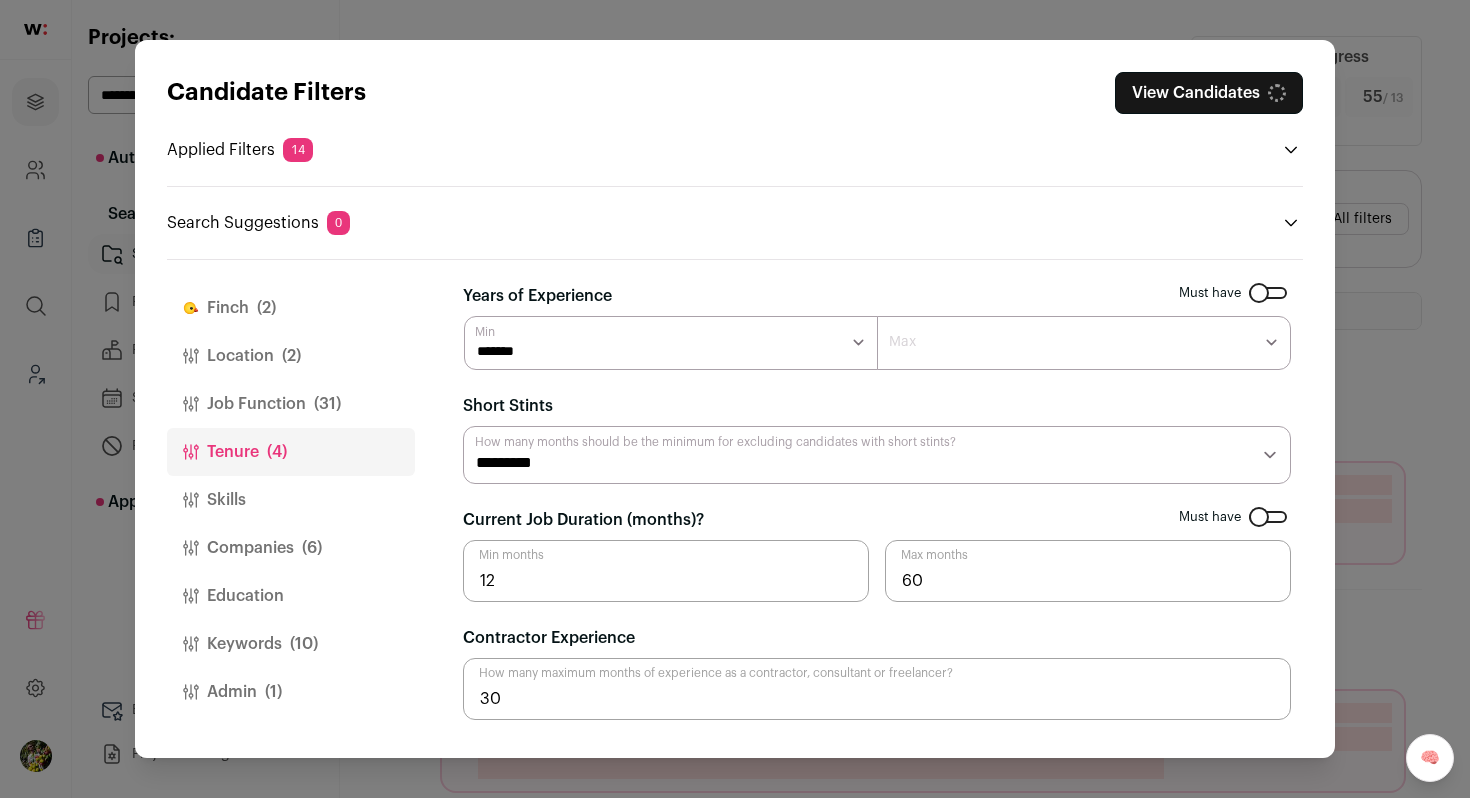 click on "Job Function
(31)" 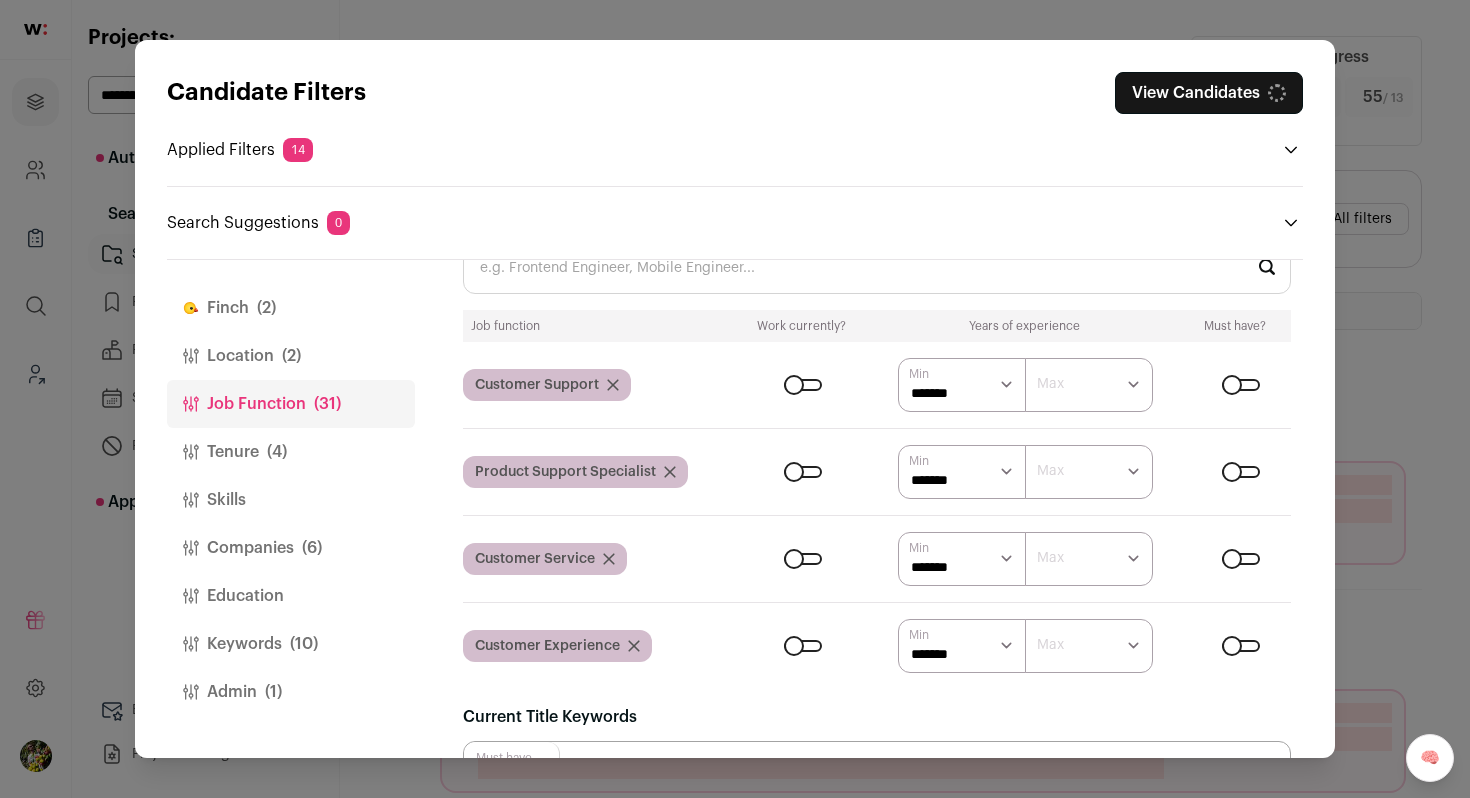 scroll, scrollTop: 85, scrollLeft: 0, axis: vertical 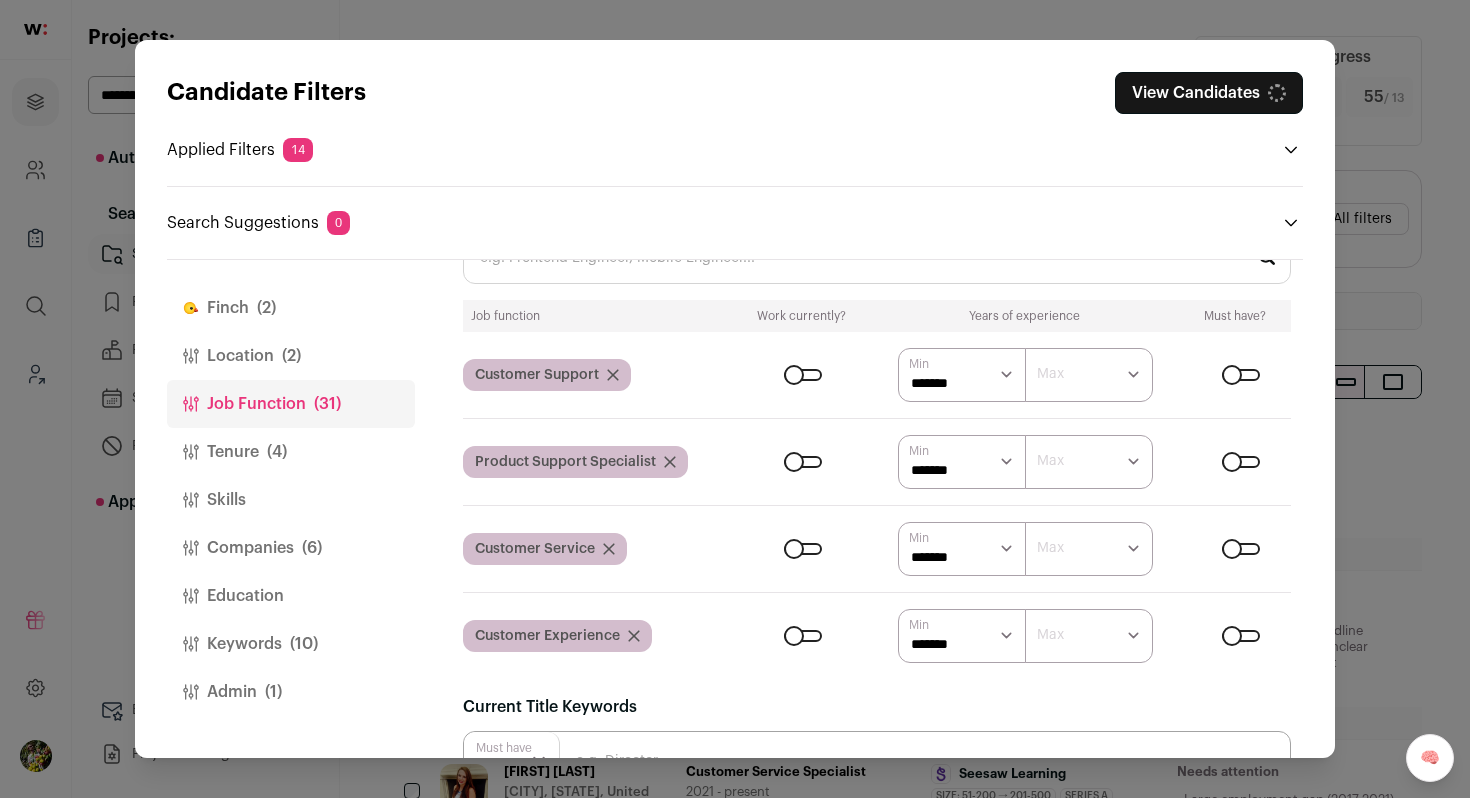 click on "Location
(2)" 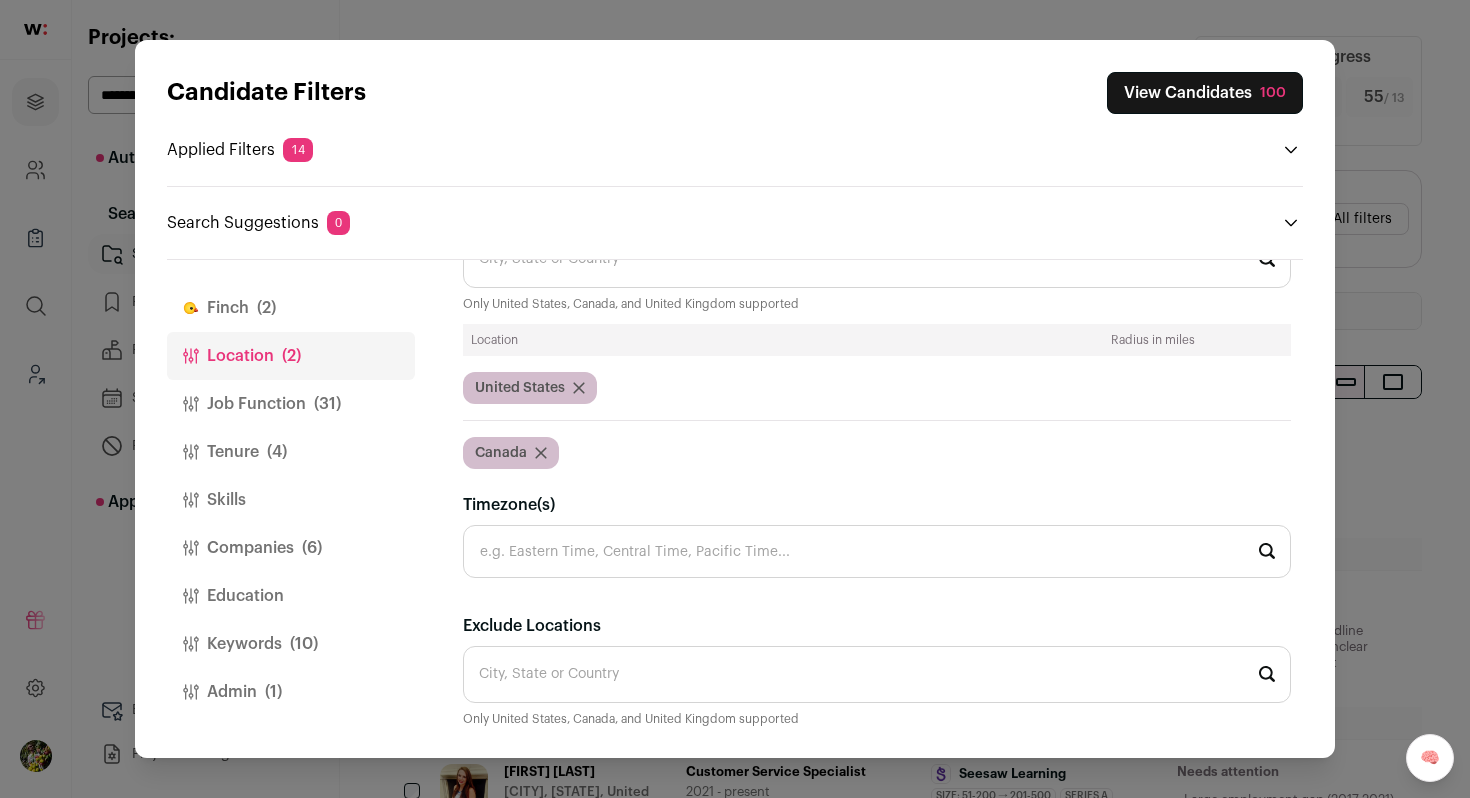click on "Finch
(2)" 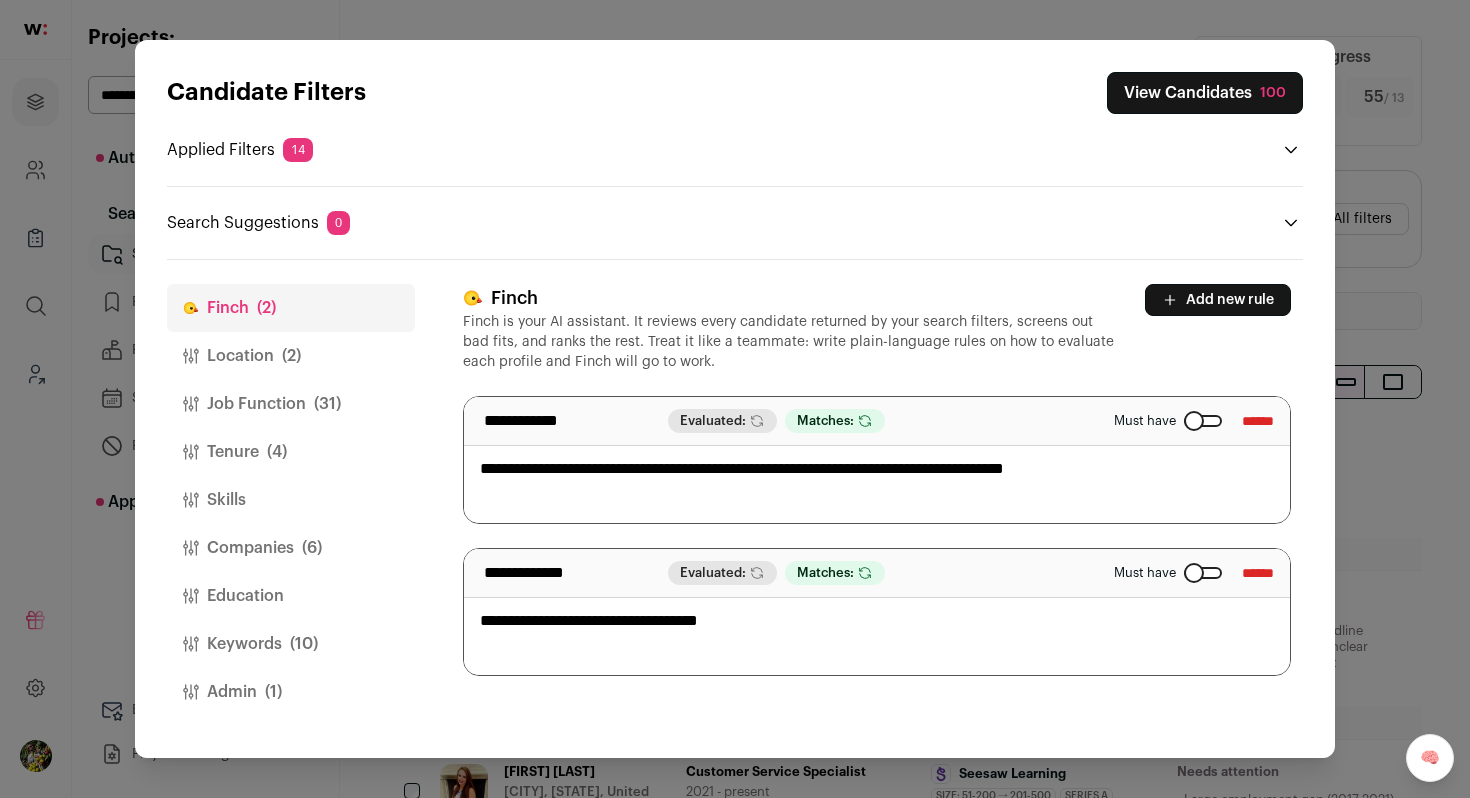 scroll, scrollTop: 0, scrollLeft: 0, axis: both 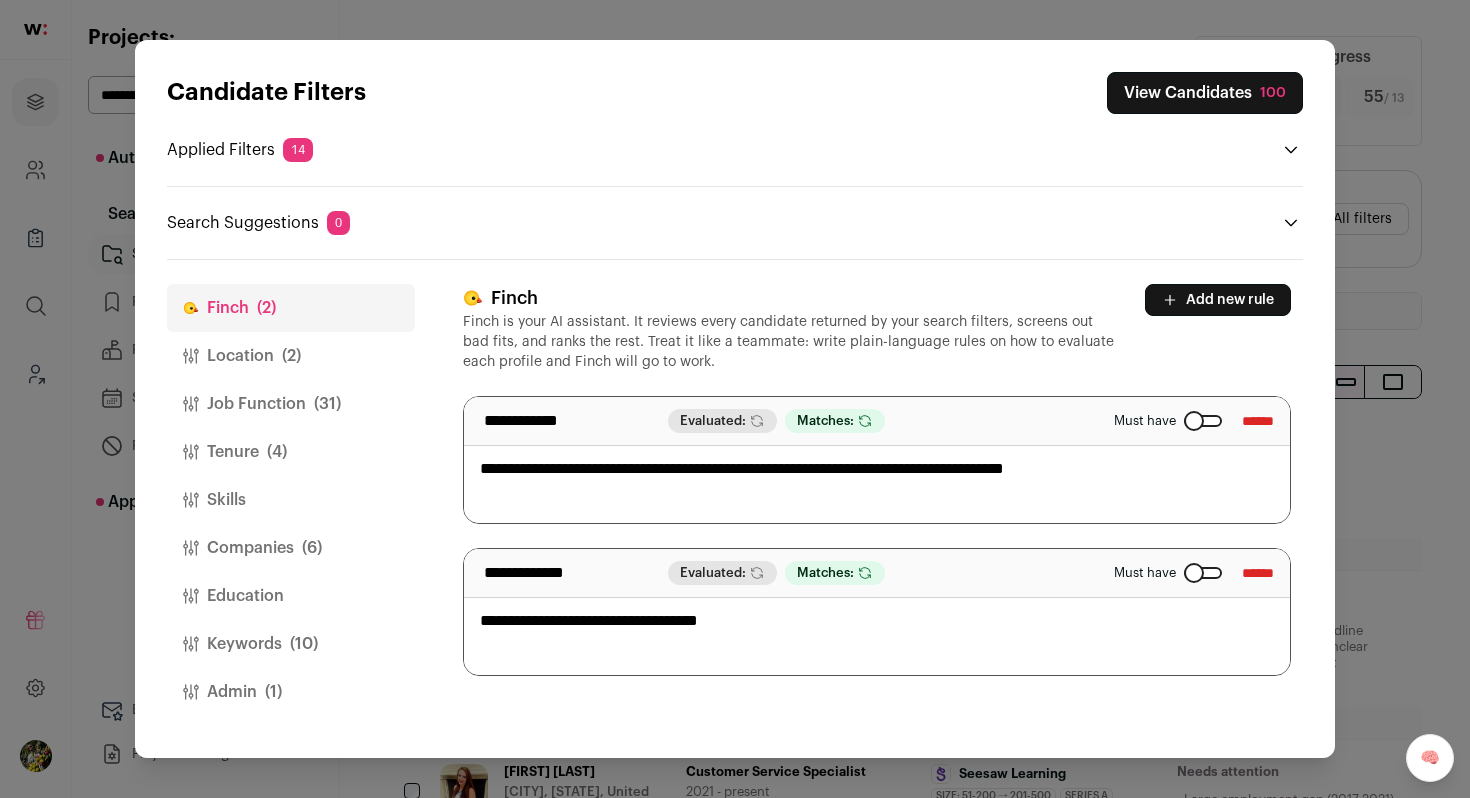 click on "Admin
(1)" 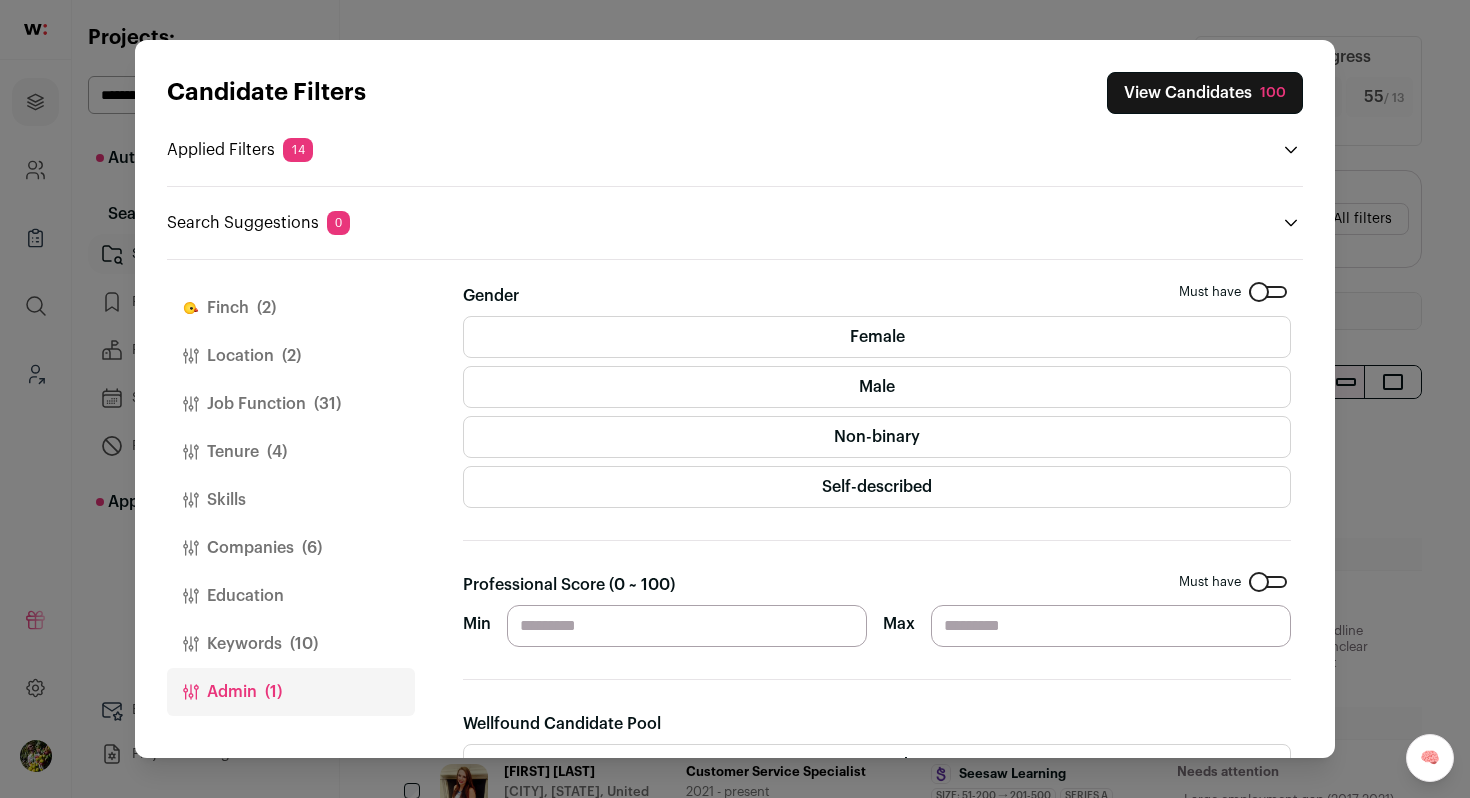 click on "(10)" 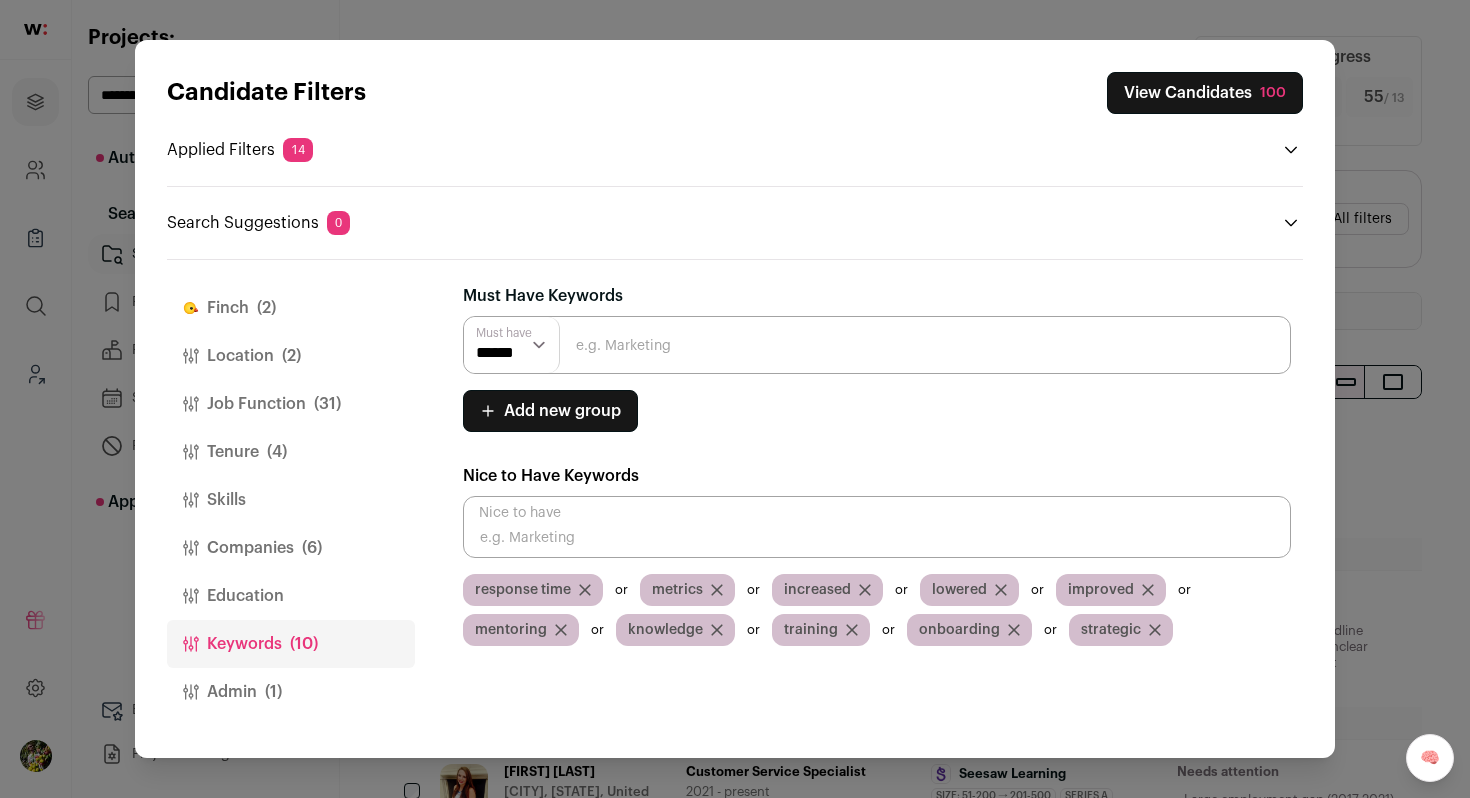 click on "View Candidates
100" 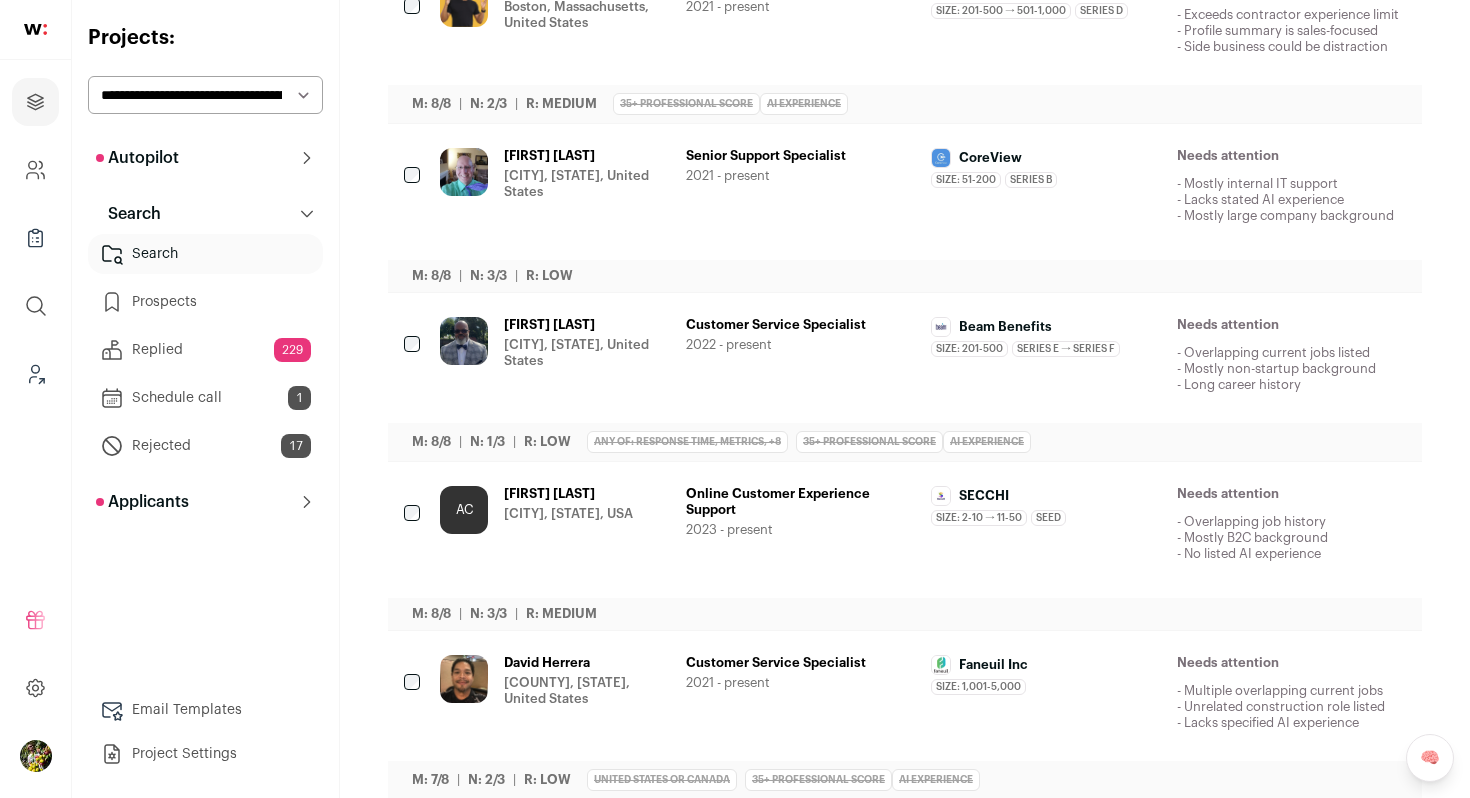 scroll, scrollTop: 1329, scrollLeft: 0, axis: vertical 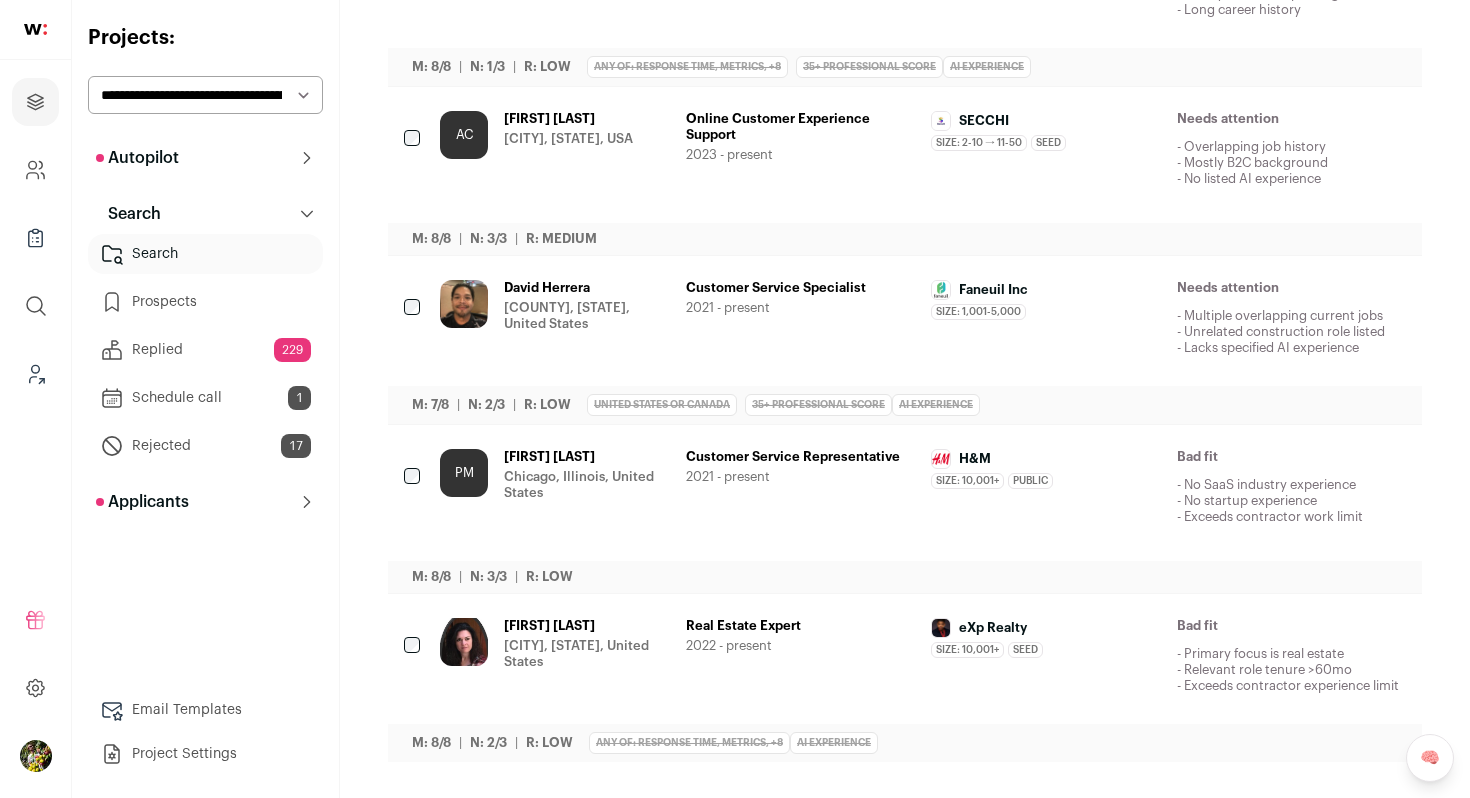 click 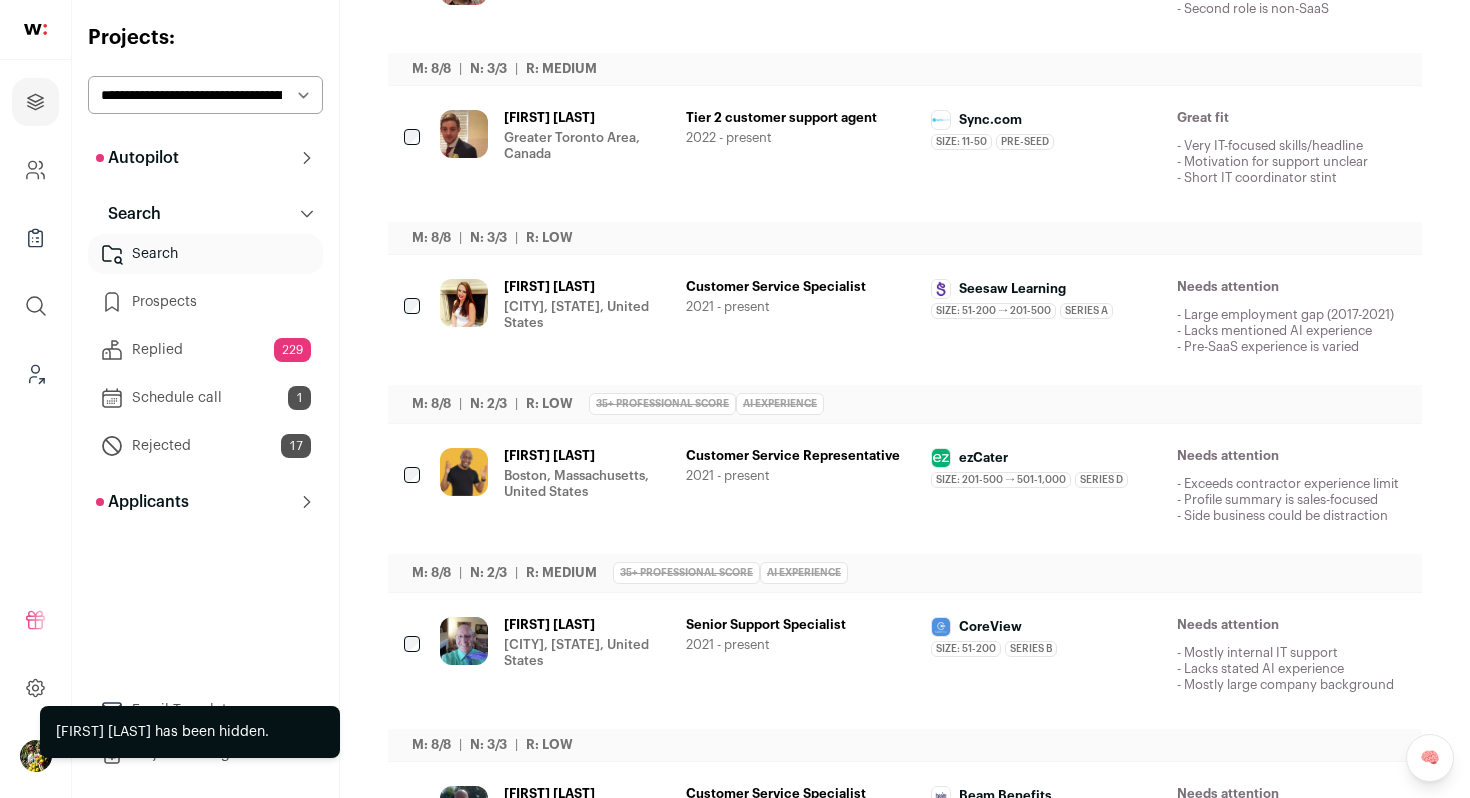 scroll, scrollTop: 0, scrollLeft: 0, axis: both 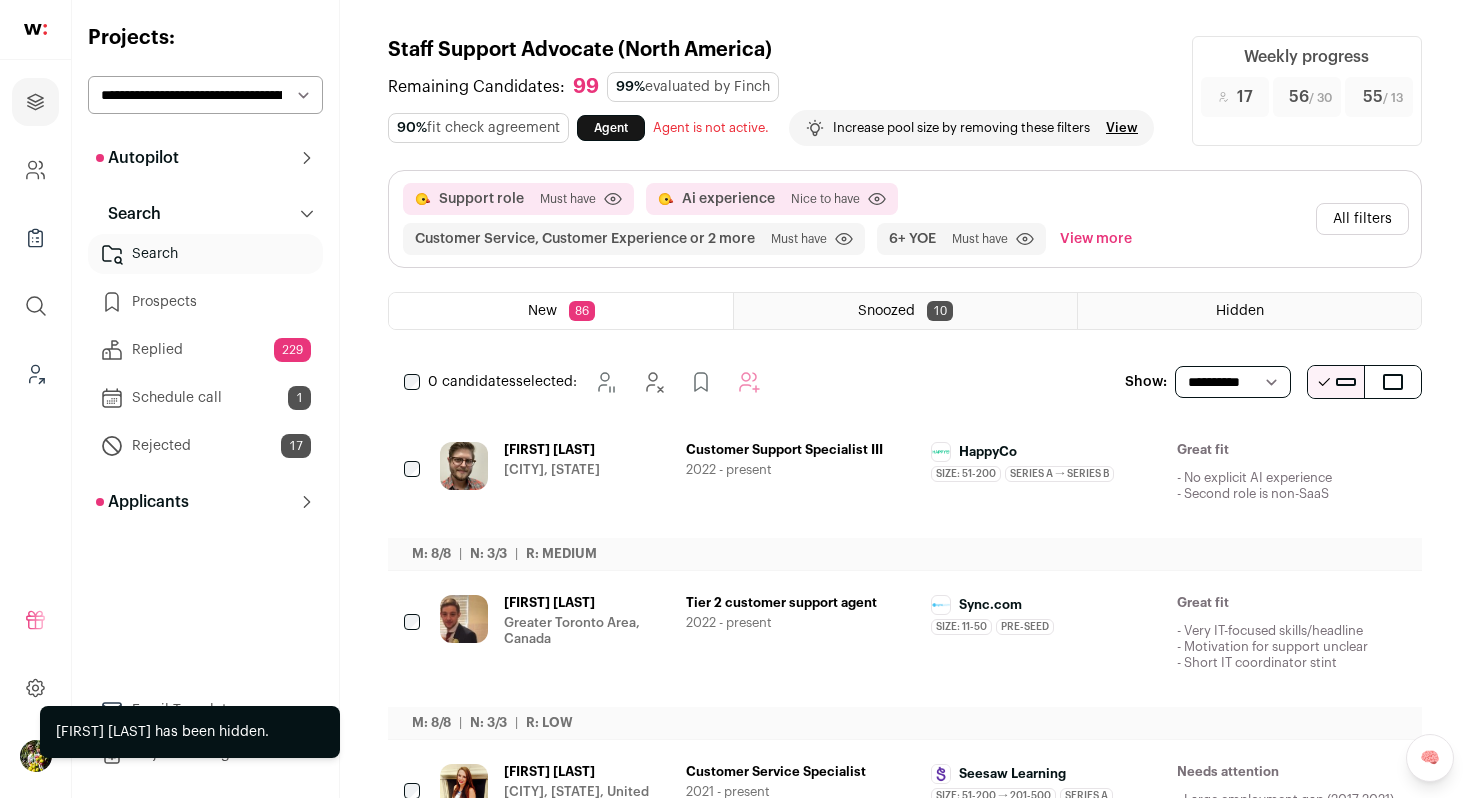 click on "**********" 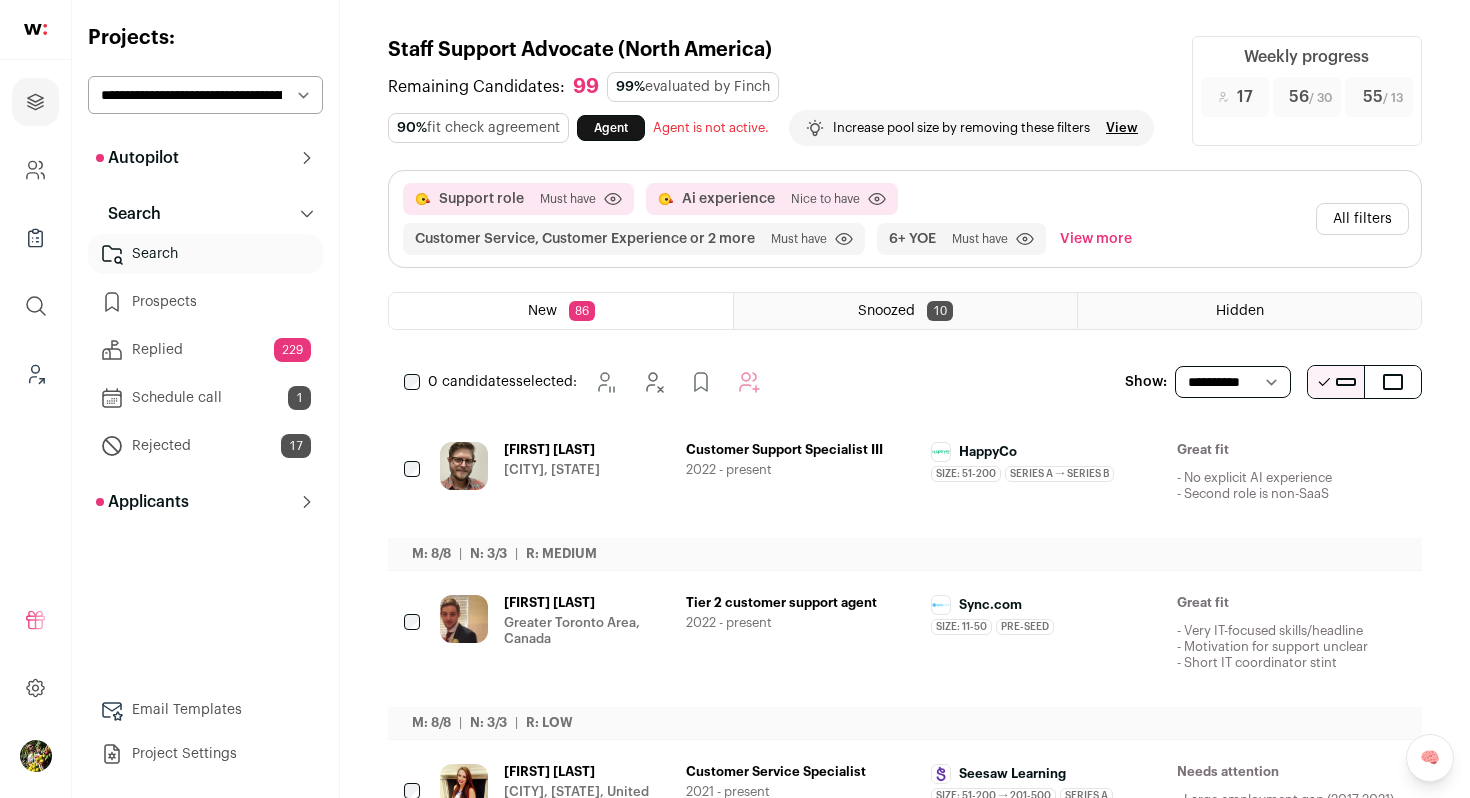 select on "*****" 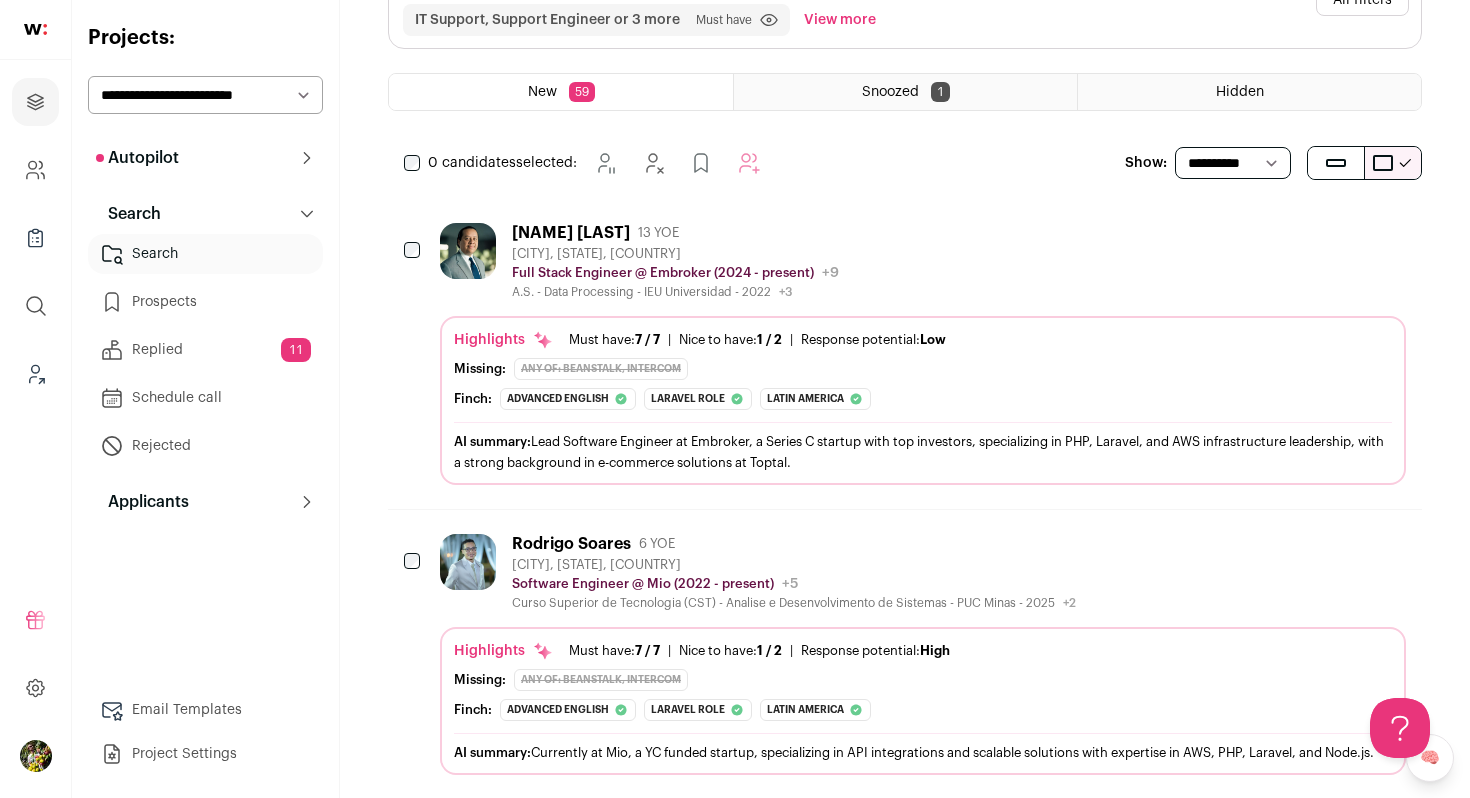 scroll, scrollTop: 295, scrollLeft: 0, axis: vertical 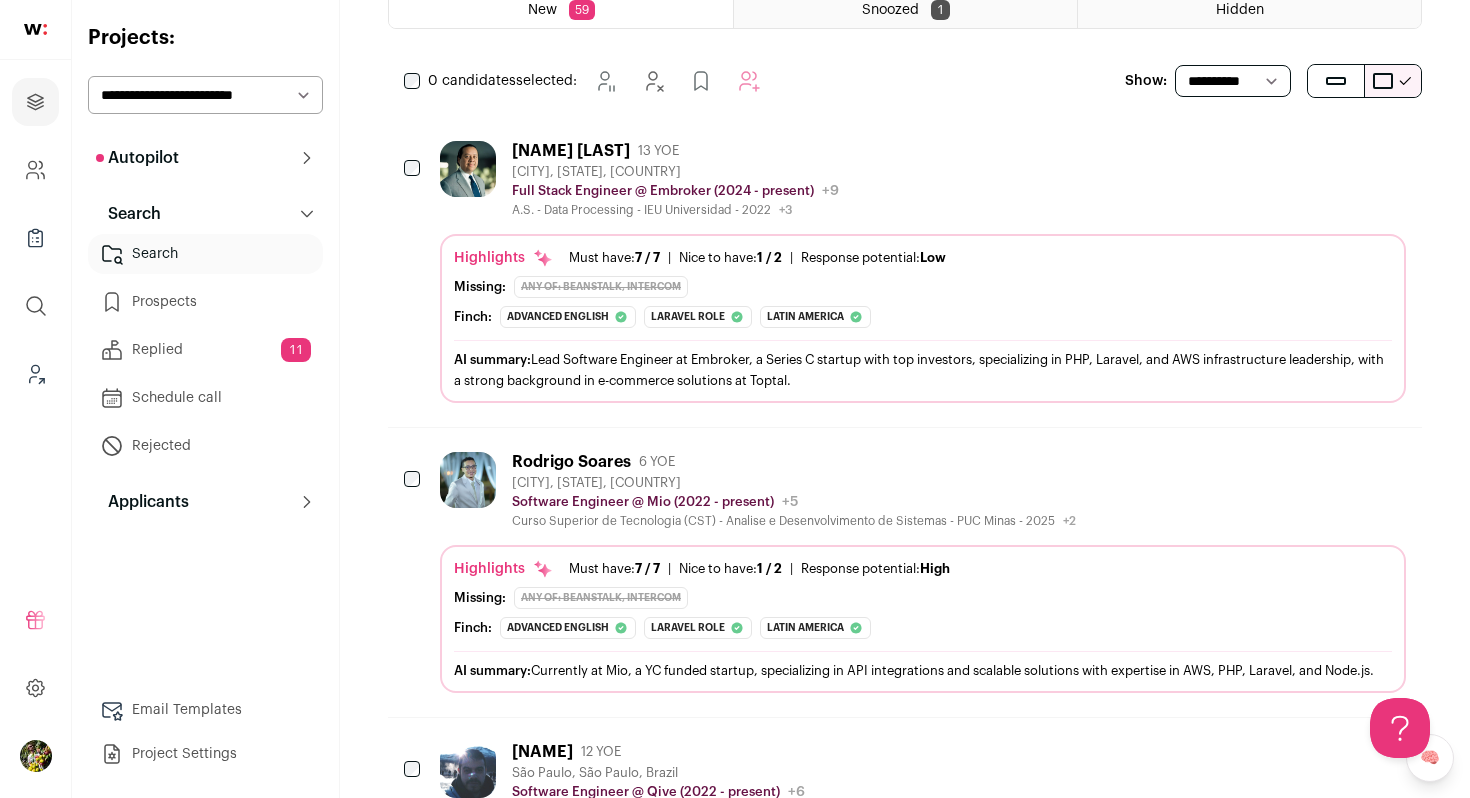 click on "Highlights
Must have:
7 / 7
How many must haves have been fulfilled?
|
Nice to have:
1 / 2
How many nice to haves have been fulfilled?
|
Response potential:
Low
The rating combines email reliability, platform activity, and job tenure to predict a candidate's openness to outreach, independent of the company making contact.
Missing:" at bounding box center [923, 318] 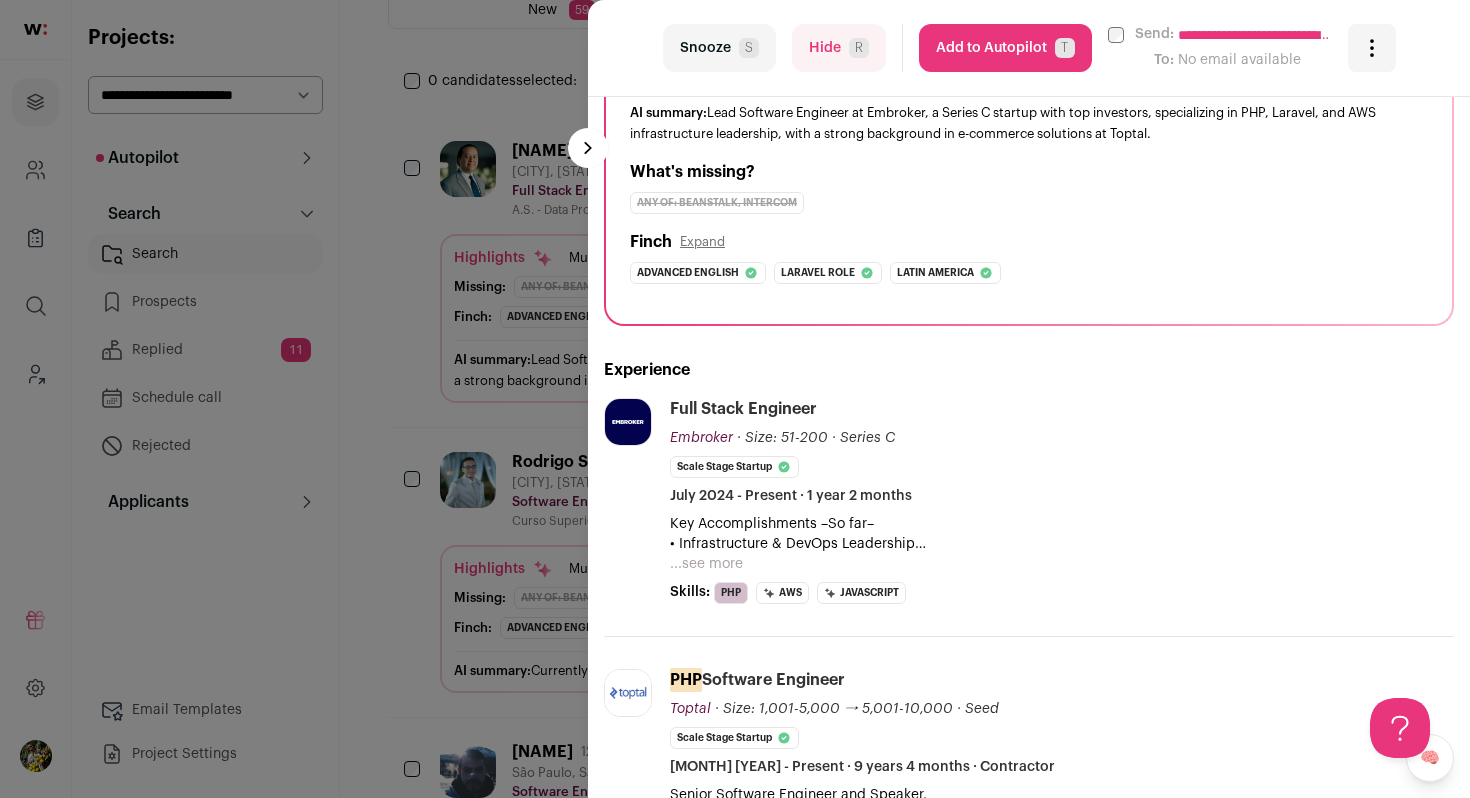 scroll, scrollTop: 265, scrollLeft: 0, axis: vertical 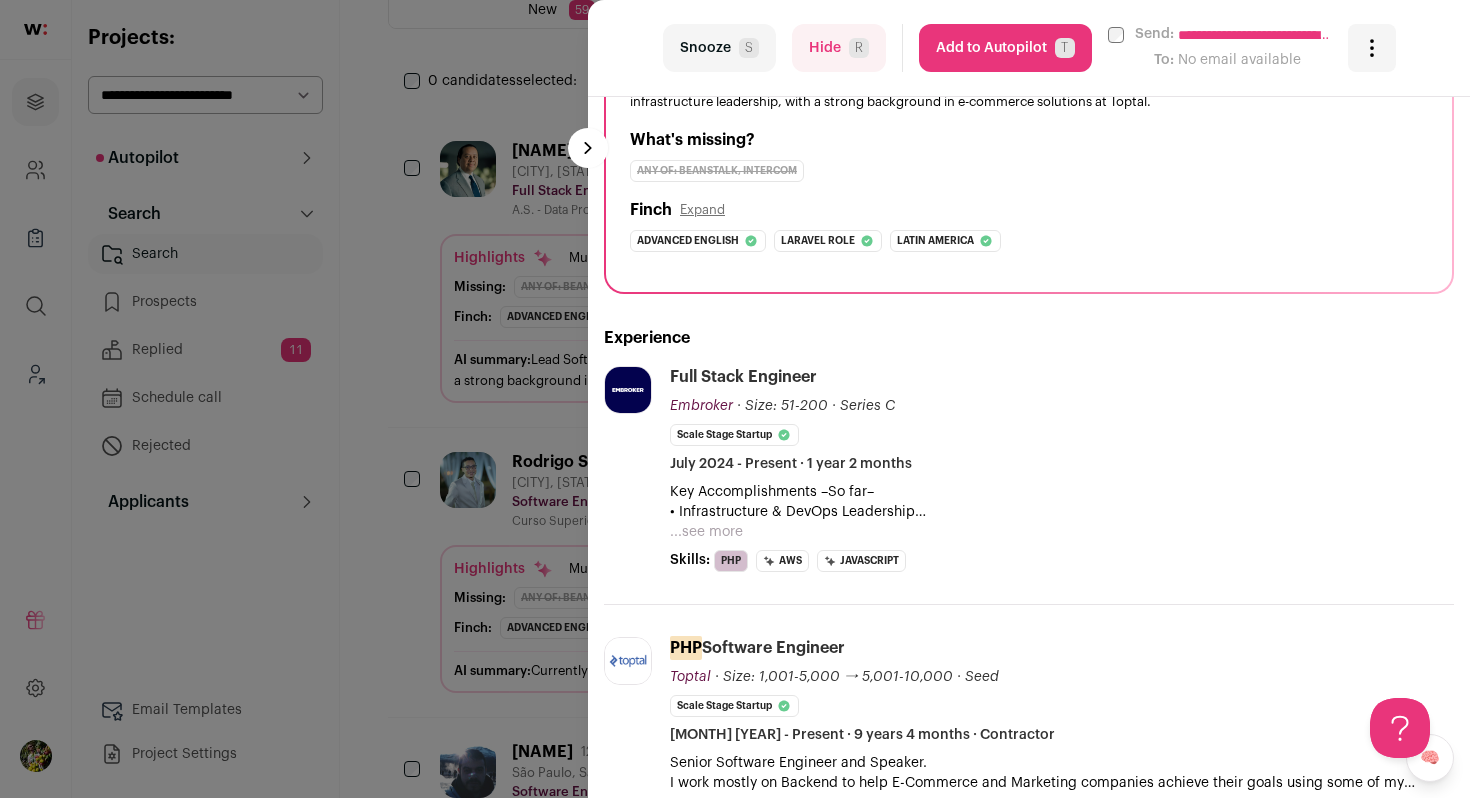 click on "...see more" at bounding box center (706, 532) 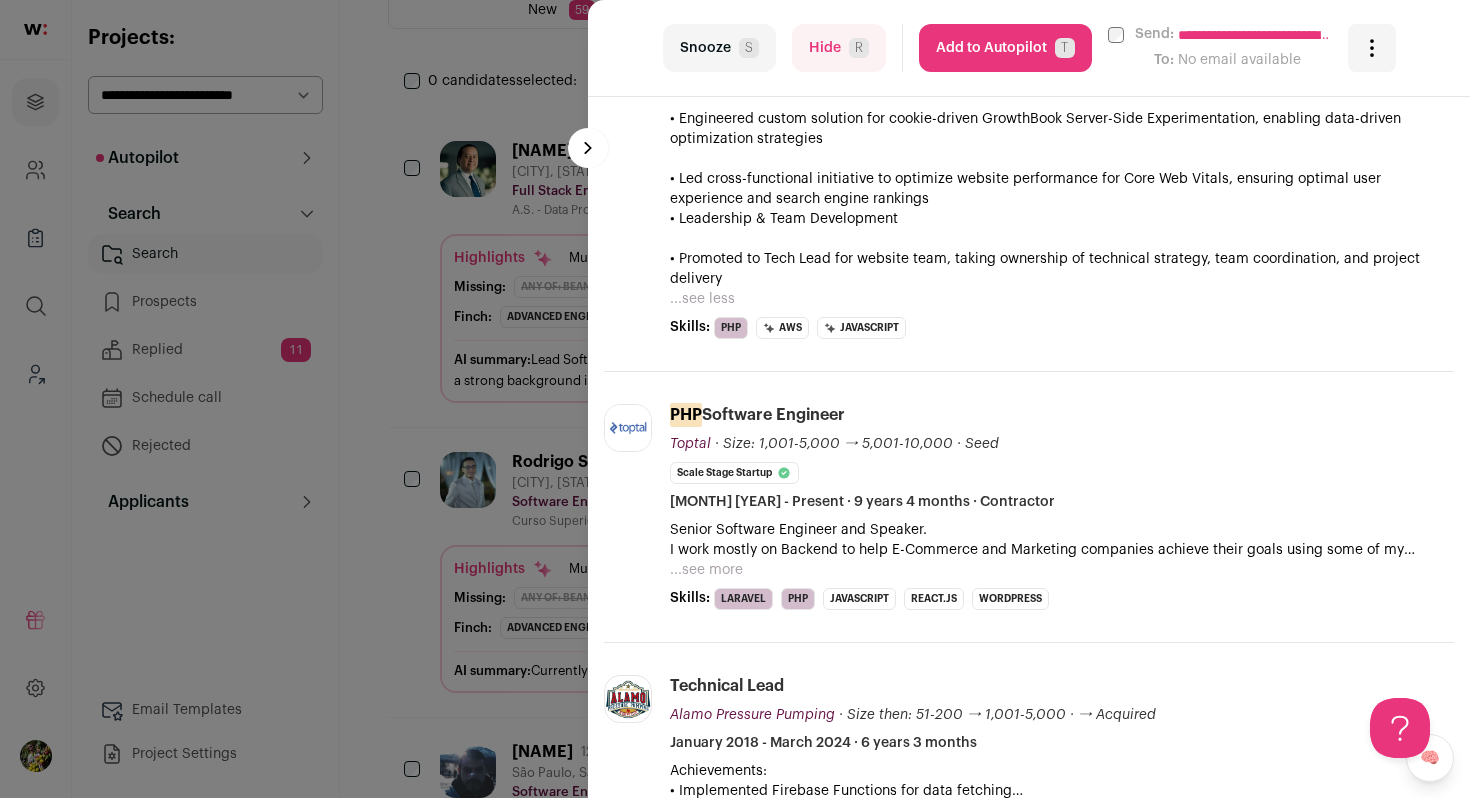scroll, scrollTop: 1309, scrollLeft: 0, axis: vertical 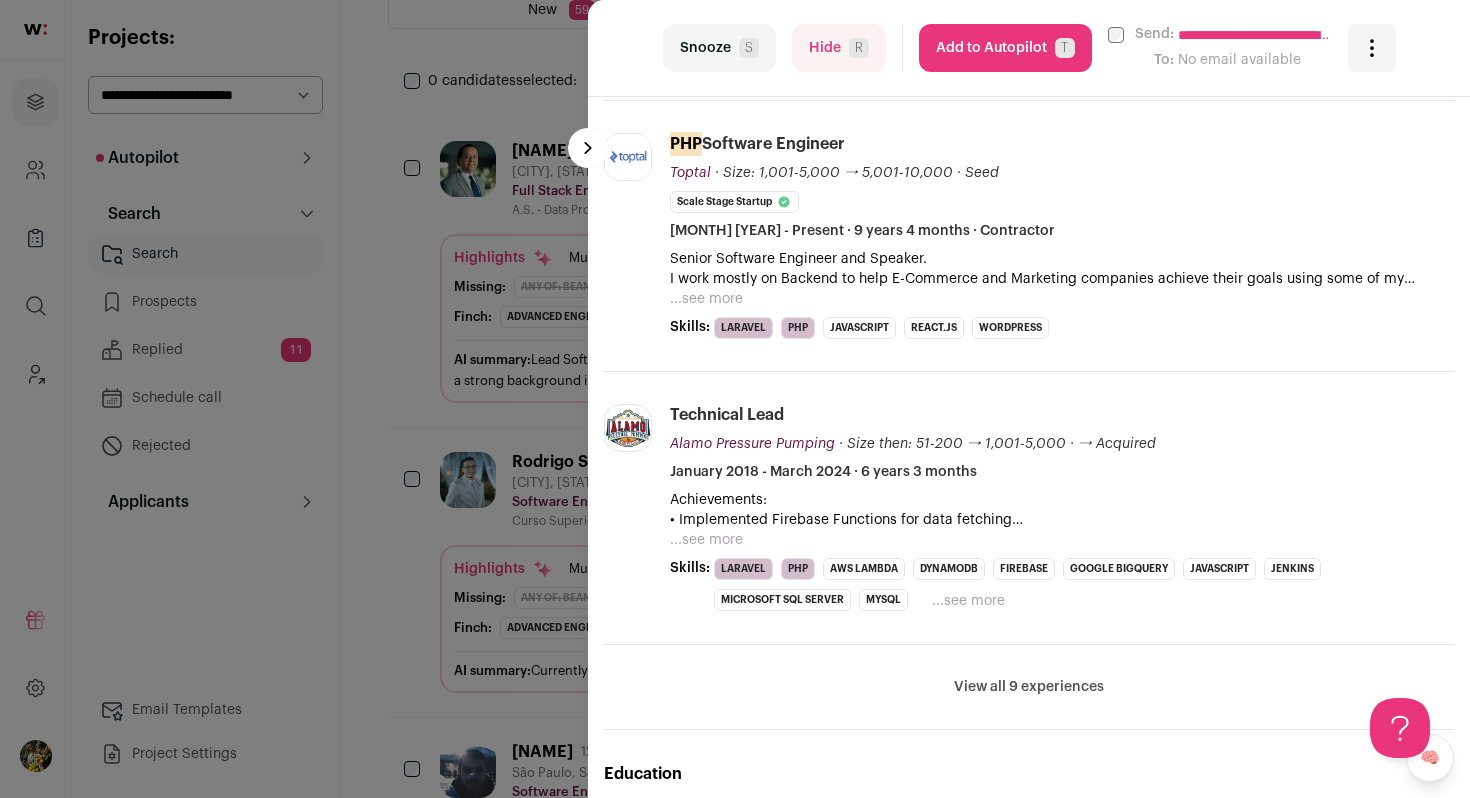 click on "...see more" at bounding box center (706, 299) 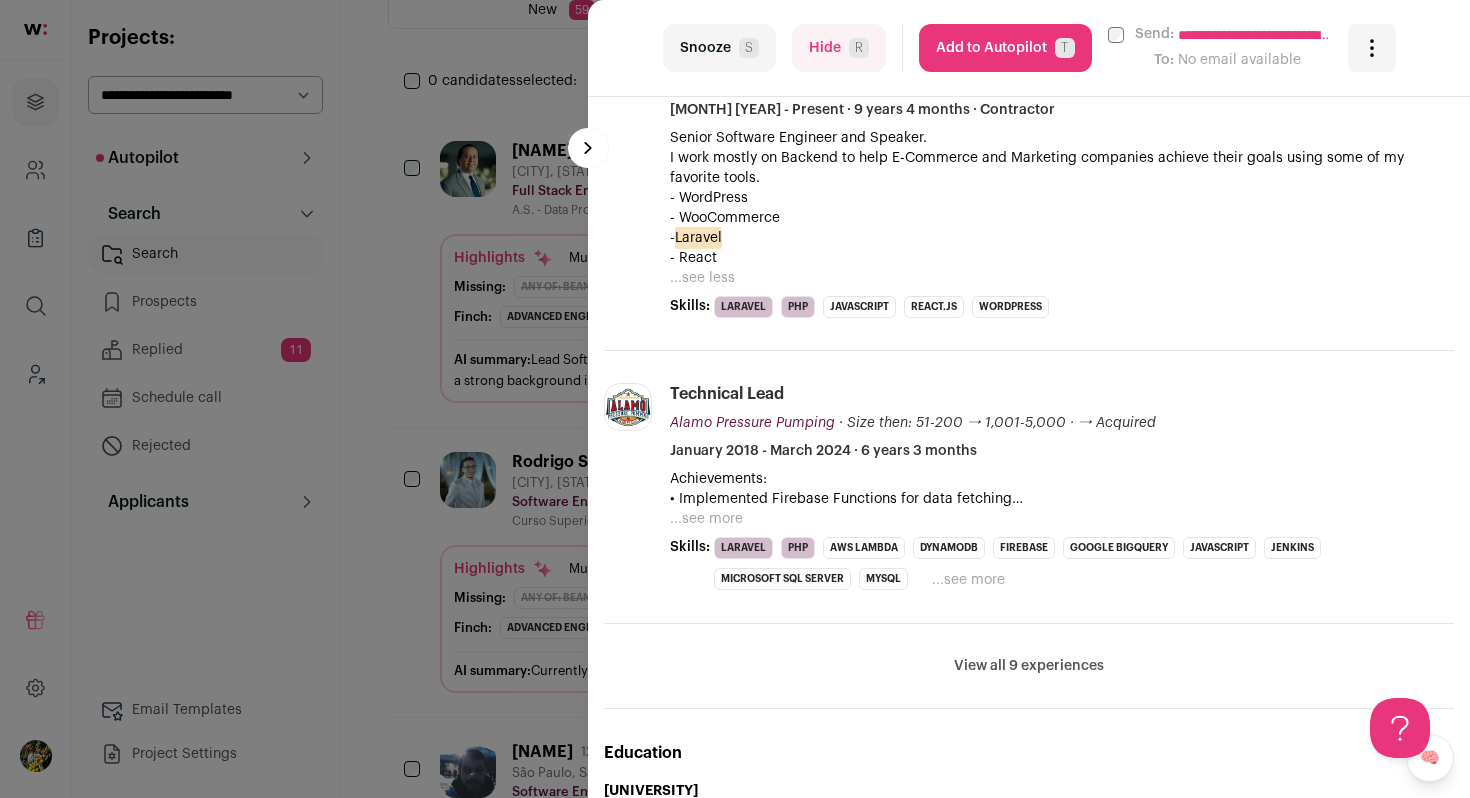scroll, scrollTop: 1529, scrollLeft: 0, axis: vertical 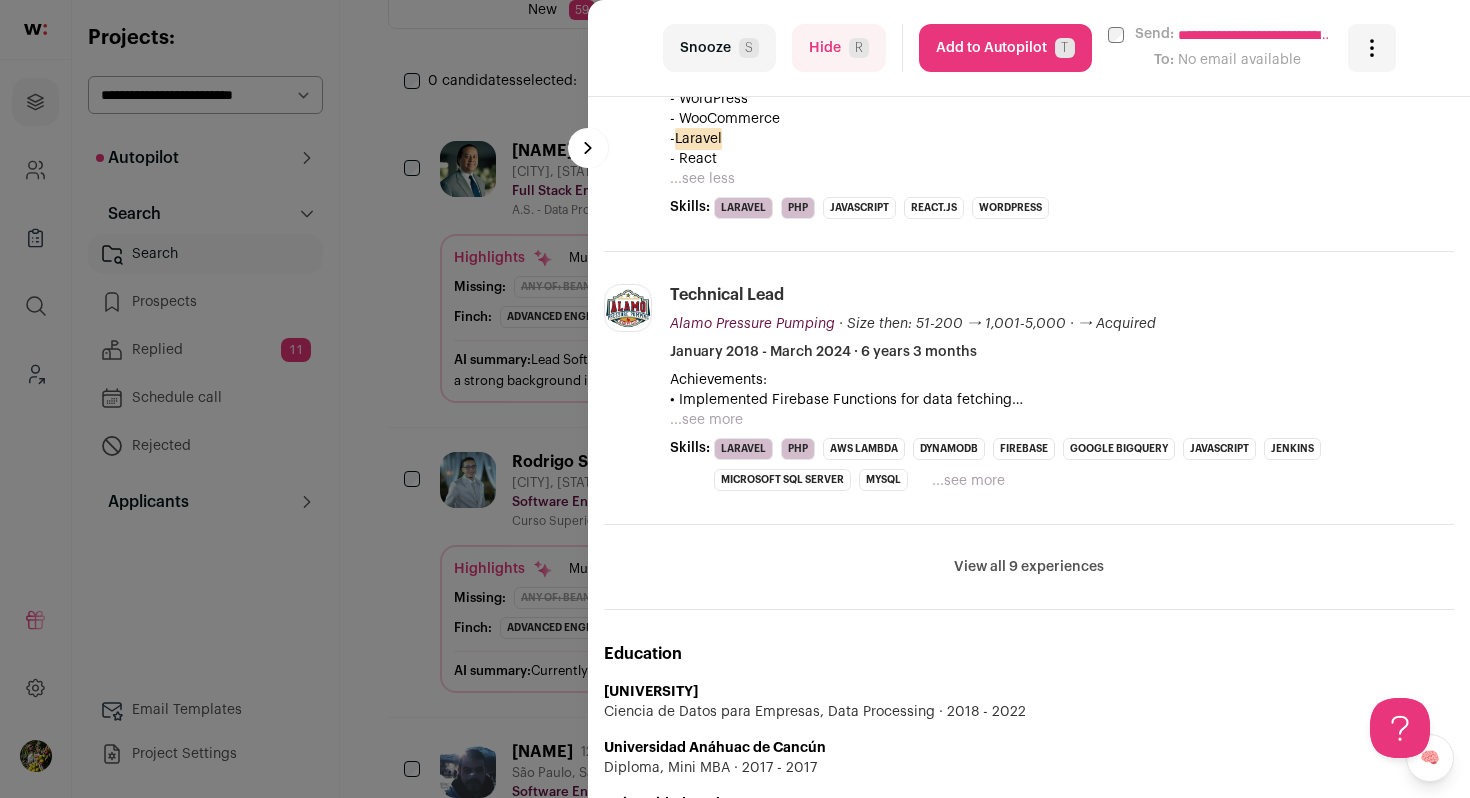 click on "...see more" at bounding box center (706, 420) 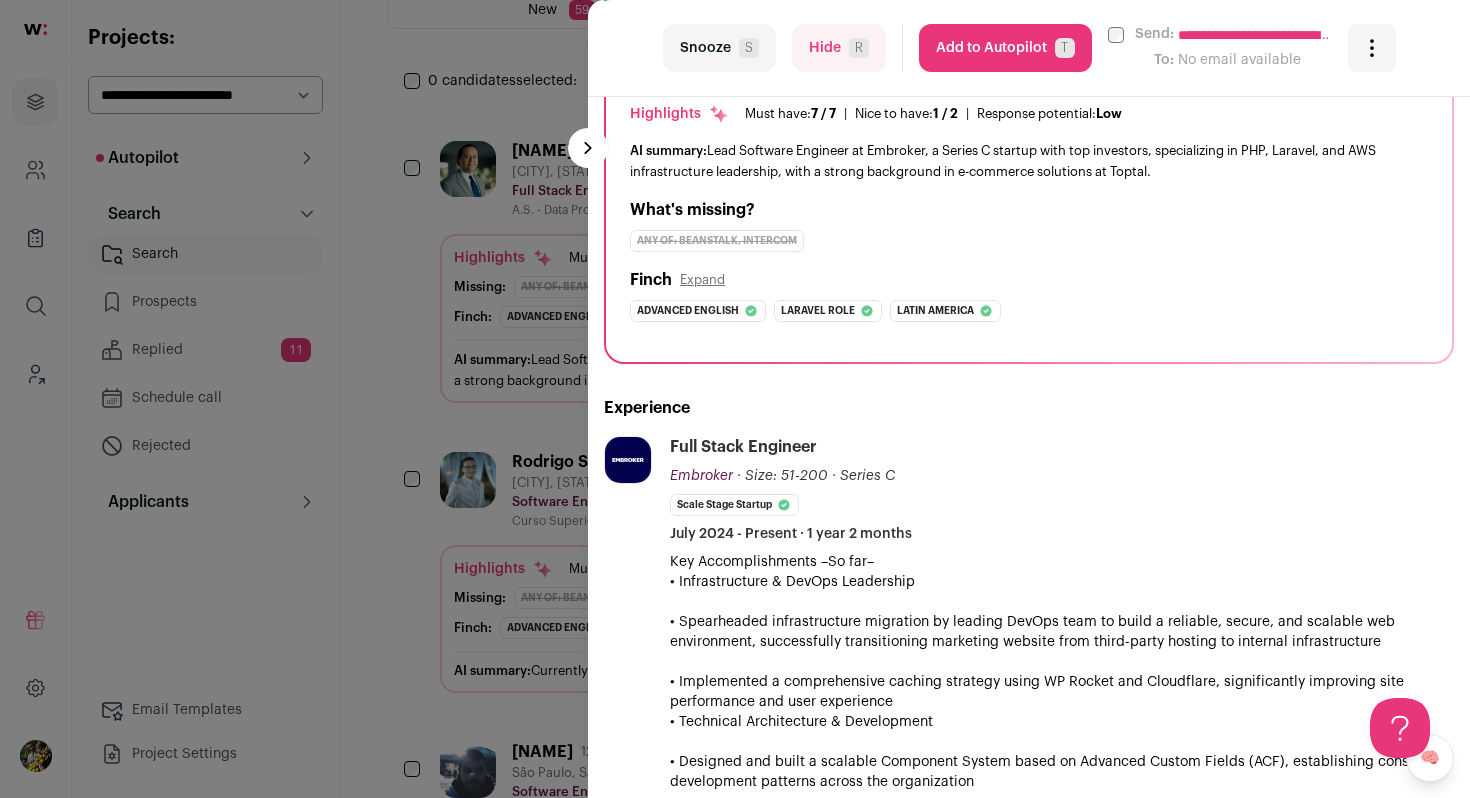 scroll, scrollTop: 0, scrollLeft: 0, axis: both 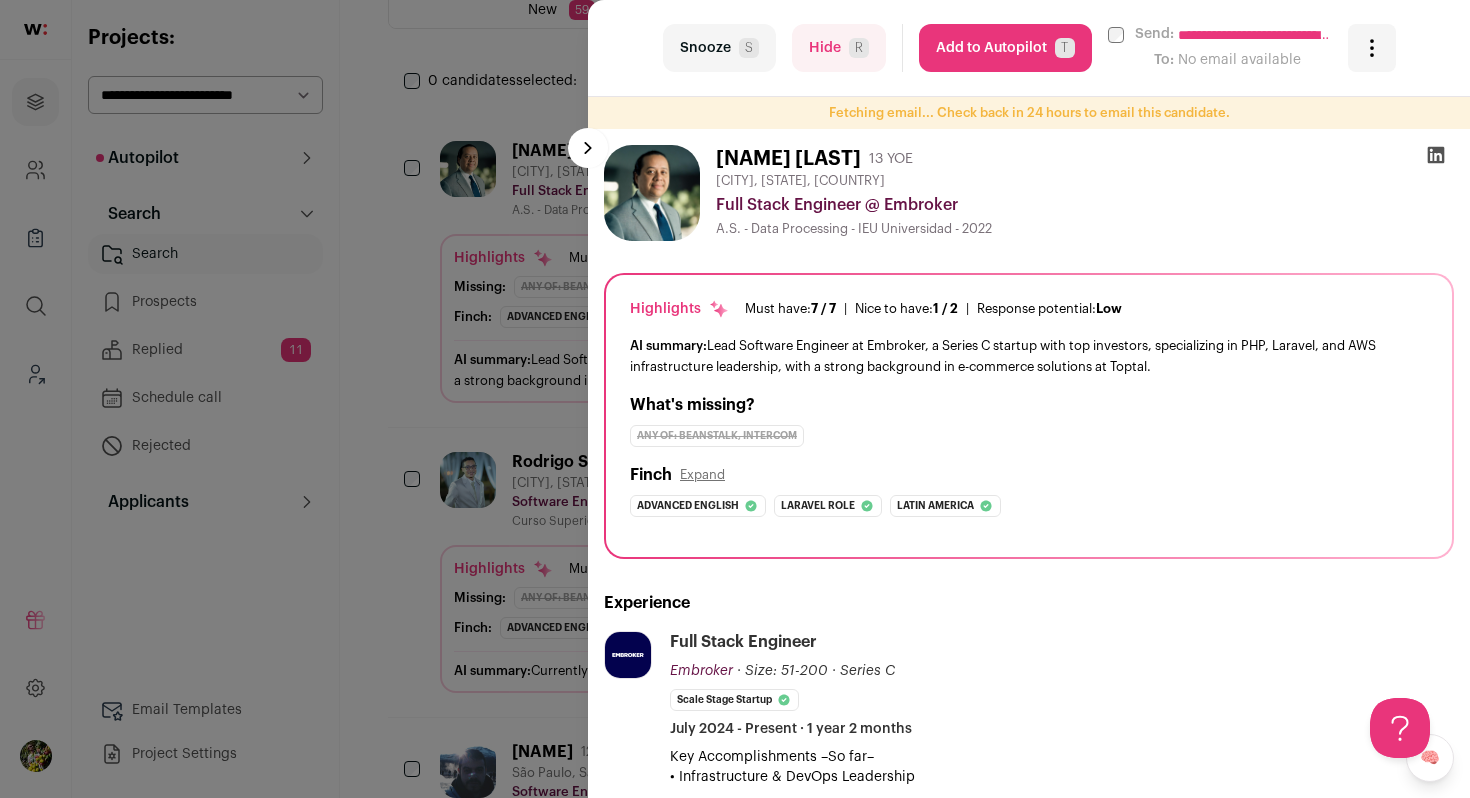 click on "T" at bounding box center (1065, 48) 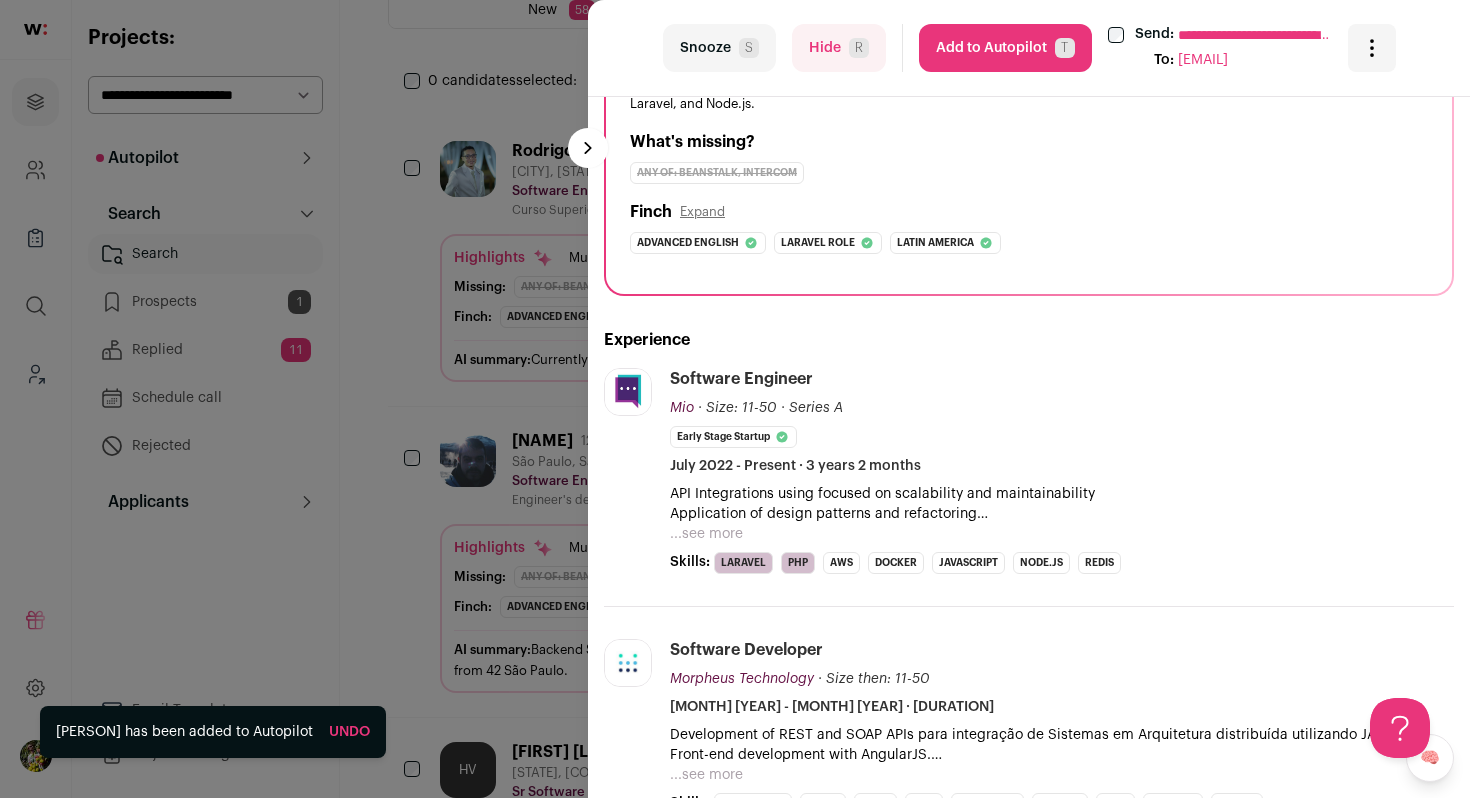 scroll, scrollTop: 310, scrollLeft: 0, axis: vertical 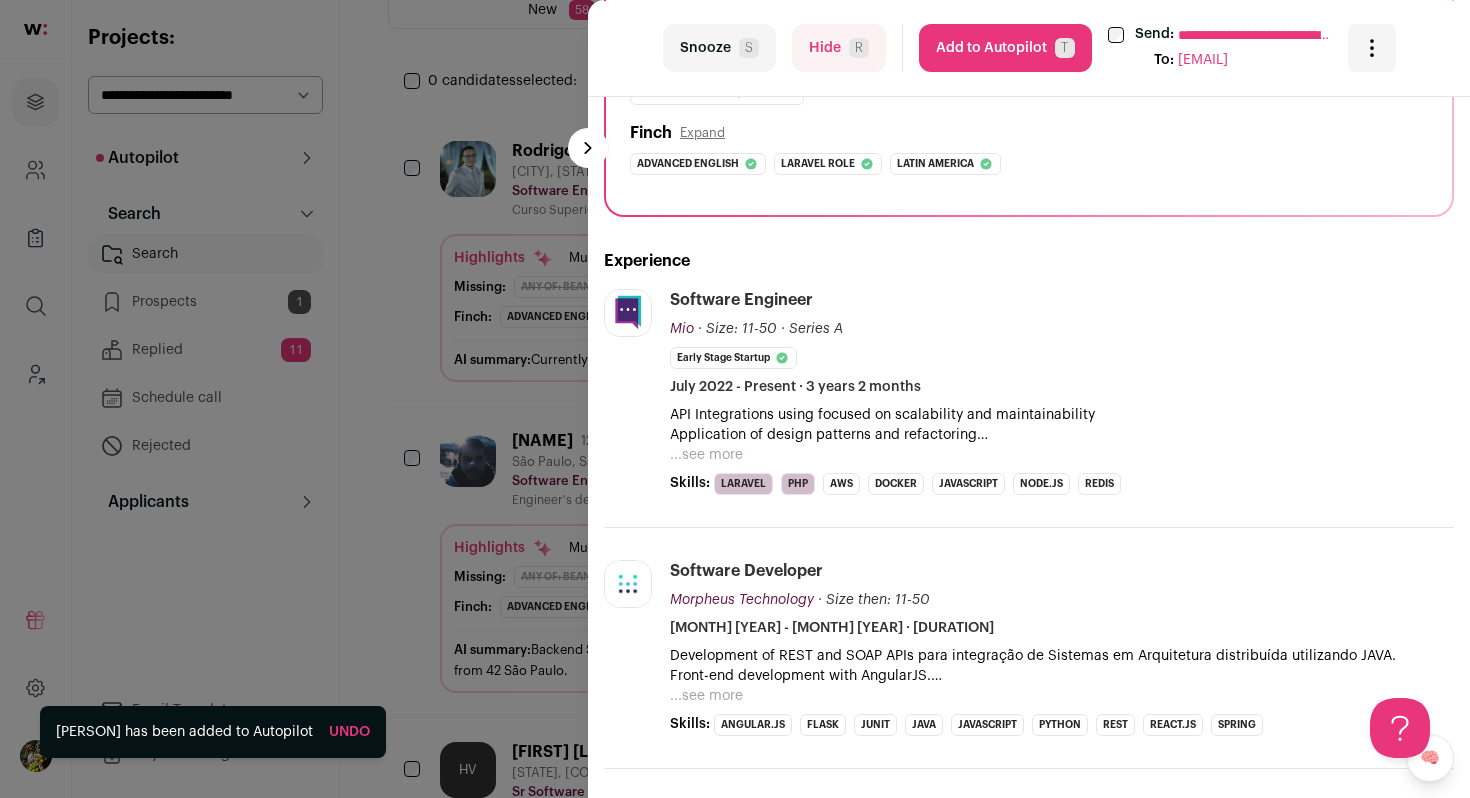 click on "...see more" at bounding box center (706, 455) 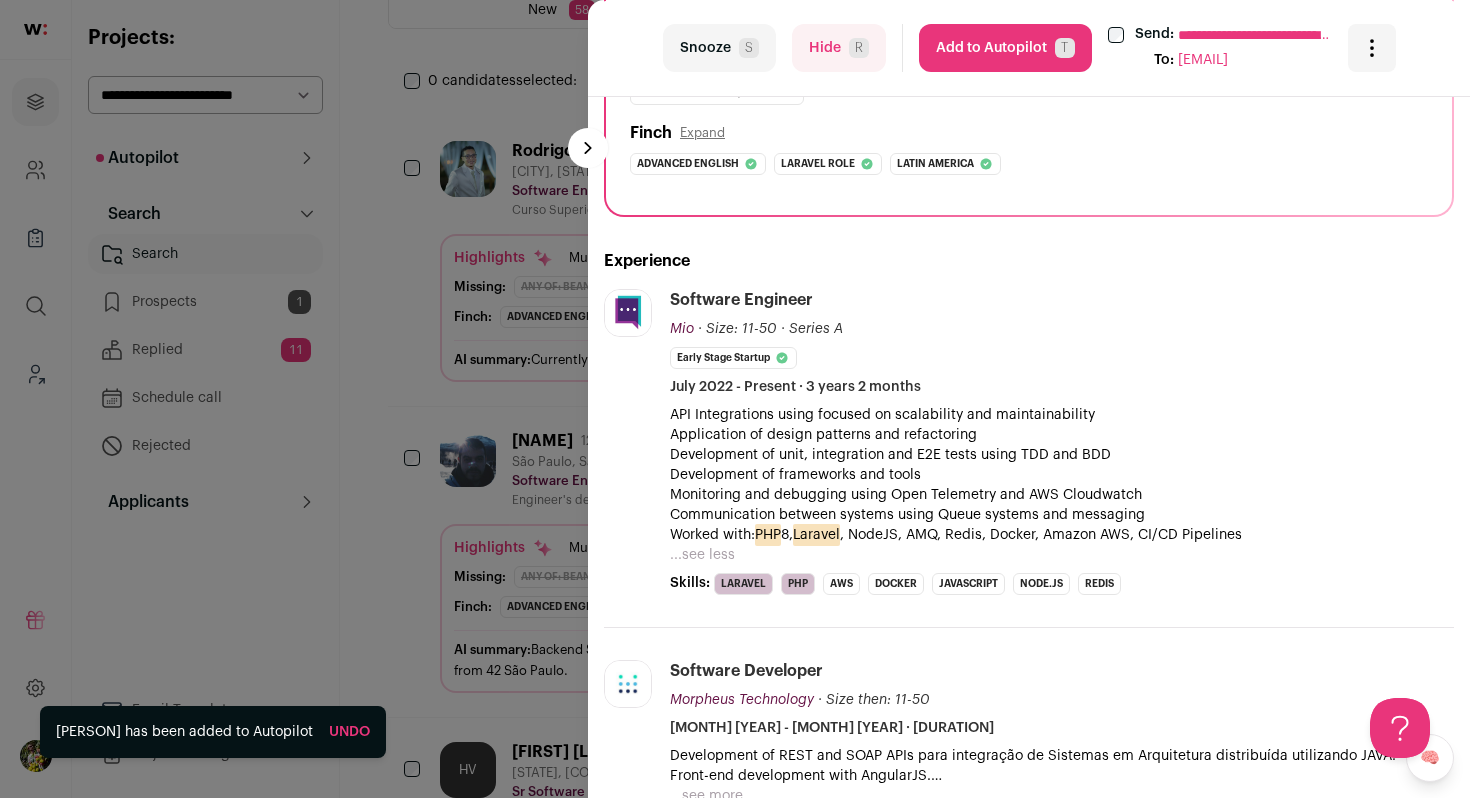 click on "Add to Autopilot
T" at bounding box center (1005, 48) 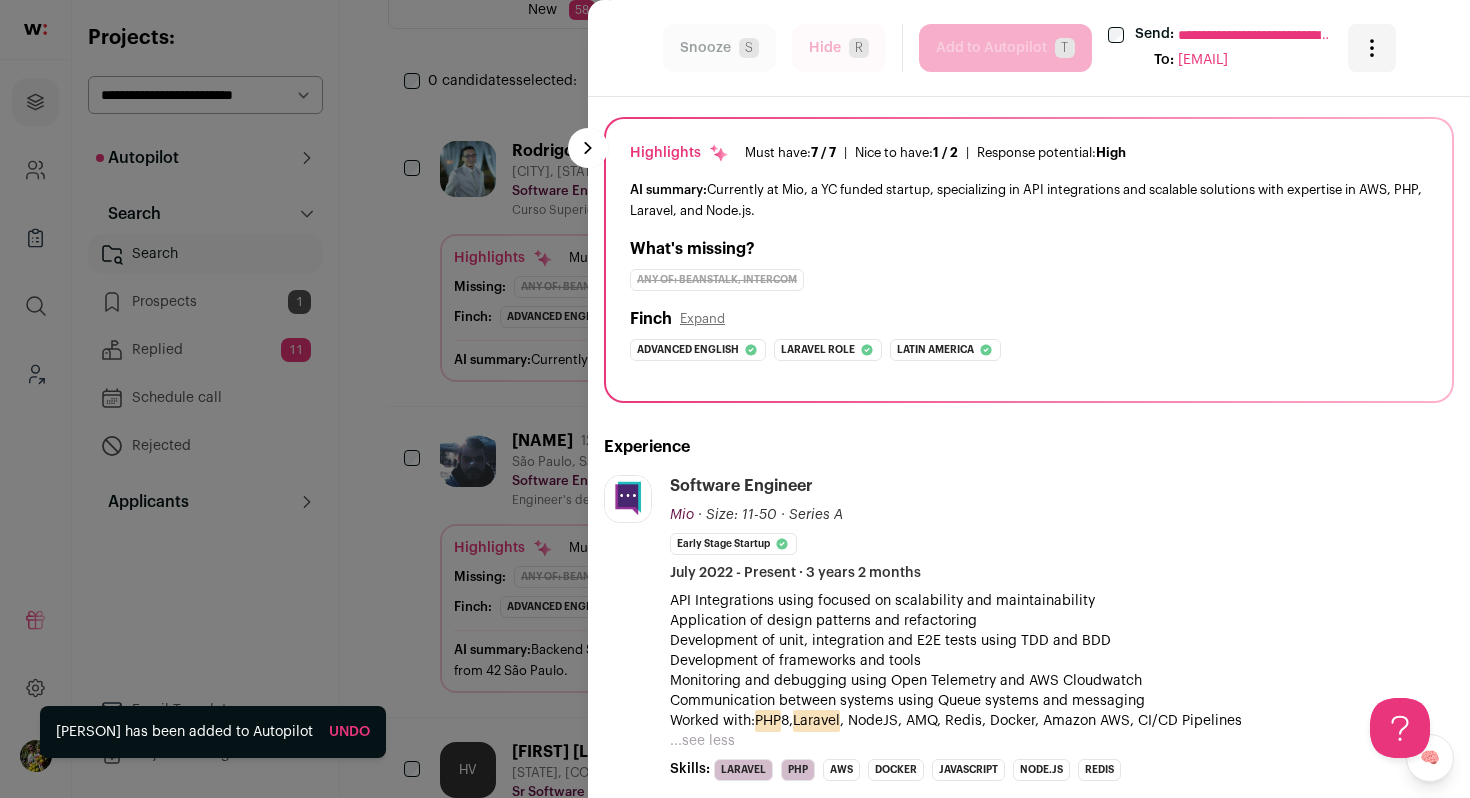 scroll, scrollTop: 0, scrollLeft: 0, axis: both 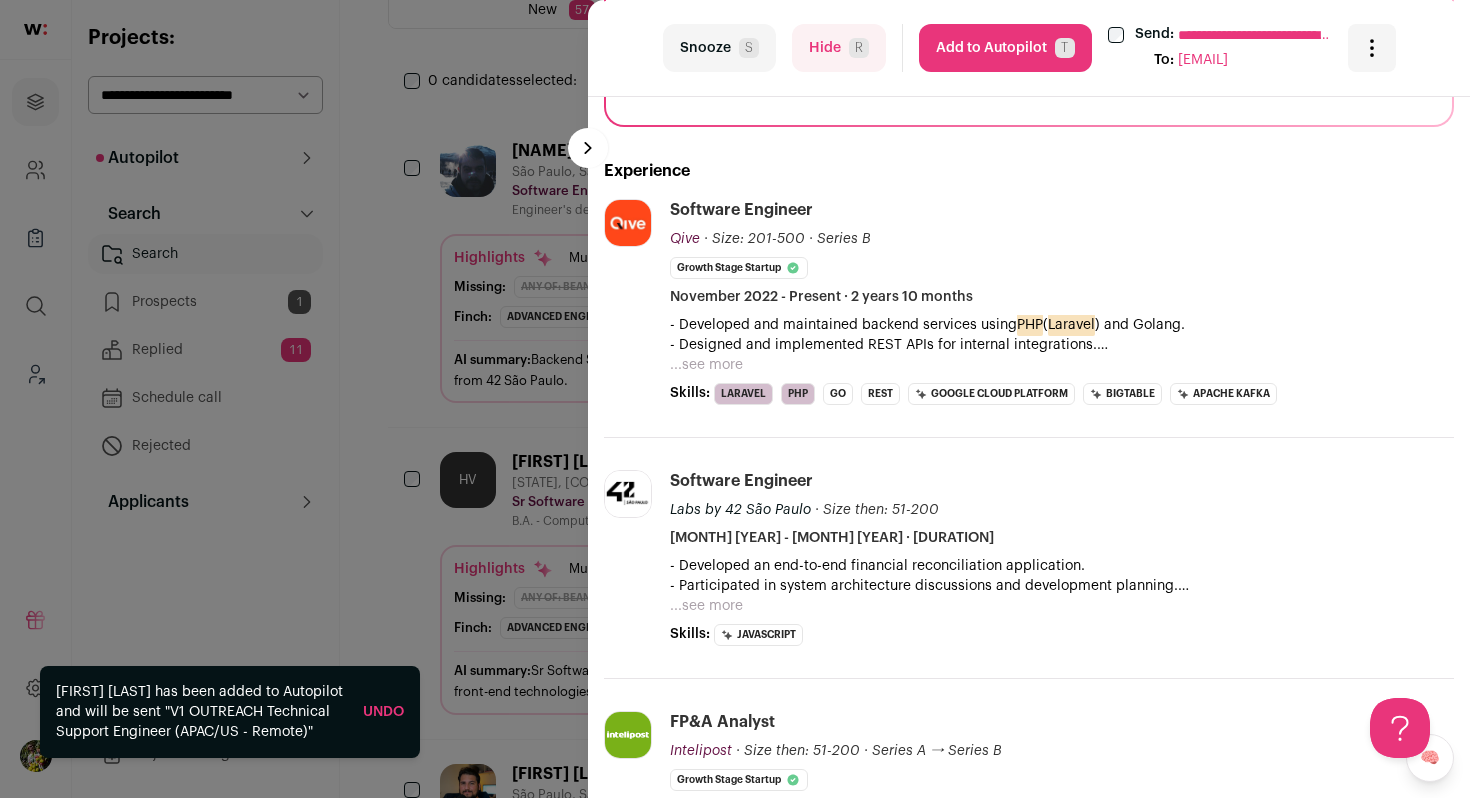 click on "T" at bounding box center (1065, 48) 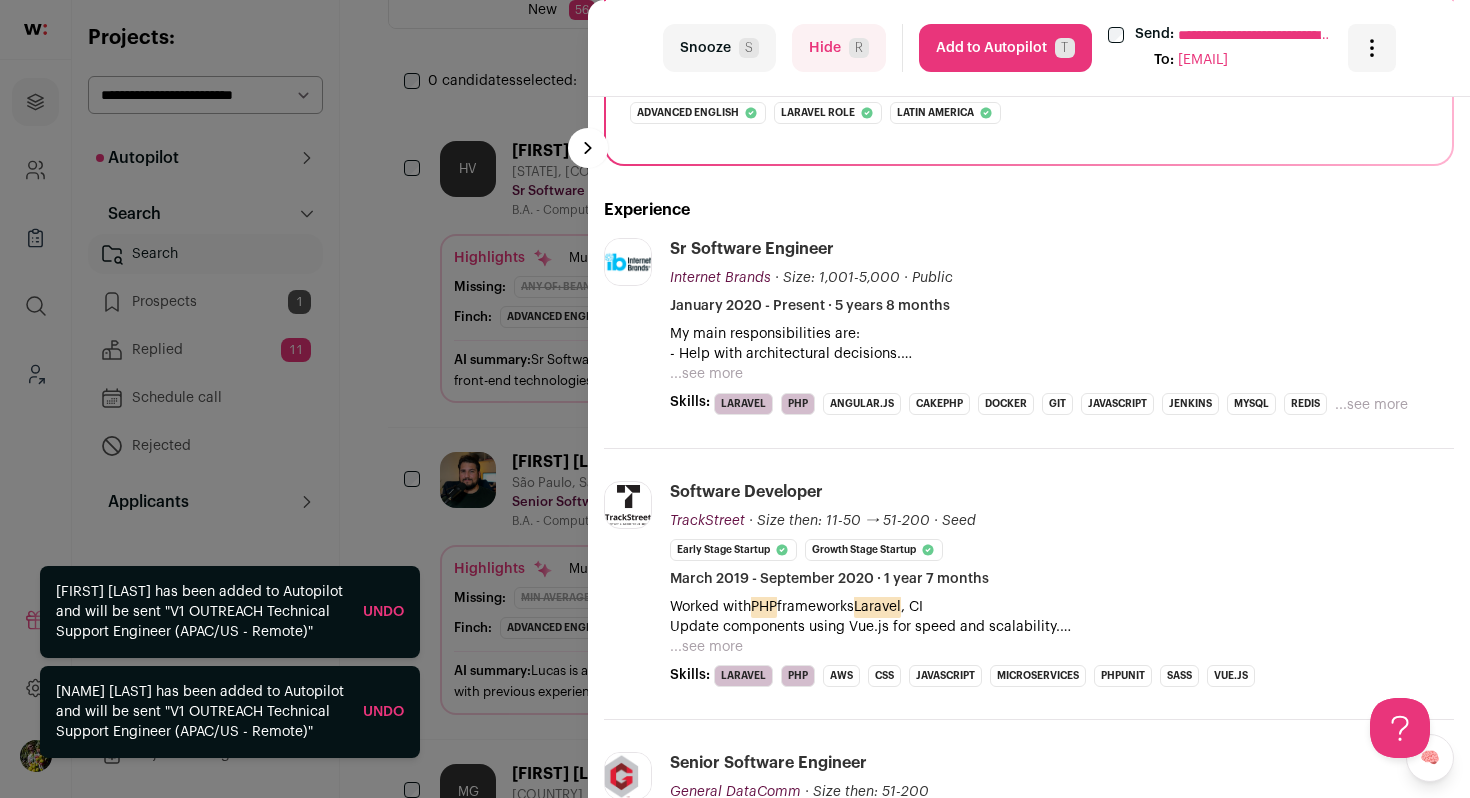 scroll, scrollTop: 363, scrollLeft: 0, axis: vertical 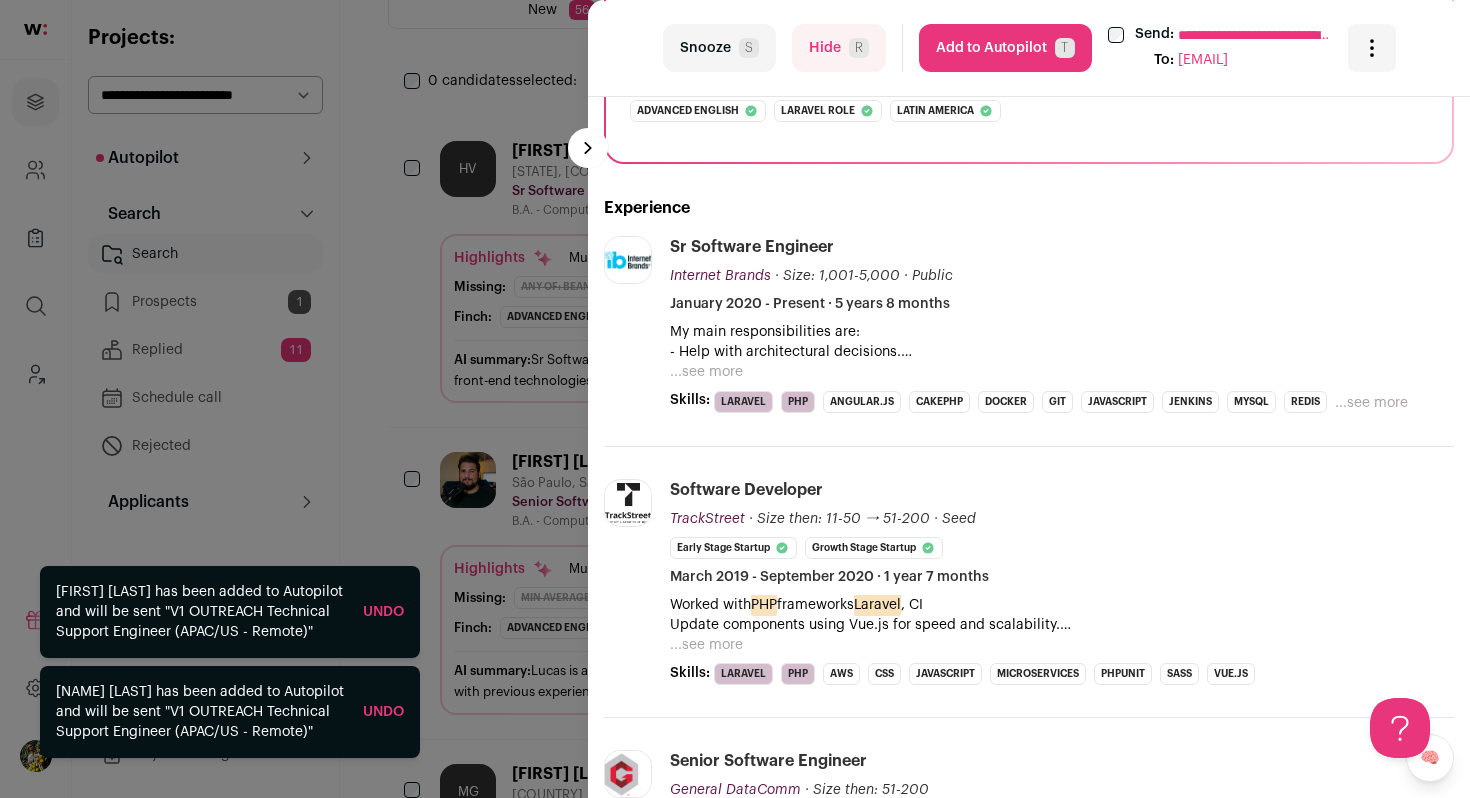 click on "...see more" at bounding box center (706, 372) 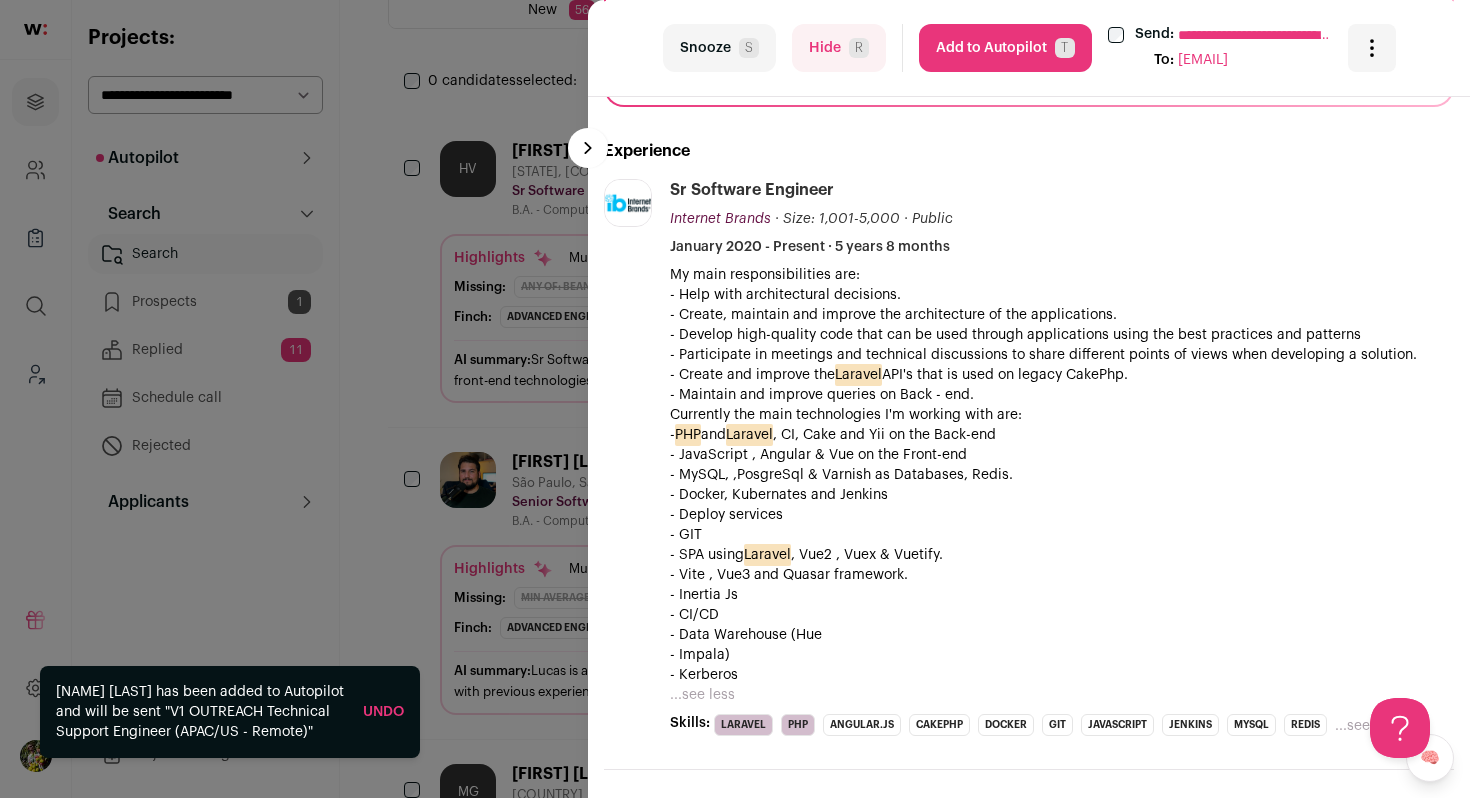 scroll, scrollTop: 435, scrollLeft: 0, axis: vertical 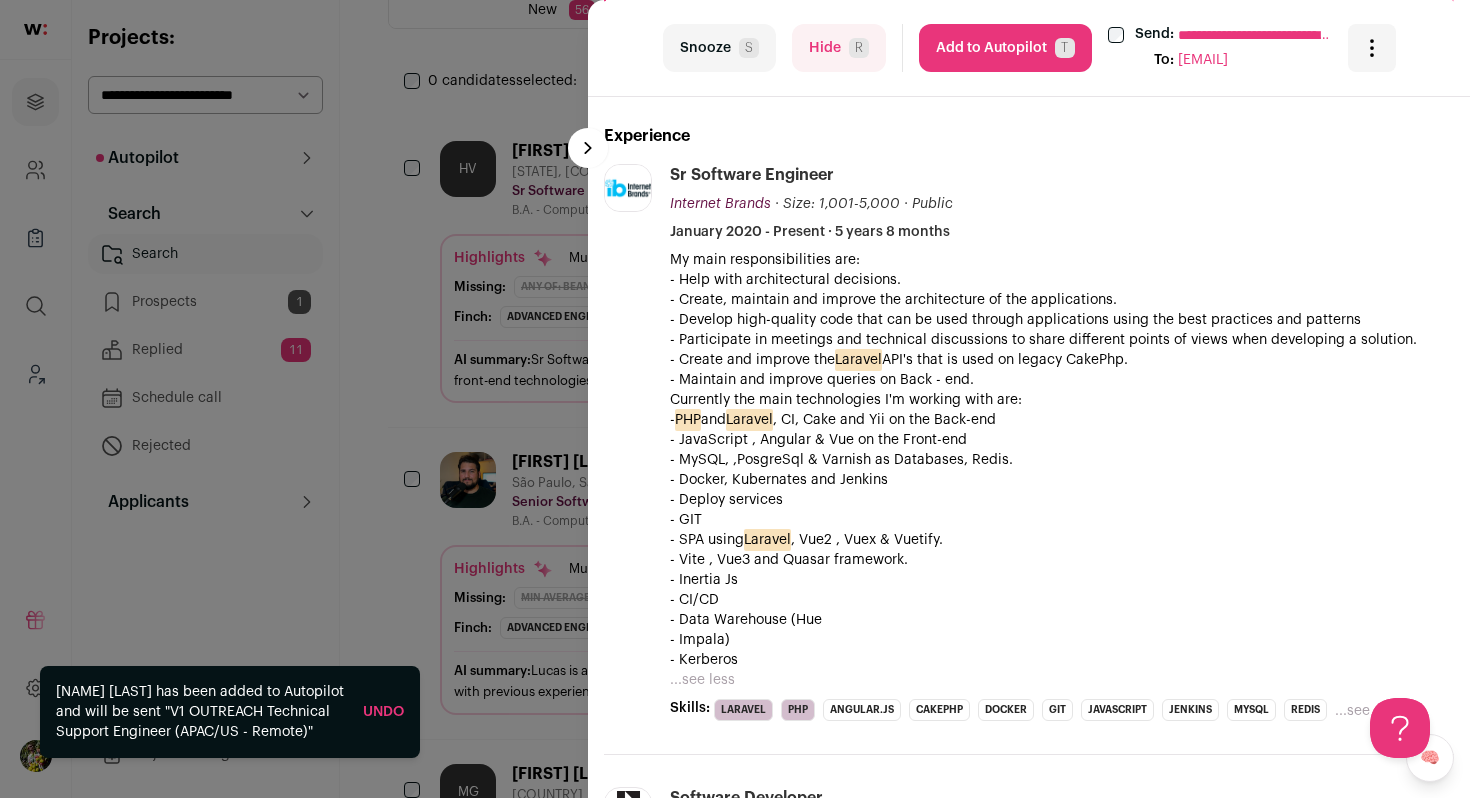 click on "Add to Autopilot
T" at bounding box center [1005, 48] 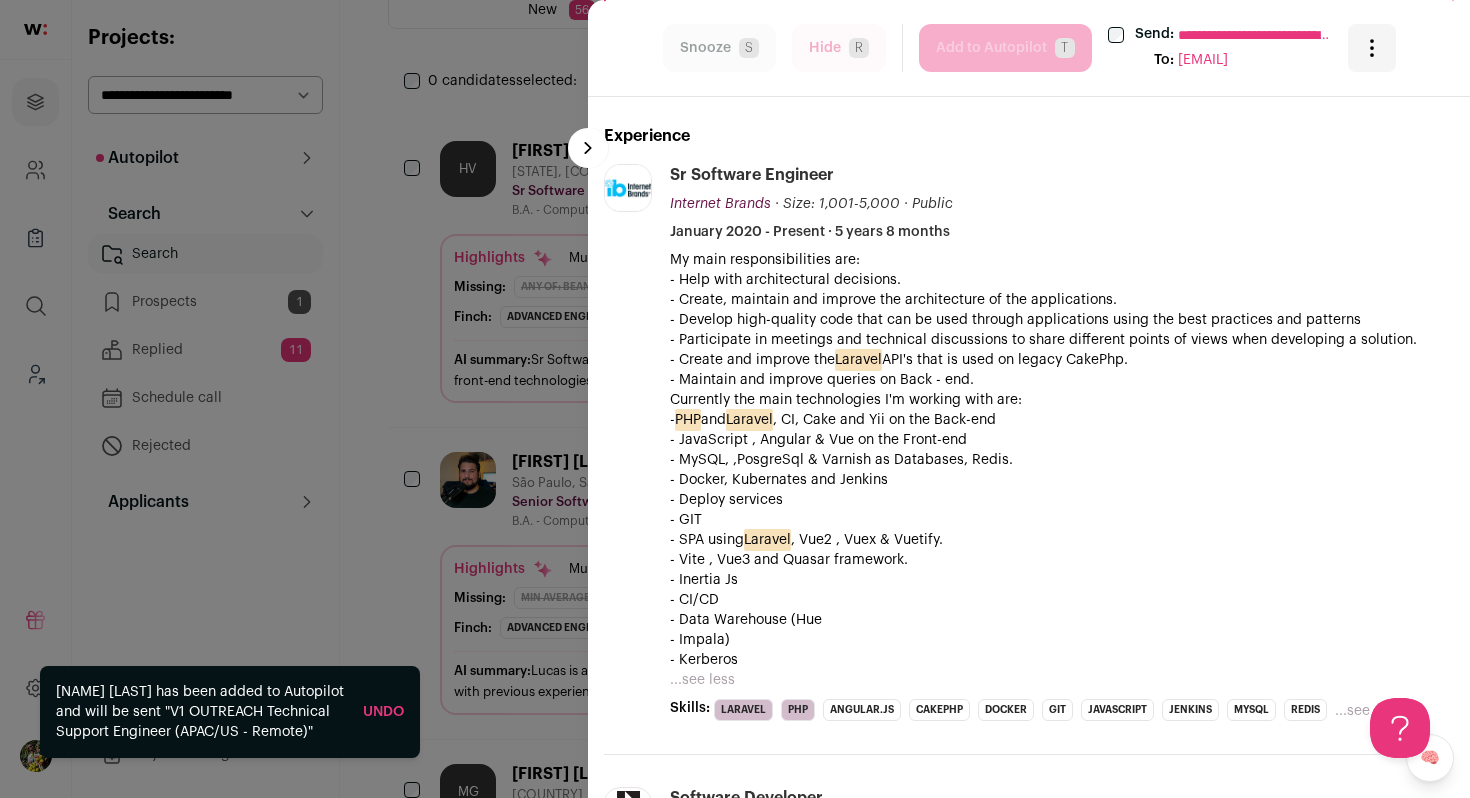 scroll, scrollTop: 522, scrollLeft: 0, axis: vertical 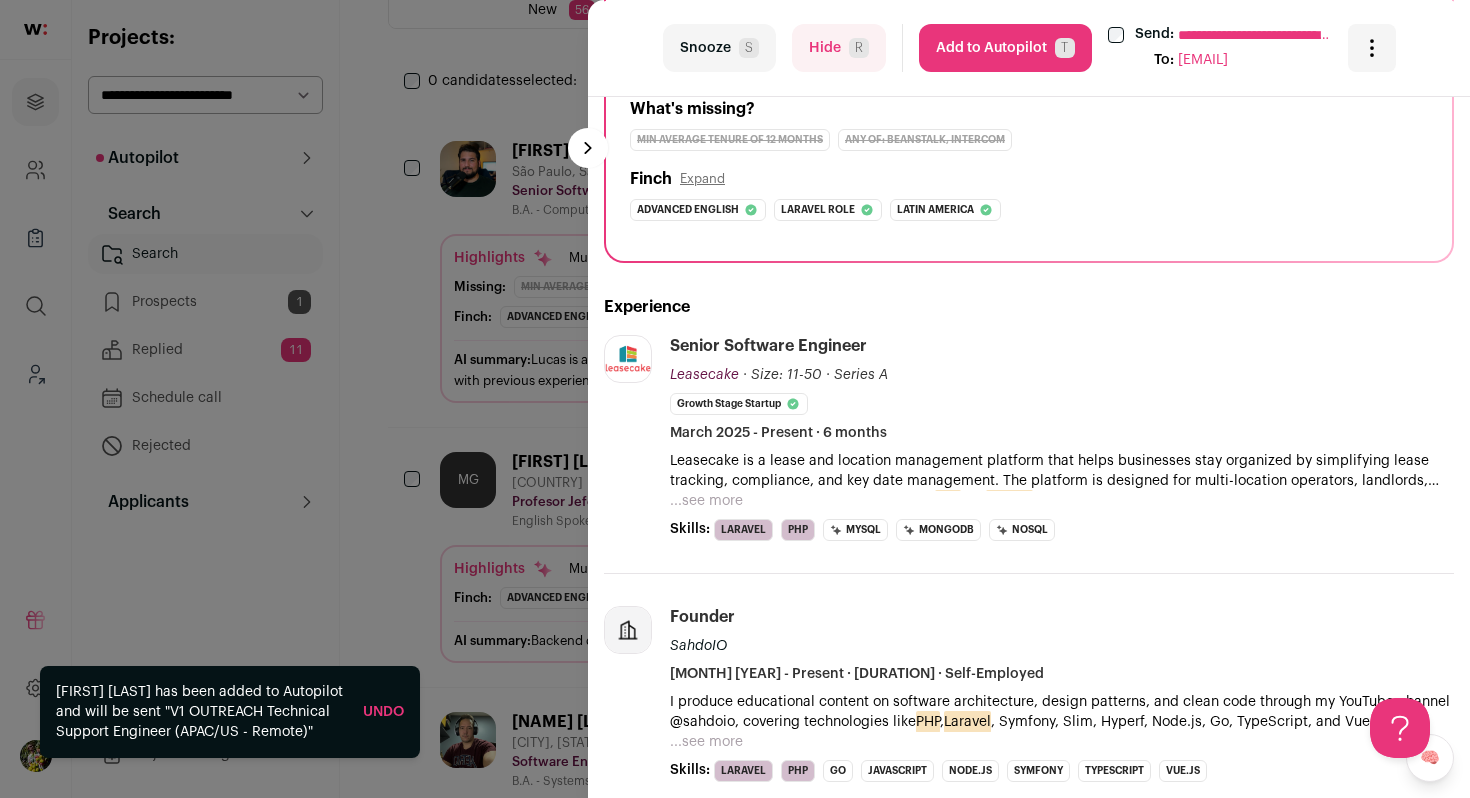 click on "...see more" at bounding box center [706, 501] 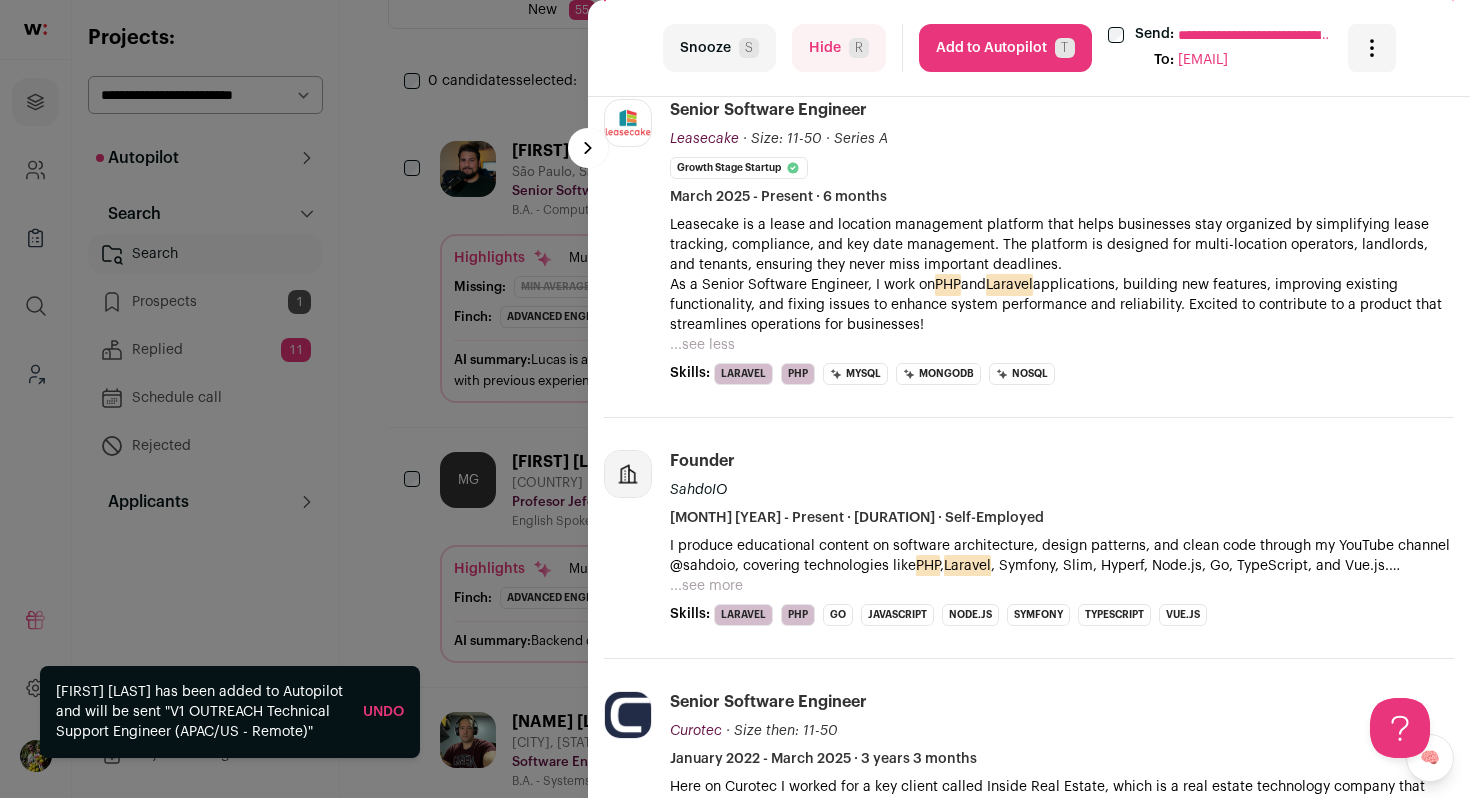 scroll, scrollTop: 637, scrollLeft: 0, axis: vertical 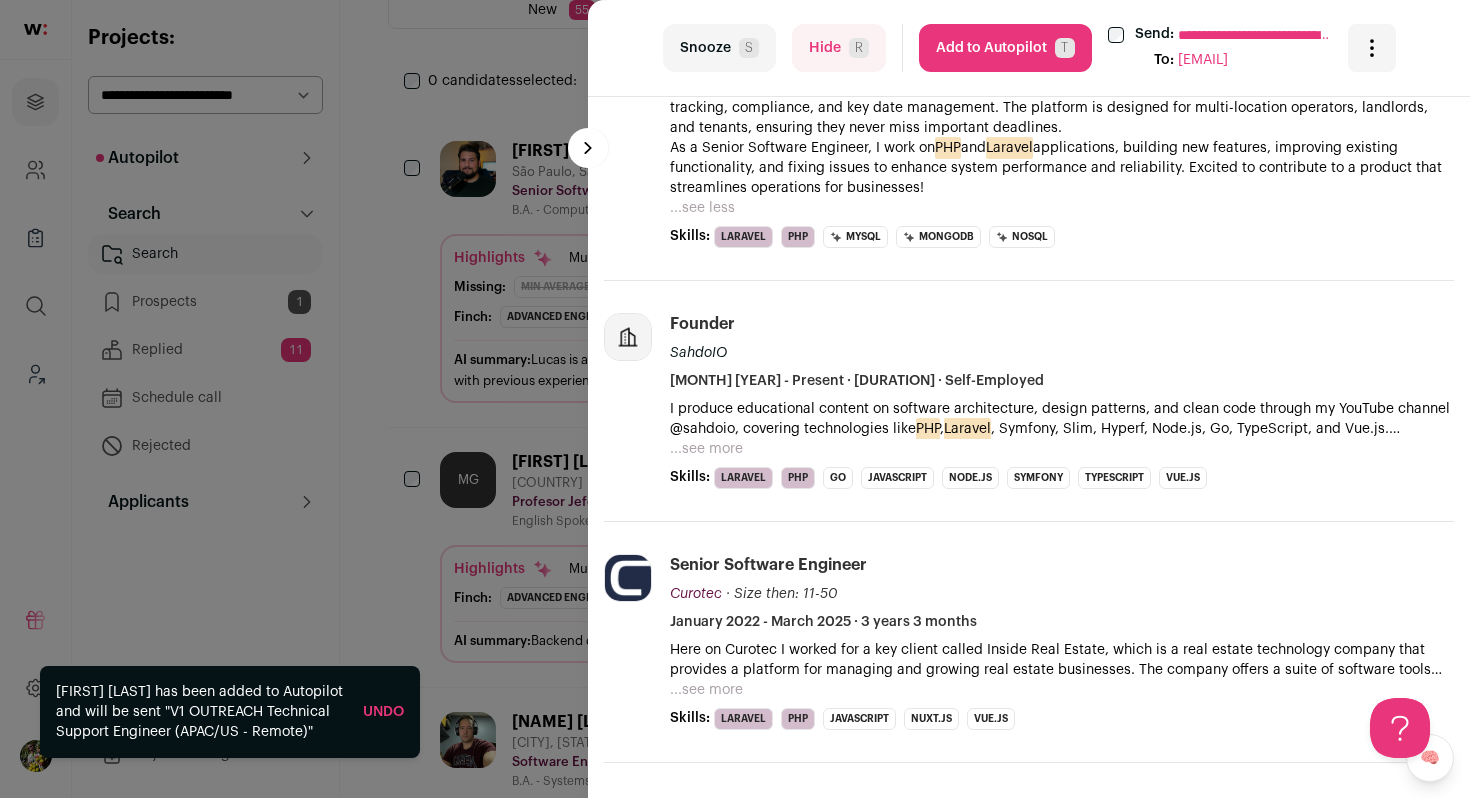 click on "T" at bounding box center [1065, 48] 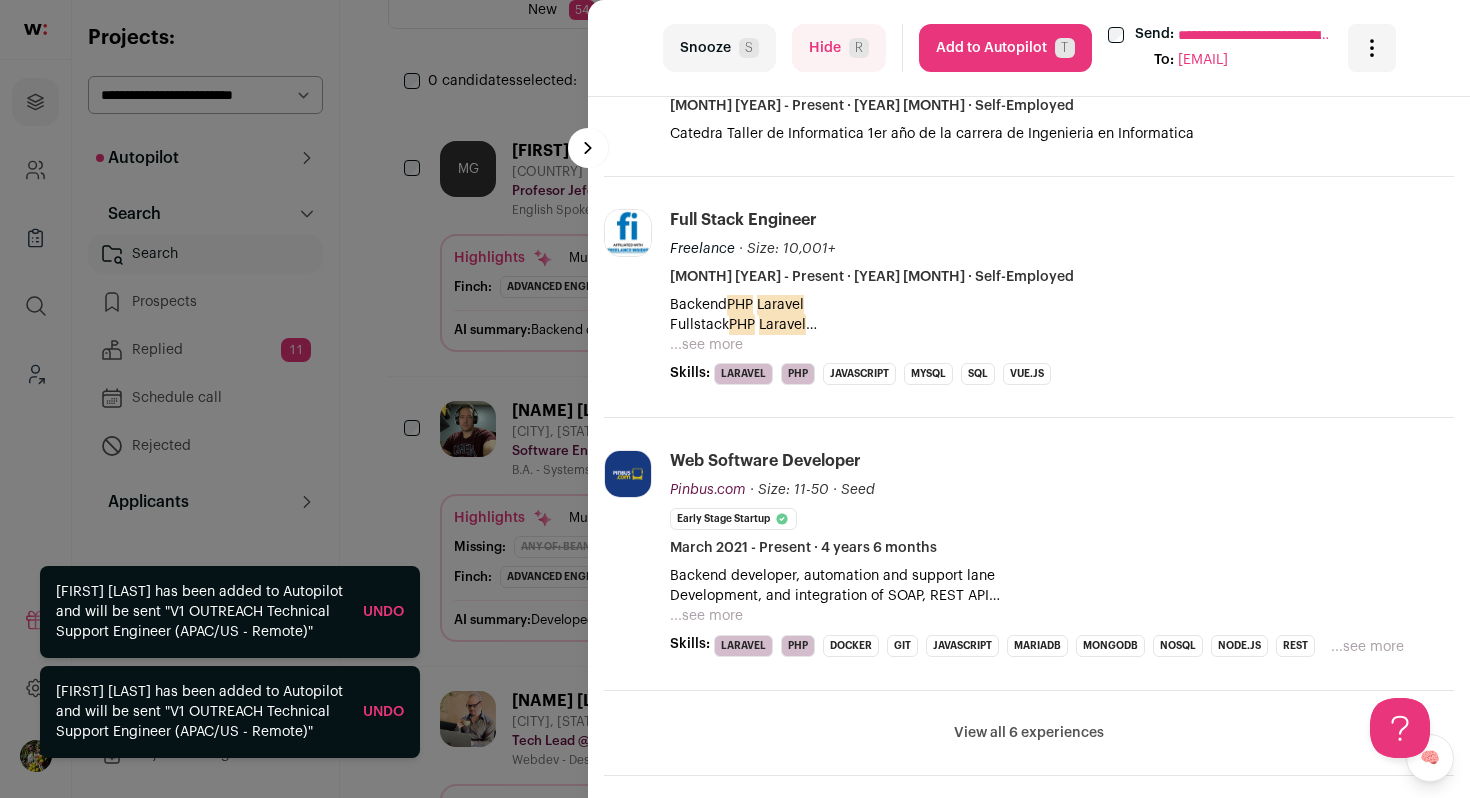 scroll, scrollTop: 504, scrollLeft: 0, axis: vertical 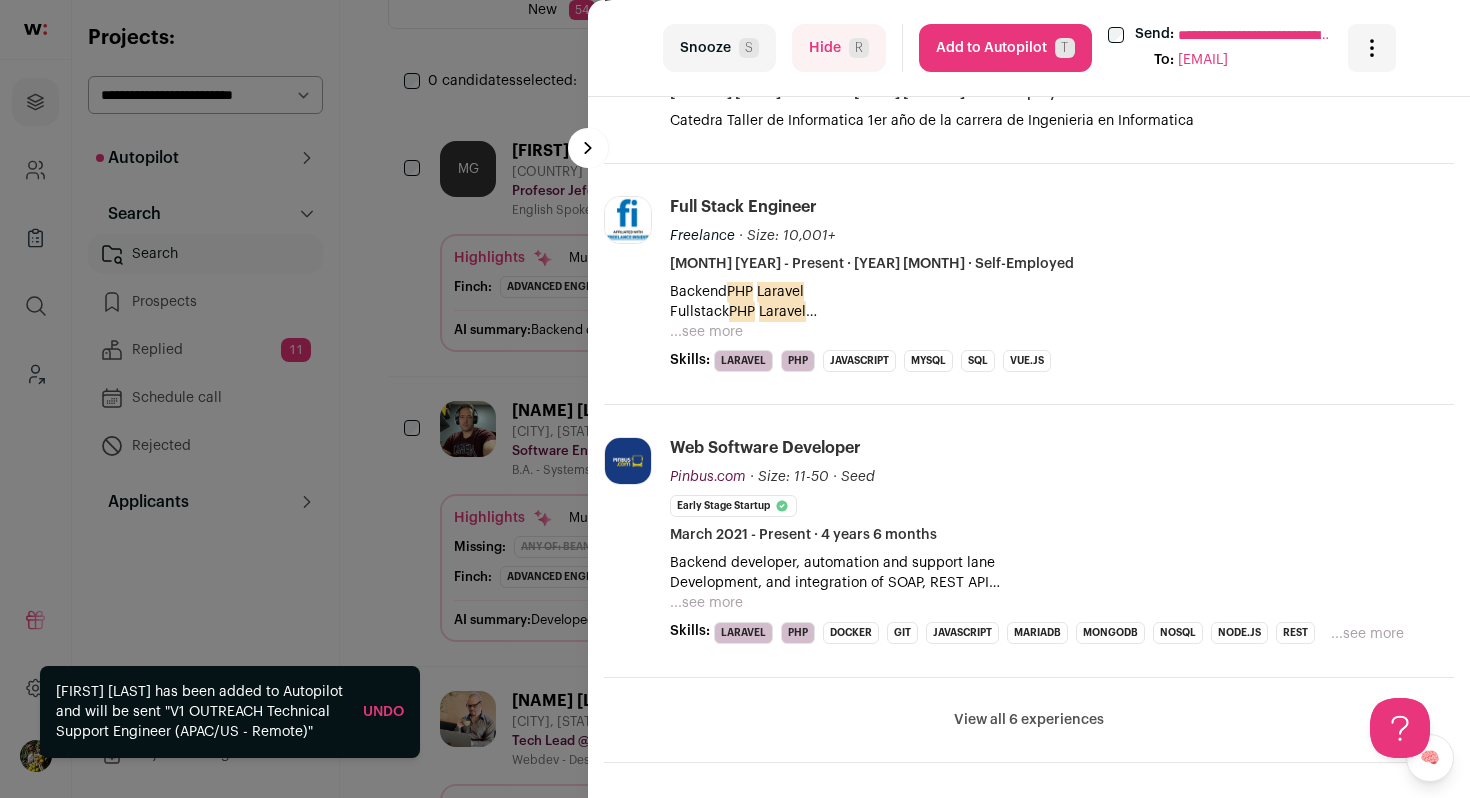 click on "...see more" at bounding box center [706, 332] 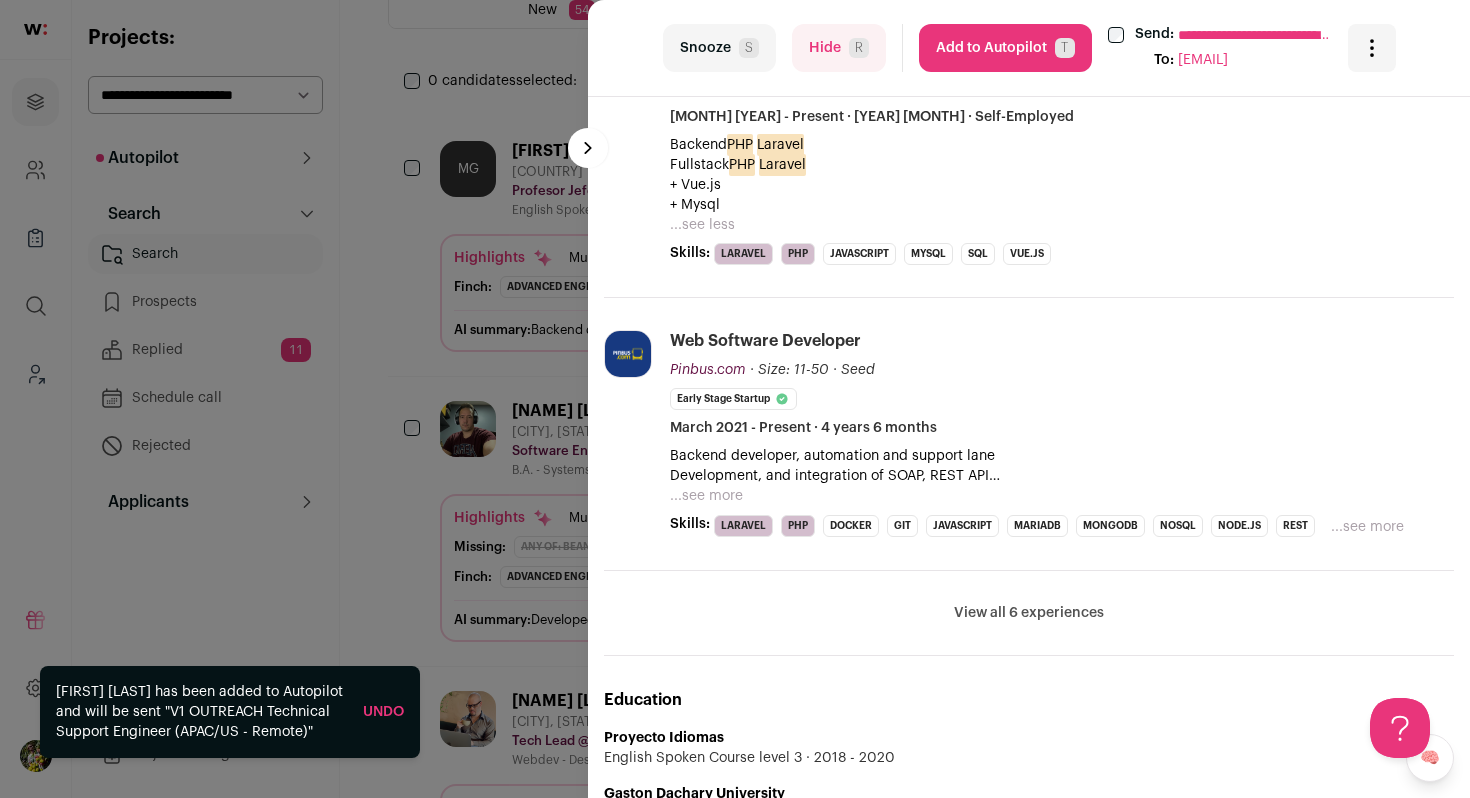 scroll, scrollTop: 727, scrollLeft: 0, axis: vertical 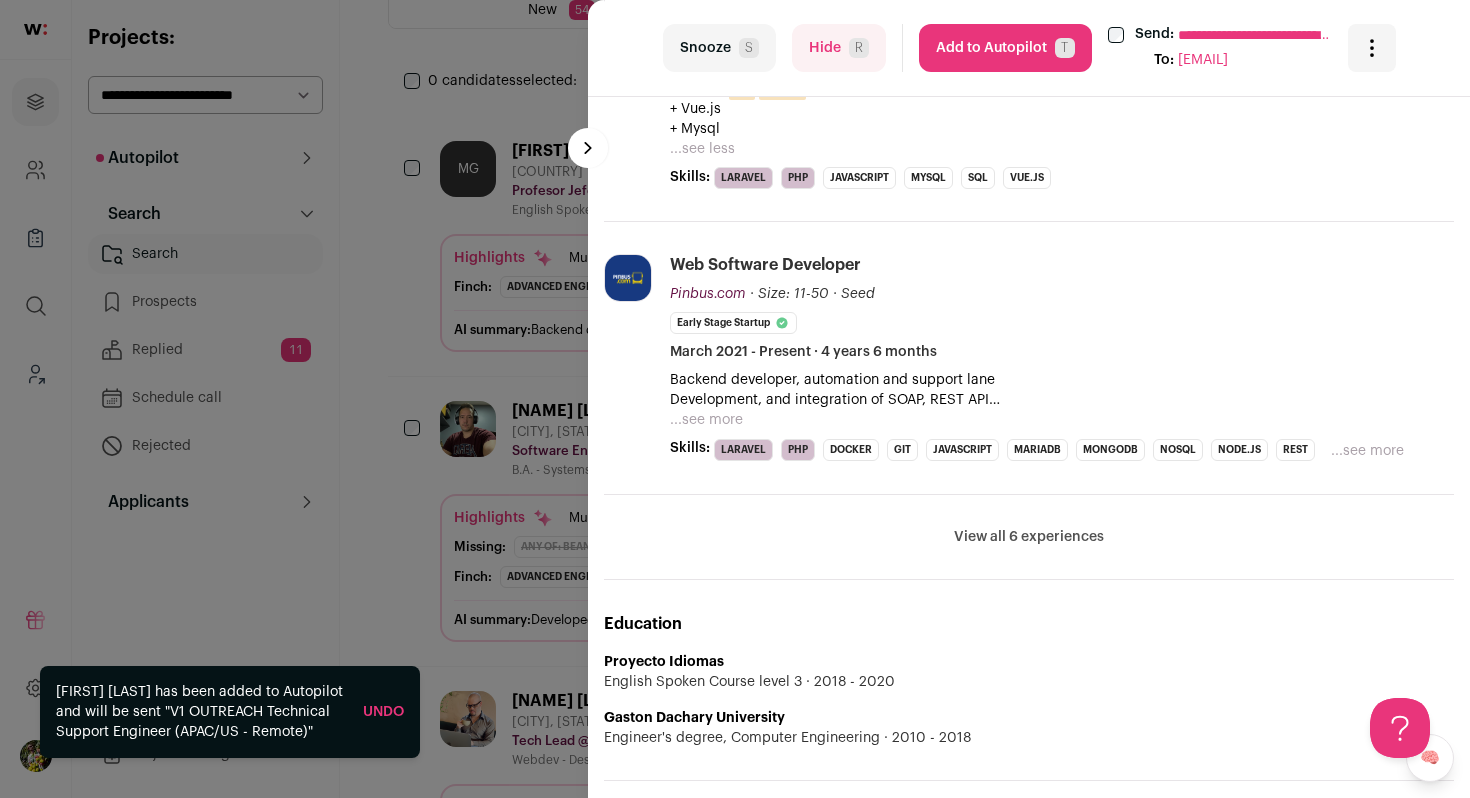 click on "View all 6 experiences" at bounding box center (1029, 537) 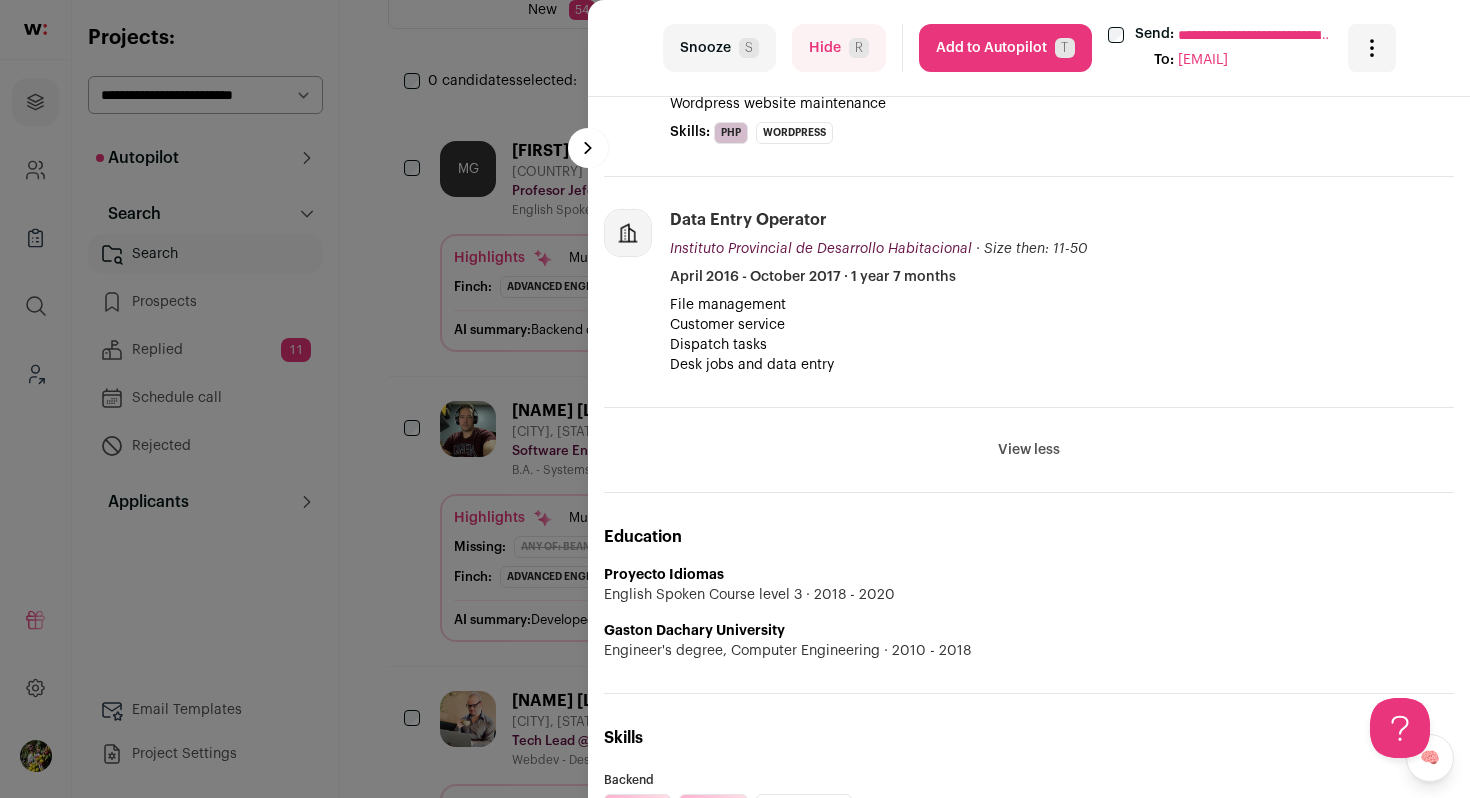 scroll, scrollTop: 0, scrollLeft: 0, axis: both 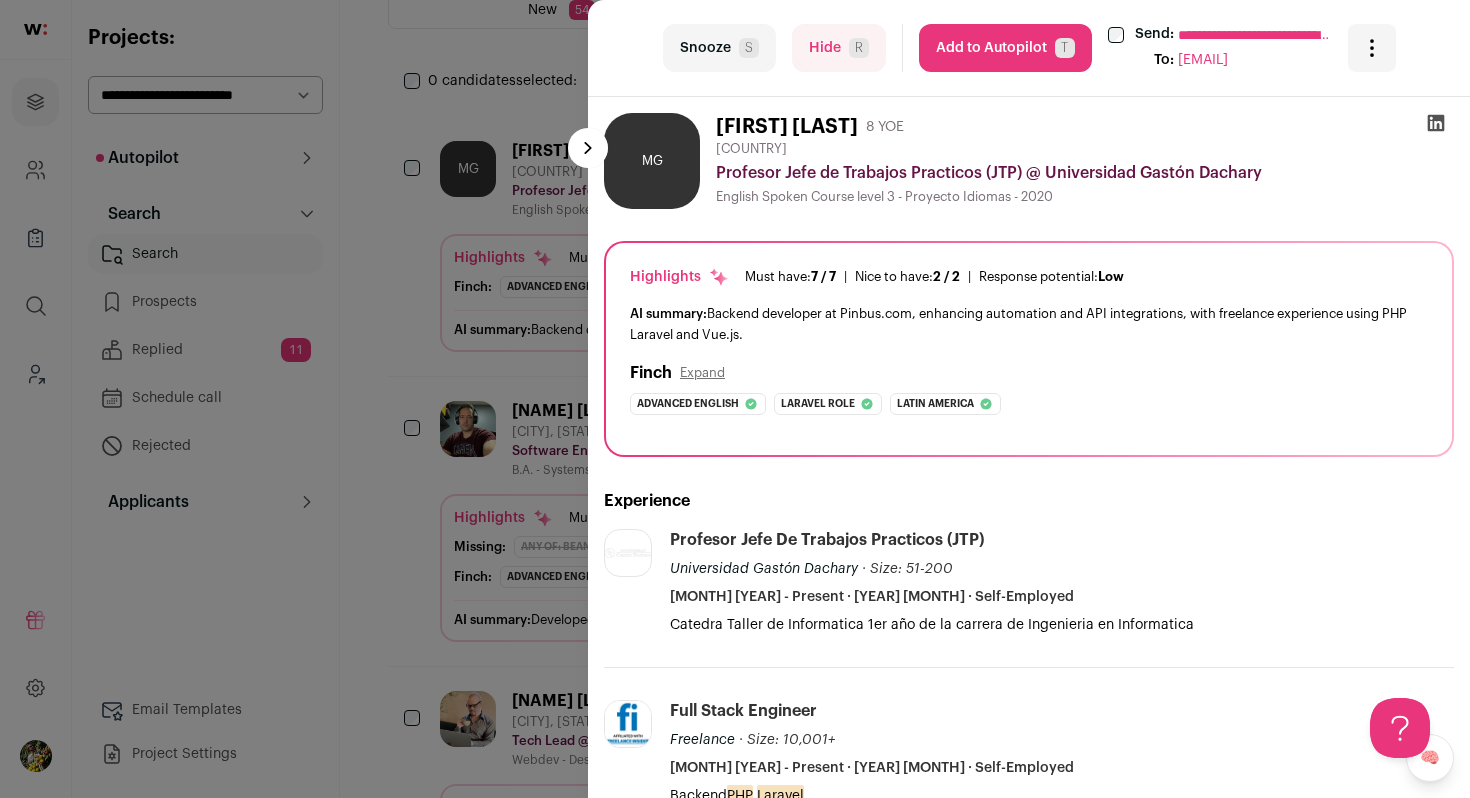 click on "Add to Autopilot
T" at bounding box center (1005, 48) 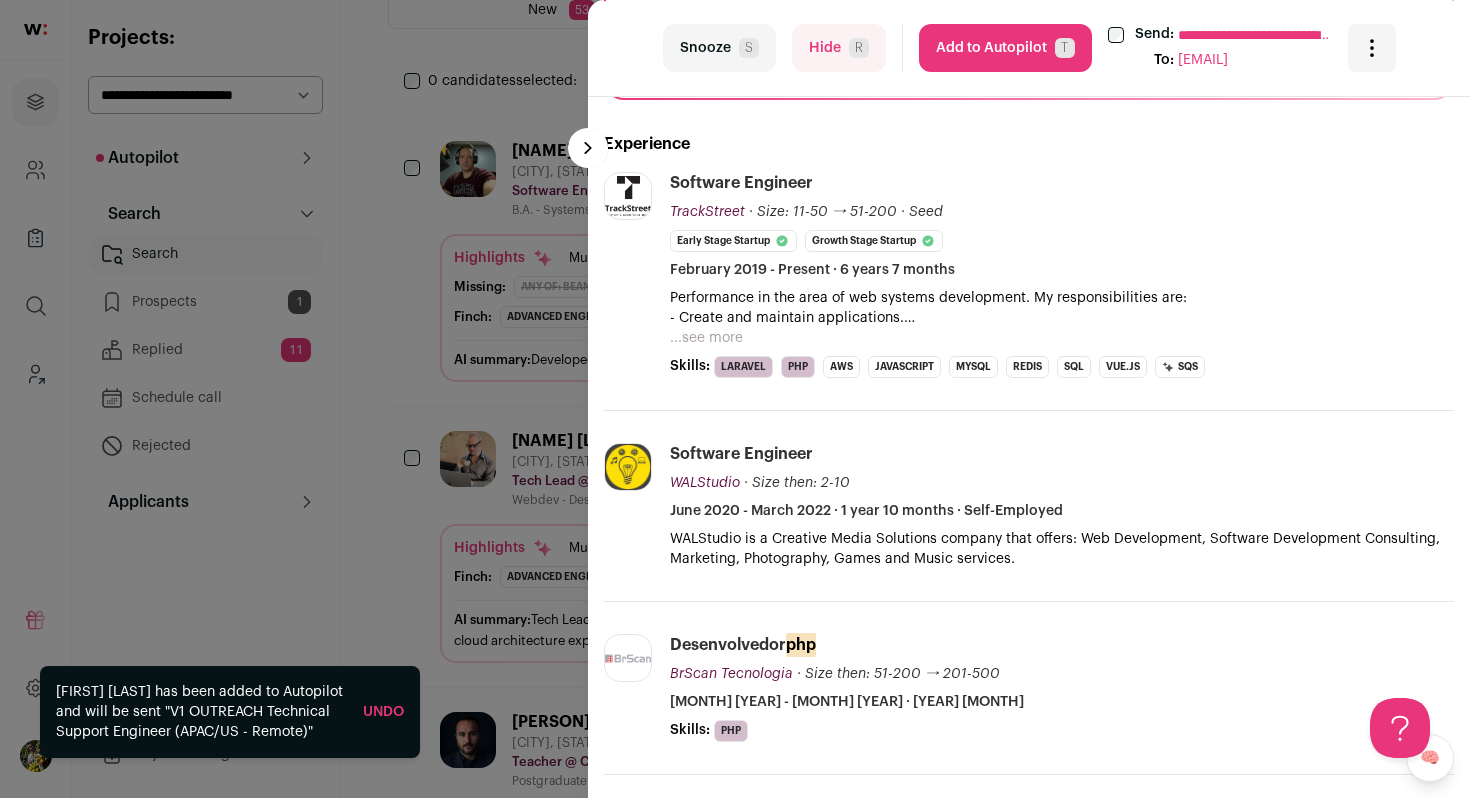 scroll, scrollTop: 434, scrollLeft: 0, axis: vertical 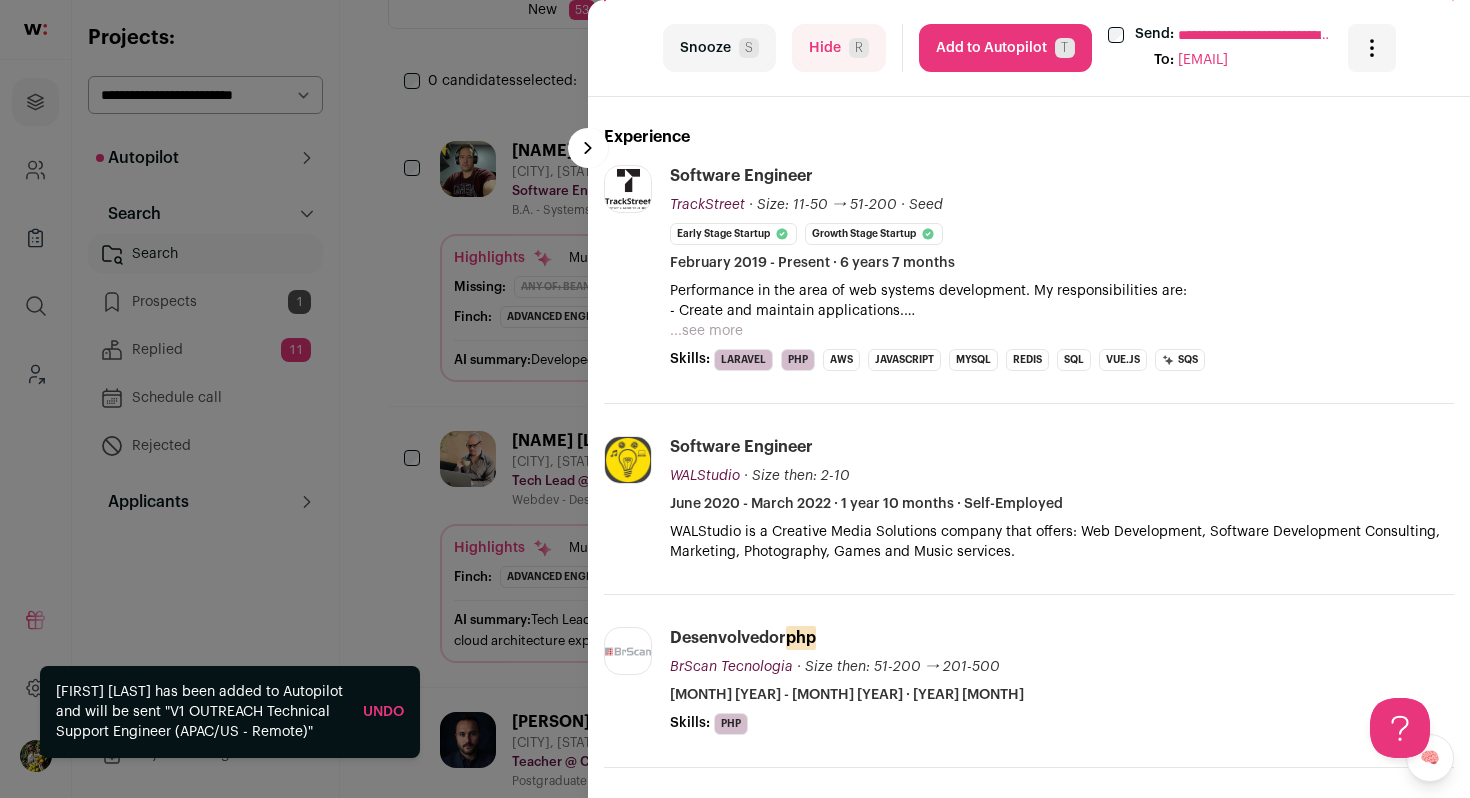 click on "...see more" at bounding box center (706, 331) 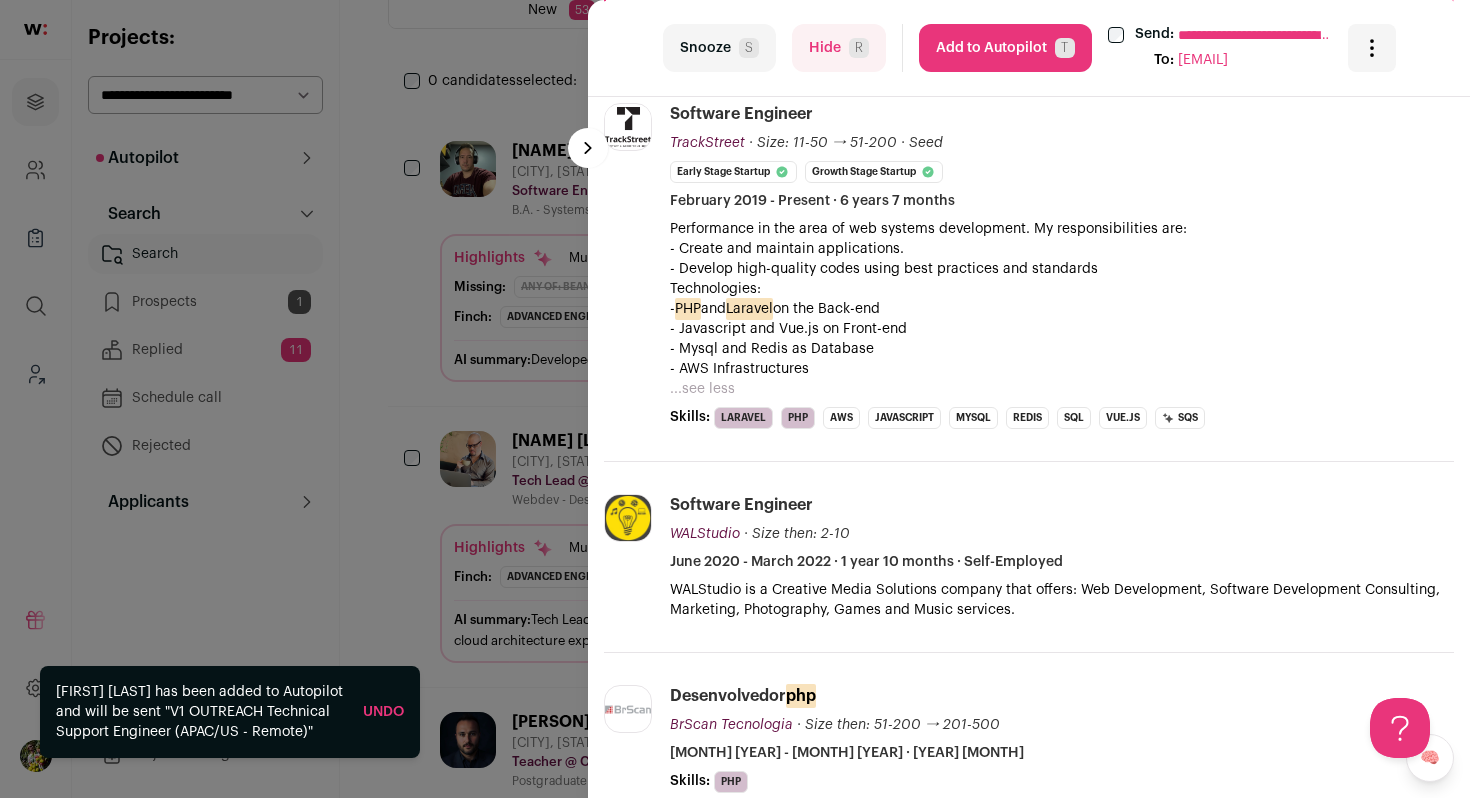 scroll, scrollTop: 508, scrollLeft: 0, axis: vertical 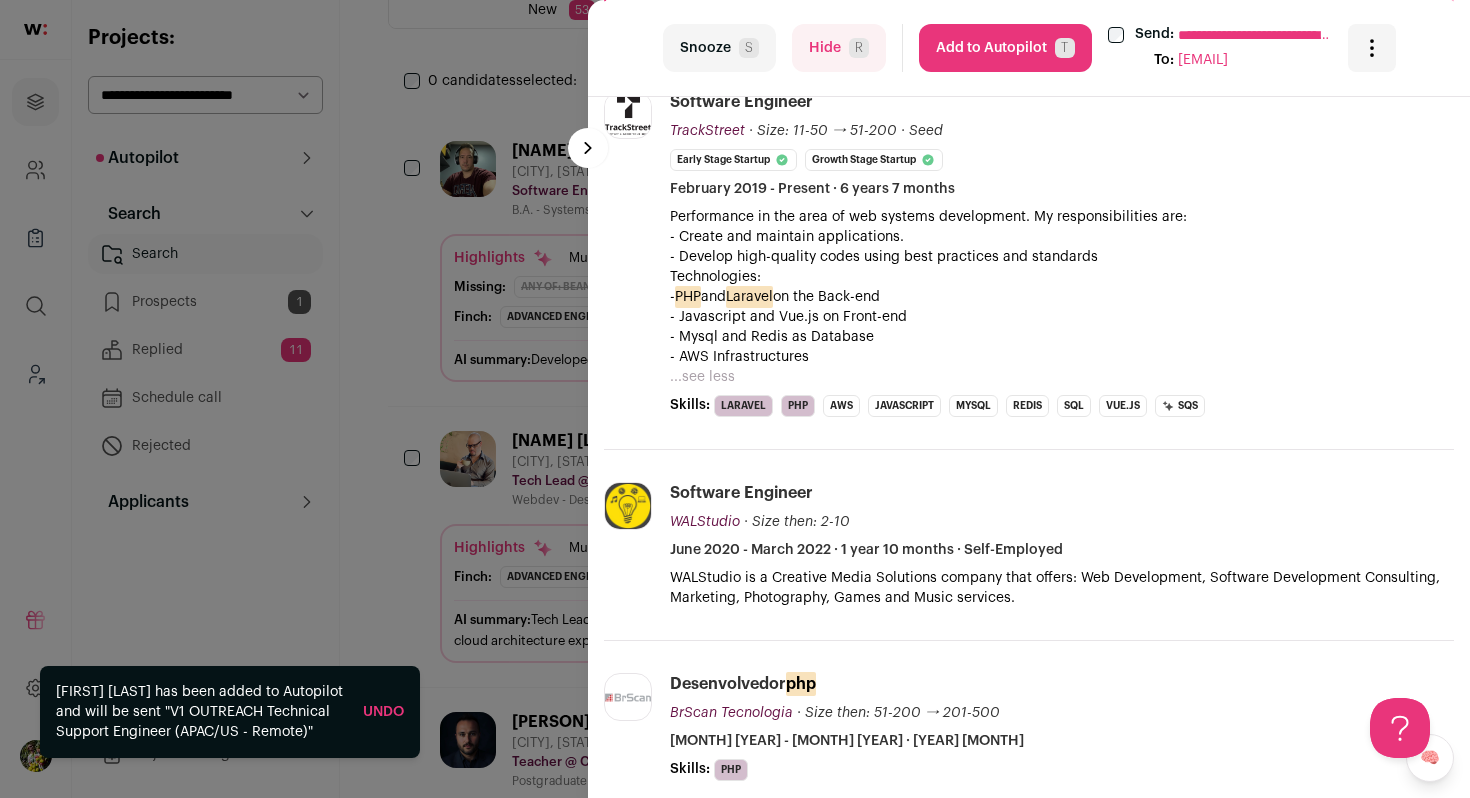 click on "Add to Autopilot
T" at bounding box center (1005, 48) 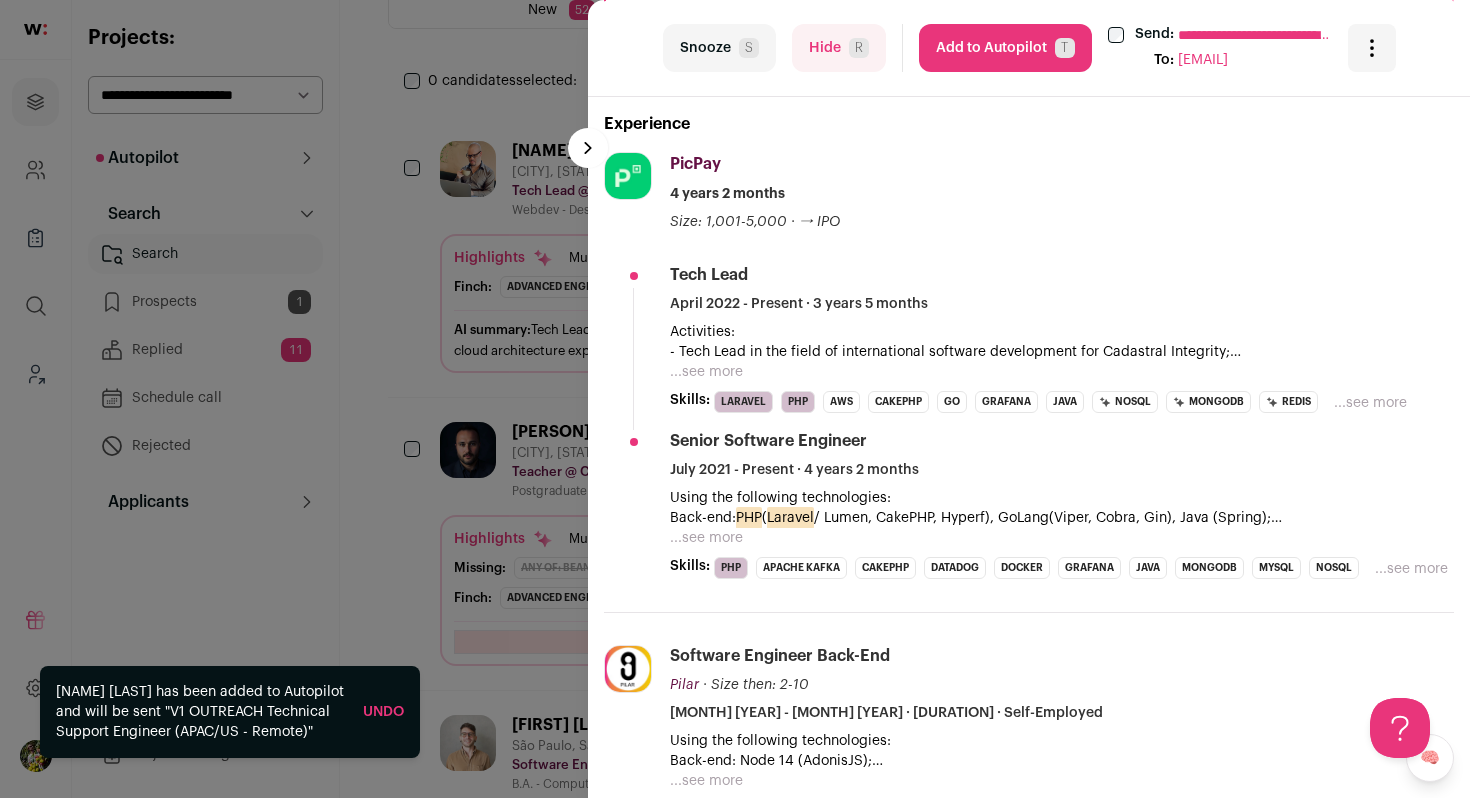 click on "...see more" at bounding box center (706, 372) 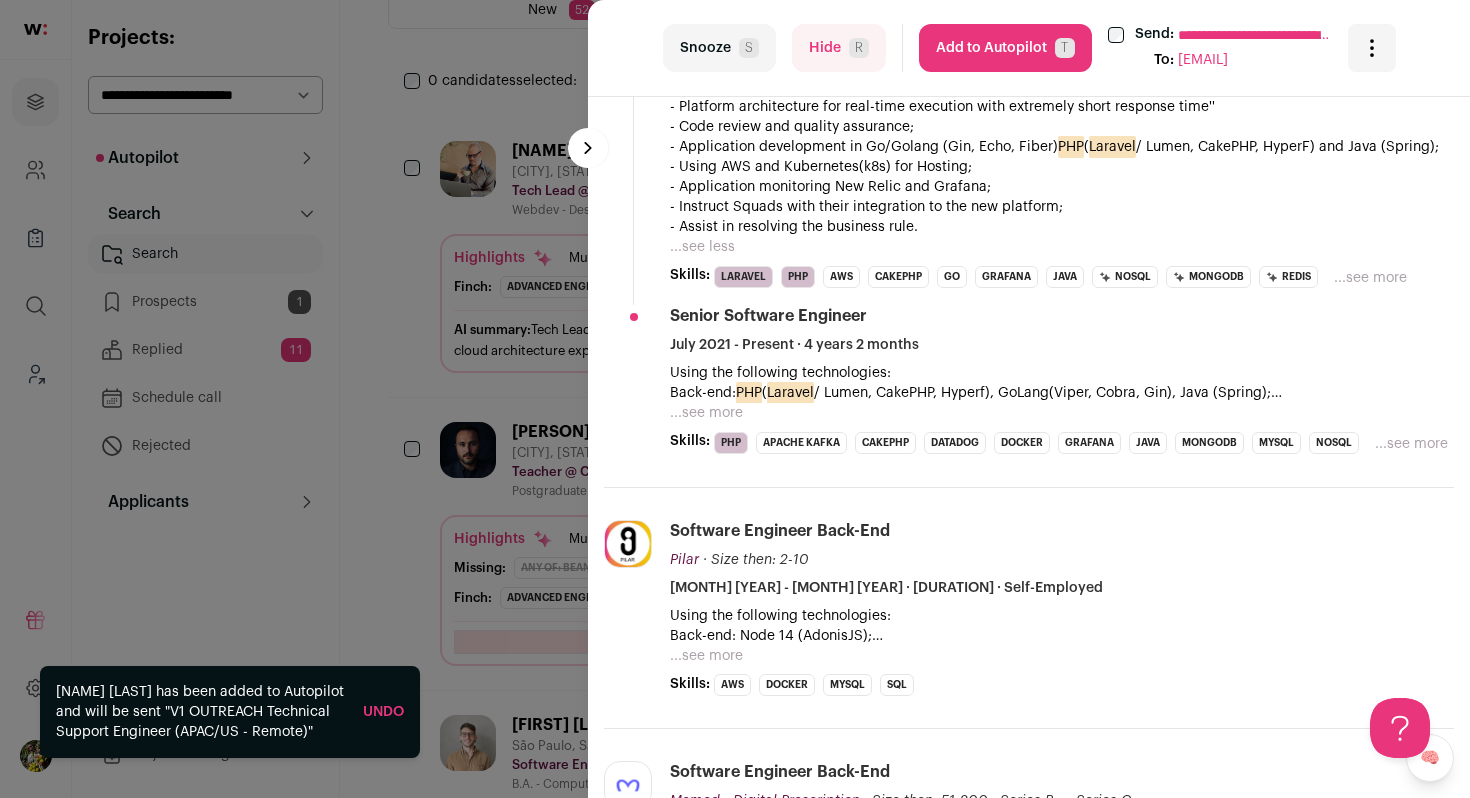 scroll, scrollTop: 727, scrollLeft: 0, axis: vertical 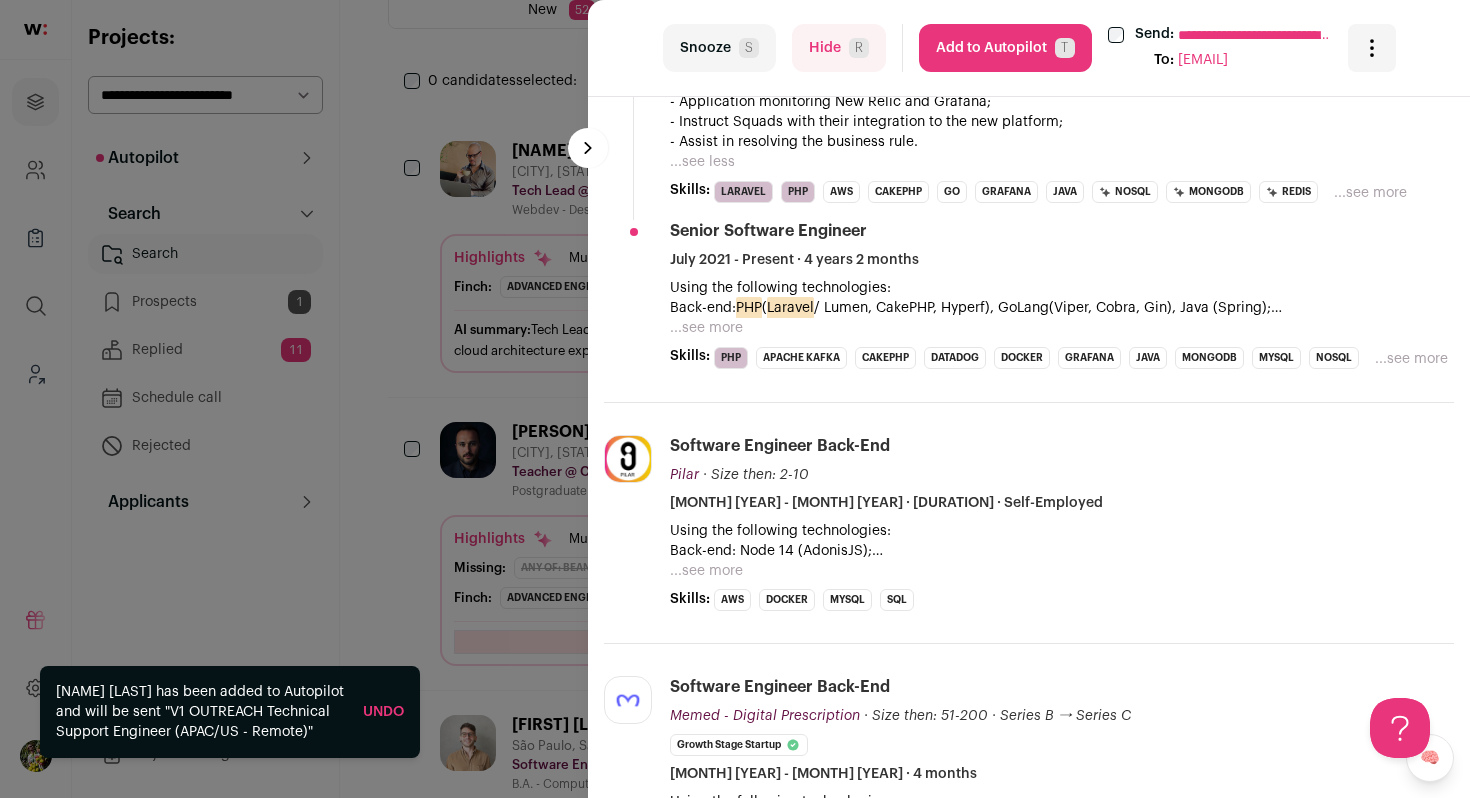 click on "Add to Autopilot
T" at bounding box center [1005, 48] 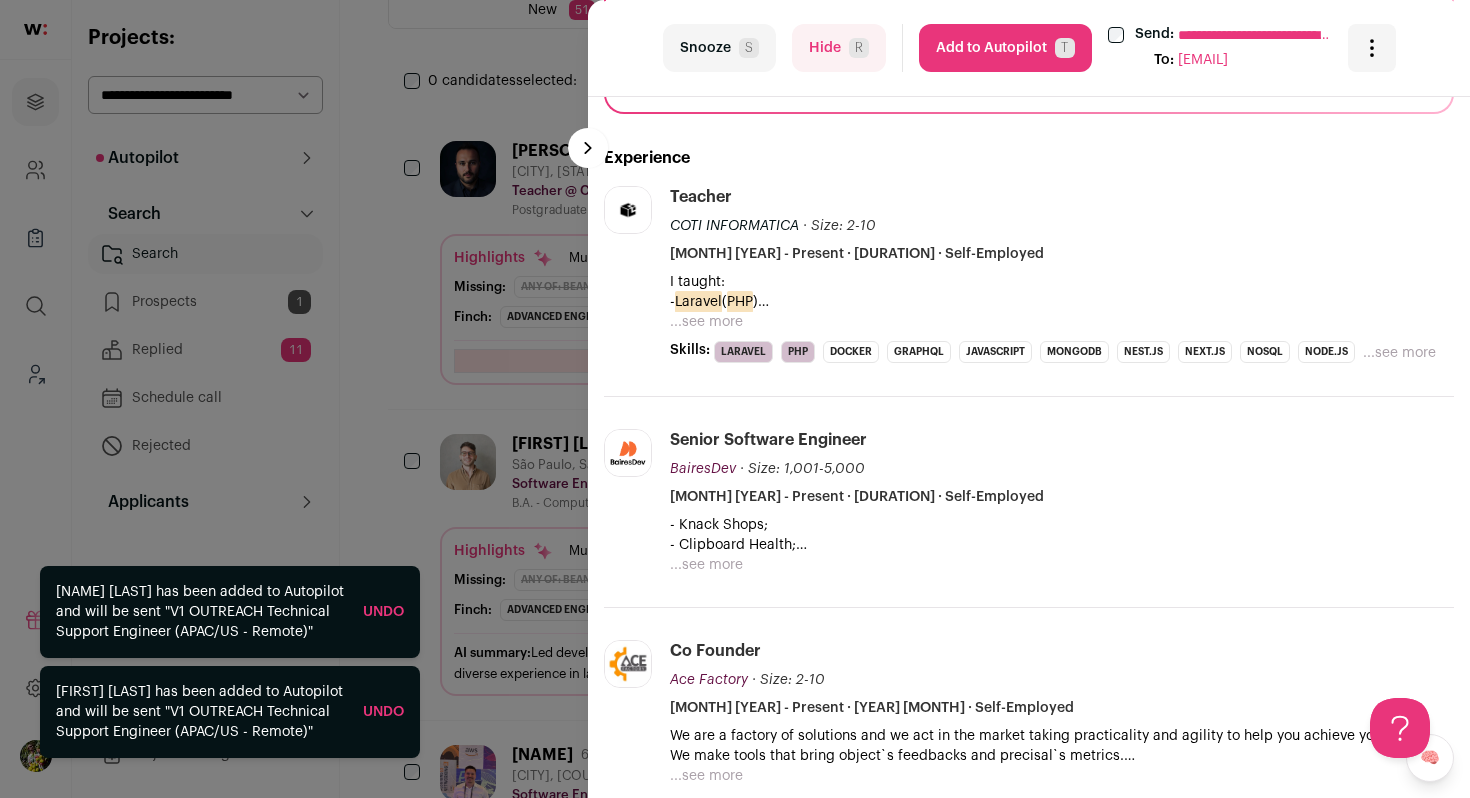 scroll, scrollTop: 599, scrollLeft: 0, axis: vertical 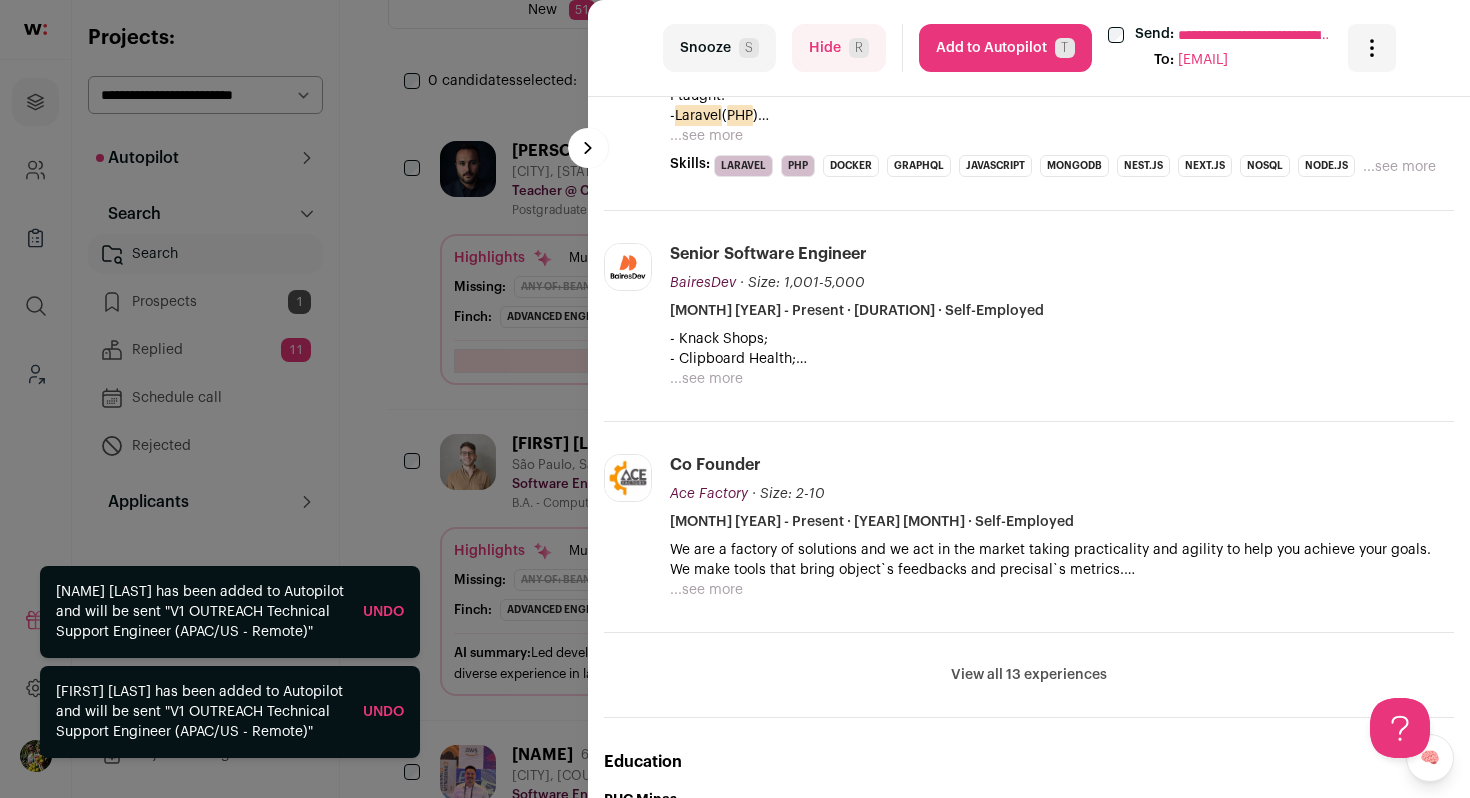 click on "...see more" at bounding box center (706, 136) 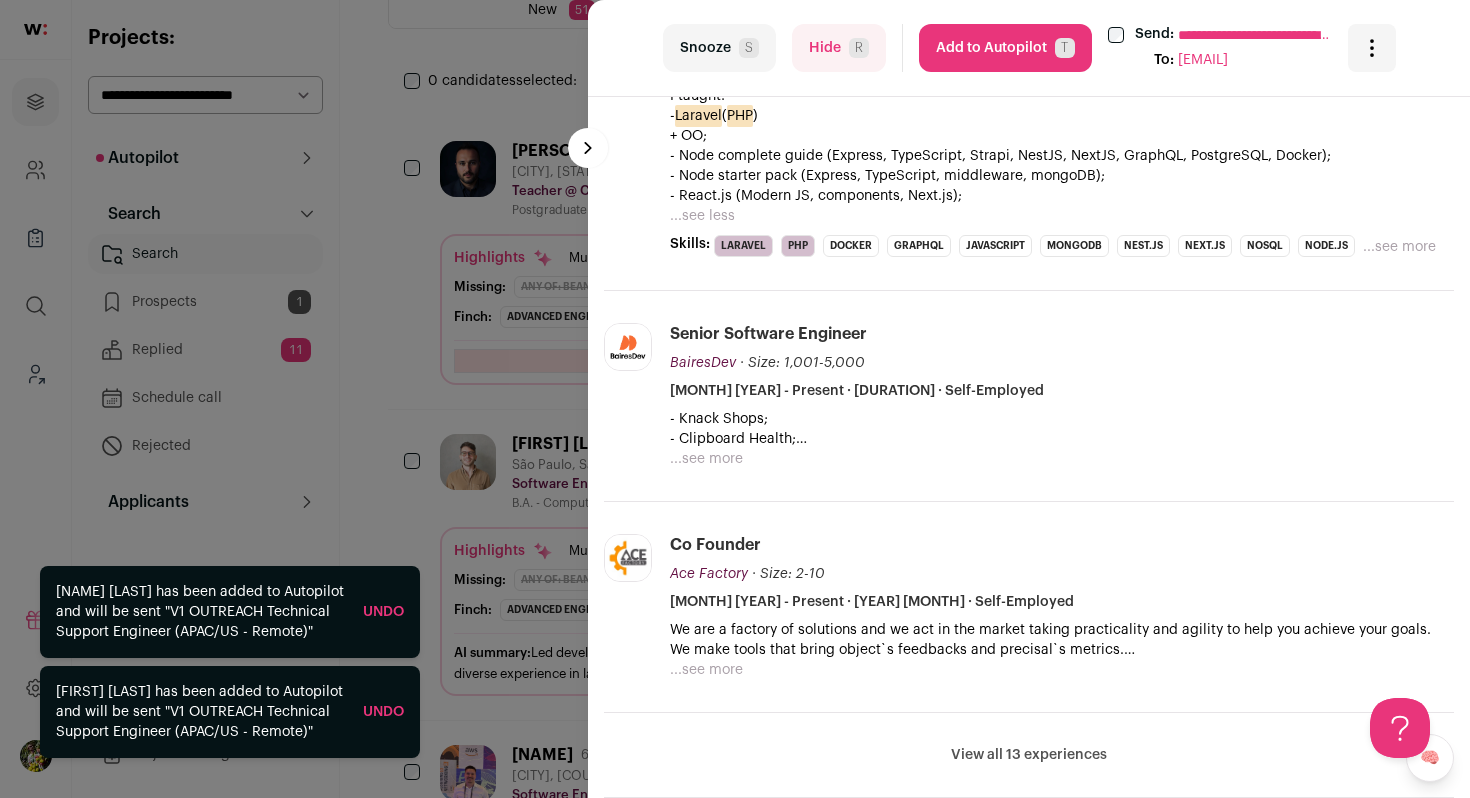 scroll, scrollTop: 587, scrollLeft: 0, axis: vertical 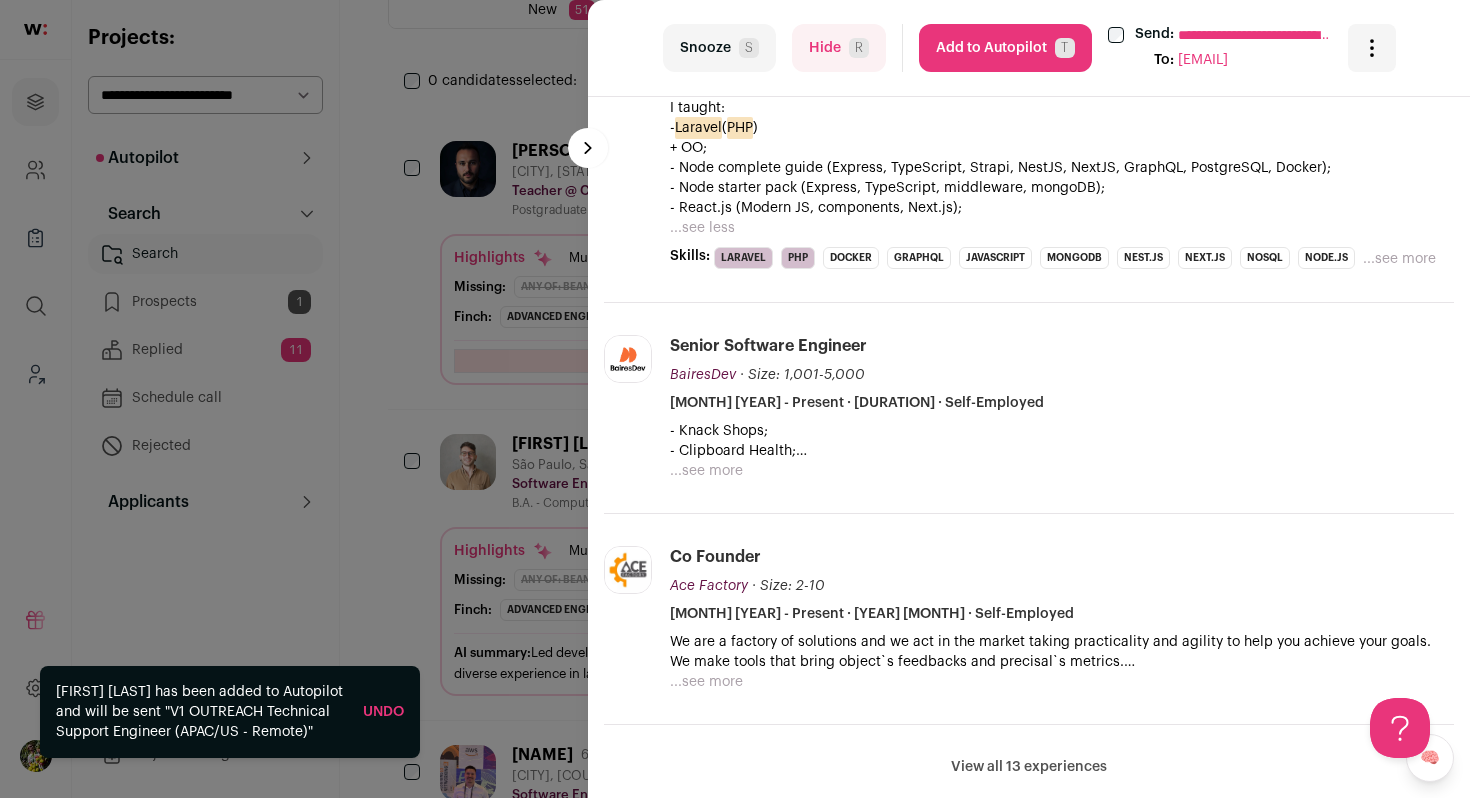 click on "...see more" at bounding box center (706, 471) 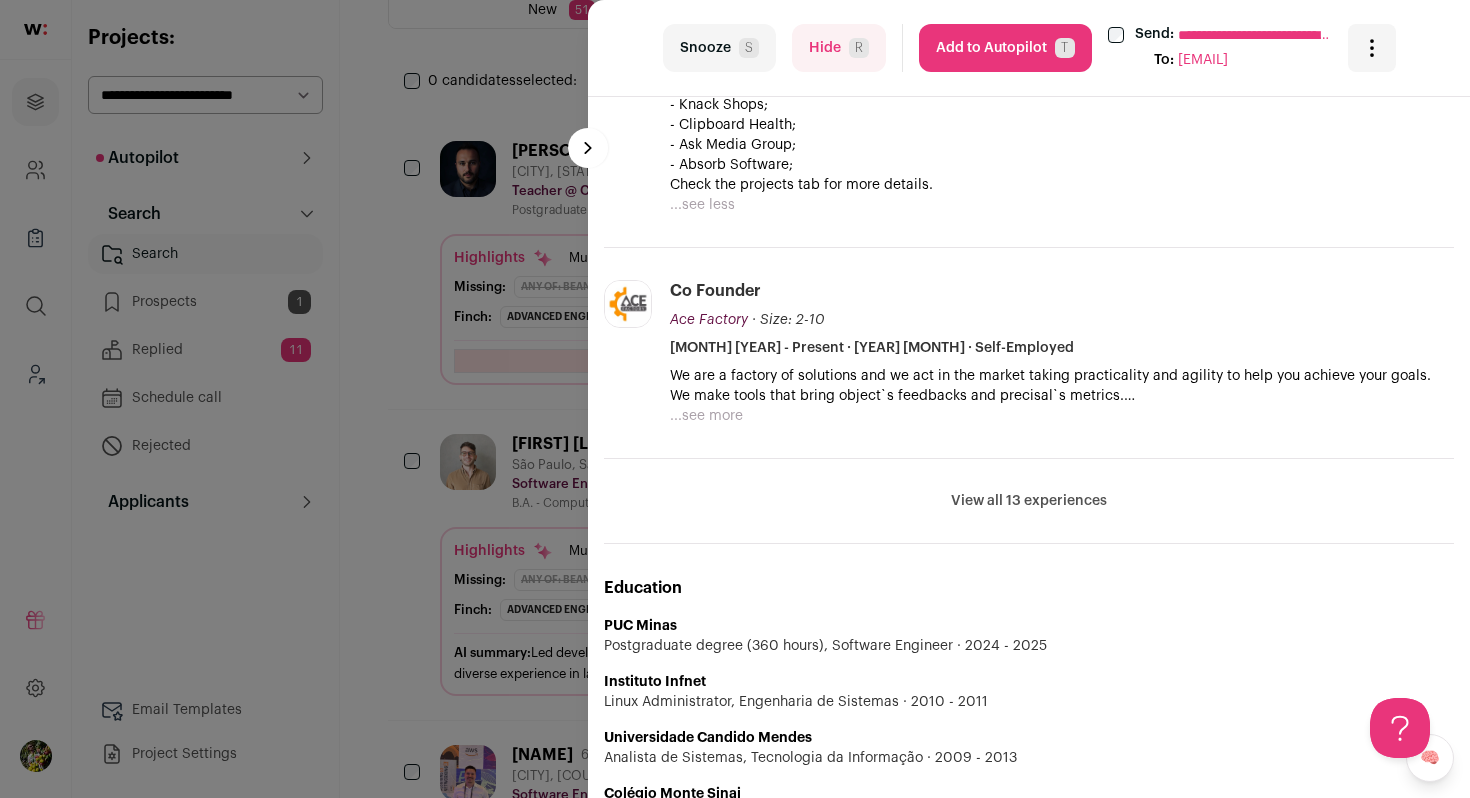 scroll, scrollTop: 920, scrollLeft: 0, axis: vertical 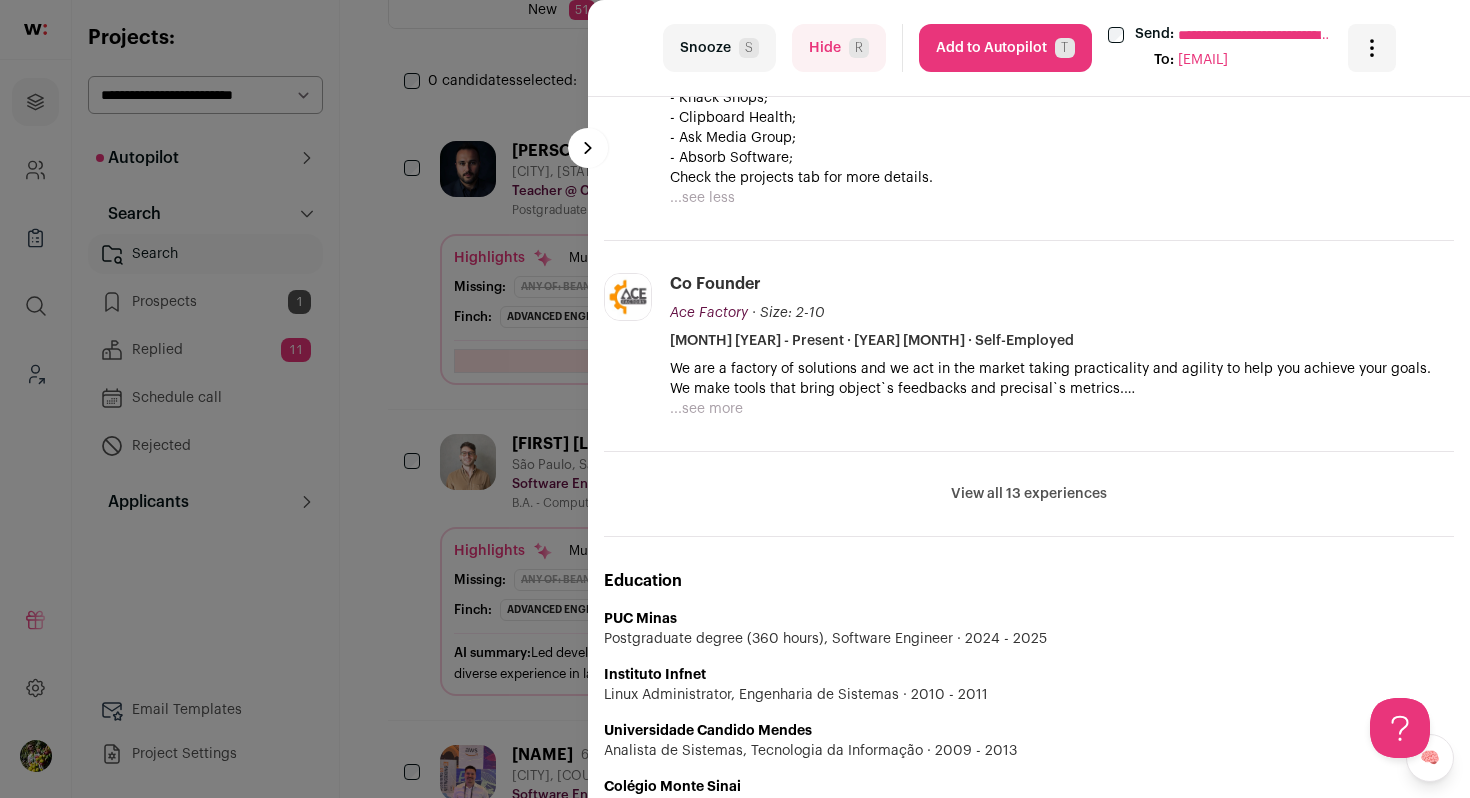 click on "View all 13 experiences" at bounding box center (1029, 494) 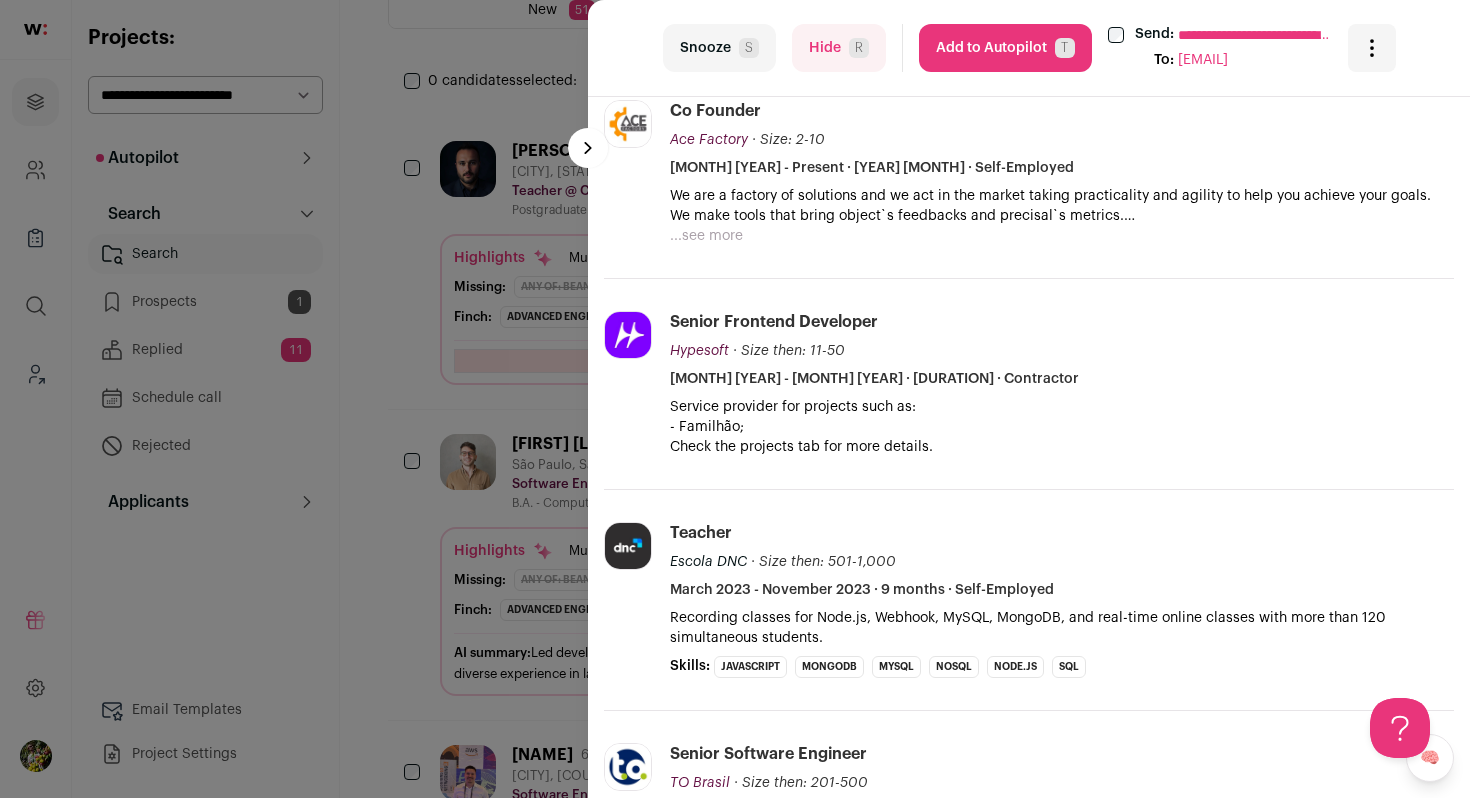 scroll, scrollTop: 1188, scrollLeft: 0, axis: vertical 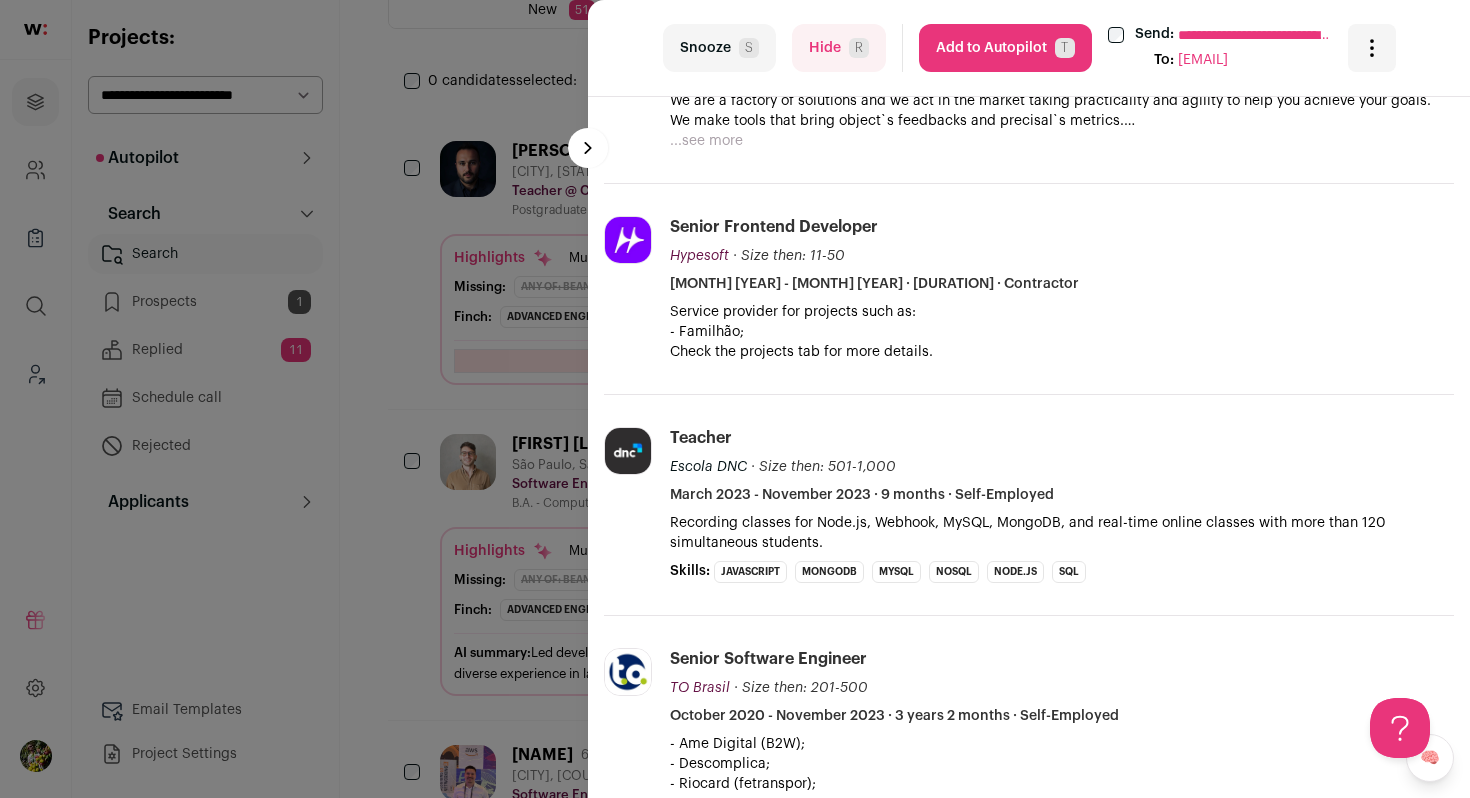 click on "Add to Autopilot
T" at bounding box center [1005, 48] 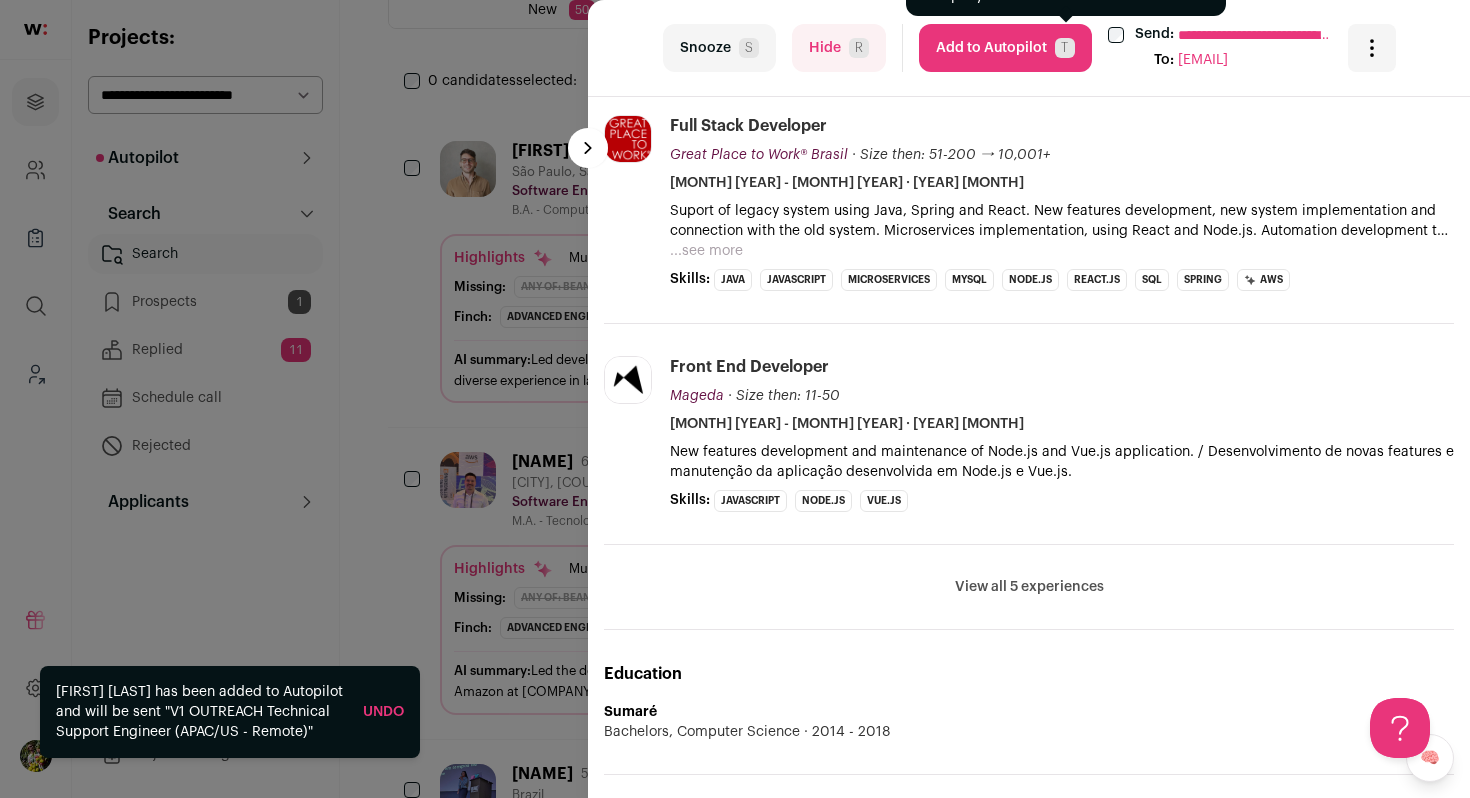 scroll, scrollTop: 763, scrollLeft: 0, axis: vertical 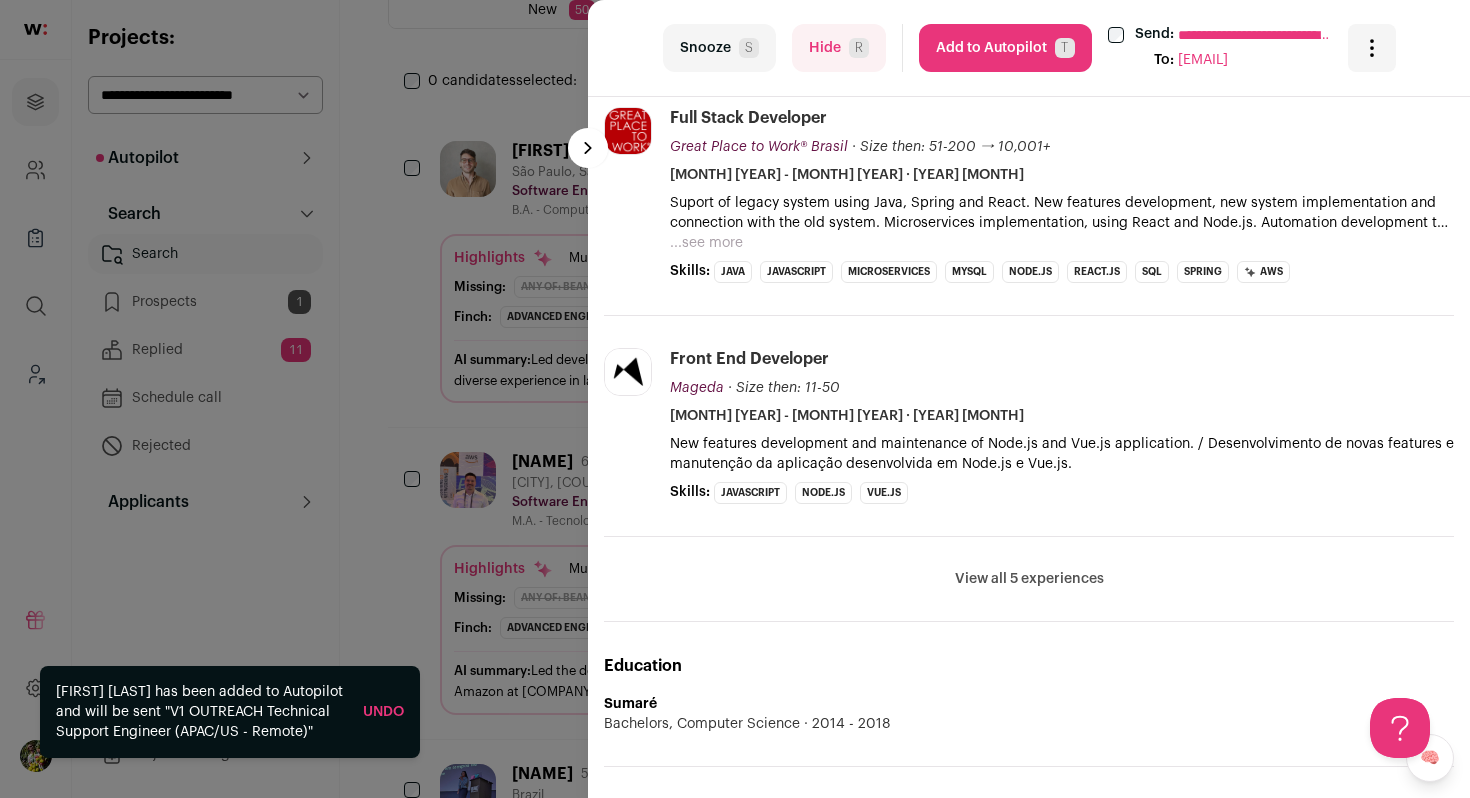 click on "Add to Autopilot
T" at bounding box center (1005, 48) 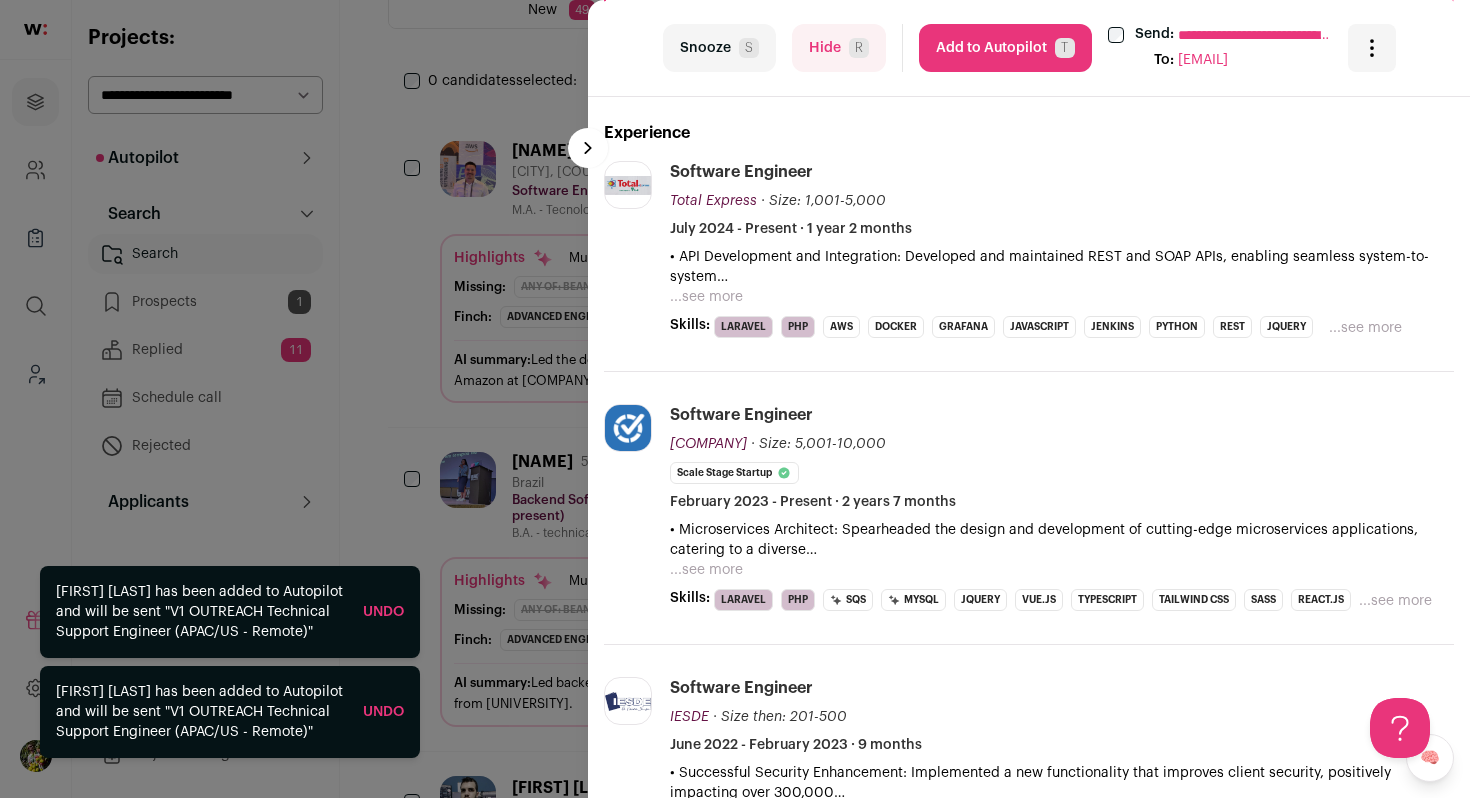 scroll, scrollTop: 453, scrollLeft: 0, axis: vertical 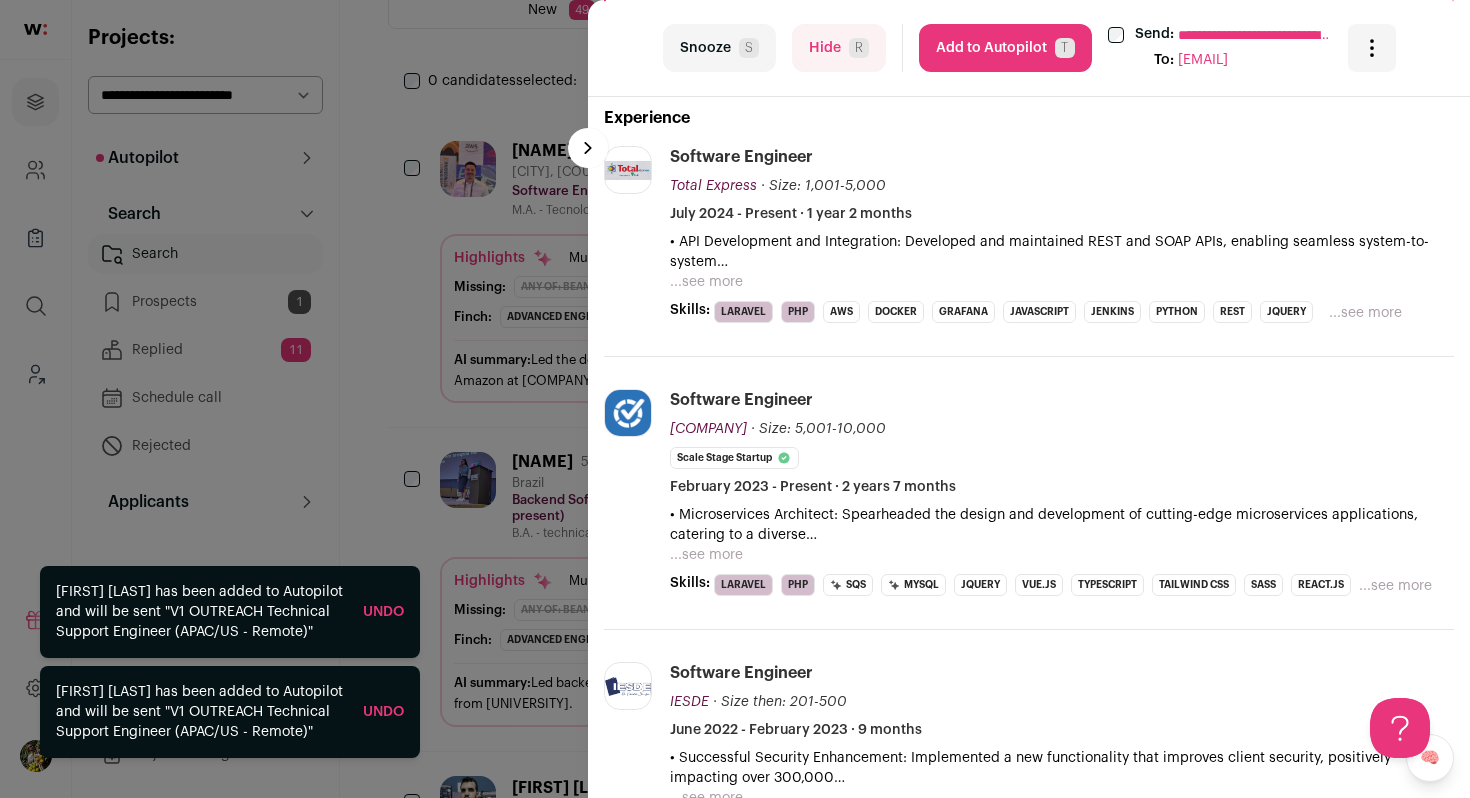 click on "...see more" at bounding box center (706, 282) 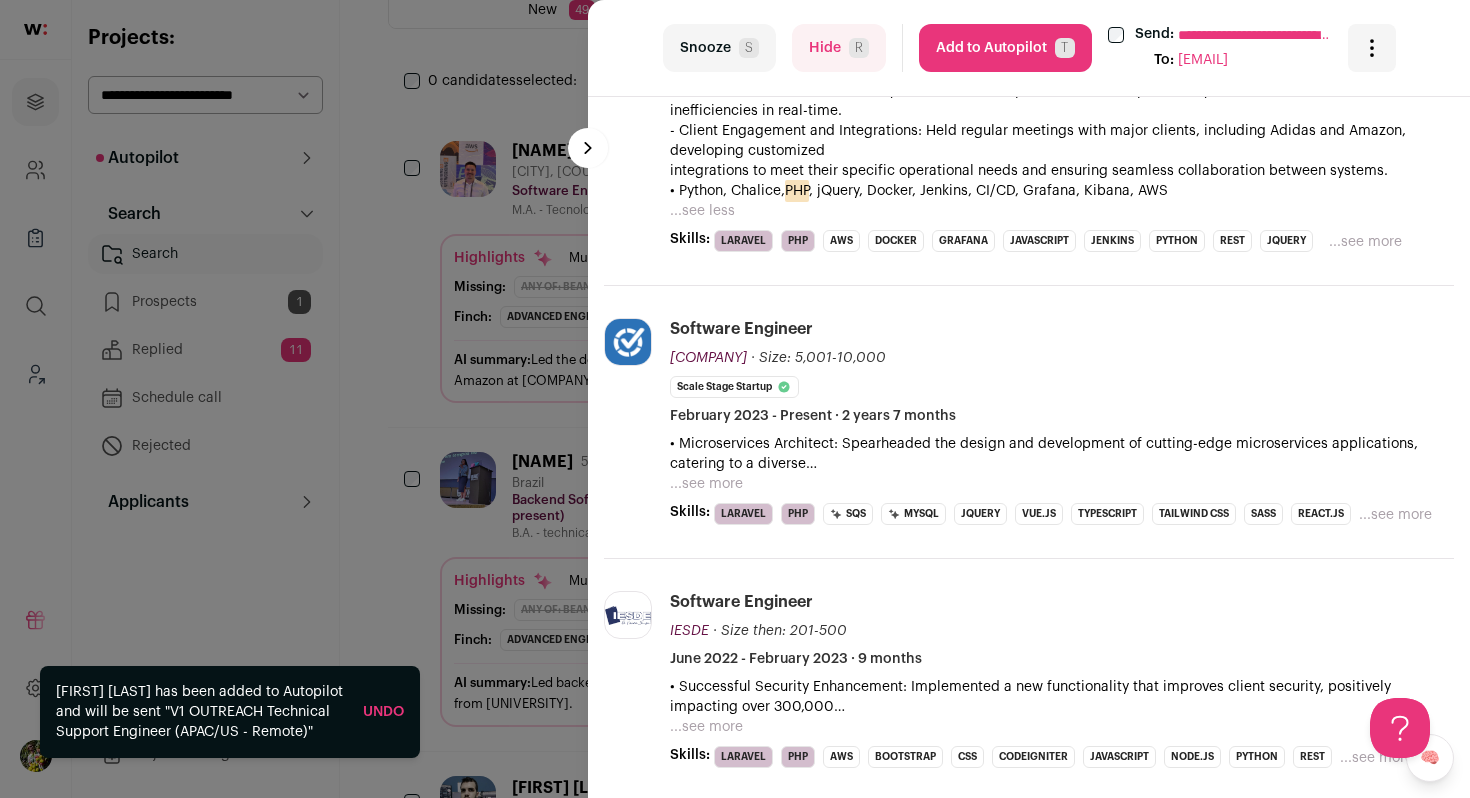 scroll, scrollTop: 885, scrollLeft: 0, axis: vertical 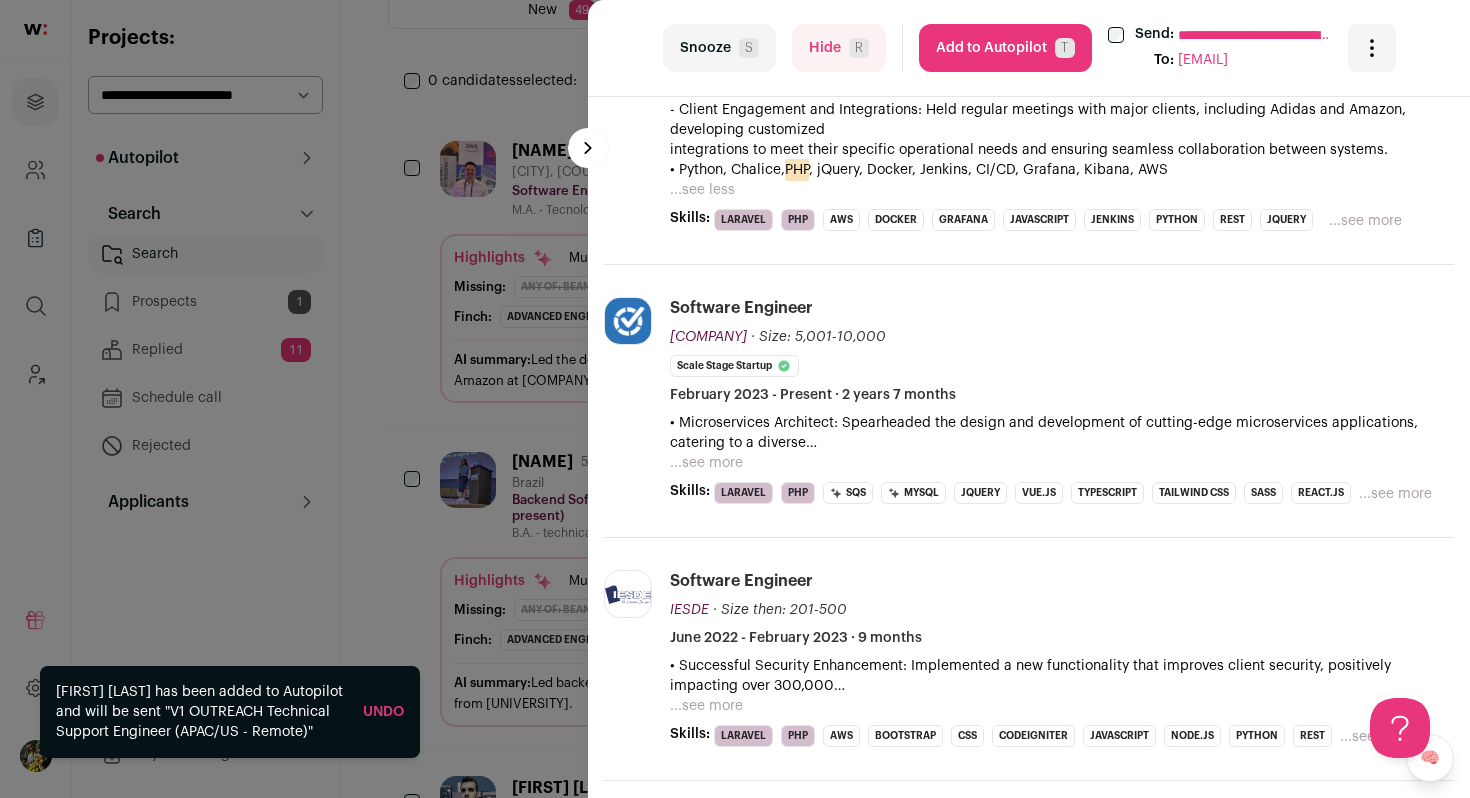 click on "...see more" at bounding box center [706, 463] 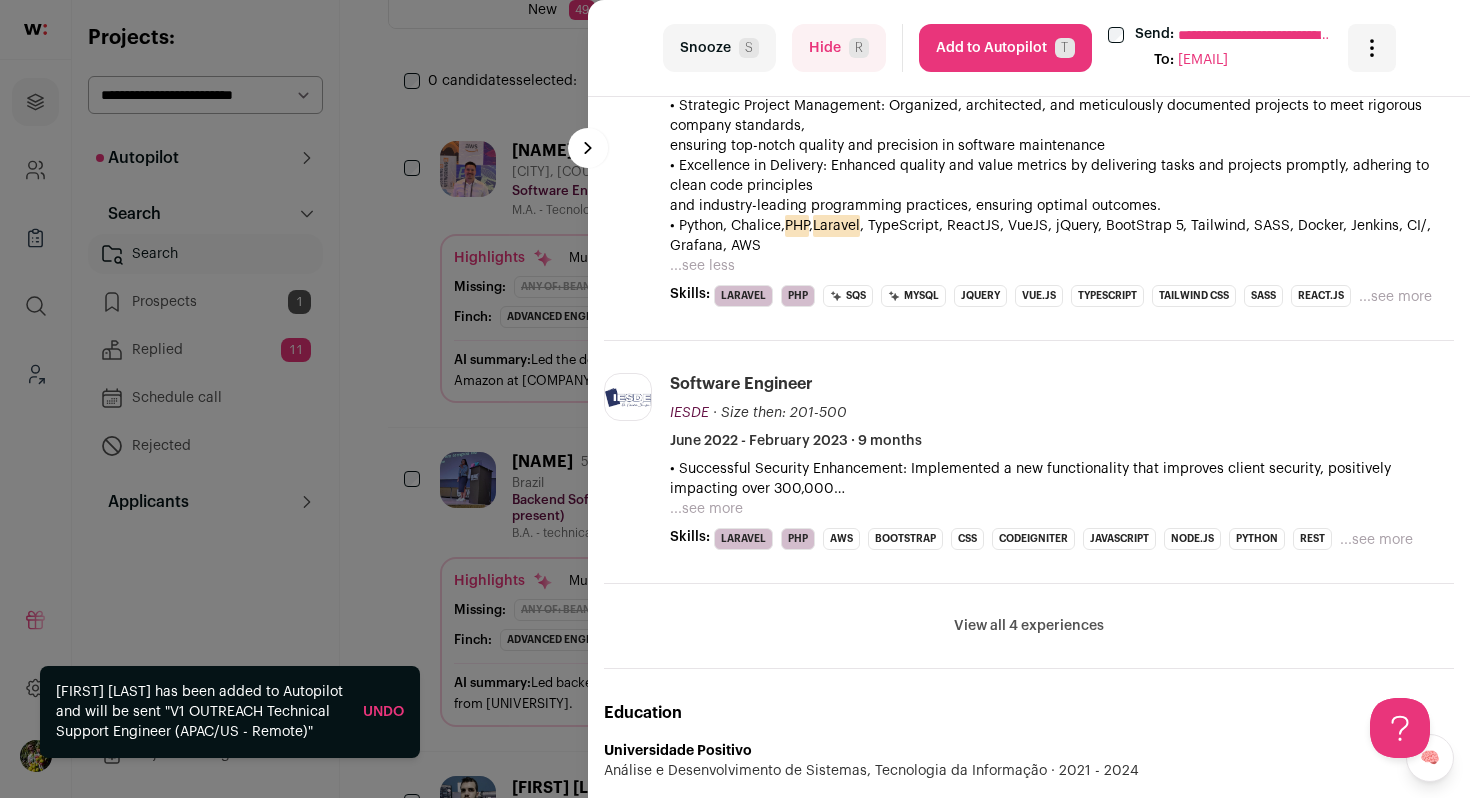 scroll, scrollTop: 1412, scrollLeft: 0, axis: vertical 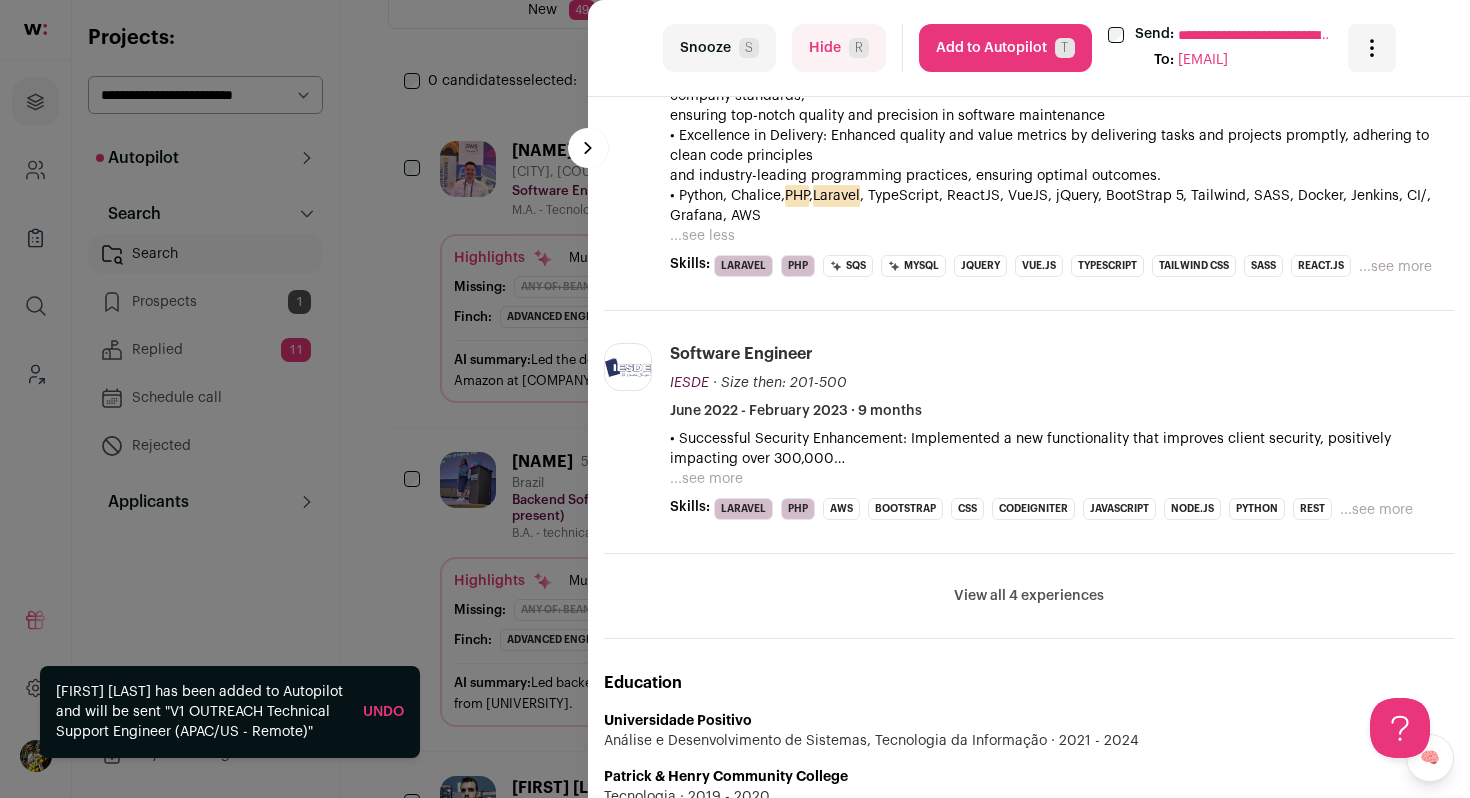 click on "Add to Autopilot
T" at bounding box center [1005, 48] 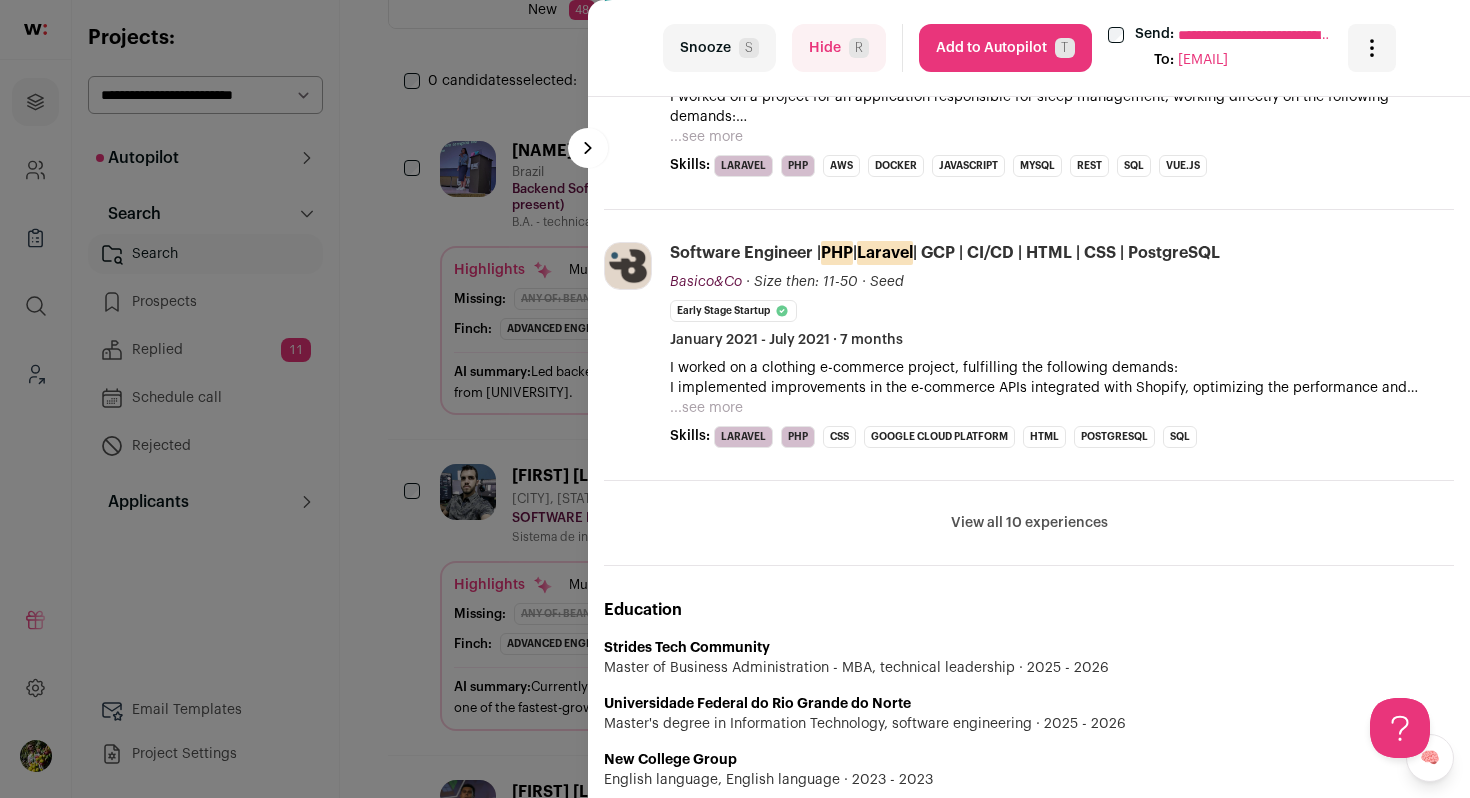 scroll, scrollTop: 1140, scrollLeft: 0, axis: vertical 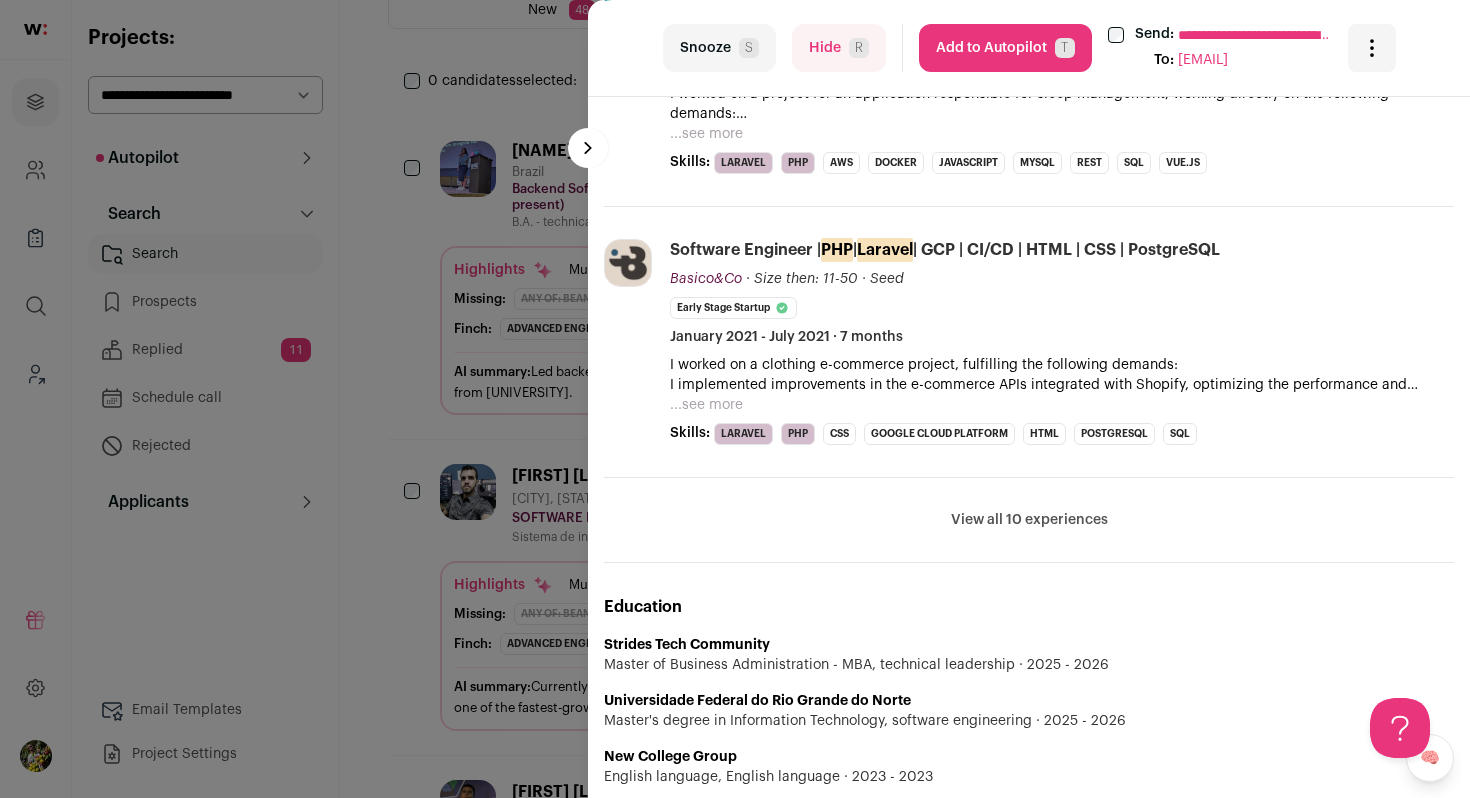 click on "...see more" at bounding box center [706, 405] 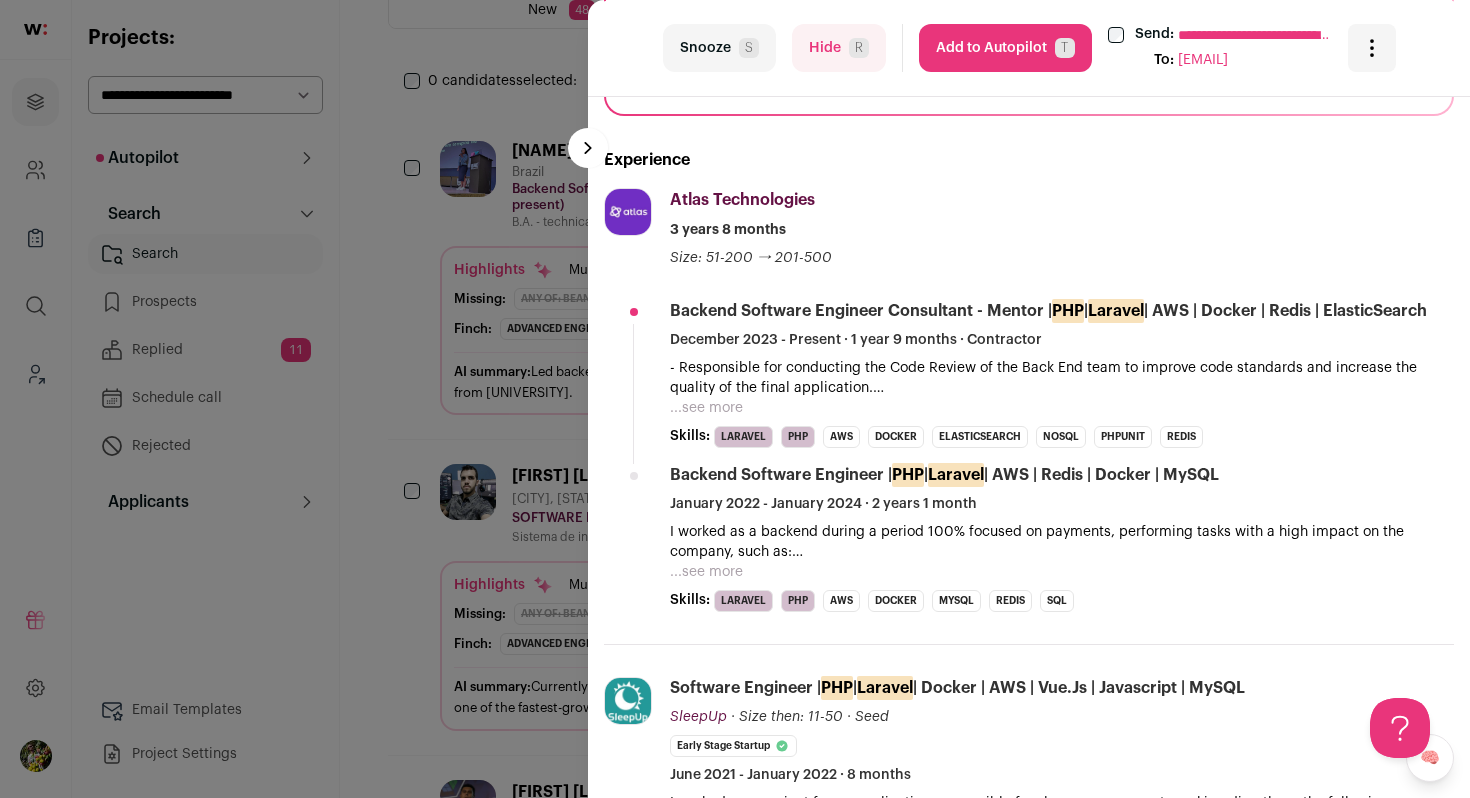 scroll, scrollTop: 432, scrollLeft: 0, axis: vertical 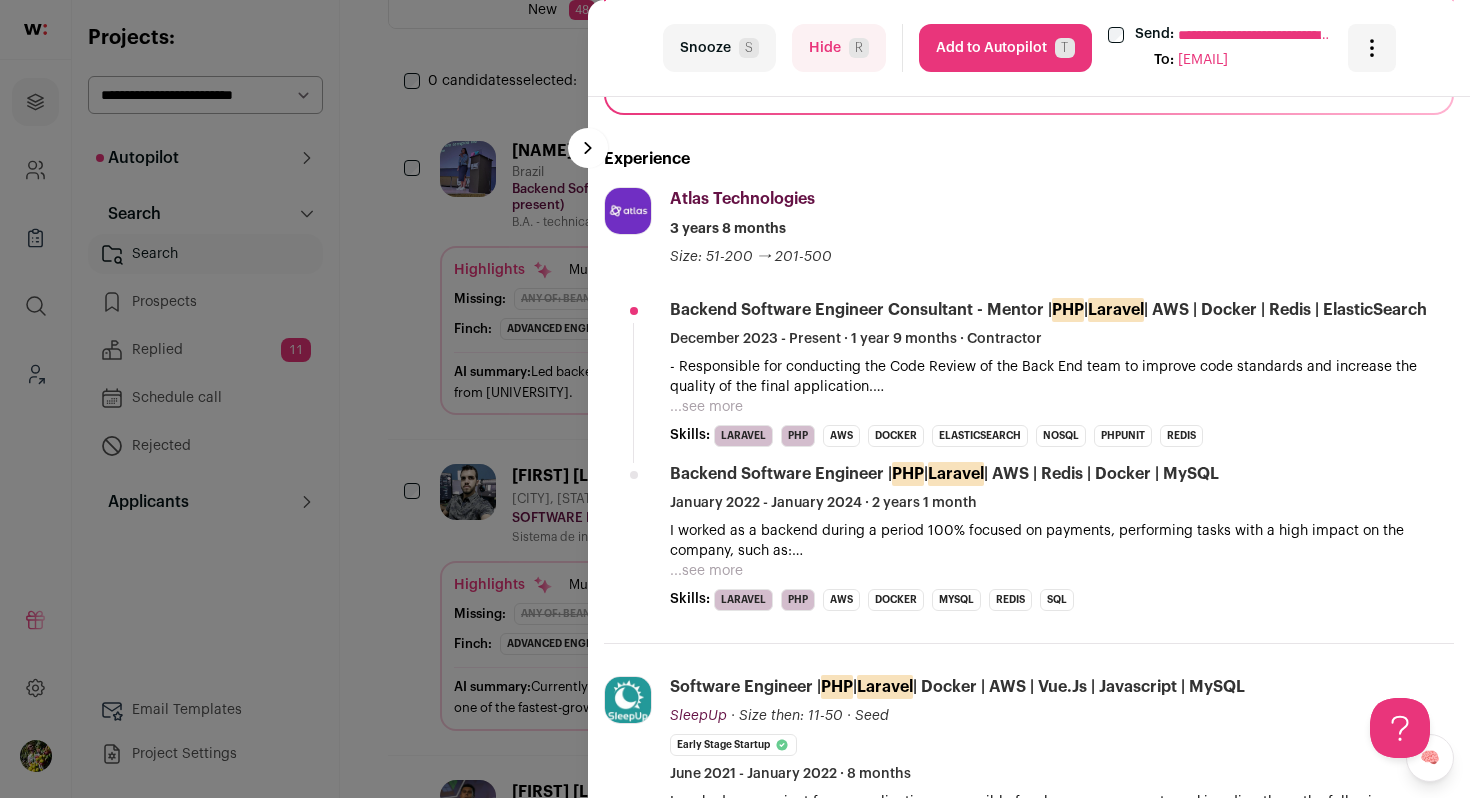 click on "...see more" at bounding box center [706, 407] 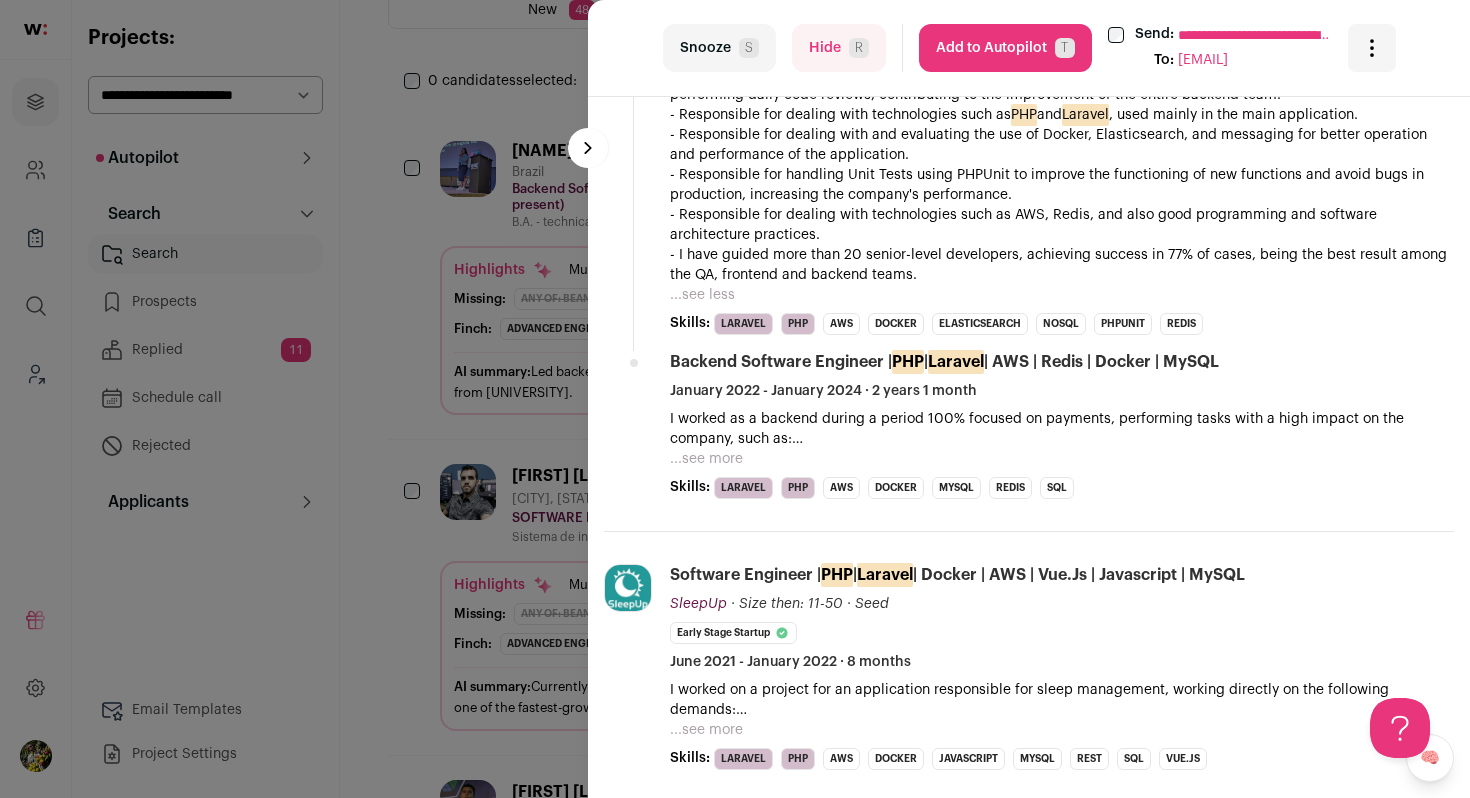 scroll, scrollTop: 908, scrollLeft: 0, axis: vertical 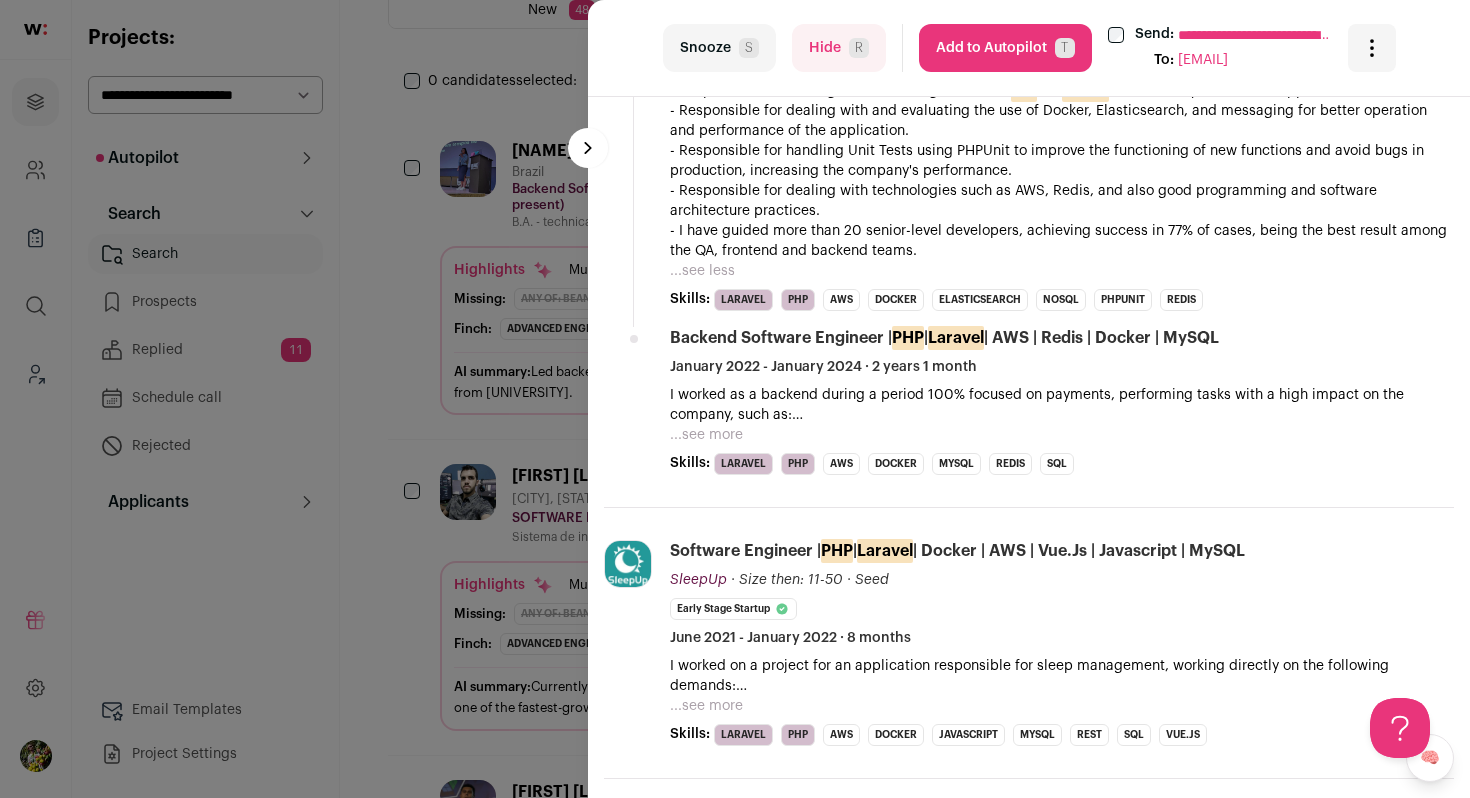 click on "Add to Autopilot
T" at bounding box center [1005, 48] 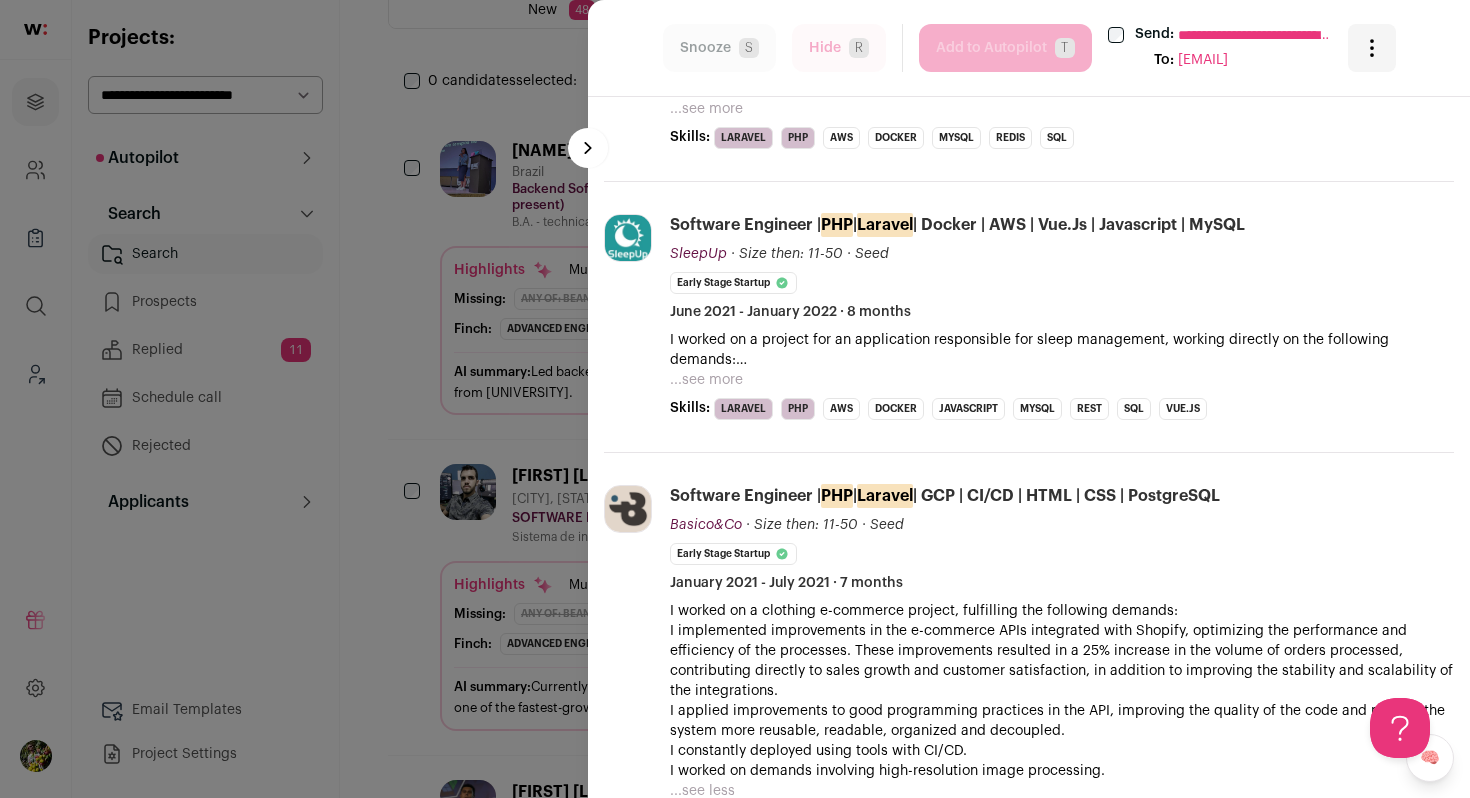 scroll, scrollTop: 1495, scrollLeft: 0, axis: vertical 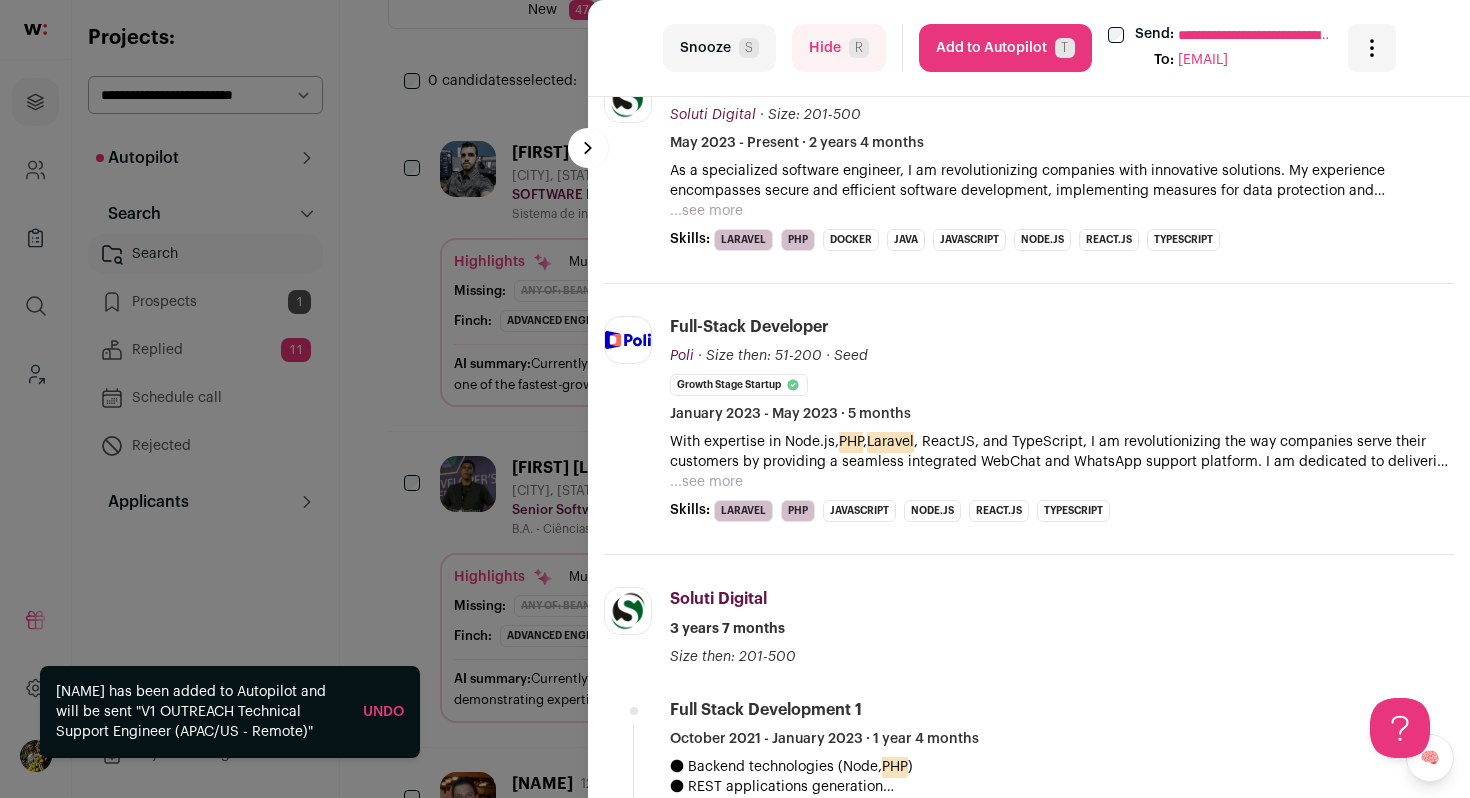 click on "...see more" at bounding box center (706, 211) 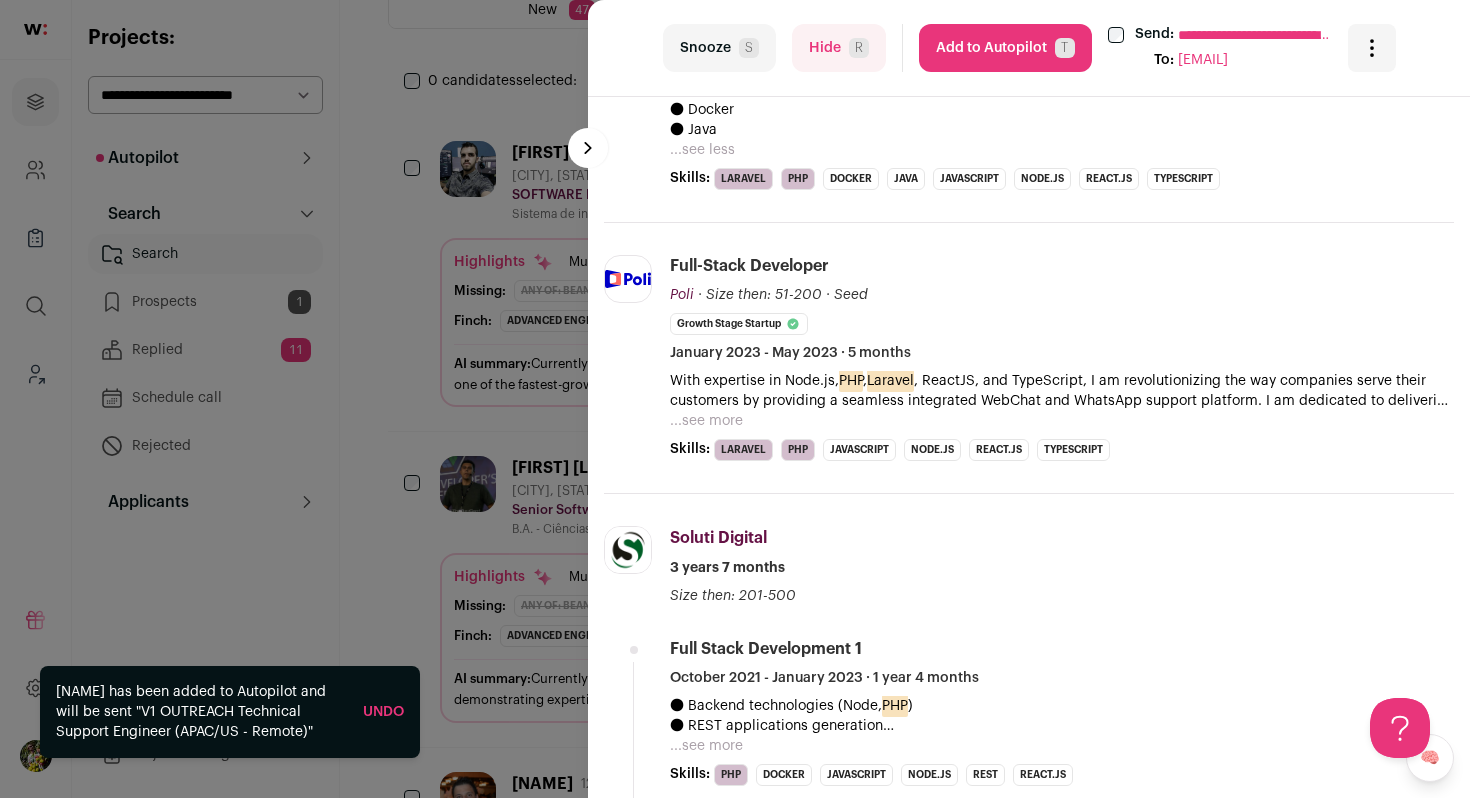 scroll, scrollTop: 785, scrollLeft: 0, axis: vertical 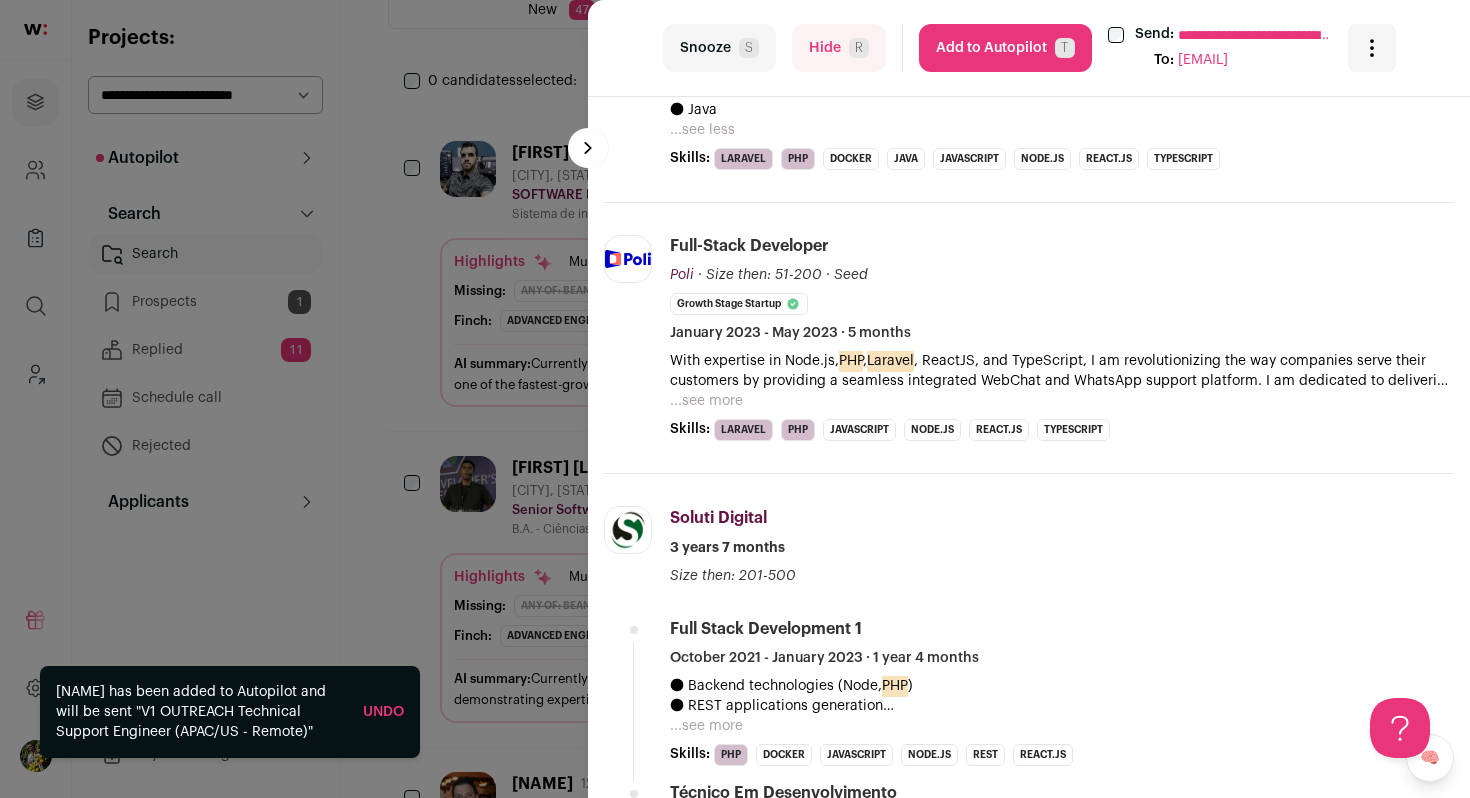 click on "...see more" at bounding box center [706, 401] 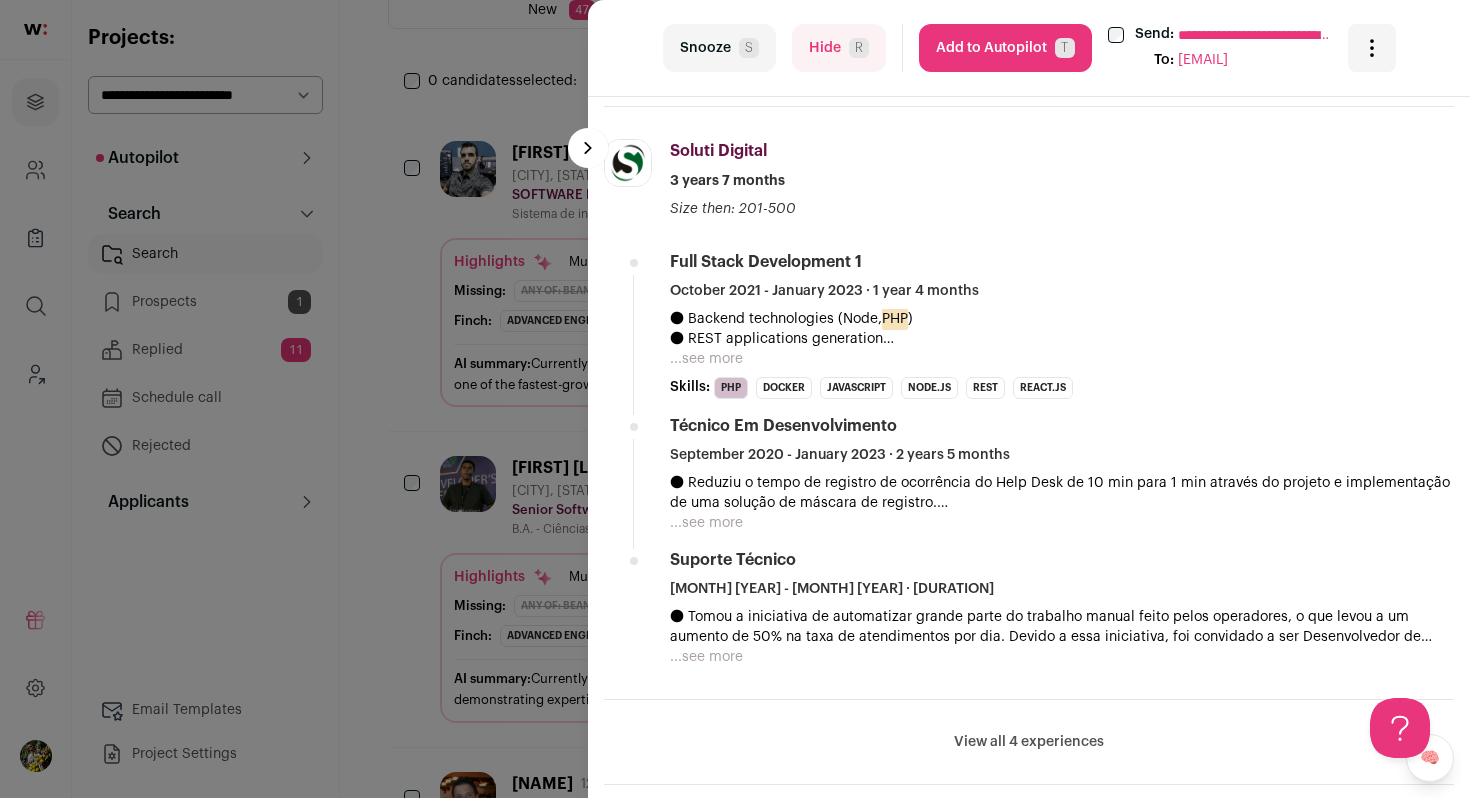 scroll, scrollTop: 1321, scrollLeft: 0, axis: vertical 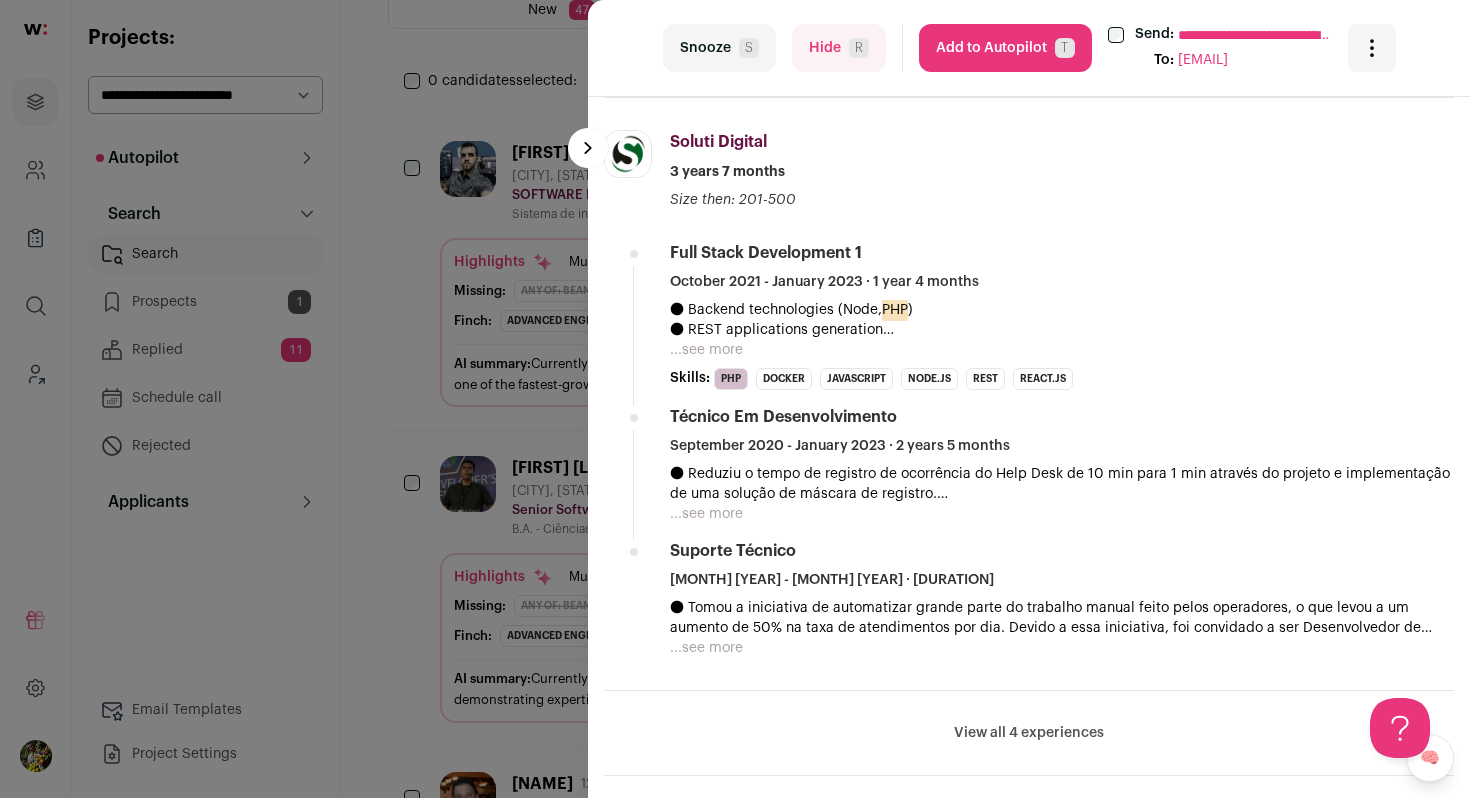 click on "...see more" at bounding box center (706, 350) 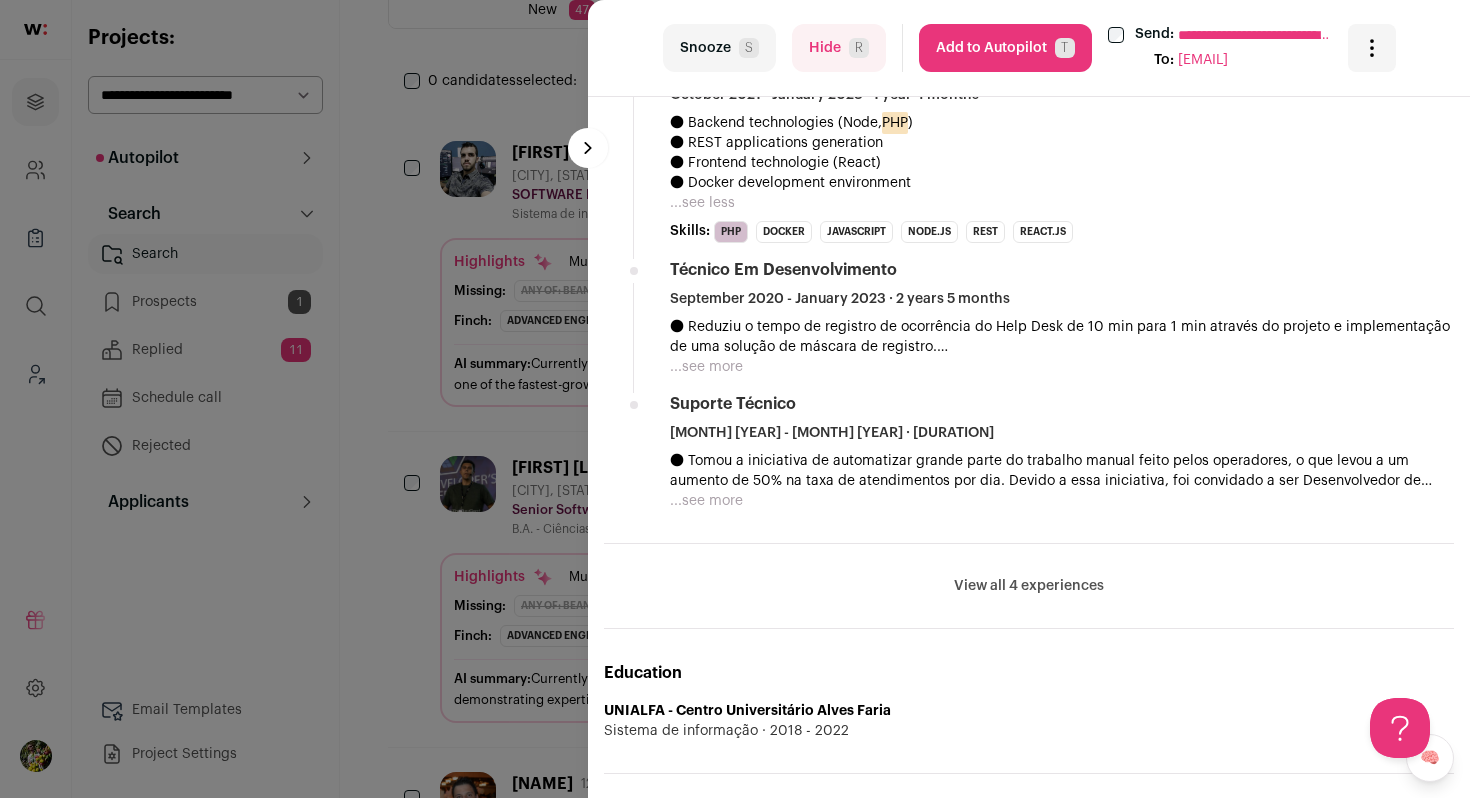 scroll, scrollTop: 1818, scrollLeft: 0, axis: vertical 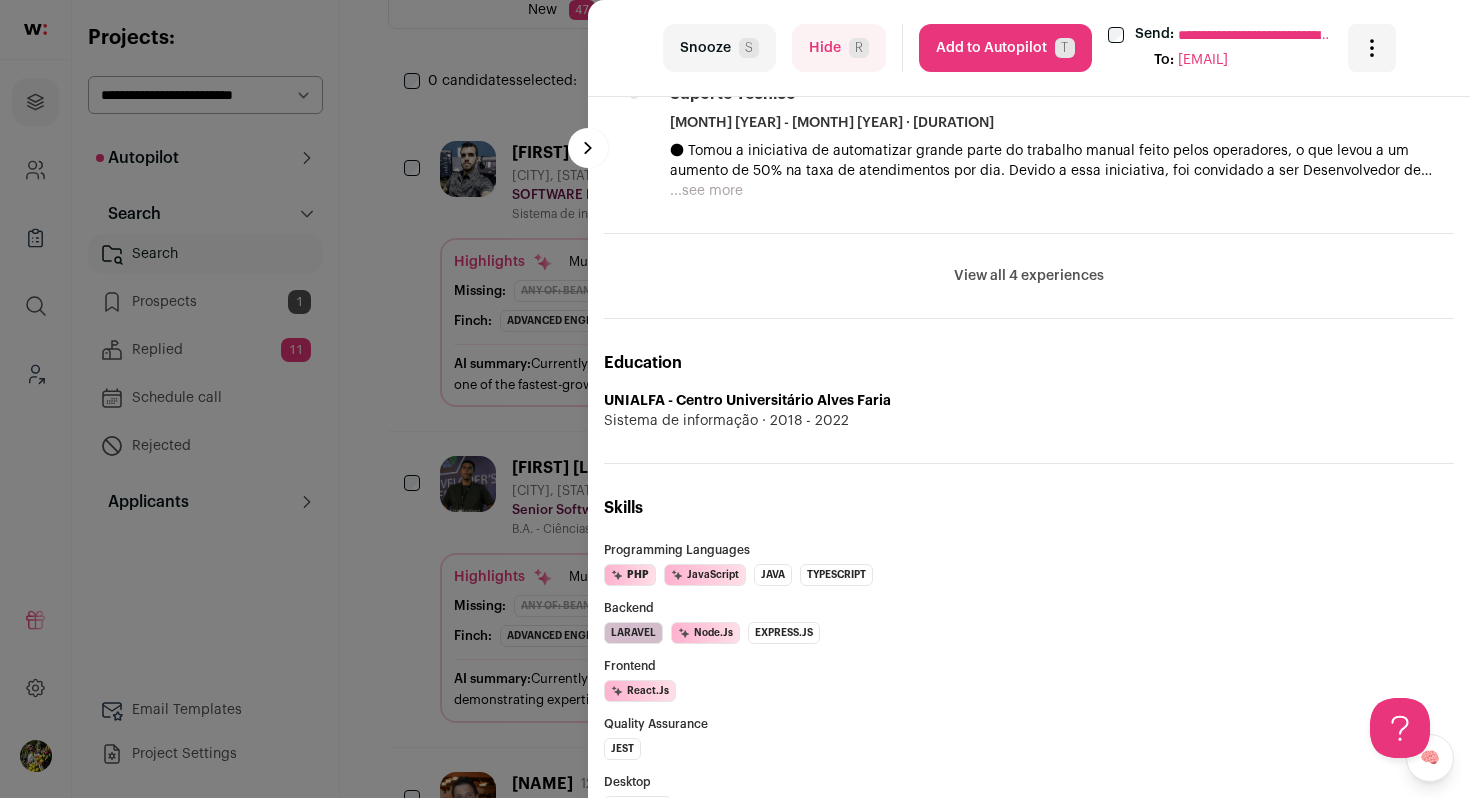 click on "Add to Autopilot
T" at bounding box center (1005, 48) 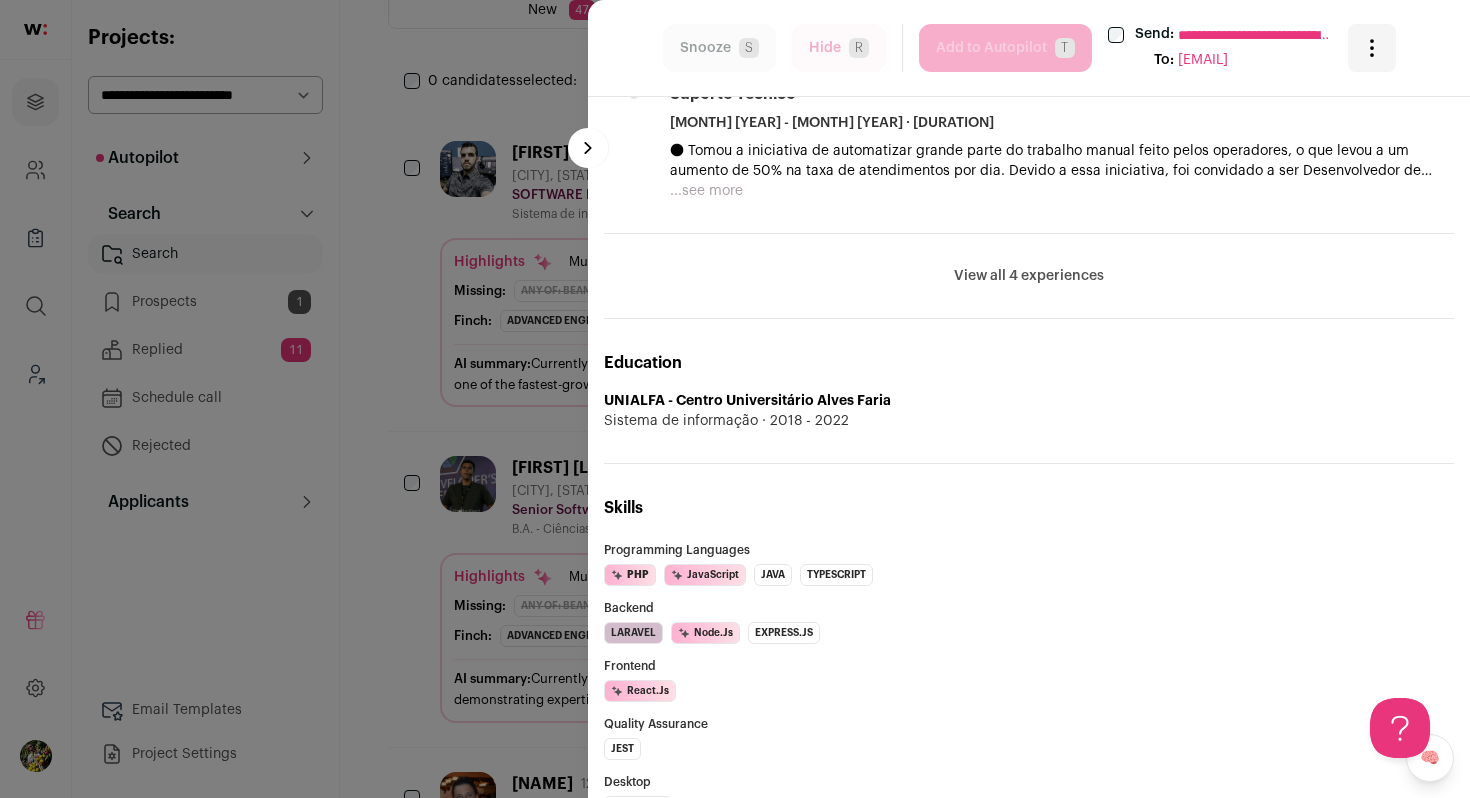 click on "**********" at bounding box center (735, 399) 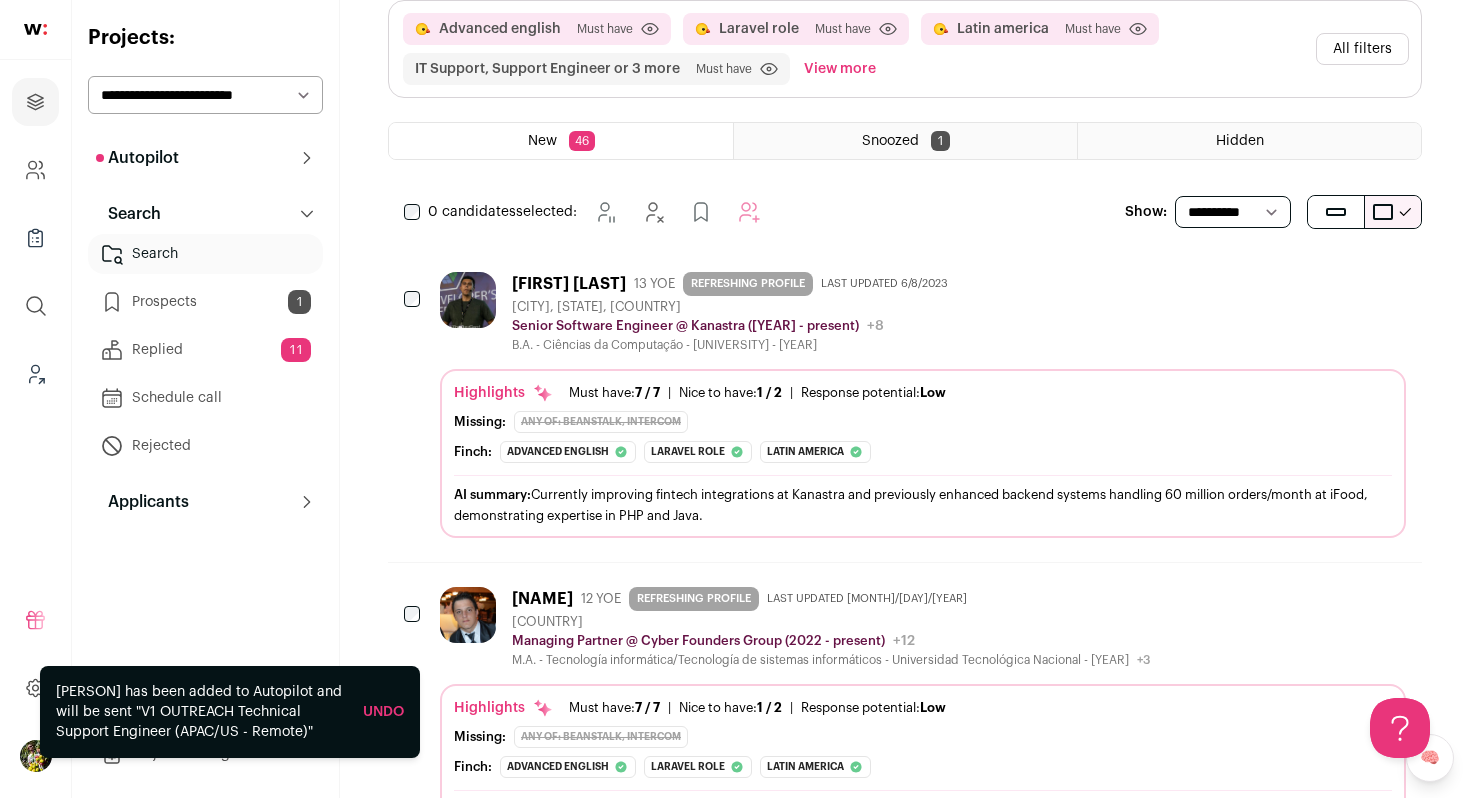 scroll, scrollTop: 0, scrollLeft: 0, axis: both 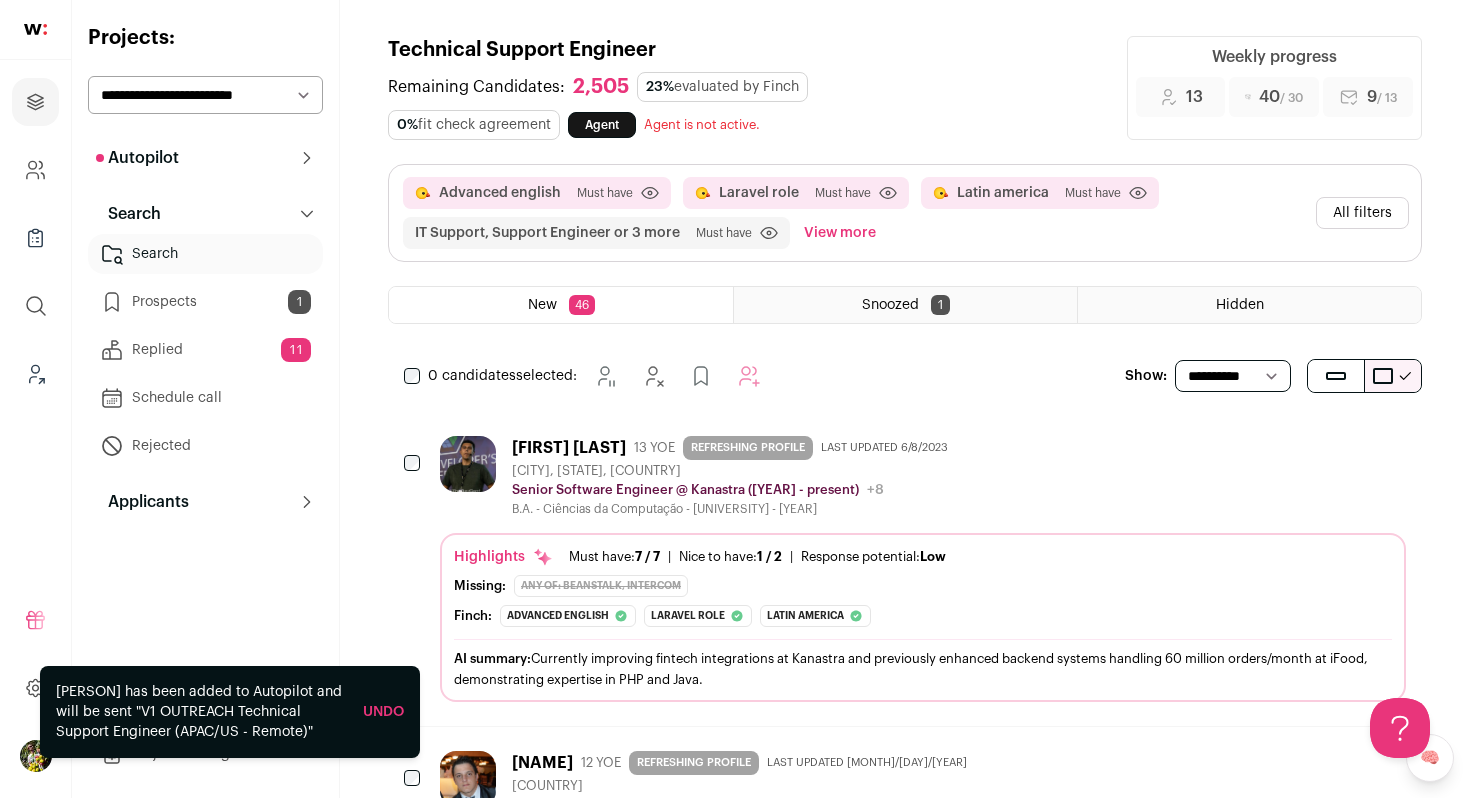 click on "**********" at bounding box center [205, 95] 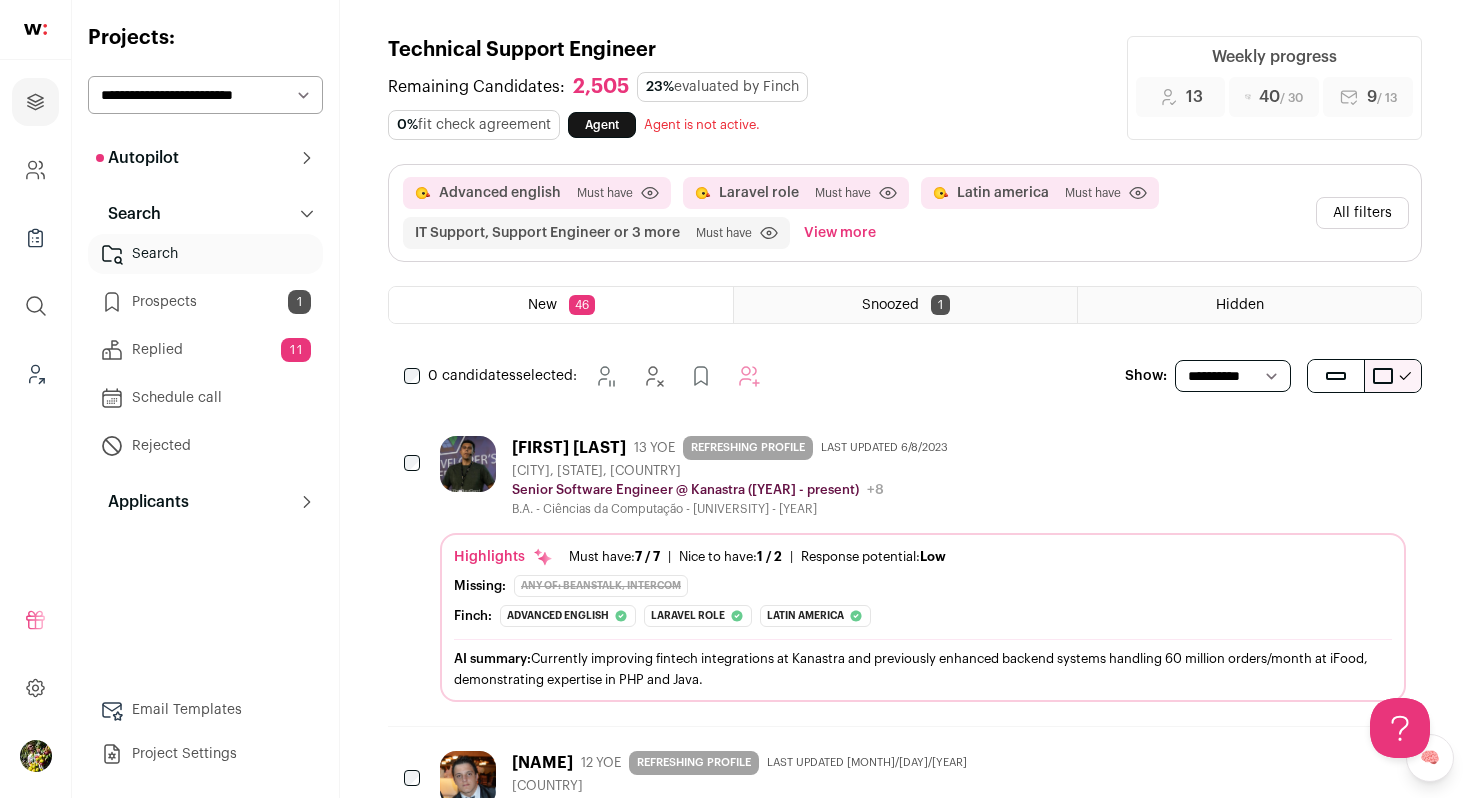 click on "**********" at bounding box center [205, 95] 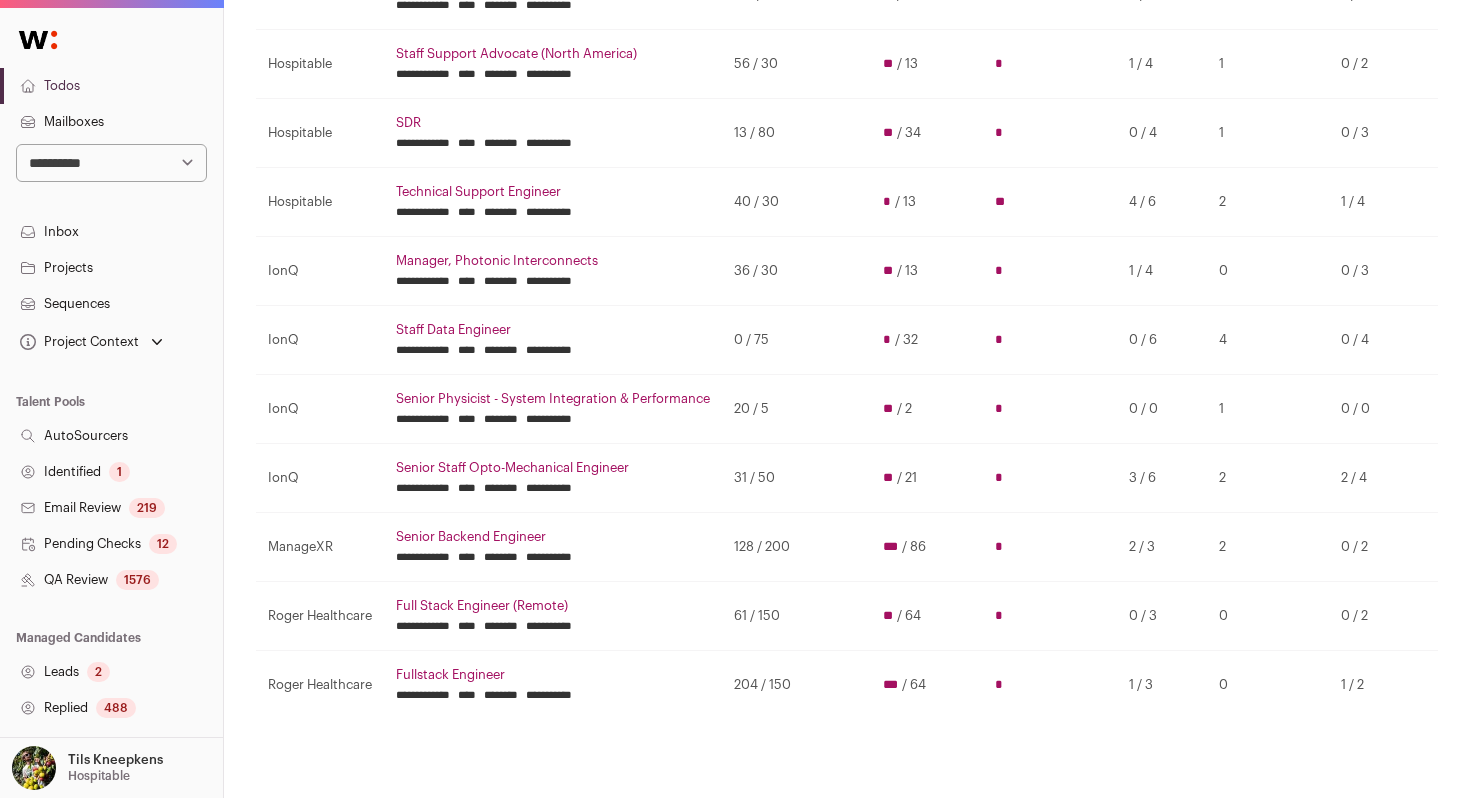 scroll, scrollTop: 289, scrollLeft: 0, axis: vertical 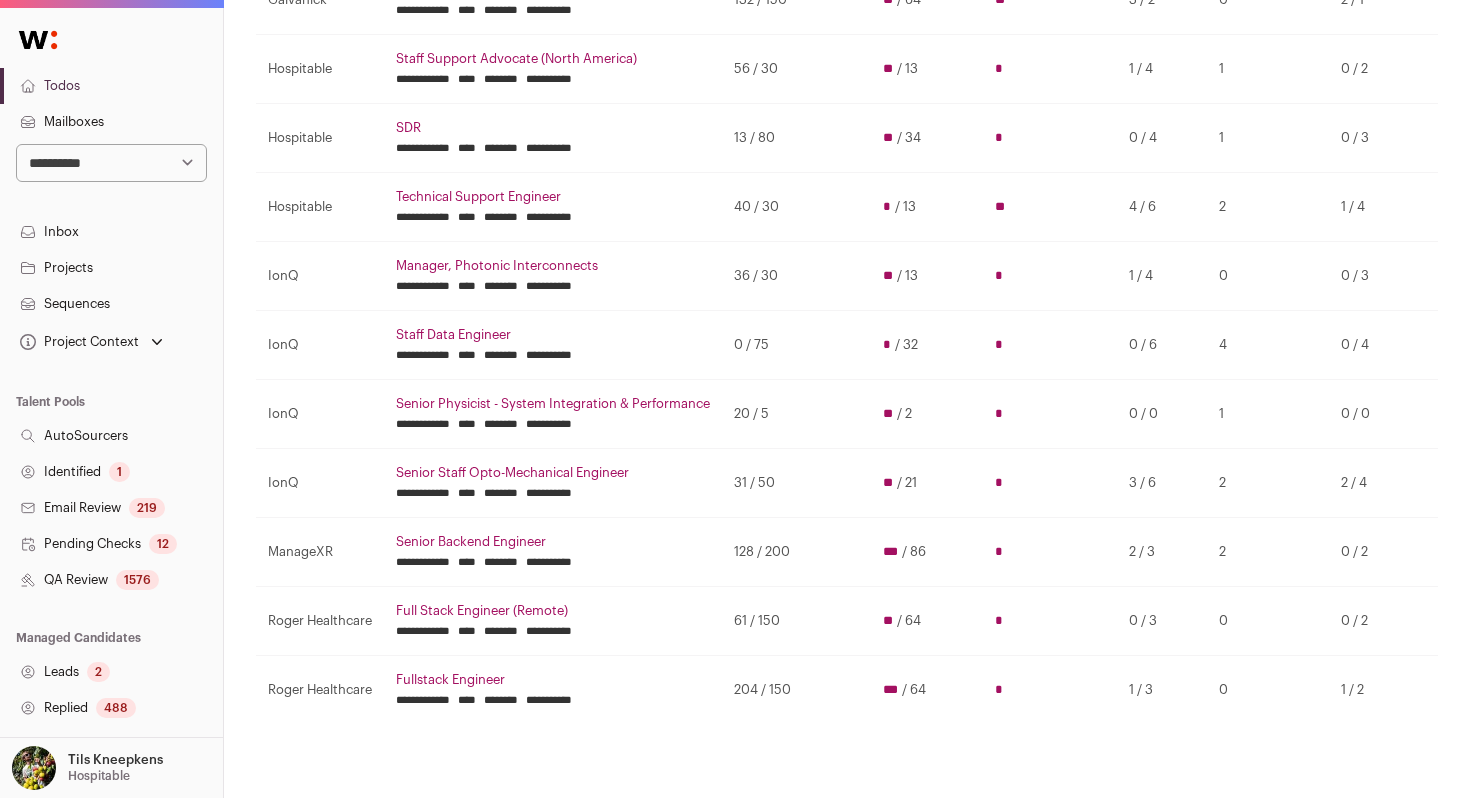 click on "Full Stack Engineer (Remote)" at bounding box center (553, 611) 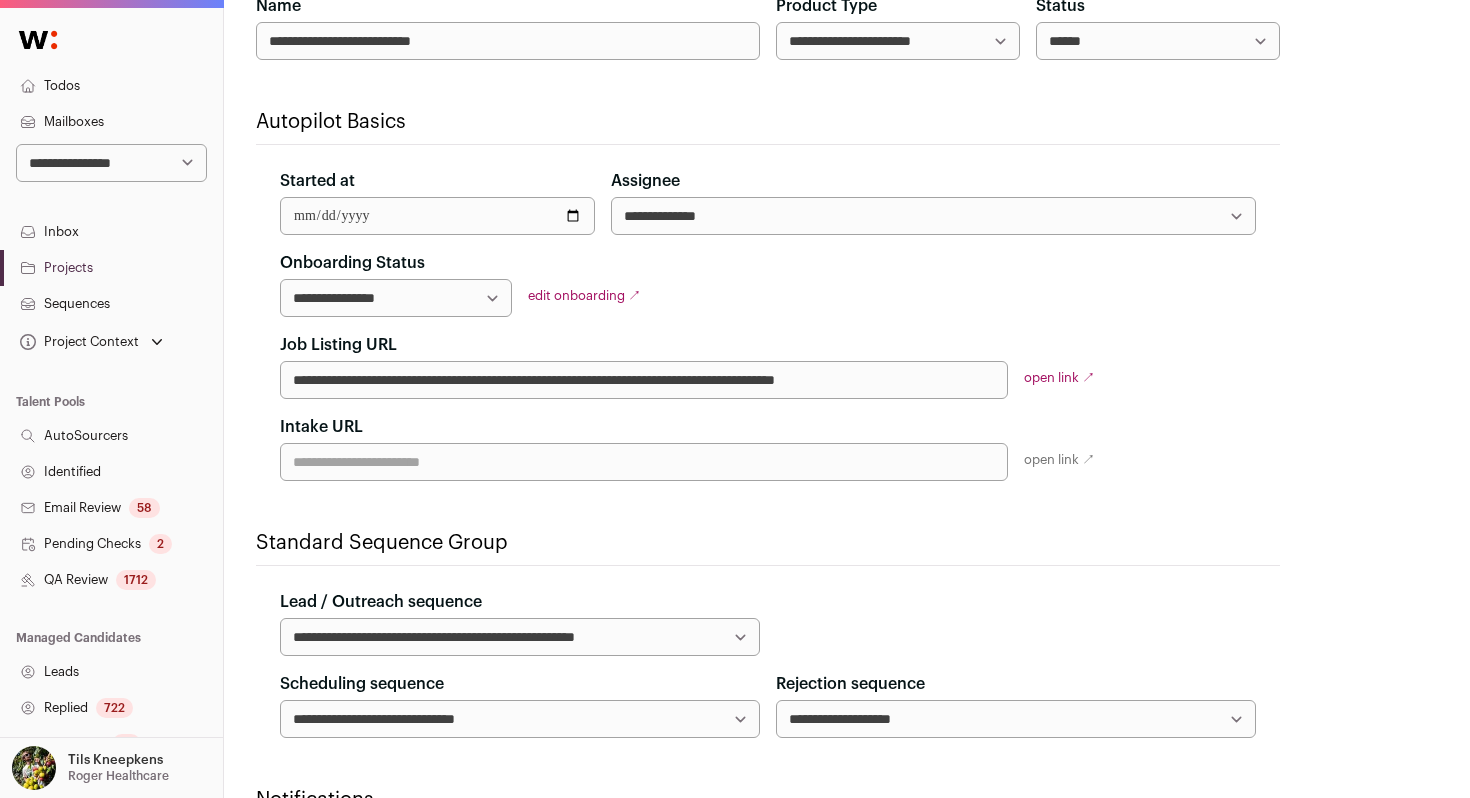 scroll, scrollTop: 0, scrollLeft: 0, axis: both 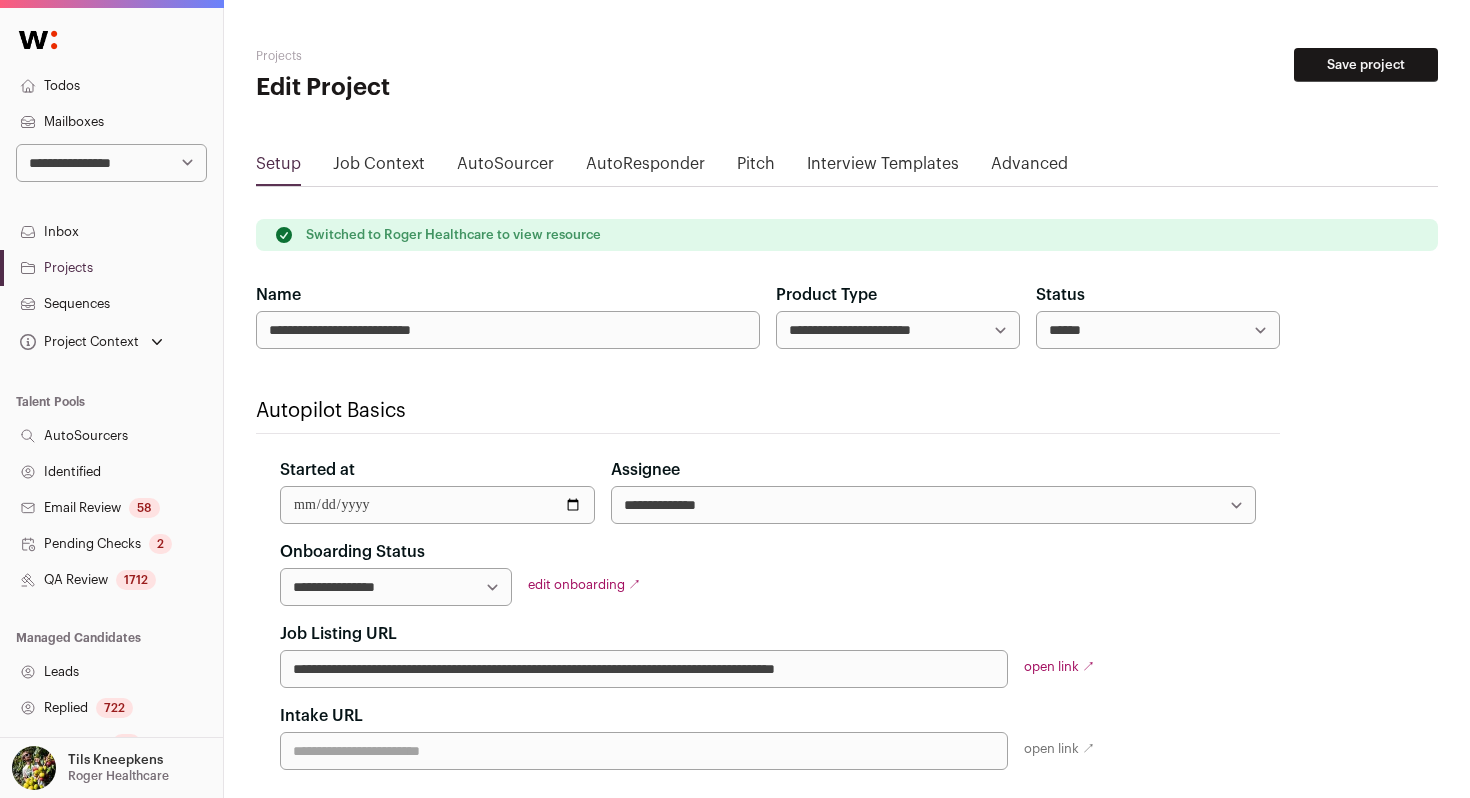 click on "QA Review
1712" at bounding box center (111, 580) 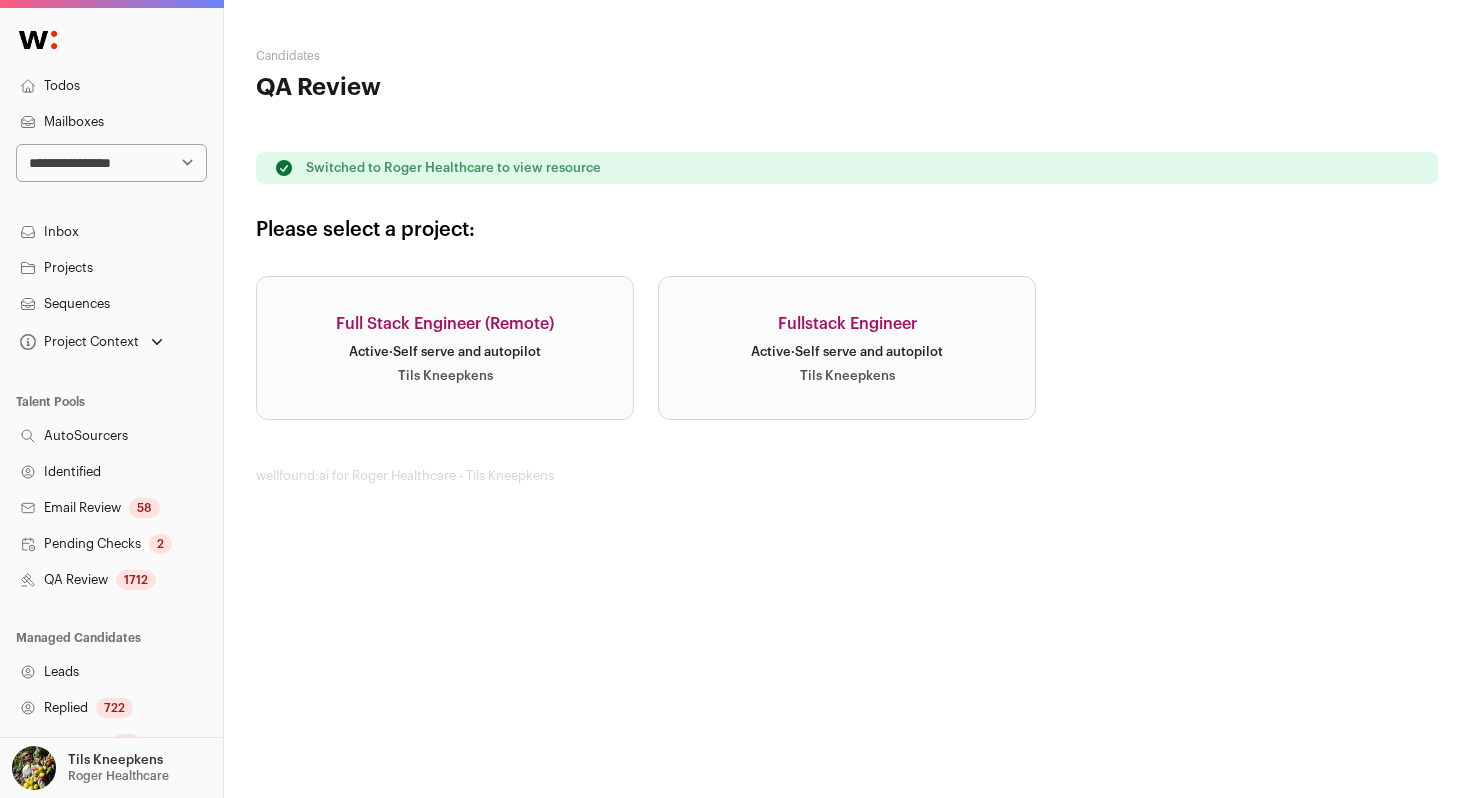 click on "Full Stack Engineer (Remote)
Active
·
Self serve and autopilot
[FIRST] [LAST]" at bounding box center [445, 348] 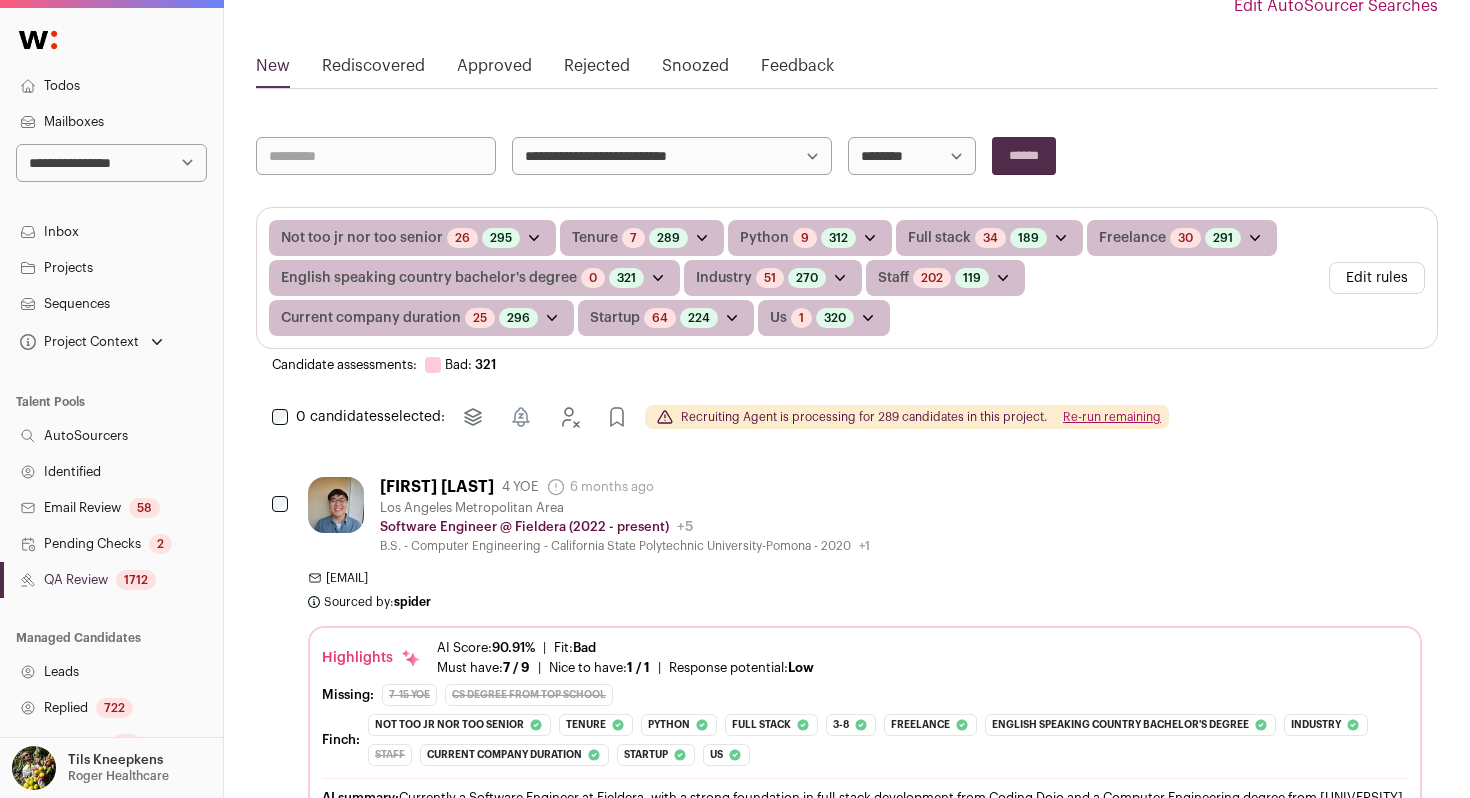 scroll, scrollTop: 255, scrollLeft: 0, axis: vertical 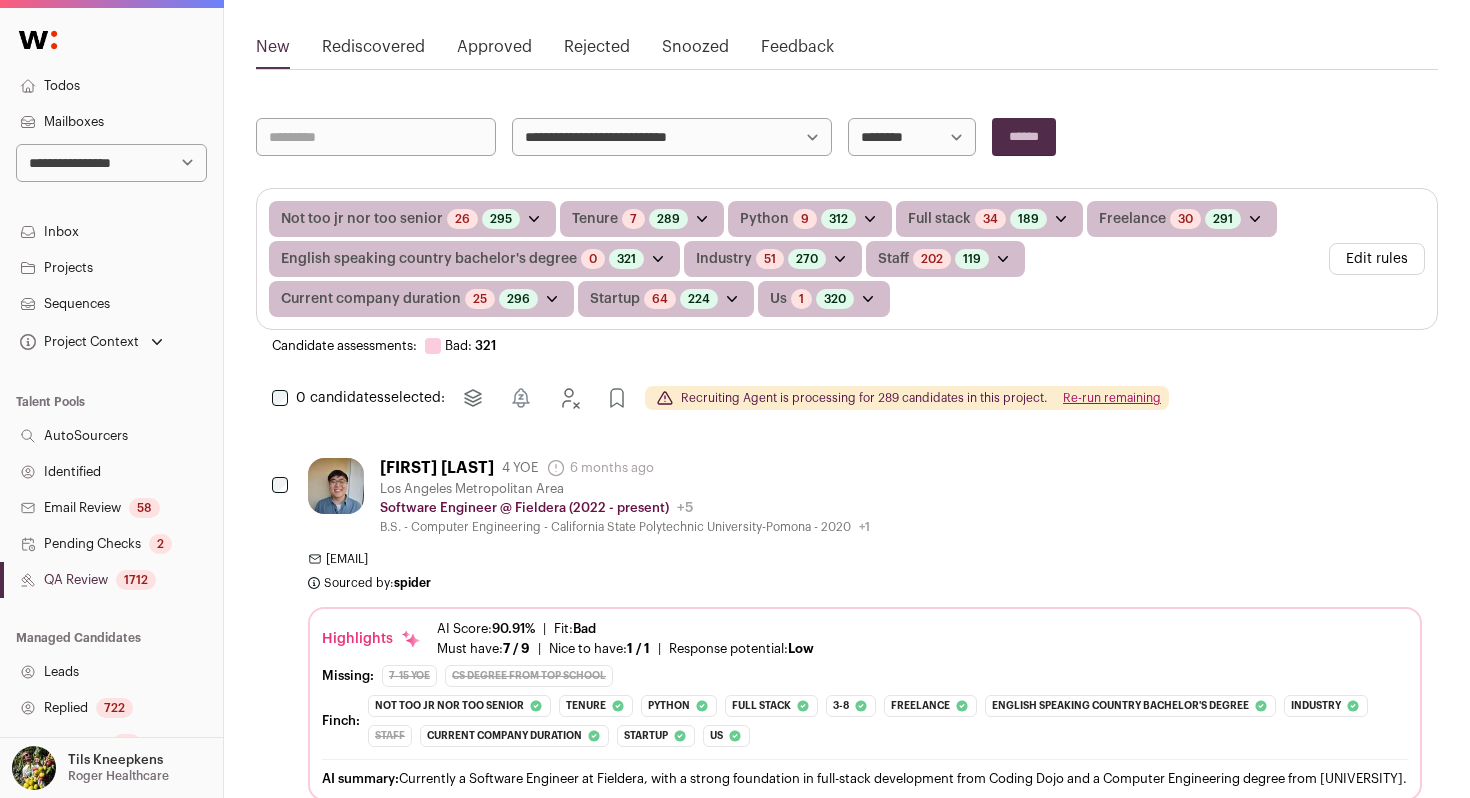 click on "Re-run remaining" at bounding box center (1112, 398) 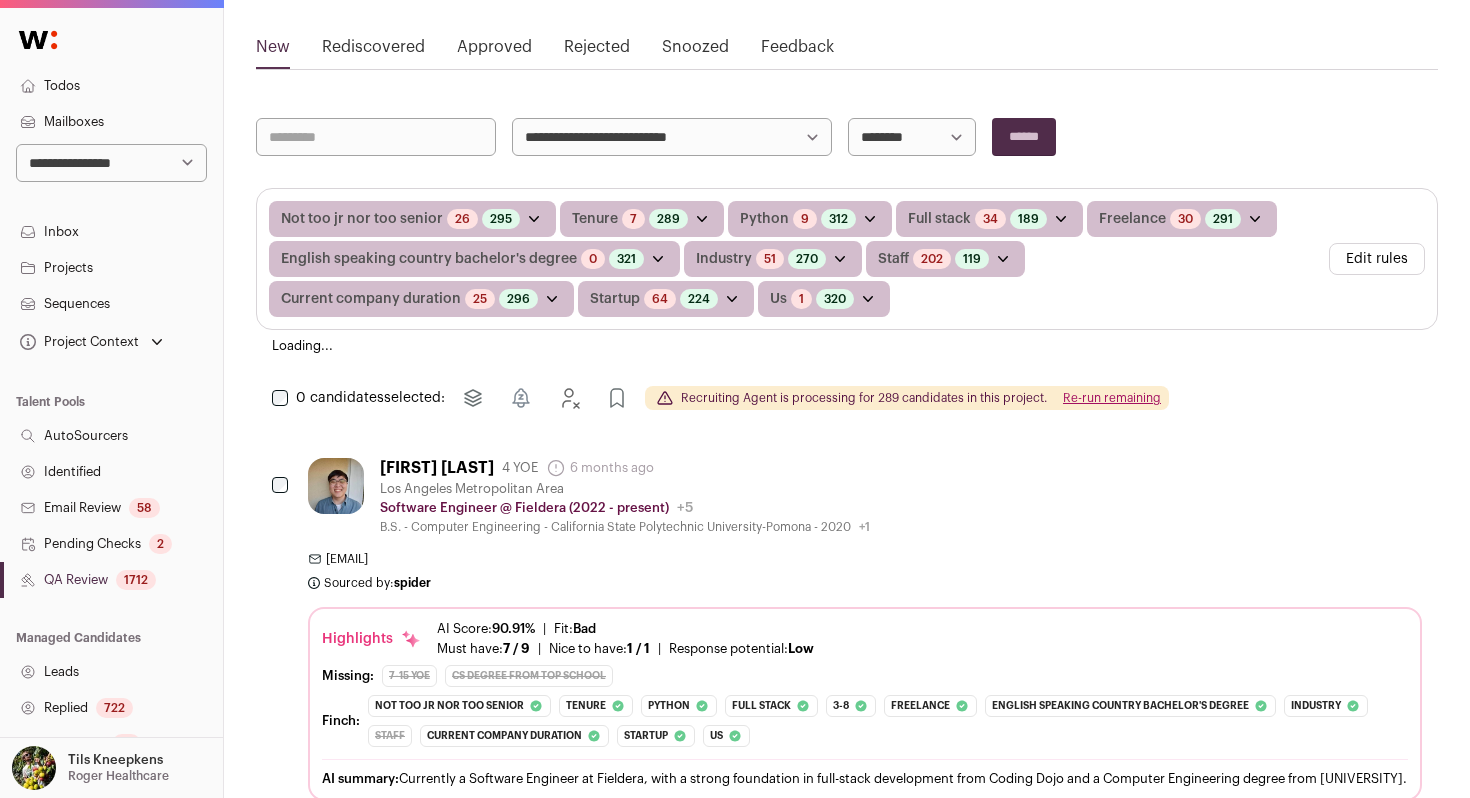 click on "34" at bounding box center (990, 219) 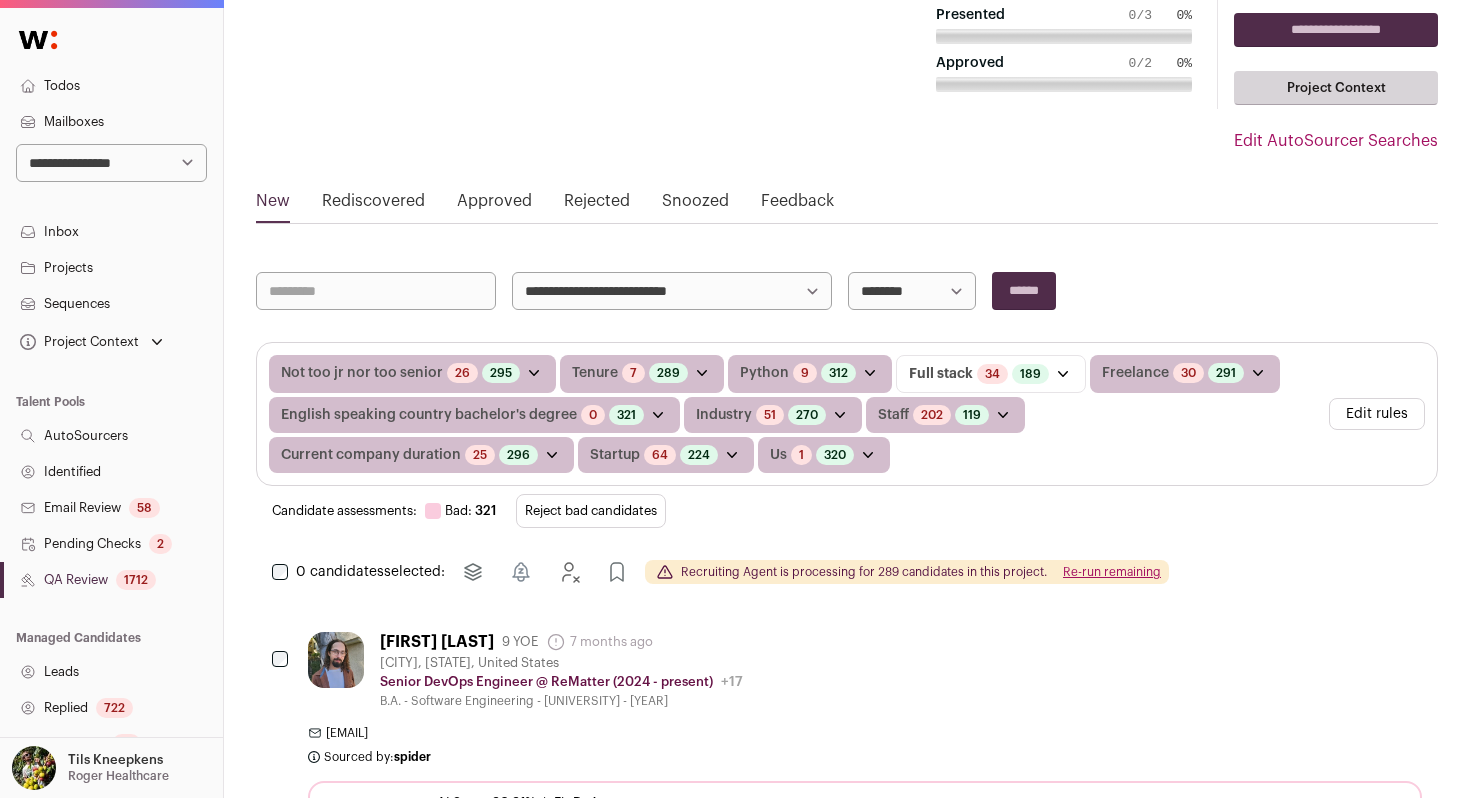 scroll, scrollTop: 159, scrollLeft: 0, axis: vertical 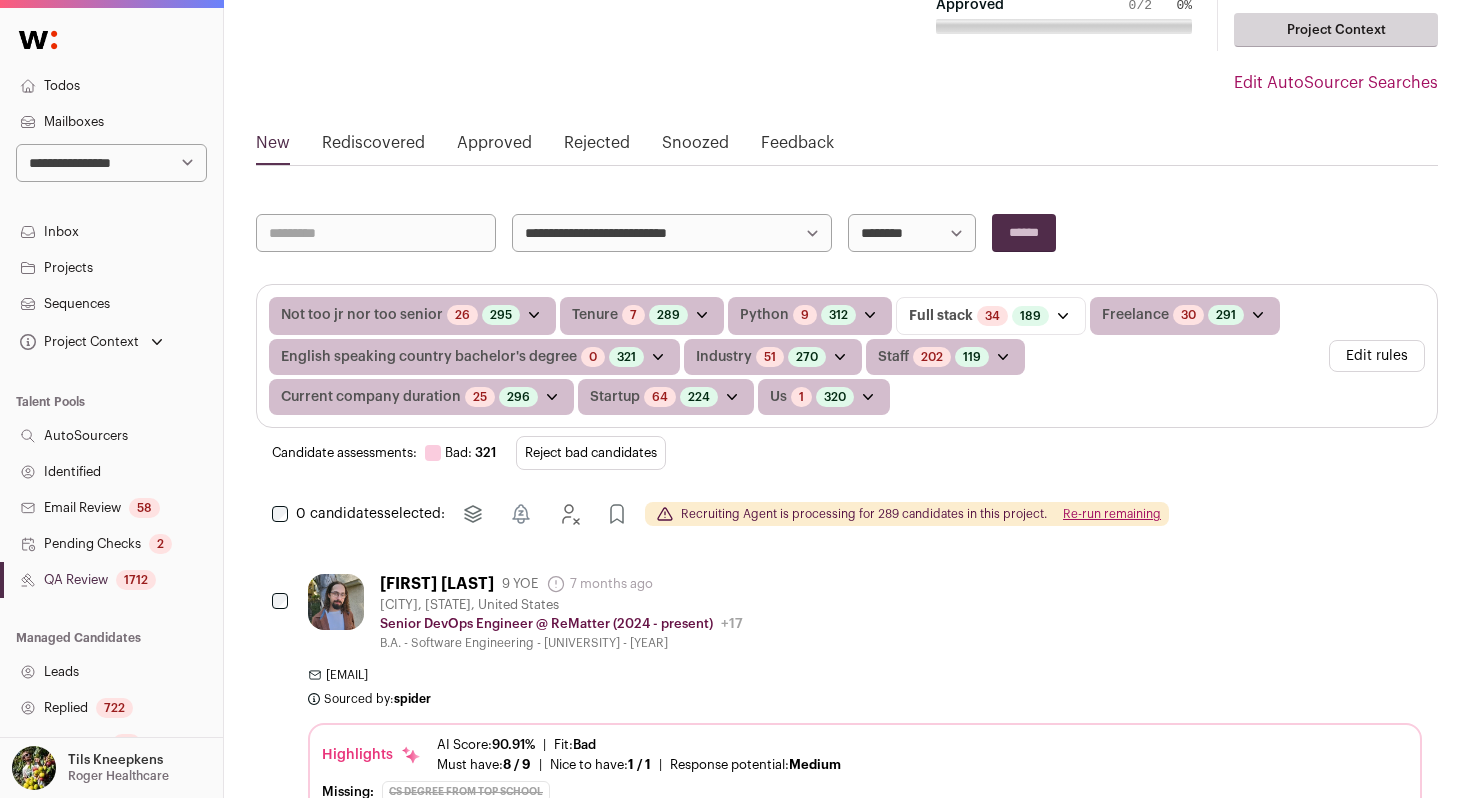 click on "Reject bad candidates" at bounding box center [591, 453] 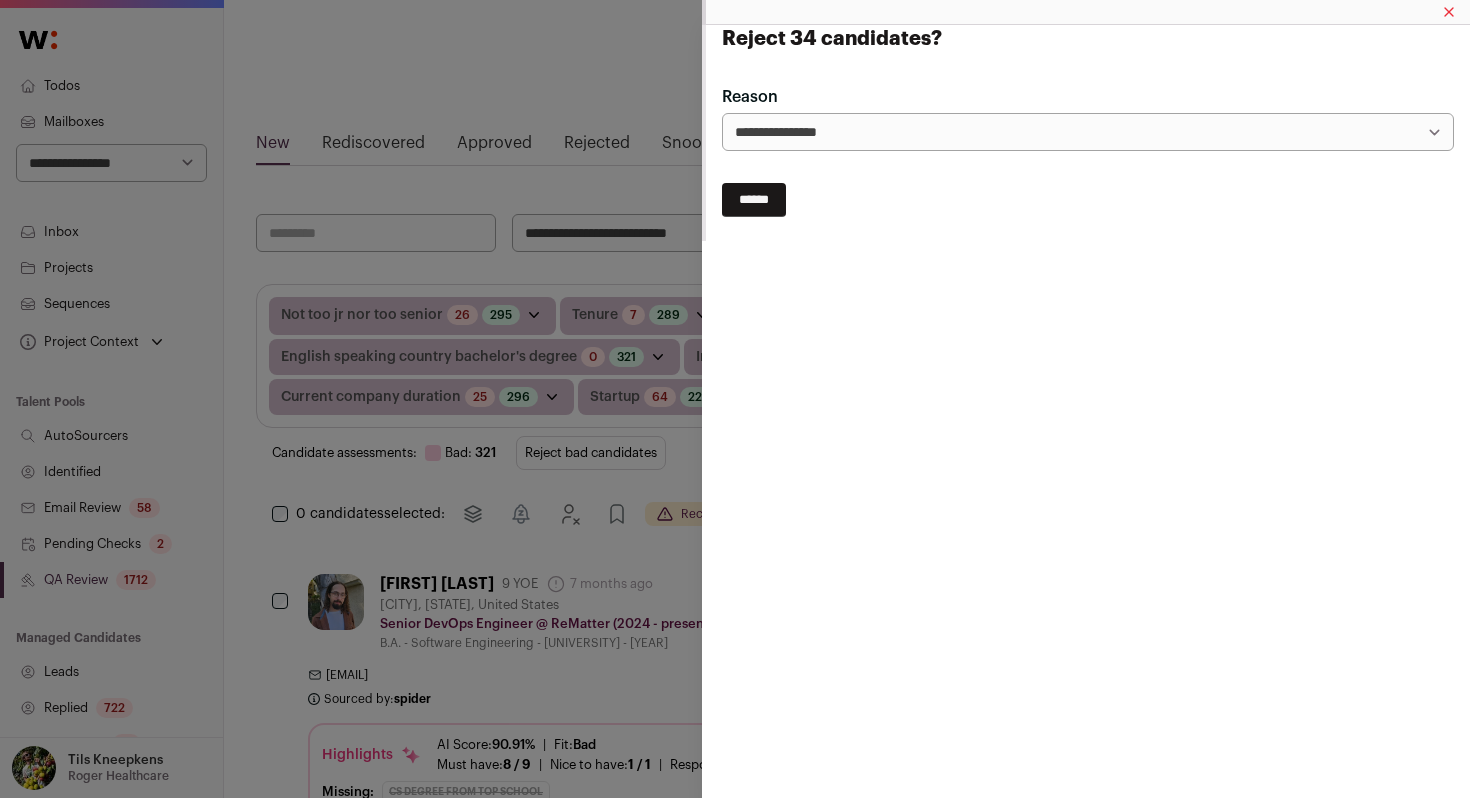 click on "******" at bounding box center (754, 200) 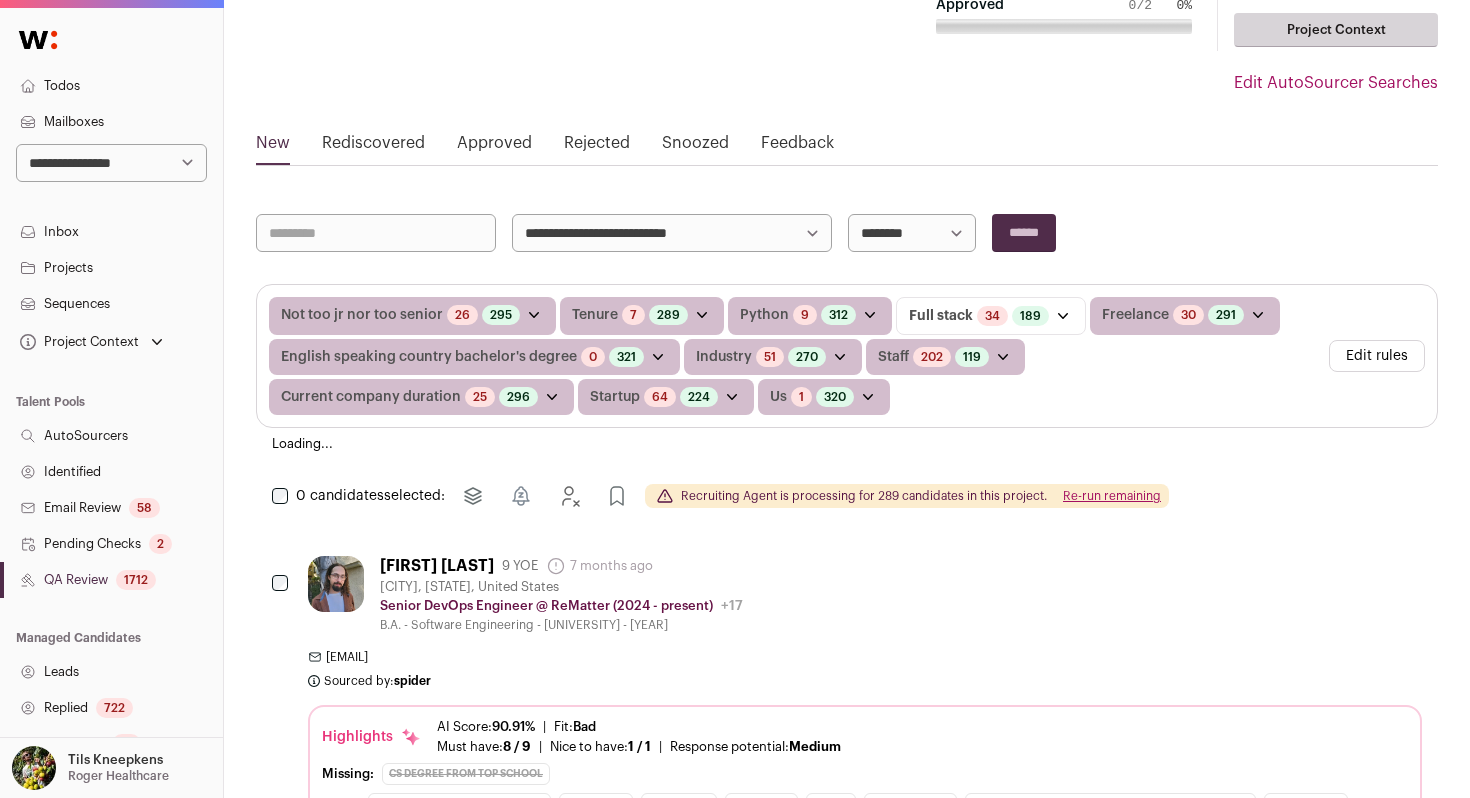 click on "64" at bounding box center (660, 397) 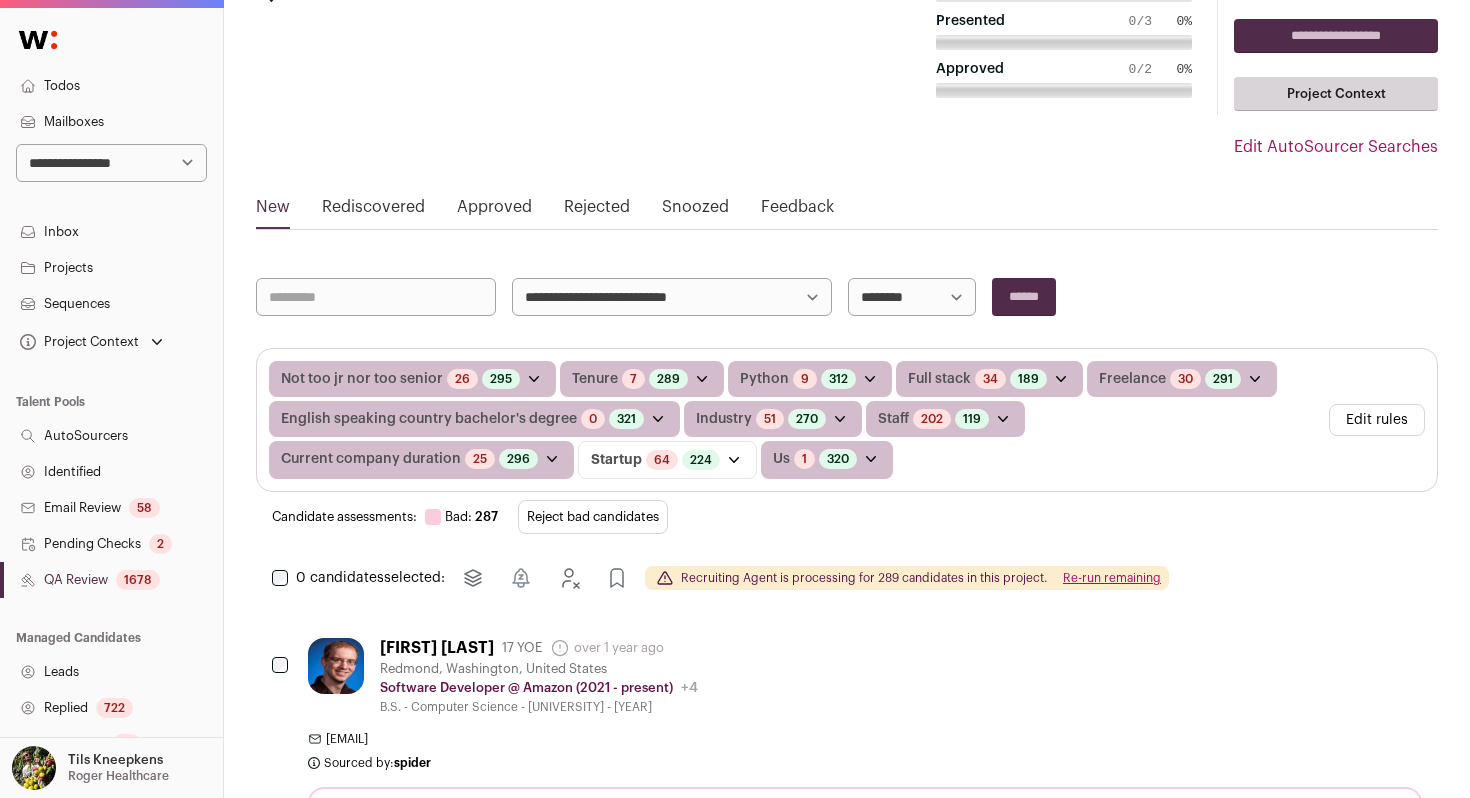scroll, scrollTop: 96, scrollLeft: 0, axis: vertical 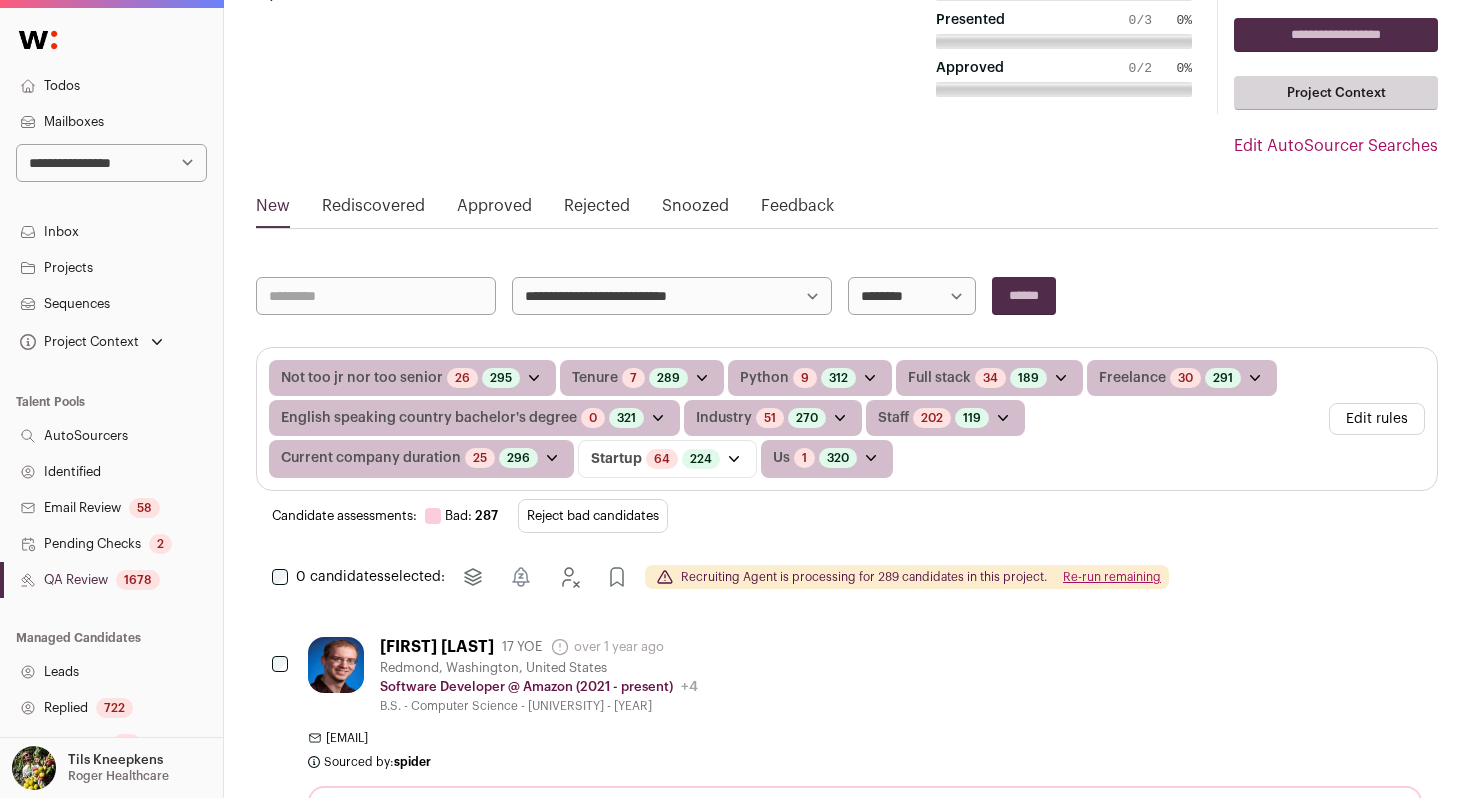 click on "Reject bad candidates" at bounding box center [593, 516] 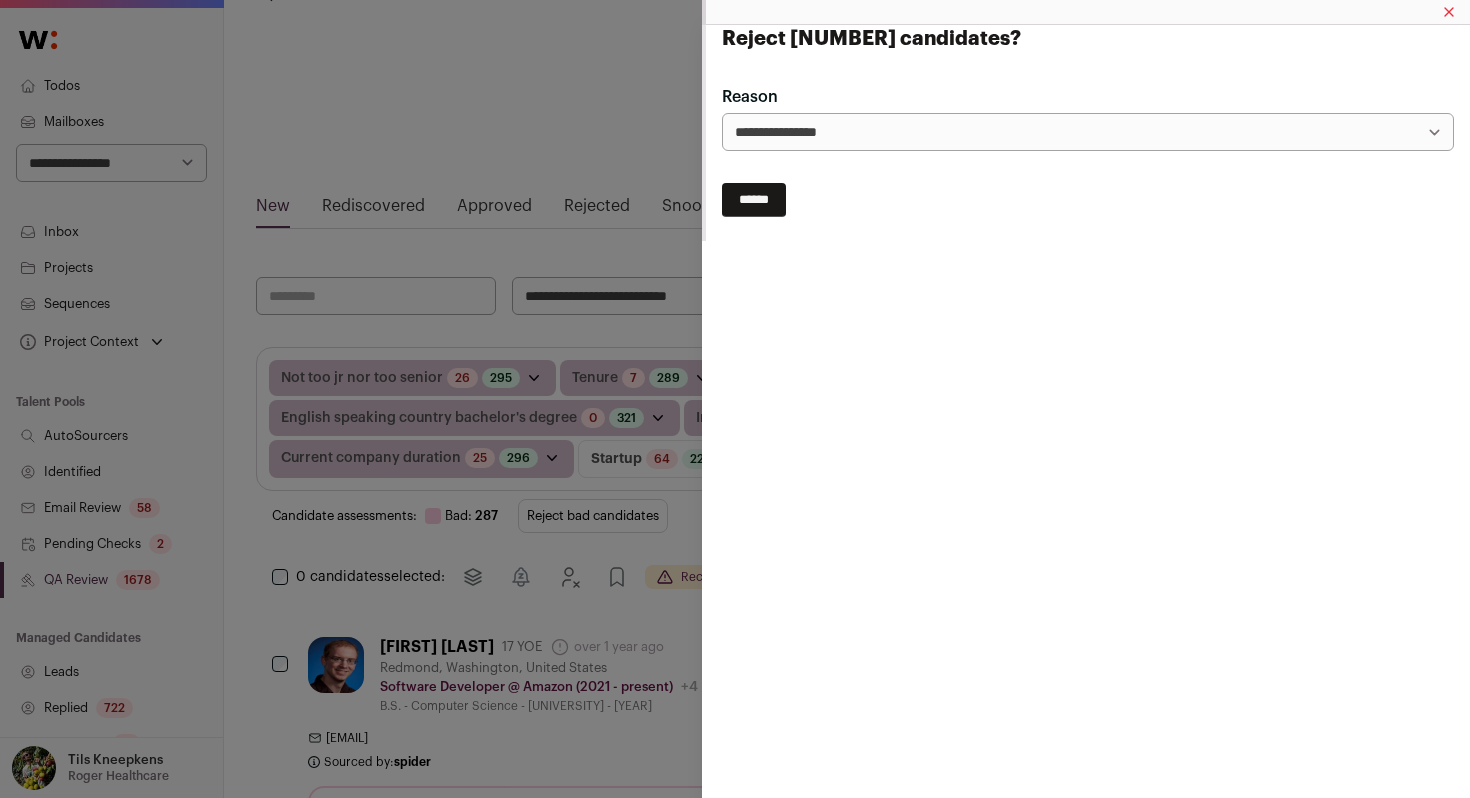 click on "******" at bounding box center [754, 200] 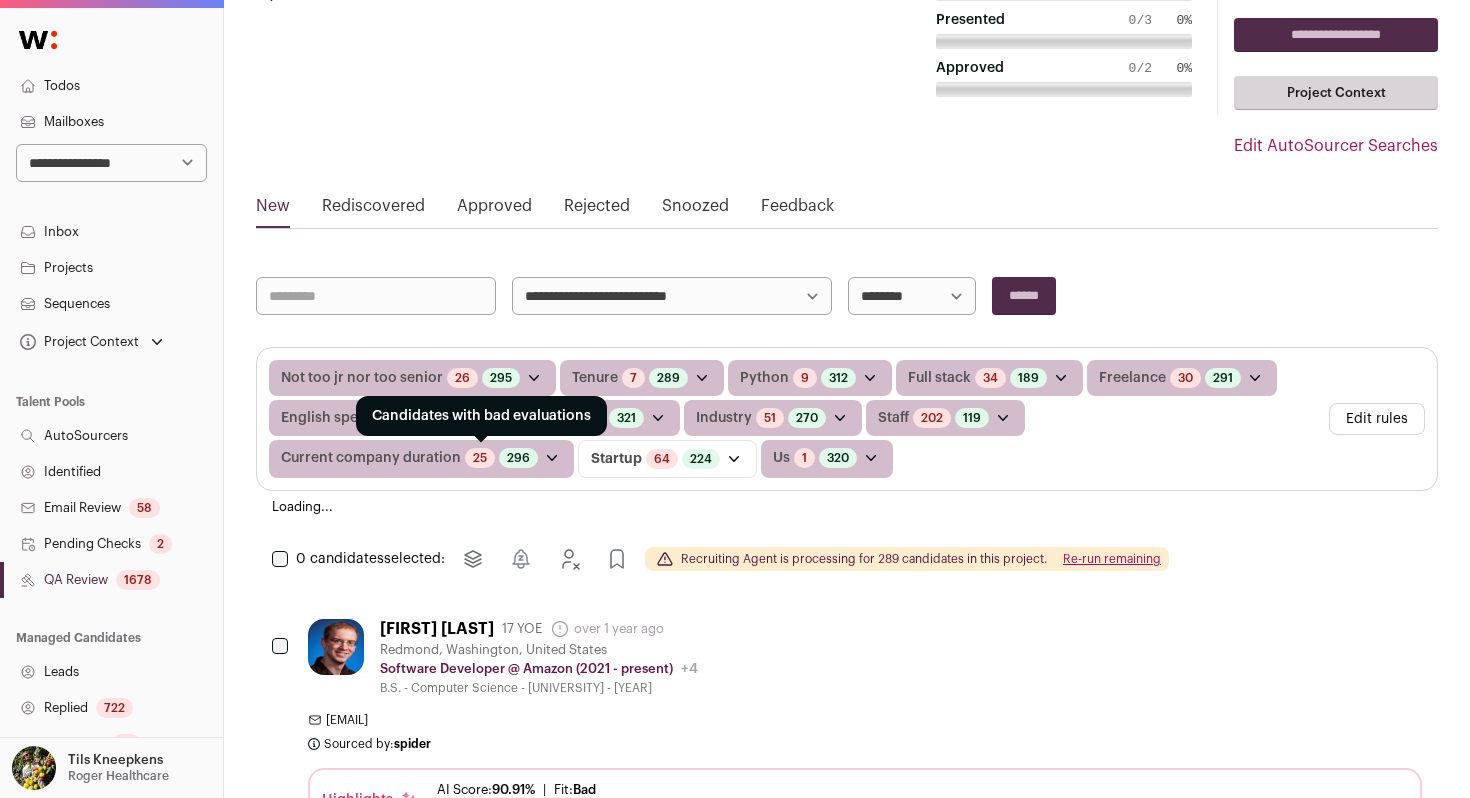 click on "25" at bounding box center (480, 458) 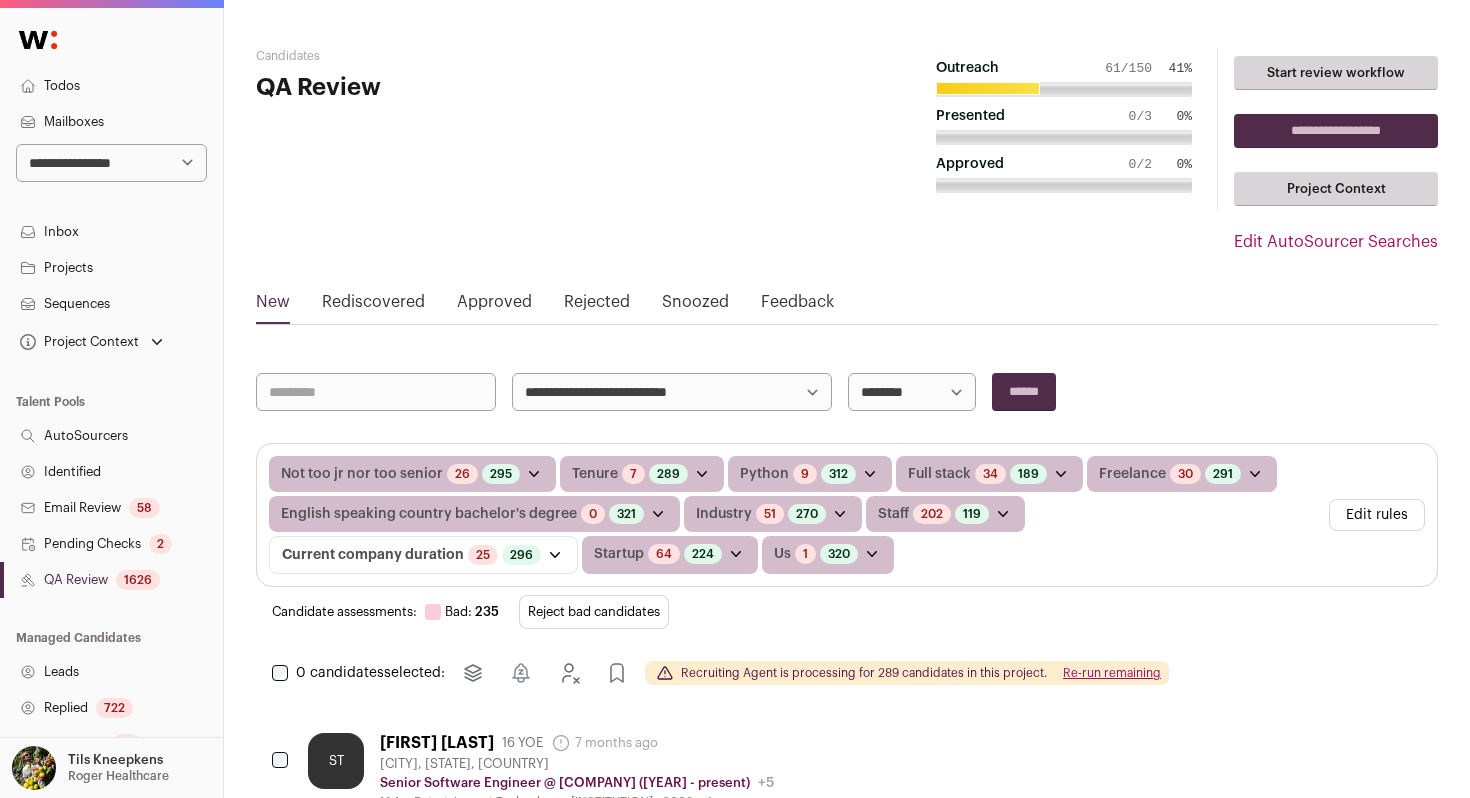 scroll, scrollTop: 6, scrollLeft: 0, axis: vertical 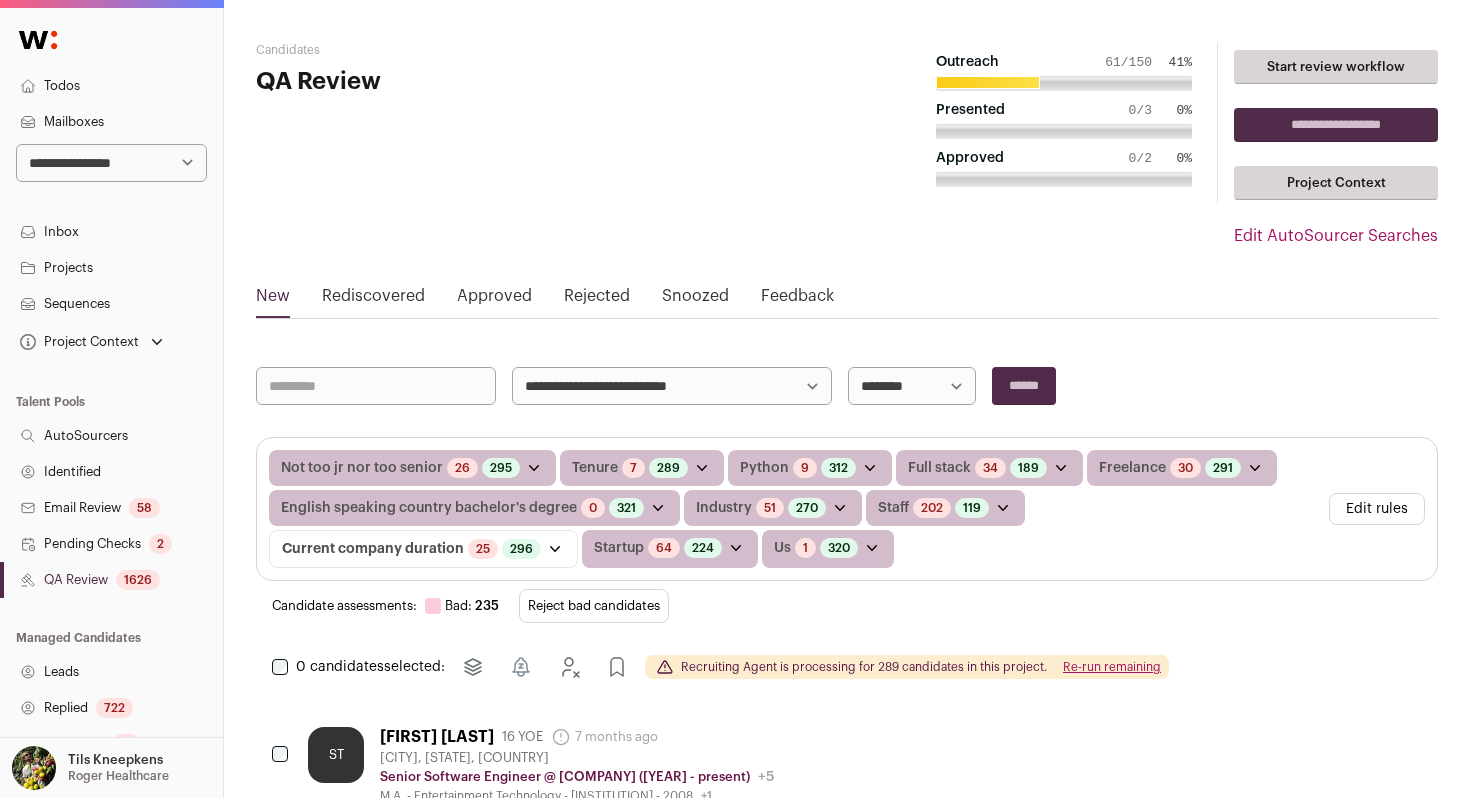 click on "Reject bad candidates" at bounding box center (594, 606) 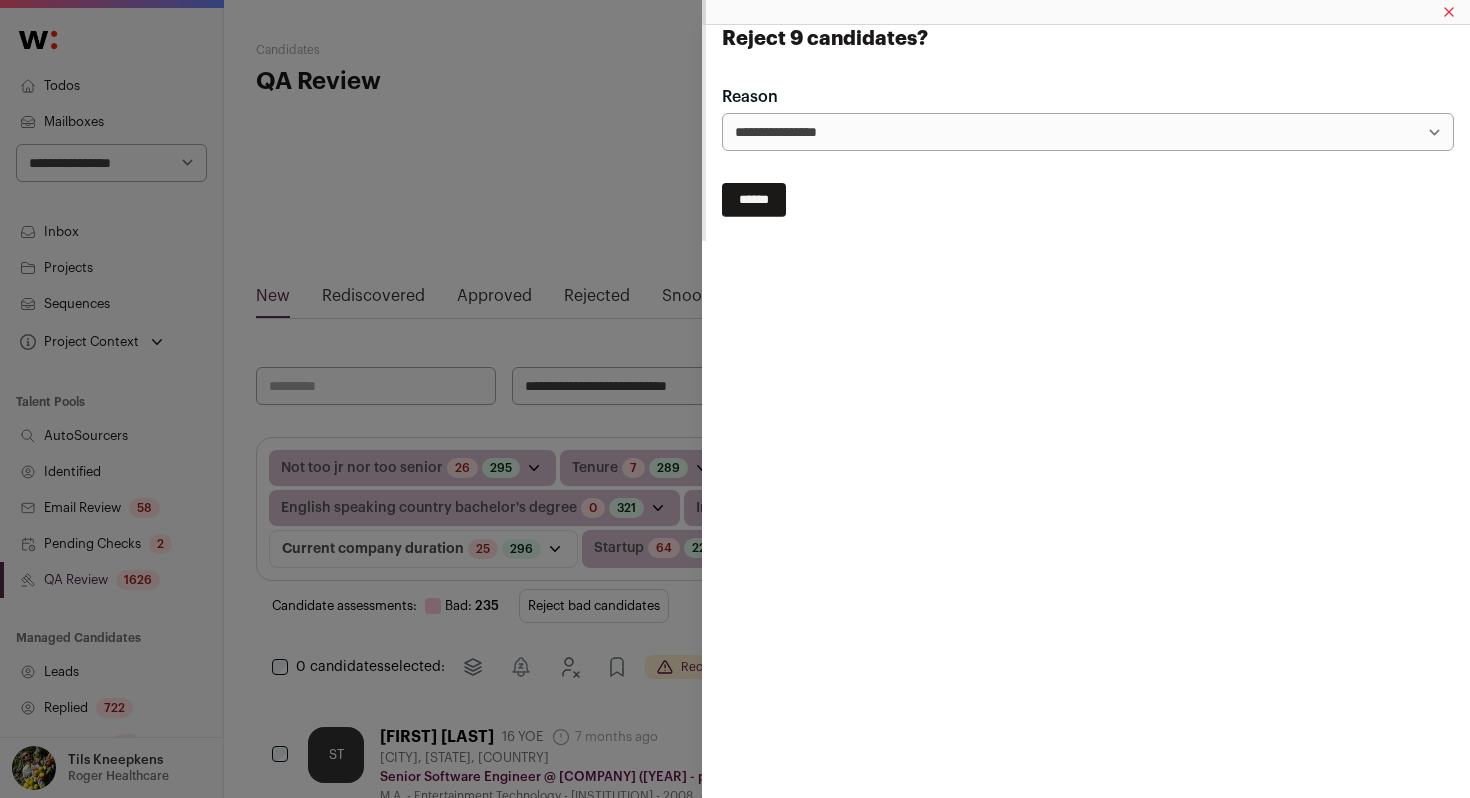 click on "******" at bounding box center [754, 200] 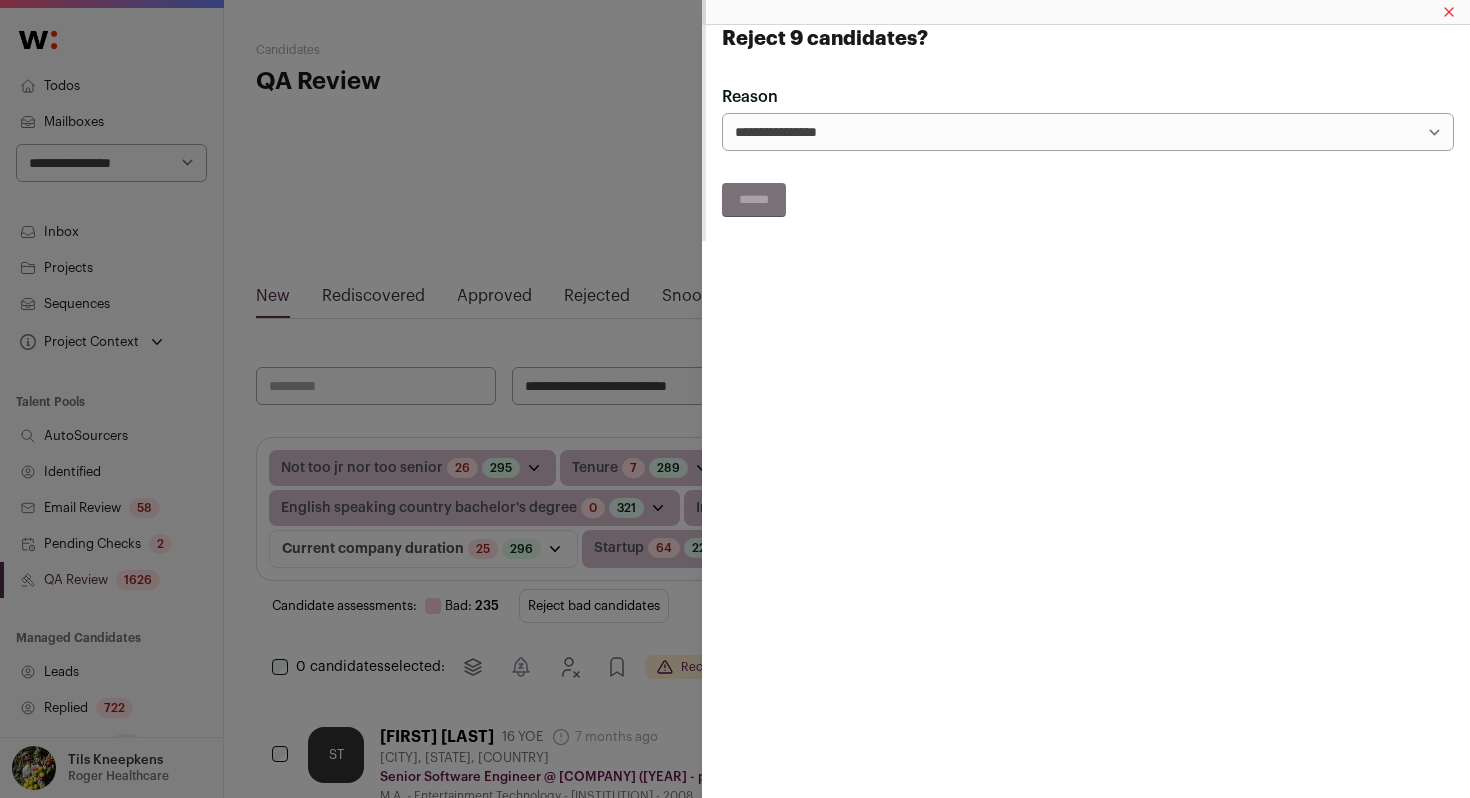 click on "**********" at bounding box center [735, 399] 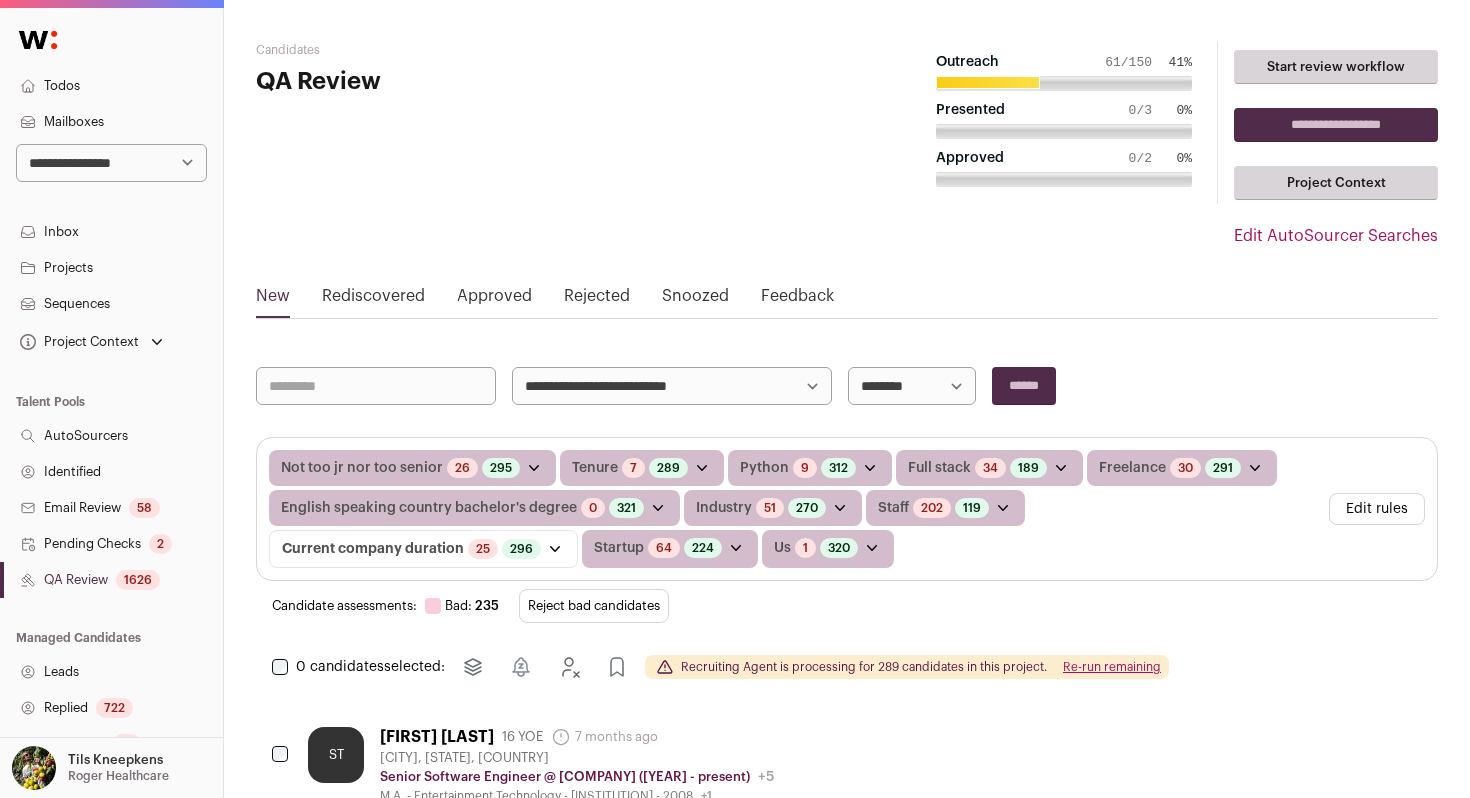 click on "**********" at bounding box center [672, 386] 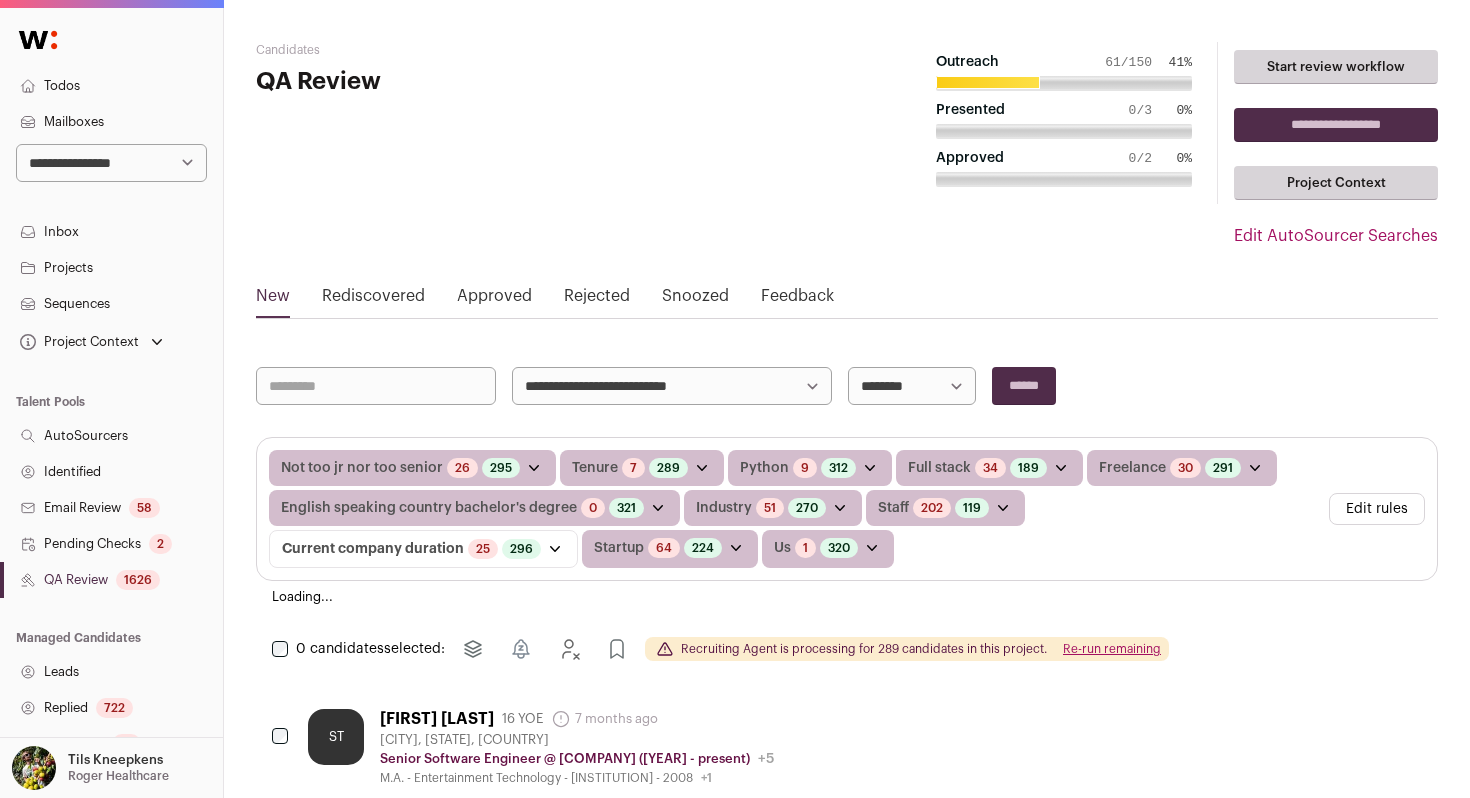 select on "*****" 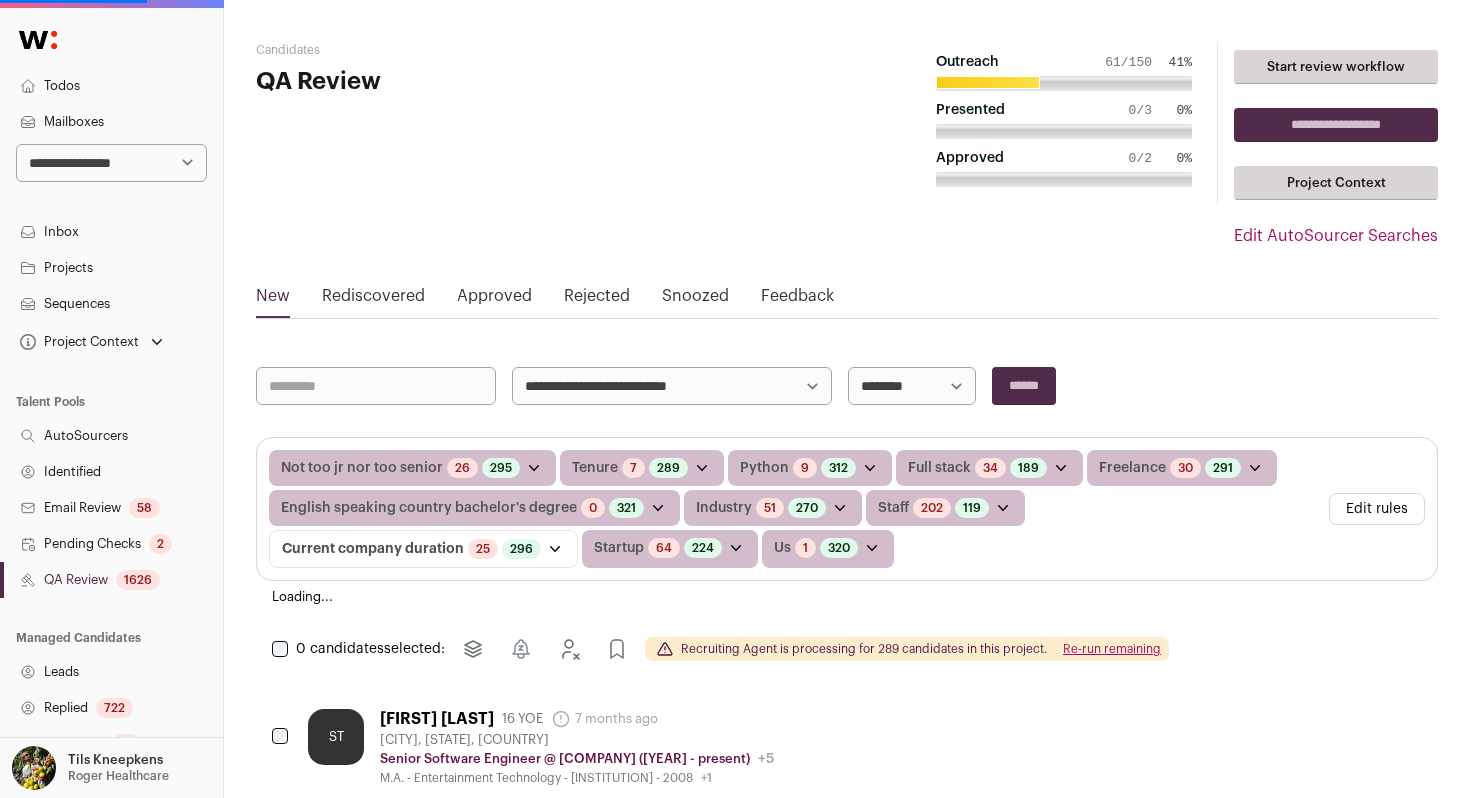 click on "******" at bounding box center (1024, 386) 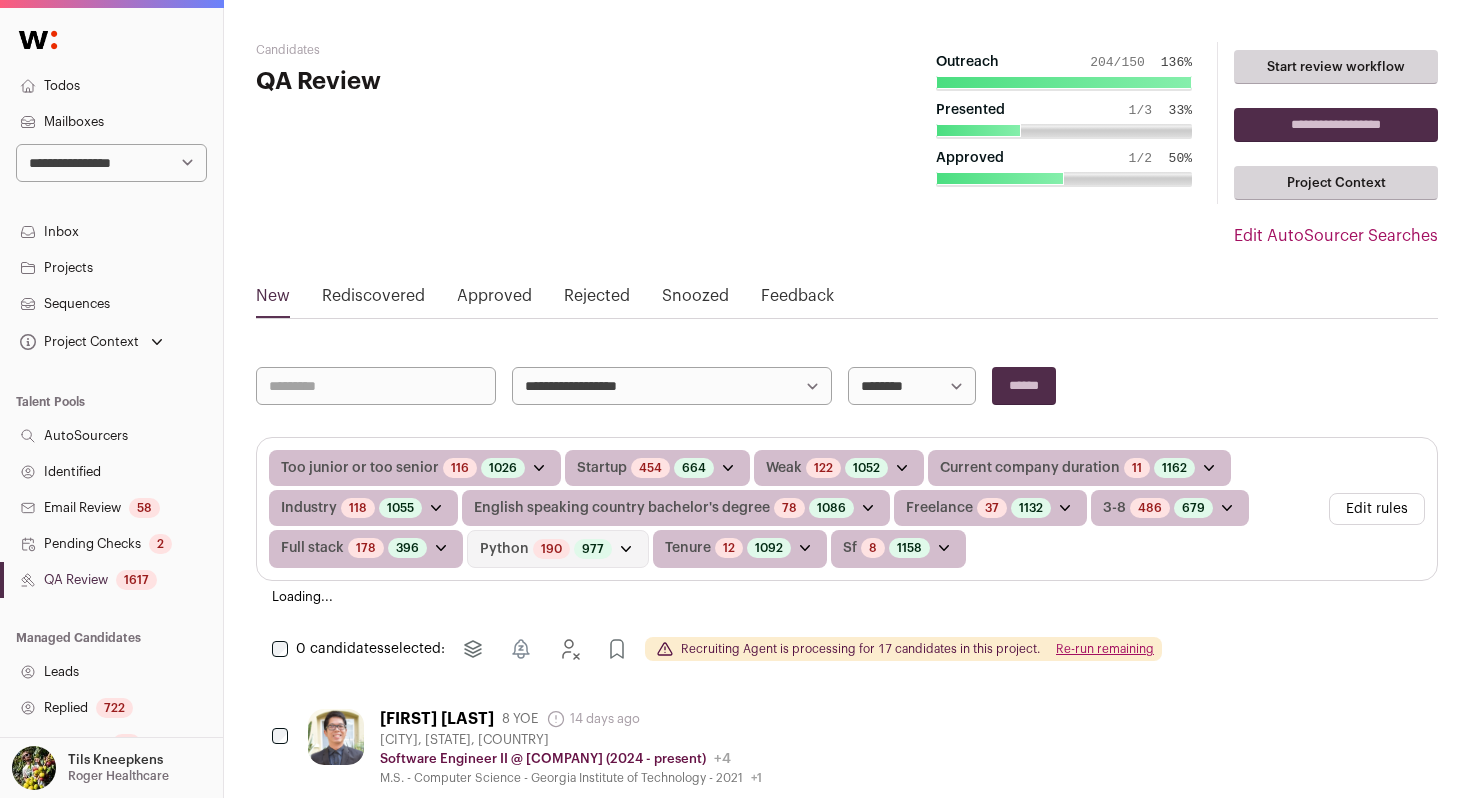 scroll, scrollTop: 0, scrollLeft: 0, axis: both 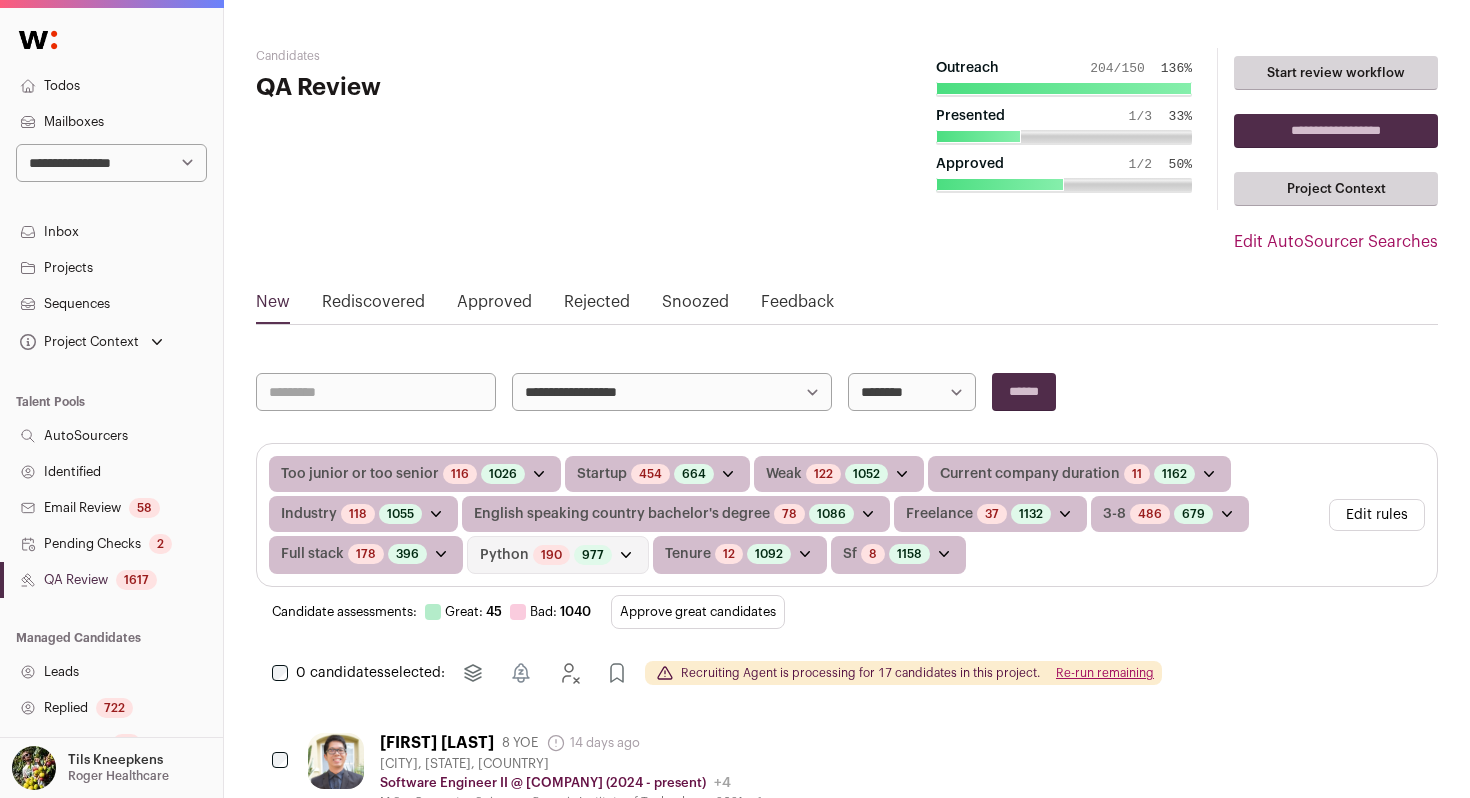 click on "Approve great candidates" at bounding box center [698, 612] 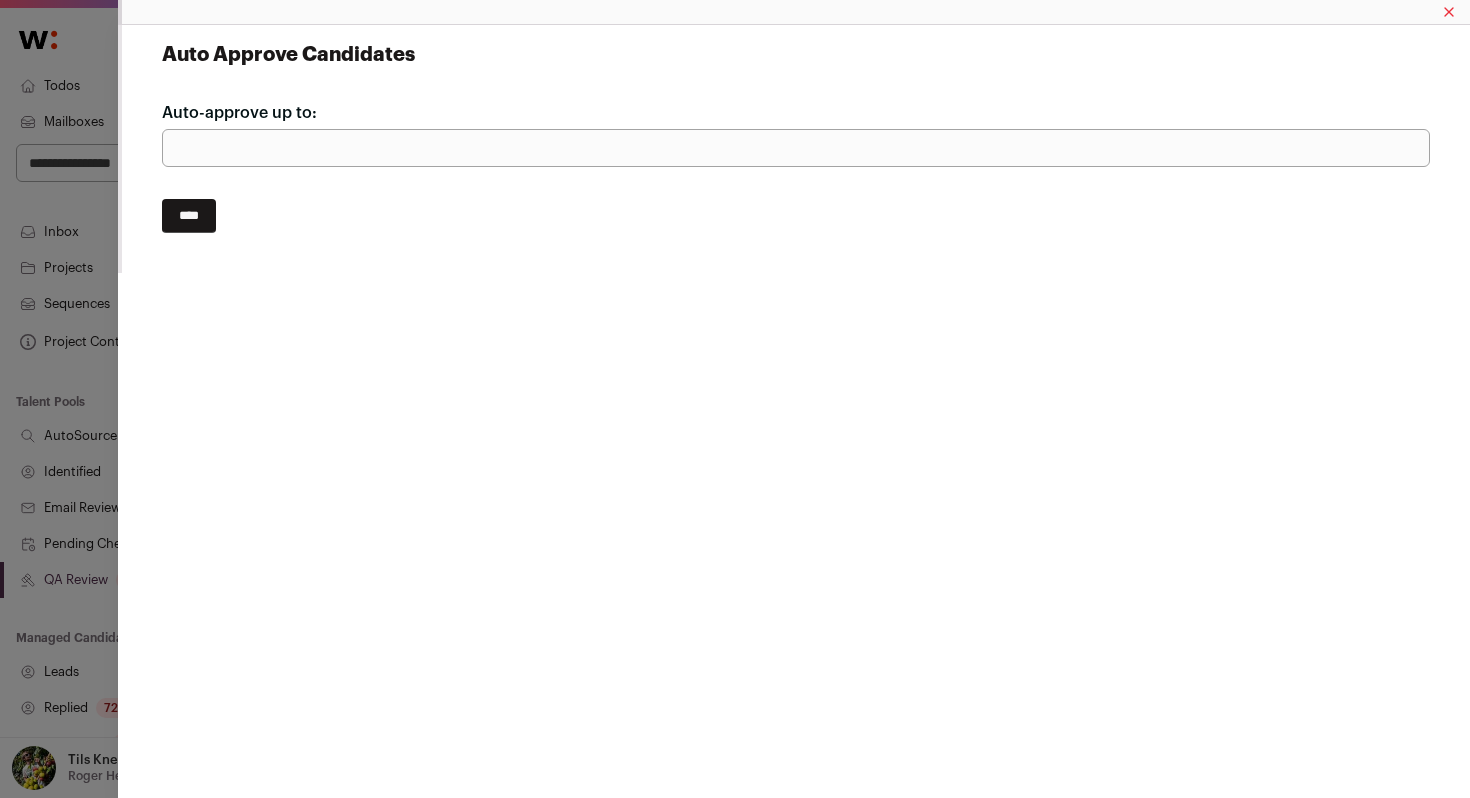 click on "Auto Approve Candidates
Auto-approve up to:
***
****" at bounding box center [796, 137] 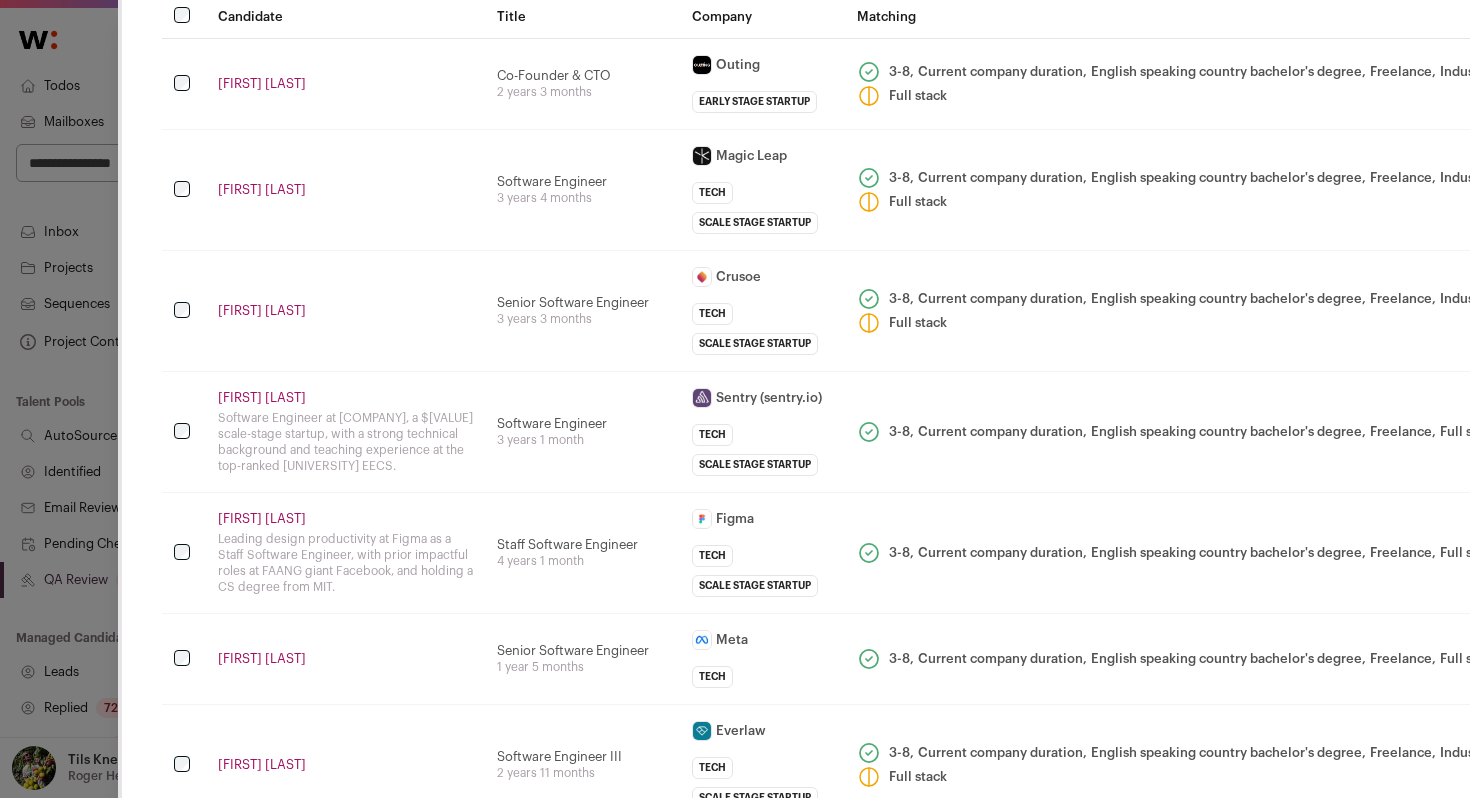 scroll, scrollTop: 108, scrollLeft: 0, axis: vertical 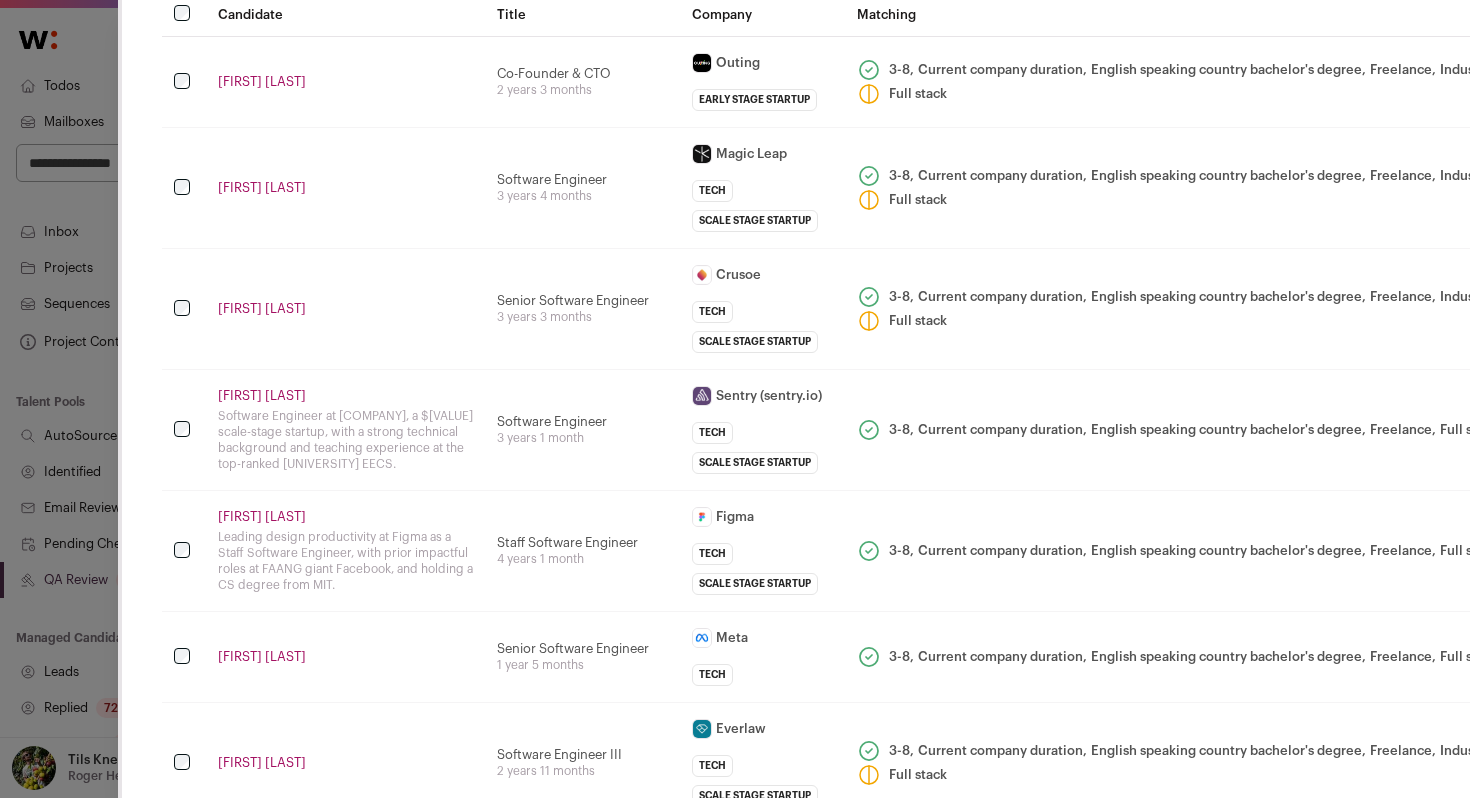 click on "Software Engineer
3 years 4 months" at bounding box center [582, 188] 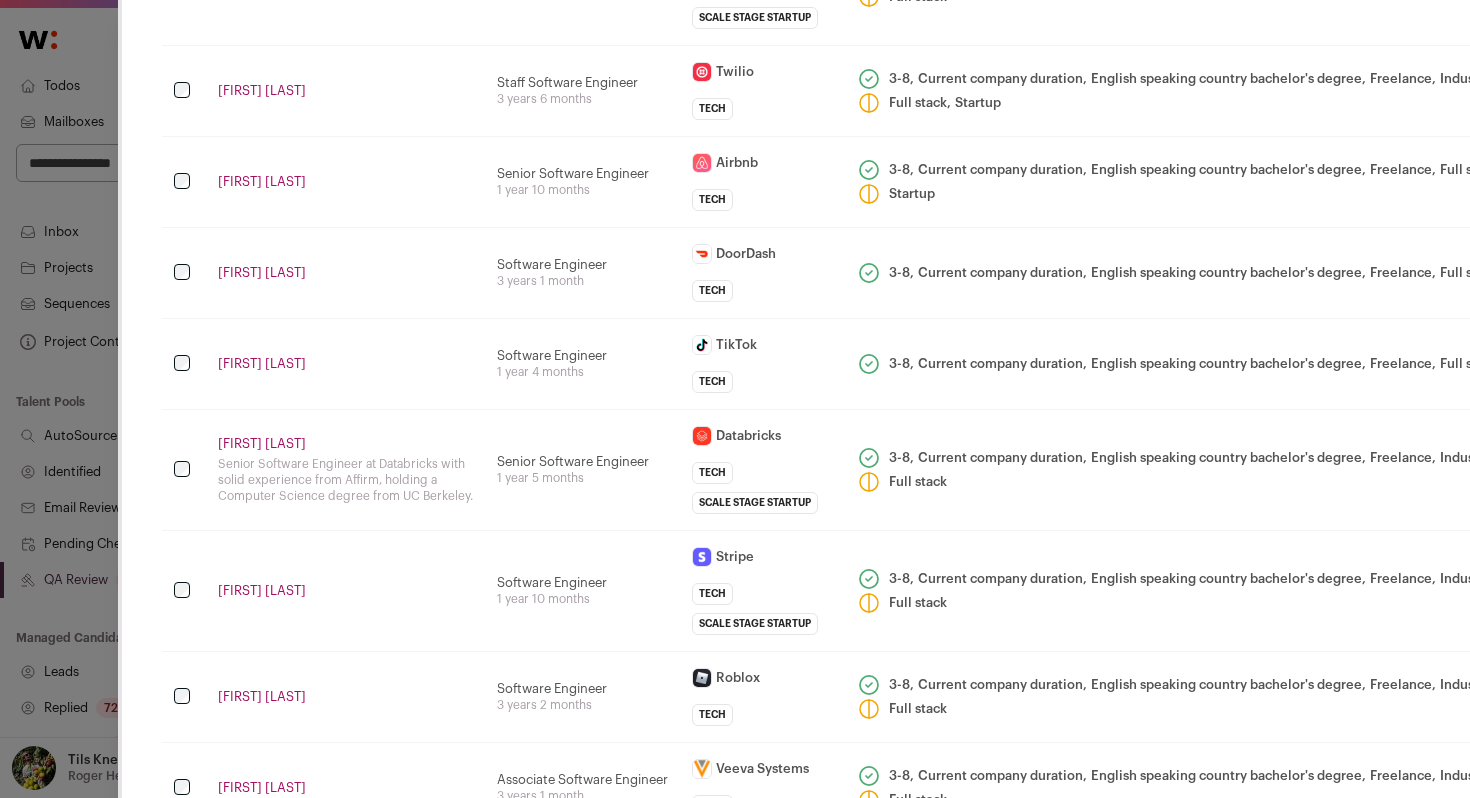 click on "[FIRST] [LAST]" at bounding box center (345, 364) 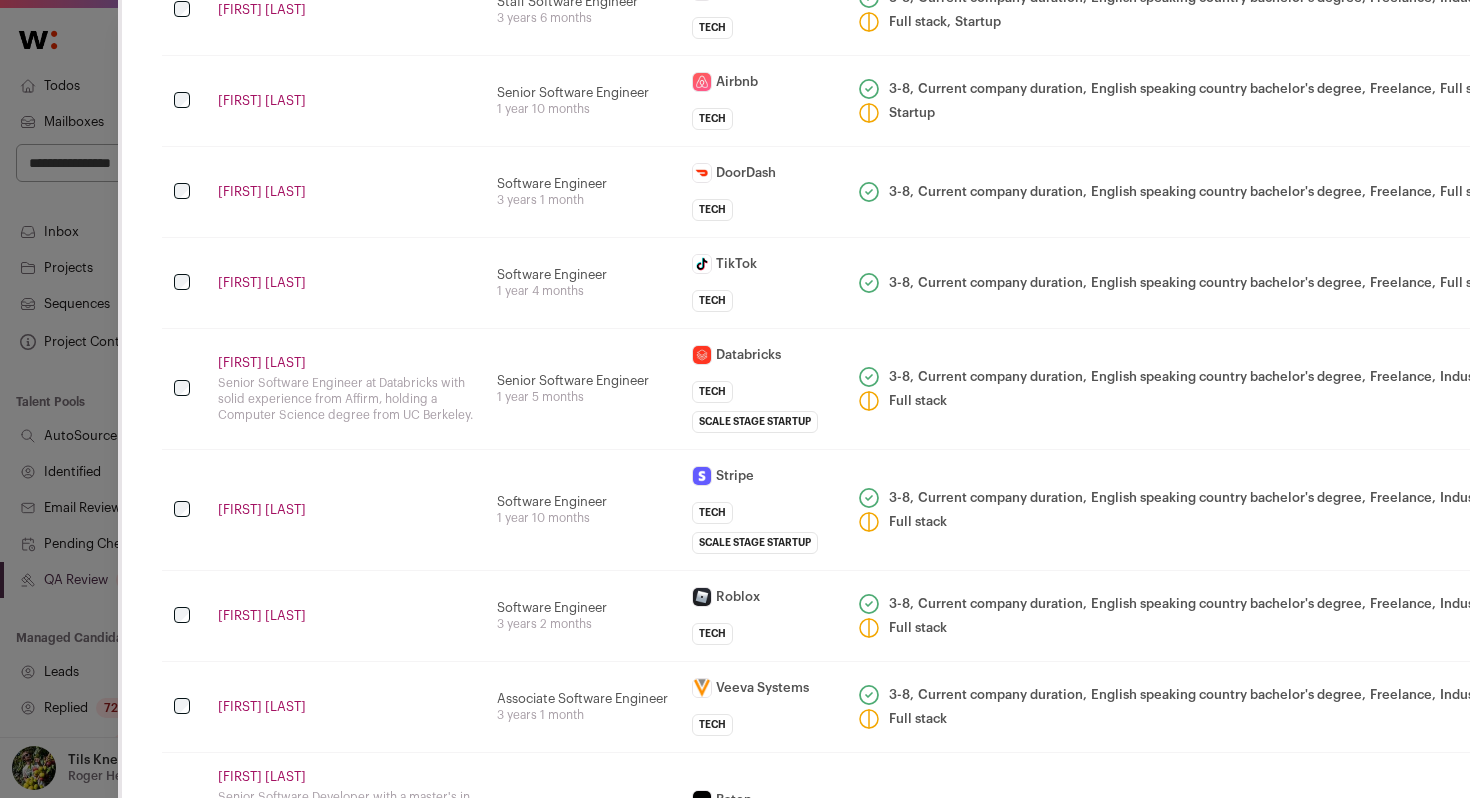 scroll, scrollTop: 984, scrollLeft: 0, axis: vertical 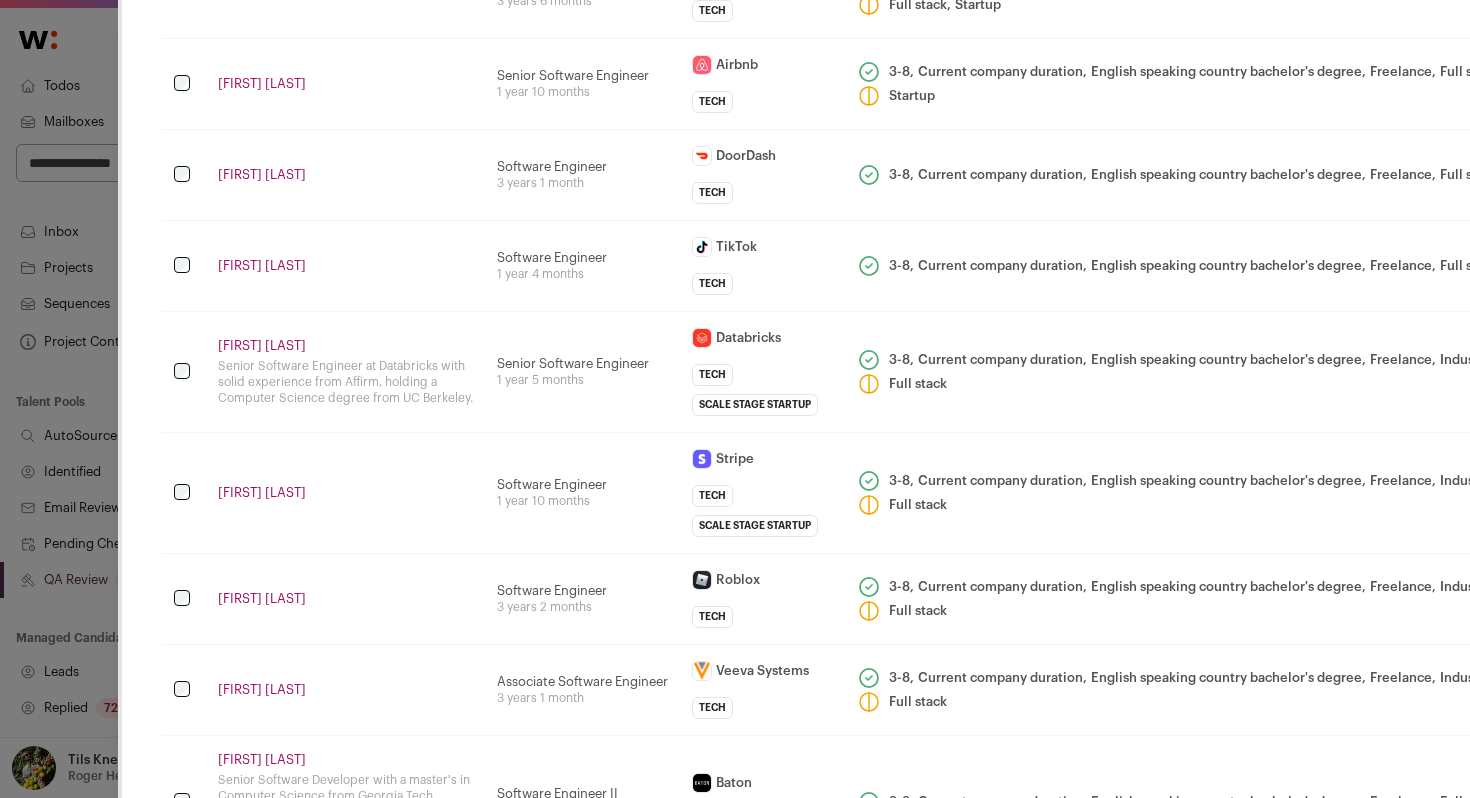 click on "[FIRST] [LAST]" at bounding box center (345, 690) 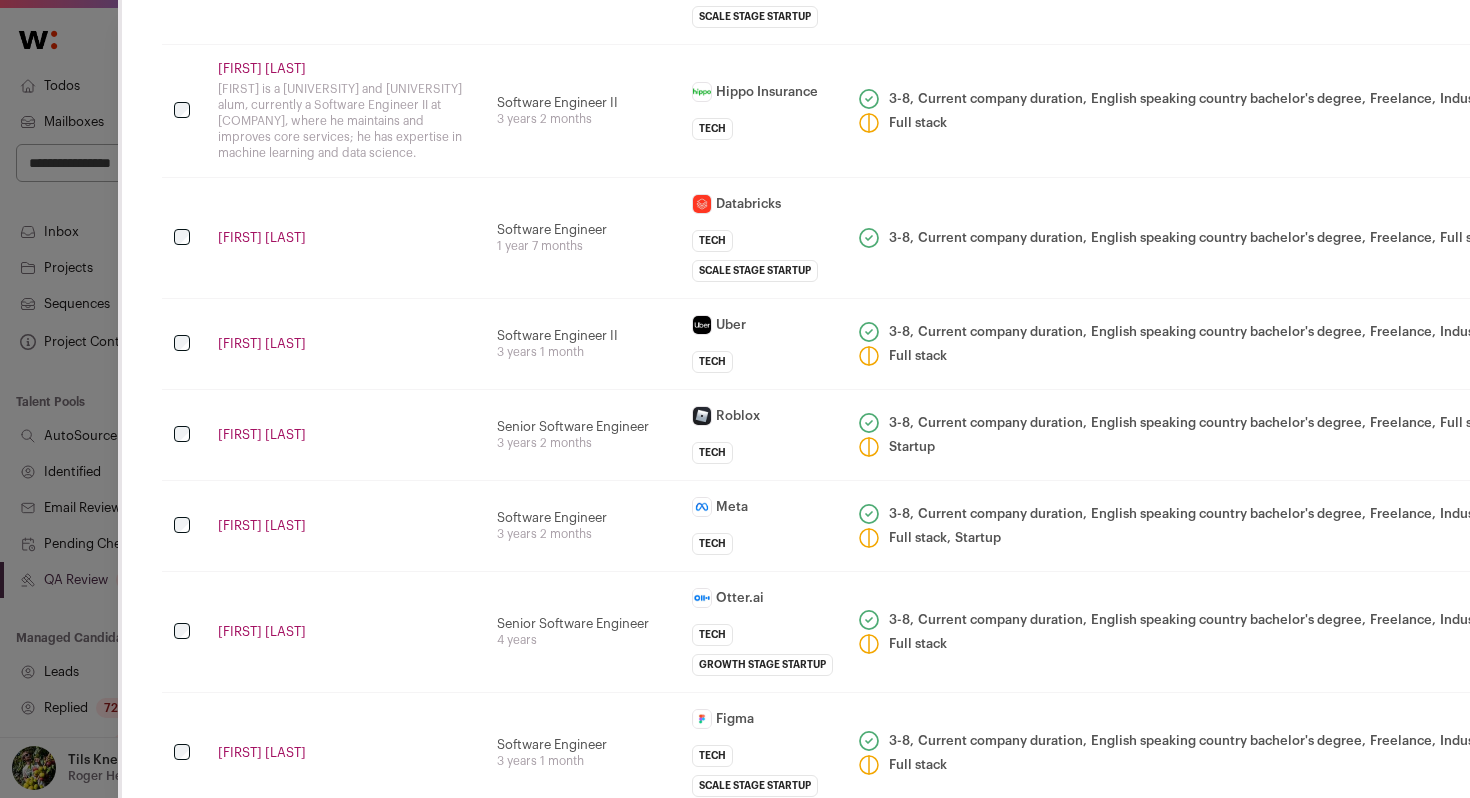 scroll, scrollTop: 2540, scrollLeft: 0, axis: vertical 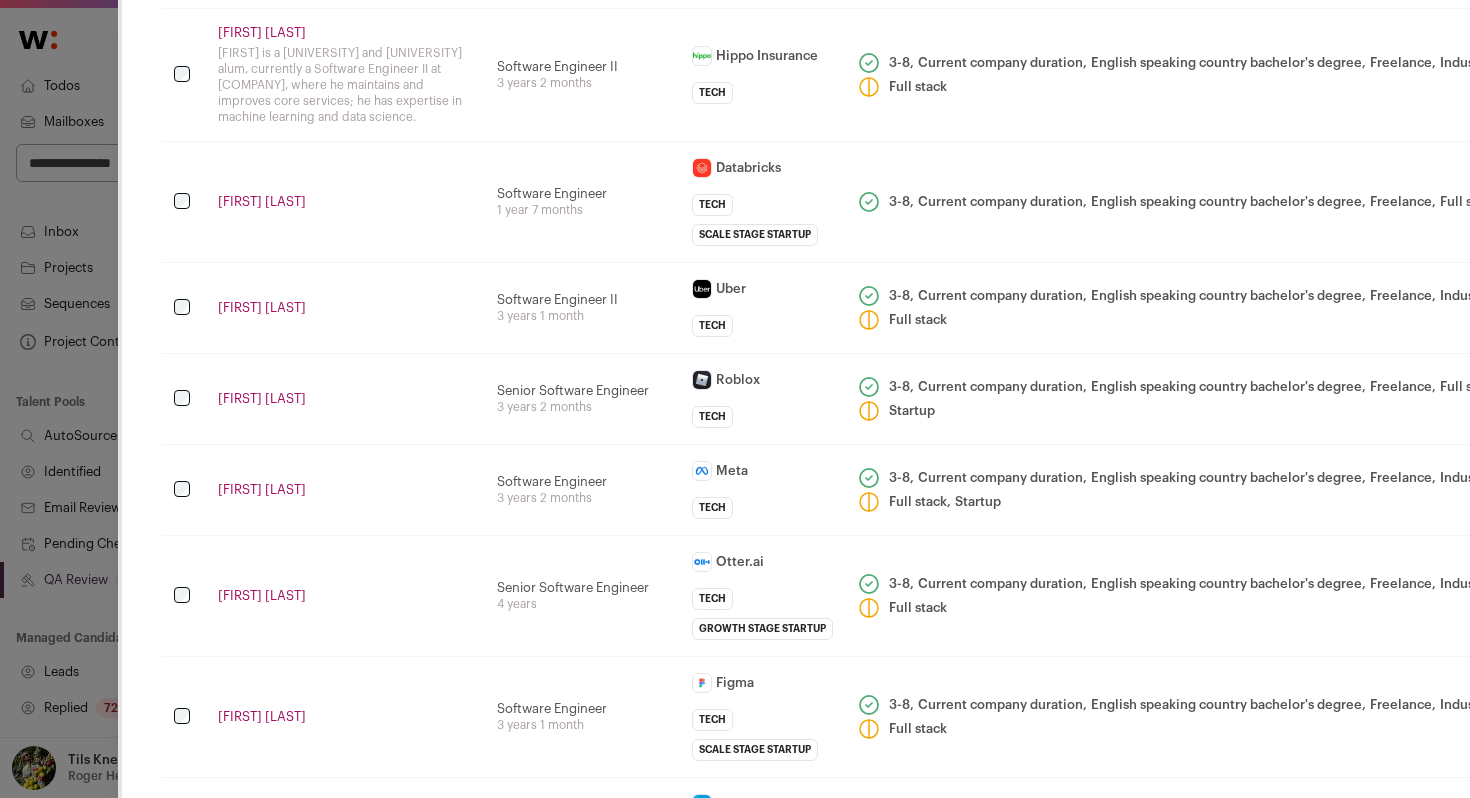click on "Software Engineer
1 year 7 months" at bounding box center (582, 202) 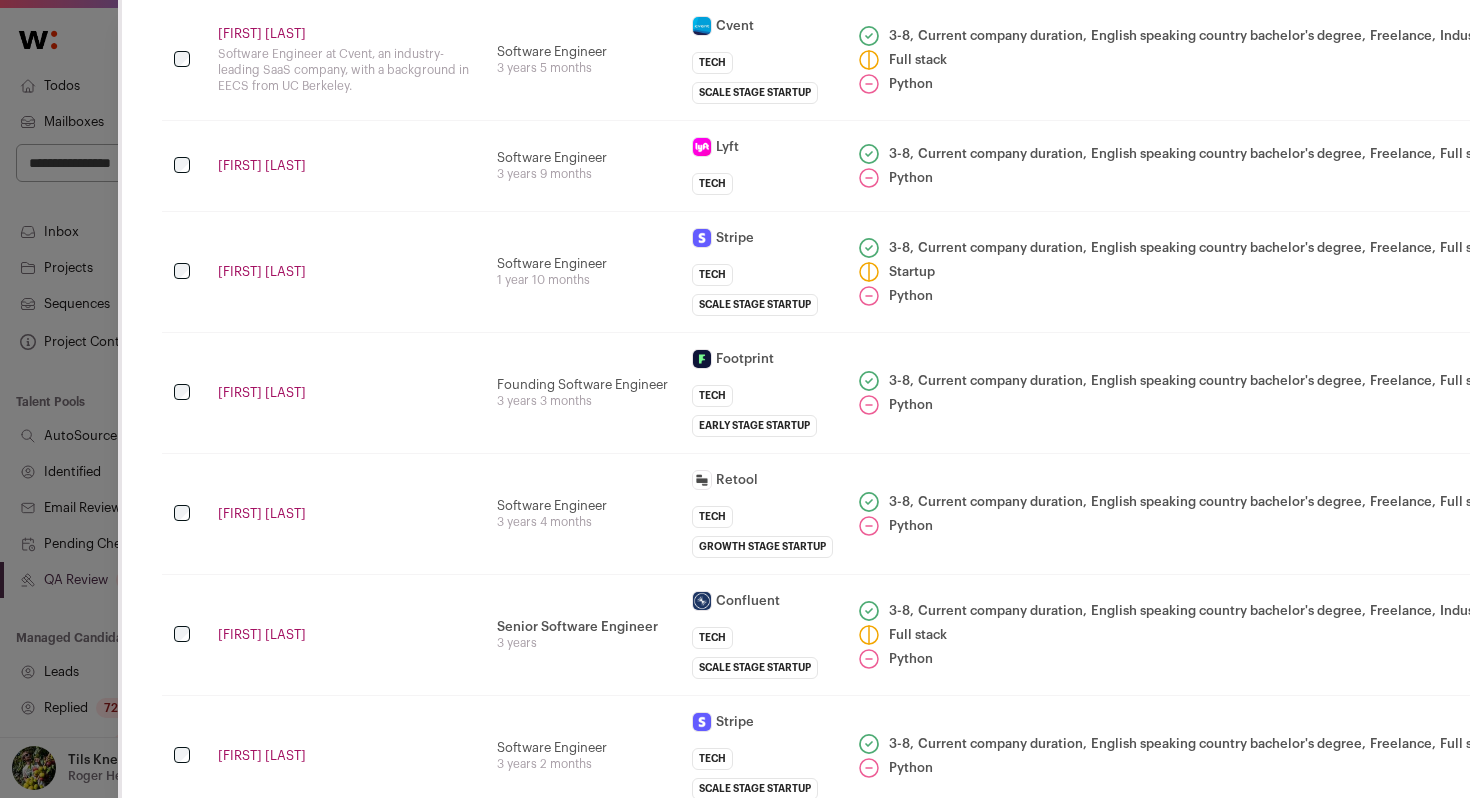 click on "[FIRST] [LAST]" at bounding box center (345, 514) 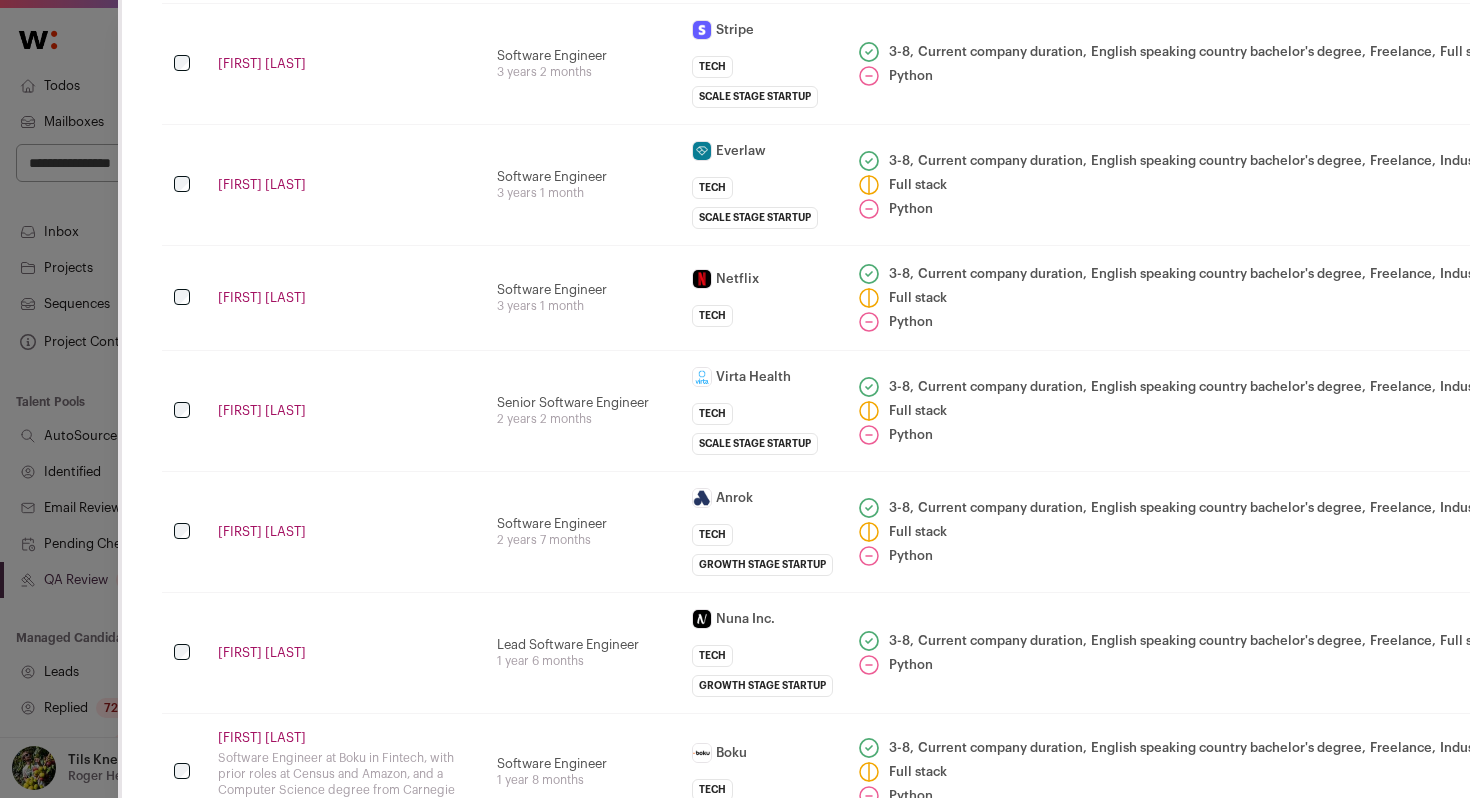 scroll, scrollTop: 4096, scrollLeft: 0, axis: vertical 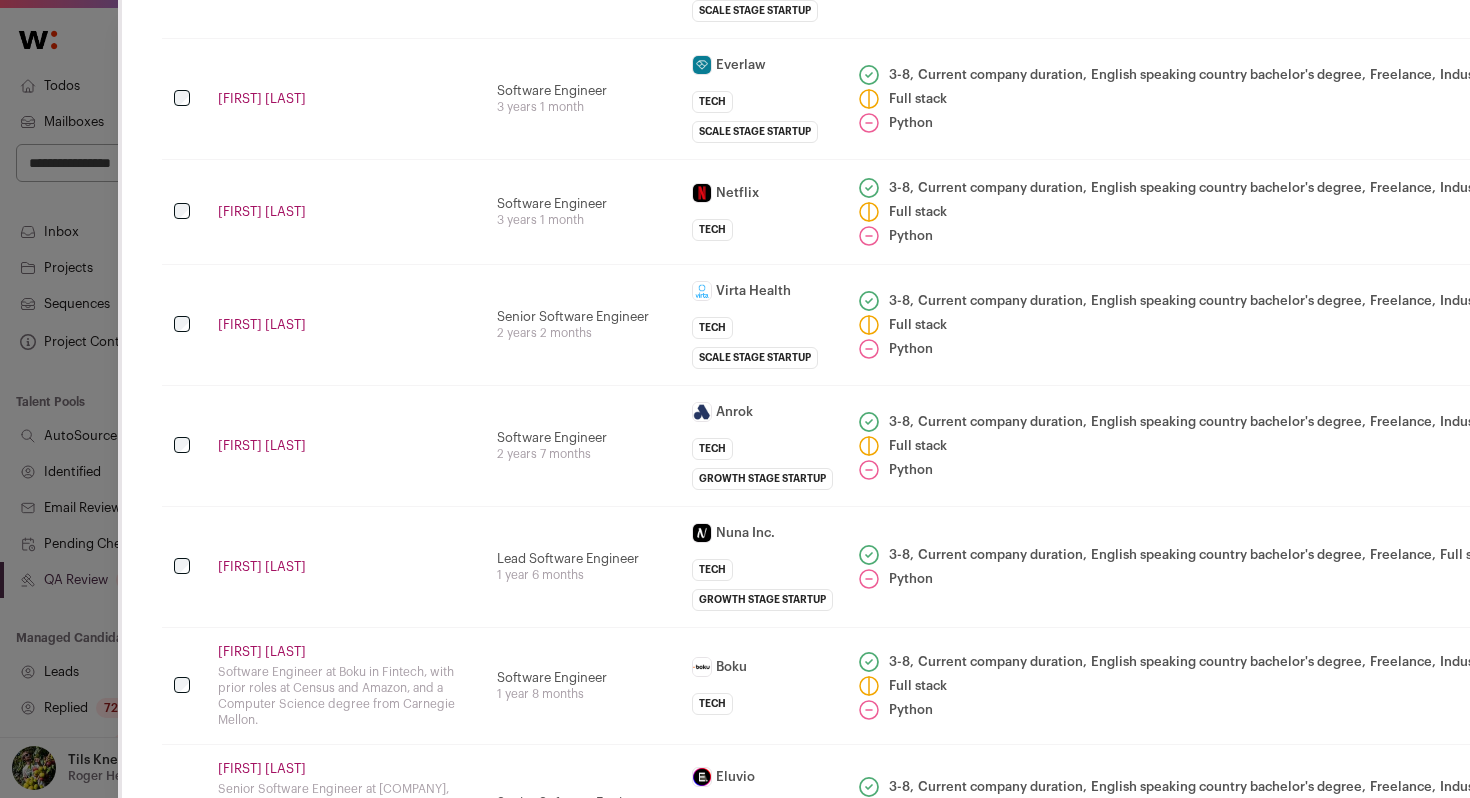 click on "Lead Software Engineer
[YEAR] [MONTHS]" at bounding box center [582, 567] 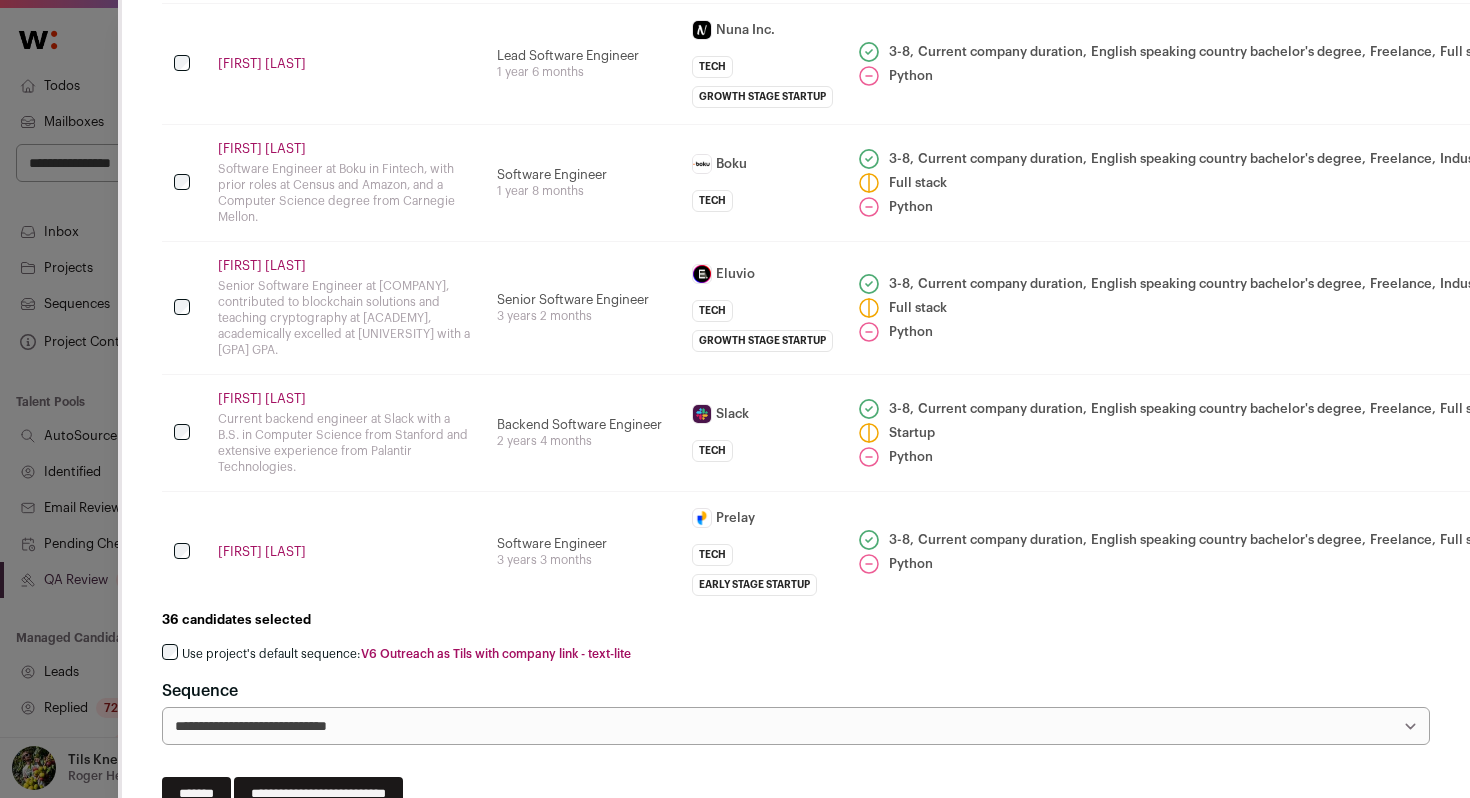 scroll, scrollTop: 4652, scrollLeft: 0, axis: vertical 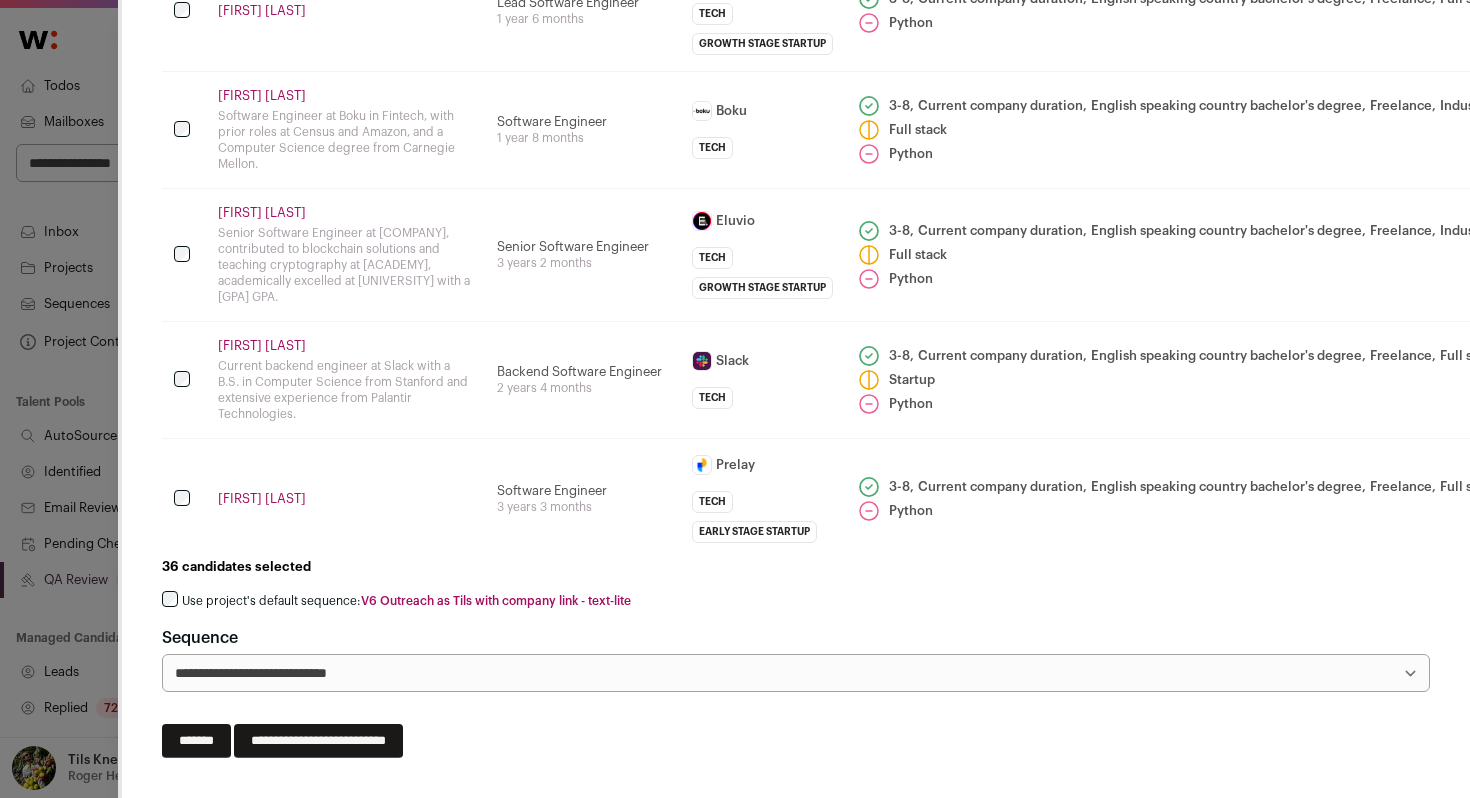 click on "Use project's default sequence:
V6 Outreach as Tils with company link - text-lite" at bounding box center [406, 601] 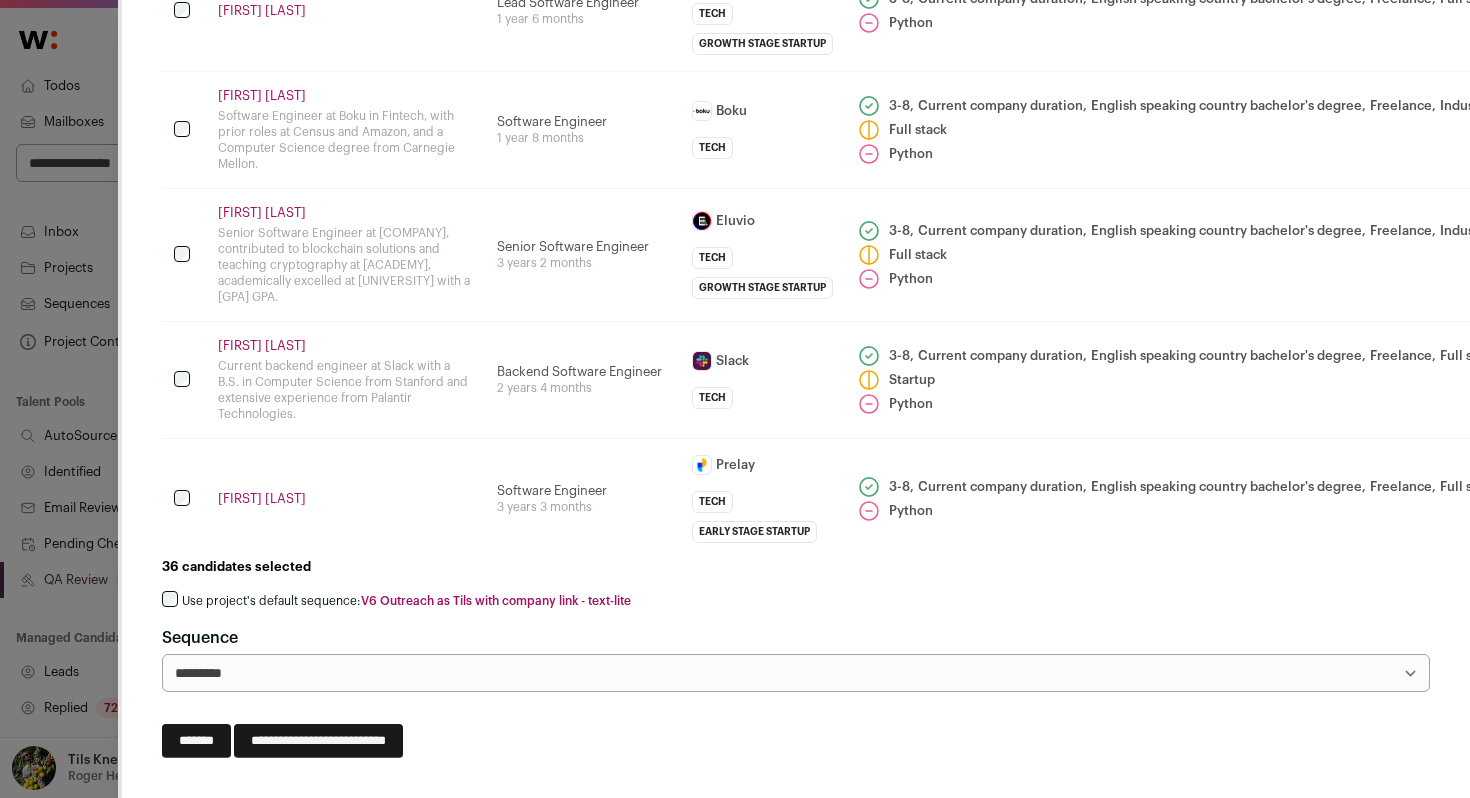 scroll, scrollTop: 4570, scrollLeft: 0, axis: vertical 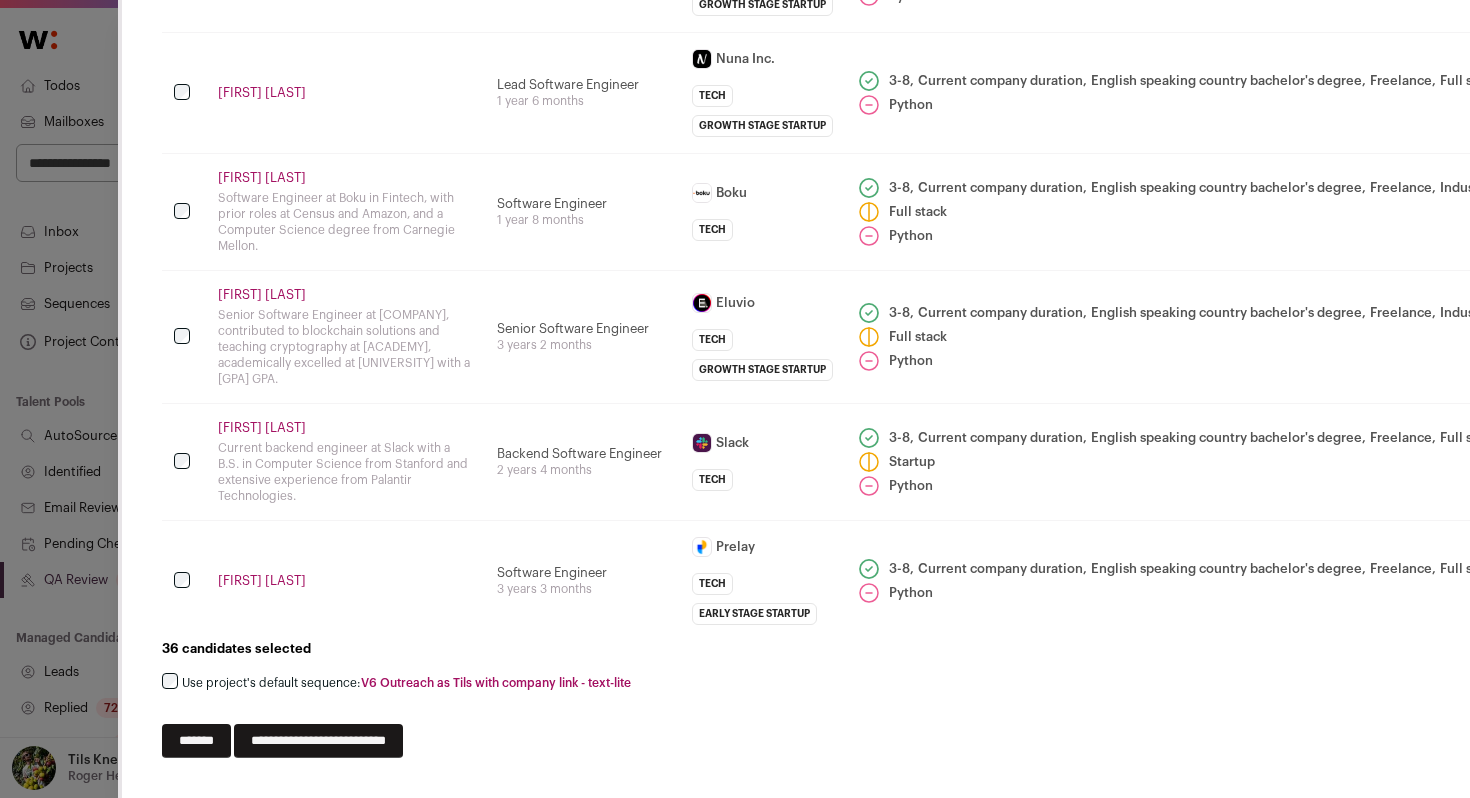 click on "**********" at bounding box center [318, 741] 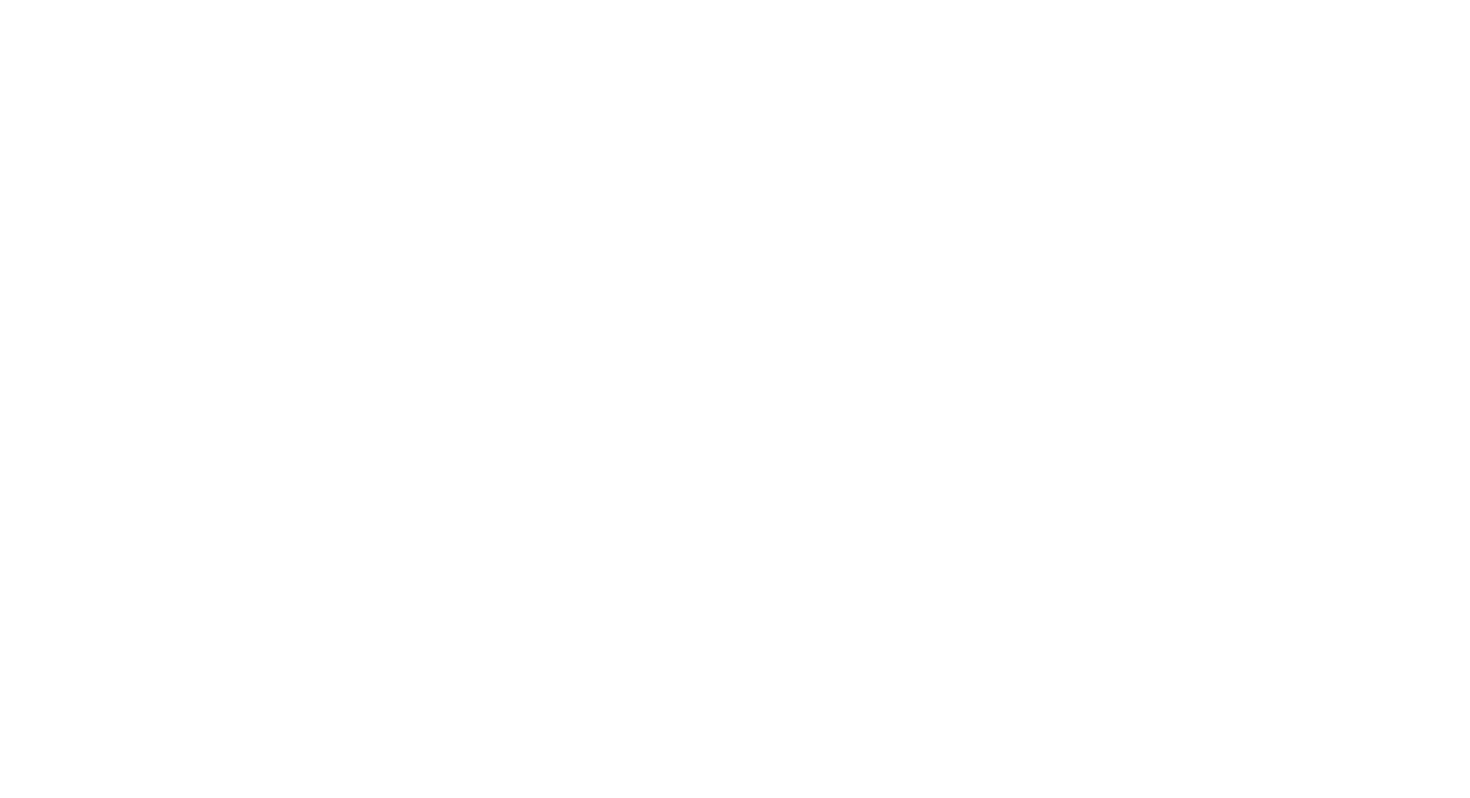 scroll, scrollTop: 0, scrollLeft: 0, axis: both 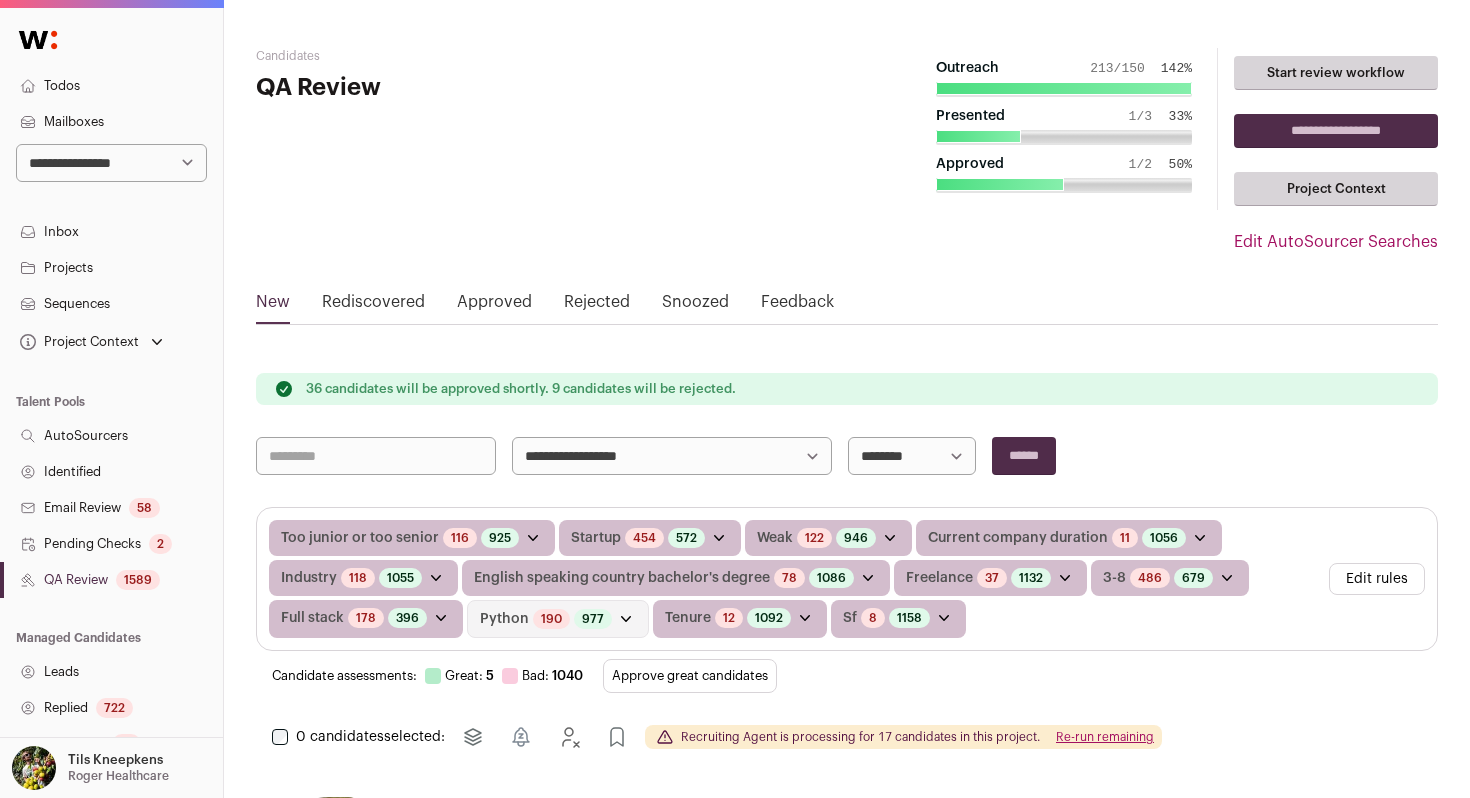 click on "**********" at bounding box center (847, 4464) 